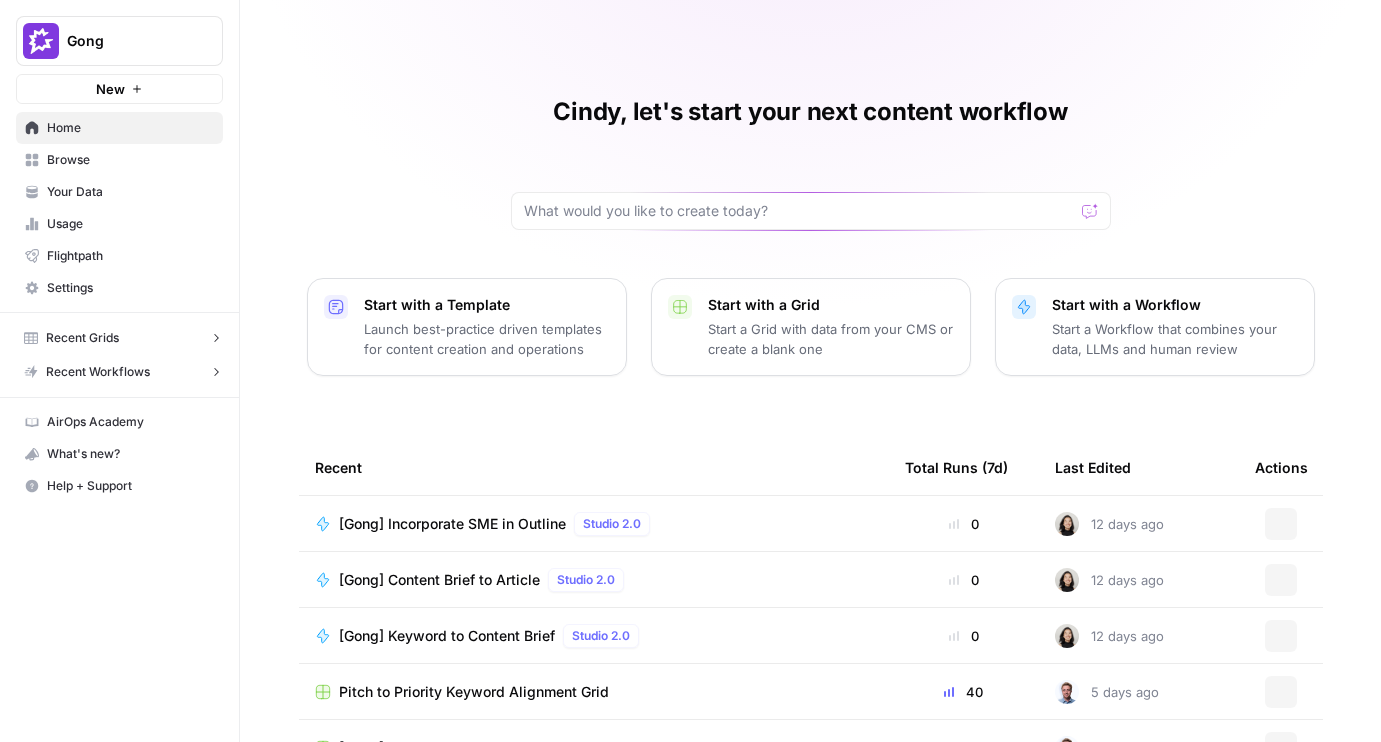 scroll, scrollTop: 0, scrollLeft: 0, axis: both 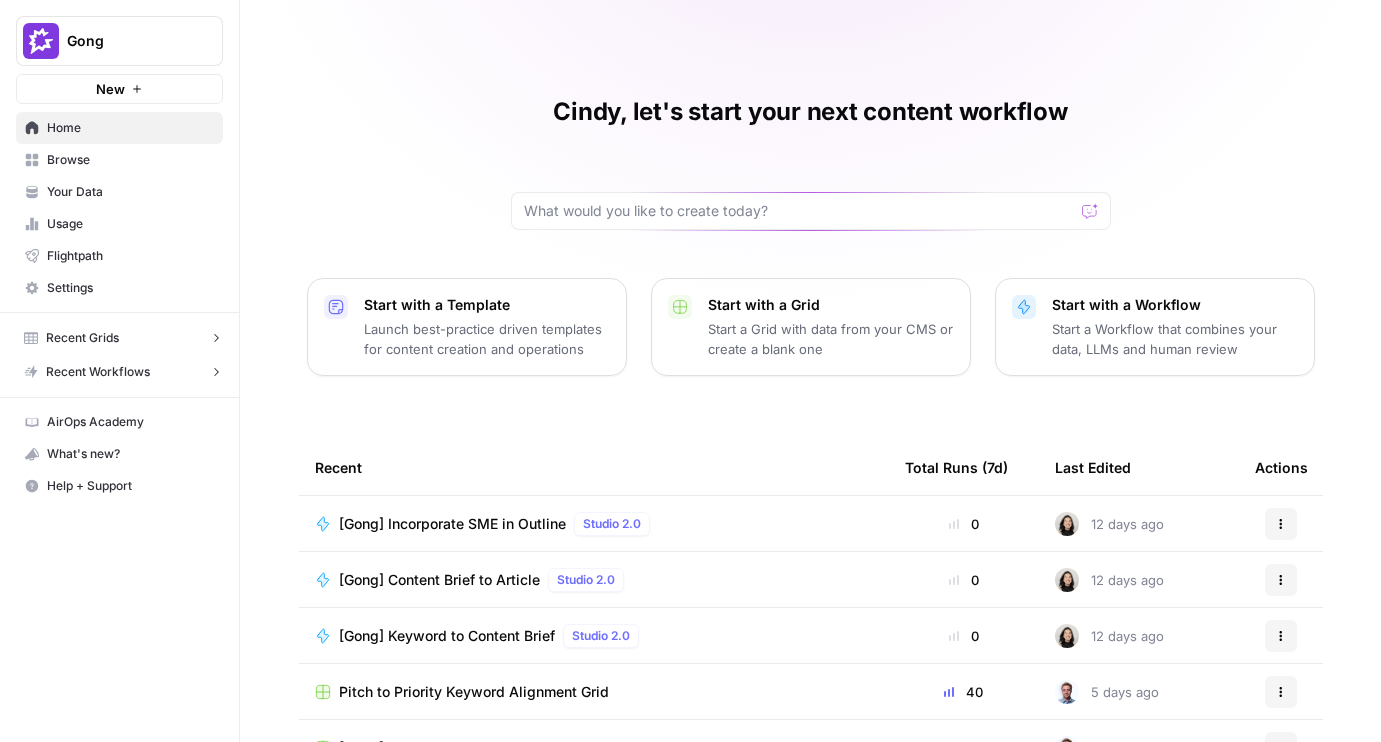 click 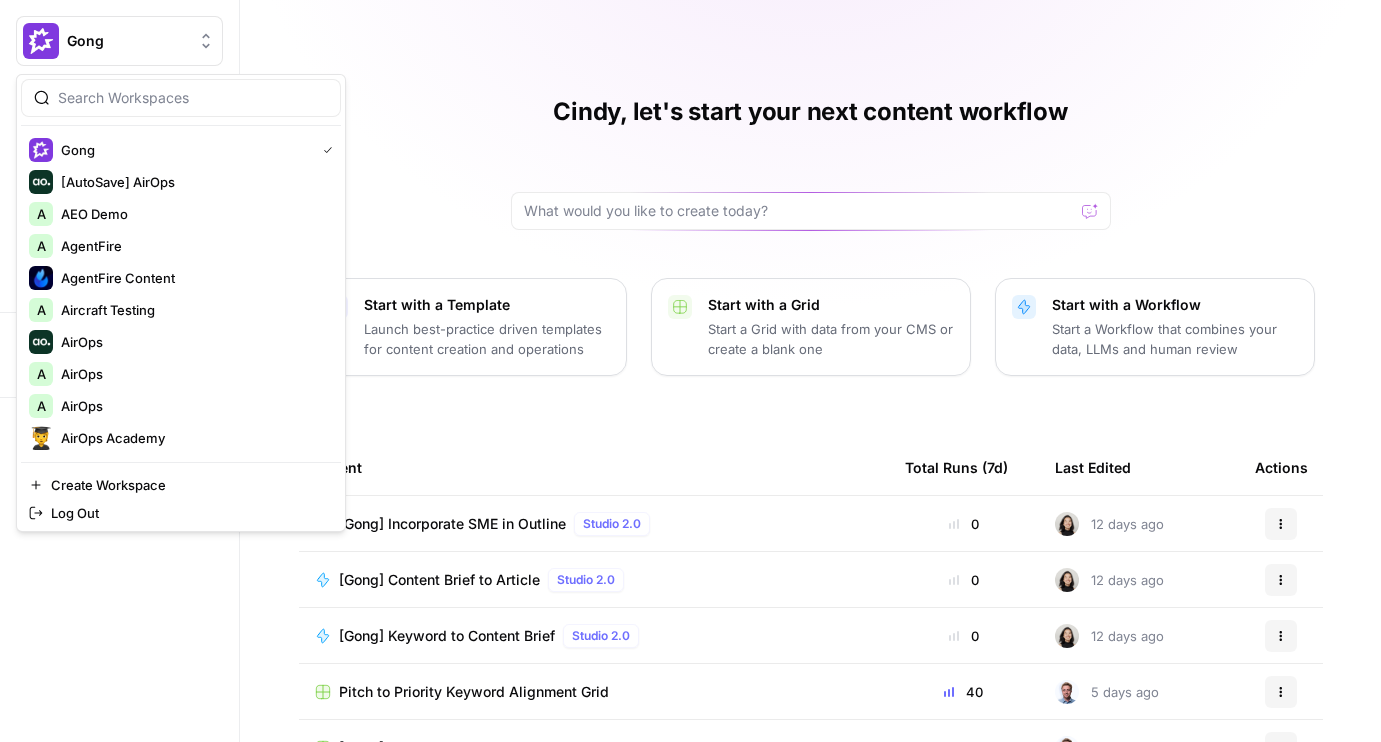 click at bounding box center [193, 98] 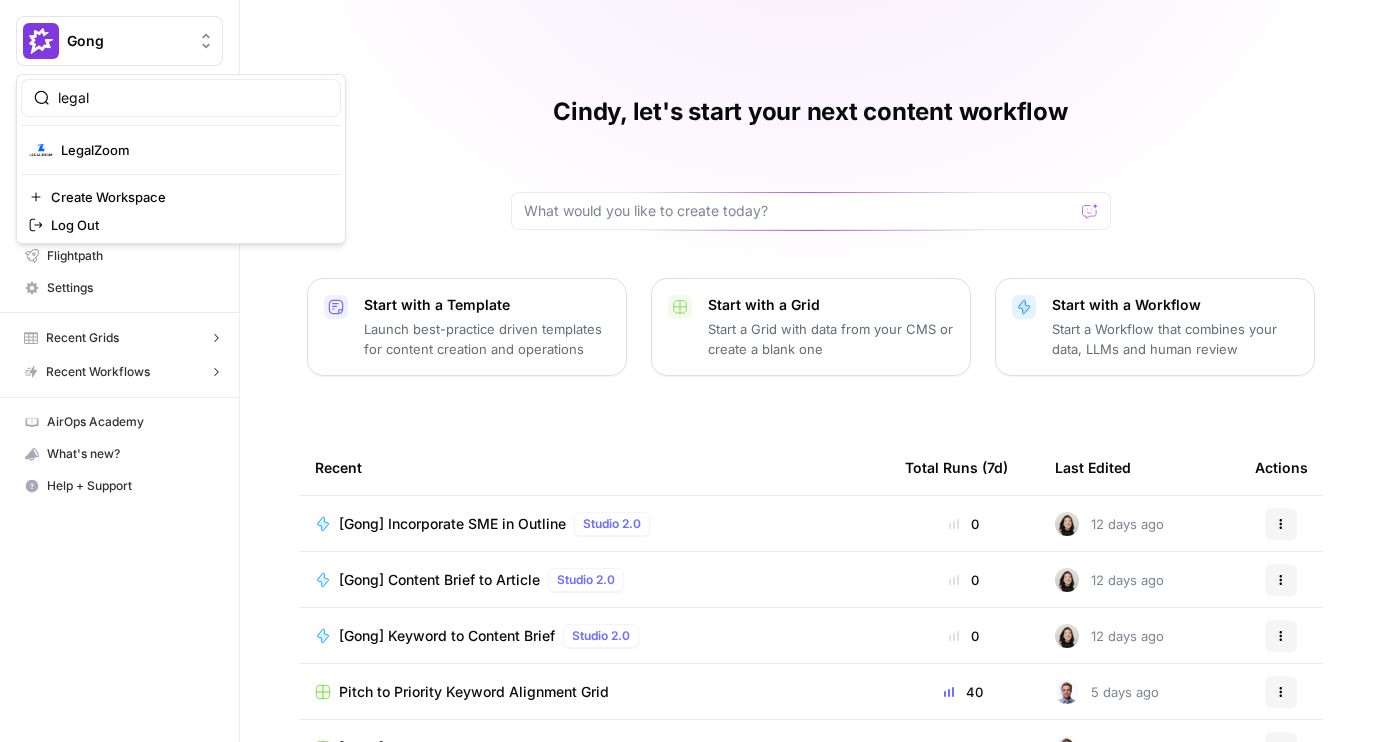 type on "legal" 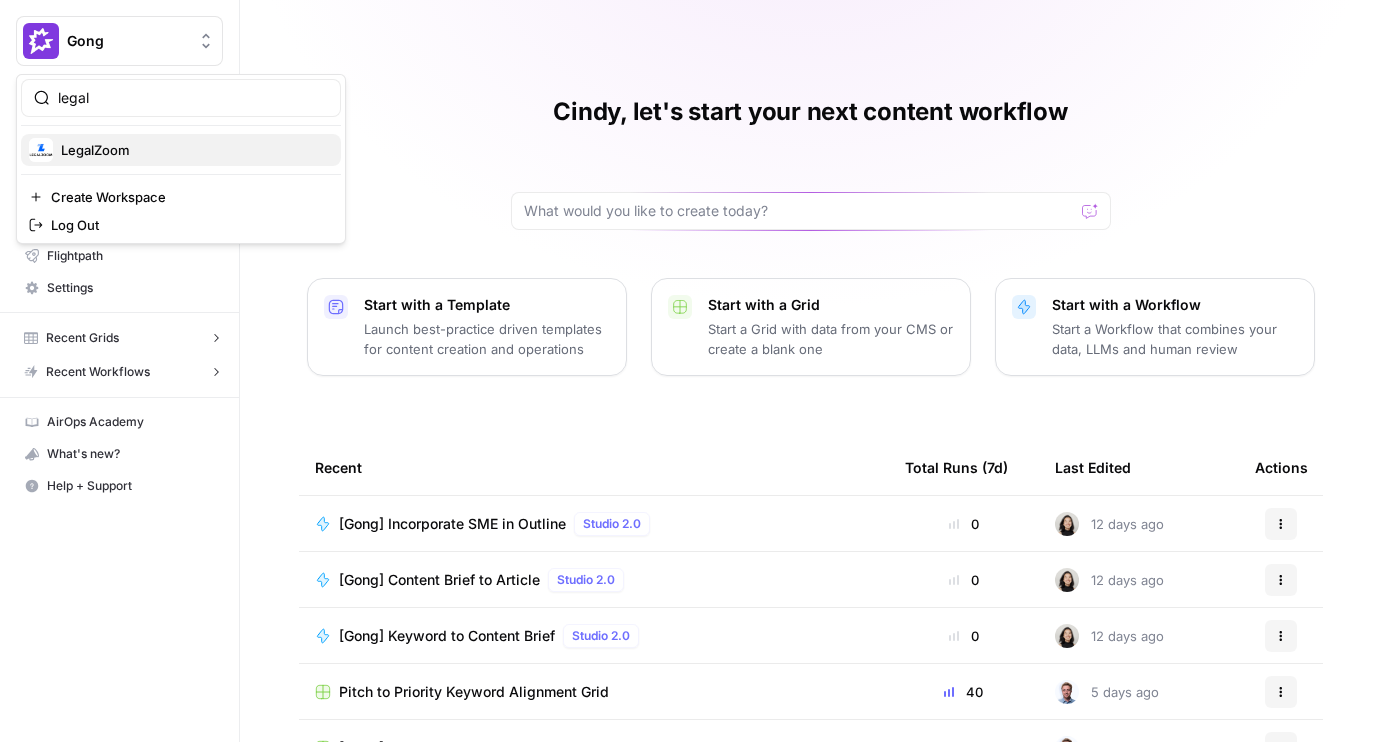 click on "LegalZoom" at bounding box center (193, 150) 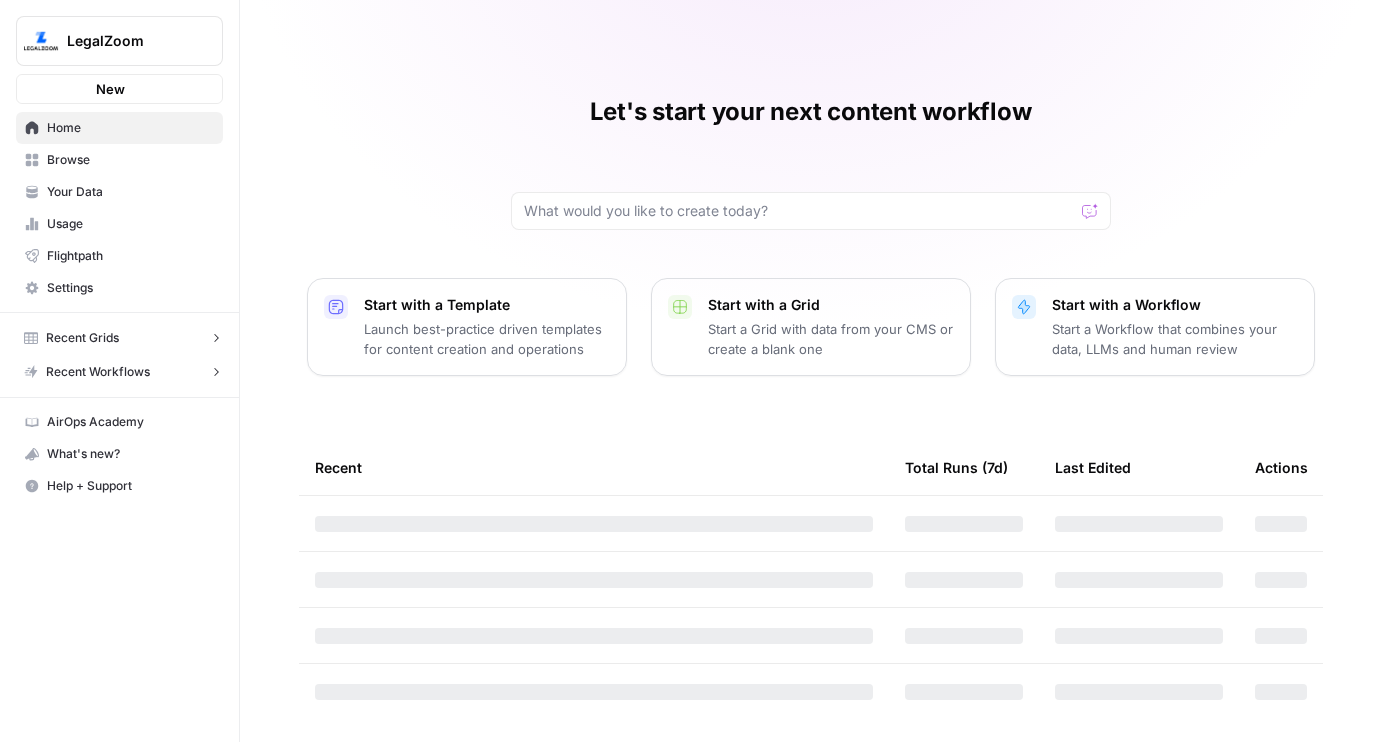 scroll, scrollTop: 0, scrollLeft: 0, axis: both 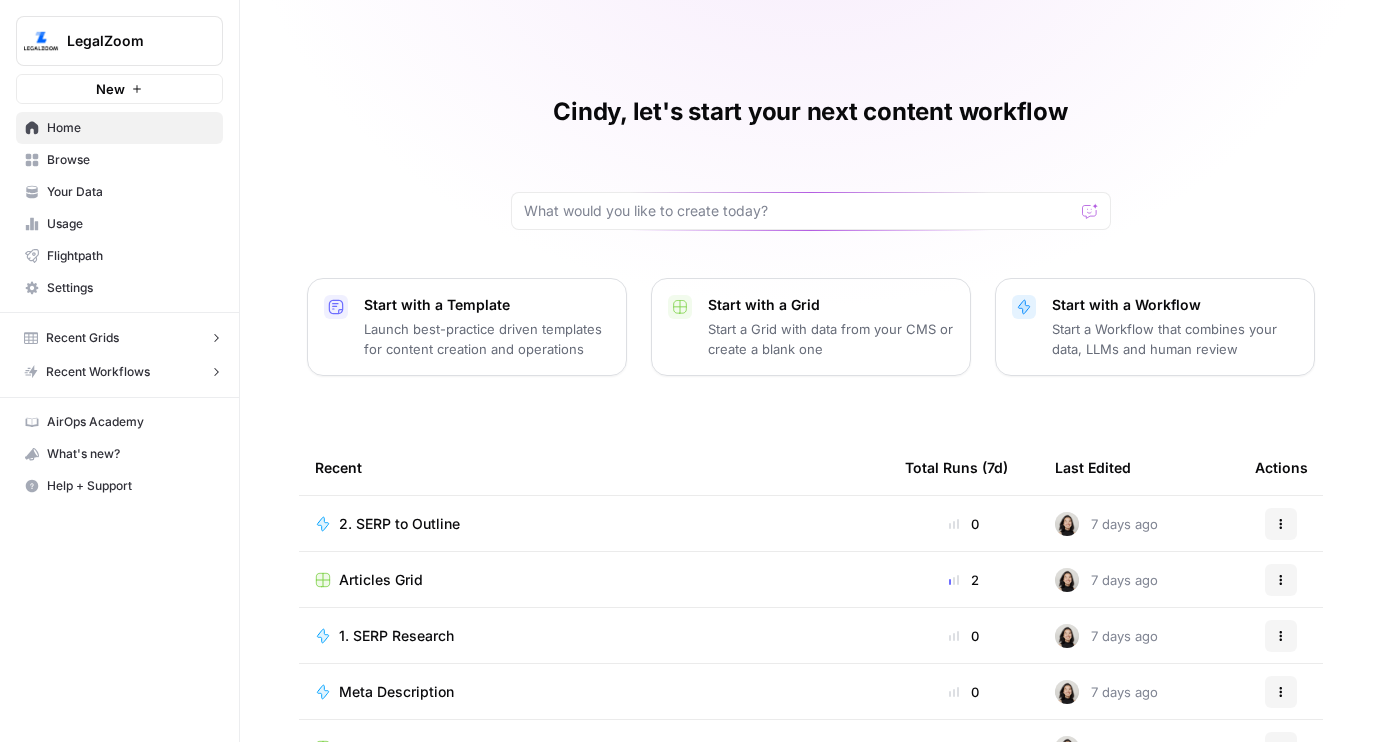 click on "Browse" at bounding box center (130, 160) 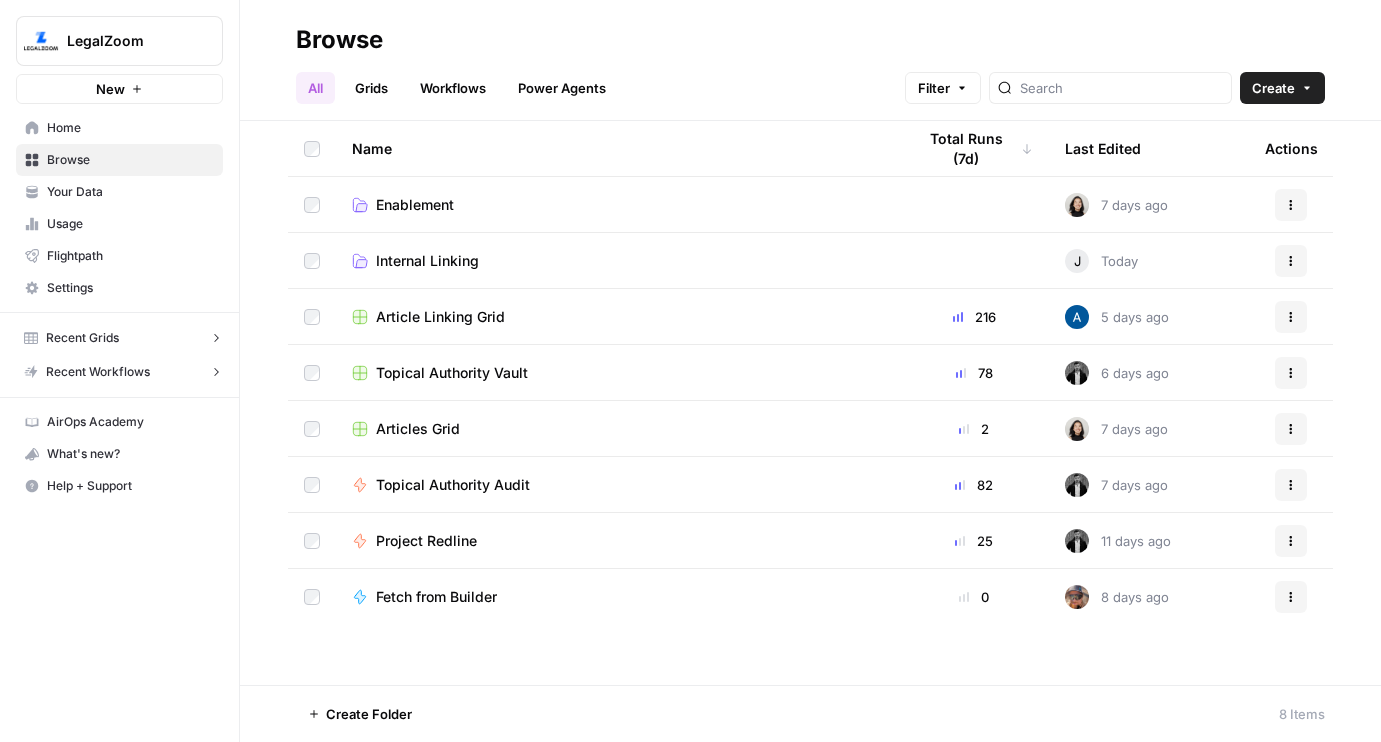 click on "Grids" at bounding box center (371, 88) 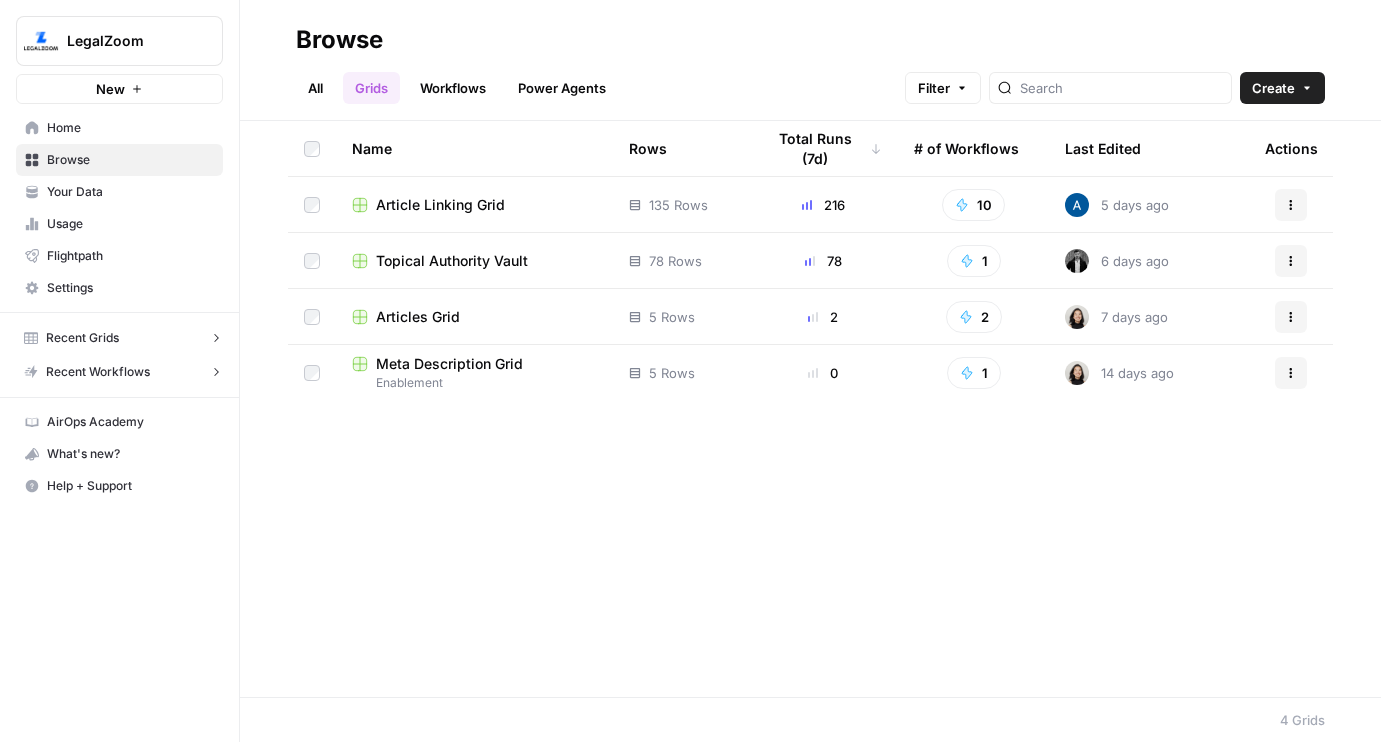 click on "Articles Grid" at bounding box center (418, 317) 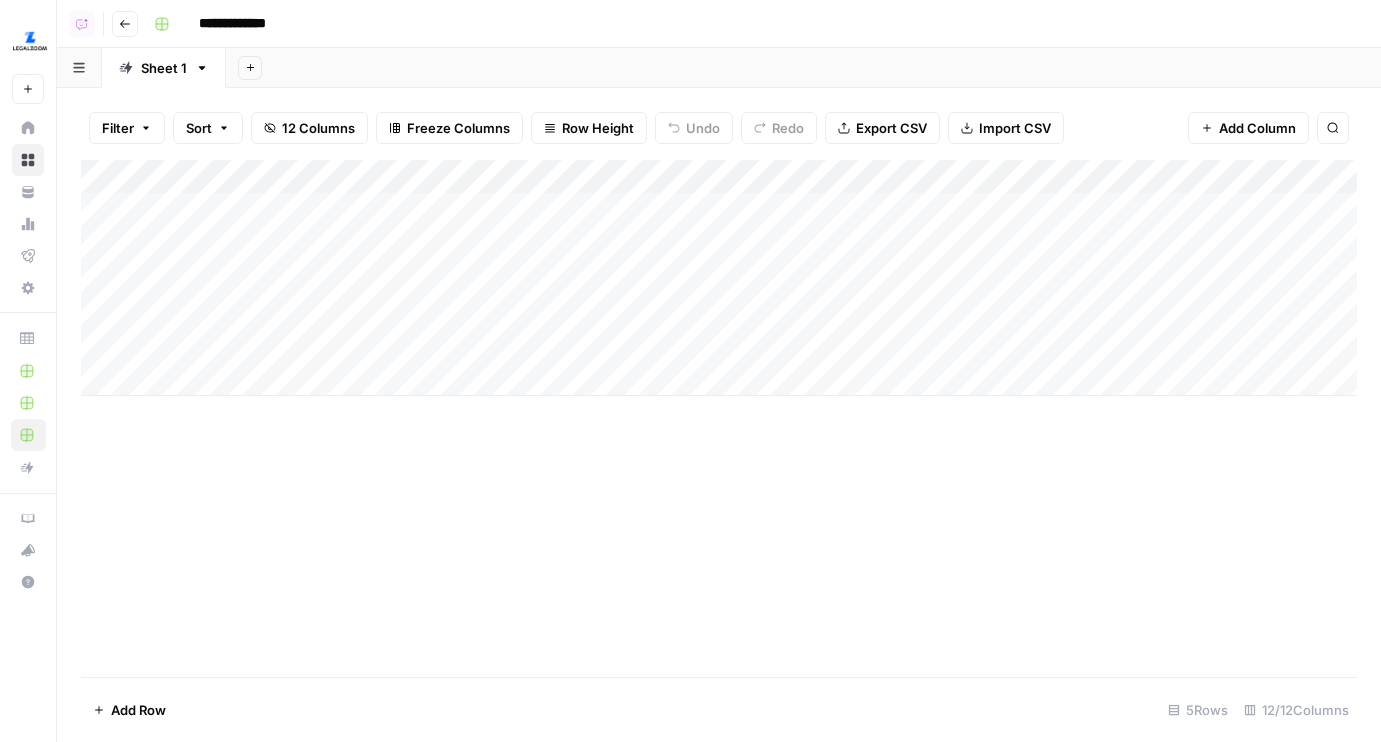 scroll, scrollTop: 0, scrollLeft: 0, axis: both 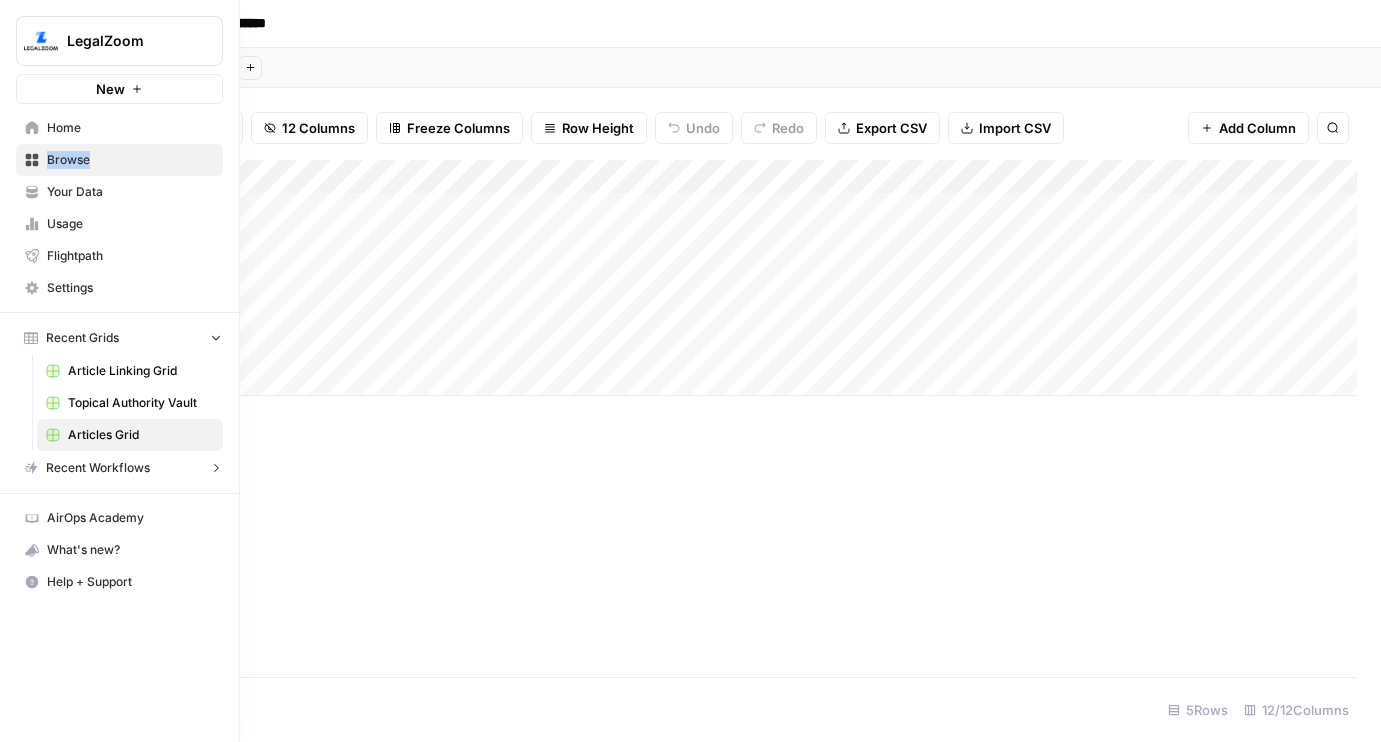 click on "Your Data" at bounding box center (130, 192) 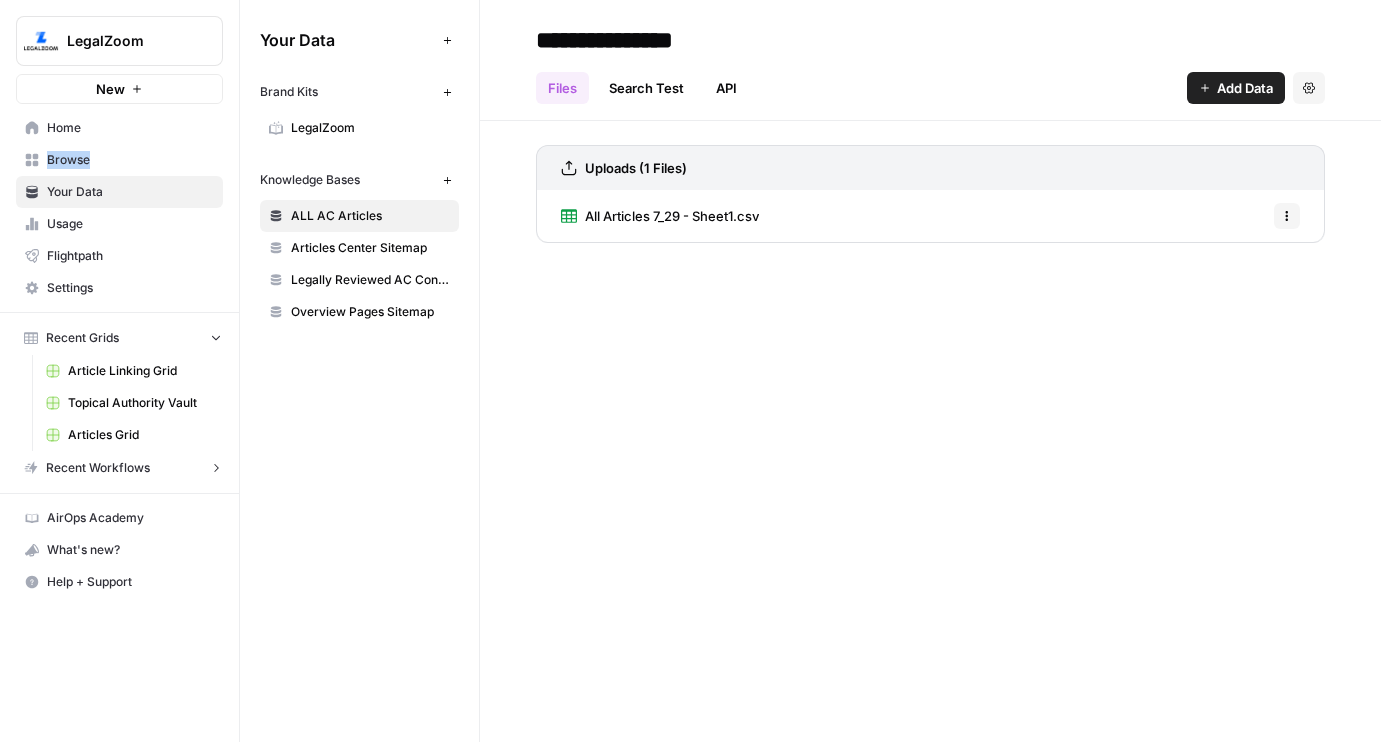 click on "LegalZoom" at bounding box center (370, 128) 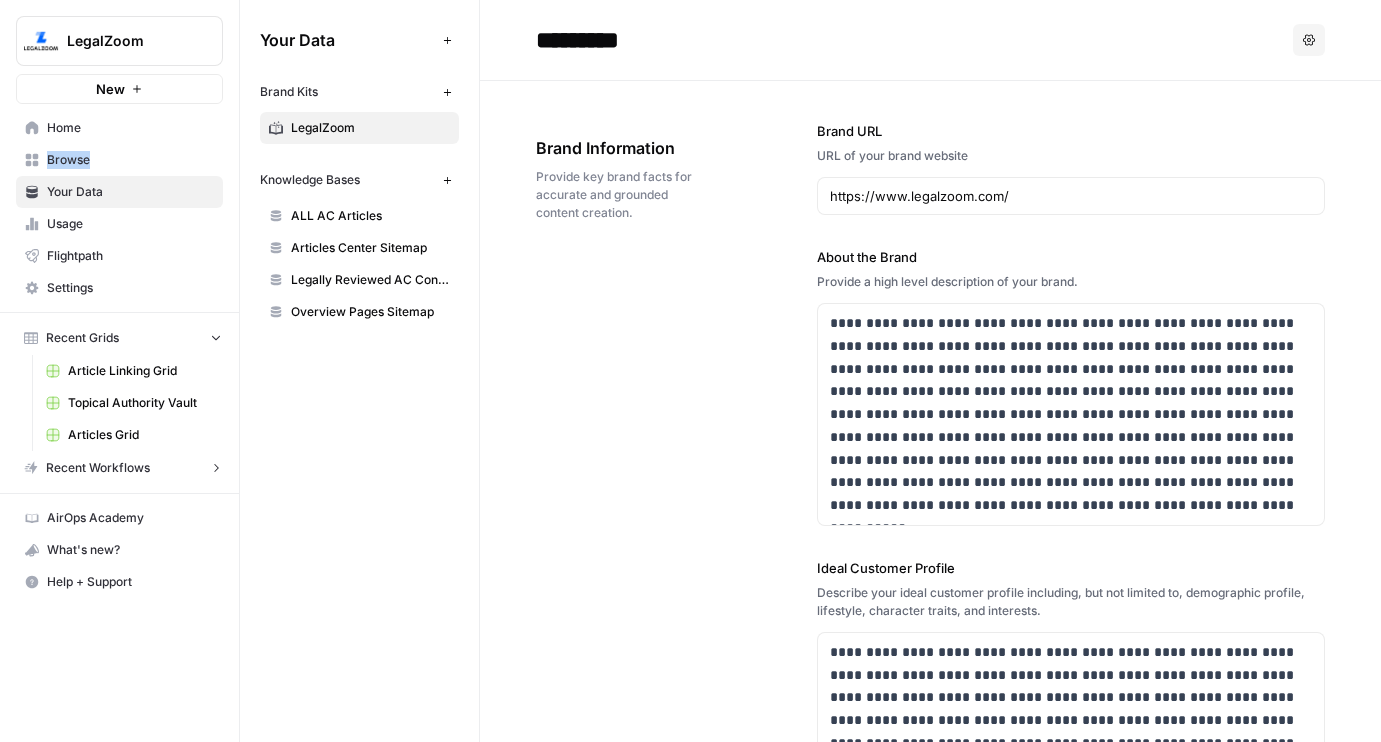 click on "Browse" at bounding box center [119, 160] 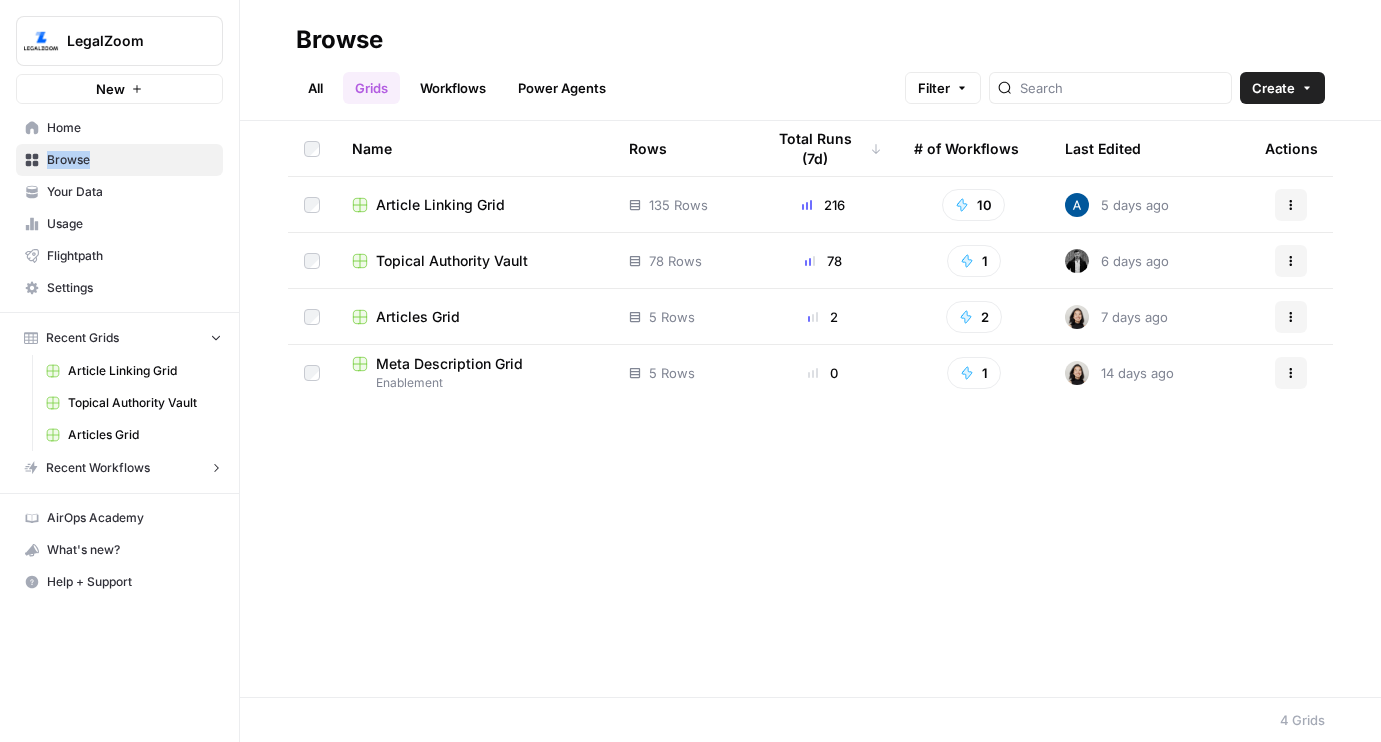 click on "Your Data" at bounding box center [130, 192] 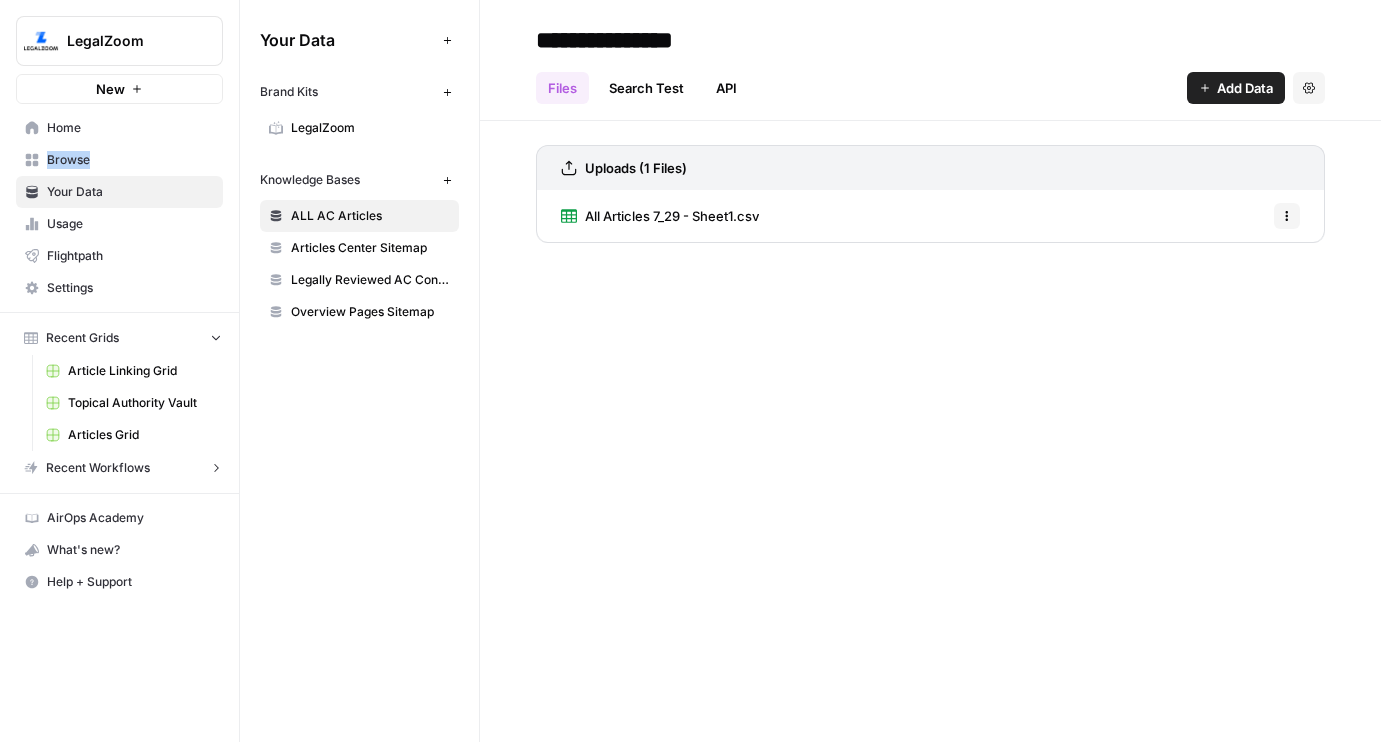 click on "LegalZoom" at bounding box center [359, 128] 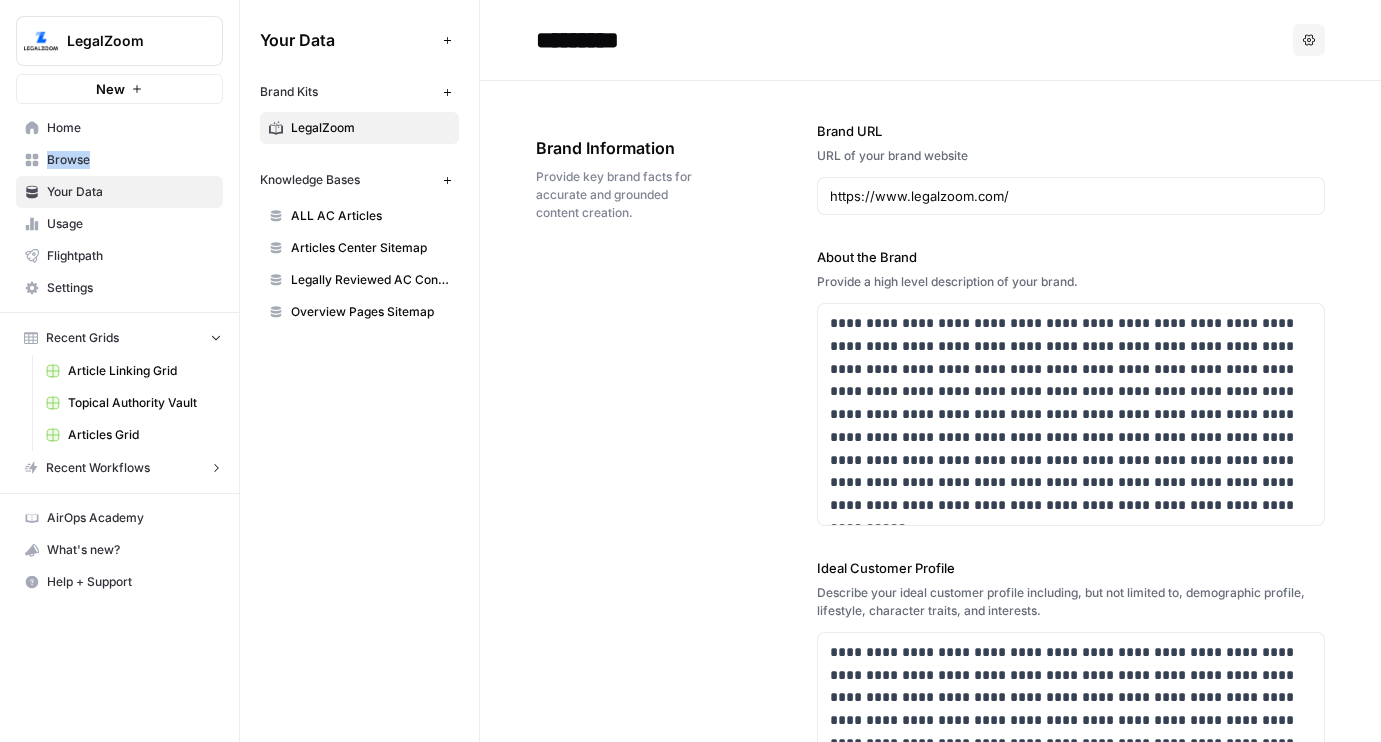 click on "Browse" at bounding box center [130, 160] 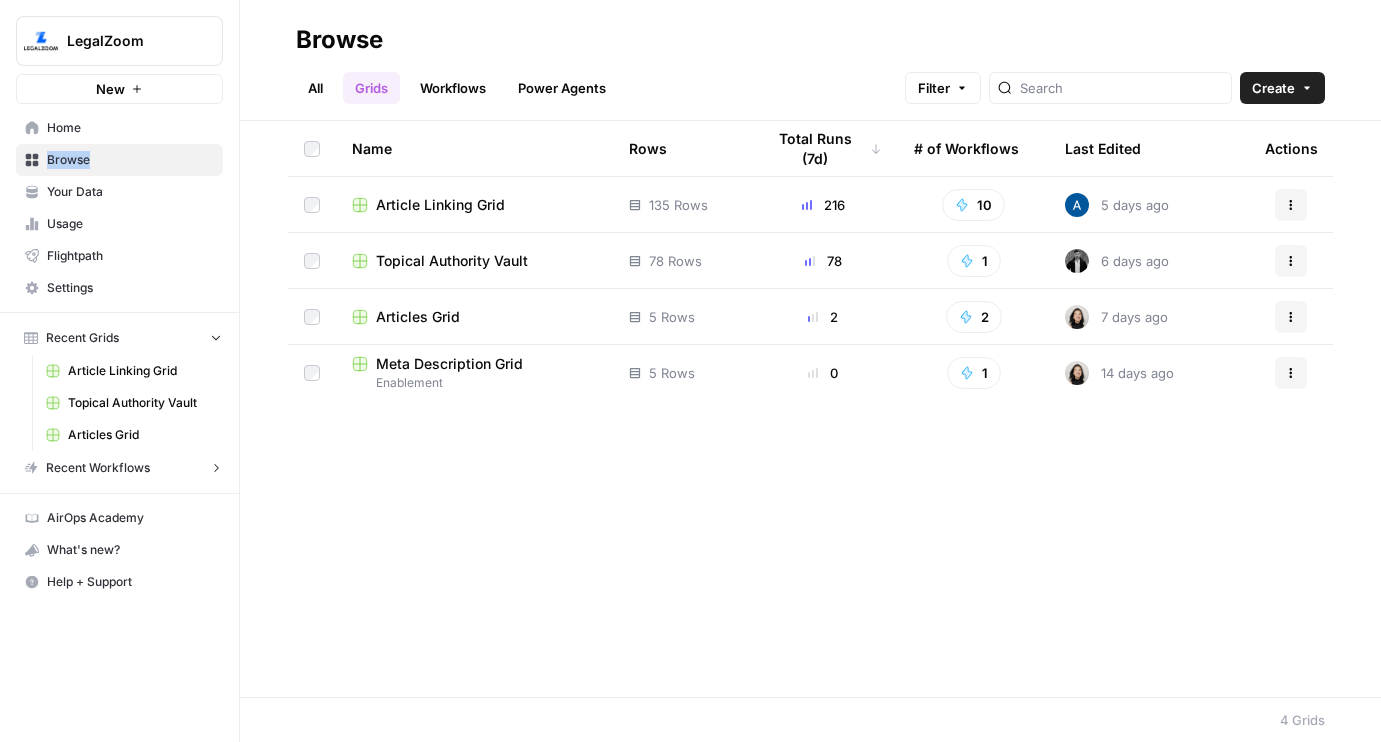 click on "Article Linking Grid" at bounding box center (440, 205) 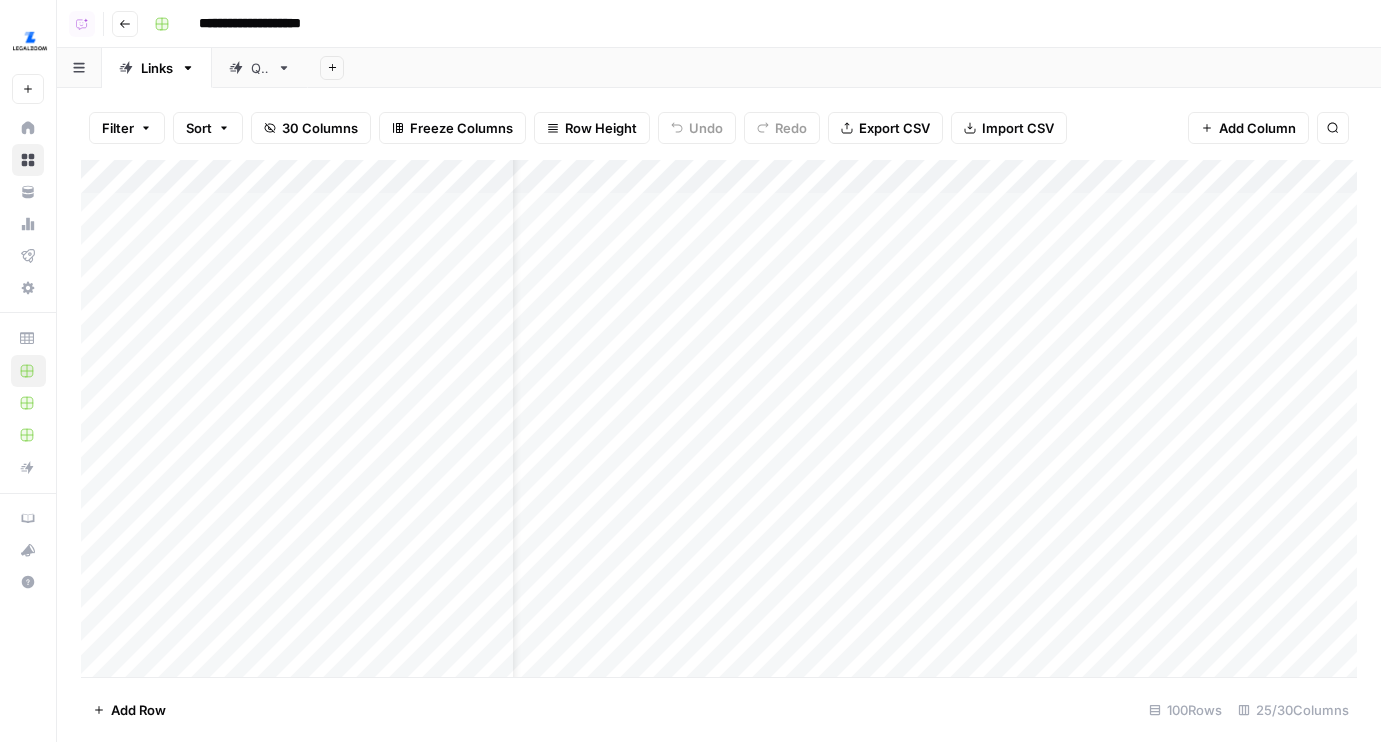 scroll, scrollTop: 3, scrollLeft: 0, axis: vertical 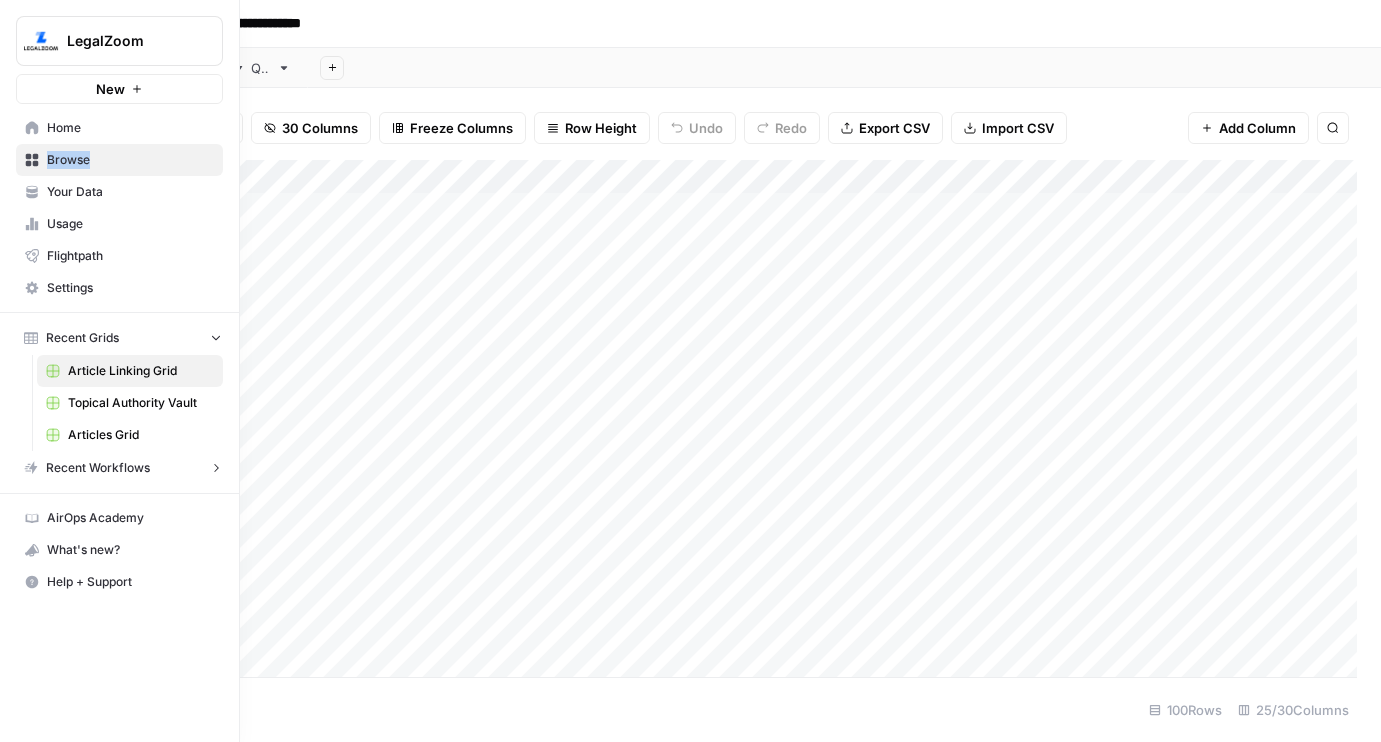 click on "Home" at bounding box center (119, 128) 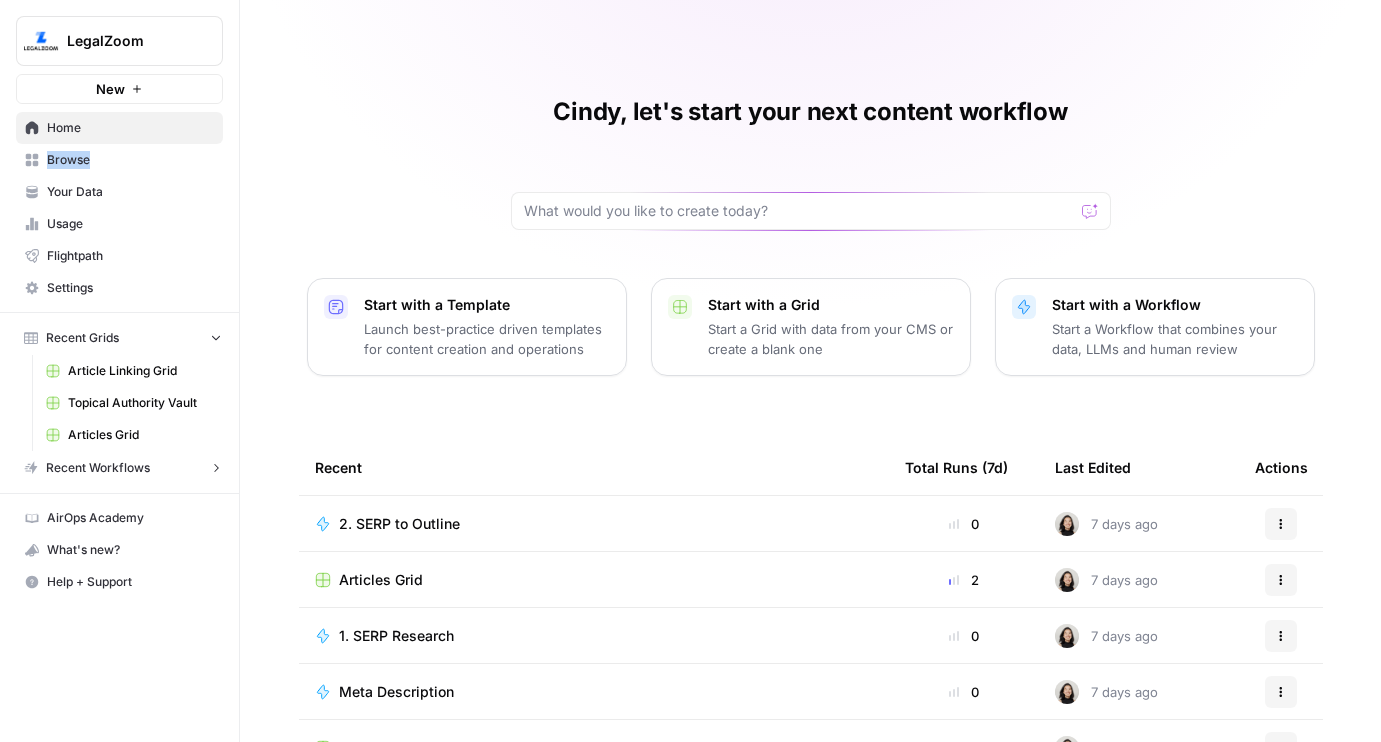 scroll, scrollTop: 96, scrollLeft: 0, axis: vertical 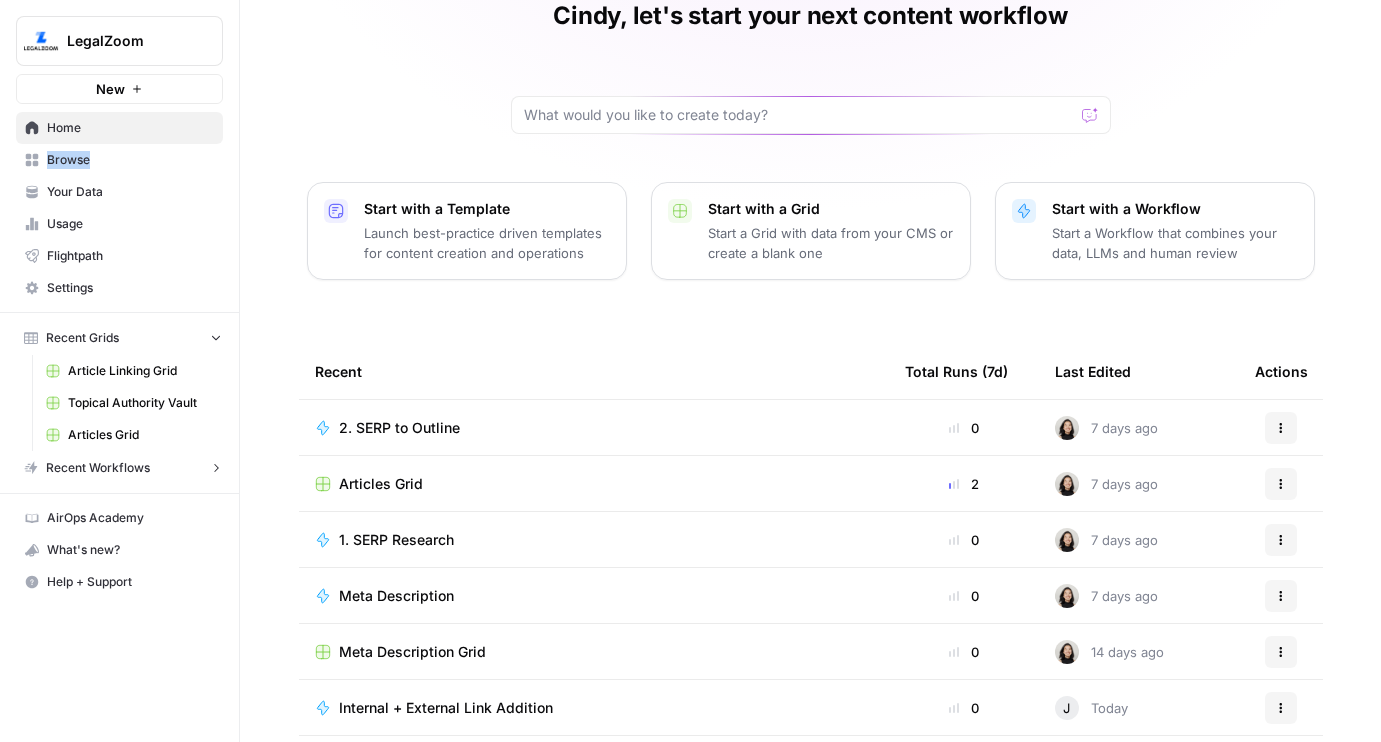 click on "Browse" at bounding box center [130, 160] 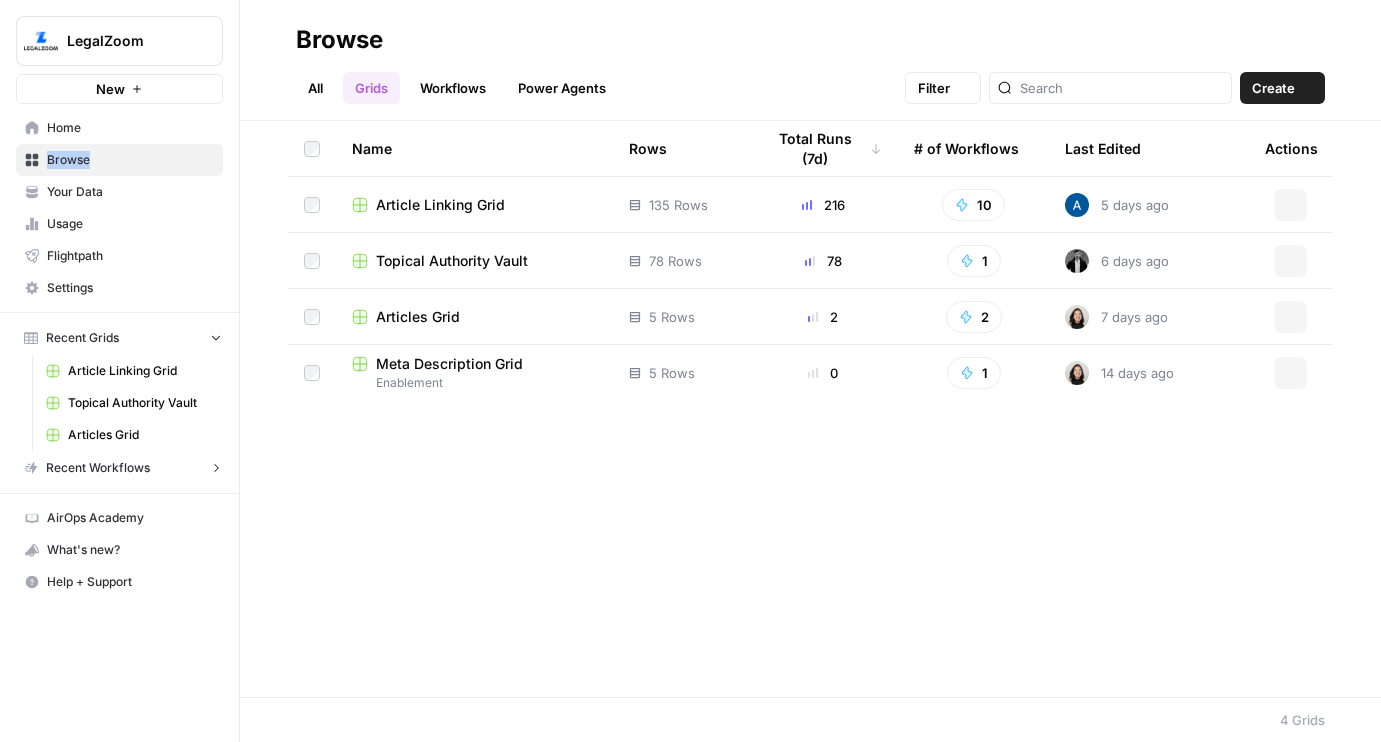scroll, scrollTop: 0, scrollLeft: 0, axis: both 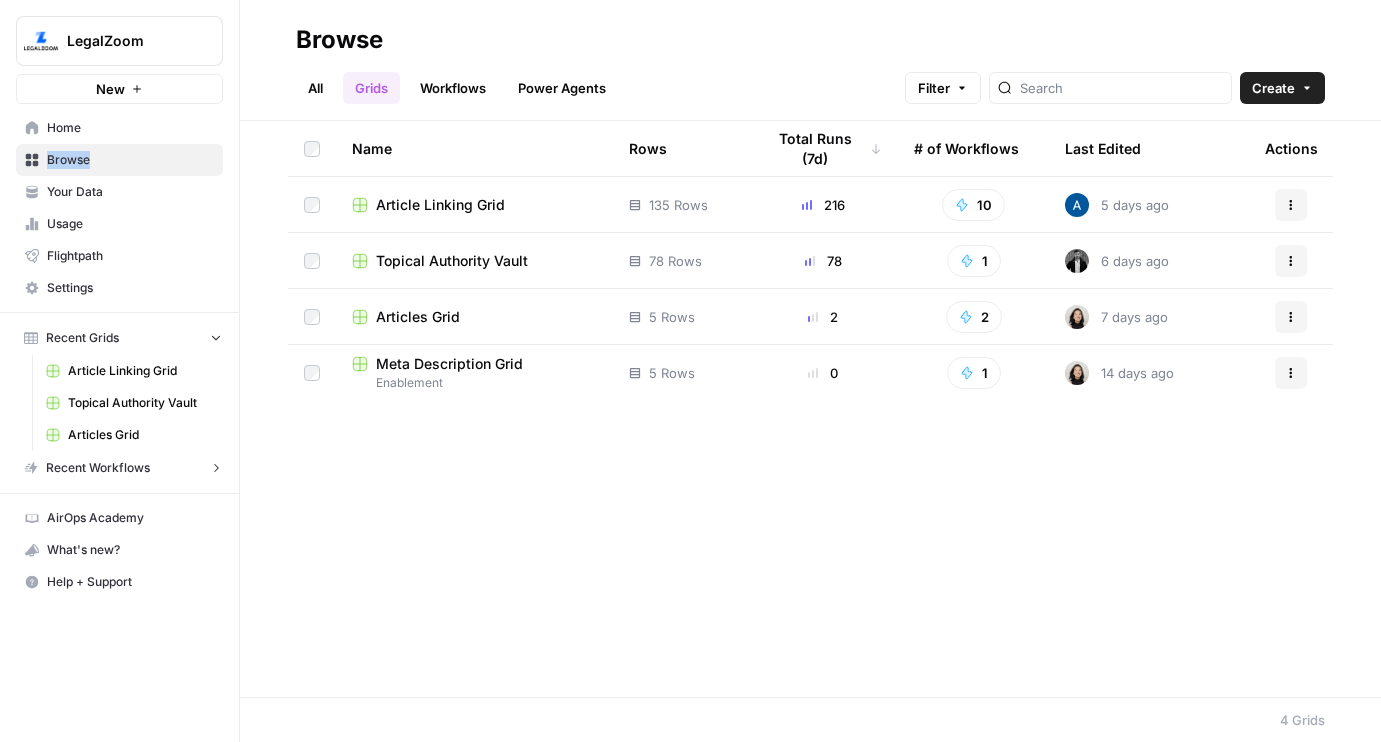 click on "Articles Grid" at bounding box center (474, 316) 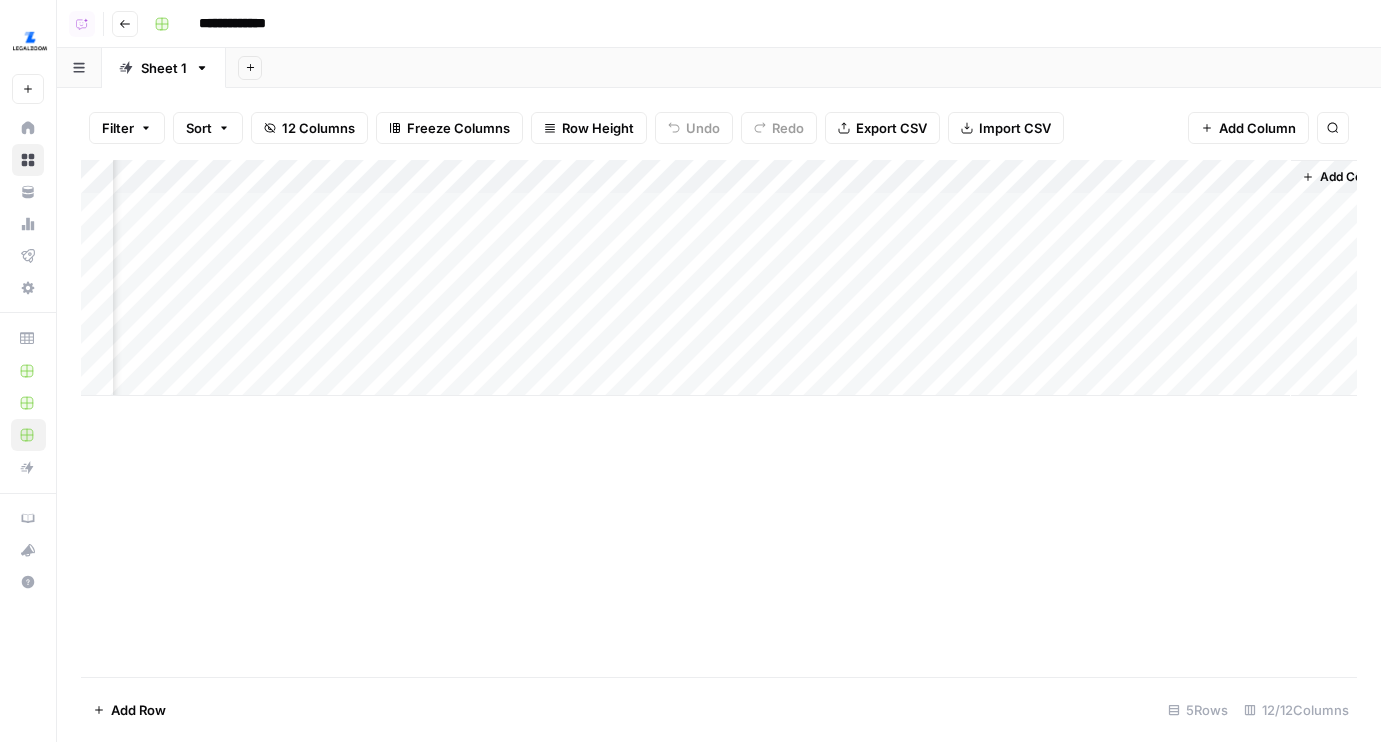 scroll, scrollTop: 0, scrollLeft: 1083, axis: horizontal 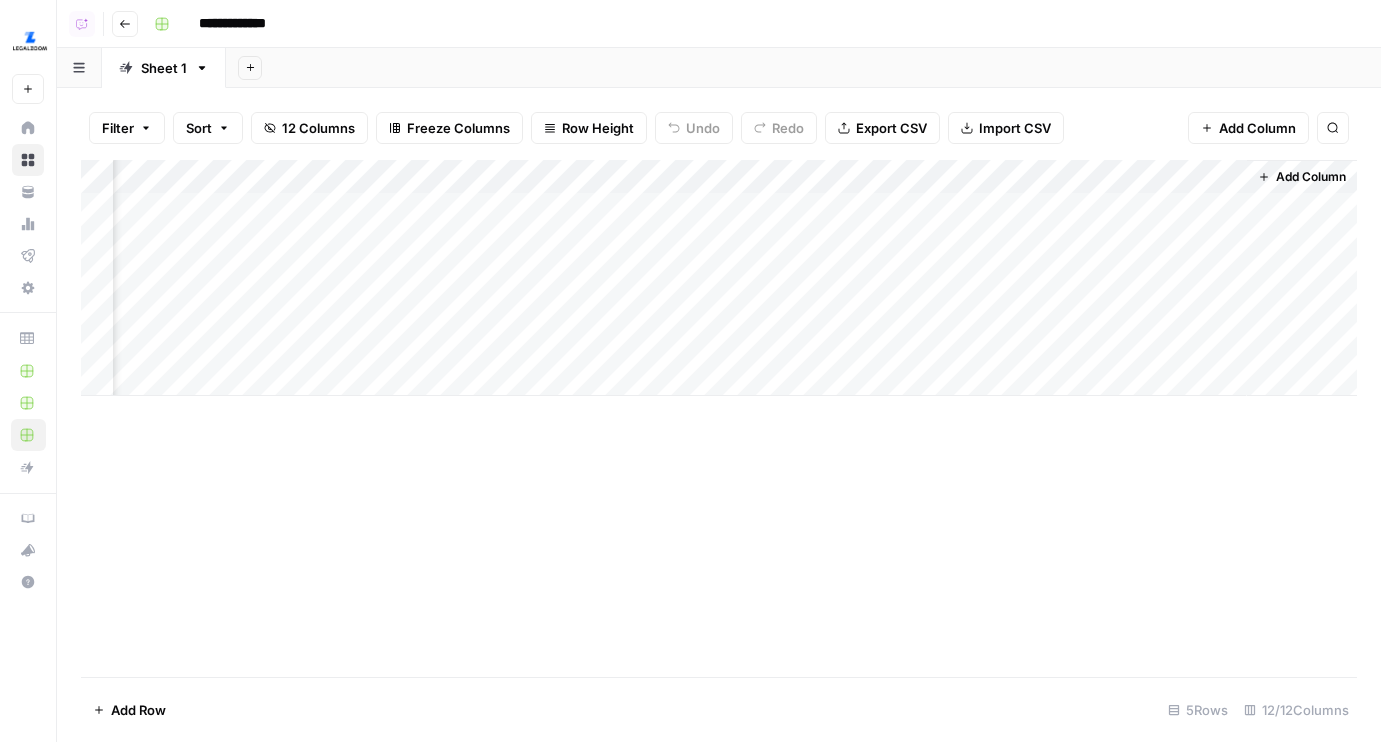 click on "Add Column" at bounding box center [1311, 177] 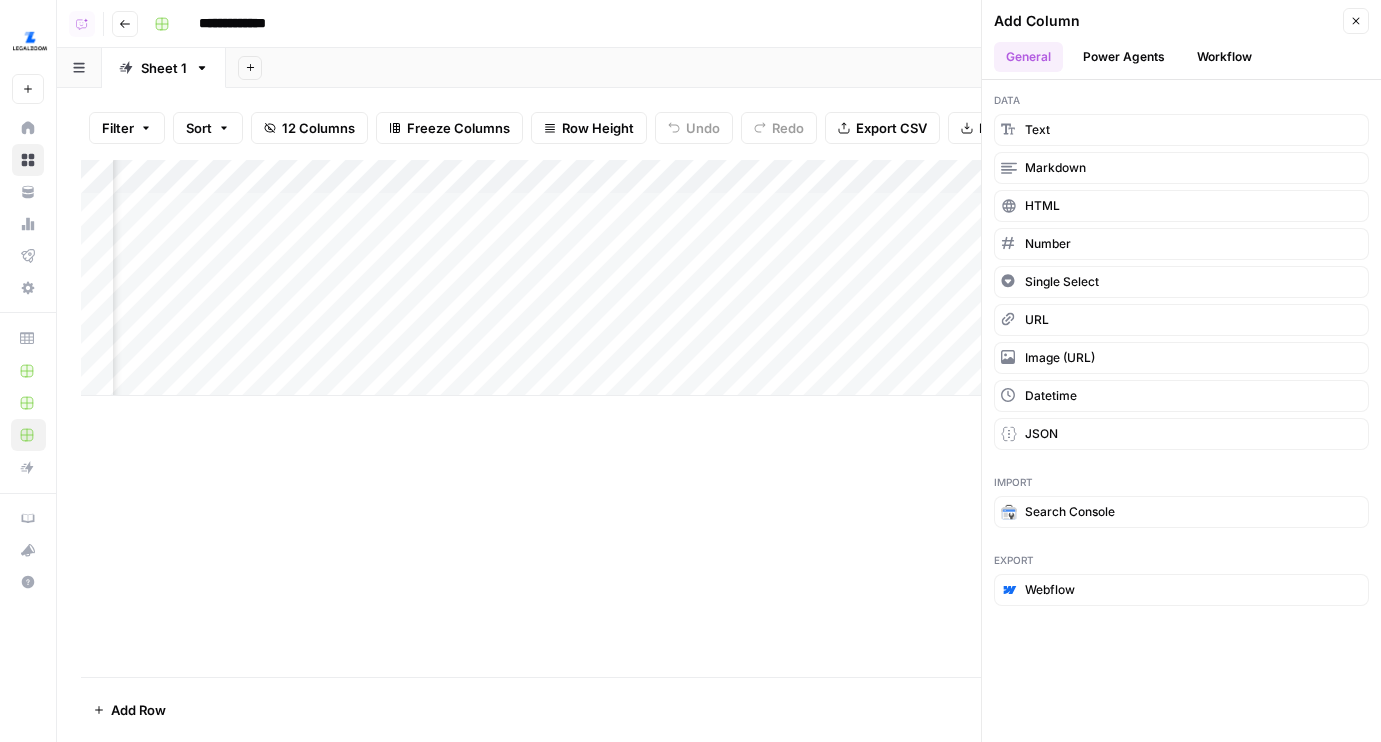 click 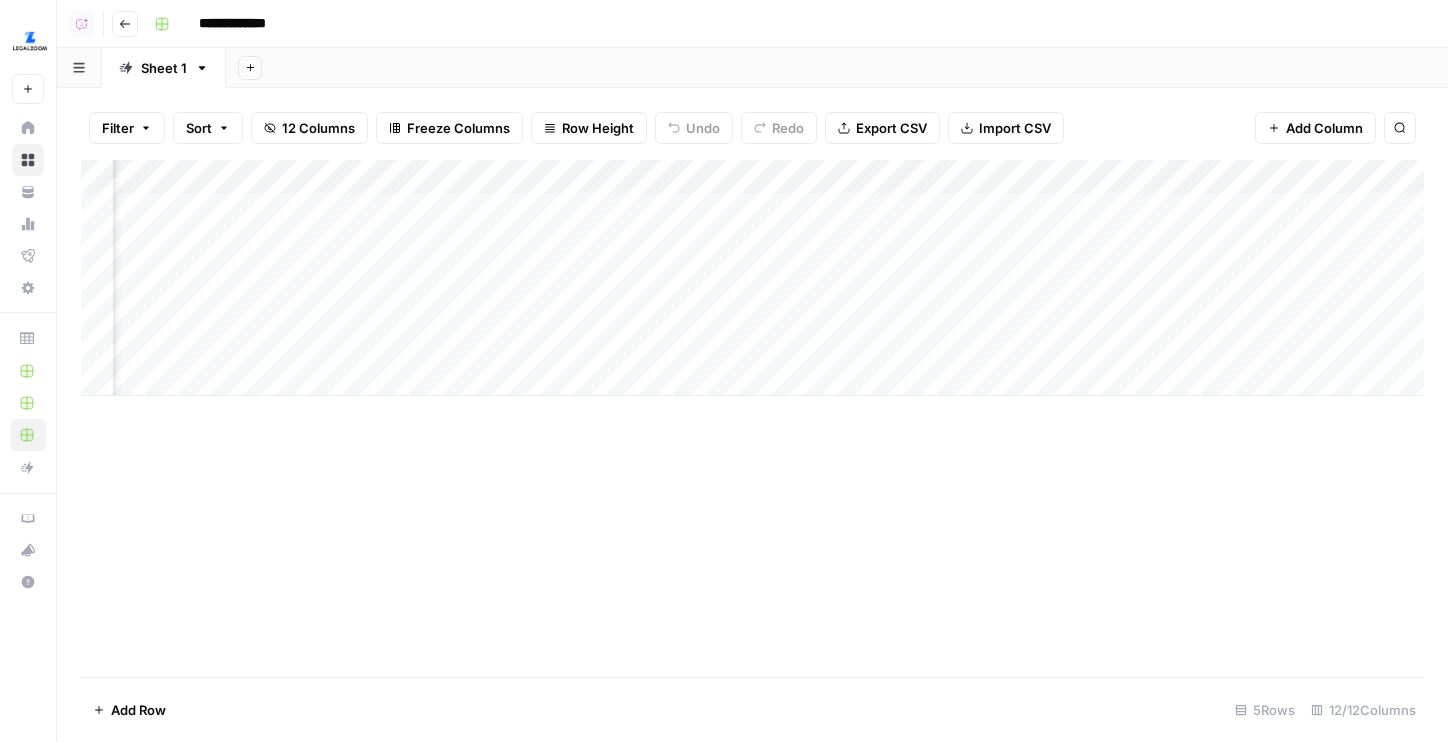 scroll, scrollTop: 0, scrollLeft: 0, axis: both 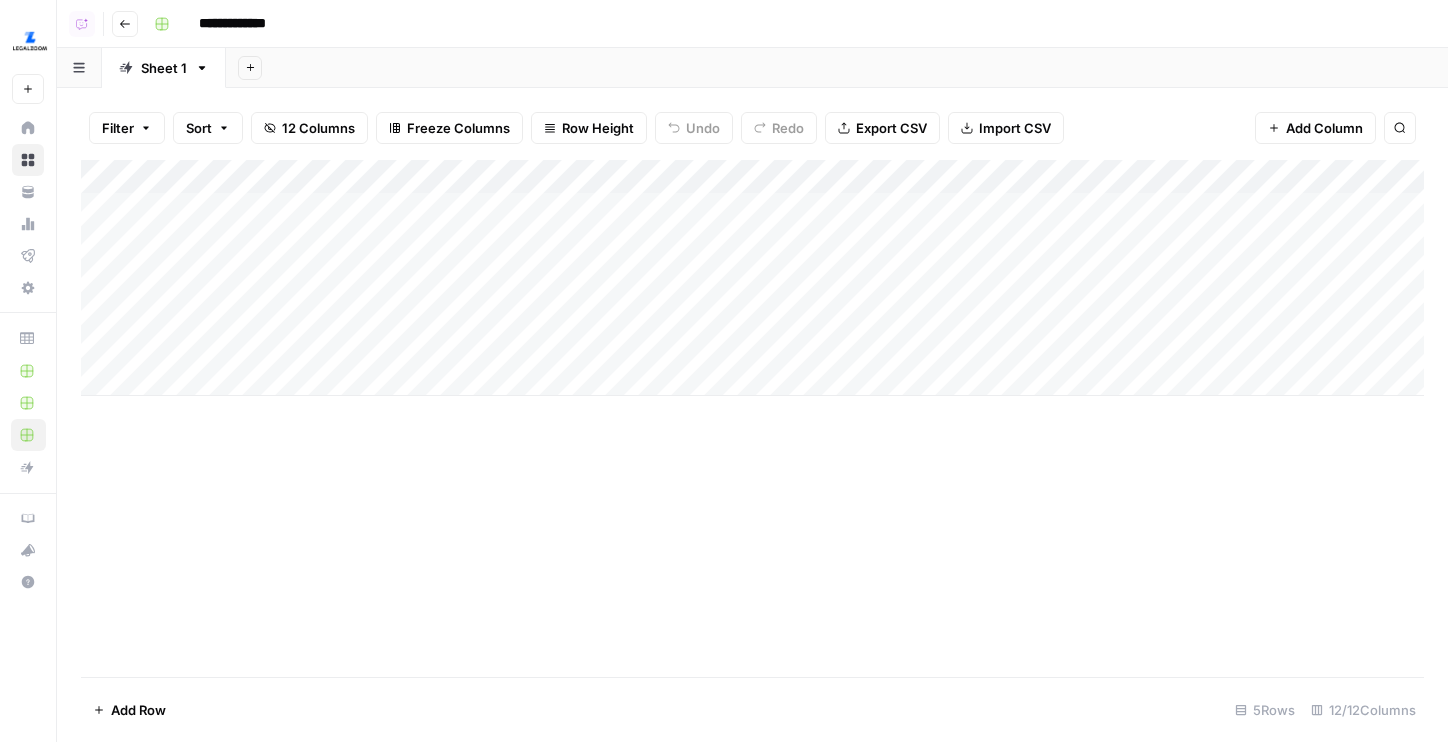 click on "**********" at bounding box center [246, 24] 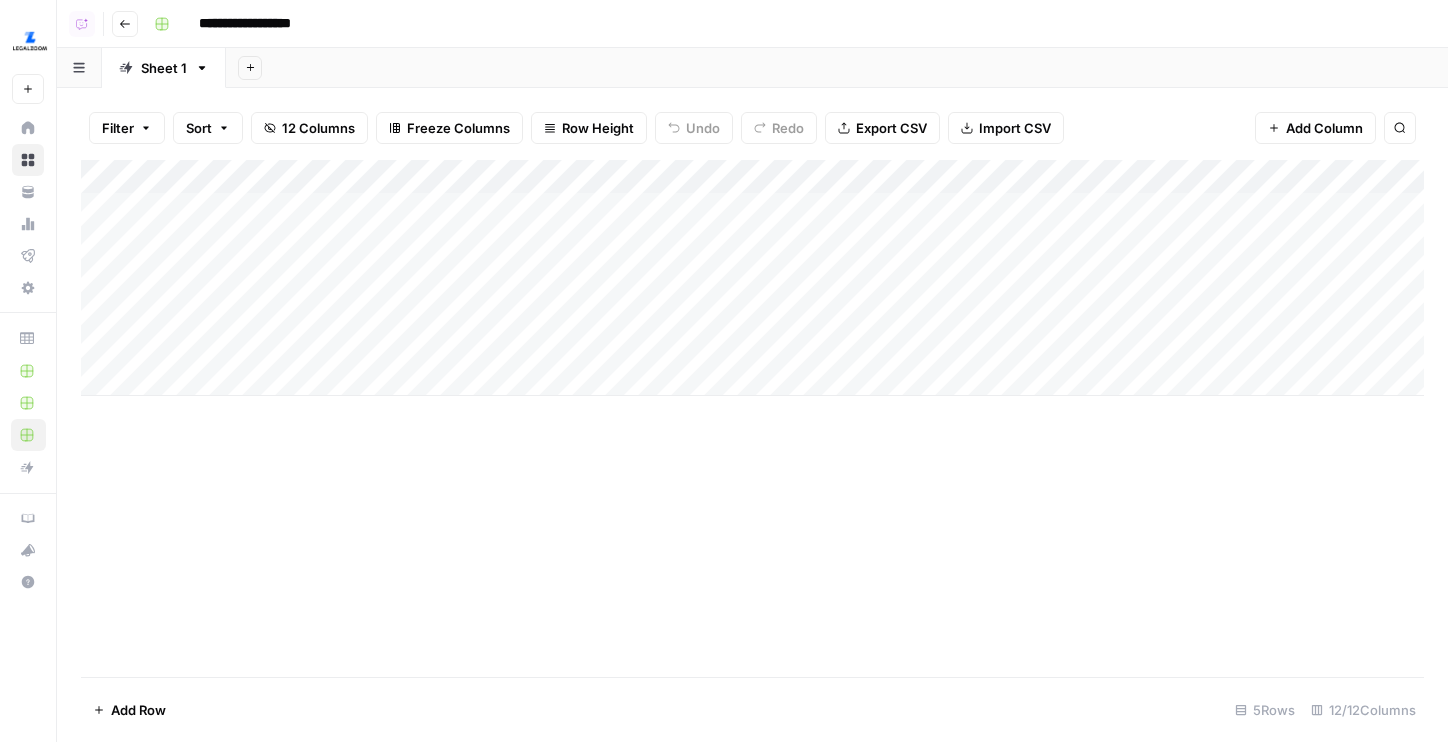 type on "**********" 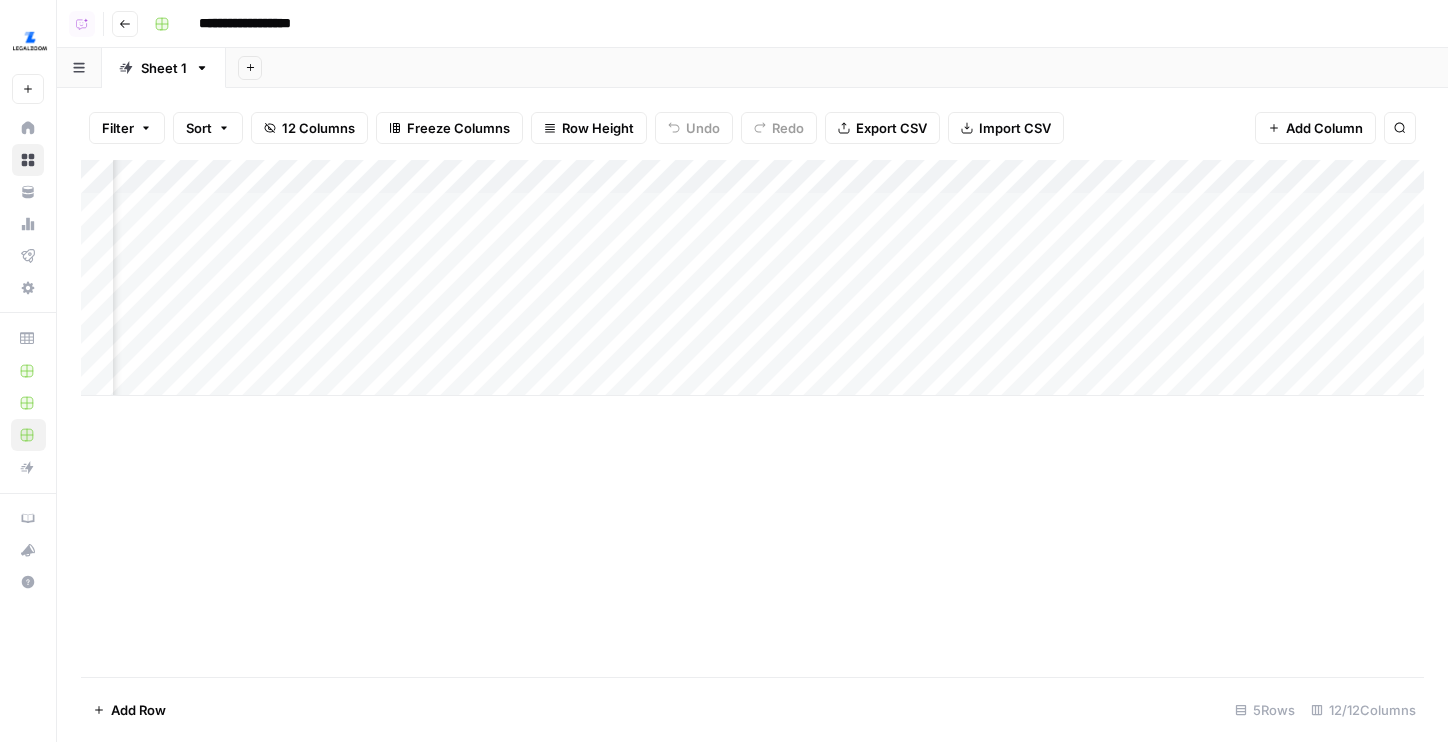 scroll, scrollTop: 0, scrollLeft: 0, axis: both 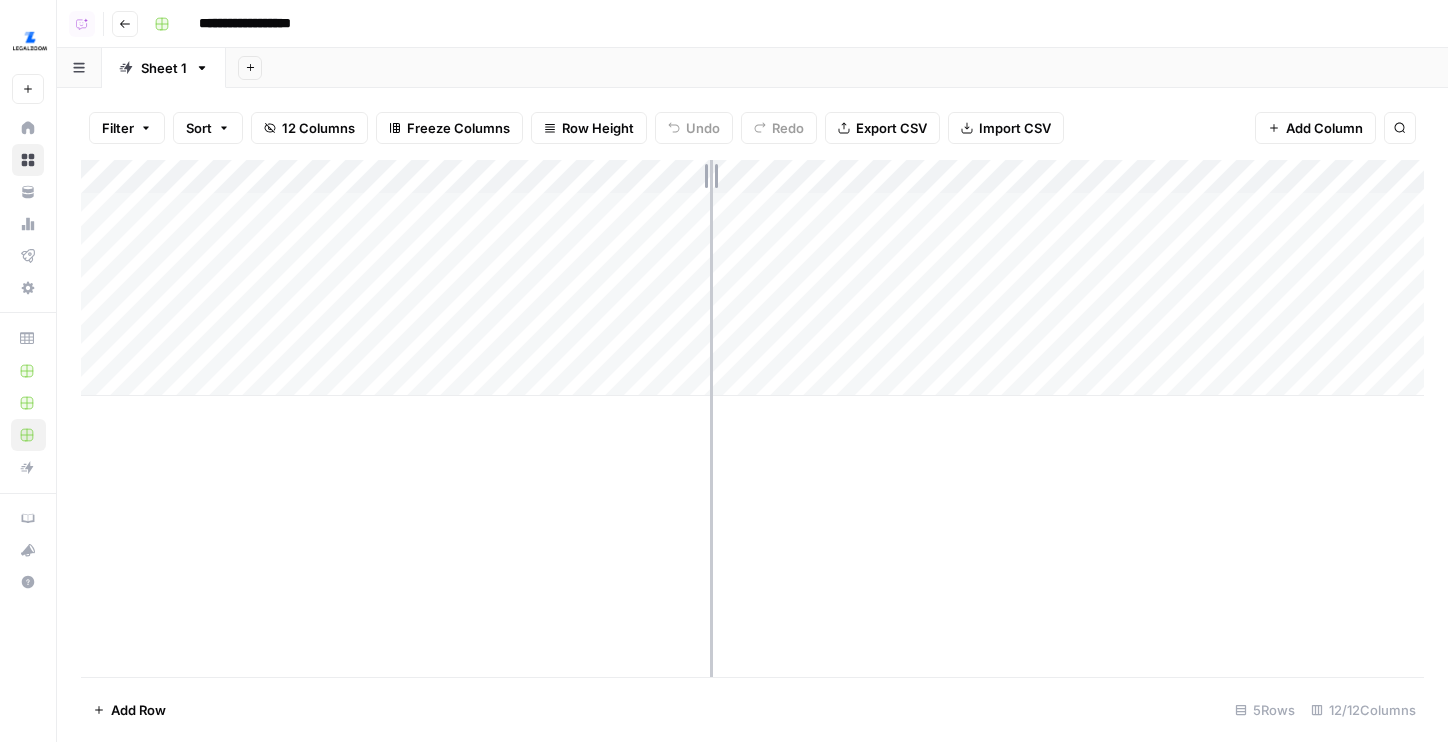 drag, startPoint x: 709, startPoint y: 181, endPoint x: 725, endPoint y: 181, distance: 16 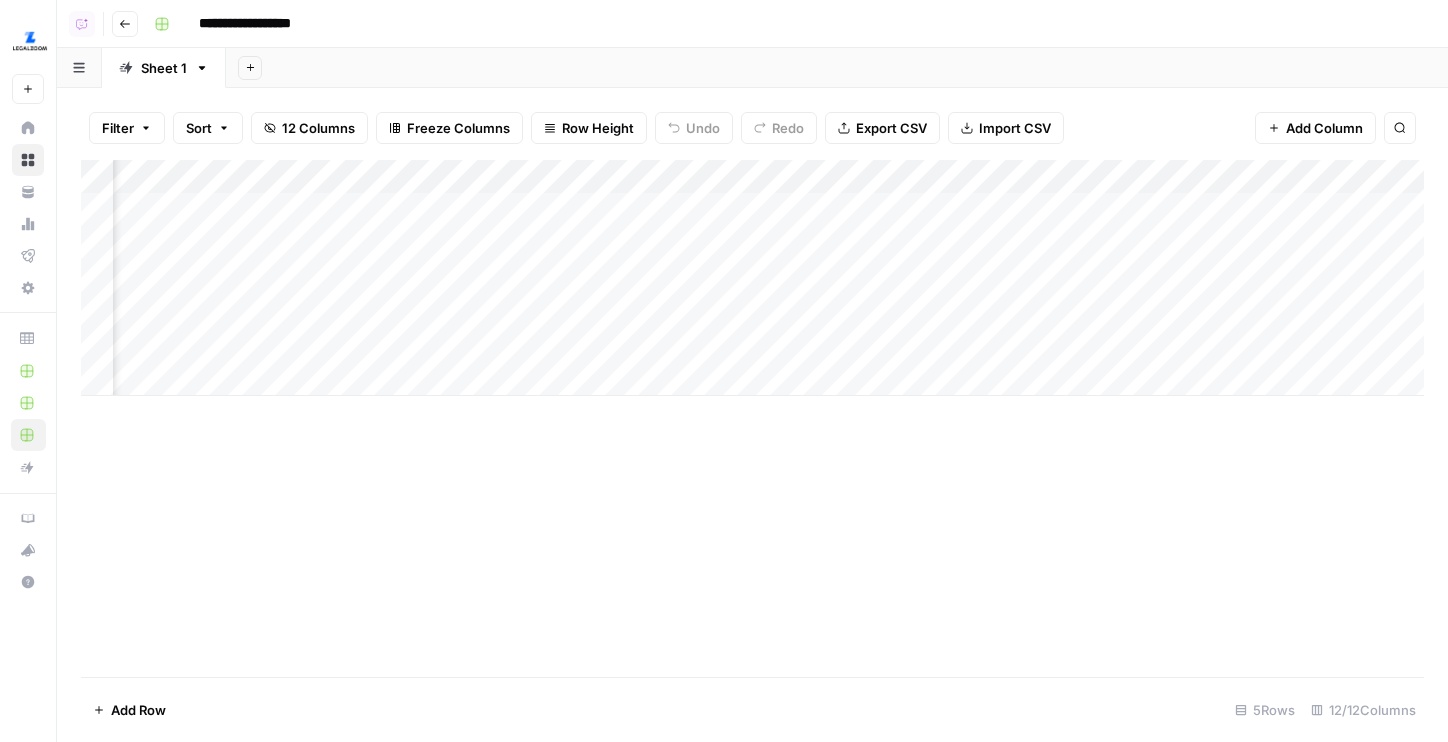 scroll, scrollTop: 0, scrollLeft: 282, axis: horizontal 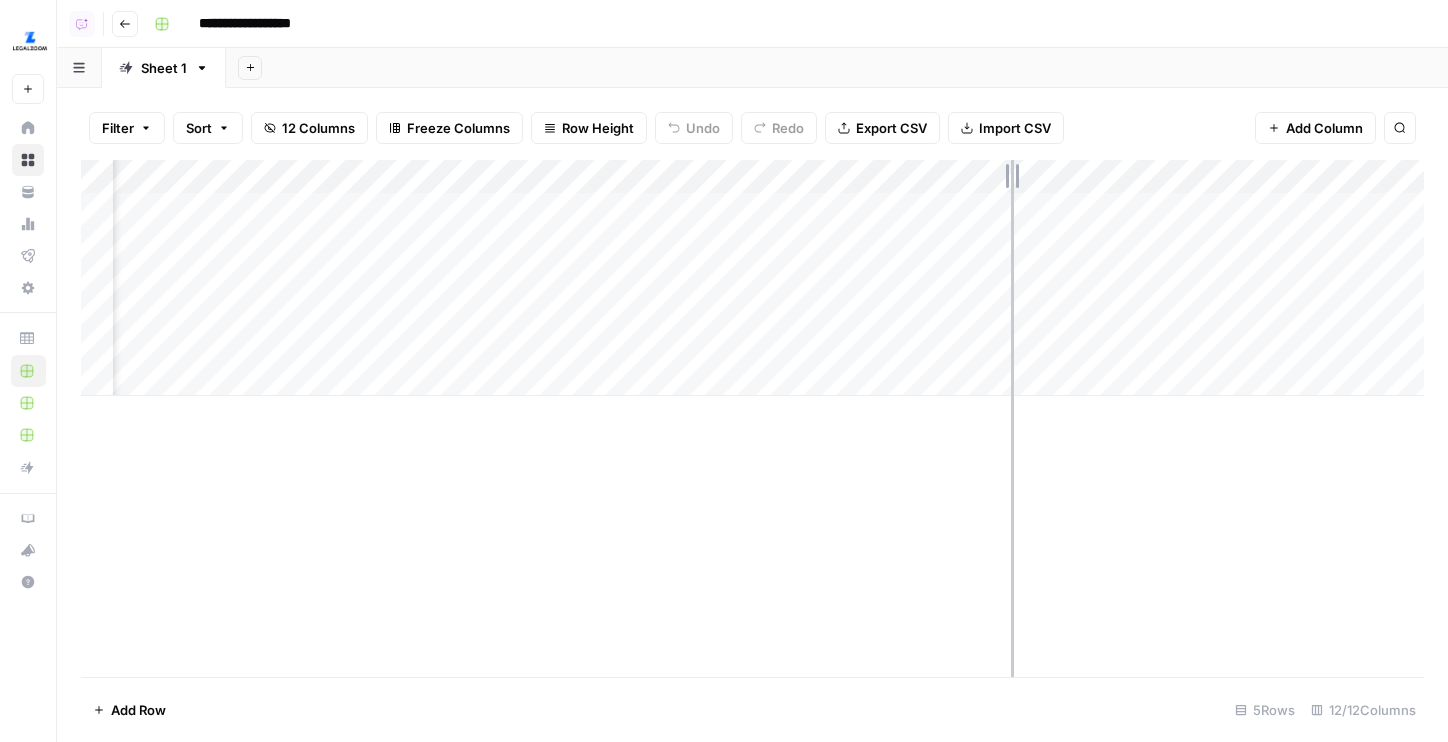 drag, startPoint x: 984, startPoint y: 179, endPoint x: 1011, endPoint y: 179, distance: 27 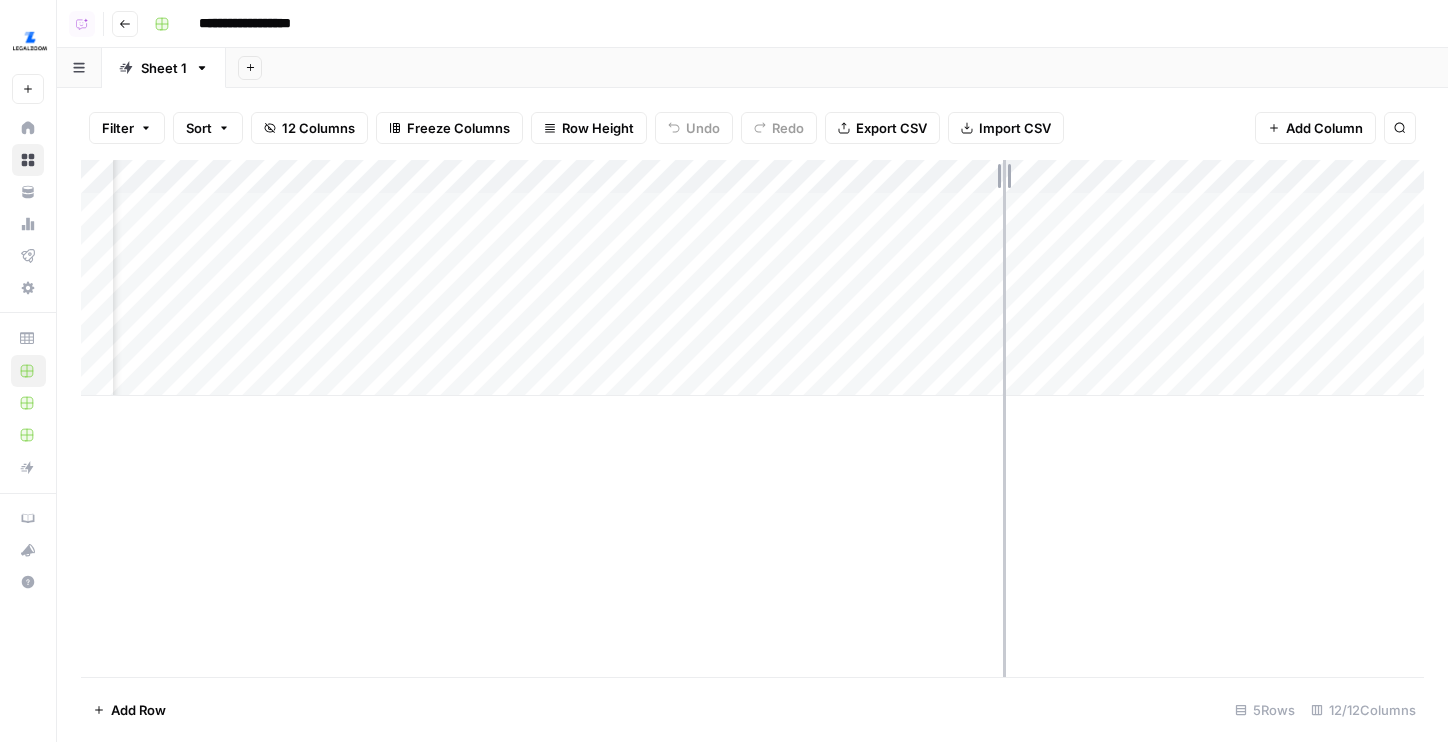 click on "Add Column" at bounding box center [752, 278] 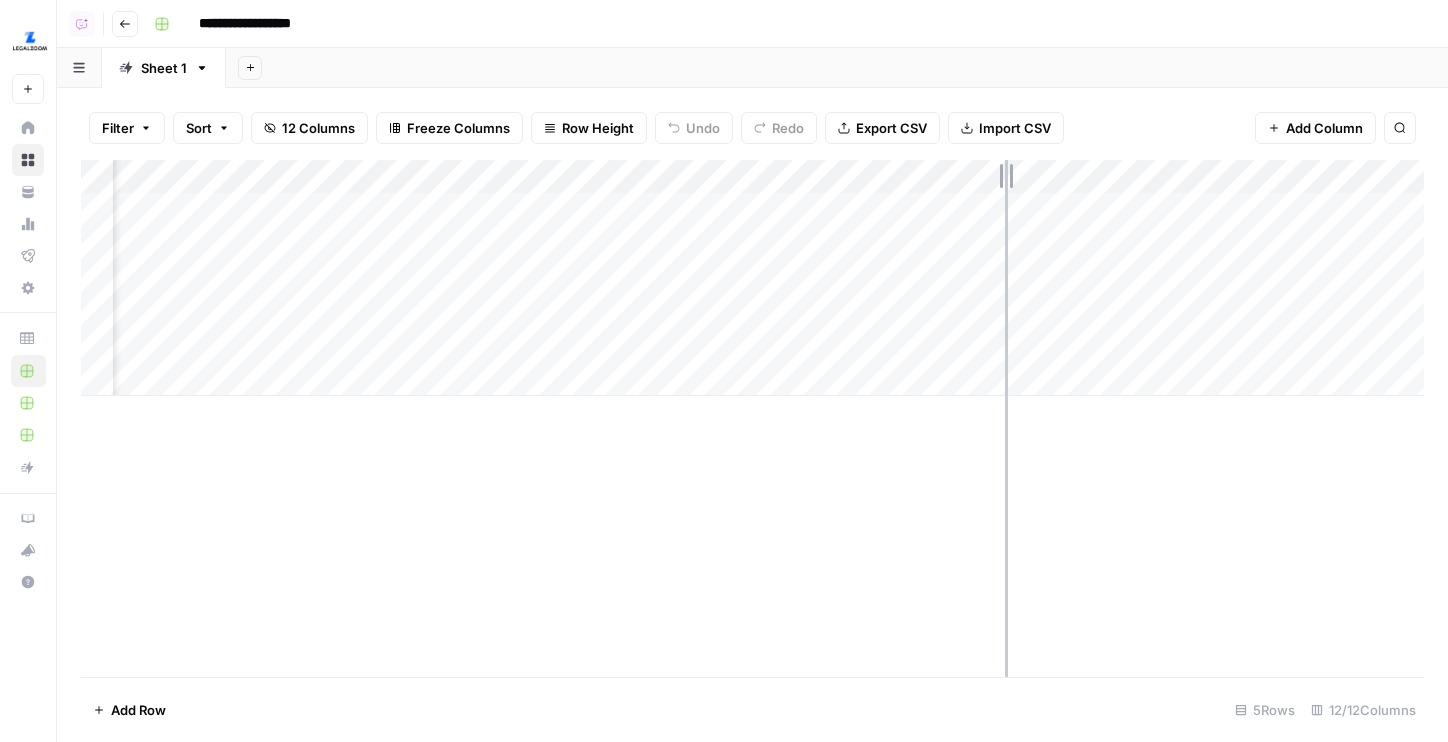 click on "Add Column" at bounding box center (752, 278) 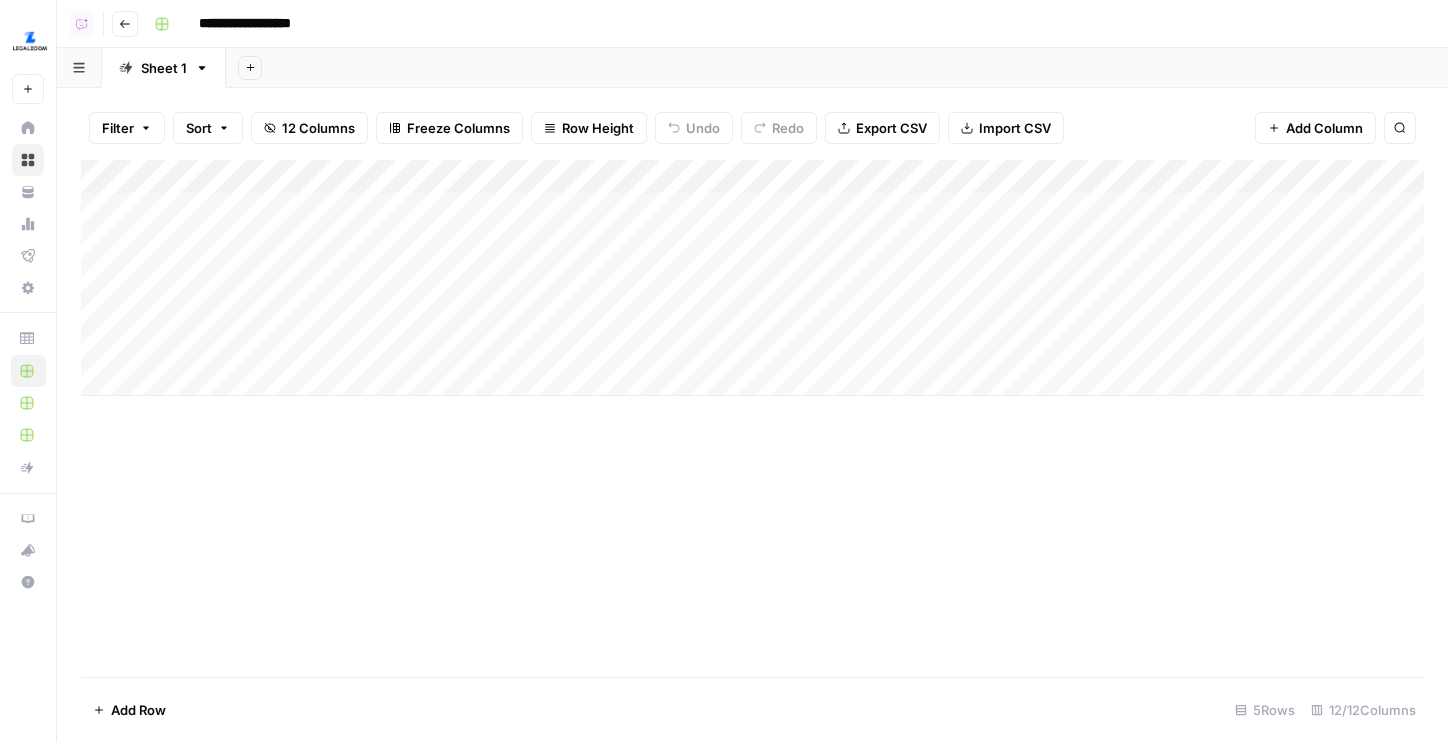 scroll, scrollTop: 0, scrollLeft: 0, axis: both 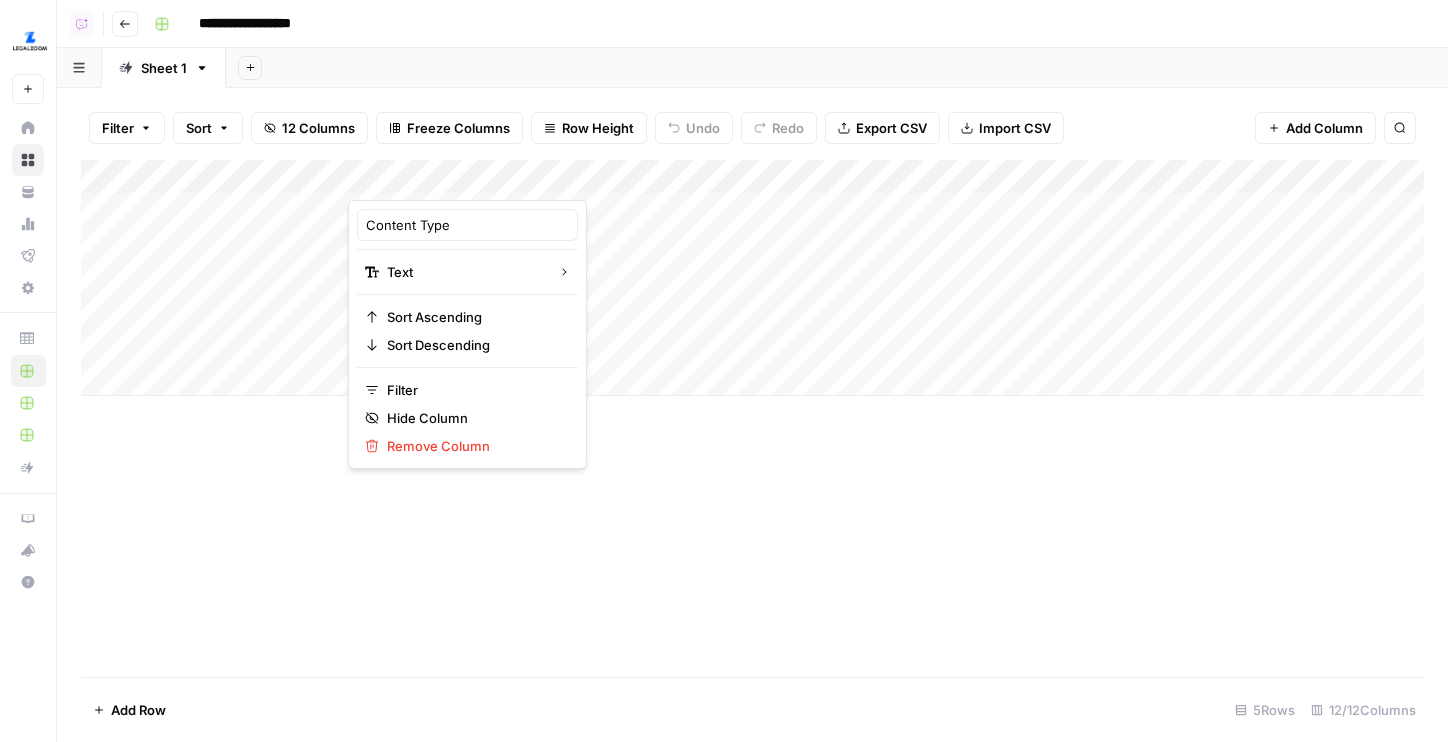 click on "Add Column" at bounding box center [752, 418] 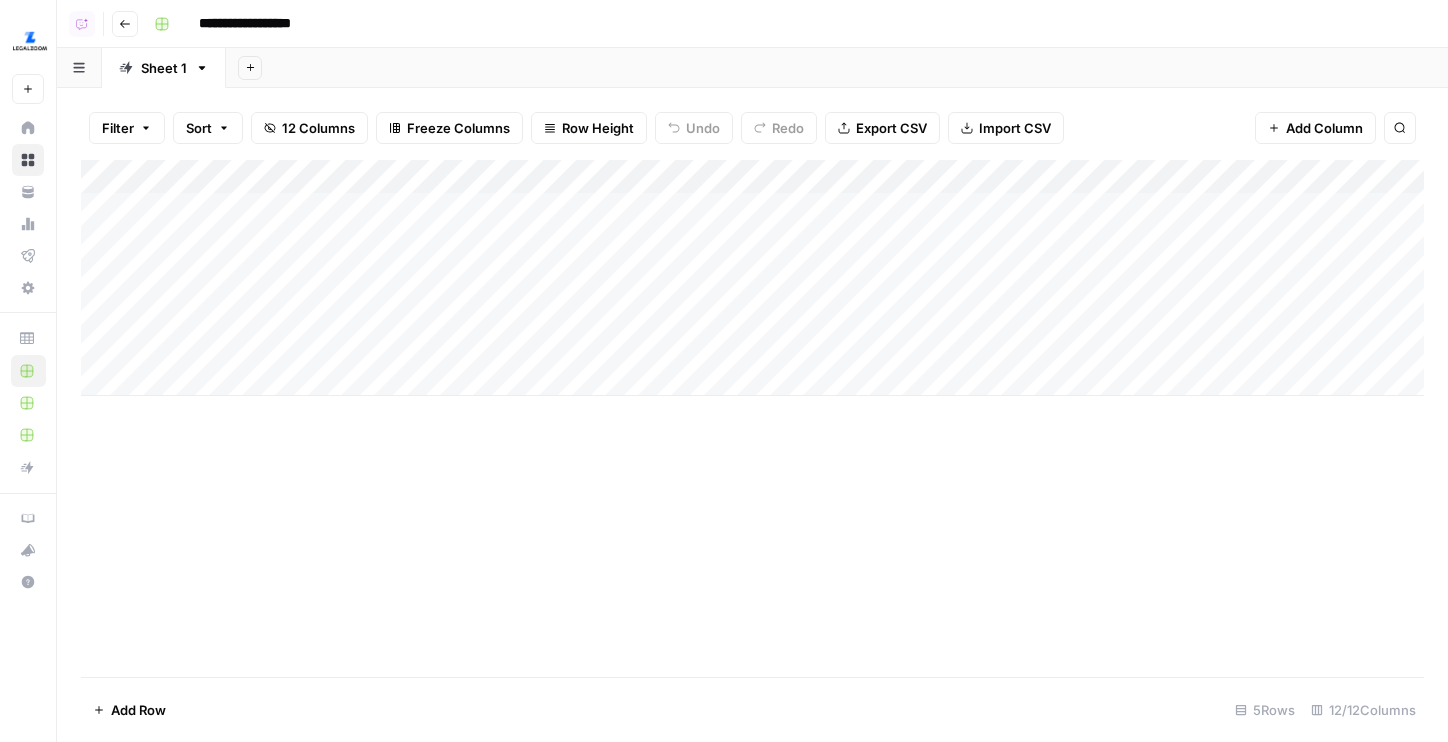 click on "Add Column" at bounding box center (752, 278) 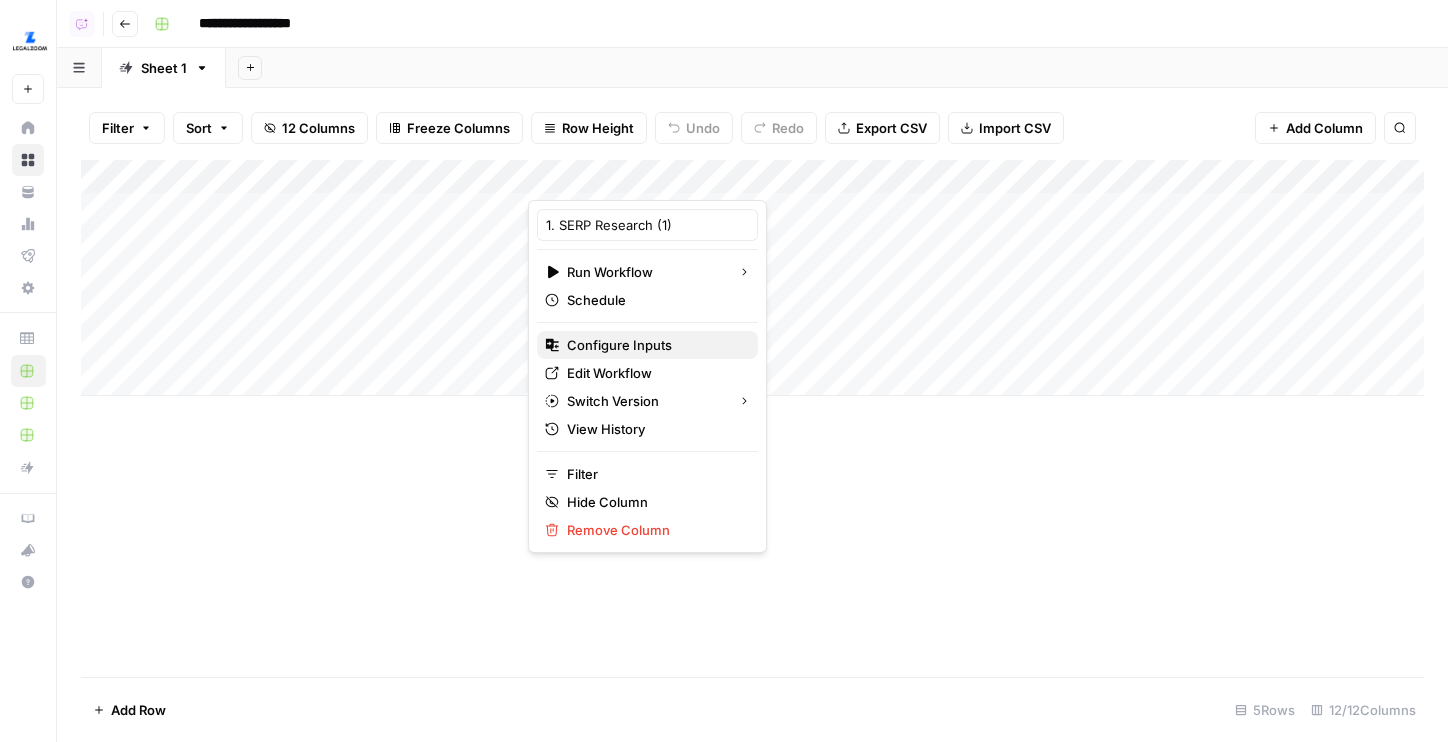 click on "Configure Inputs" at bounding box center (654, 345) 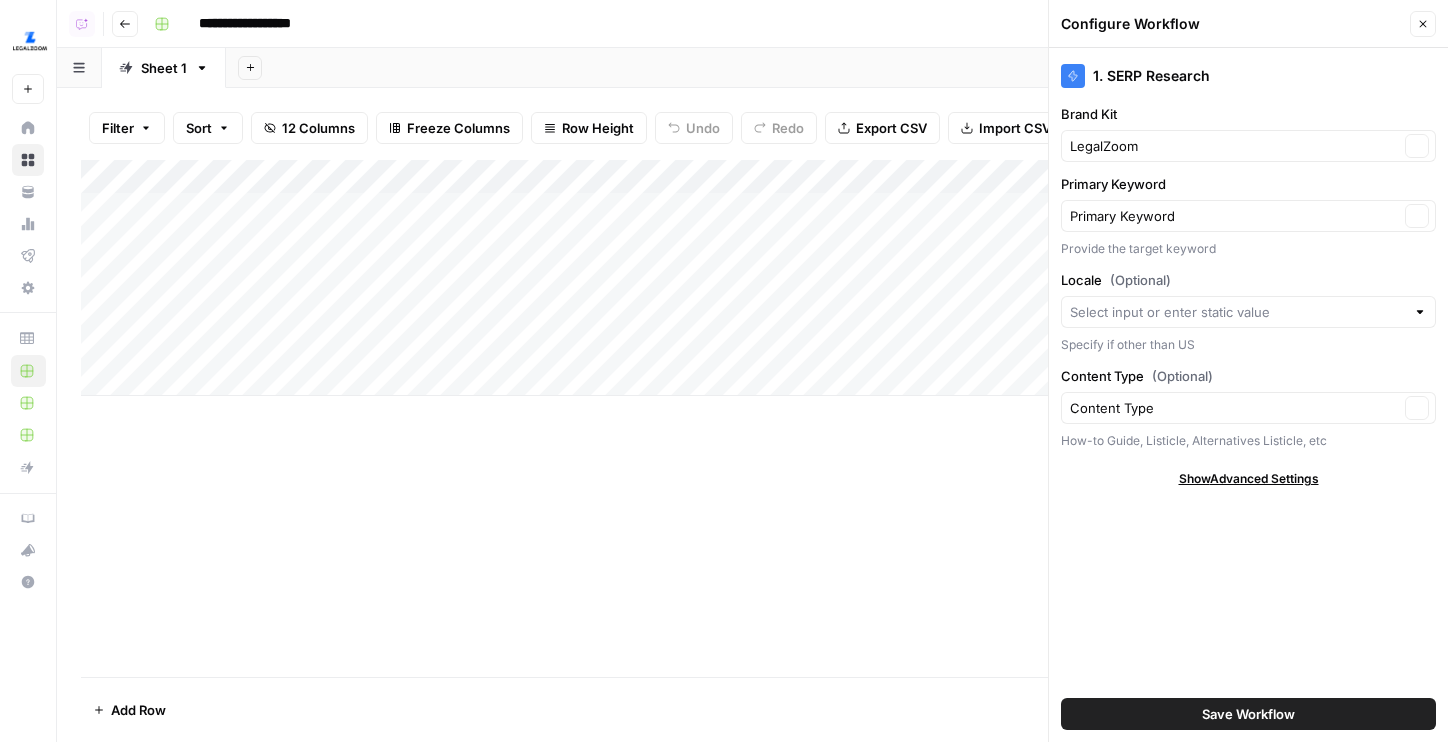 type on "LegalZoom LLC" 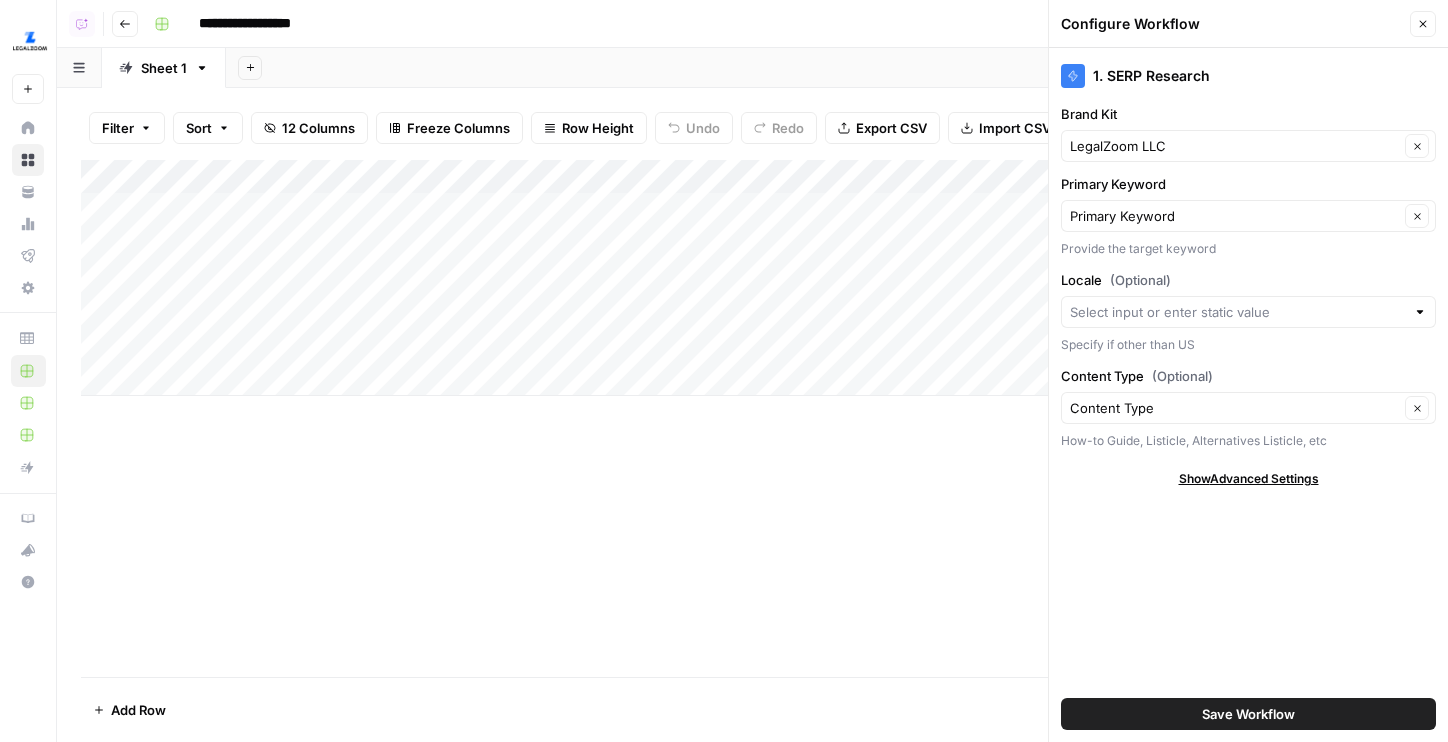 click on "Add Column" at bounding box center [752, 278] 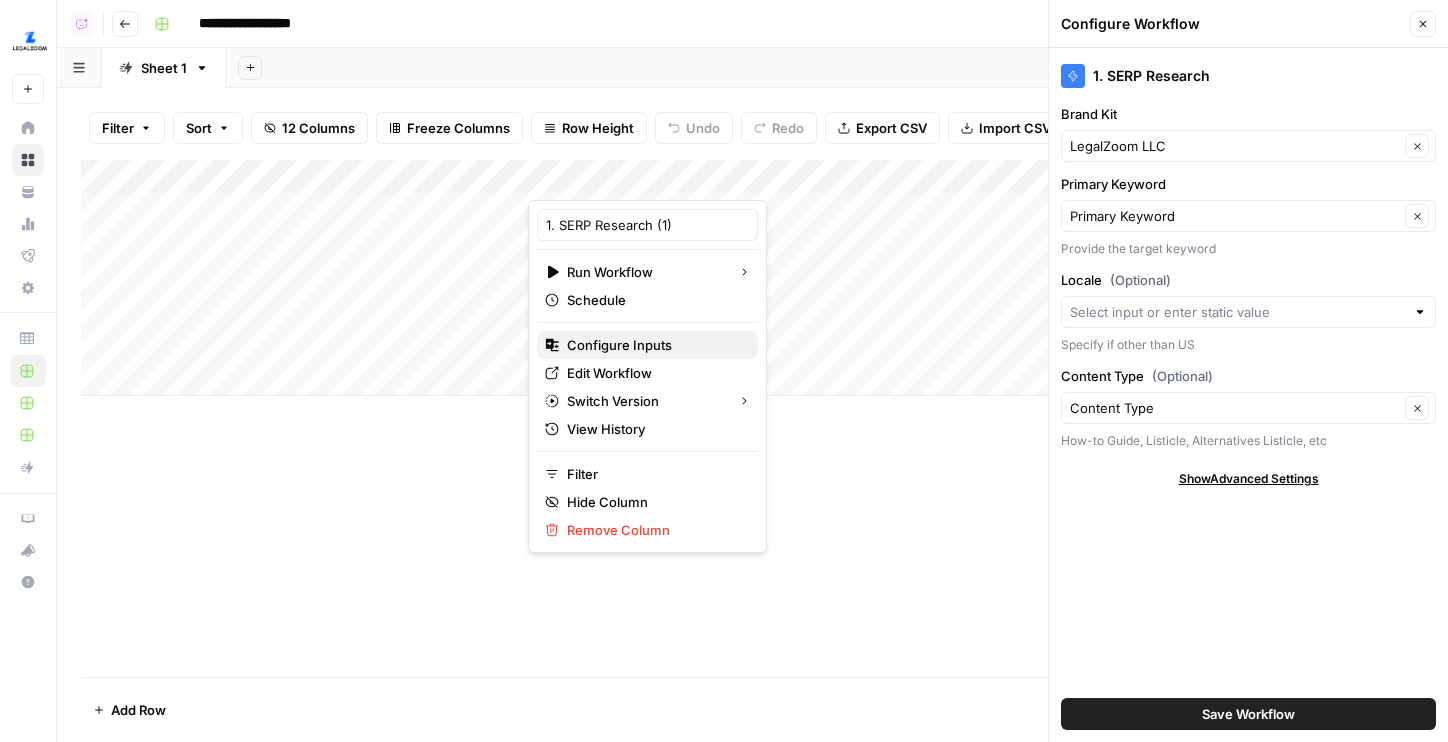 click on "Configure Inputs" at bounding box center [654, 345] 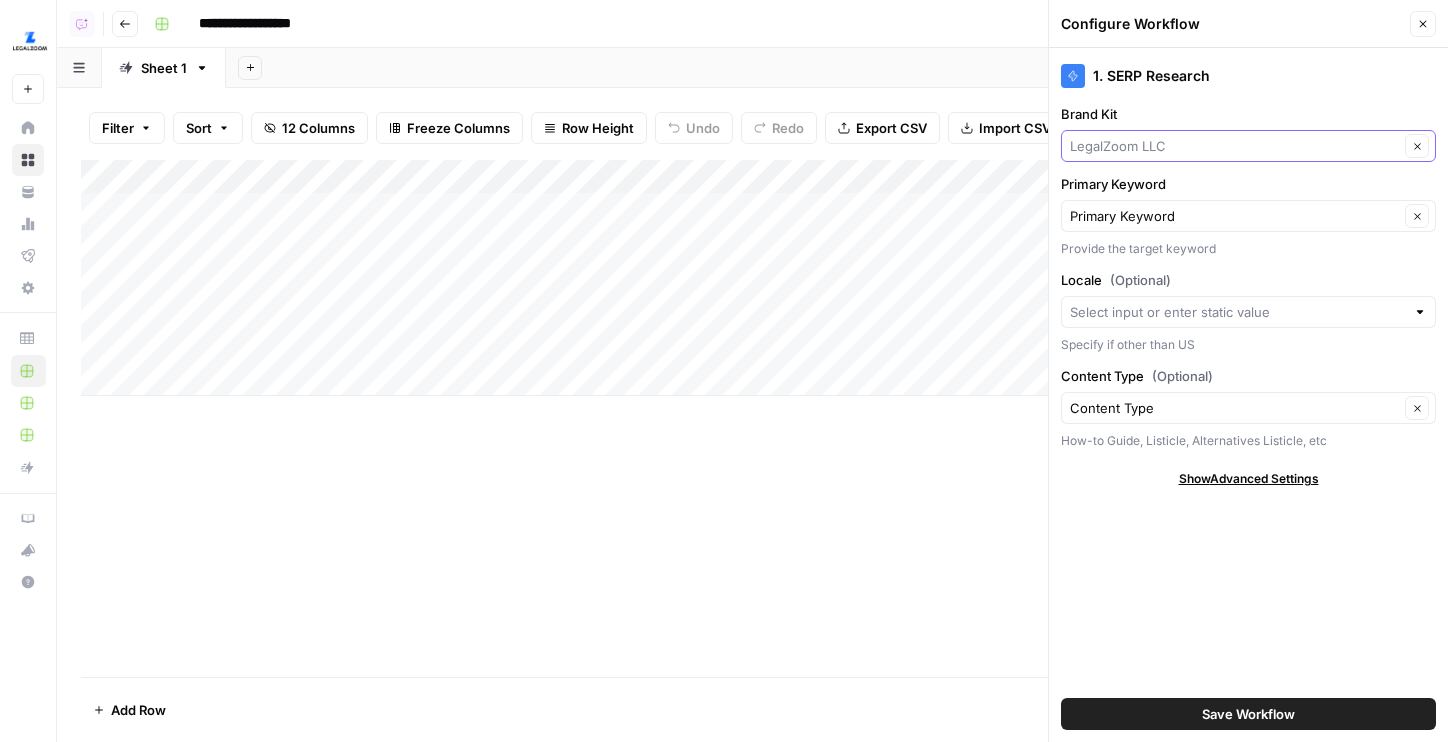 click on "Brand Kit" at bounding box center (1234, 146) 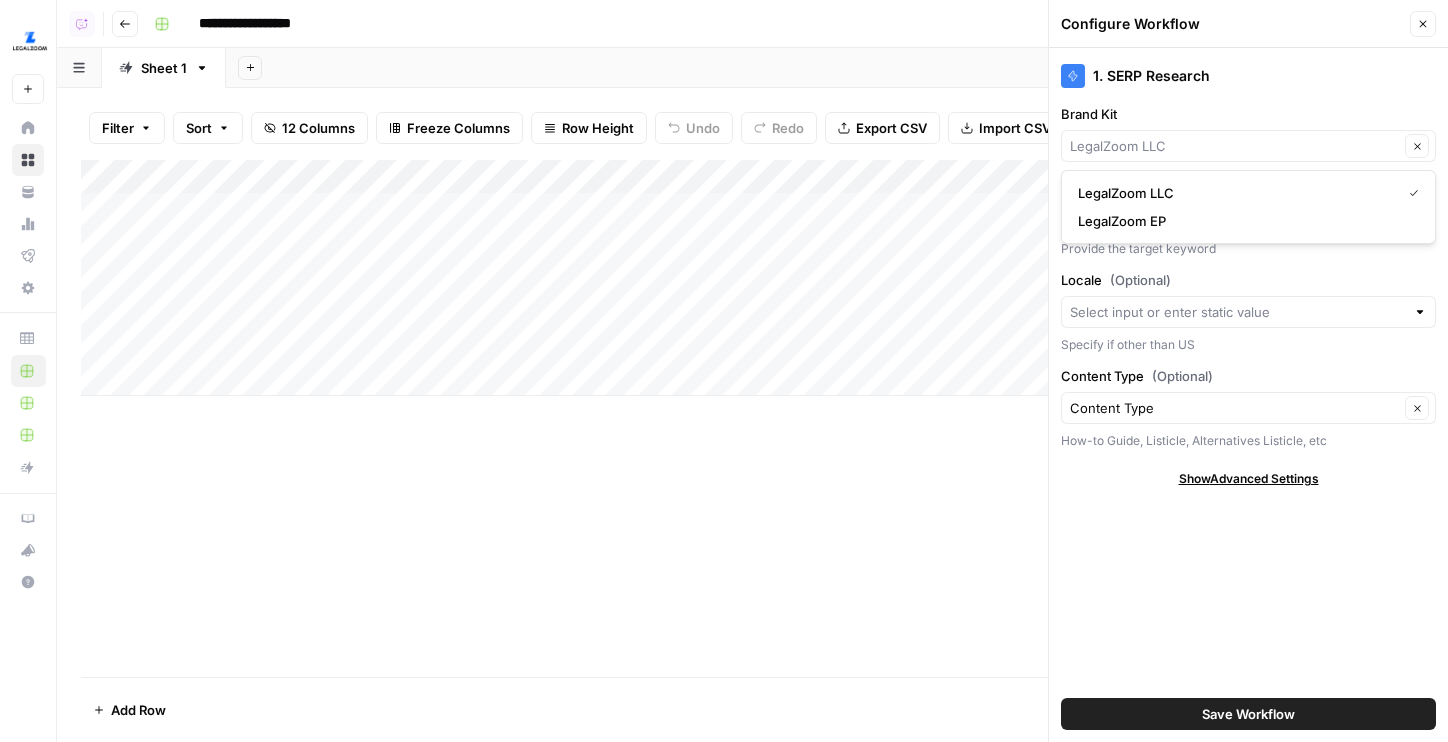 type on "LegalZoom LLC" 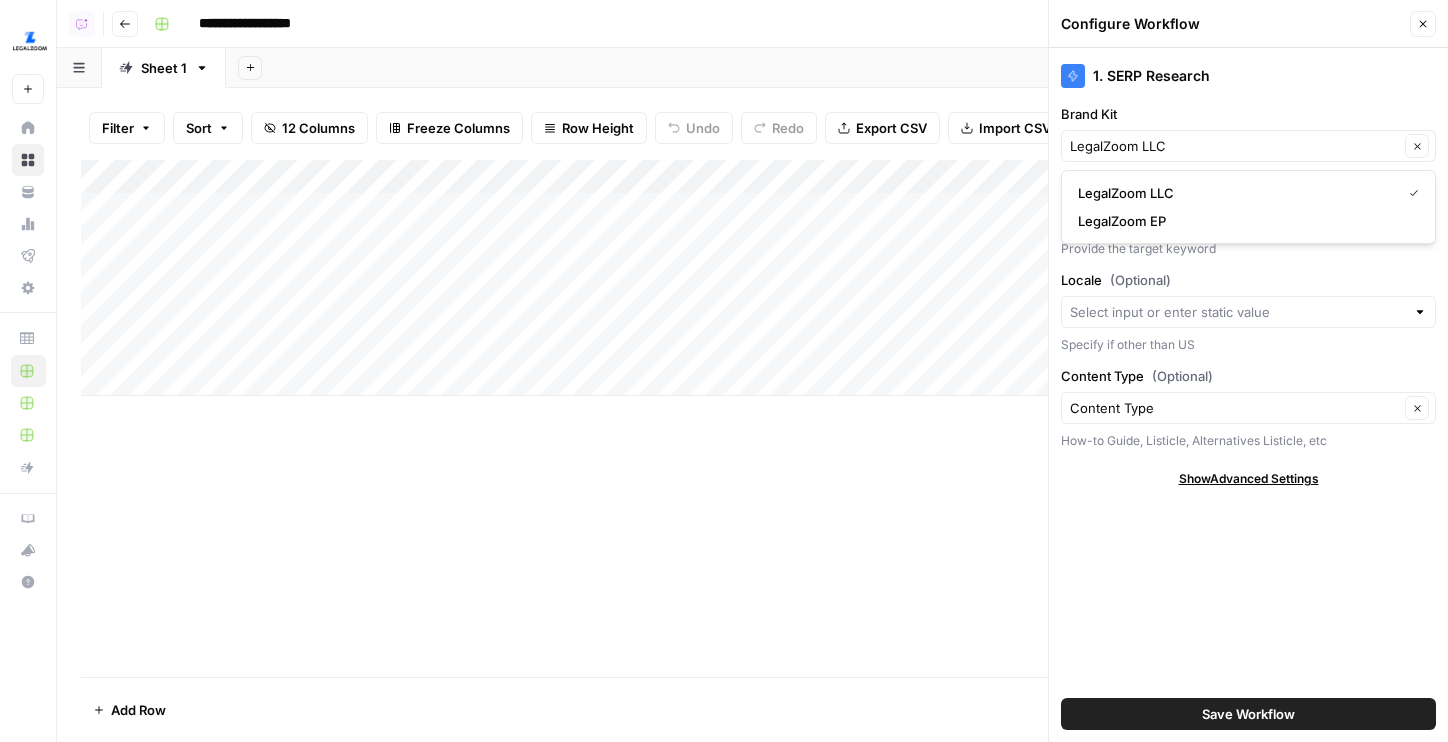 click on "Brand Kit" at bounding box center [1248, 114] 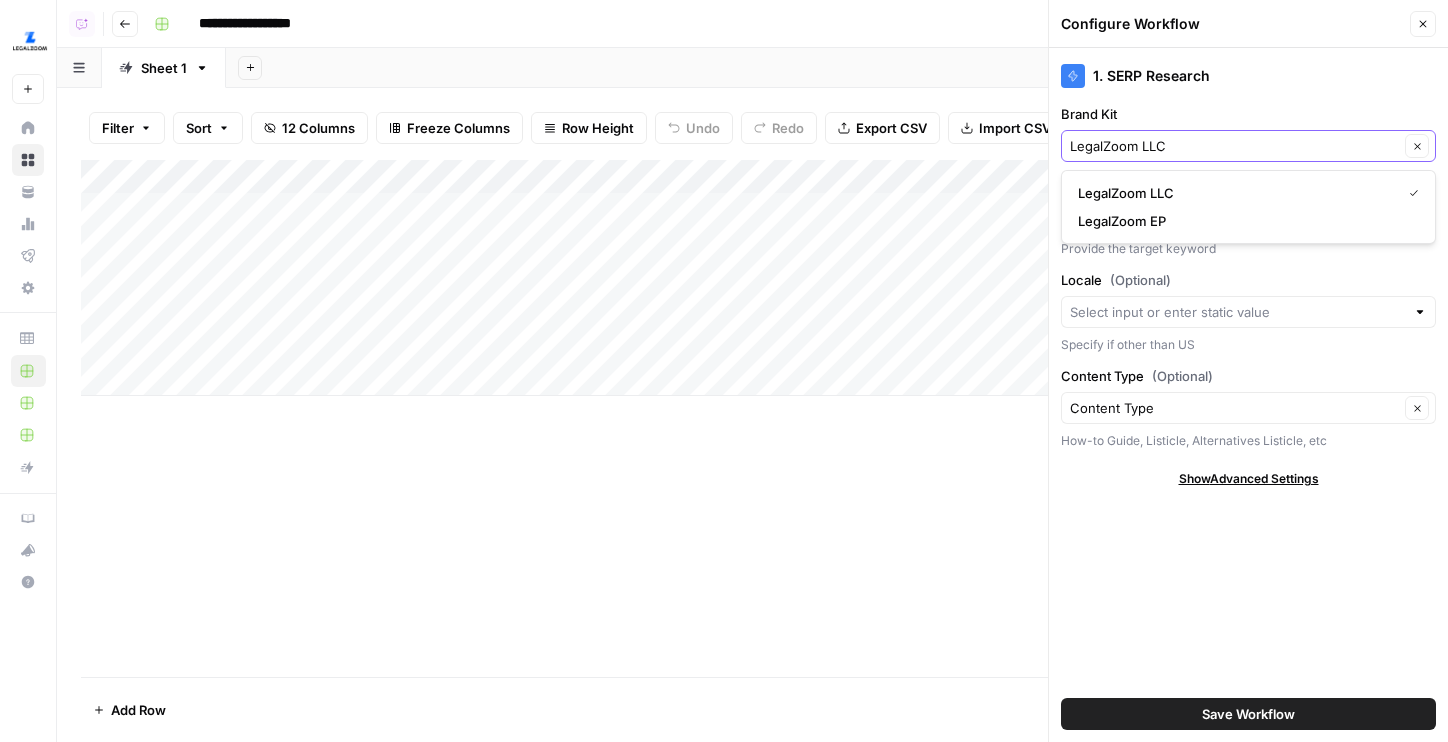 click on "LegalZoom LLC" at bounding box center [1234, 146] 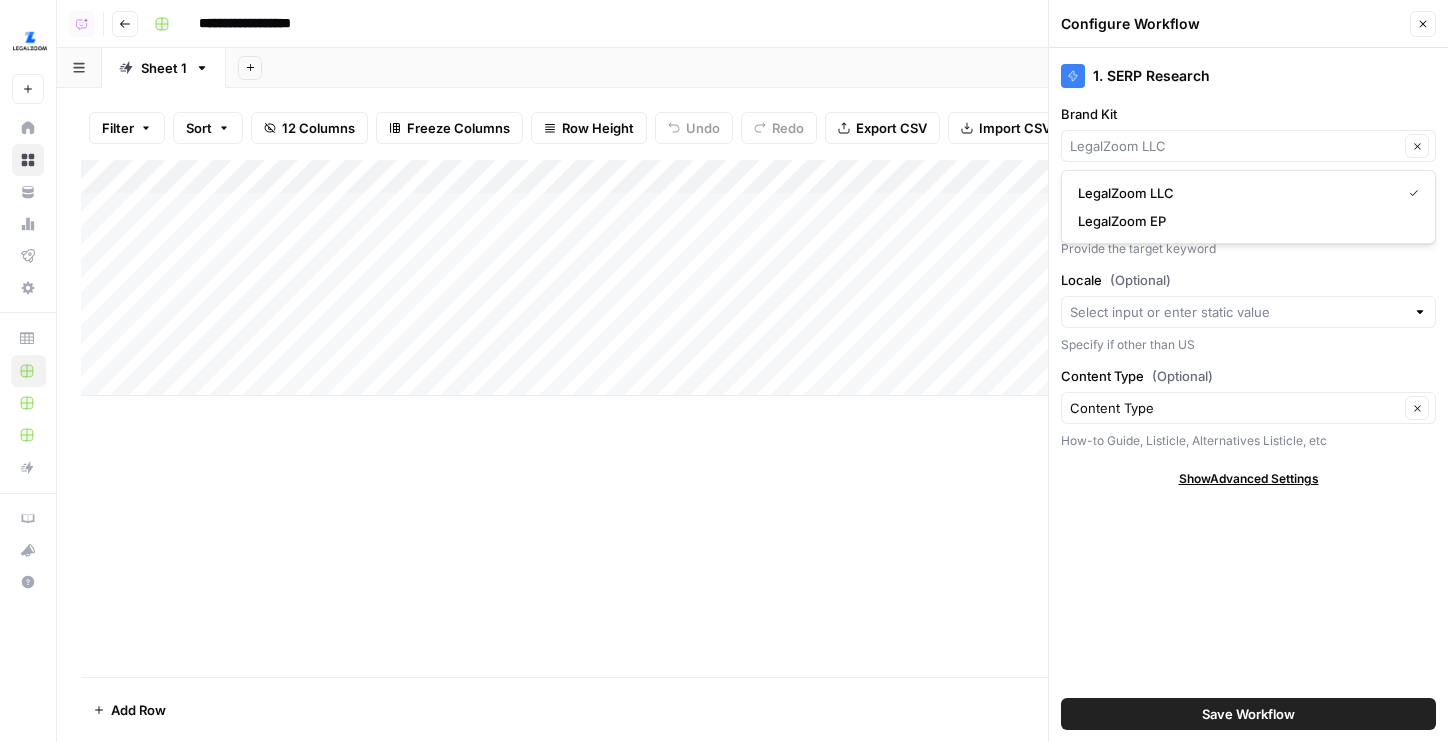 type on "LegalZoom LLC" 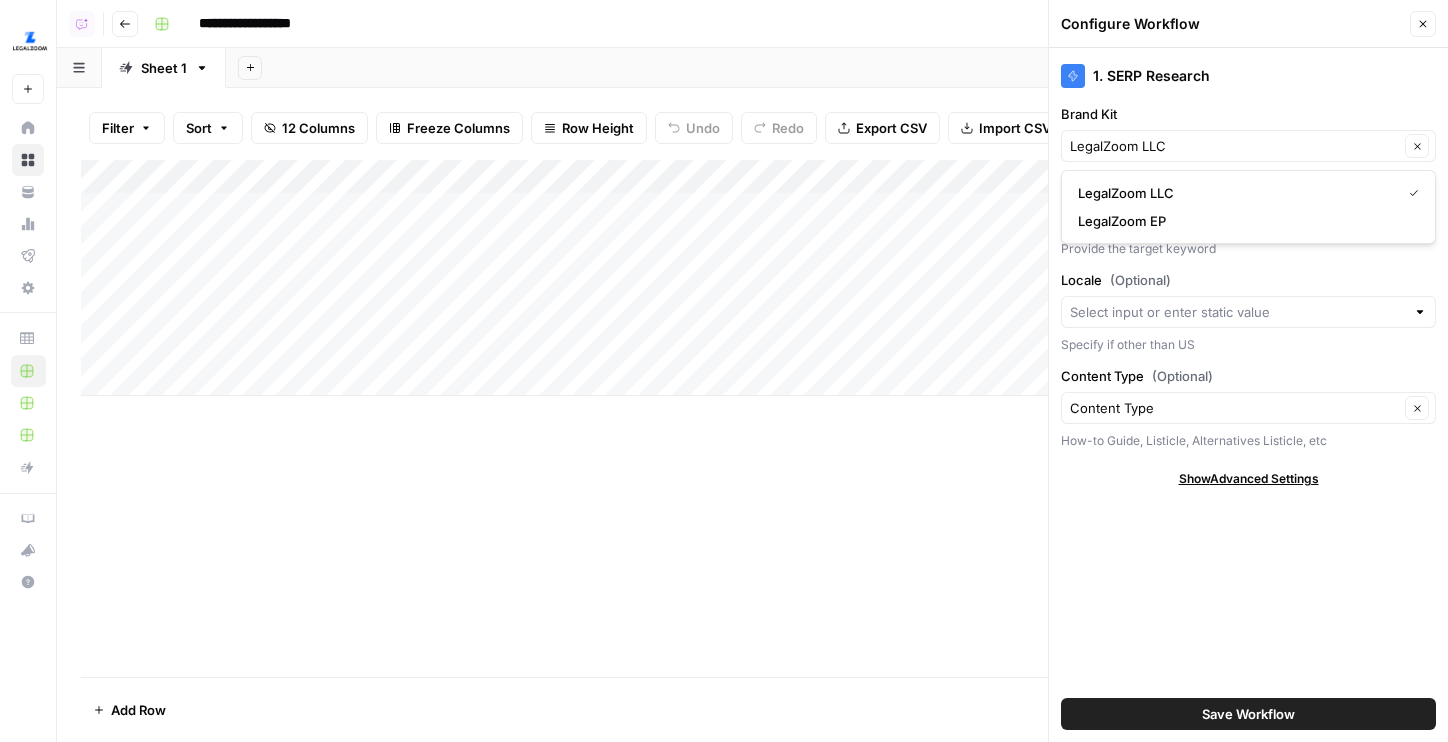 click on "Configure Workflow Close" at bounding box center (1248, 24) 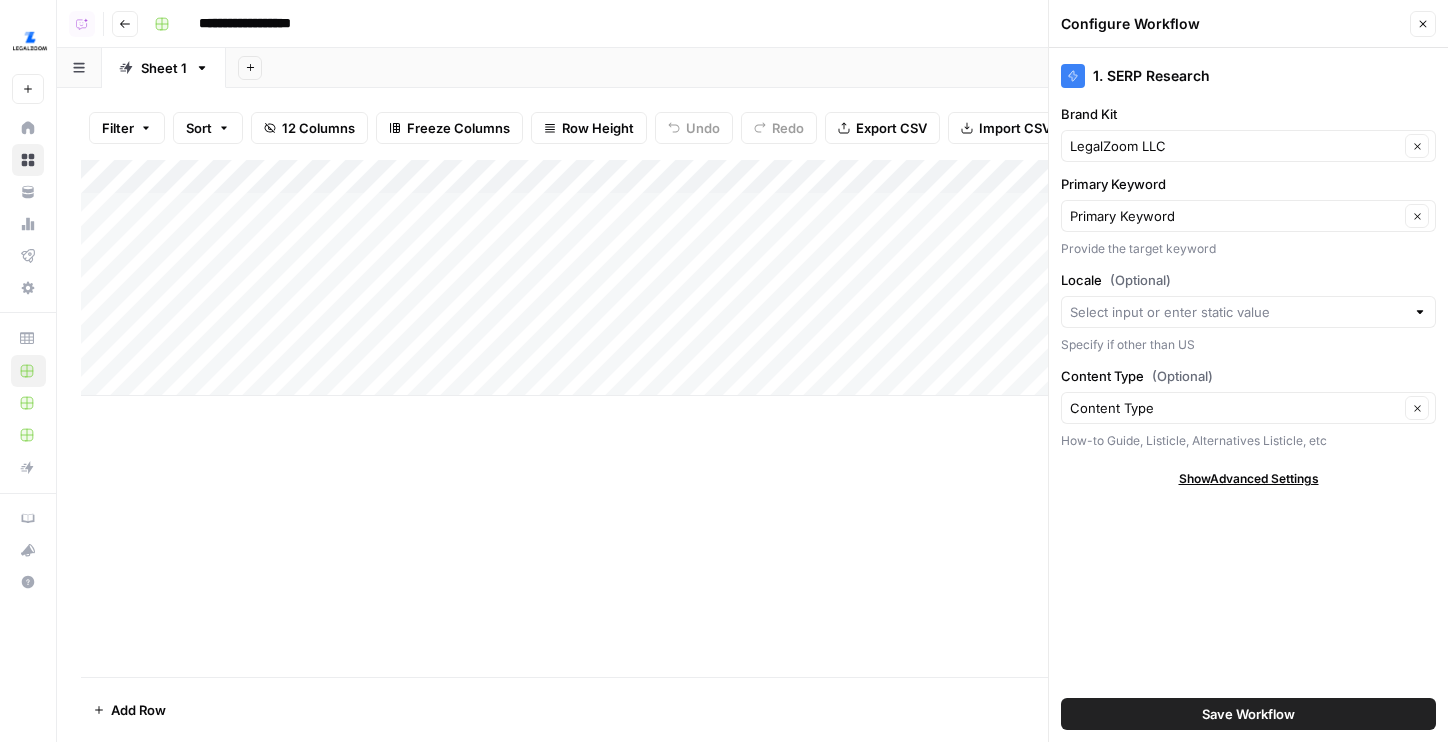 click on "Close" at bounding box center [1423, 24] 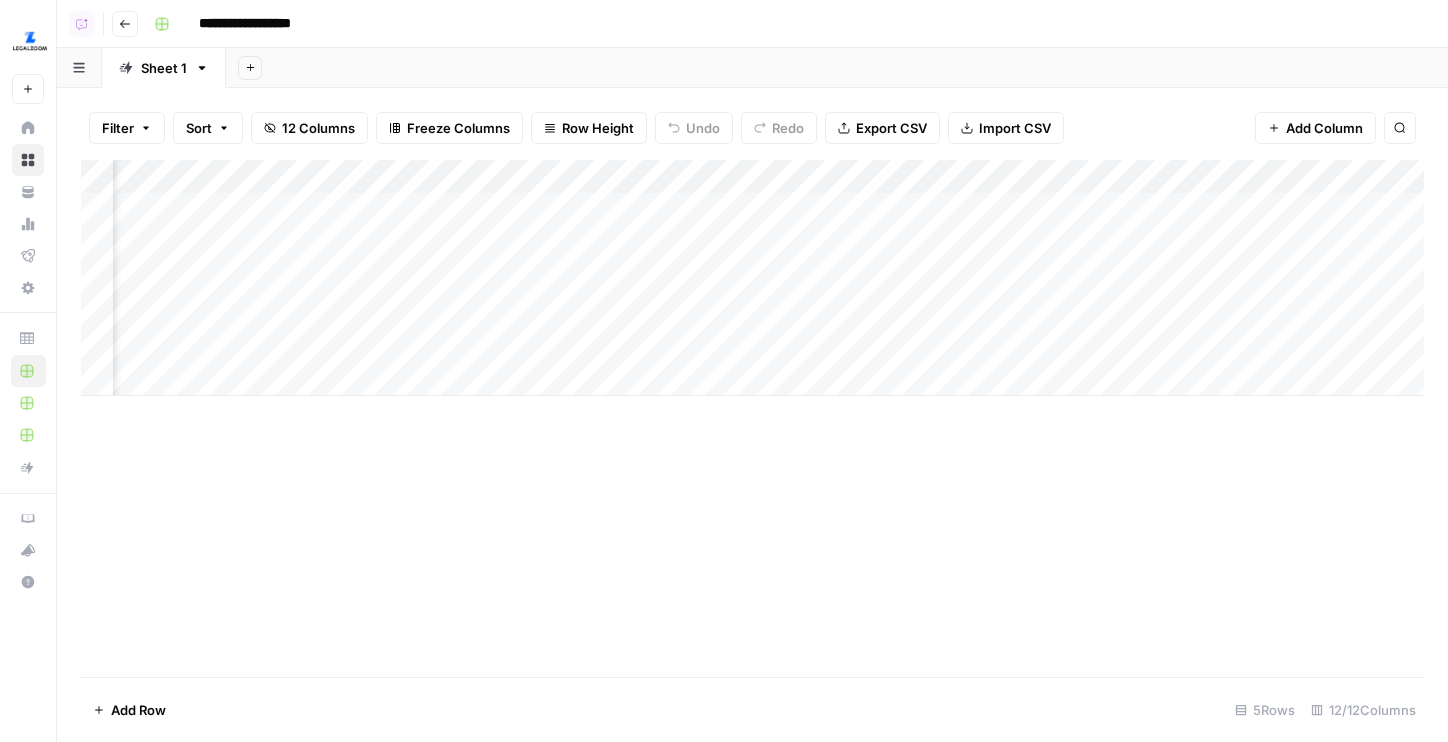 scroll, scrollTop: 0, scrollLeft: 208, axis: horizontal 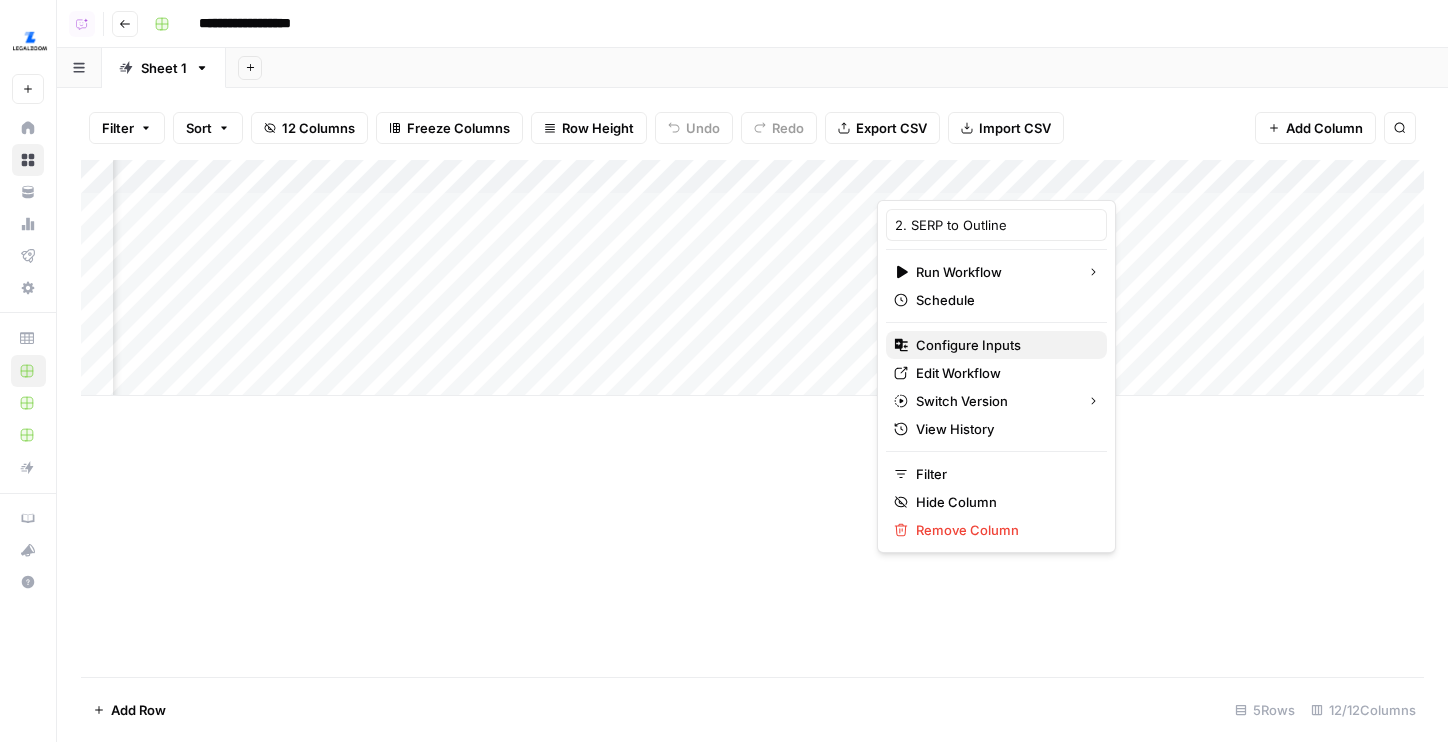 click on "Configure Inputs" at bounding box center [1003, 345] 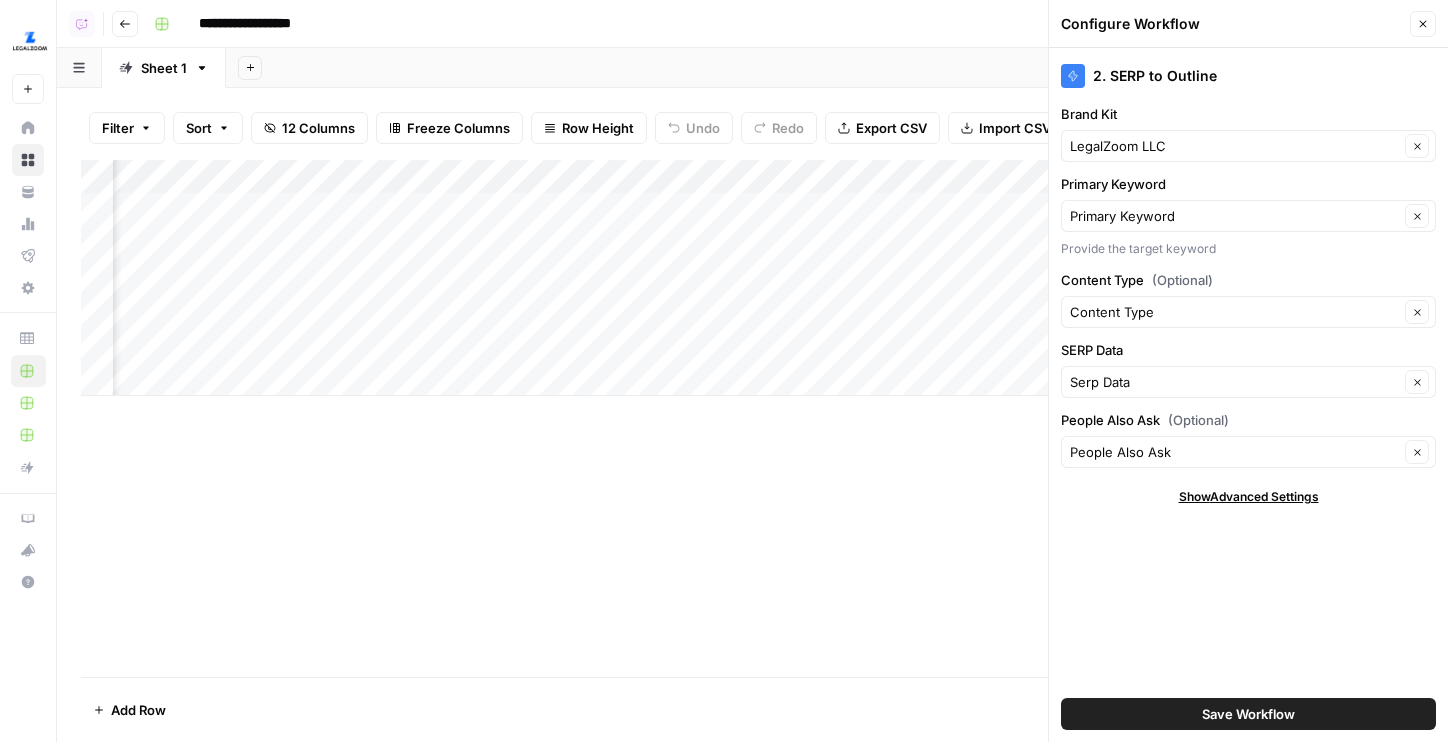 click on "Close" at bounding box center (1428, 24) 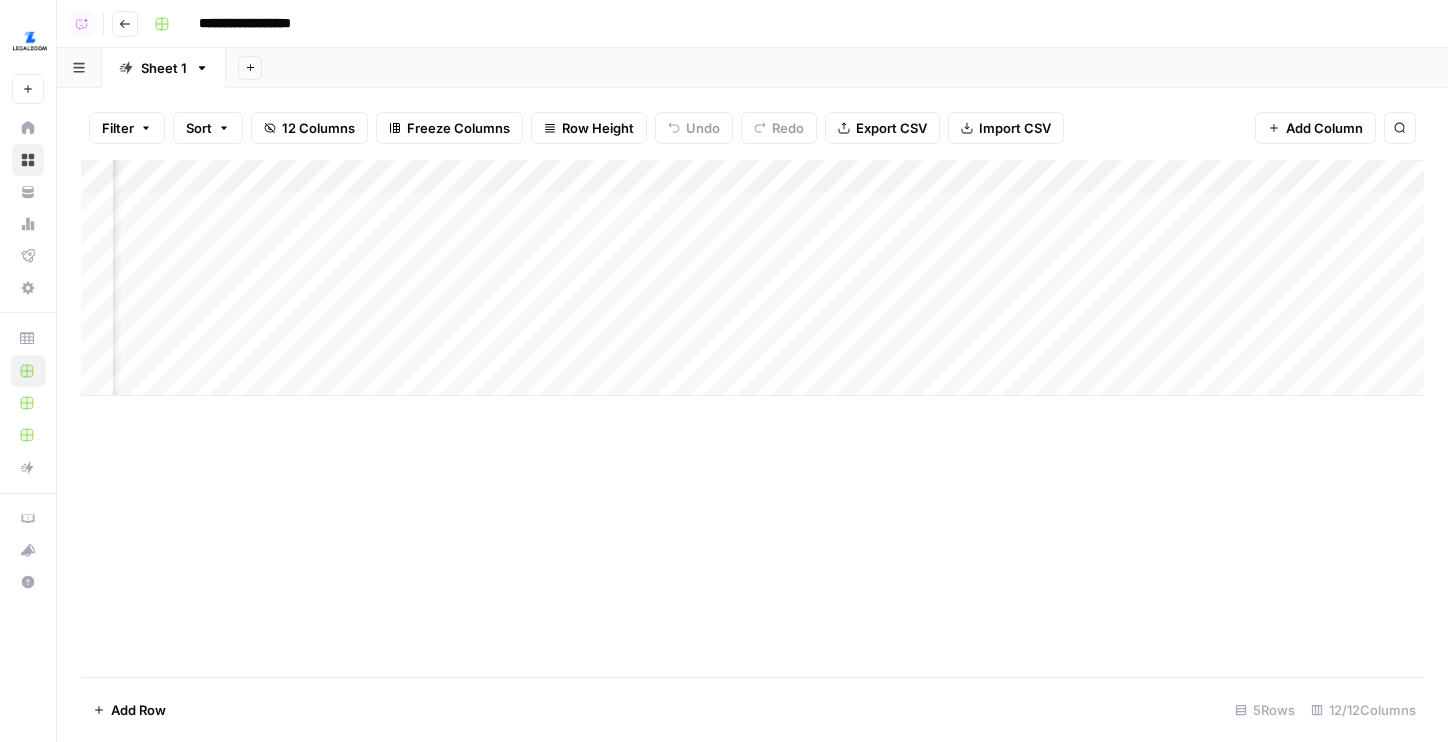 scroll, scrollTop: 0, scrollLeft: 920, axis: horizontal 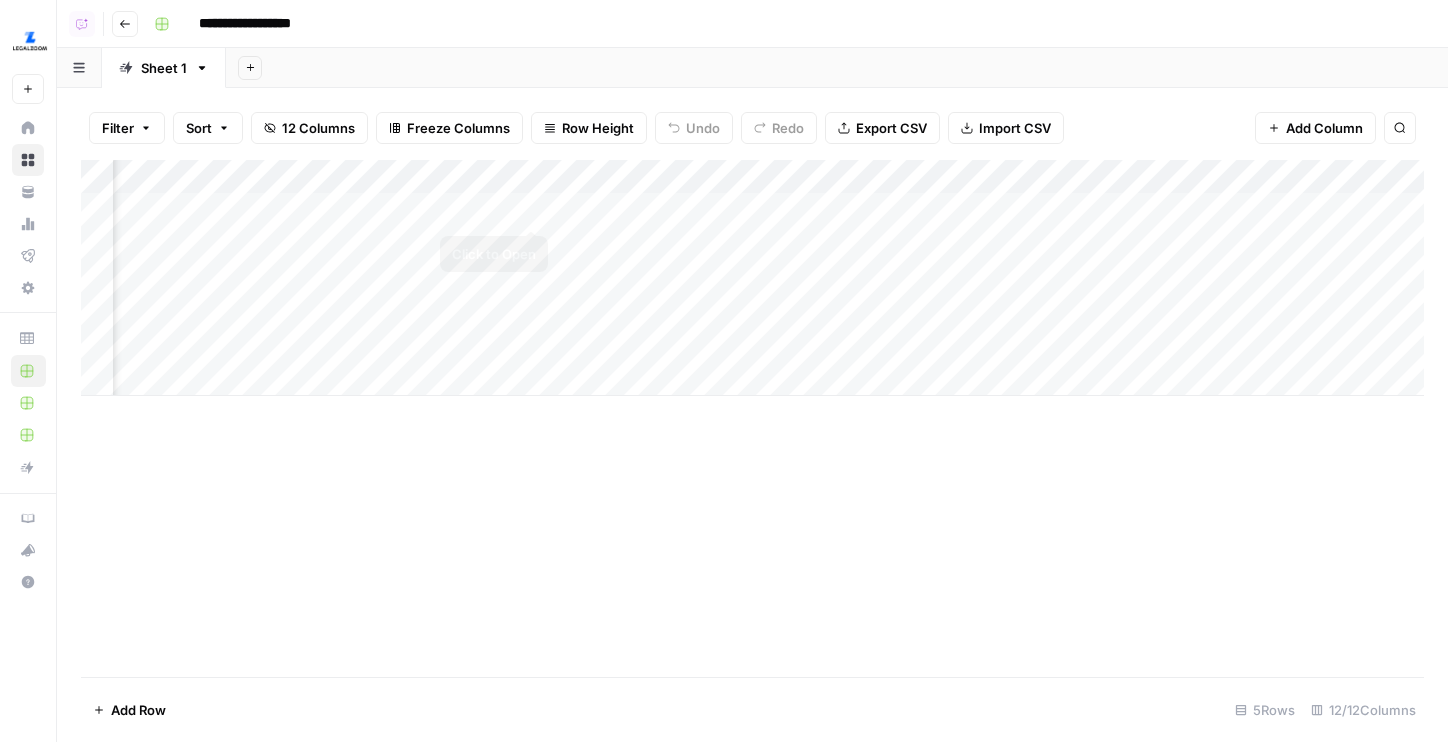 click on "Add Column" at bounding box center (752, 278) 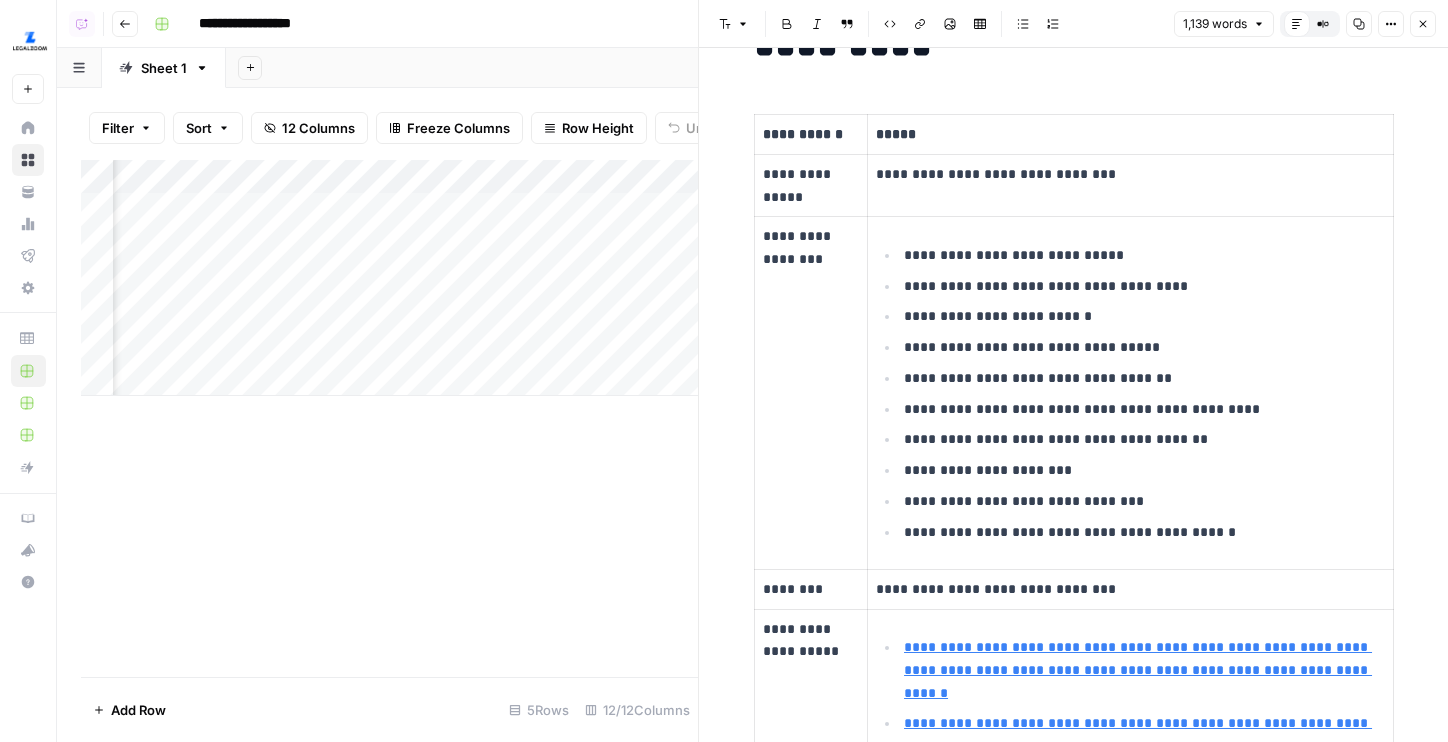 scroll, scrollTop: 0, scrollLeft: 0, axis: both 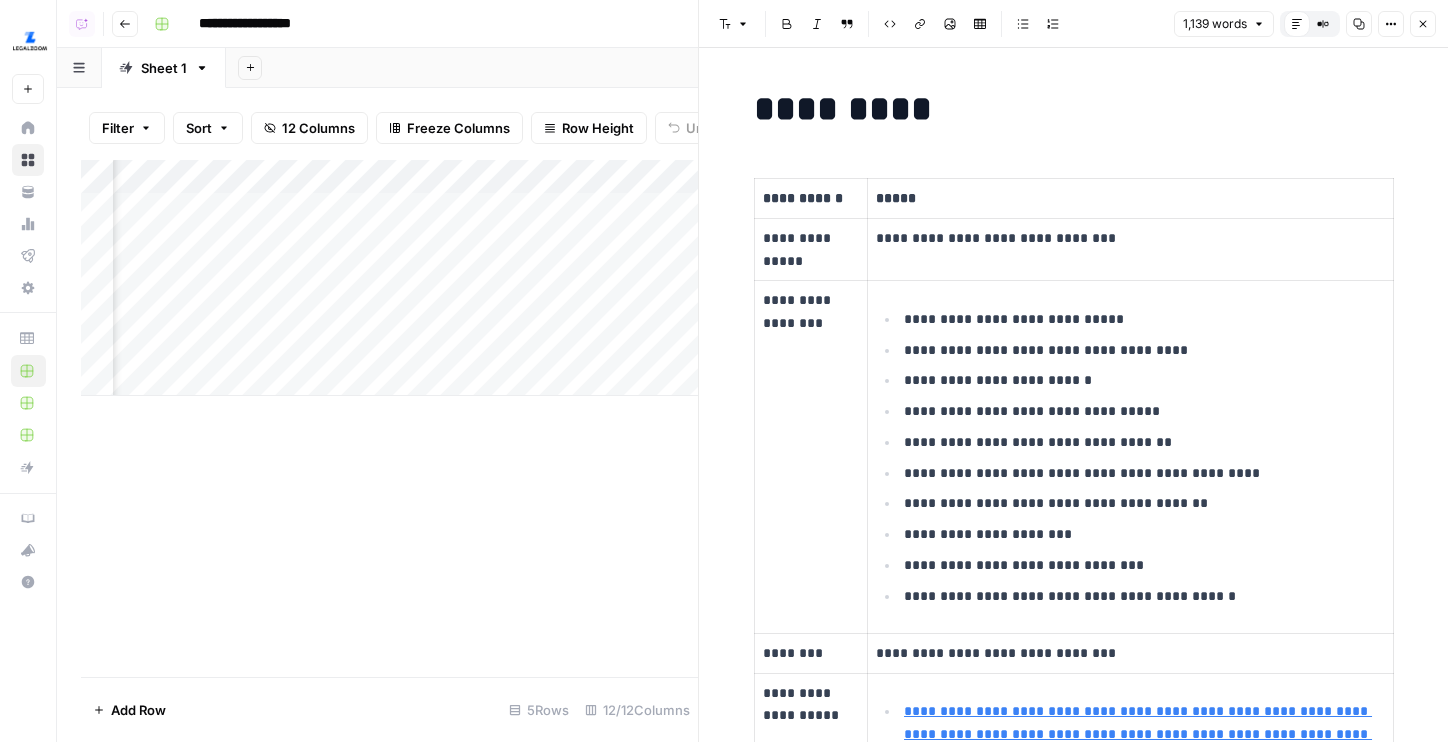 click on "Close" at bounding box center [1423, 24] 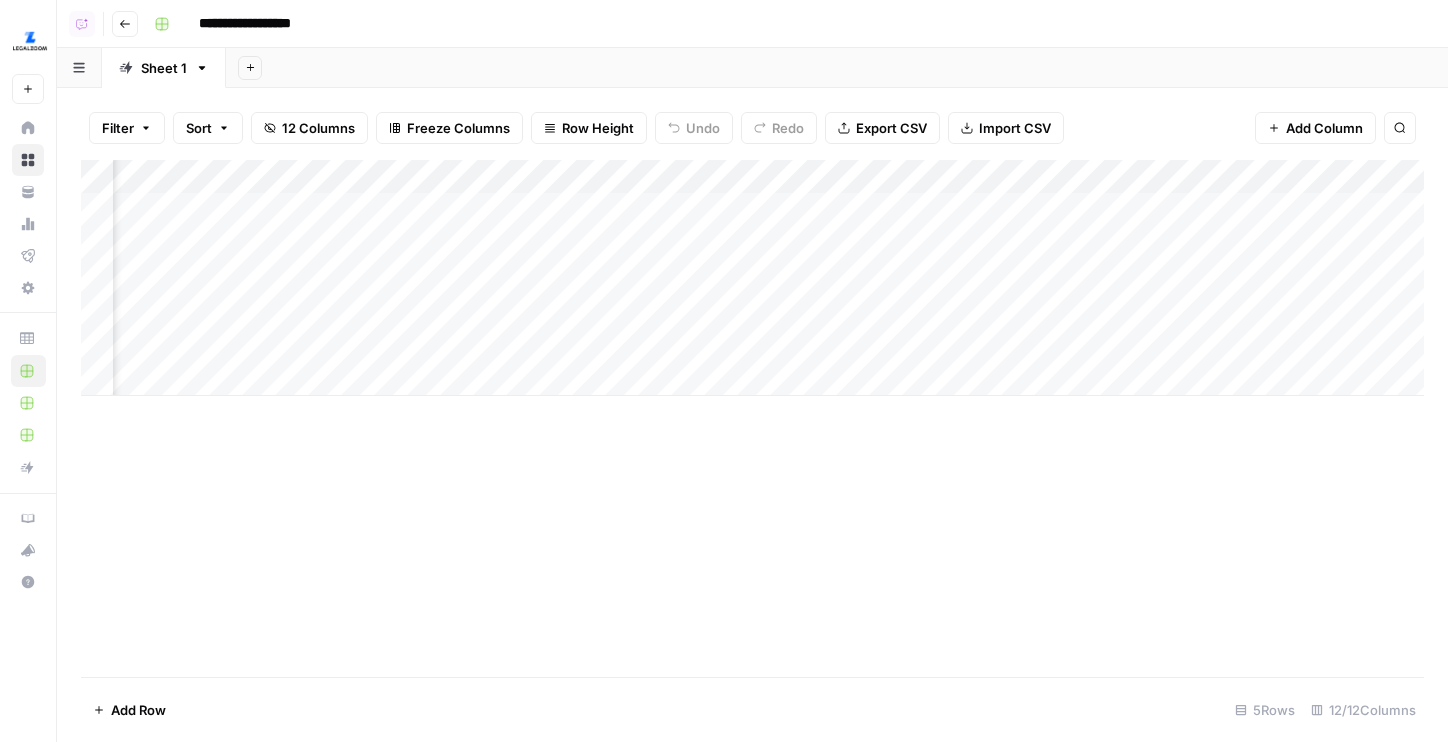 scroll, scrollTop: 0, scrollLeft: 941, axis: horizontal 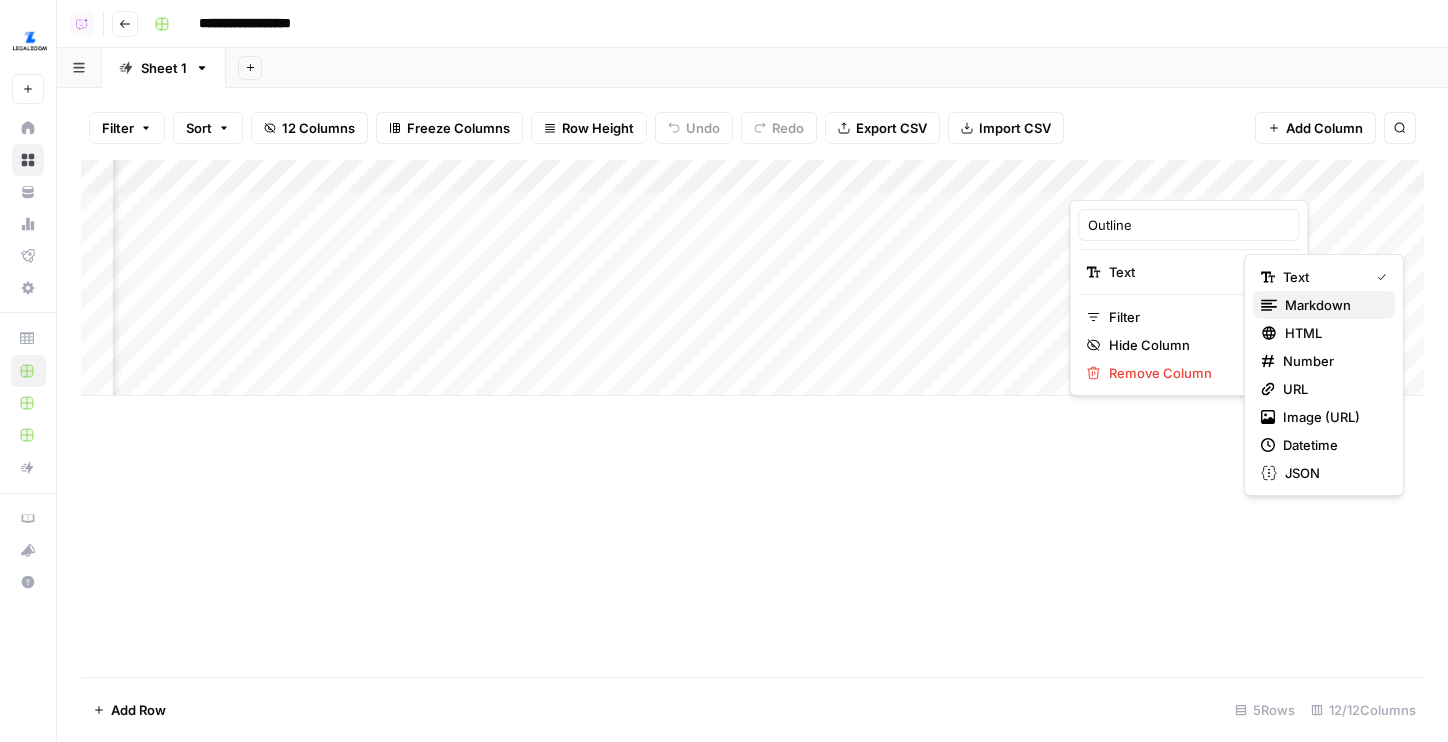 click on "Markdown" at bounding box center (1332, 305) 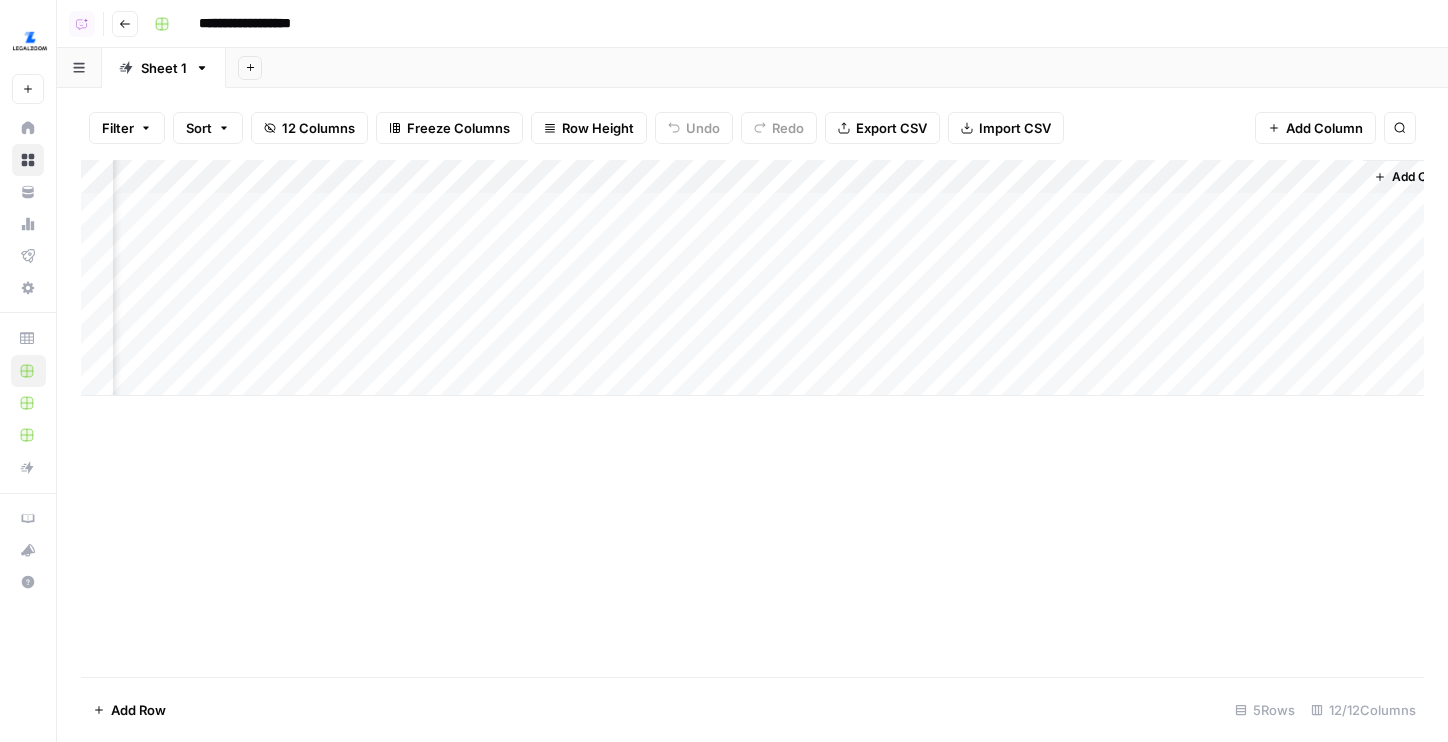 scroll, scrollTop: 0, scrollLeft: 1059, axis: horizontal 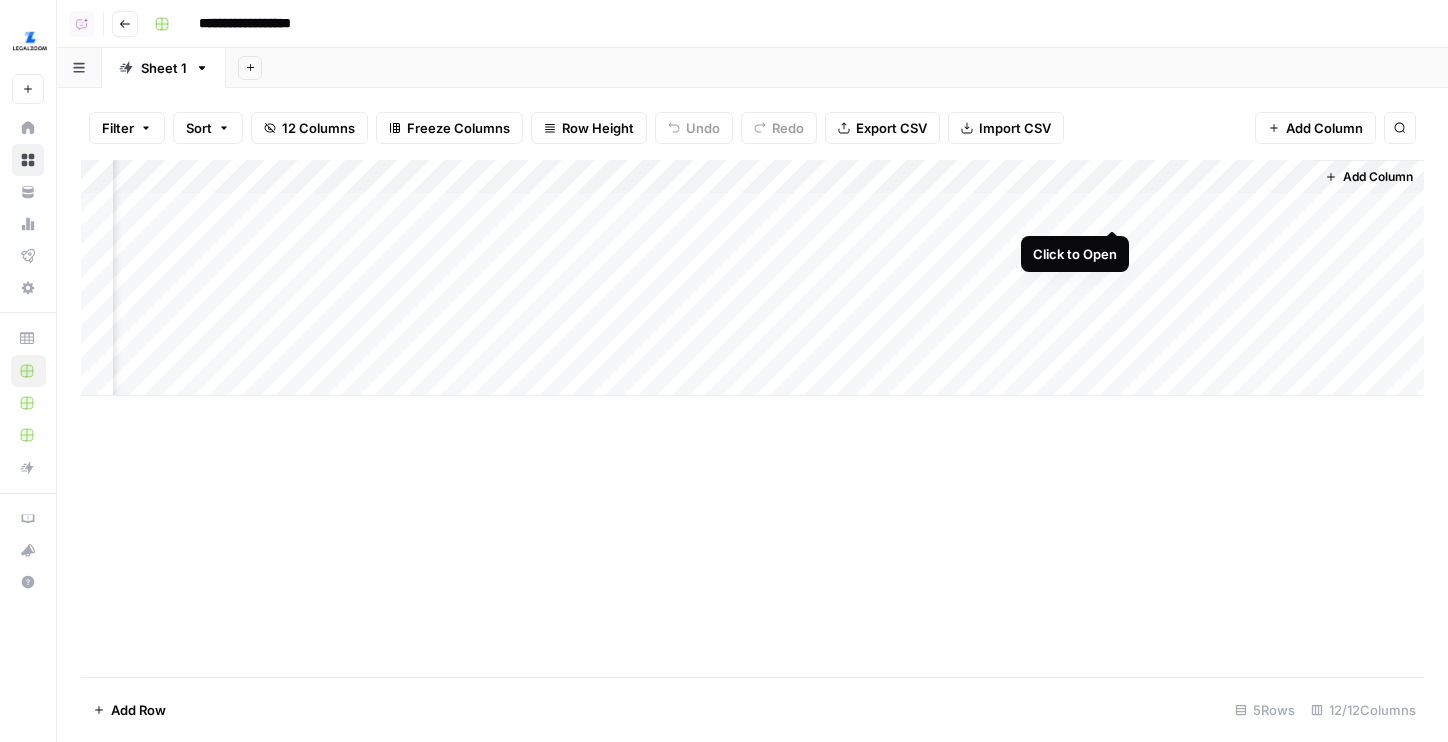 click on "Add Column" at bounding box center [752, 278] 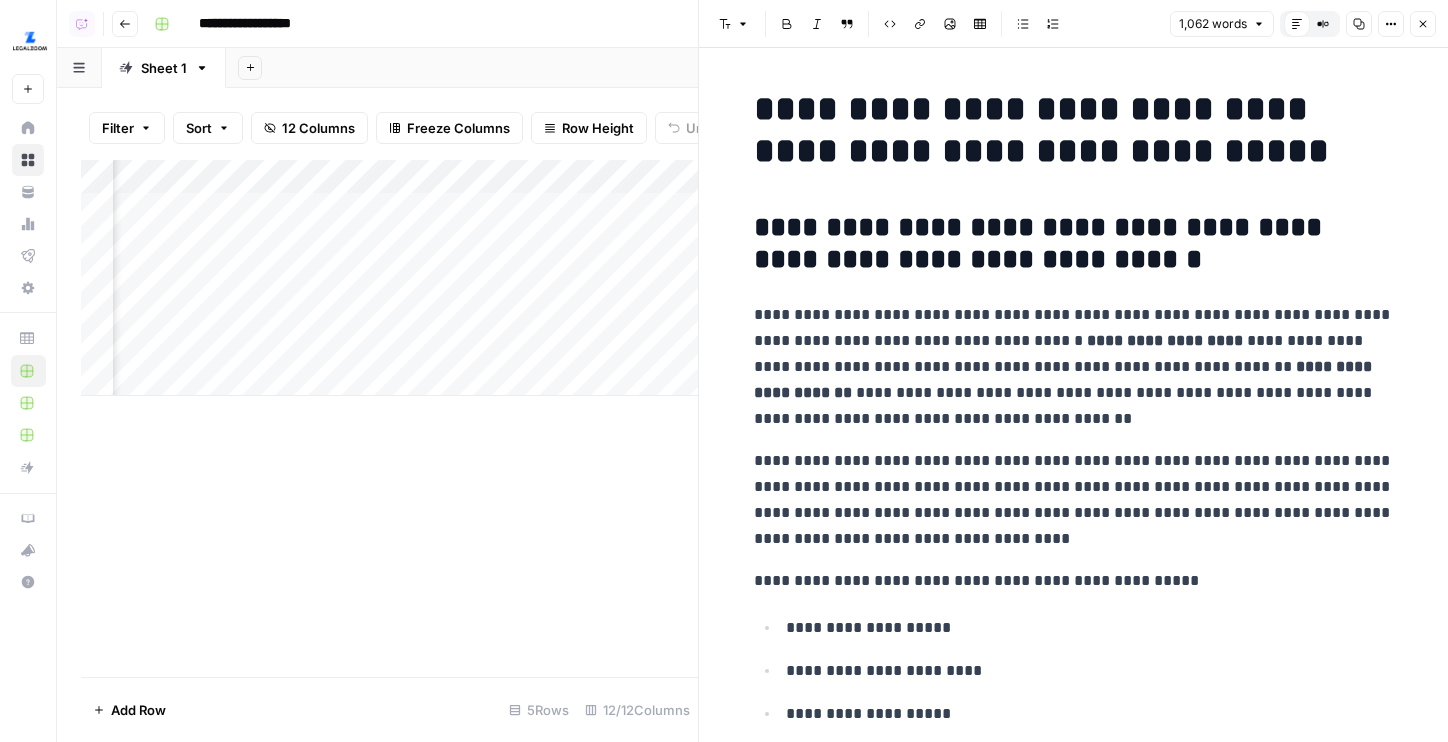 scroll, scrollTop: 0, scrollLeft: 1081, axis: horizontal 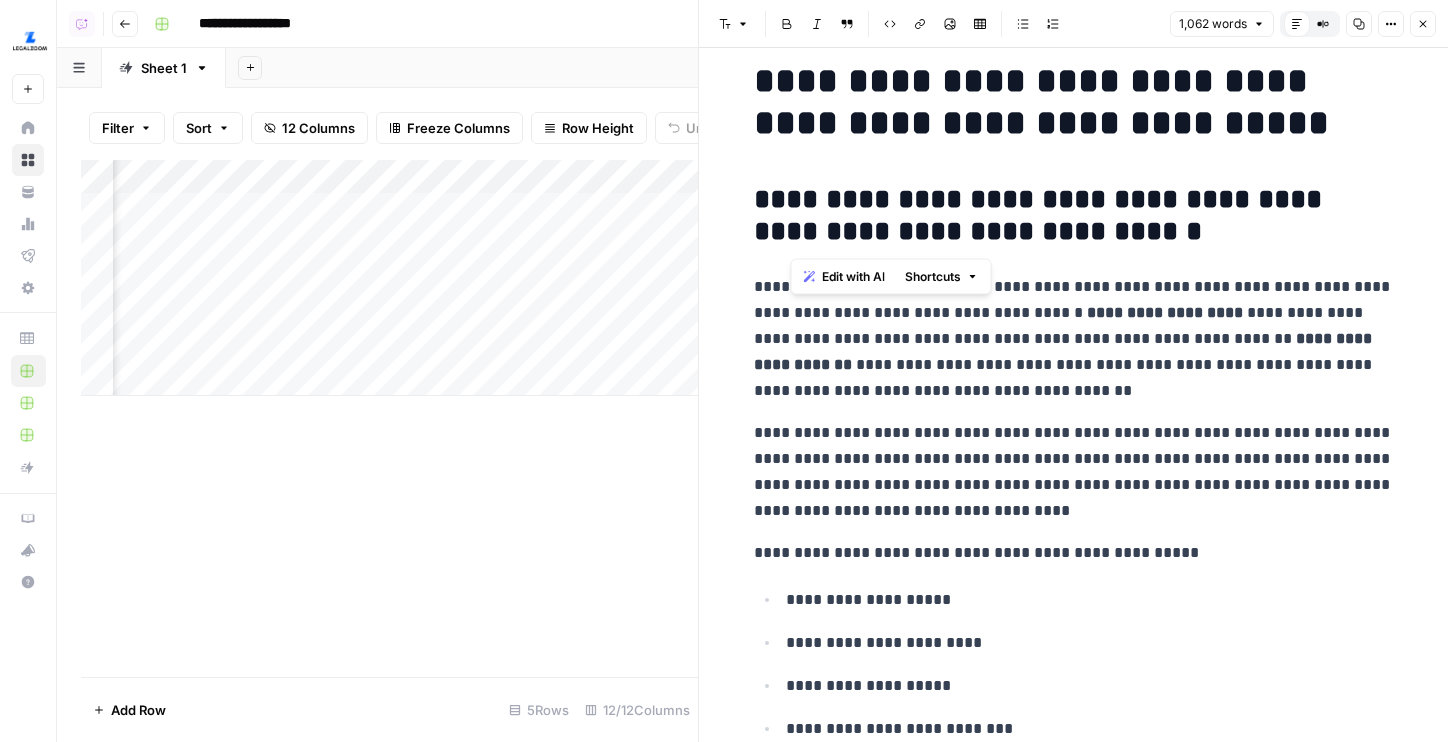 drag, startPoint x: 1122, startPoint y: 220, endPoint x: 783, endPoint y: 185, distance: 340.802 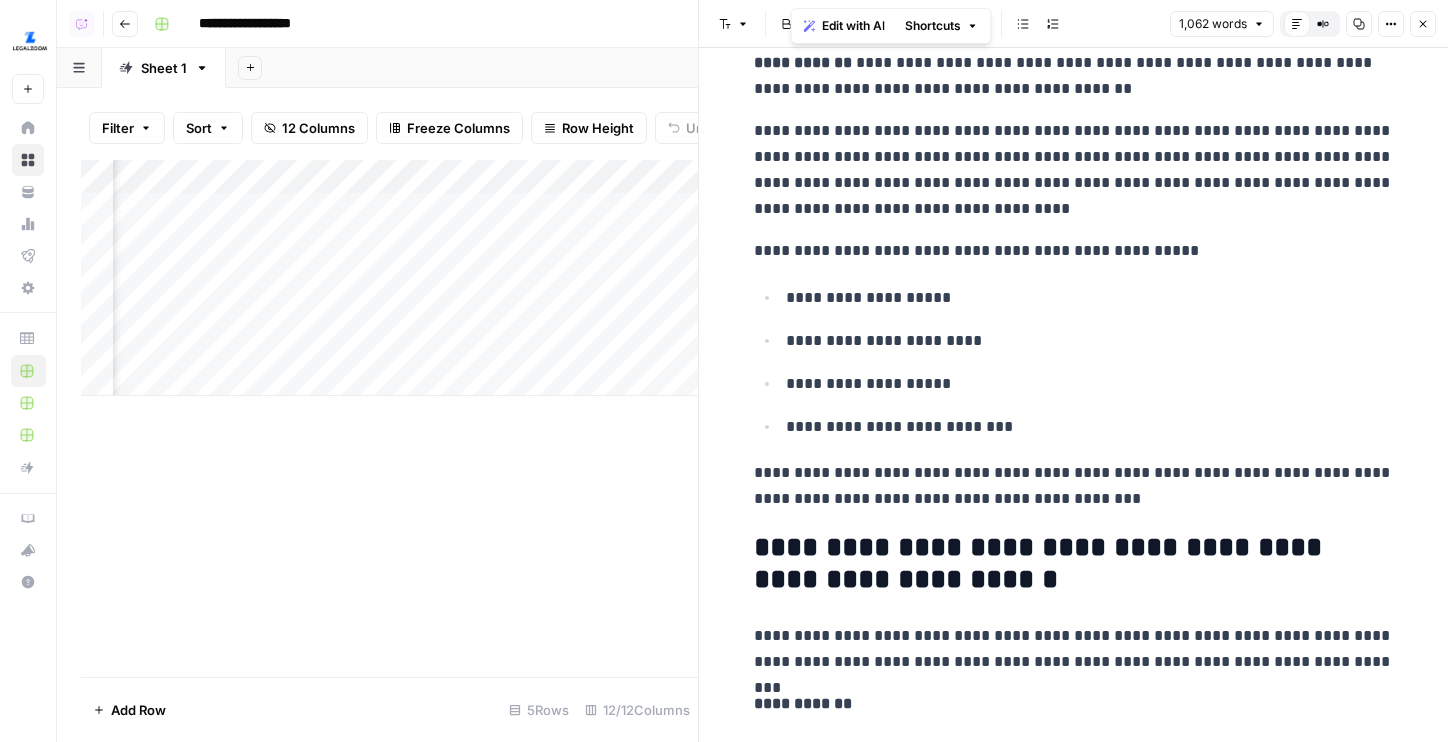 scroll, scrollTop: 227, scrollLeft: 0, axis: vertical 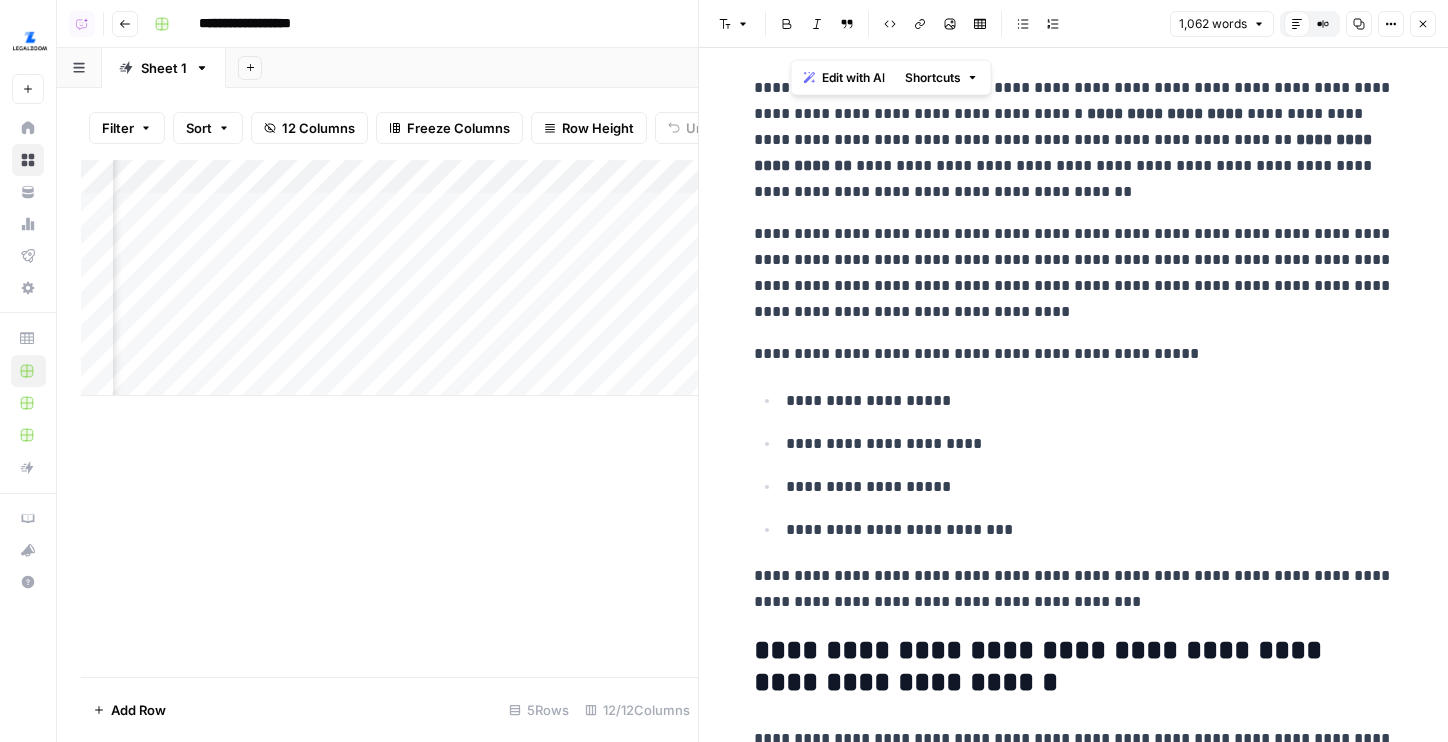 click on "**********" at bounding box center [1074, 140] 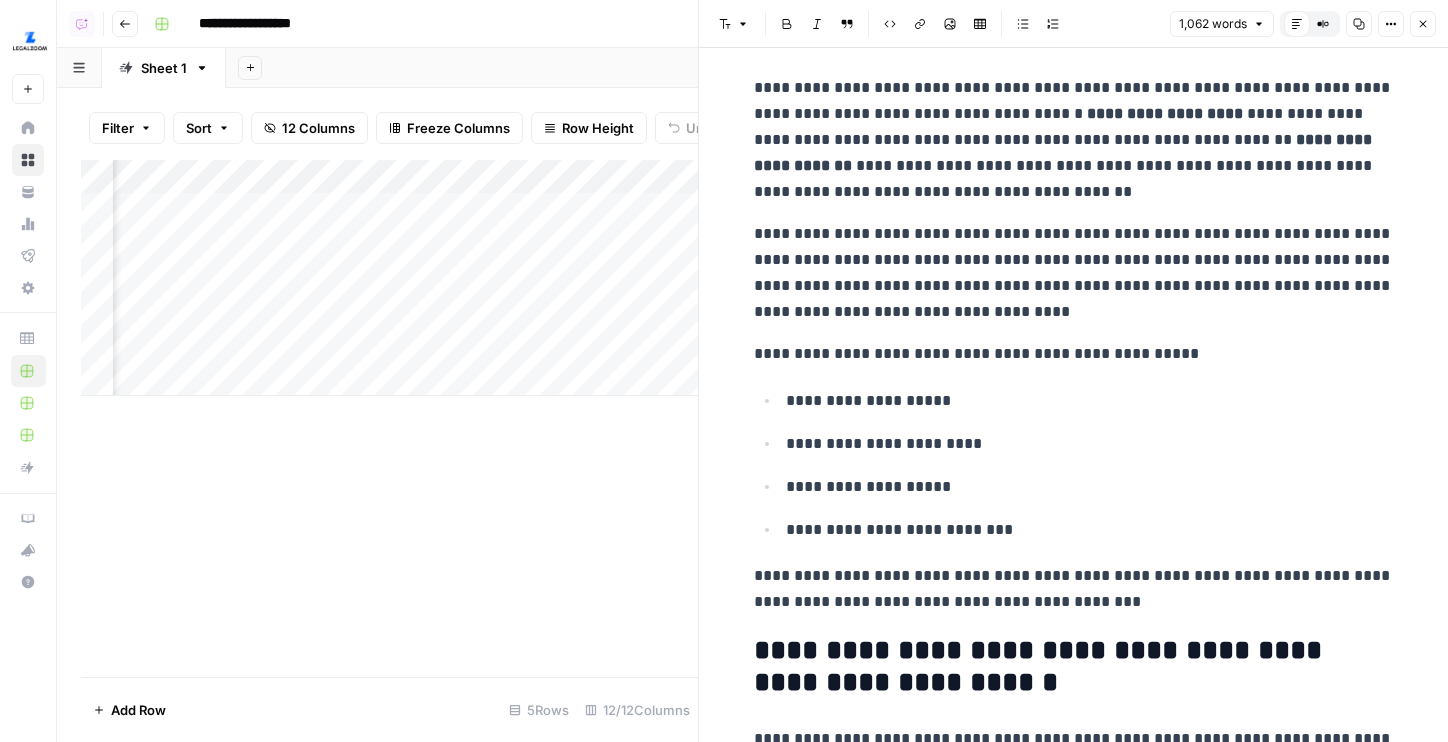 click on "**********" at bounding box center [1074, 273] 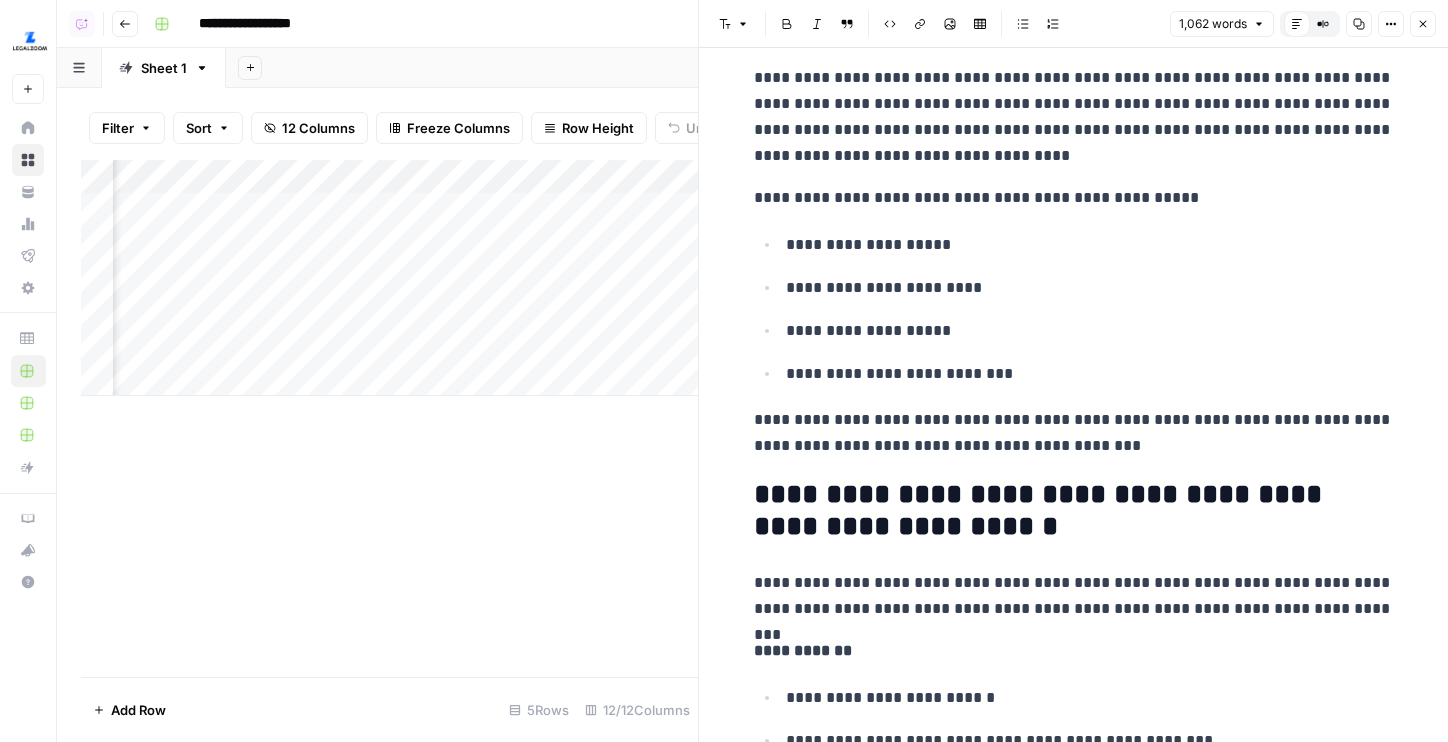 scroll, scrollTop: 741, scrollLeft: 0, axis: vertical 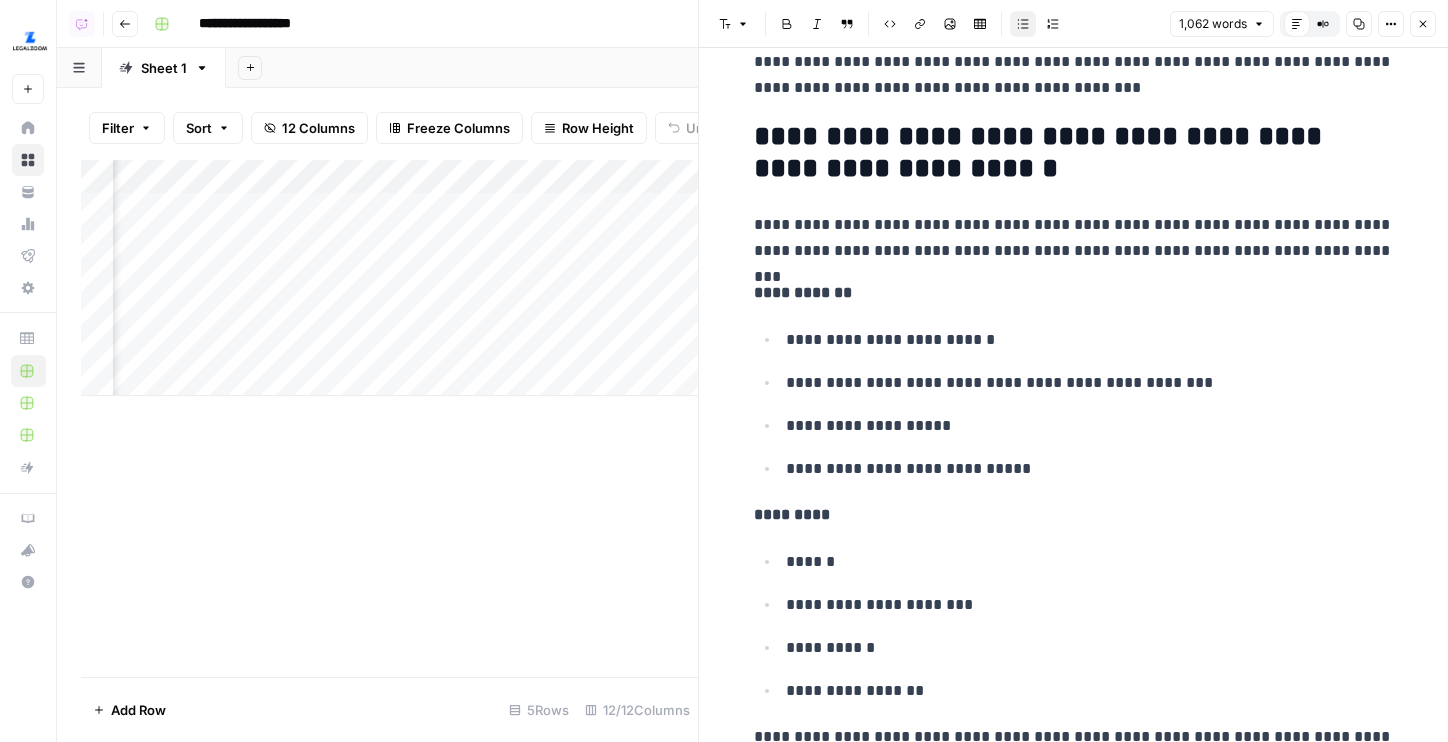 click on "**********" at bounding box center [1074, 404] 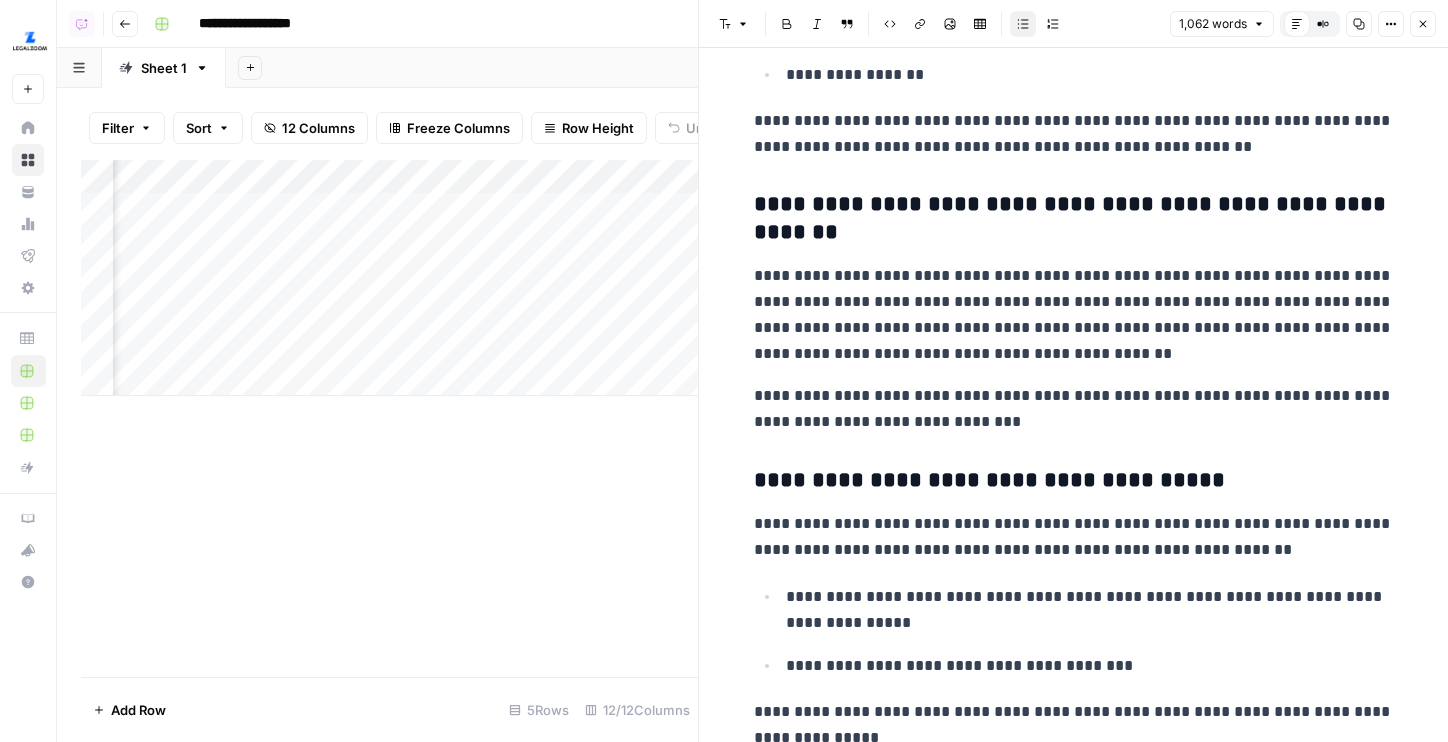 scroll, scrollTop: 1422, scrollLeft: 0, axis: vertical 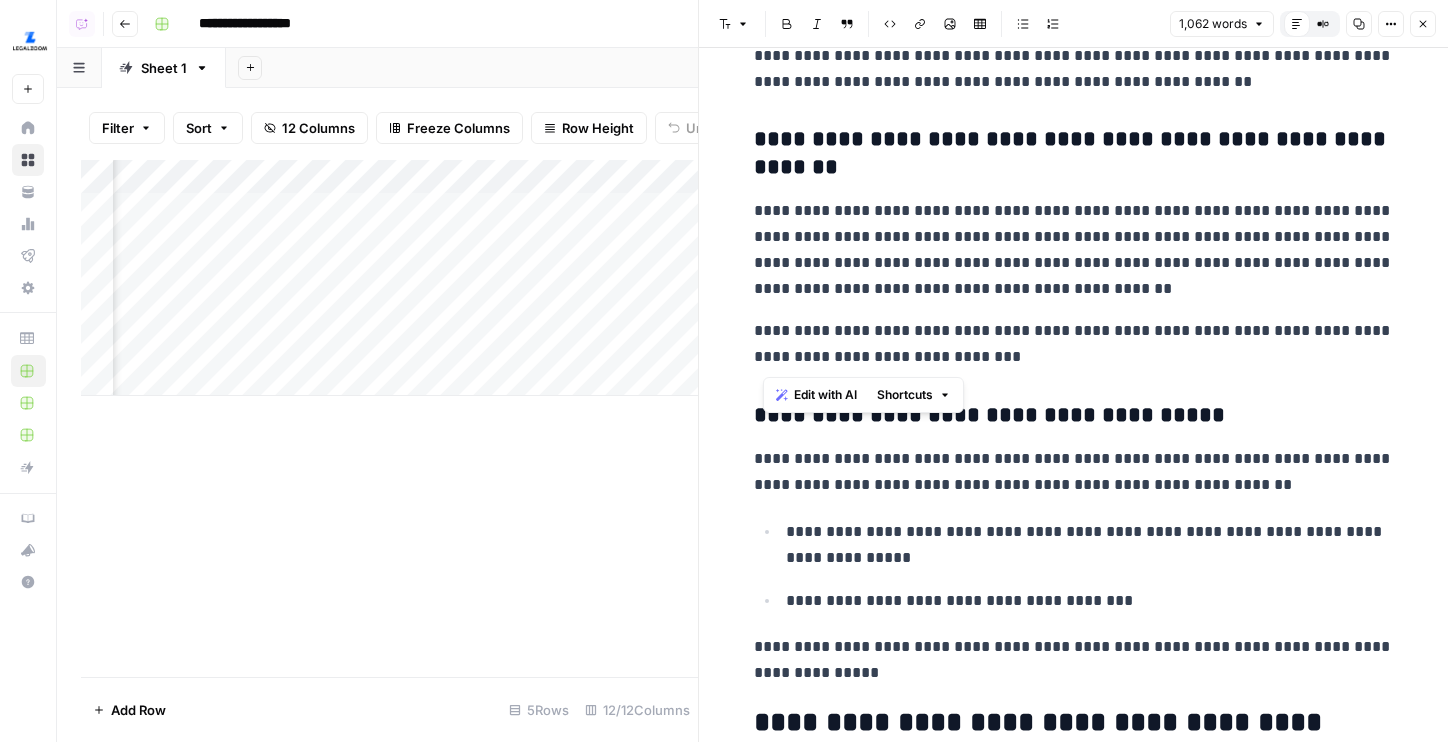 drag, startPoint x: 1057, startPoint y: 369, endPoint x: 742, endPoint y: 205, distance: 355.1352 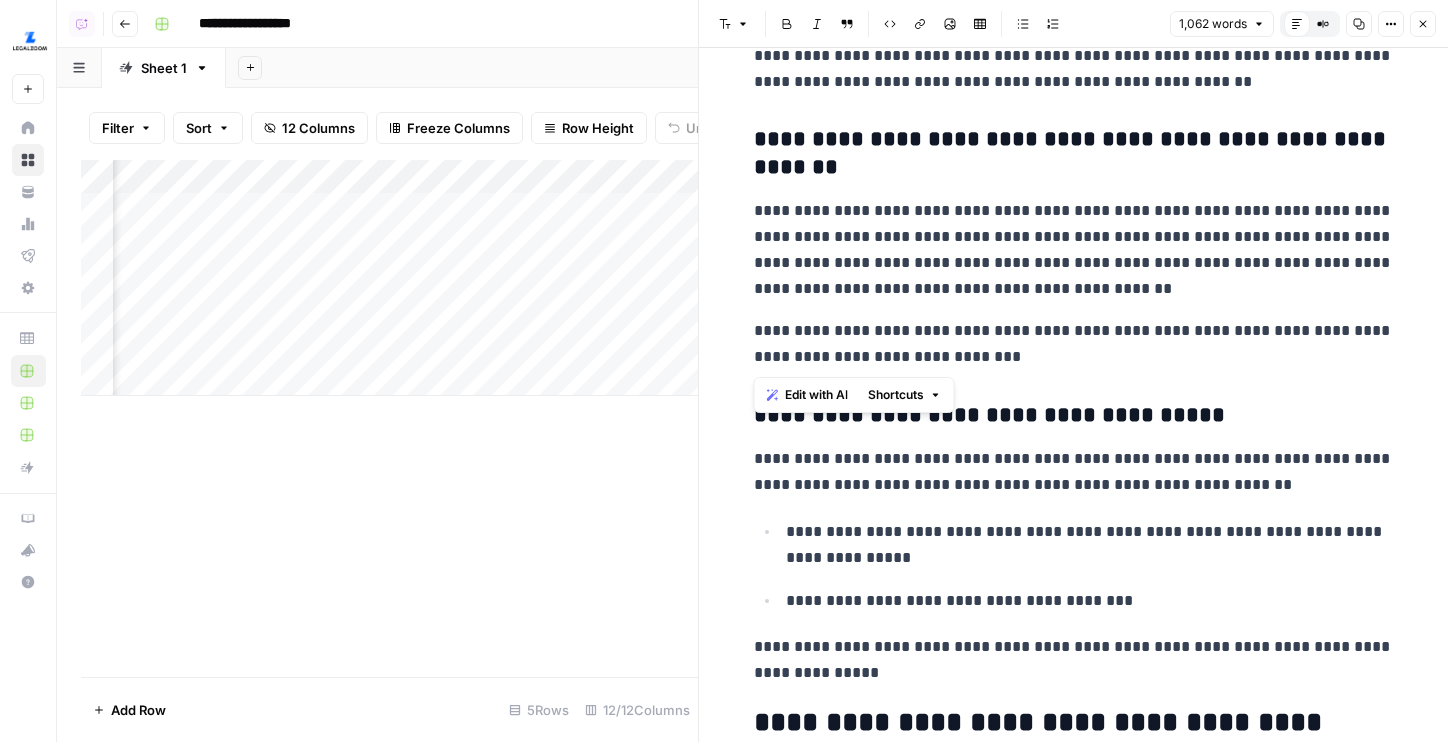 click on "**********" at bounding box center [1074, 1492] 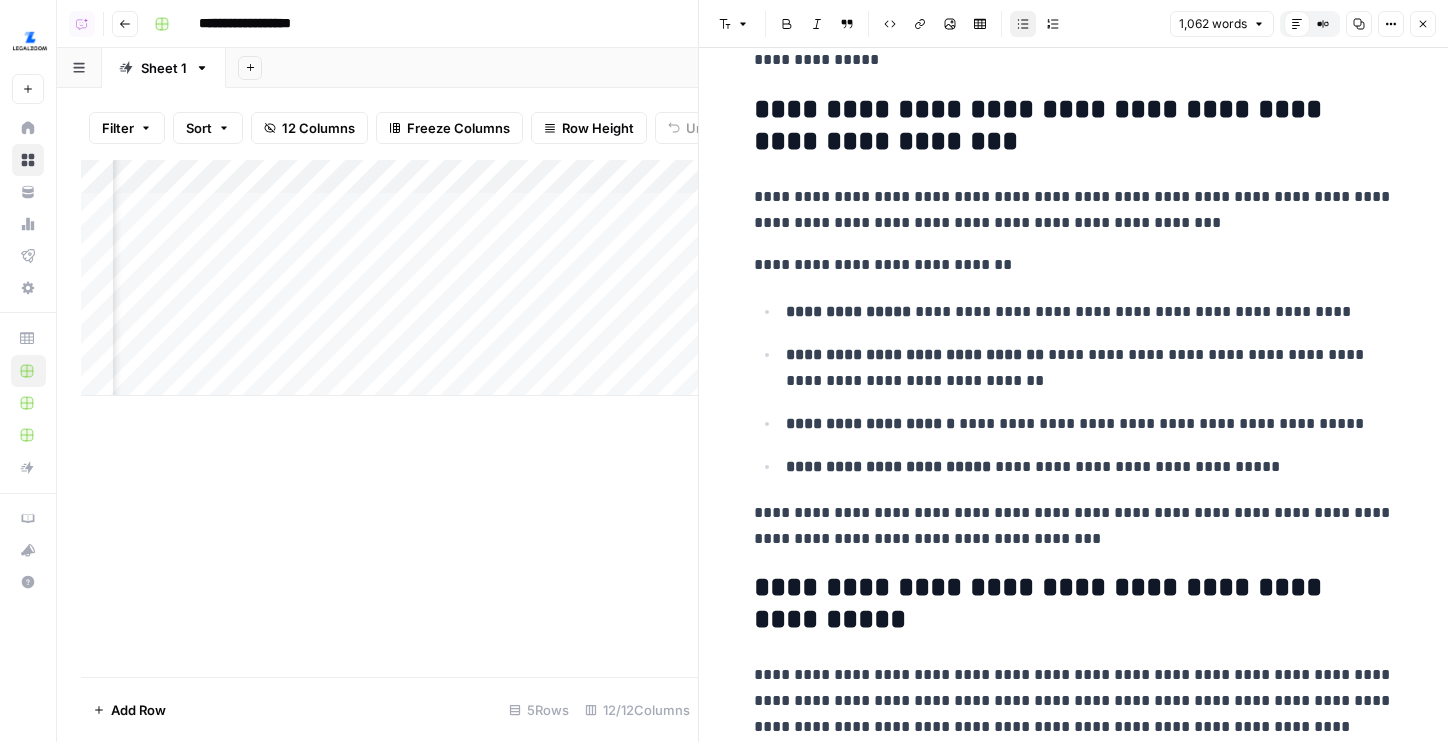 scroll, scrollTop: 2086, scrollLeft: 0, axis: vertical 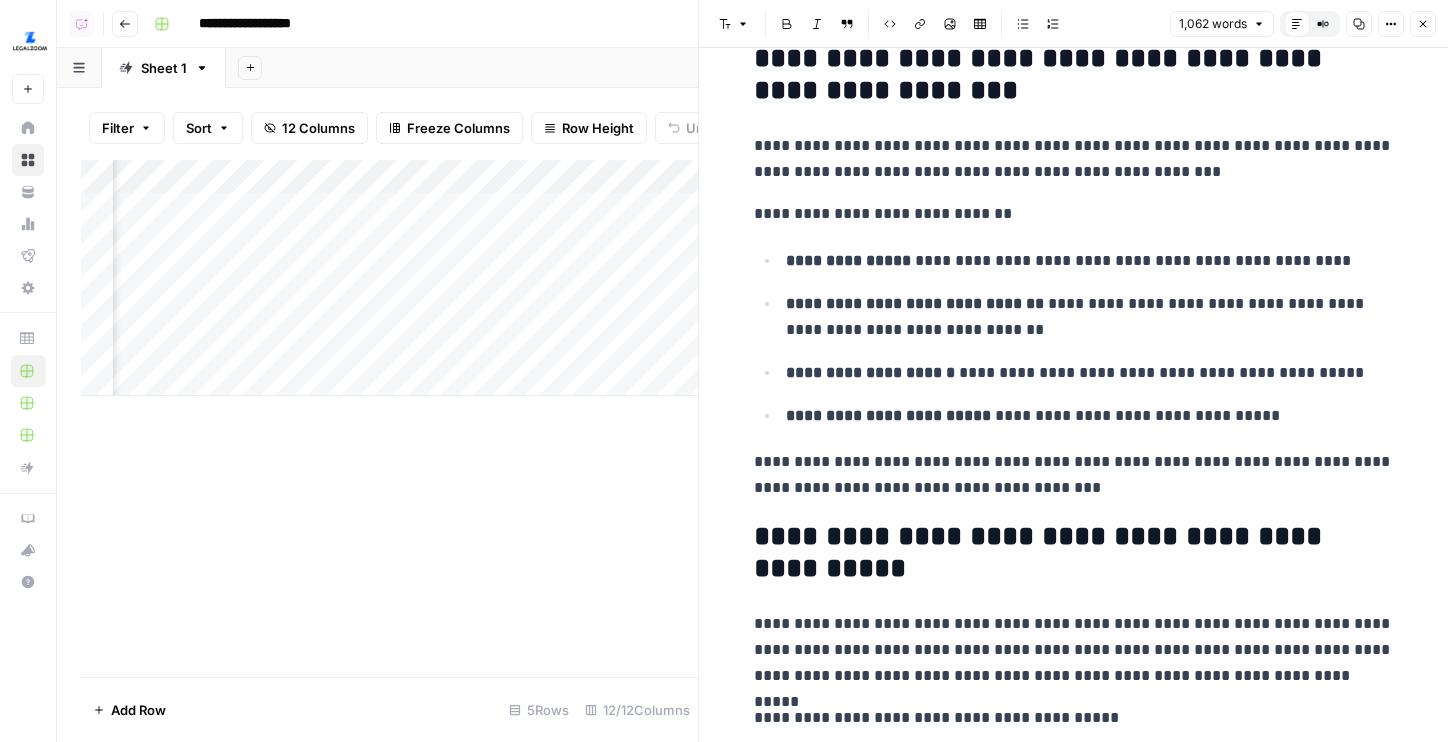 click on "**********" at bounding box center (1074, 159) 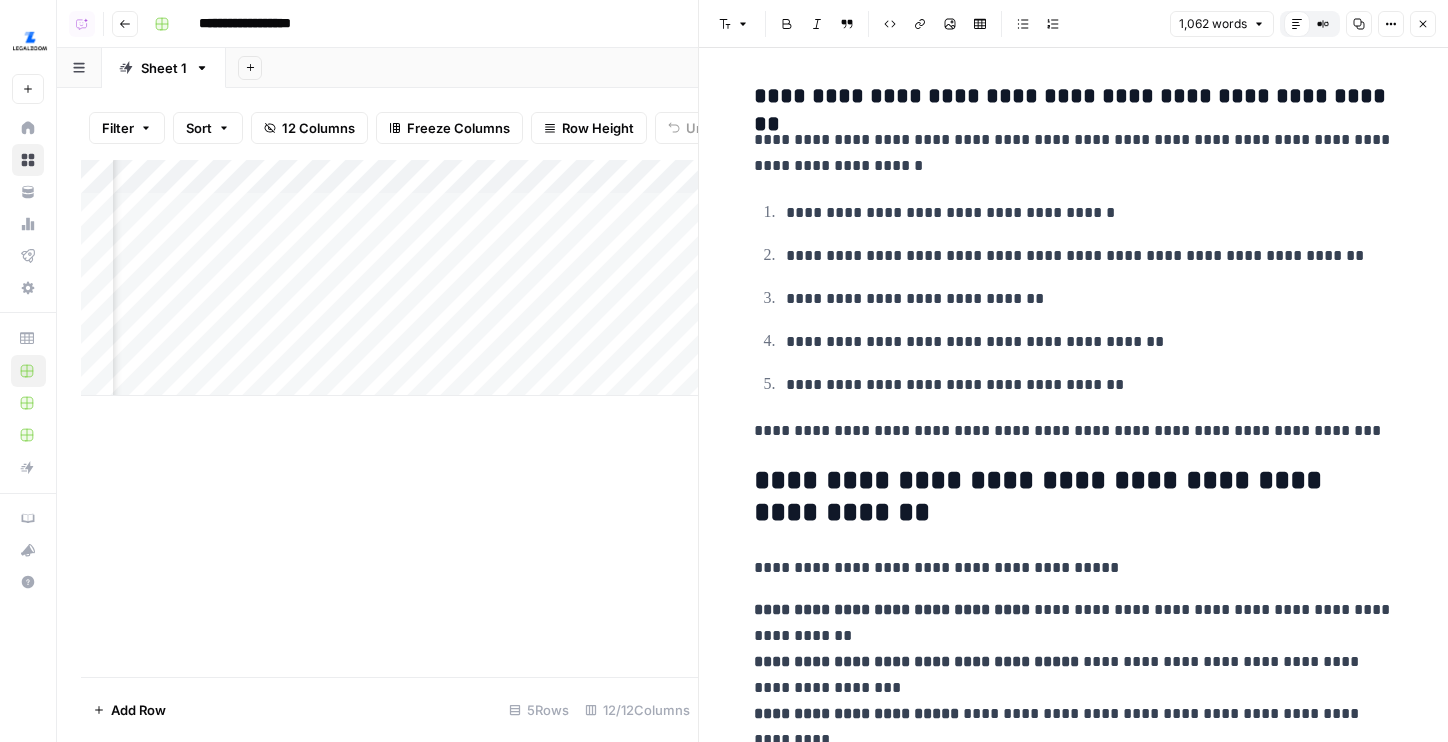 scroll, scrollTop: 4277, scrollLeft: 0, axis: vertical 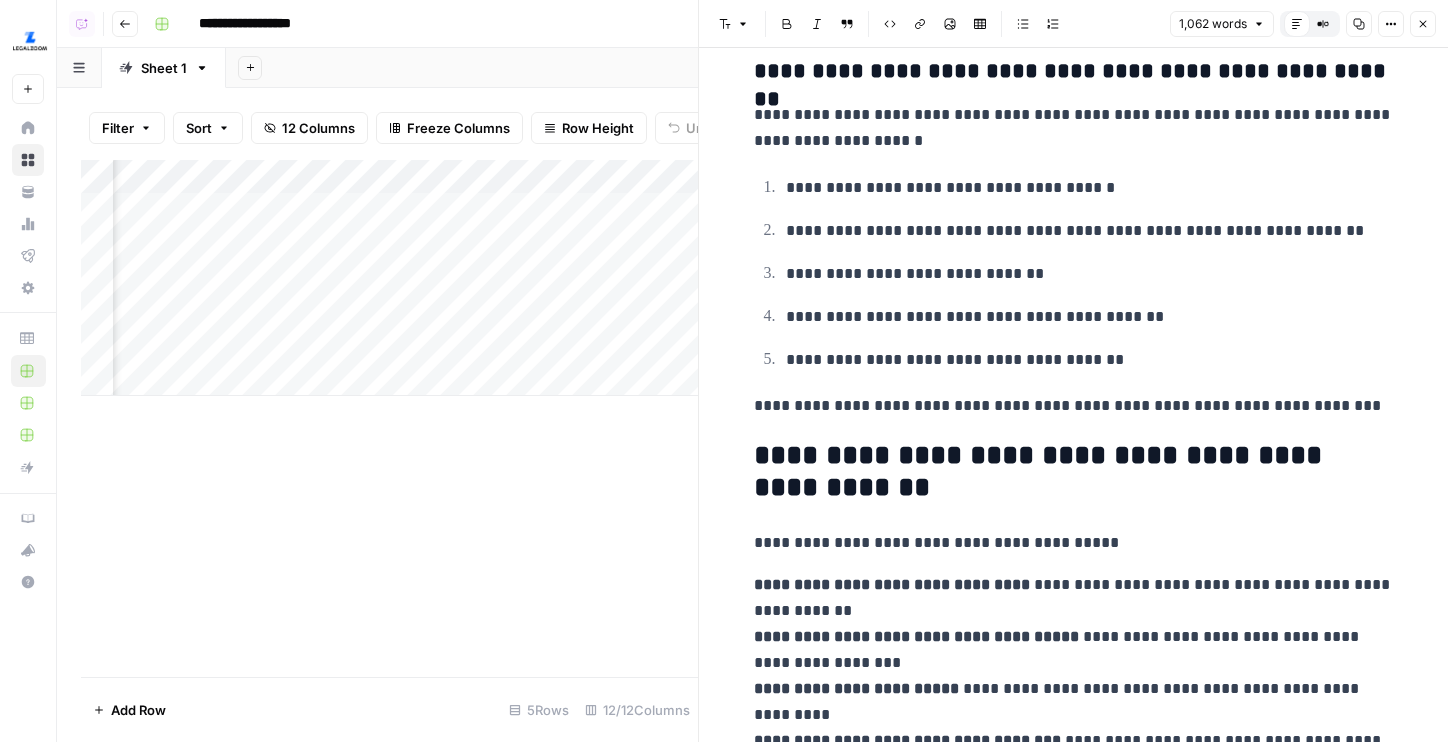 click 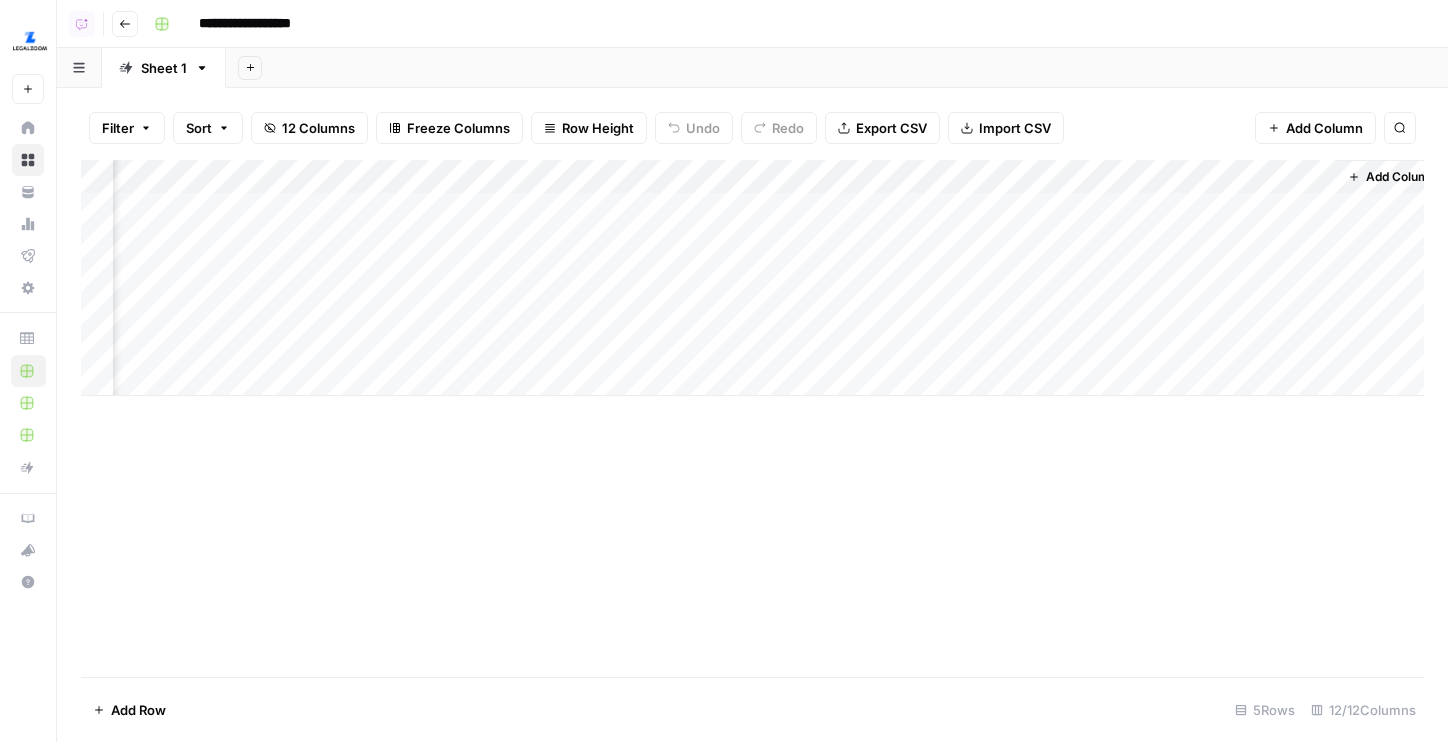 scroll, scrollTop: 0, scrollLeft: 1059, axis: horizontal 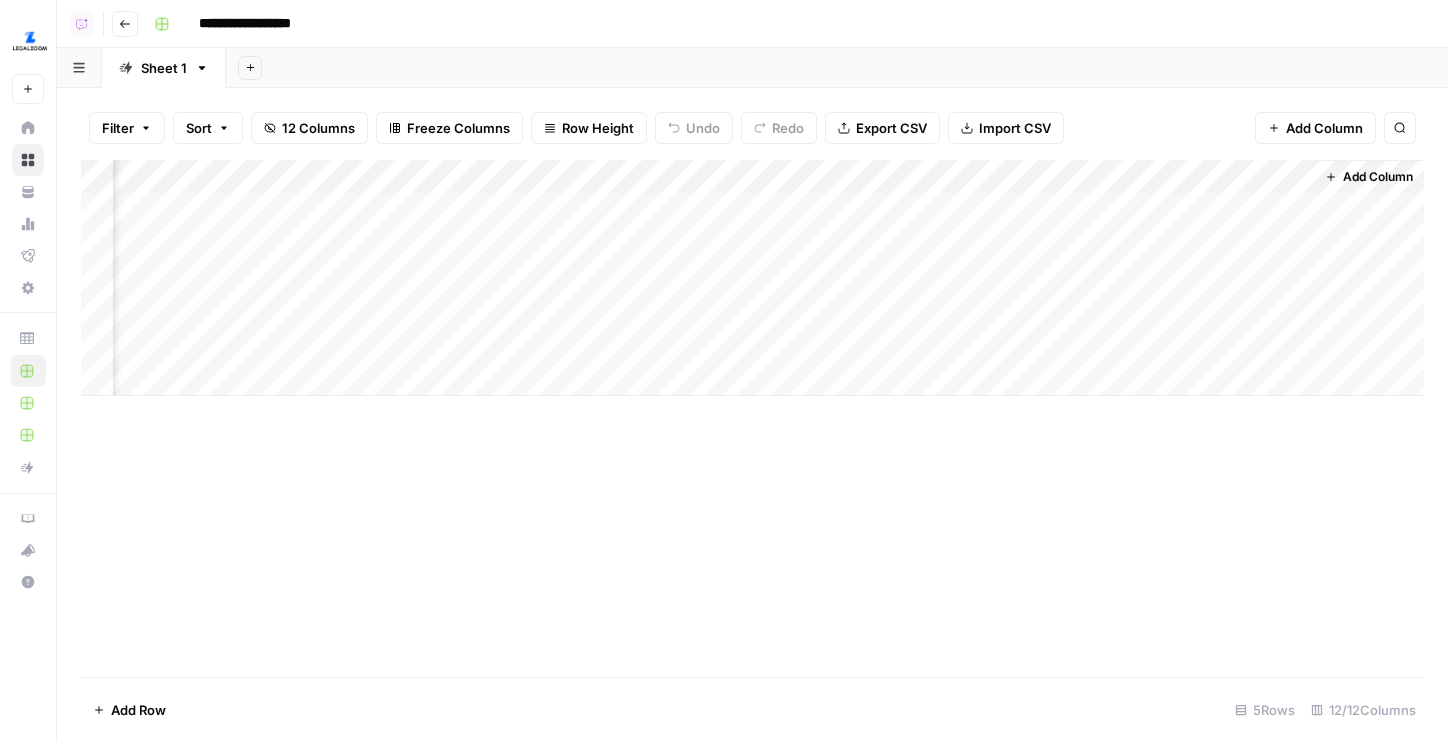 click on "Add Column" at bounding box center [752, 278] 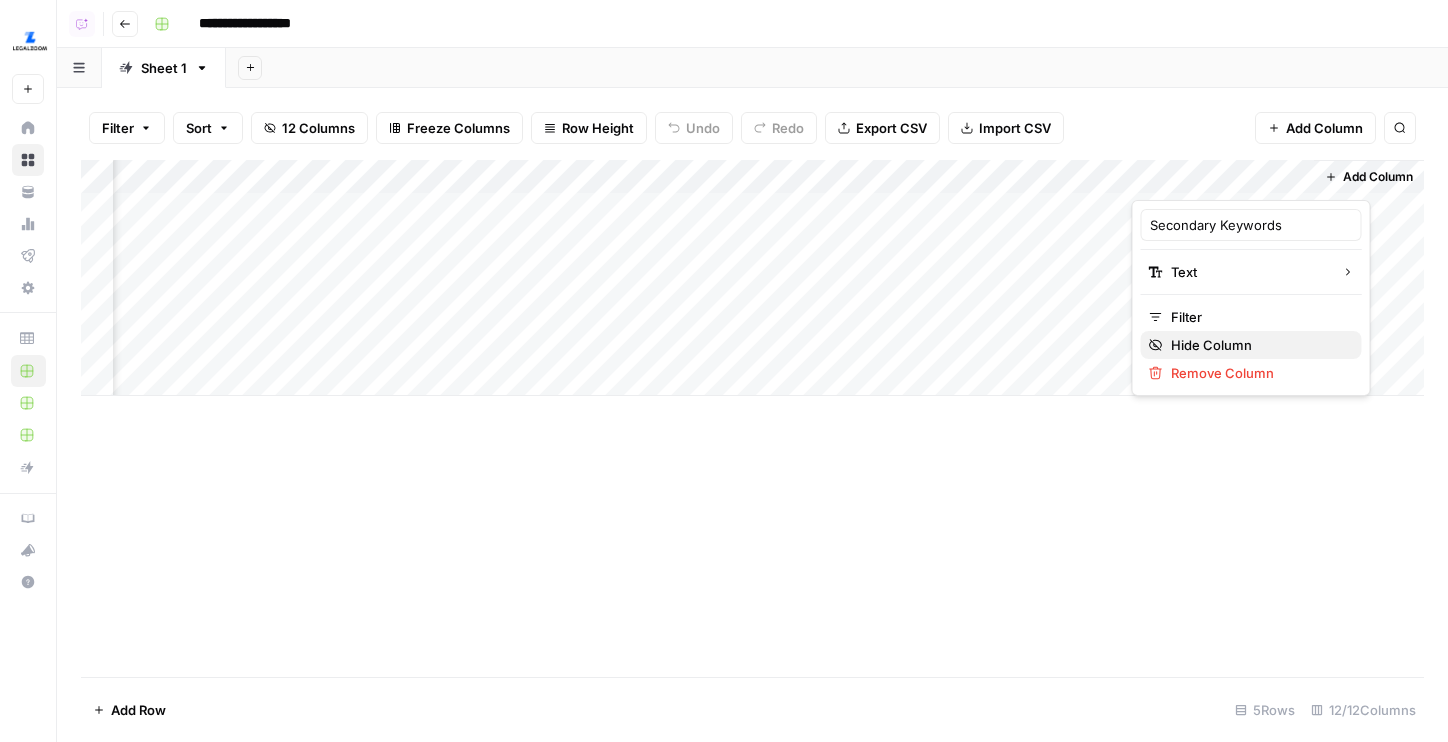 click on "Hide Column" at bounding box center (1251, 345) 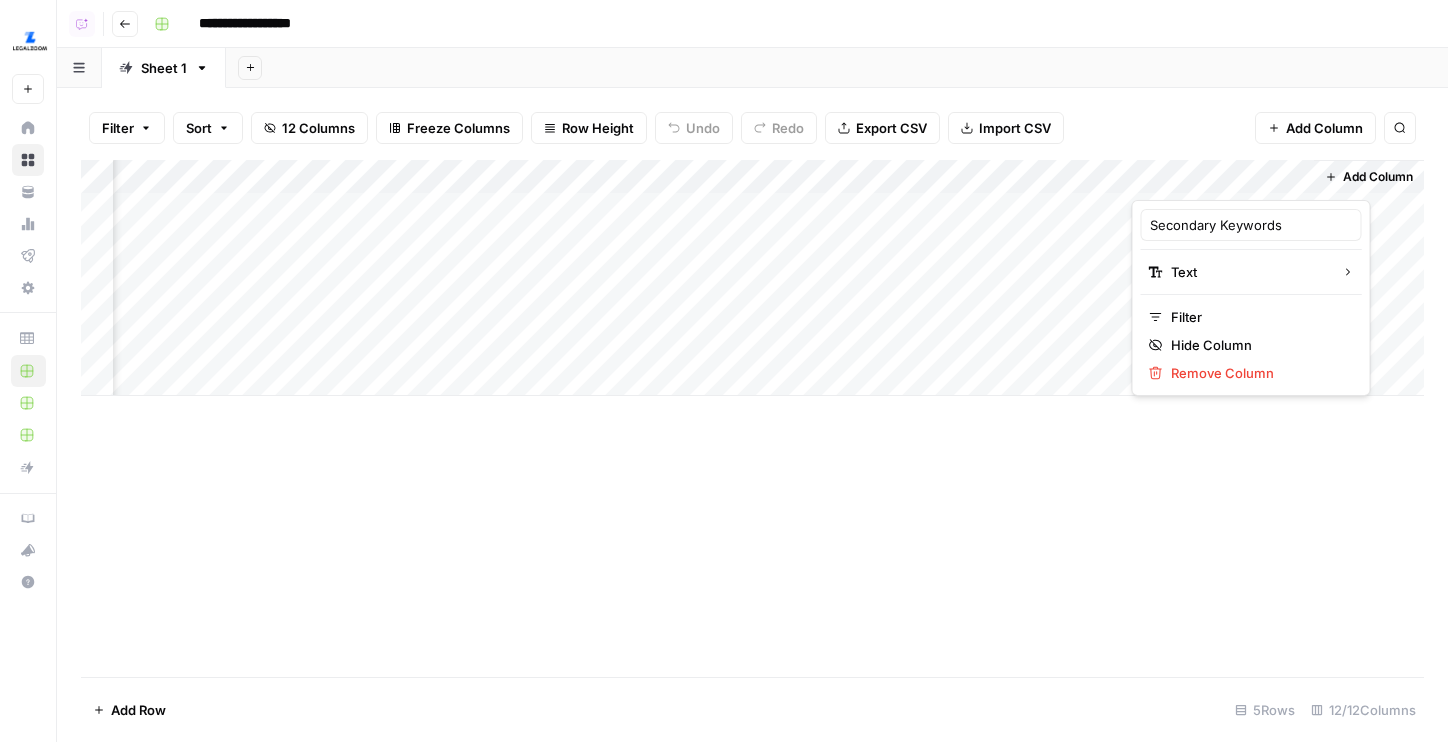 scroll, scrollTop: 0, scrollLeft: 879, axis: horizontal 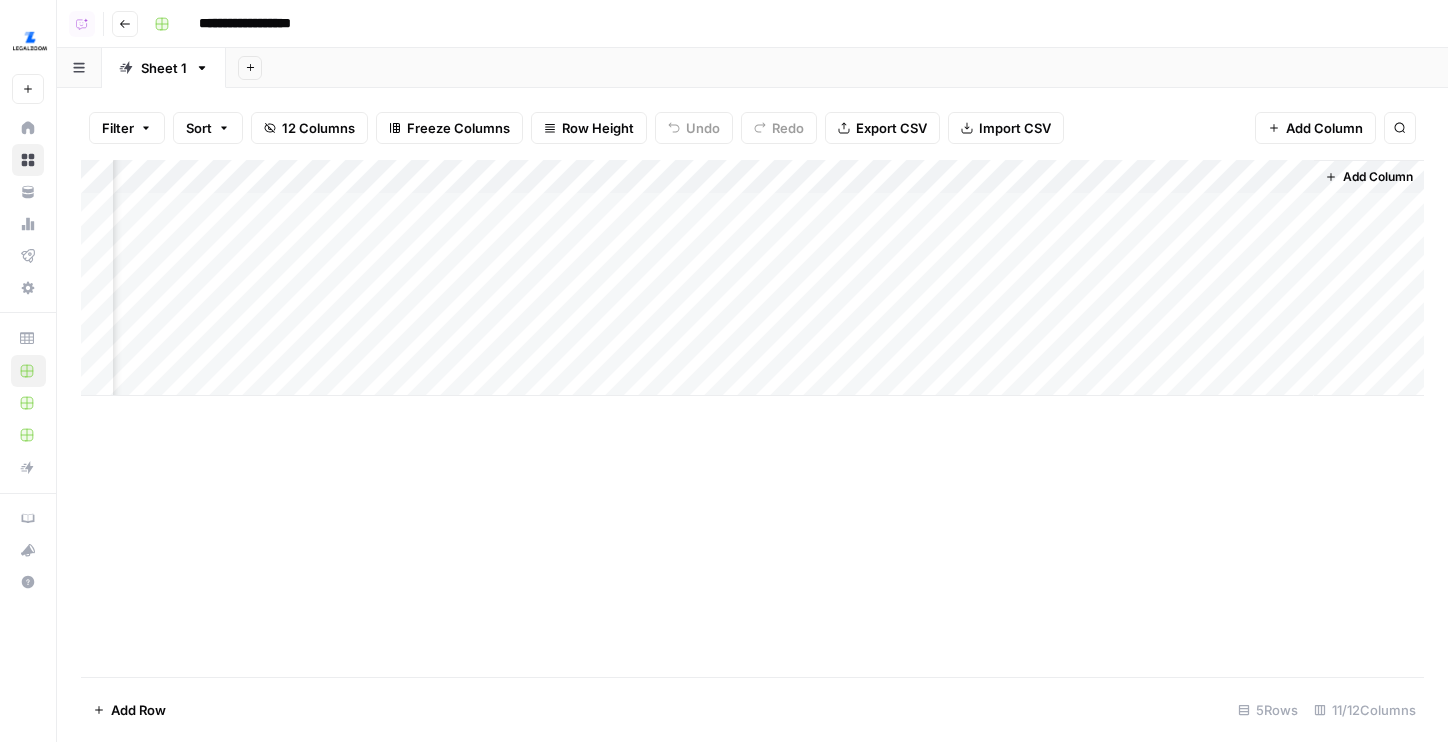 click on "Add Column" at bounding box center [752, 278] 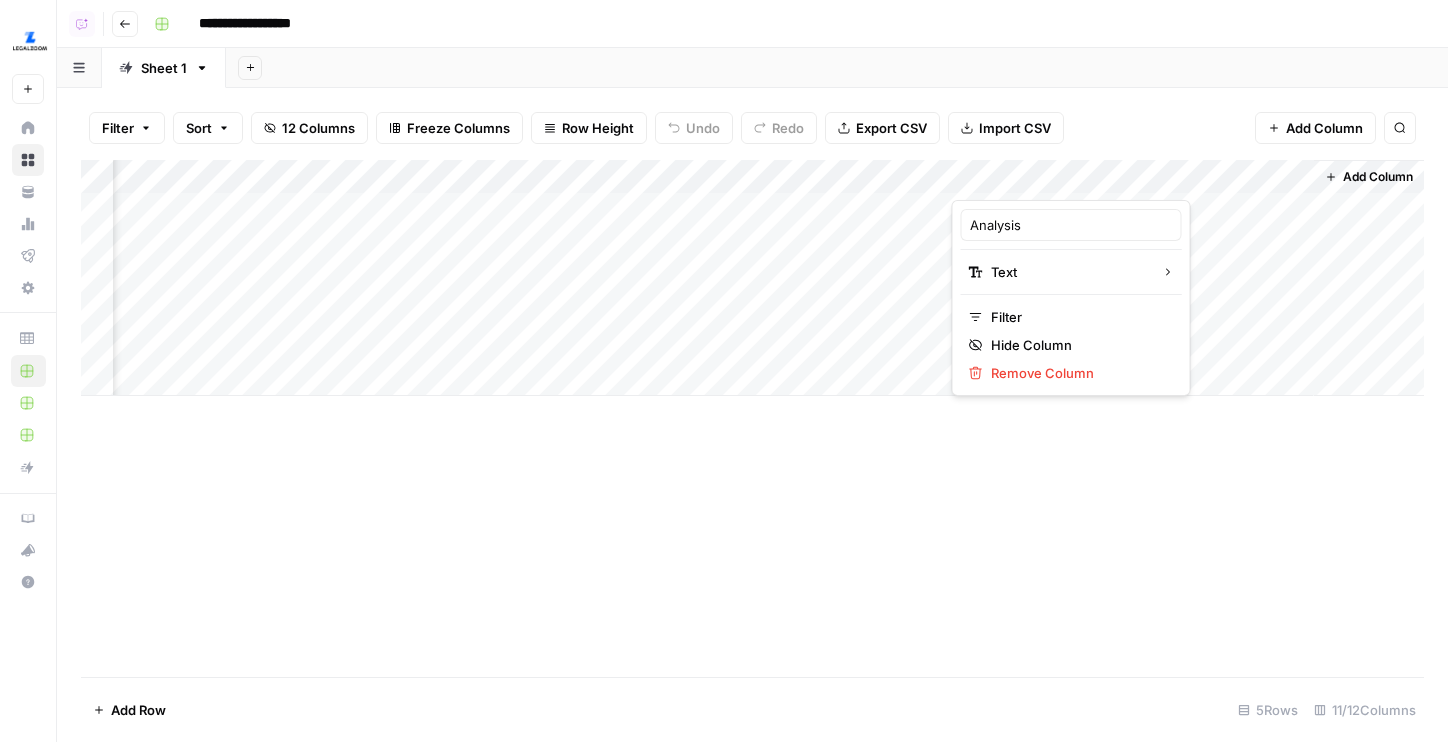 click on "Filter Sort 12 Columns Freeze Columns Row Height Undo Redo Export CSV Import CSV Add Column Search" at bounding box center (752, 128) 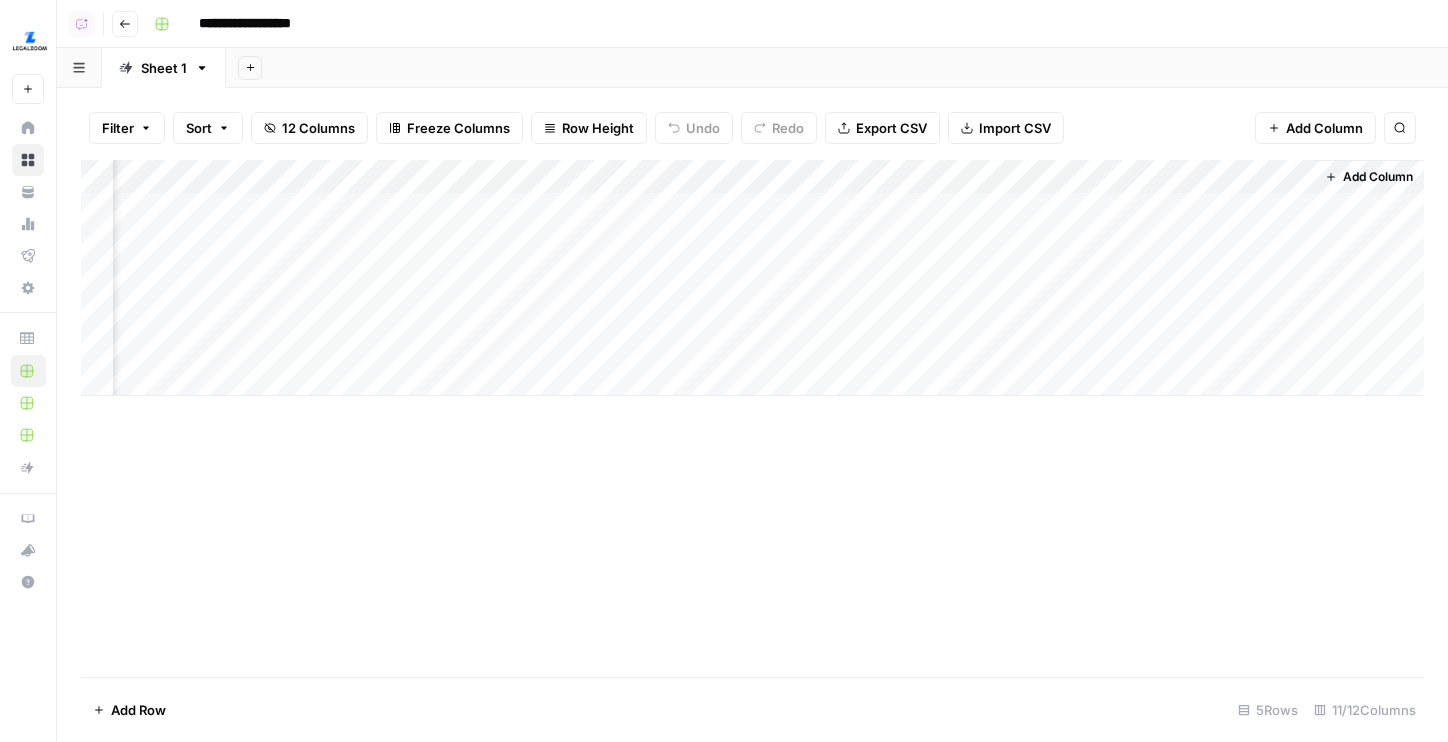 click on "Add Column" at bounding box center [752, 278] 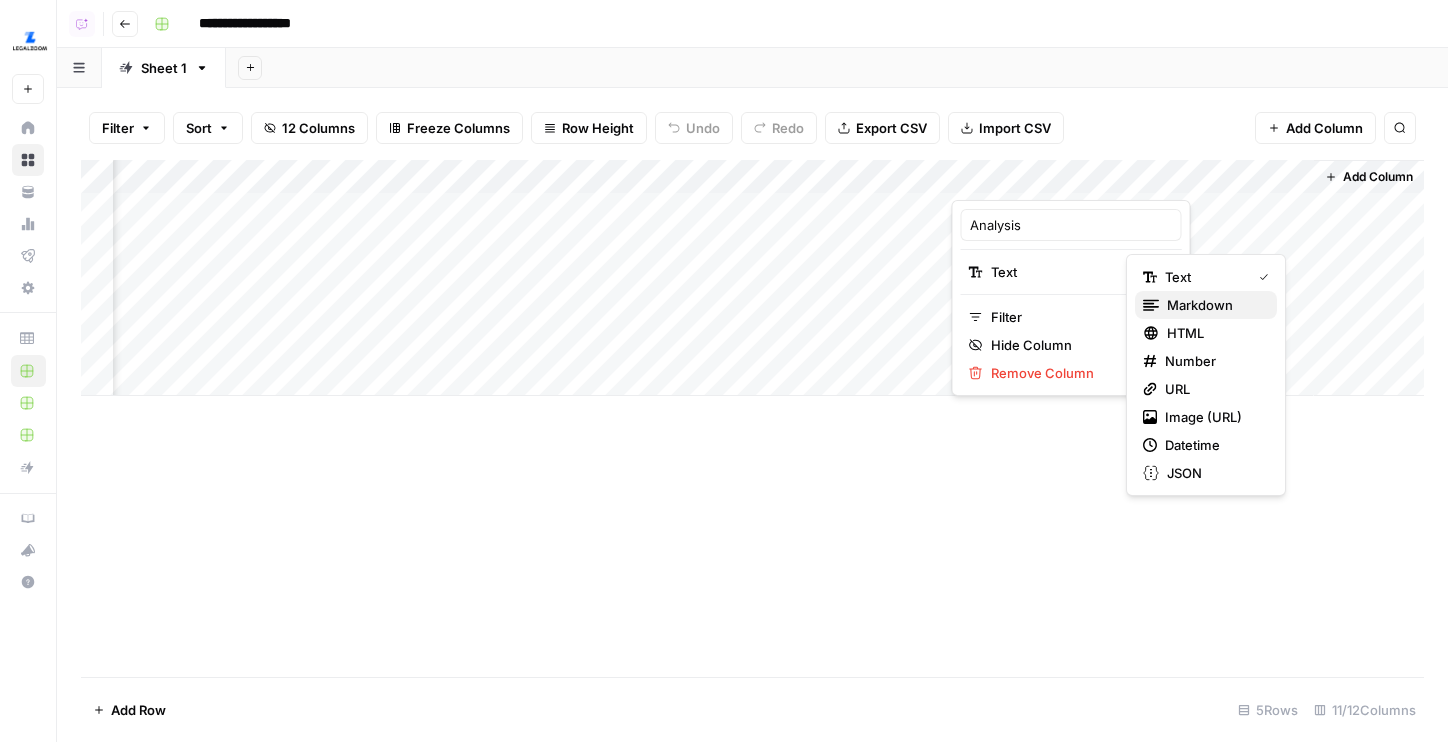 click on "Markdown" at bounding box center (1214, 305) 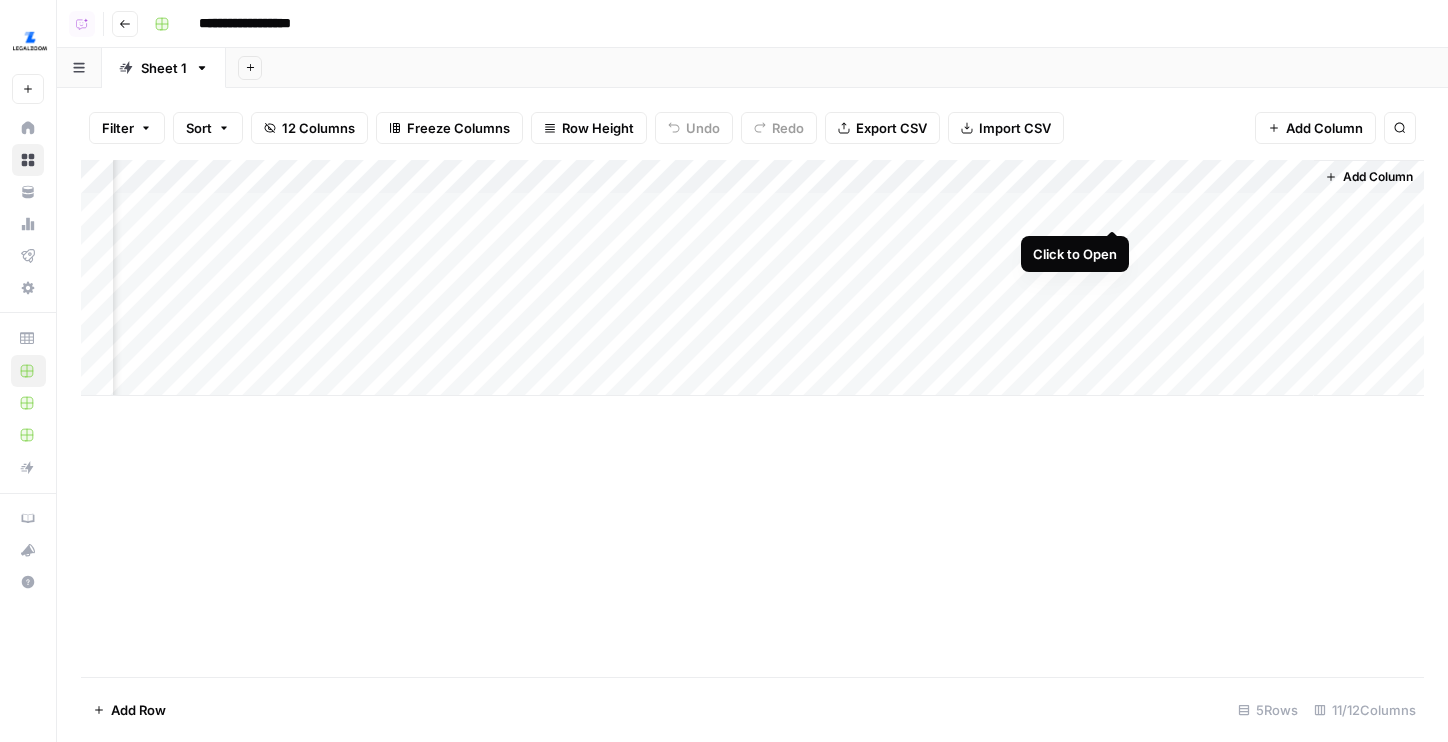 click on "Add Column" at bounding box center [752, 278] 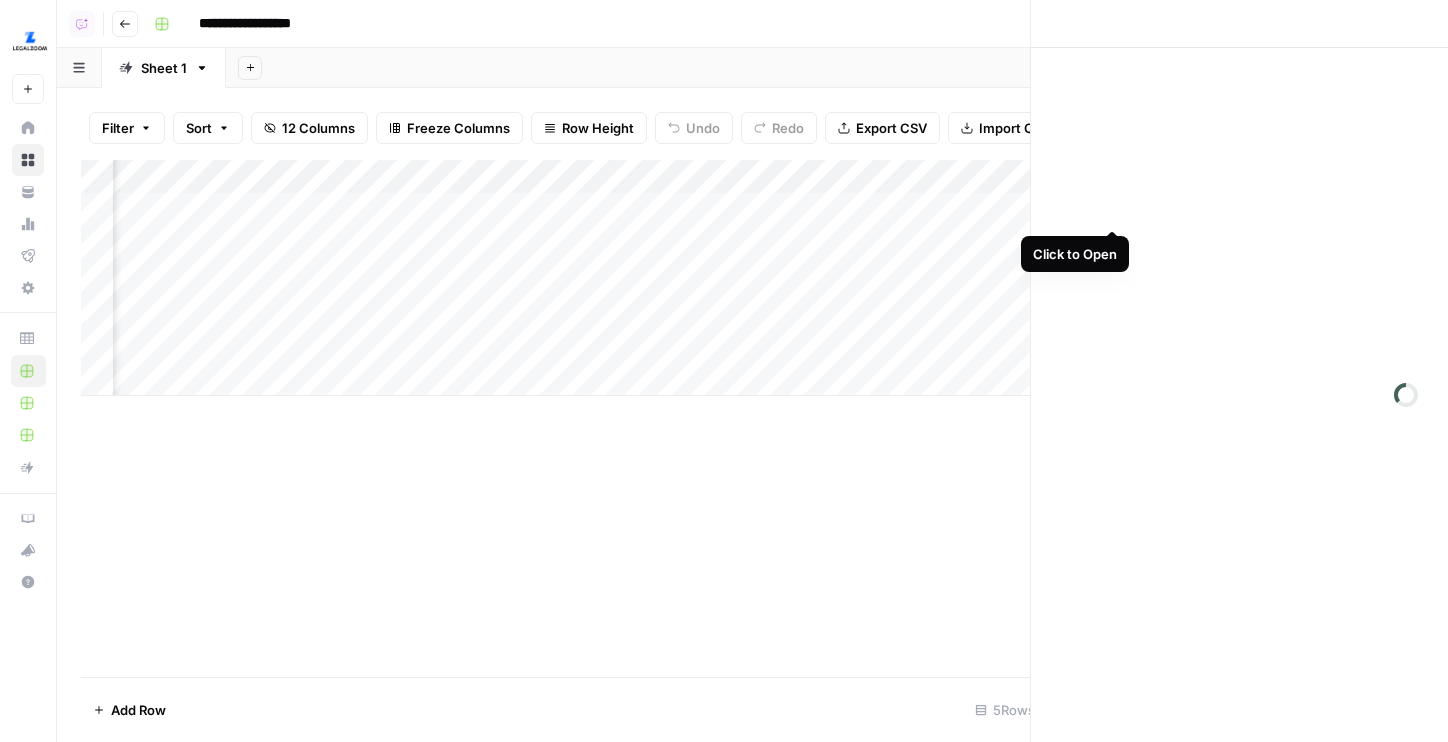 scroll, scrollTop: 0, scrollLeft: 864, axis: horizontal 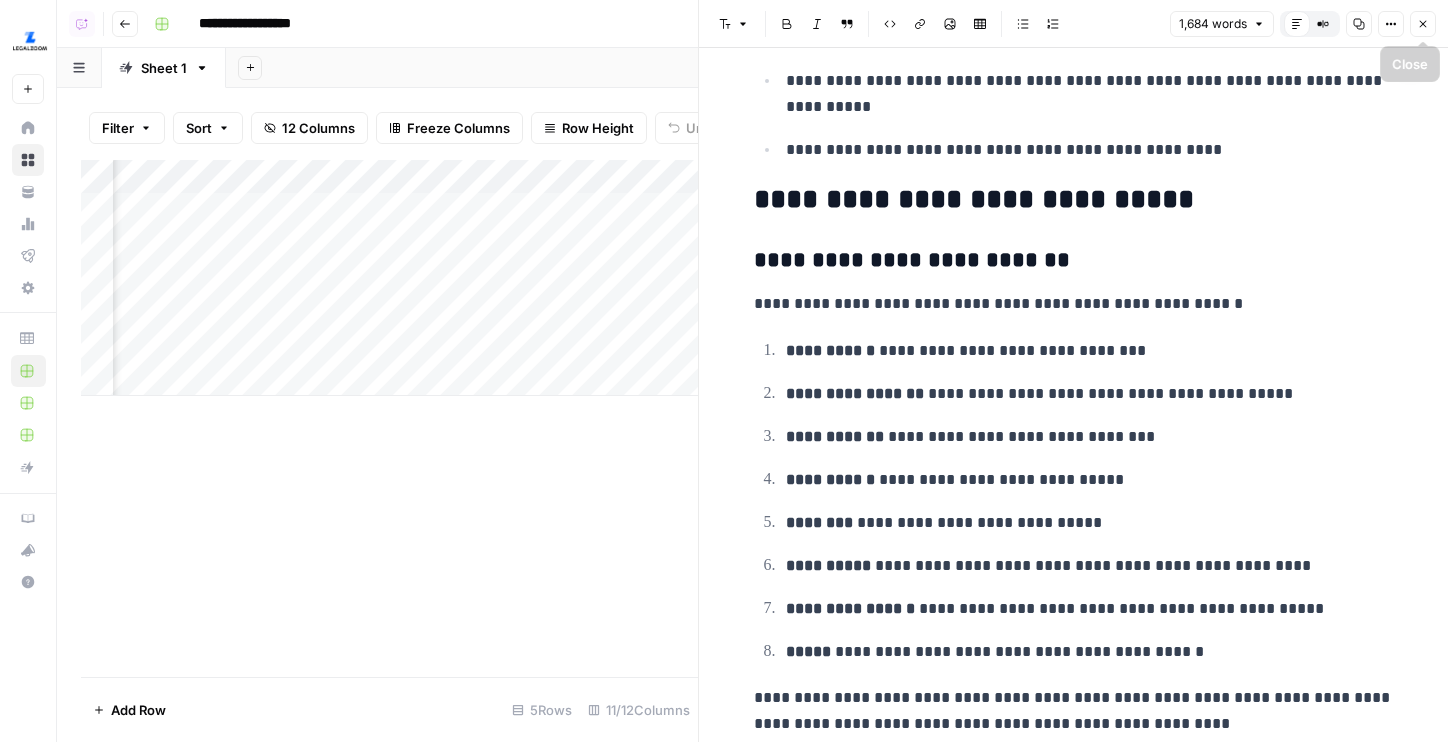 click 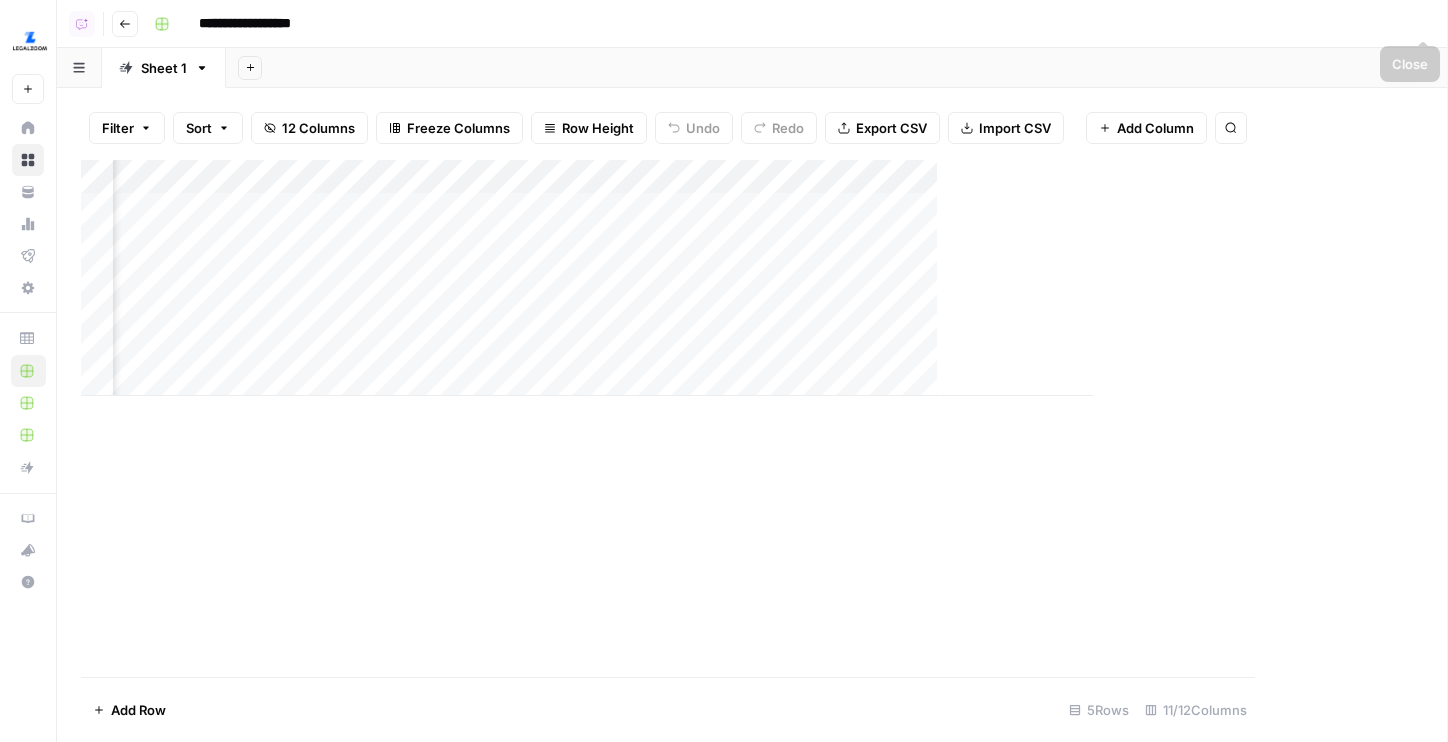 scroll, scrollTop: 0, scrollLeft: 855, axis: horizontal 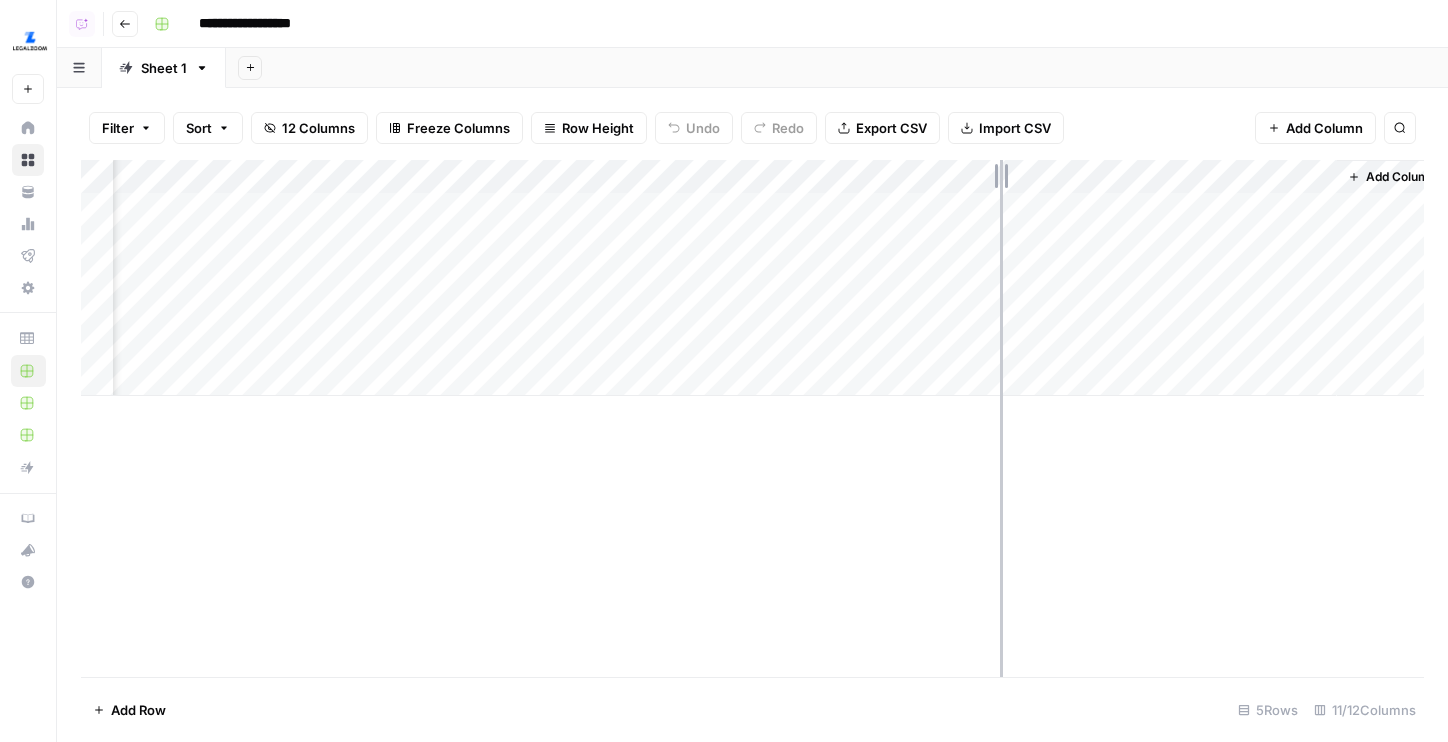 drag, startPoint x: 972, startPoint y: 180, endPoint x: 1005, endPoint y: 180, distance: 33 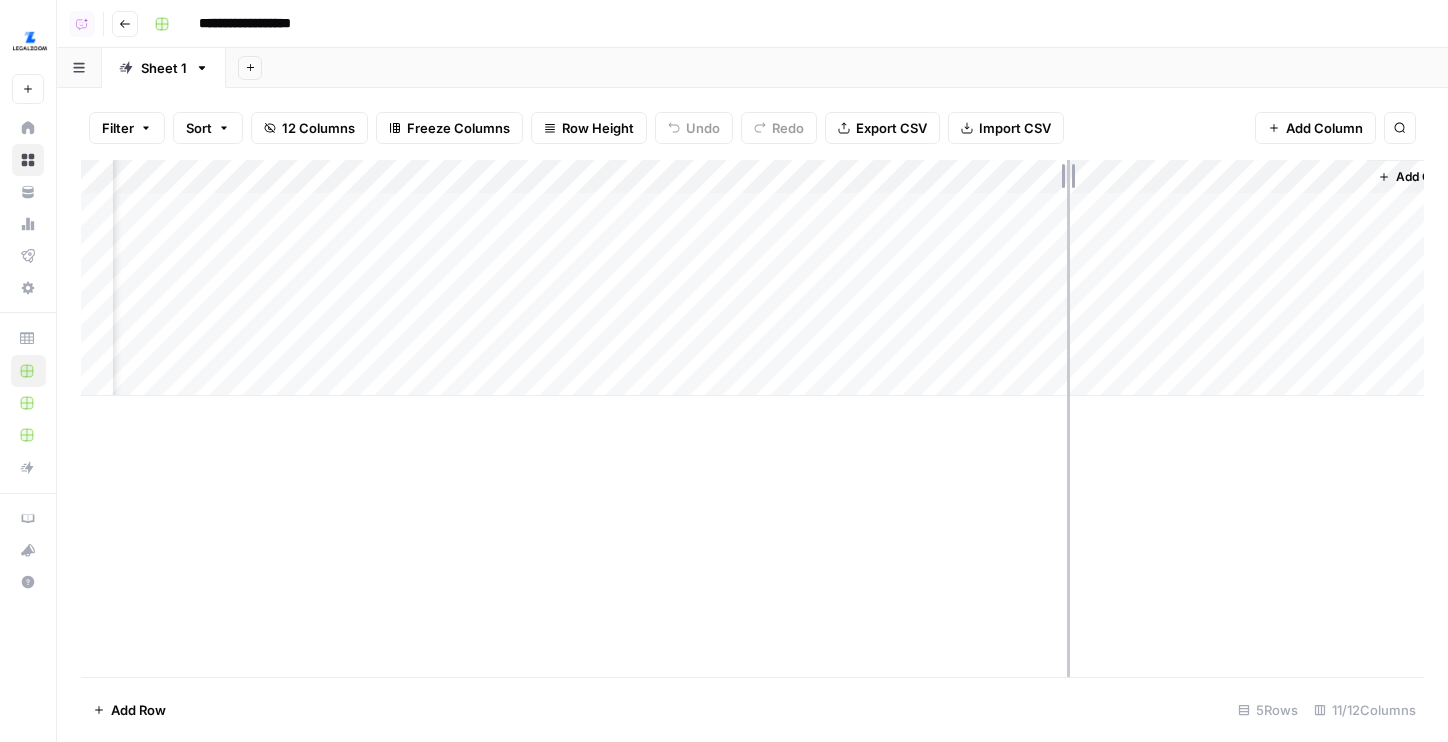 drag, startPoint x: 1003, startPoint y: 180, endPoint x: 1067, endPoint y: 180, distance: 64 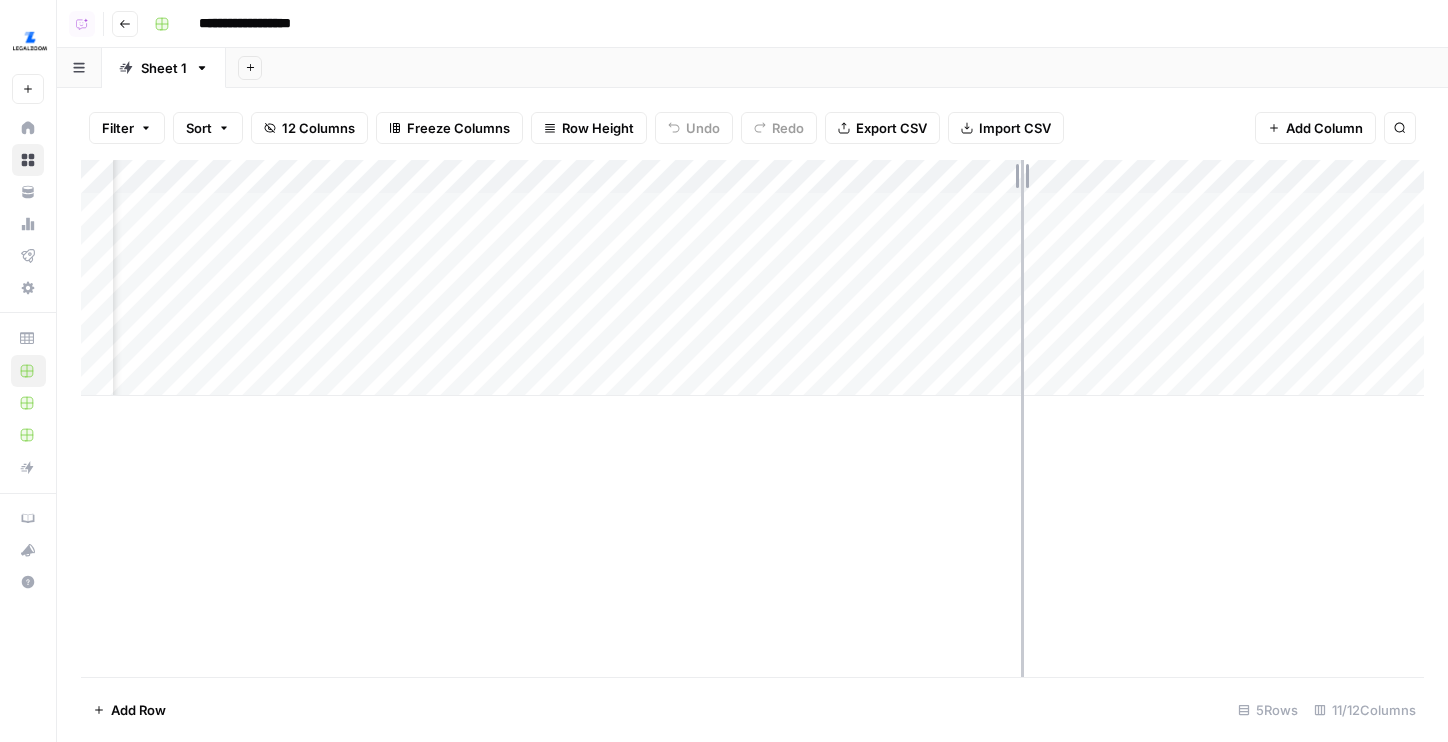 drag, startPoint x: 1068, startPoint y: 181, endPoint x: 1021, endPoint y: 181, distance: 47 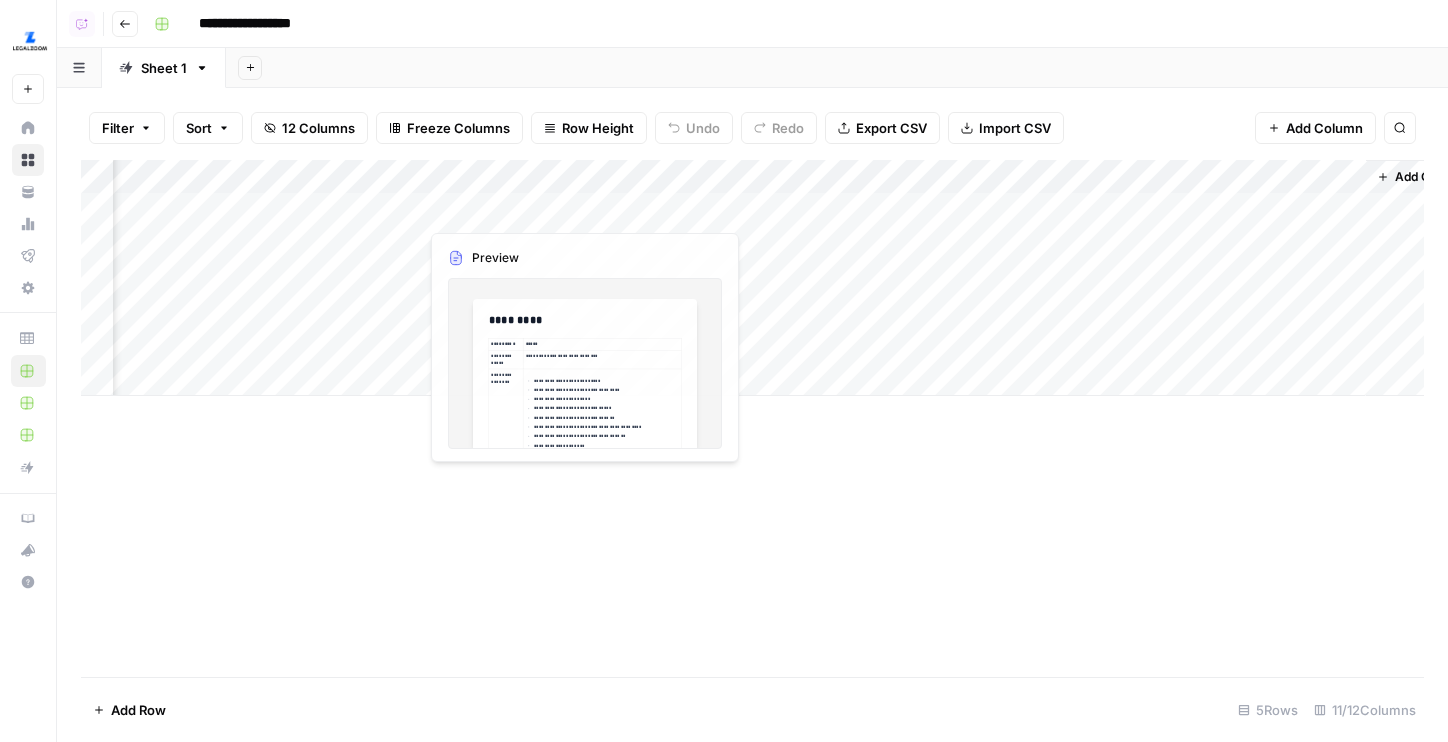 scroll, scrollTop: 0, scrollLeft: 925, axis: horizontal 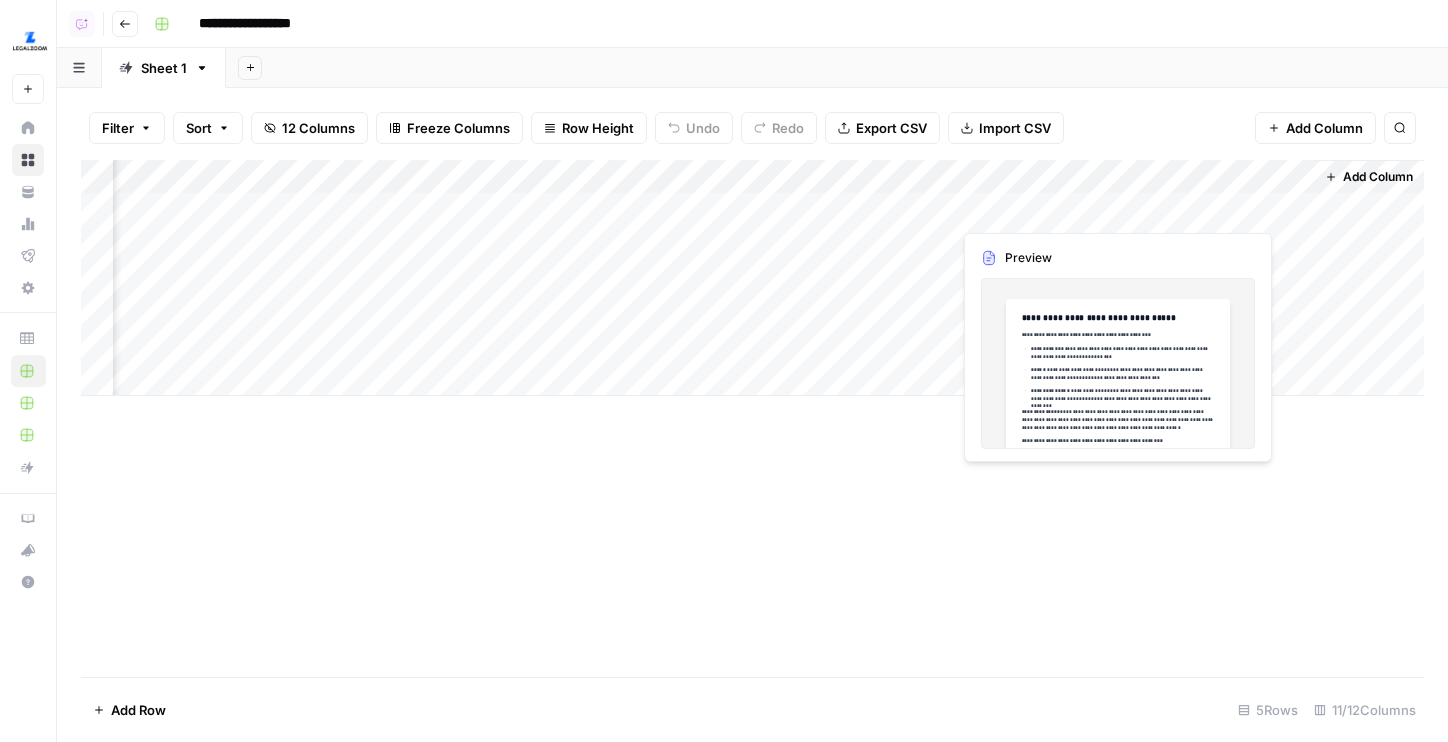 click on "Add Column" at bounding box center [752, 278] 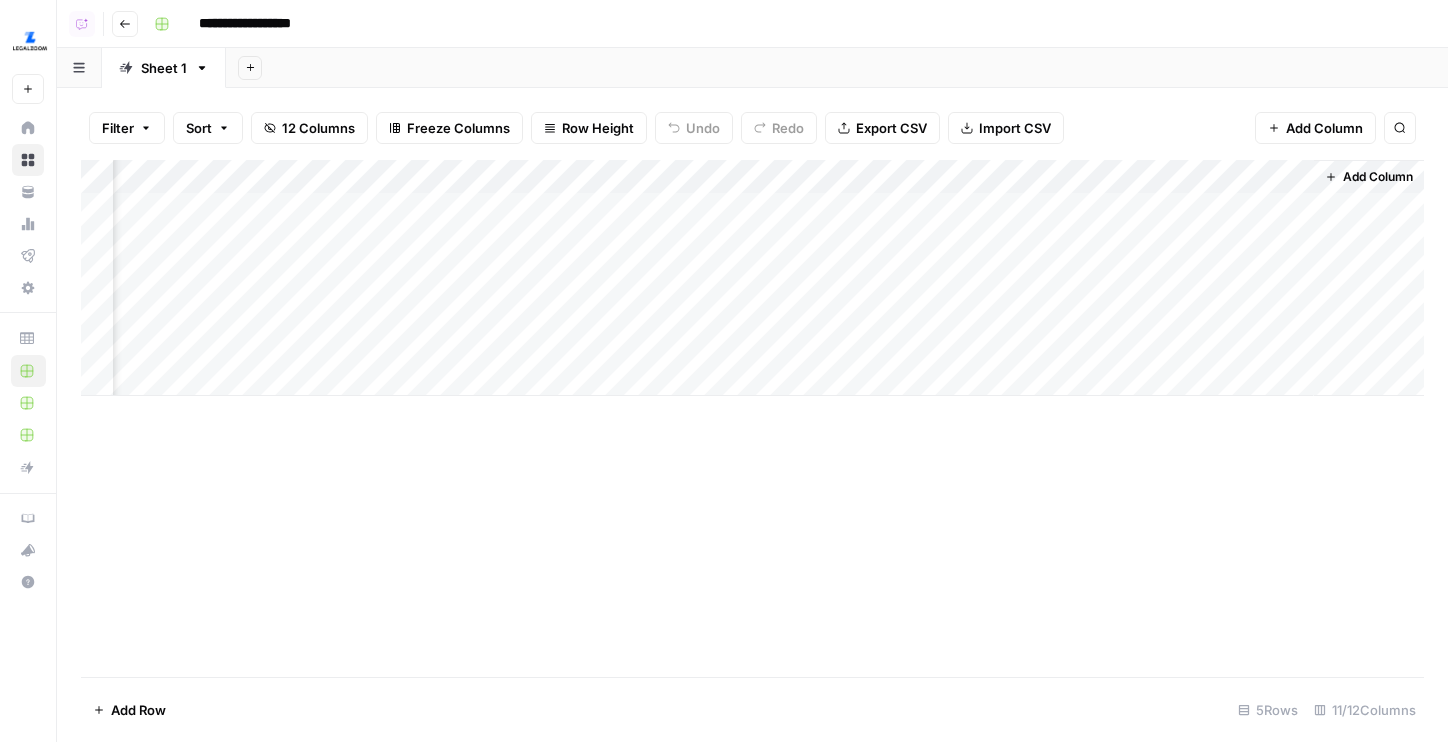 click on "Filter Sort 12 Columns Freeze Columns Row Height Undo Redo Export CSV Import CSV Add Column Search" at bounding box center (752, 128) 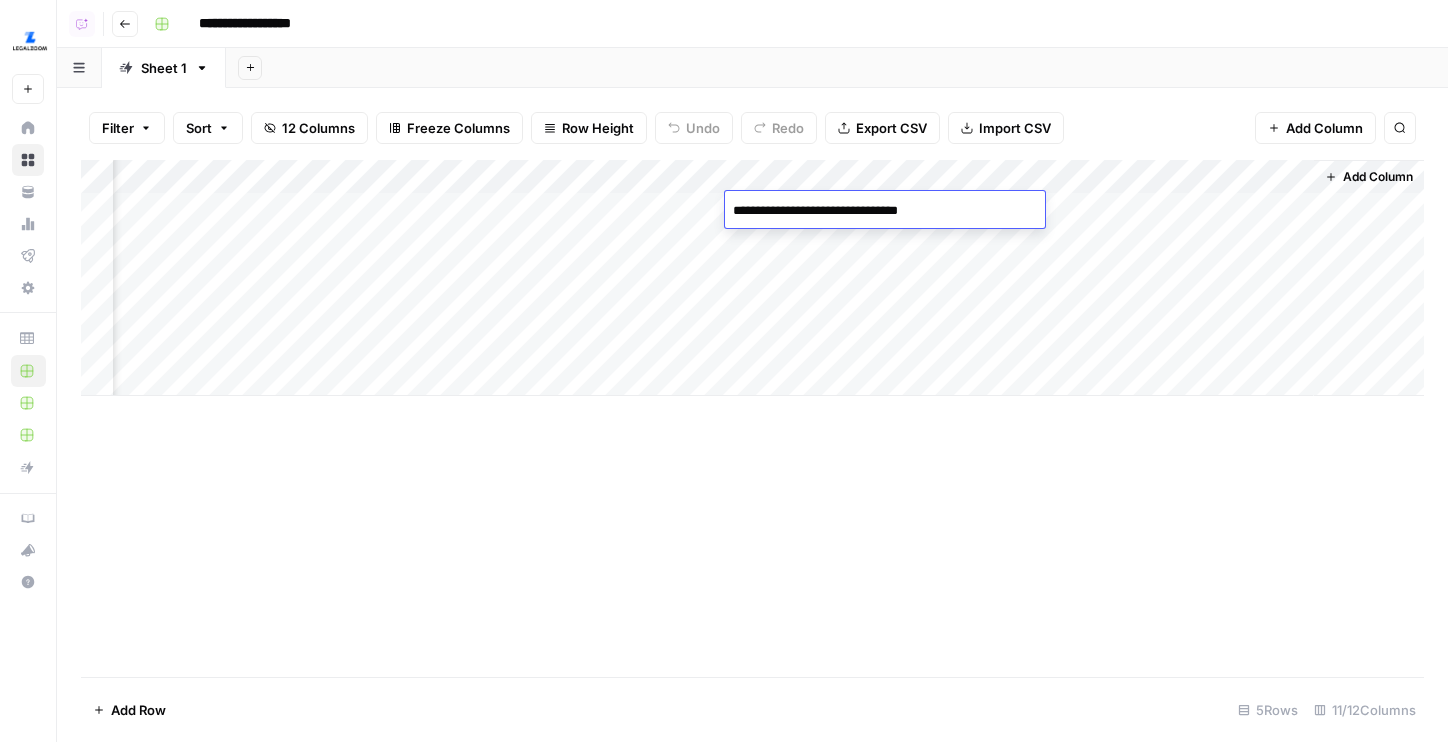 click on "Add Column" at bounding box center (752, 278) 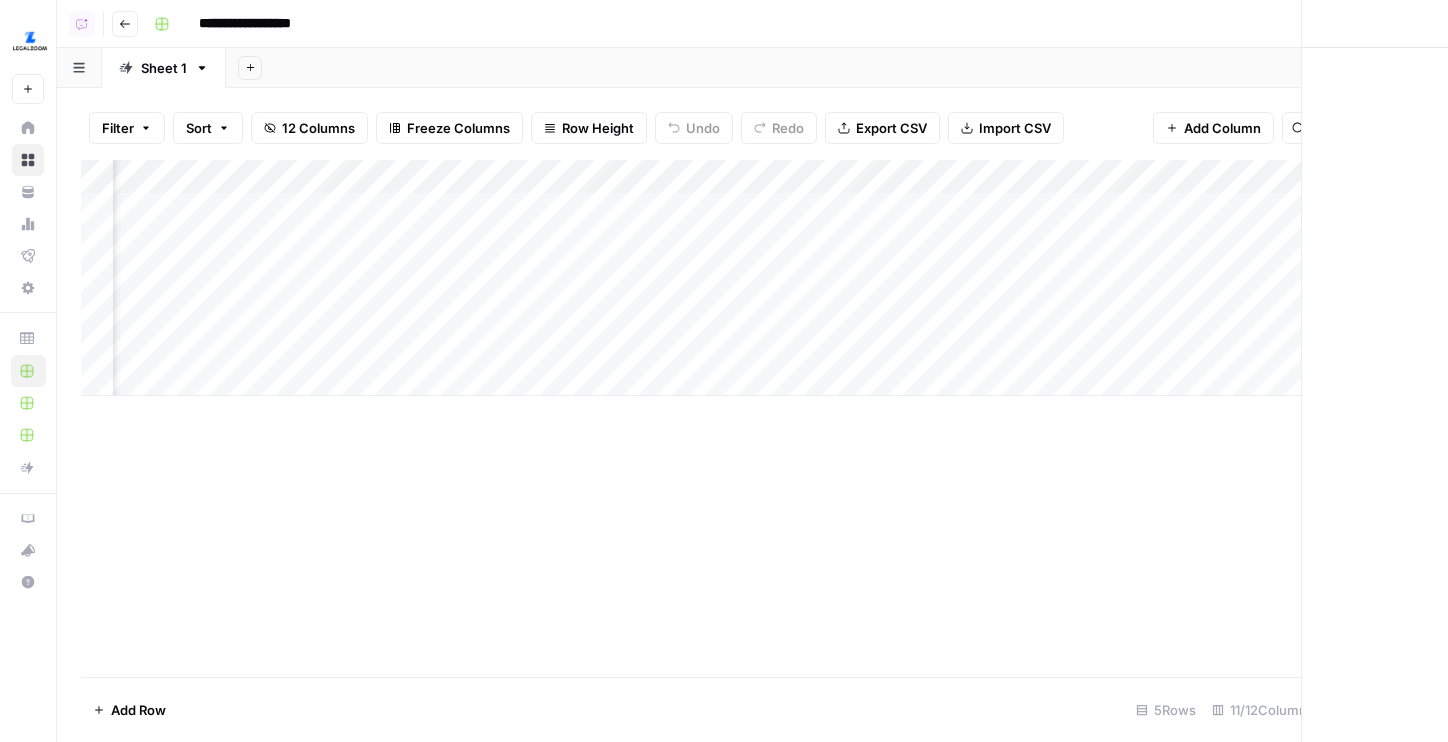 scroll, scrollTop: 0, scrollLeft: 912, axis: horizontal 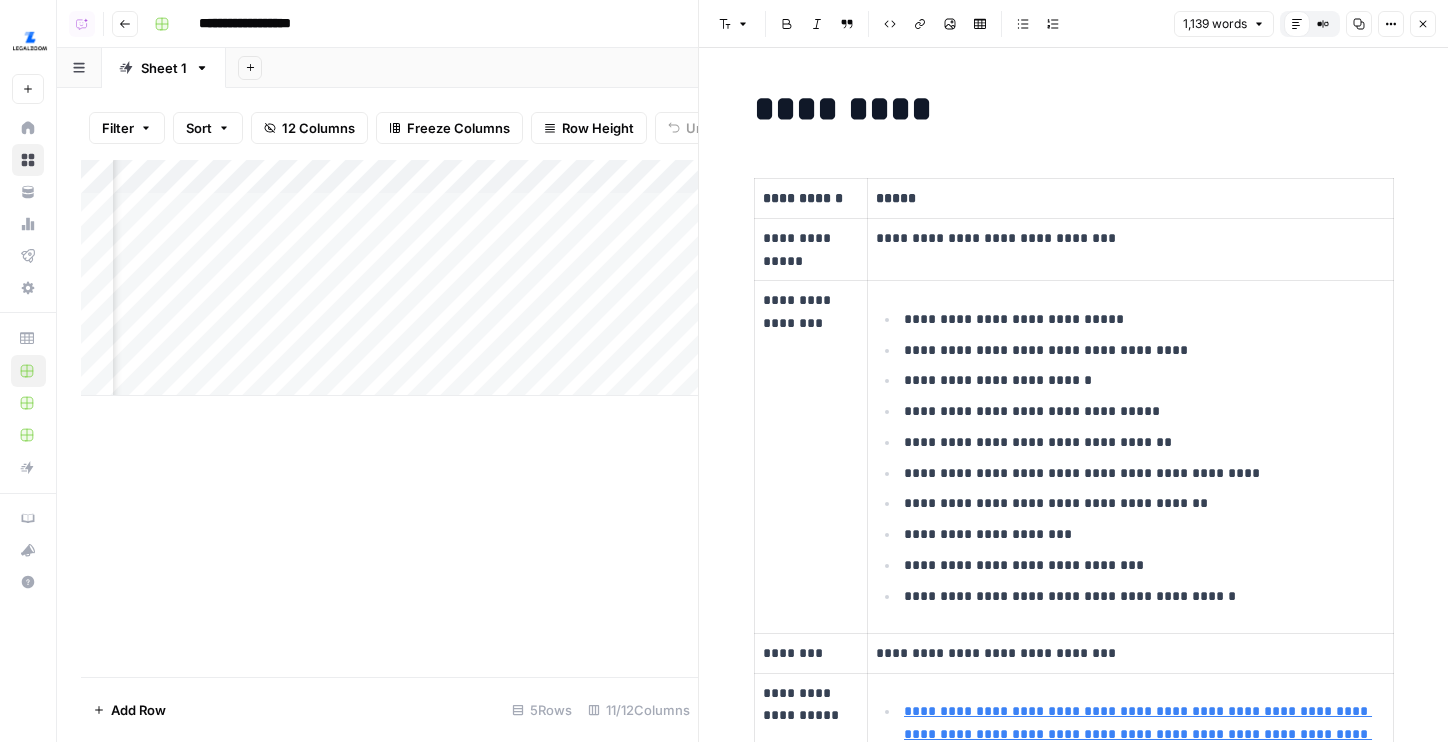 click on "Close" at bounding box center [1423, 24] 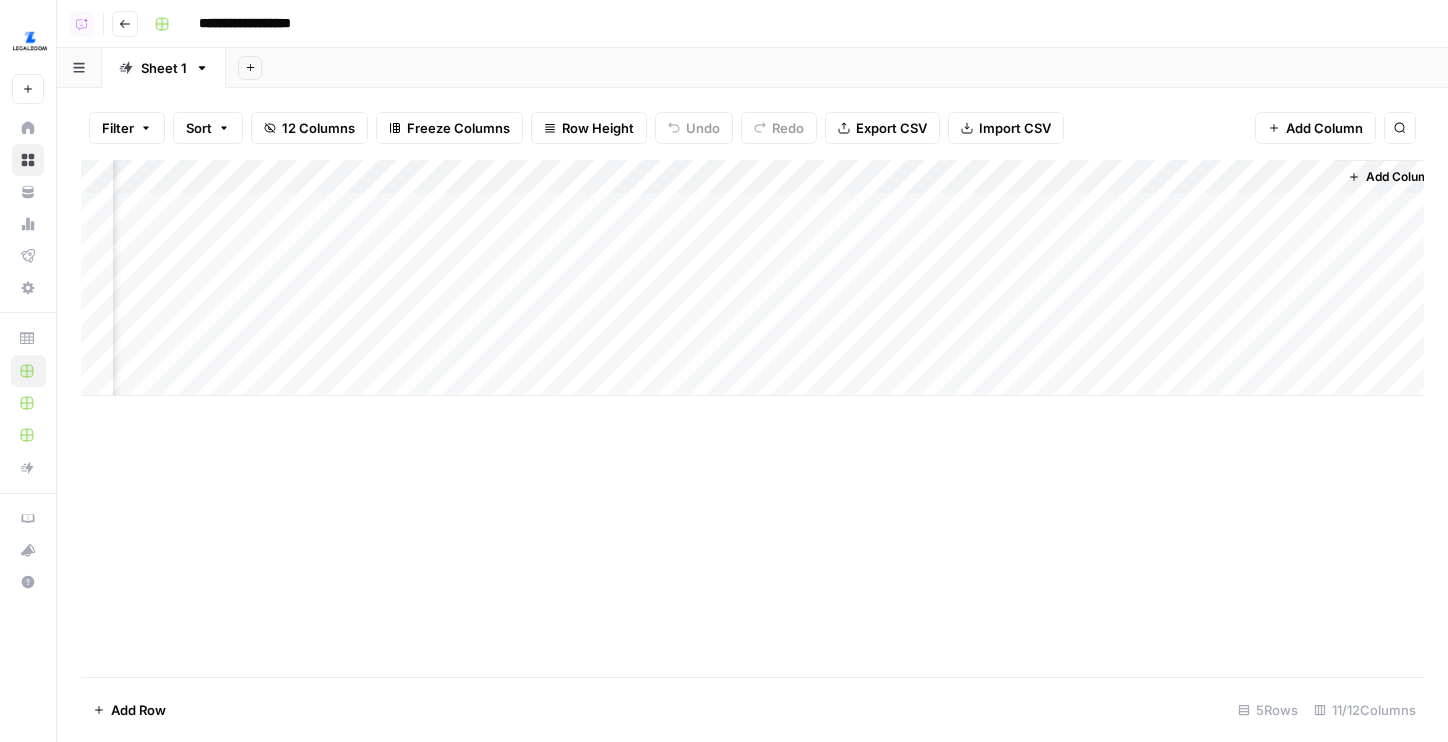 scroll, scrollTop: 0, scrollLeft: 925, axis: horizontal 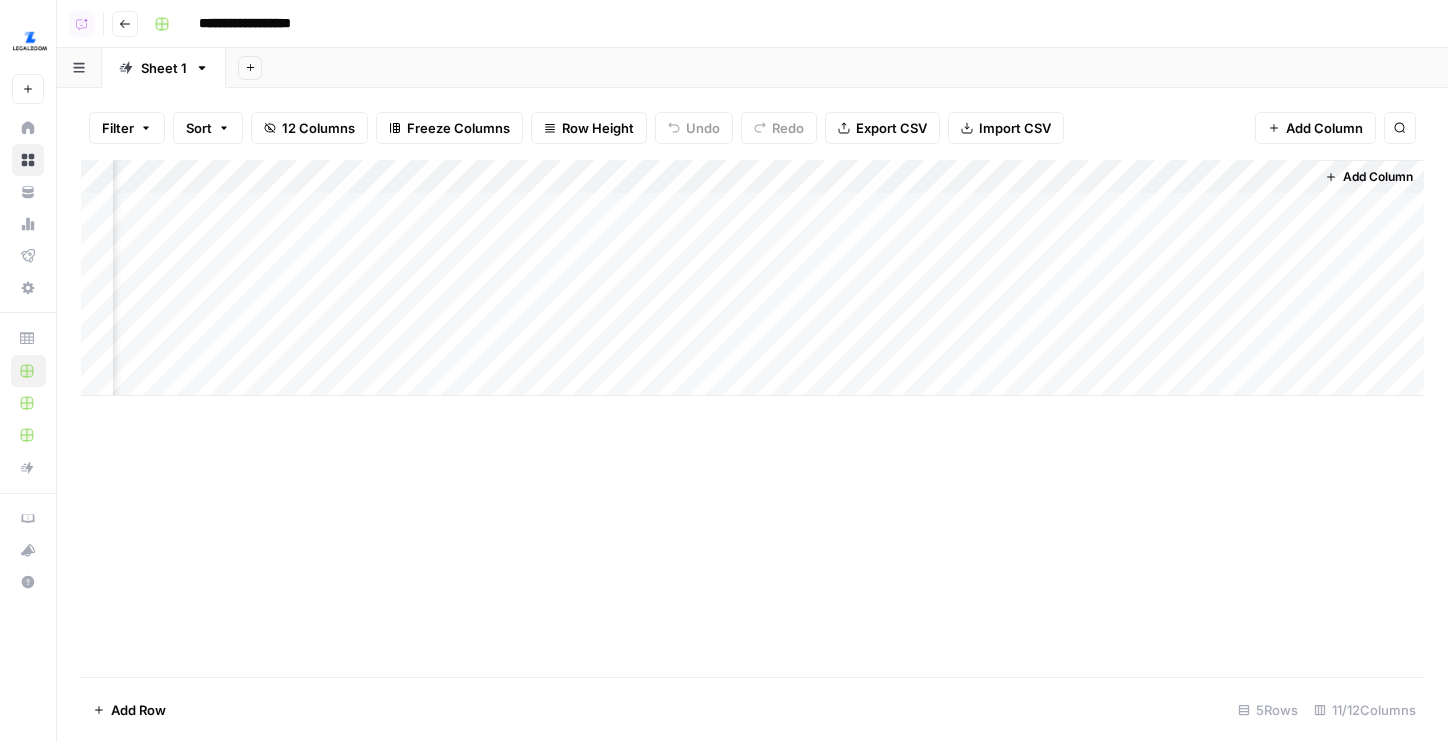 click on "Add Column" at bounding box center (1369, 177) 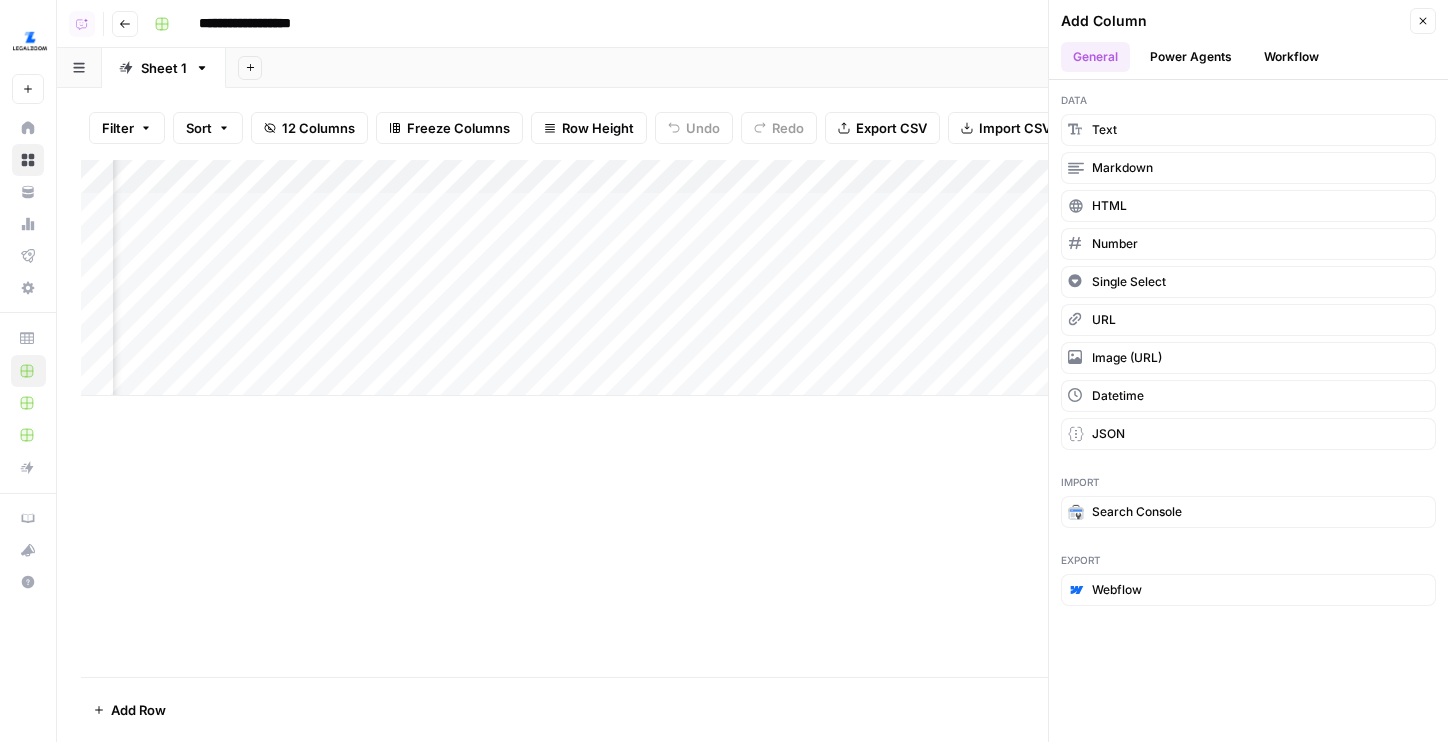 click 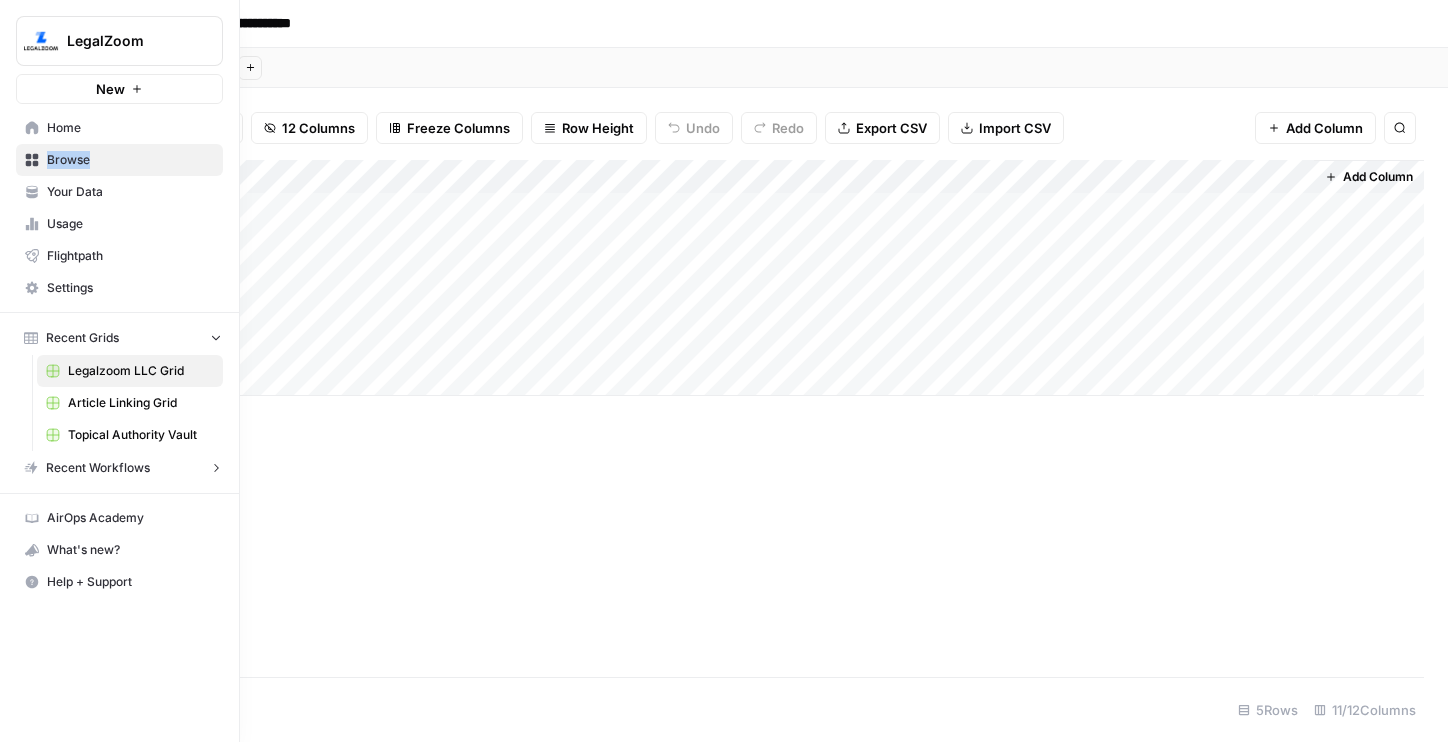 click on "Browse" at bounding box center [119, 160] 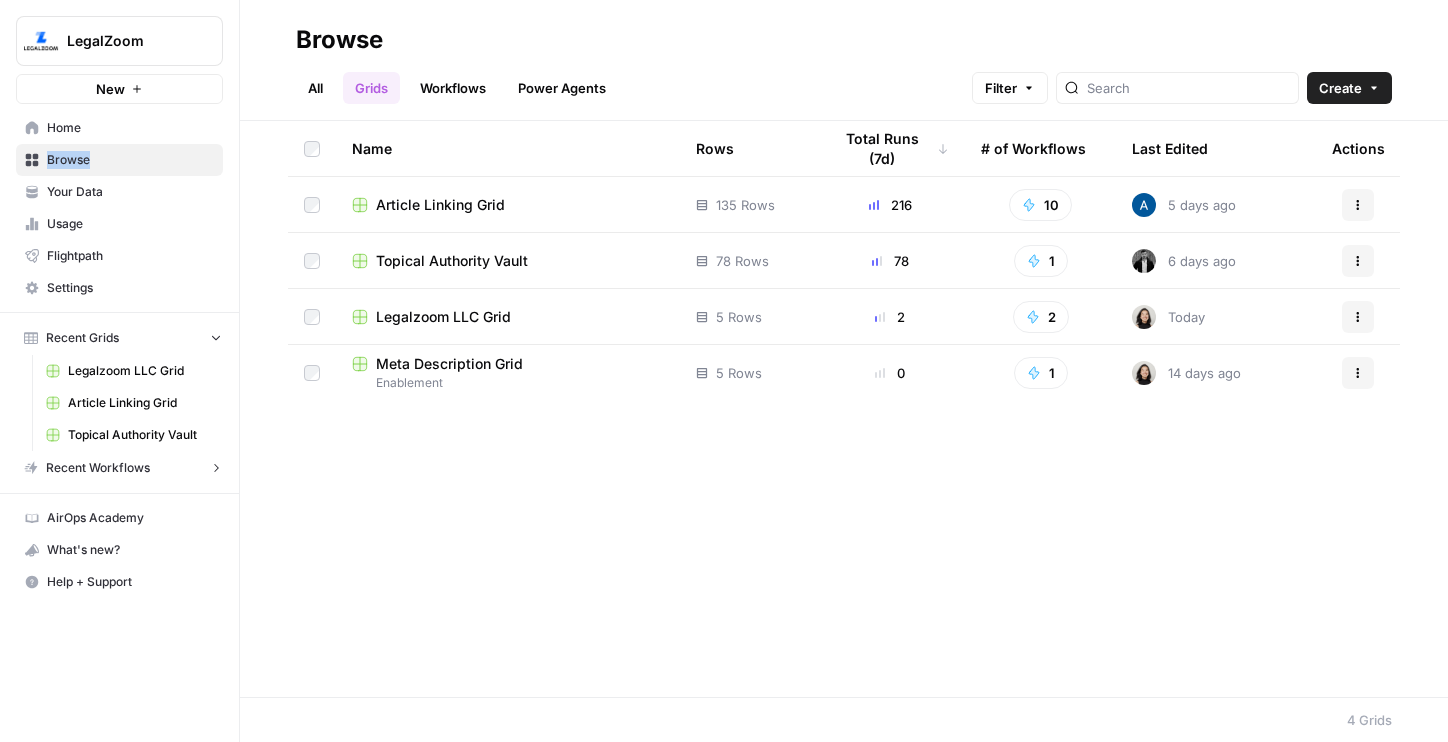 click on "Workflows" at bounding box center (453, 88) 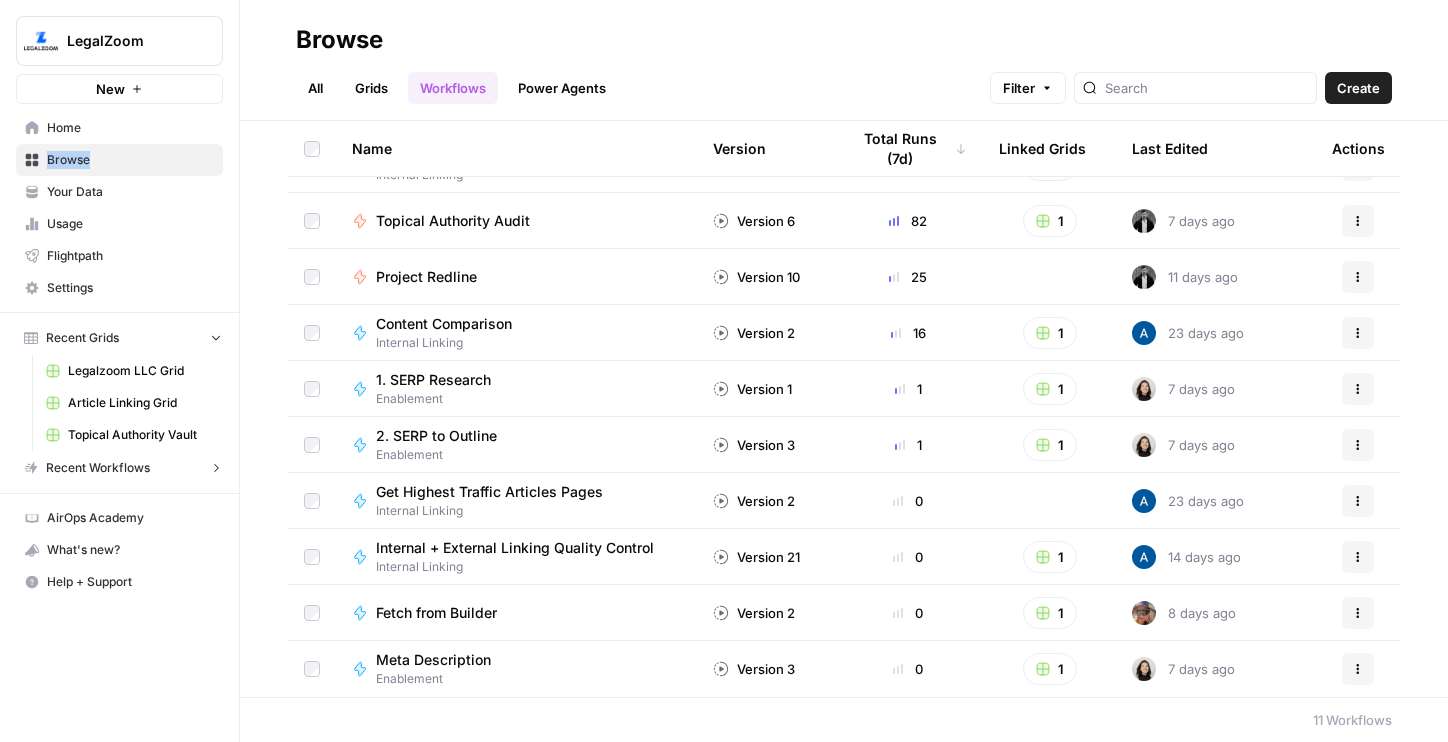 scroll, scrollTop: 0, scrollLeft: 0, axis: both 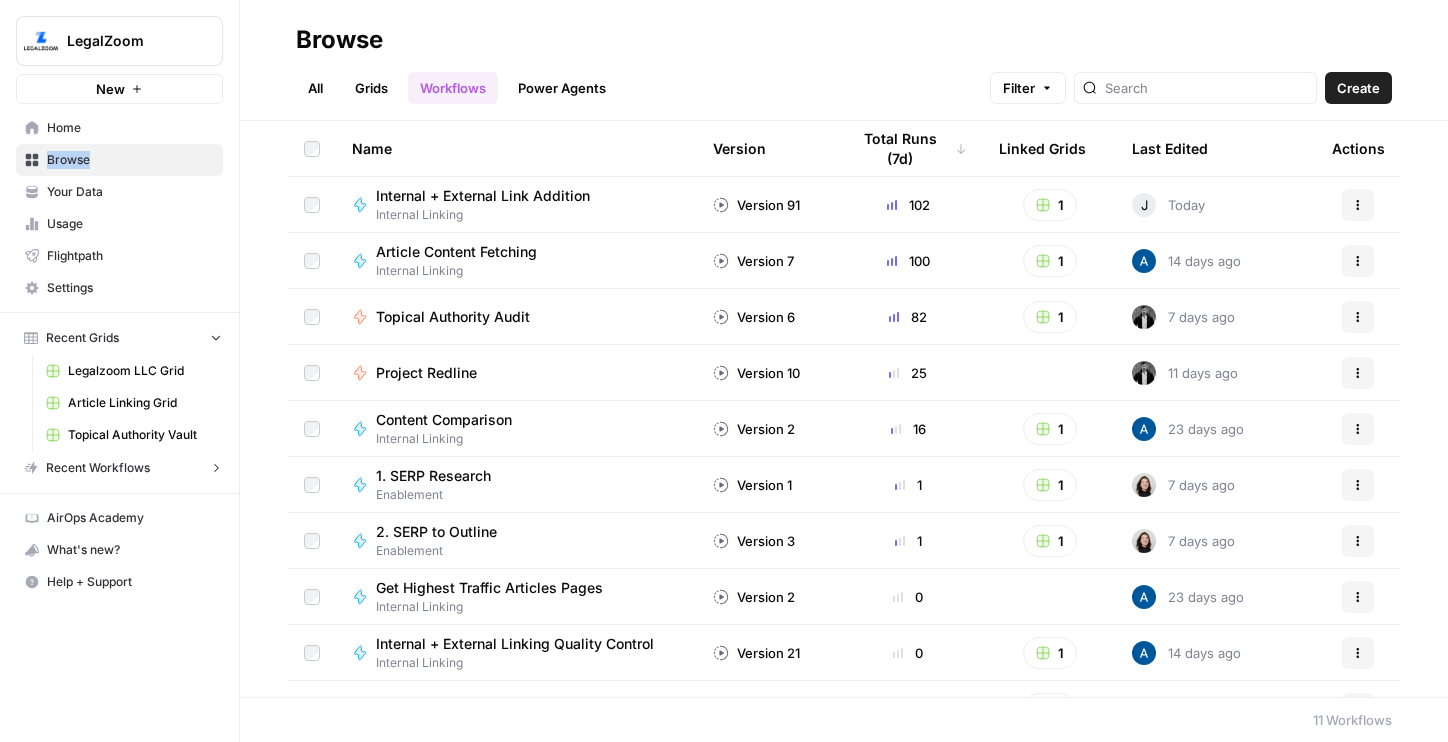 drag, startPoint x: 1344, startPoint y: 98, endPoint x: 1041, endPoint y: 92, distance: 303.0594 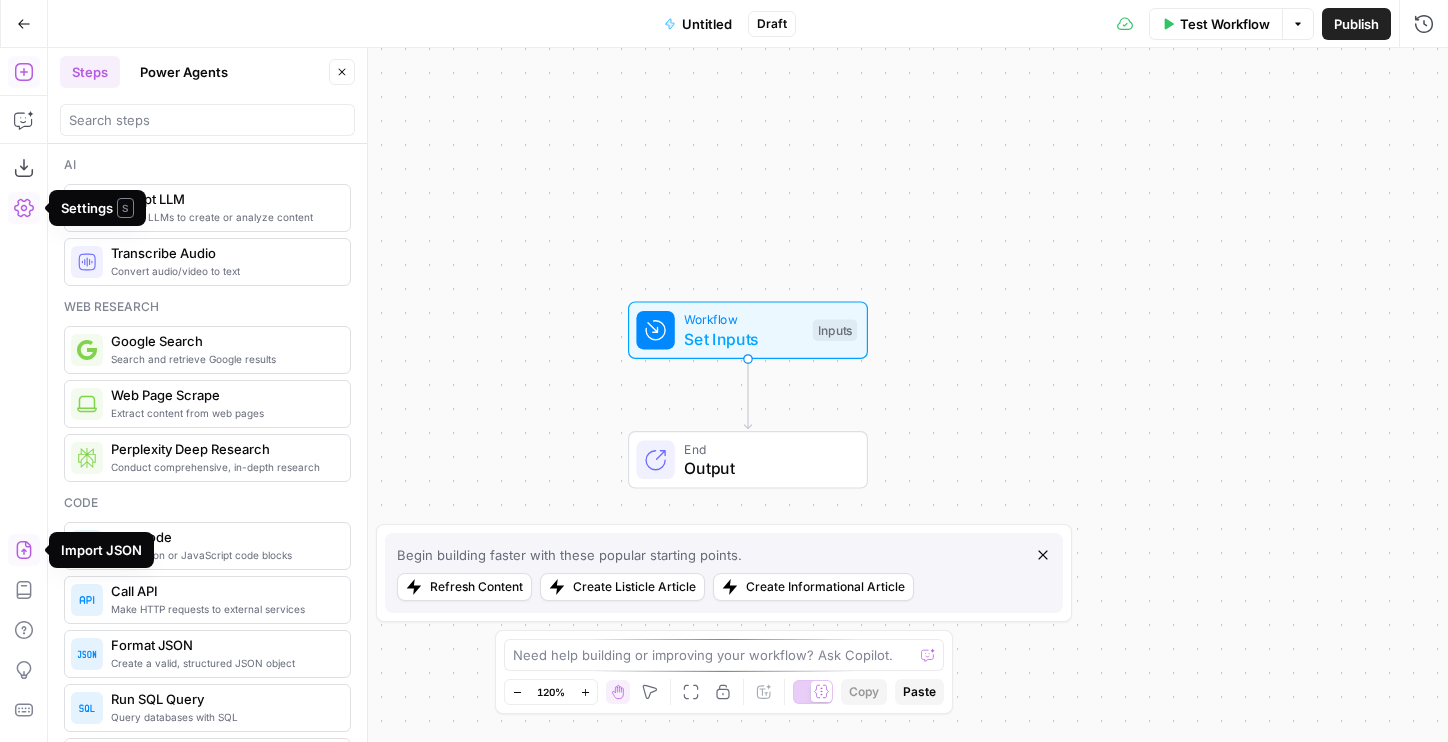 click 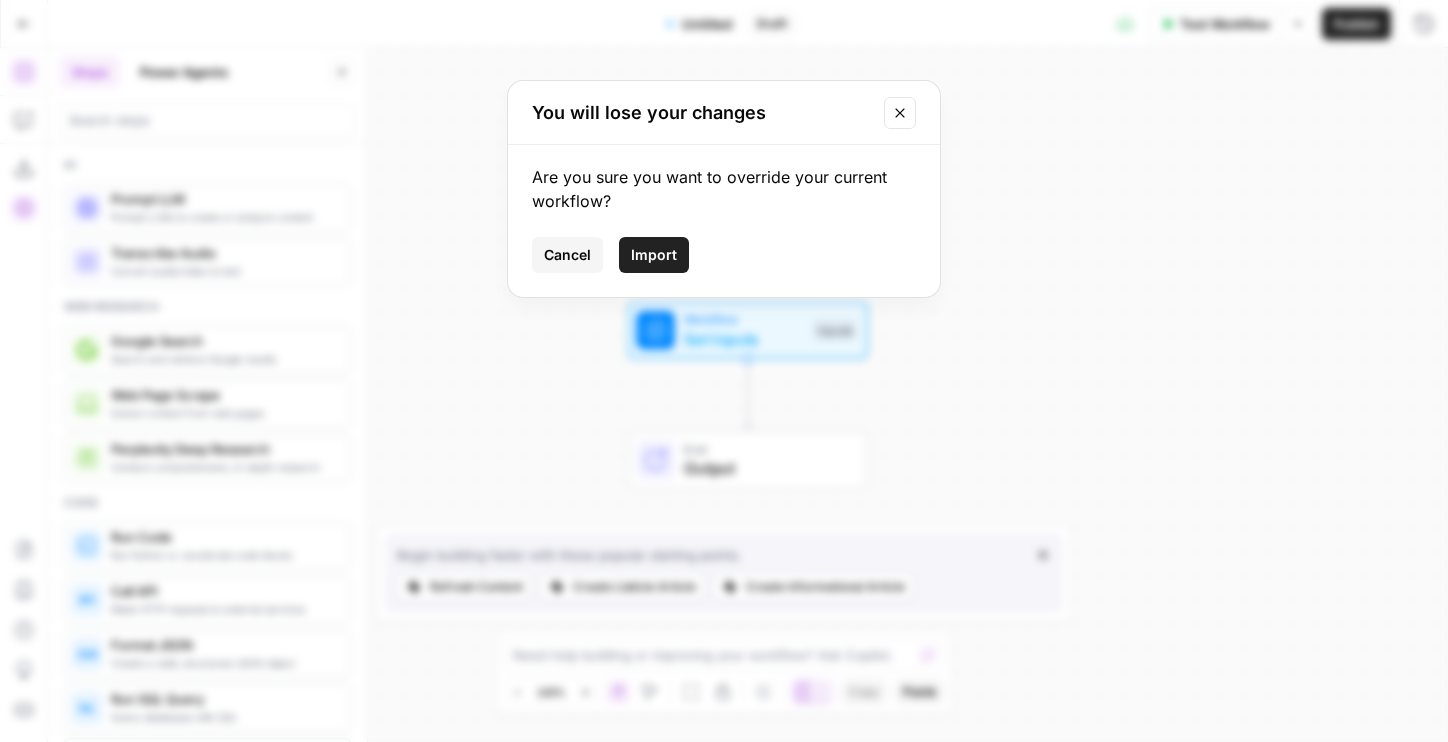 click on "Import" at bounding box center (654, 255) 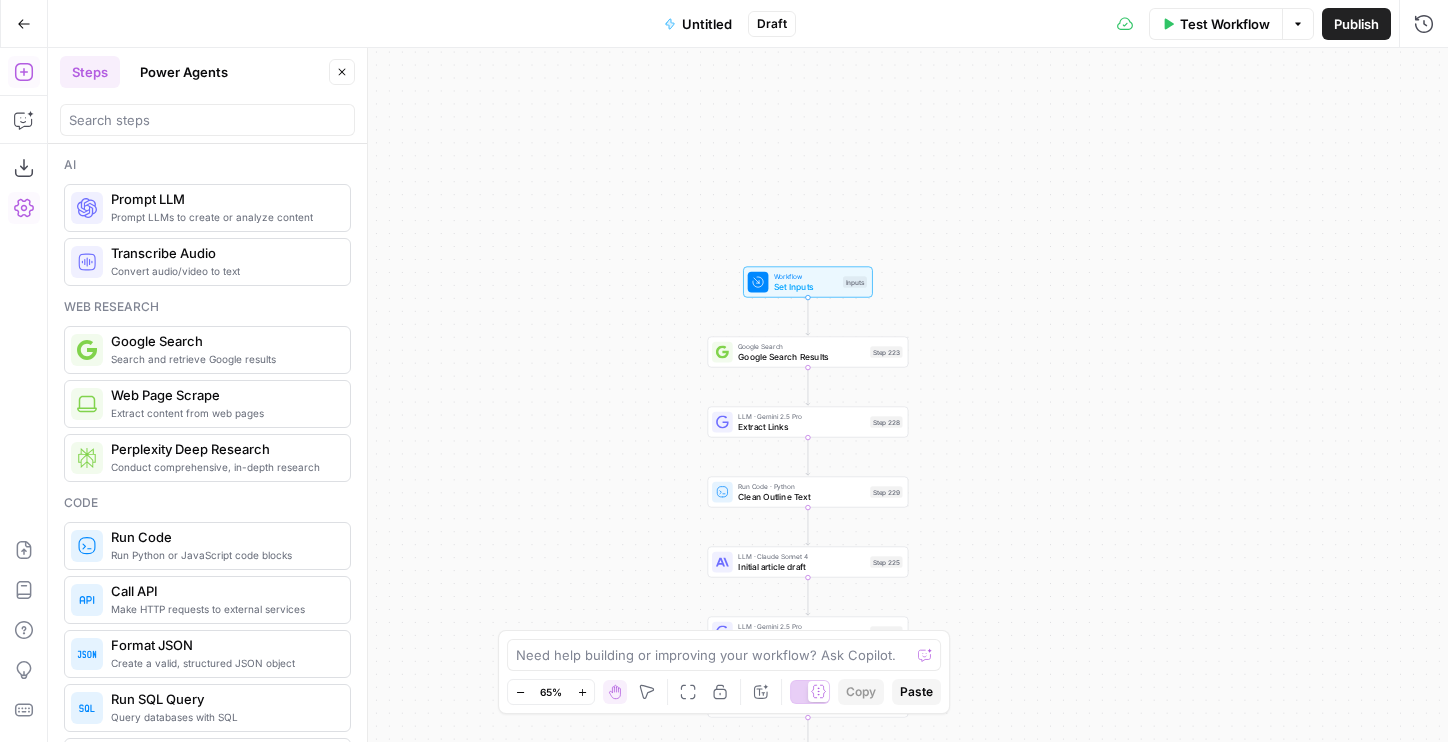 drag, startPoint x: 1053, startPoint y: 475, endPoint x: 948, endPoint y: 314, distance: 192.21342 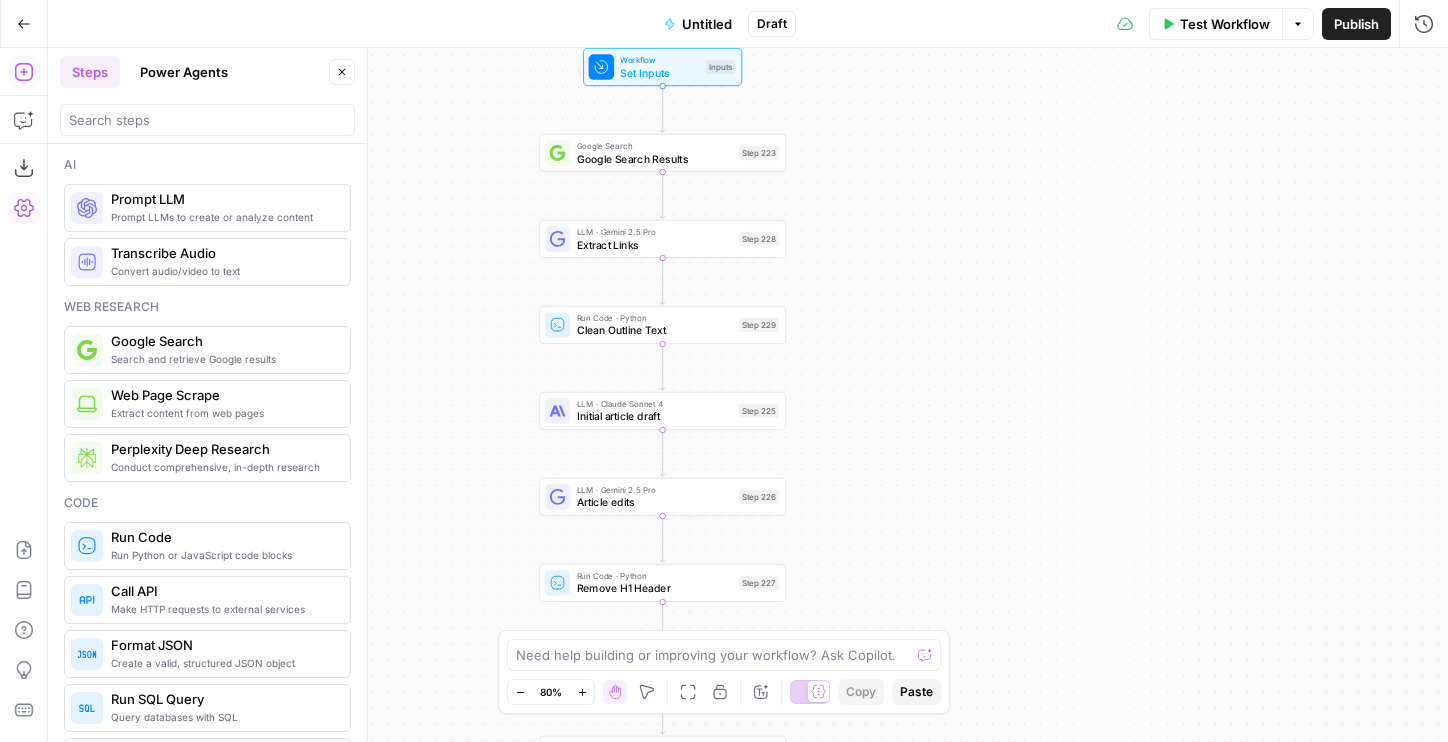 drag, startPoint x: 985, startPoint y: 372, endPoint x: 936, endPoint y: 249, distance: 132.40091 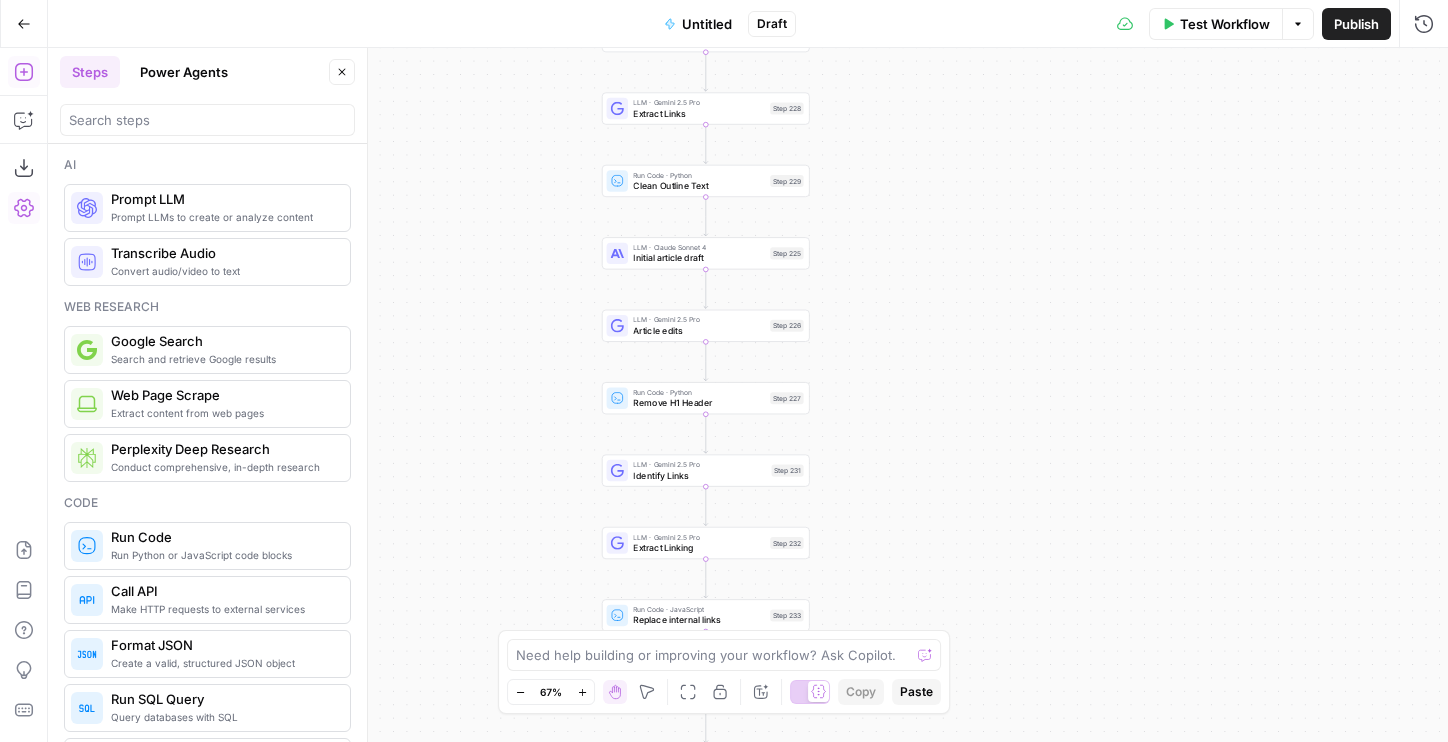 drag, startPoint x: 888, startPoint y: 454, endPoint x: 888, endPoint y: 322, distance: 132 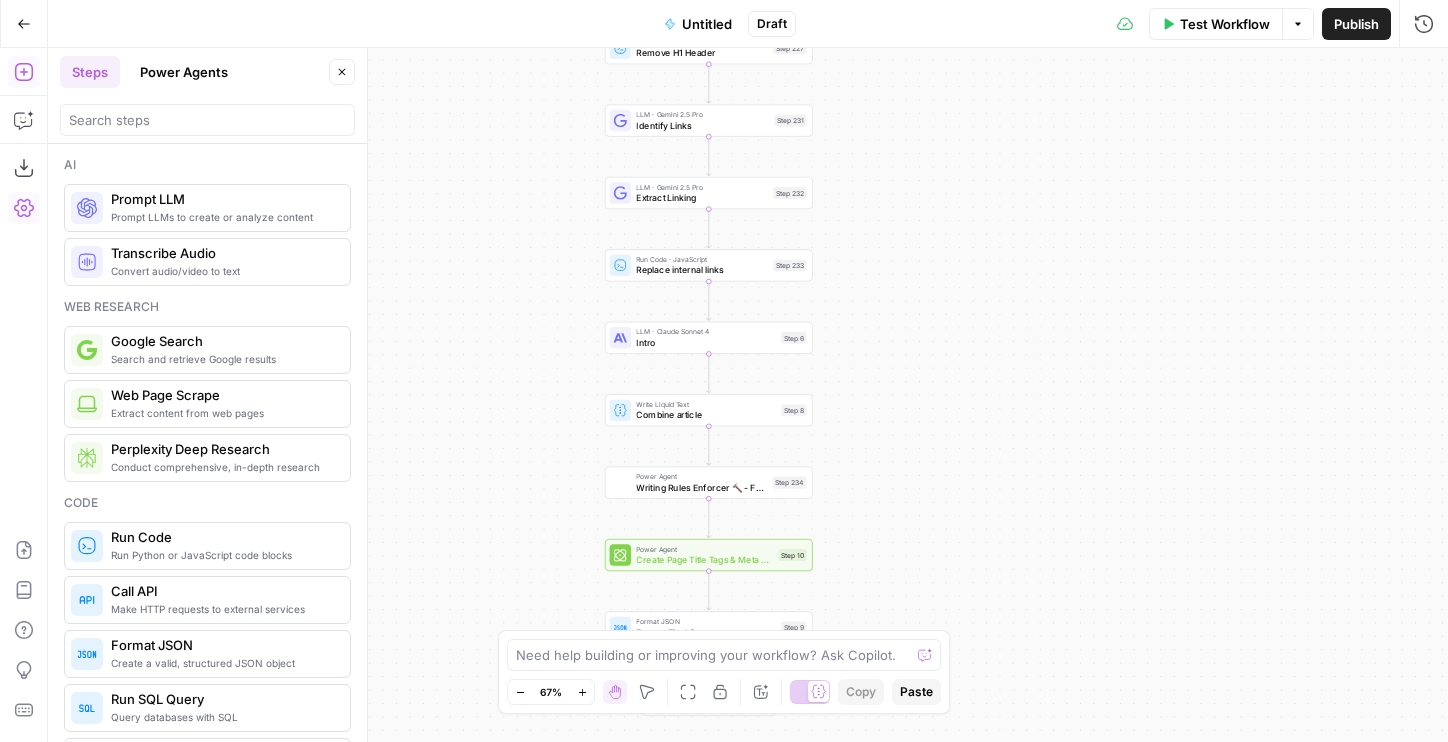 drag, startPoint x: 889, startPoint y: 451, endPoint x: 891, endPoint y: 98, distance: 353.00568 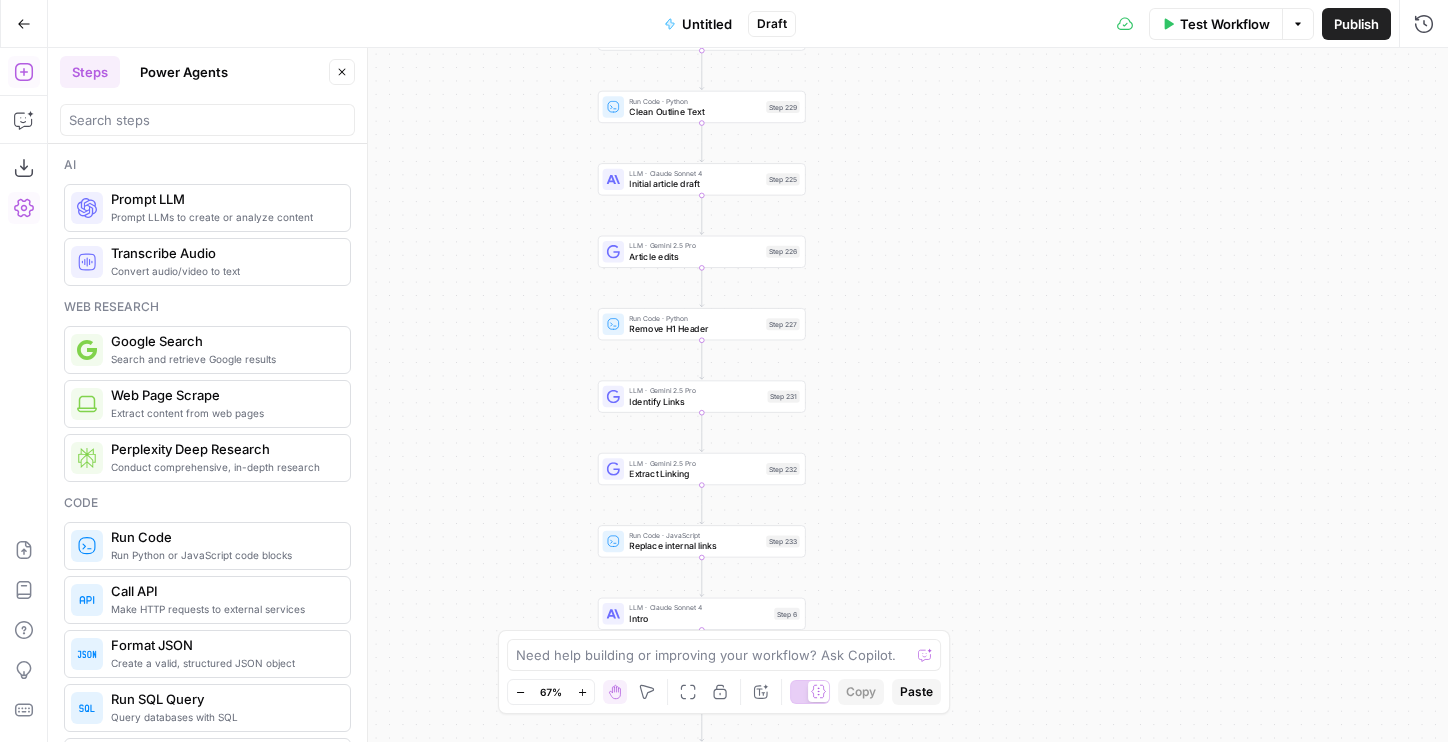 drag, startPoint x: 891, startPoint y: 98, endPoint x: 886, endPoint y: 448, distance: 350.0357 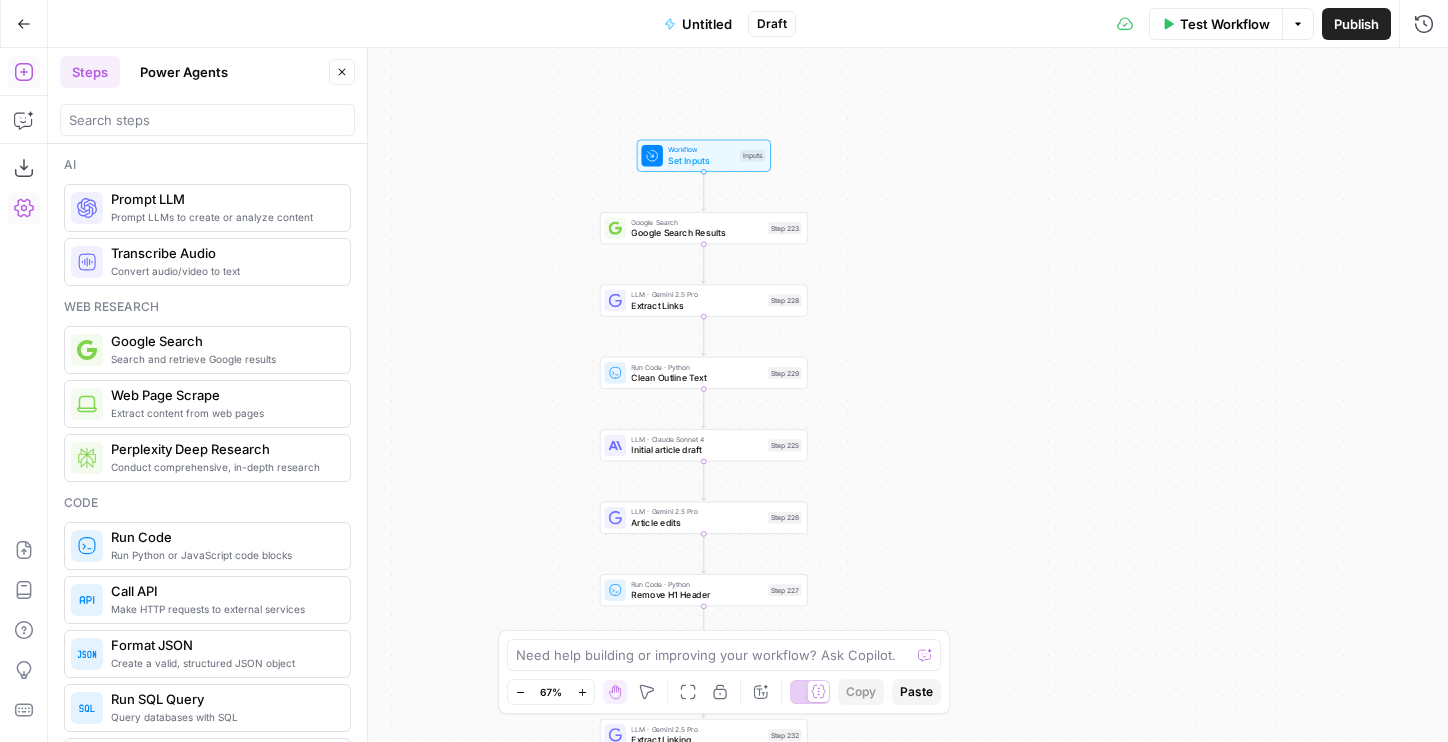 drag, startPoint x: 884, startPoint y: 215, endPoint x: 884, endPoint y: 412, distance: 197 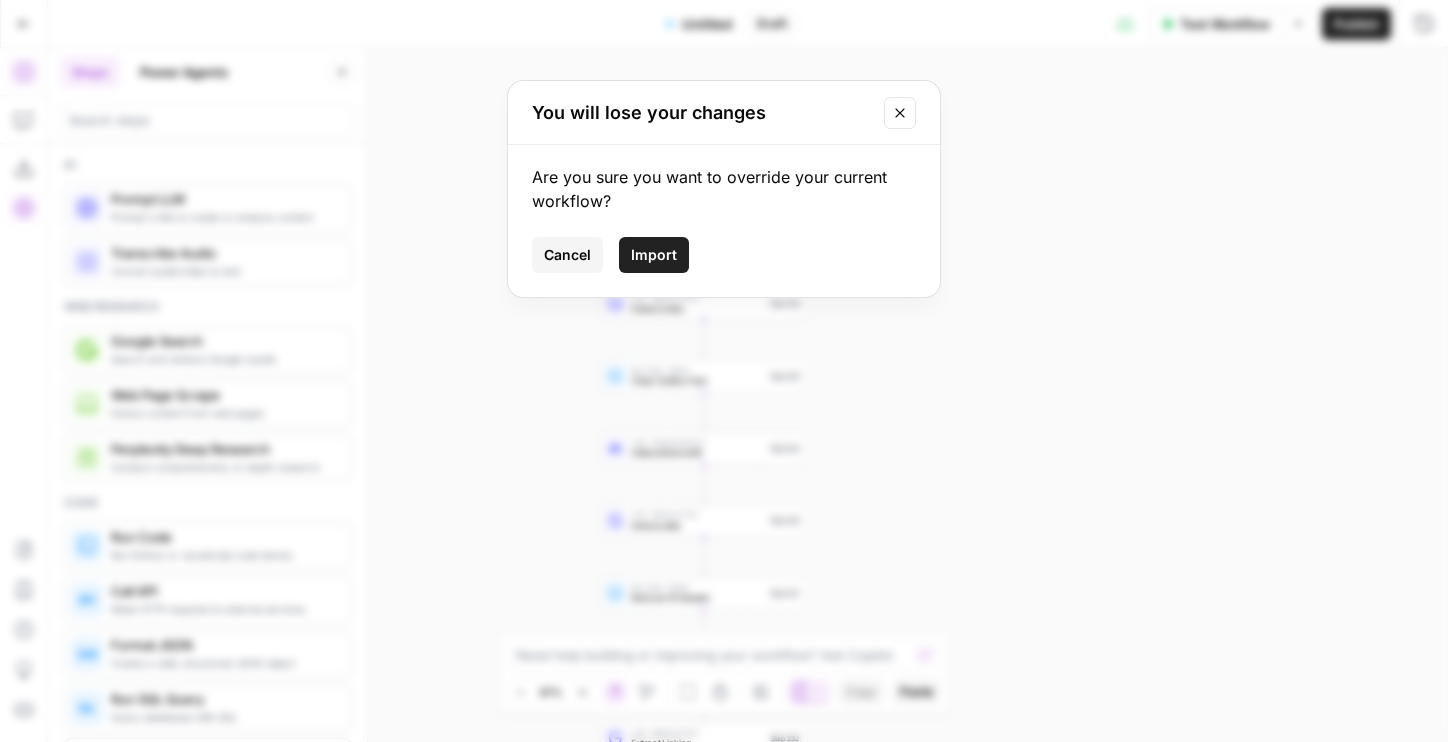 click on "Import" at bounding box center (654, 255) 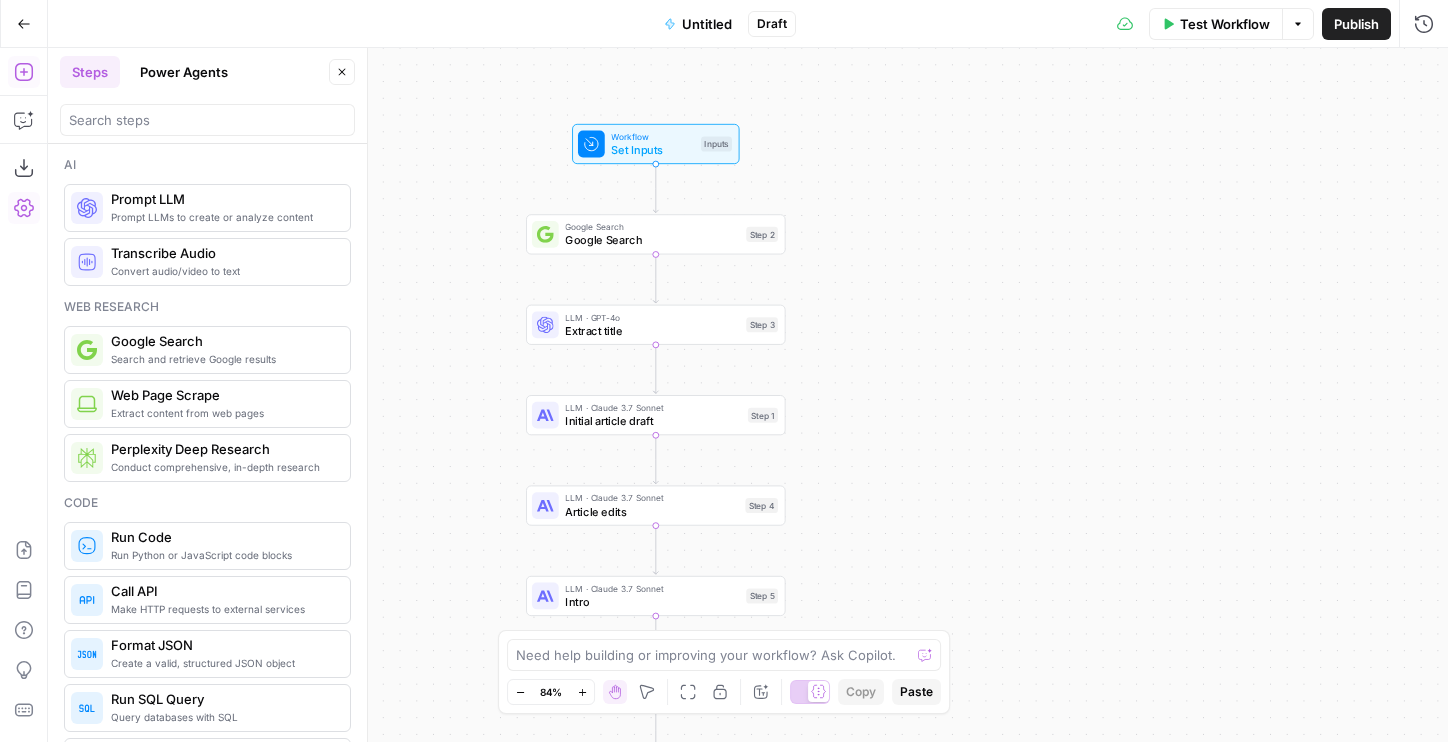 drag, startPoint x: 913, startPoint y: 246, endPoint x: 1032, endPoint y: 180, distance: 136.07718 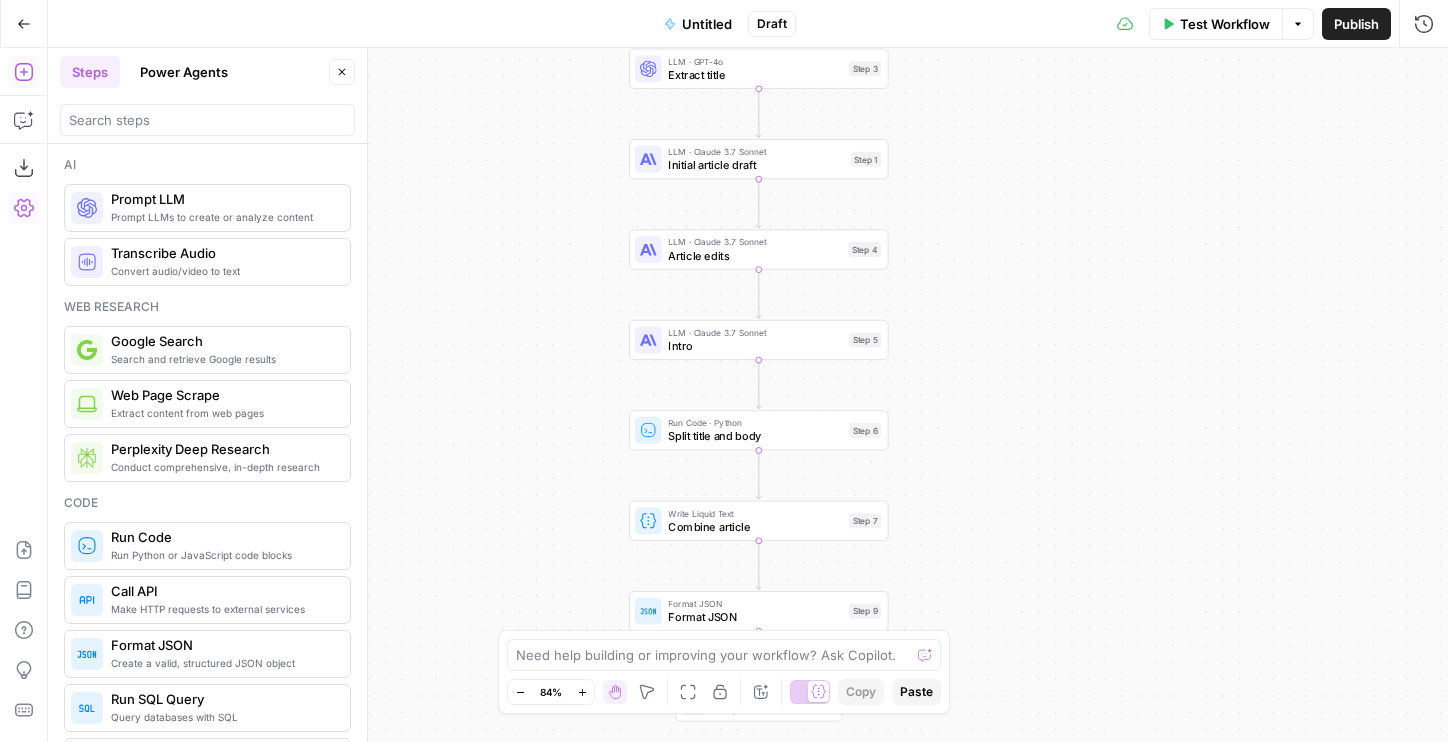 drag, startPoint x: 1027, startPoint y: 305, endPoint x: 1014, endPoint y: 411, distance: 106.7942 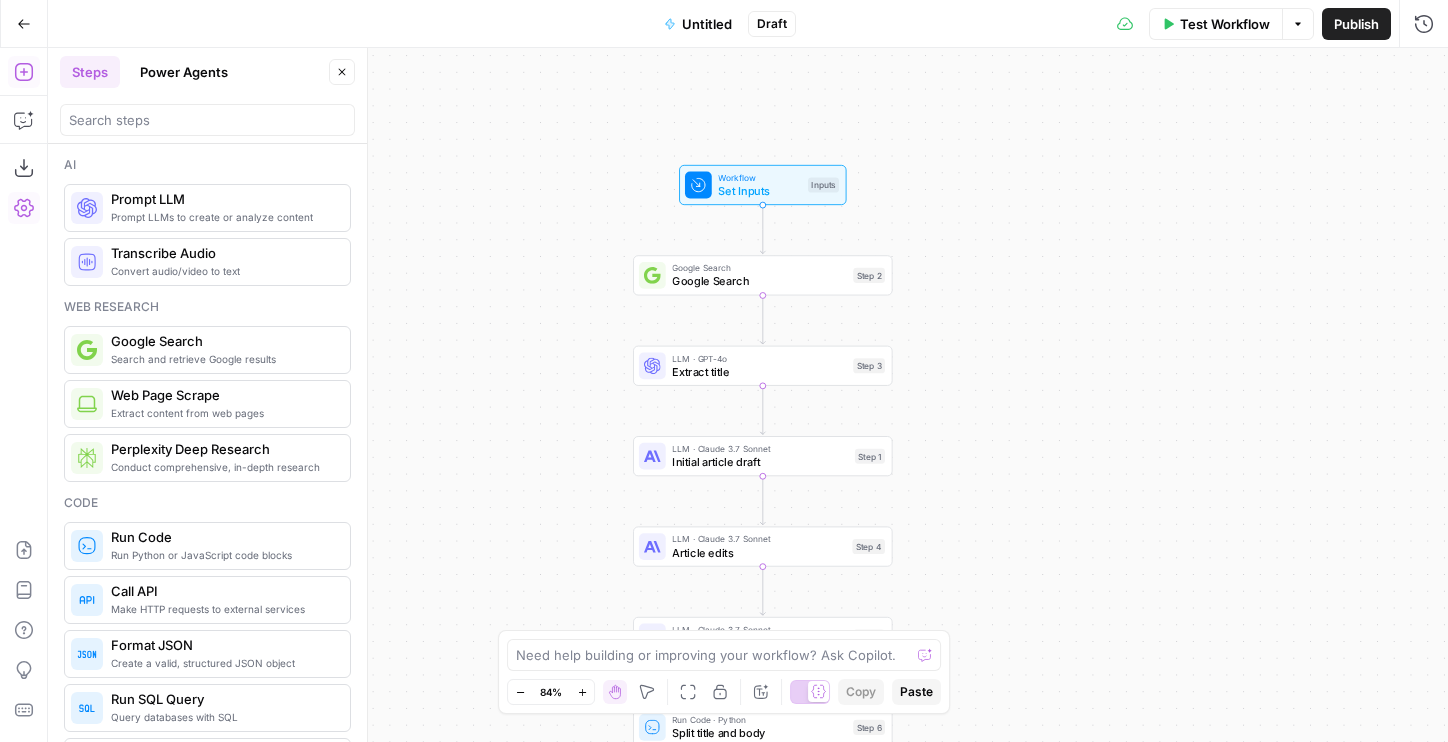 drag, startPoint x: 518, startPoint y: 146, endPoint x: 455, endPoint y: 84, distance: 88.391174 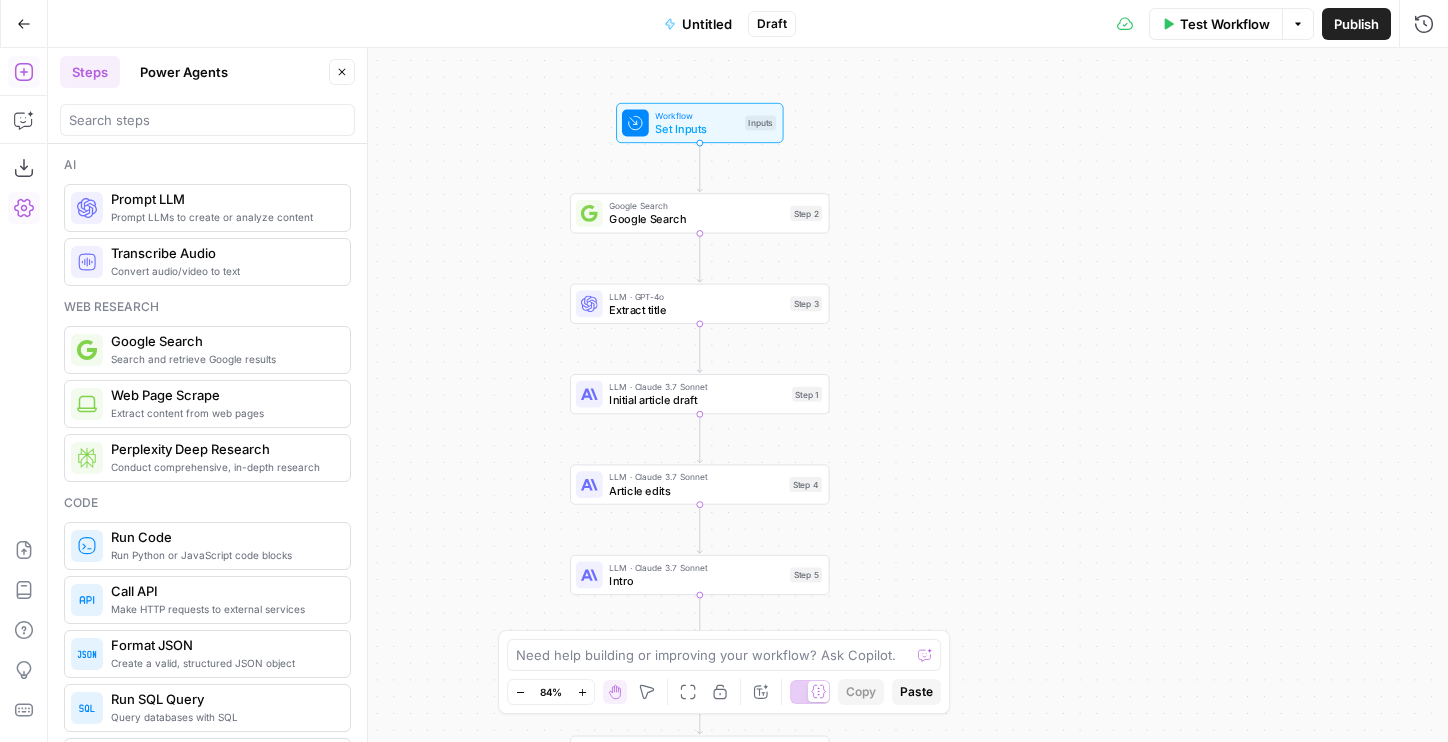 click on "Untitled" at bounding box center [698, 24] 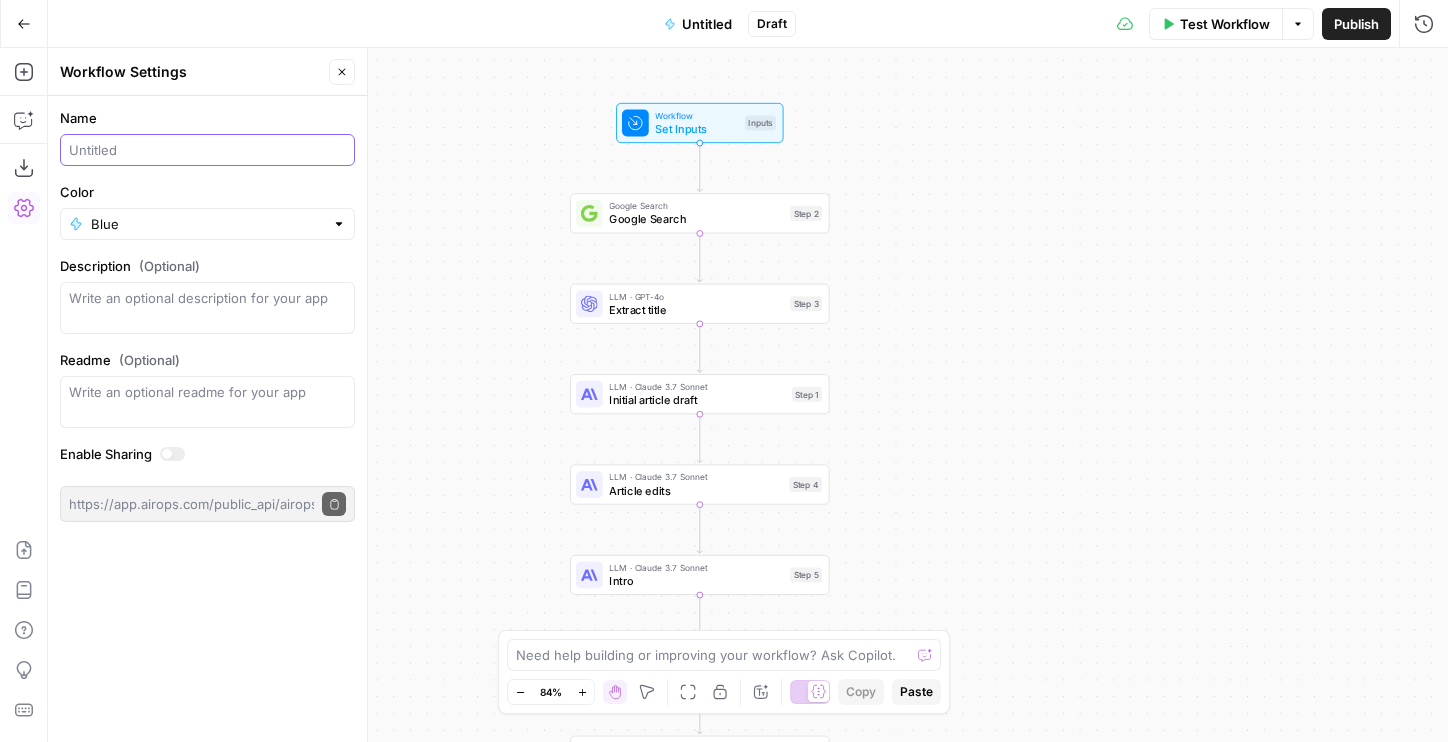 click on "Name" at bounding box center [207, 150] 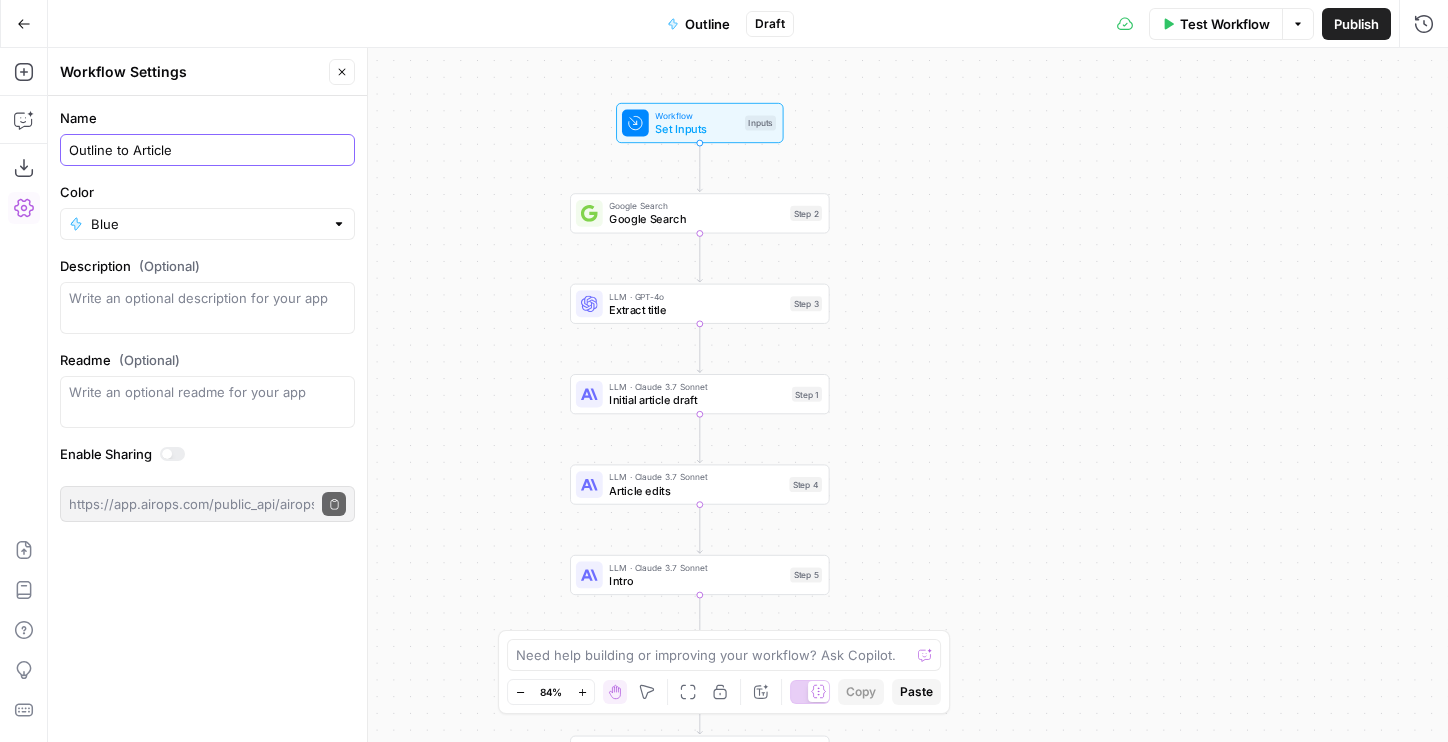 type on "Outline to Article" 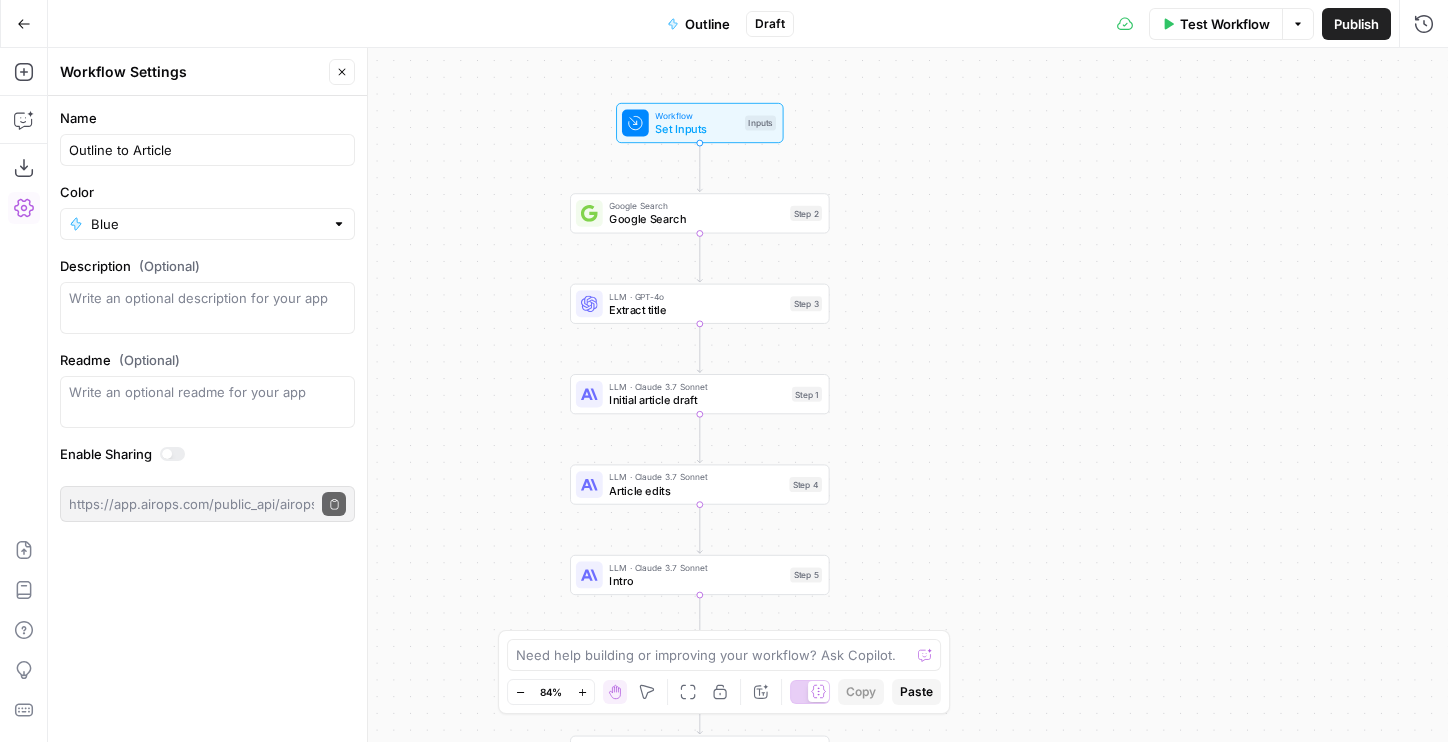 click 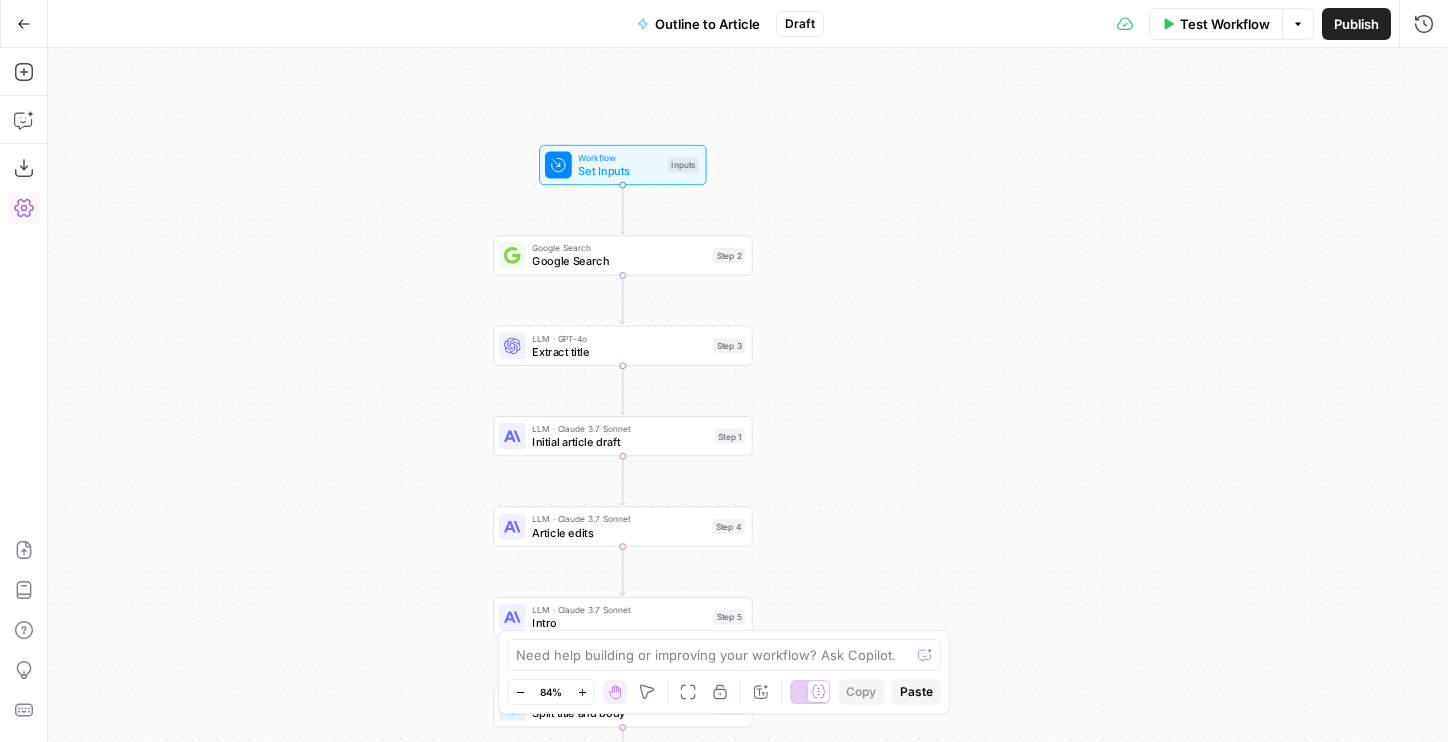 drag, startPoint x: 496, startPoint y: 252, endPoint x: 407, endPoint y: 299, distance: 100.6479 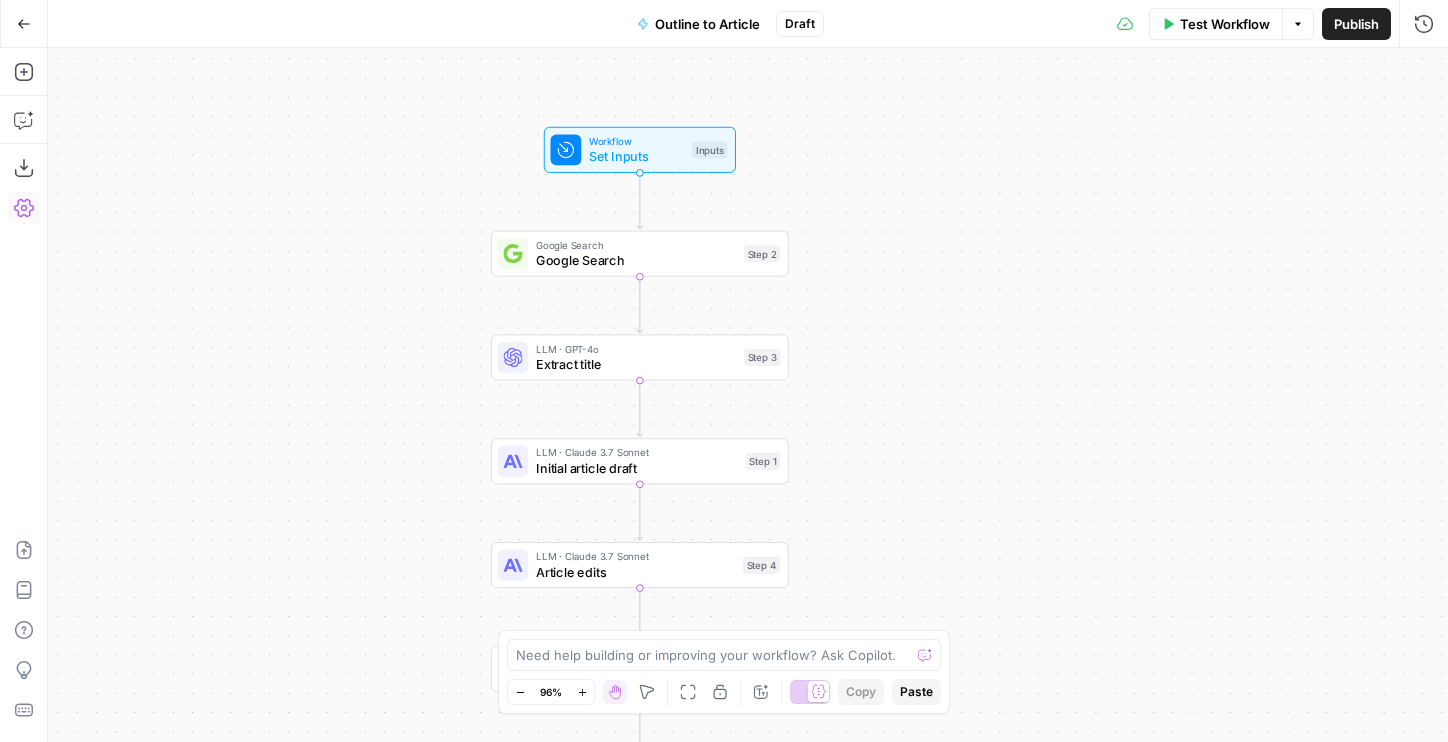 drag, startPoint x: 428, startPoint y: 309, endPoint x: 428, endPoint y: 258, distance: 51 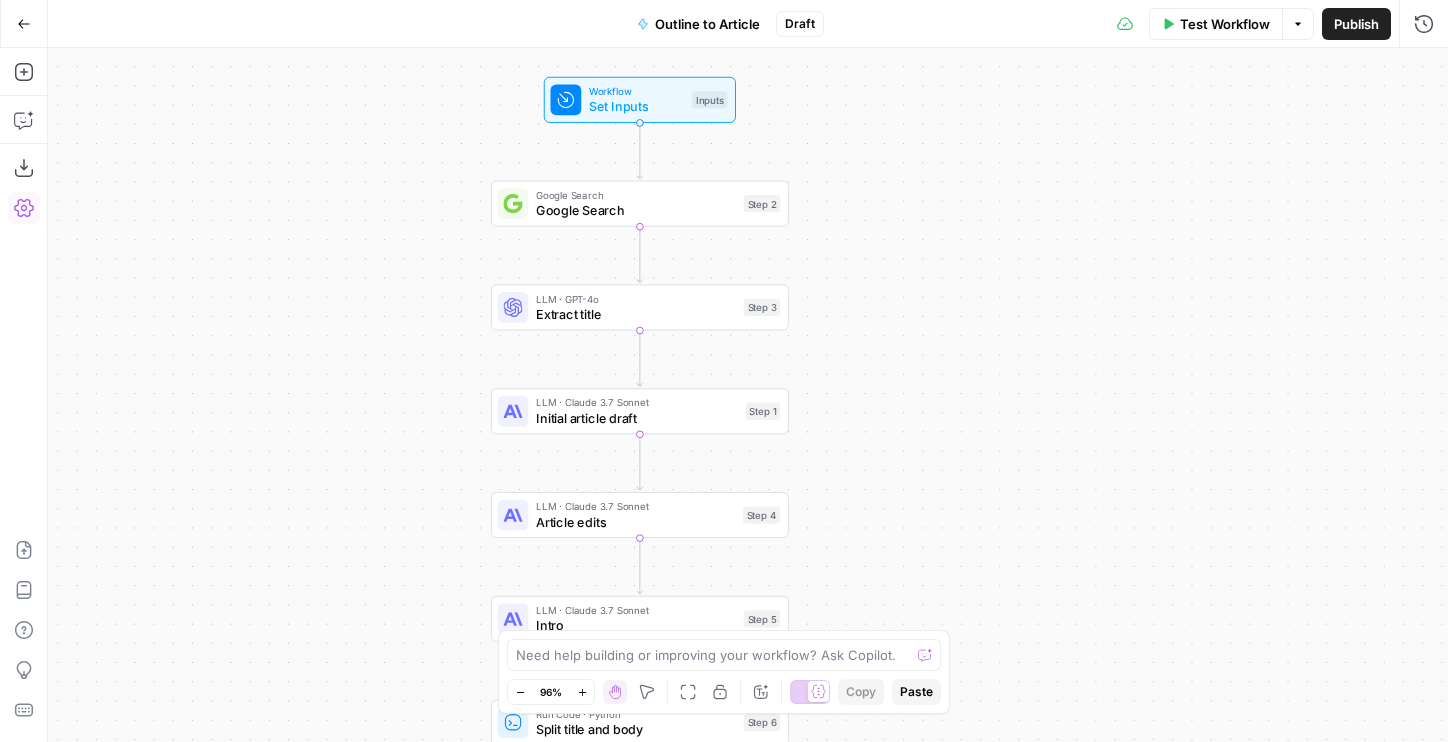 drag, startPoint x: 400, startPoint y: 274, endPoint x: 429, endPoint y: 263, distance: 31.016125 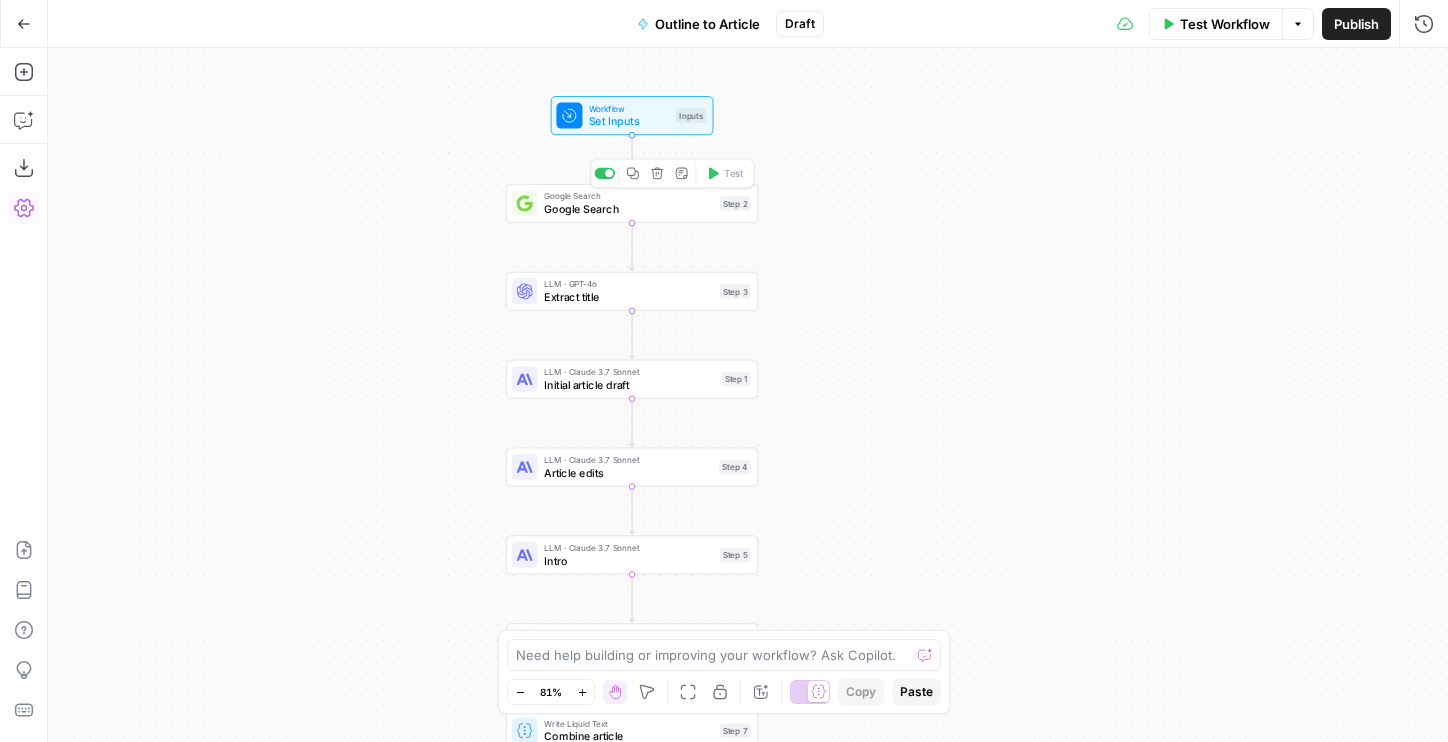 click on "Google Search" at bounding box center [628, 209] 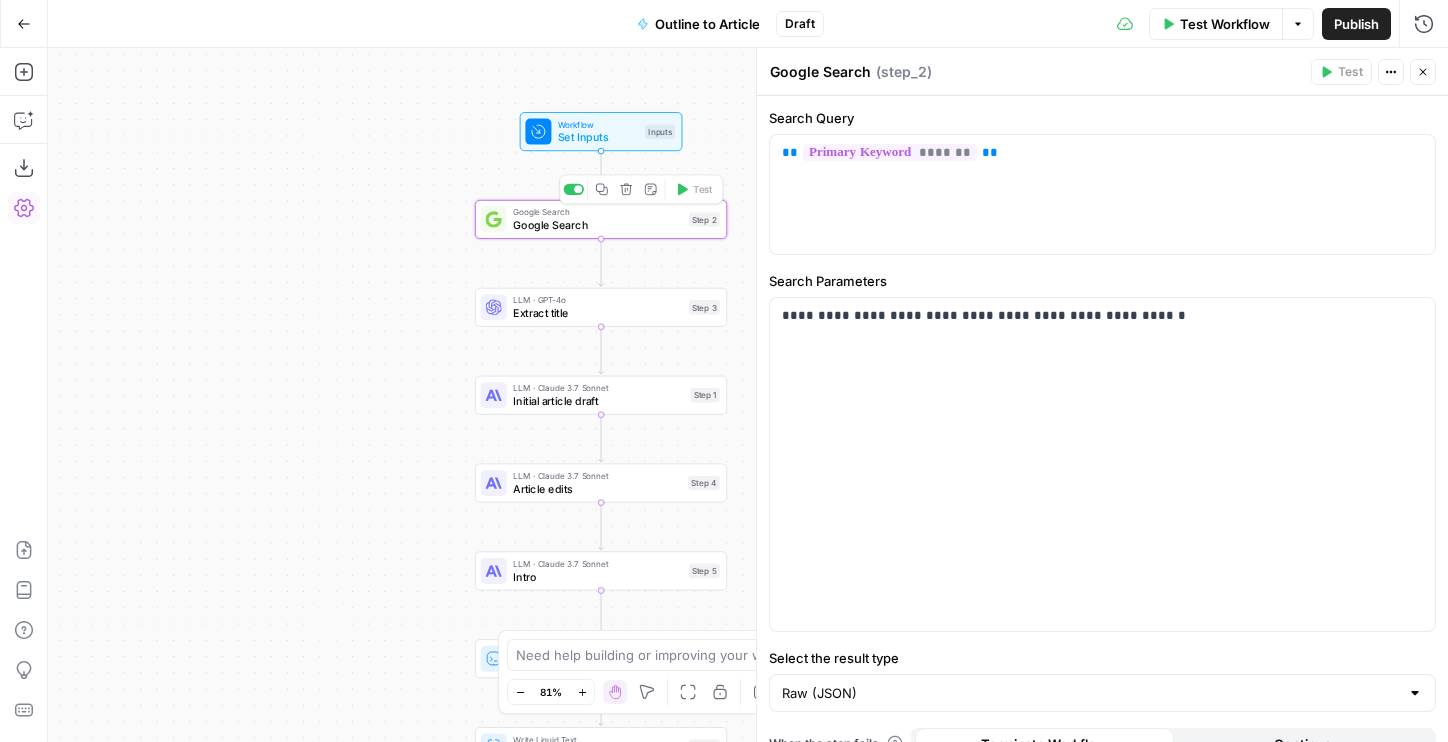 drag, startPoint x: 439, startPoint y: 254, endPoint x: 393, endPoint y: 282, distance: 53.851646 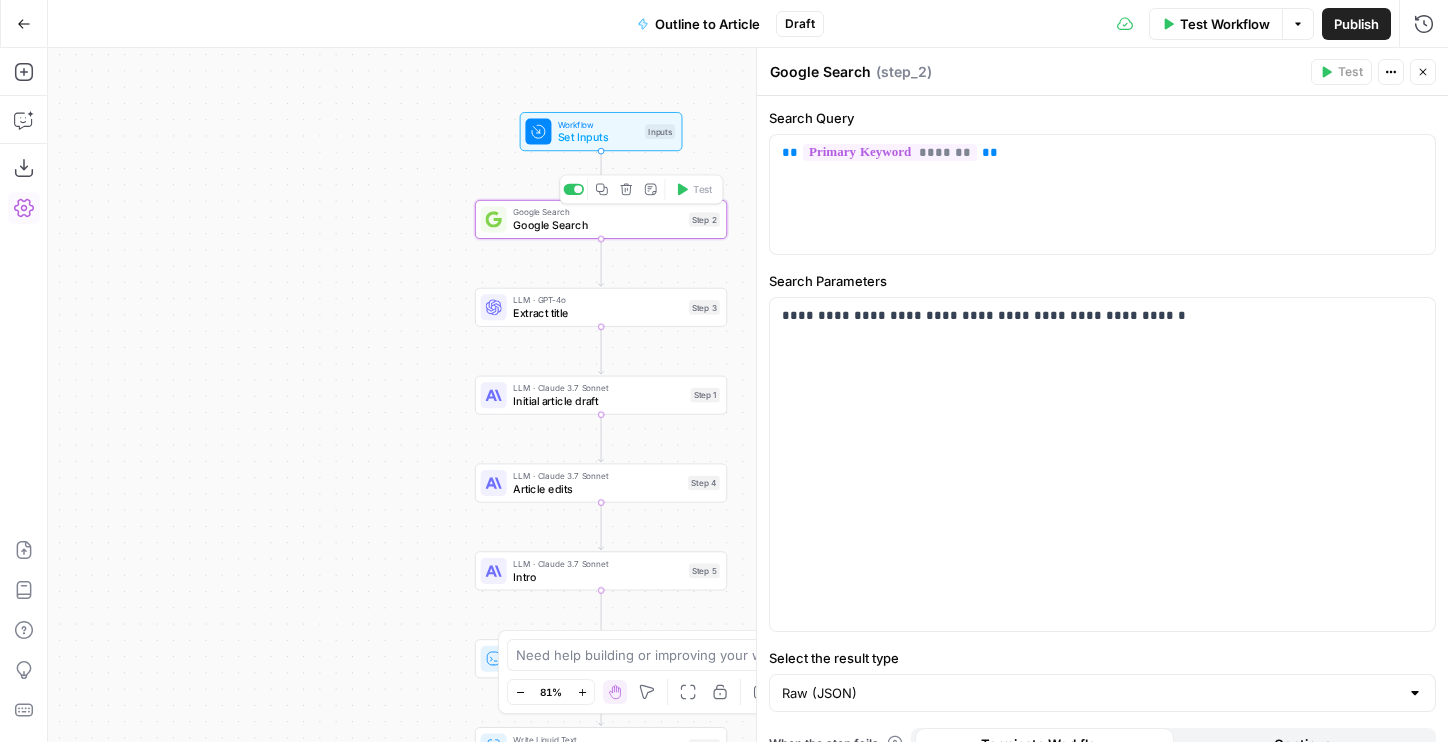 click on "Workflow Set Inputs Inputs Google Search Google Search Step 2 Copy step Delete step Add Note Test LLM · GPT-4o Extract title Step 3 LLM · Claude 3.7 Sonnet Initial article draft Step 1 LLM · Claude 3.7 Sonnet Article edits Step 4 LLM · Claude 3.7 Sonnet Intro Step 5 Run Code · Python Split title and body Step 6 Write Liquid Text Combine article Step 7 Format JSON Format JSON Step 9 End Output" at bounding box center [748, 395] 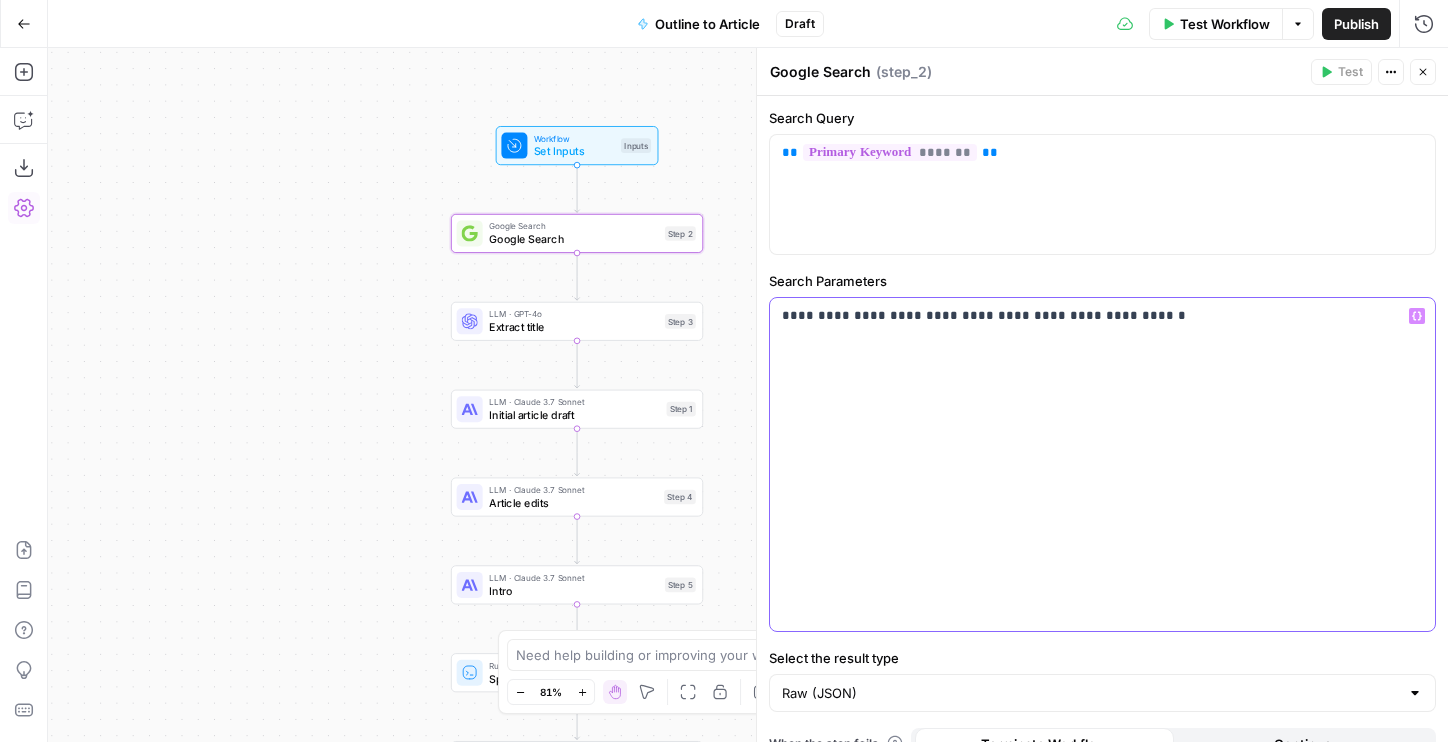 click on "**********" at bounding box center [1102, 464] 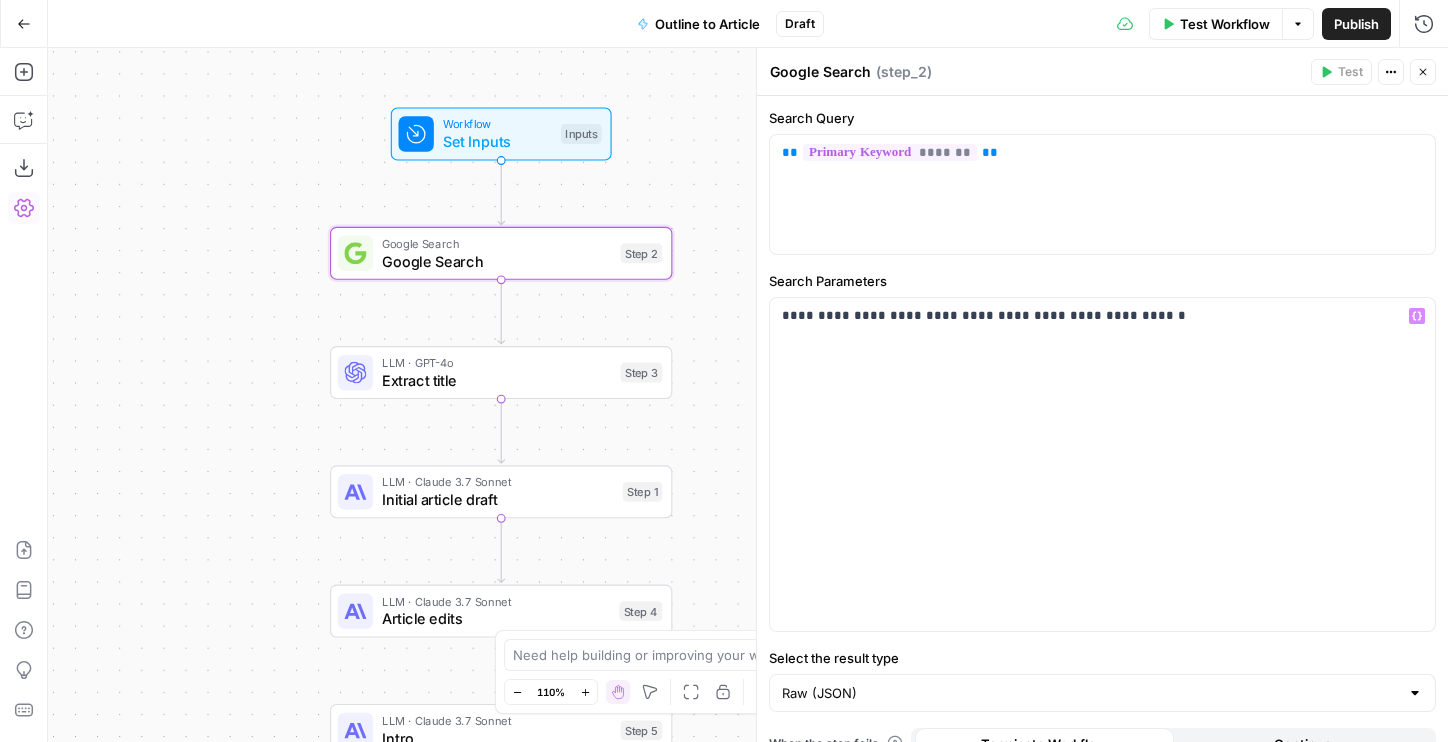 drag, startPoint x: 397, startPoint y: 222, endPoint x: 270, endPoint y: 222, distance: 127 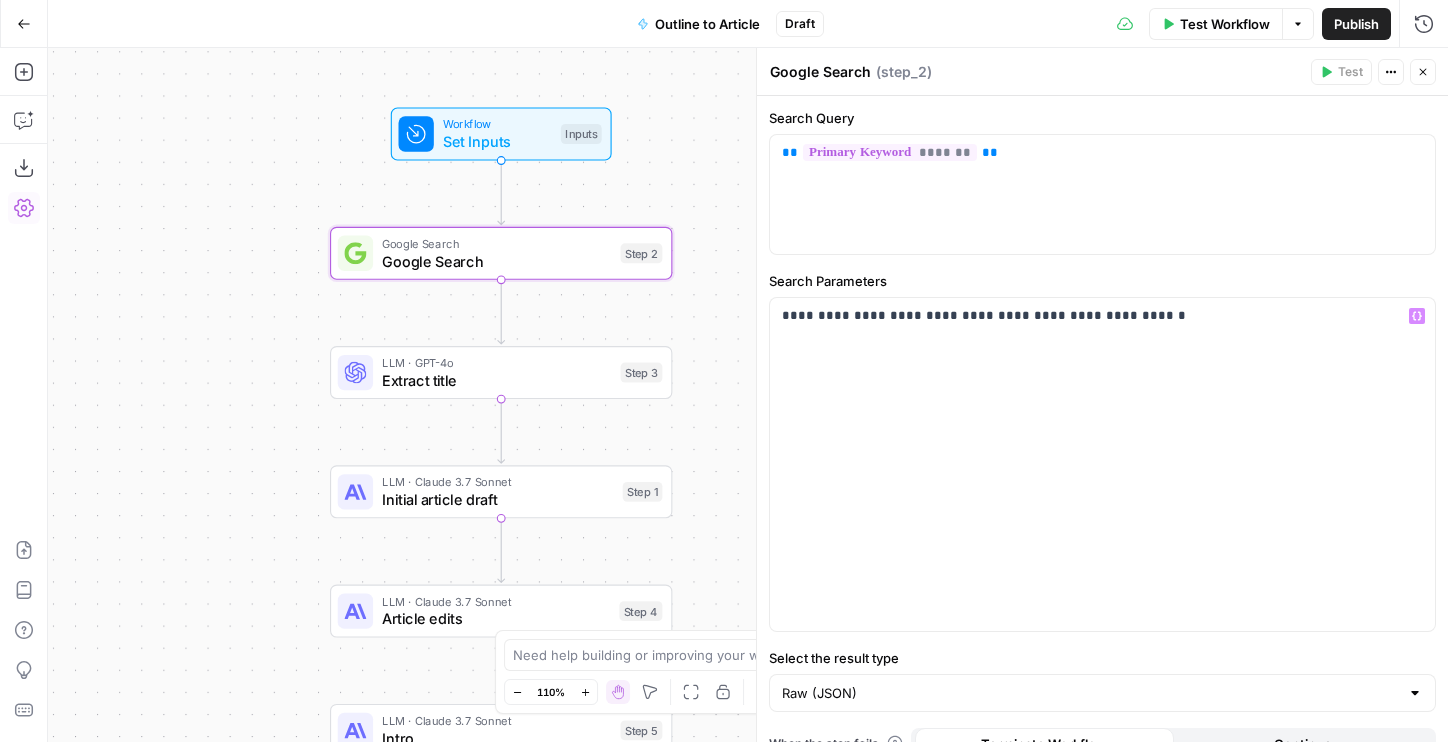 click on "Workflow Set Inputs Inputs Google Search Google Search Step 2 LLM · GPT-4o Extract title Step 3 LLM · Claude 3.7 Sonnet Initial article draft Step 1 LLM · Claude 3.7 Sonnet Article edits Step 4 LLM · Claude 3.7 Sonnet Intro Step 5 Run Code · Python Split title and body Step 6 Write Liquid Text Combine article Step 7 Format JSON Format JSON Step 9 End Output" at bounding box center [748, 395] 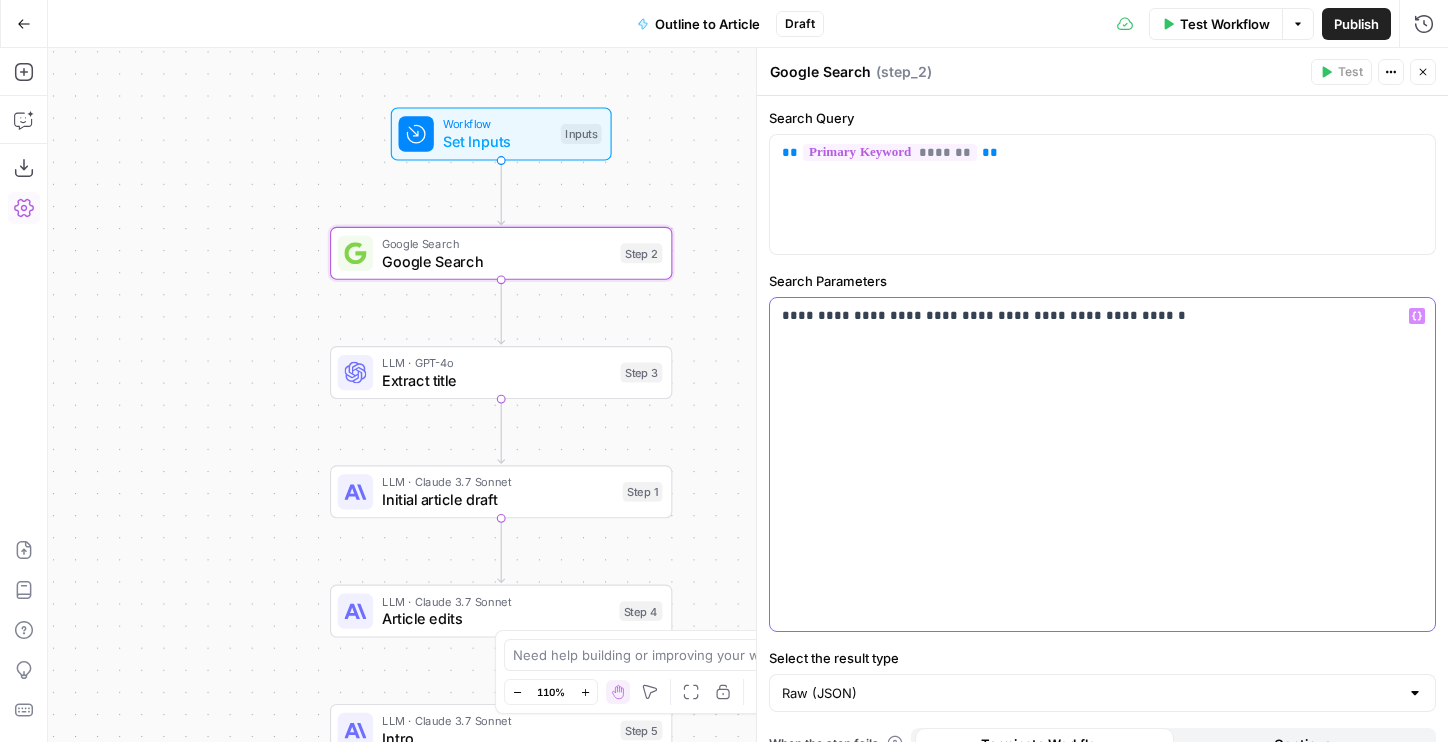 drag, startPoint x: 1234, startPoint y: 345, endPoint x: 768, endPoint y: 254, distance: 474.80206 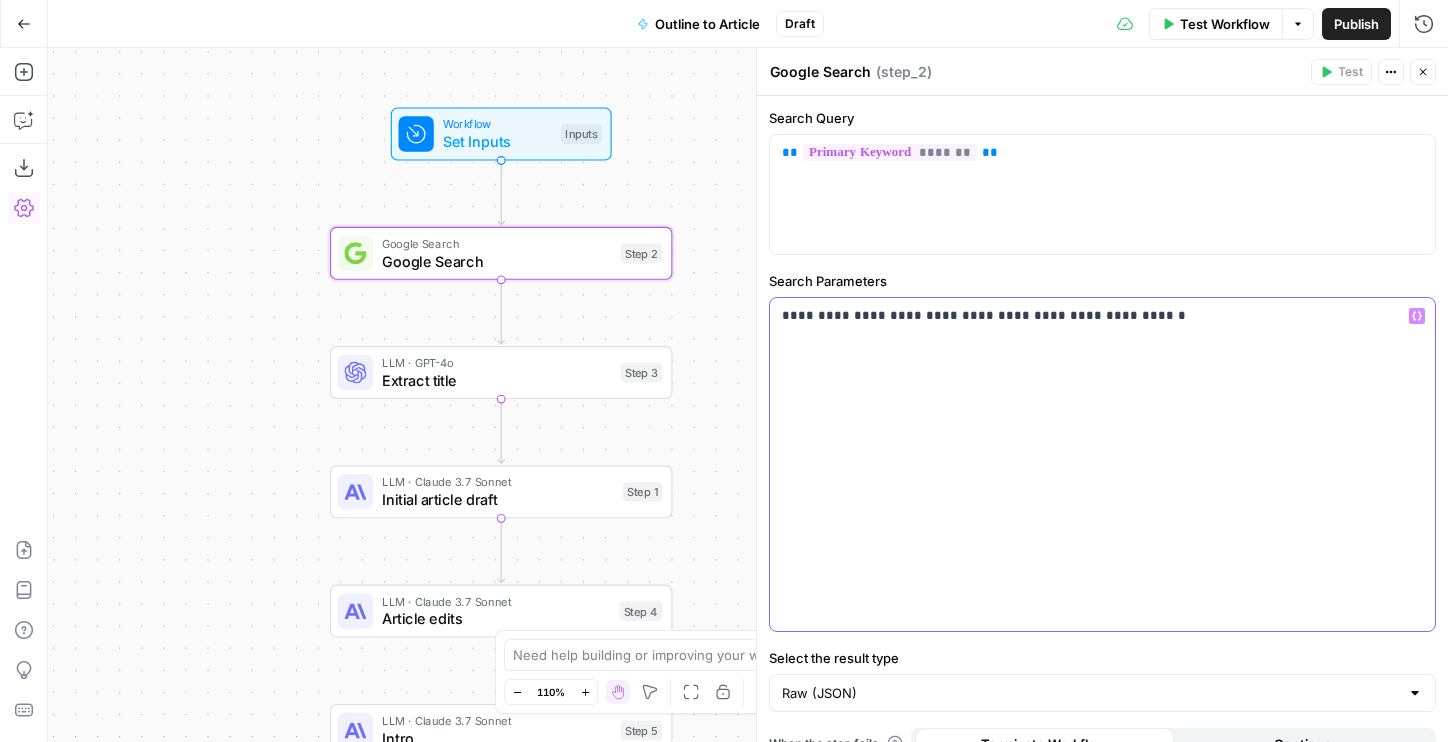 click on "**********" at bounding box center (1102, 419) 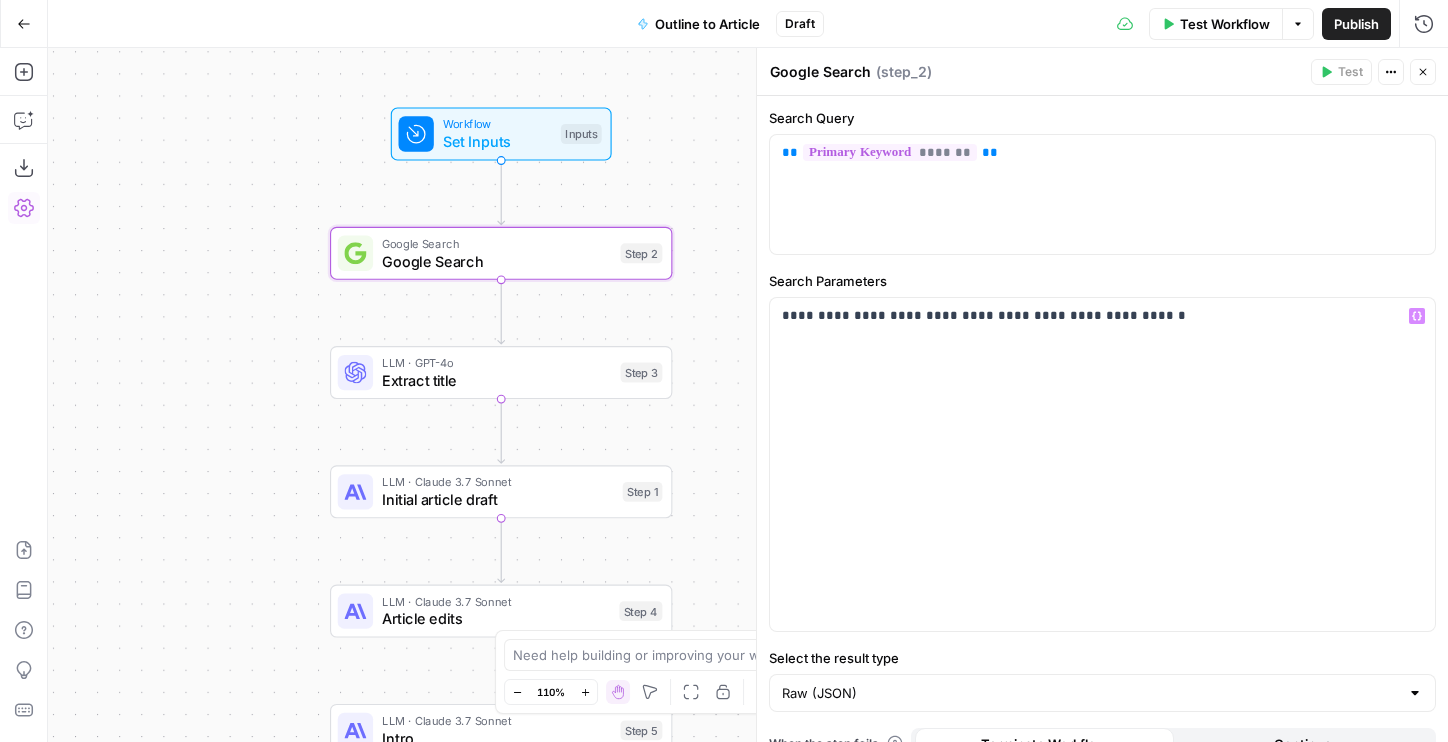 click 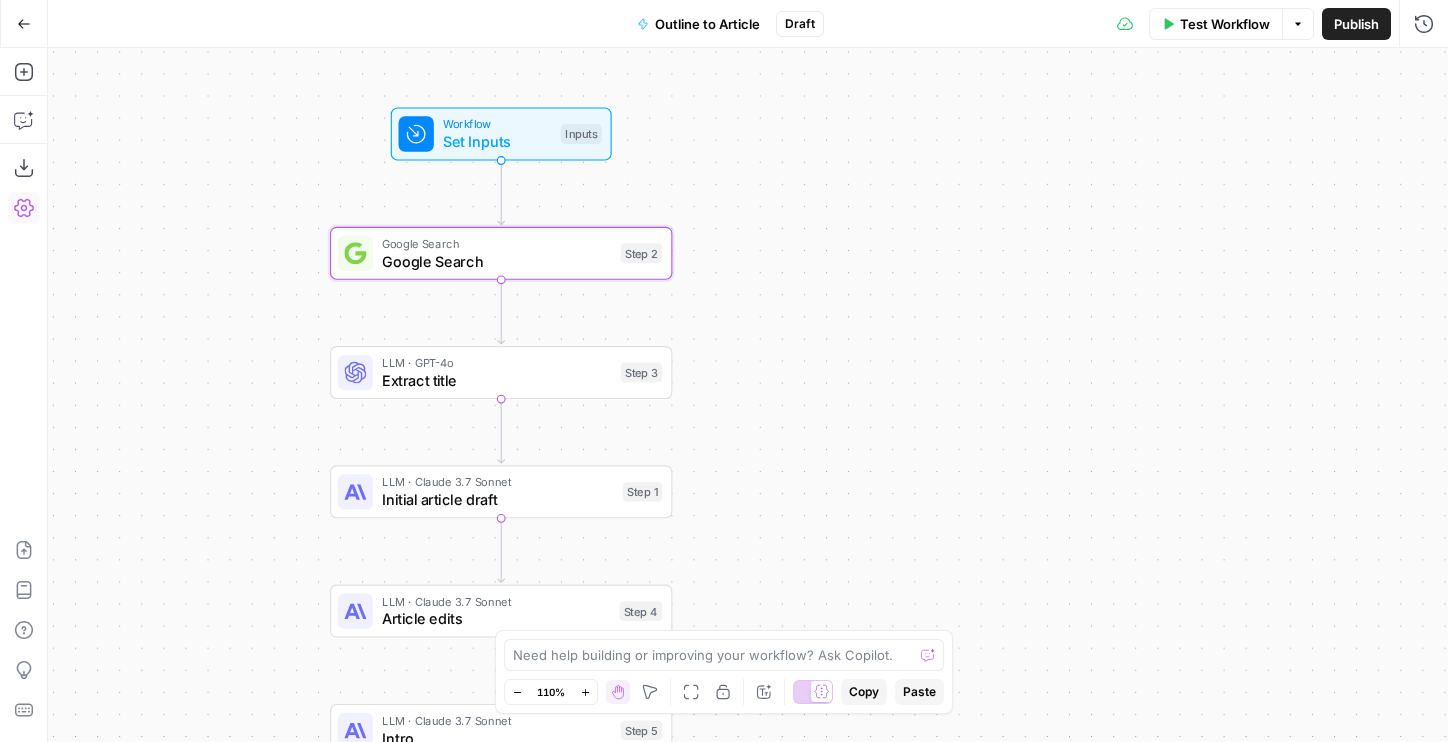 drag, startPoint x: 998, startPoint y: 282, endPoint x: 1083, endPoint y: 237, distance: 96.17692 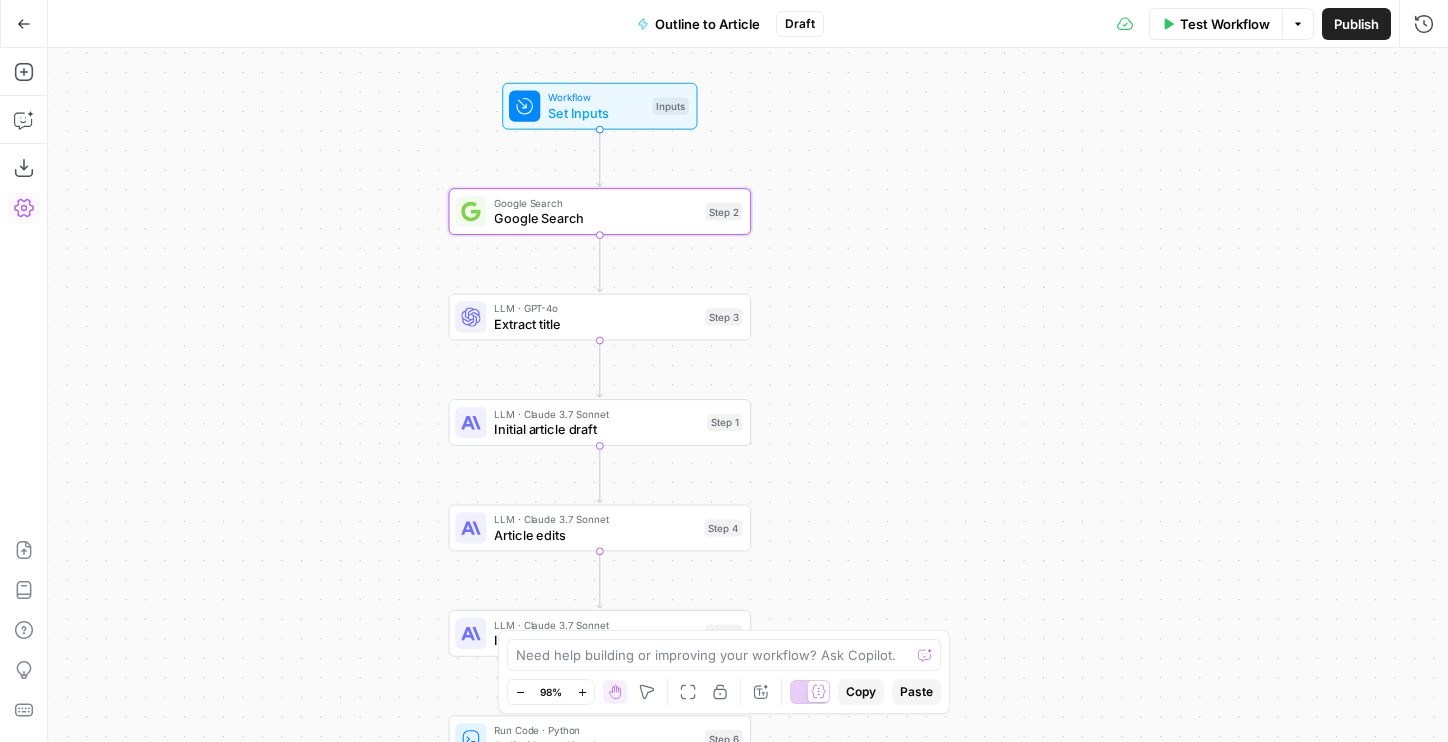 drag, startPoint x: 958, startPoint y: 249, endPoint x: 895, endPoint y: 249, distance: 63 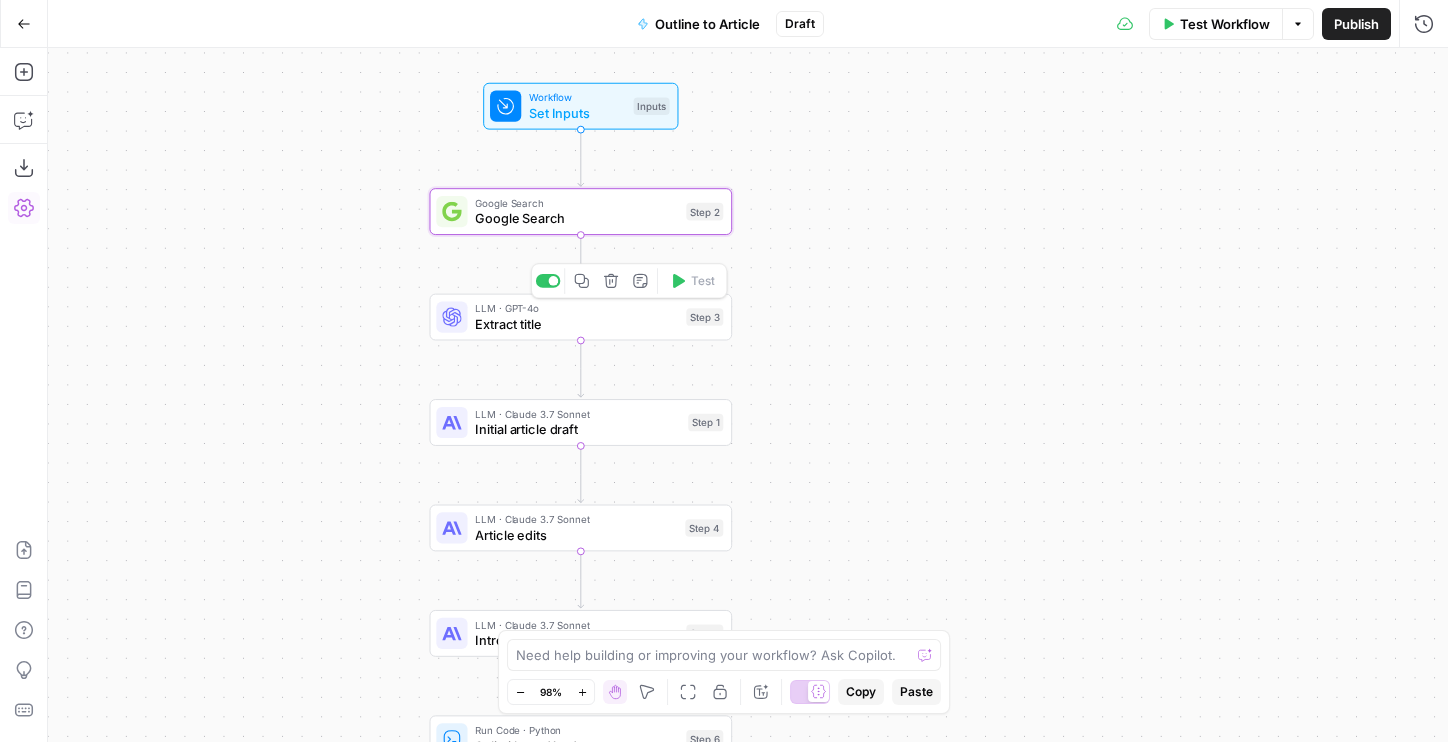 click at bounding box center [451, 316] 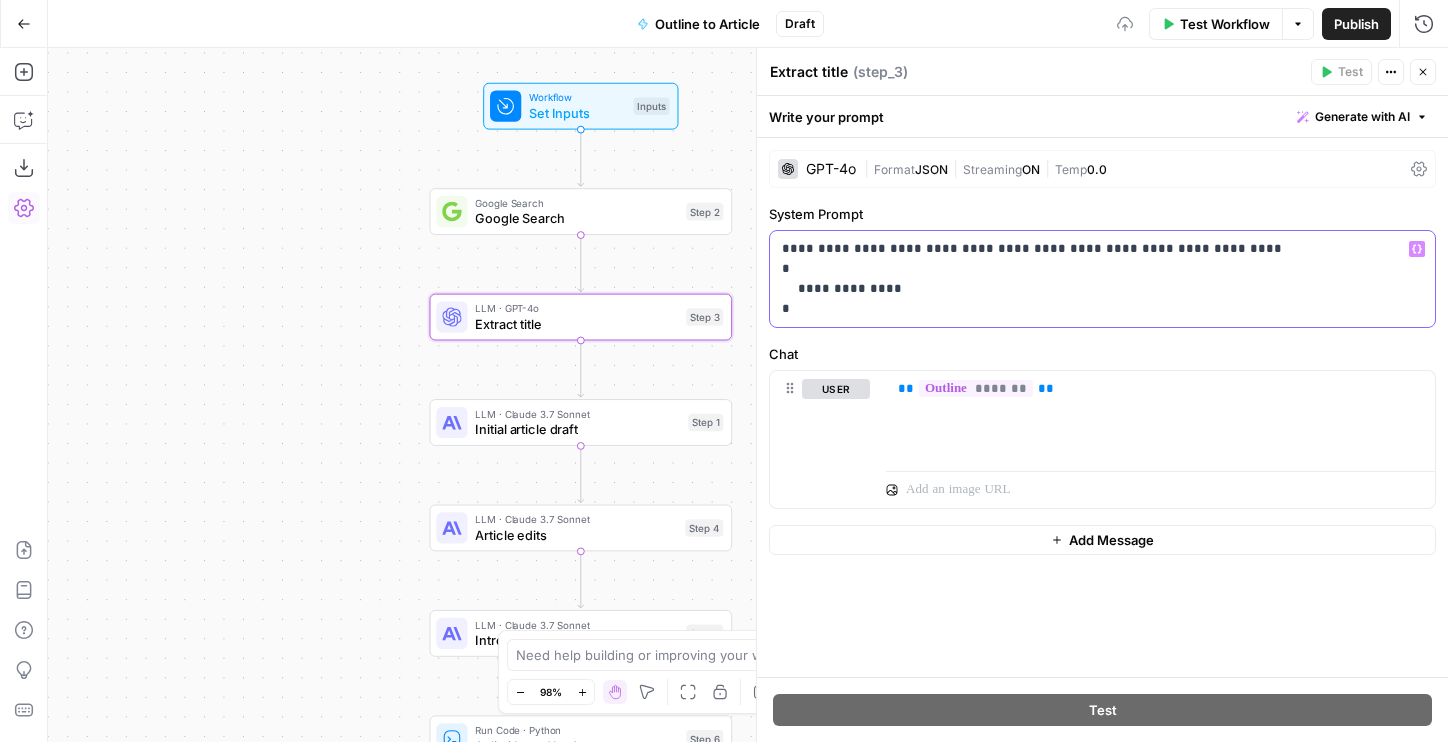 click on "**********" at bounding box center [1102, 279] 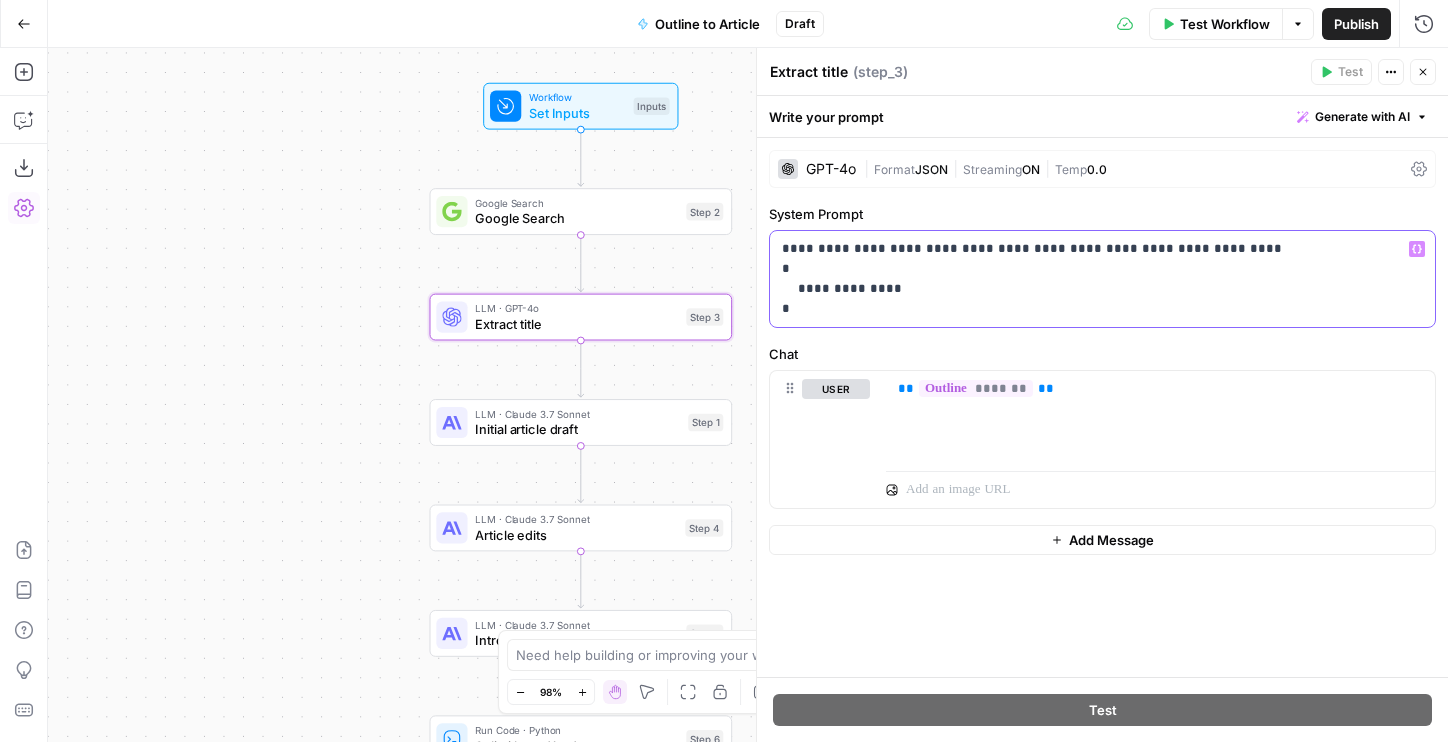 drag, startPoint x: 783, startPoint y: 270, endPoint x: 793, endPoint y: 320, distance: 50.990196 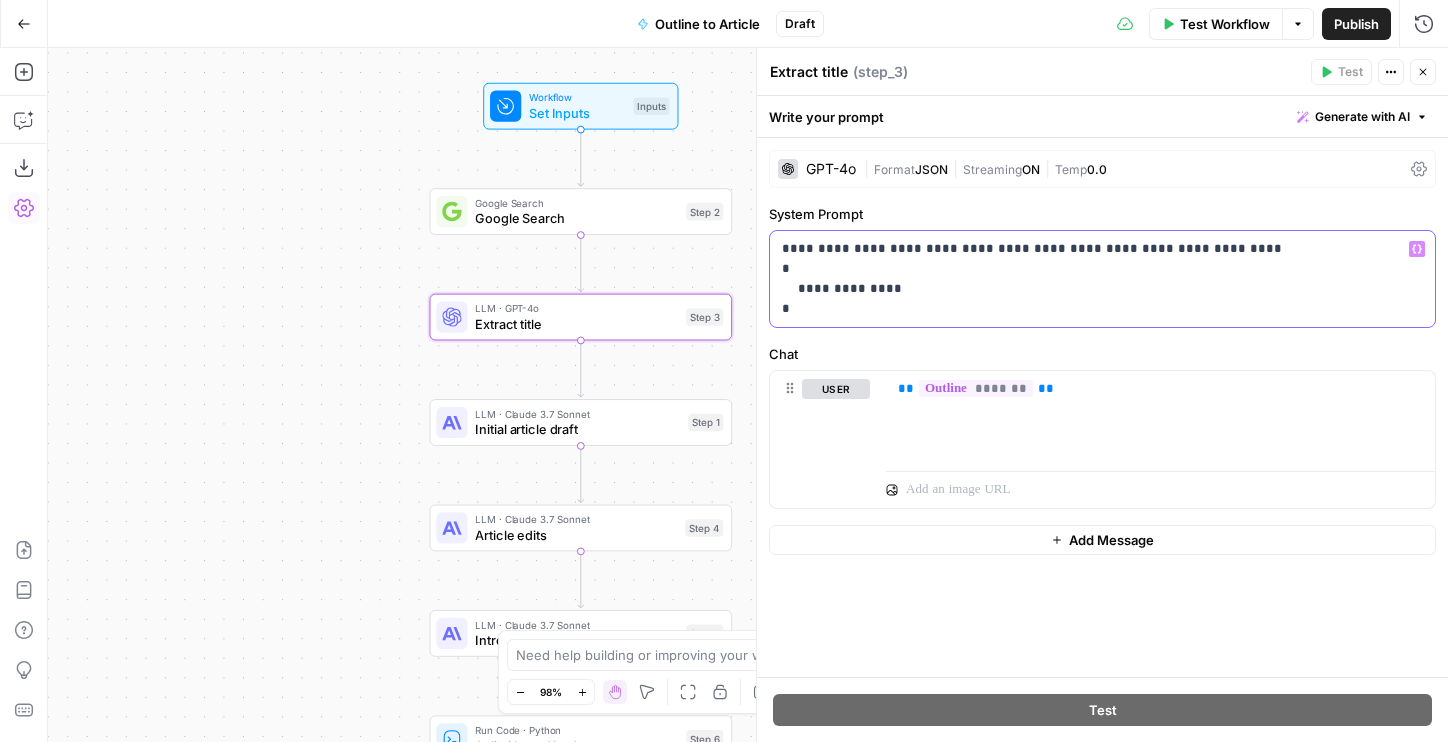 click on "**********" at bounding box center [1102, 279] 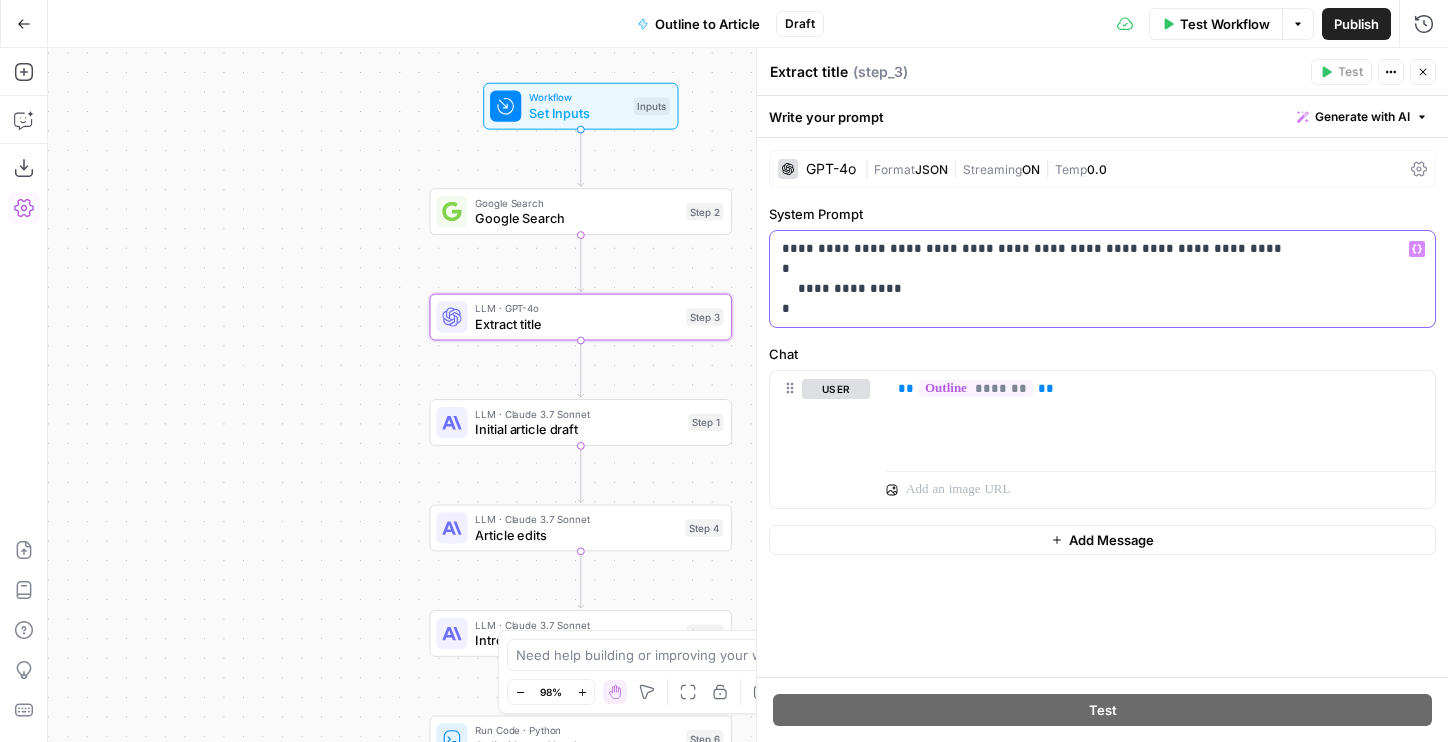 drag, startPoint x: 784, startPoint y: 270, endPoint x: 802, endPoint y: 324, distance: 56.920998 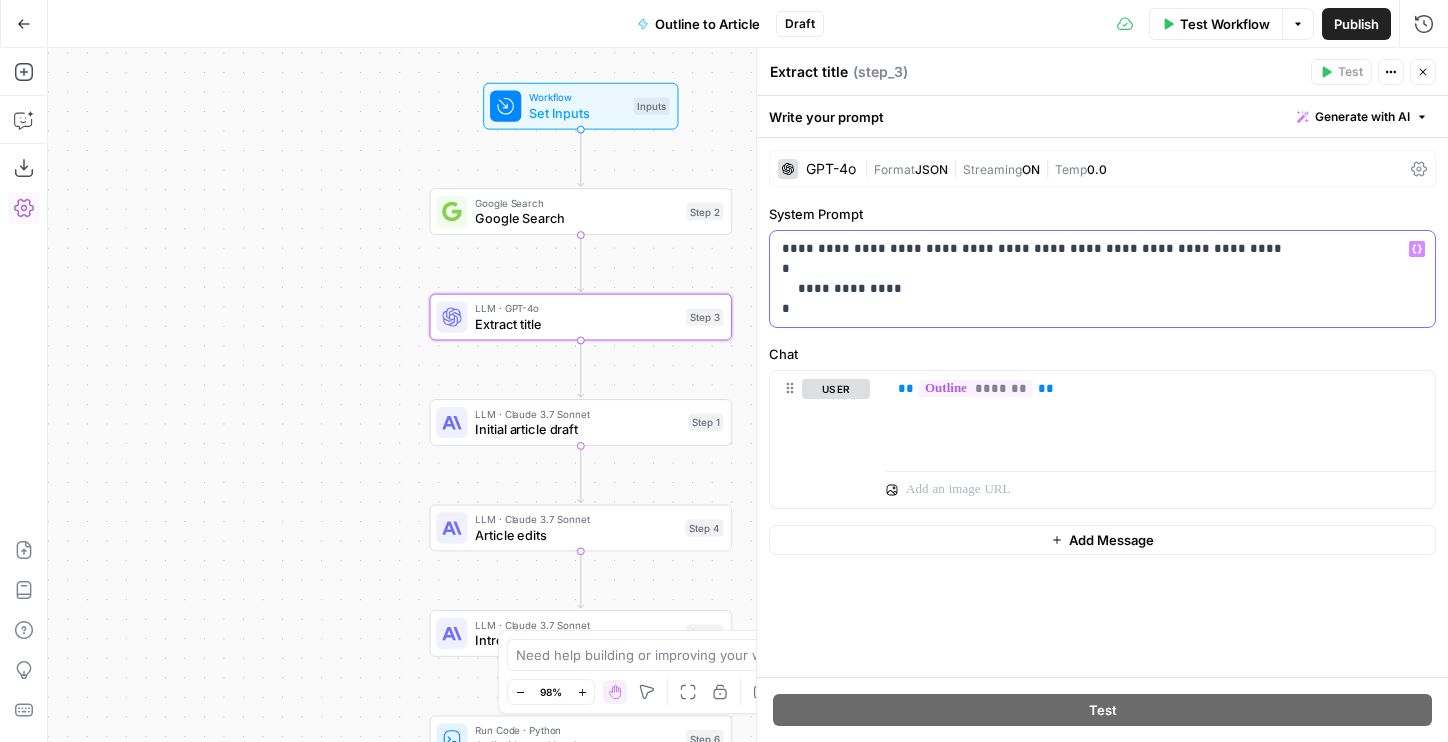 click on "**********" at bounding box center (1102, 279) 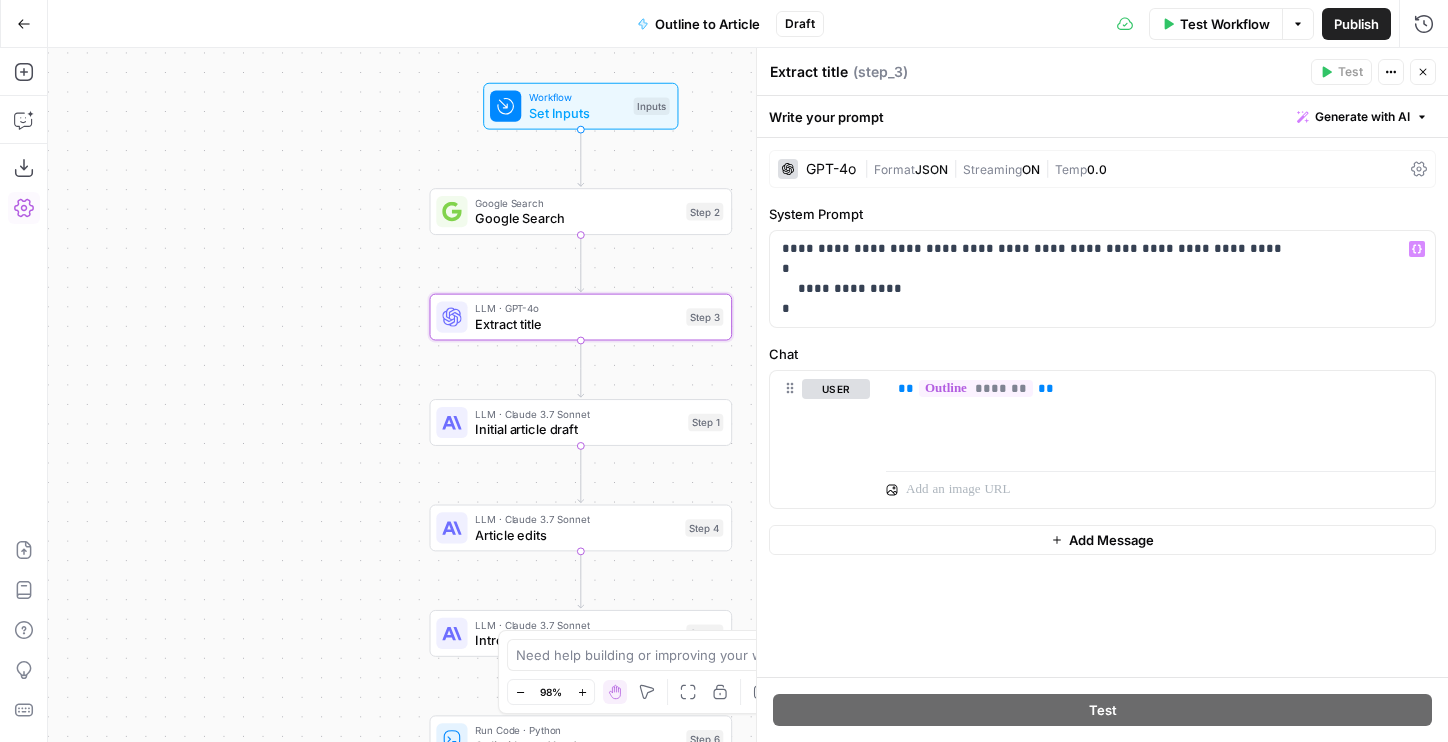 click on "JSON" at bounding box center (931, 169) 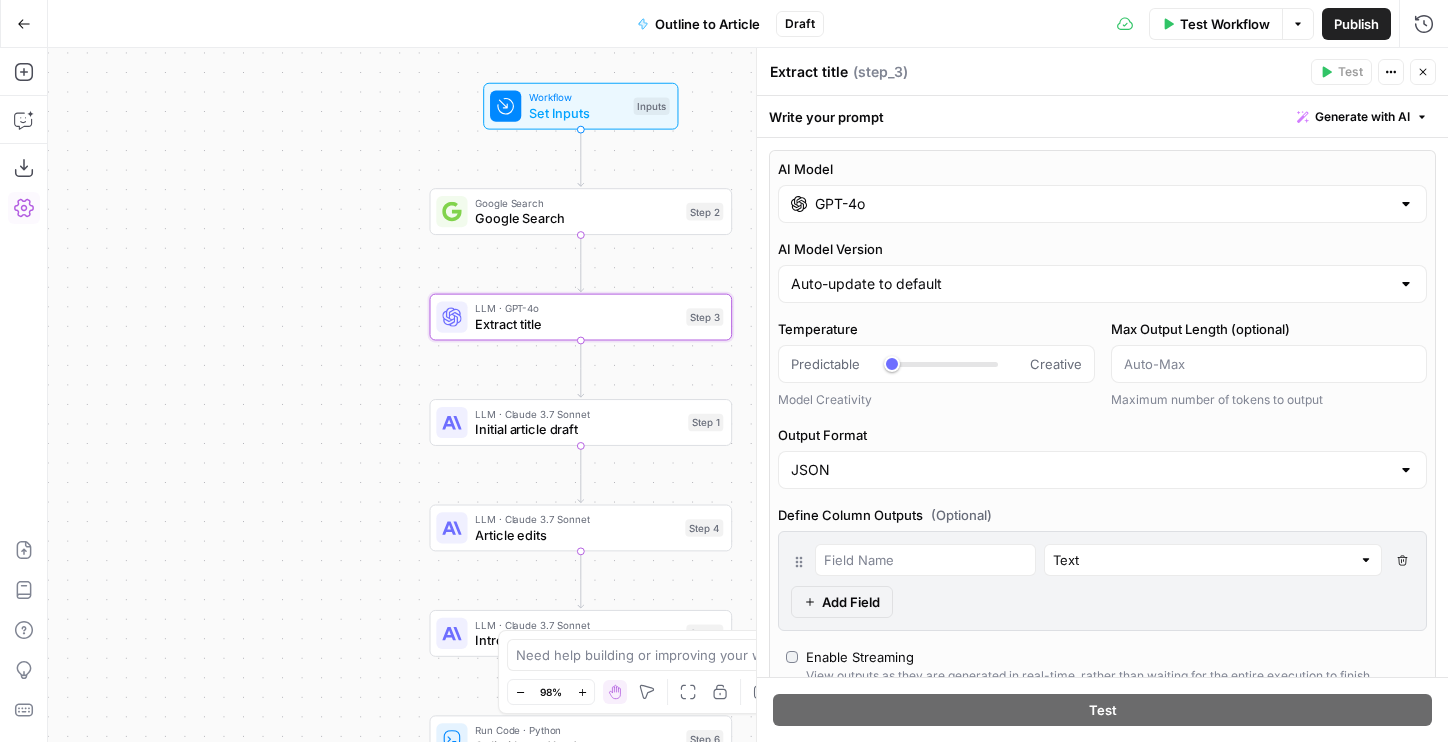 click on "JSON" at bounding box center (1102, 470) 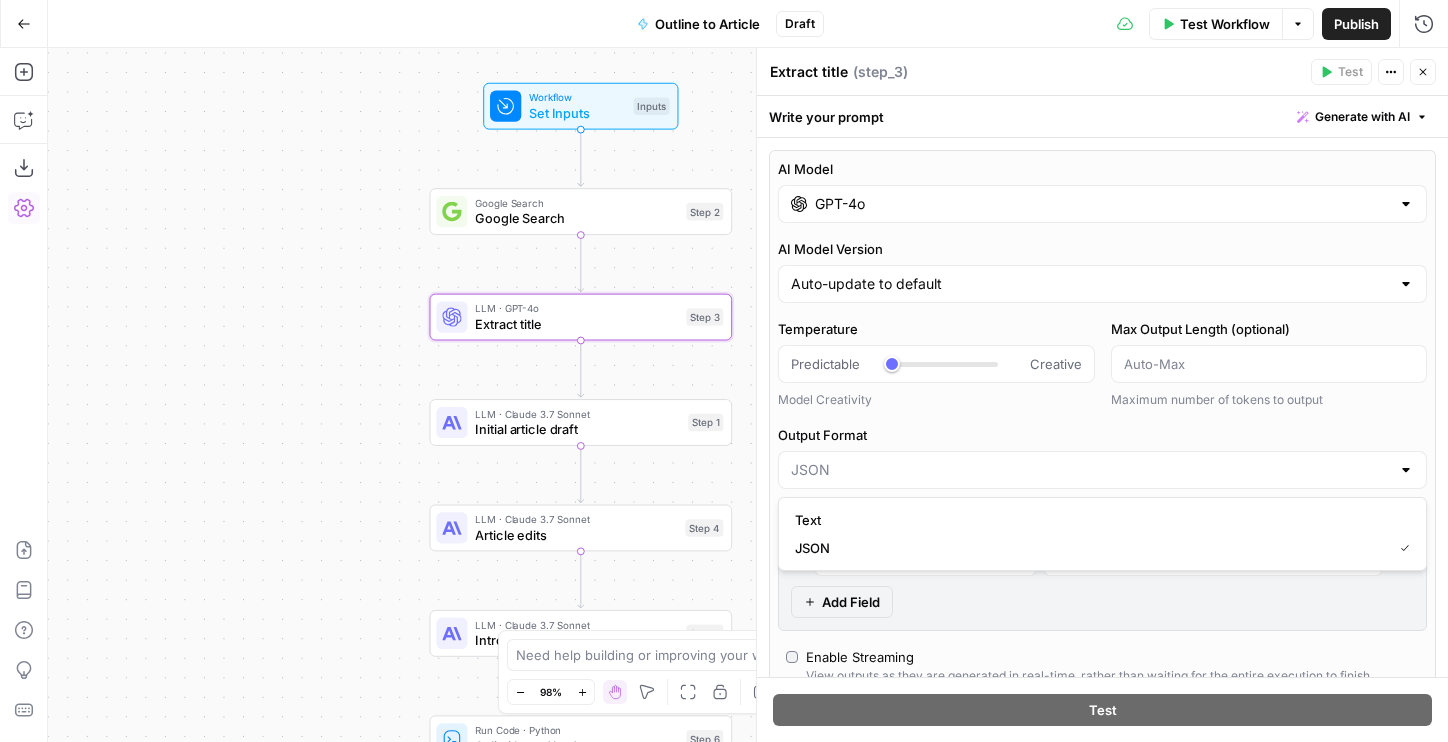 type on "JSON" 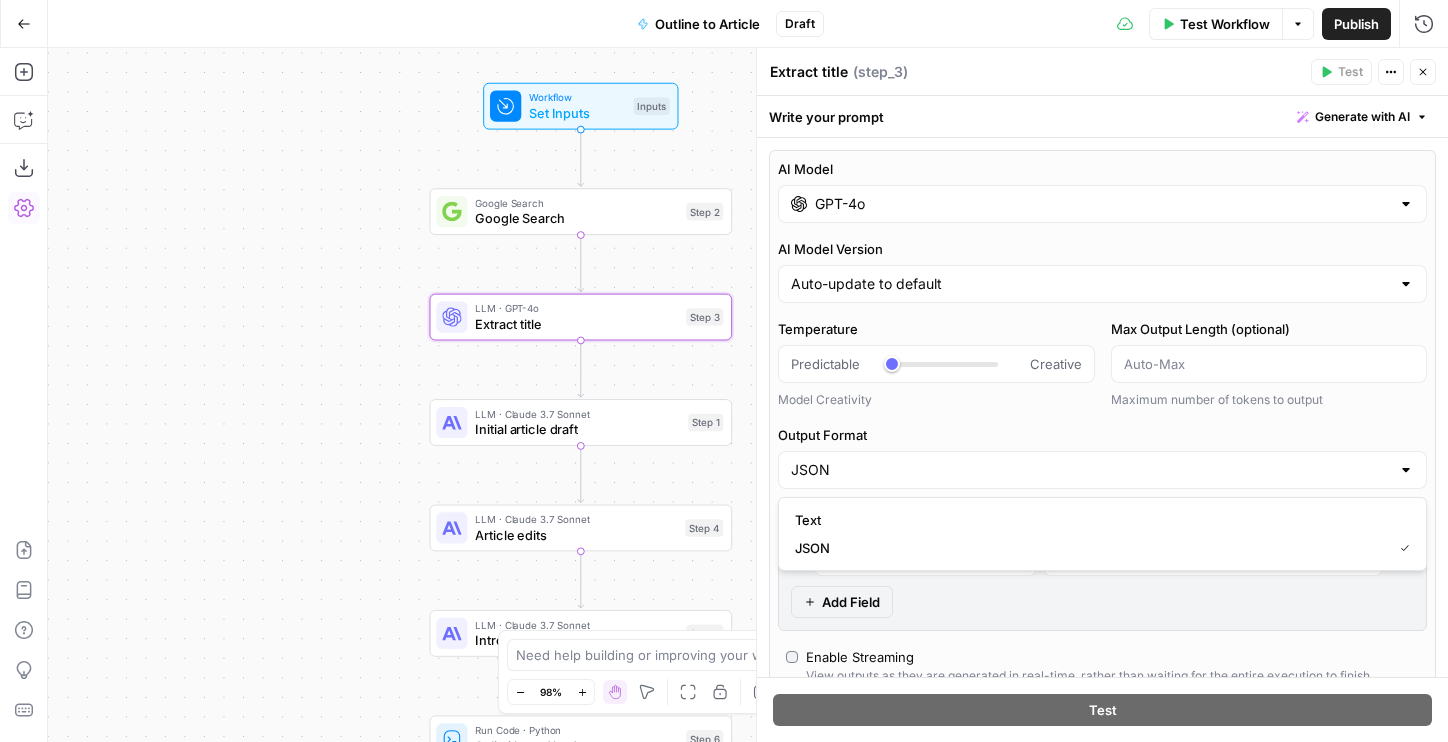 click on "Output Format" at bounding box center [1102, 435] 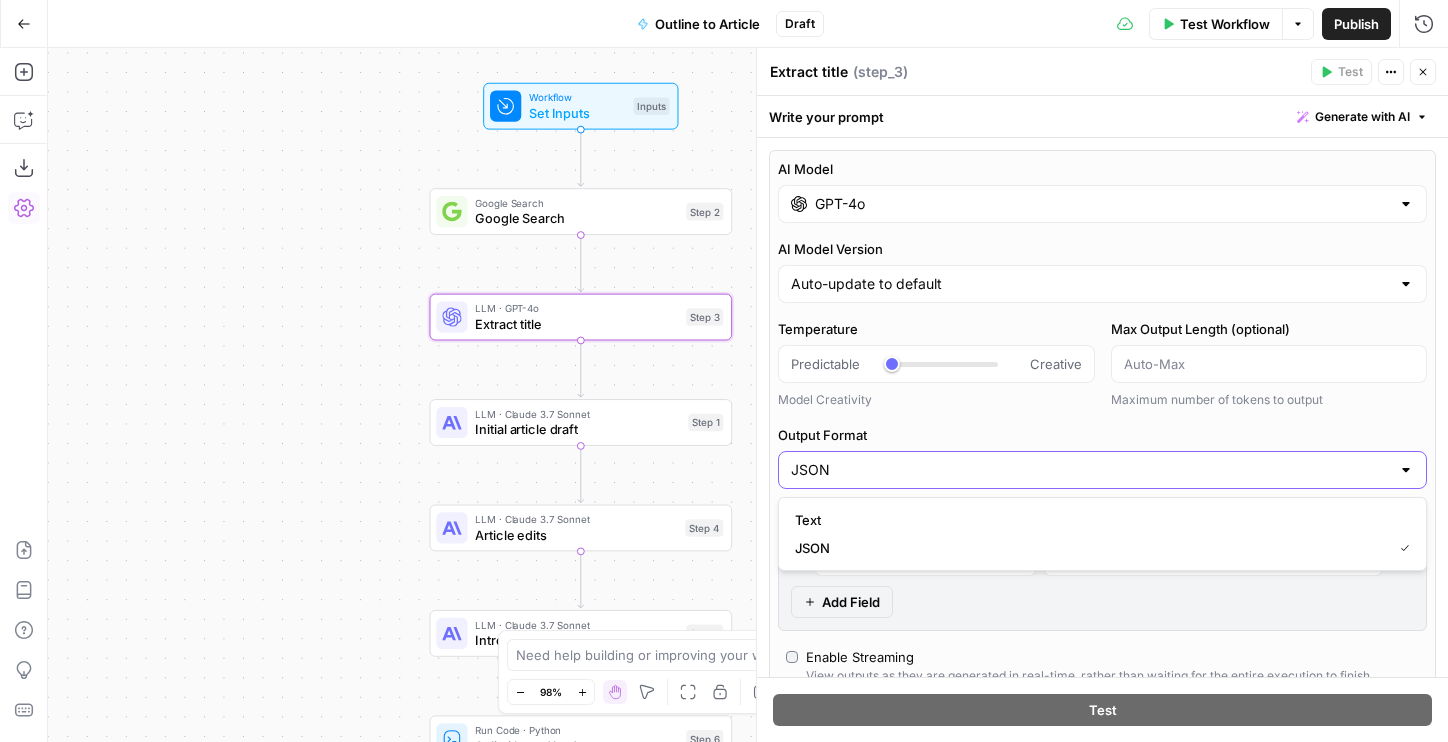 click on "JSON" at bounding box center (1090, 470) 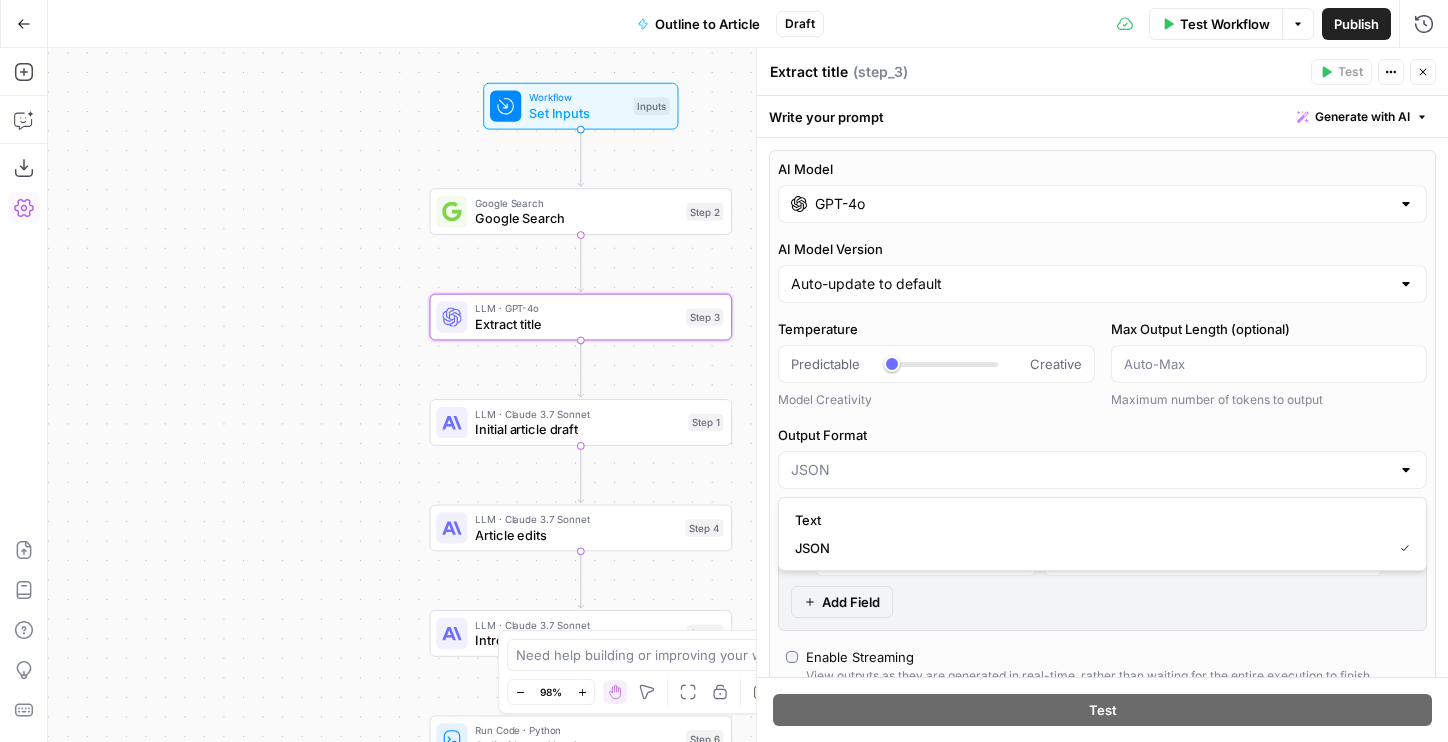 type on "JSON" 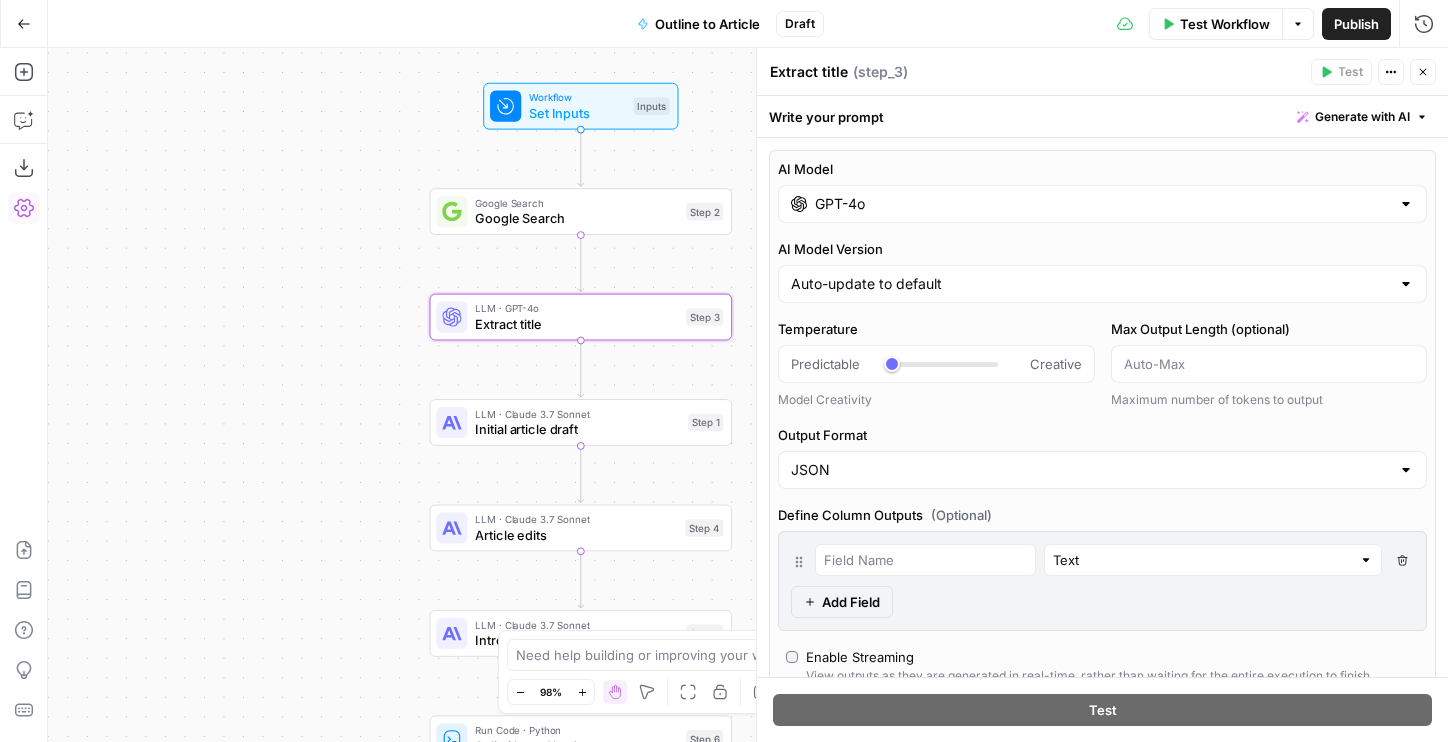 click on "Write your prompt Generate with AI" at bounding box center (1102, 116) 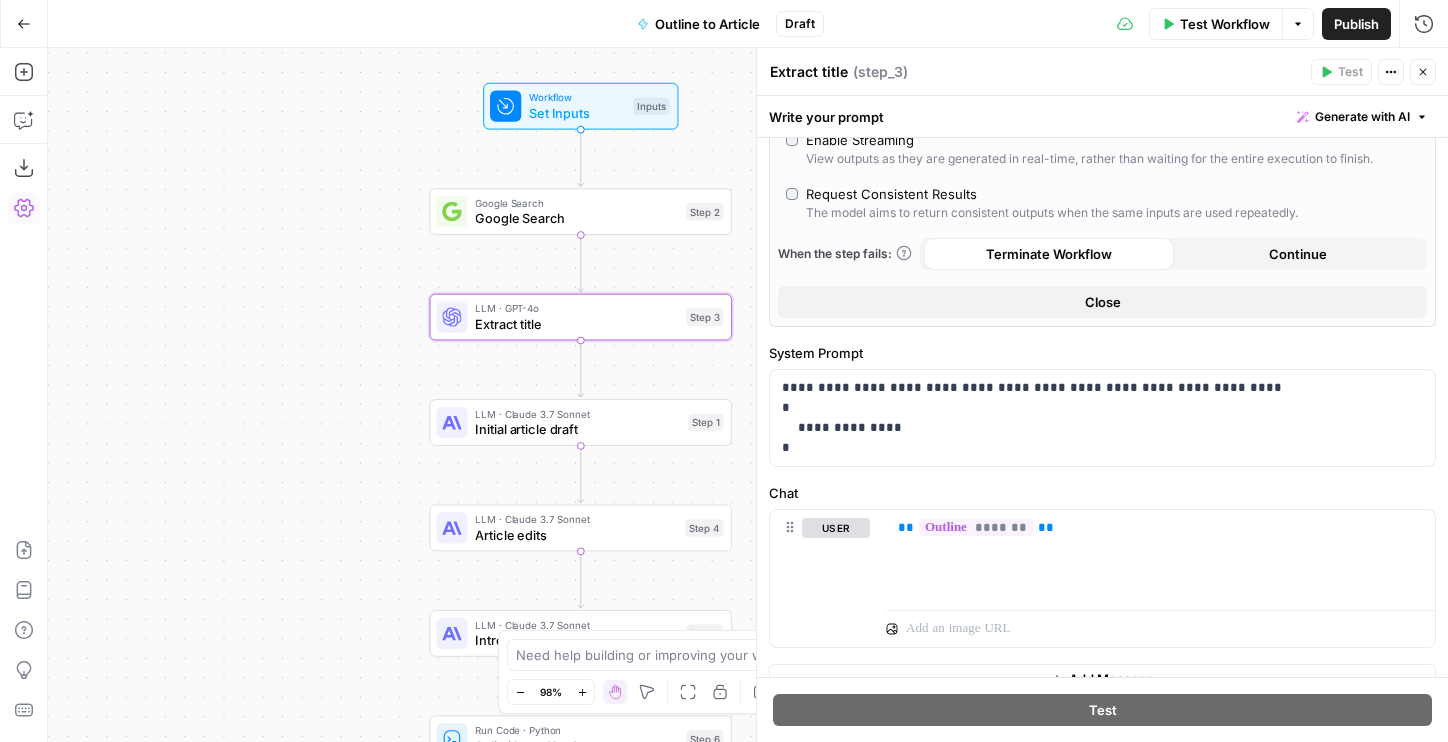 scroll, scrollTop: 594, scrollLeft: 0, axis: vertical 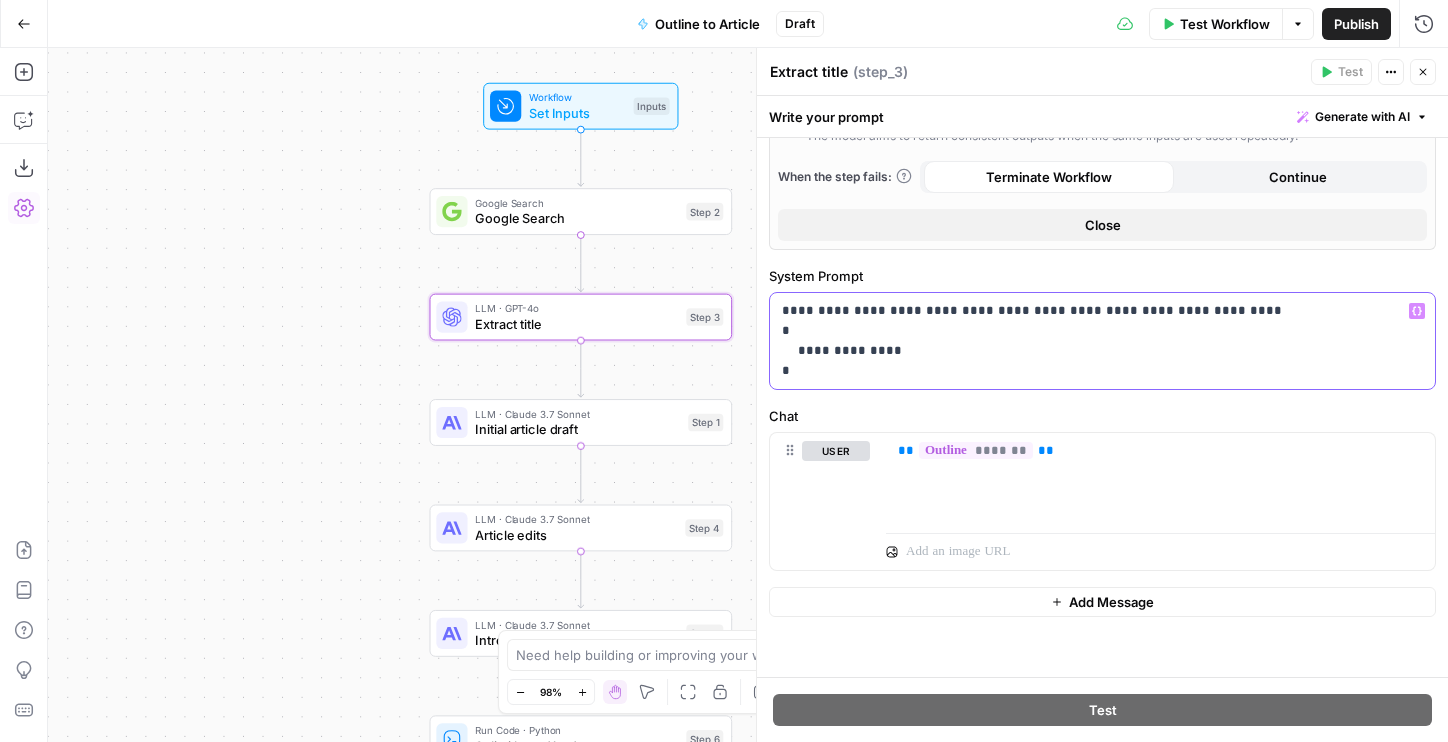 drag, startPoint x: 872, startPoint y: 358, endPoint x: 735, endPoint y: 317, distance: 143.0035 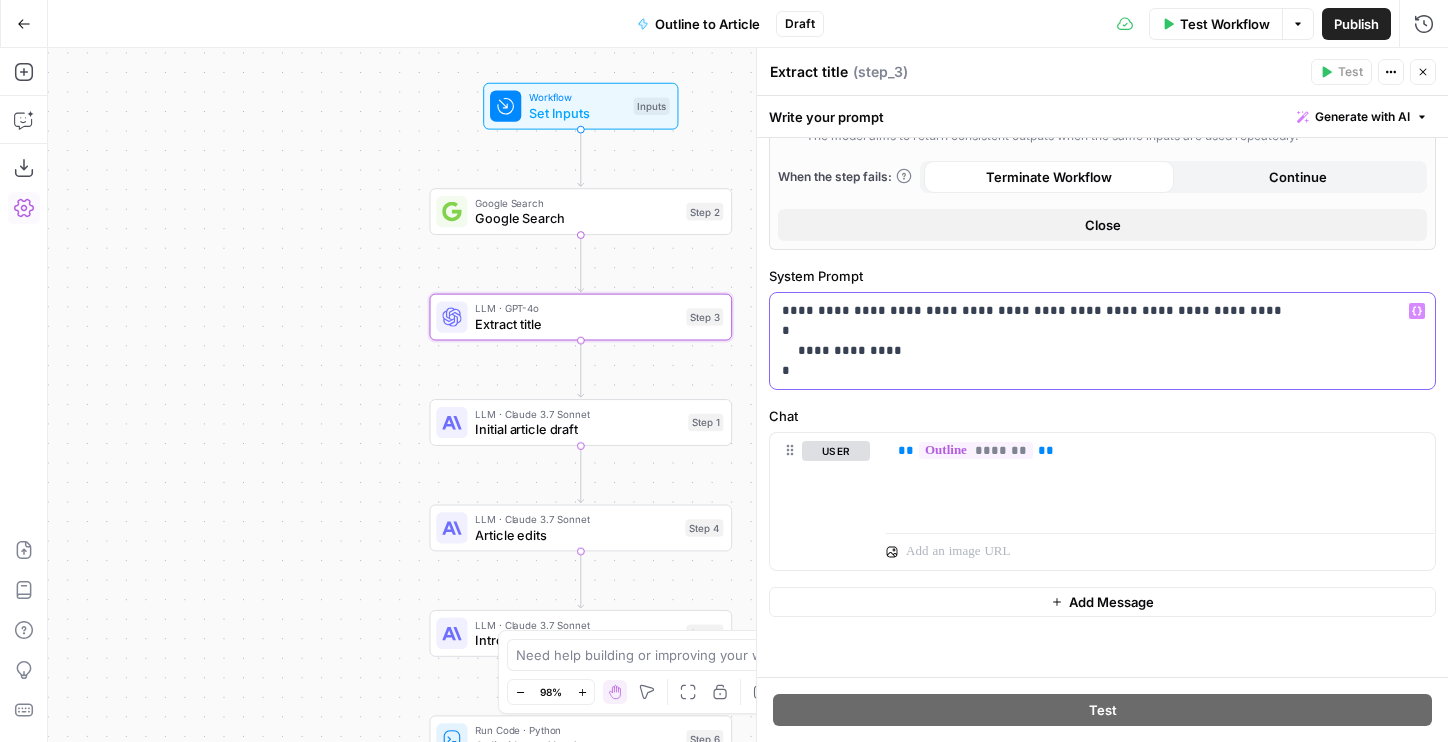 click on "LegalZoom New Home Browse Your Data Usage Flightpath Settings Recent Grids Legalzoom LLC Grid Article Linking Grid Topical Authority Vault Recent Workflows Outline to Article Internal + External Link Addition Topical Authority Audit AirOps Academy What's new? Help + Support Go Back Outline to Article Draft Test Workflow Options Publish Run History Add Steps Copilot Download as JSON Settings Import JSON AirOps Academy Help Give Feedback Shortcuts Workflow Set Inputs Inputs Google Search Google Search Step 2 LLM · GPT-4o Extract title Step 3 Copy step Delete step Add Note Test LLM · Claude 3.7 Sonnet Initial article draft Step 1 LLM · Claude 3.7 Sonnet Article edits Step 4 LLM · Claude 3.7 Sonnet Intro Step 5 Run Code · Python Split title and body Step 6 Write Liquid Text Combine article Step 7 Format JSON Format JSON Step 9 End Output Press enter or space to select a node. You can then use the arrow keys to move the node around.  Press delete to remove it and escape to cancel.   Go Back
98%" at bounding box center (724, 371) 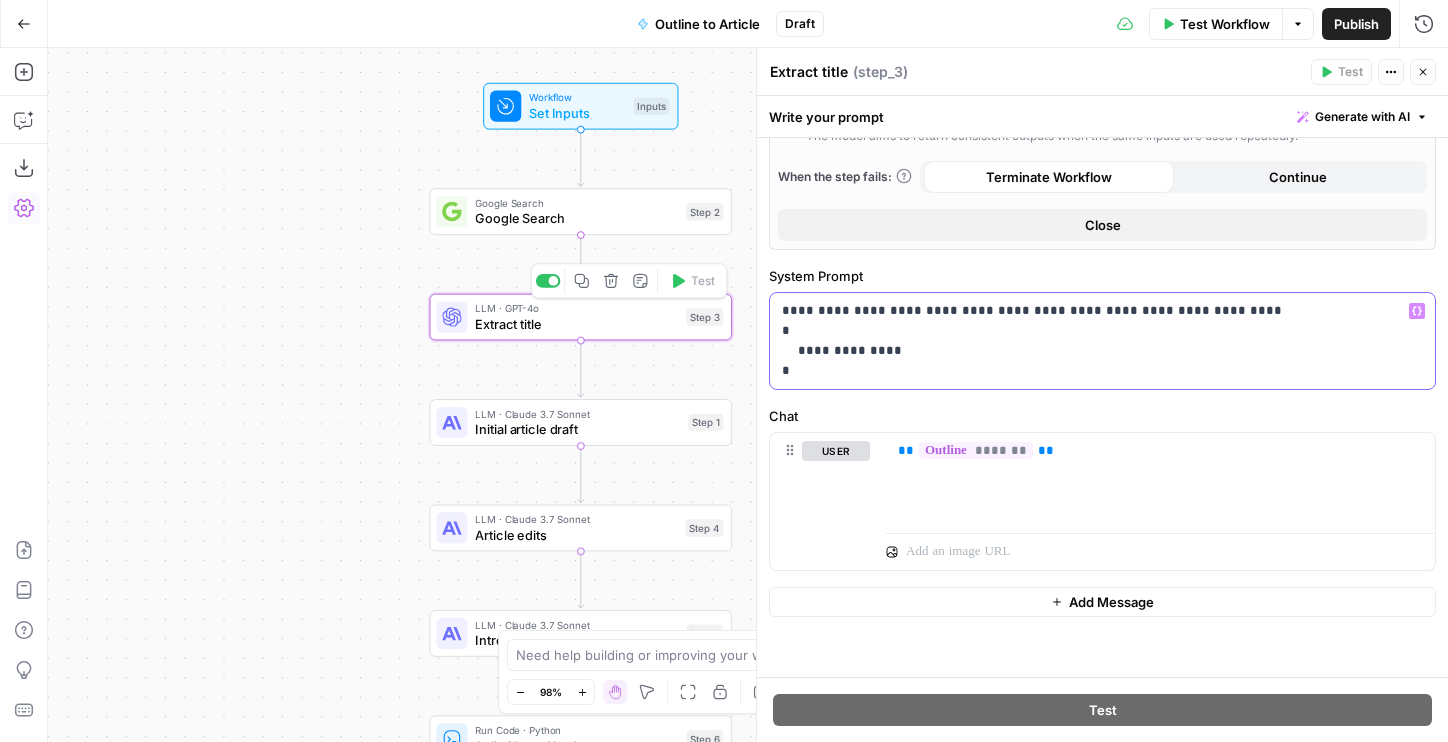 click on "**********" at bounding box center (1102, 341) 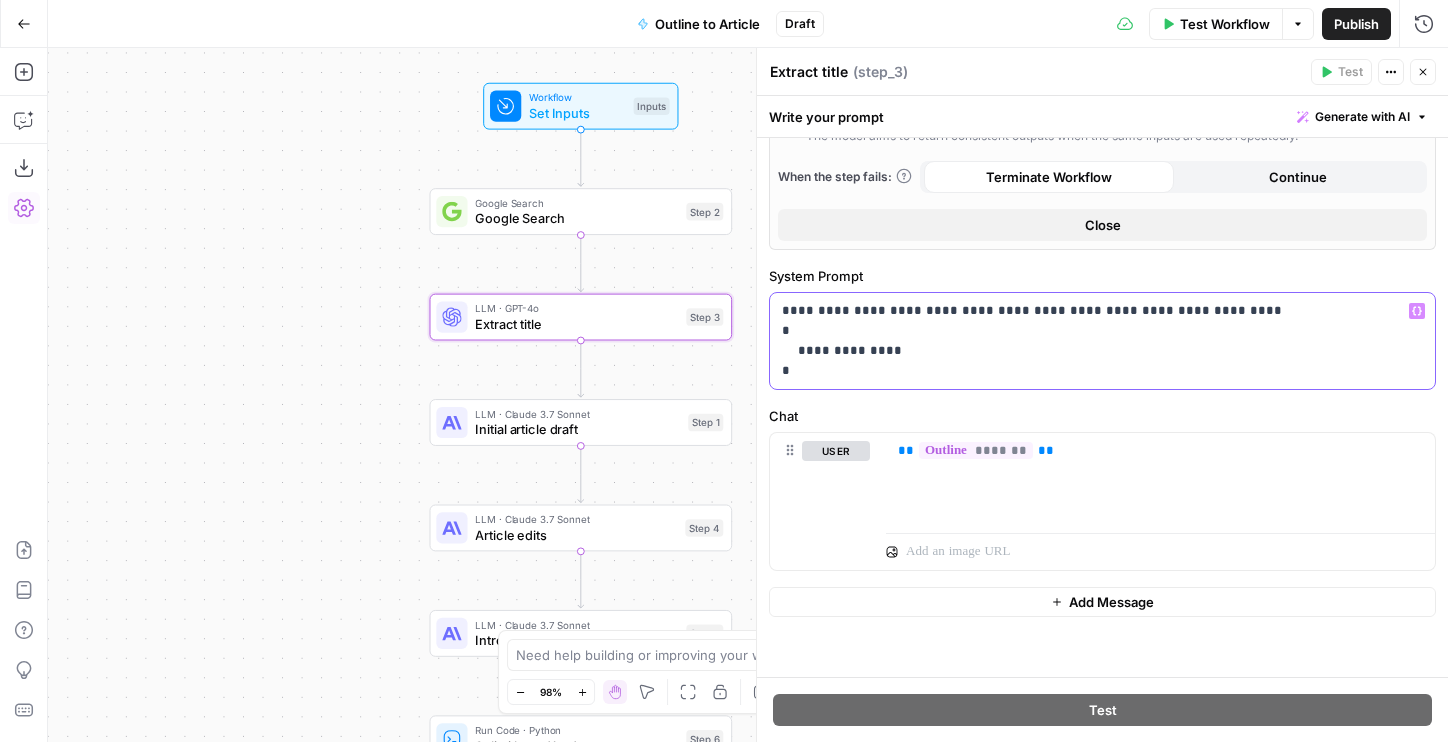 drag, startPoint x: 783, startPoint y: 332, endPoint x: 804, endPoint y: 389, distance: 60.74537 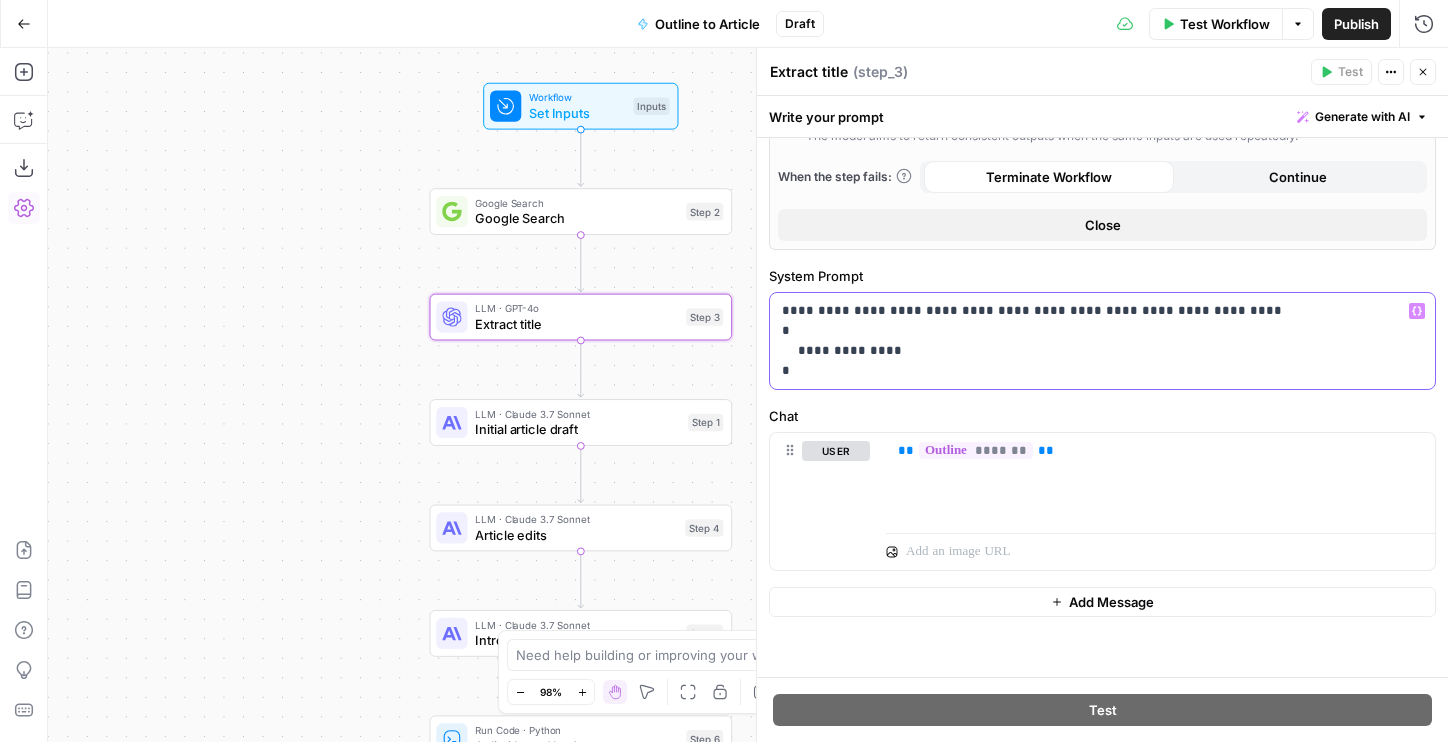 click on "**********" at bounding box center [1102, 341] 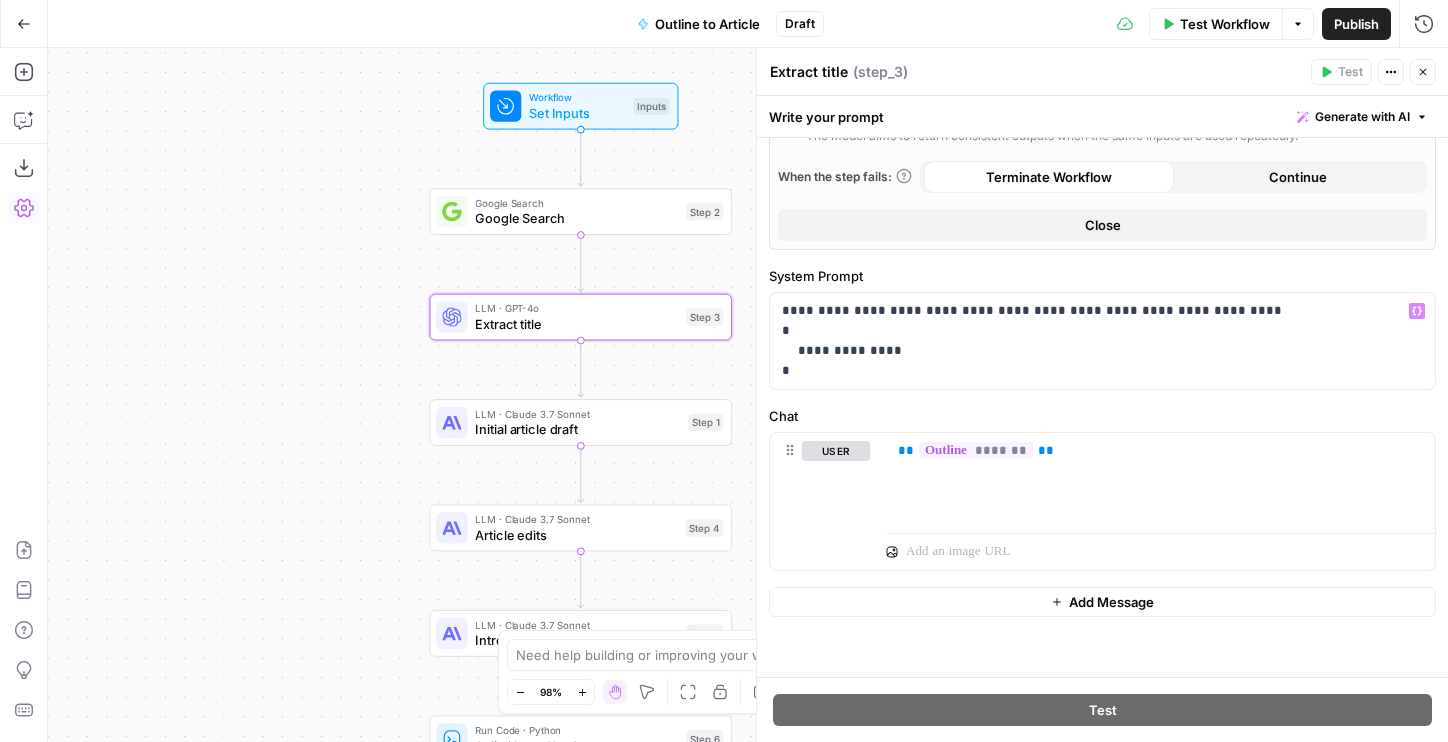 click on "Close" at bounding box center (1423, 72) 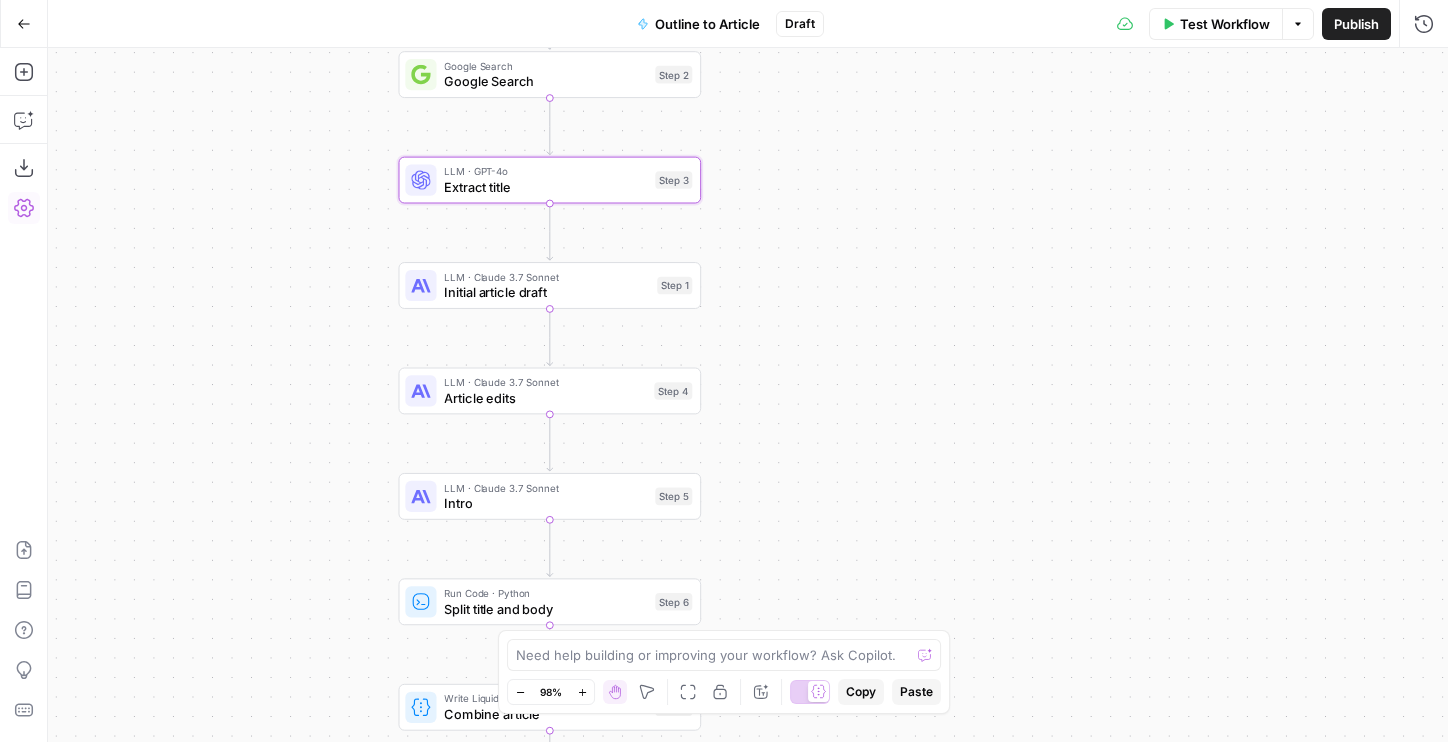 drag, startPoint x: 794, startPoint y: 410, endPoint x: 761, endPoint y: 269, distance: 144.81023 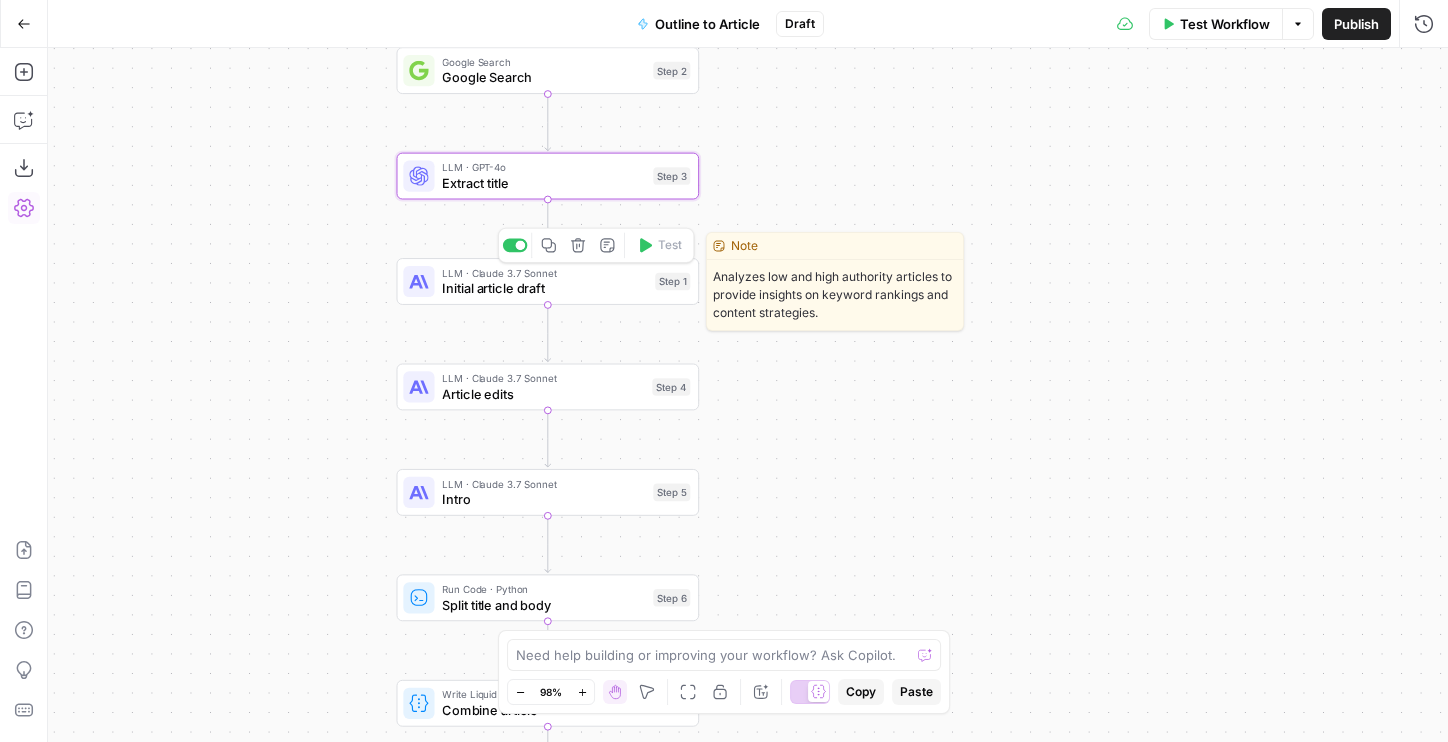 click on "Initial article draft" at bounding box center (544, 289) 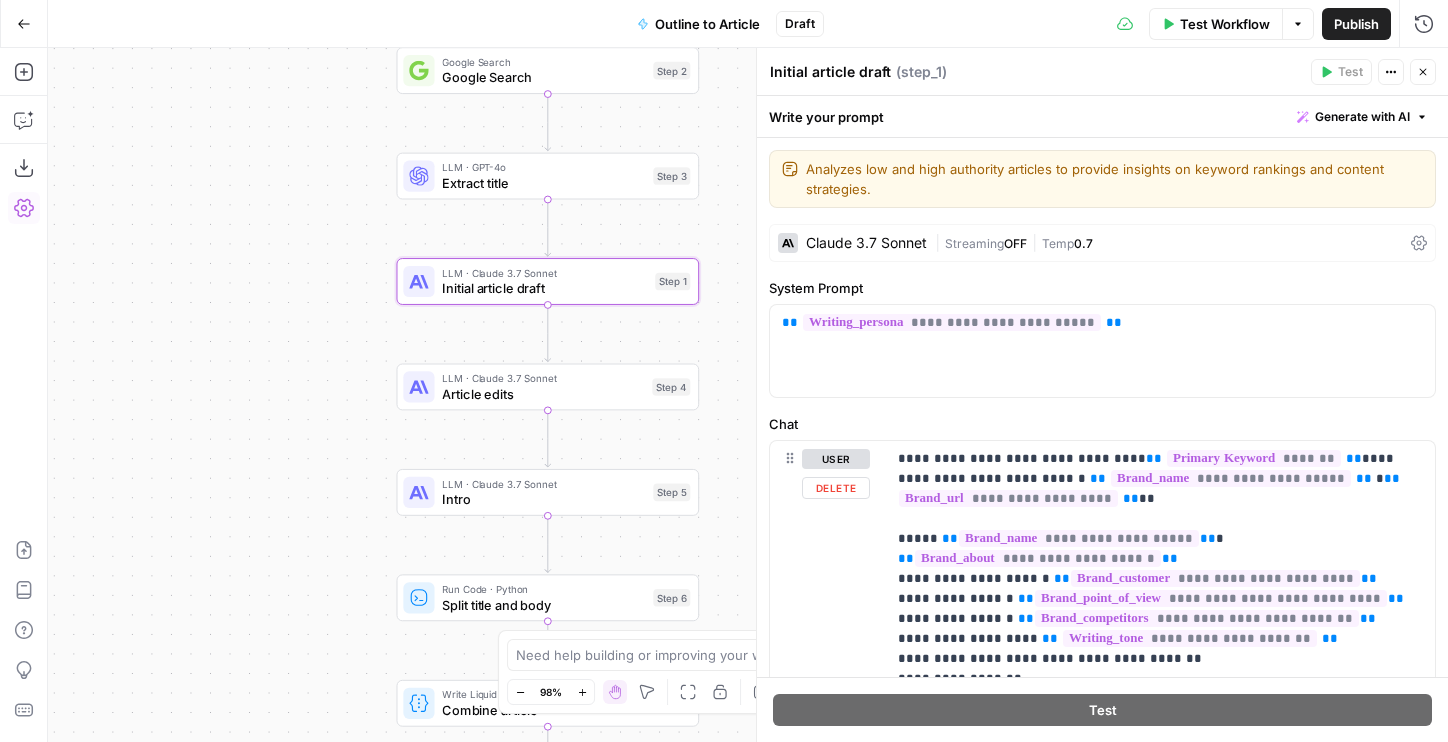 scroll, scrollTop: 305, scrollLeft: 0, axis: vertical 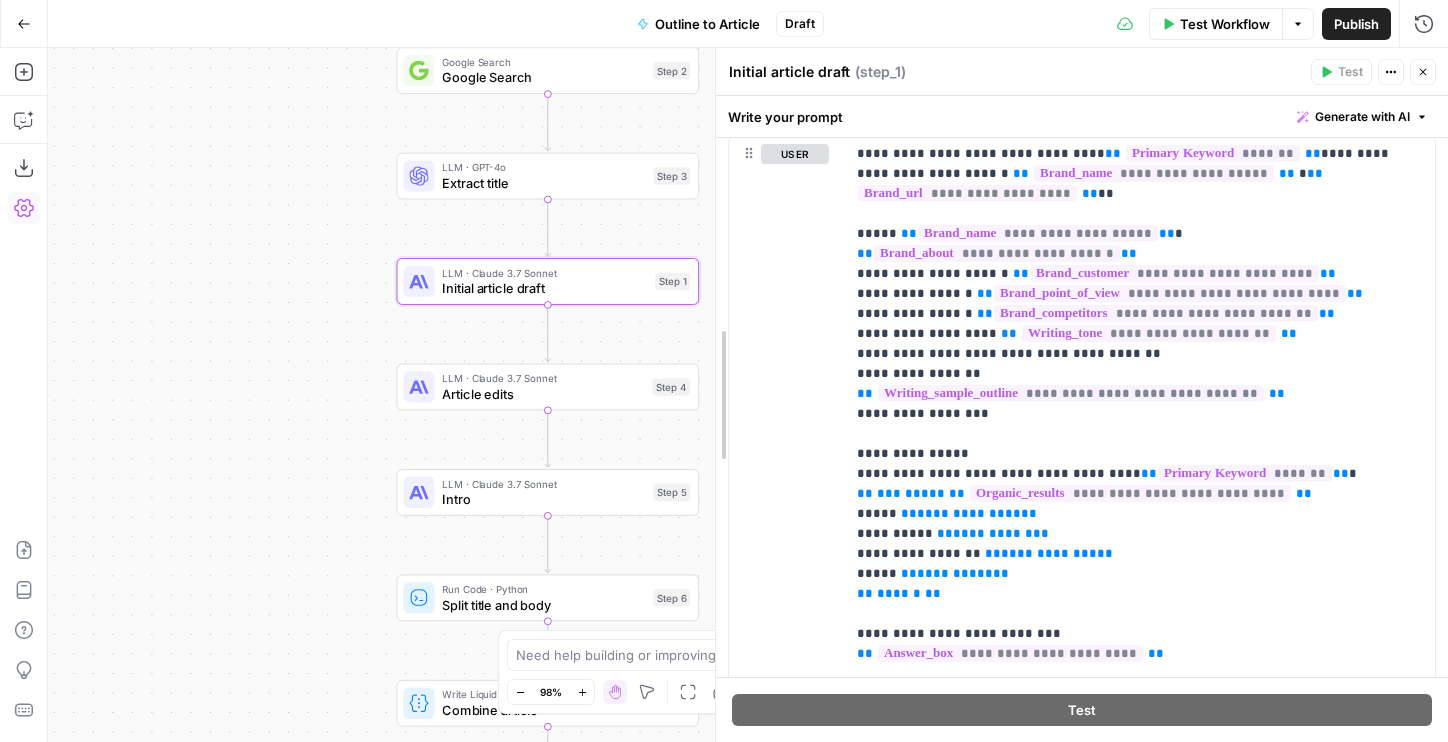 drag, startPoint x: 758, startPoint y: 425, endPoint x: 700, endPoint y: 425, distance: 58 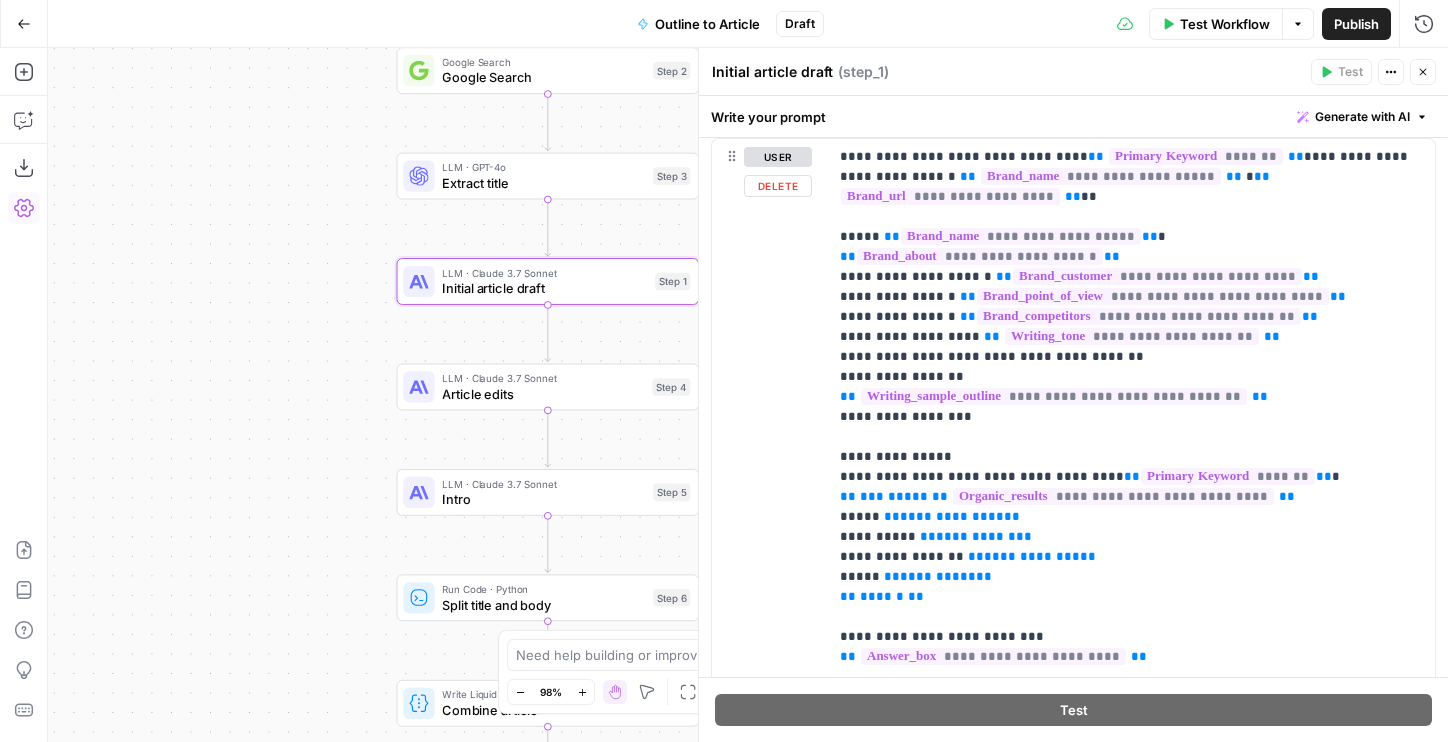 scroll, scrollTop: 169, scrollLeft: 0, axis: vertical 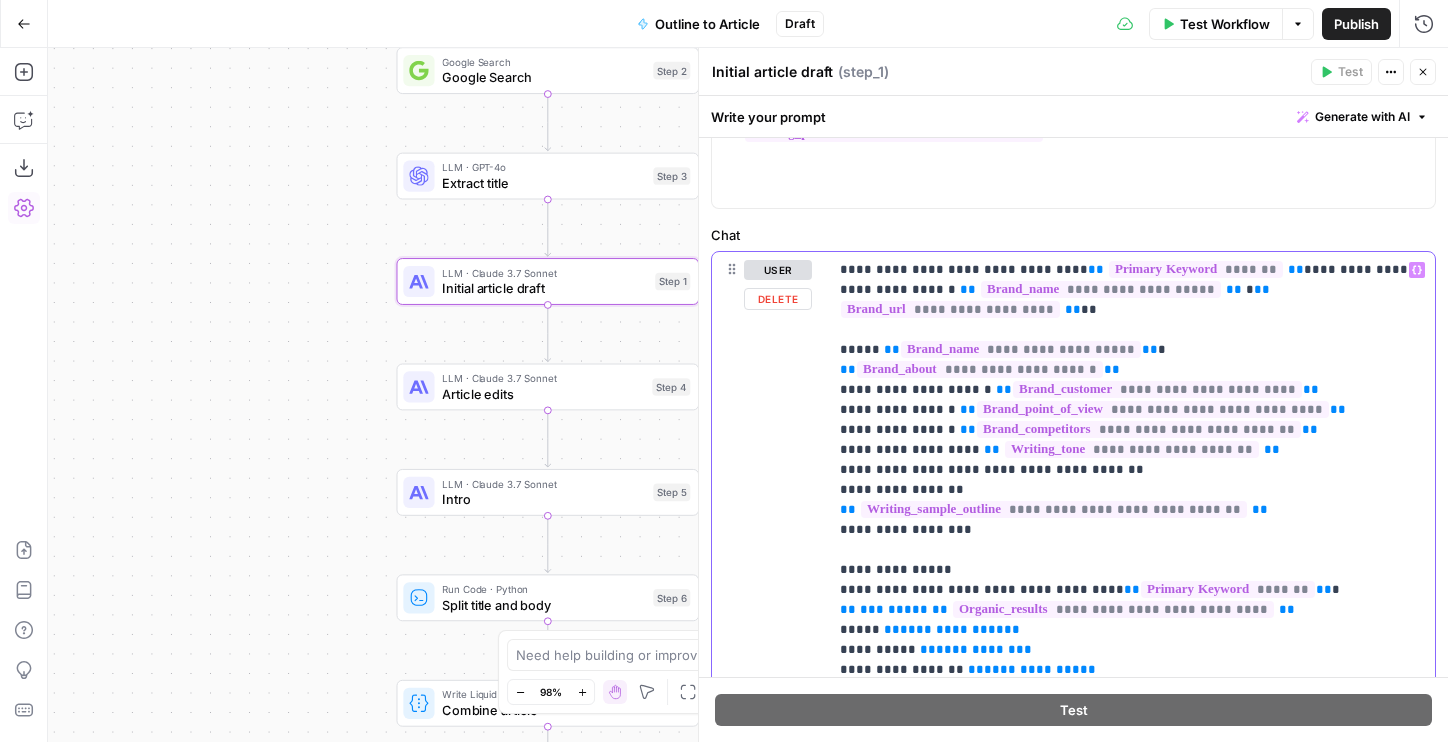 drag, startPoint x: 860, startPoint y: 283, endPoint x: 999, endPoint y: 519, distance: 273.8923 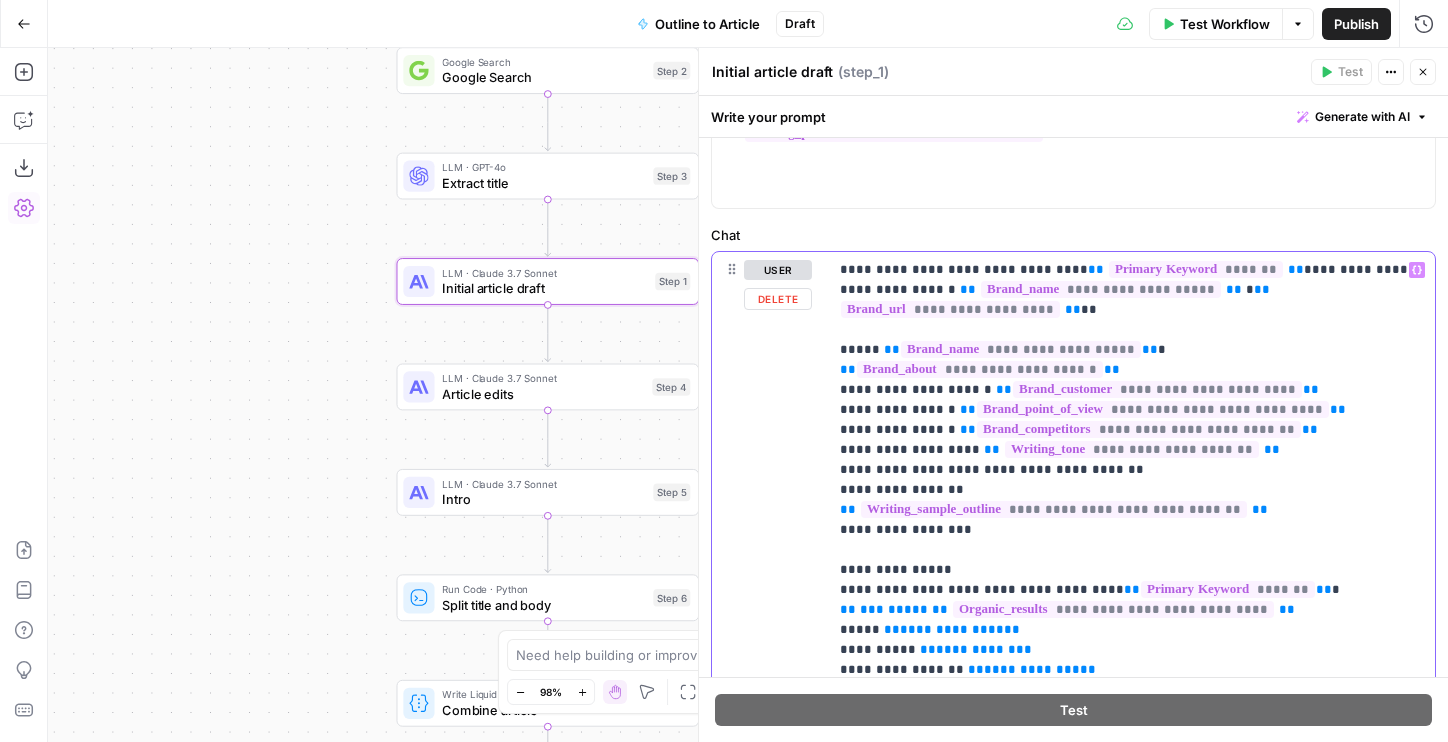 click on "**********" at bounding box center (1131, 2070) 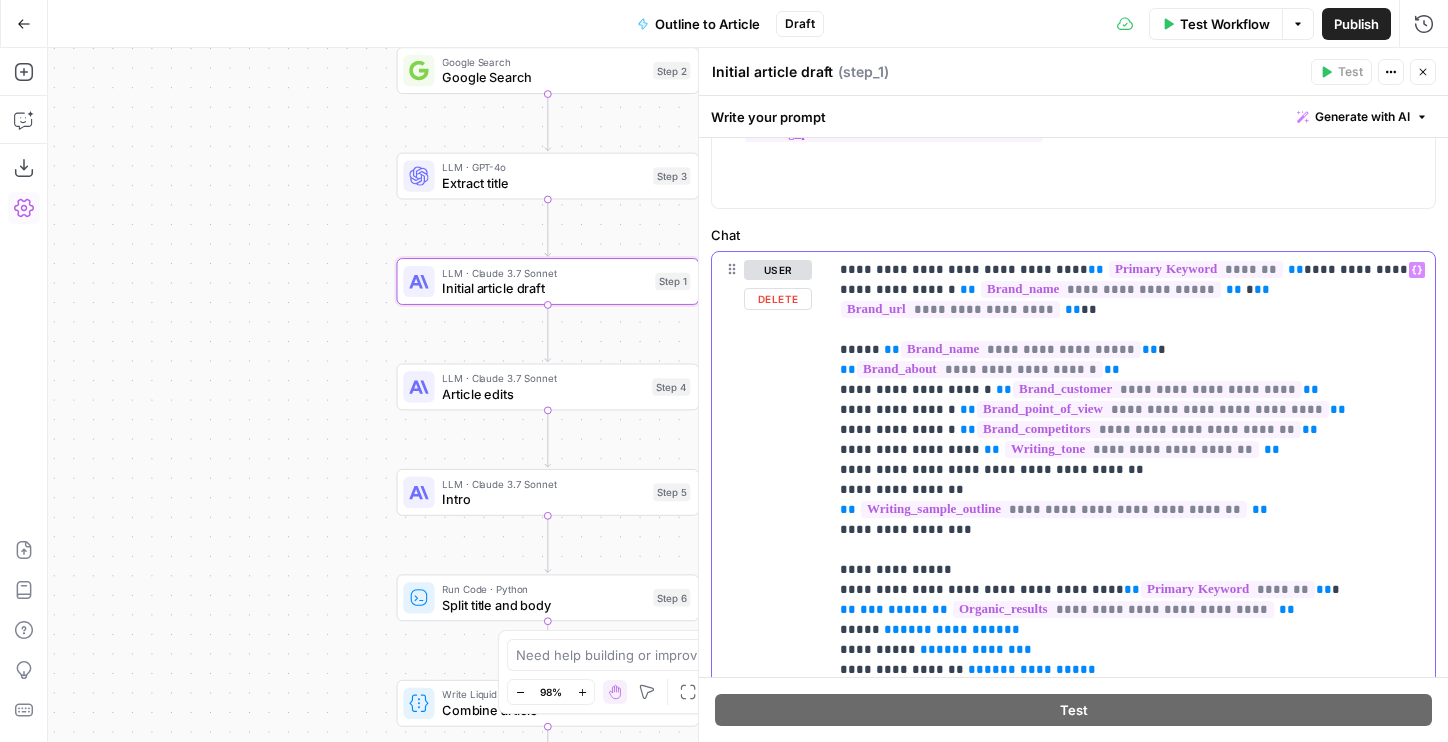 scroll, scrollTop: 189, scrollLeft: 0, axis: vertical 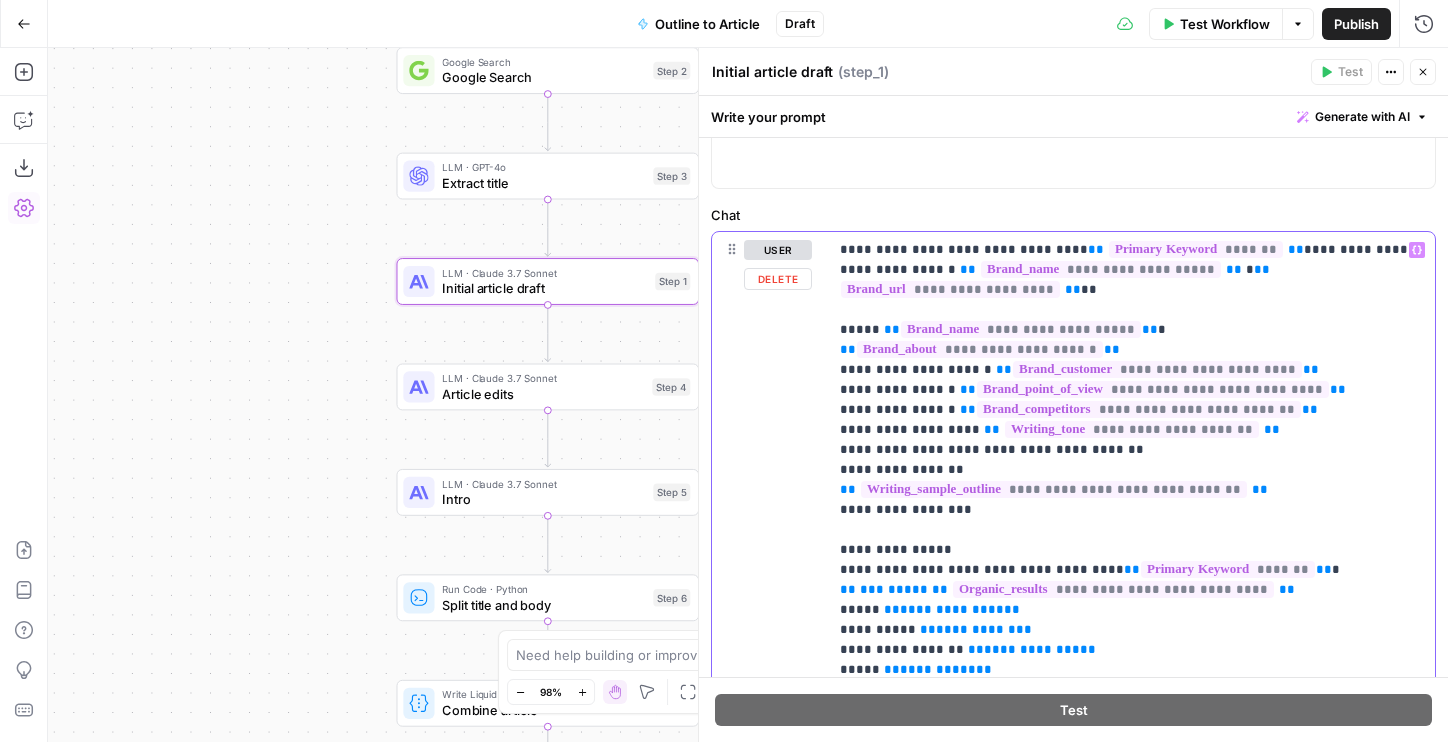 click on "user Delete" at bounding box center [778, 676] 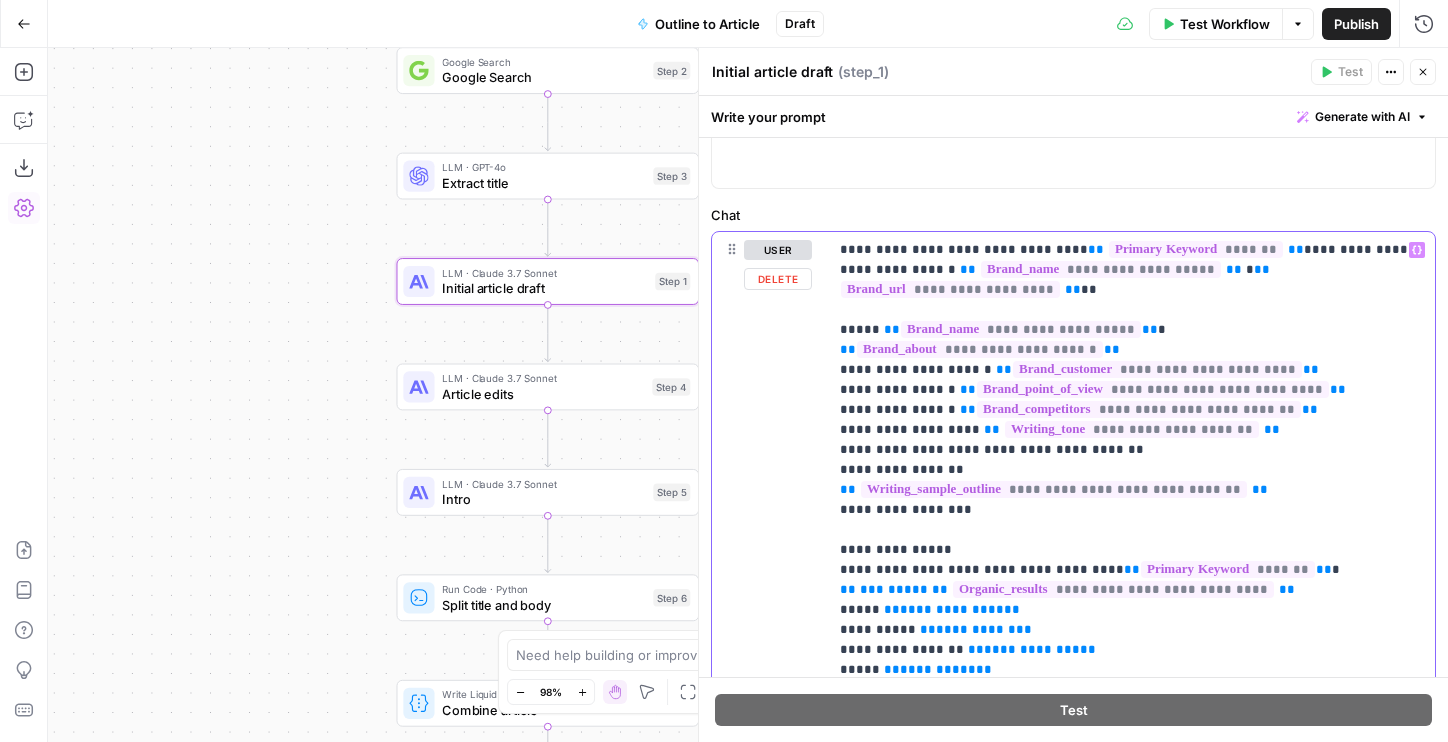 click on "**********" at bounding box center (1131, 2050) 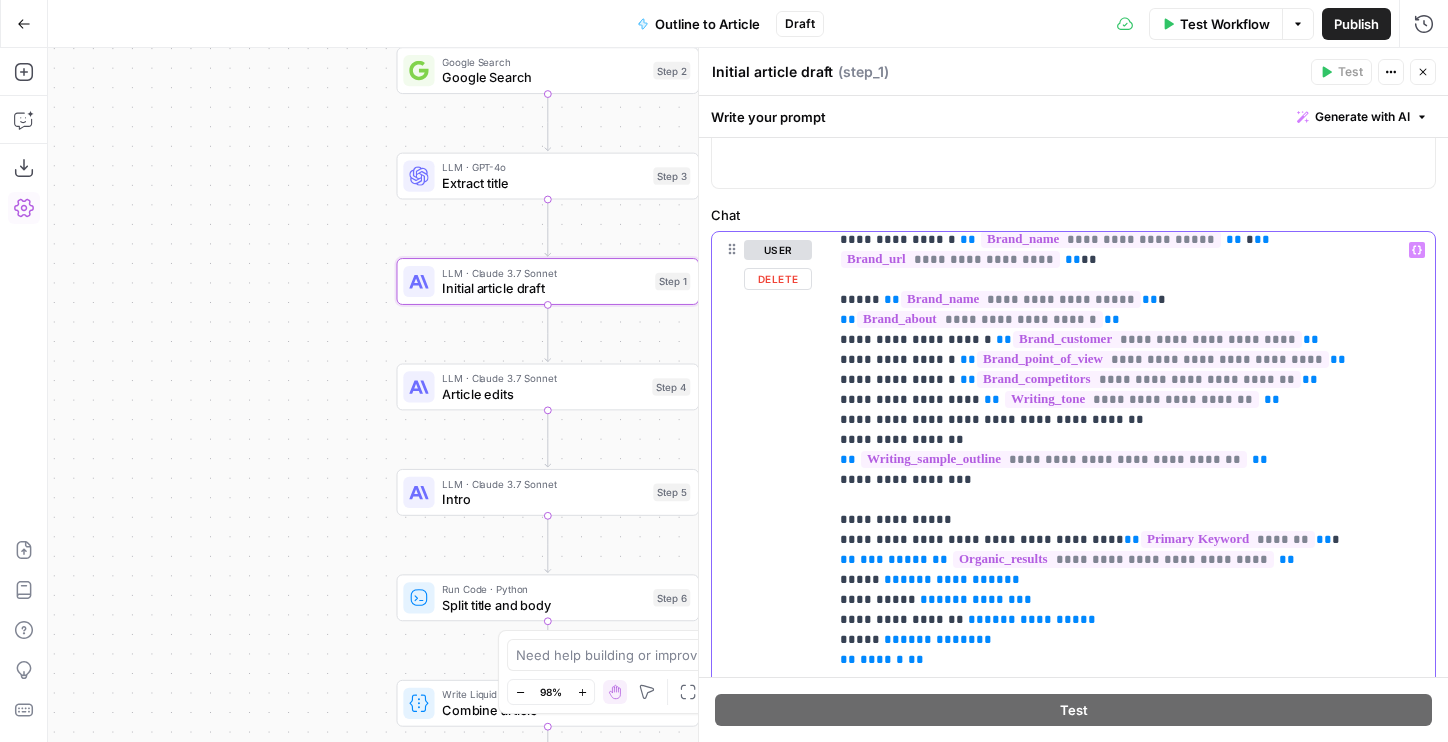 scroll, scrollTop: 0, scrollLeft: 0, axis: both 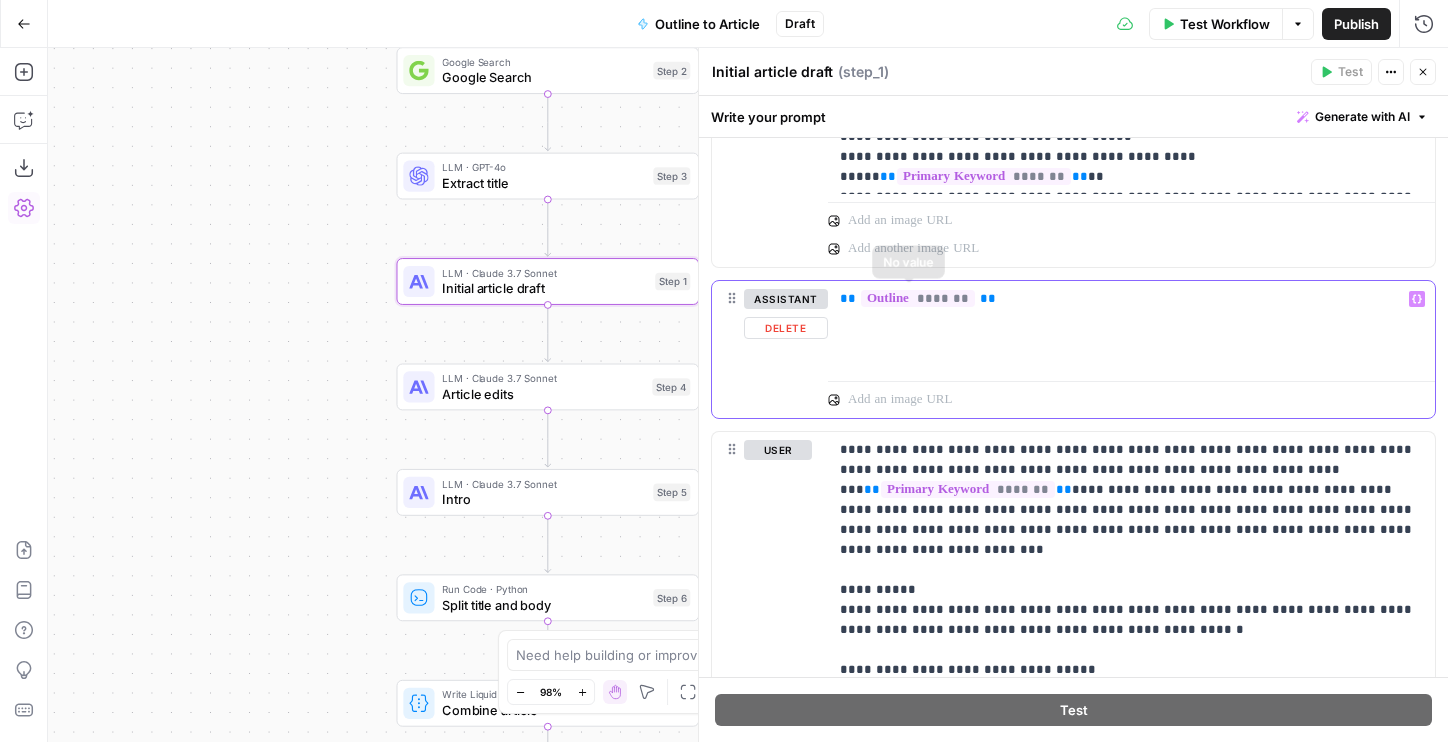 drag, startPoint x: 1066, startPoint y: 331, endPoint x: 804, endPoint y: 261, distance: 271.18997 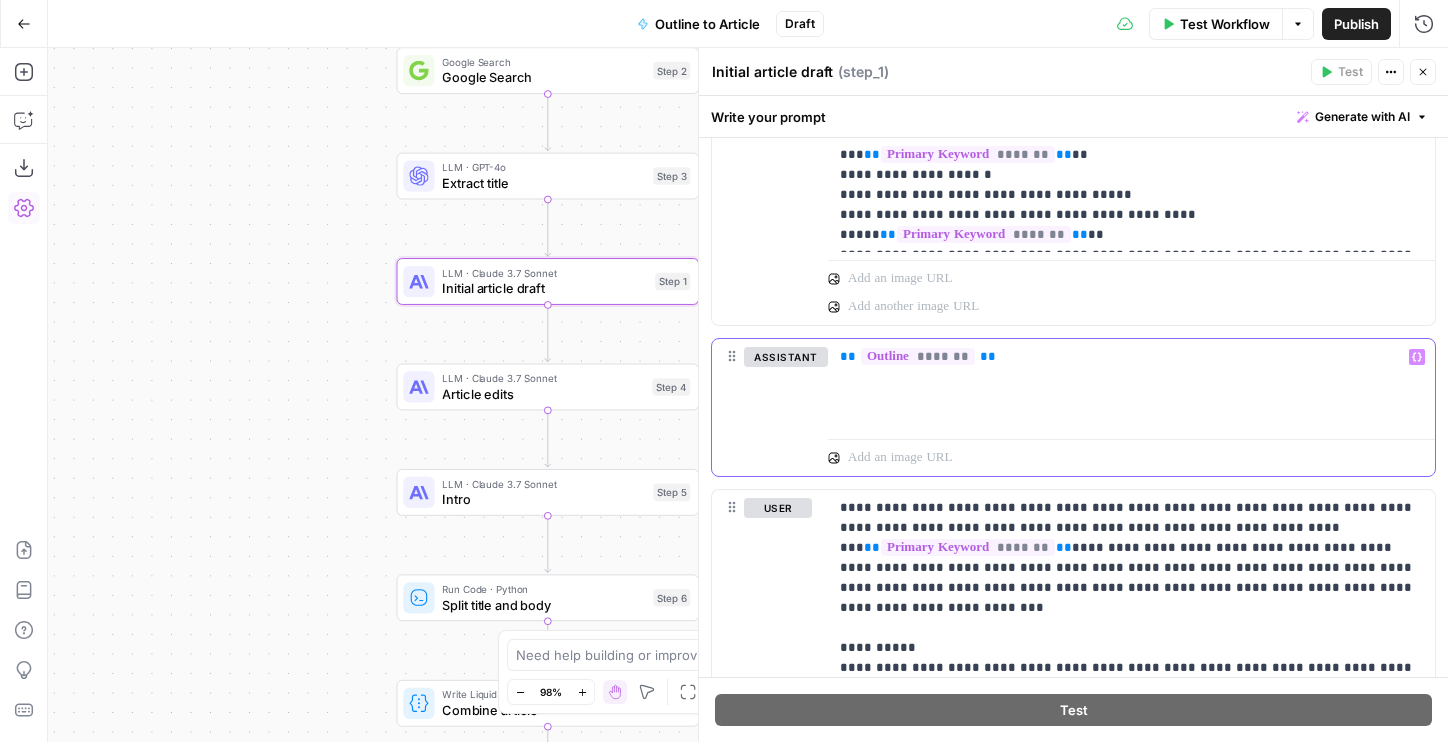 scroll, scrollTop: 988, scrollLeft: 0, axis: vertical 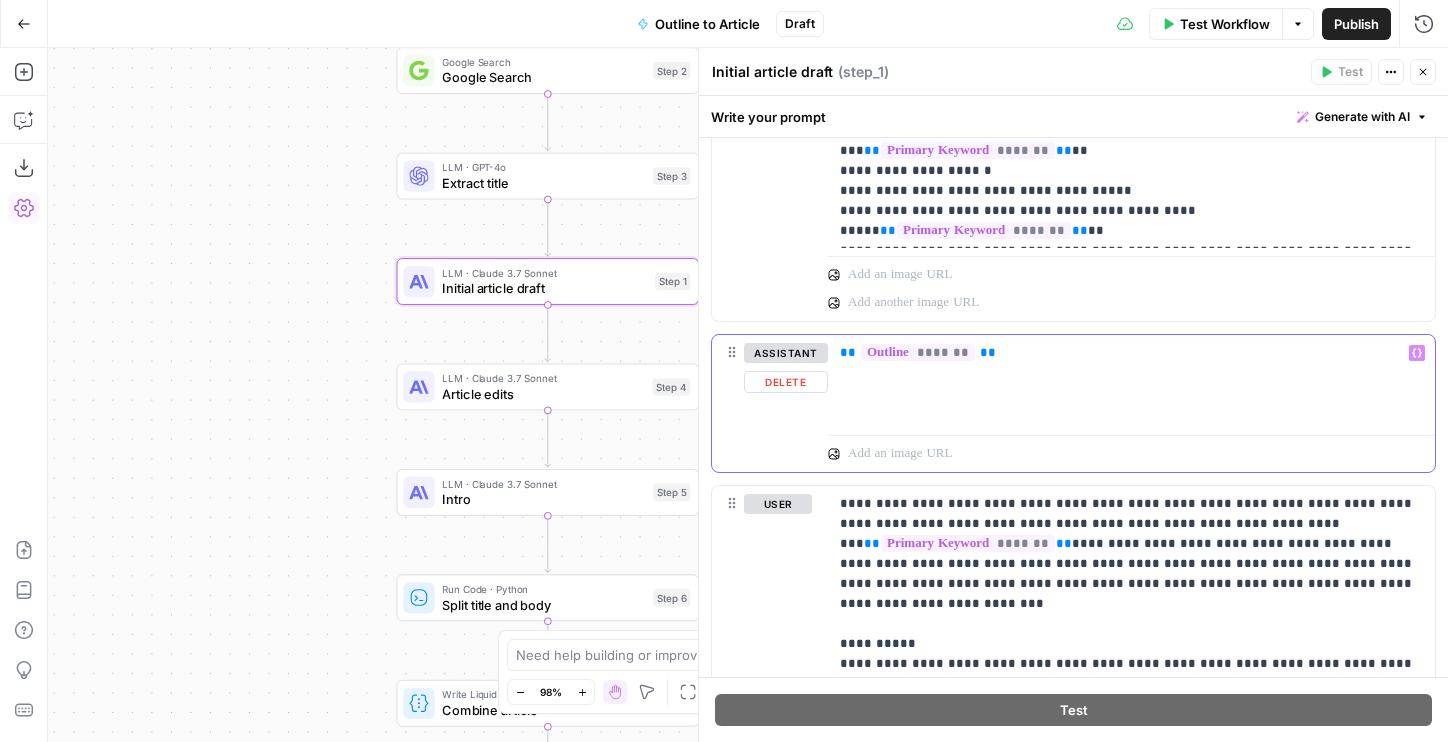 click on "**   *******   **" at bounding box center (1131, 381) 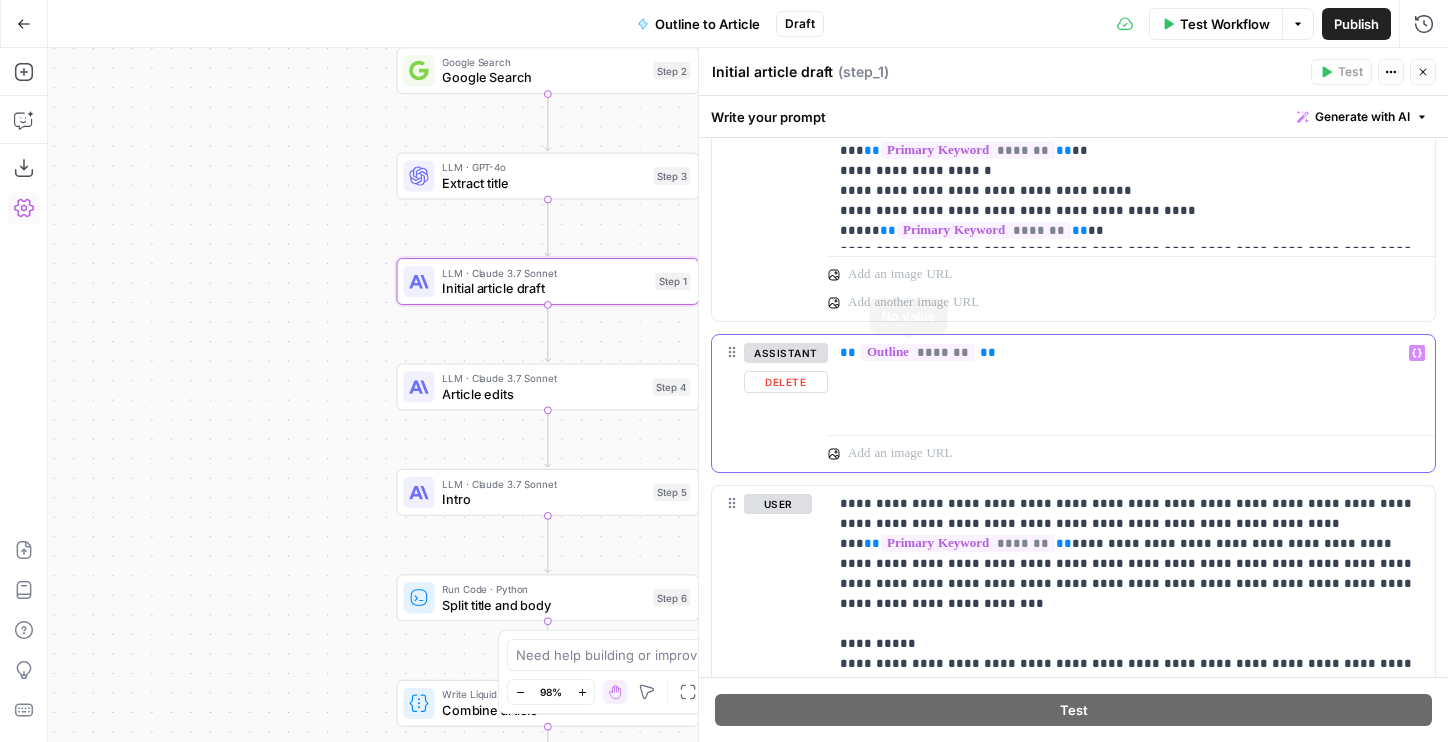 drag, startPoint x: 1074, startPoint y: 372, endPoint x: 791, endPoint y: 300, distance: 292.0154 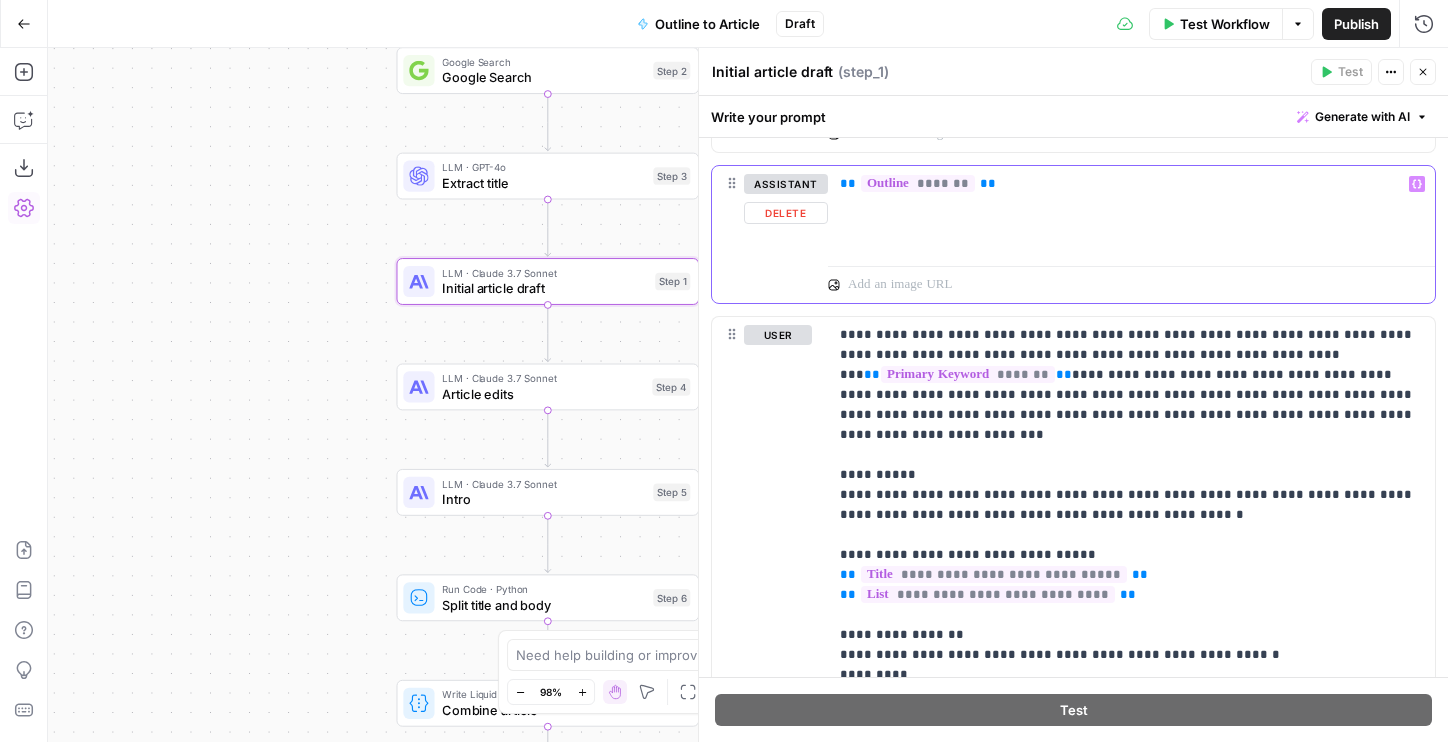 scroll, scrollTop: 1233, scrollLeft: 0, axis: vertical 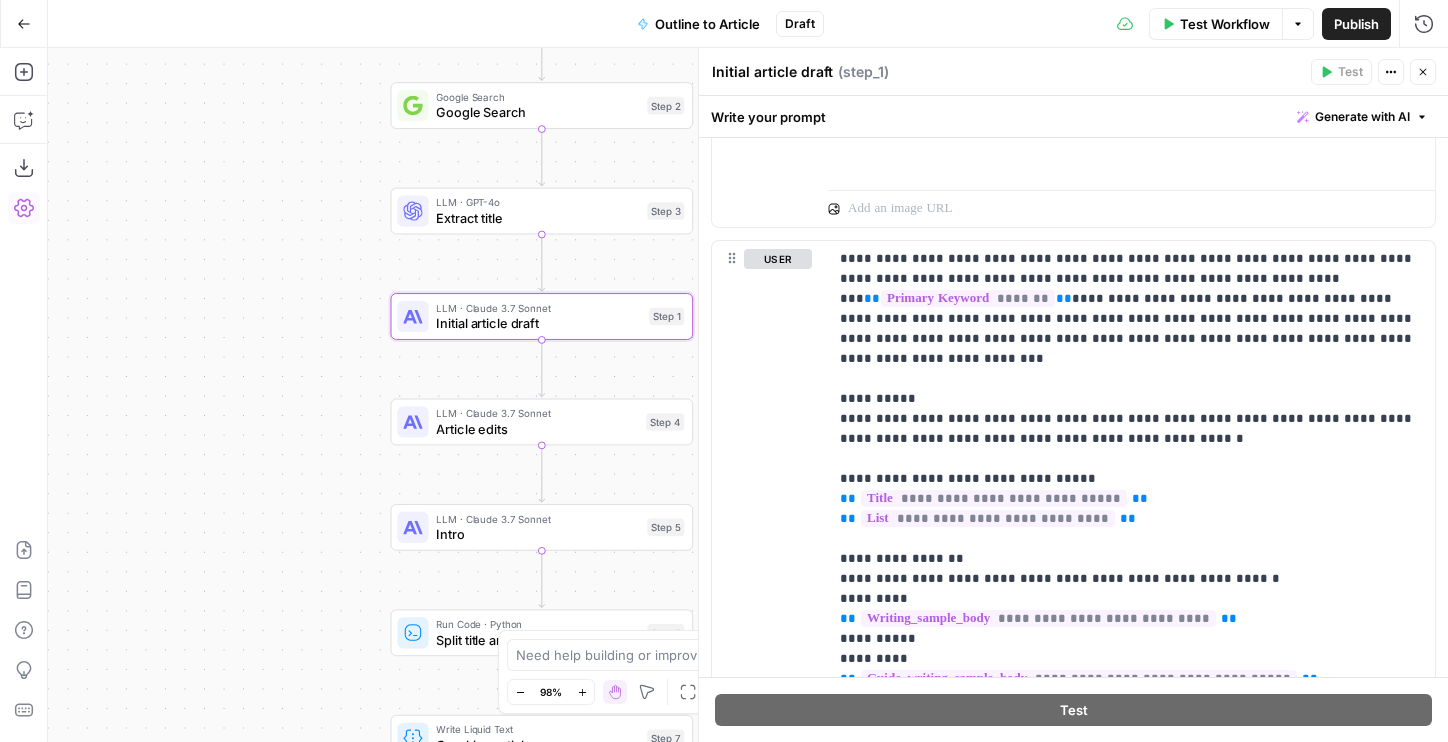 drag, startPoint x: 244, startPoint y: 376, endPoint x: 238, endPoint y: 415, distance: 39.45884 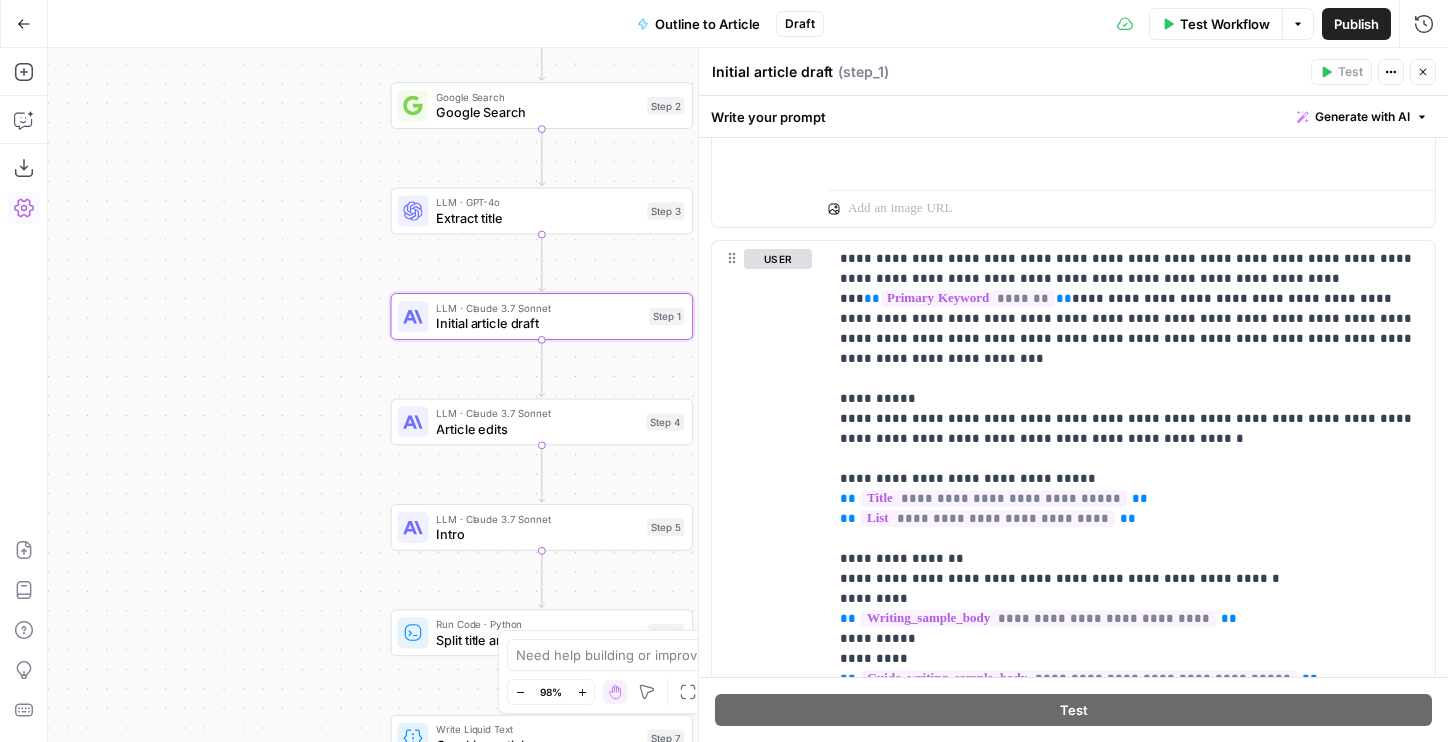 click on "Workflow Set Inputs Inputs Google Search Google Search Step 2 LLM · GPT-4o Extract title Step 3 LLM · Claude 3.7 Sonnet Initial article draft Step 1 LLM · Claude 3.7 Sonnet Article edits Step 4 LLM · Claude 3.7 Sonnet Intro Step 5 Run Code · Python Split title and body Step 6 Write Liquid Text Combine article Step 7 Format JSON Format JSON Step 9 End Output" at bounding box center [748, 395] 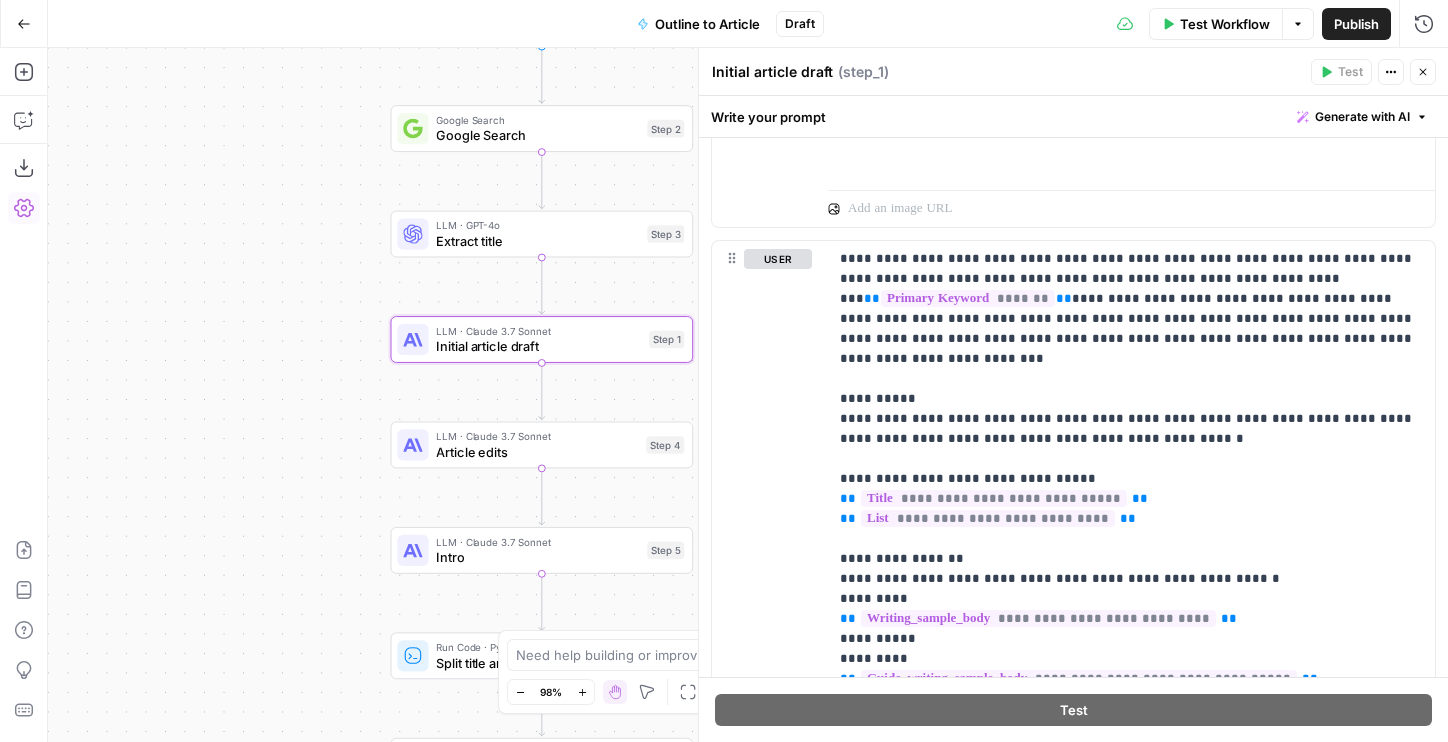 drag, startPoint x: 241, startPoint y: 266, endPoint x: 241, endPoint y: 304, distance: 38 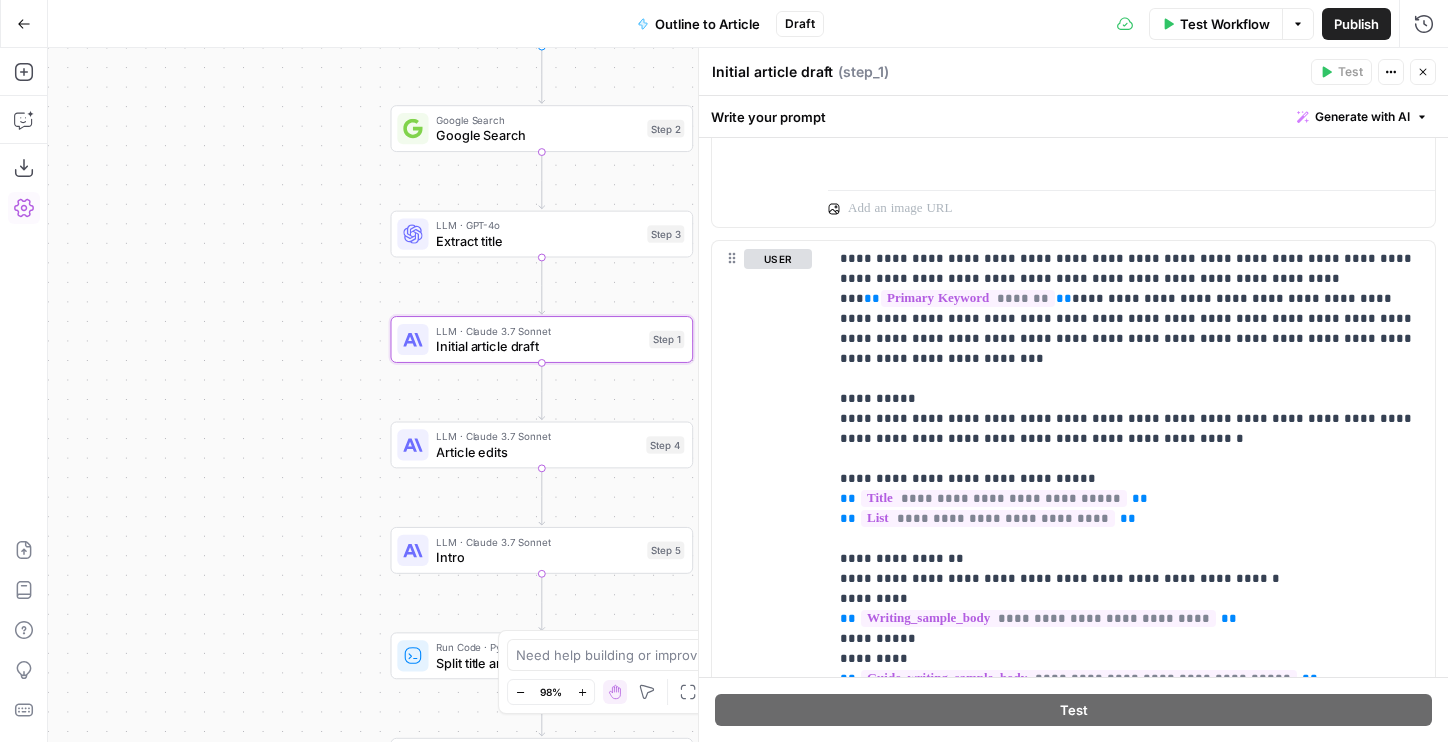 click on "Workflow Set Inputs Inputs Google Search Google Search Step 2 LLM · GPT-4o Extract title Step 3 LLM · Claude 3.7 Sonnet Initial article draft Step 1 LLM · Claude 3.7 Sonnet Article edits Step 4 LLM · Claude 3.7 Sonnet Intro Step 5 Run Code · Python Split title and body Step 6 Write Liquid Text Combine article Step 7 Format JSON Format JSON Step 9 End Output" at bounding box center (748, 395) 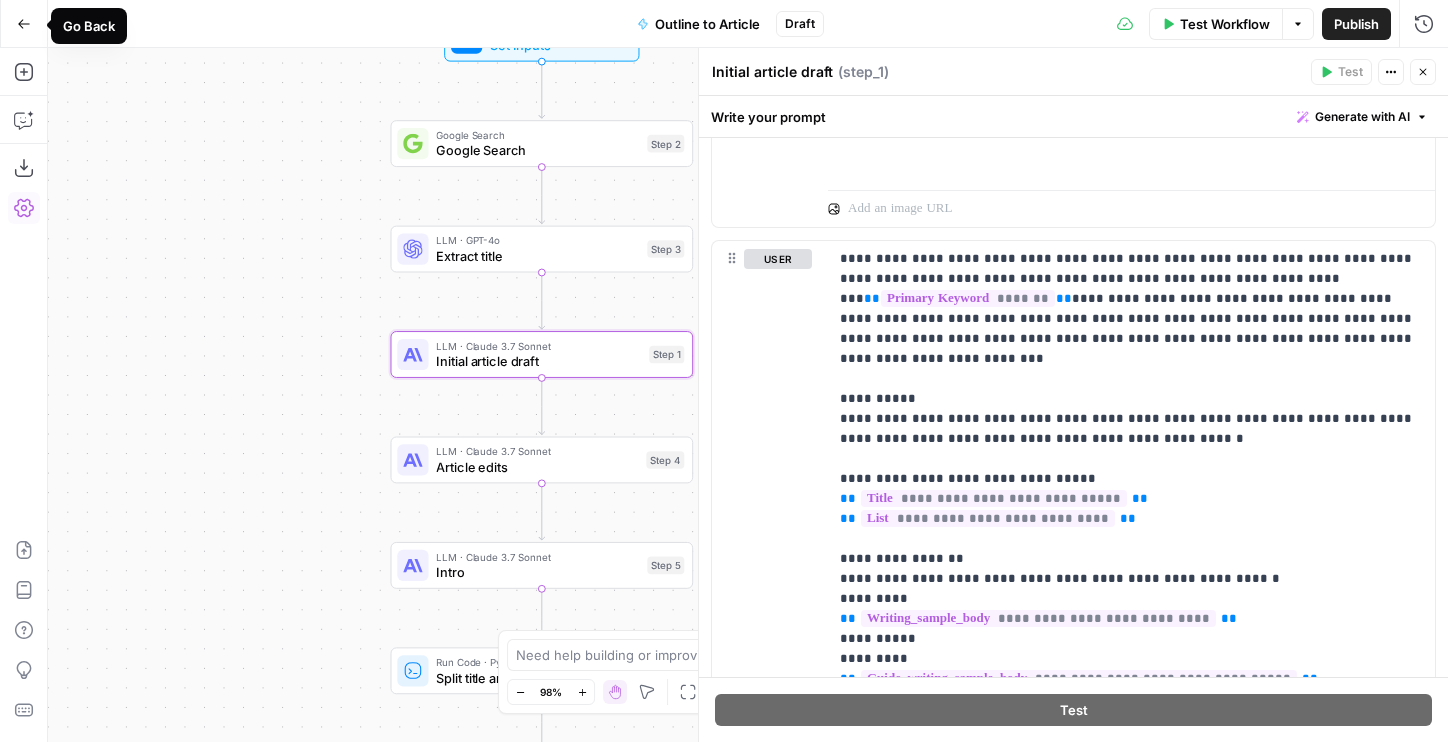 click 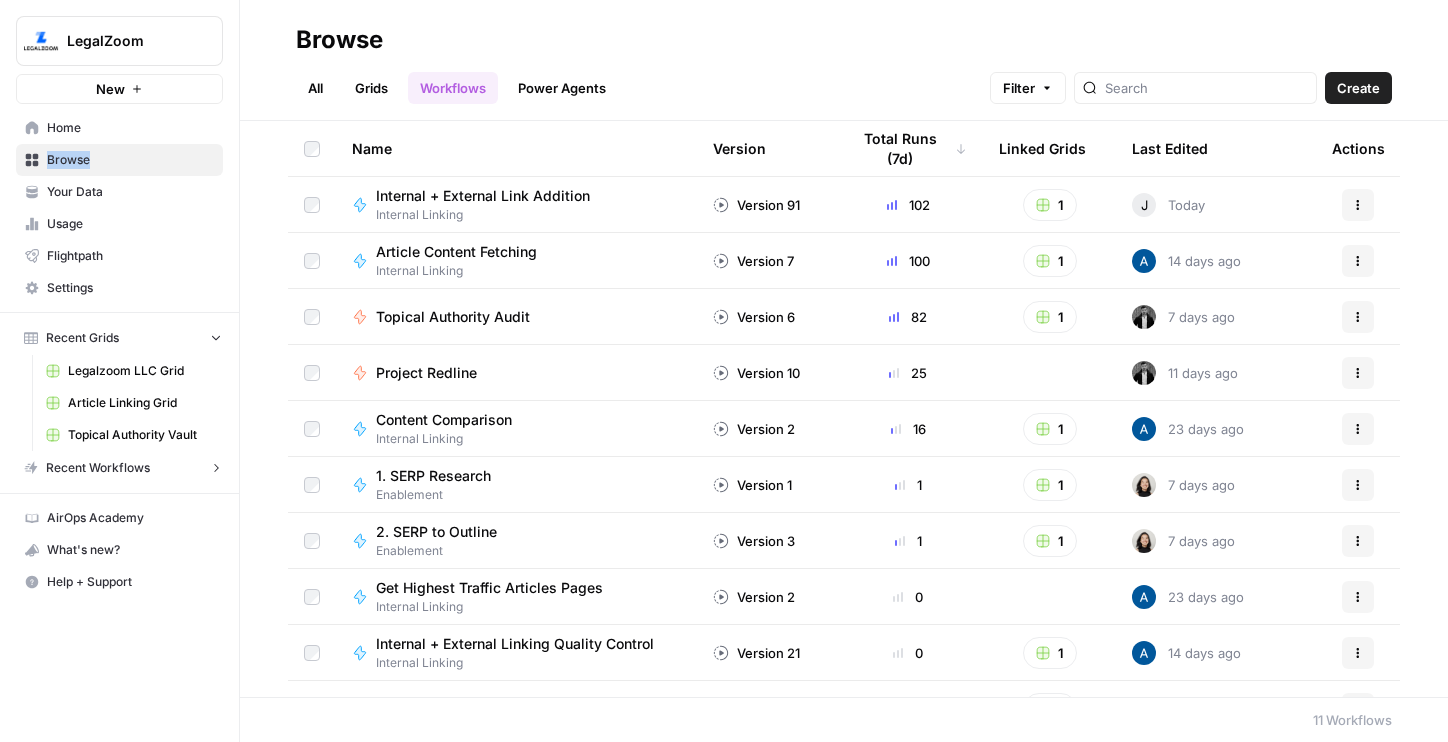 click on "2. SERP to Outline" at bounding box center [436, 532] 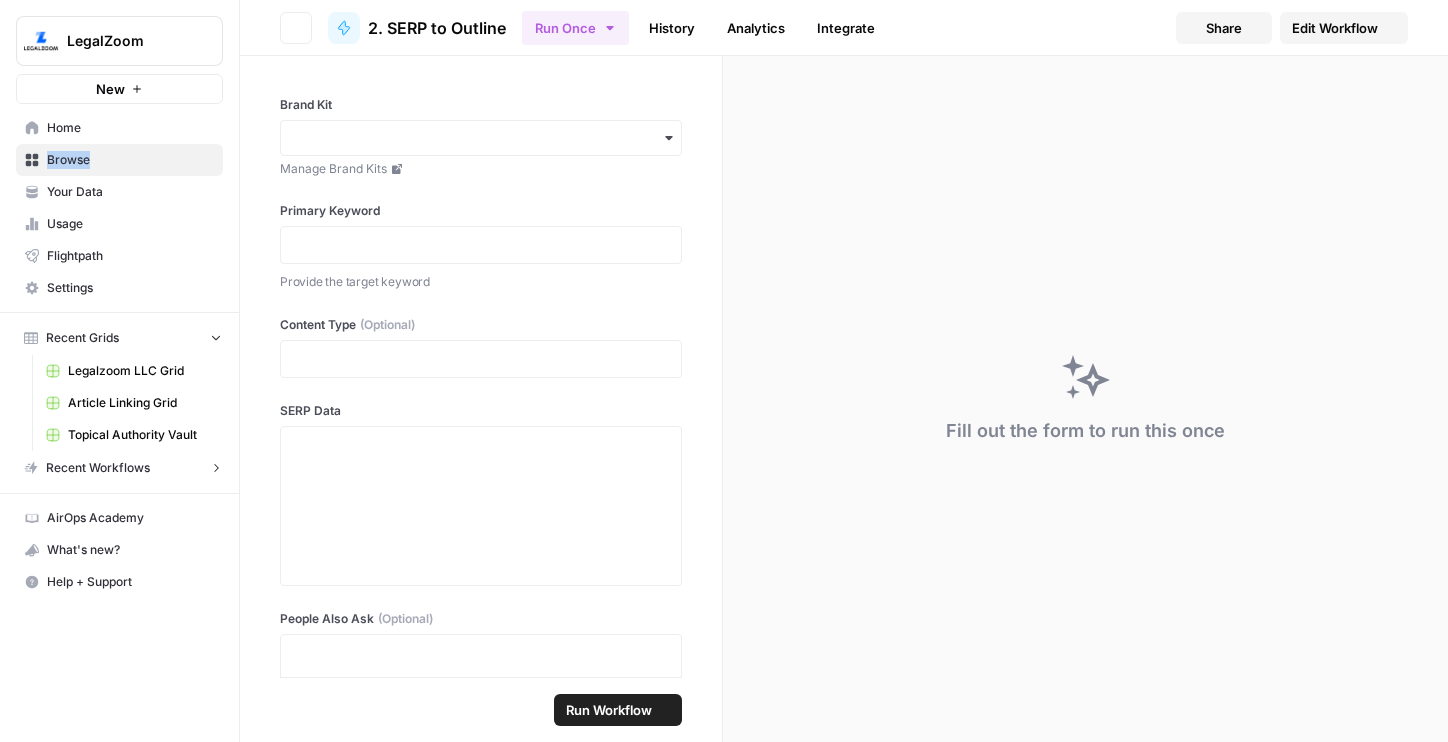 click on "Recent Workflows" at bounding box center [98, 468] 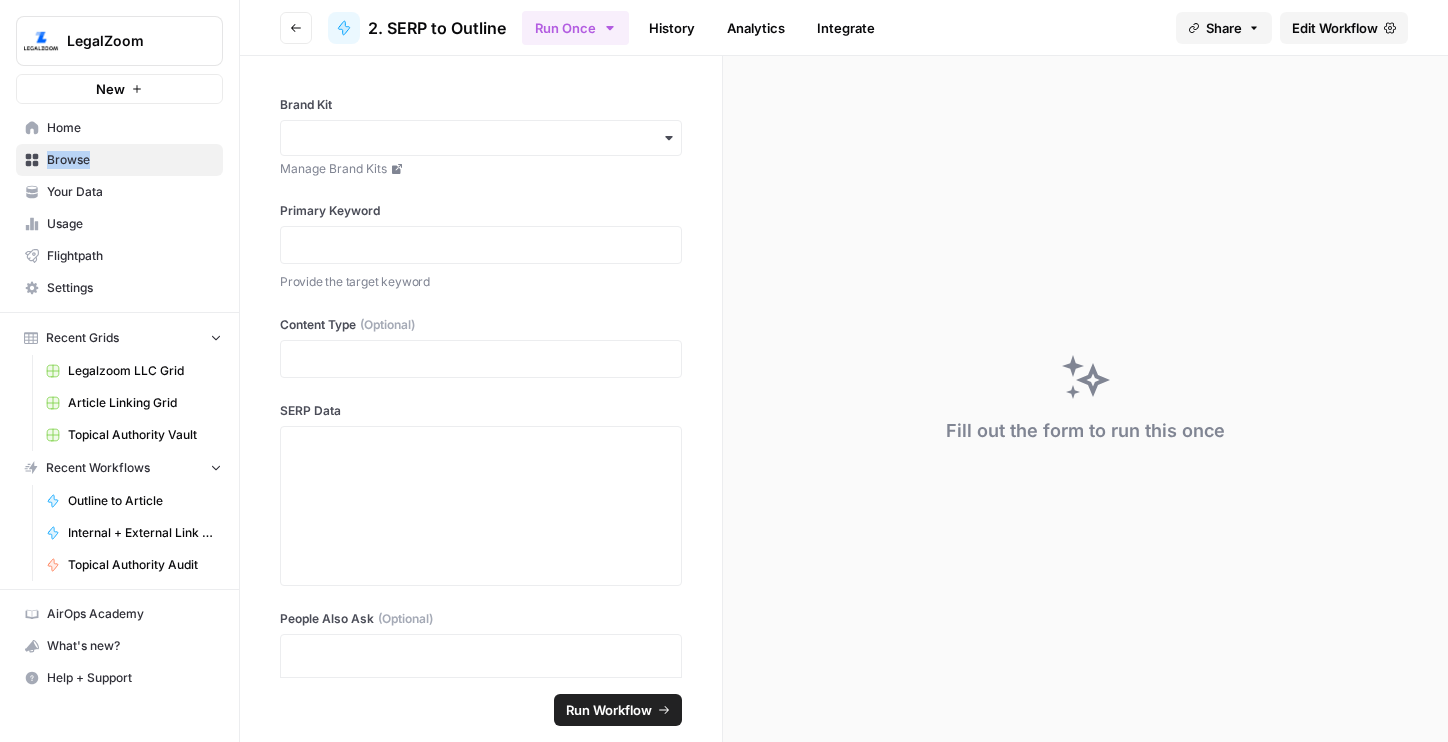 click on "Edit Workflow" at bounding box center (1335, 28) 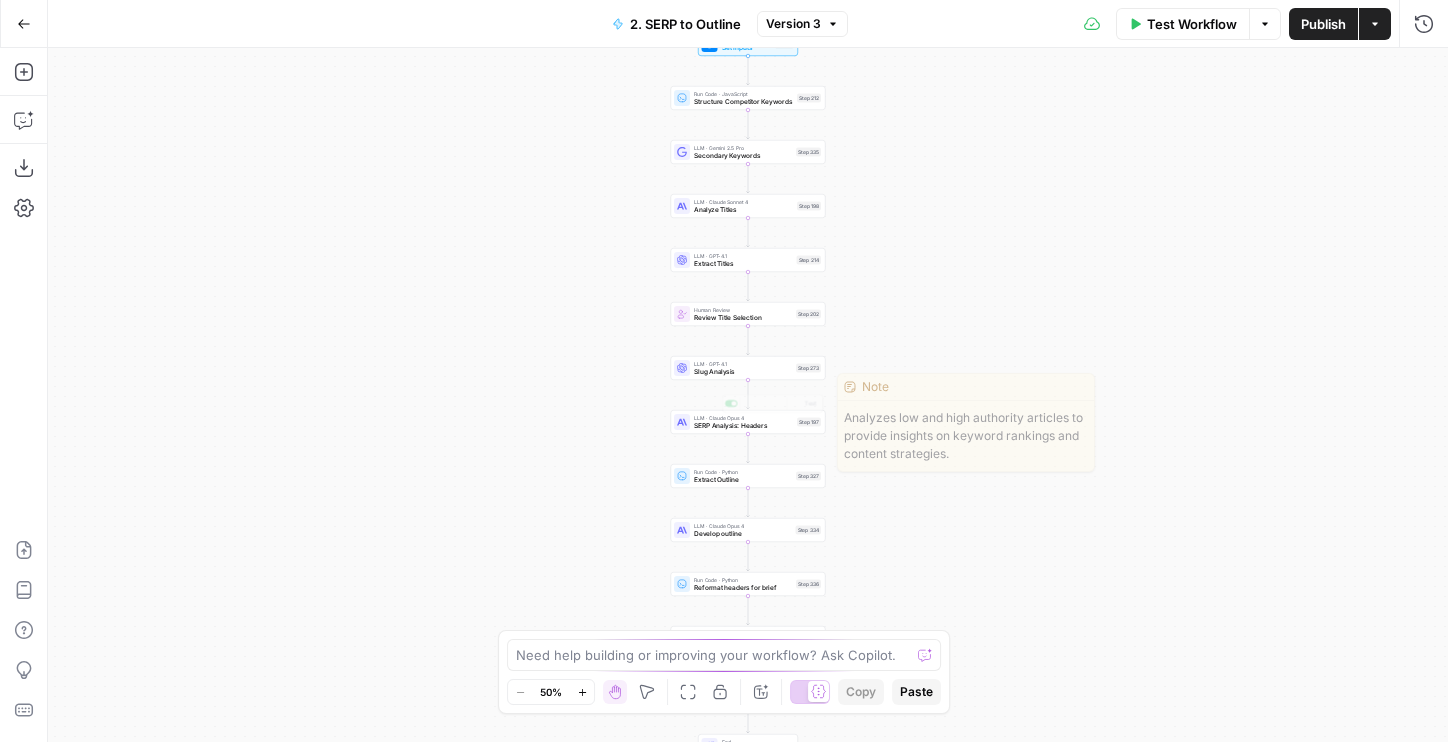 drag, startPoint x: 598, startPoint y: 341, endPoint x: 408, endPoint y: 473, distance: 231.35254 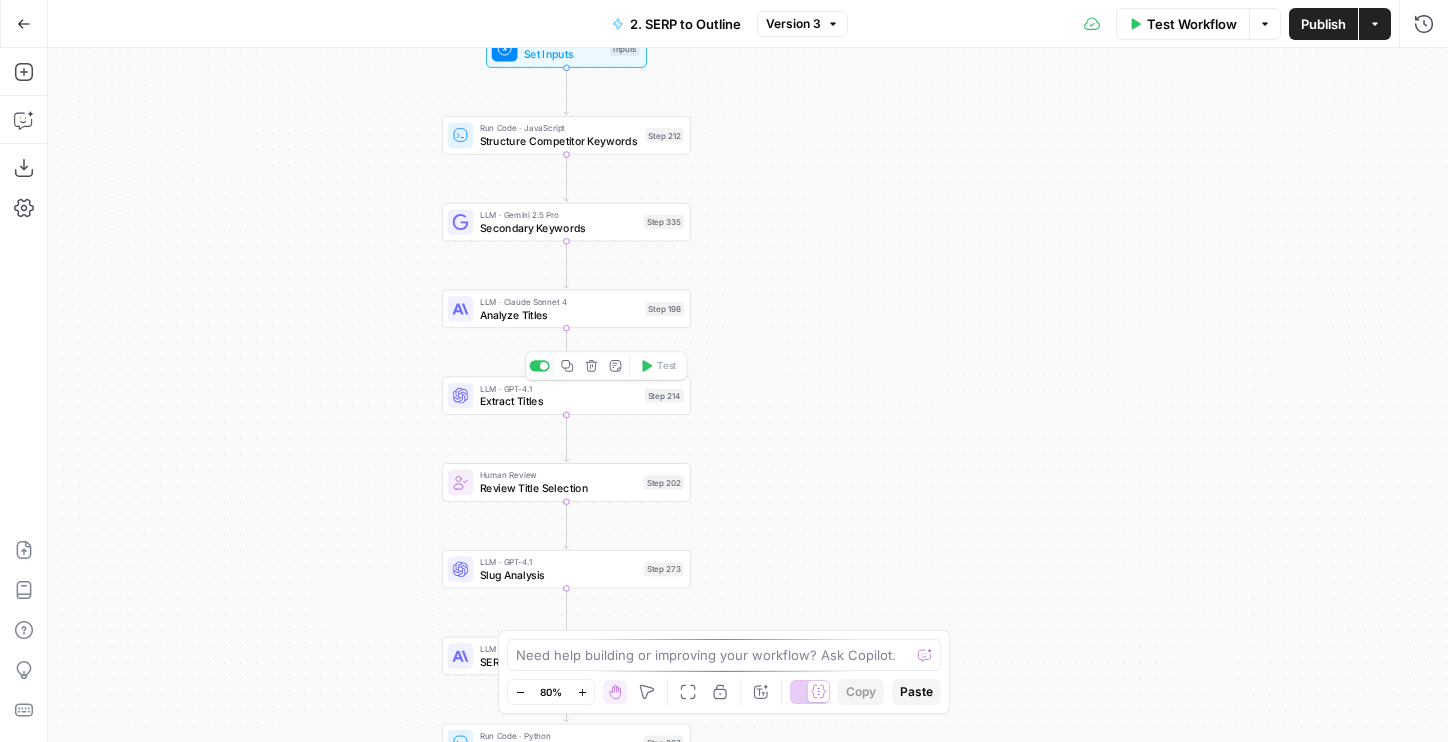 drag, startPoint x: 358, startPoint y: 443, endPoint x: 426, endPoint y: 382, distance: 91.350975 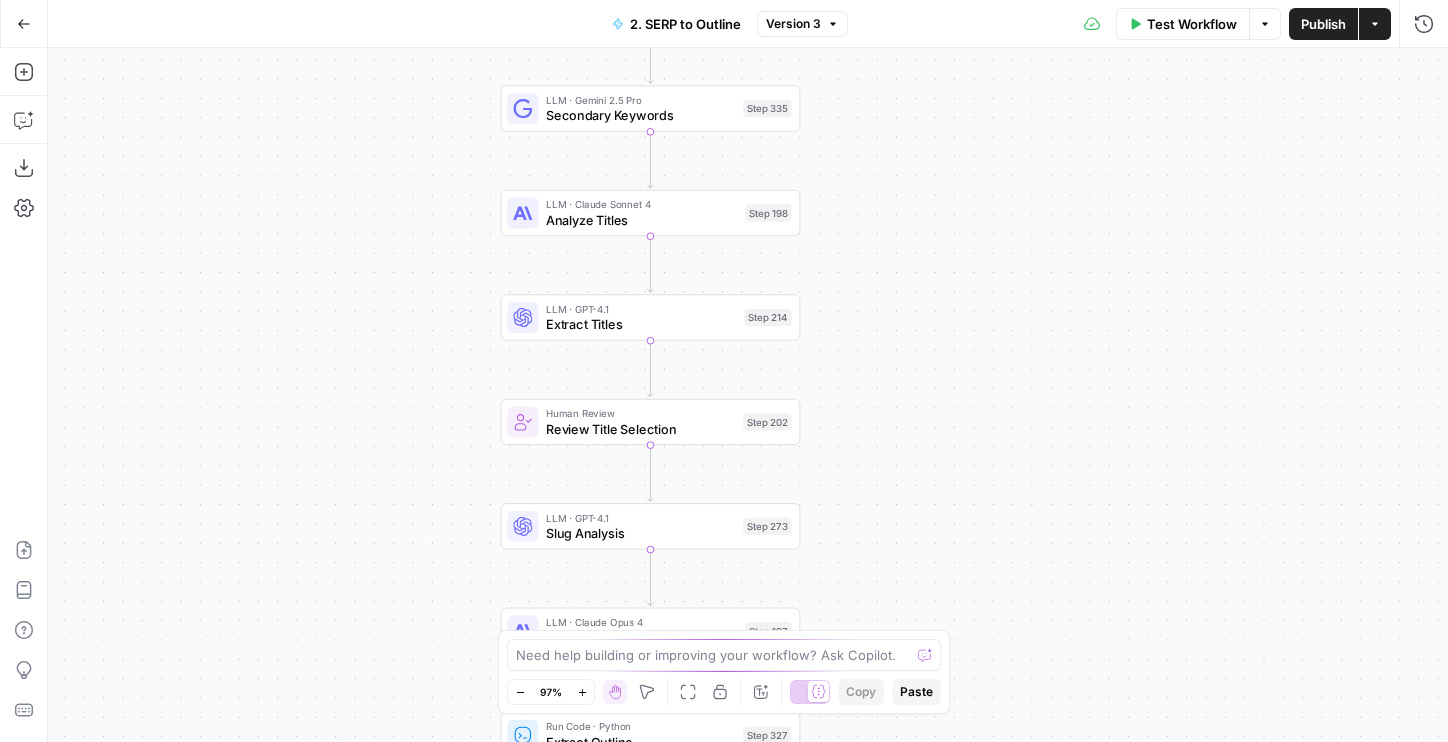 drag, startPoint x: 372, startPoint y: 539, endPoint x: 367, endPoint y: 411, distance: 128.09763 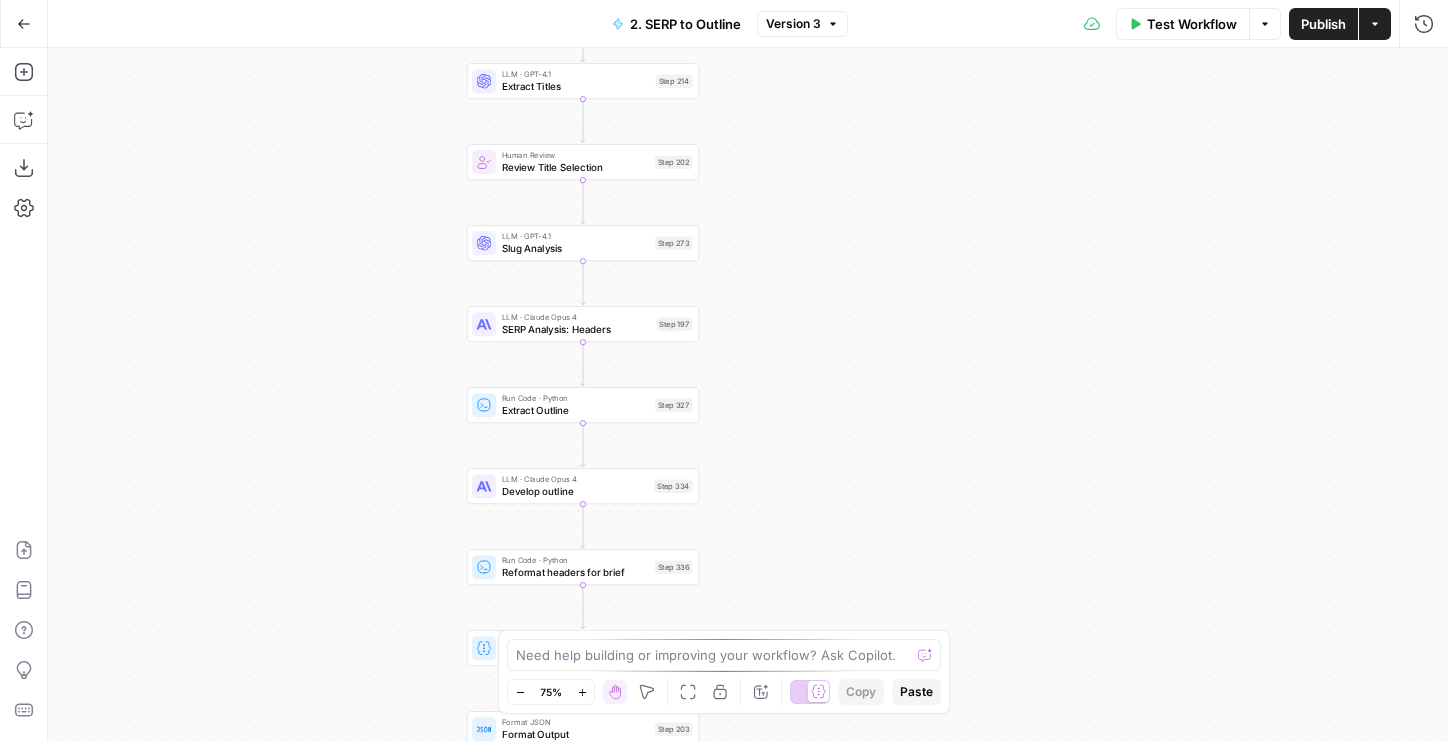 drag, startPoint x: 369, startPoint y: 508, endPoint x: 368, endPoint y: 403, distance: 105.00476 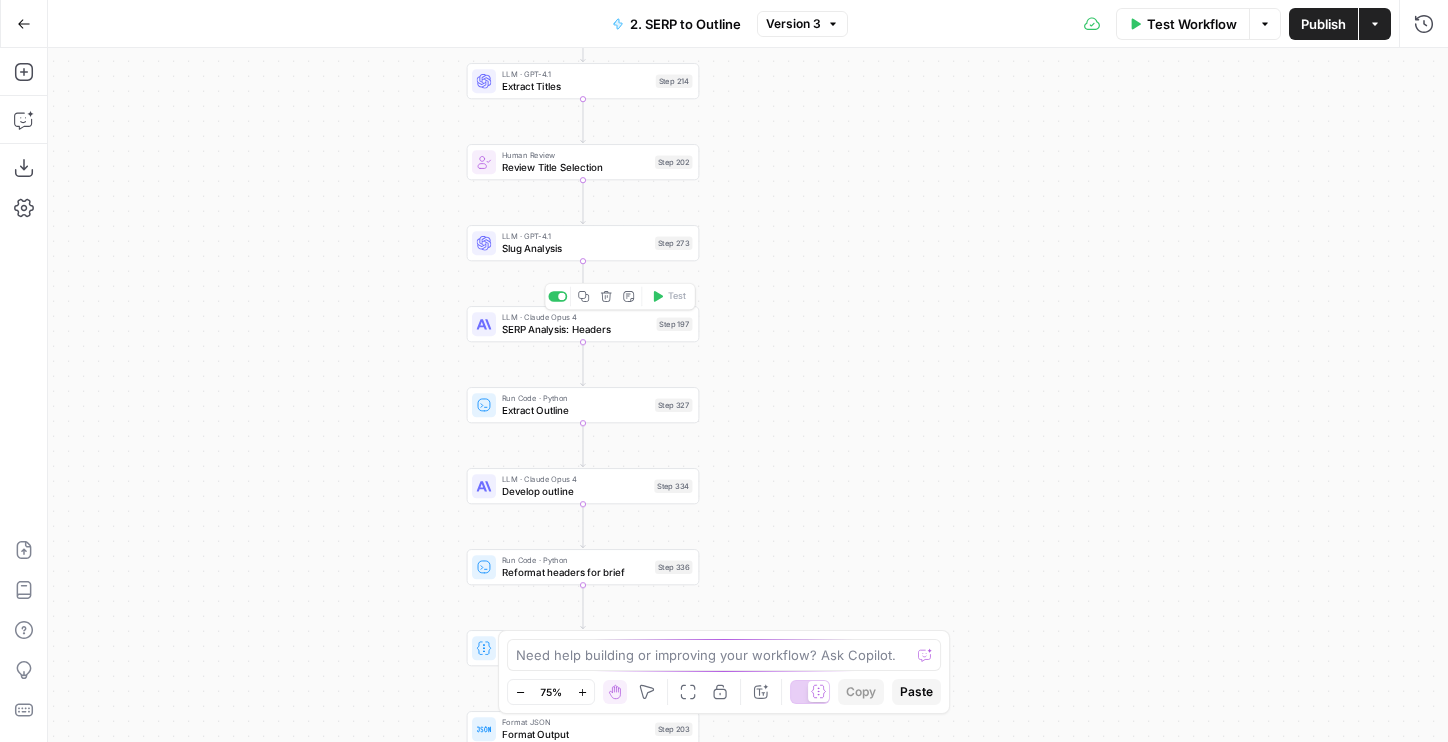 drag, startPoint x: 445, startPoint y: 318, endPoint x: 429, endPoint y: 423, distance: 106.21205 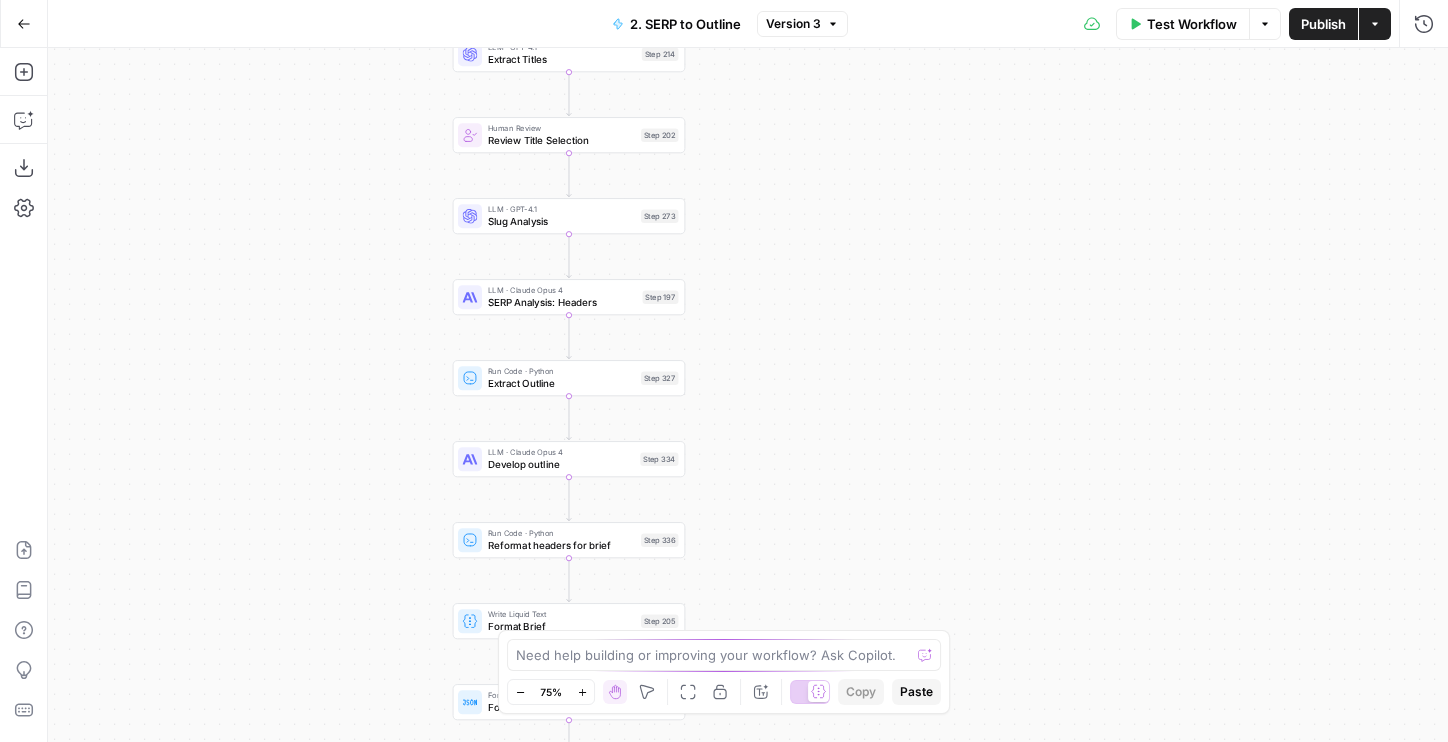 drag, startPoint x: 387, startPoint y: 427, endPoint x: 388, endPoint y: 296, distance: 131.00381 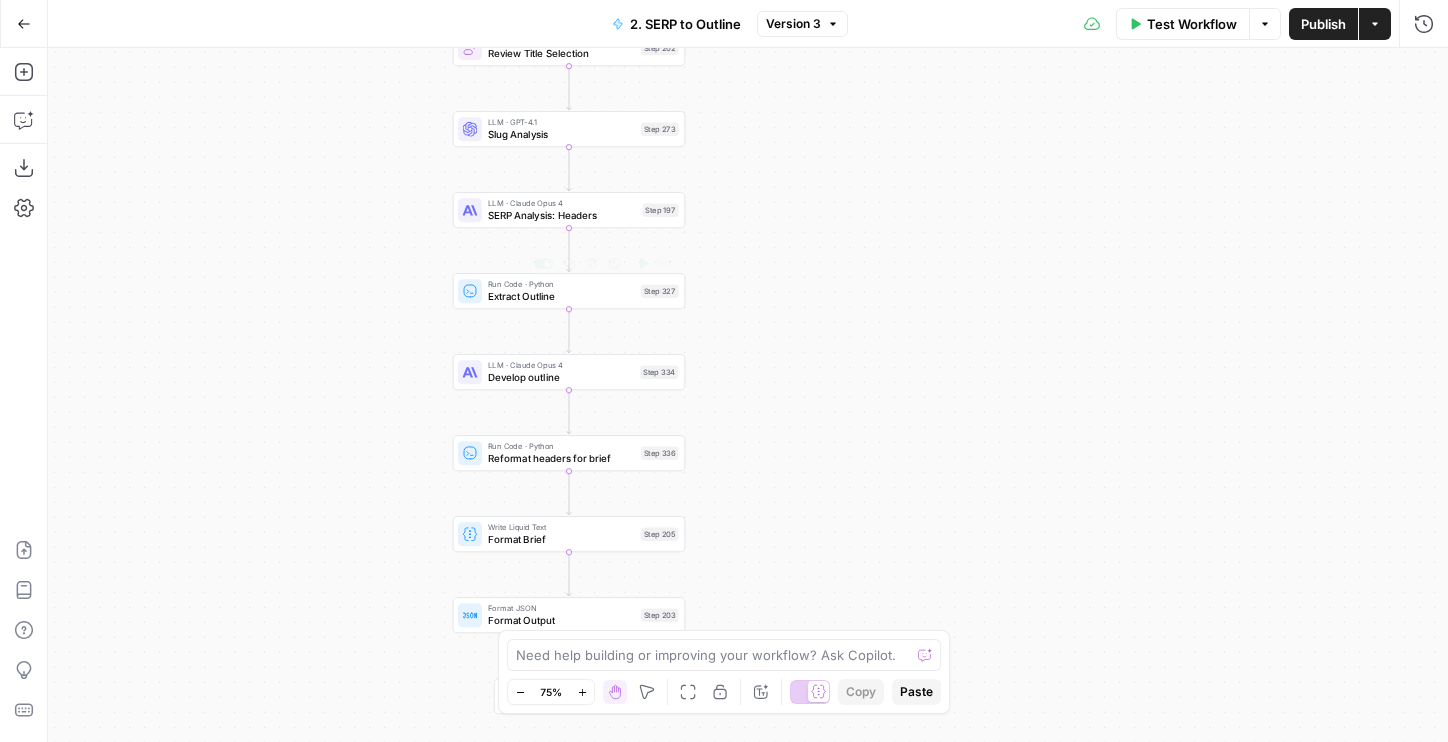drag, startPoint x: 419, startPoint y: 461, endPoint x: 418, endPoint y: 338, distance: 123.00407 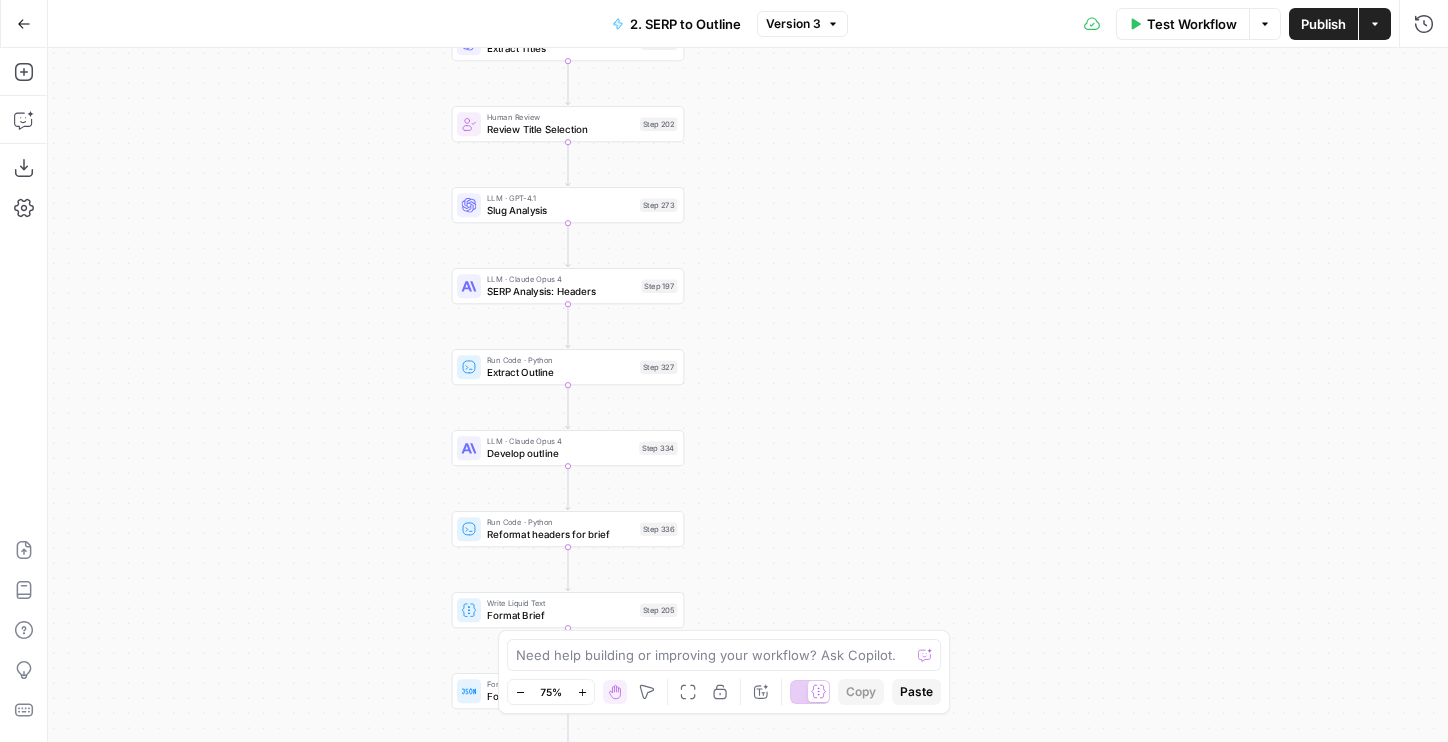 drag, startPoint x: 412, startPoint y: 227, endPoint x: 412, endPoint y: 344, distance: 117 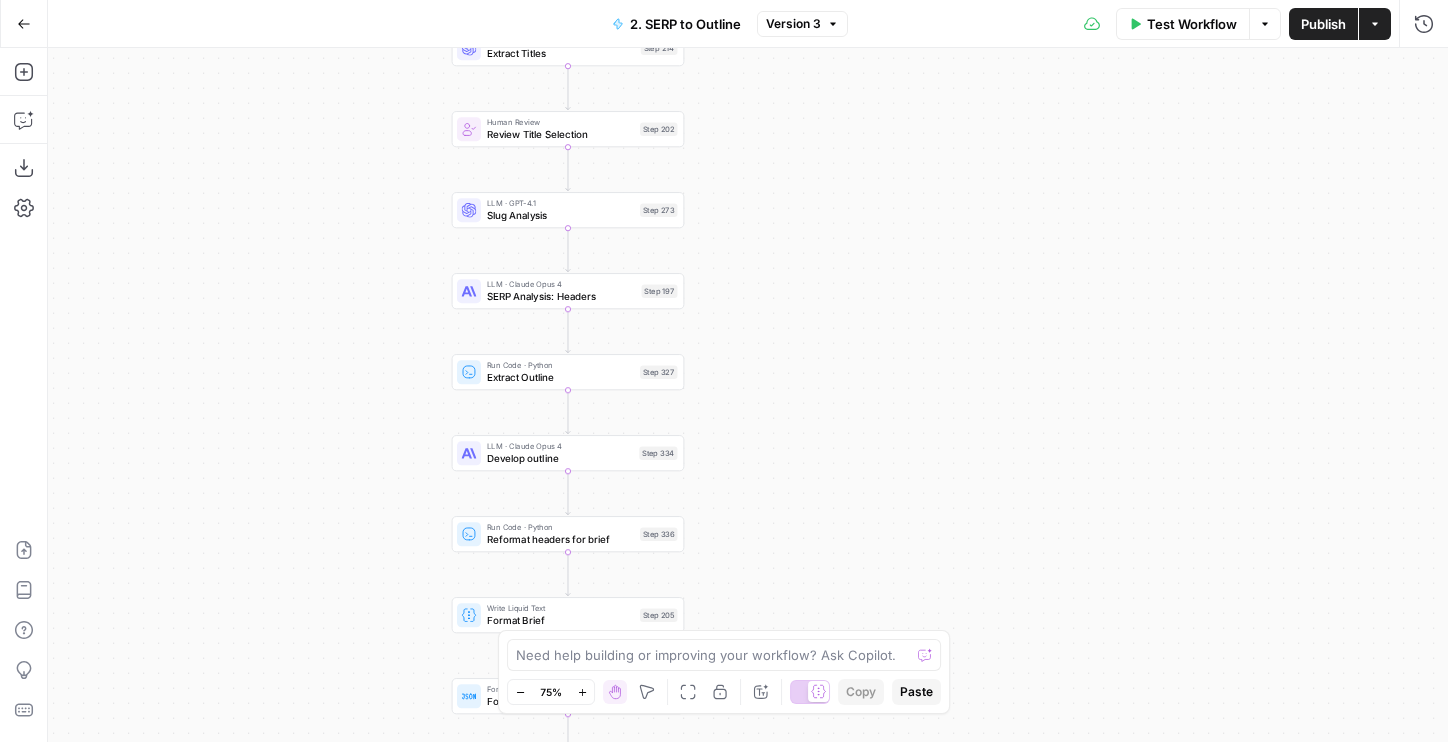 click on "SERP Analysis: Headers" at bounding box center (561, 296) 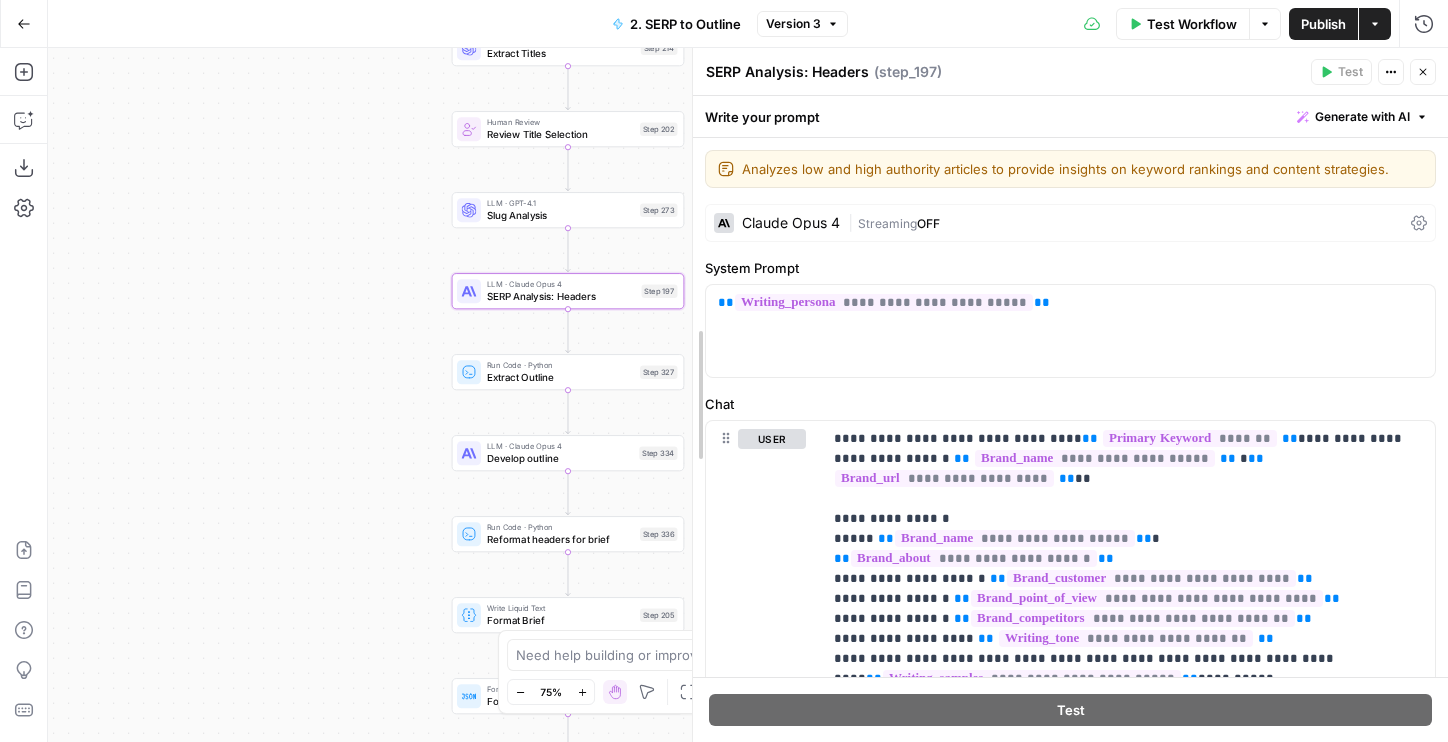 drag, startPoint x: 763, startPoint y: 396, endPoint x: 663, endPoint y: 396, distance: 100 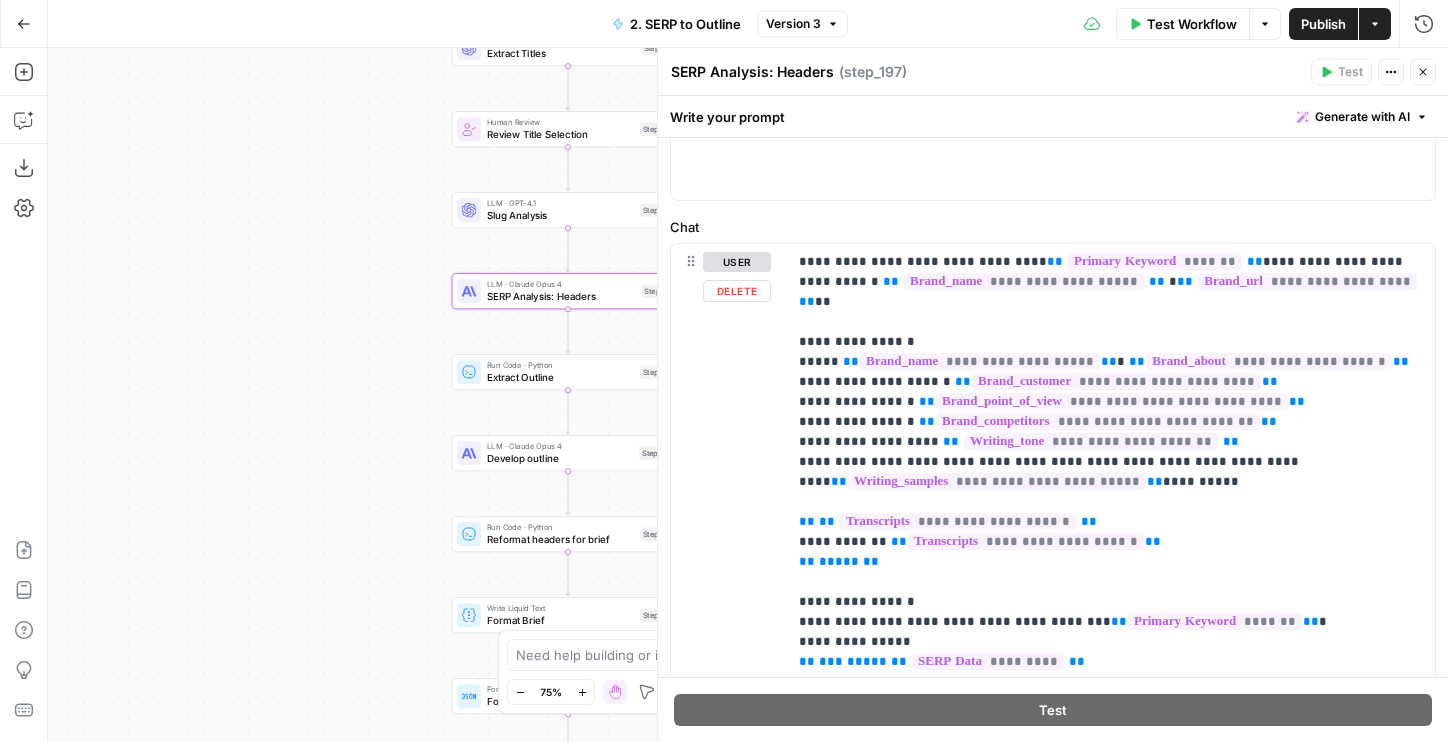 scroll, scrollTop: 236, scrollLeft: 0, axis: vertical 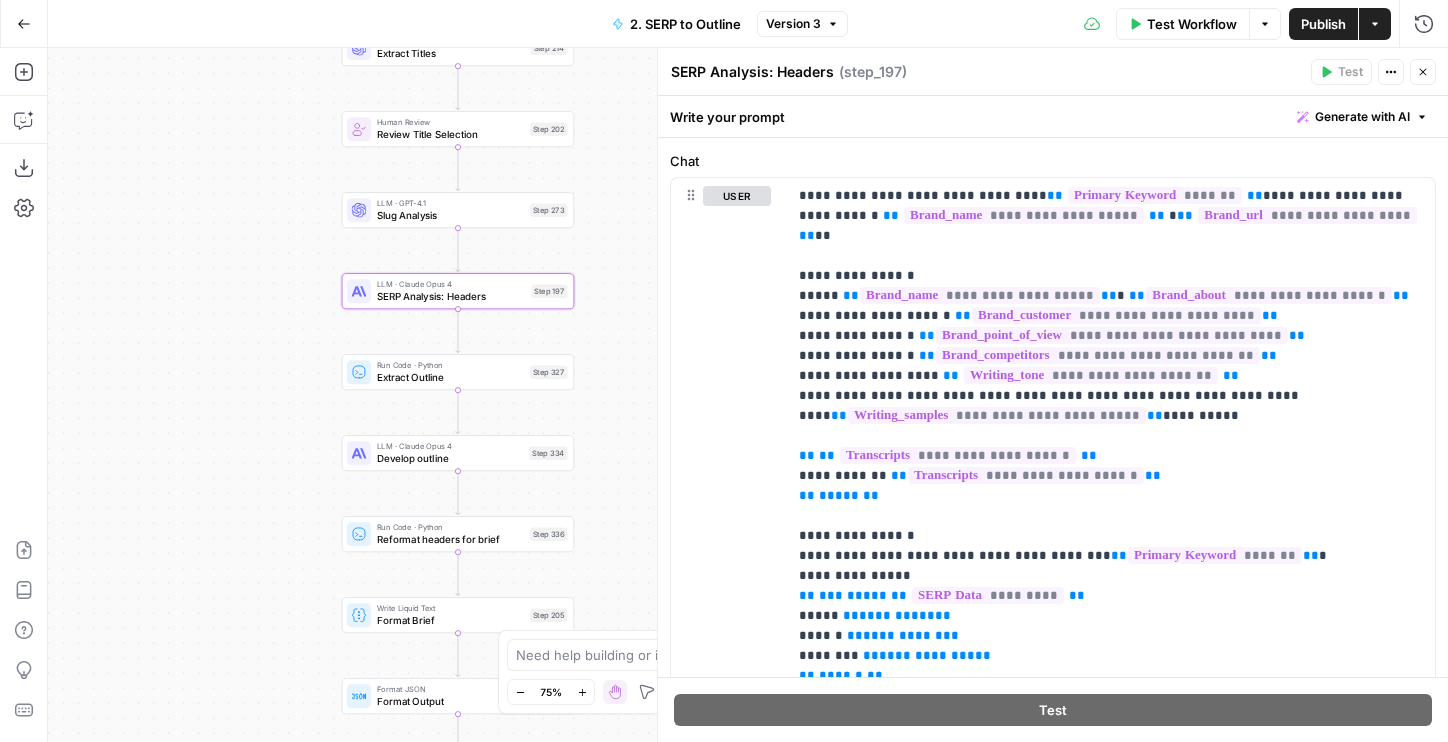 drag, startPoint x: 352, startPoint y: 237, endPoint x: 242, endPoint y: 237, distance: 110 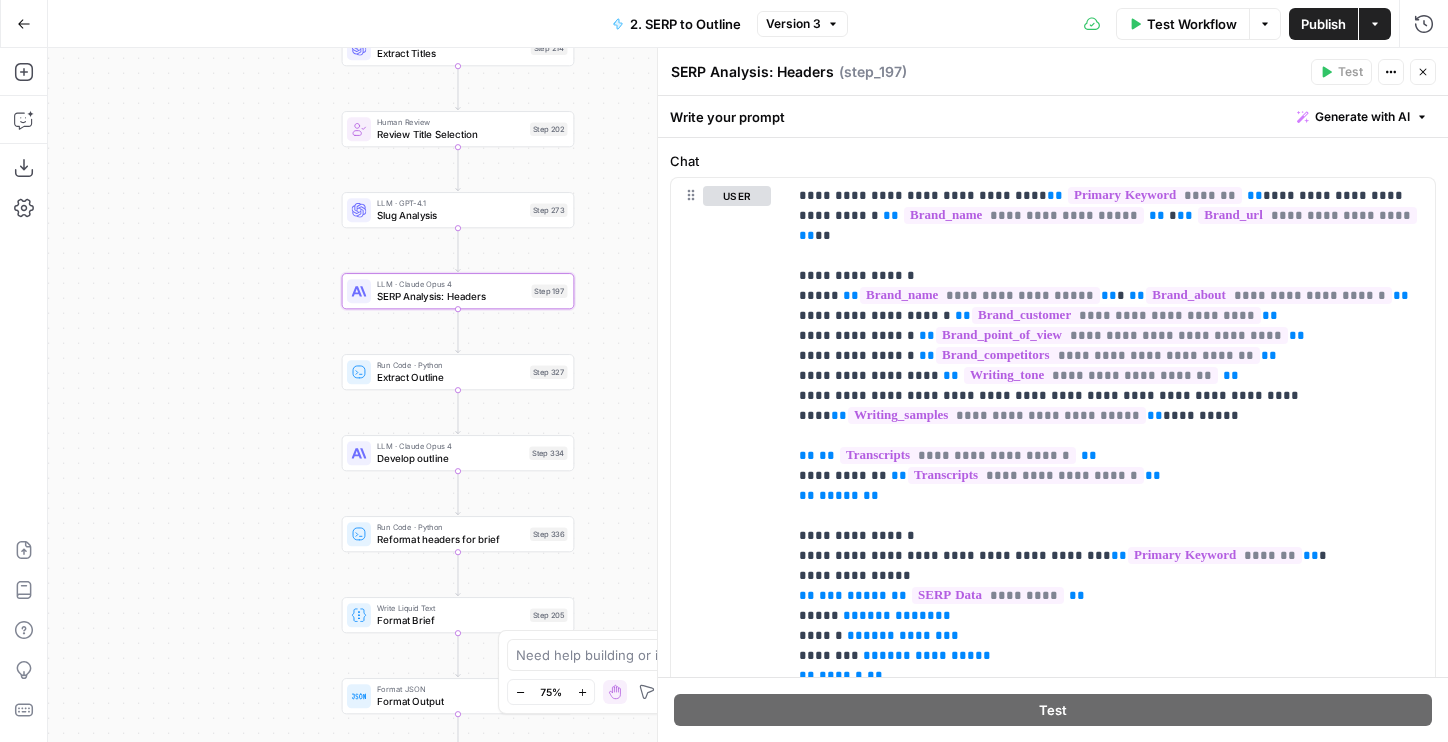 click on "Workflow Set Inputs Inputs Run Code · JavaScript Structure Competitor Keywords Step 212 LLM · Gemini 2.5 Pro Secondary Keywords Step 335 LLM · Claude Sonnet 4 Analyze Titles Step 198 LLM · GPT-4.1 Extract Titles Step 214 Human Review Review Title Selection Step 202 LLM · GPT-4.1 Slug Analysis Step 273 LLM · Claude Opus 4 SERP Analysis: Headers Step 197 Run Code · Python Extract Outline Step 327 LLM · Claude Opus 4 Develop outline Step 334 Run Code · Python Reformat headers for brief Step 336 Write Liquid Text Format Brief Step 205 Format JSON Format Output Step 203 End Output" at bounding box center (748, 395) 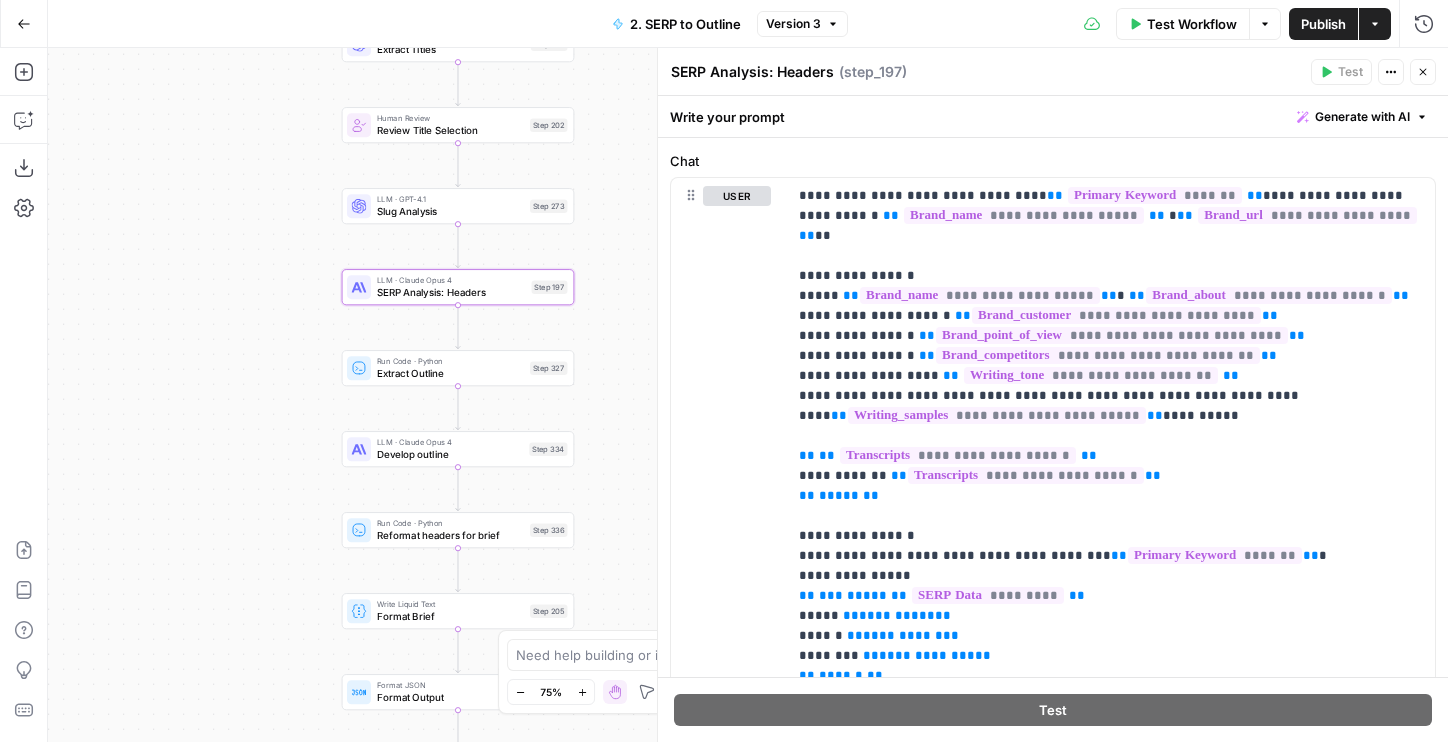 drag, startPoint x: 610, startPoint y: 382, endPoint x: 606, endPoint y: 331, distance: 51.156624 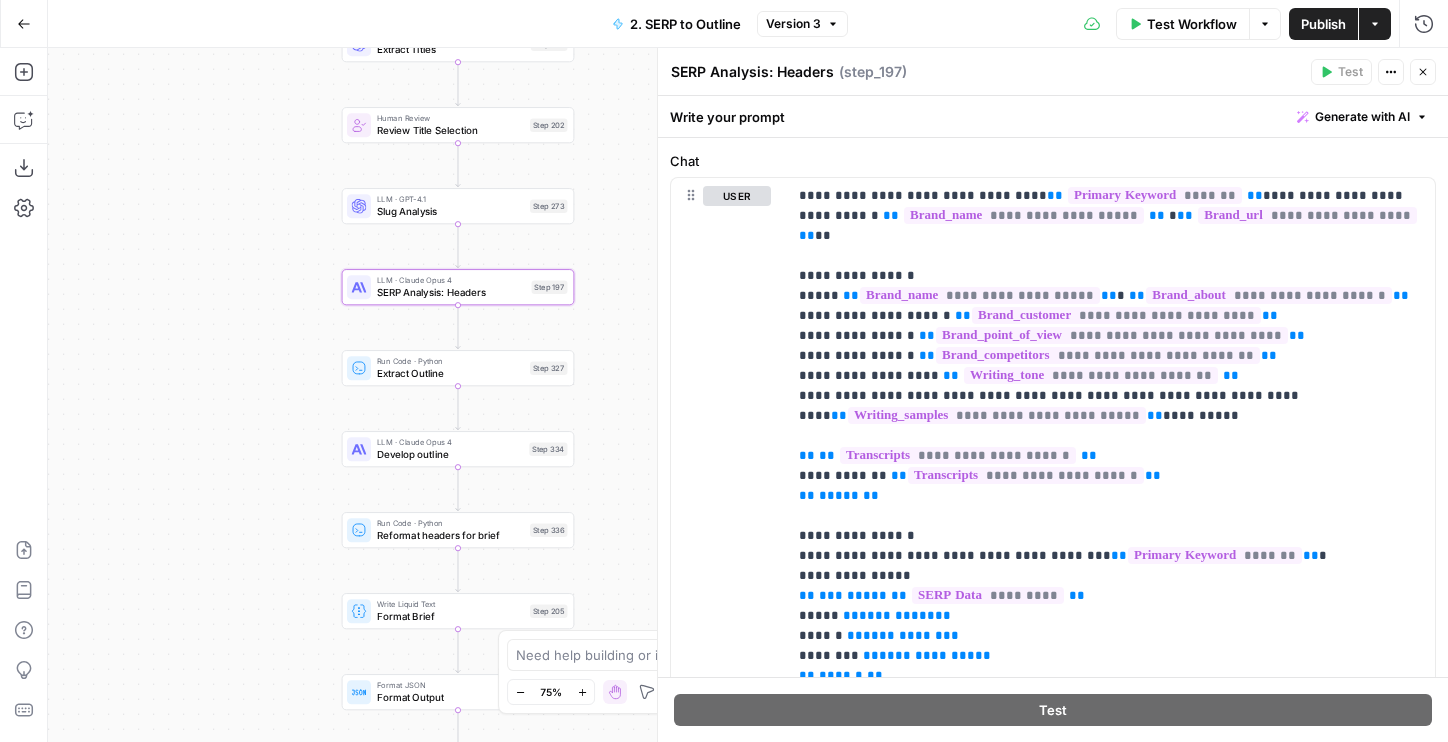 click on "Workflow Set Inputs Inputs Run Code · JavaScript Structure Competitor Keywords Step 212 LLM · Gemini 2.5 Pro Secondary Keywords Step 335 LLM · Claude Sonnet 4 Analyze Titles Step 198 LLM · GPT-4.1 Extract Titles Step 214 Human Review Review Title Selection Step 202 LLM · GPT-4.1 Slug Analysis Step 273 LLM · Claude Opus 4 SERP Analysis: Headers Step 197 Run Code · Python Extract Outline Step 327 LLM · Claude Opus 4 Develop outline Step 334 Run Code · Python Reformat headers for brief Step 336 Write Liquid Text Format Brief Step 205 Format JSON Format Output Step 203 End Output" at bounding box center [748, 395] 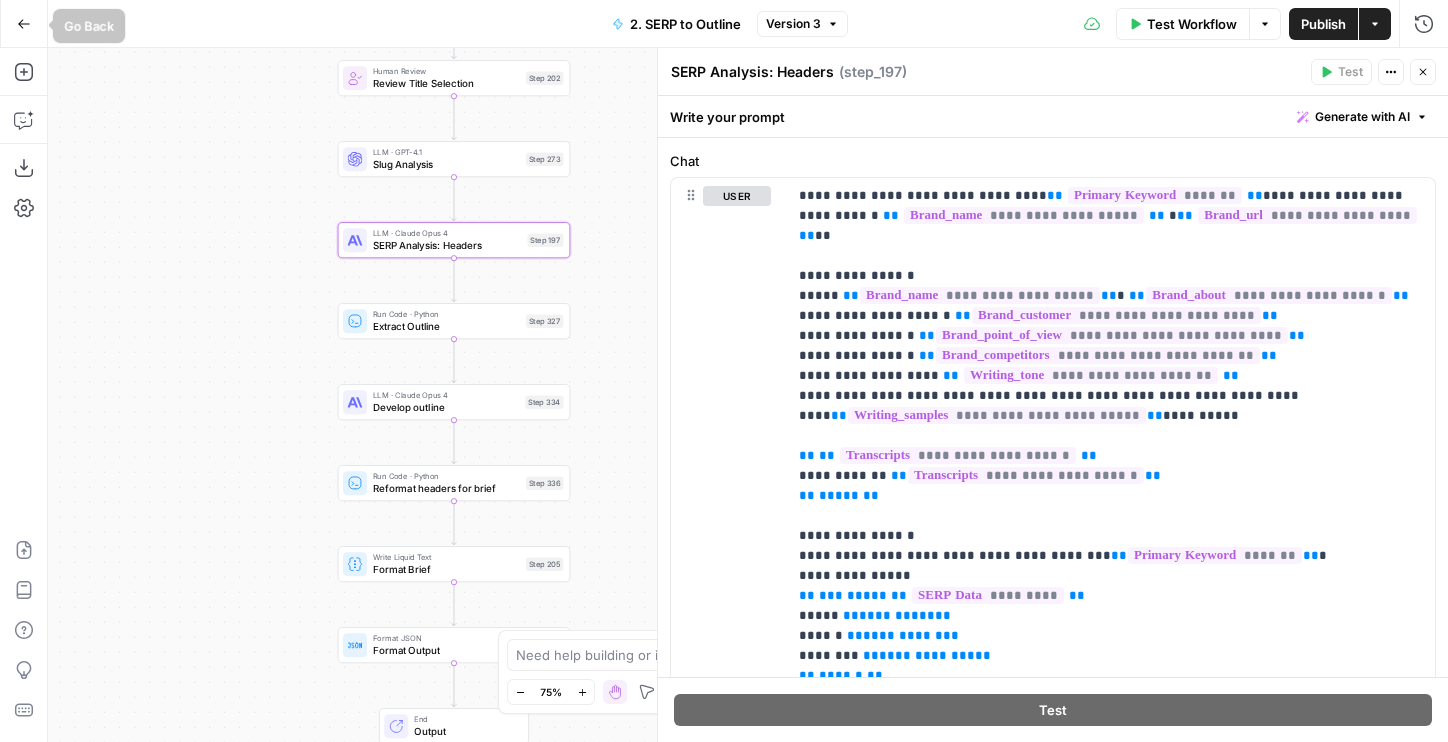 click on "Go Back" at bounding box center (24, 24) 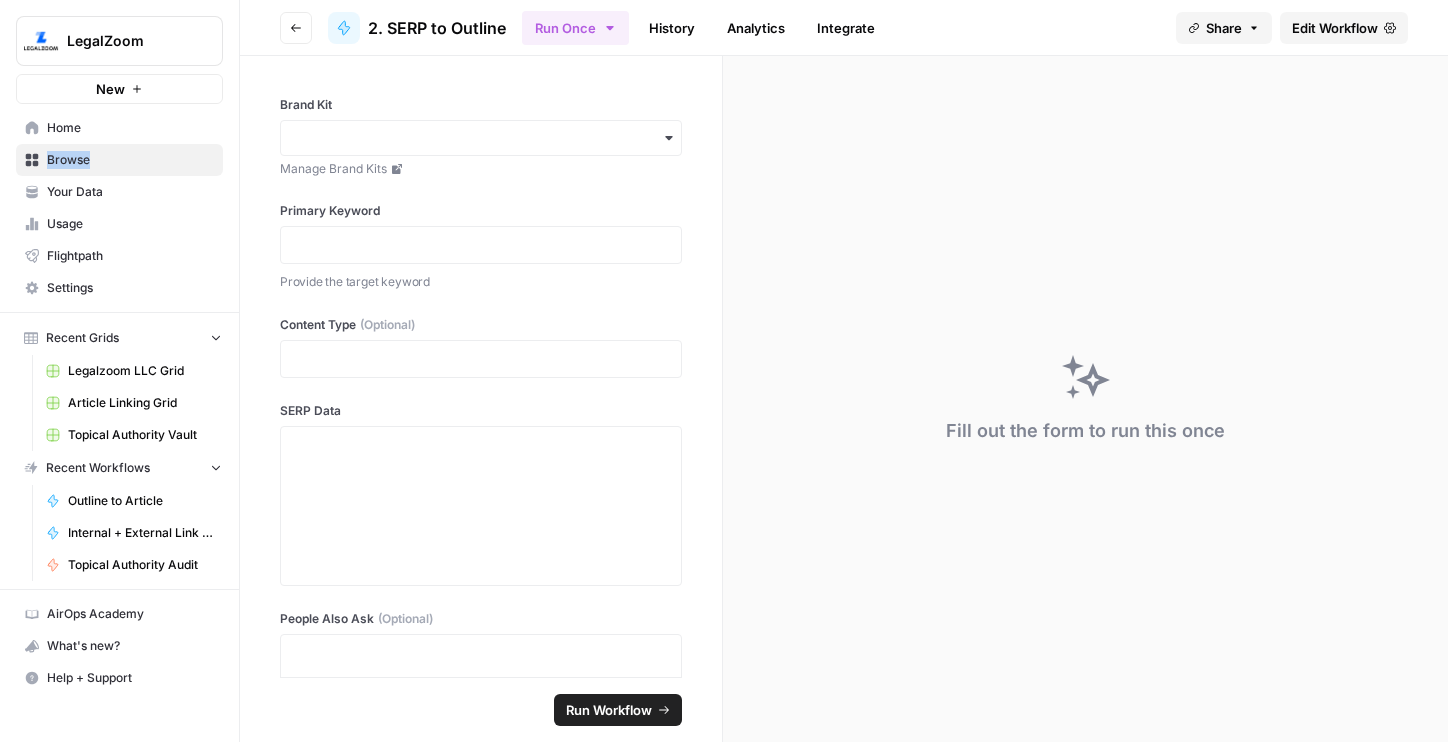 click on "Outline to Article" at bounding box center [141, 501] 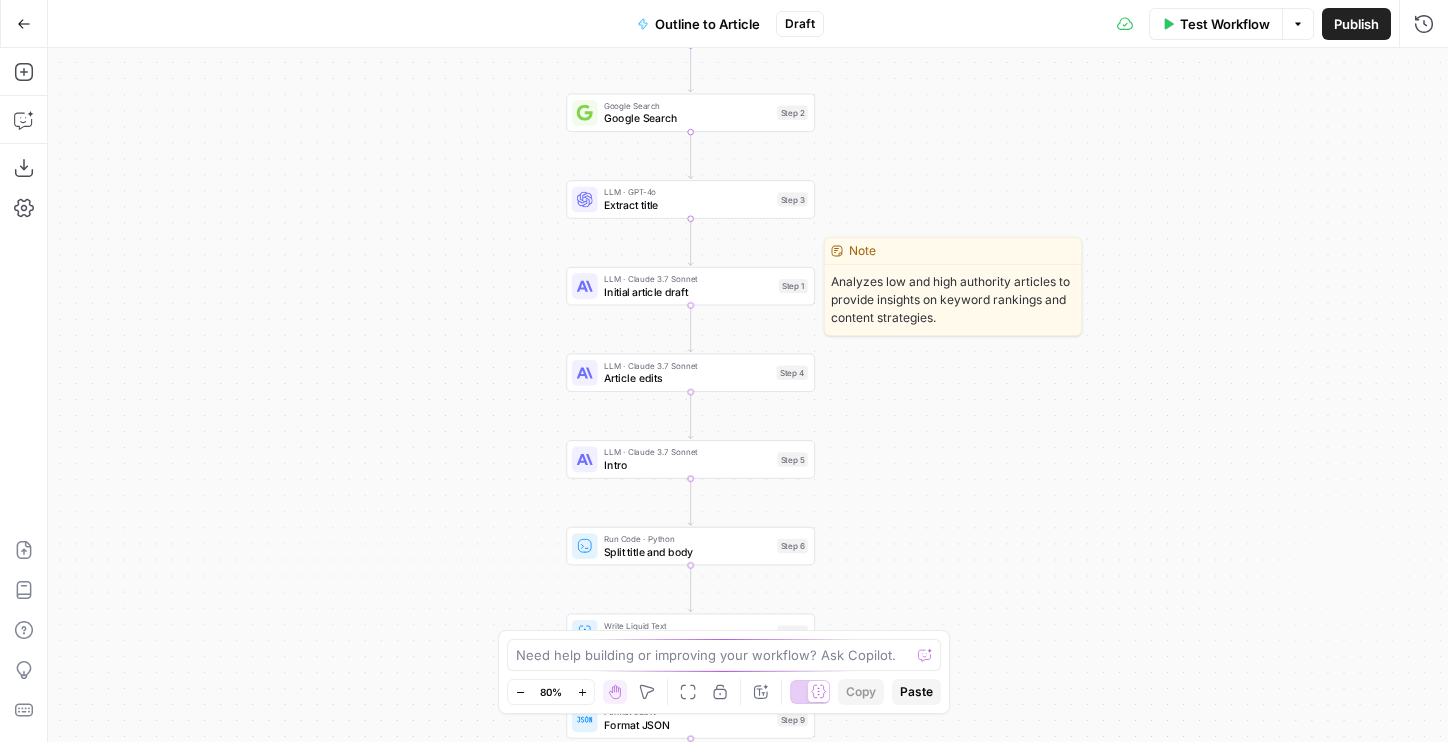 click on "Initial article draft" at bounding box center (688, 292) 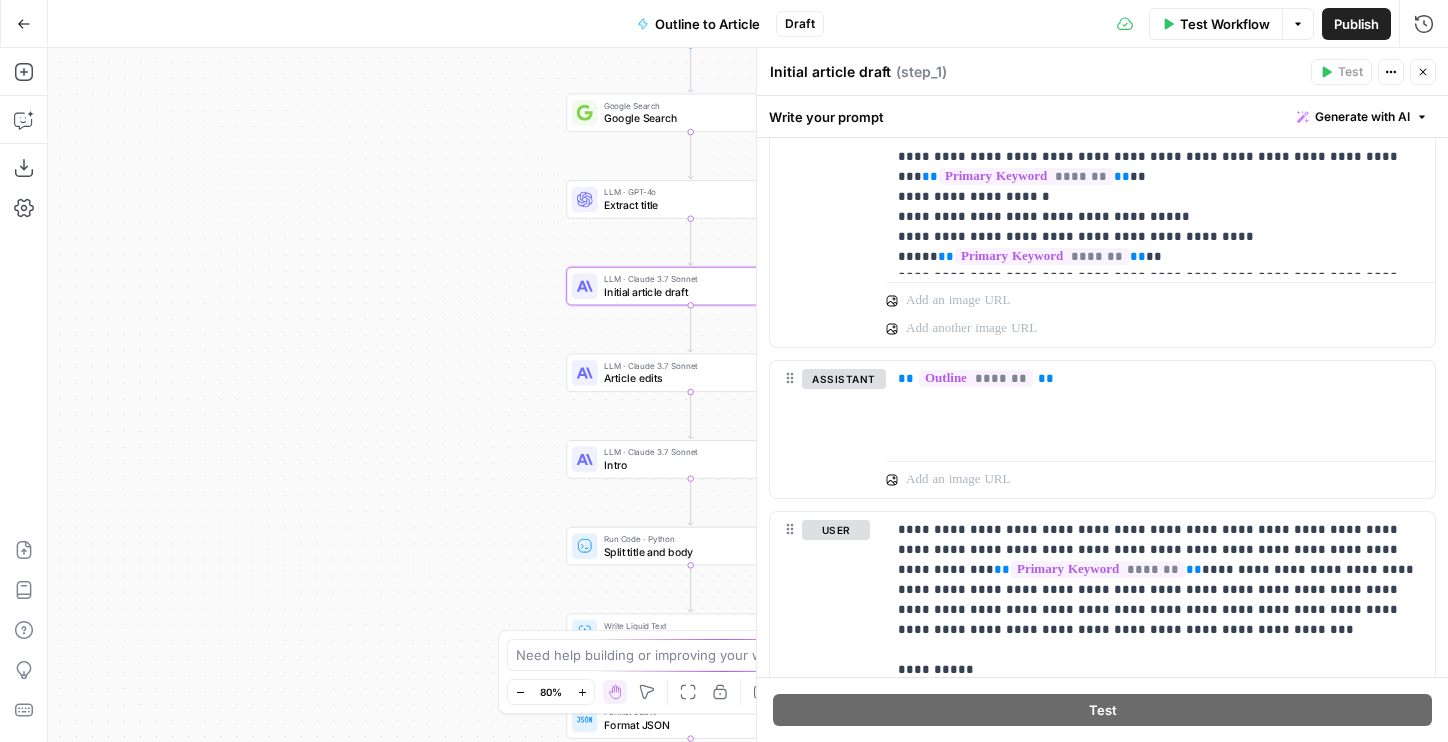 scroll, scrollTop: 1036, scrollLeft: 0, axis: vertical 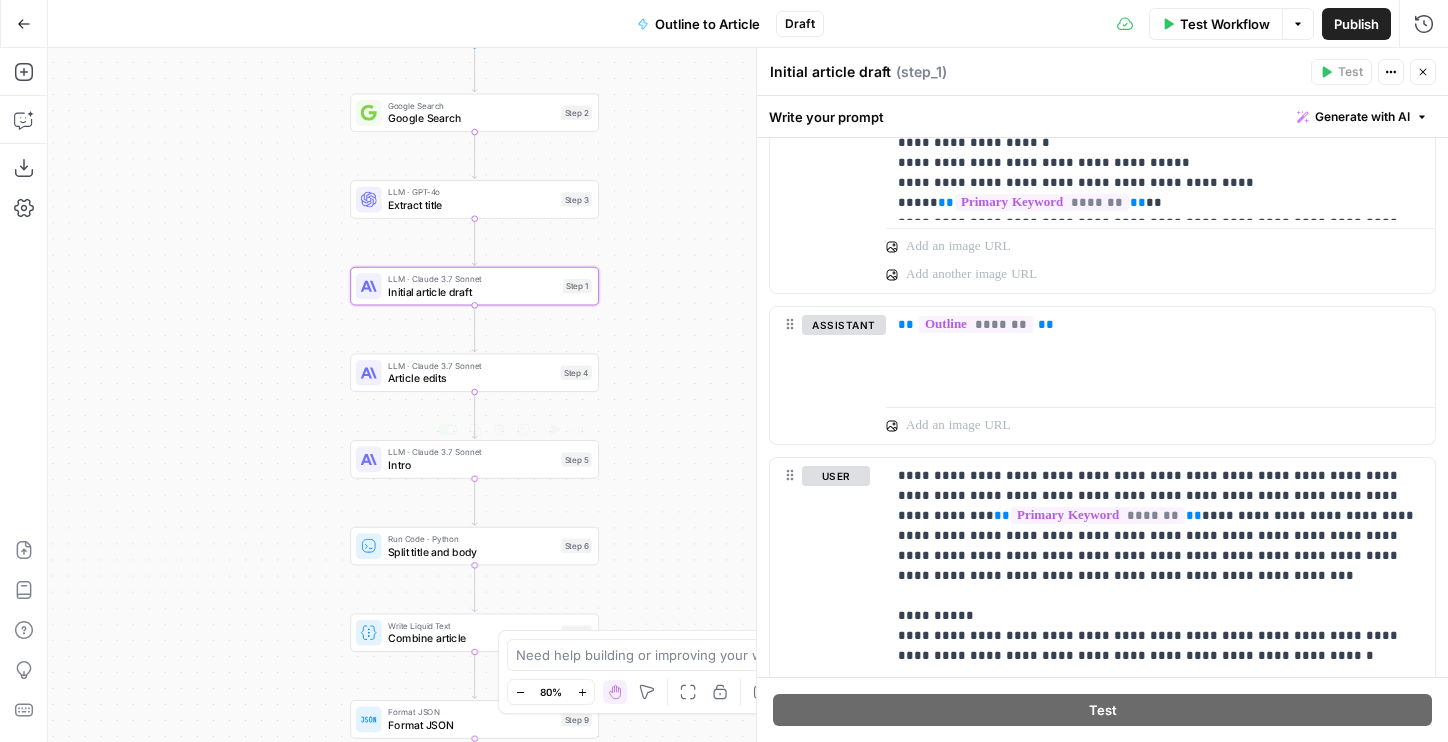 drag, startPoint x: 500, startPoint y: 392, endPoint x: 255, endPoint y: 392, distance: 245 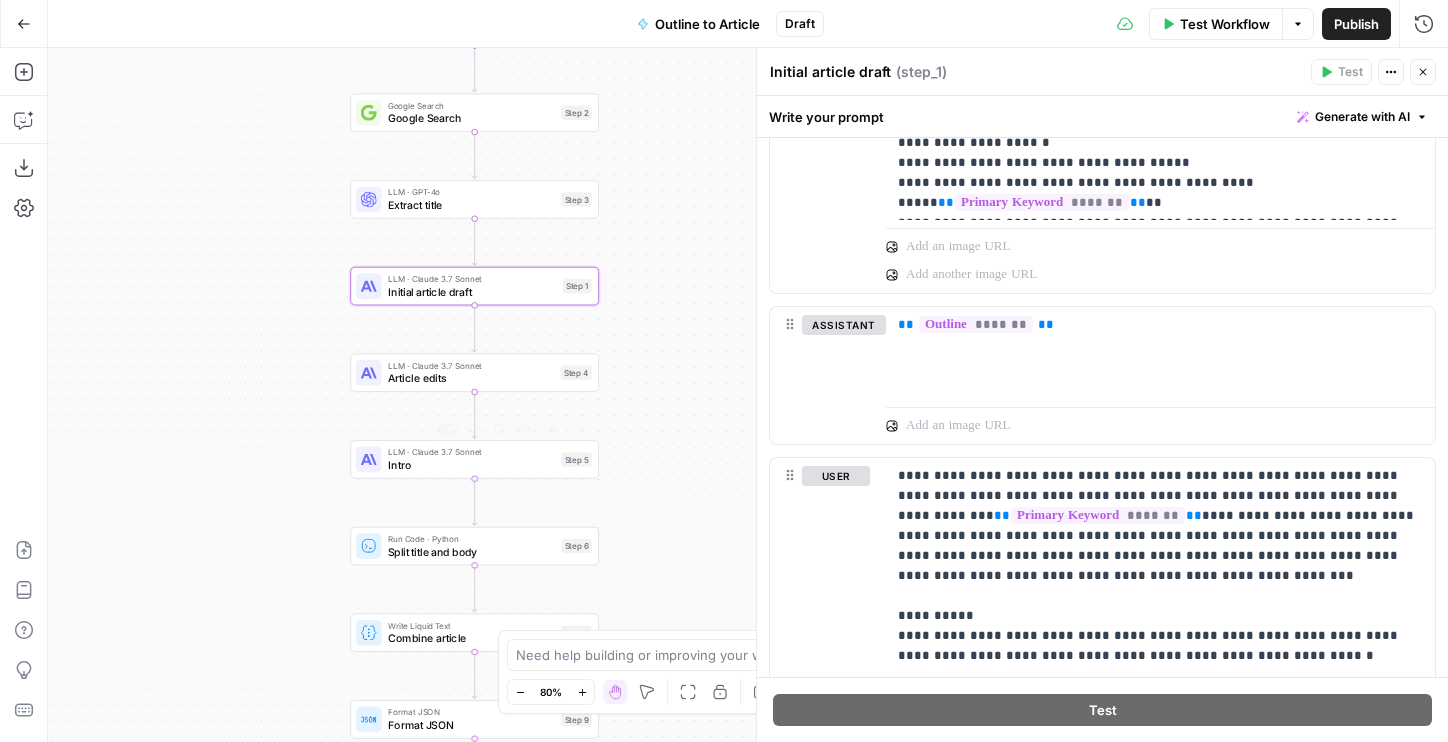 click on "Workflow Set Inputs Inputs Google Search Google Search Step 2 LLM · GPT-4o Extract title Step 3 LLM · Claude 3.7 Sonnet Initial article draft Step 1 LLM · Claude 3.7 Sonnet Article edits Step 4 LLM · Claude 3.7 Sonnet Intro Step 5 Copy step Delete step Edit Note Test Run Code · Python Split title and body Step 6 Write Liquid Text Combine article Step 7 Format JSON Format JSON Step 9 End Output" at bounding box center (748, 395) 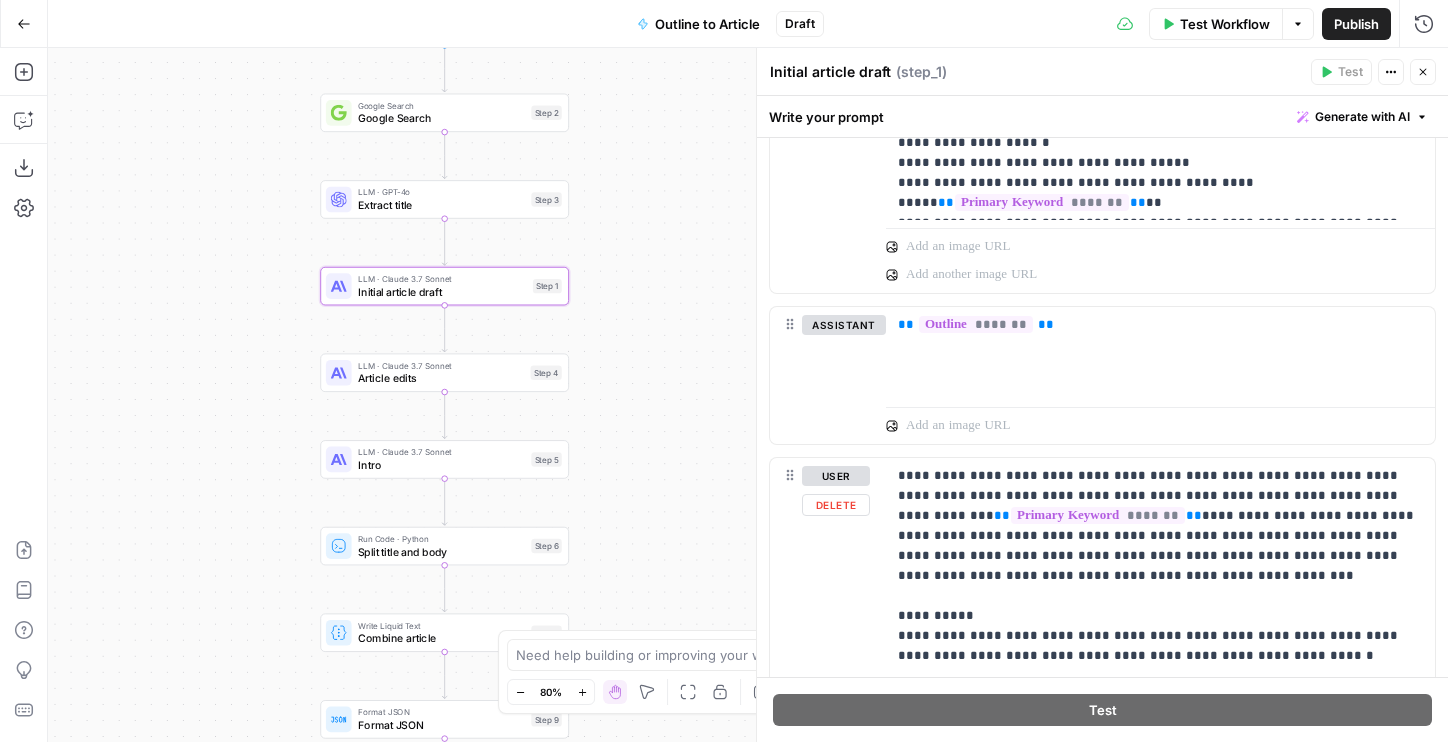 scroll, scrollTop: 1121, scrollLeft: 0, axis: vertical 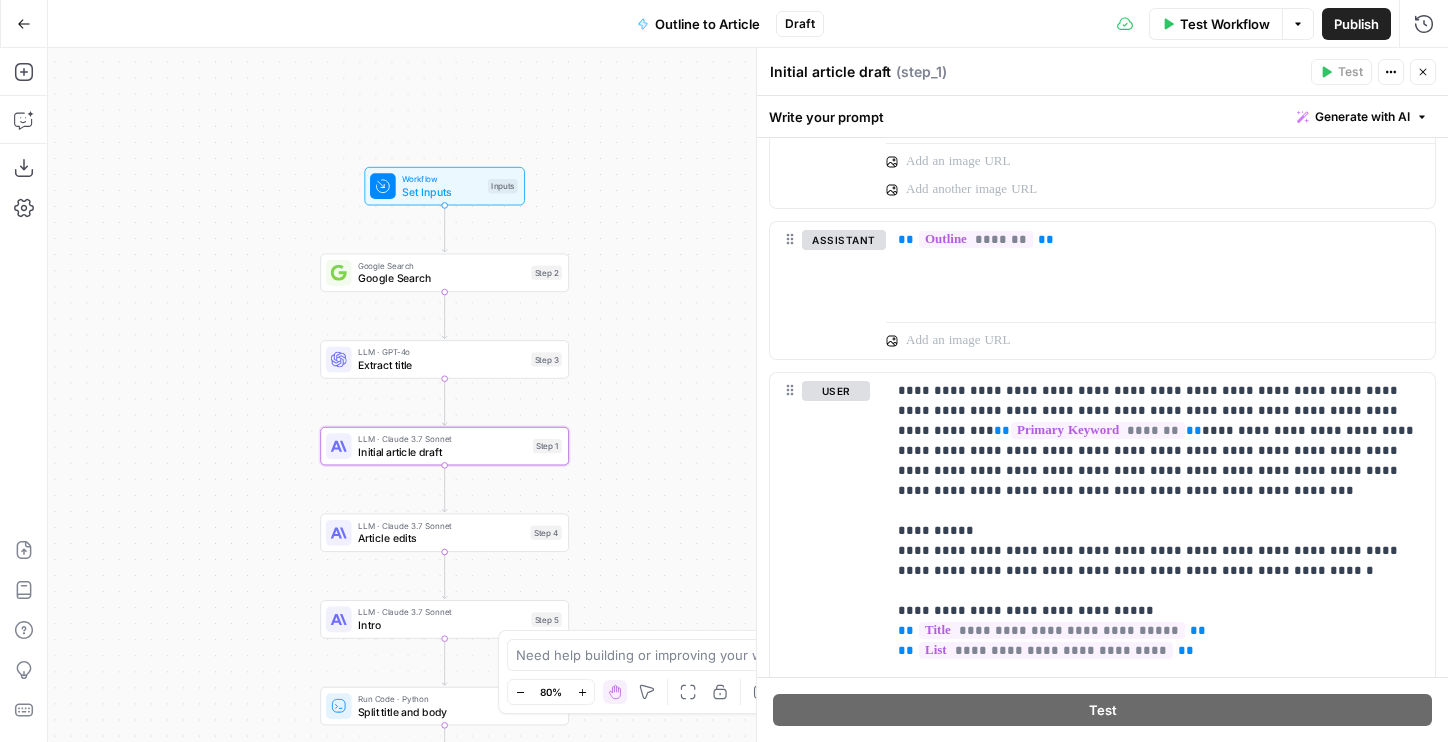drag, startPoint x: 646, startPoint y: 272, endPoint x: 646, endPoint y: 432, distance: 160 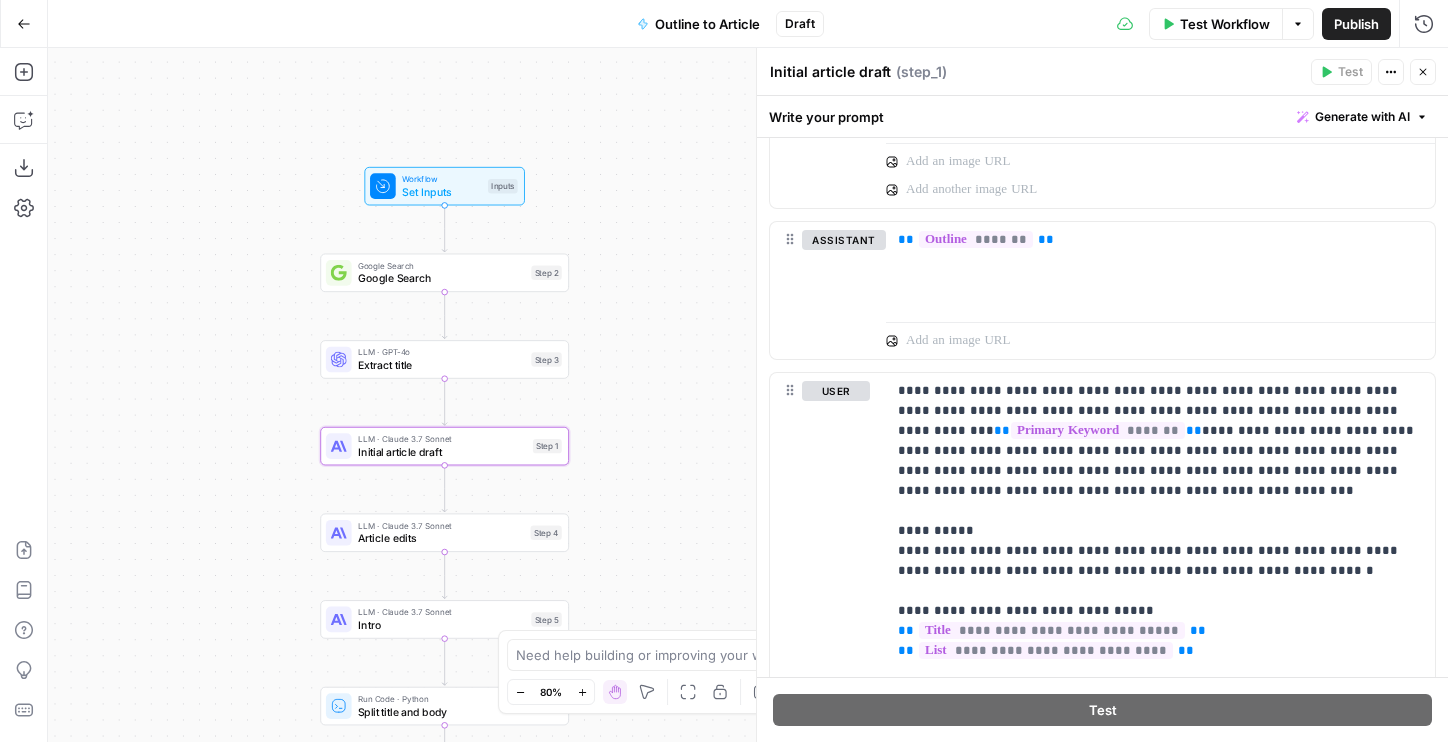 click on "Workflow Set Inputs Inputs Google Search Google Search Step 2 LLM · GPT-4o Extract title Step 3 LLM · Claude 3.7 Sonnet Initial article draft Step 1 LLM · Claude 3.7 Sonnet Article edits Step 4 LLM · Claude 3.7 Sonnet Intro Step 5 Run Code · Python Split title and body Step 6 Write Liquid Text Combine article Step 7 Format JSON Format JSON Step 9 End Output" at bounding box center [748, 395] 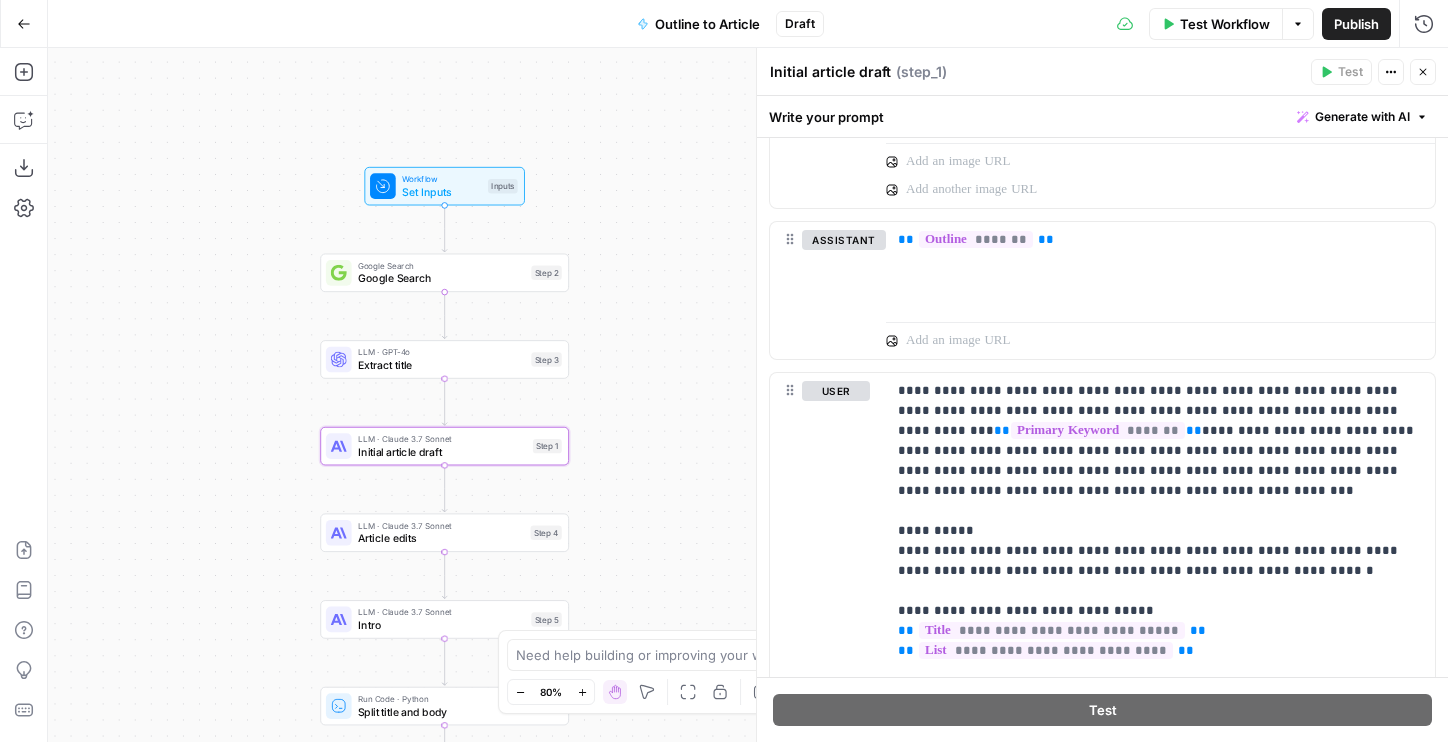 click on "Extract title" at bounding box center [441, 365] 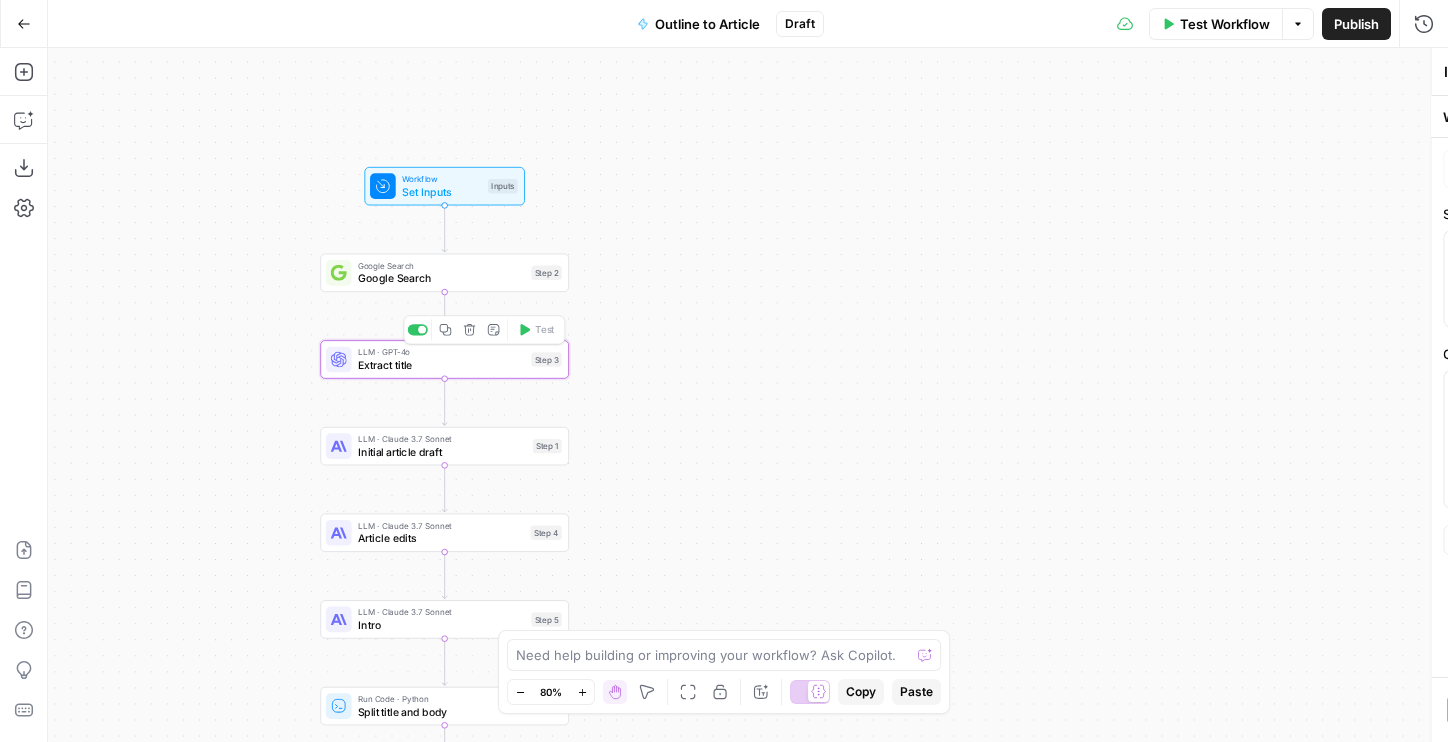 type on "Extract title" 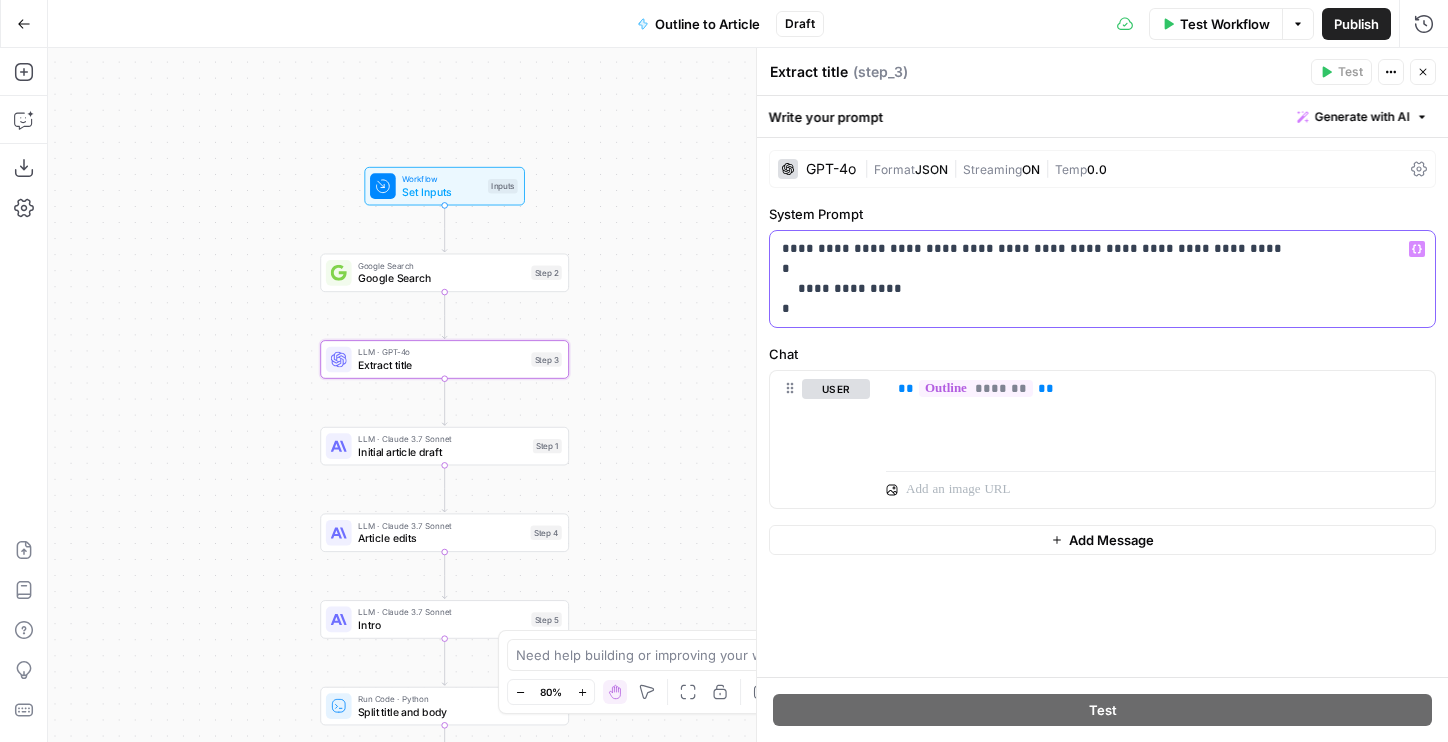 drag, startPoint x: 915, startPoint y: 302, endPoint x: 710, endPoint y: 142, distance: 260.04807 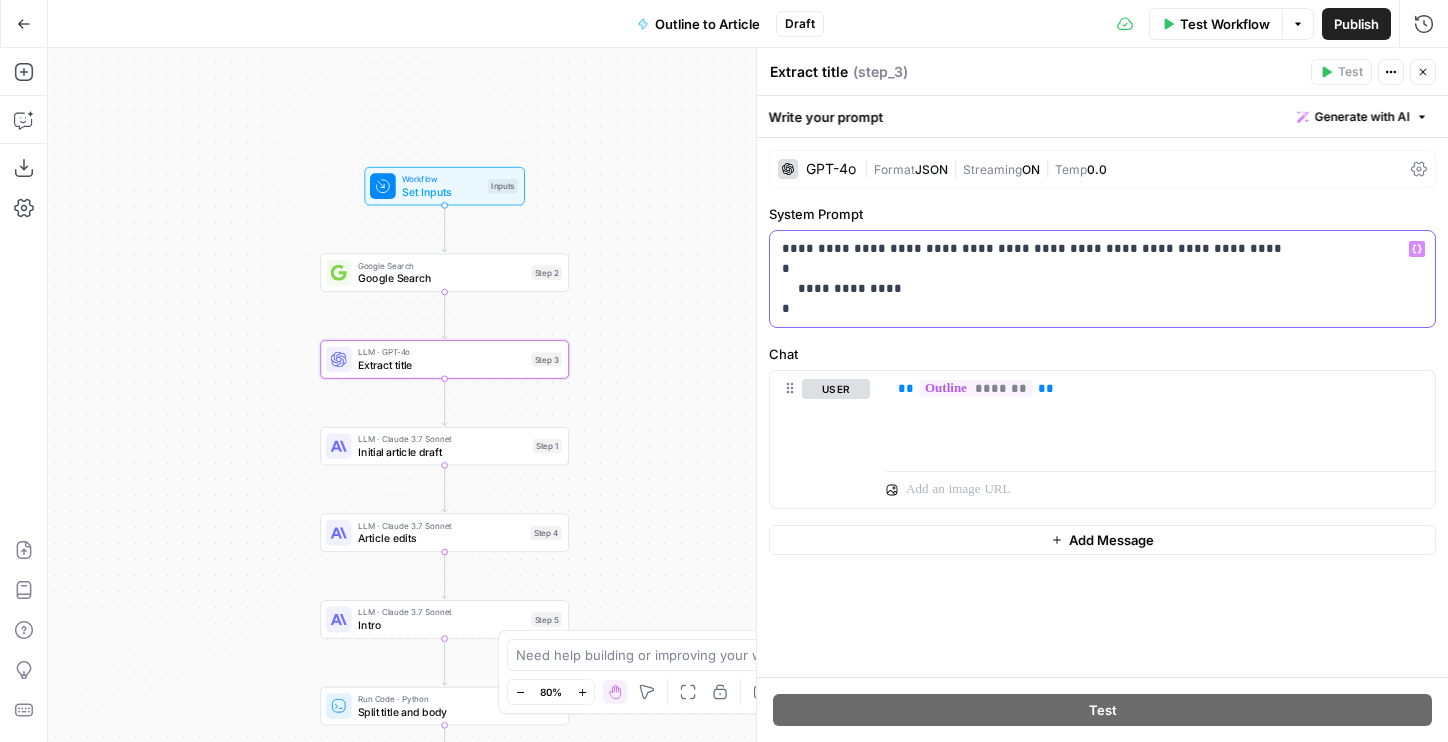 click on "LegalZoom New Home Browse Your Data Usage Flightpath Settings Recent Grids Legalzoom LLC Grid Article Linking Grid Topical Authority Vault Recent Workflows Outline to Article Internal + External Link Addition Topical Authority Audit AirOps Academy What's new? Help + Support Go Back Outline to Article Draft Test Workflow Options Publish Run History Add Steps Copilot Download as JSON Settings Import JSON AirOps Academy Help Give Feedback Shortcuts Workflow Set Inputs Inputs Google Search Google Search Step 2 LLM · GPT-4o Extract title Step 3 LLM · Claude 3.7 Sonnet Initial article draft Step 1 LLM · Claude 3.7 Sonnet Article edits Step 4 LLM · Claude 3.7 Sonnet Intro Step 5 Run Code · Python Split title and body Step 6 Write Liquid Text Combine article Step 7 Format JSON Format JSON Step 9 End Output Press enter or space to select a node. You can then use the arrow keys to move the node around.  Press delete to remove it and escape to cancel.   Oops! Your window is too small Go Back
(" at bounding box center [724, 371] 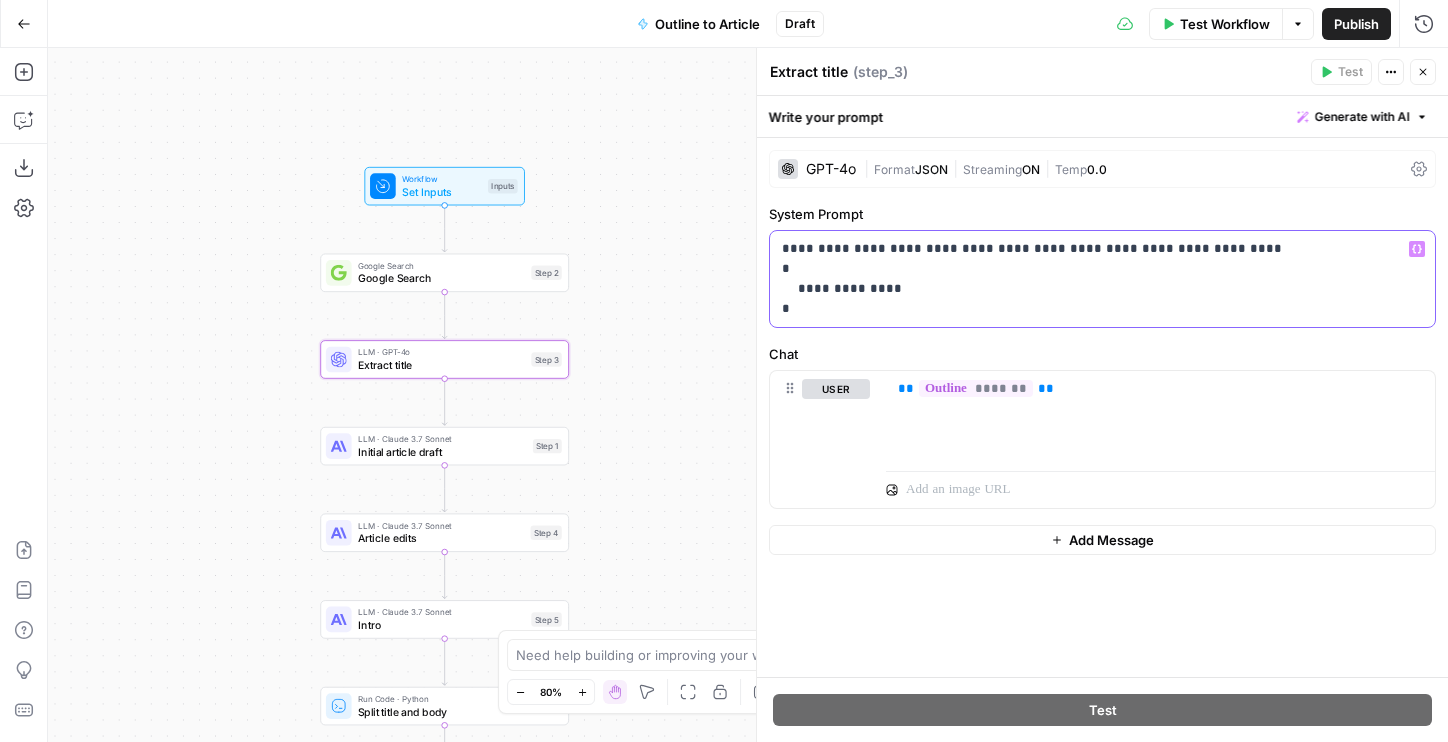 click on "**********" at bounding box center [1102, 279] 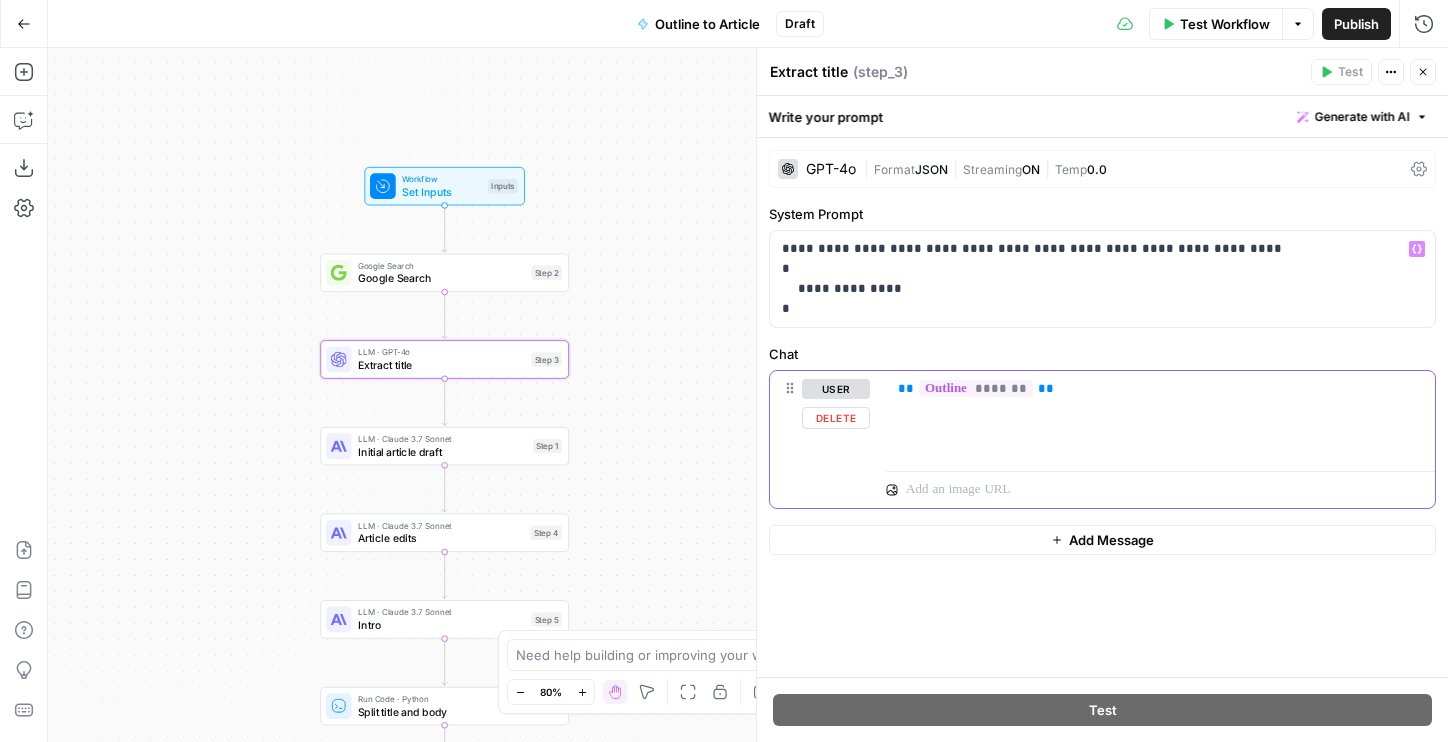 click on "user" at bounding box center (836, 389) 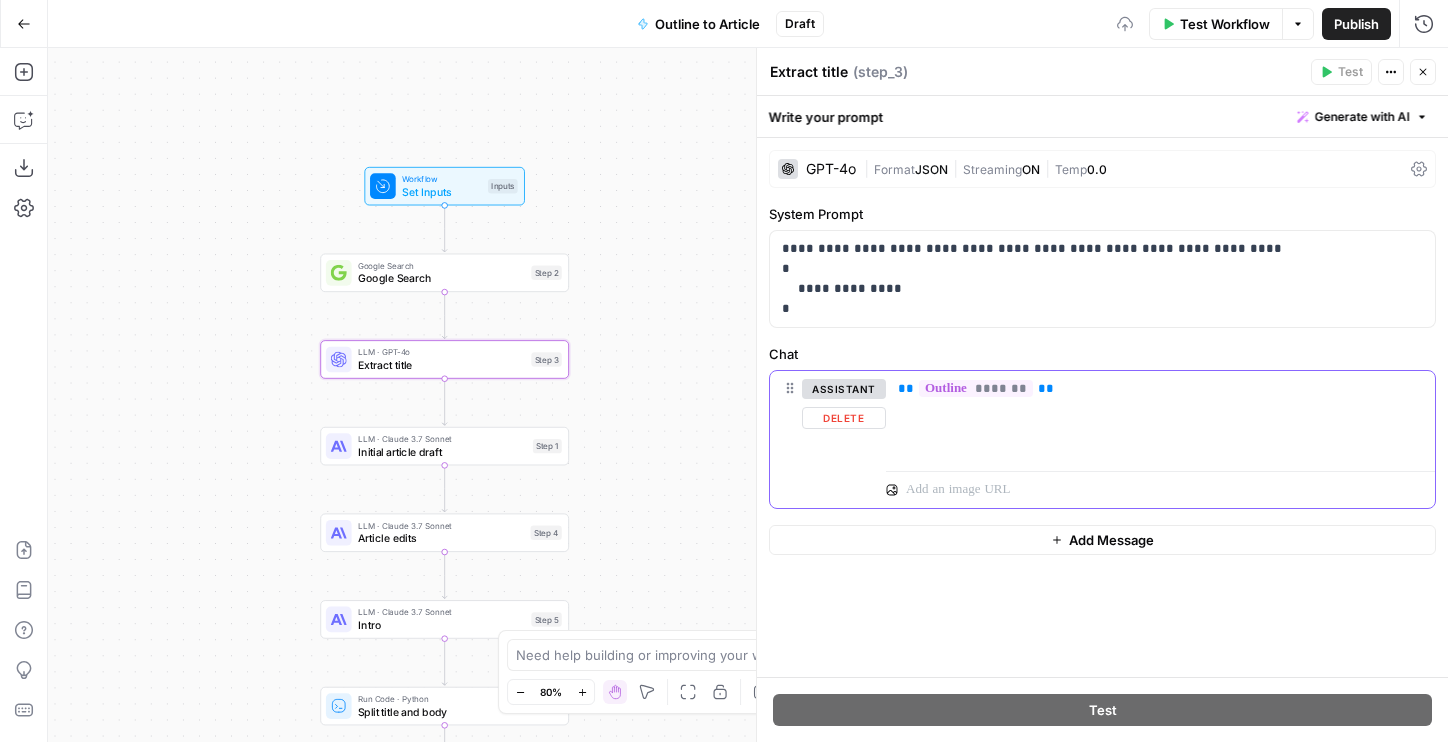 click on "assistant" at bounding box center [844, 389] 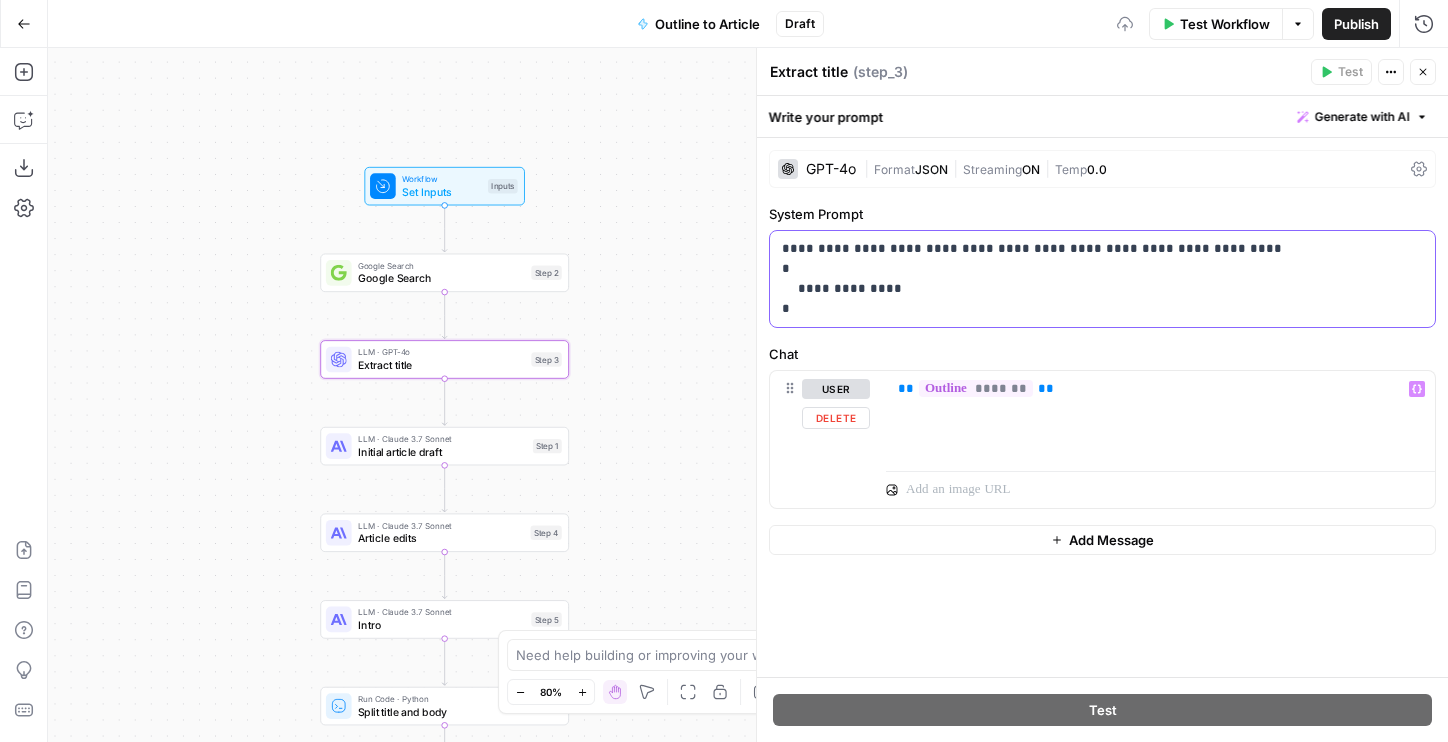 click on "**********" at bounding box center [1102, 279] 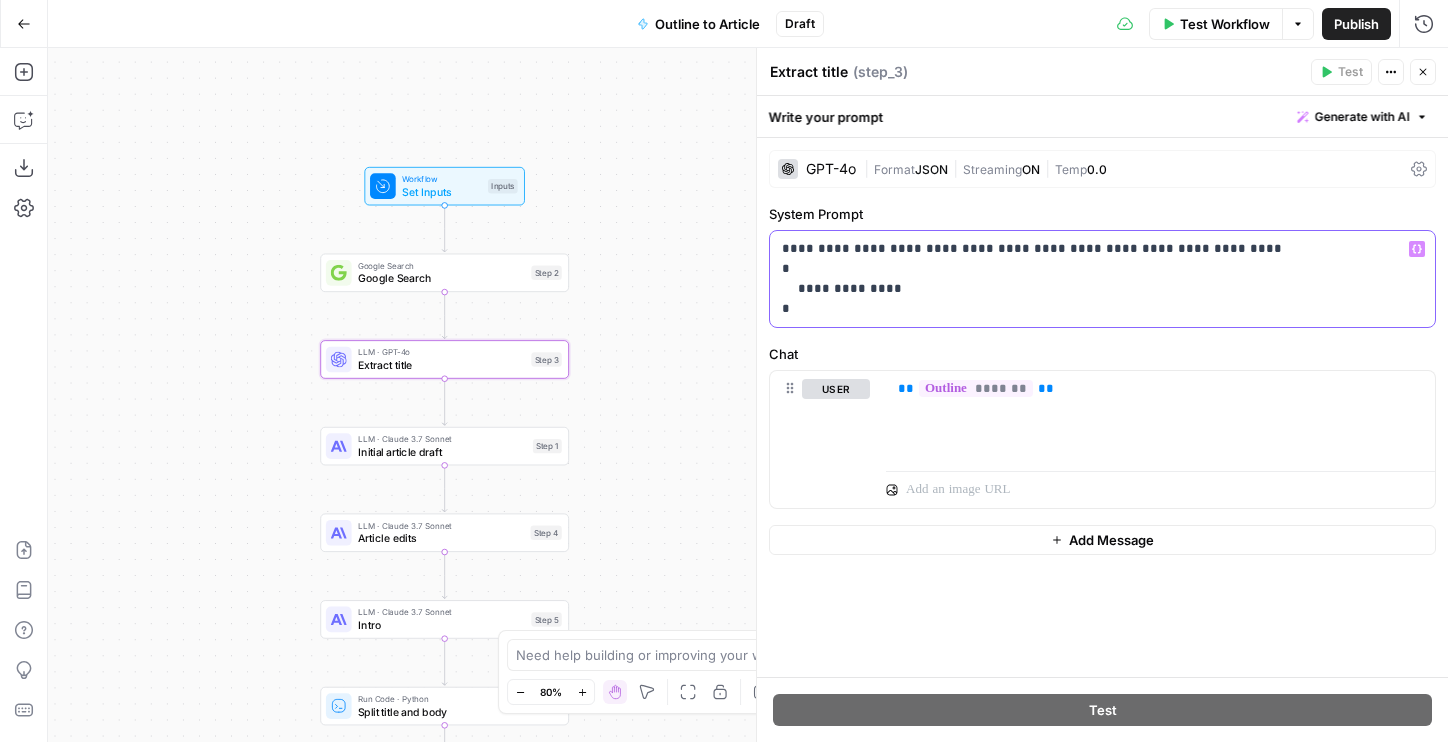 drag, startPoint x: 852, startPoint y: 320, endPoint x: 777, endPoint y: 243, distance: 107.48953 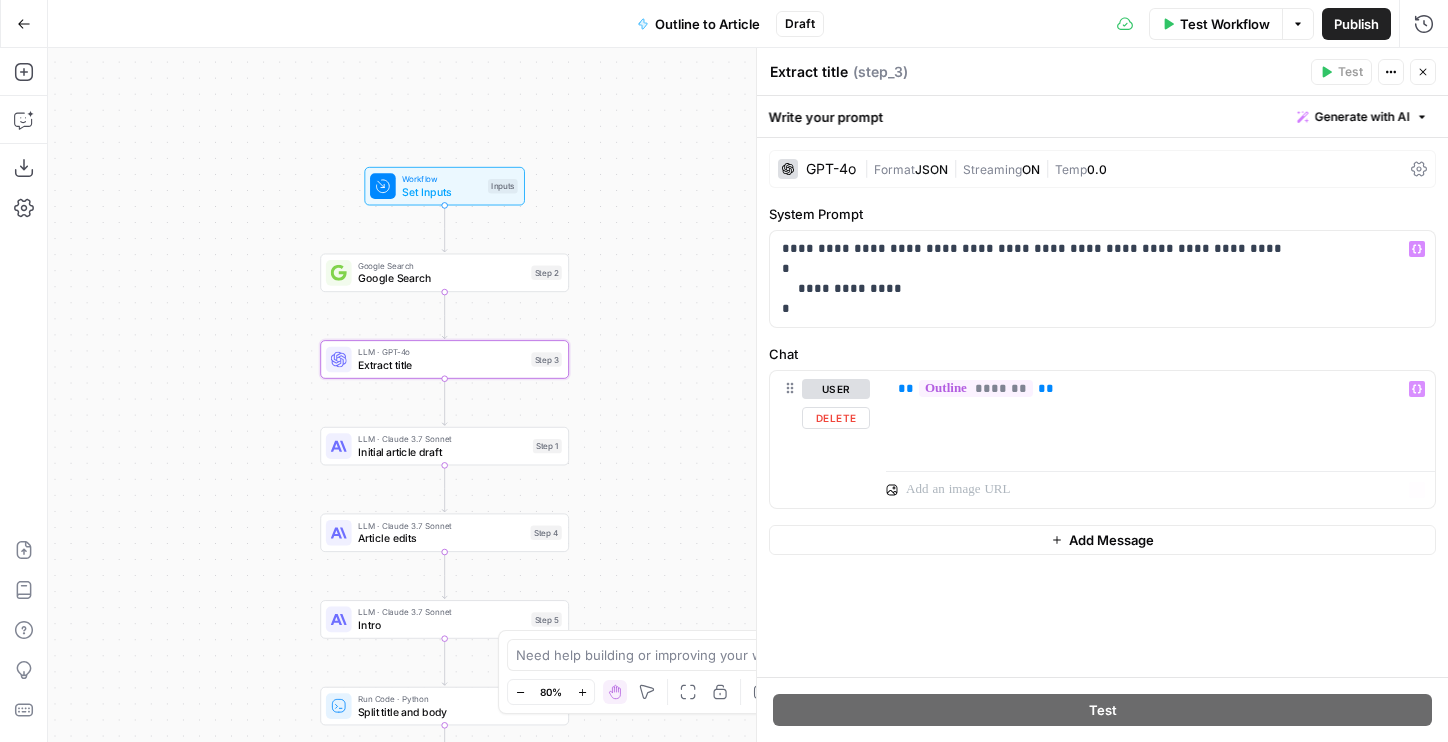 click on "Add Message" at bounding box center [1102, 540] 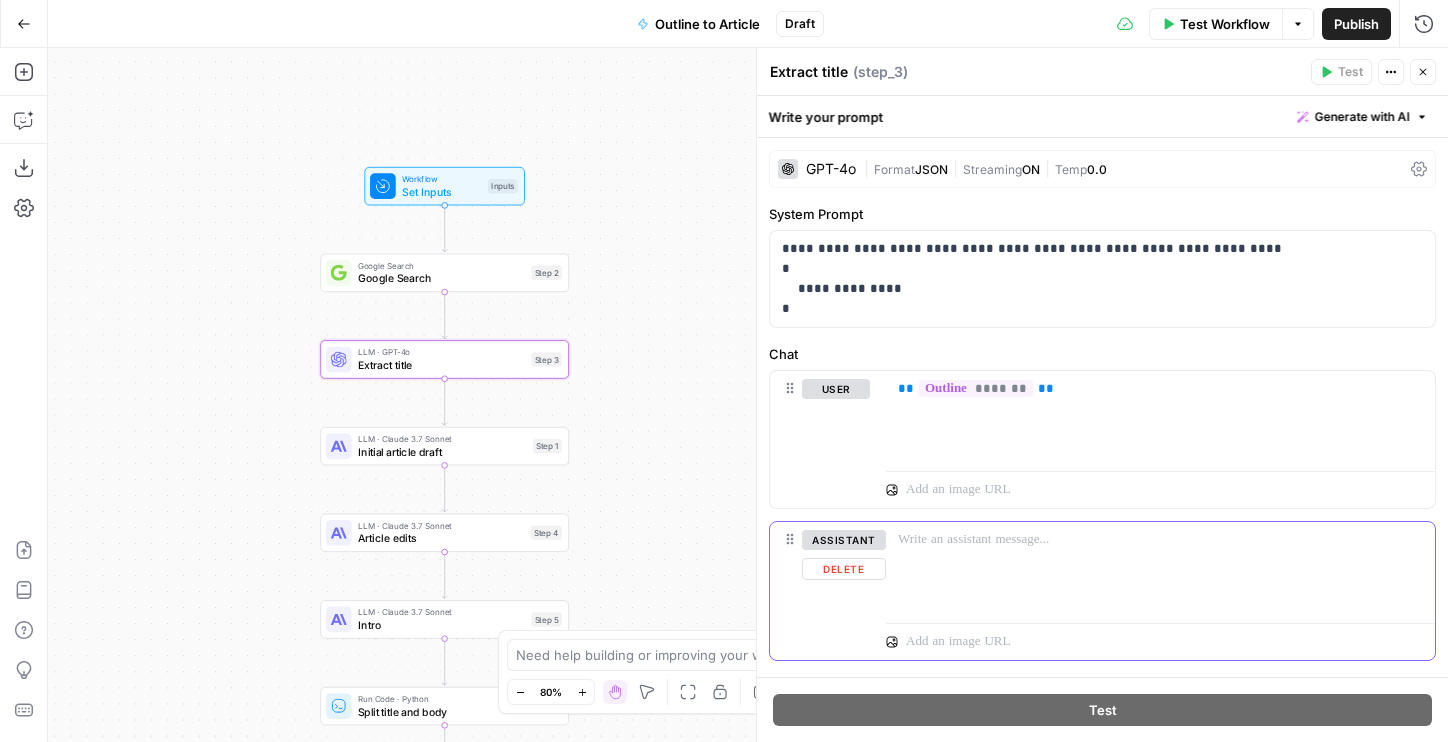 click on "Delete" at bounding box center (844, 569) 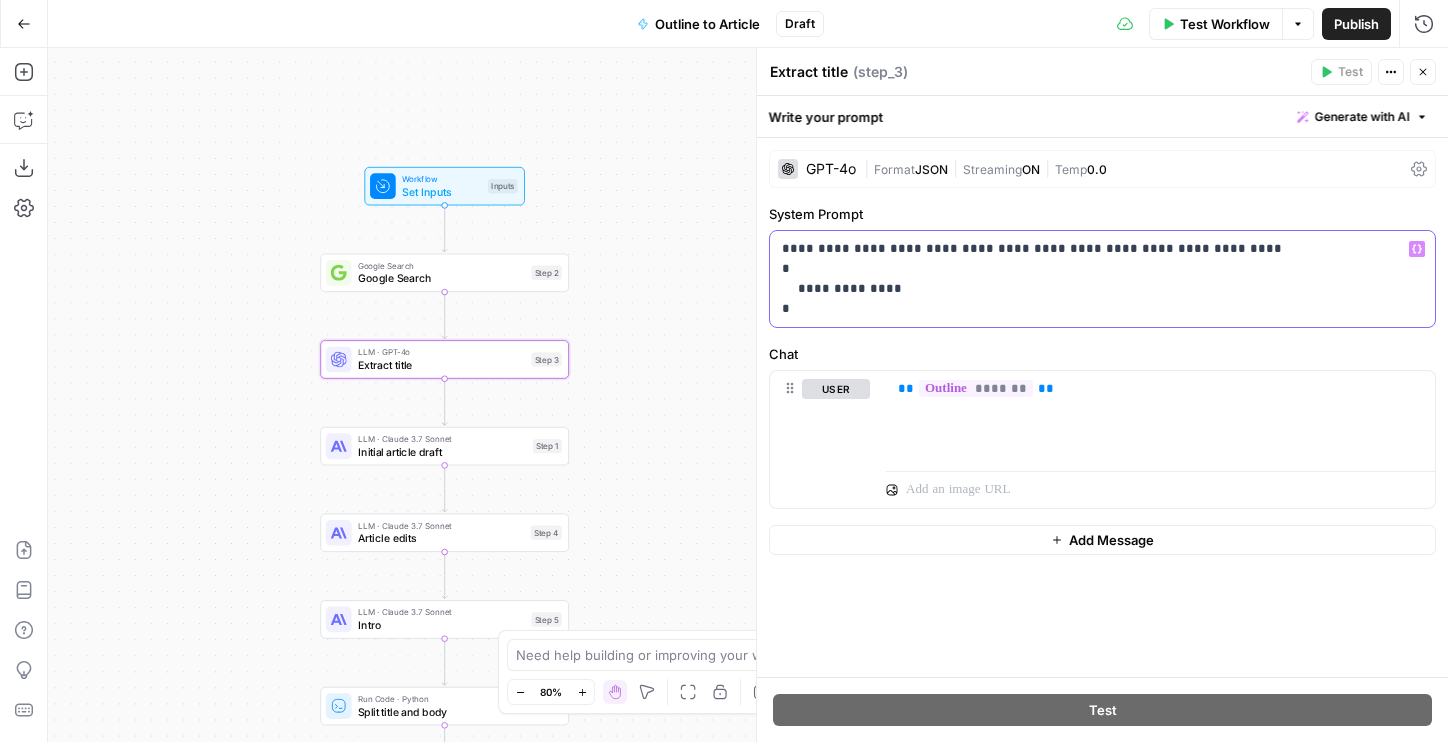 drag, startPoint x: 885, startPoint y: 295, endPoint x: 767, endPoint y: 241, distance: 129.76903 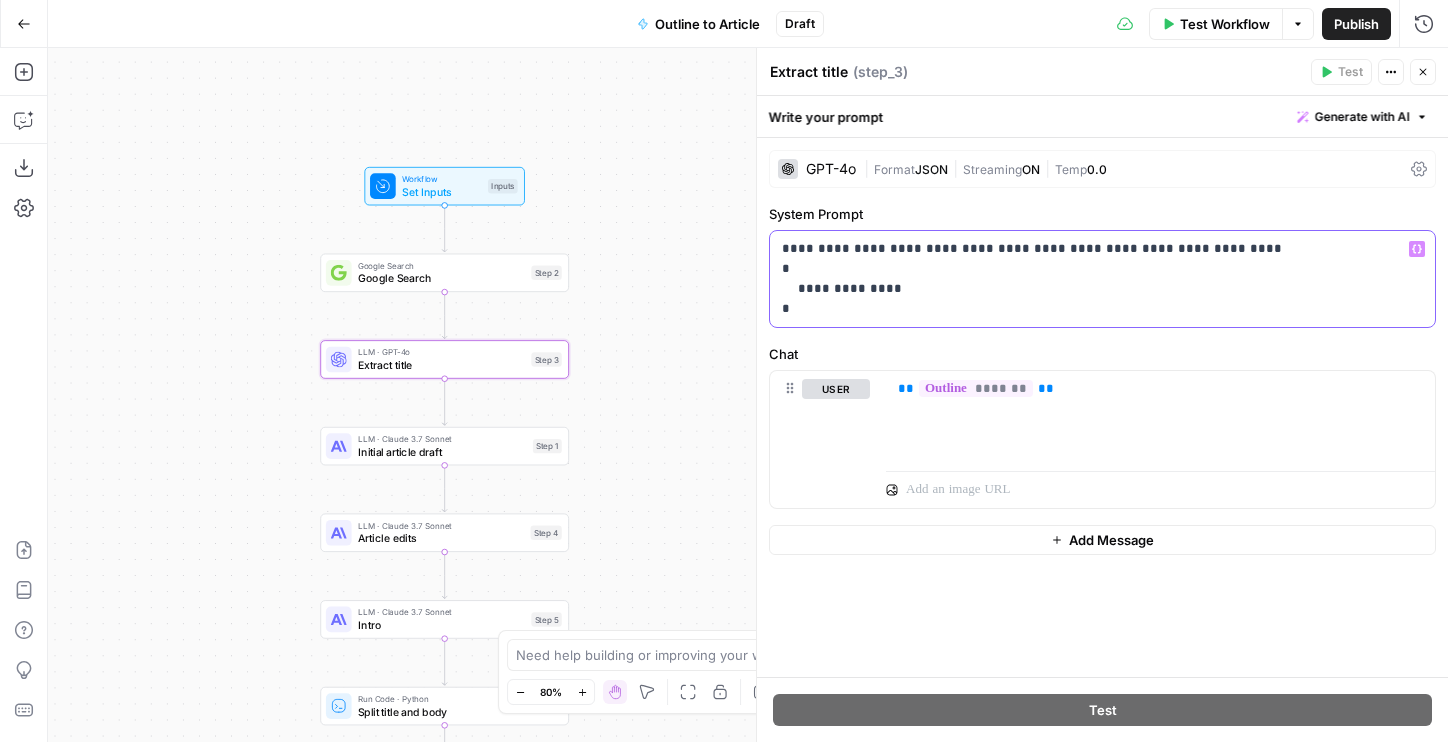 click on "**********" at bounding box center (1102, 407) 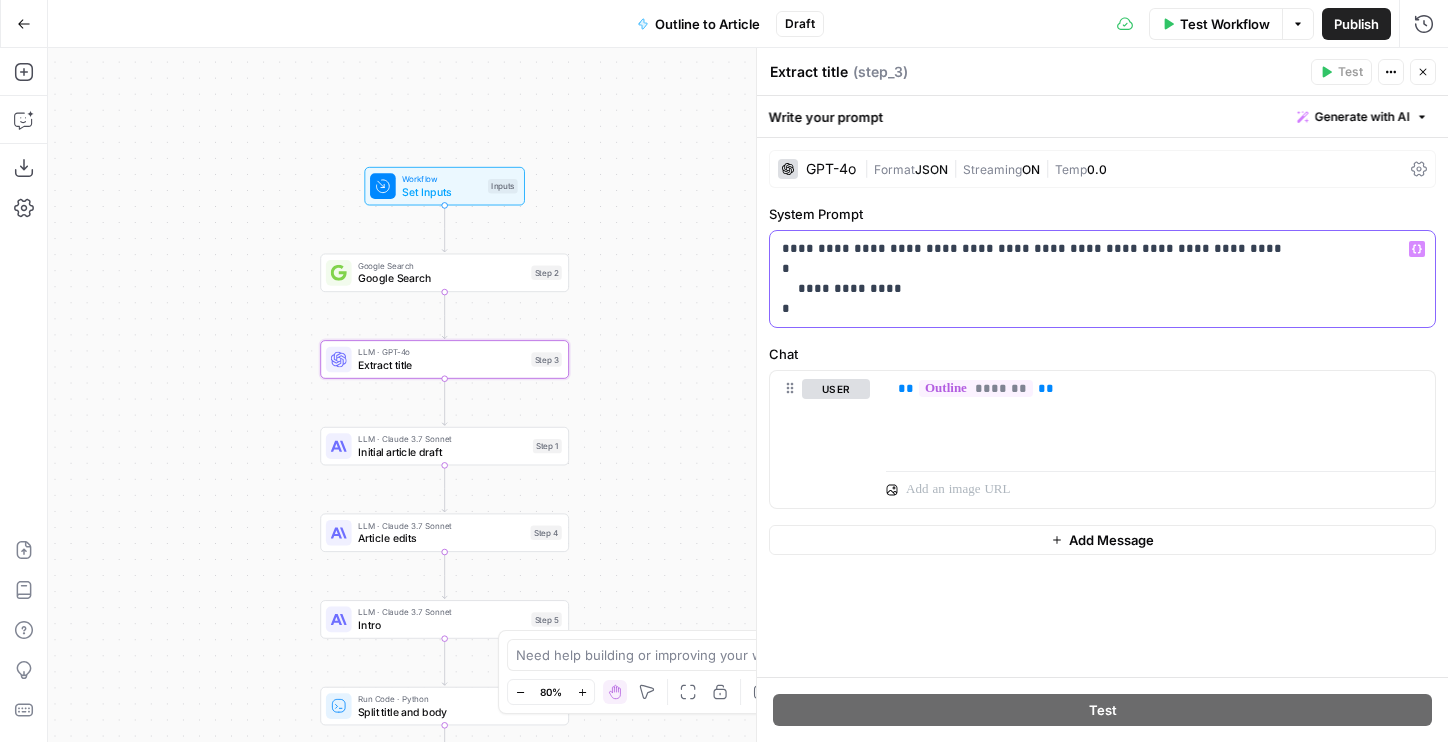 click on "**********" at bounding box center [1102, 395] 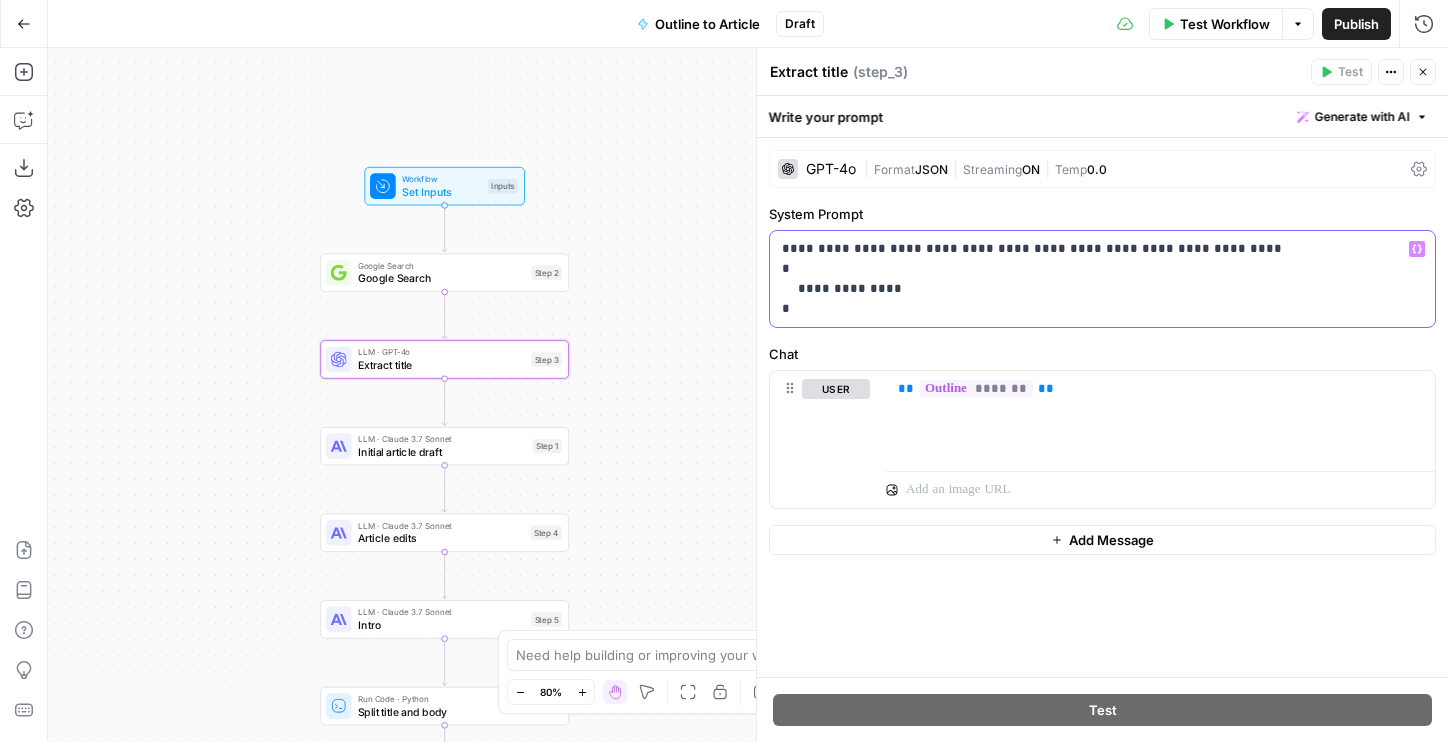 click on "**********" at bounding box center [1102, 279] 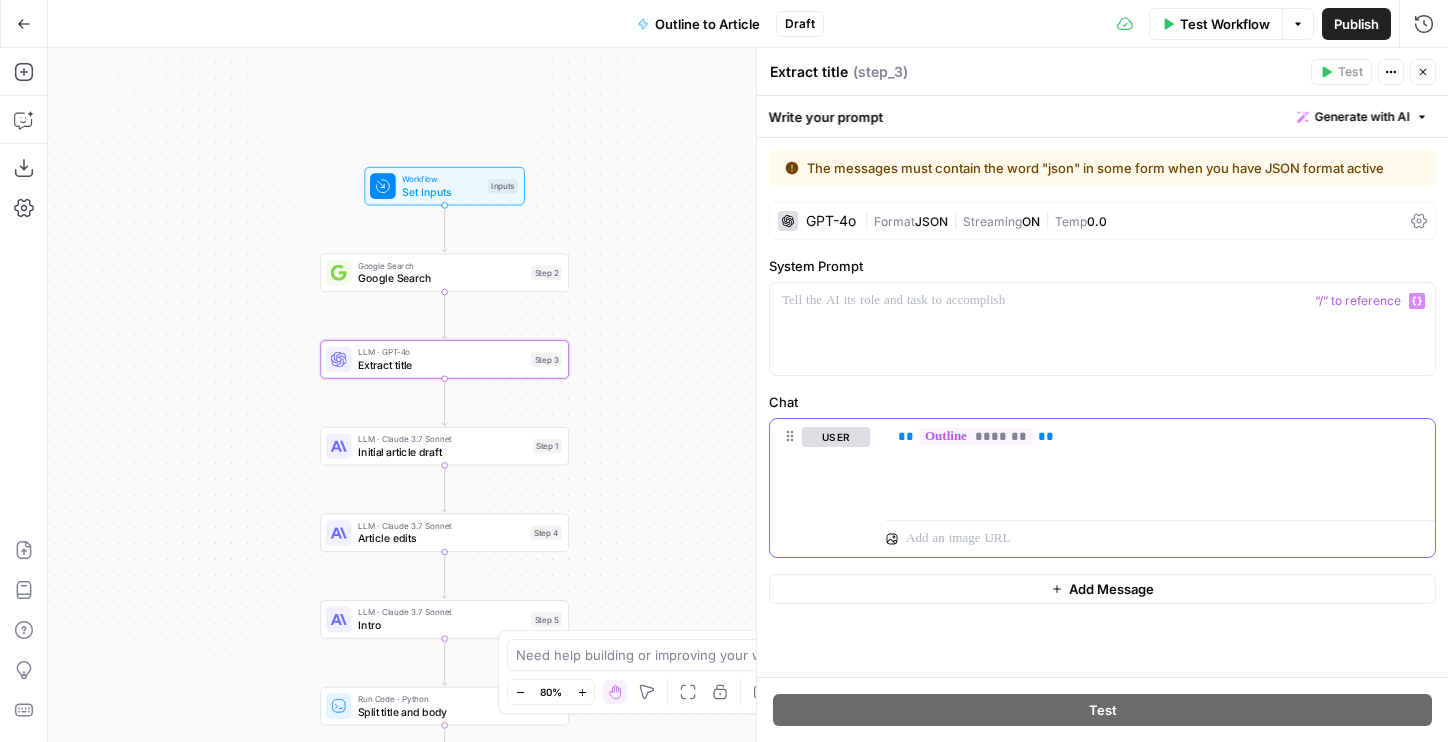 click on "**" at bounding box center (906, 436) 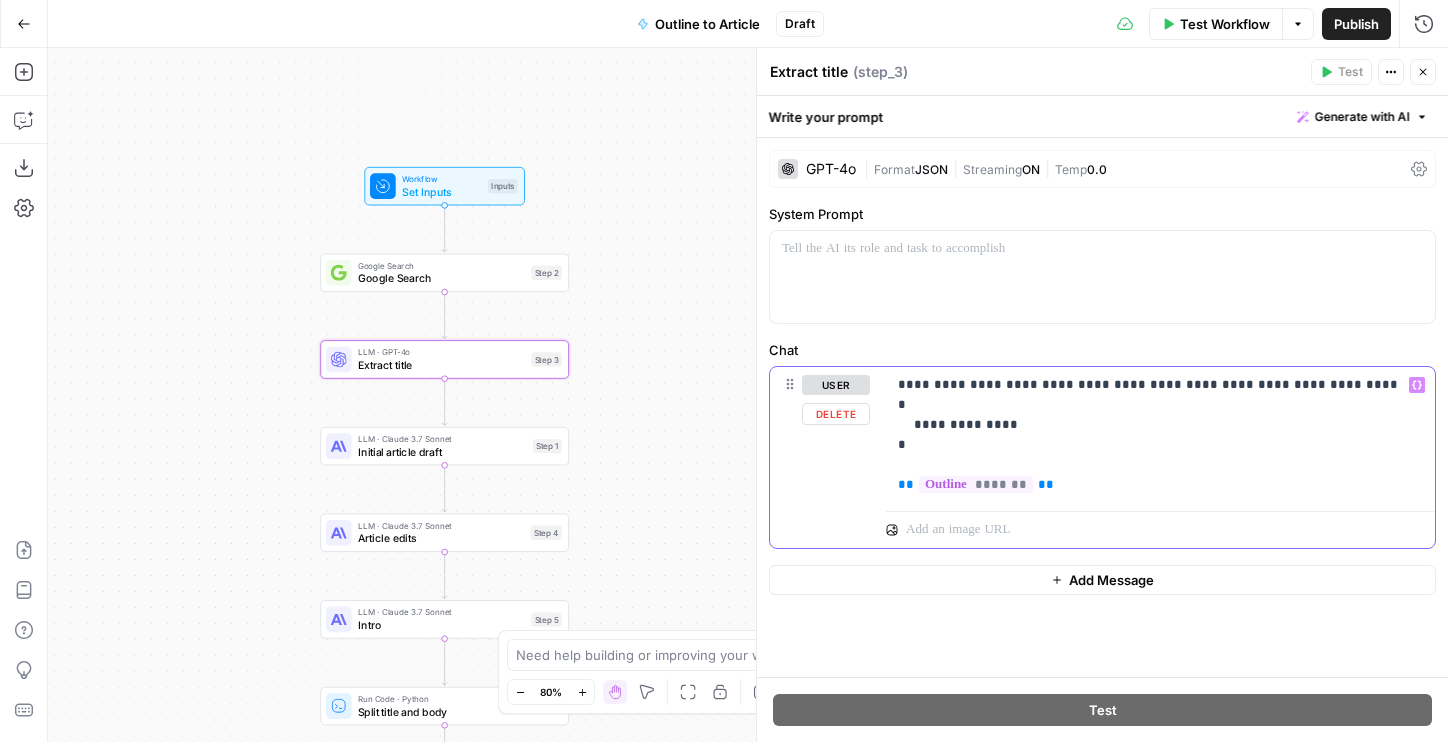 drag, startPoint x: 964, startPoint y: 449, endPoint x: 818, endPoint y: 312, distance: 200.21239 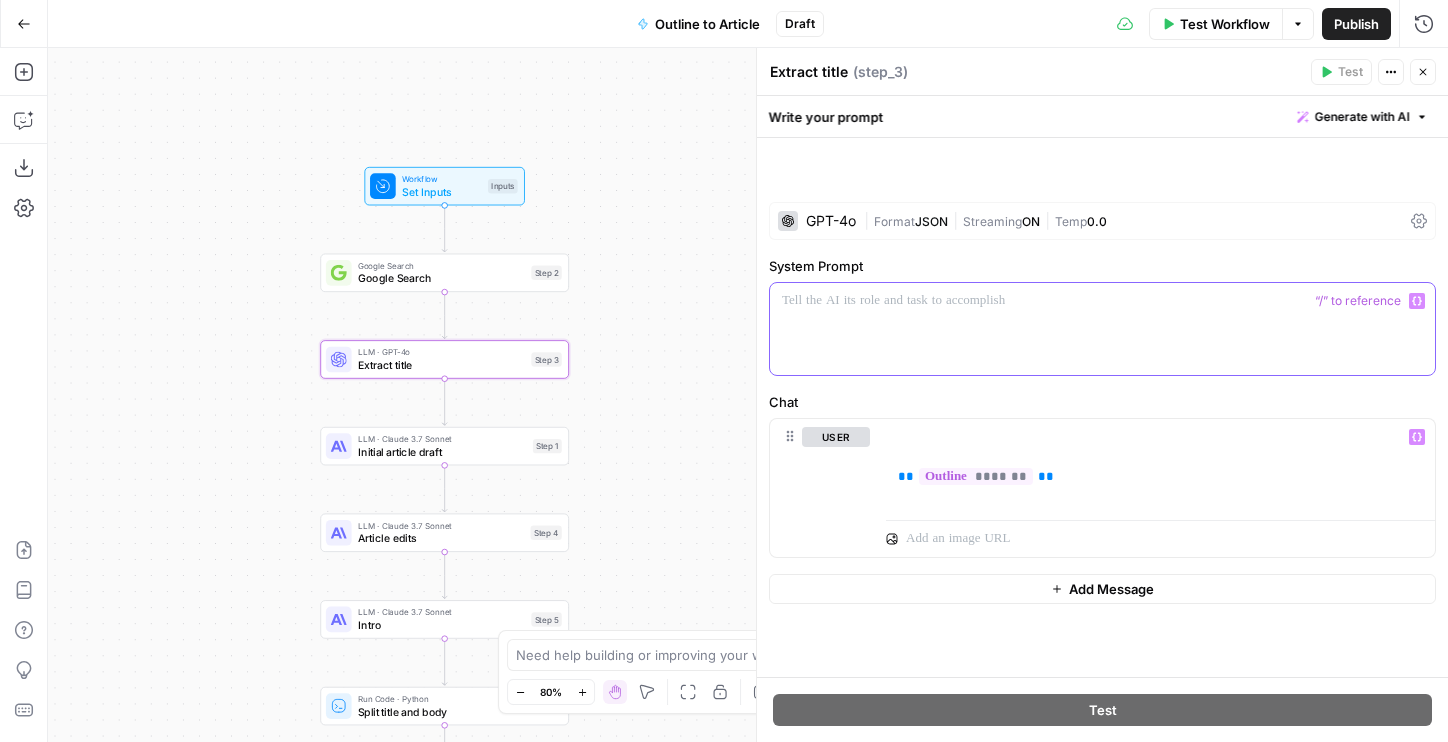 click at bounding box center (1102, 329) 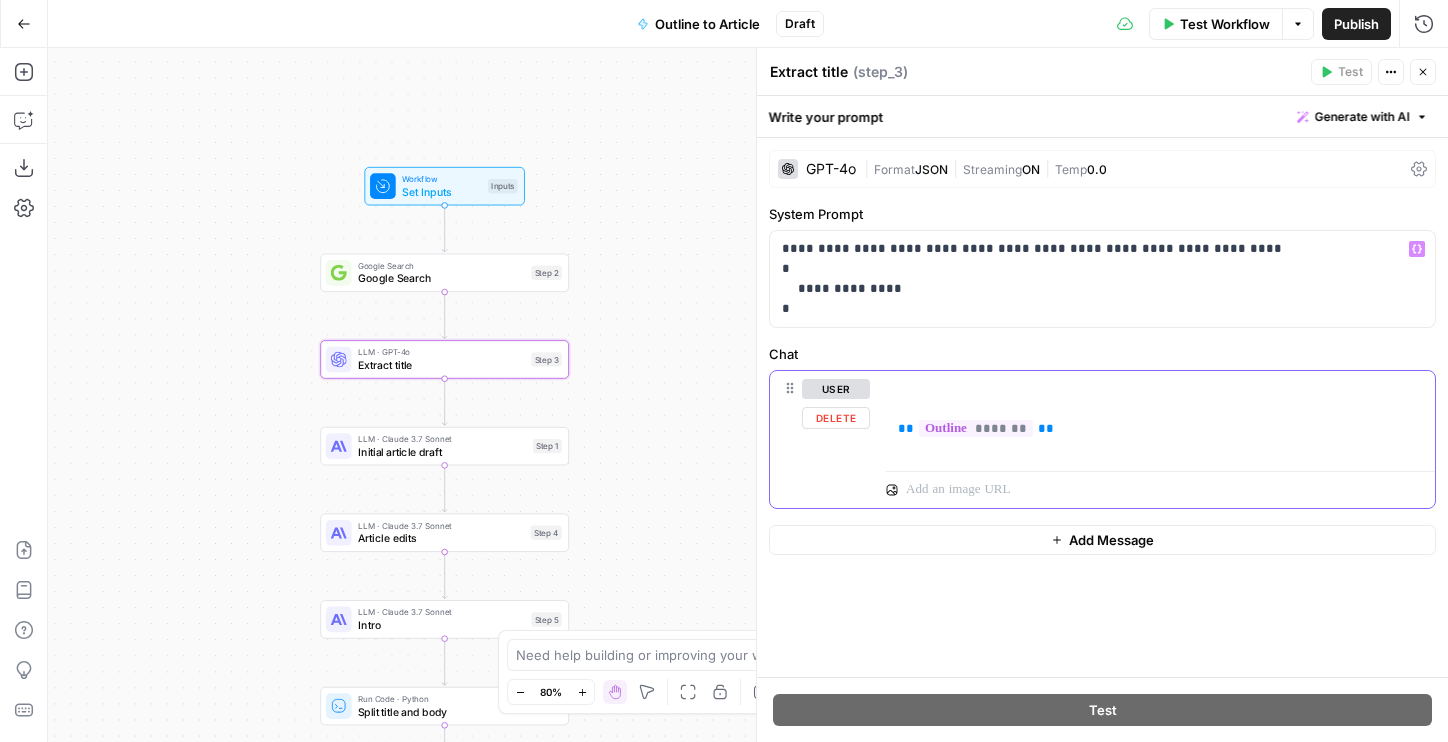 click on "**   *******   **" at bounding box center (1160, 417) 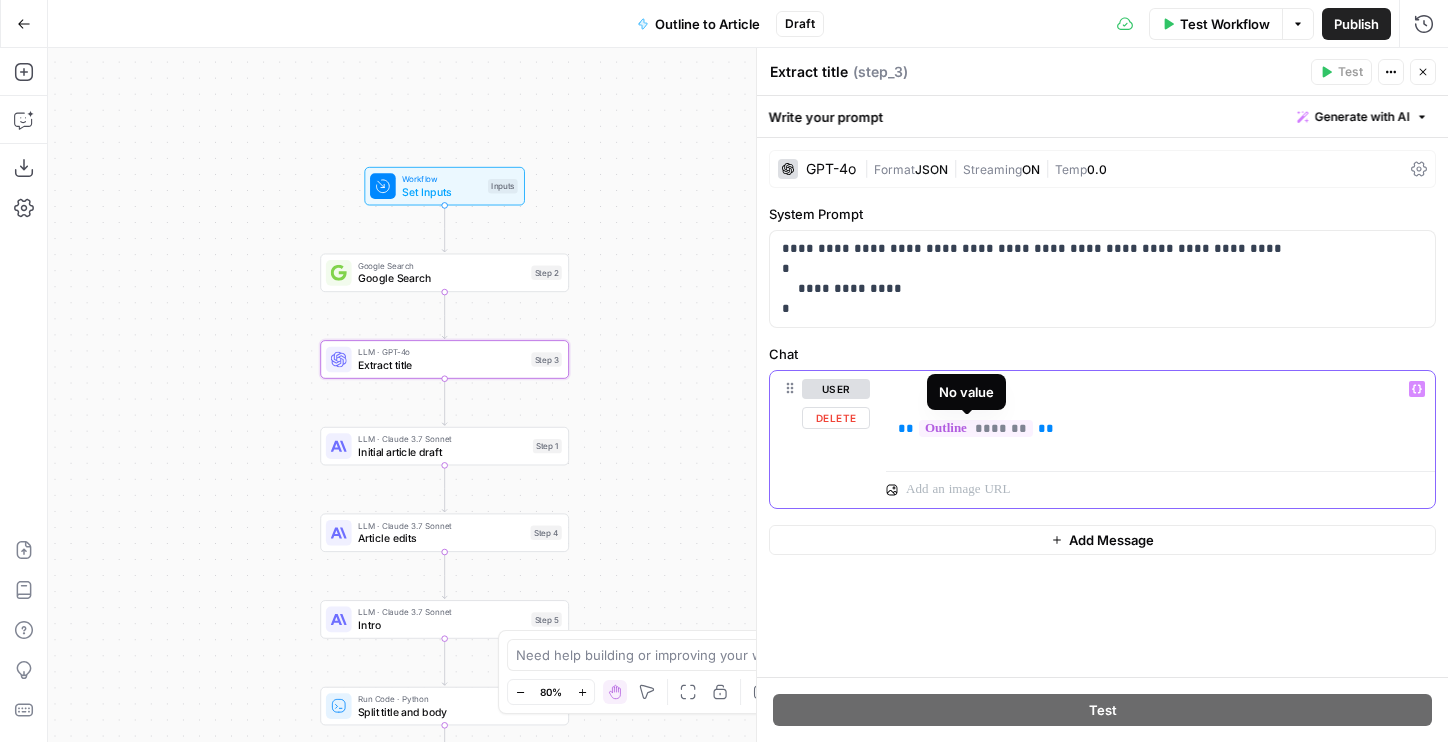 click on "**" at bounding box center [906, 428] 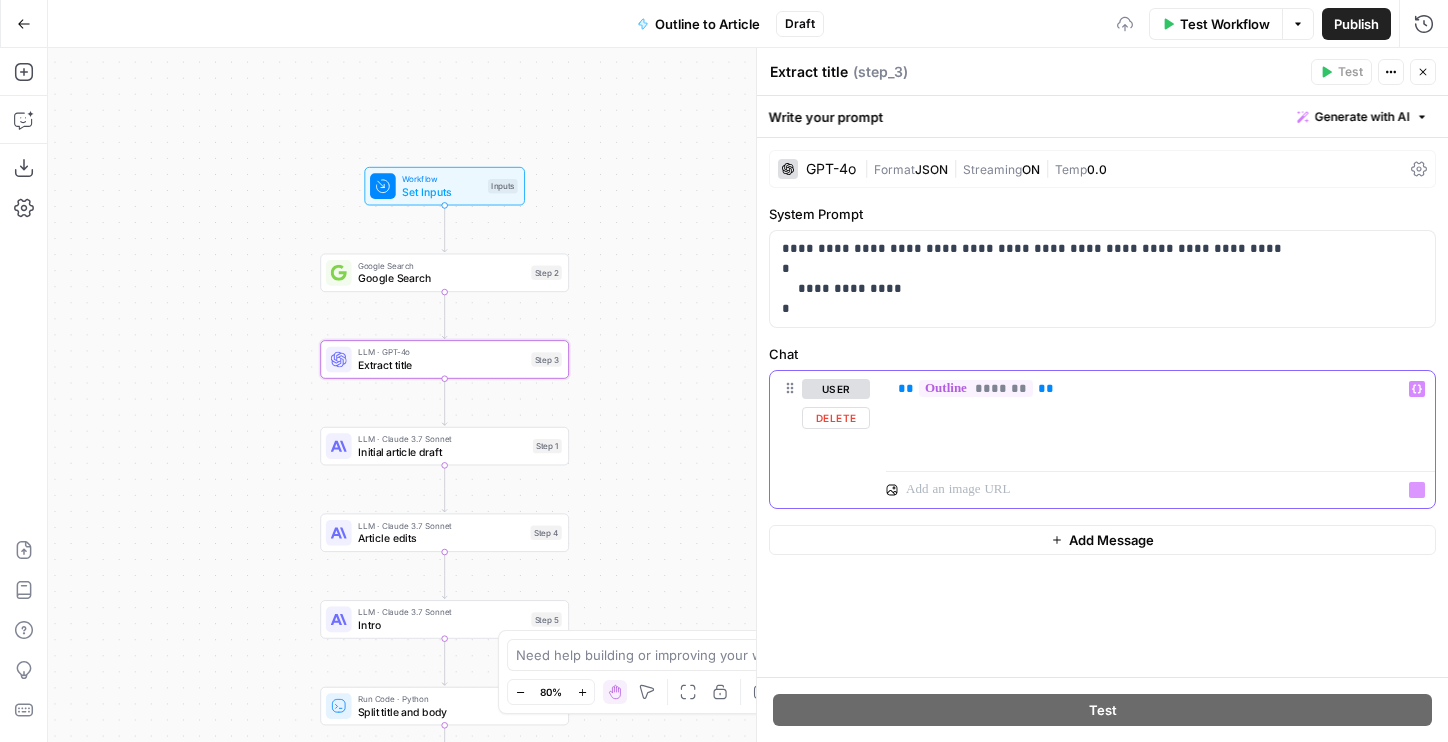 click on "**   *******   **" at bounding box center [1160, 417] 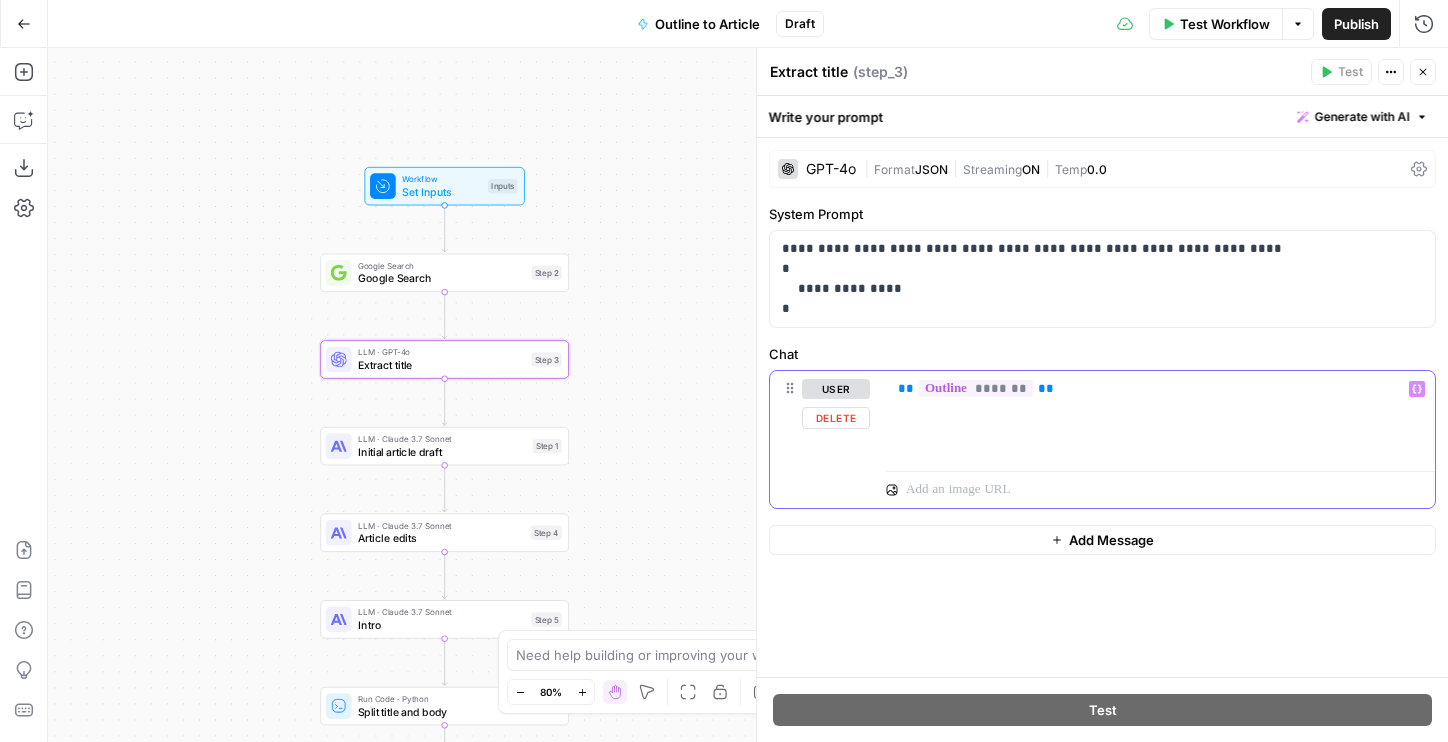 click on "**   *******   **" at bounding box center [1160, 417] 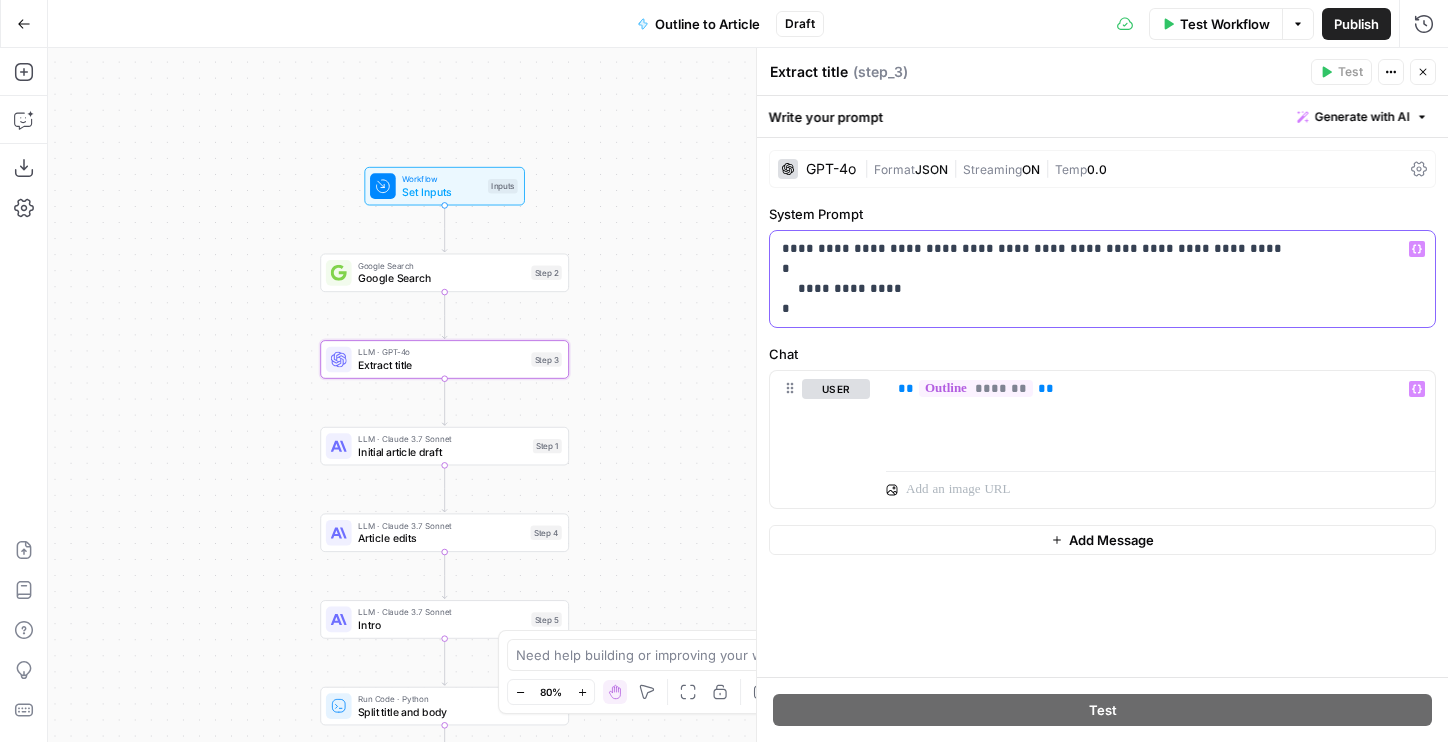 click on "**********" at bounding box center (1102, 279) 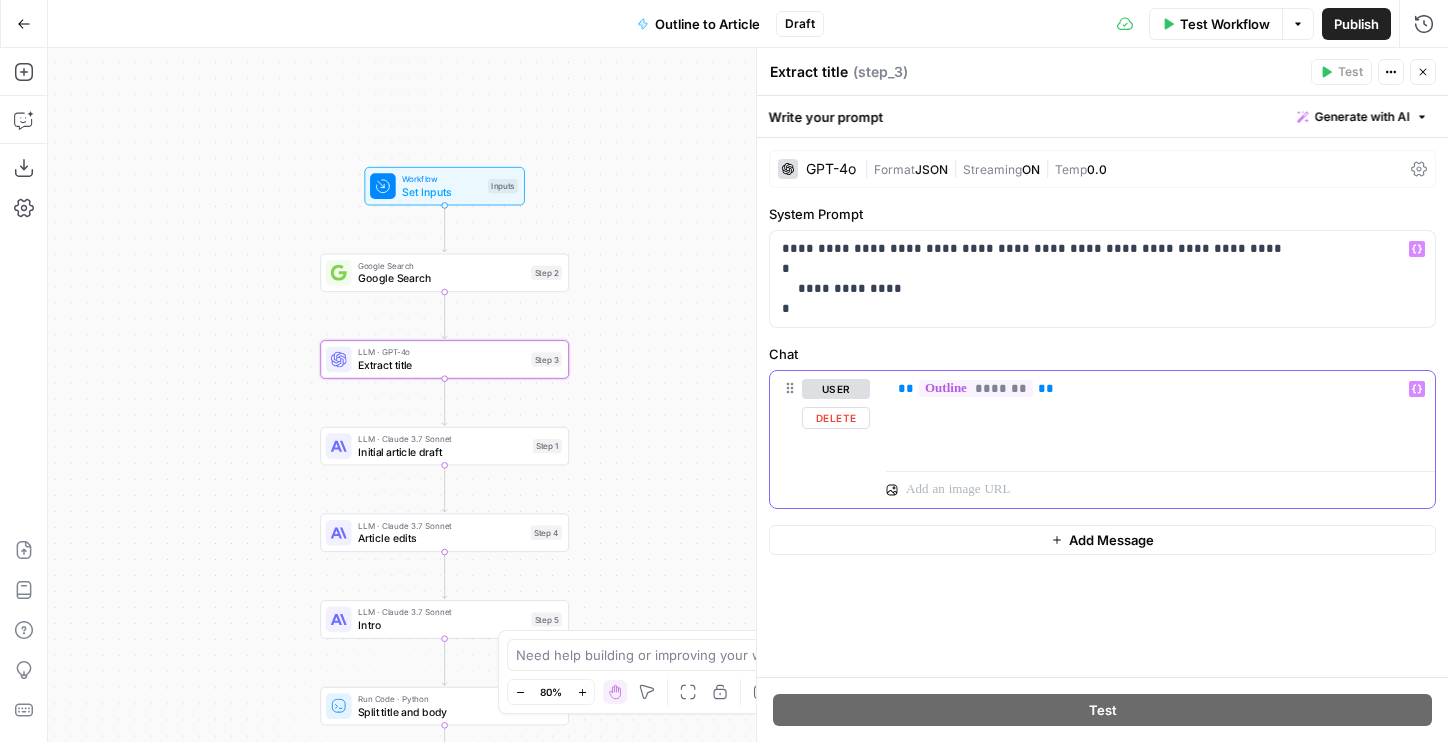 click on "**   *******   **" at bounding box center (1160, 417) 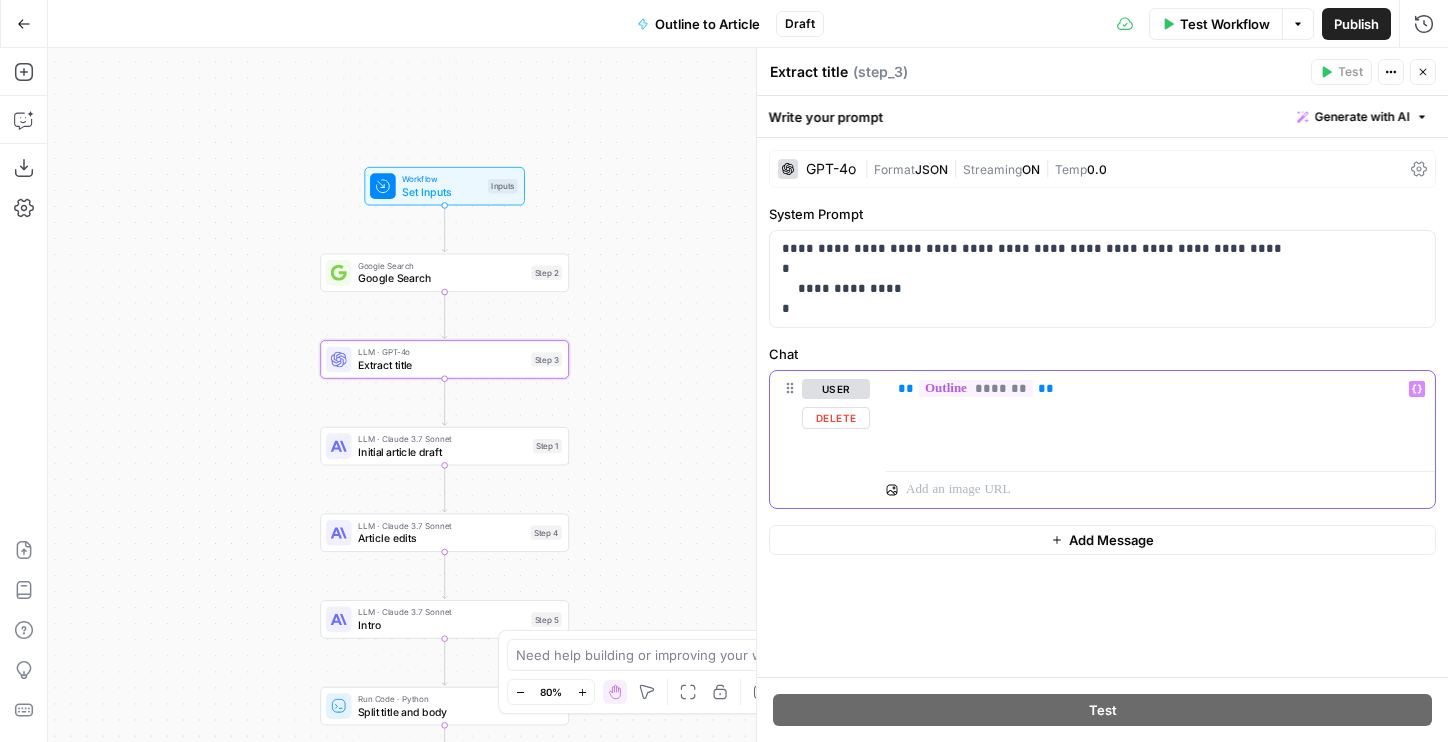 click on "**   *******   **" at bounding box center (1160, 417) 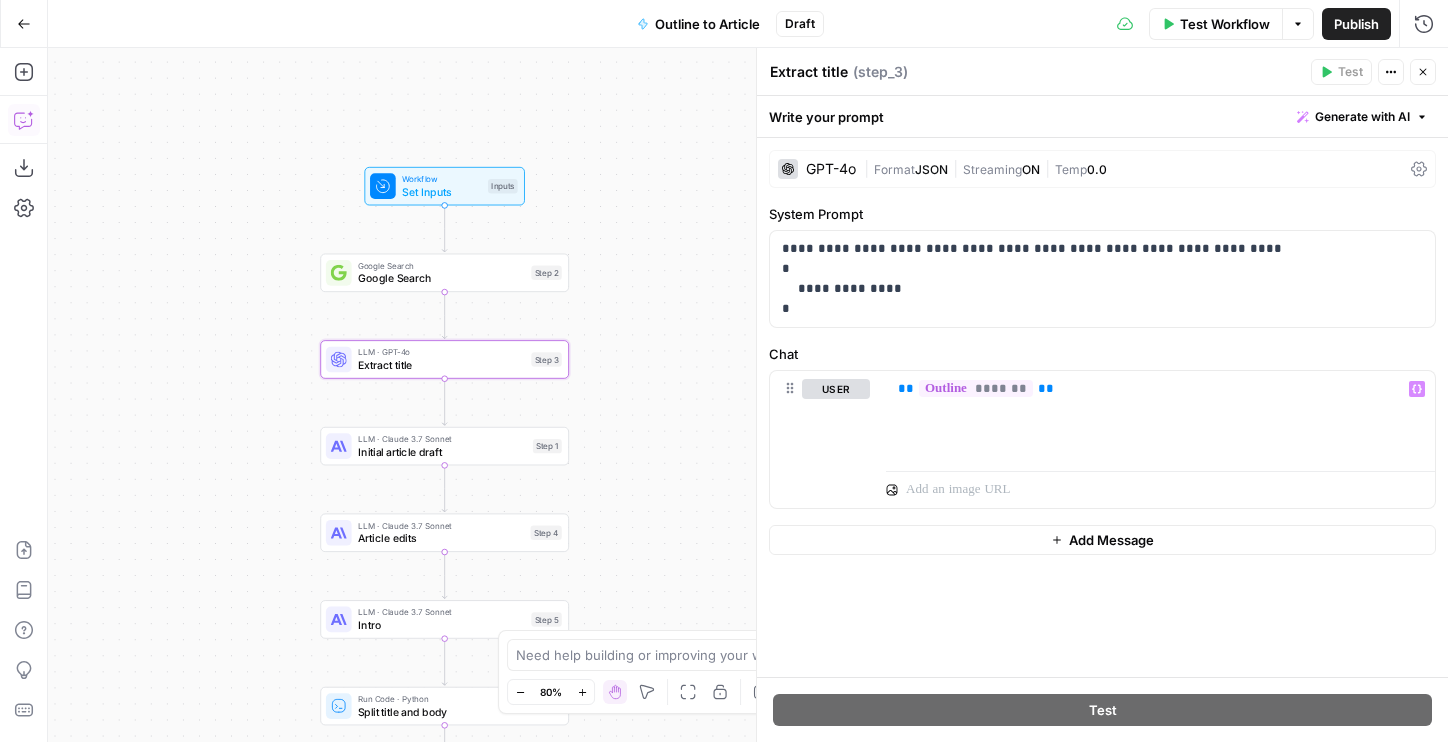 click 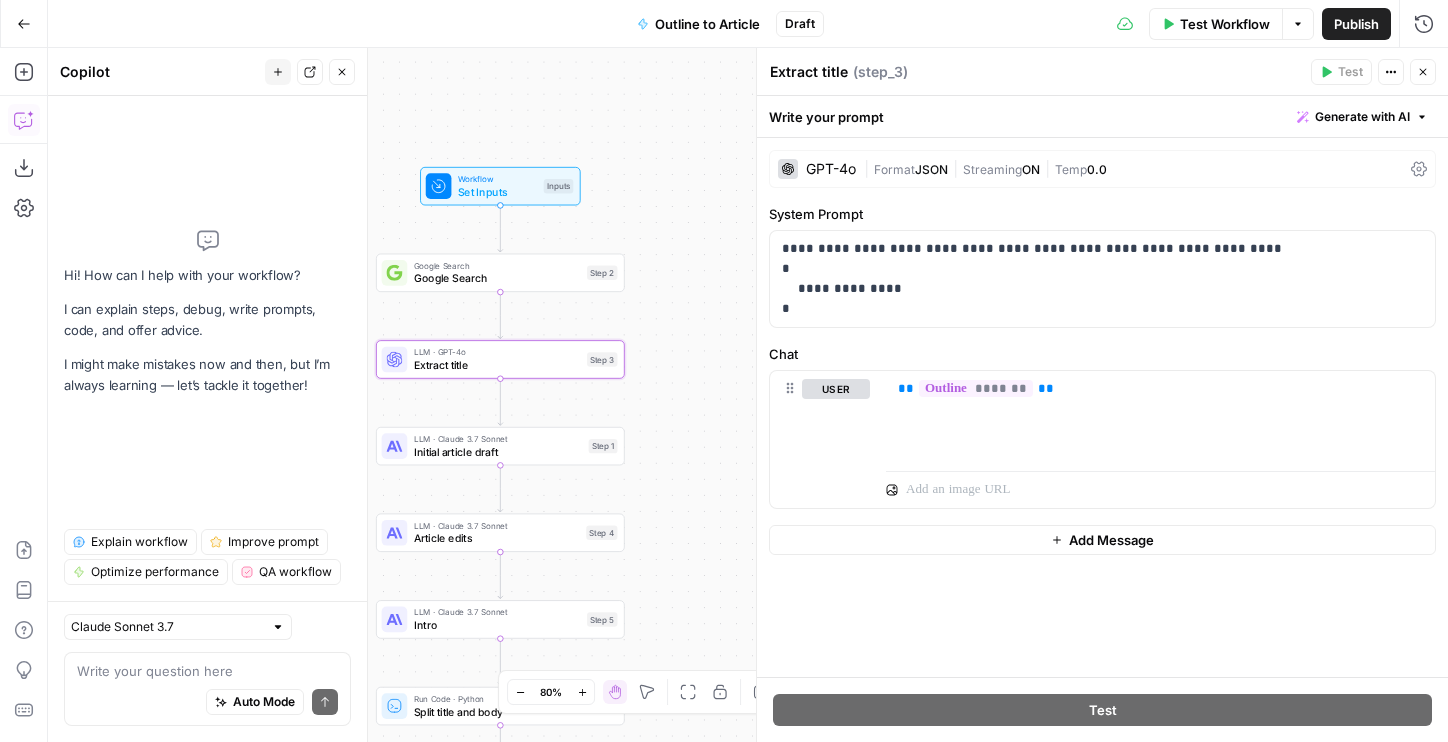 click at bounding box center (207, 671) 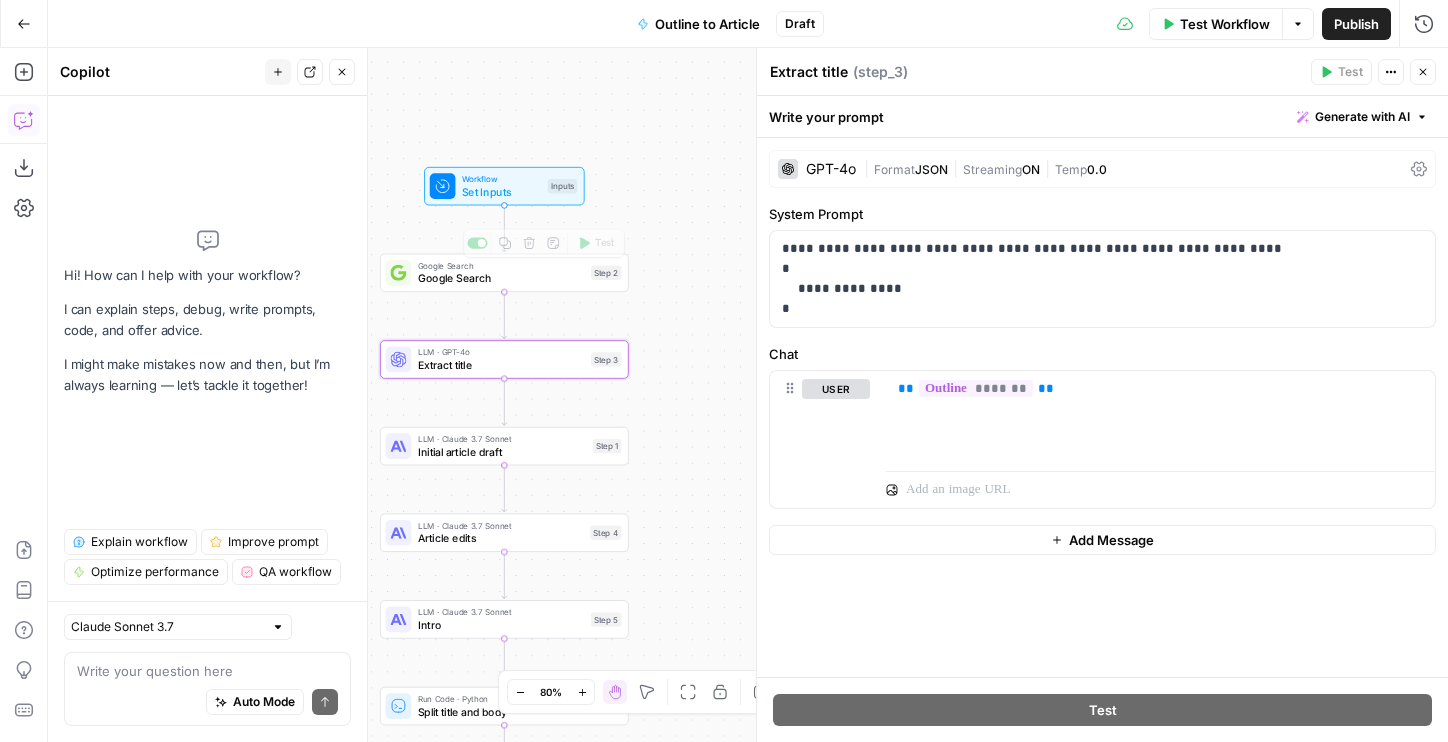 drag, startPoint x: 399, startPoint y: 108, endPoint x: 542, endPoint y: 108, distance: 143 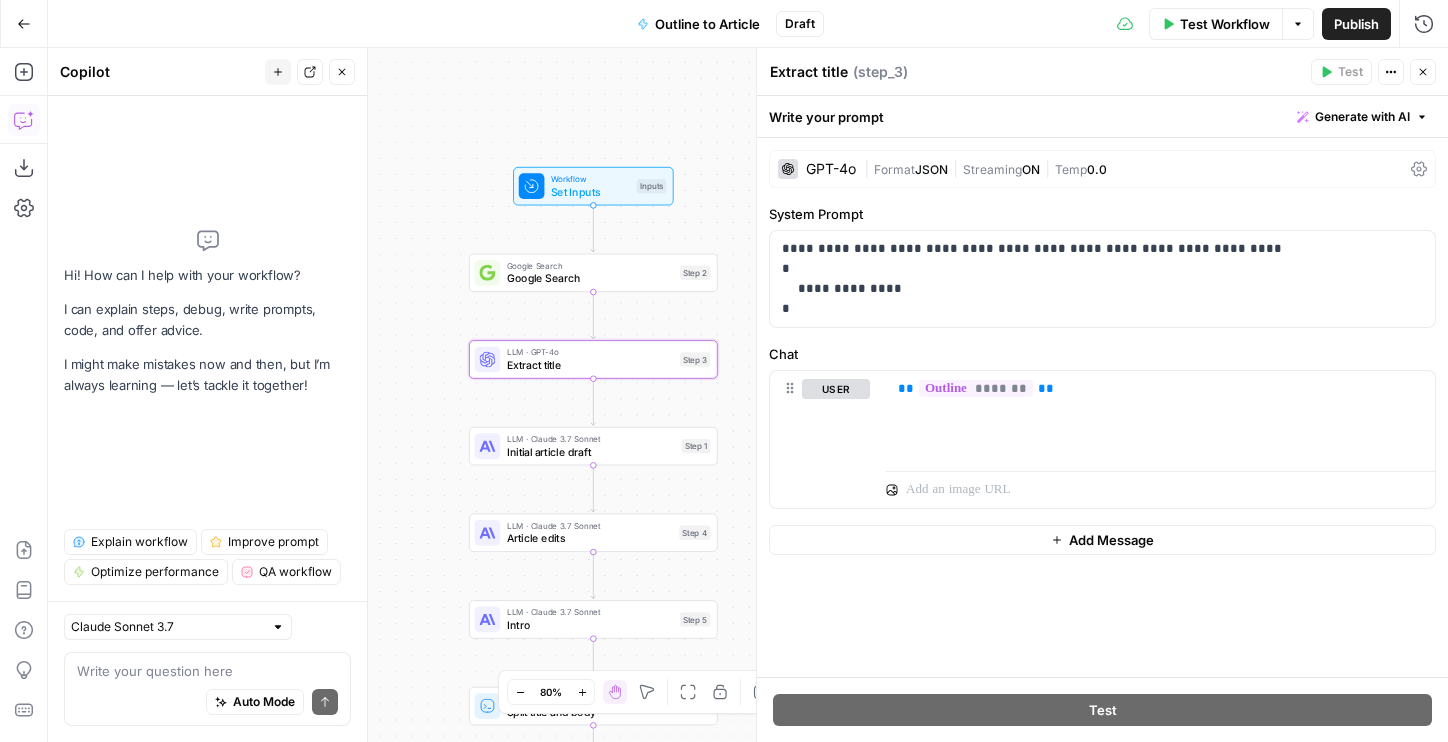 drag, startPoint x: 492, startPoint y: 215, endPoint x: 449, endPoint y: 215, distance: 43 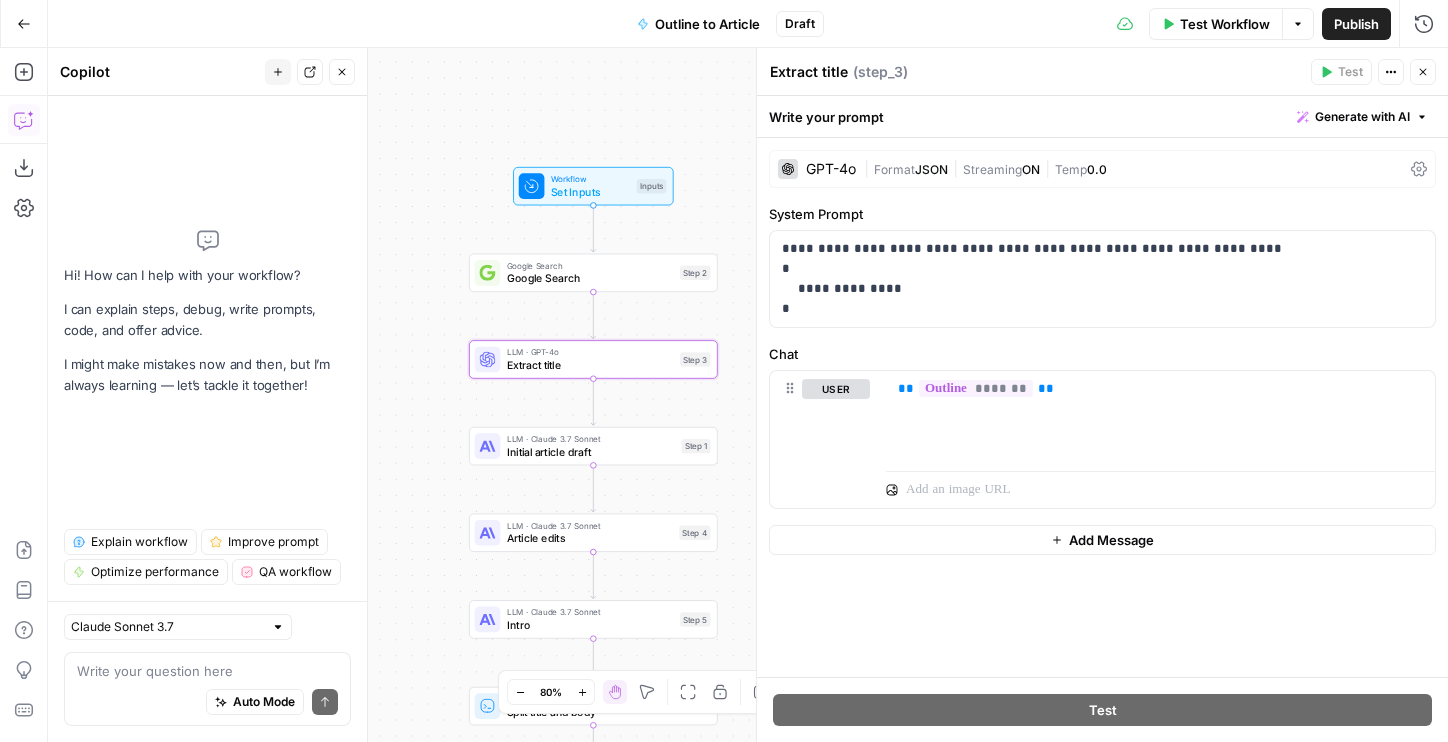 click on "Workflow Set Inputs Inputs Google Search Google Search Step 2 LLM · GPT-4o Extract title Step 3 LLM · Claude 3.7 Sonnet Initial article draft Step 1 LLM · Claude 3.7 Sonnet Article edits Step 4 LLM · Claude 3.7 Sonnet Intro Step 5 Run Code · Python Split title and body Step 6 Write Liquid Text Combine article Step 7 Format JSON Format JSON Step 9 End Output" at bounding box center [748, 395] 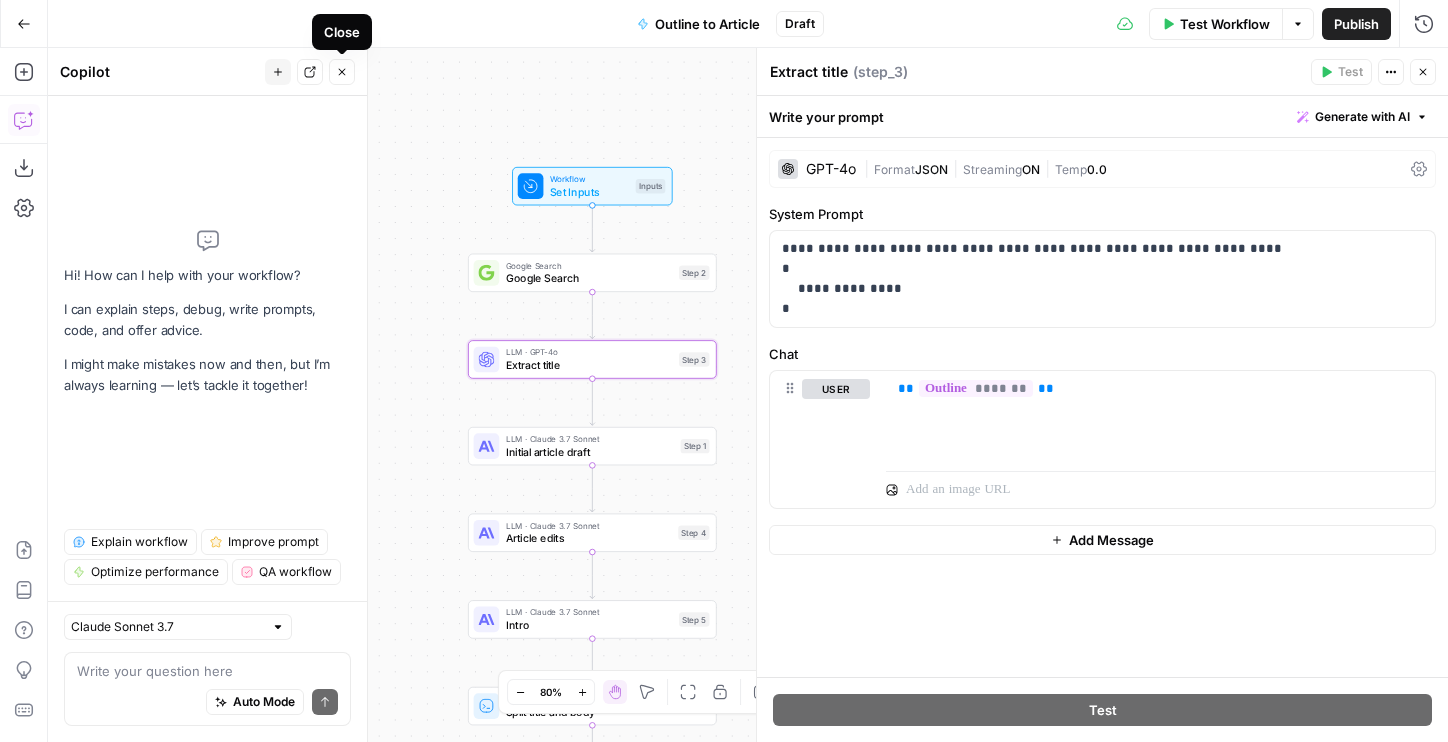click 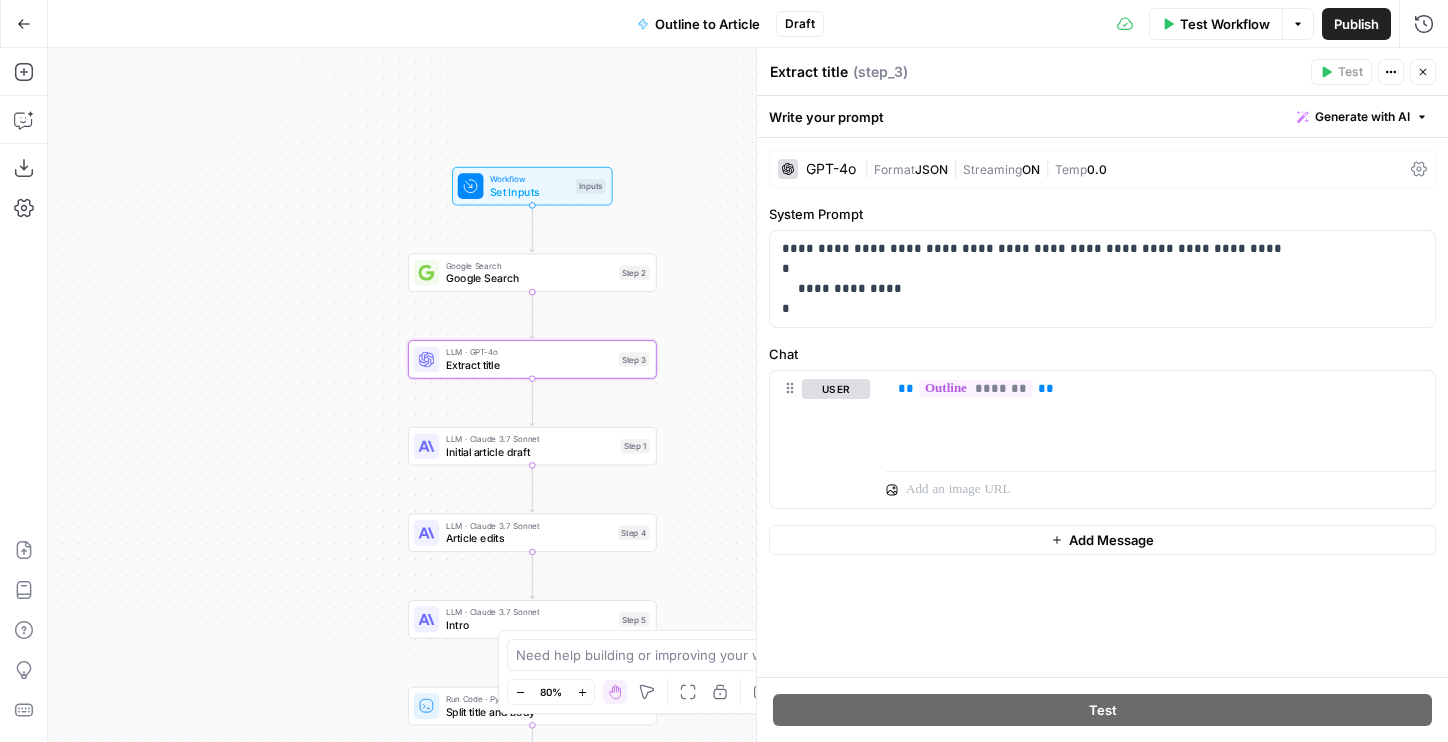 drag, startPoint x: 375, startPoint y: 416, endPoint x: 255, endPoint y: 416, distance: 120 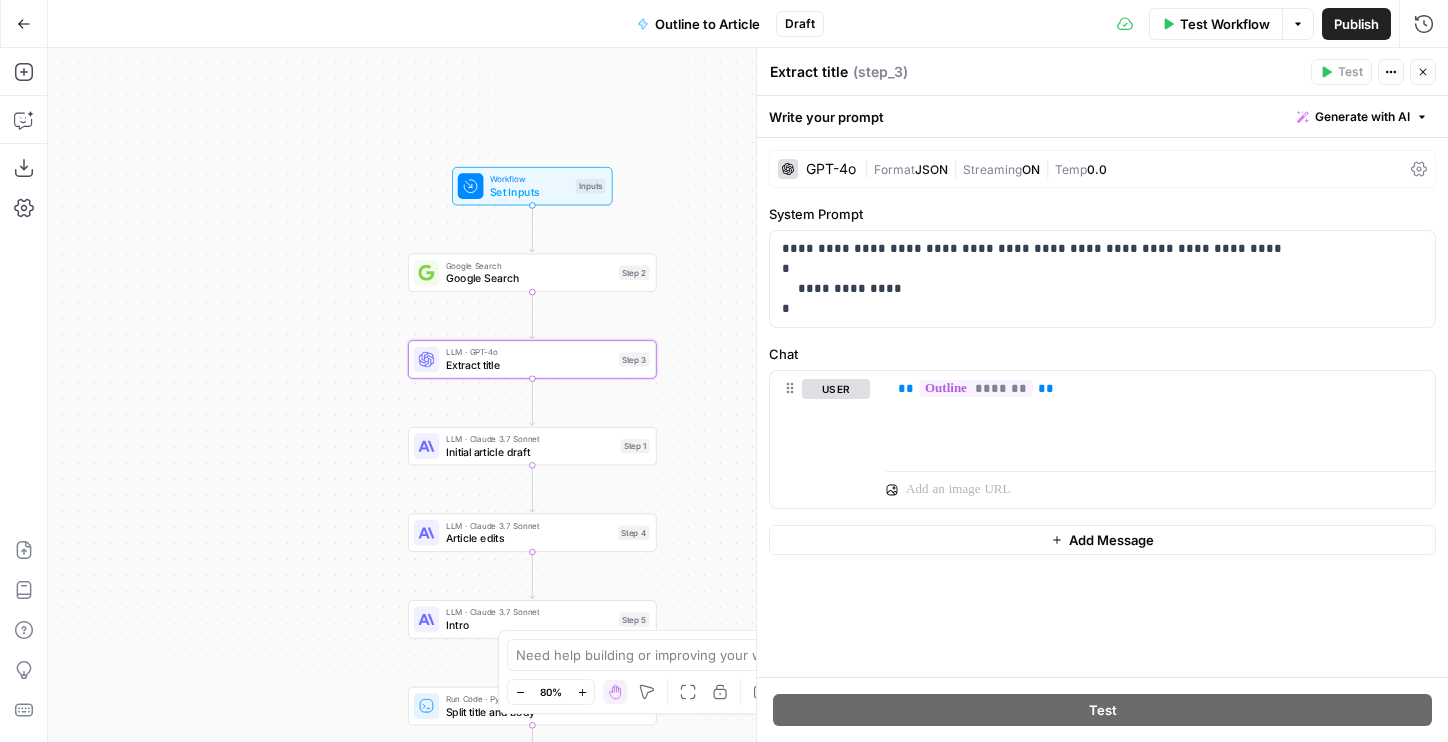 click on "Workflow Set Inputs Inputs Google Search Google Search Step 2 LLM · GPT-4o Extract title Step 3 LLM · Claude 3.7 Sonnet Initial article draft Step 1 LLM · Claude 3.7 Sonnet Article edits Step 4 LLM · Claude 3.7 Sonnet Intro Step 5 Run Code · Python Split title and body Step 6 Write Liquid Text Combine article Step 7 Format JSON Format JSON Step 9 End Output" at bounding box center (748, 395) 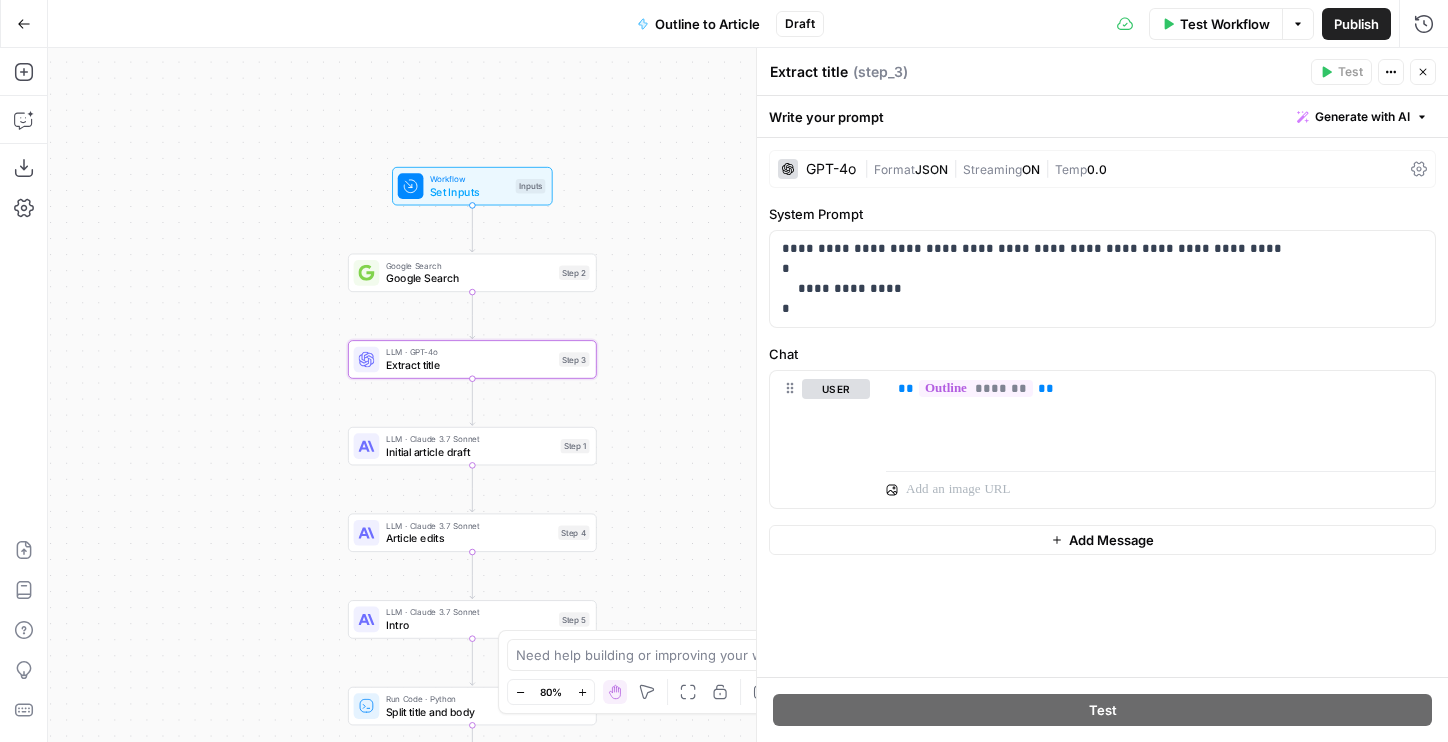 click 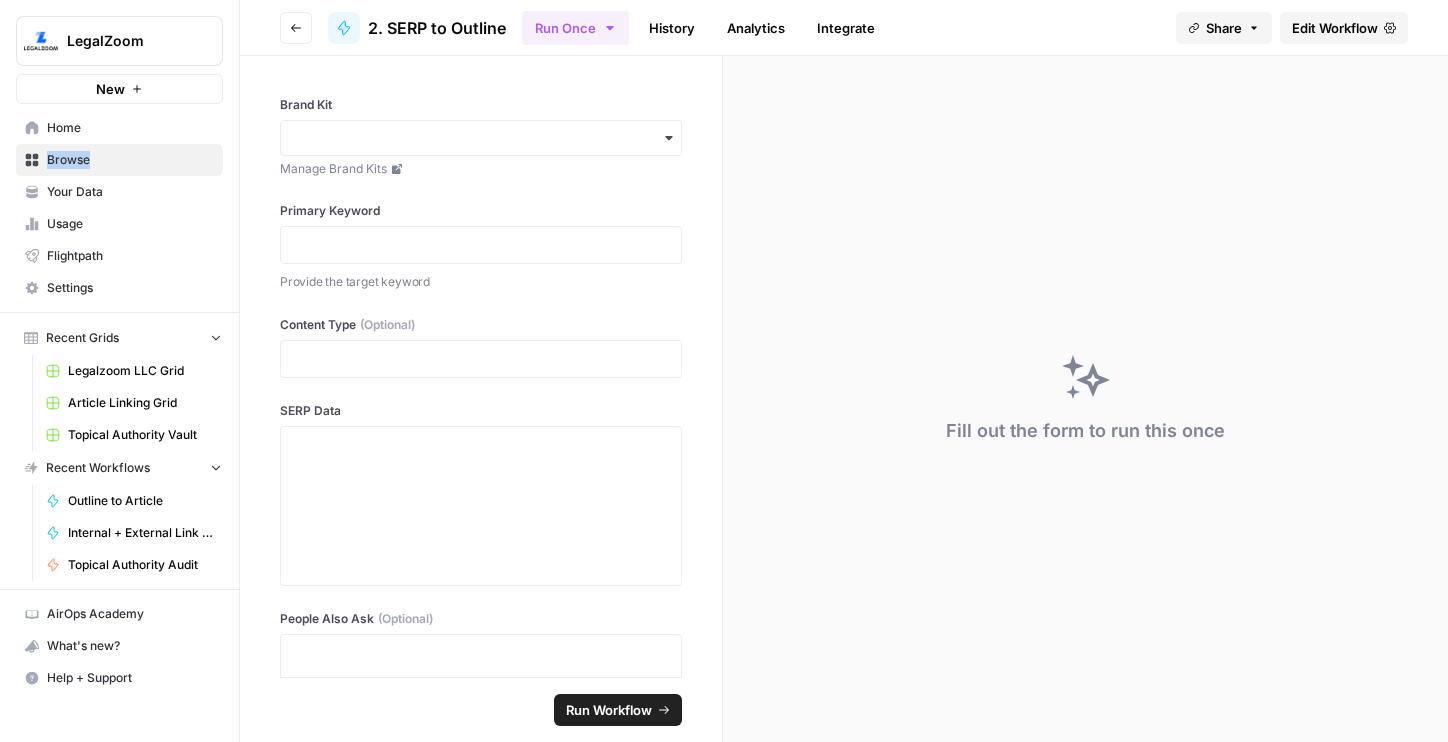 click on "Home" at bounding box center (130, 128) 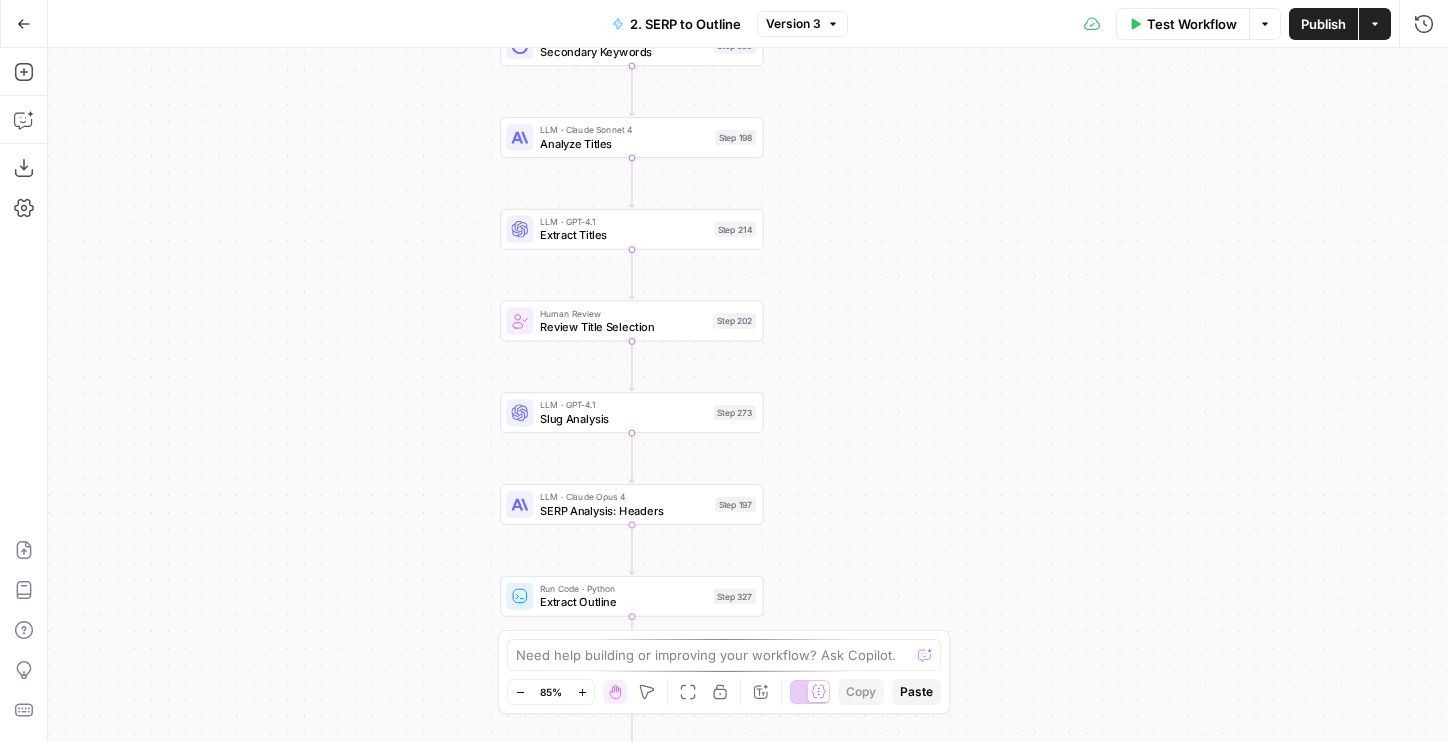 click on "SERP Analysis: Headers" at bounding box center (624, 510) 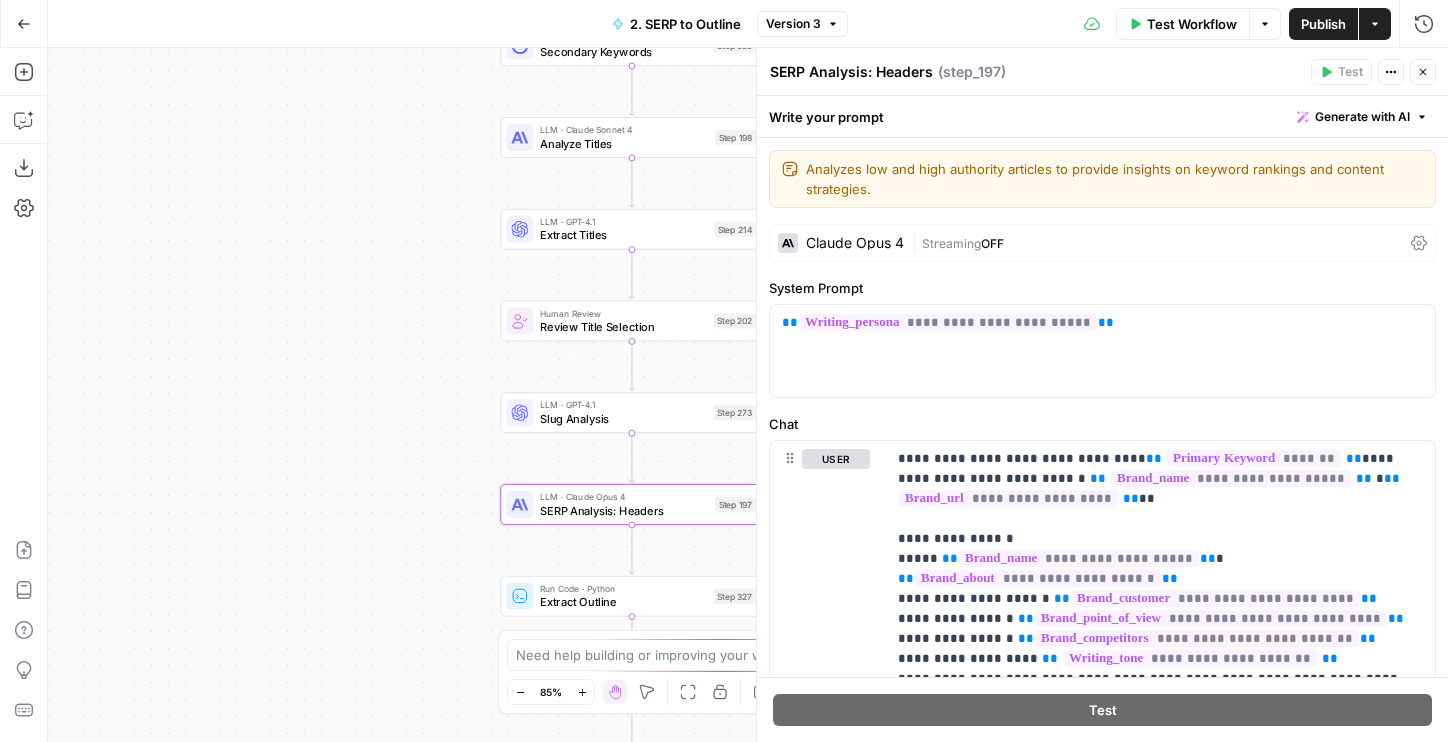 click on "Claude Opus 4" at bounding box center [855, 243] 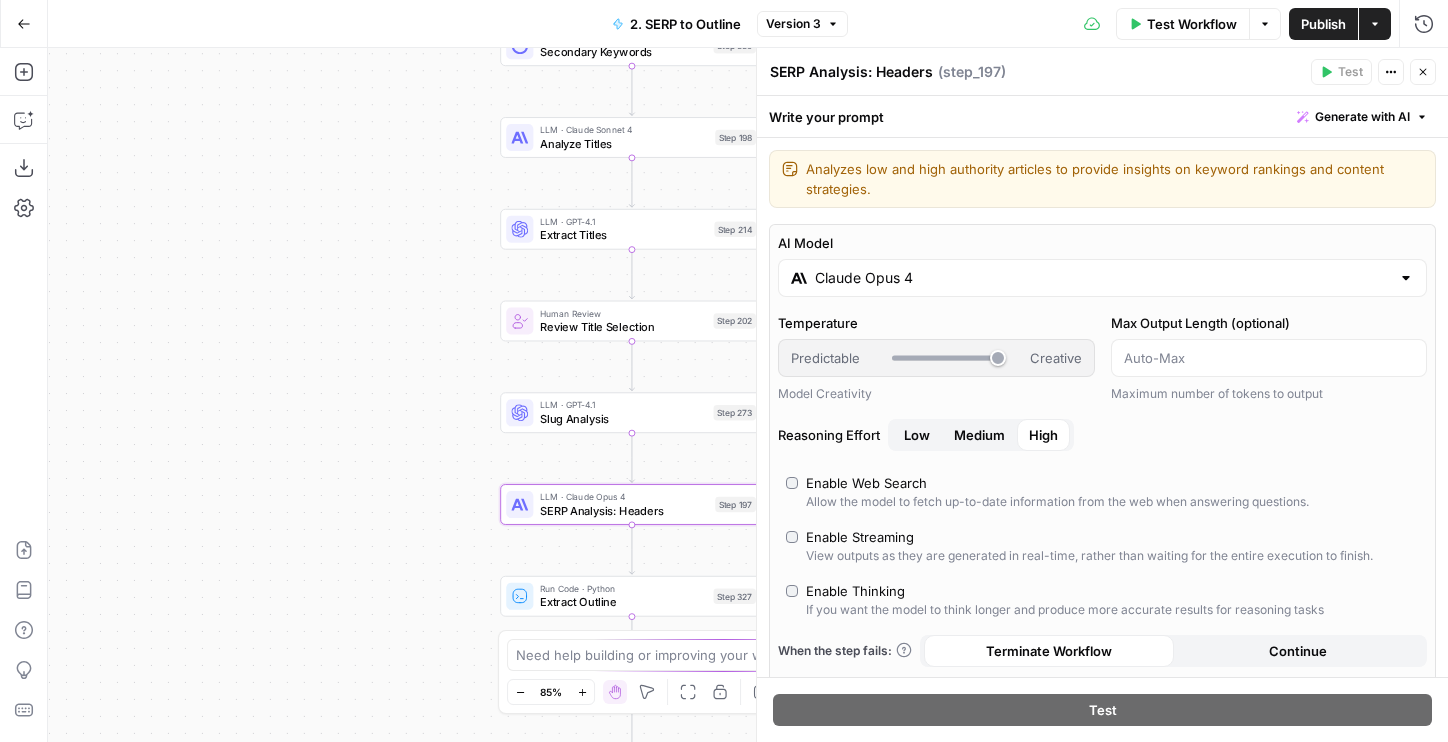 scroll, scrollTop: 29, scrollLeft: 0, axis: vertical 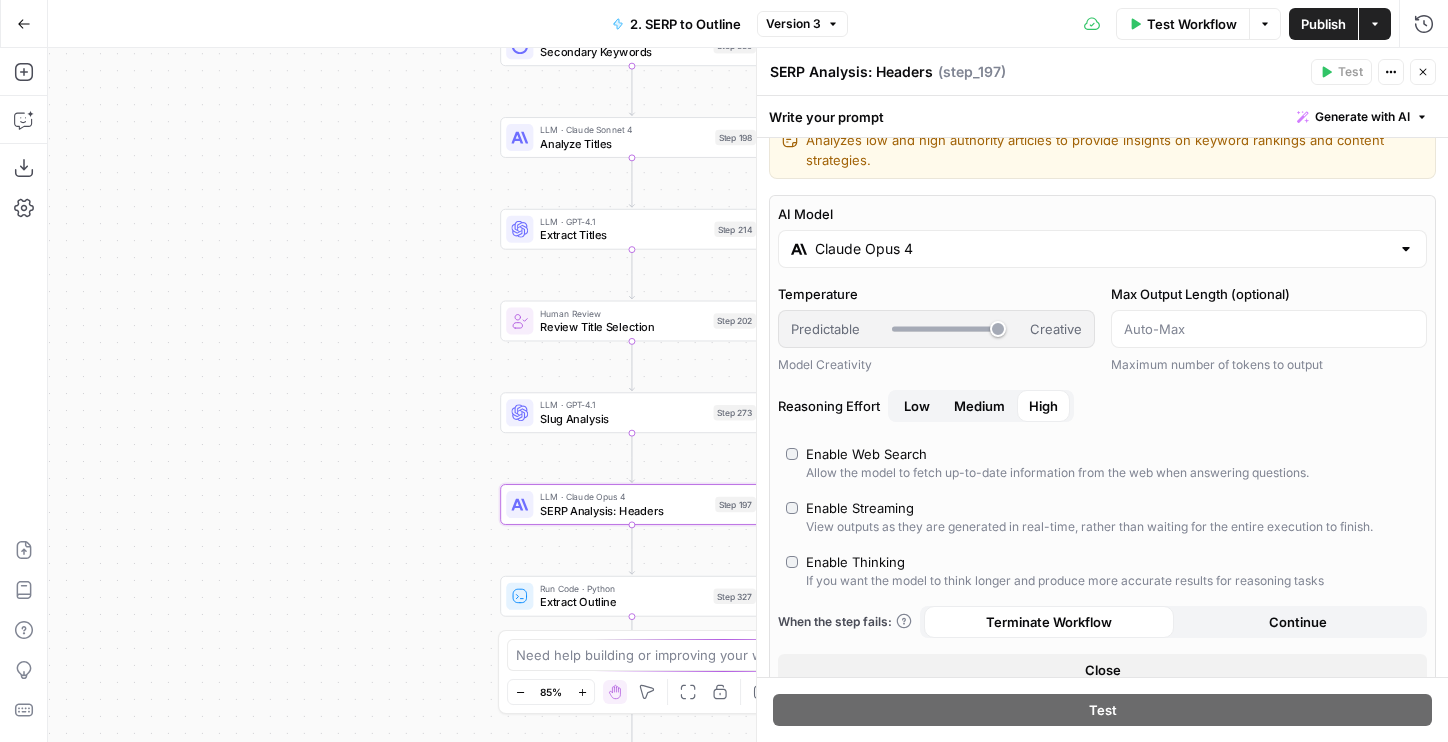 click on "Claude Opus 4" at bounding box center [1102, 249] 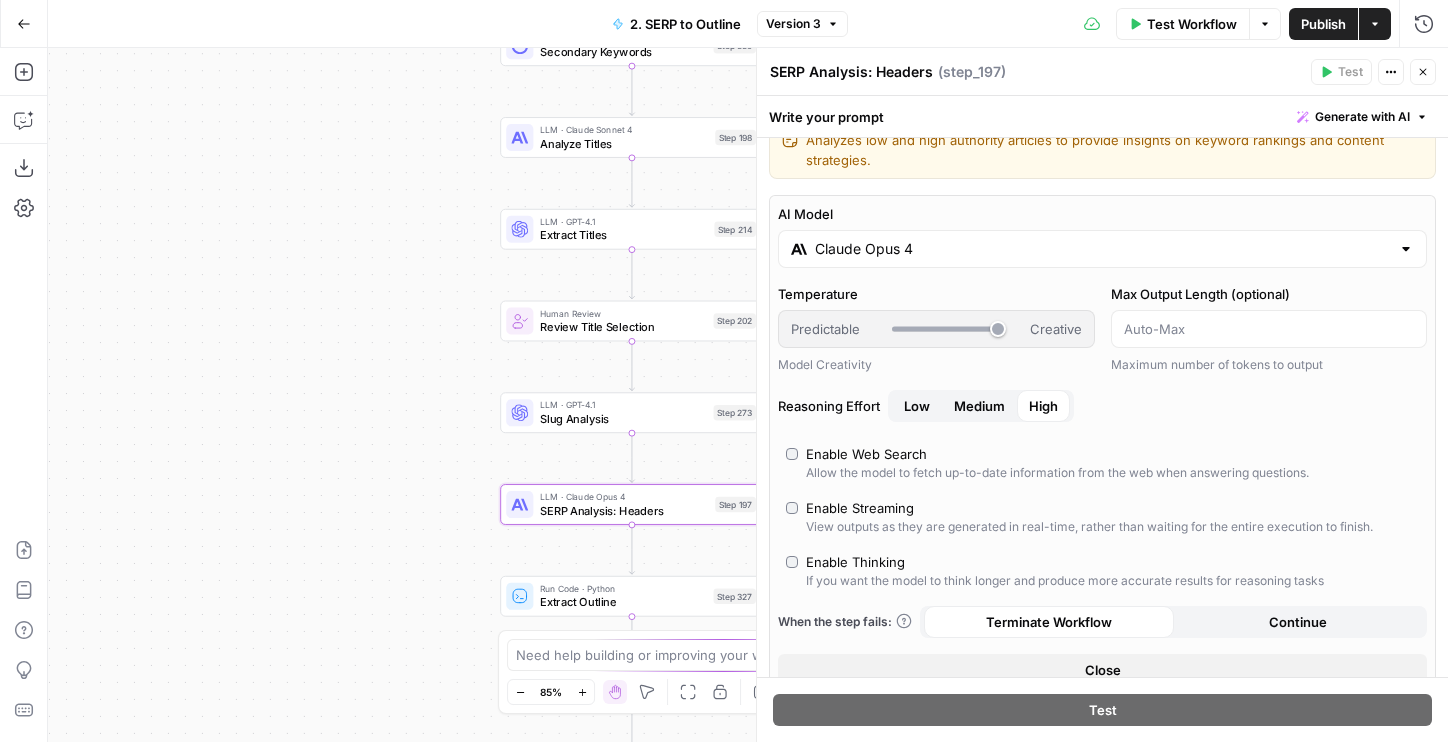 click on "**********" at bounding box center (1102, 407) 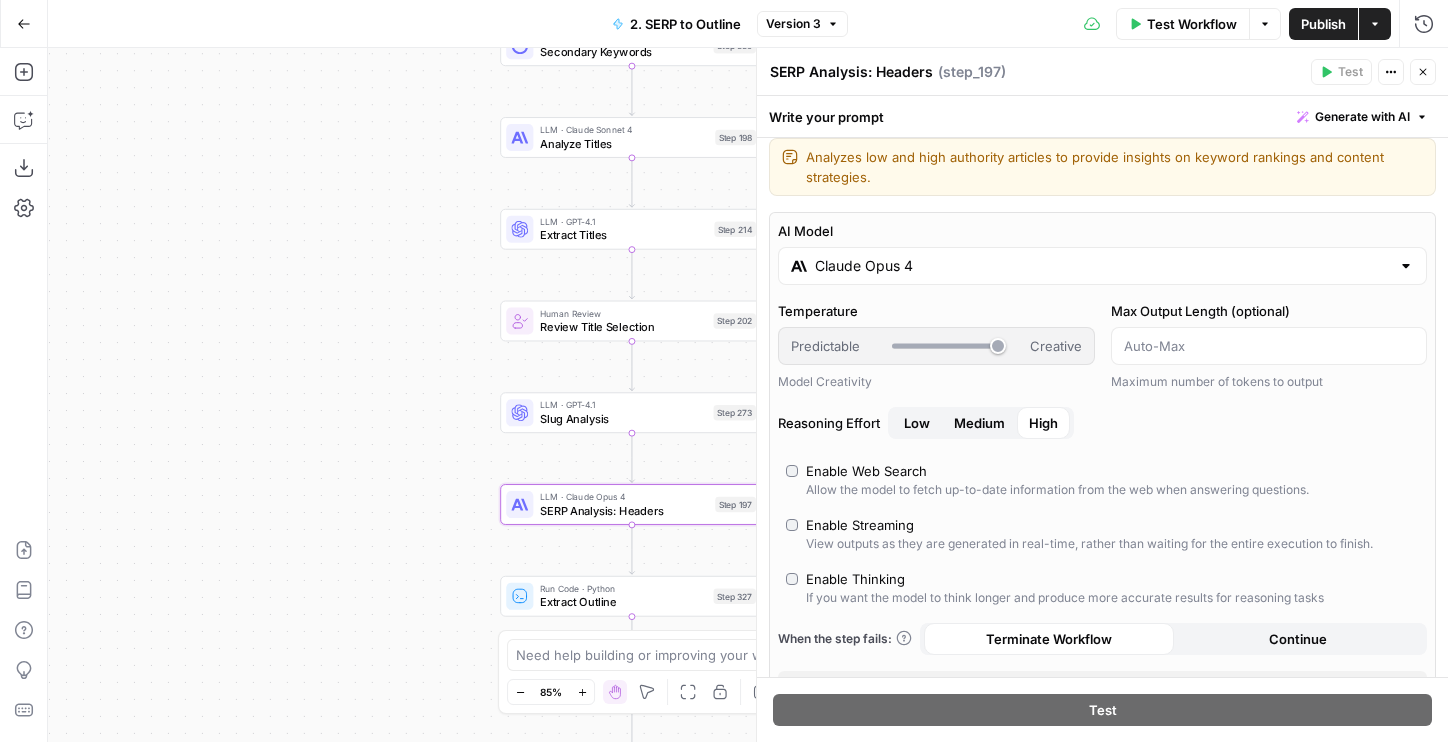 scroll, scrollTop: 11, scrollLeft: 0, axis: vertical 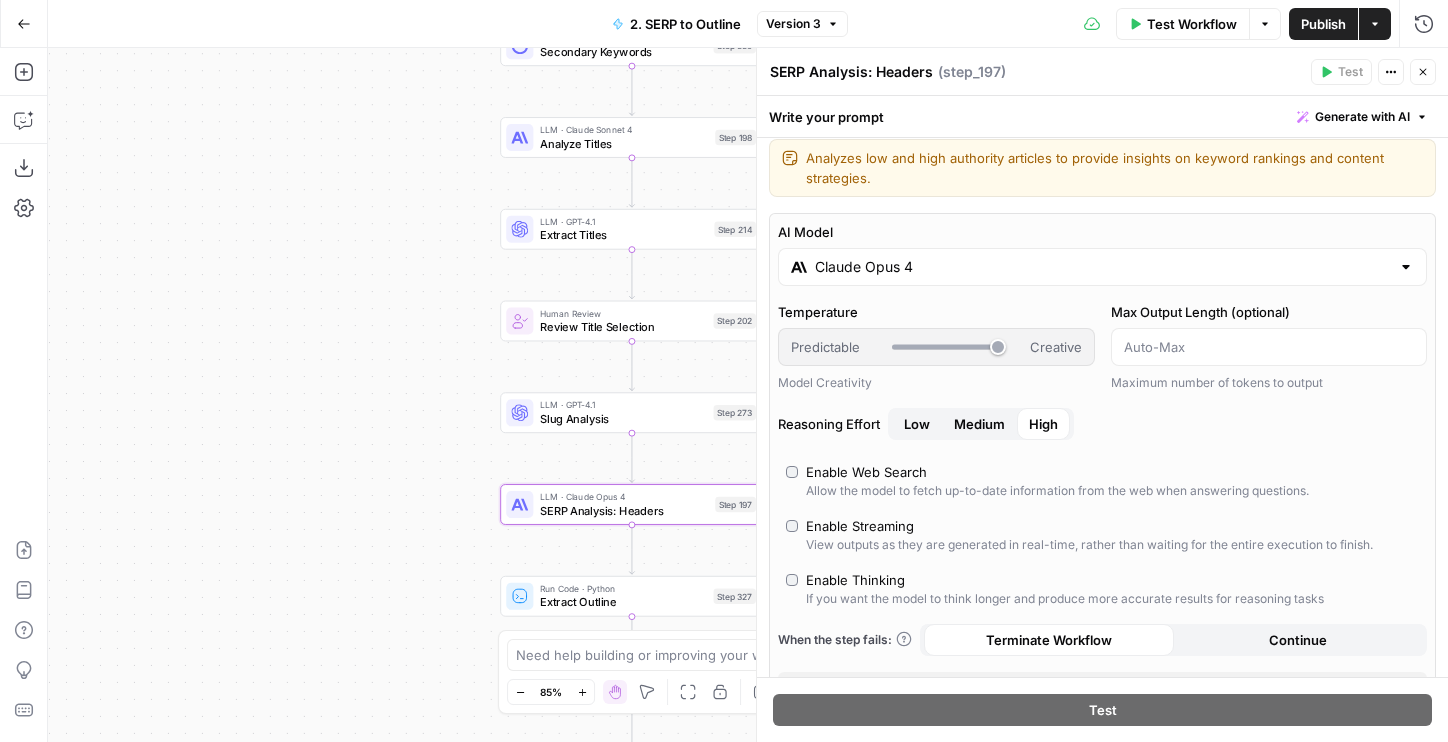 click on "Claude Opus 4" at bounding box center [1102, 267] 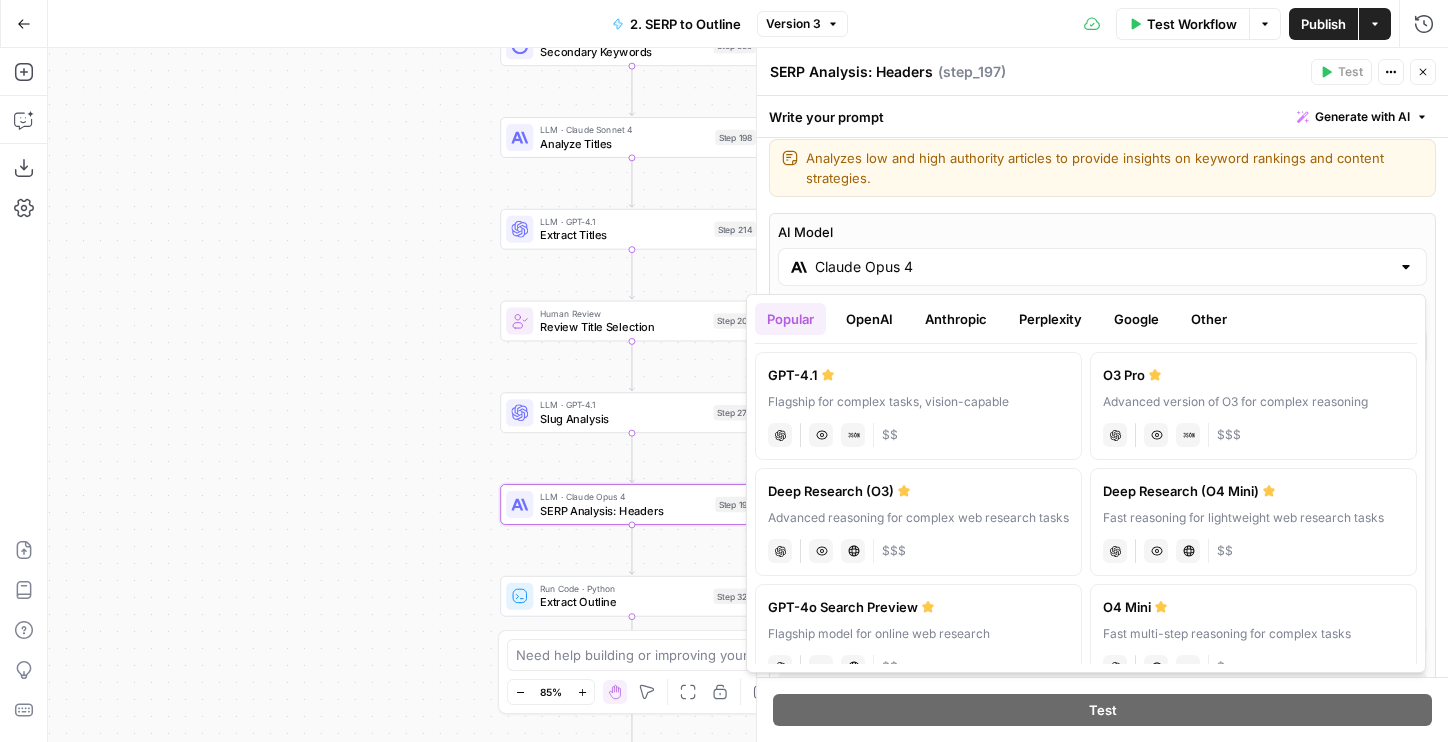 click on "OpenAI" at bounding box center [869, 319] 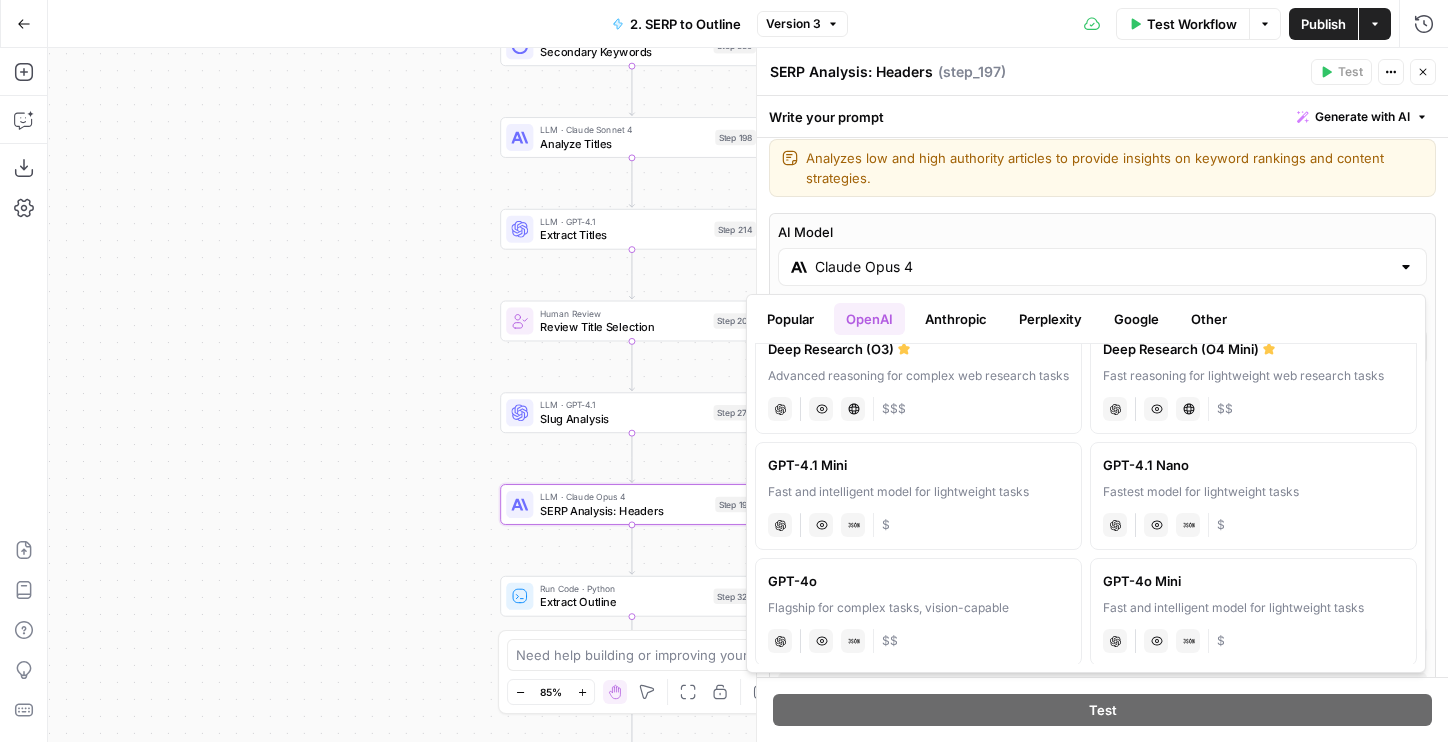 scroll, scrollTop: 0, scrollLeft: 0, axis: both 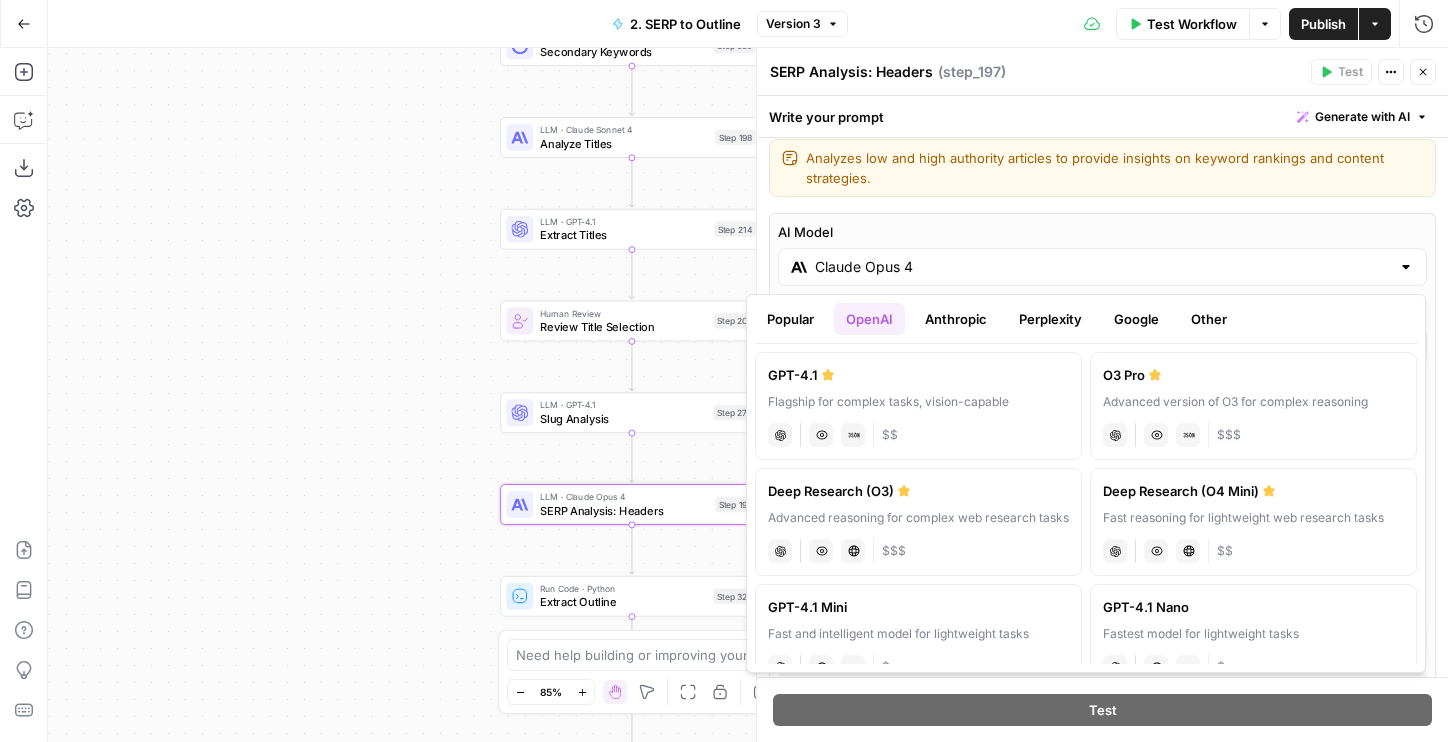 click on "Anthropic" at bounding box center (956, 319) 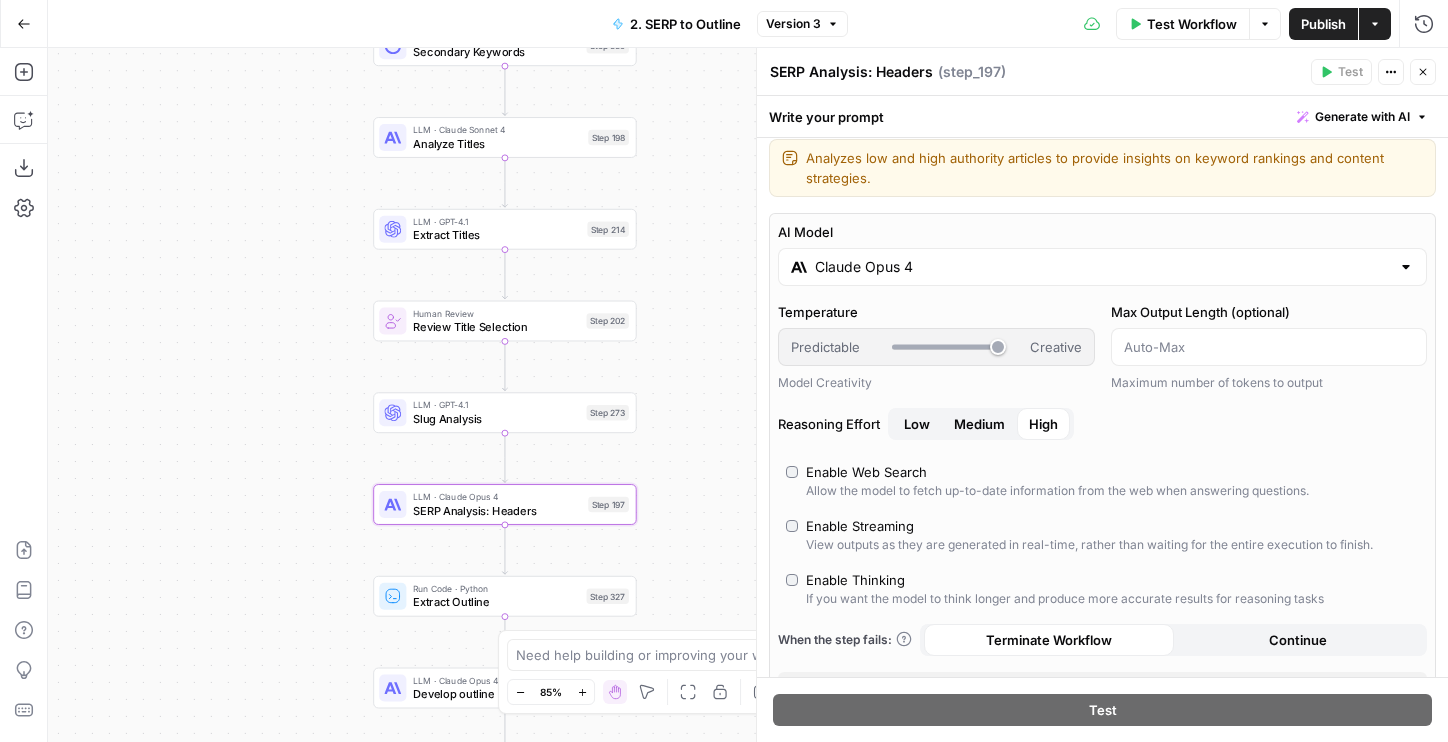drag, startPoint x: 467, startPoint y: 339, endPoint x: 292, endPoint y: 339, distance: 175 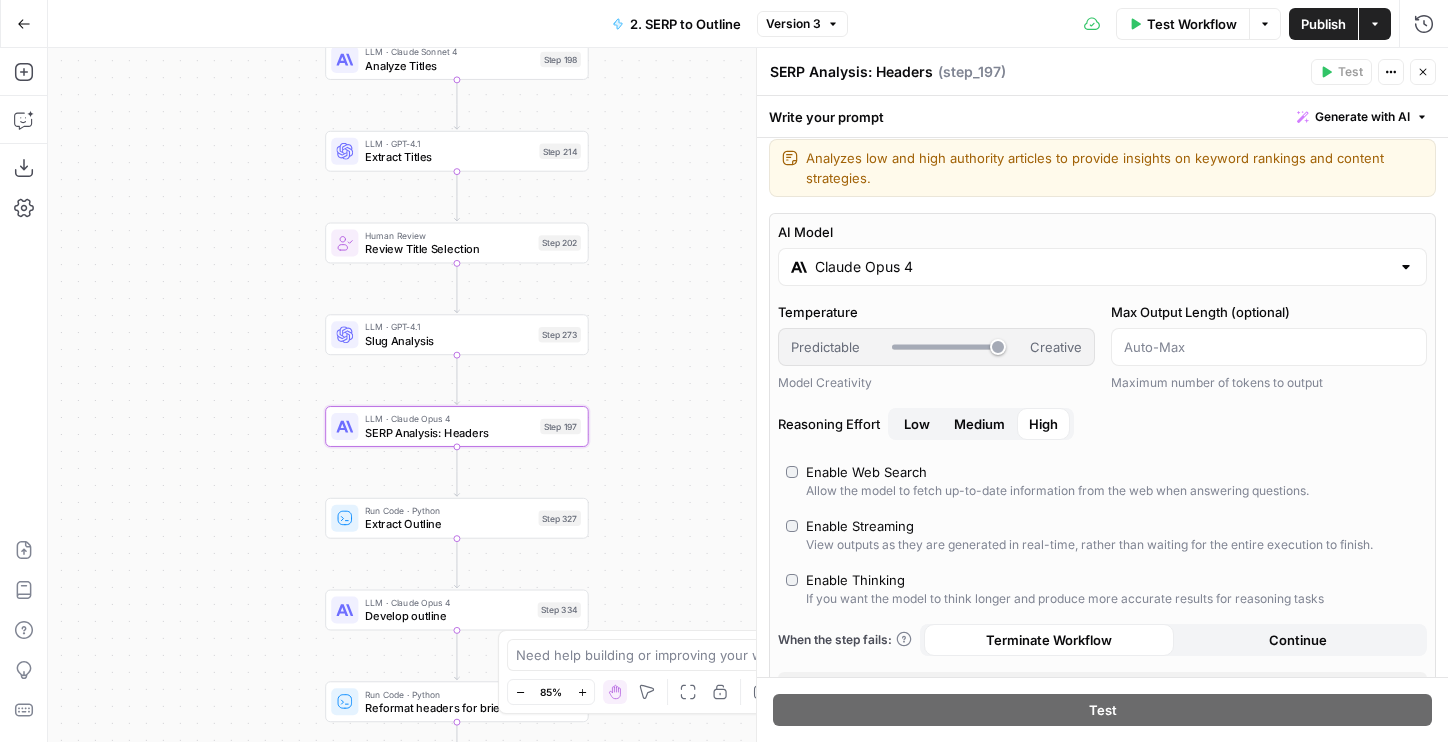 drag, startPoint x: 705, startPoint y: 496, endPoint x: 705, endPoint y: 418, distance: 78 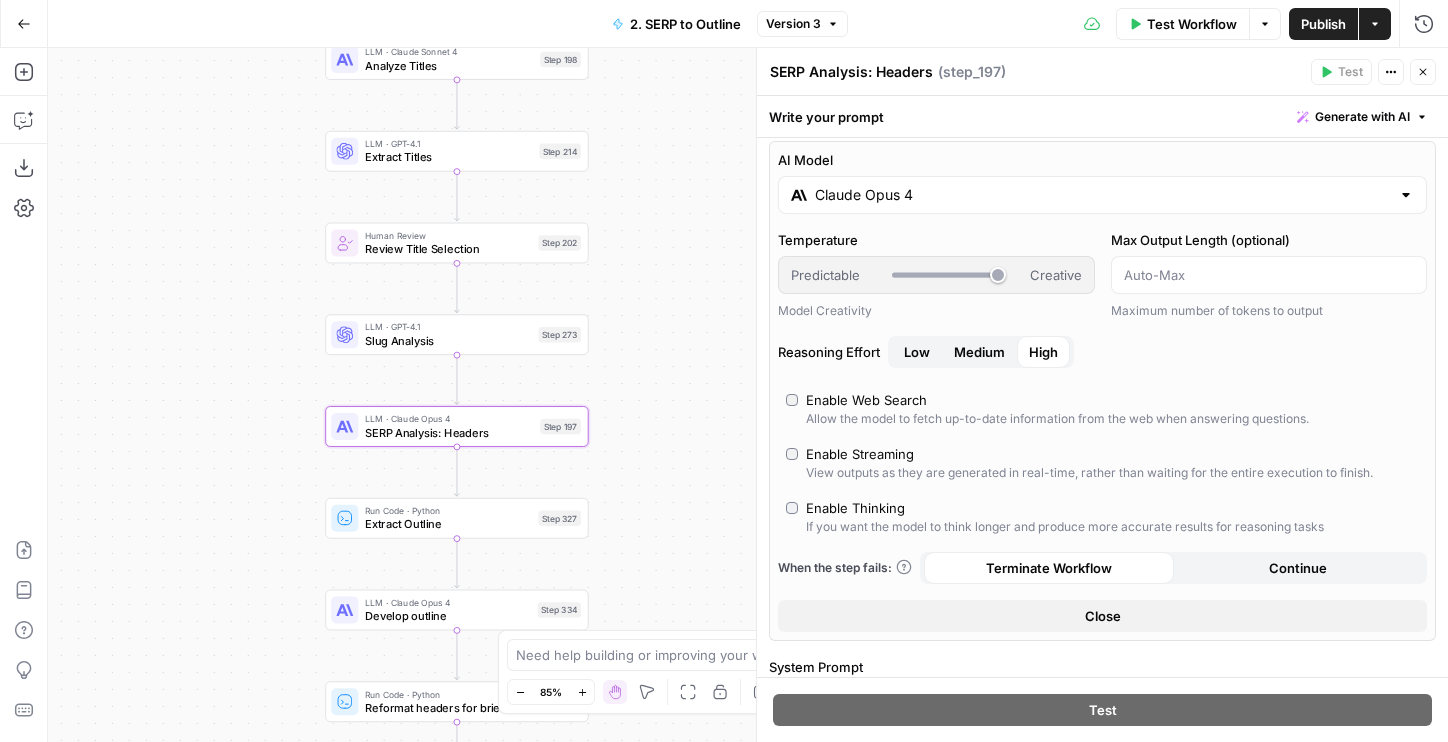 scroll, scrollTop: 125, scrollLeft: 0, axis: vertical 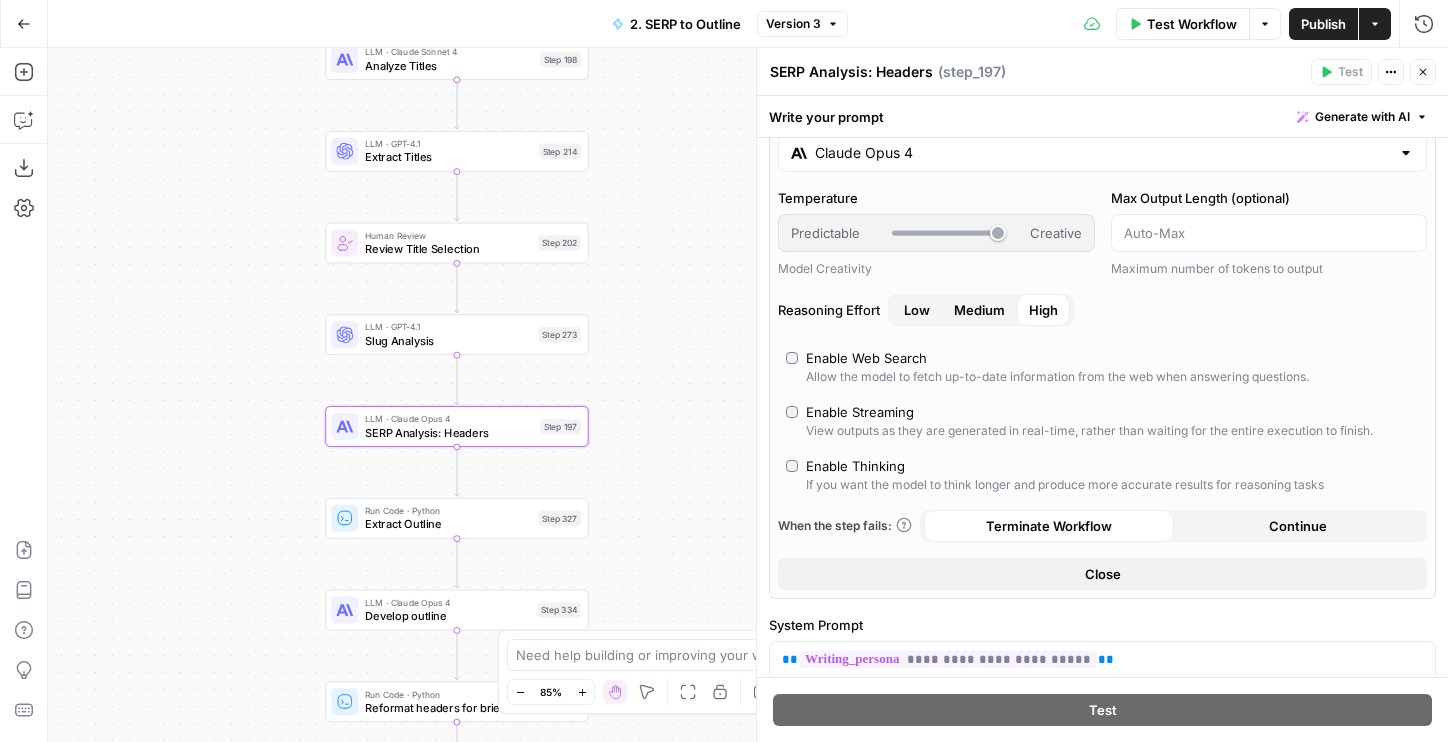click on "Close" at bounding box center (1102, 574) 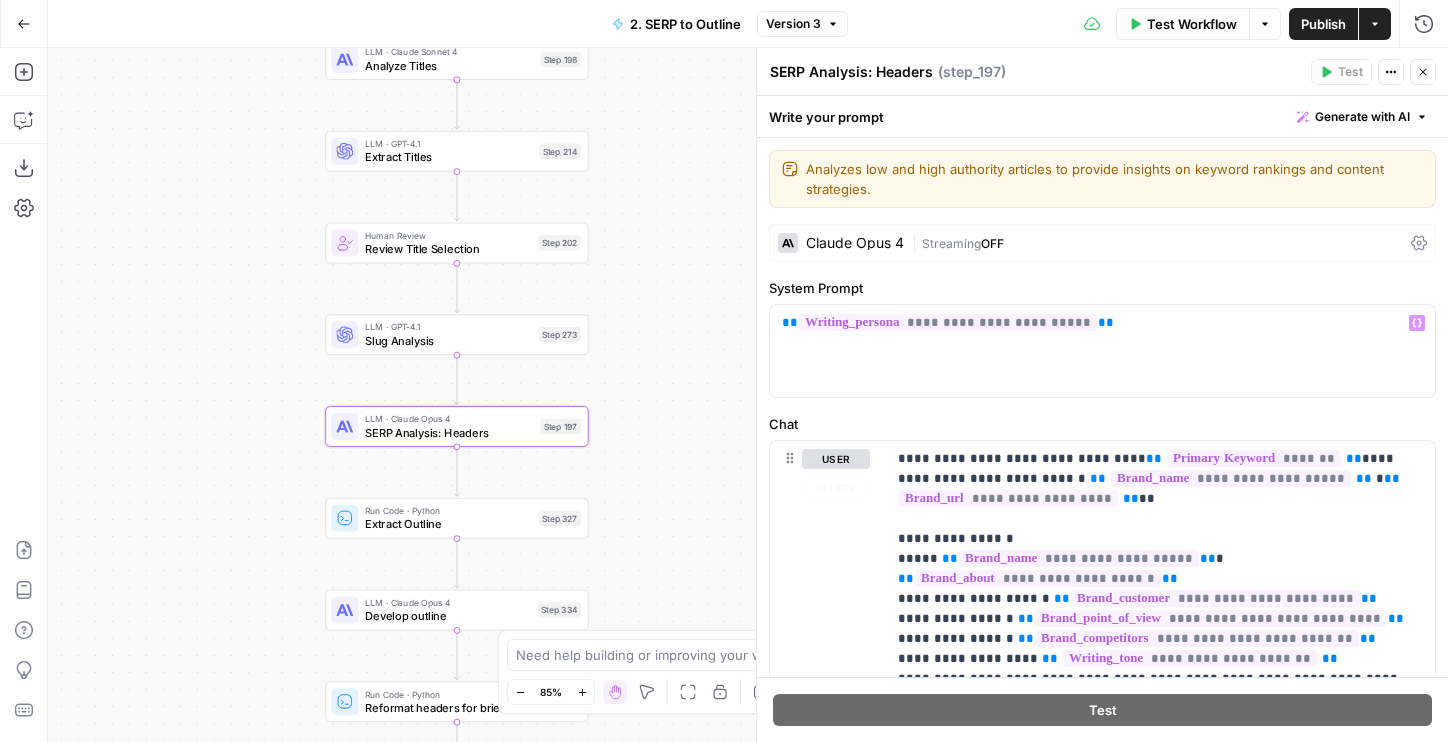 scroll, scrollTop: 250, scrollLeft: 0, axis: vertical 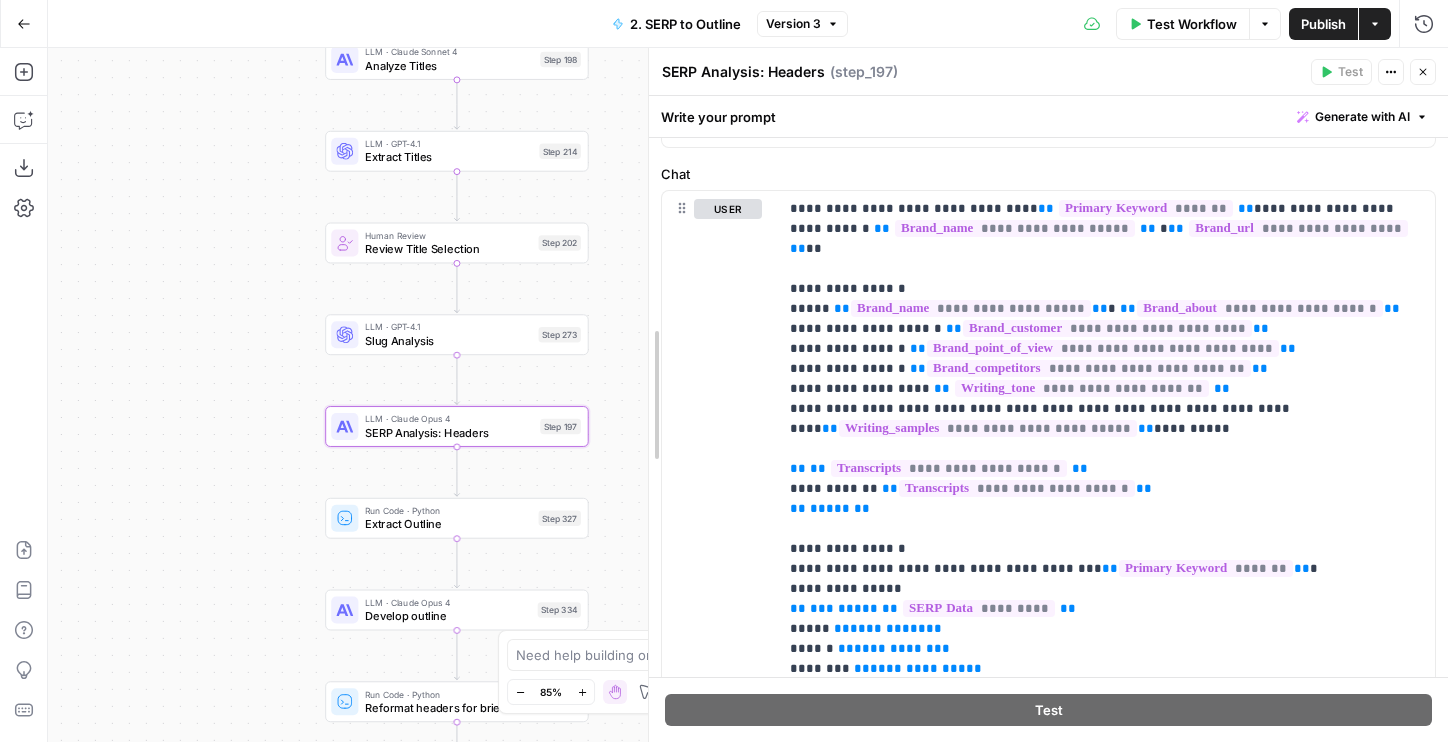 drag, startPoint x: 755, startPoint y: 350, endPoint x: 449, endPoint y: 350, distance: 306 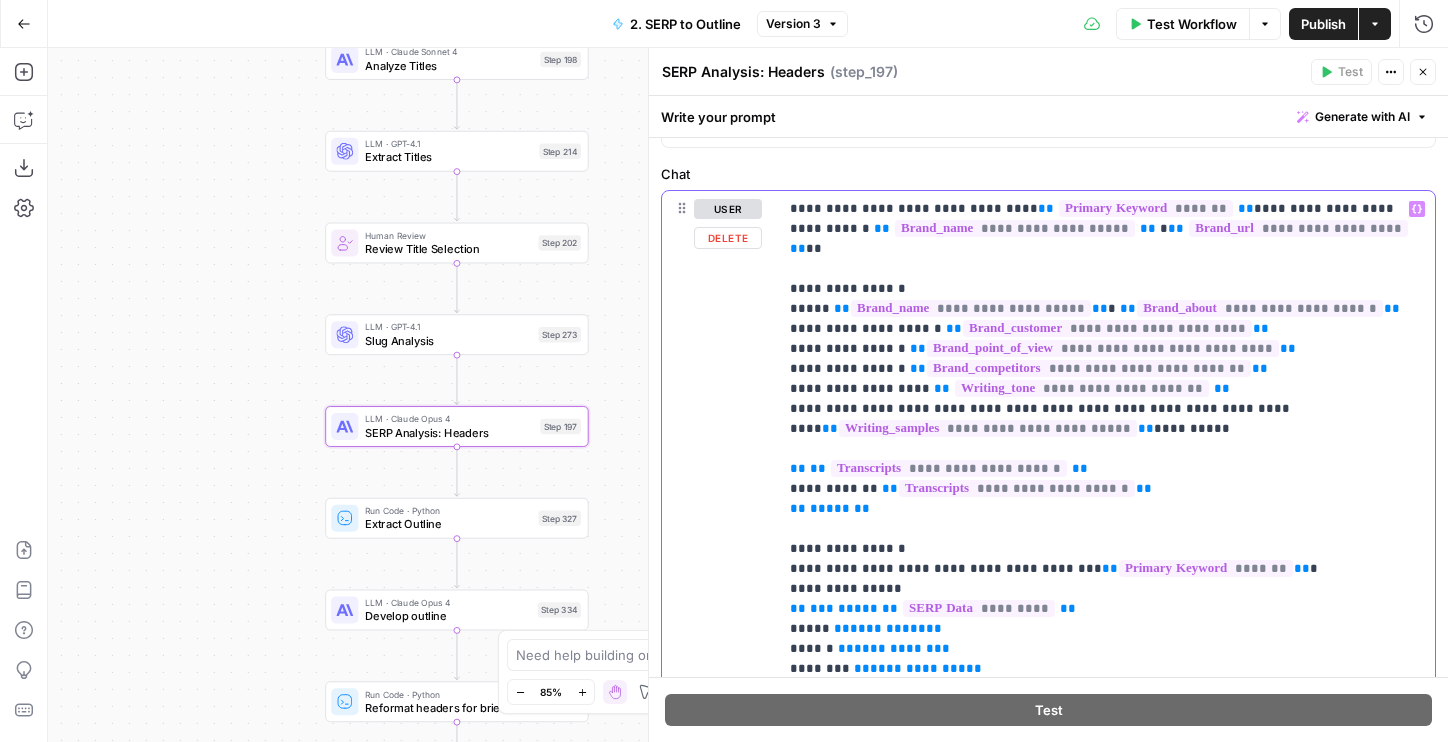 drag, startPoint x: 1361, startPoint y: 245, endPoint x: 983, endPoint y: 148, distance: 390.24734 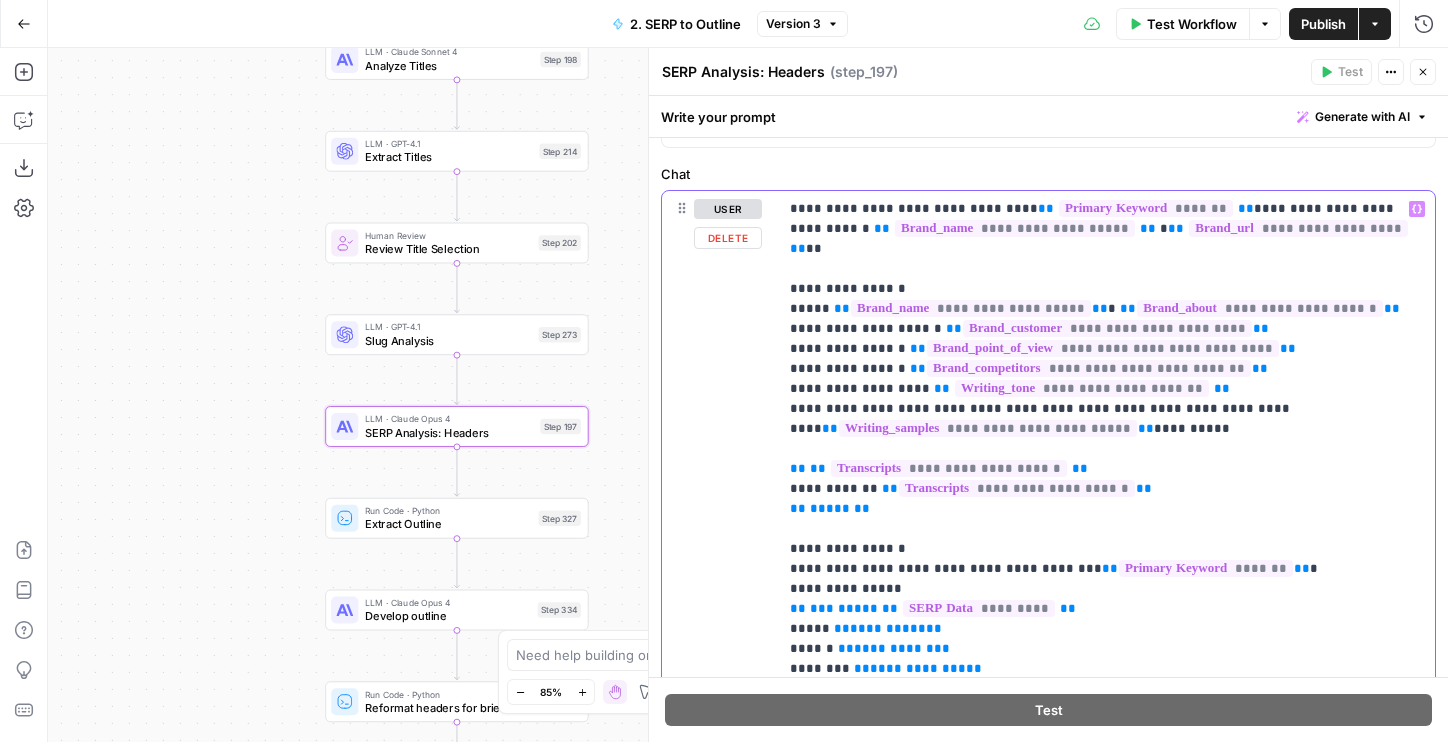 click on "**********" at bounding box center [1048, 407] 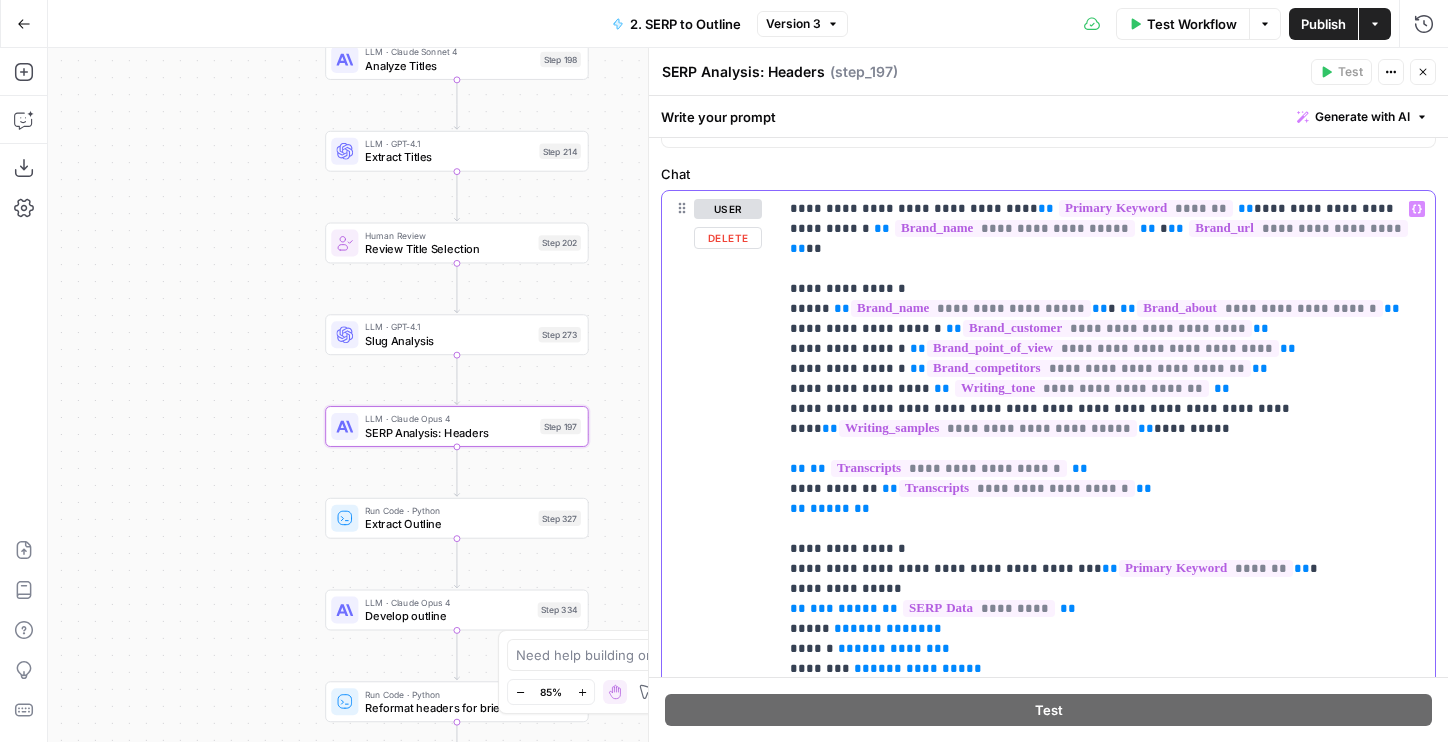 click on "**********" at bounding box center [1106, 1669] 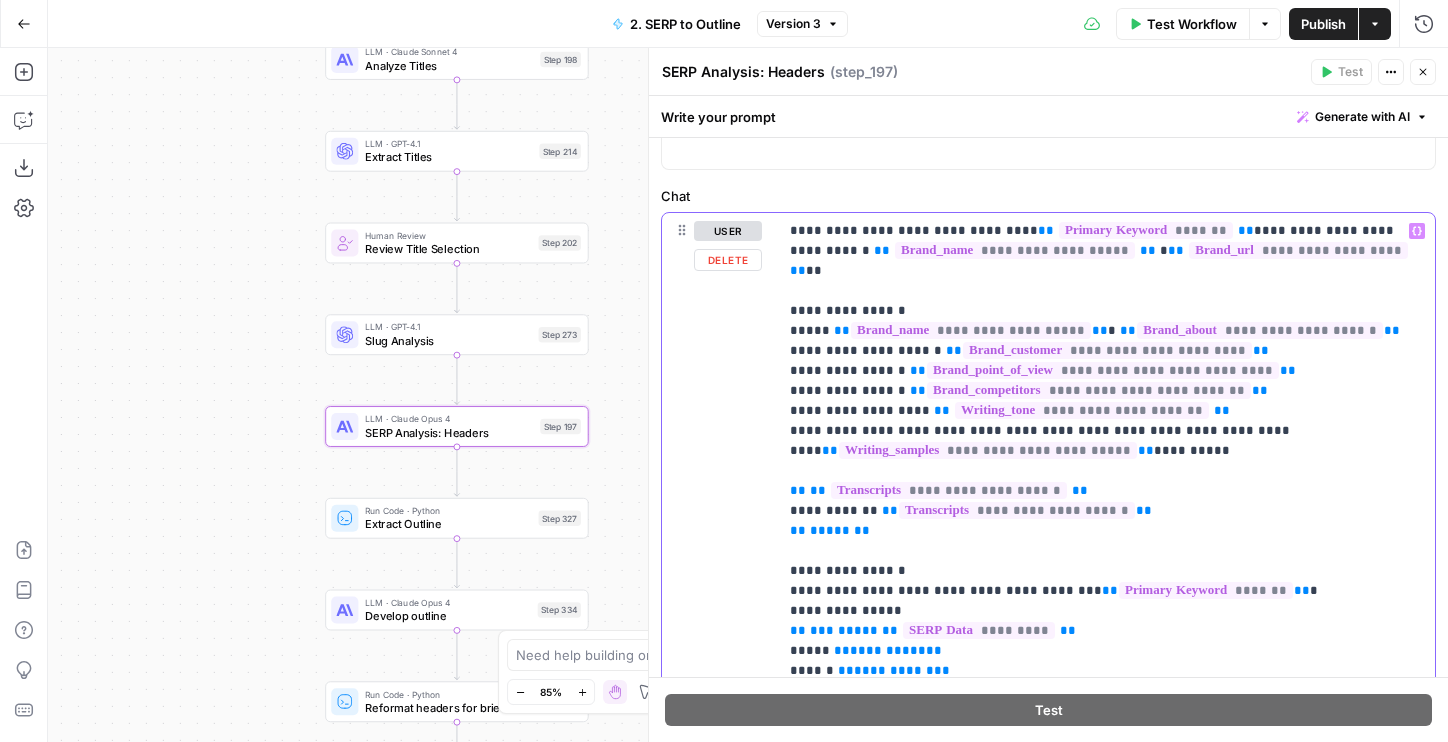 click on "**********" at bounding box center [1106, 1691] 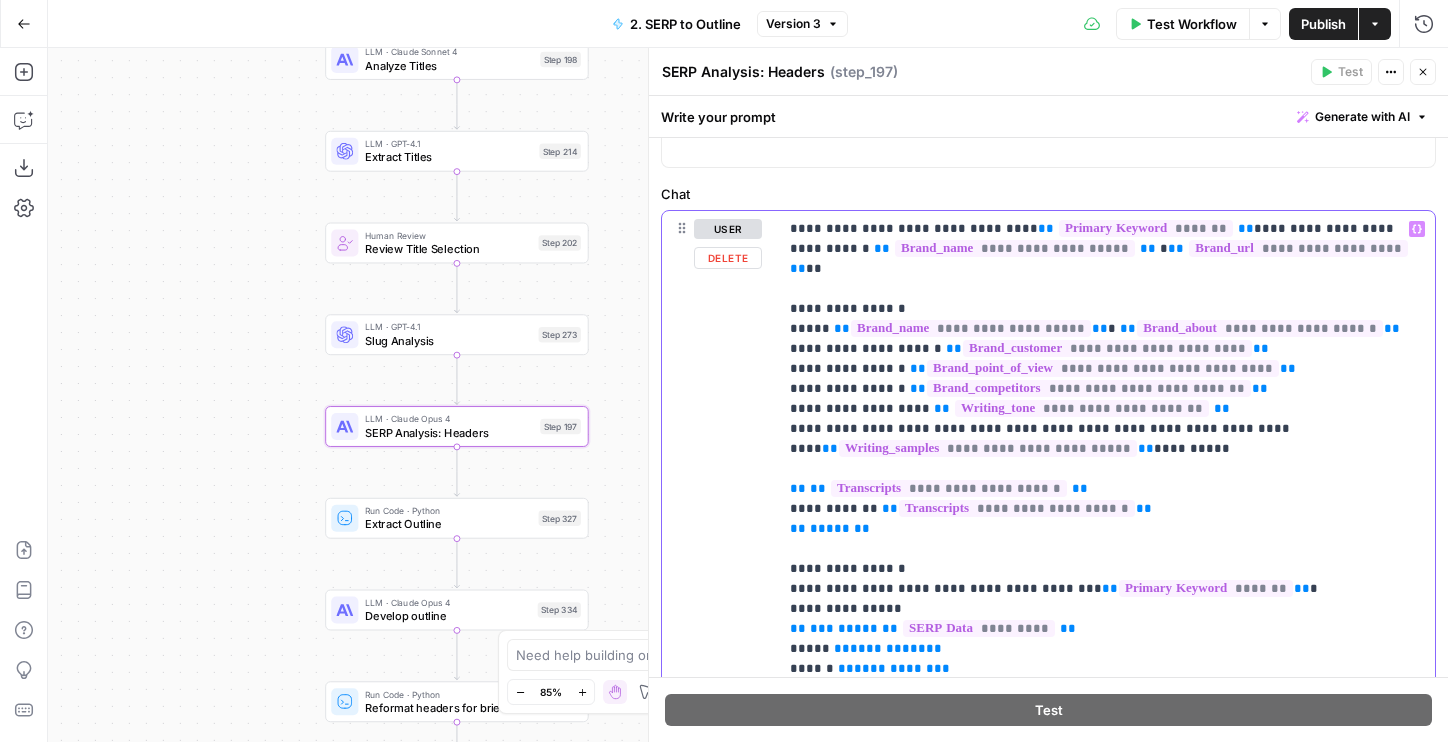 scroll, scrollTop: 211, scrollLeft: 0, axis: vertical 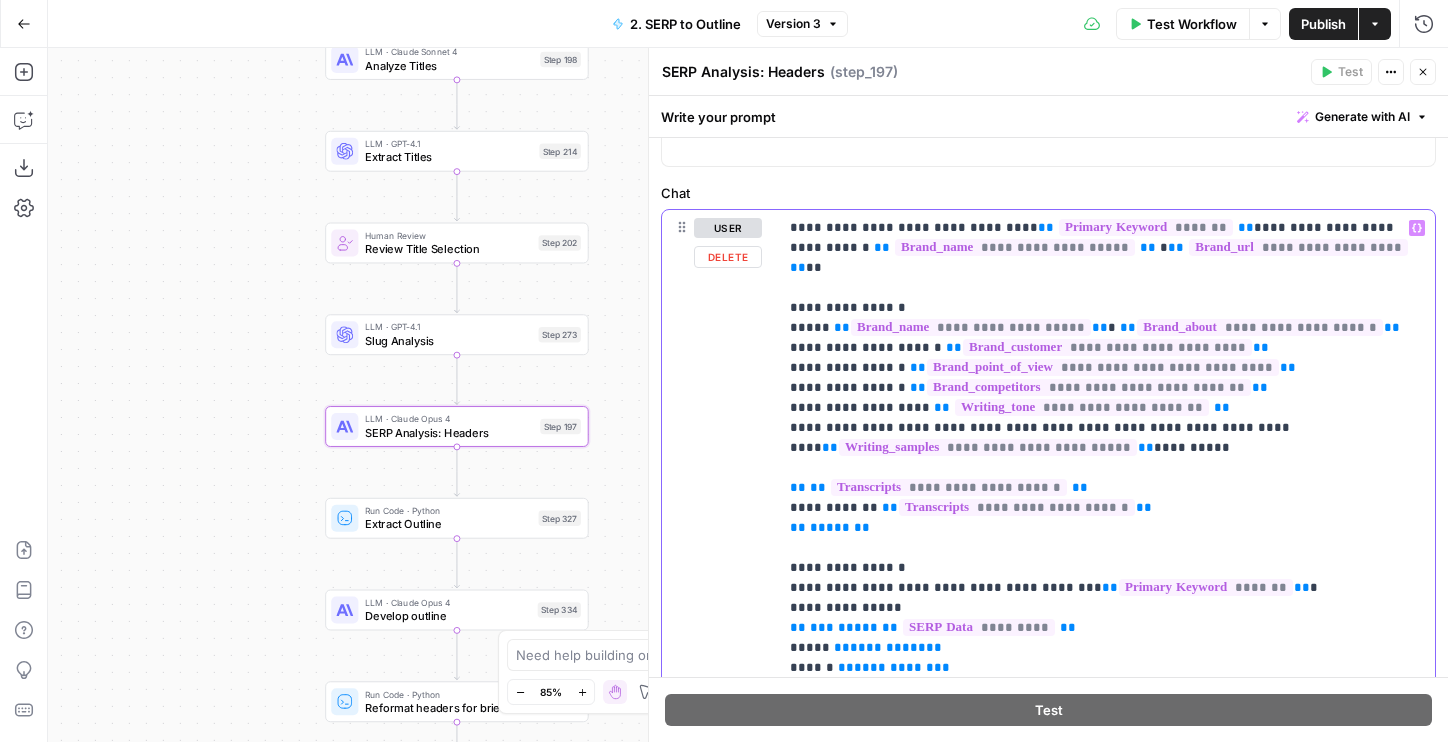 drag, startPoint x: 1323, startPoint y: 267, endPoint x: 1134, endPoint y: 158, distance: 218.17883 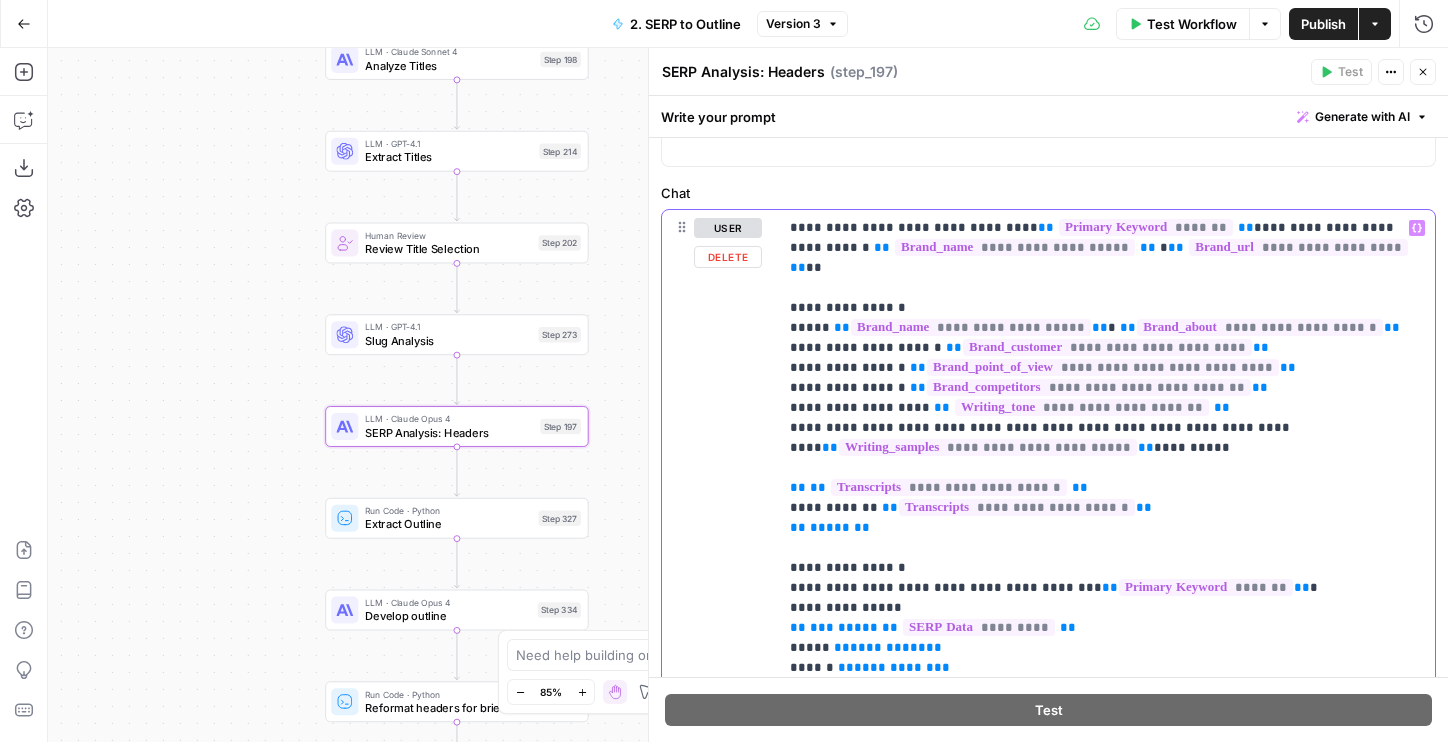 click on "**********" at bounding box center (1048, 407) 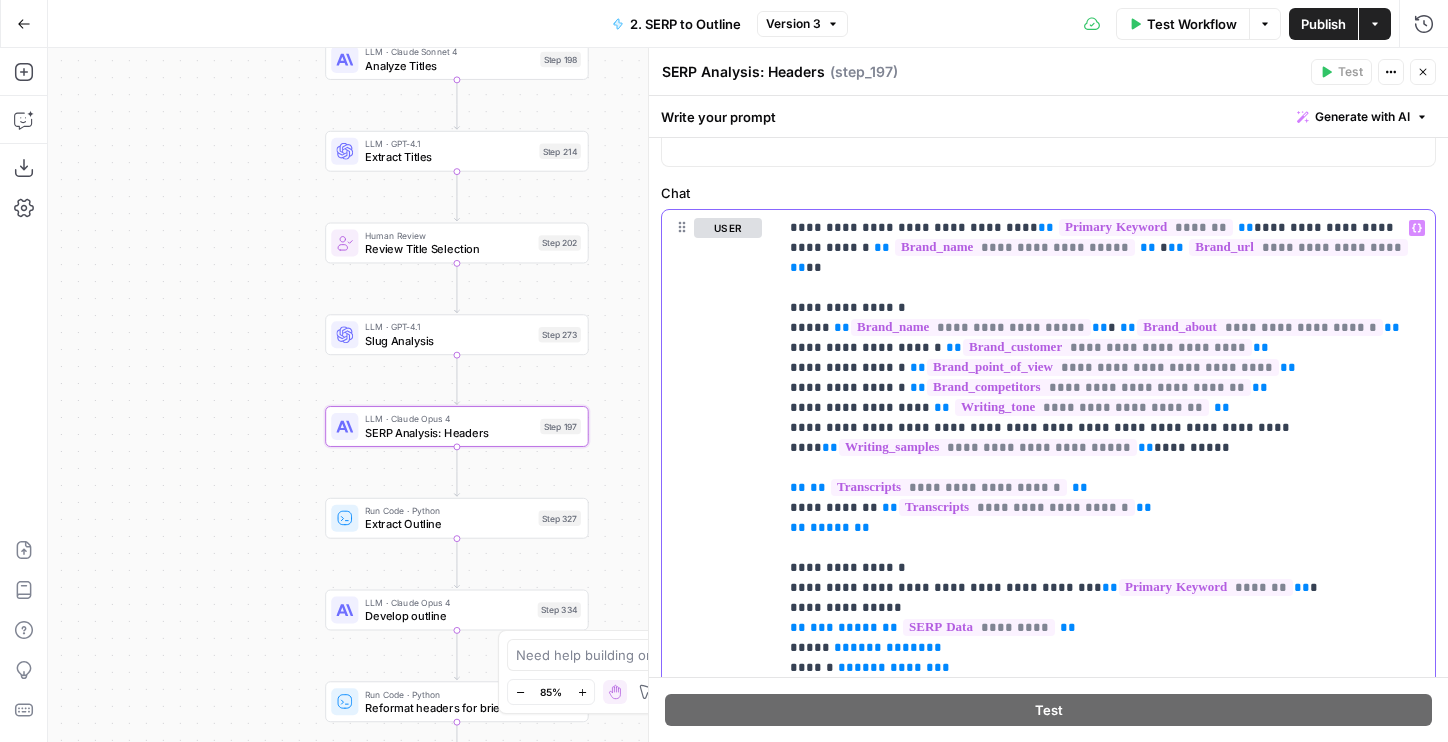 scroll, scrollTop: 52, scrollLeft: 0, axis: vertical 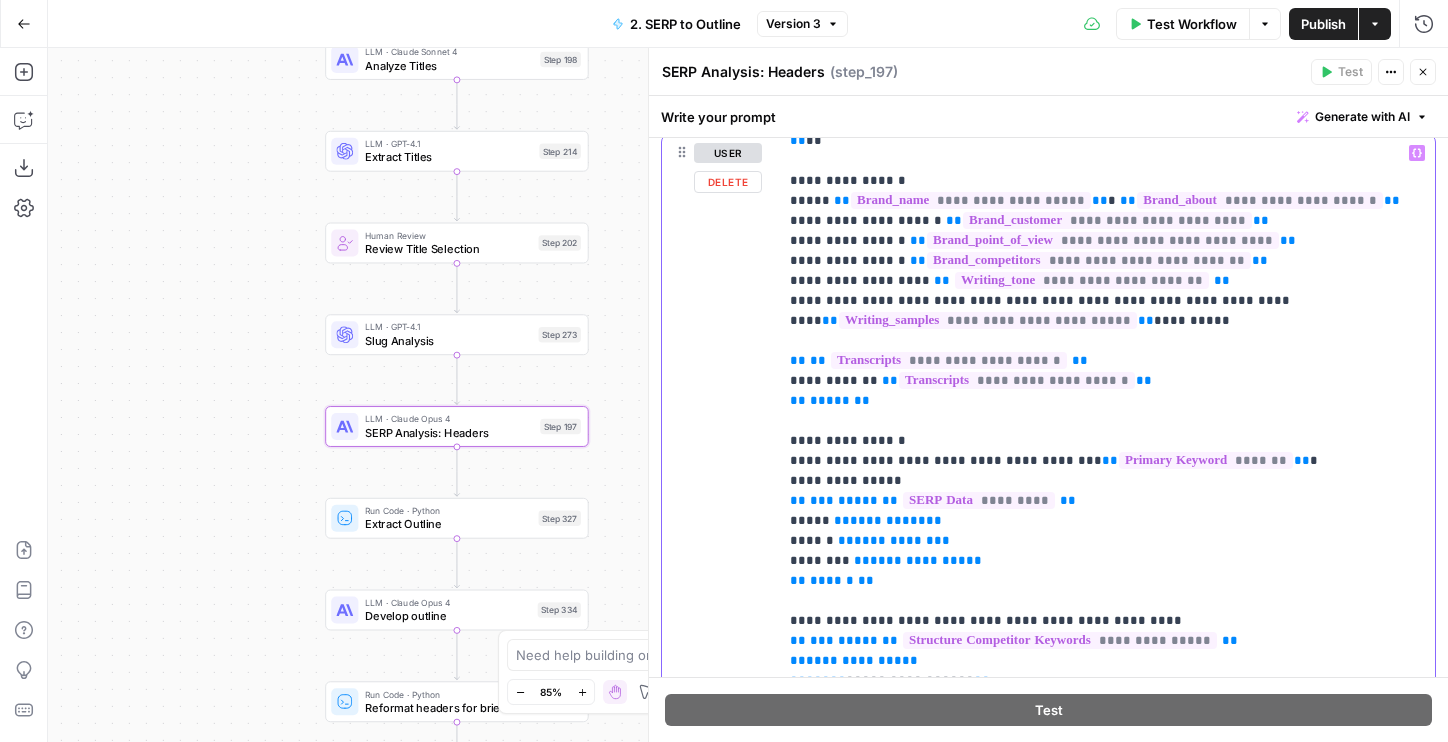 drag, startPoint x: 791, startPoint y: 160, endPoint x: 1182, endPoint y: 301, distance: 415.64648 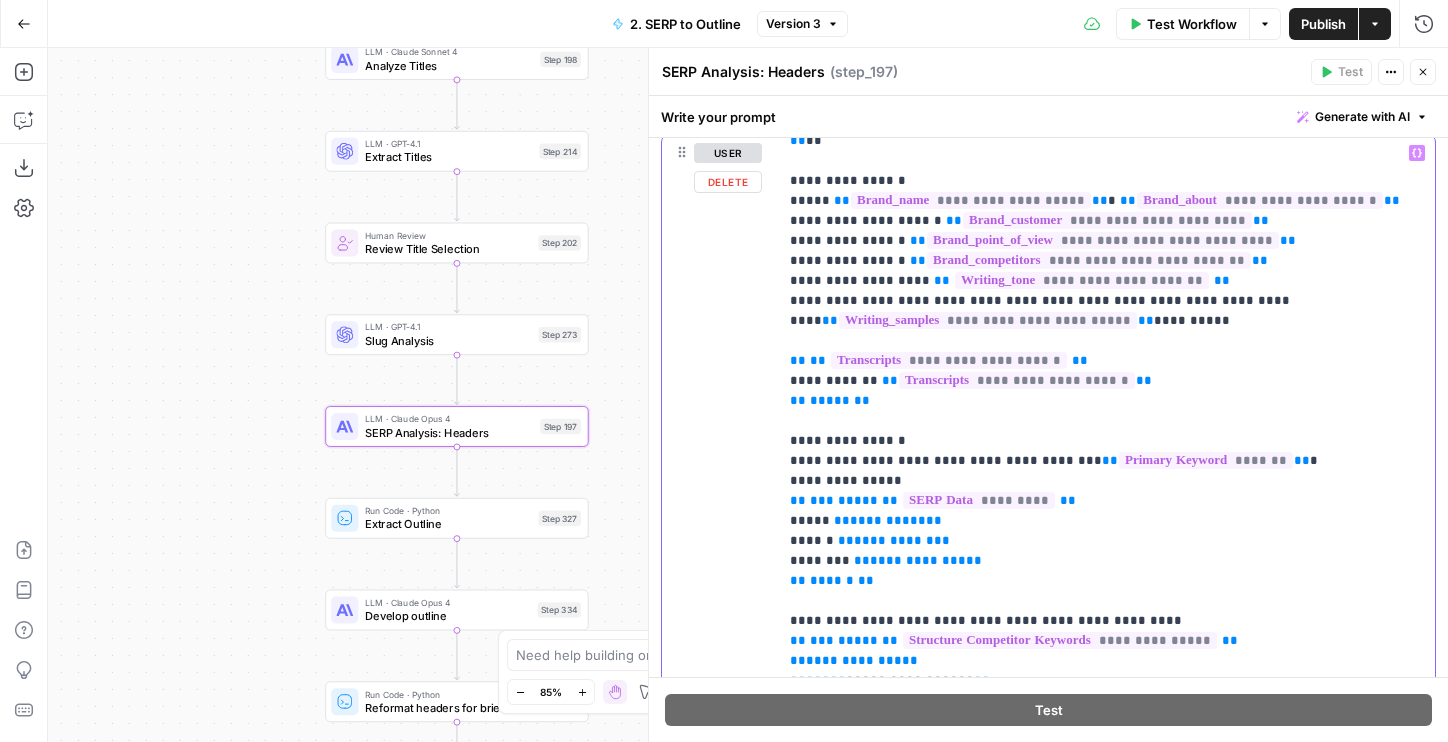 click on "**********" at bounding box center (1106, 1561) 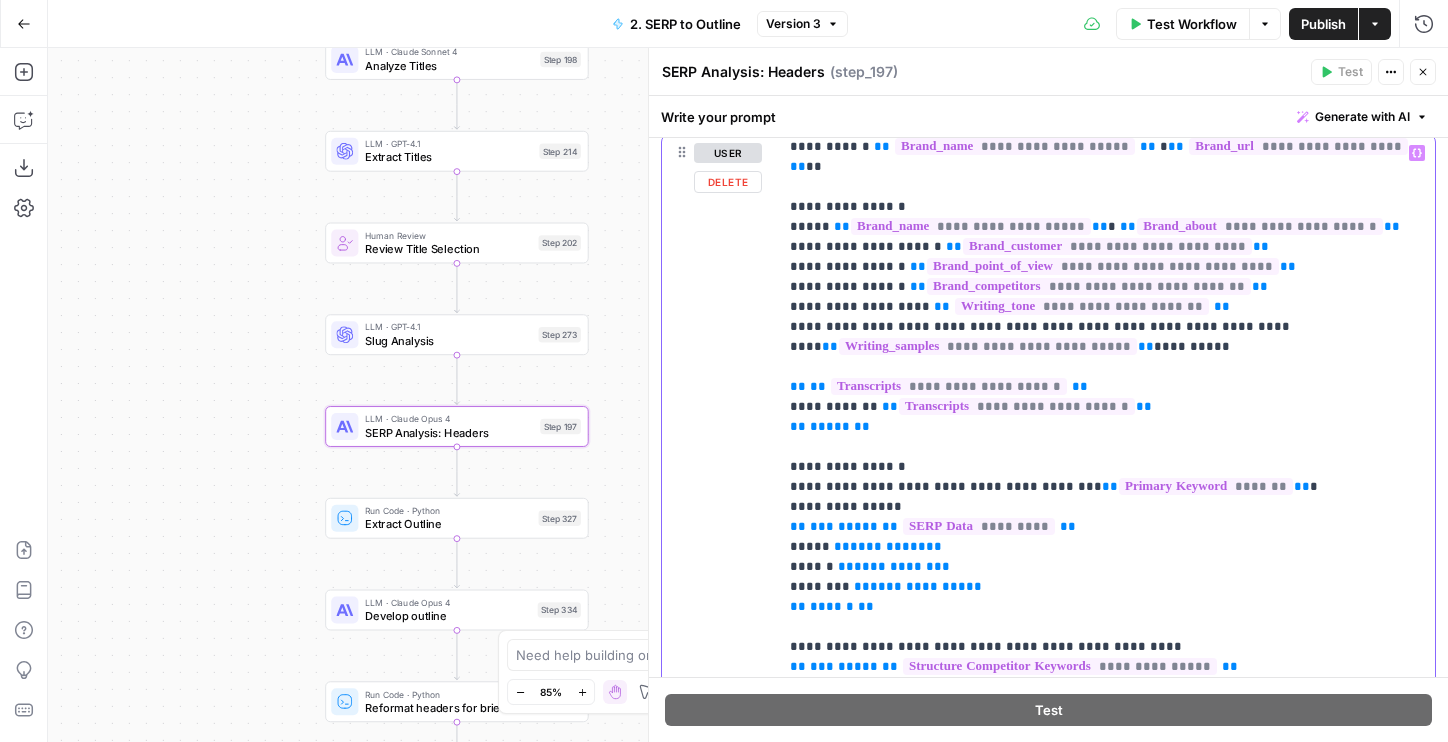 scroll, scrollTop: 17, scrollLeft: 0, axis: vertical 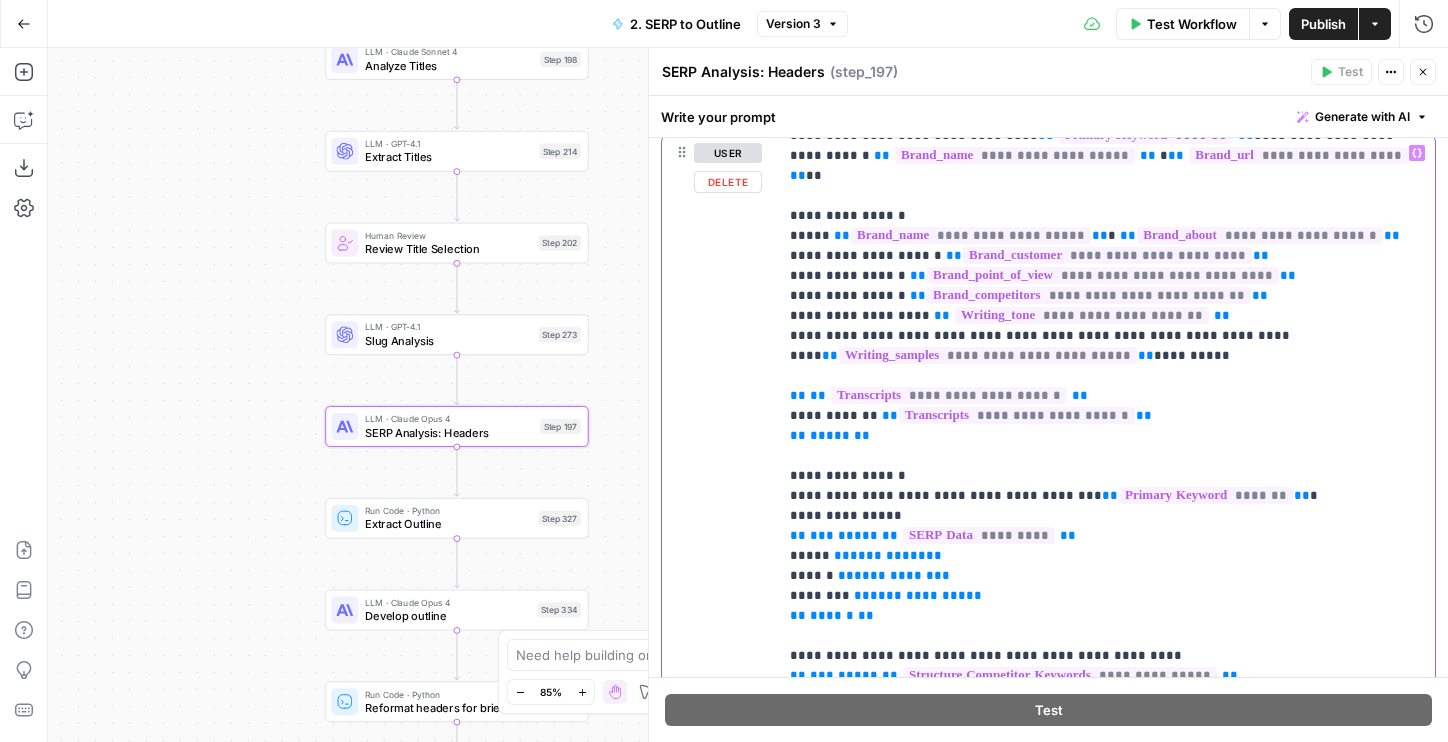 drag, startPoint x: 1270, startPoint y: 309, endPoint x: 758, endPoint y: 214, distance: 520.7389 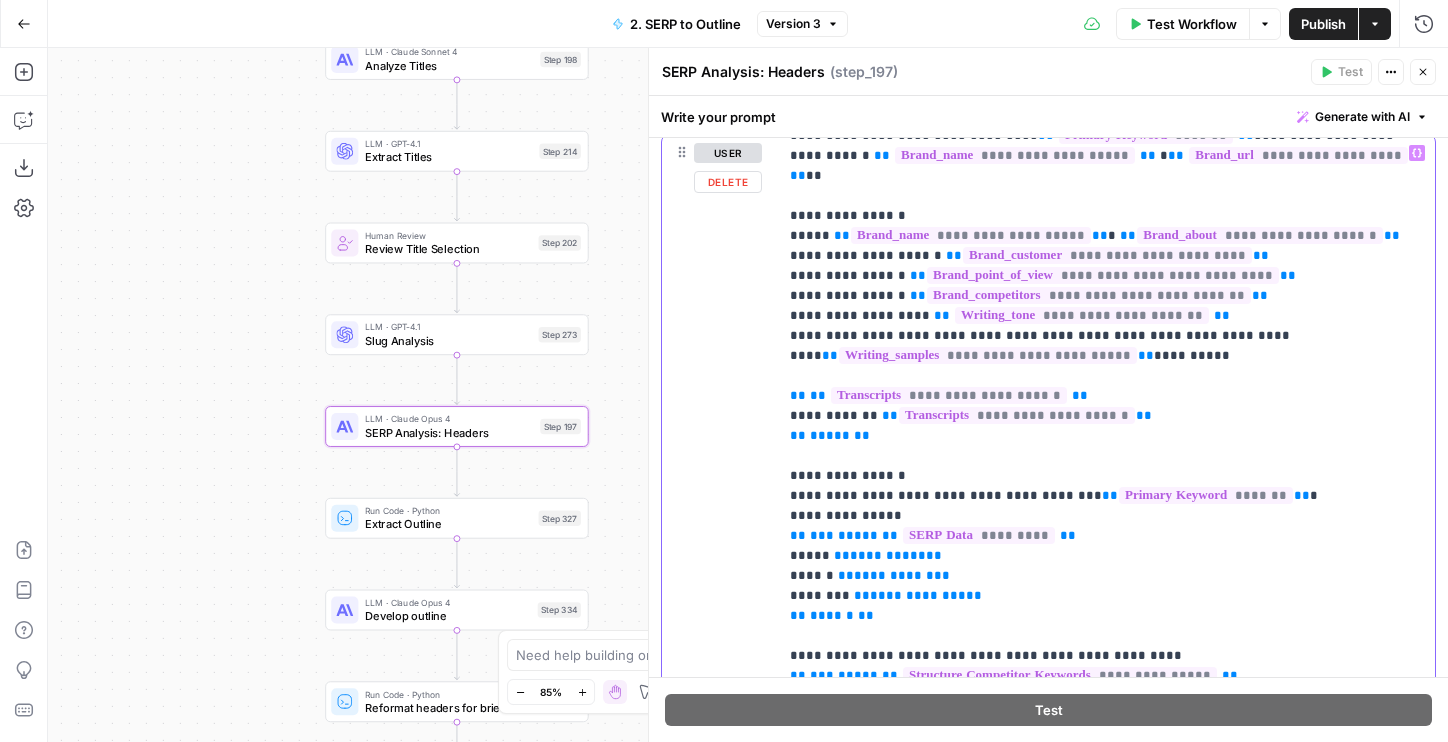 click on "**********" at bounding box center (1048, 565) 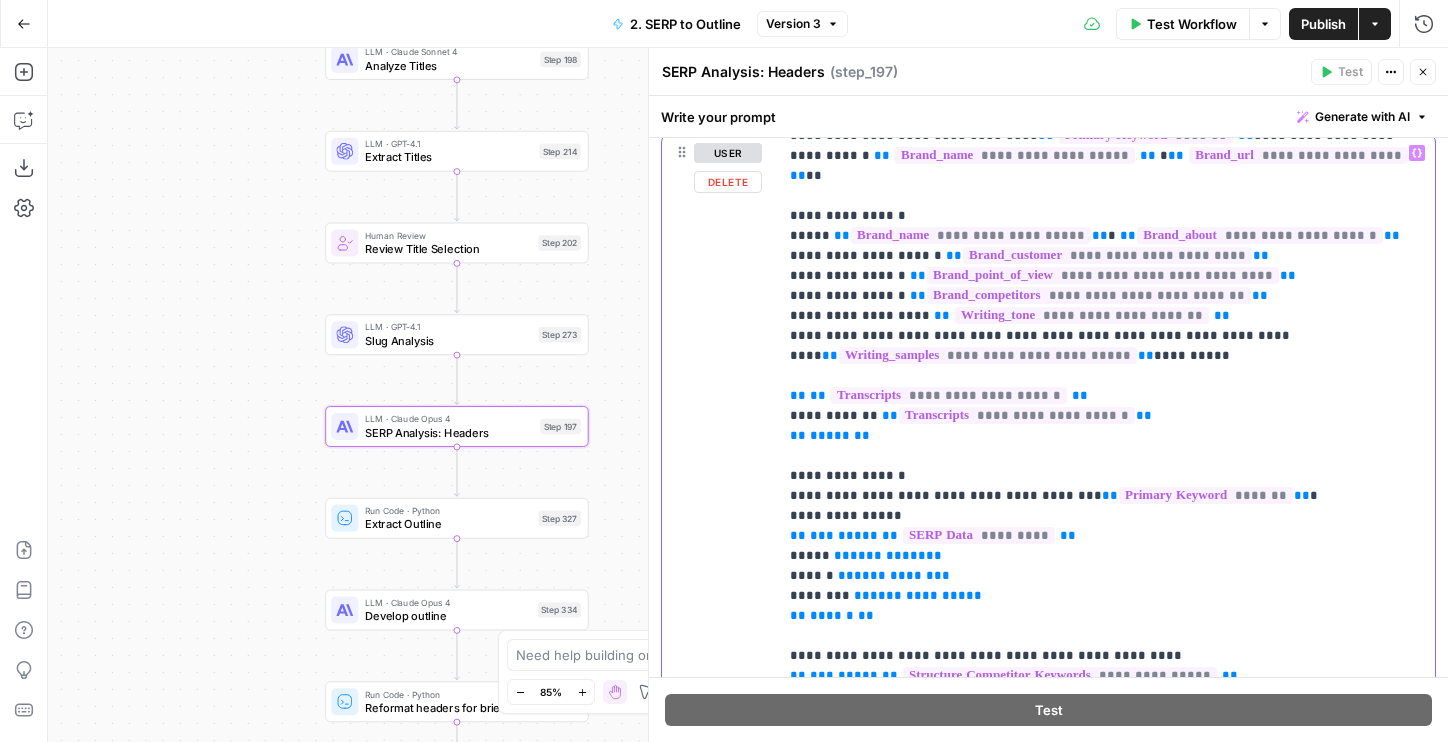 click on "**********" at bounding box center [1106, 1596] 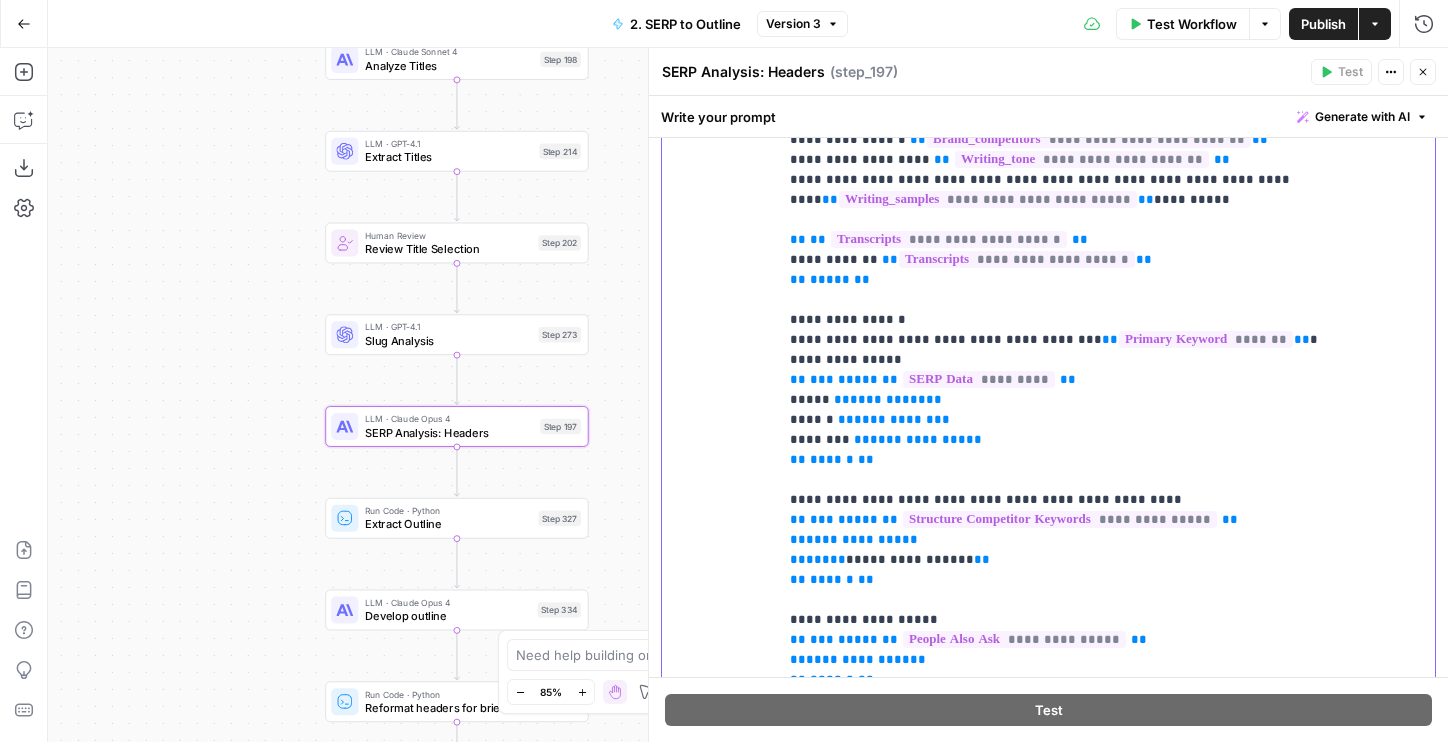 scroll, scrollTop: 443, scrollLeft: 0, axis: vertical 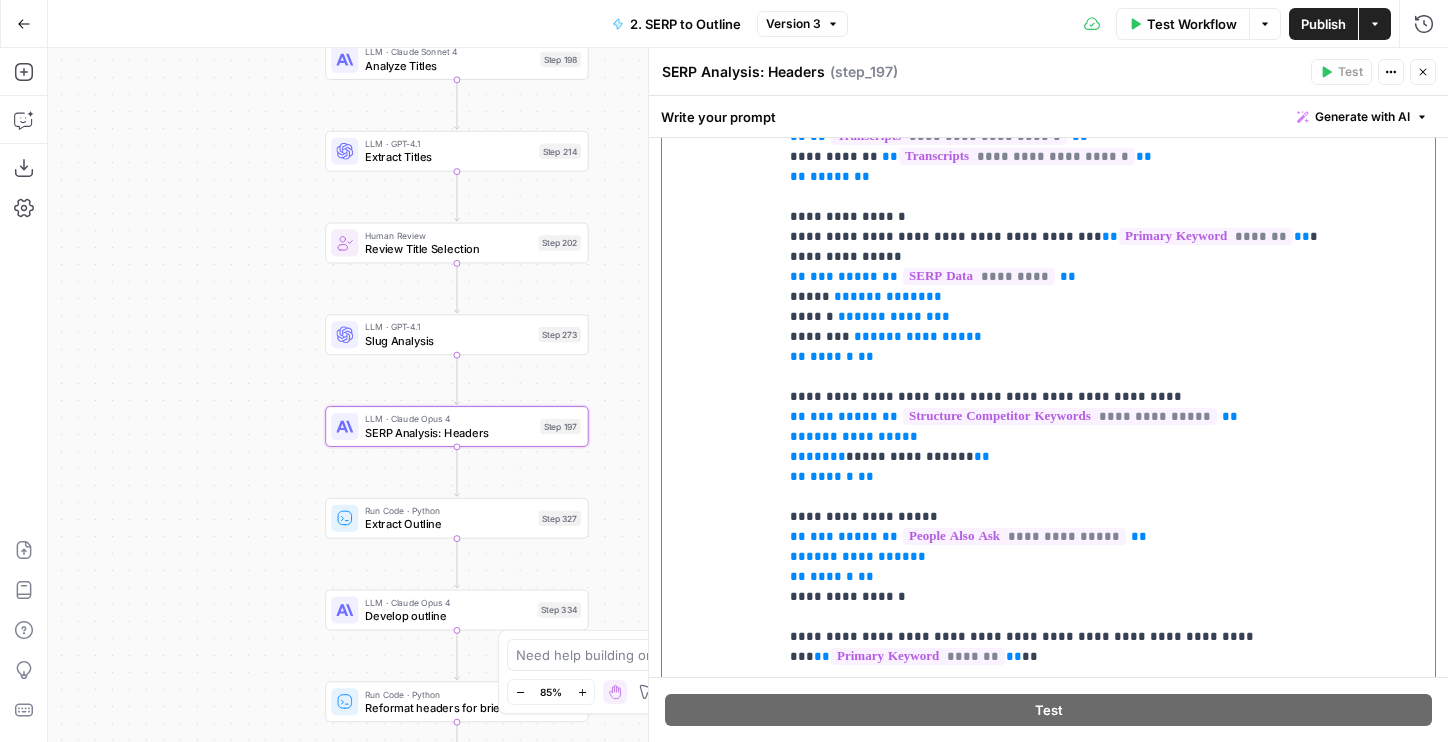 drag, startPoint x: 905, startPoint y: 471, endPoint x: 757, endPoint y: 385, distance: 171.17242 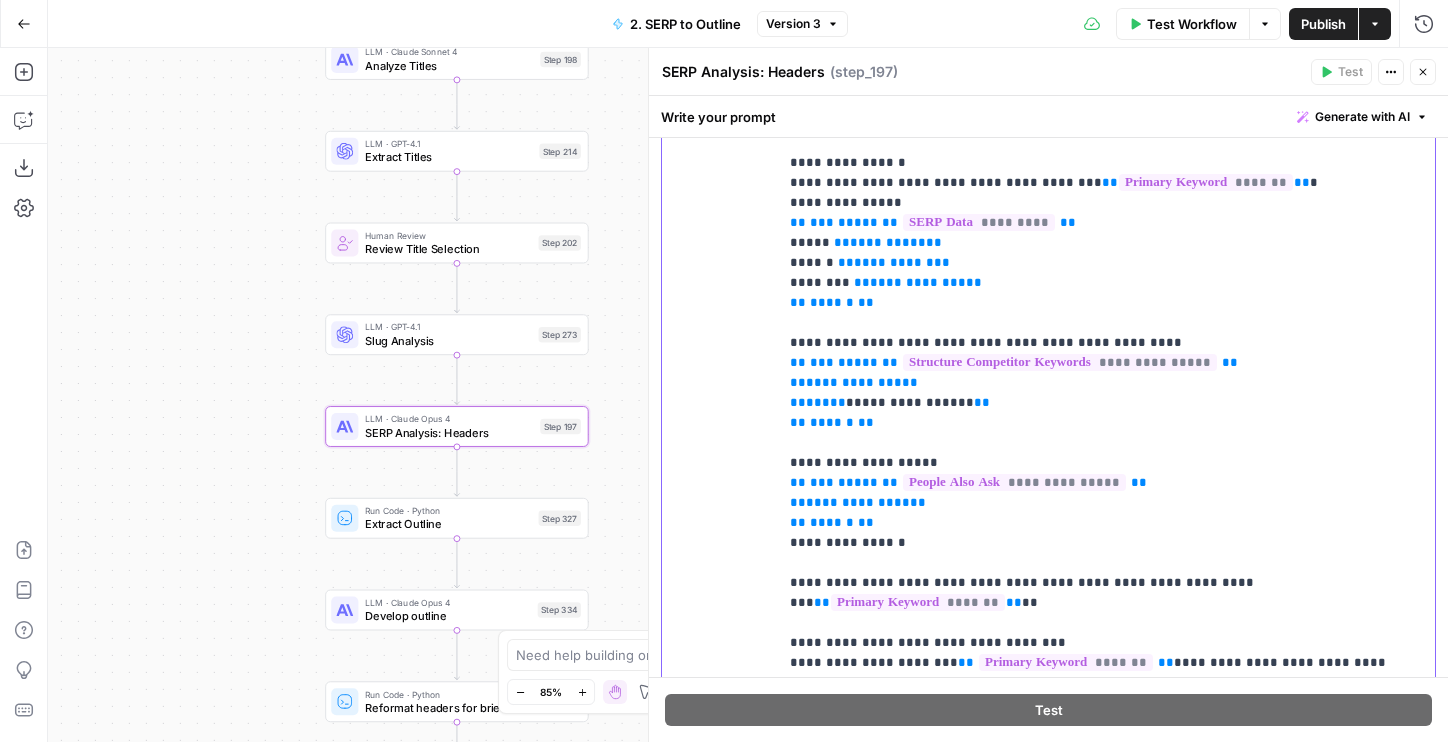 click on "**********" at bounding box center (1106, 1283) 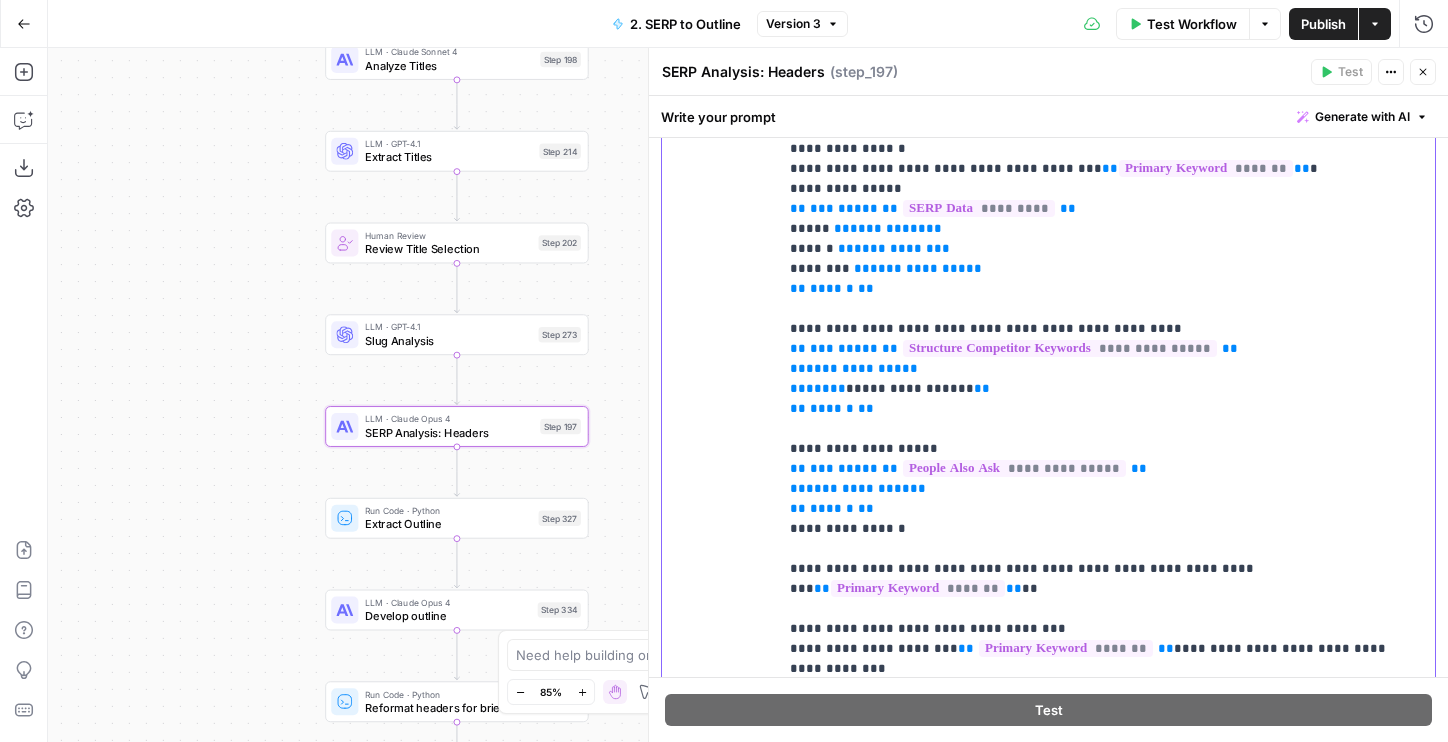scroll, scrollTop: 564, scrollLeft: 0, axis: vertical 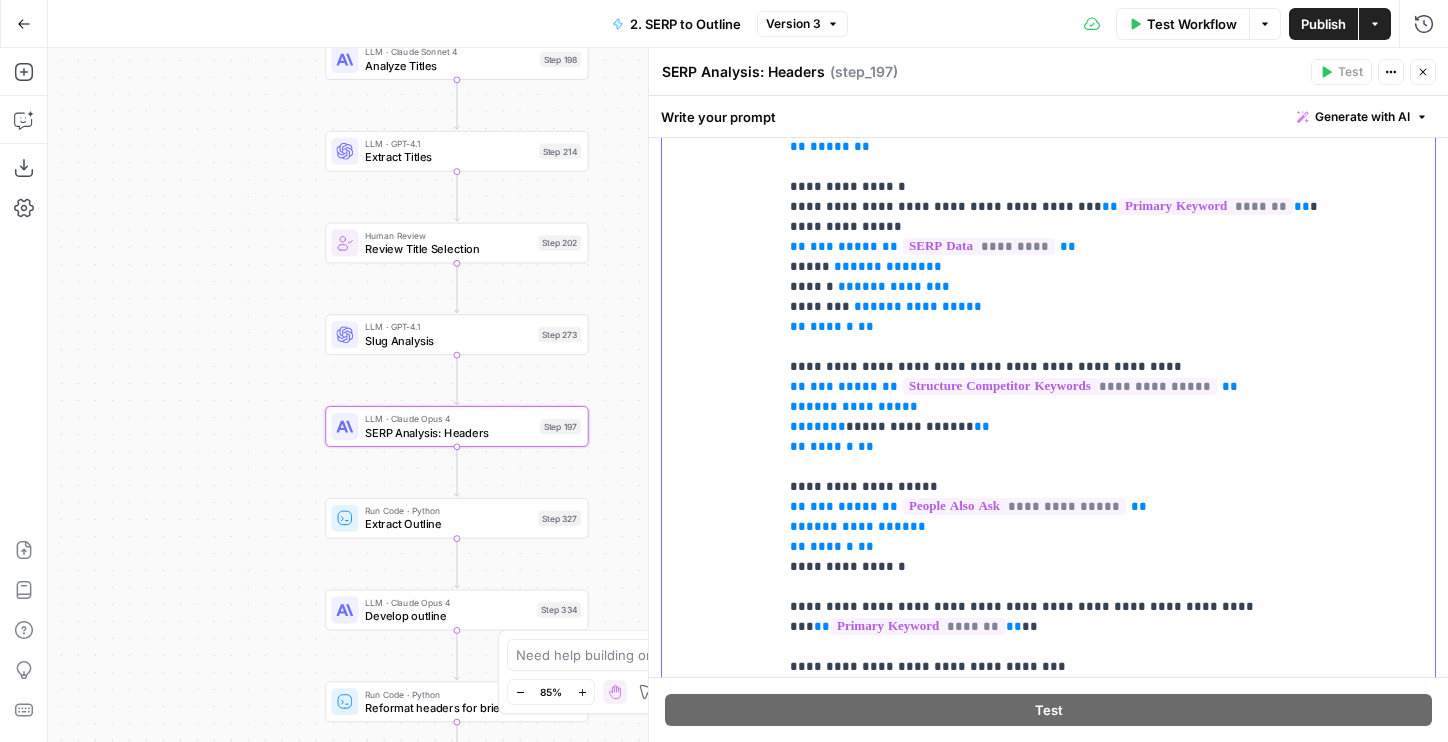 drag, startPoint x: 1020, startPoint y: 520, endPoint x: 801, endPoint y: 129, distance: 448.154 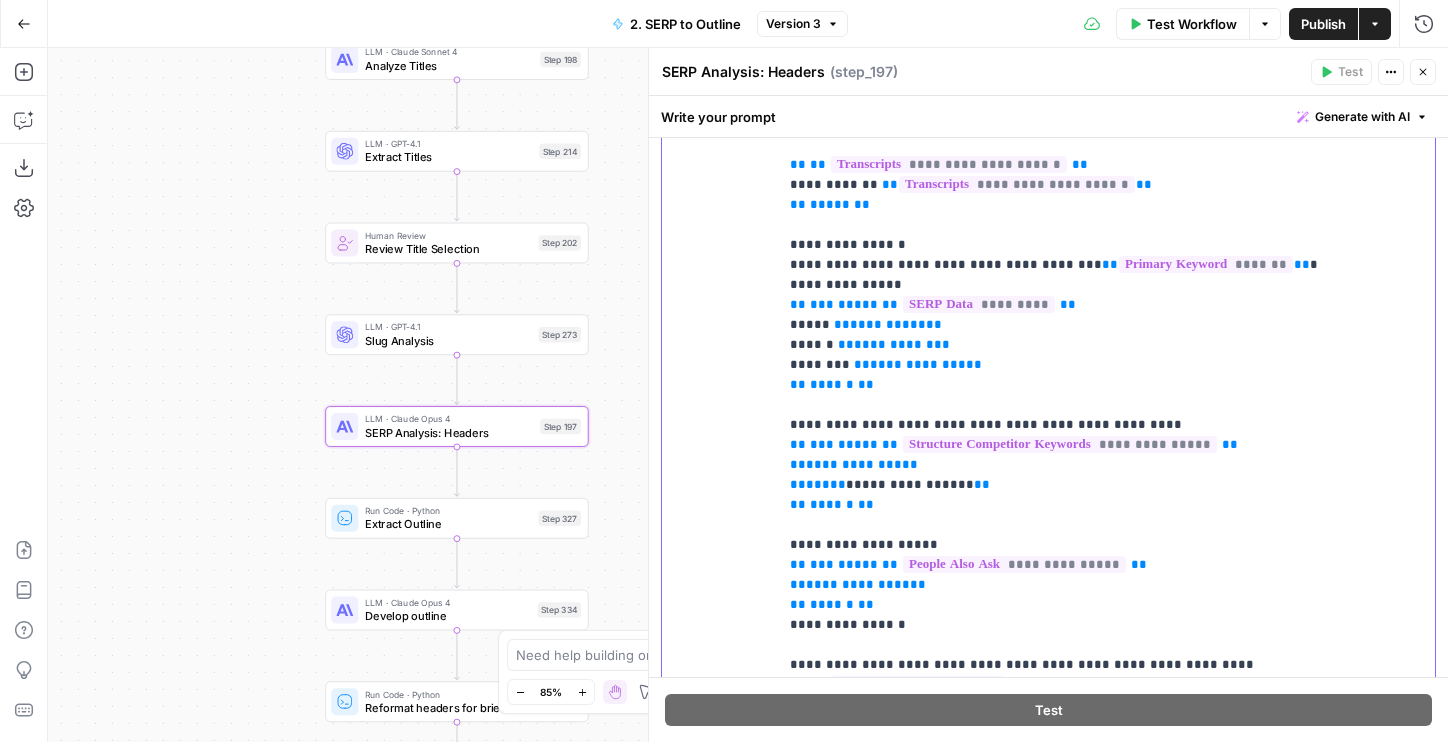 scroll, scrollTop: 0, scrollLeft: 0, axis: both 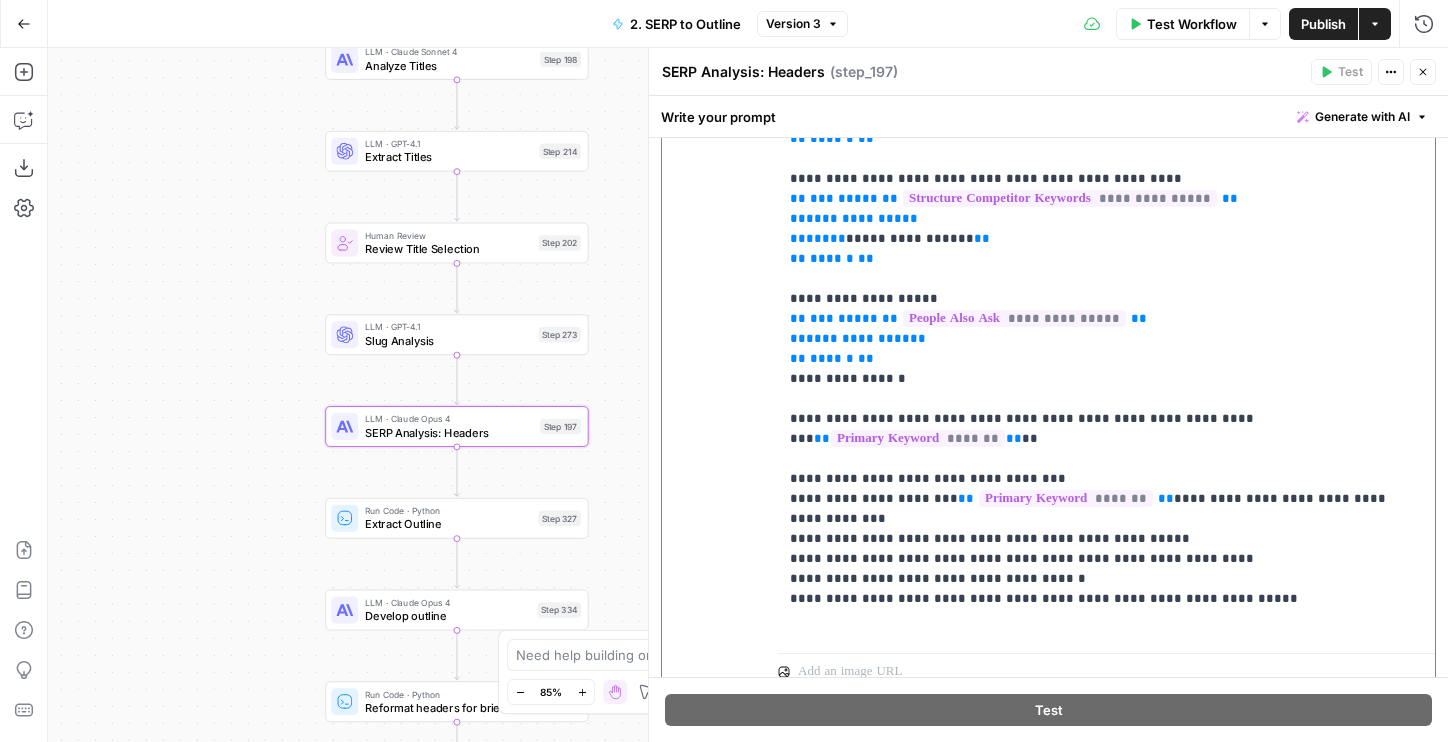 click on "**********" at bounding box center [1106, 1119] 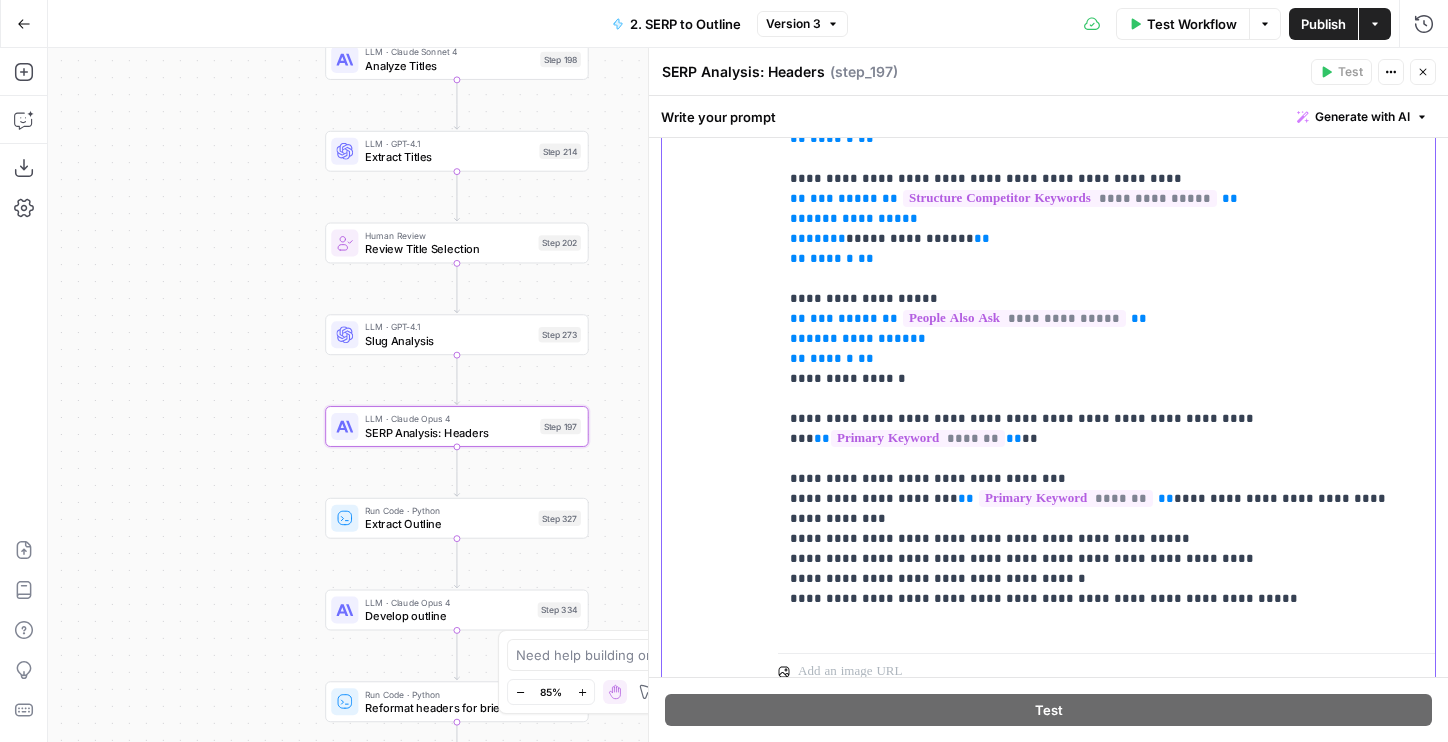 click on "**********" at bounding box center [1106, 1119] 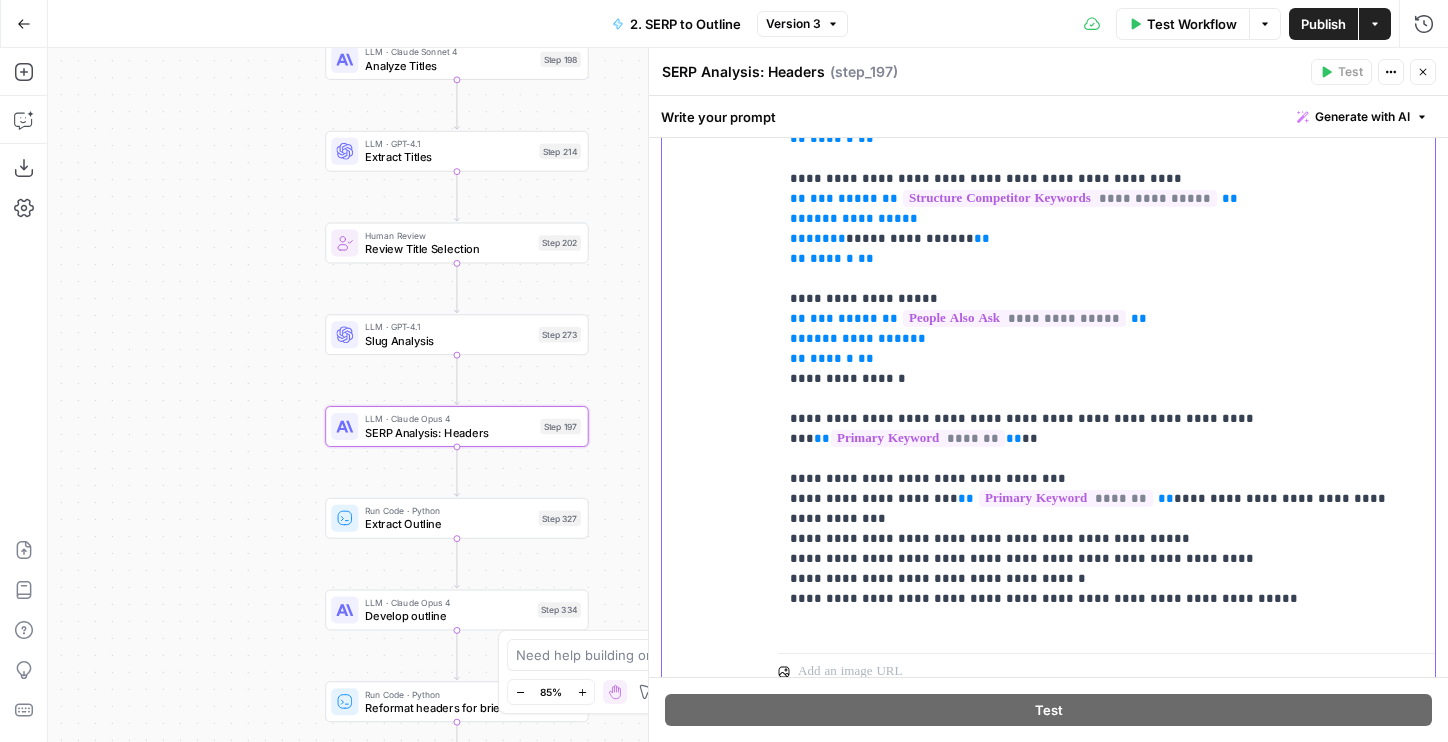 click on "**********" at bounding box center [1106, 1119] 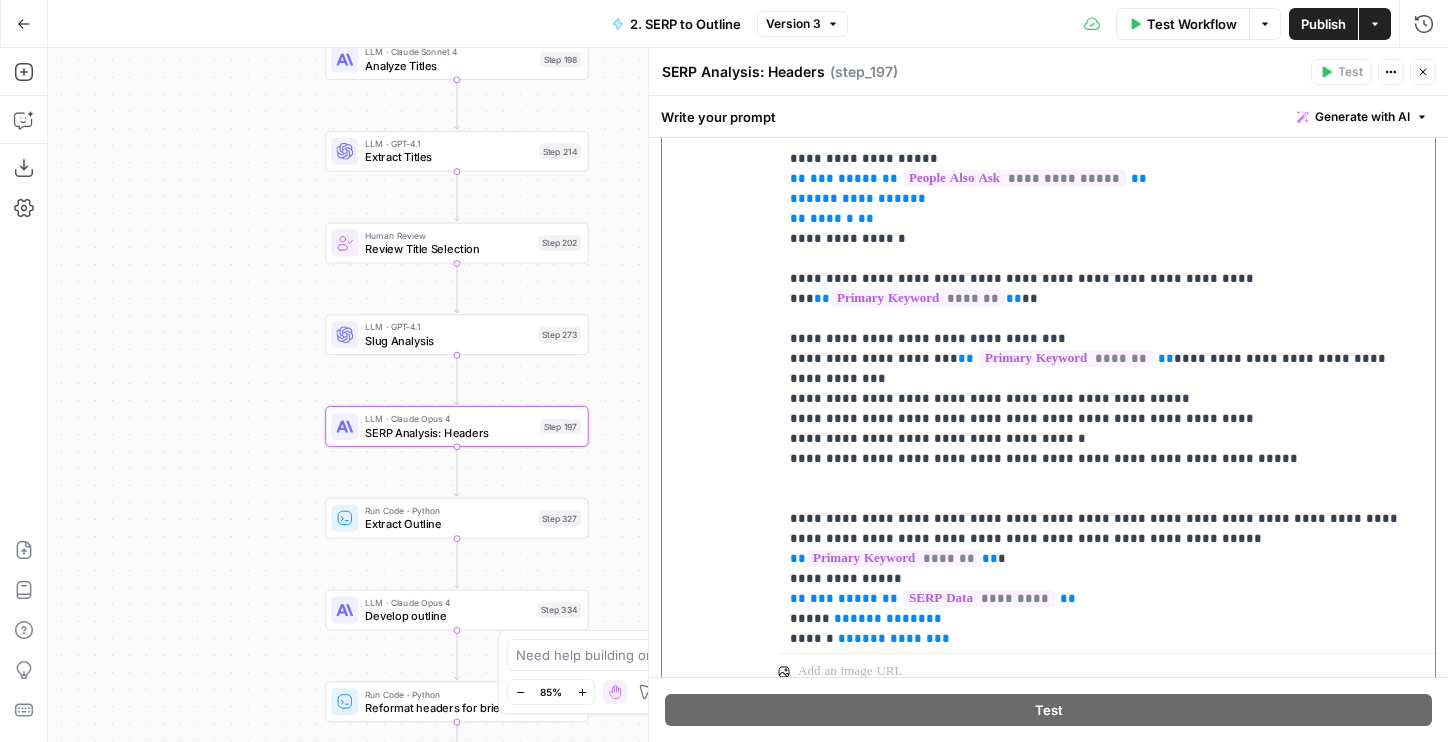 scroll, scrollTop: 394, scrollLeft: 0, axis: vertical 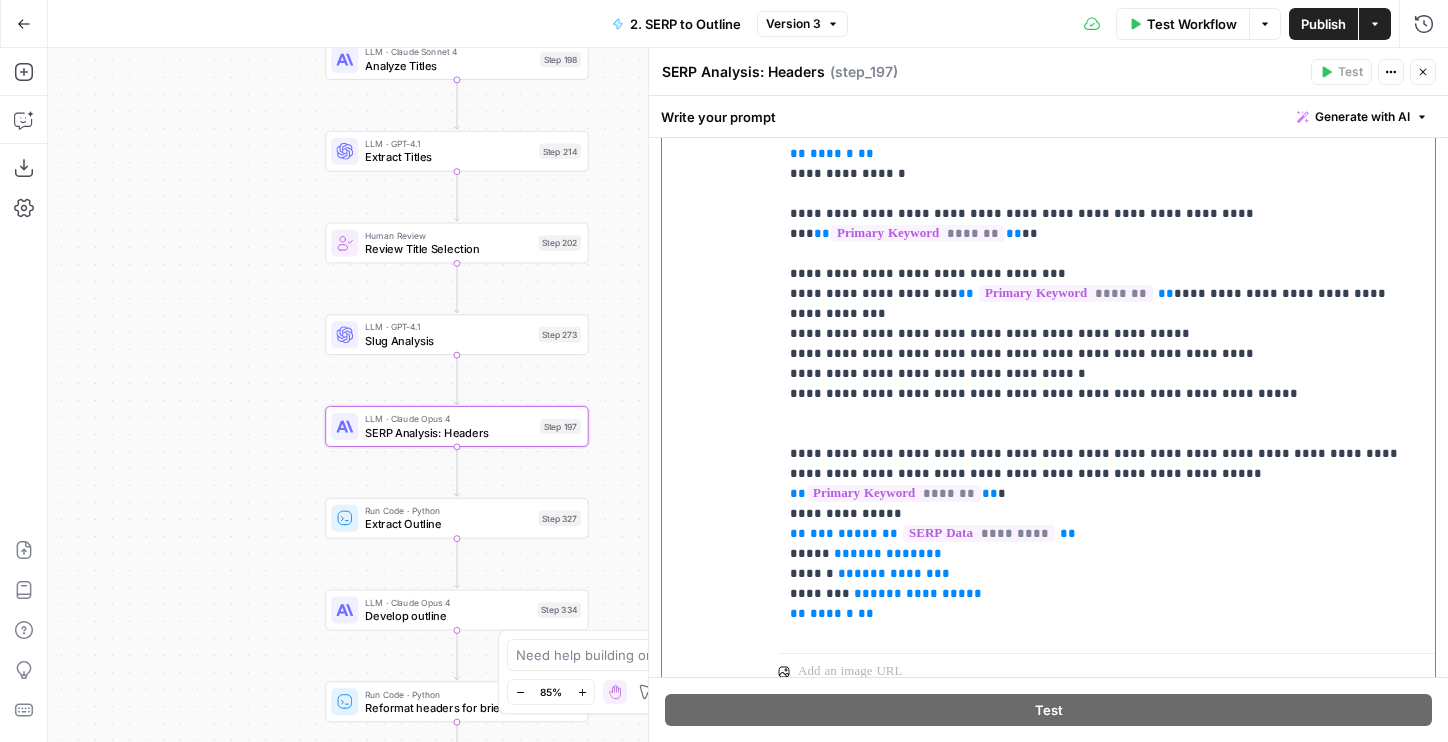 drag, startPoint x: 1088, startPoint y: 225, endPoint x: 749, endPoint y: 224, distance: 339.00146 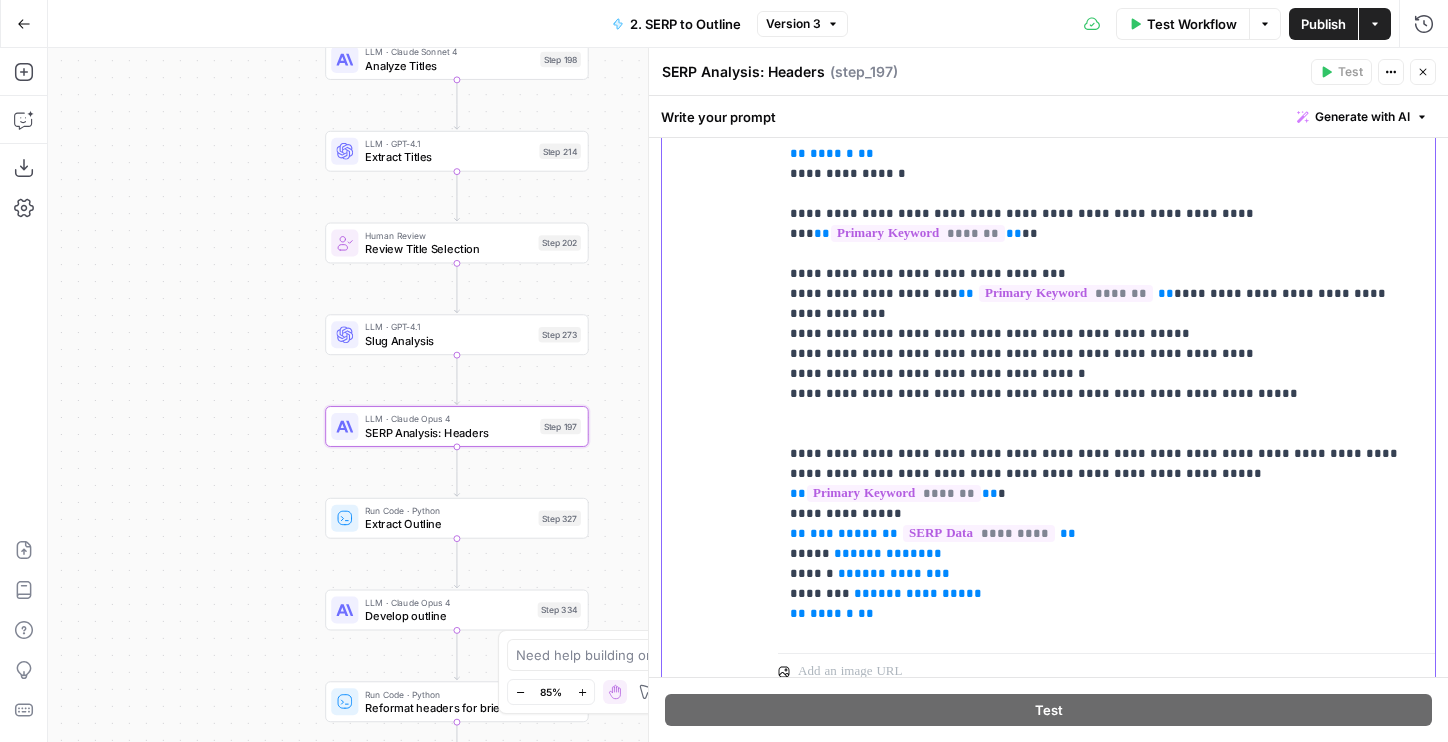 click on "**********" at bounding box center (1048, 260) 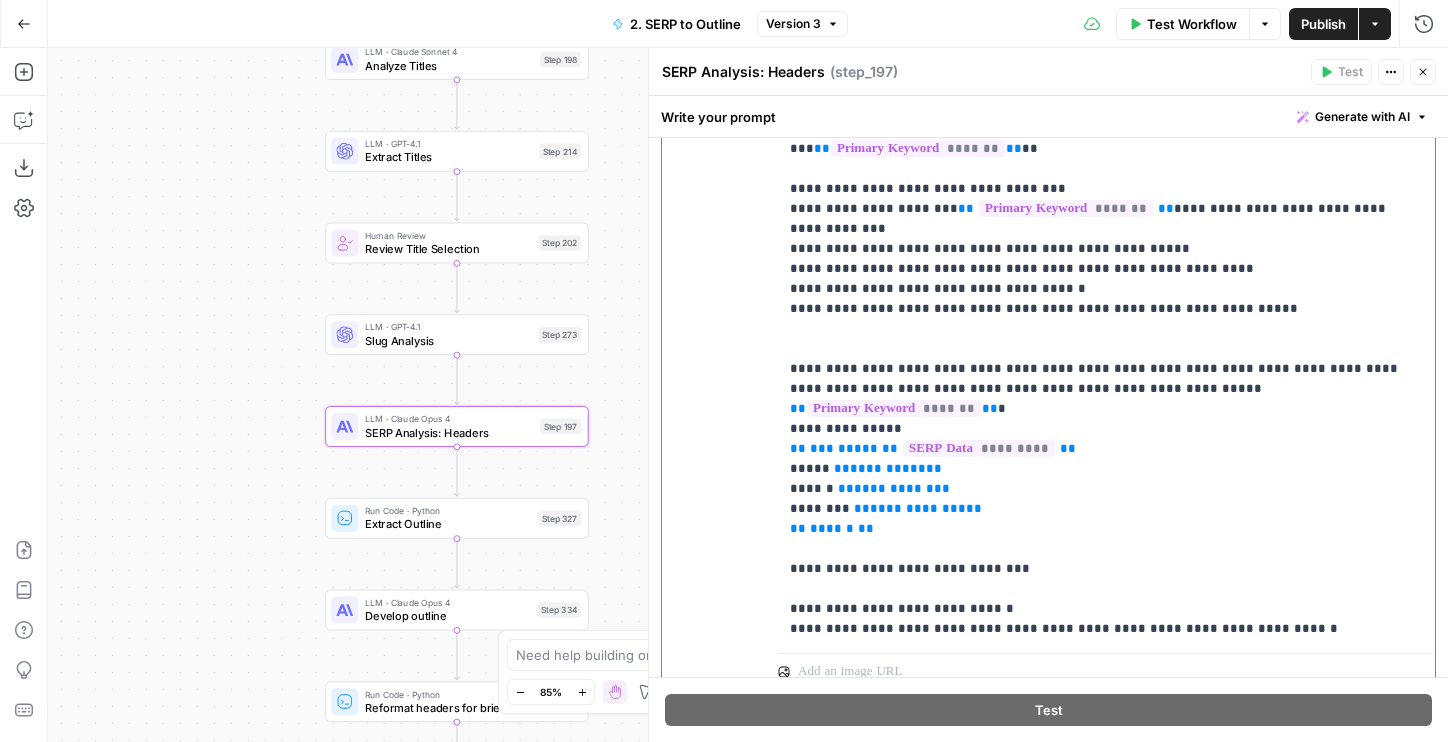 scroll, scrollTop: 483, scrollLeft: 0, axis: vertical 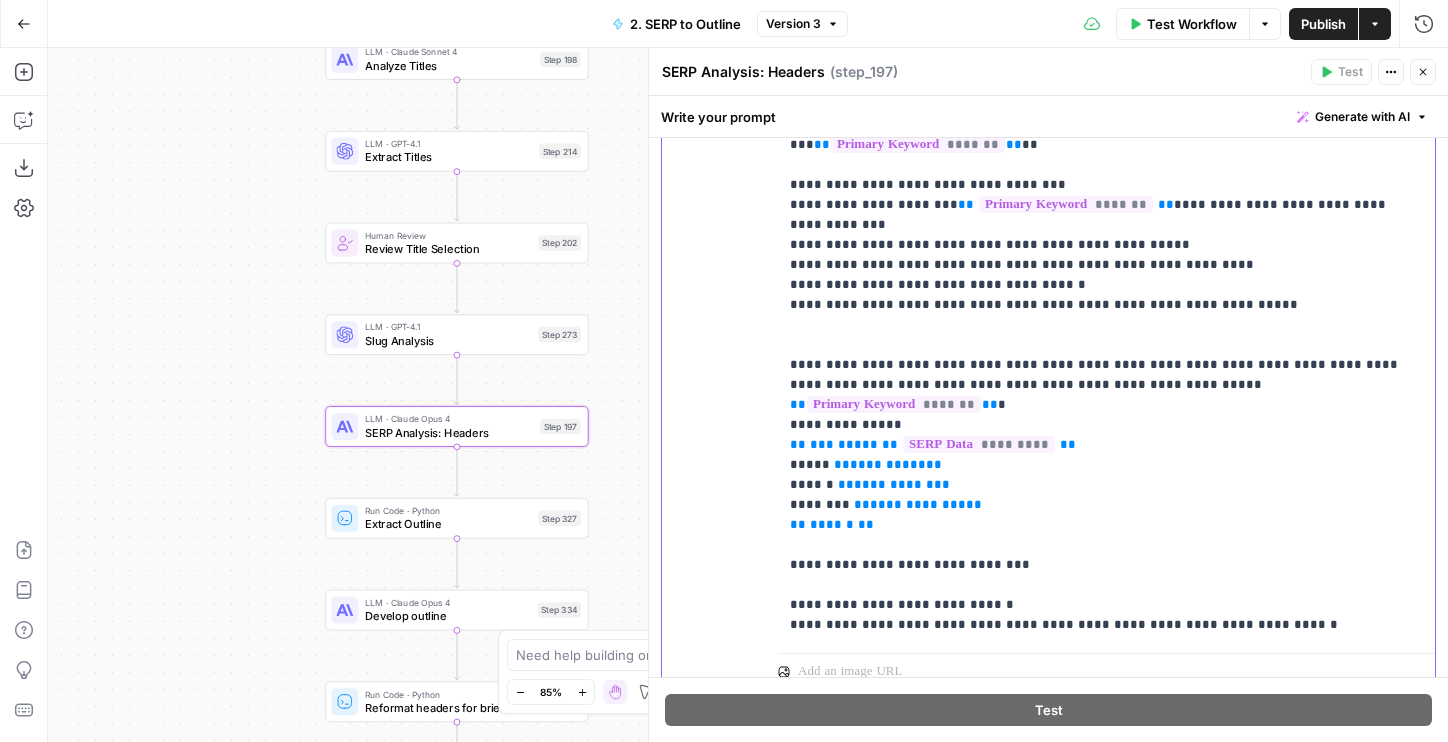 drag, startPoint x: 1018, startPoint y: 504, endPoint x: 757, endPoint y: 504, distance: 261 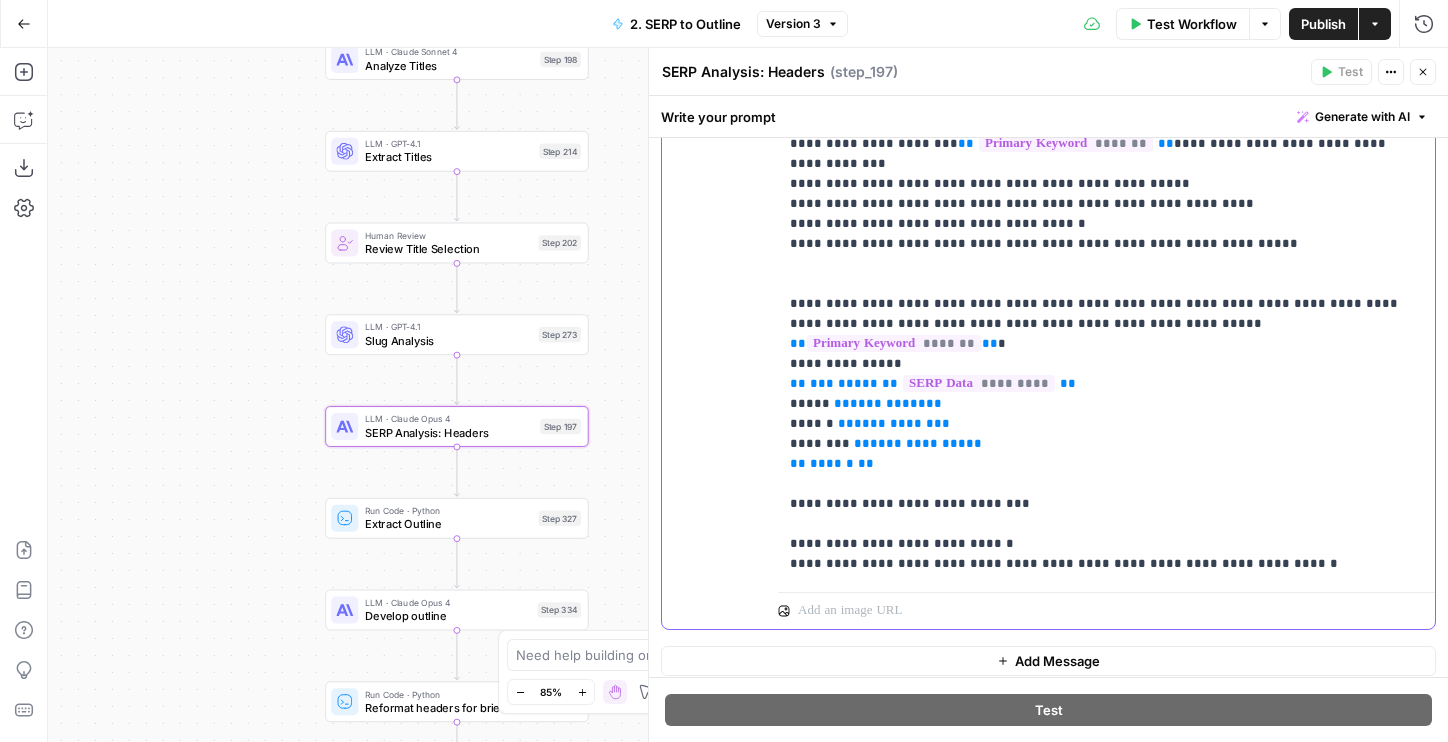 scroll, scrollTop: 572, scrollLeft: 0, axis: vertical 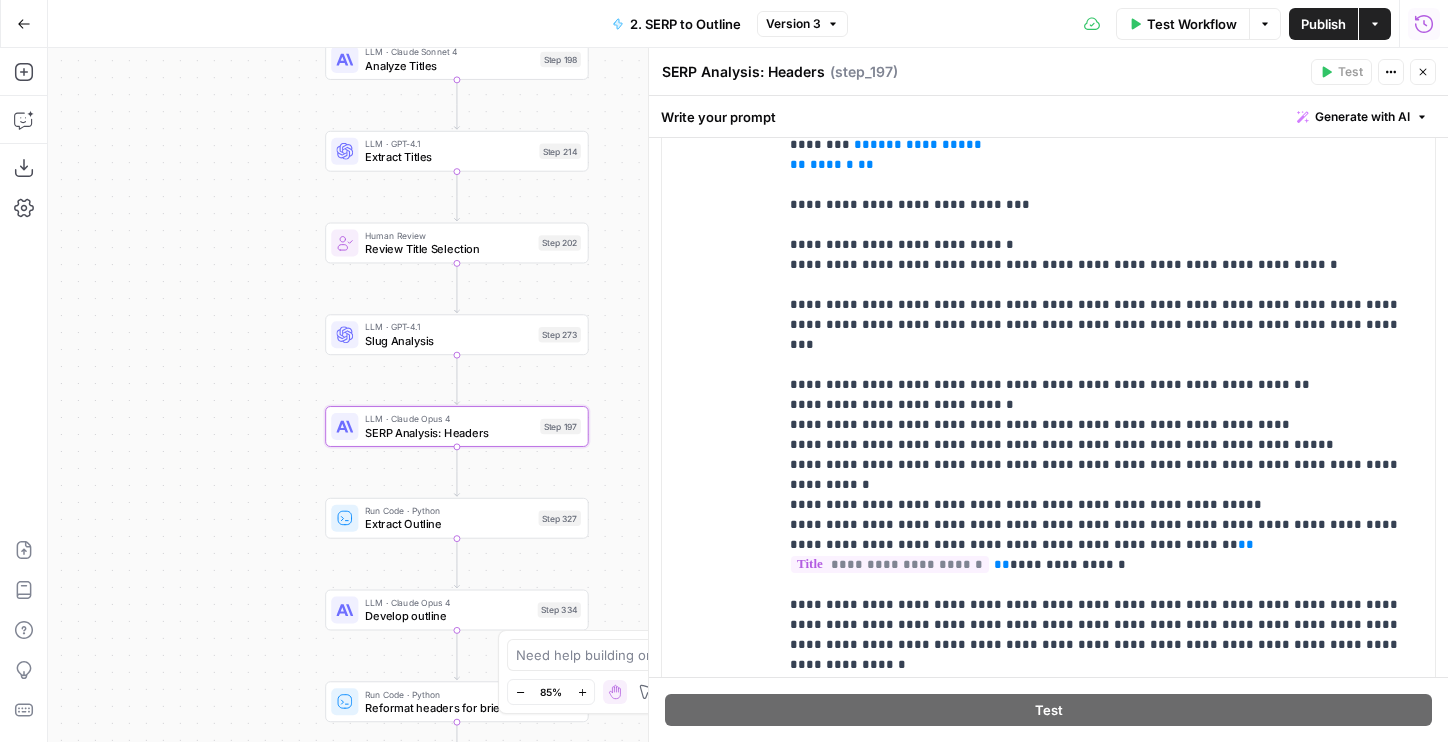 click 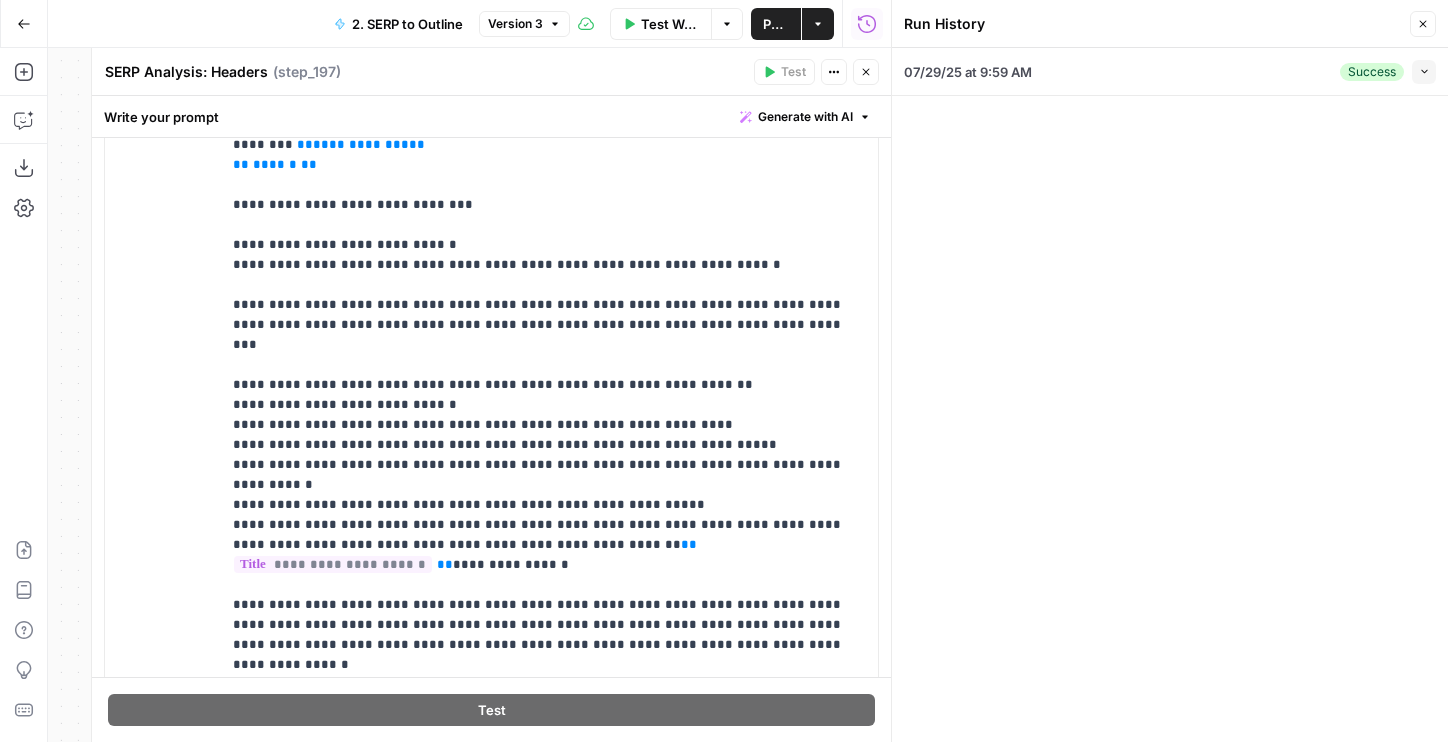 click on "Collapse" at bounding box center [1424, 72] 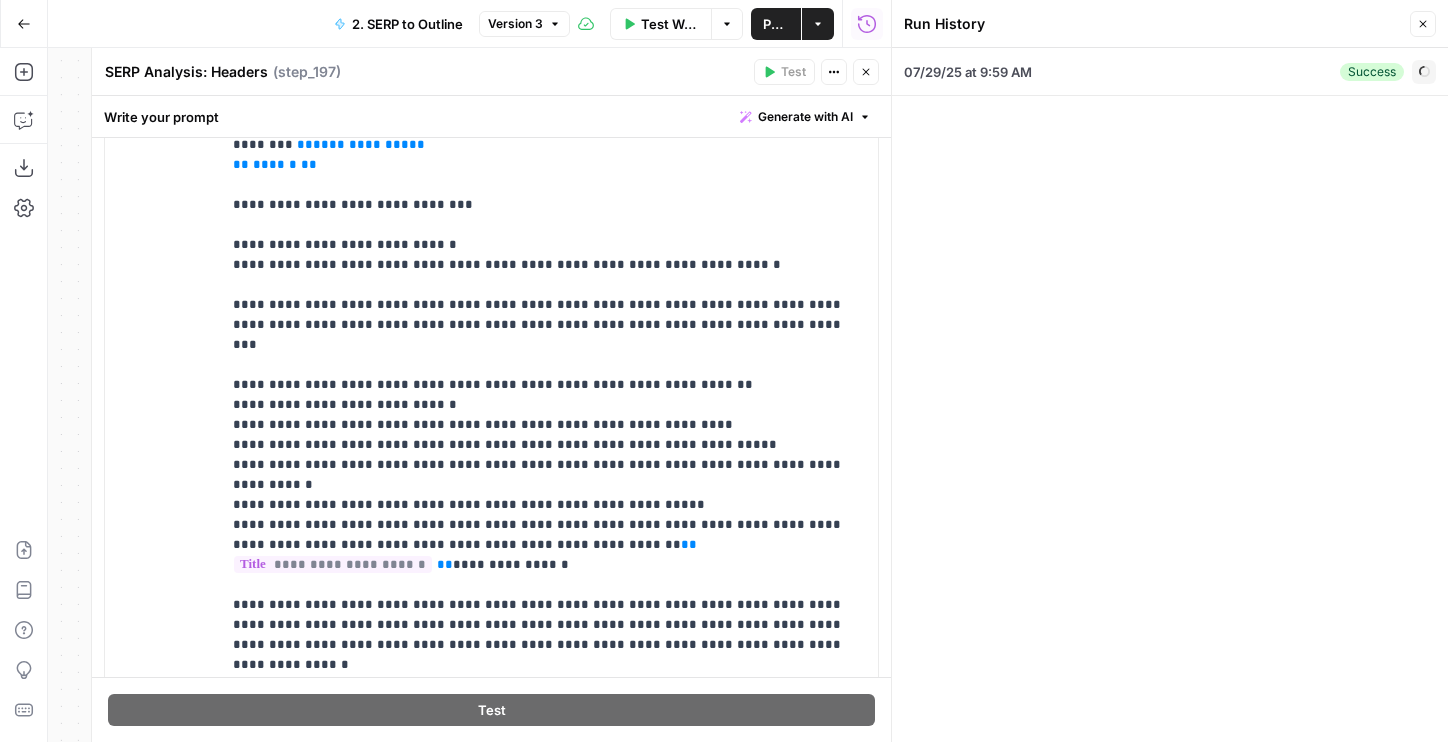 type on "LegalZoom LLC" 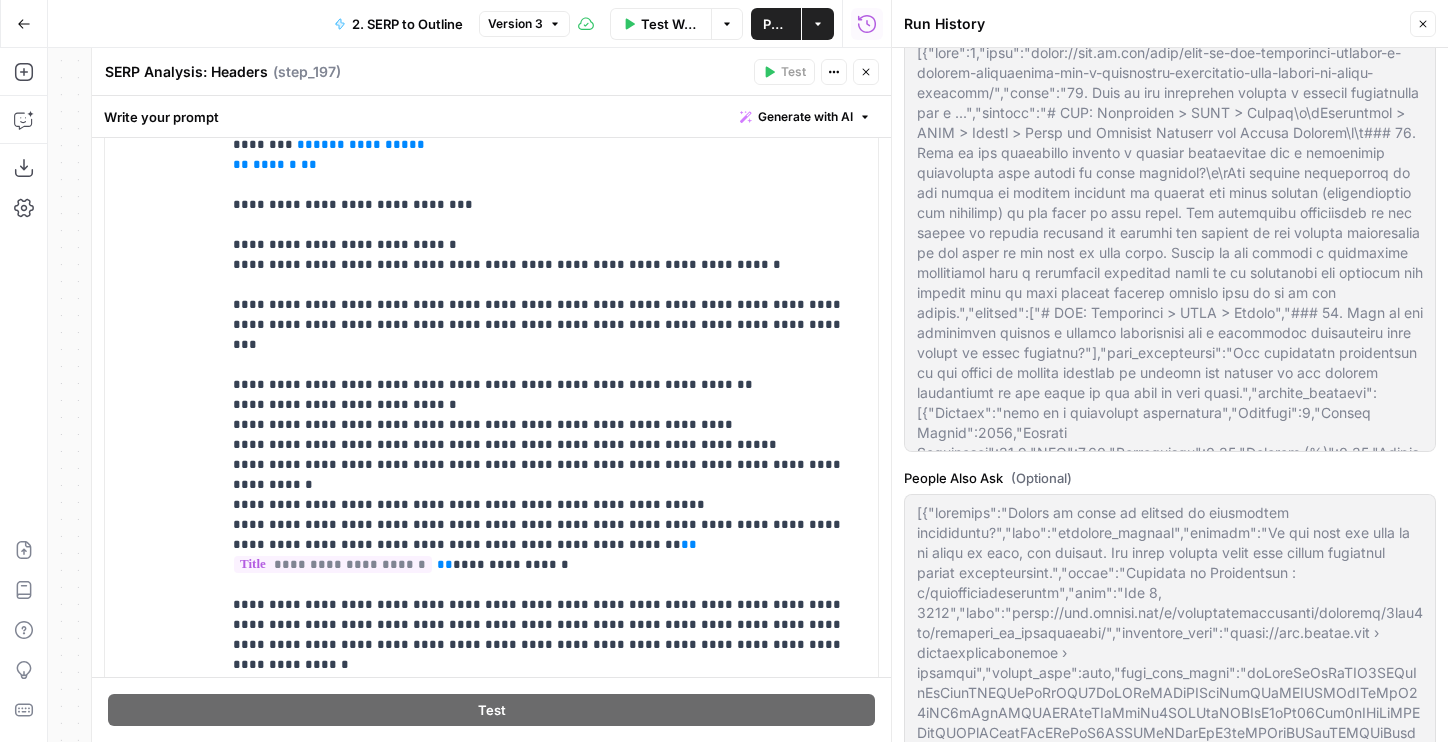 scroll, scrollTop: 585, scrollLeft: 0, axis: vertical 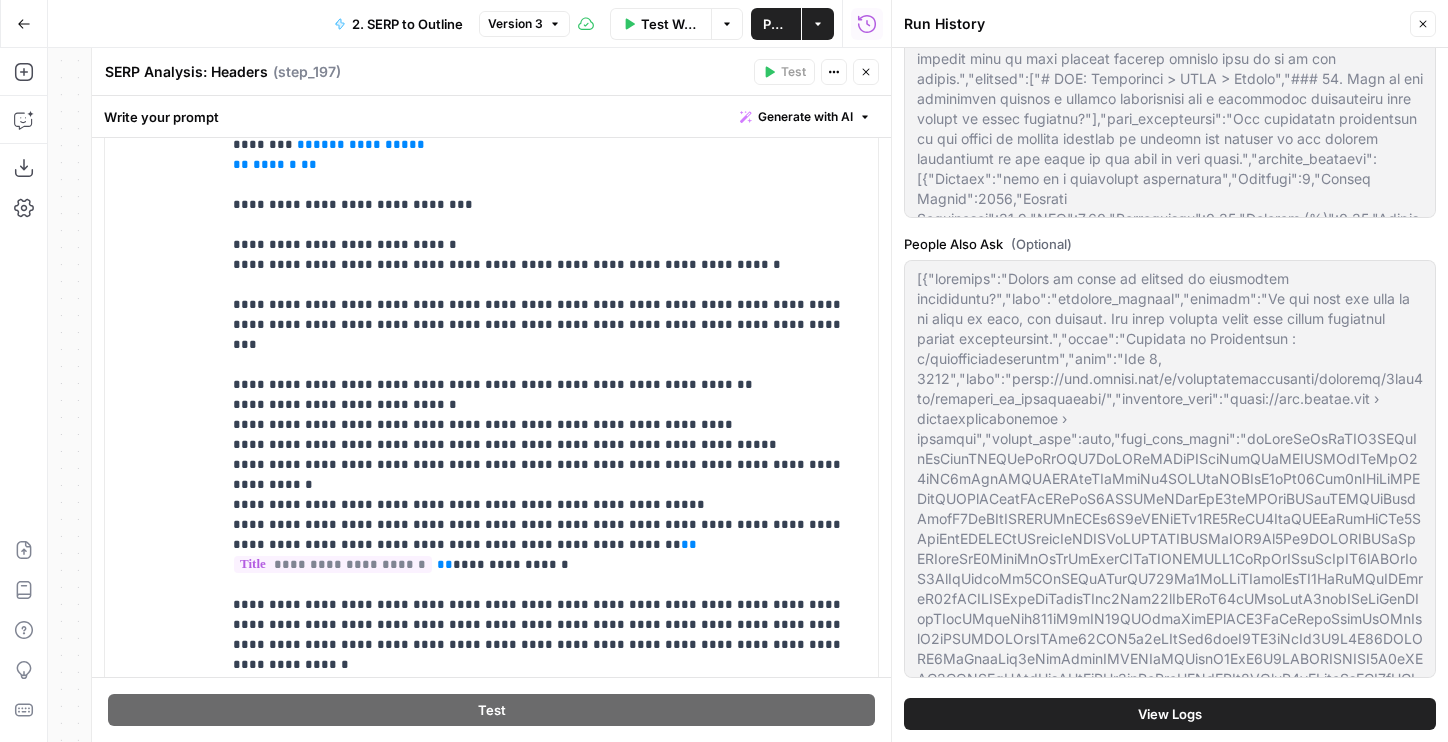 click on "View Logs" at bounding box center (1170, 714) 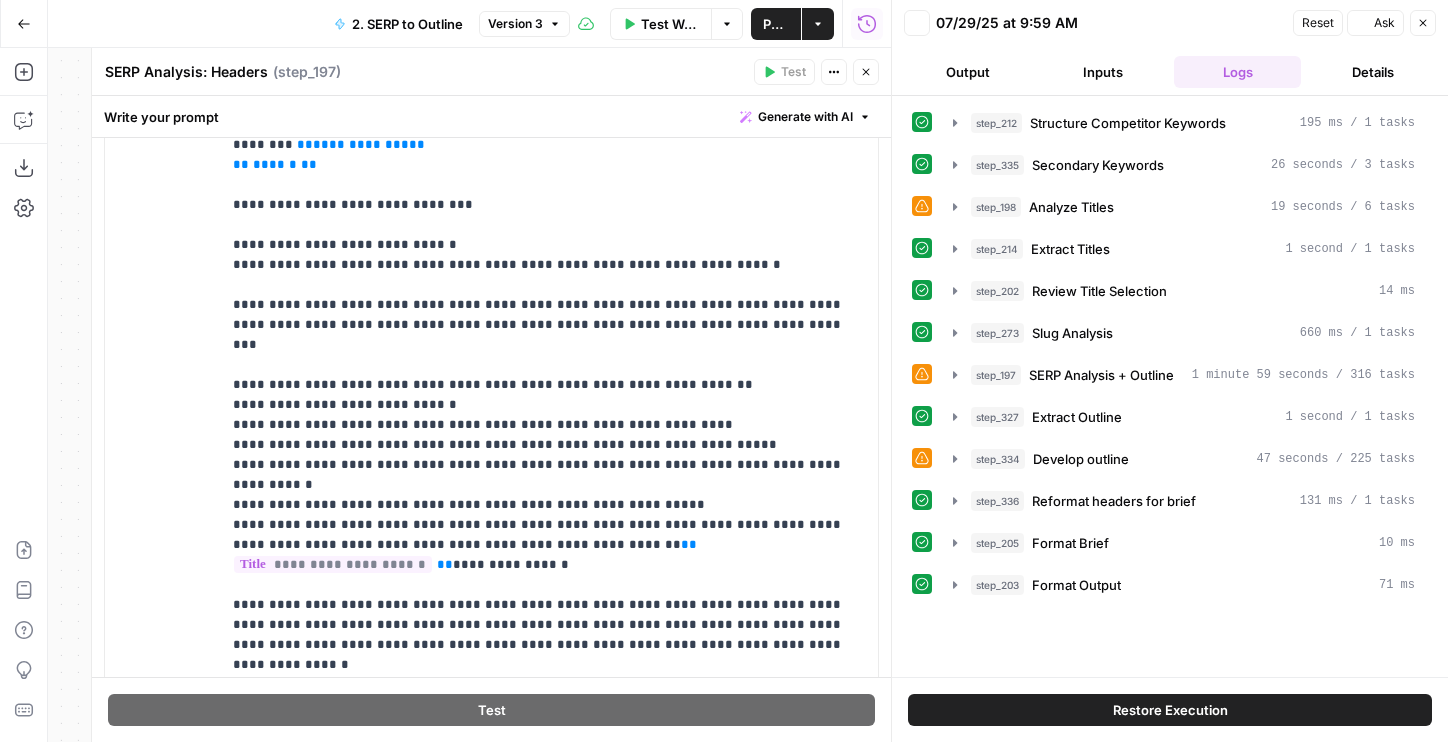 scroll, scrollTop: 0, scrollLeft: 0, axis: both 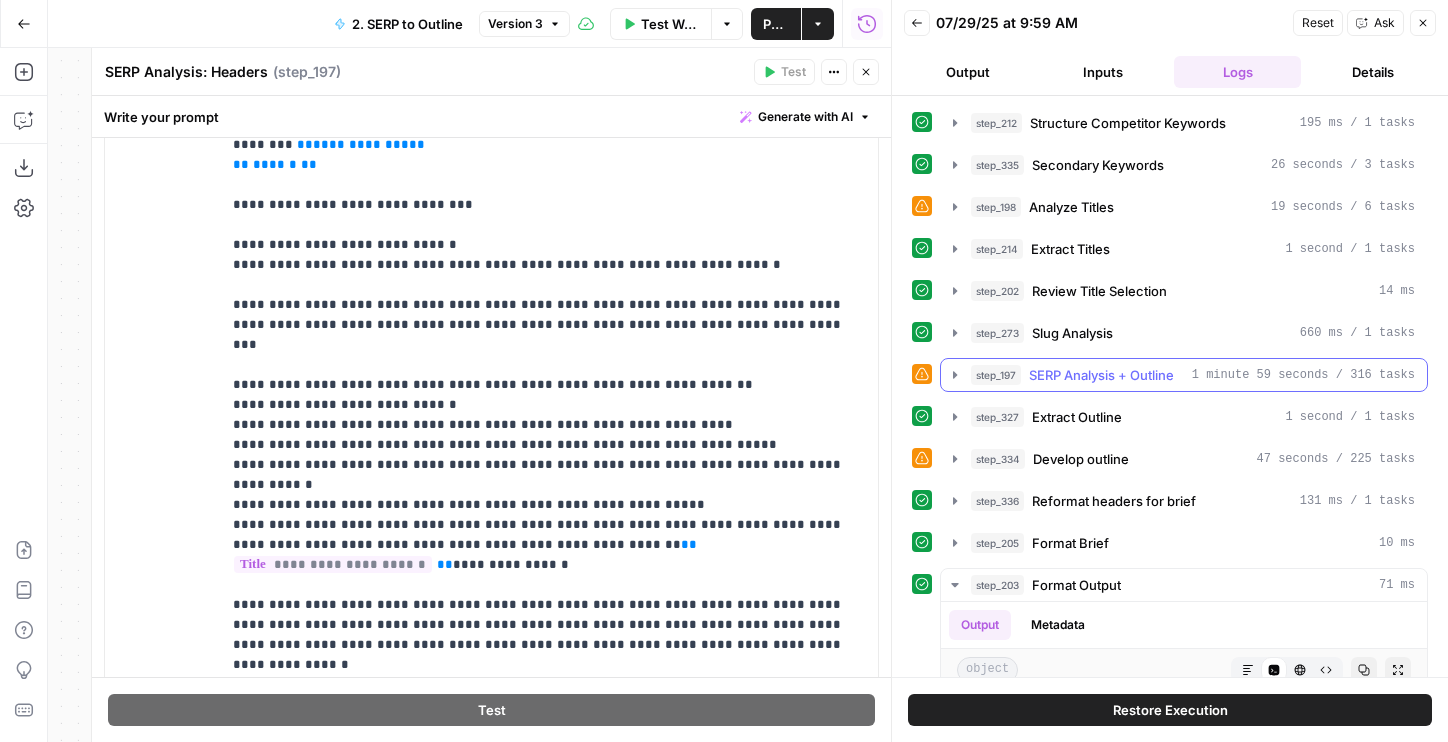 click on "step_197" at bounding box center [996, 375] 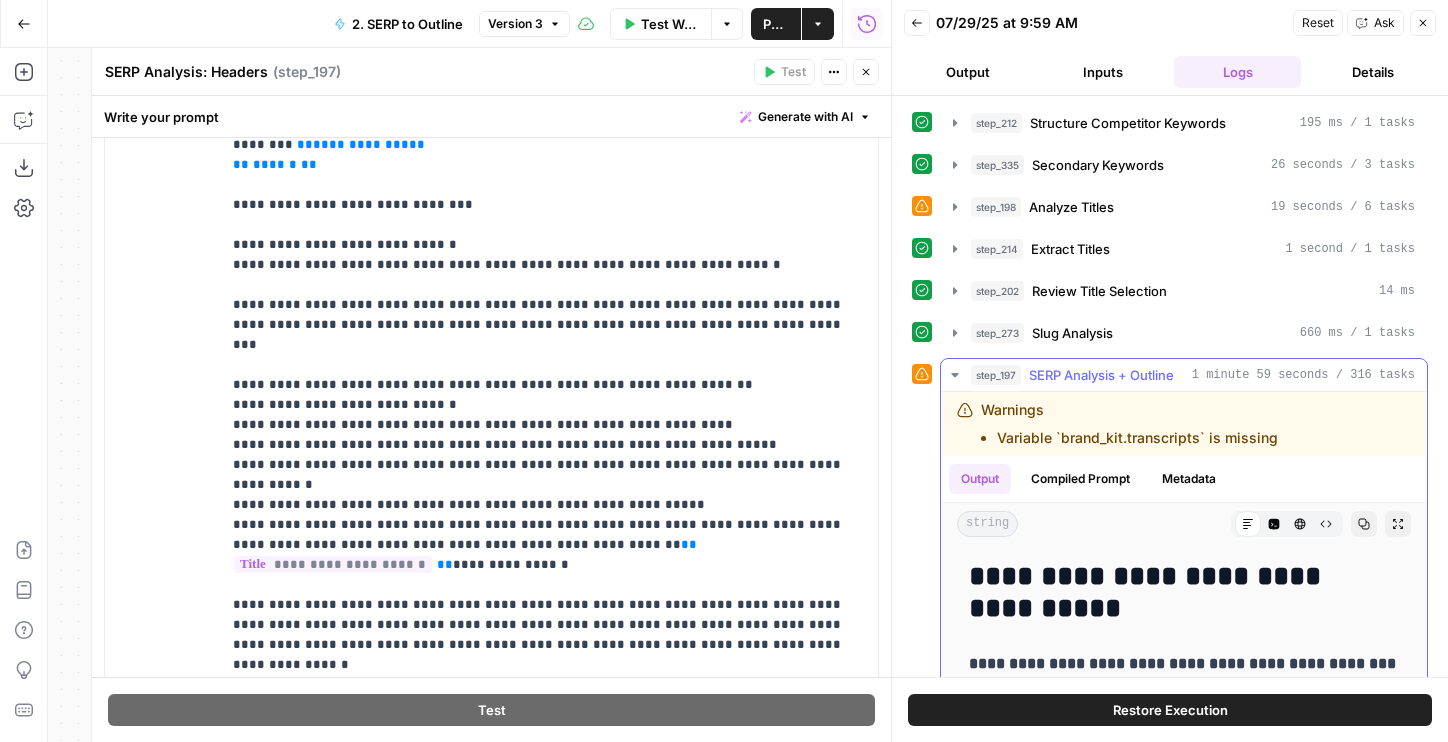 click 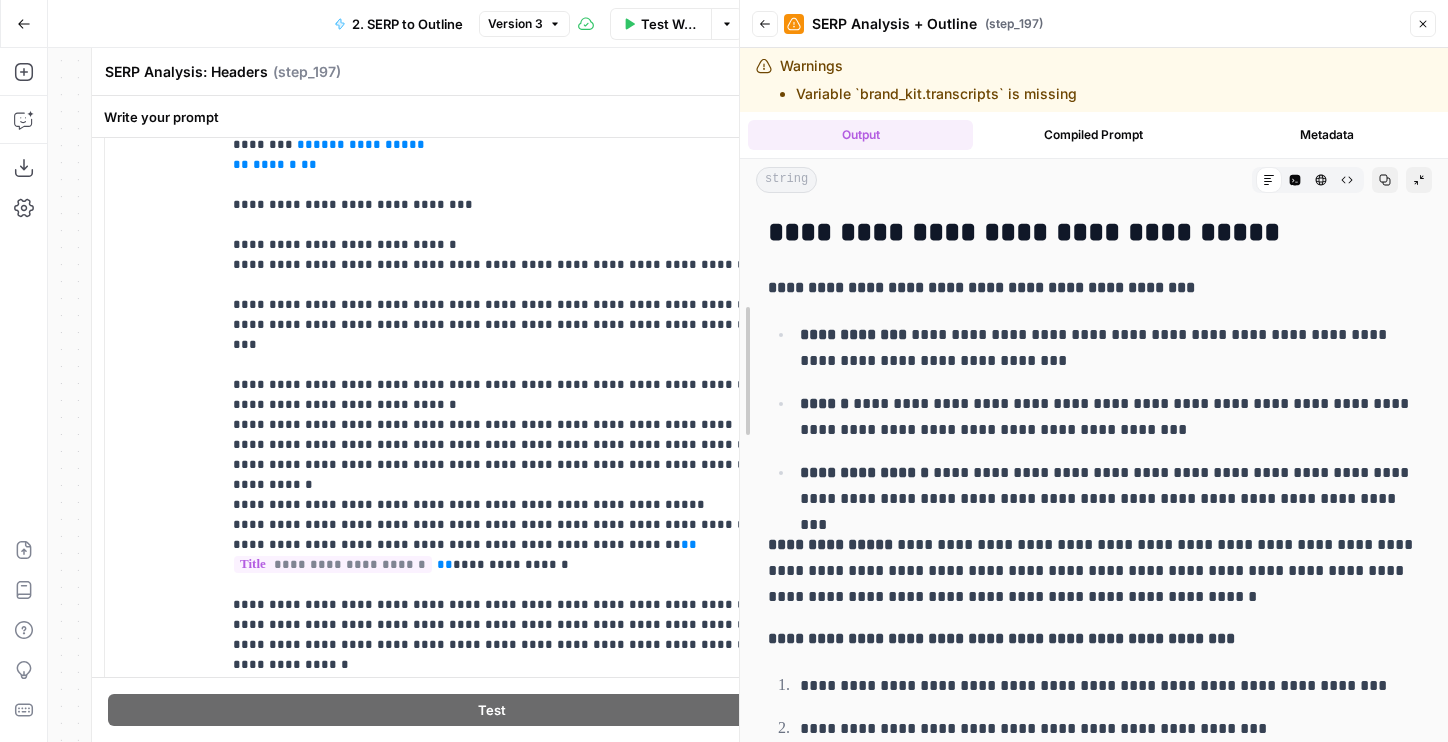 drag, startPoint x: 882, startPoint y: 276, endPoint x: 730, endPoint y: 276, distance: 152 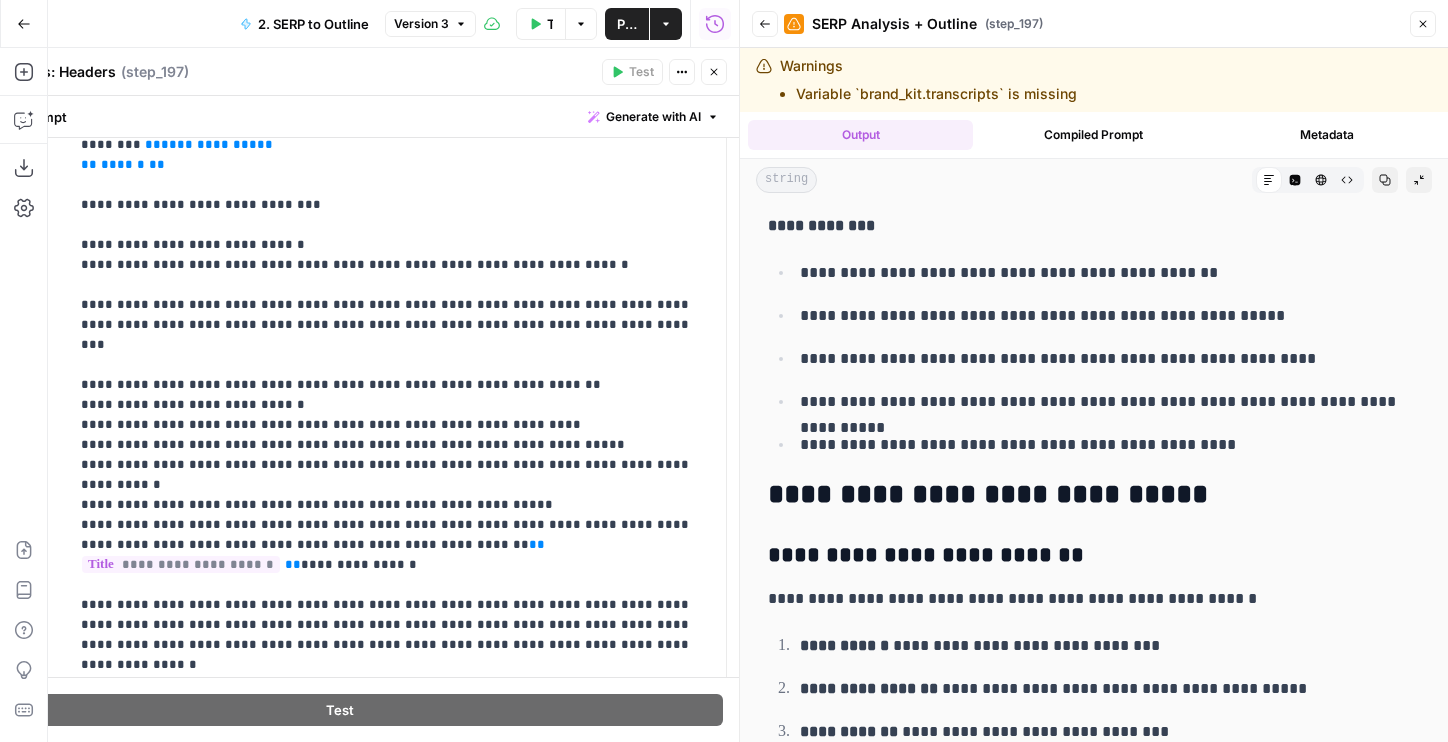 scroll, scrollTop: 1124, scrollLeft: 0, axis: vertical 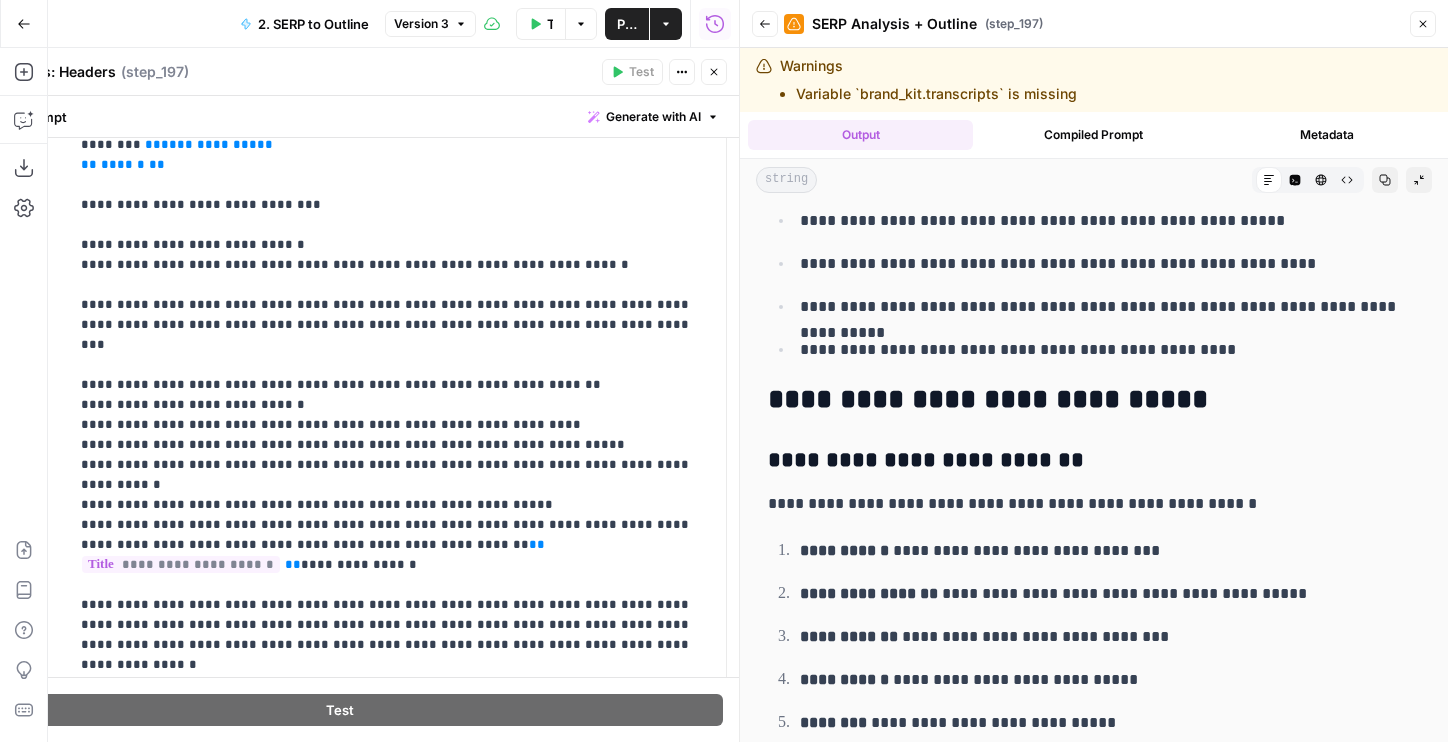 drag, startPoint x: 766, startPoint y: 398, endPoint x: 1192, endPoint y: 398, distance: 426 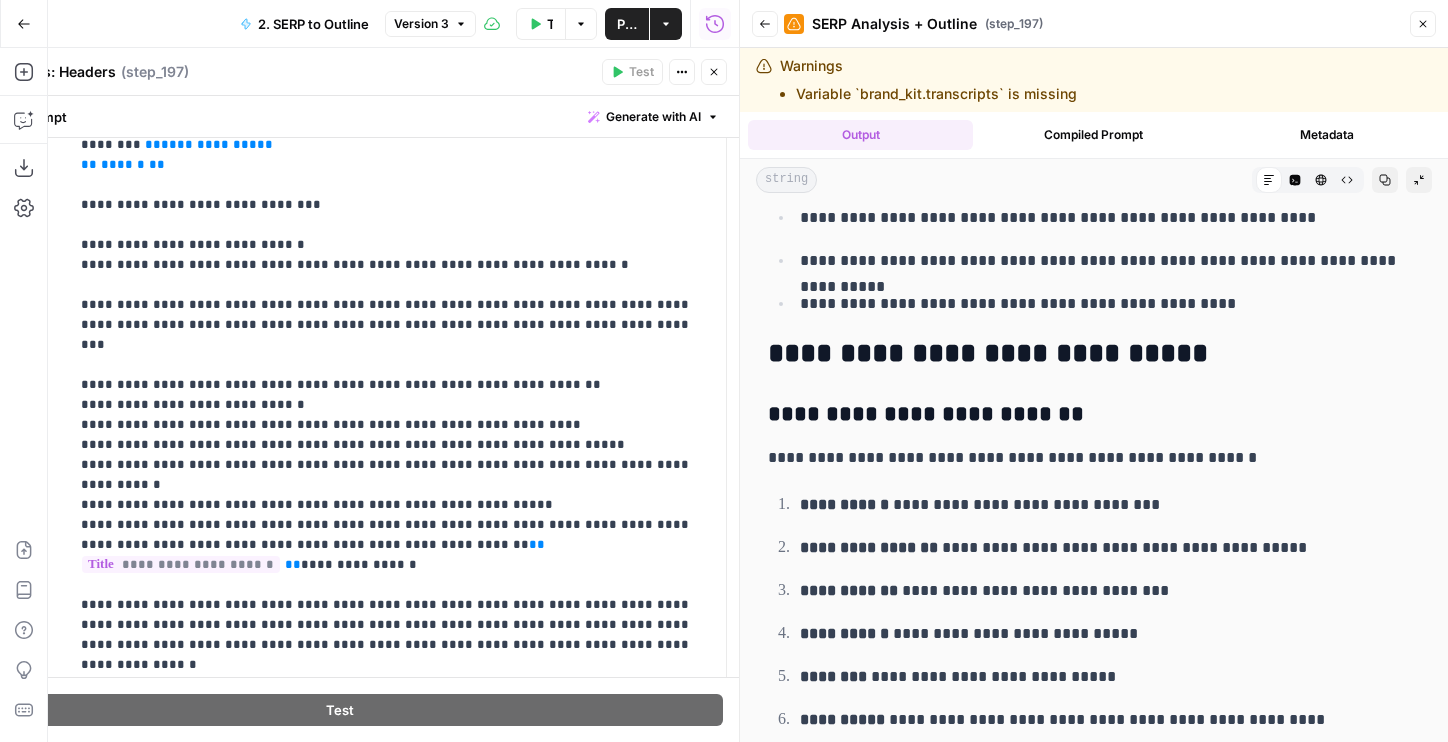 scroll, scrollTop: 1188, scrollLeft: 0, axis: vertical 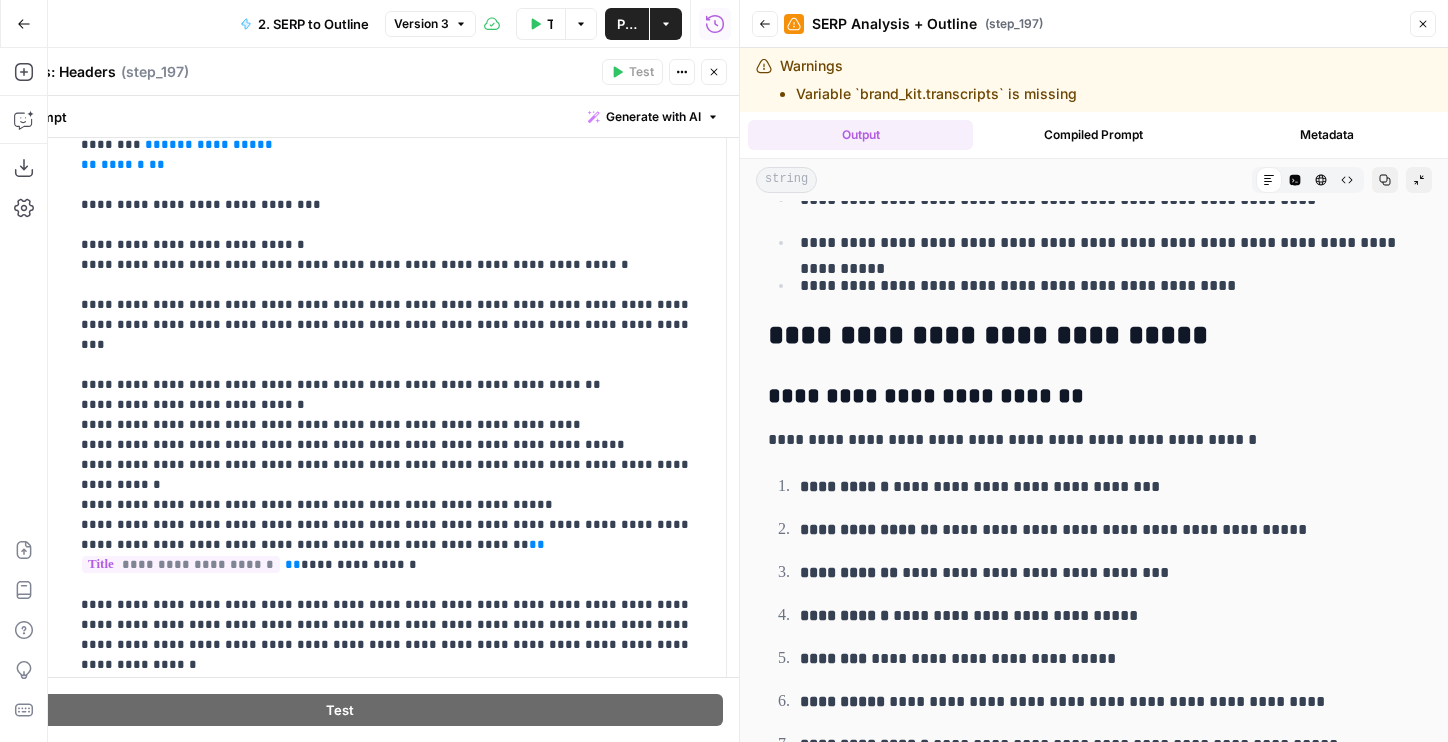 drag, startPoint x: 1149, startPoint y: 344, endPoint x: 794, endPoint y: 339, distance: 355.03522 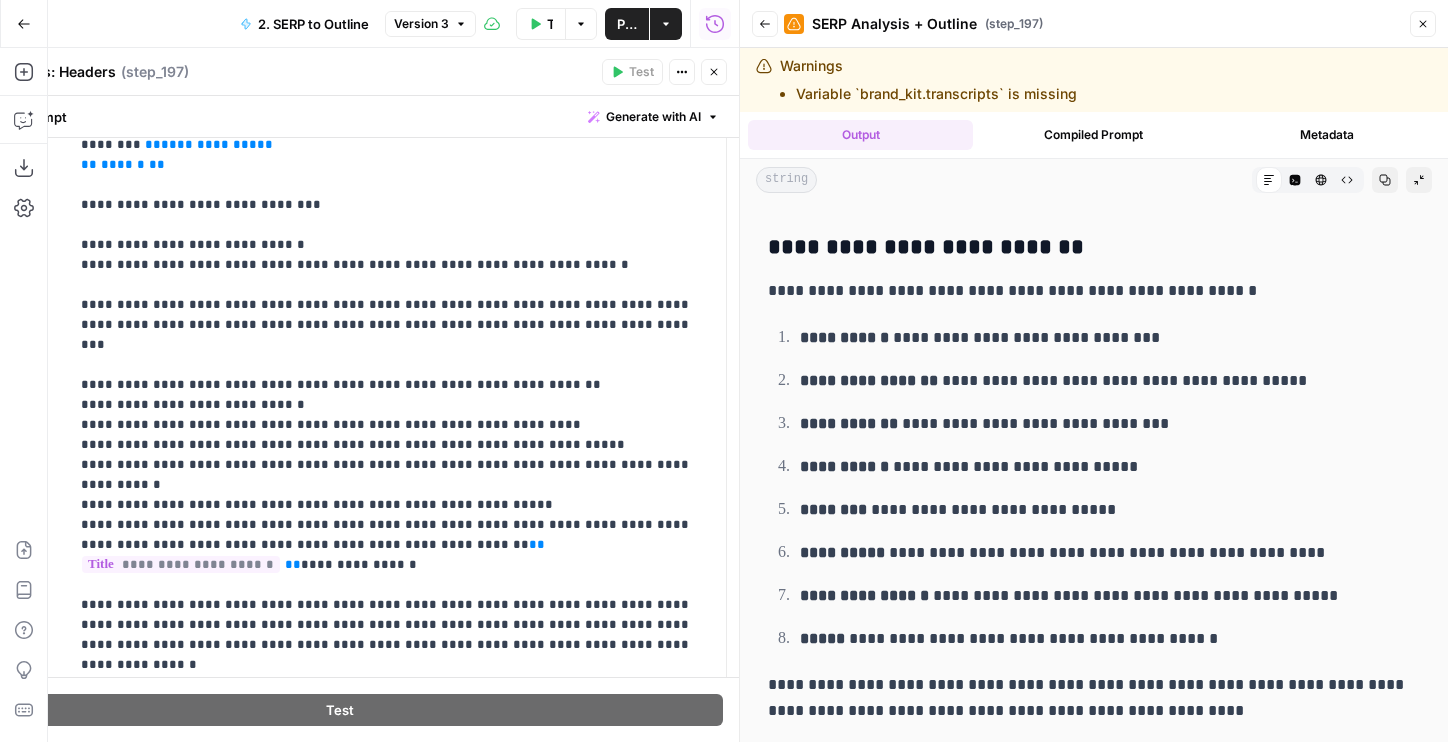 scroll, scrollTop: 1332, scrollLeft: 0, axis: vertical 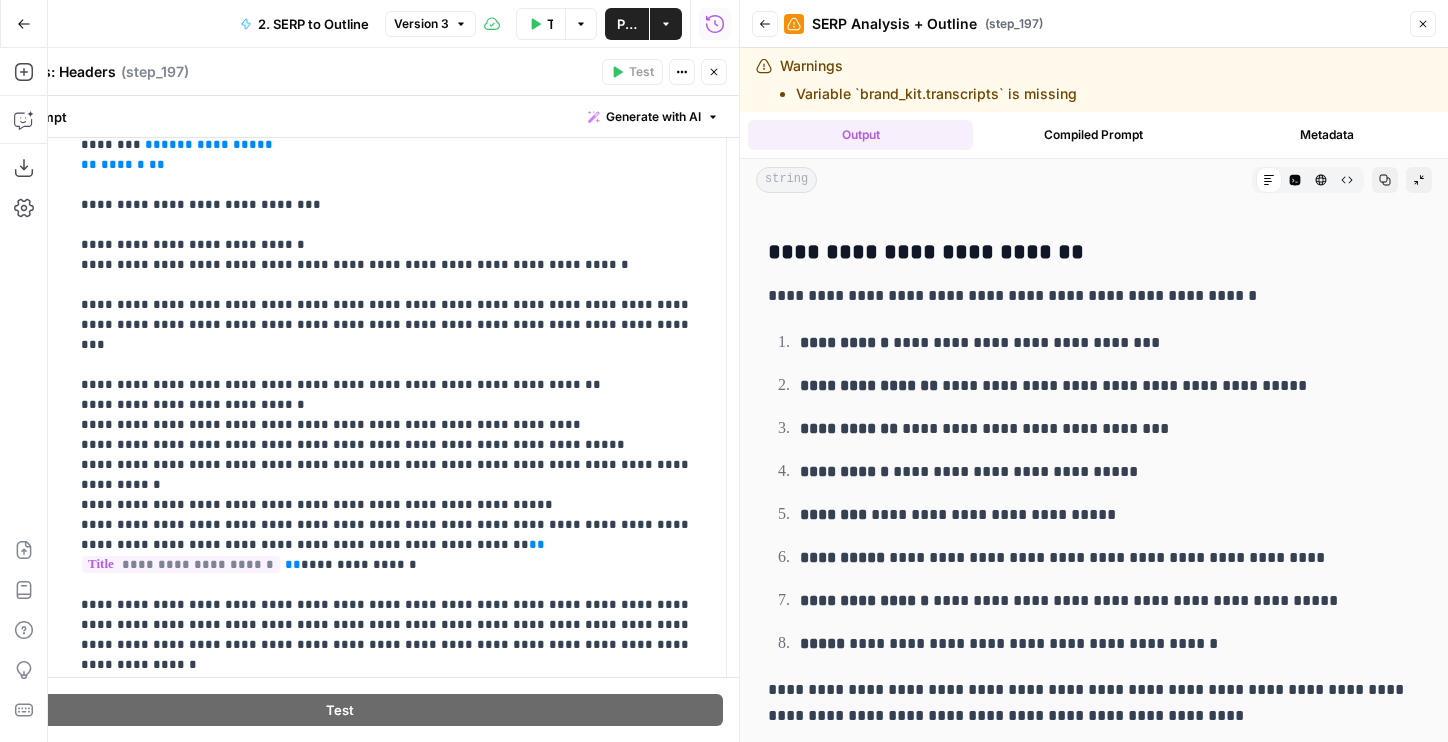 drag, startPoint x: 764, startPoint y: 248, endPoint x: 1148, endPoint y: 555, distance: 491.63504 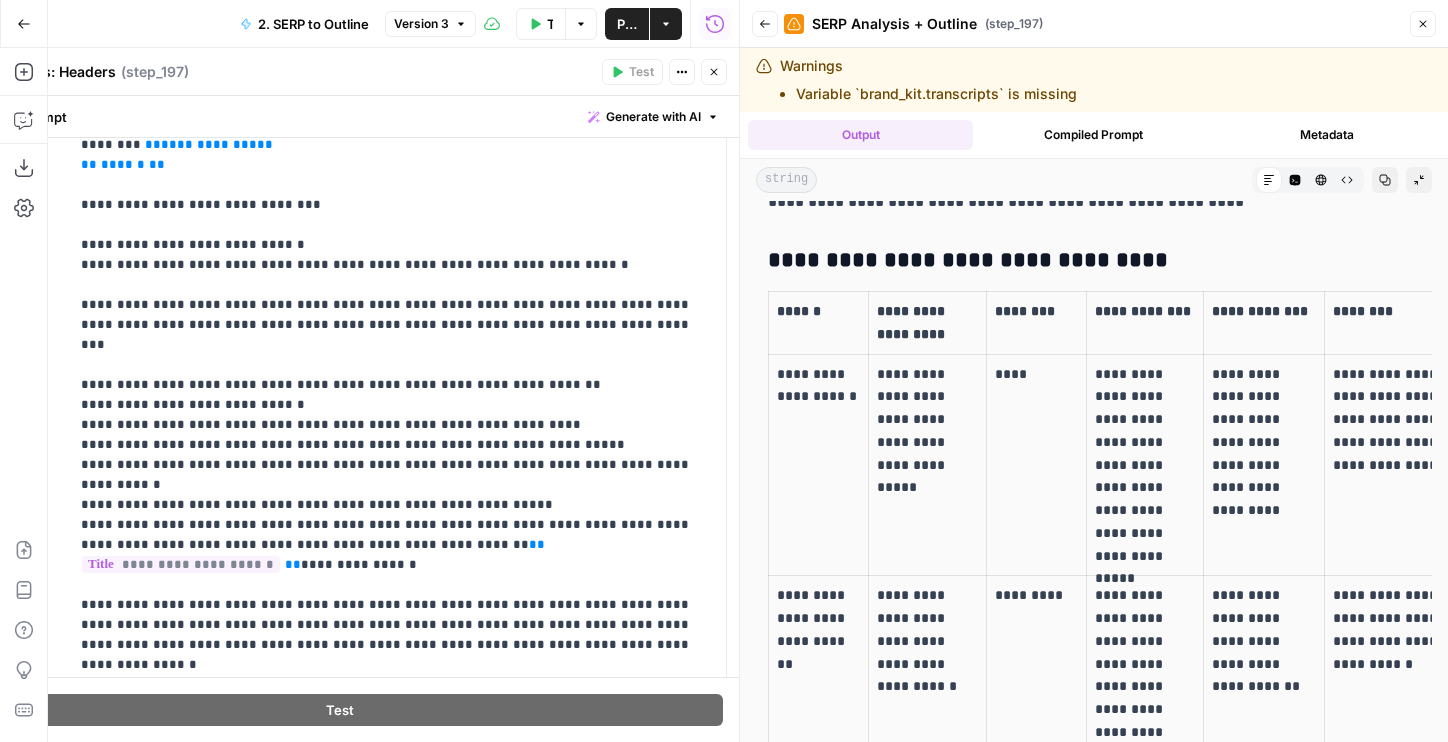 scroll, scrollTop: 1787, scrollLeft: 0, axis: vertical 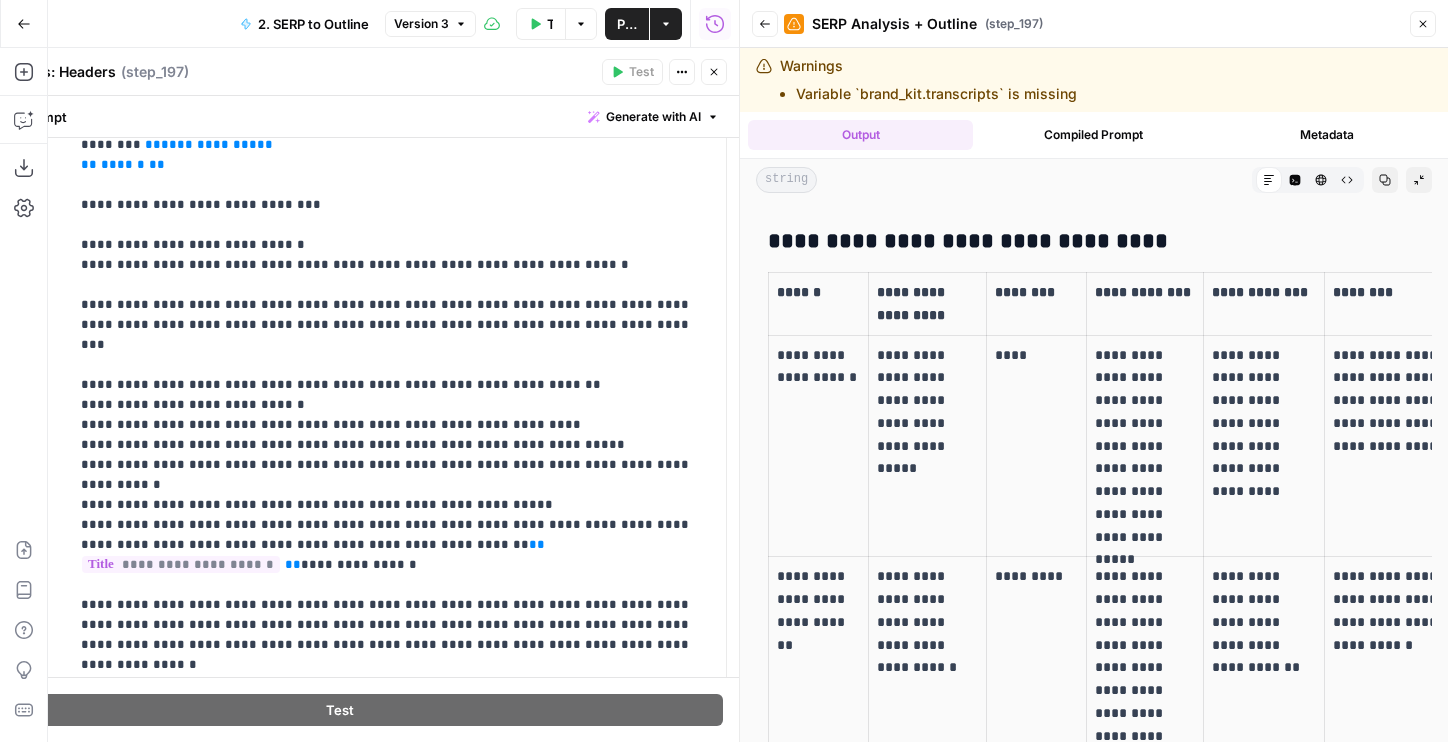 drag, startPoint x: 782, startPoint y: 348, endPoint x: 835, endPoint y: 378, distance: 60.90156 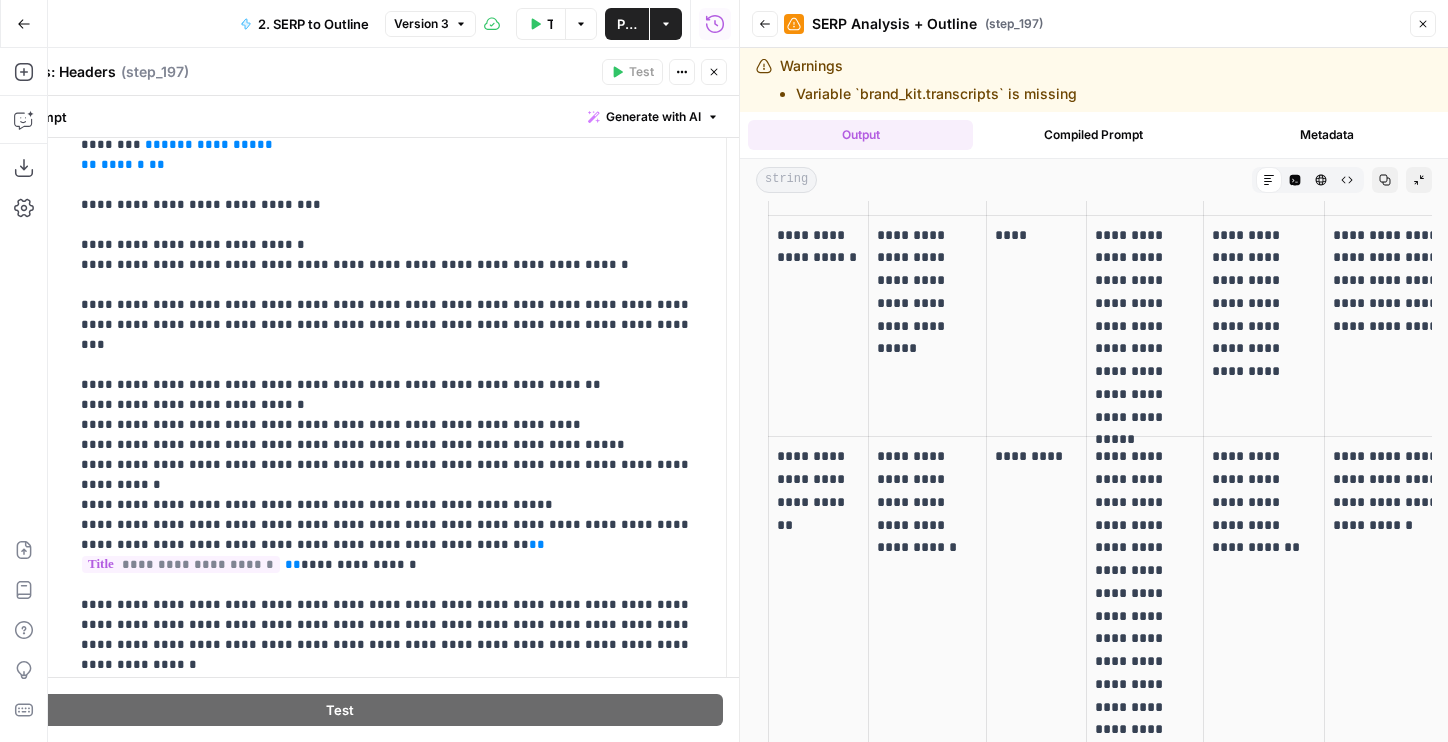 scroll, scrollTop: 2022, scrollLeft: 0, axis: vertical 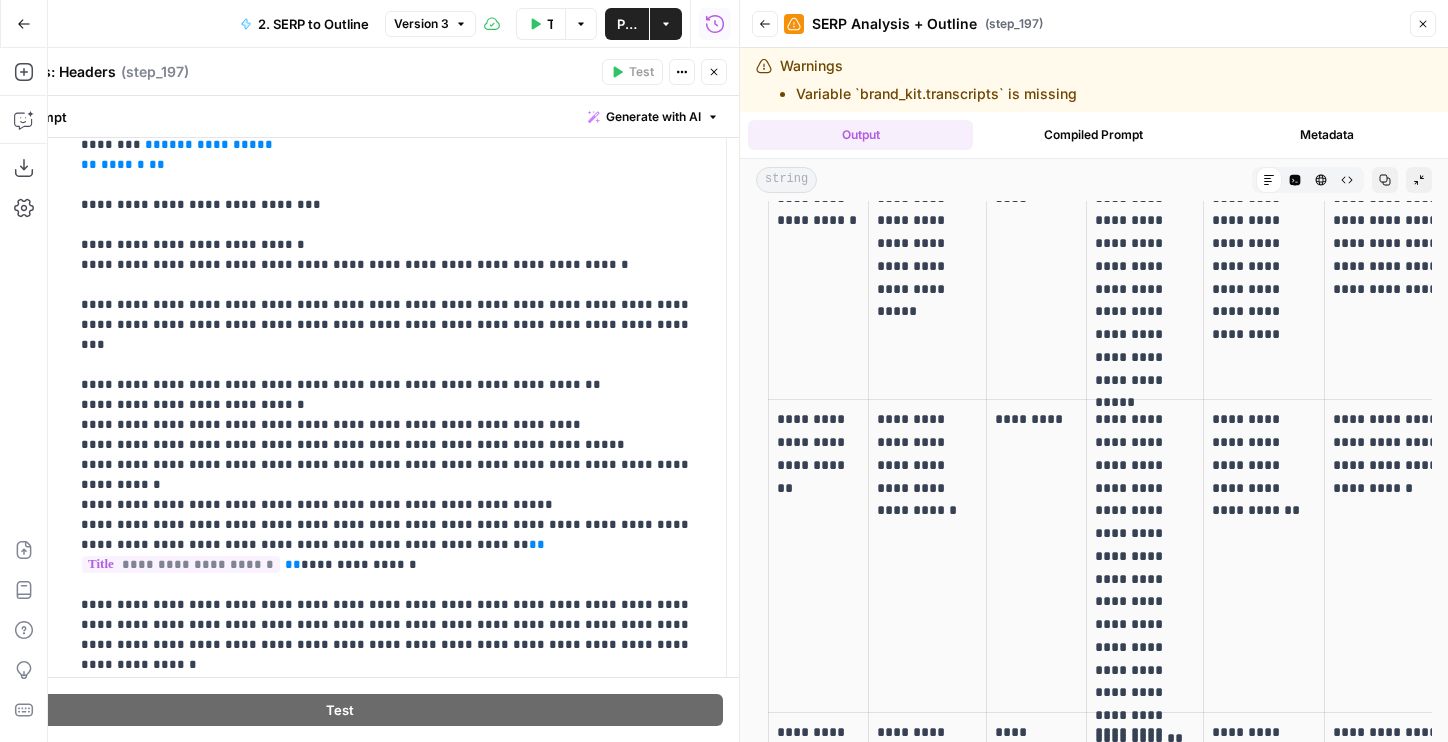 drag, startPoint x: 766, startPoint y: 436, endPoint x: 842, endPoint y: 478, distance: 86.833176 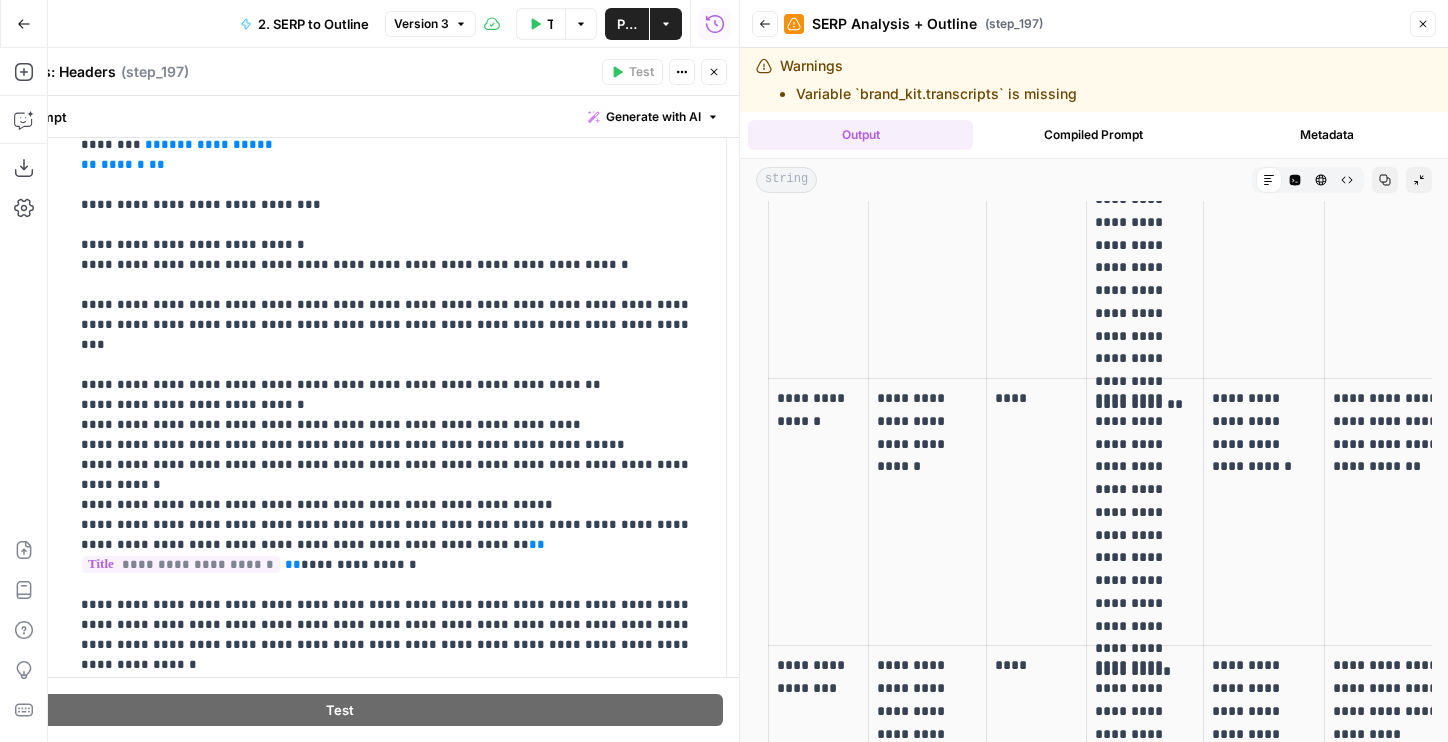 scroll, scrollTop: 2379, scrollLeft: 0, axis: vertical 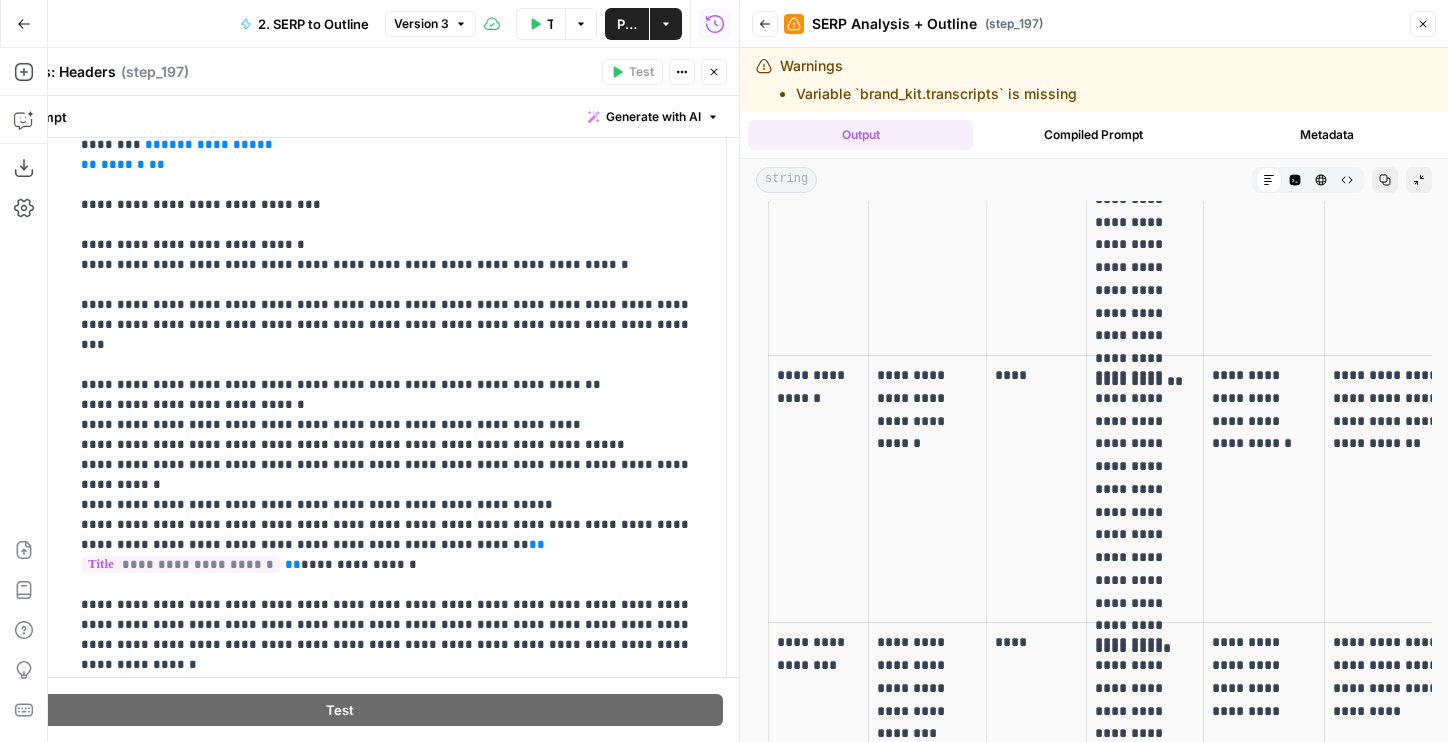 drag, startPoint x: 850, startPoint y: 404, endPoint x: 786, endPoint y: 383, distance: 67.357254 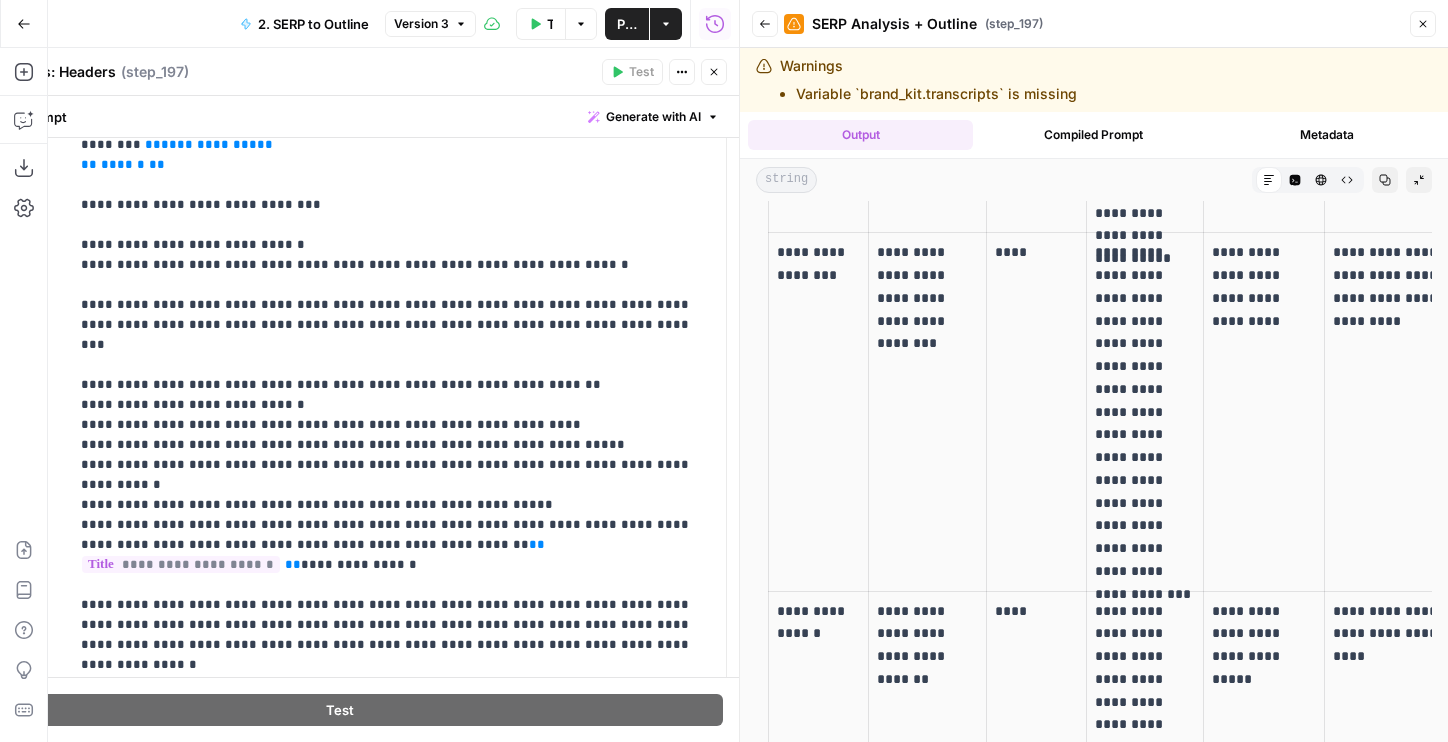 scroll, scrollTop: 2758, scrollLeft: 0, axis: vertical 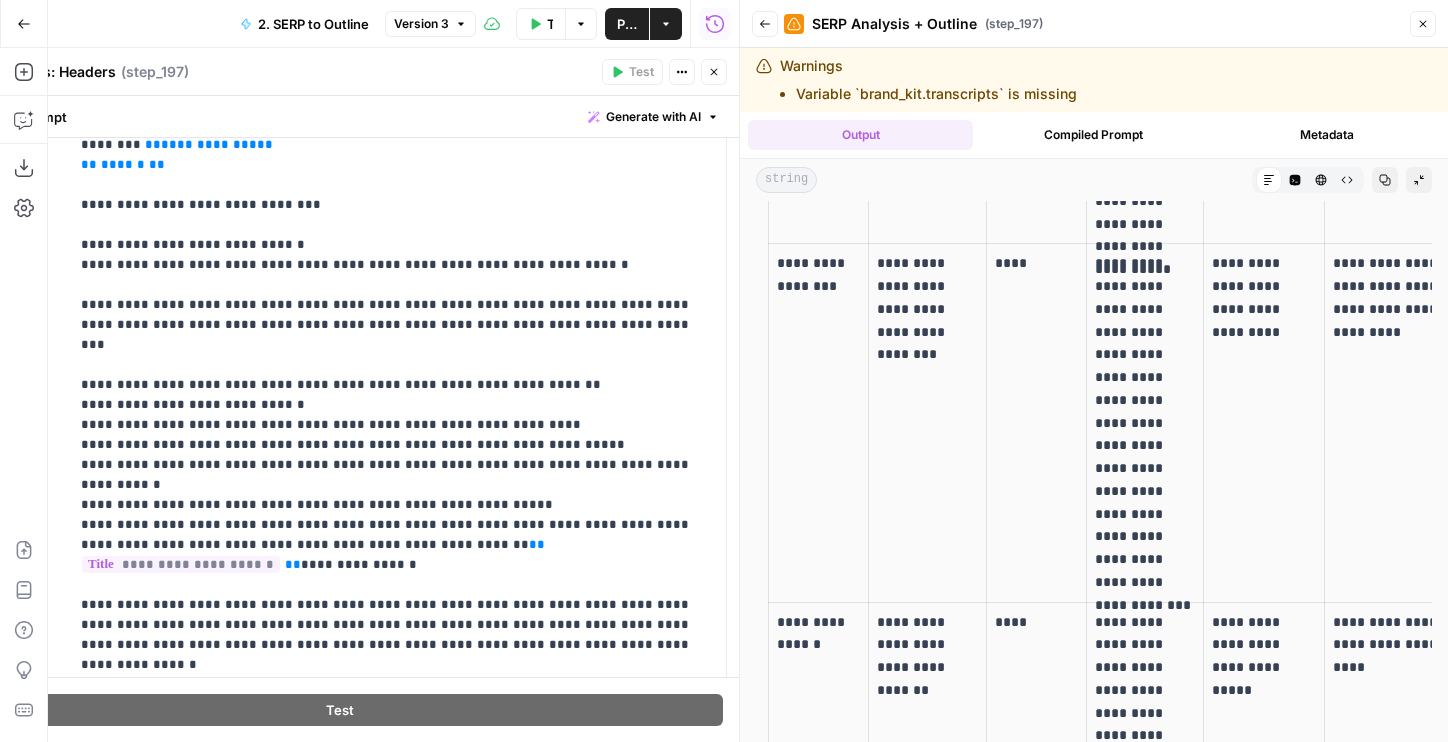 drag, startPoint x: 839, startPoint y: 318, endPoint x: 788, endPoint y: 275, distance: 66.70832 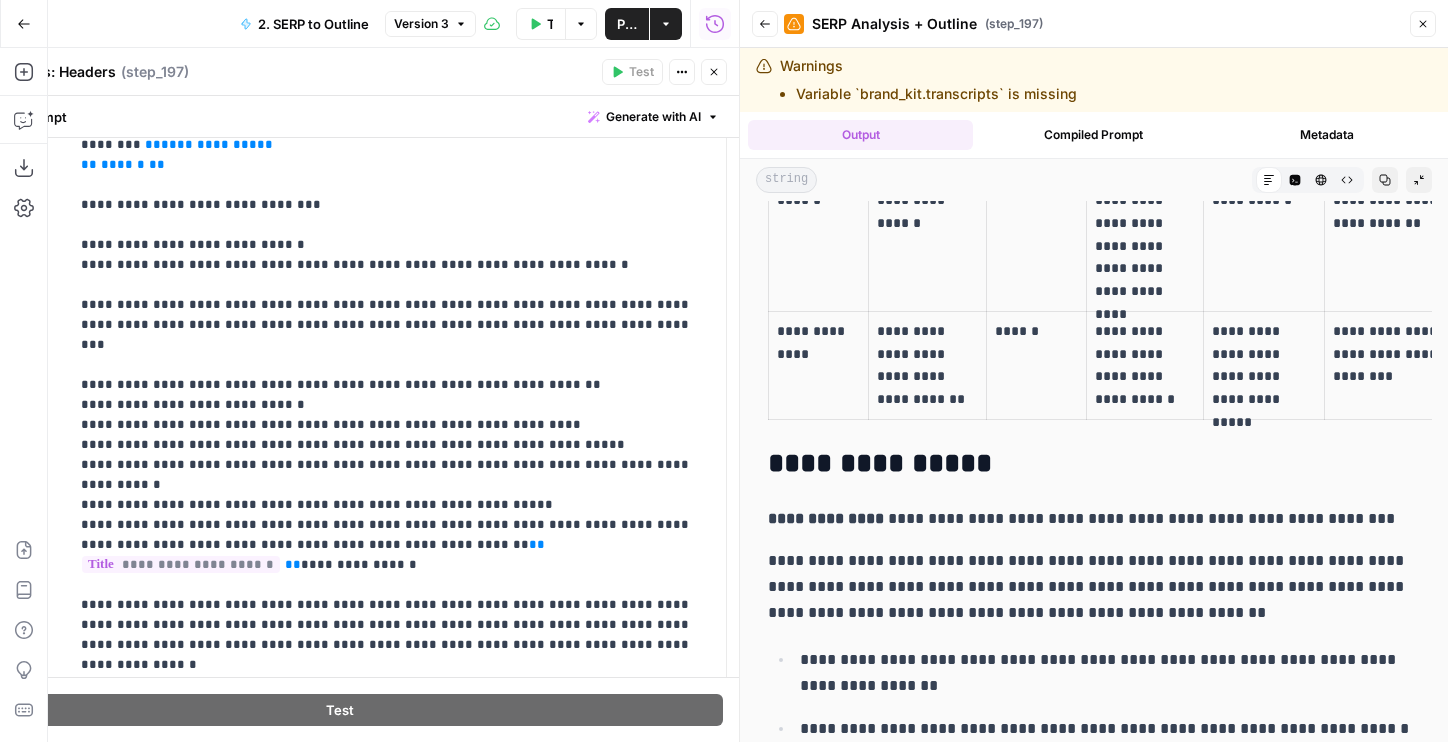 scroll, scrollTop: 5461, scrollLeft: 0, axis: vertical 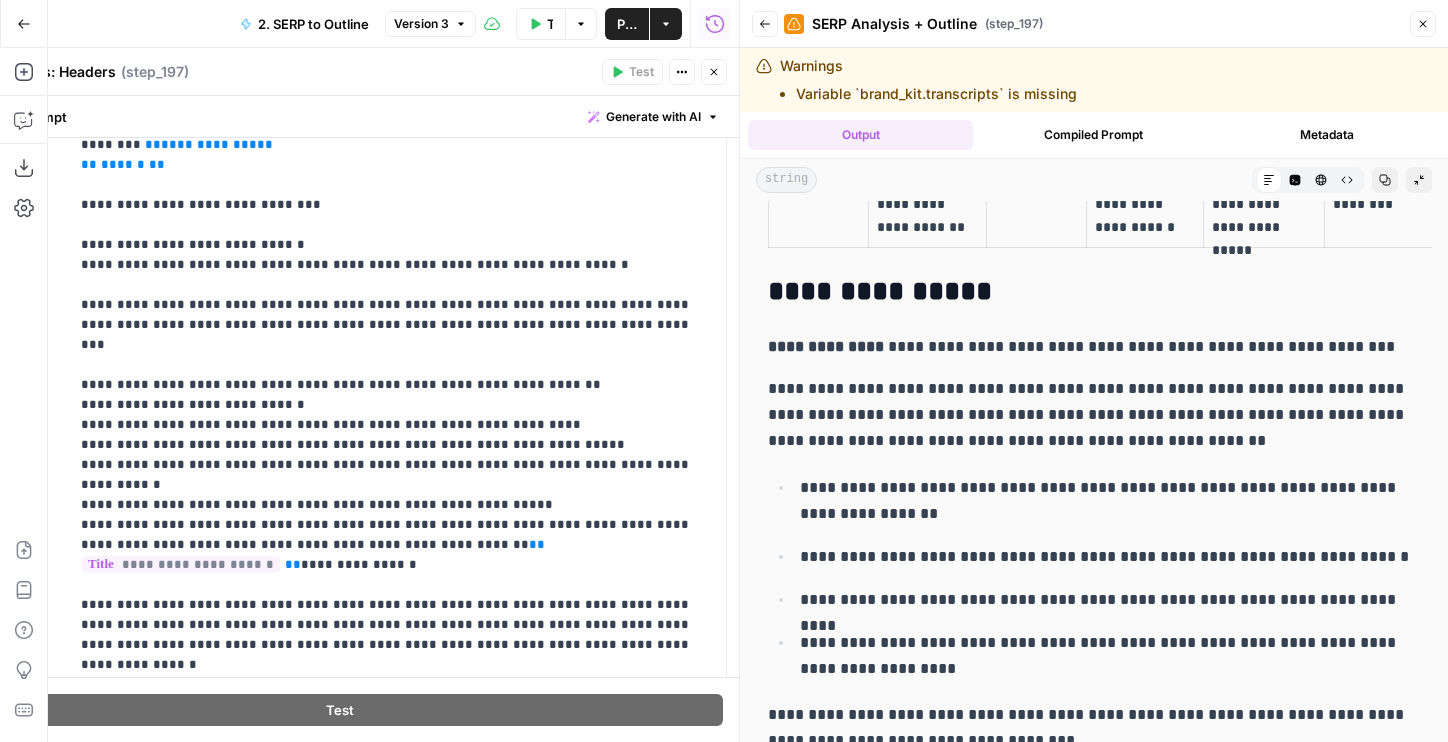drag, startPoint x: 804, startPoint y: 302, endPoint x: 1030, endPoint y: 301, distance: 226.00221 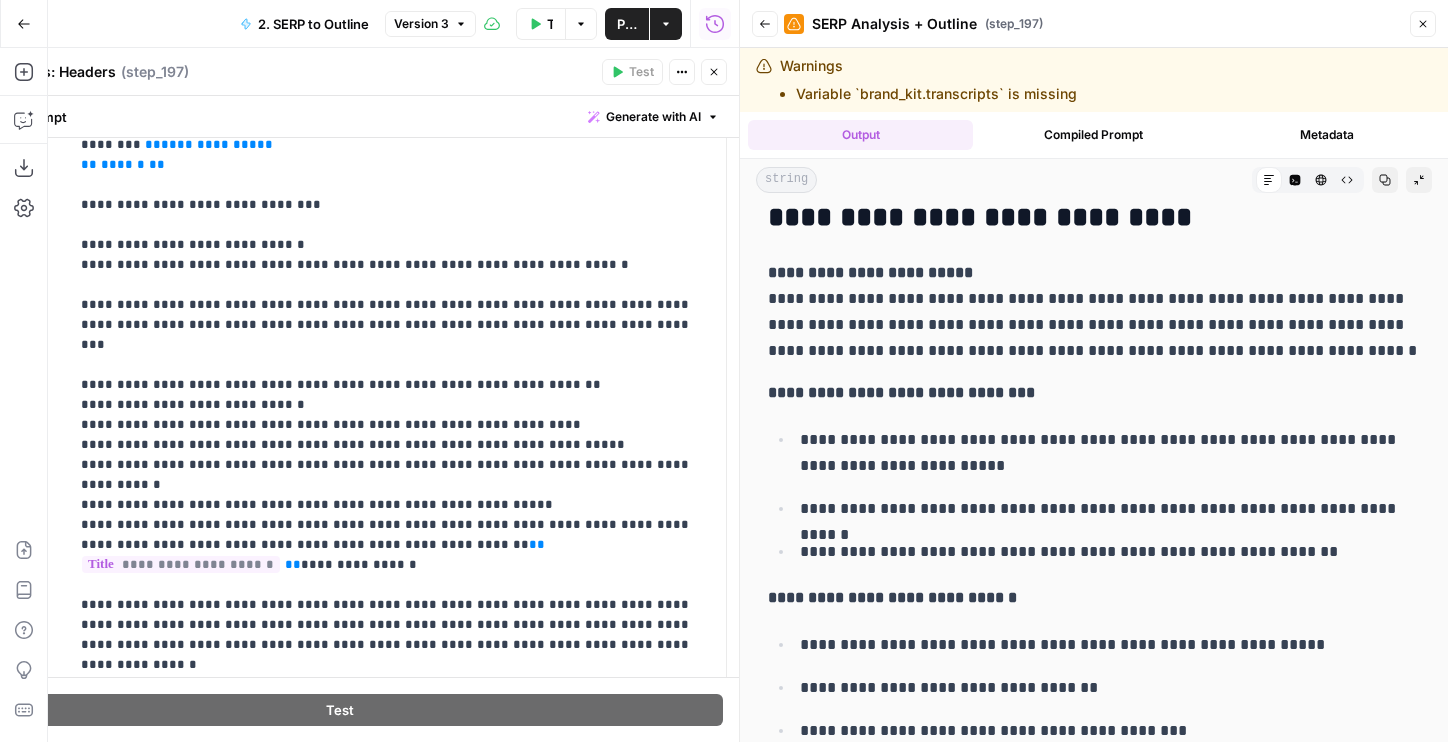 scroll, scrollTop: 6009, scrollLeft: 0, axis: vertical 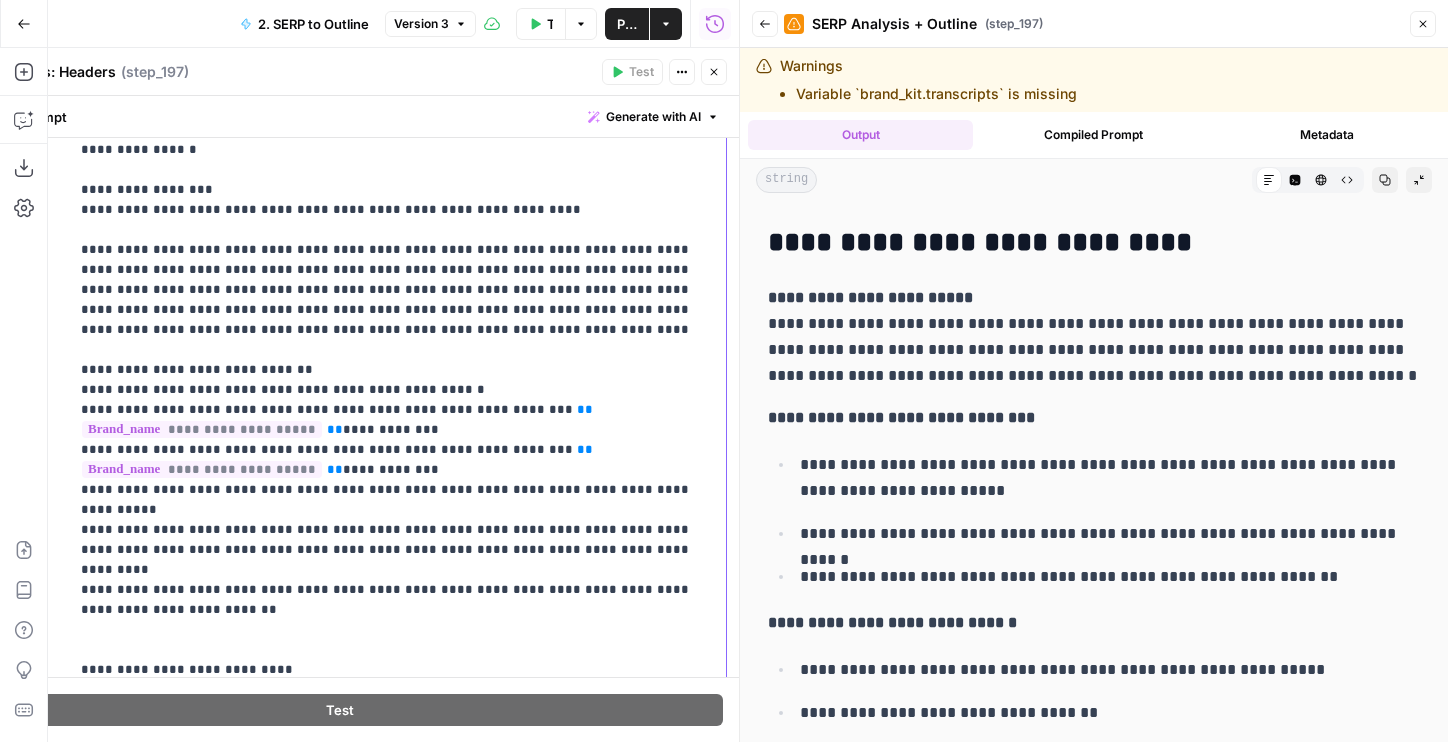 drag, startPoint x: 109, startPoint y: 272, endPoint x: 245, endPoint y: 270, distance: 136.01471 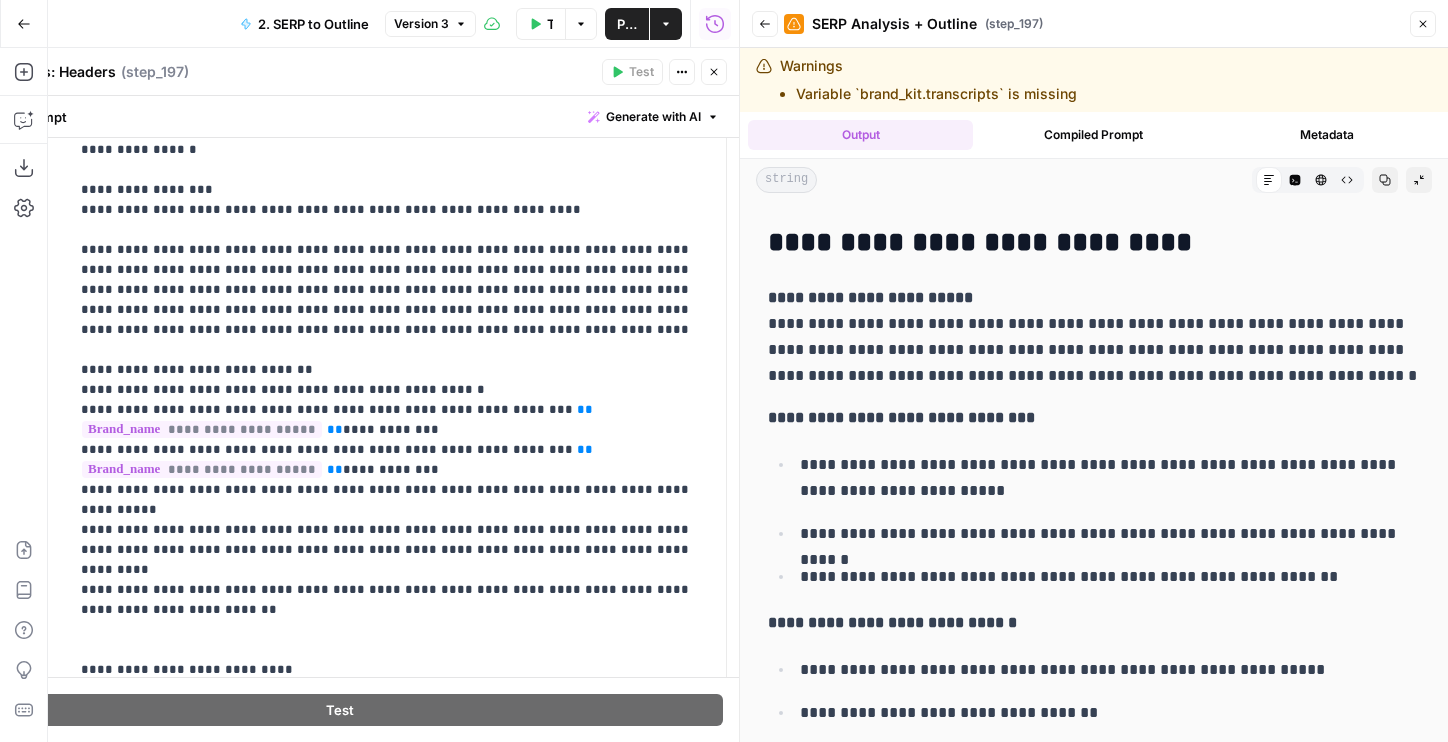 drag, startPoint x: 1041, startPoint y: 410, endPoint x: 747, endPoint y: 410, distance: 294 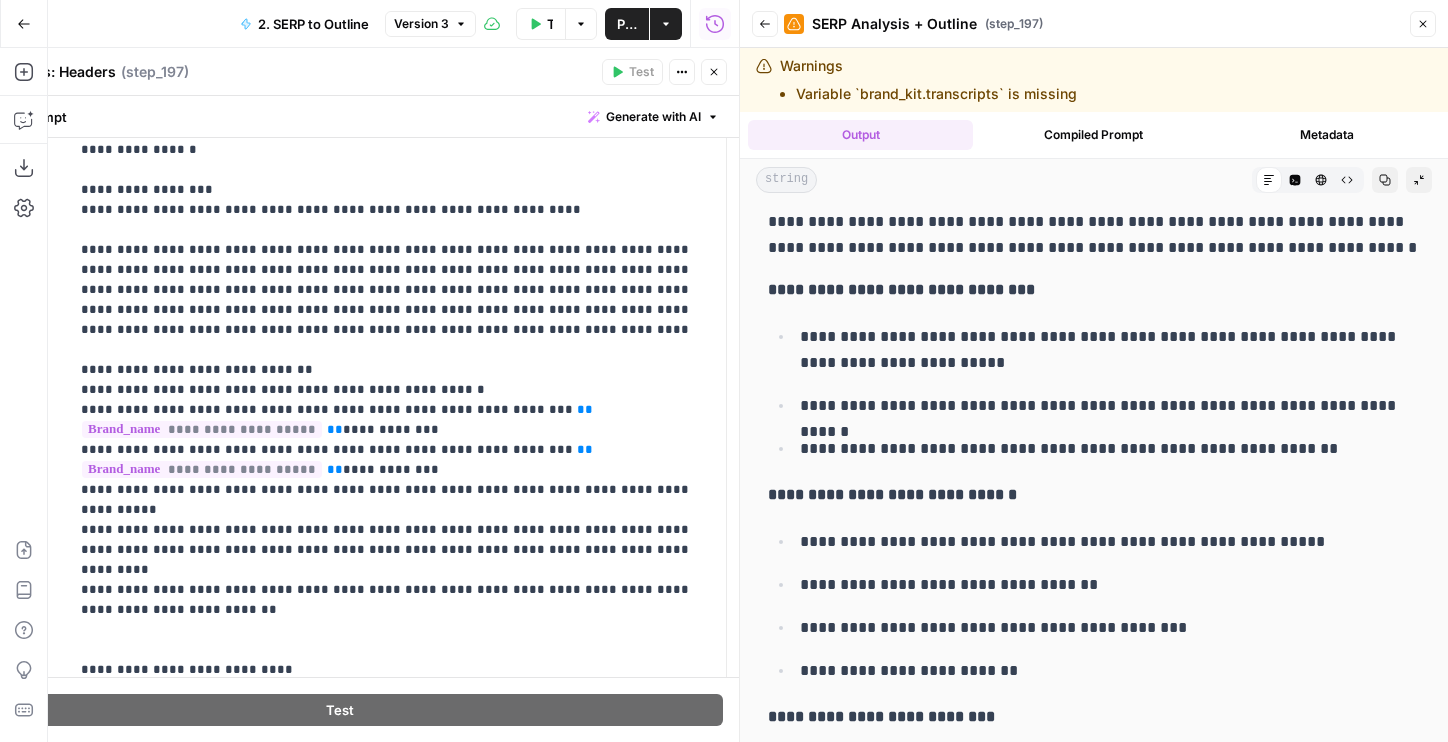 drag, startPoint x: 974, startPoint y: 509, endPoint x: 794, endPoint y: 498, distance: 180.3358 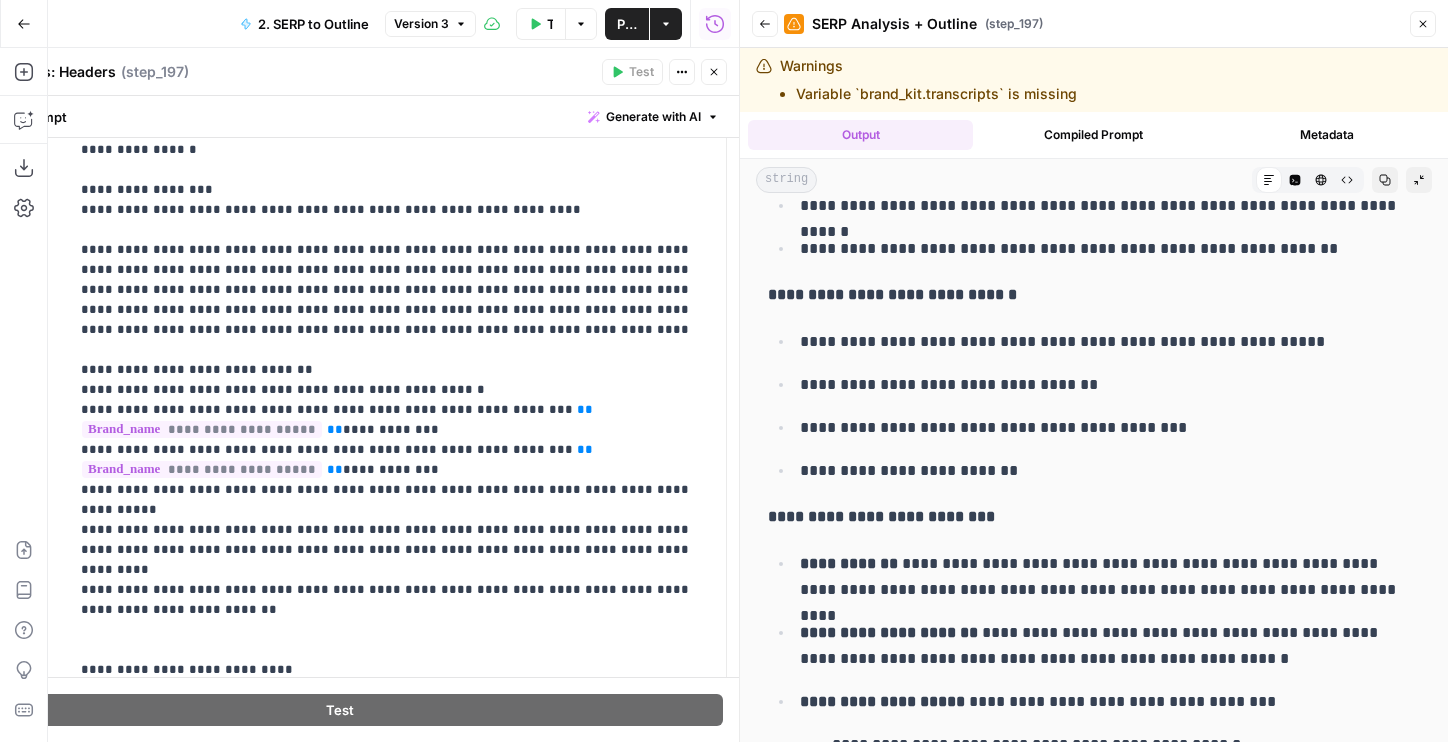 scroll, scrollTop: 6518, scrollLeft: 0, axis: vertical 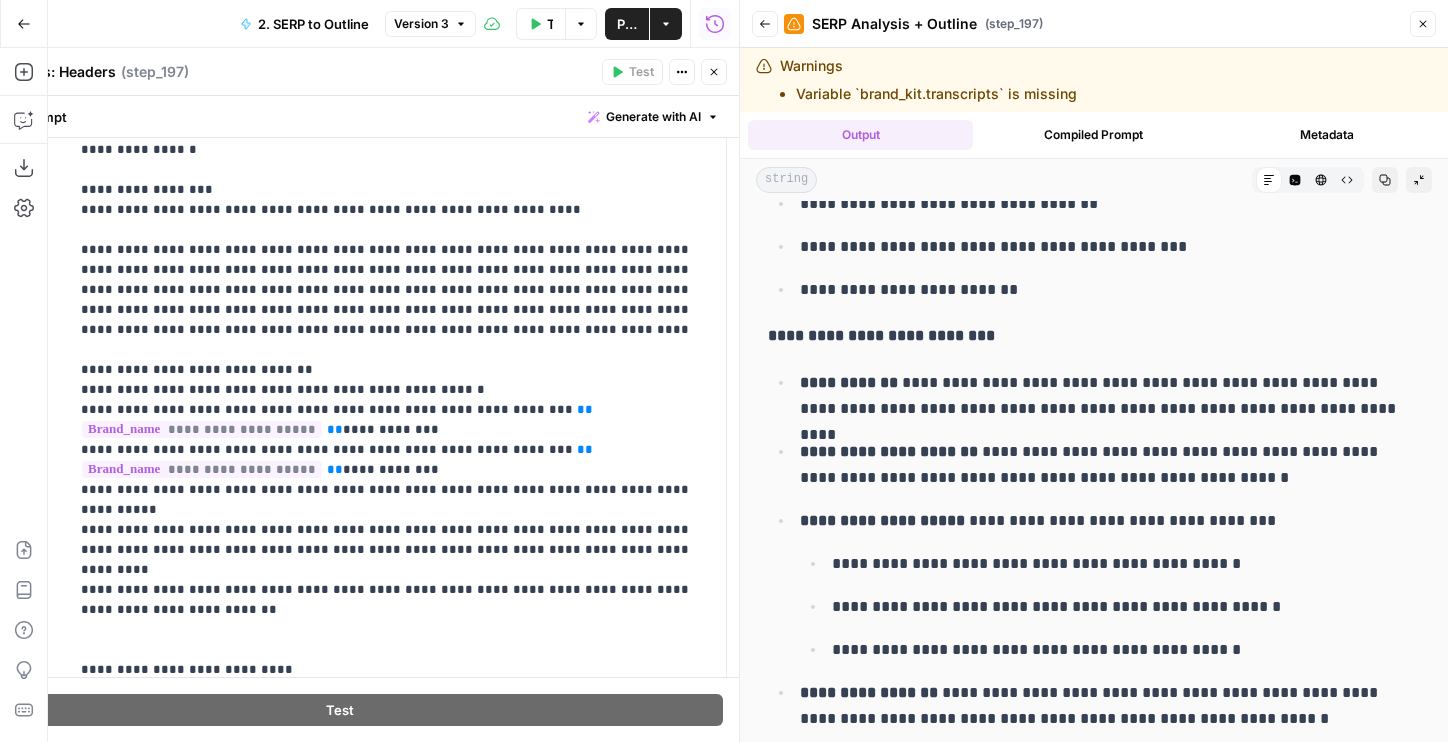 drag, startPoint x: 786, startPoint y: 336, endPoint x: 926, endPoint y: 336, distance: 140 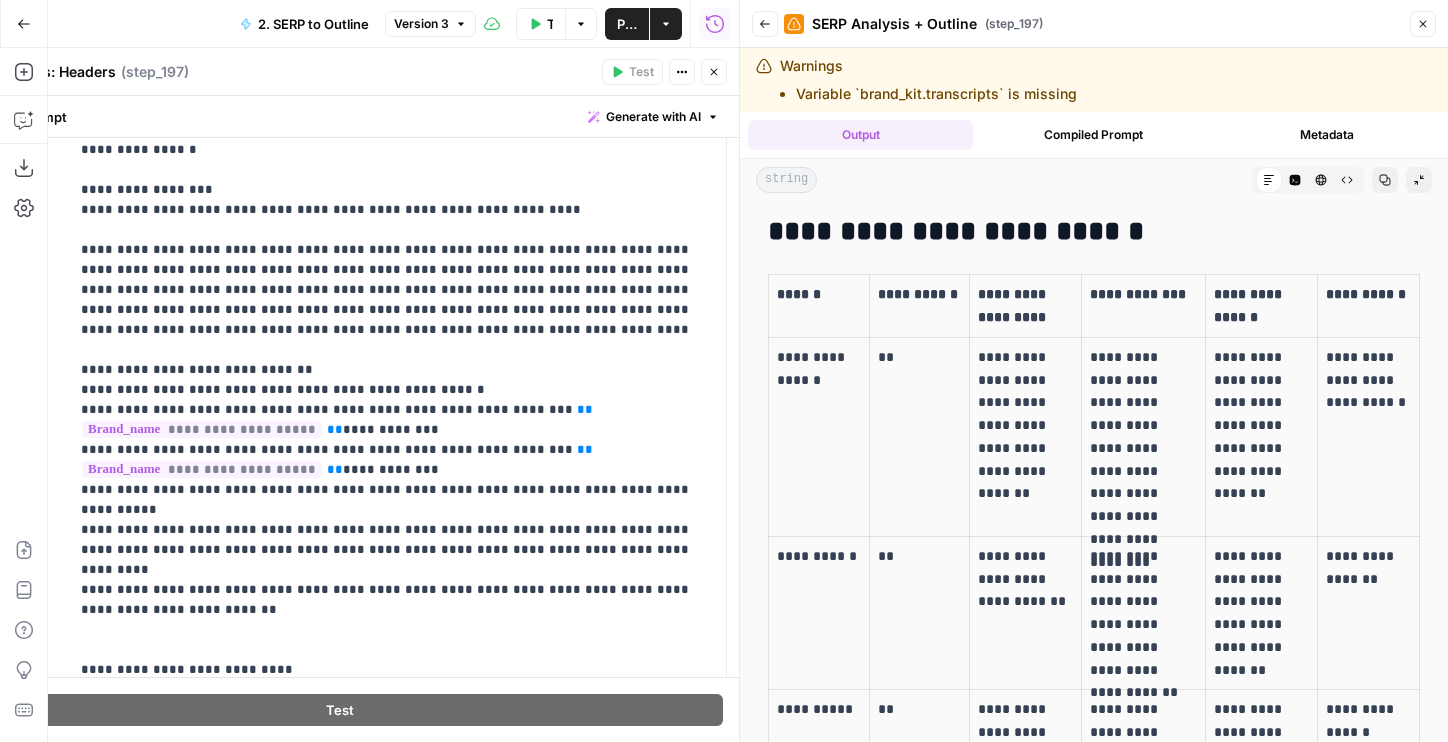 scroll, scrollTop: 7042, scrollLeft: 0, axis: vertical 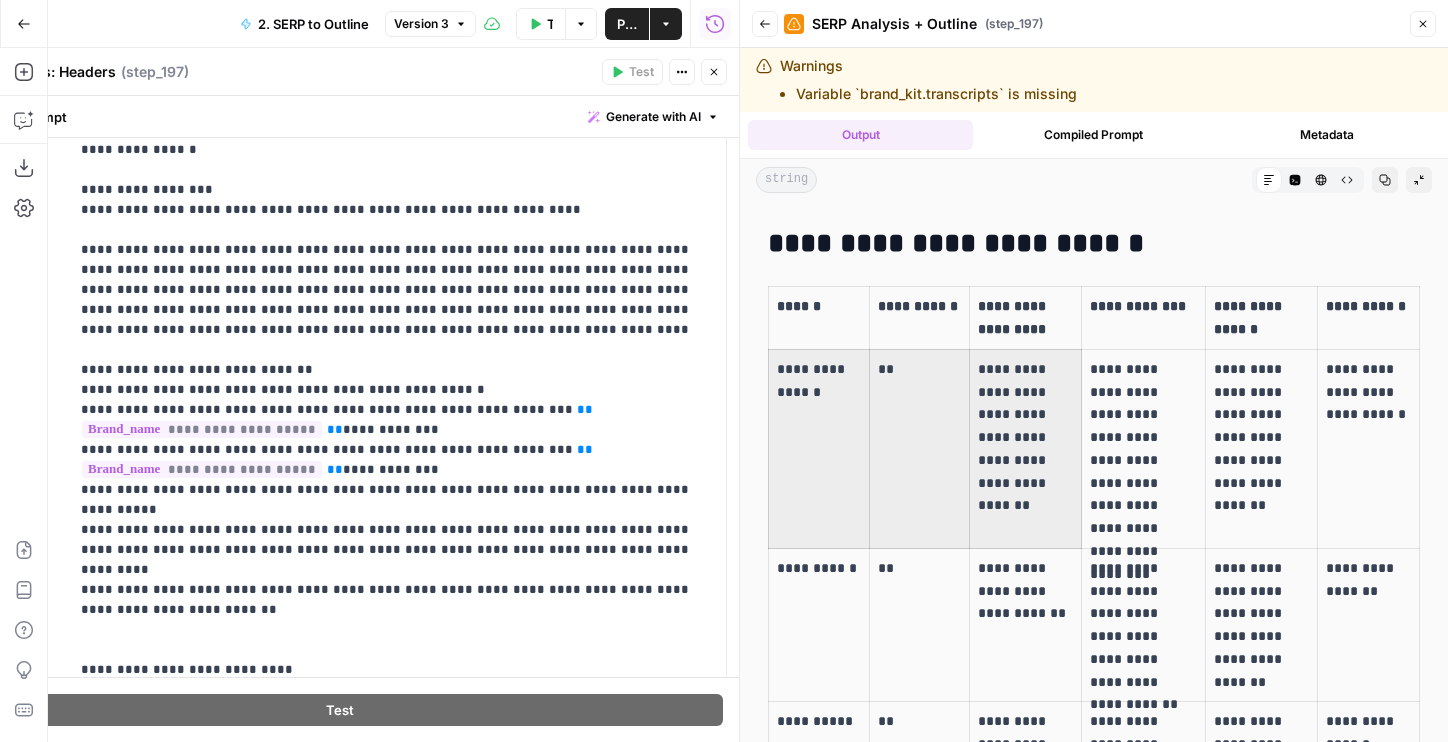 drag, startPoint x: 782, startPoint y: 370, endPoint x: 1077, endPoint y: 493, distance: 319.6154 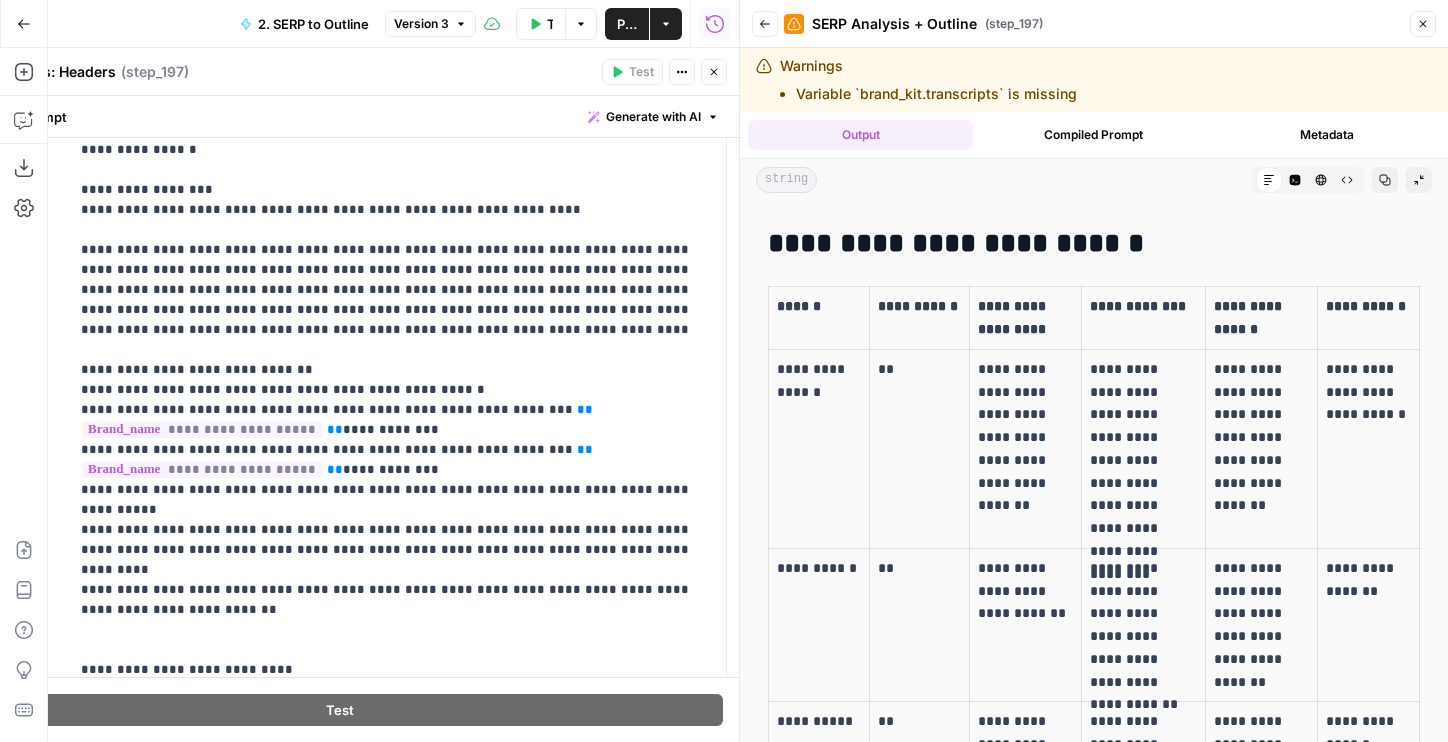 drag, startPoint x: 1128, startPoint y: 513, endPoint x: 1097, endPoint y: 415, distance: 102.78619 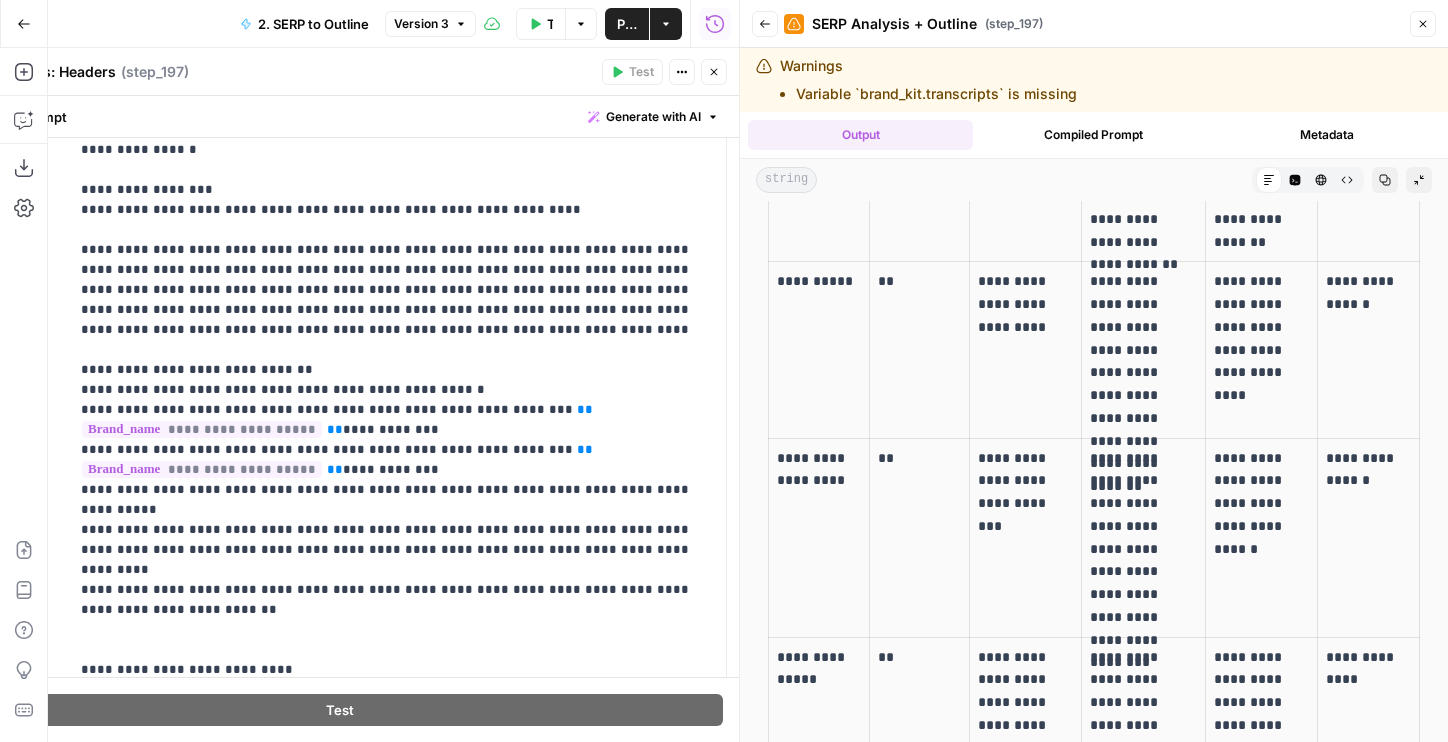 scroll, scrollTop: 7624, scrollLeft: 0, axis: vertical 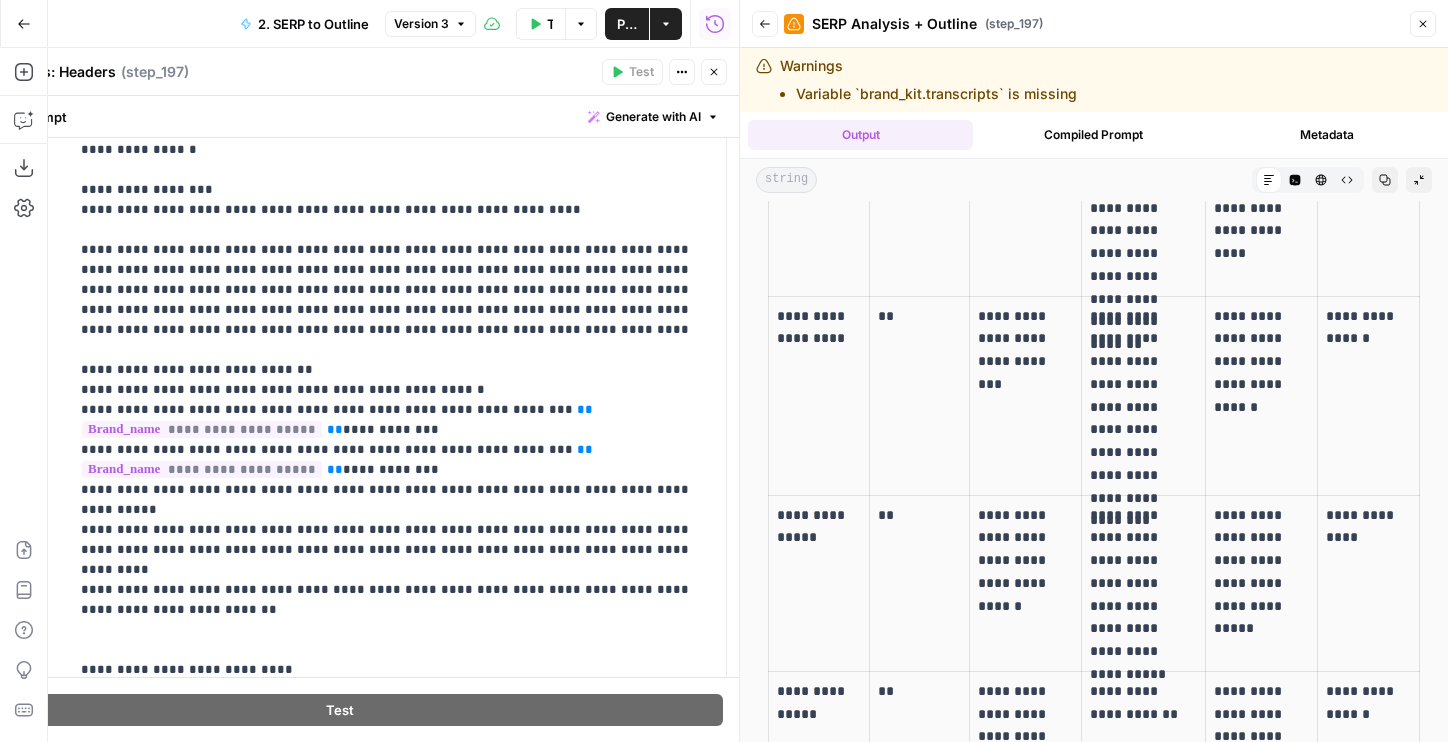 drag, startPoint x: 1289, startPoint y: 620, endPoint x: 1218, endPoint y: 522, distance: 121.016525 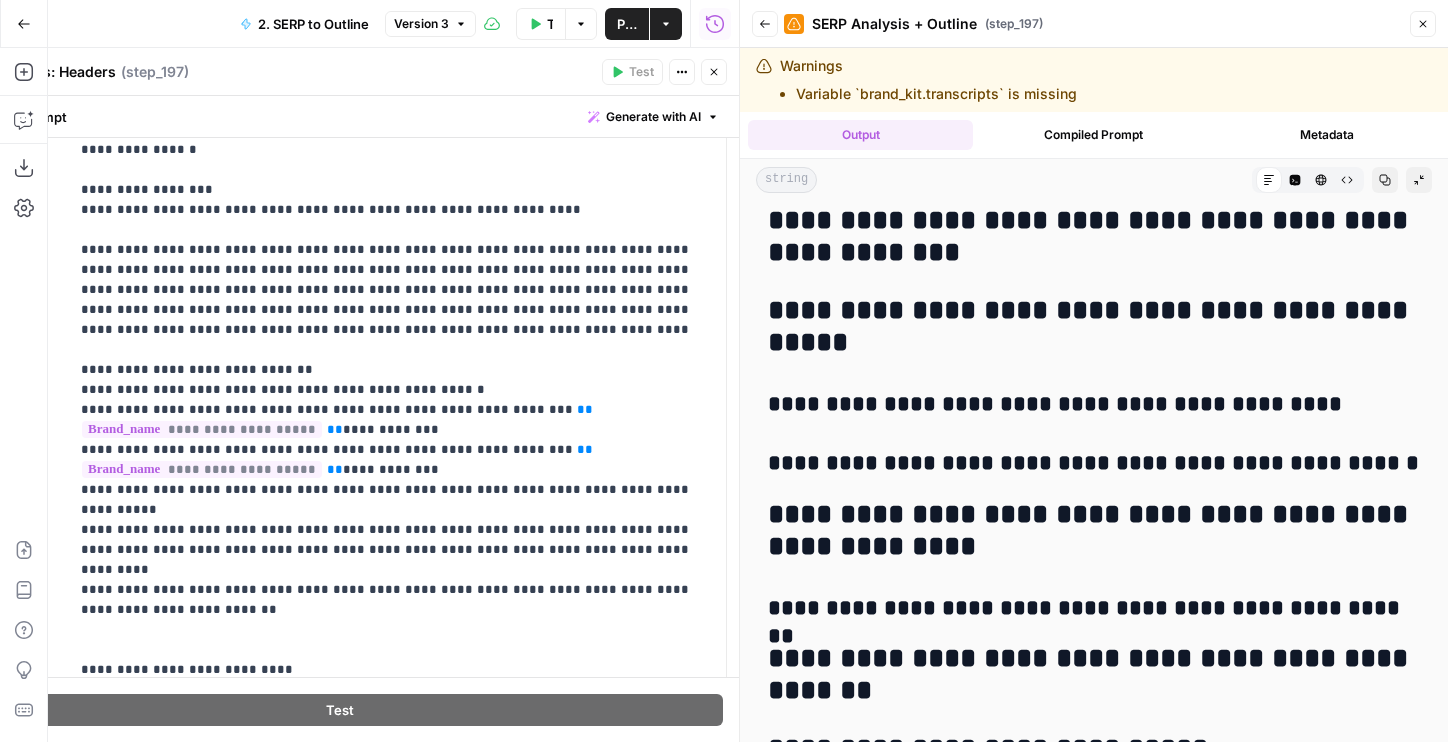 scroll, scrollTop: 9479, scrollLeft: 0, axis: vertical 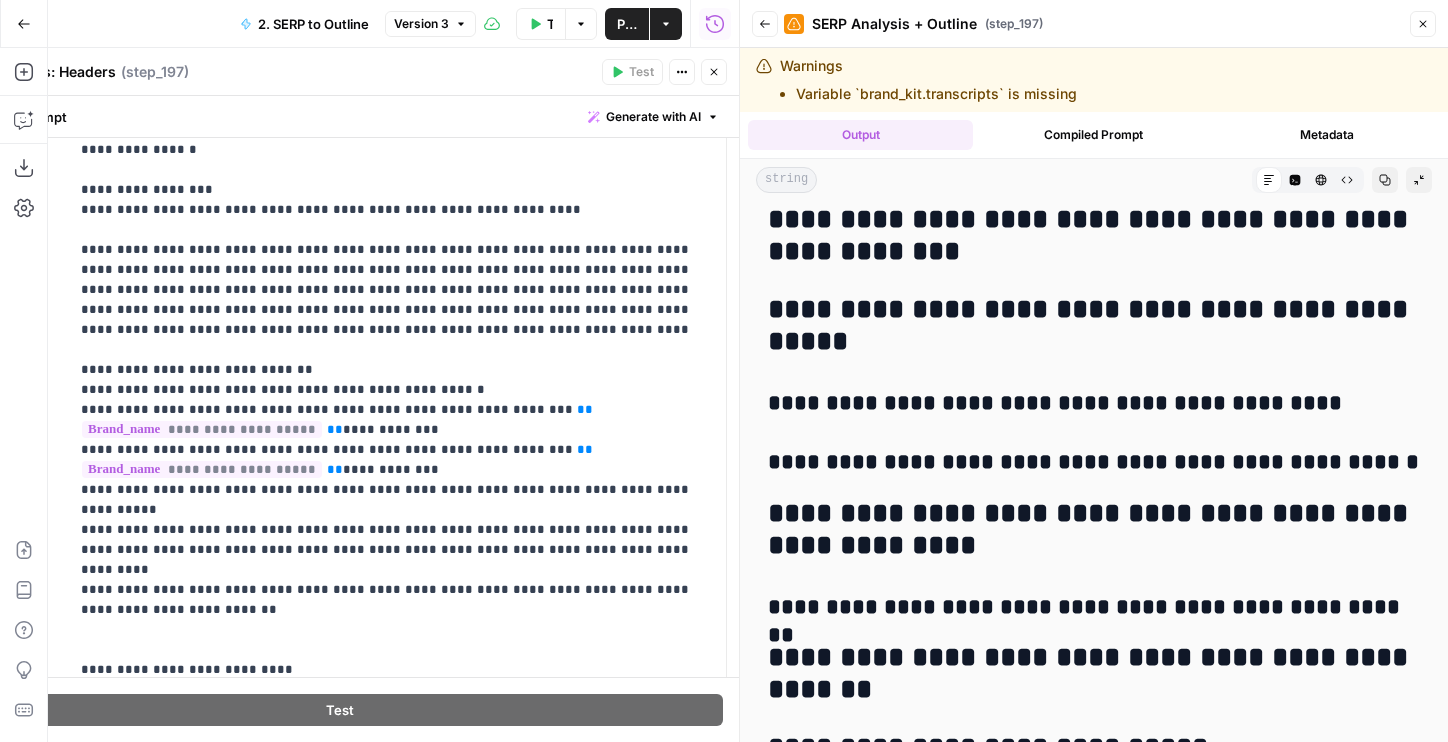 drag, startPoint x: 1394, startPoint y: 599, endPoint x: 784, endPoint y: 604, distance: 610.0205 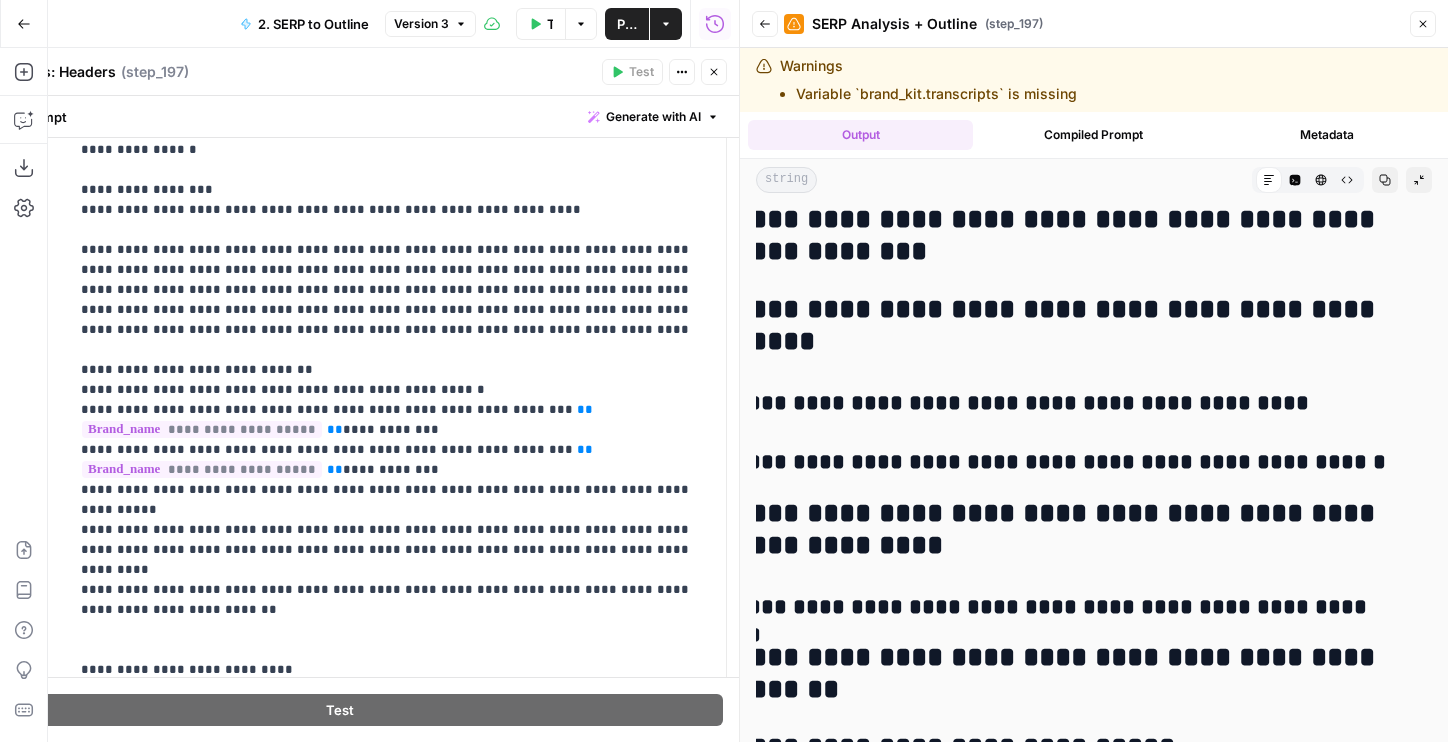 drag, startPoint x: 818, startPoint y: 604, endPoint x: 1347, endPoint y: 603, distance: 529.0009 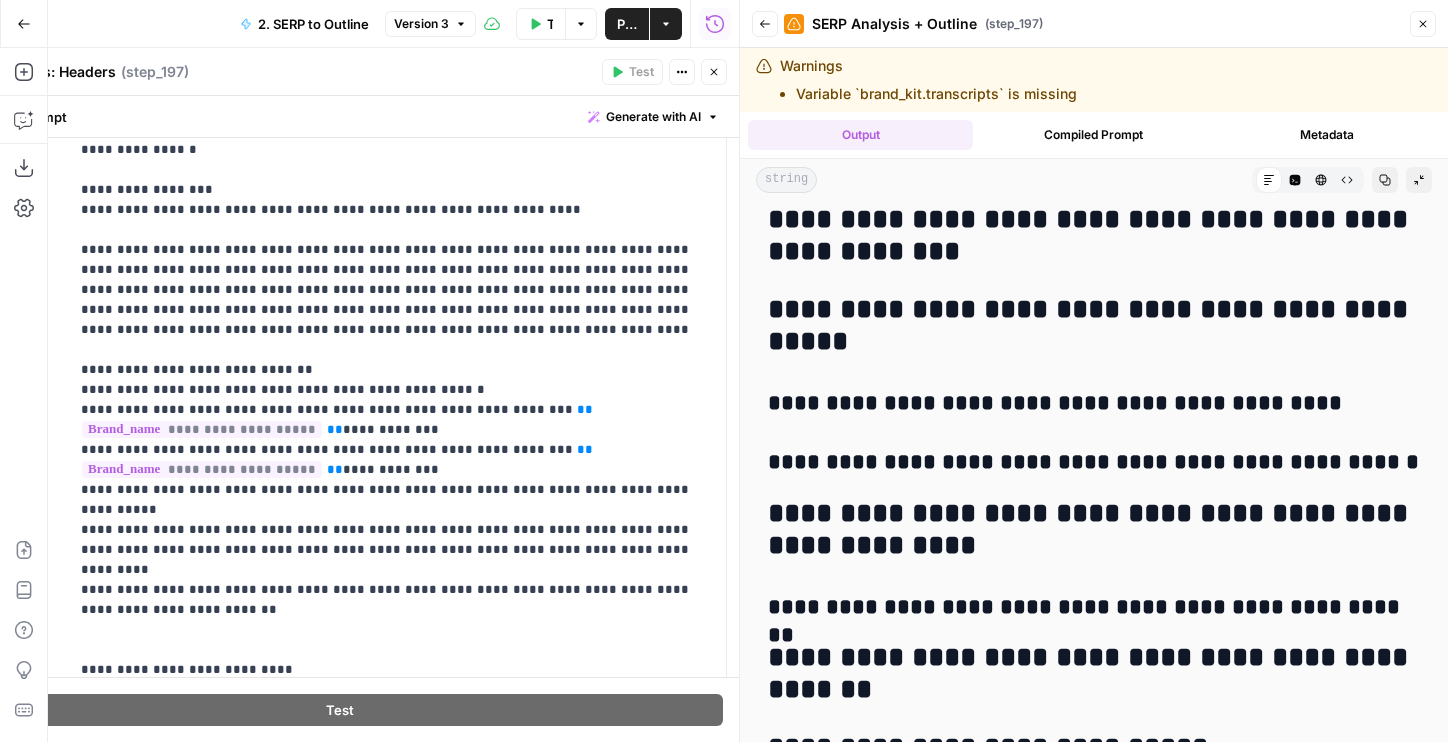 click on "**********" at bounding box center (1094, 608) 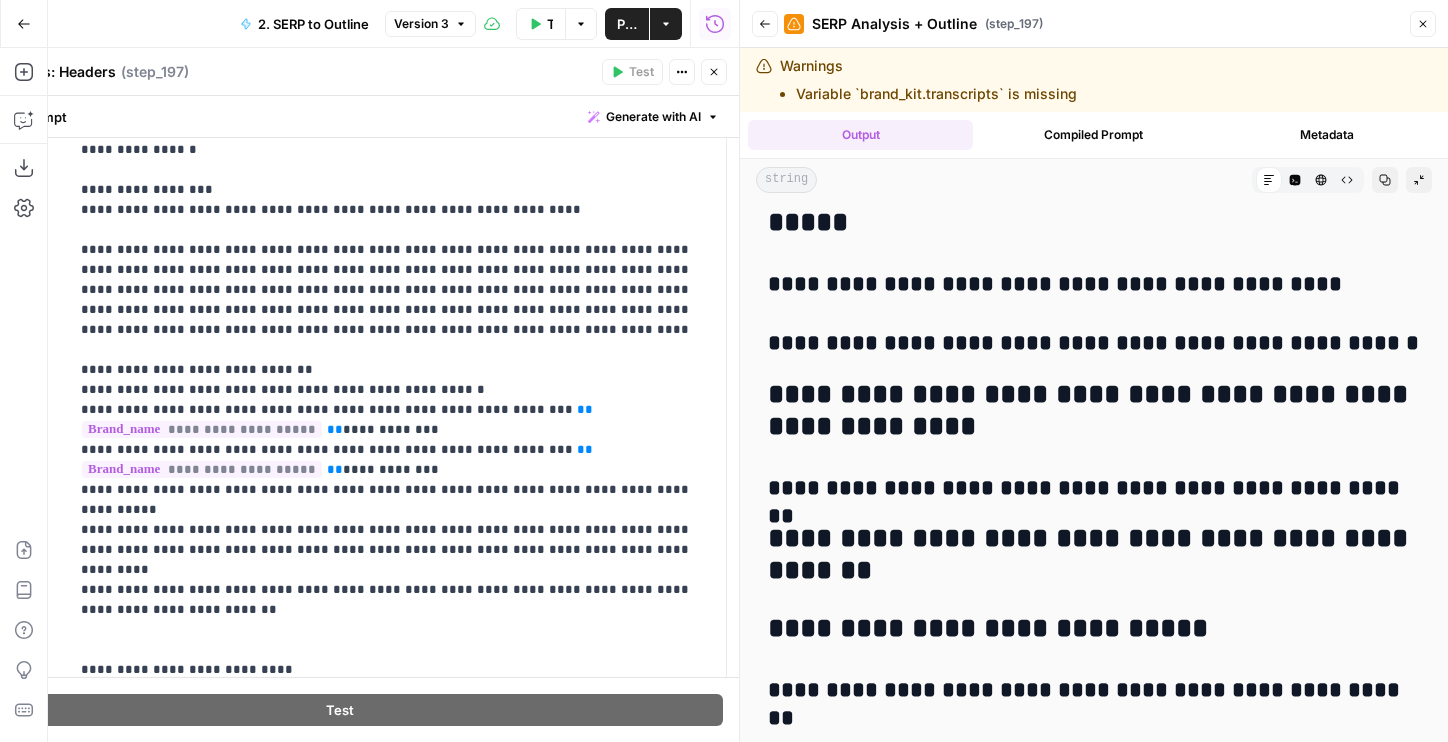scroll, scrollTop: 9600, scrollLeft: 0, axis: vertical 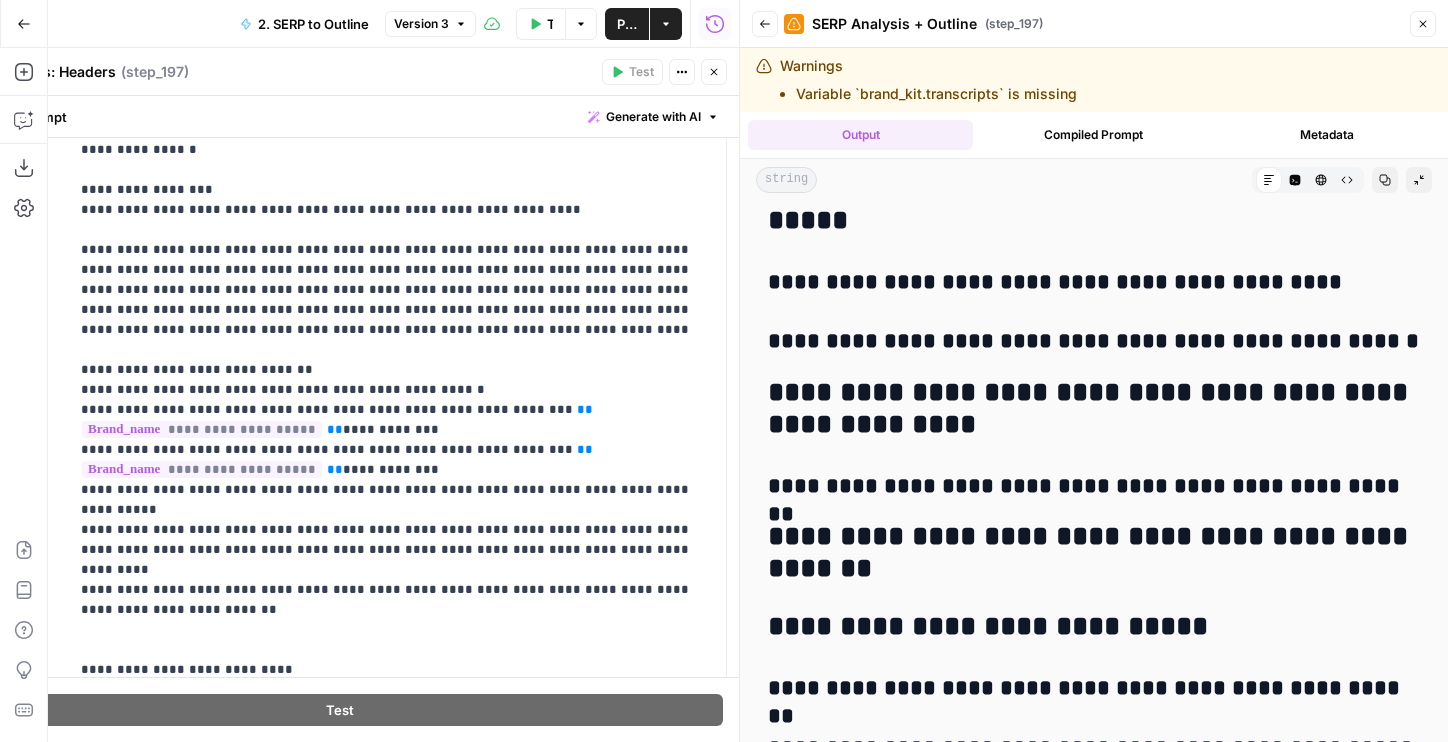 drag, startPoint x: 849, startPoint y: 590, endPoint x: 830, endPoint y: 522, distance: 70.60453 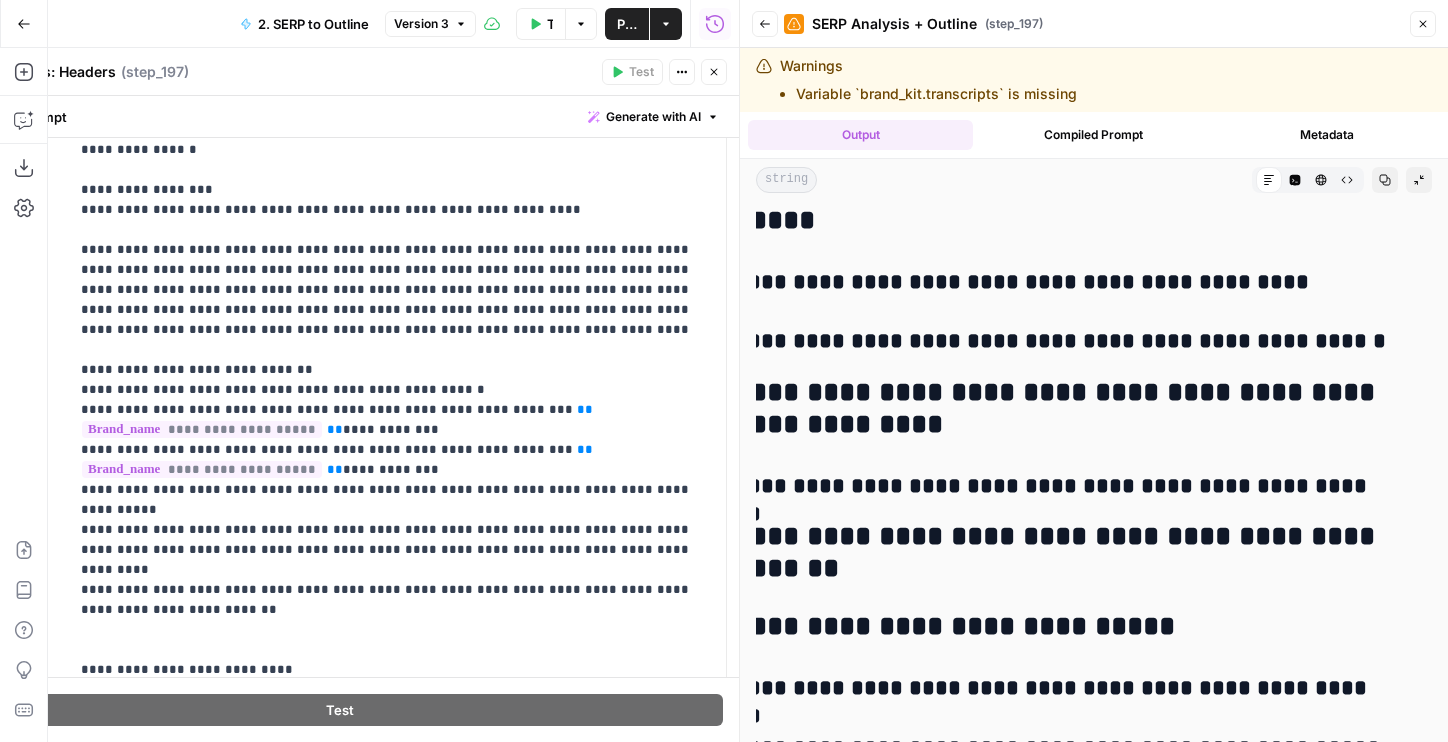 drag, startPoint x: 809, startPoint y: 496, endPoint x: 1309, endPoint y: 515, distance: 500.36087 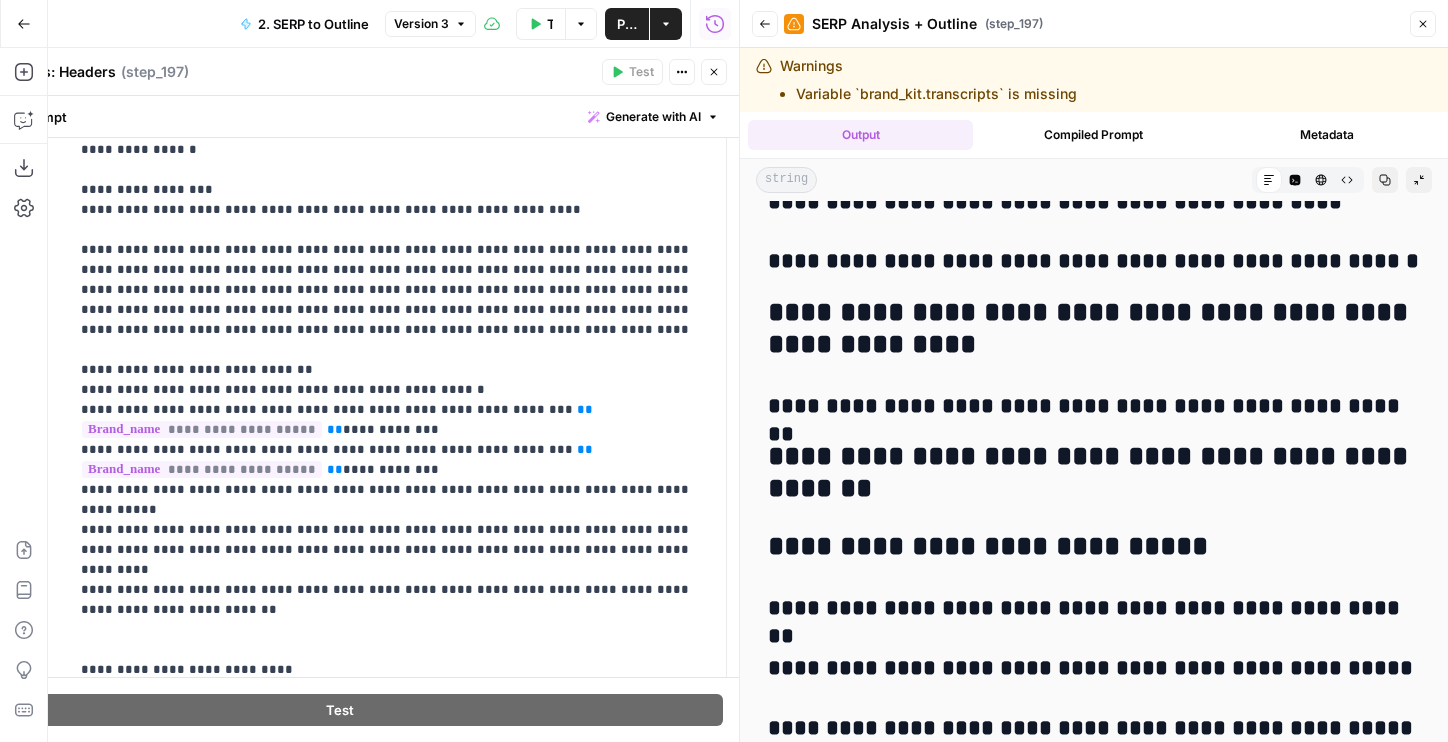 scroll, scrollTop: 9709, scrollLeft: 0, axis: vertical 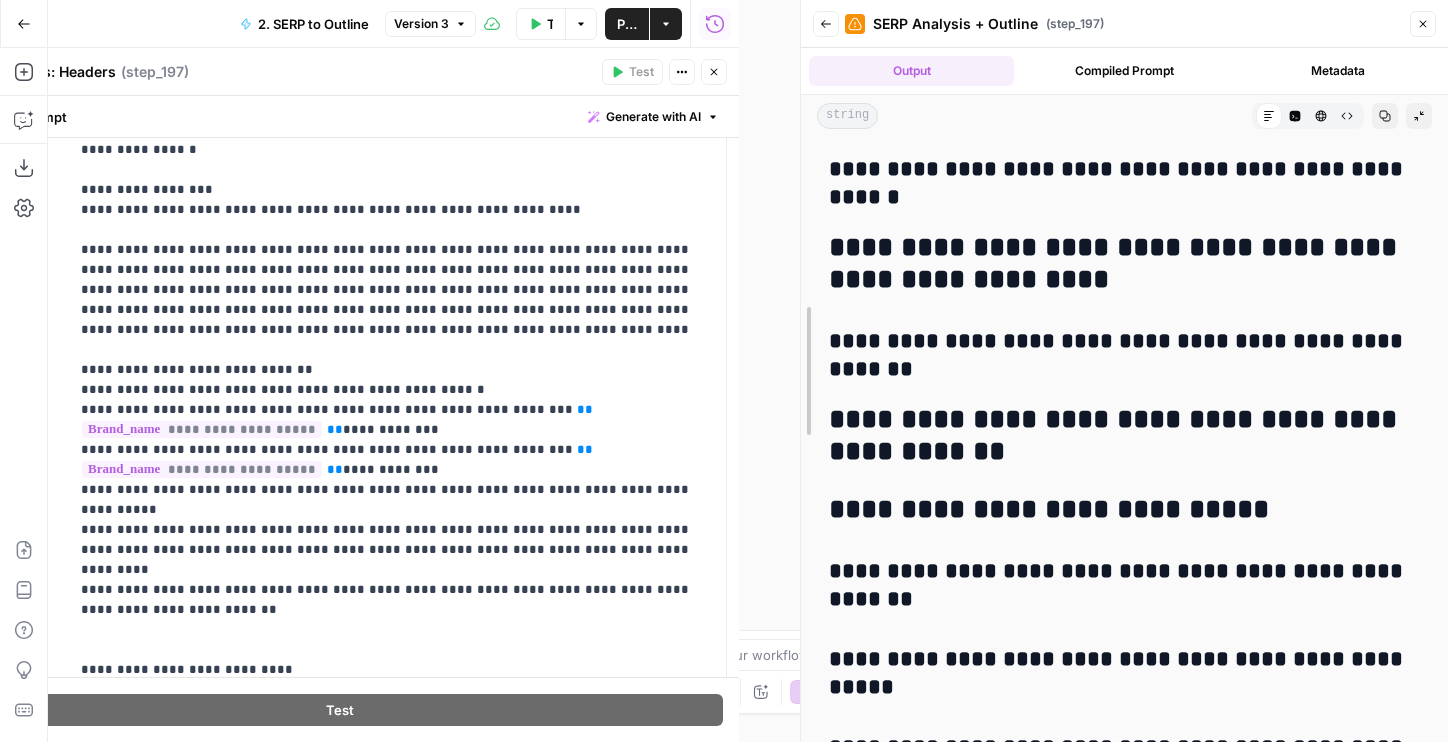 drag, startPoint x: 740, startPoint y: 211, endPoint x: 801, endPoint y: 212, distance: 61.008198 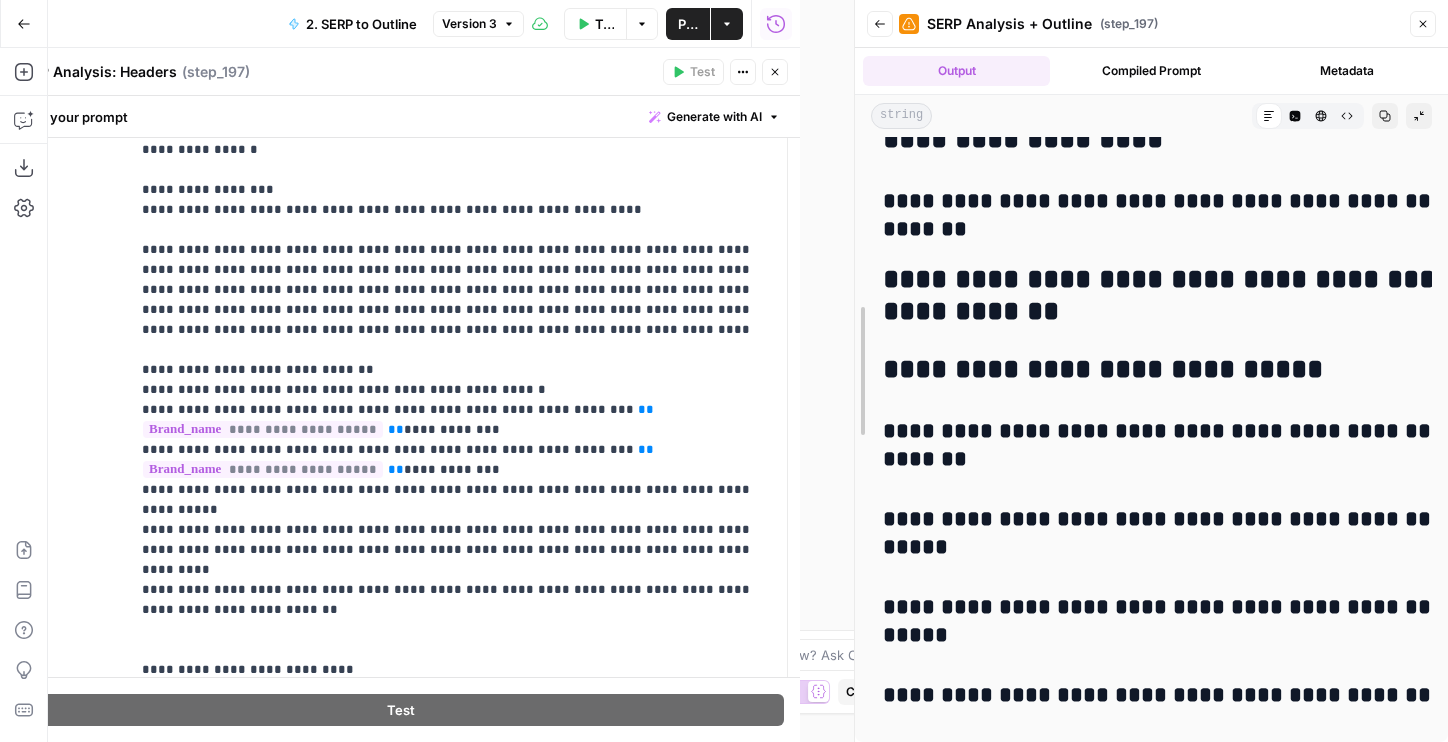 drag, startPoint x: 801, startPoint y: 212, endPoint x: 950, endPoint y: 213, distance: 149.00336 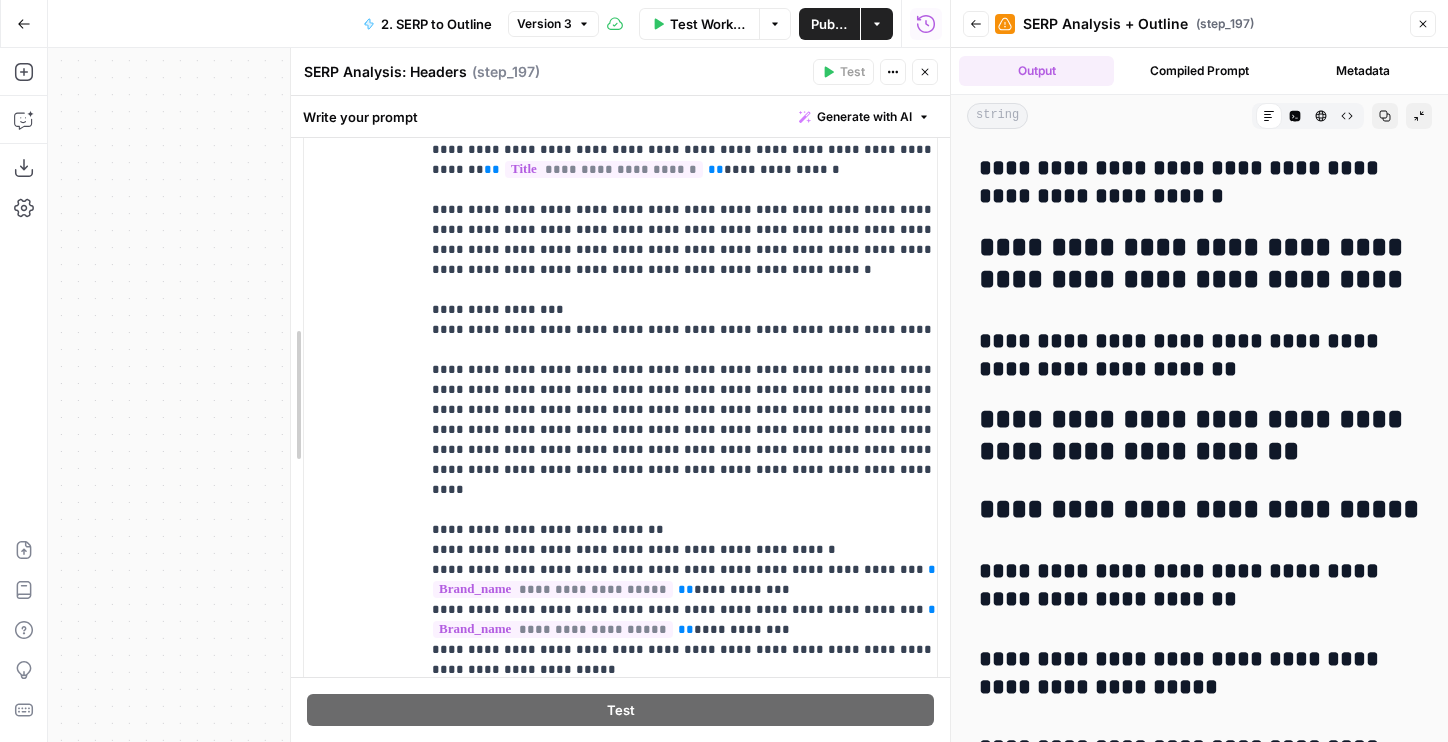 scroll, scrollTop: 1623, scrollLeft: 0, axis: vertical 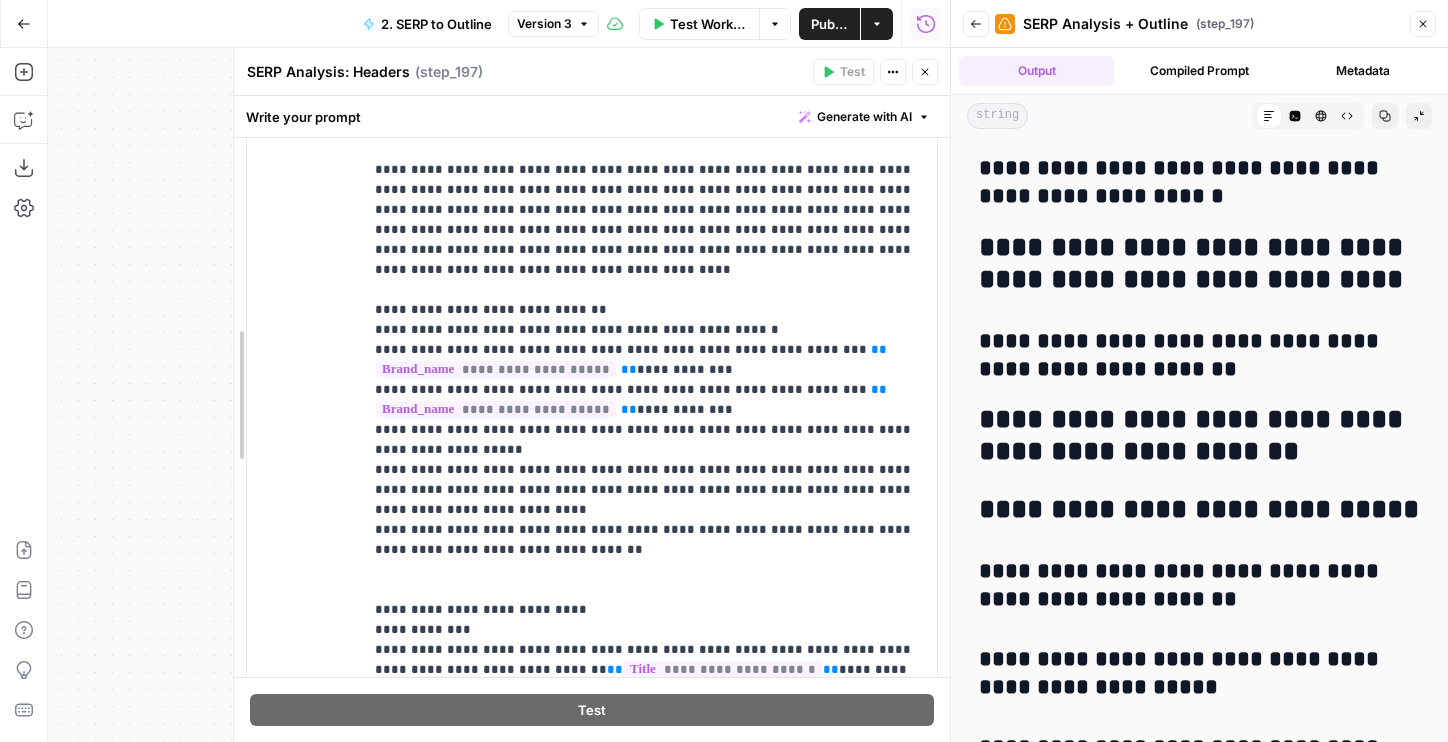 drag, startPoint x: 159, startPoint y: 232, endPoint x: 242, endPoint y: 234, distance: 83.02409 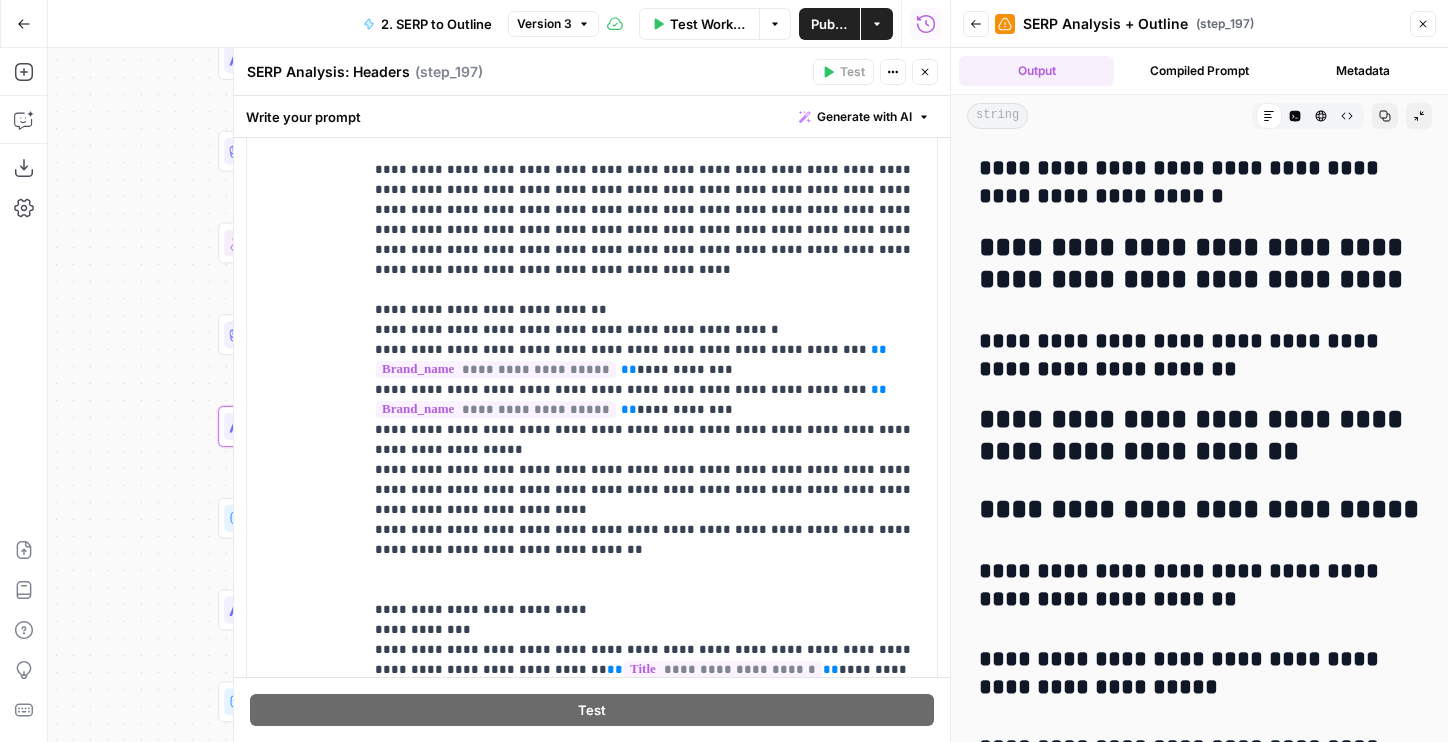 drag, startPoint x: 145, startPoint y: 250, endPoint x: 32, endPoint y: 249, distance: 113.004425 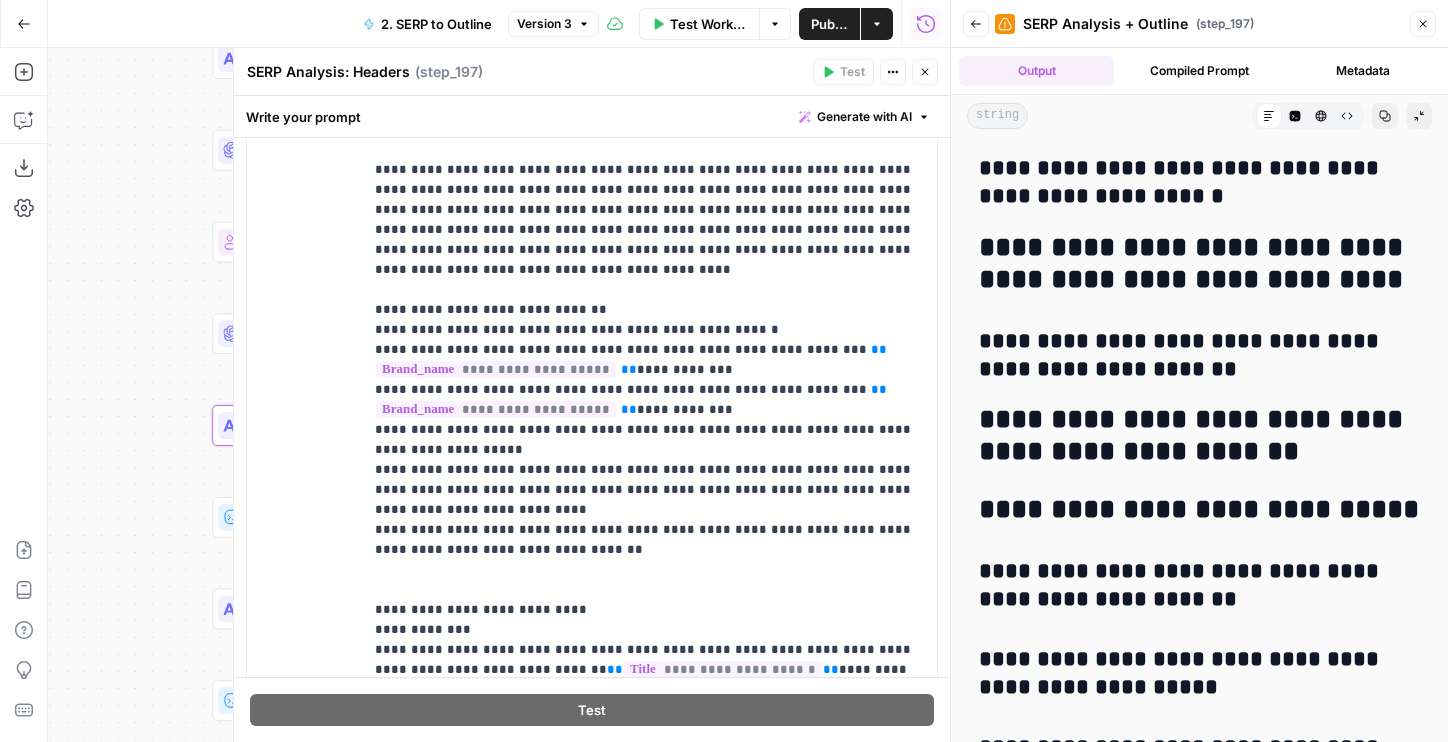 click 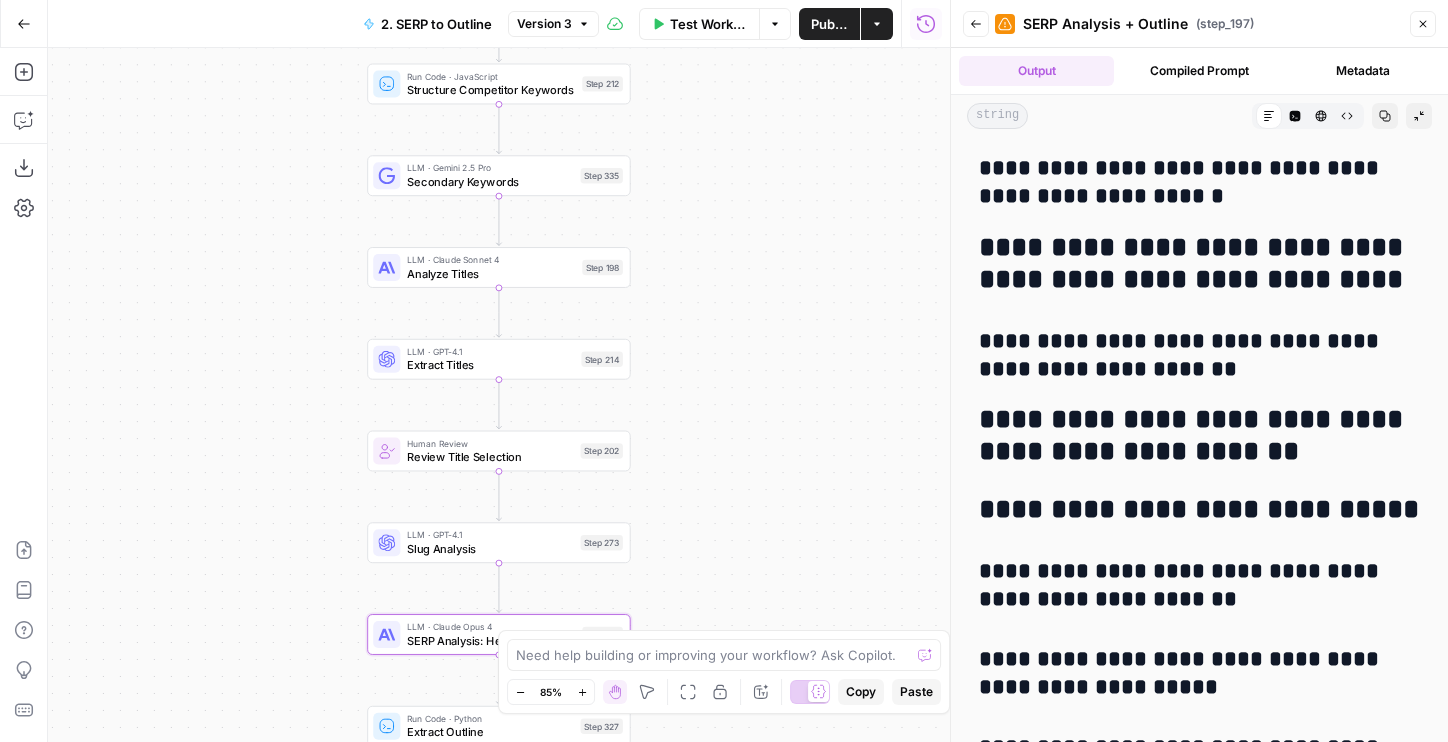drag, startPoint x: 576, startPoint y: 219, endPoint x: 742, endPoint y: 449, distance: 283.64767 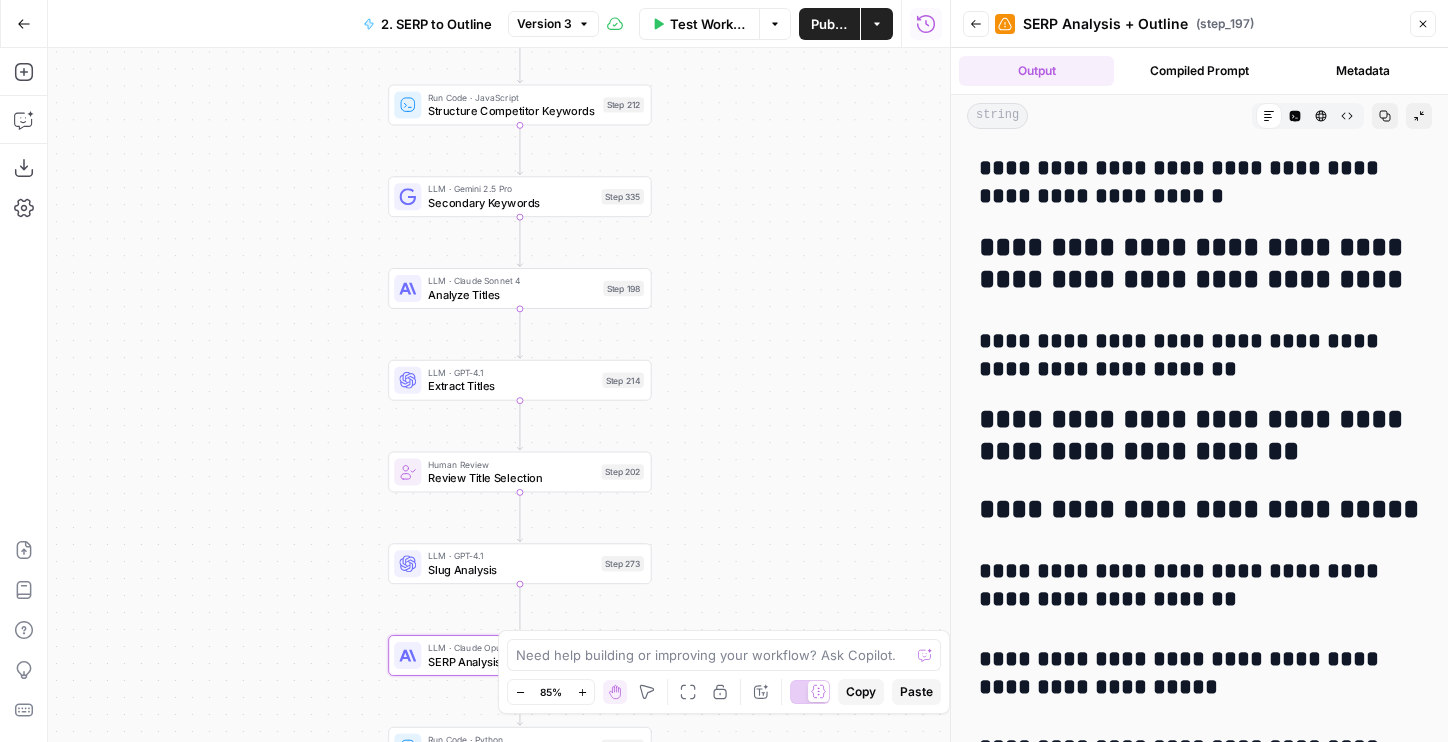 drag, startPoint x: 709, startPoint y: 215, endPoint x: 709, endPoint y: 504, distance: 289 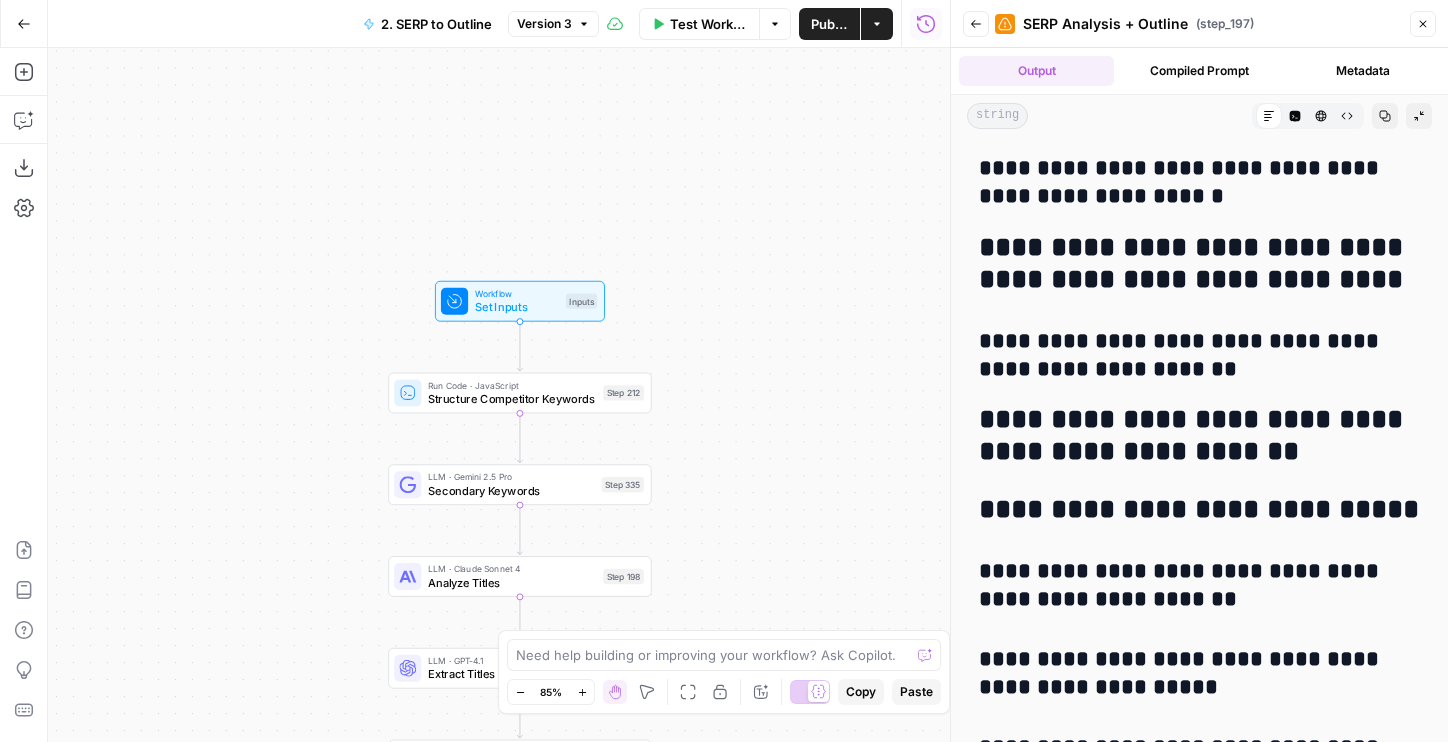 drag, startPoint x: 729, startPoint y: 439, endPoint x: 647, endPoint y: 208, distance: 245.12242 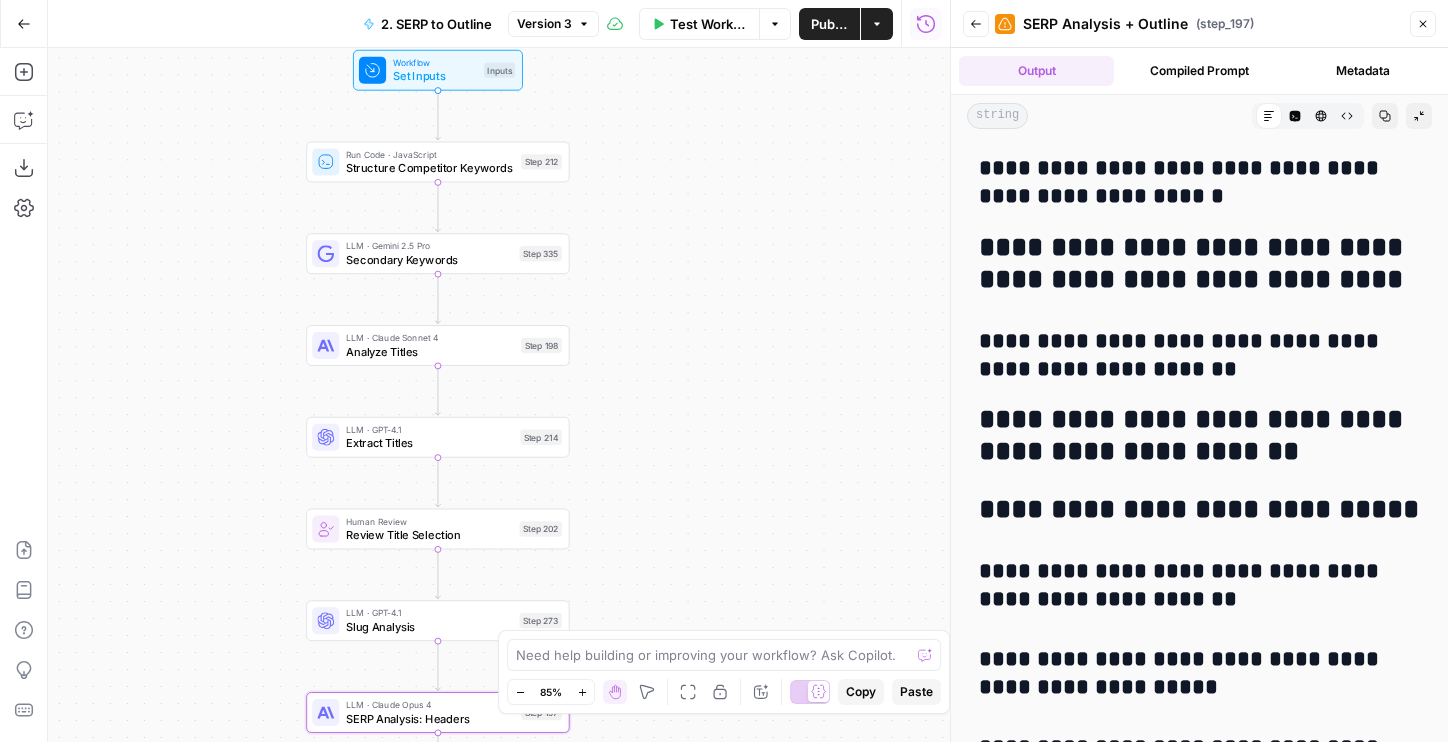 click on "Go Back" at bounding box center [24, 24] 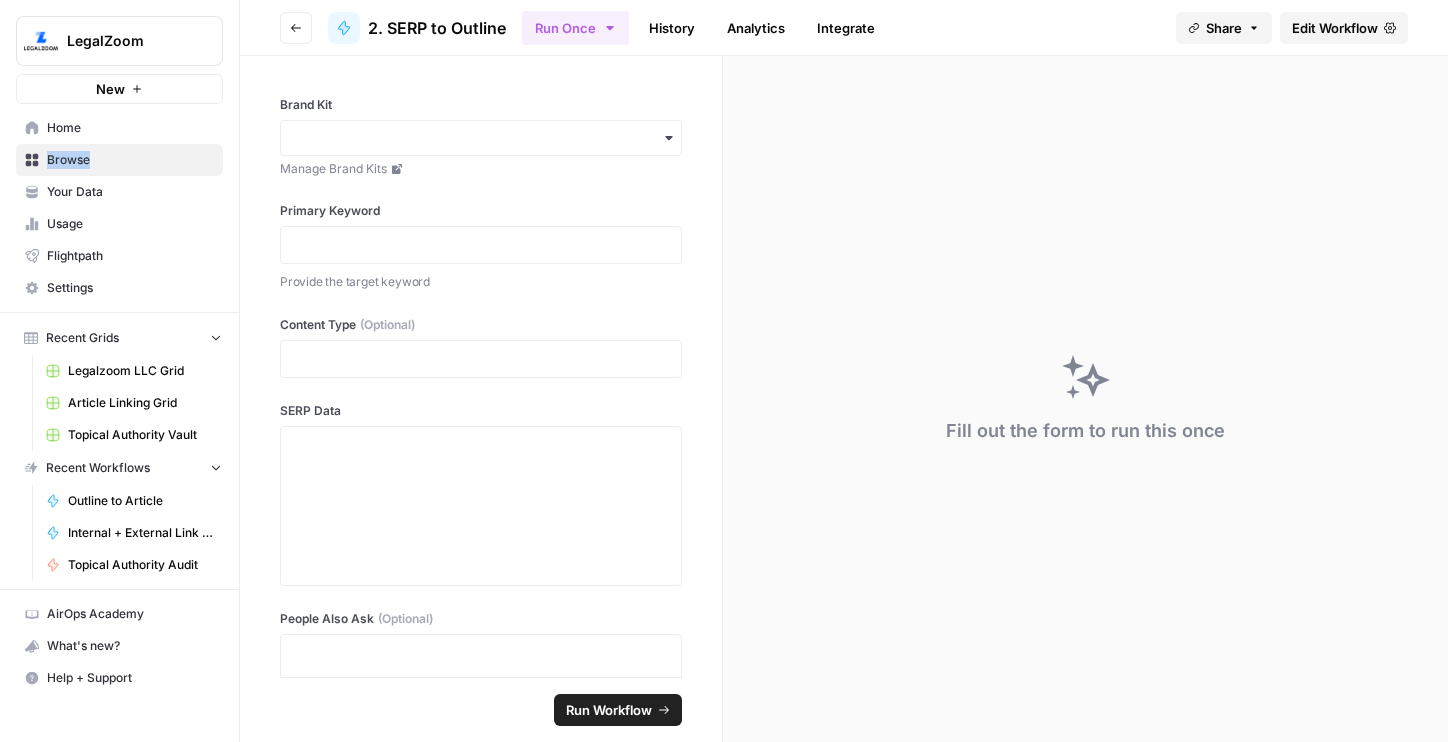 click on "Home" at bounding box center (130, 128) 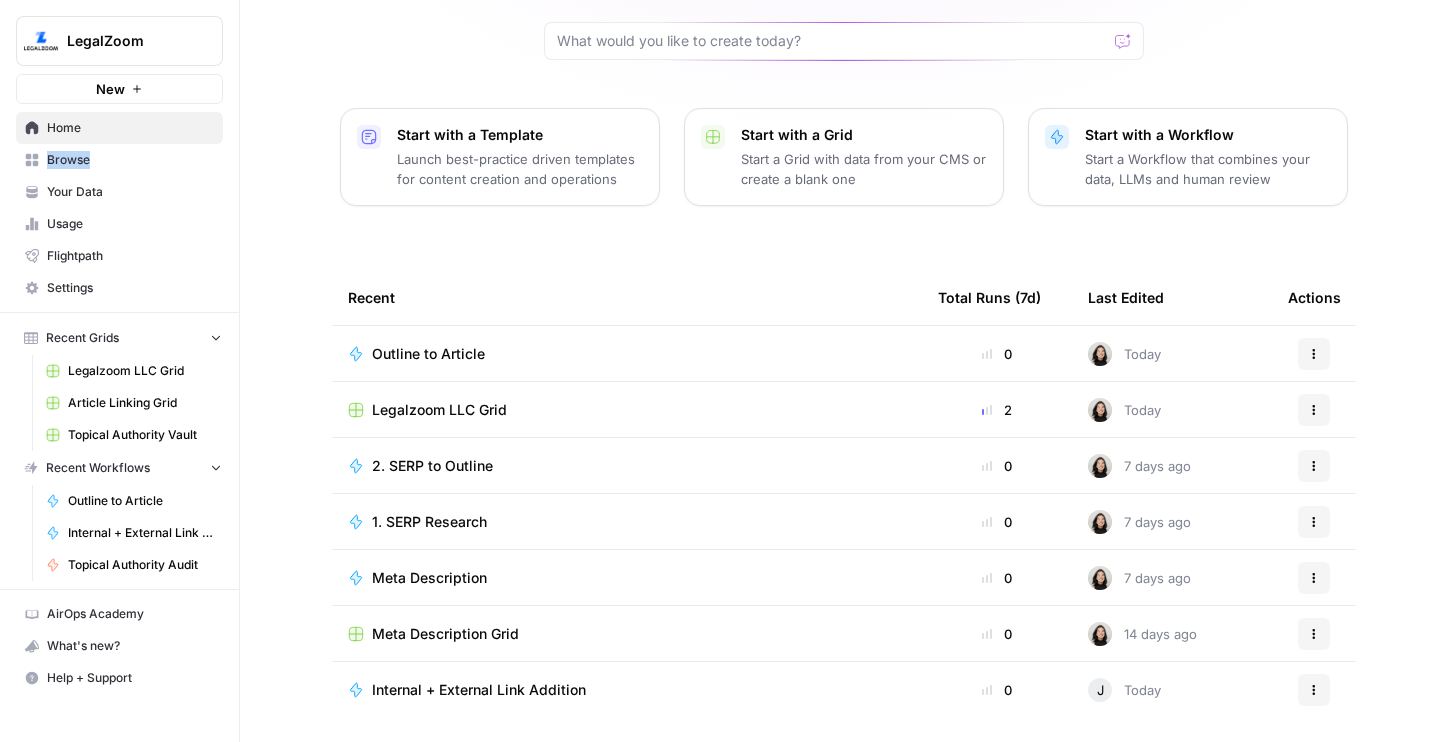 scroll, scrollTop: 177, scrollLeft: 0, axis: vertical 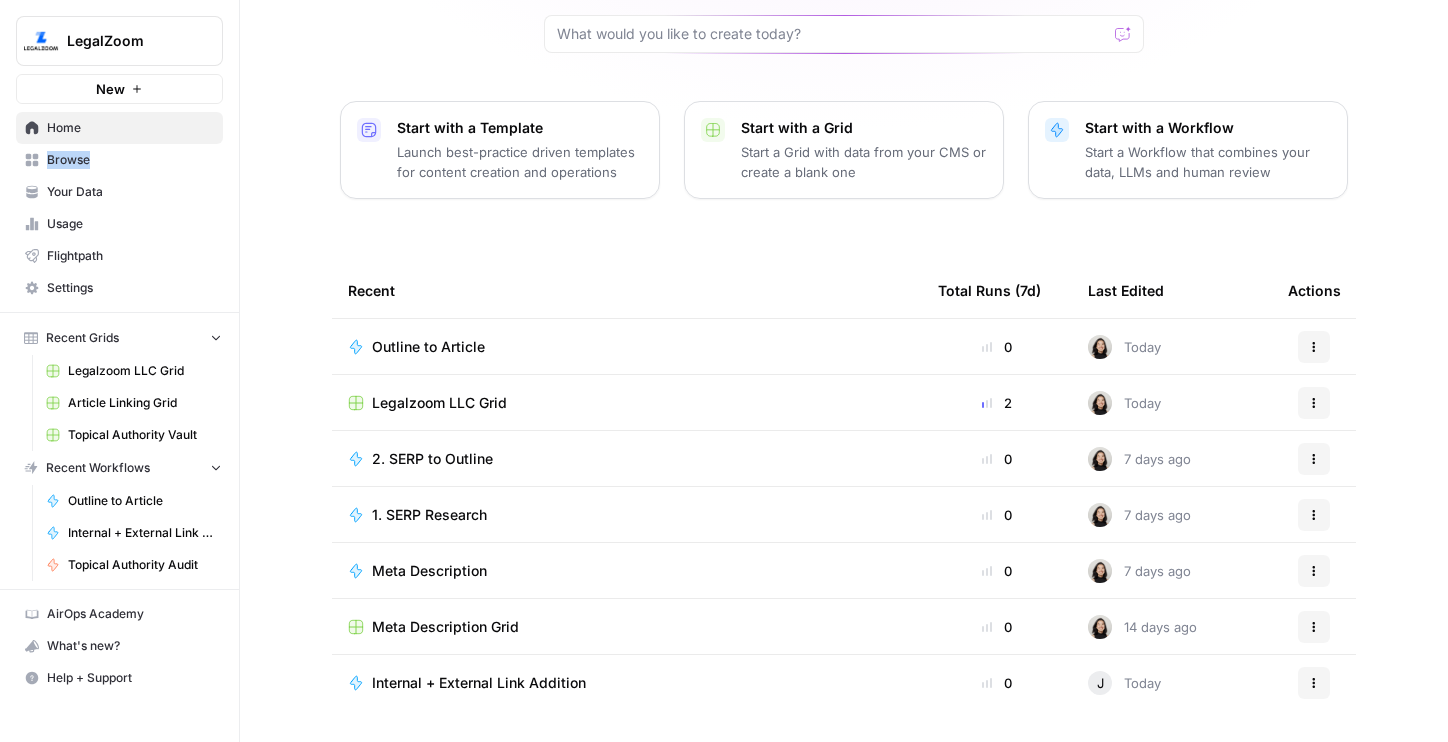 click on "1. SERP Research" at bounding box center [429, 515] 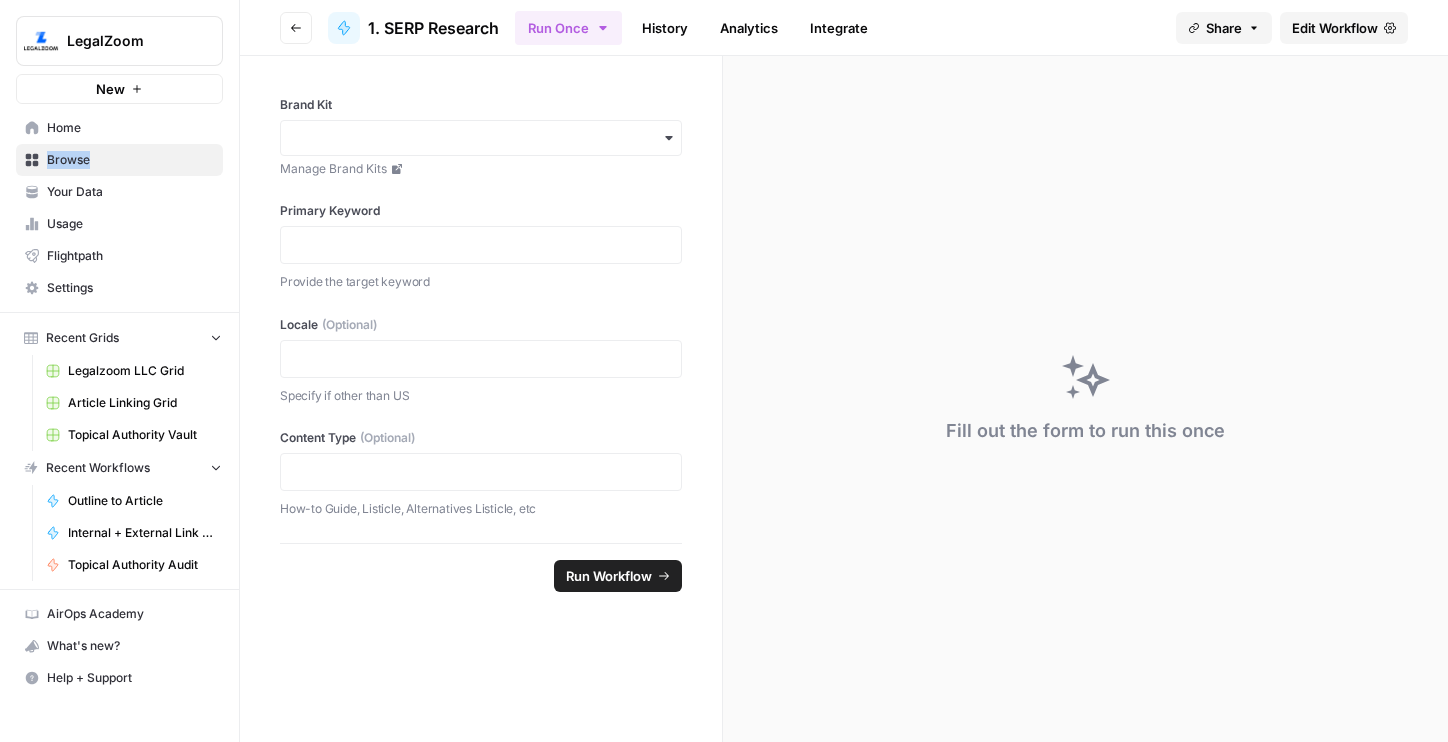 click on "Edit Workflow" at bounding box center [1335, 28] 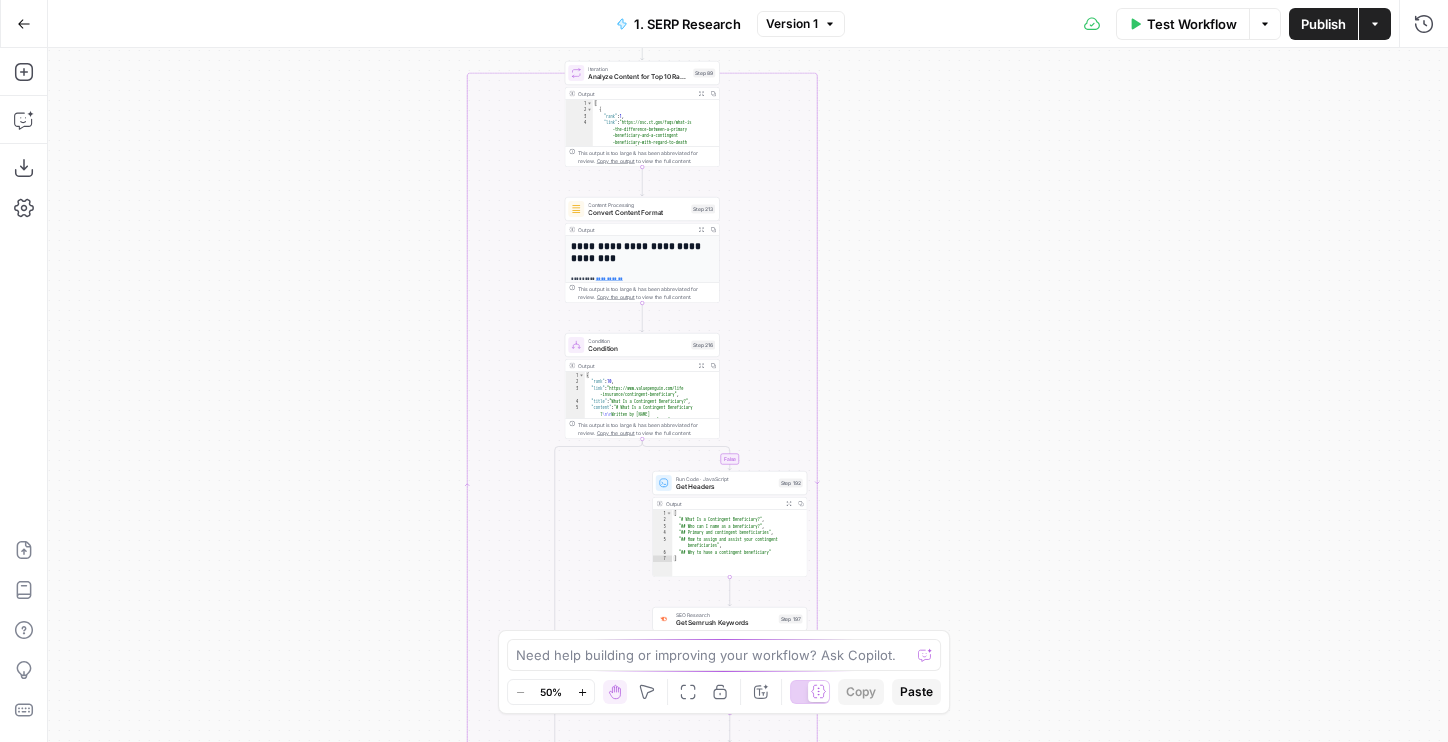 drag, startPoint x: 1025, startPoint y: 477, endPoint x: 959, endPoint y: 253, distance: 233.52087 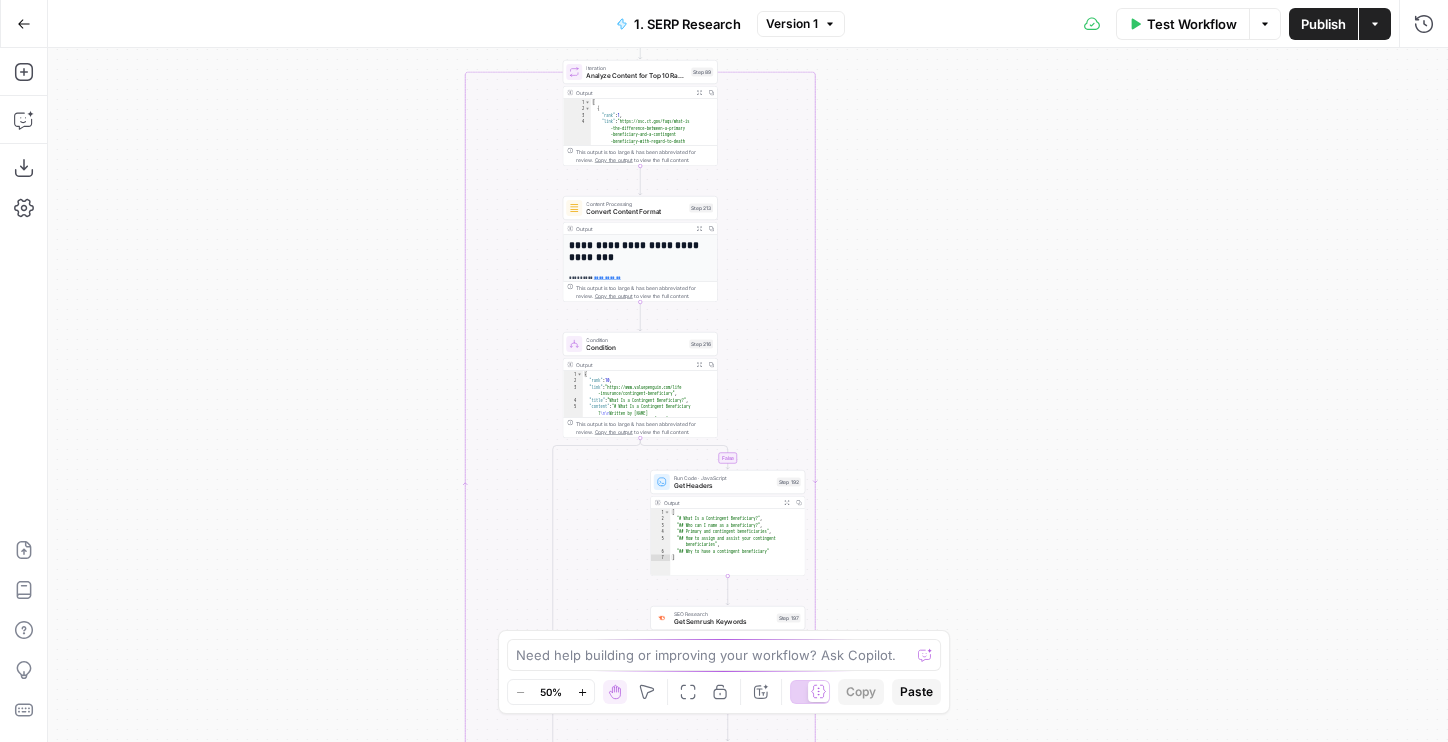 drag, startPoint x: 945, startPoint y: 543, endPoint x: 945, endPoint y: 297, distance: 246 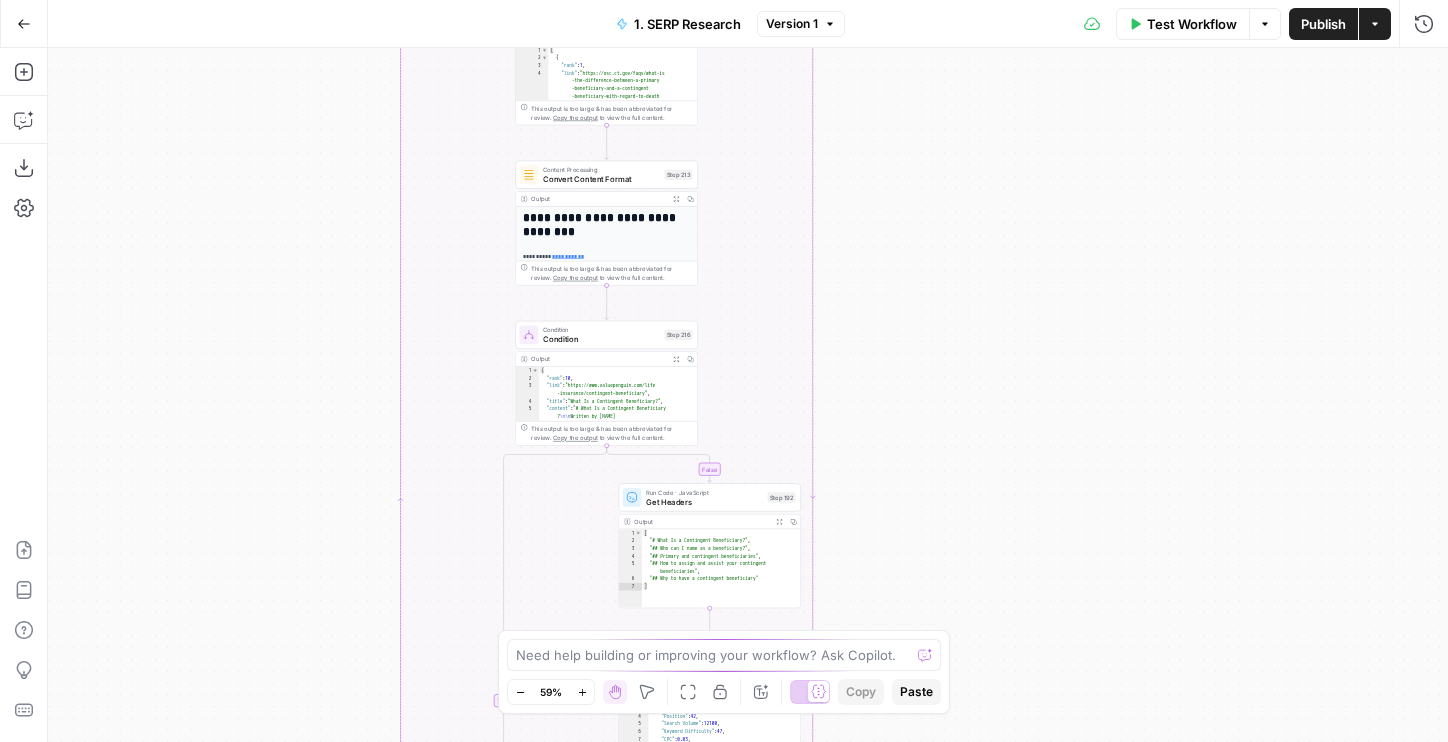 drag, startPoint x: 893, startPoint y: 287, endPoint x: 907, endPoint y: 568, distance: 281.34854 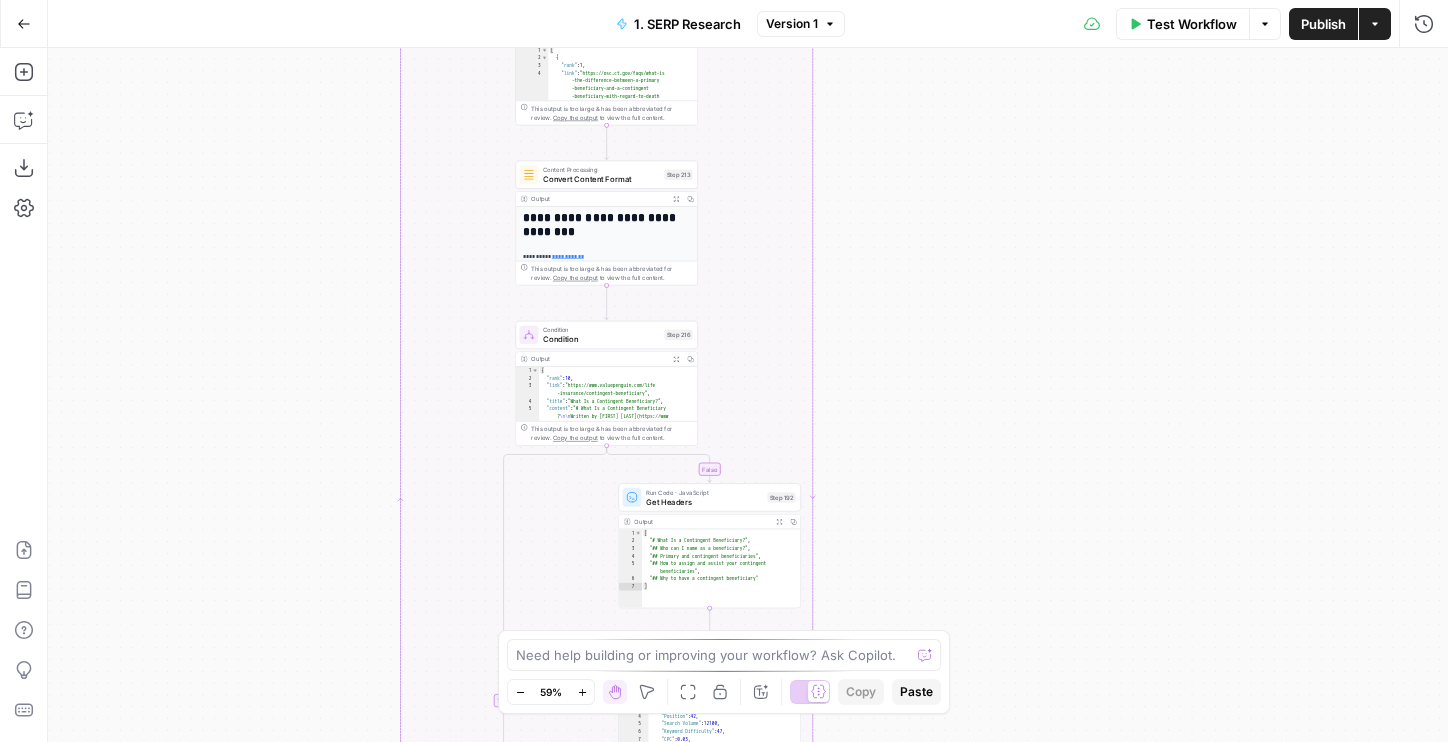 click on "true false Workflow Set Inputs Inputs Run Code · Python Get SERP Parameters Step 209 Output Expand Output Copy 1 2 3 4 5 6 {    "gl" :  "us" ,    "hl" :  "en" ,    "google_domain" :  "google.com" ,    "num" :  20 }     XXXXXXXXXXXXXXXXXXXXXXXXXXXXXXXXXXXXXXXXXXXXXXXXXXXXXXXXXXXXXXXXXXXXXXXXXXXXXXXXXXXXXXXXXXXXXXXXXXXXXXXXXXXXXXXXXXXXXXXXXXXXXXXXXXXXXXXXXXXXXXXXXXXXXXXXXXXXXXXXXXXXXXXXXXXXXXXXXXXXXXXXXXXXXXXXXXXXXXXXXXXXXXXXXXXXXXXXXXXXXXXXXXXXXXXXXXXXXXXXXXXXXXXXXXXXXXXXXXXXXXXXXXXXXXXXXXXXXXXXXXXXXXXXXXXXXXXXXXXXXXXXXXXXXXXXXXXXXXXXXXXXXXXXXXXXXXXXXXXXXXXXXXXXXXXXXXXXXXXXXXXXXXXXXXXXXXXXXXXXXXXXXXXXXXXXXXXXXXXXXXXXXXXXXXXXXXXXXXXXXXXXXXXXXXXXXXXXXXXXXXXXXXXXXXXXXXXXXXXXXXXXXXXXXXXXXXXXXXXXXXXXXXXXXXXXXXXXXXXXXXXXXXXXXXXX Google Search Perform Google Search Step 51 Output Expand Output Copy 1 2 3 4 5 6 {    "search_metadata" :  {      "id" :  "6888f9c96539a2fb48d1a113" ,      "status" :  "Success" ,      "json_endpoint" :  "https://serpapi.com          /searches/dd9f247a9ad54a72          ," at bounding box center [748, 395] 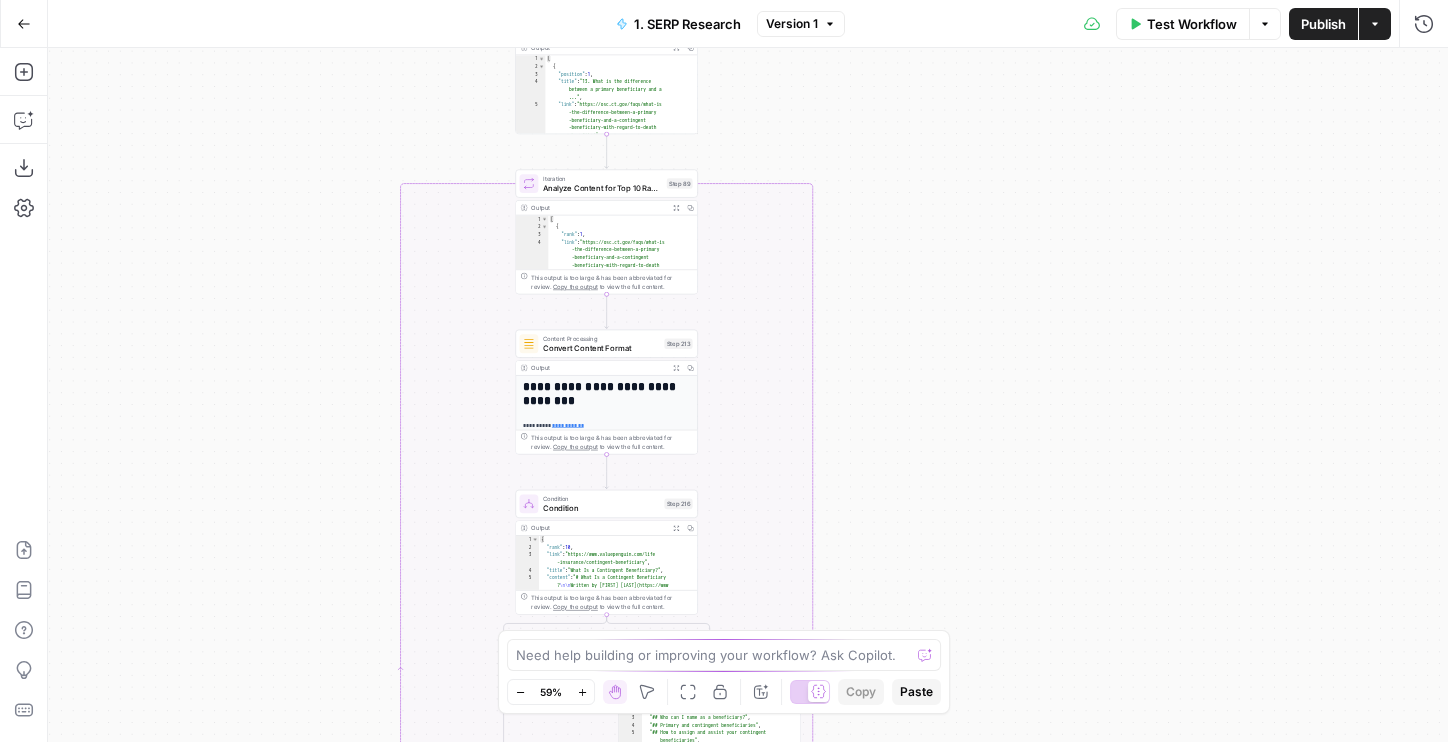drag, startPoint x: 904, startPoint y: 240, endPoint x: 904, endPoint y: 414, distance: 174 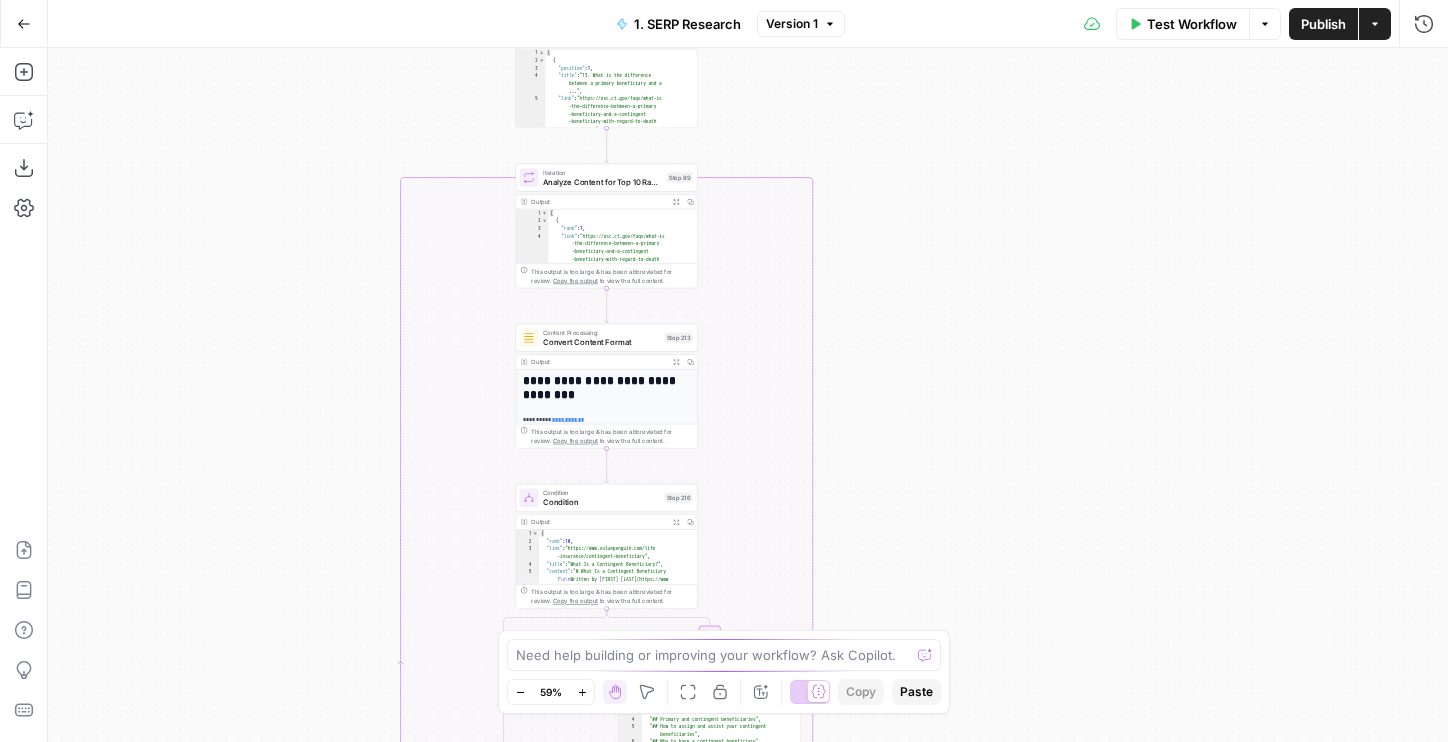 drag, startPoint x: 981, startPoint y: 589, endPoint x: 959, endPoint y: 220, distance: 369.65524 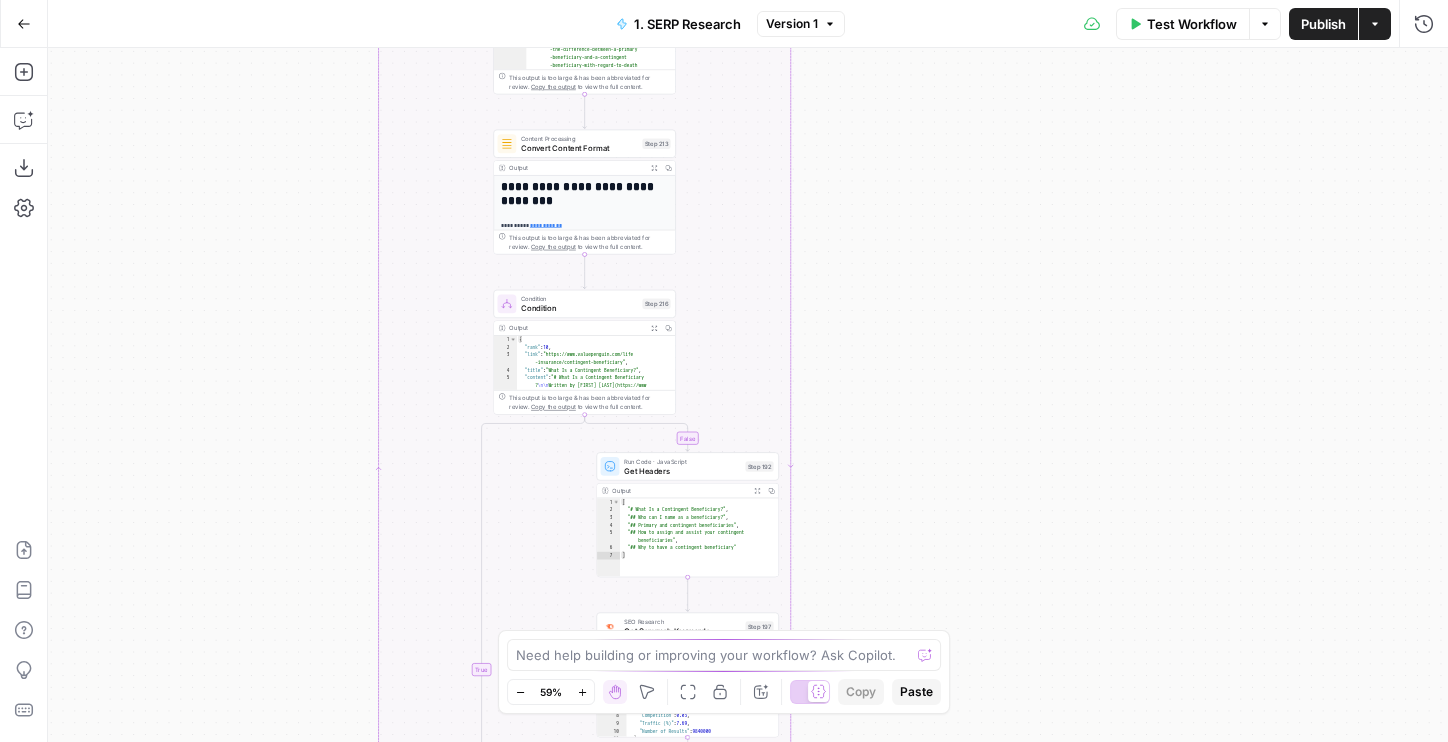 drag, startPoint x: 959, startPoint y: 220, endPoint x: 959, endPoint y: 383, distance: 163 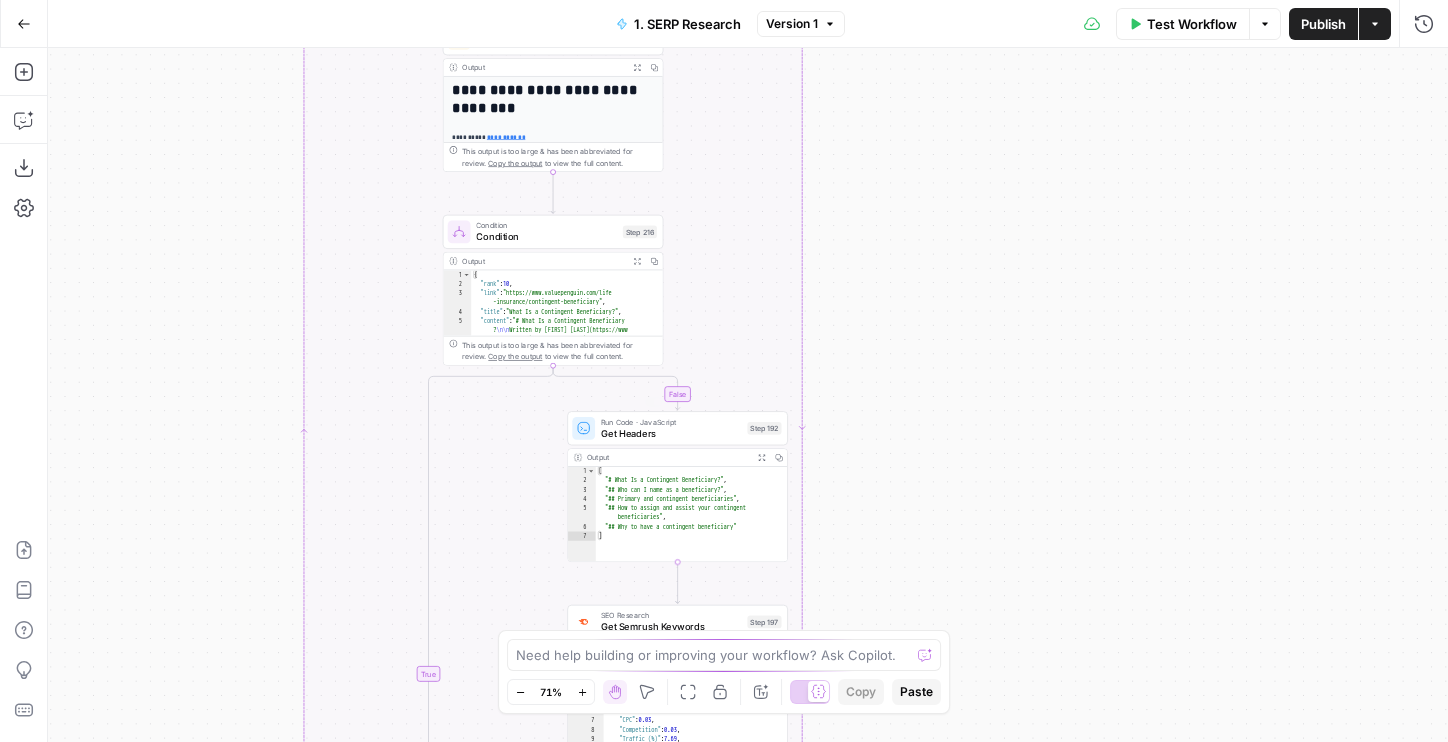 drag, startPoint x: 945, startPoint y: 545, endPoint x: 945, endPoint y: 332, distance: 213 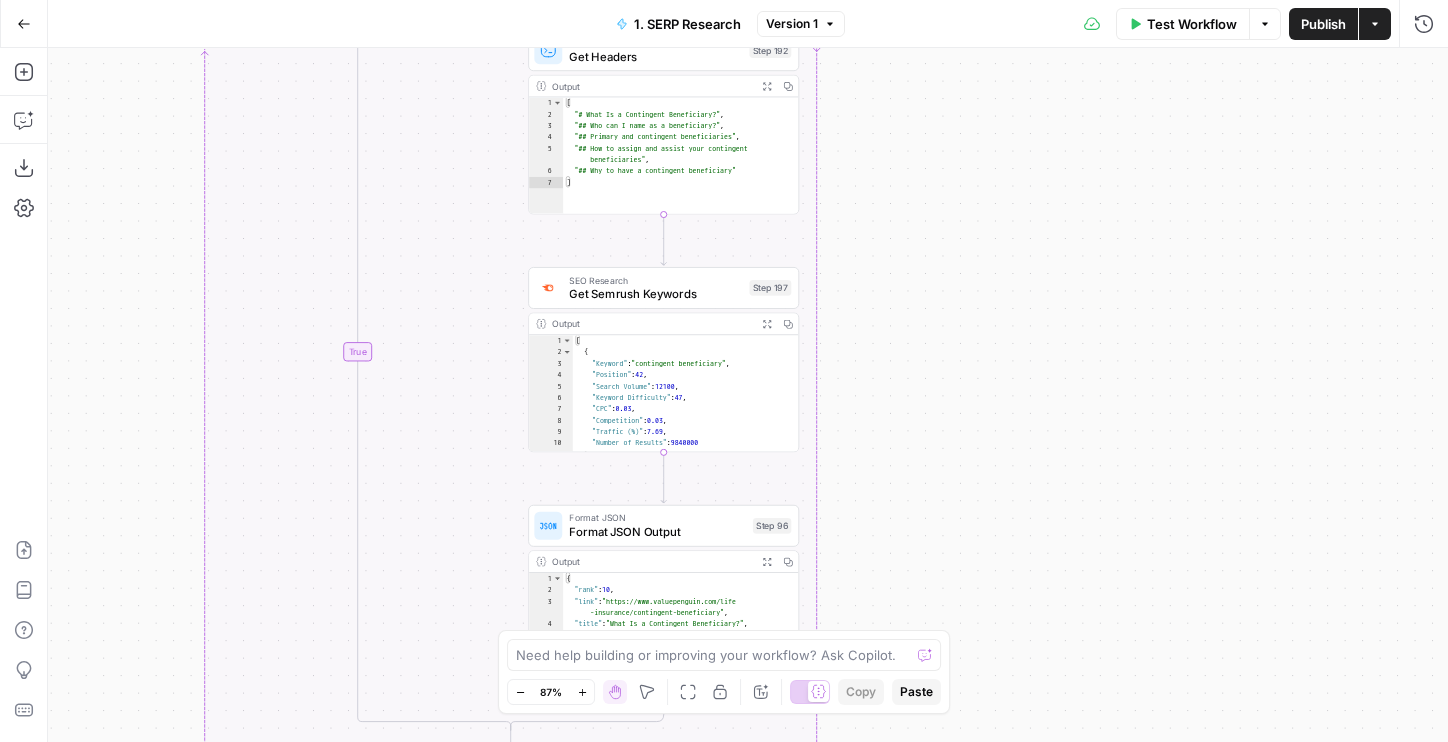 drag, startPoint x: 955, startPoint y: 565, endPoint x: 955, endPoint y: 408, distance: 157 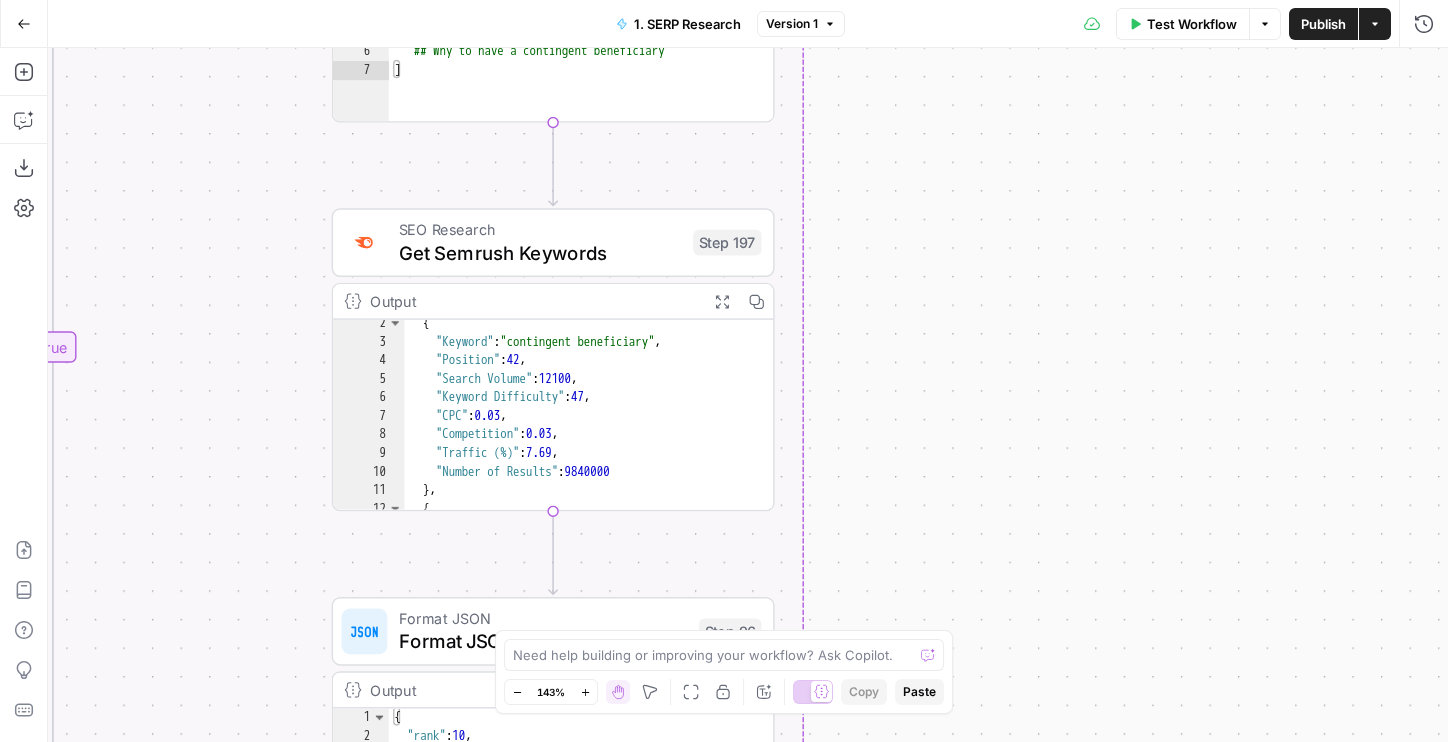 scroll, scrollTop: 17, scrollLeft: 0, axis: vertical 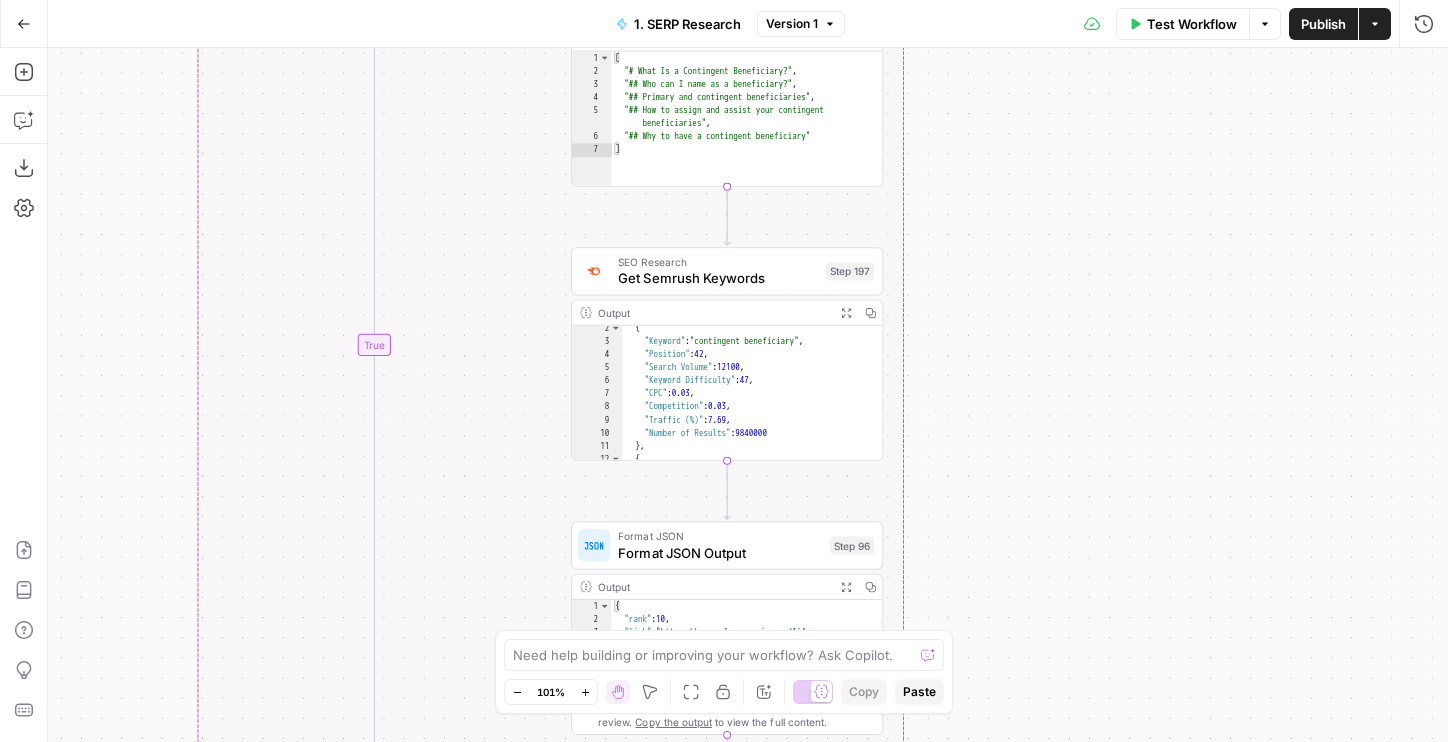 drag, startPoint x: 957, startPoint y: 340, endPoint x: 1012, endPoint y: 340, distance: 55 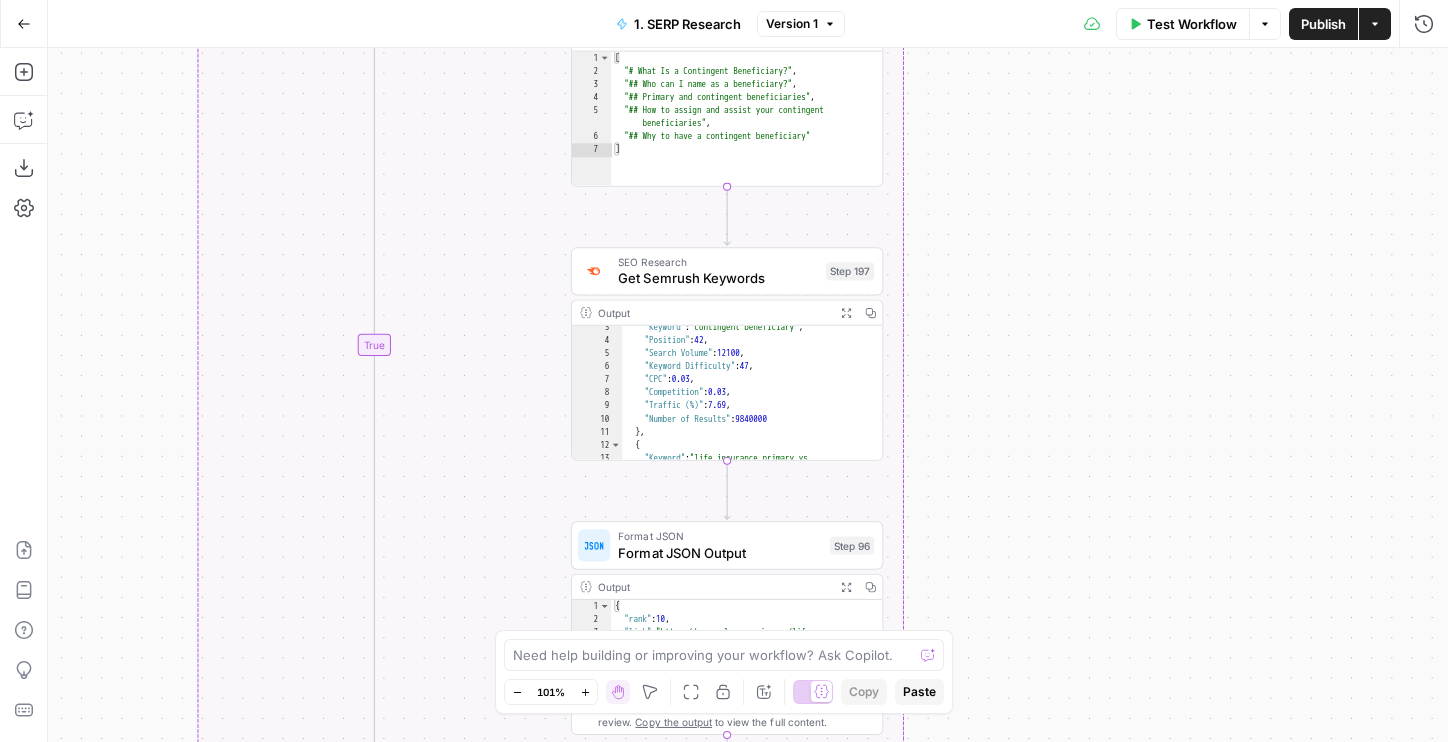 scroll, scrollTop: 0, scrollLeft: 0, axis: both 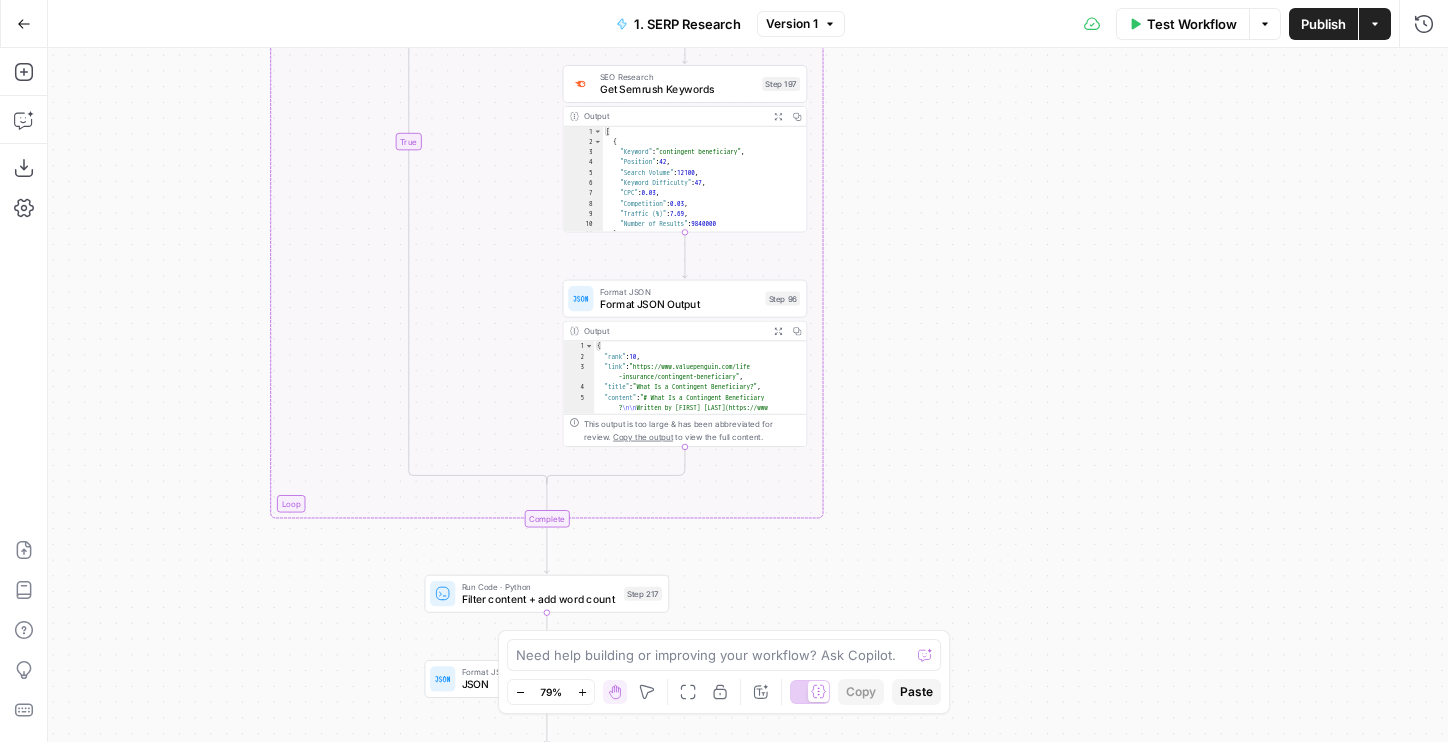 drag, startPoint x: 1008, startPoint y: 513, endPoint x: 897, endPoint y: 254, distance: 281.7836 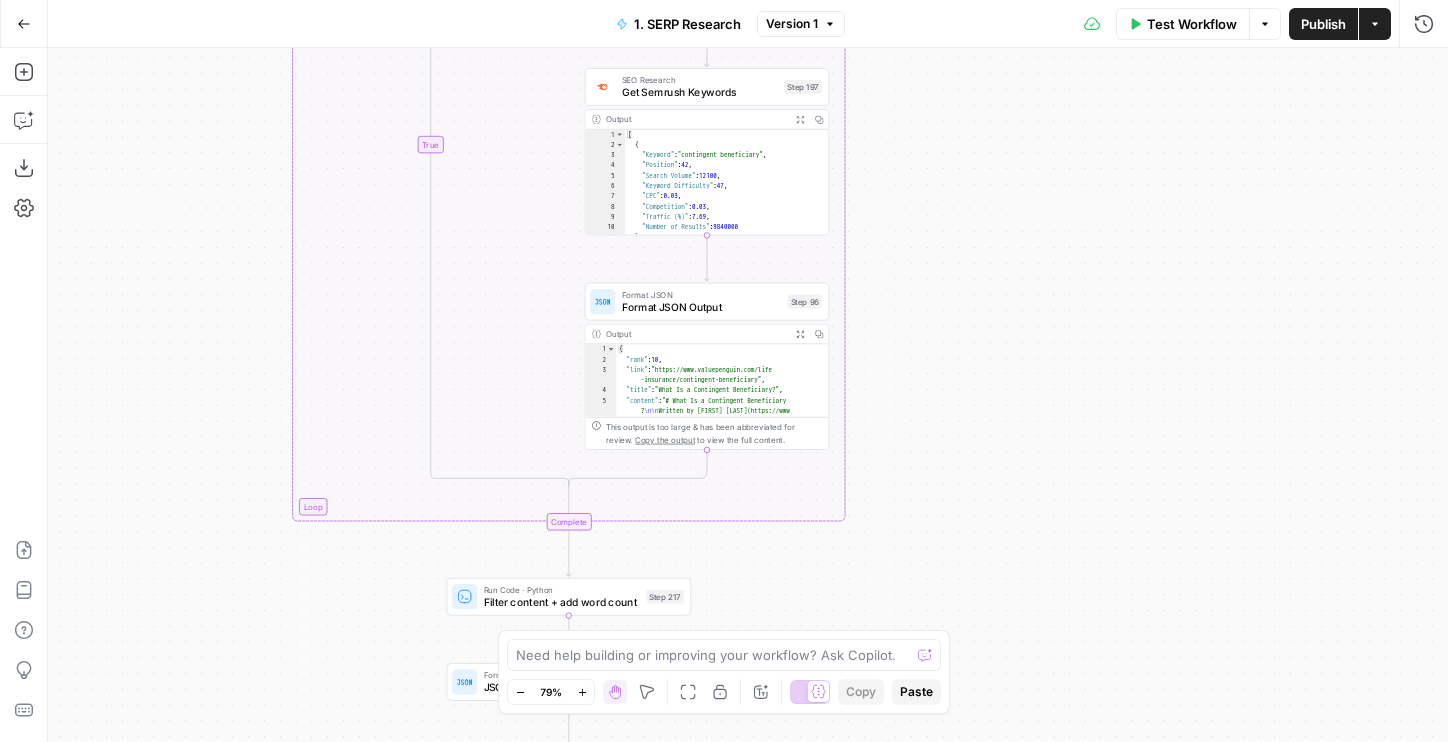 drag, startPoint x: 745, startPoint y: 534, endPoint x: 776, endPoint y: 573, distance: 49.819675 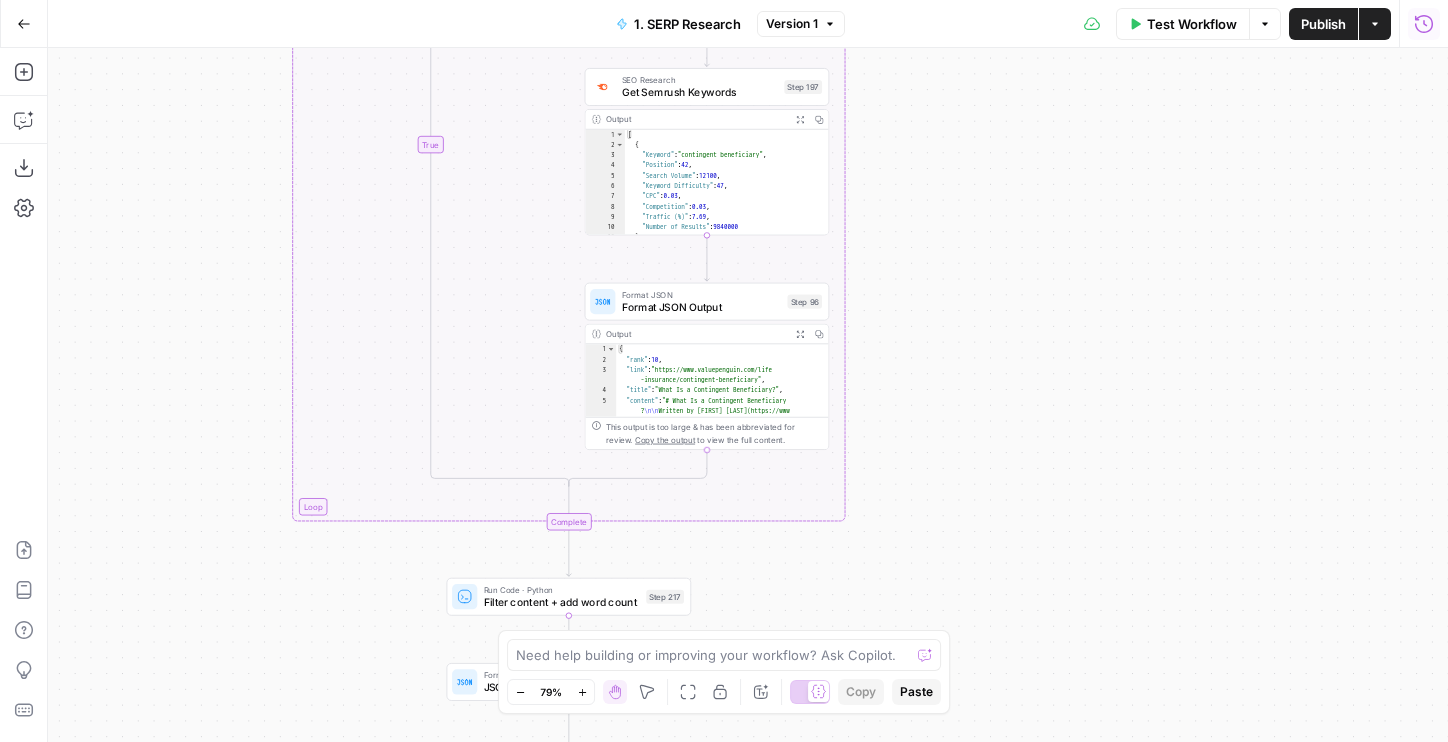 click on "Run History" at bounding box center (1424, 24) 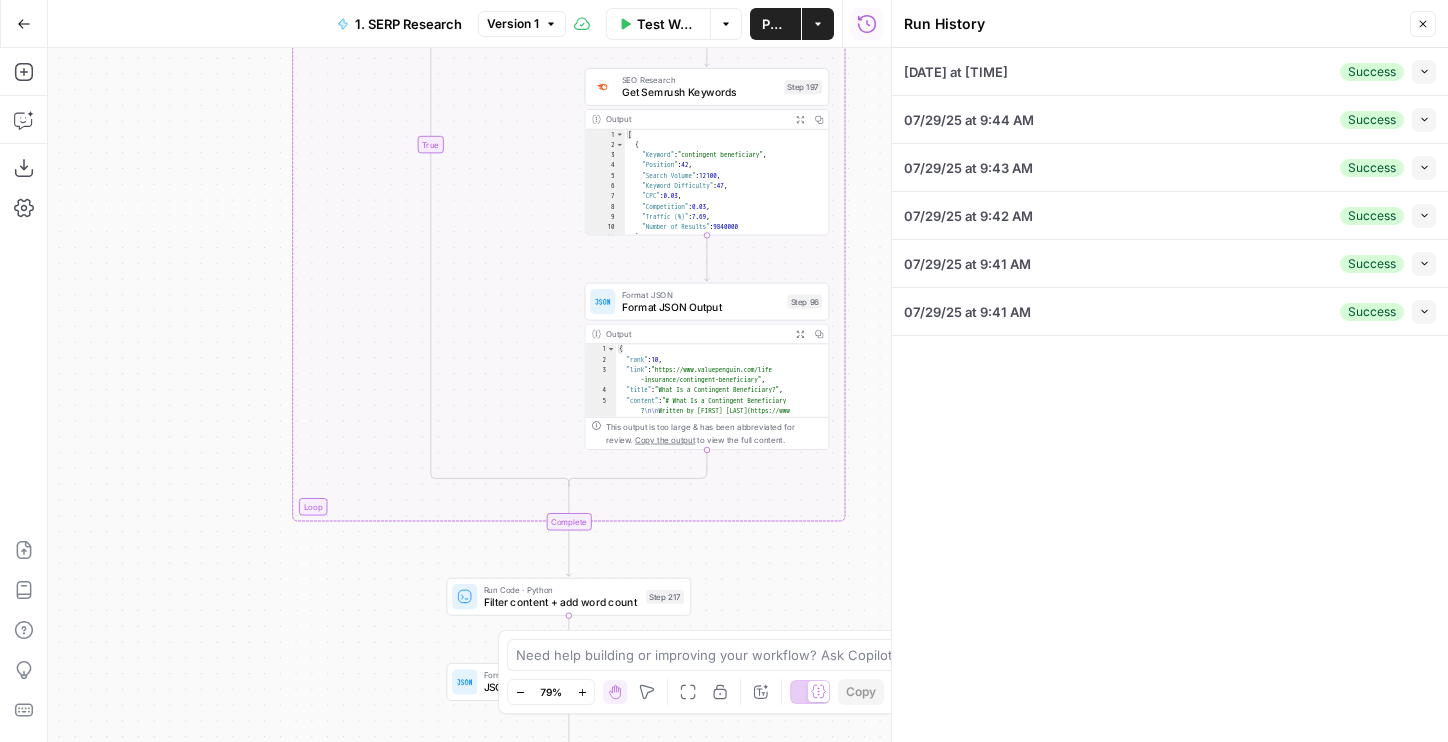 click 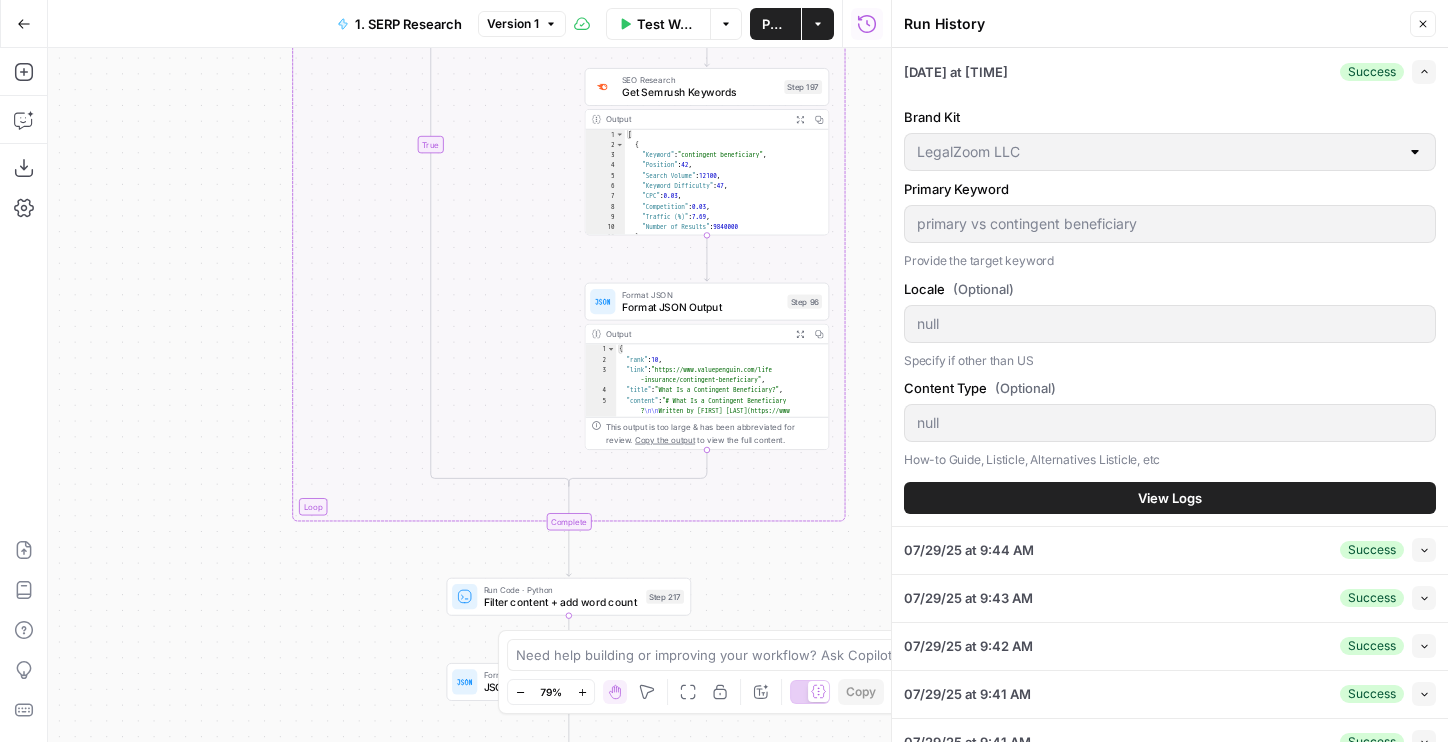 click on "View Logs" at bounding box center [1170, 498] 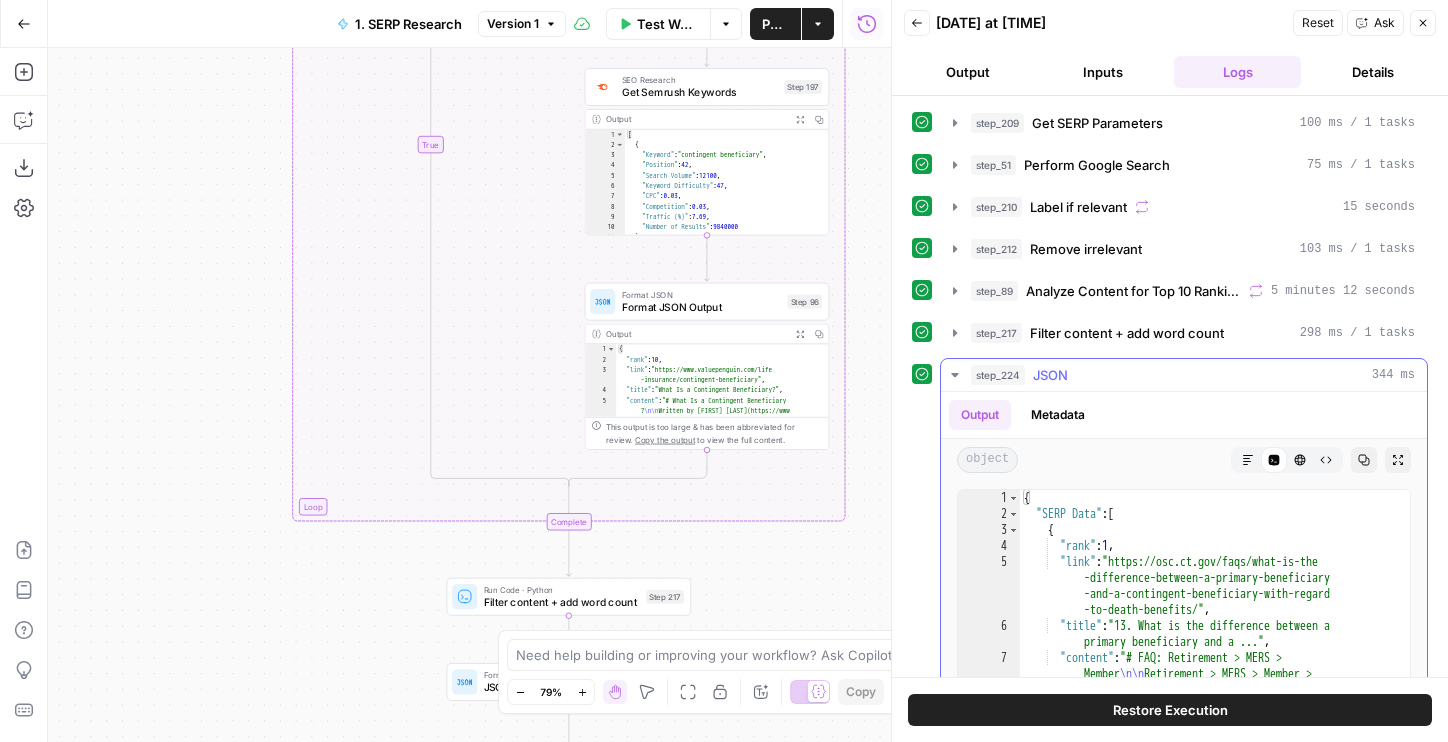 scroll, scrollTop: 23, scrollLeft: 0, axis: vertical 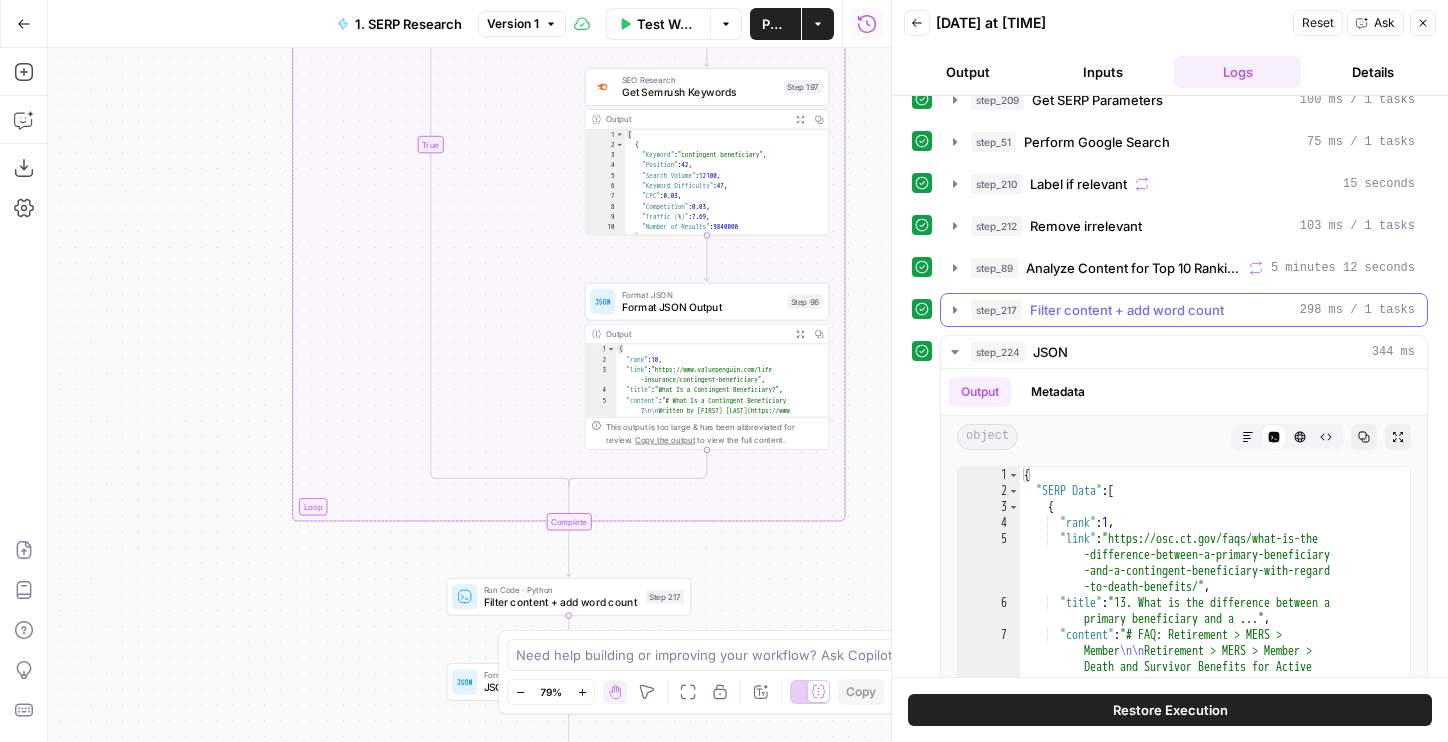 click 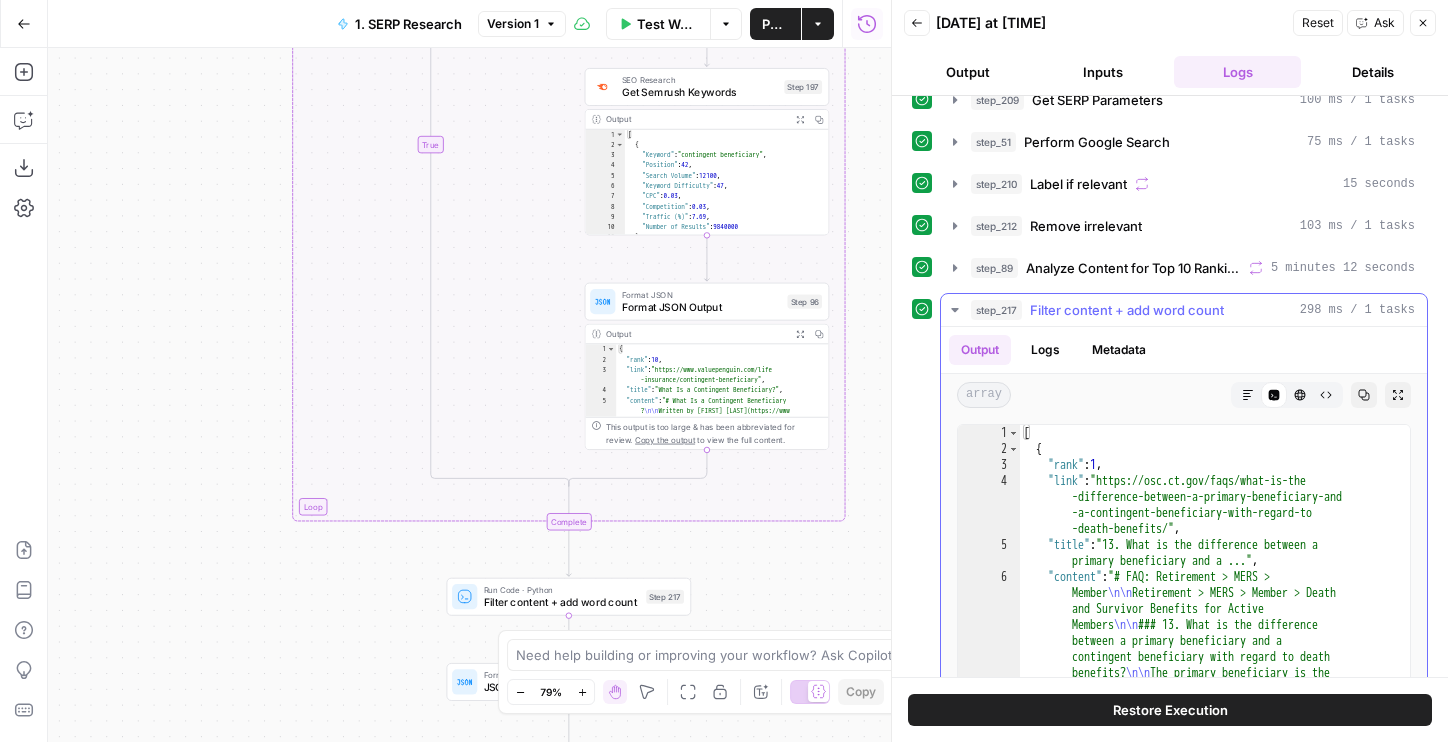click 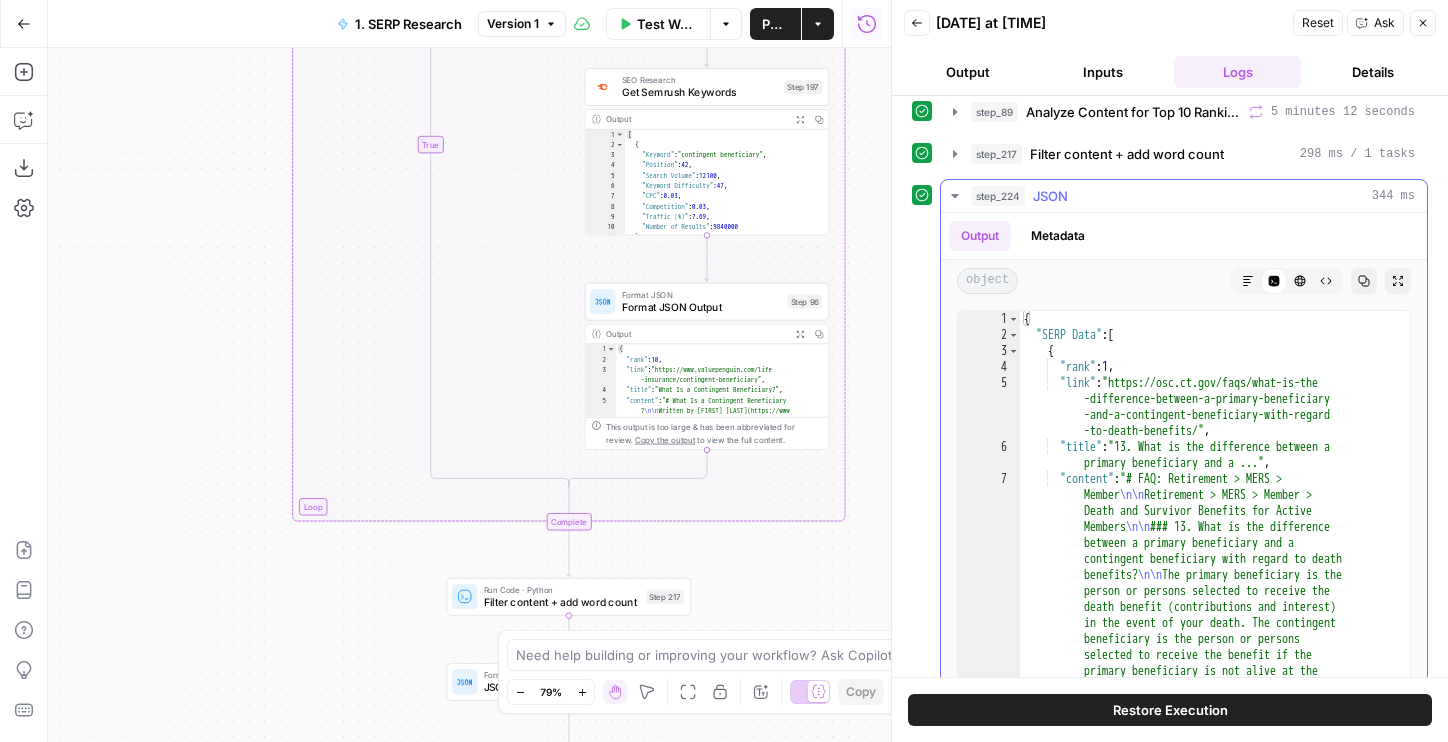scroll, scrollTop: 197, scrollLeft: 0, axis: vertical 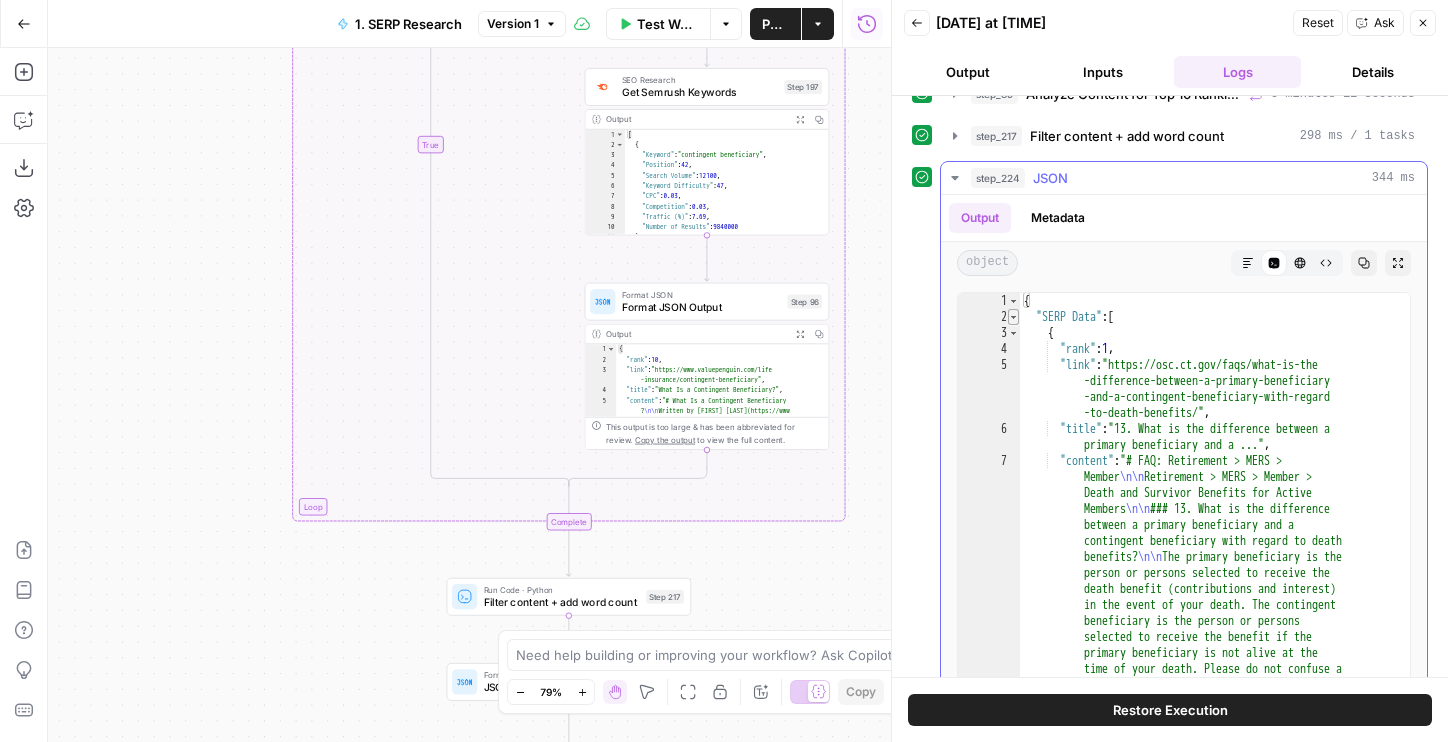 type on "*" 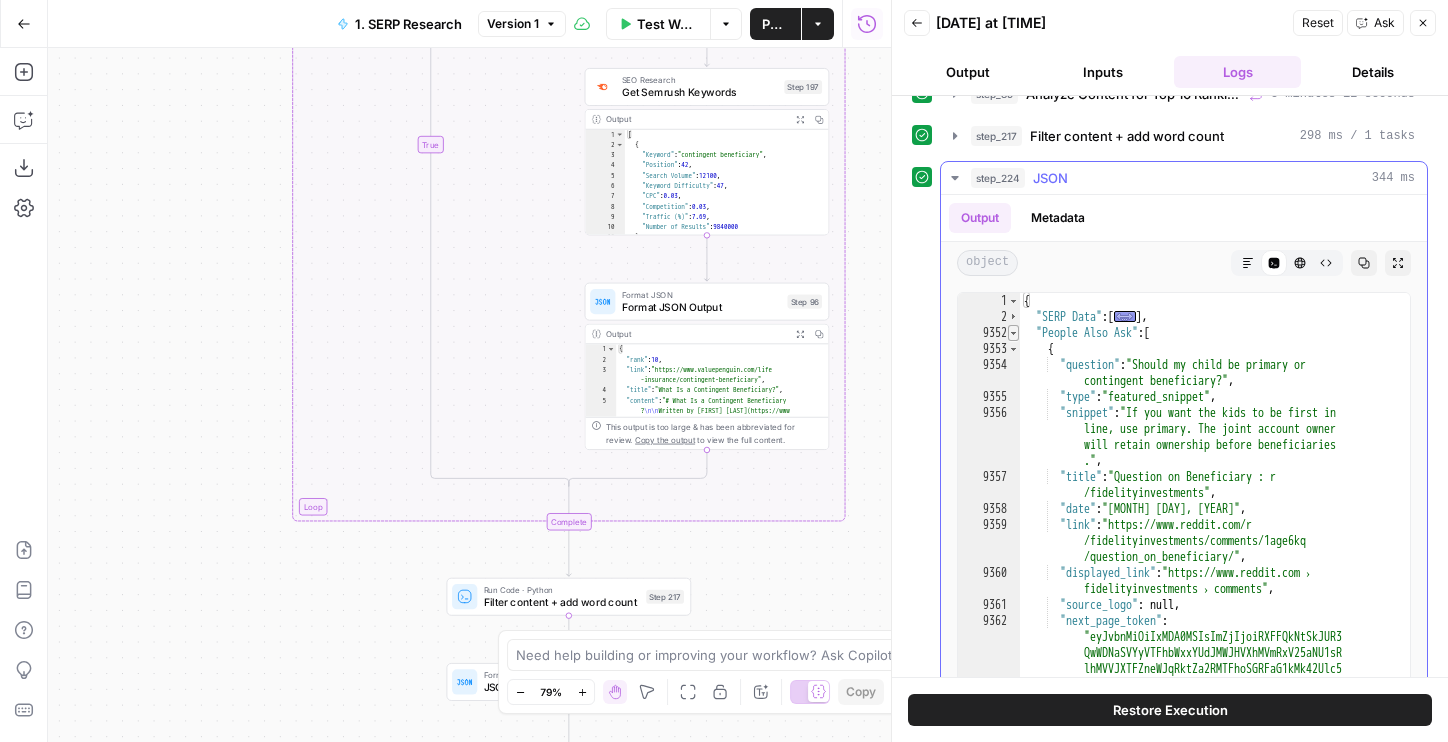 click at bounding box center [1013, 333] 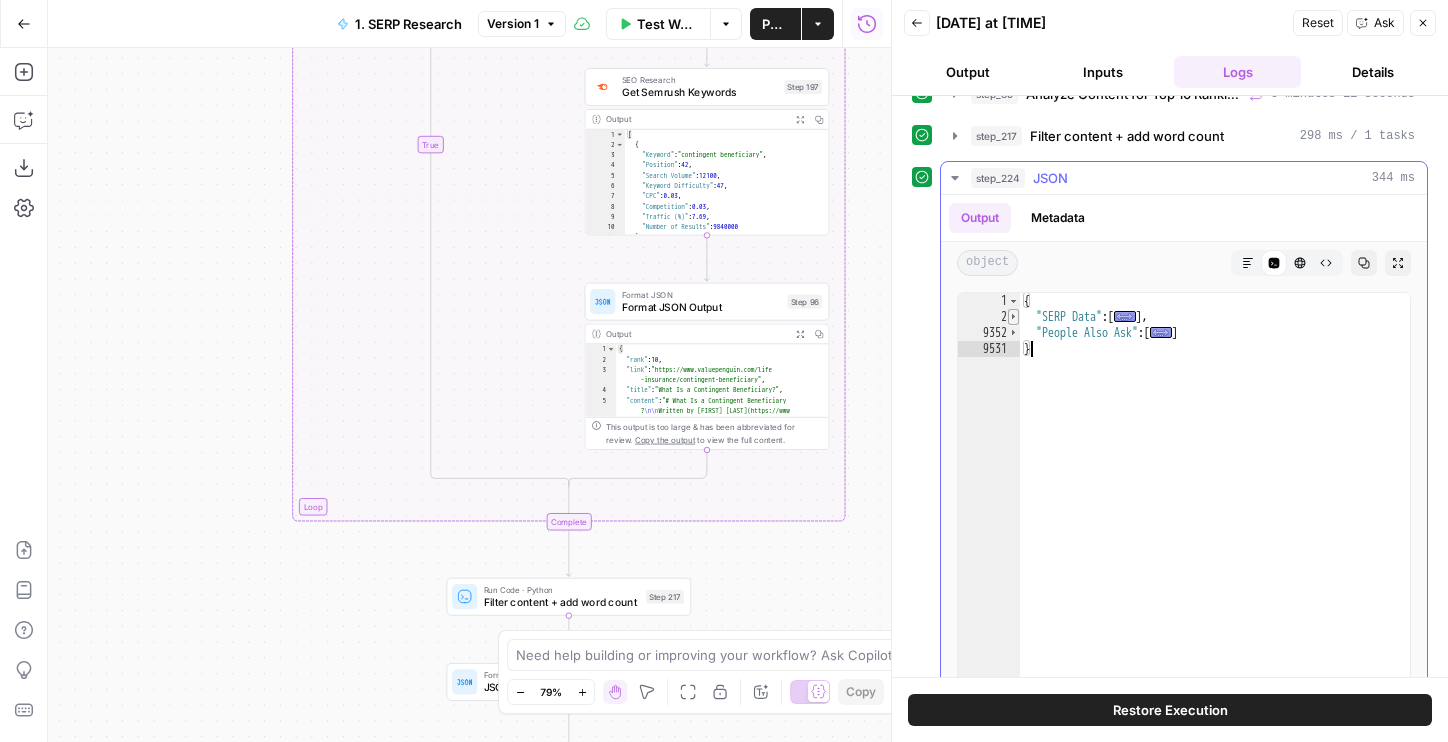 click at bounding box center (1013, 317) 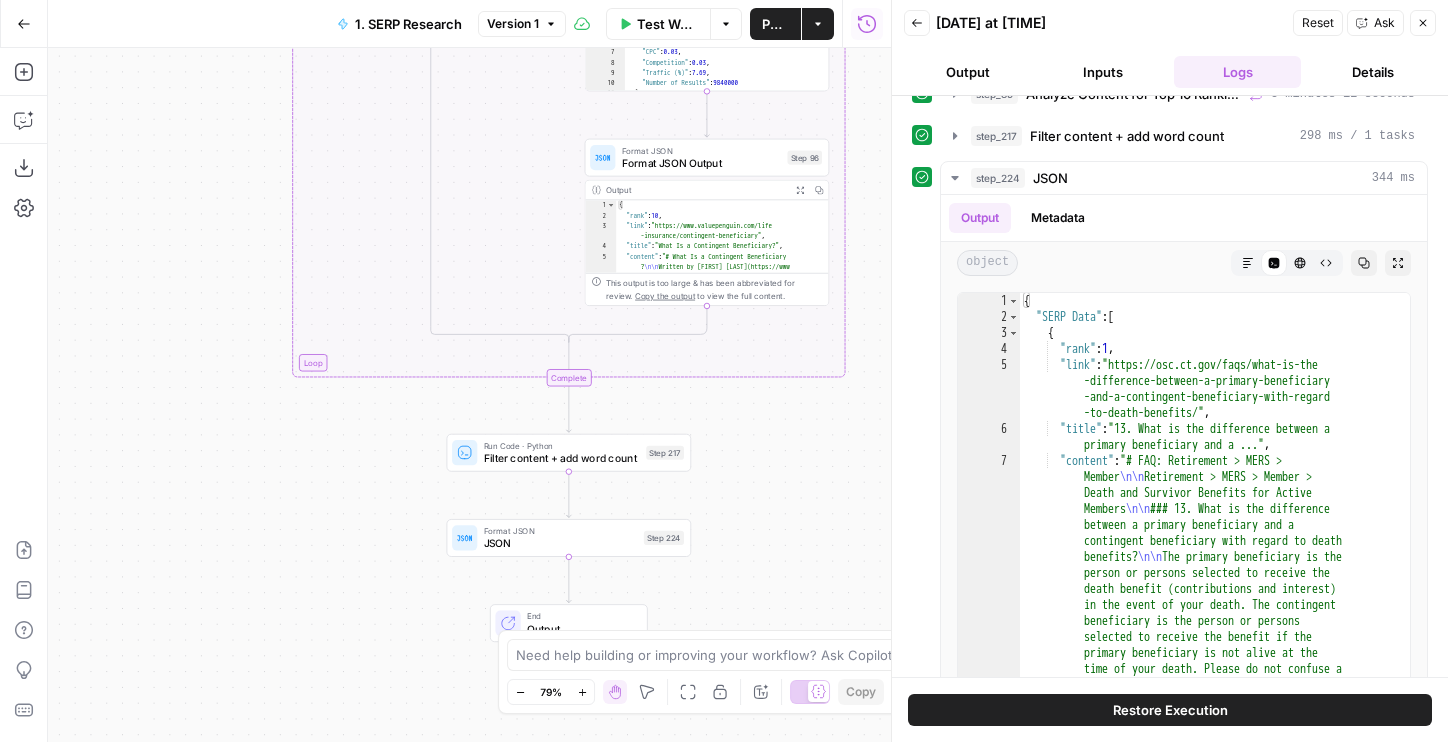 drag, startPoint x: 809, startPoint y: 607, endPoint x: 809, endPoint y: 437, distance: 170 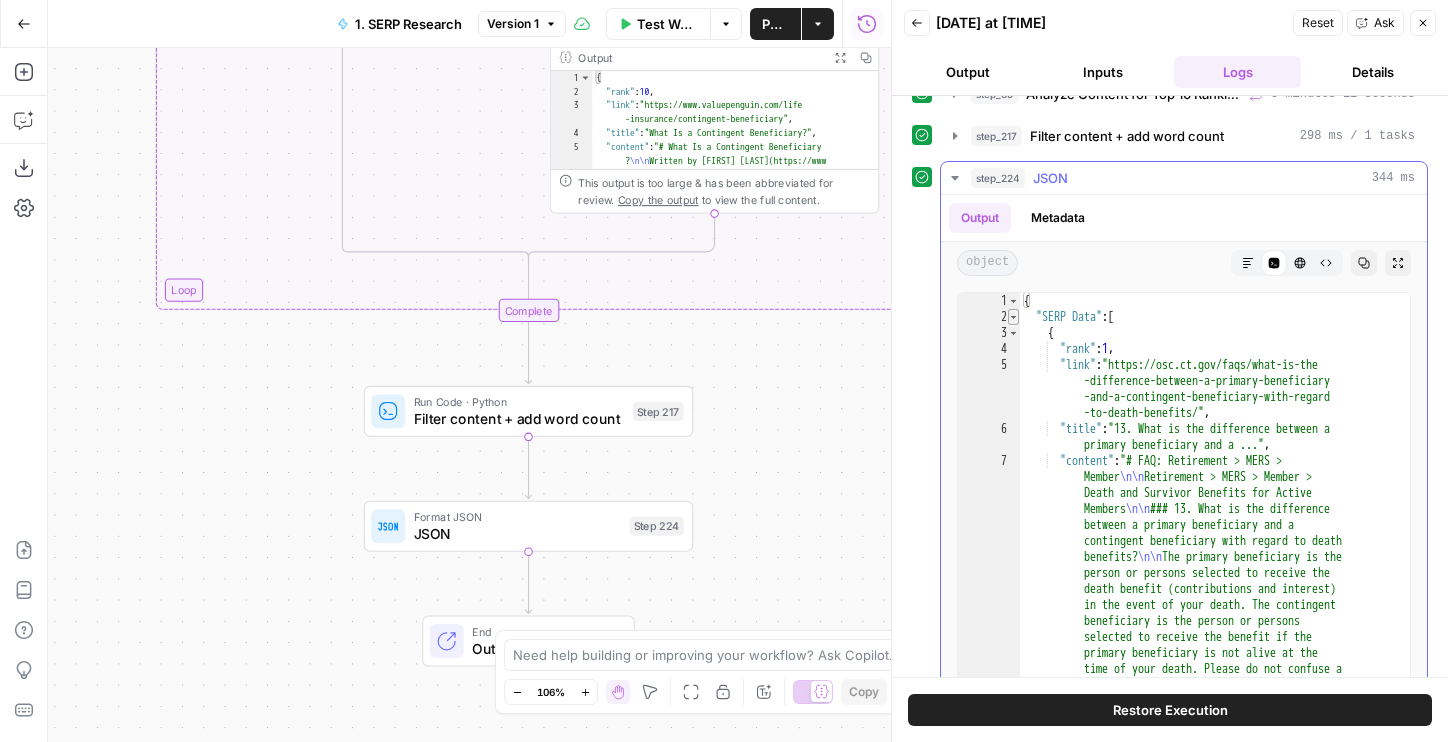 click at bounding box center (1013, 317) 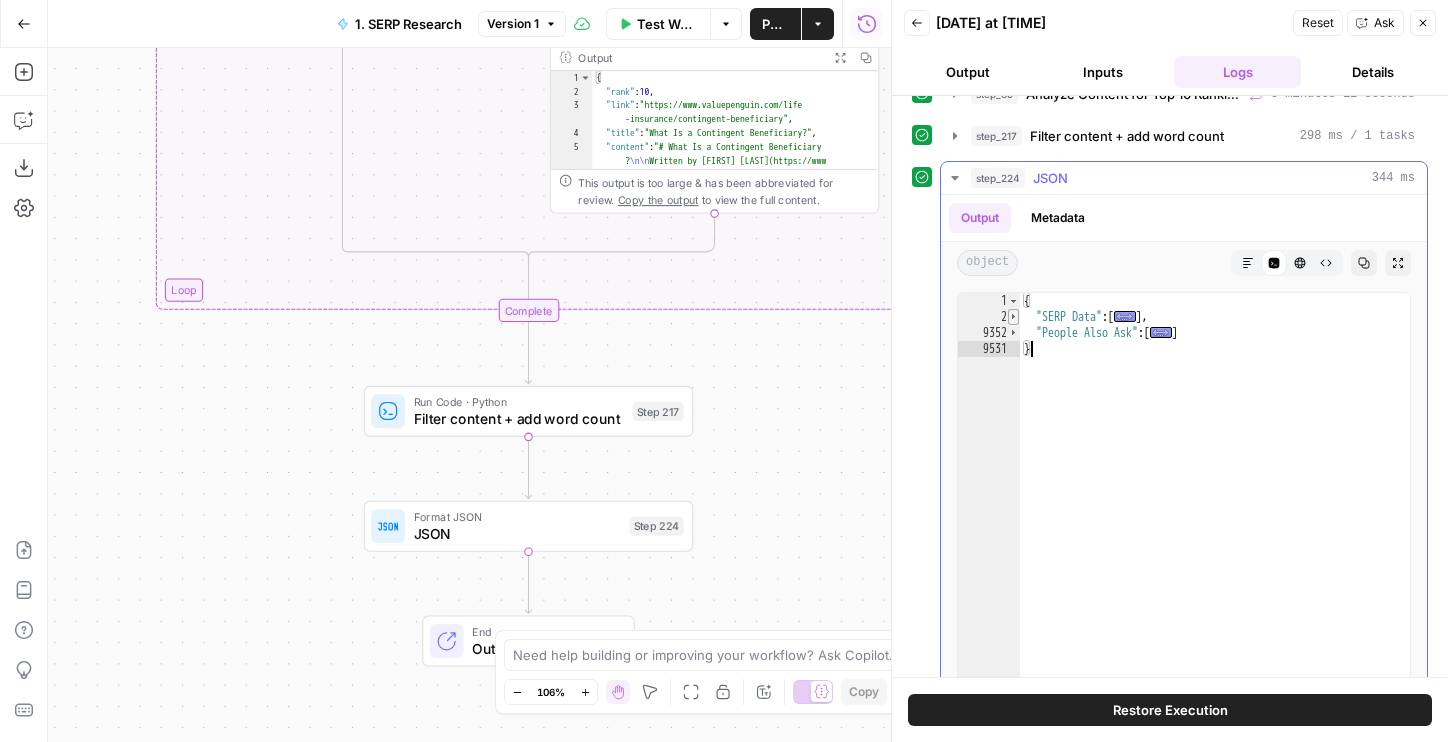 click at bounding box center [1013, 317] 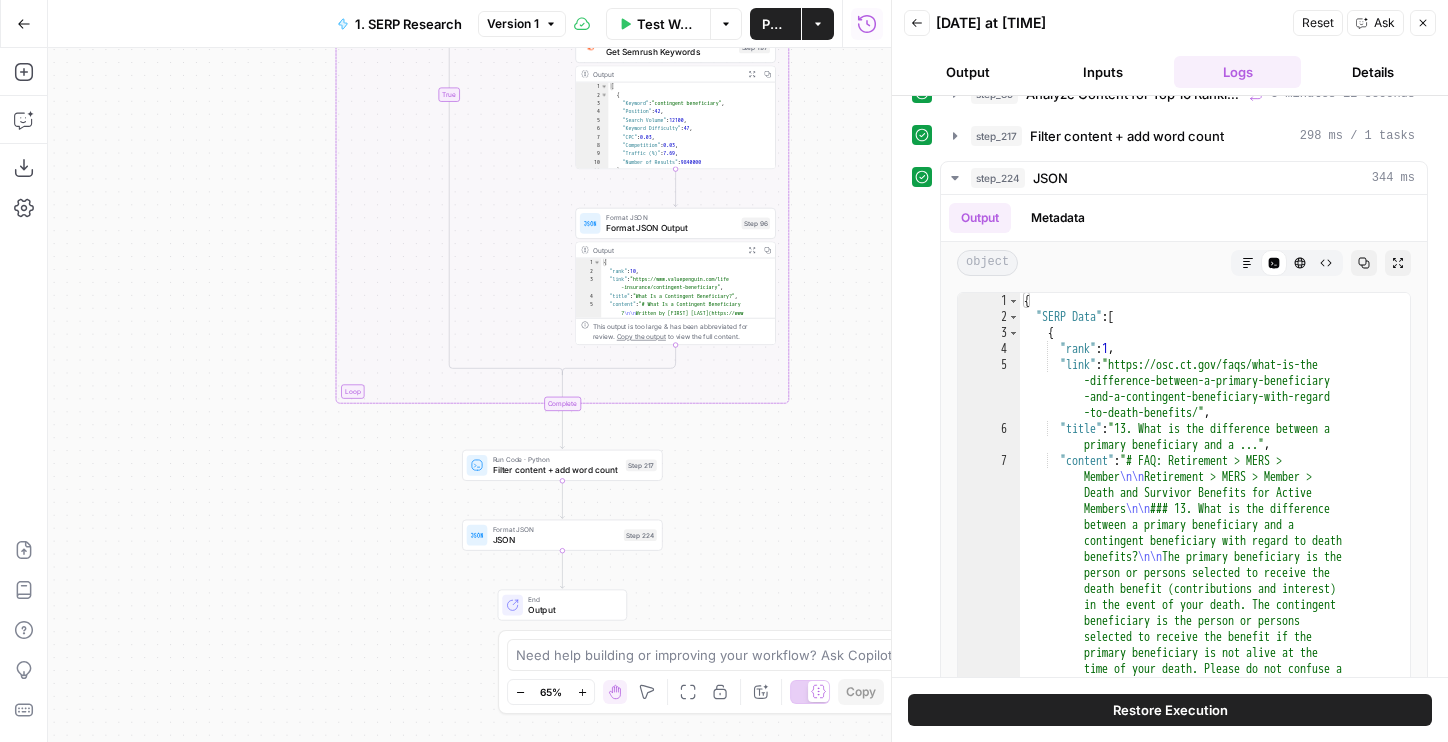 drag, startPoint x: 752, startPoint y: 447, endPoint x: 719, endPoint y: 537, distance: 95.85927 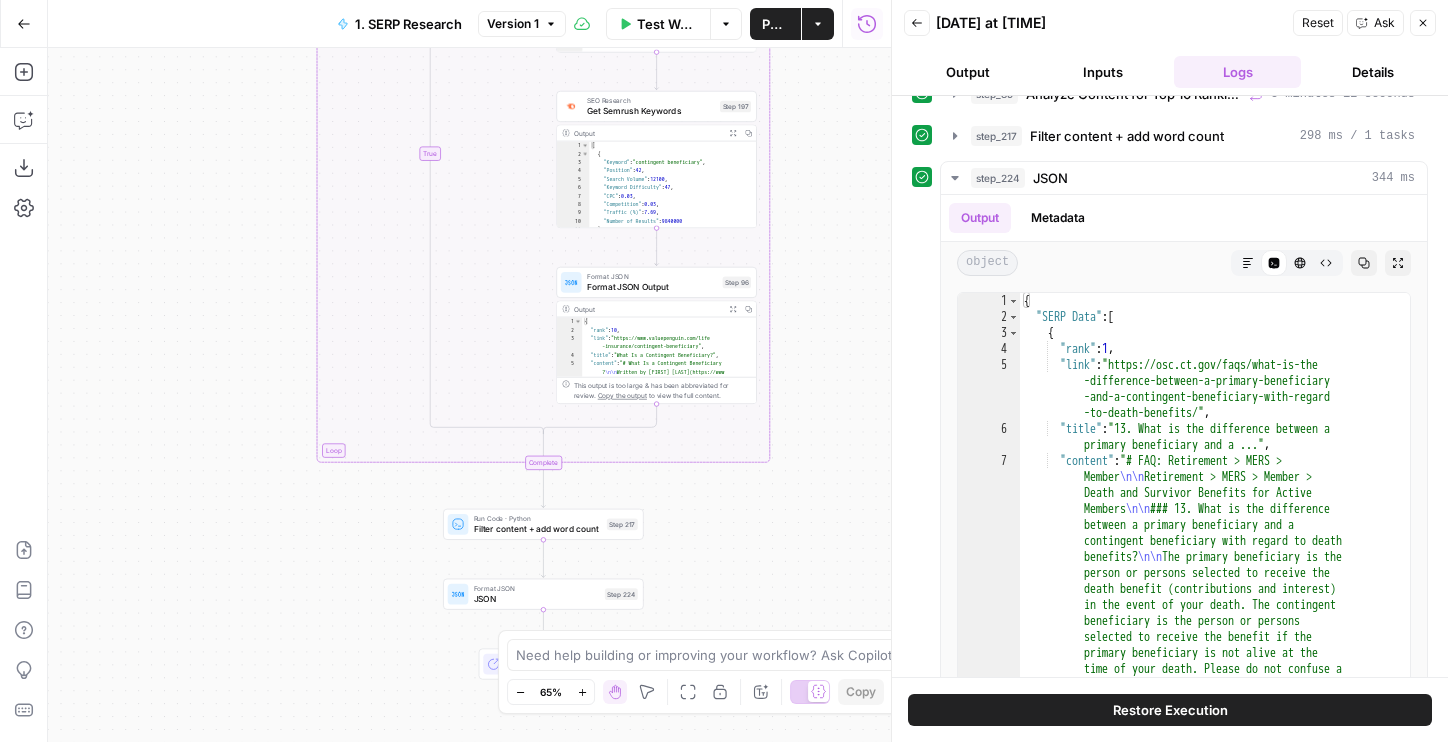 drag, startPoint x: 782, startPoint y: 301, endPoint x: 750, endPoint y: 473, distance: 174.95142 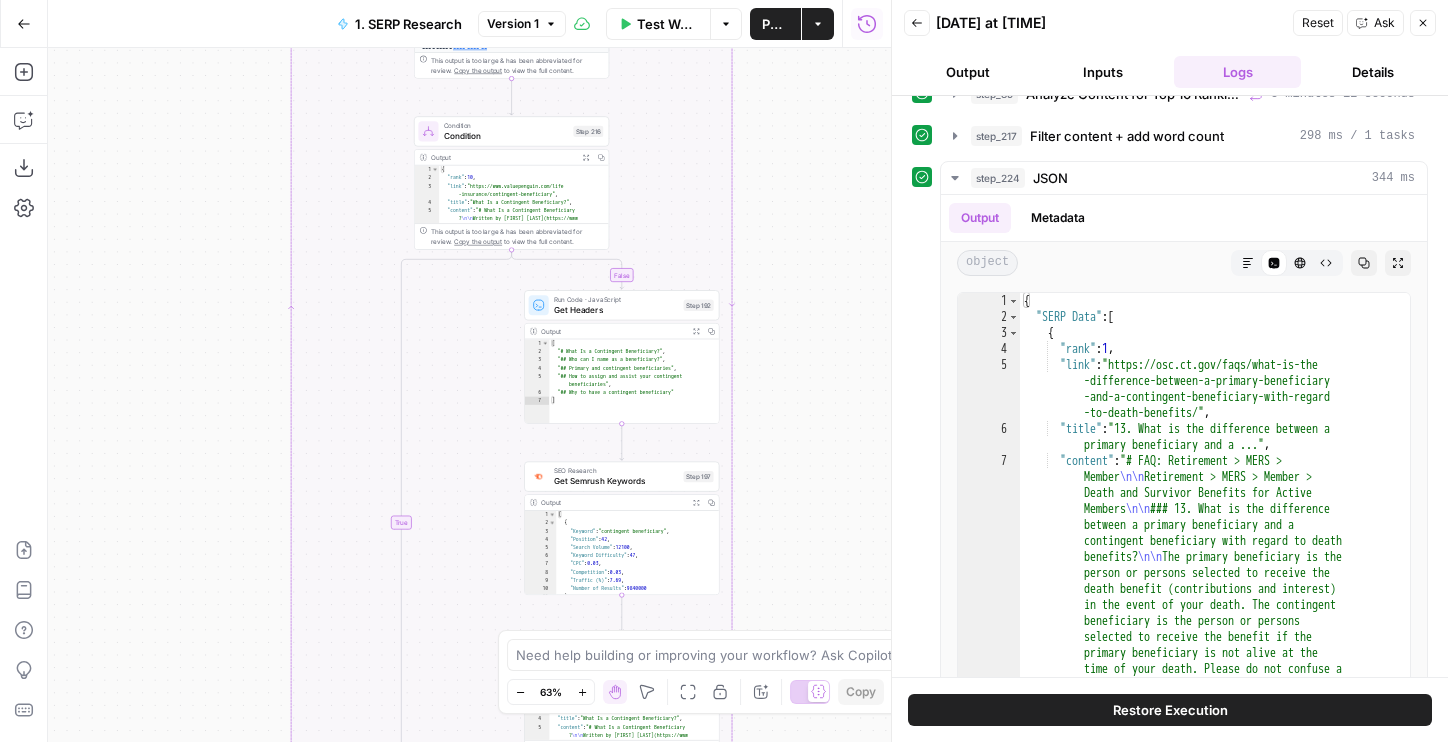 drag, startPoint x: 769, startPoint y: 278, endPoint x: 763, endPoint y: 485, distance: 207.08694 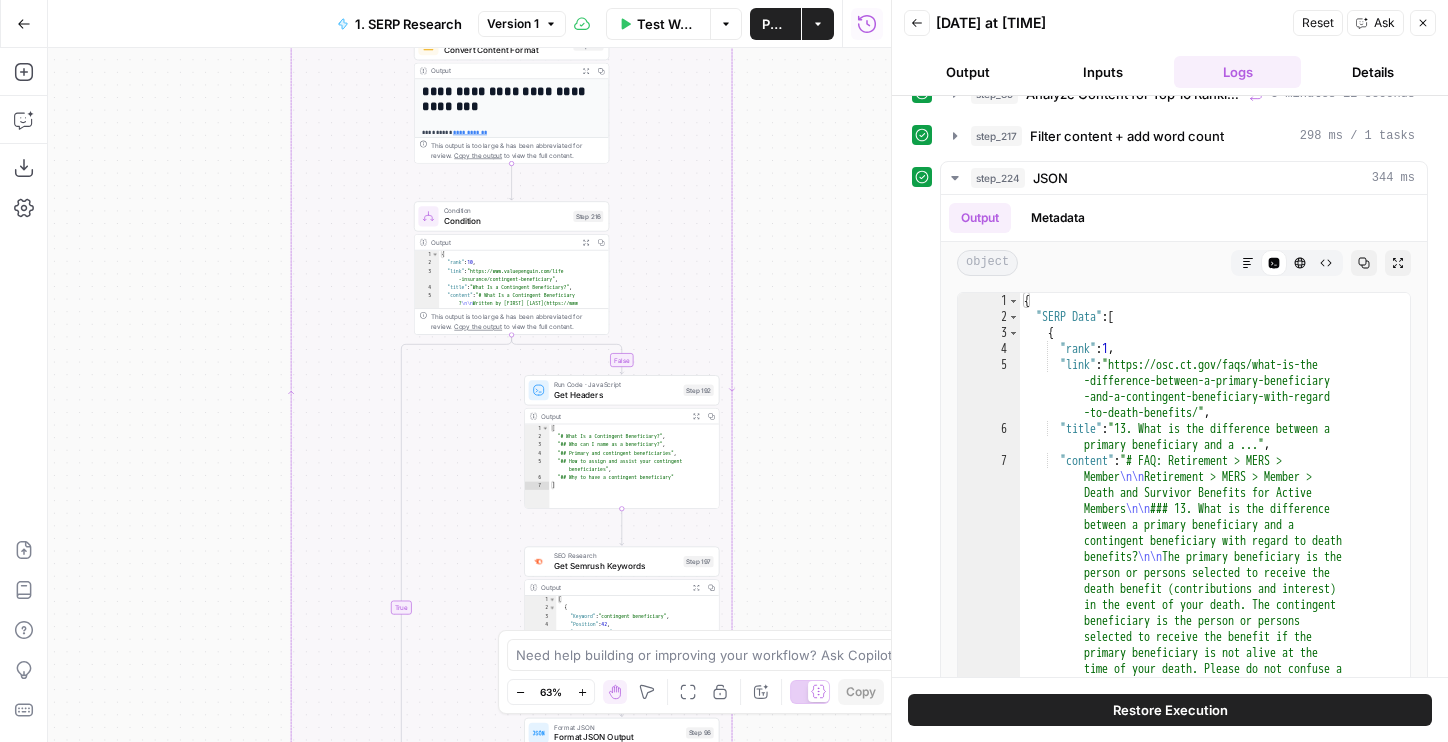 click on "Go Back" at bounding box center [24, 24] 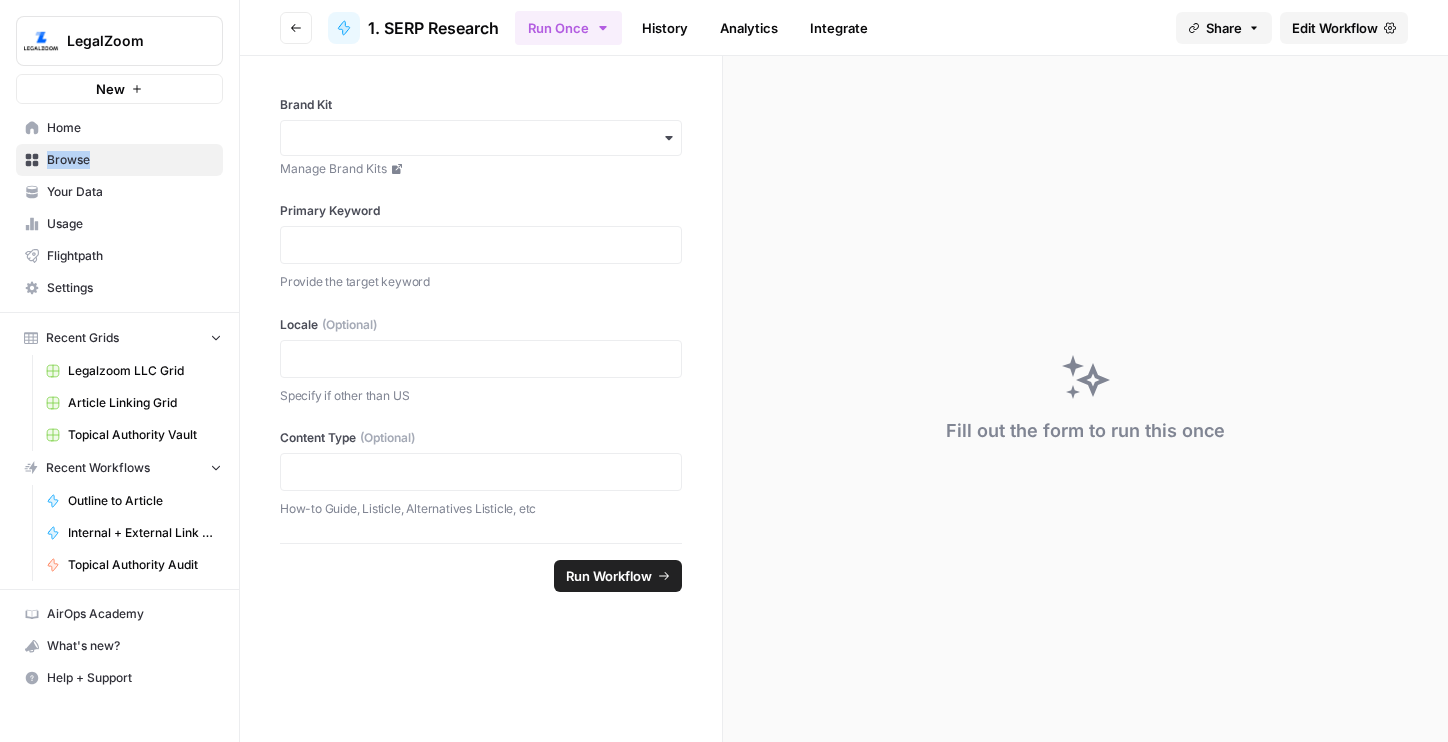 click on "Legalzoom LLC Grid" at bounding box center [141, 371] 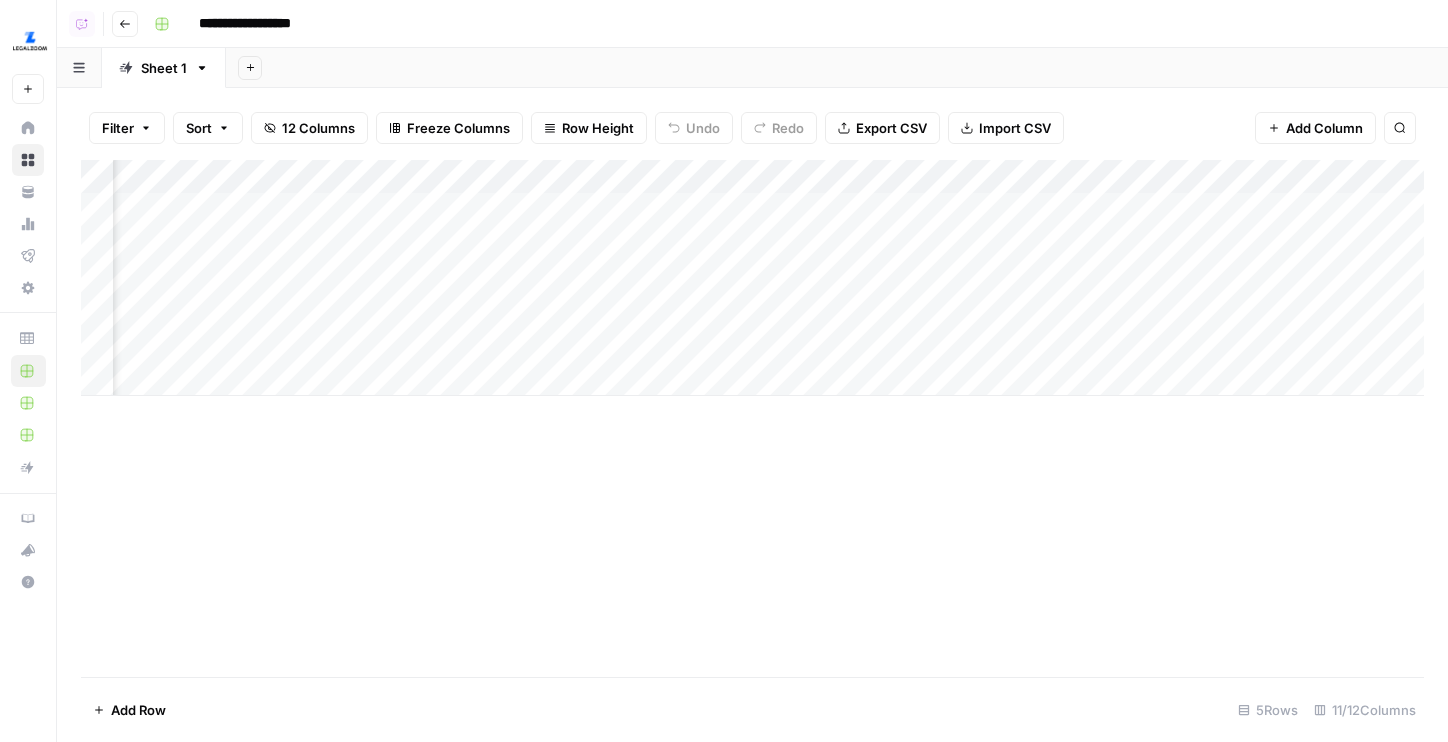 scroll, scrollTop: 0, scrollLeft: 458, axis: horizontal 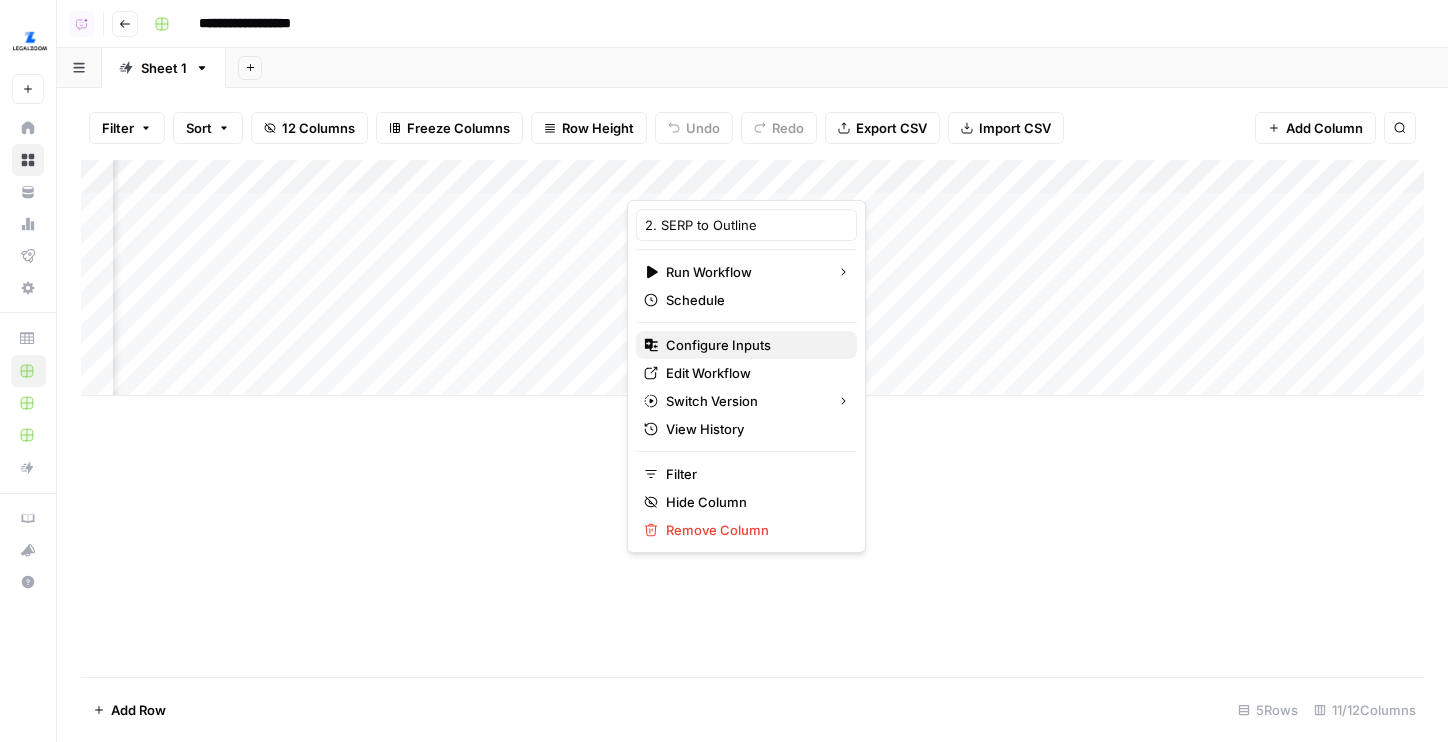 click on "Configure Inputs" at bounding box center [753, 345] 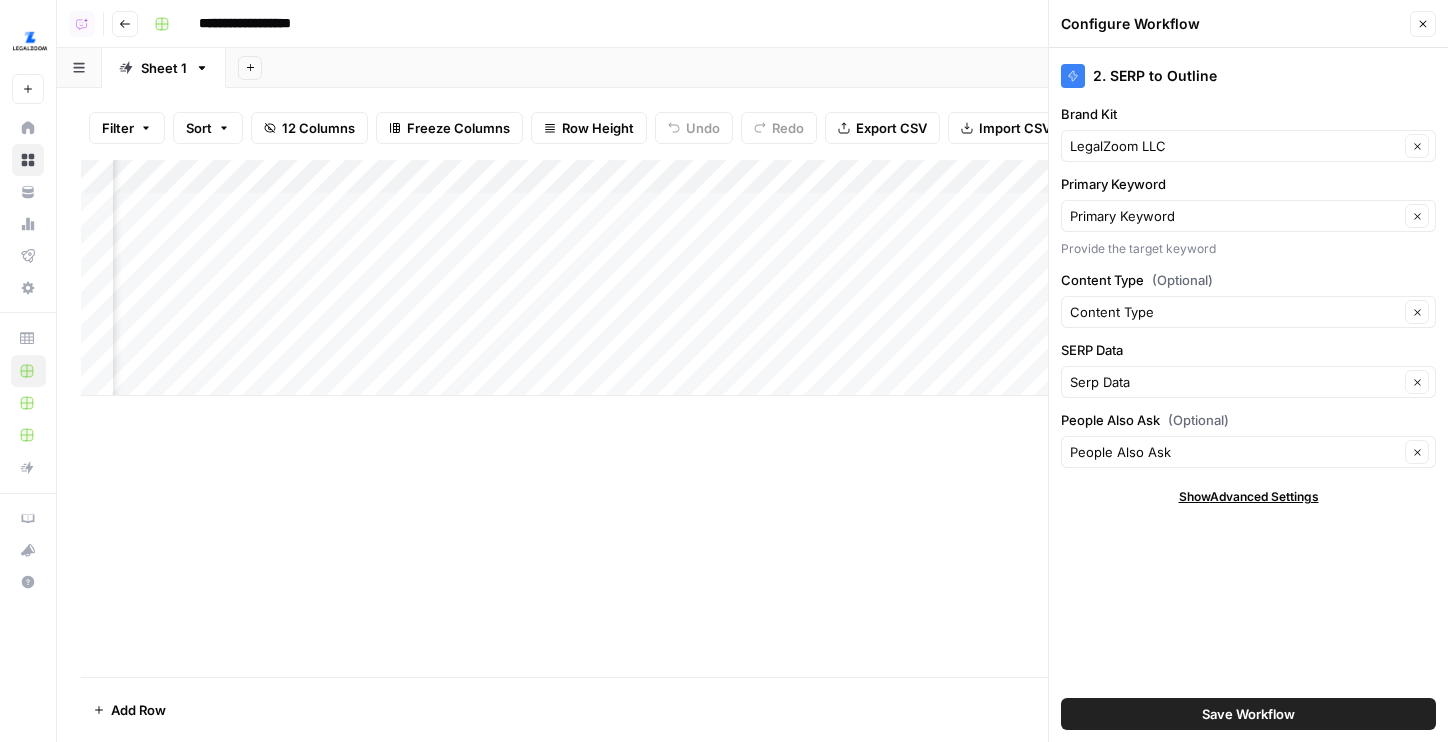 click 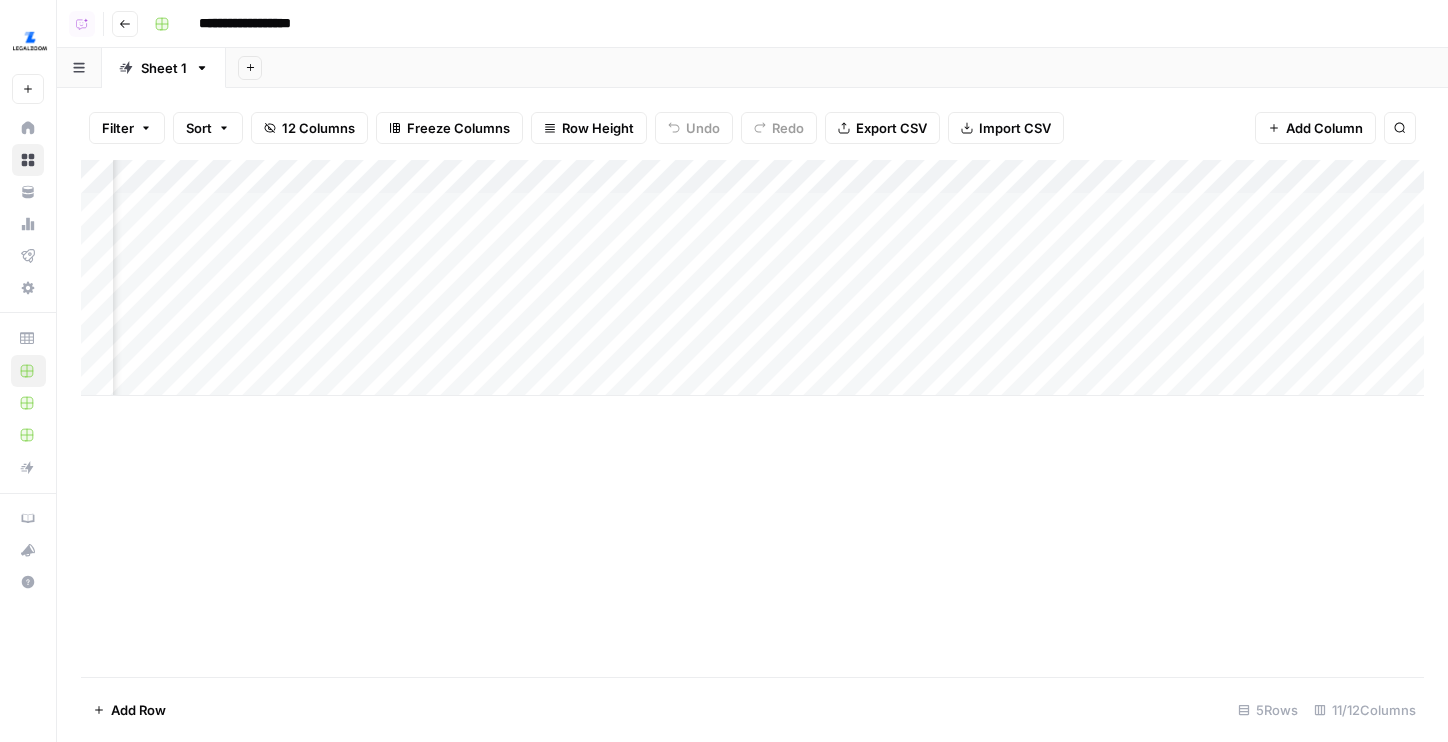 scroll, scrollTop: 0, scrollLeft: 285, axis: horizontal 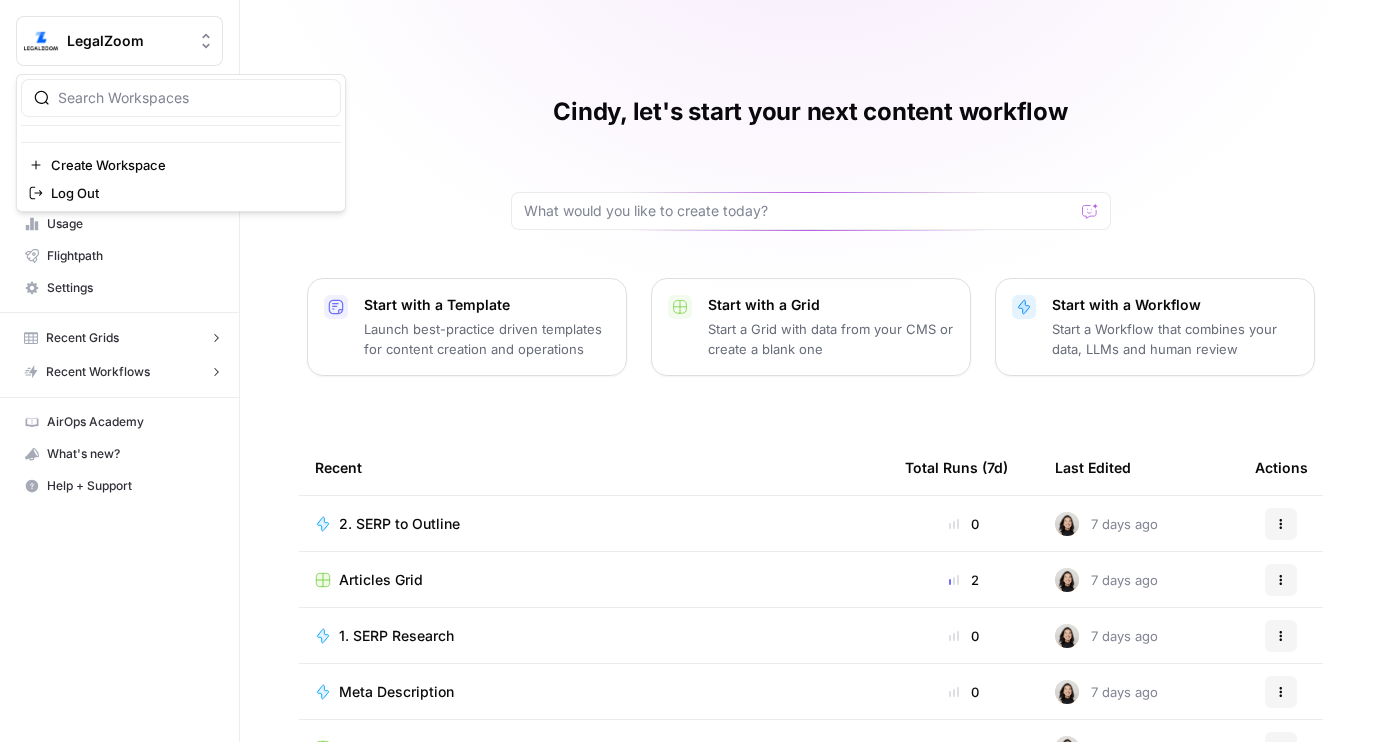 click 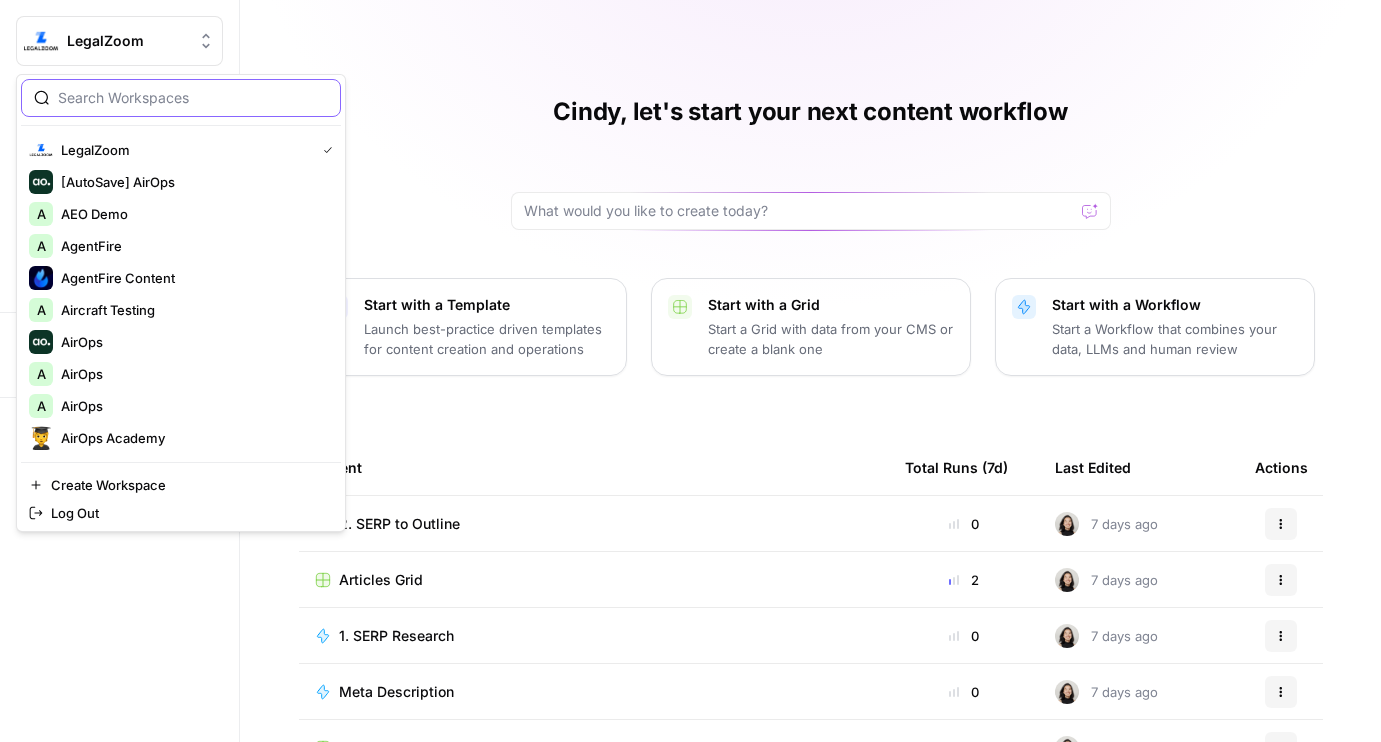 click at bounding box center [193, 98] 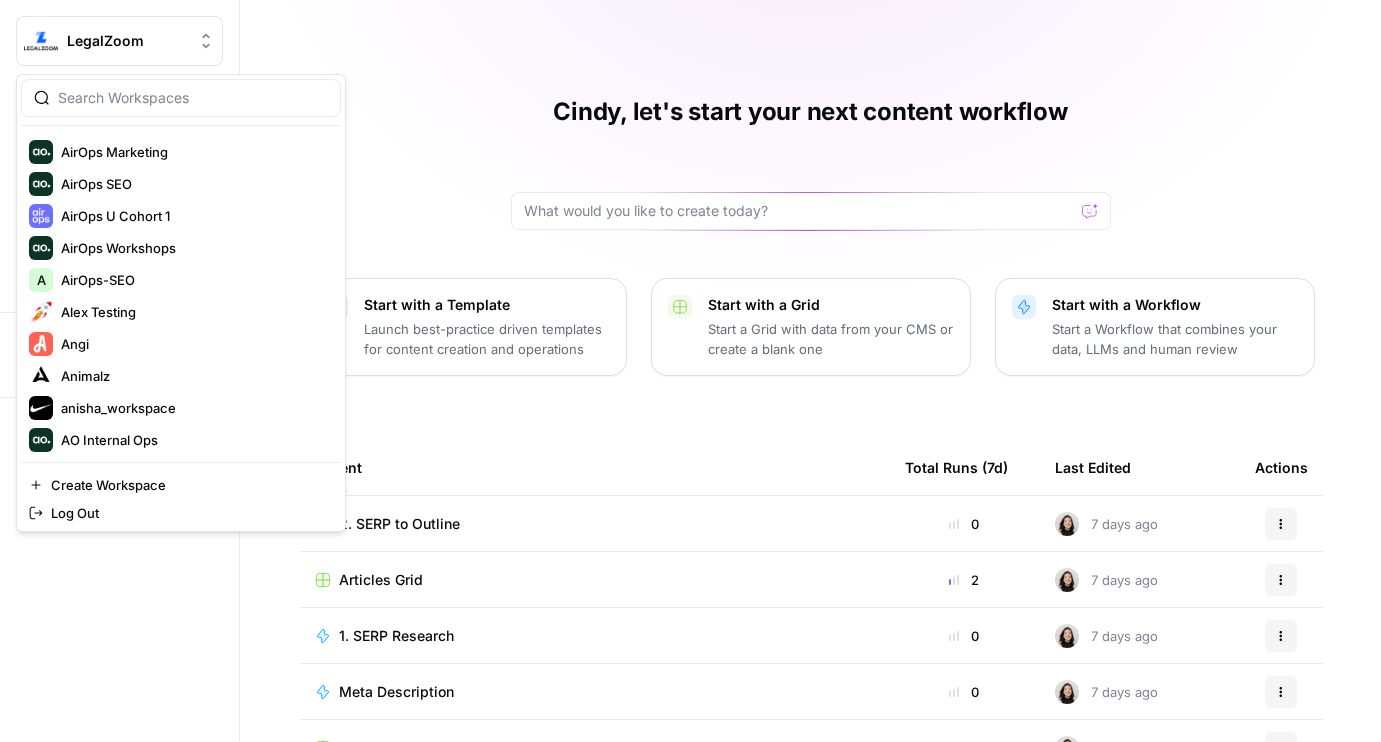 scroll, scrollTop: 1040, scrollLeft: 0, axis: vertical 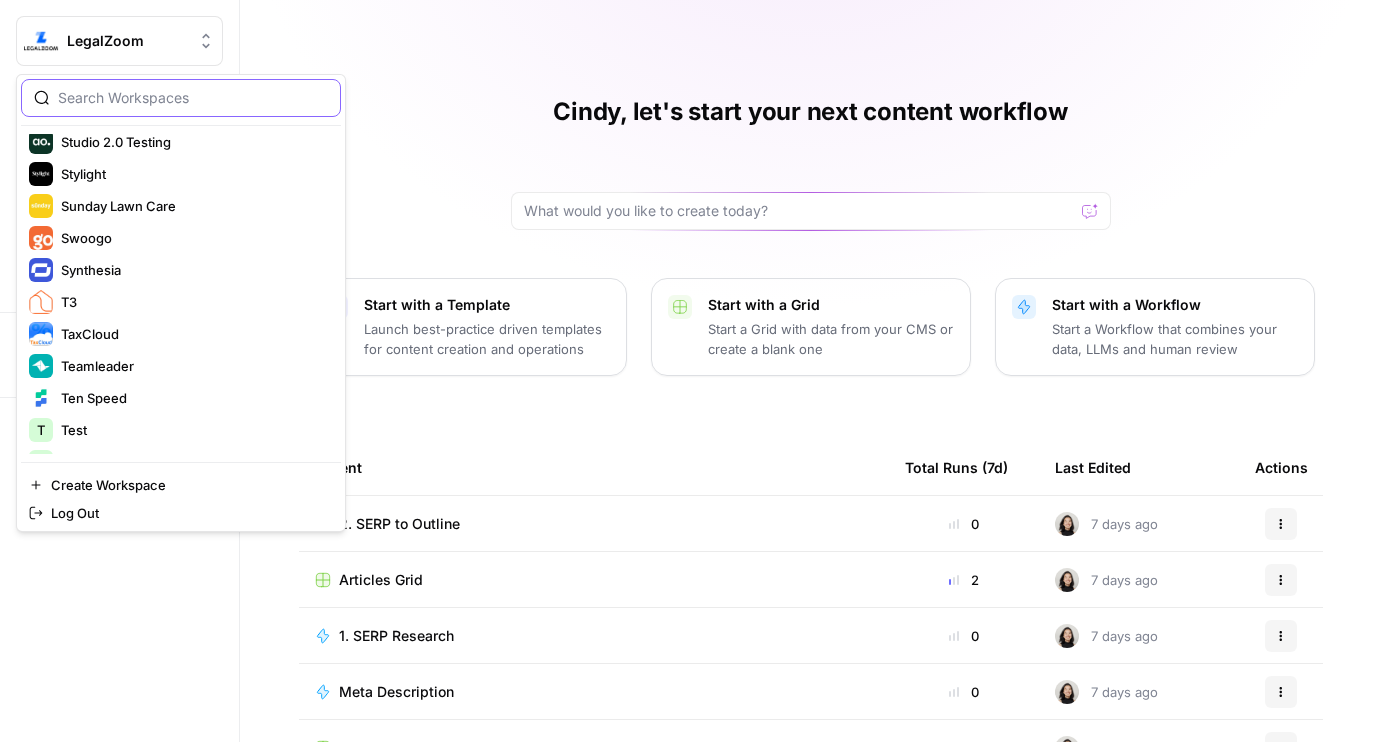 click at bounding box center (193, 98) 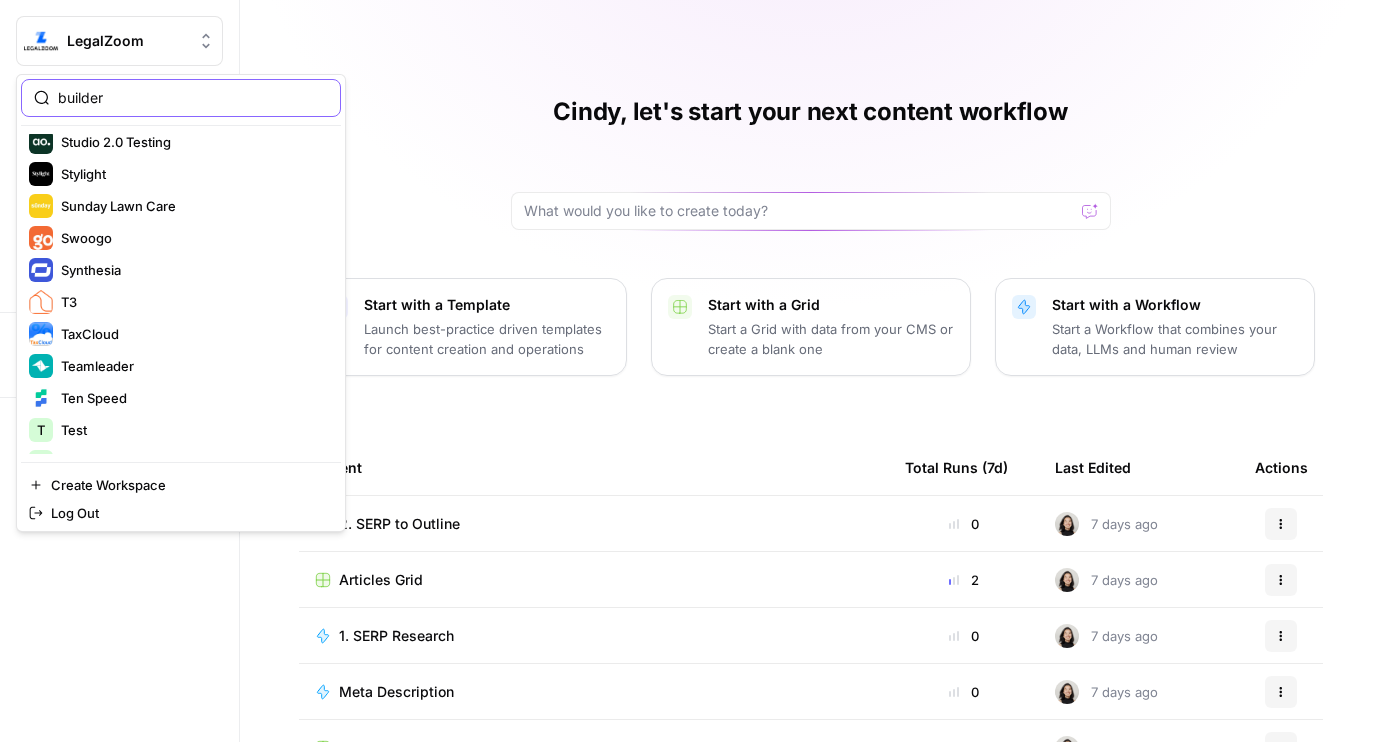type on "builder" 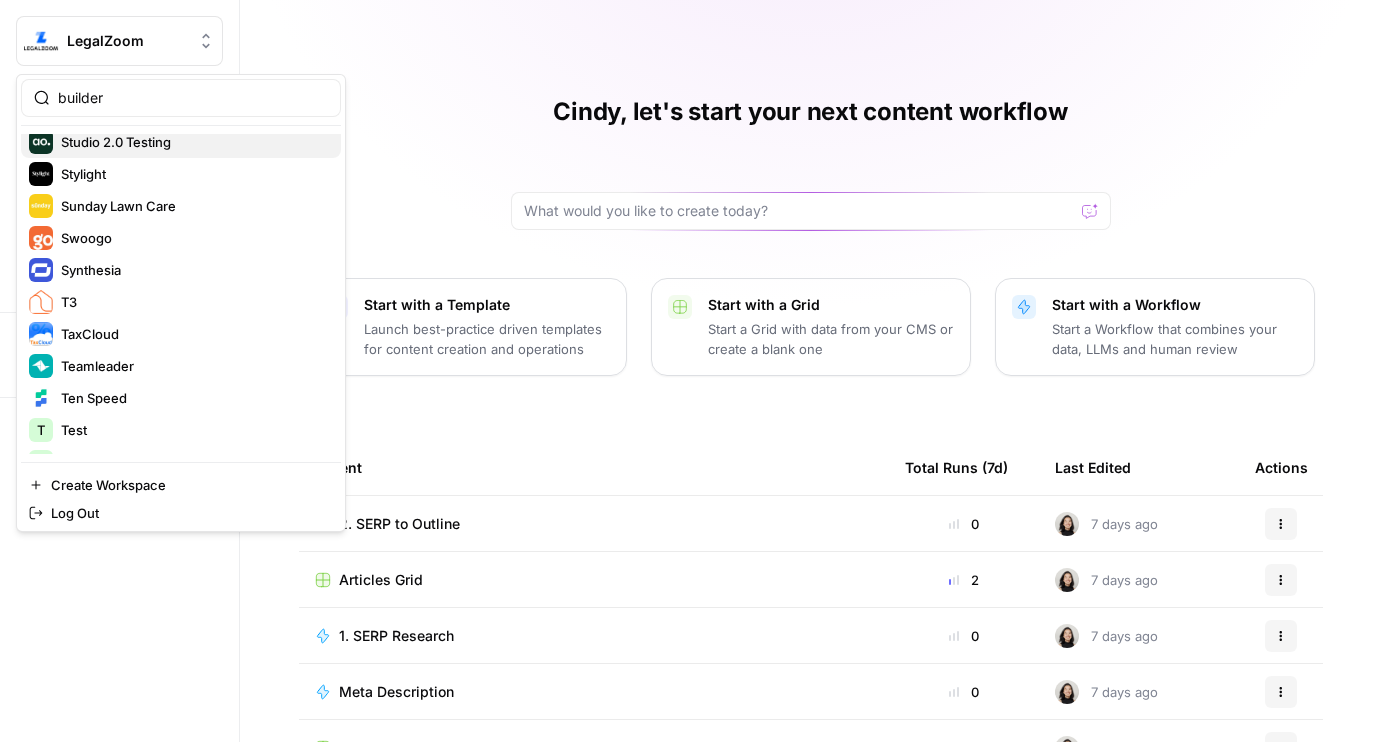 type 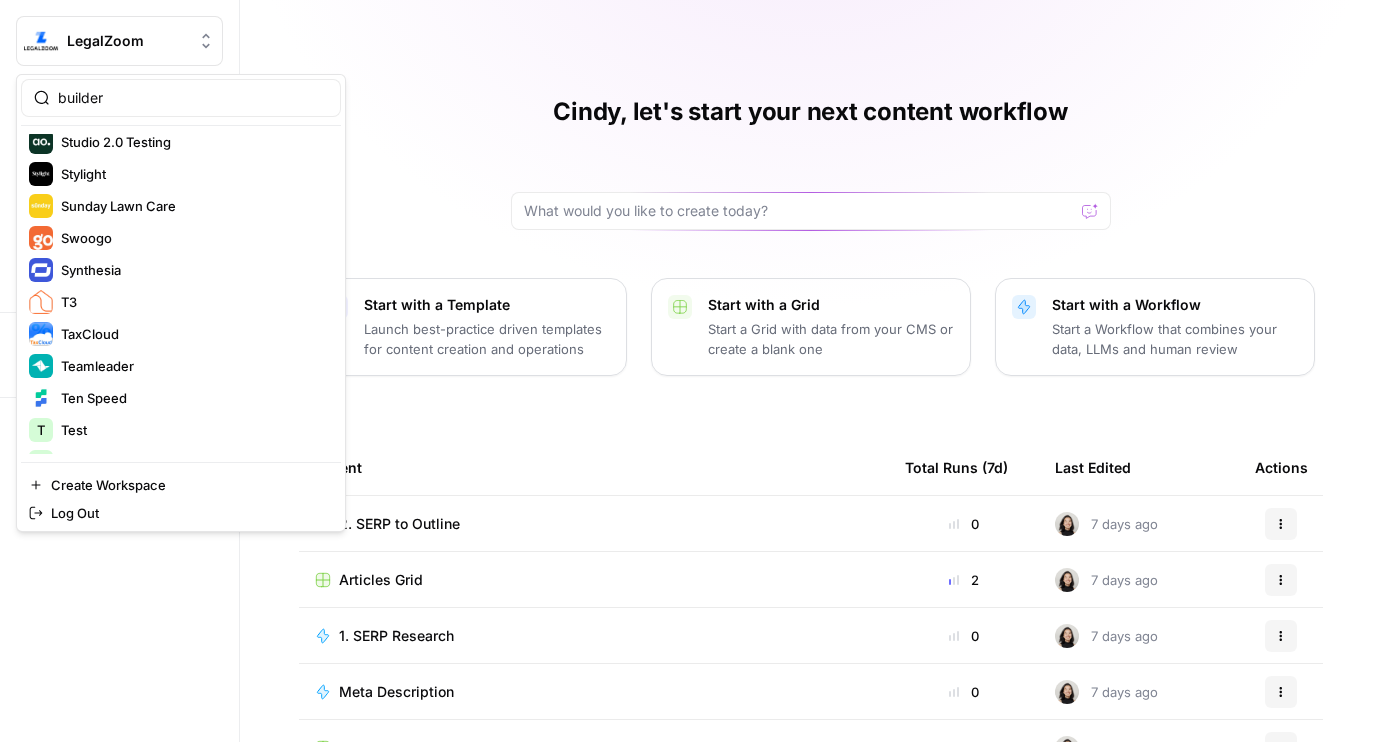 scroll, scrollTop: 0, scrollLeft: 0, axis: both 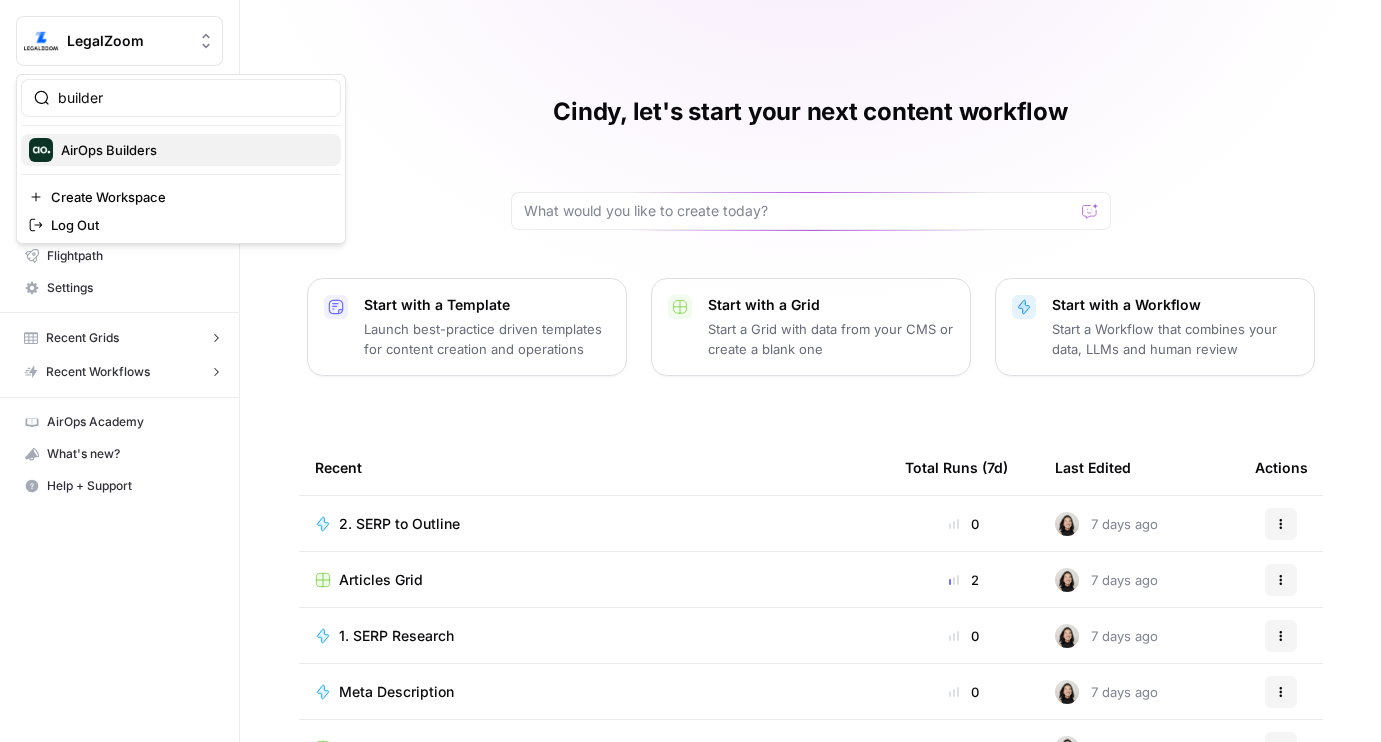 click on "AirOps Builders" at bounding box center (193, 150) 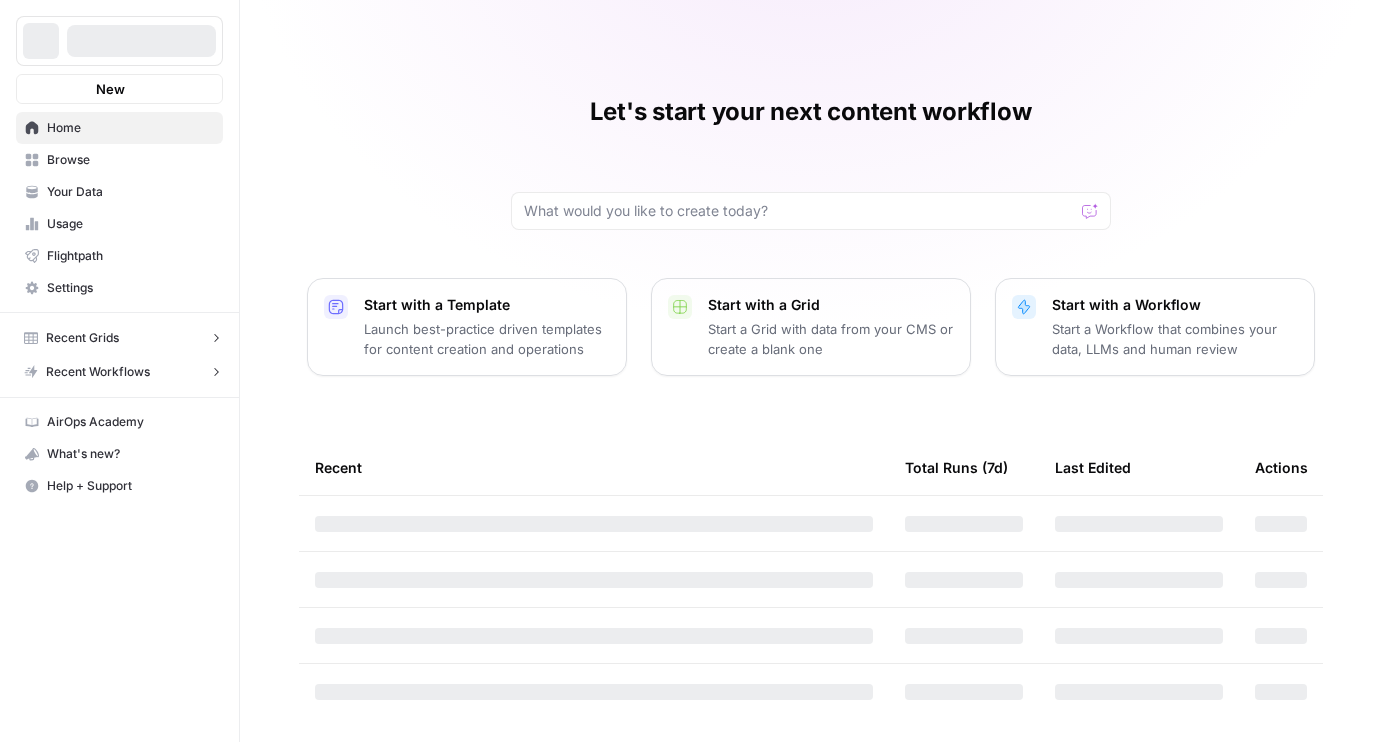 scroll, scrollTop: 0, scrollLeft: 0, axis: both 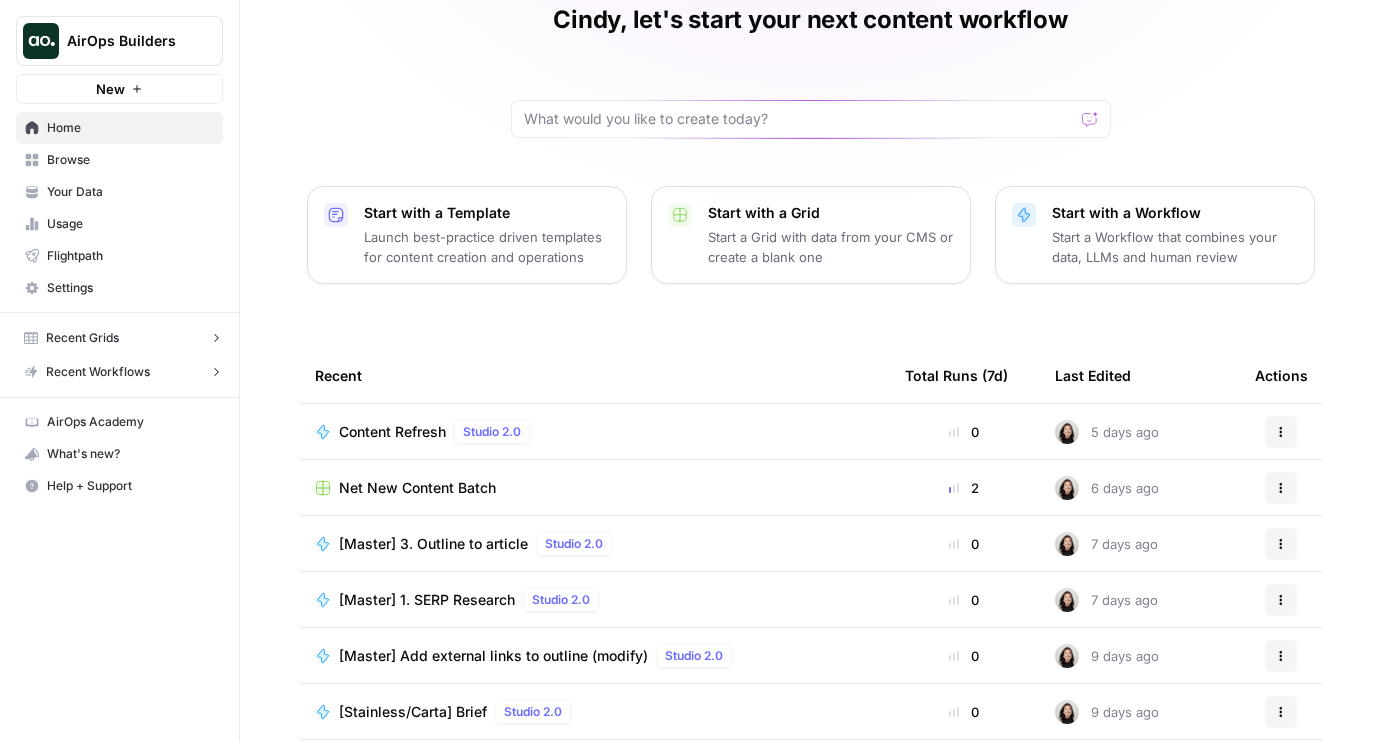click on "[Master] 3. Outline to article" at bounding box center [433, 544] 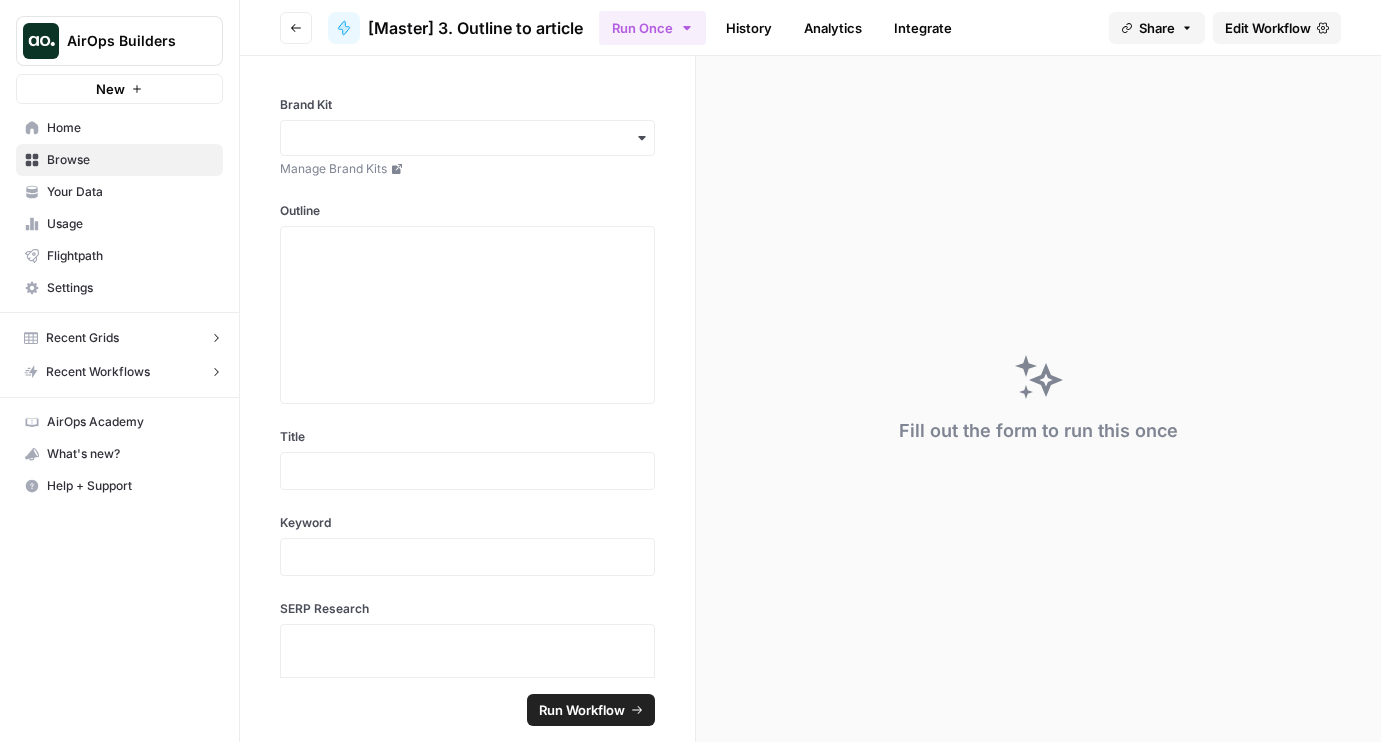 click on "Edit Workflow" at bounding box center (1268, 28) 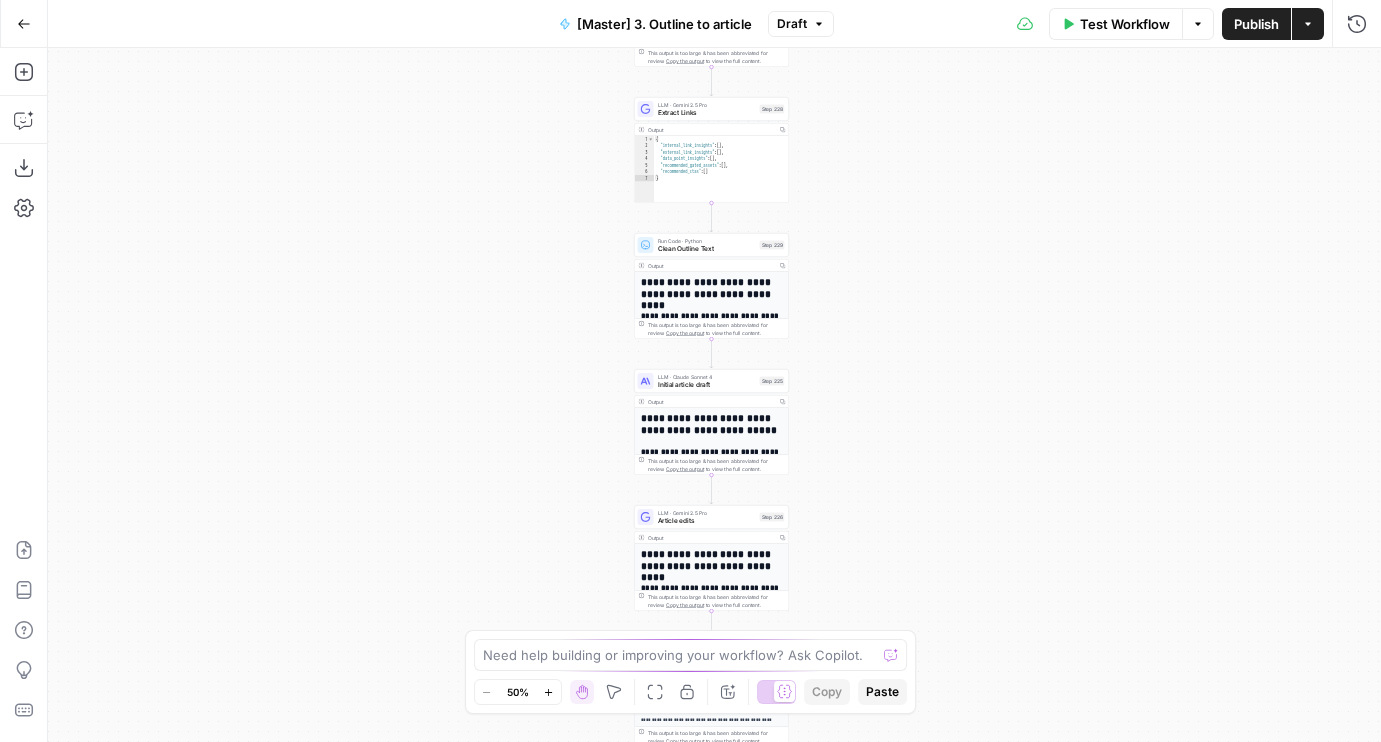 drag, startPoint x: 327, startPoint y: 485, endPoint x: 327, endPoint y: 706, distance: 221 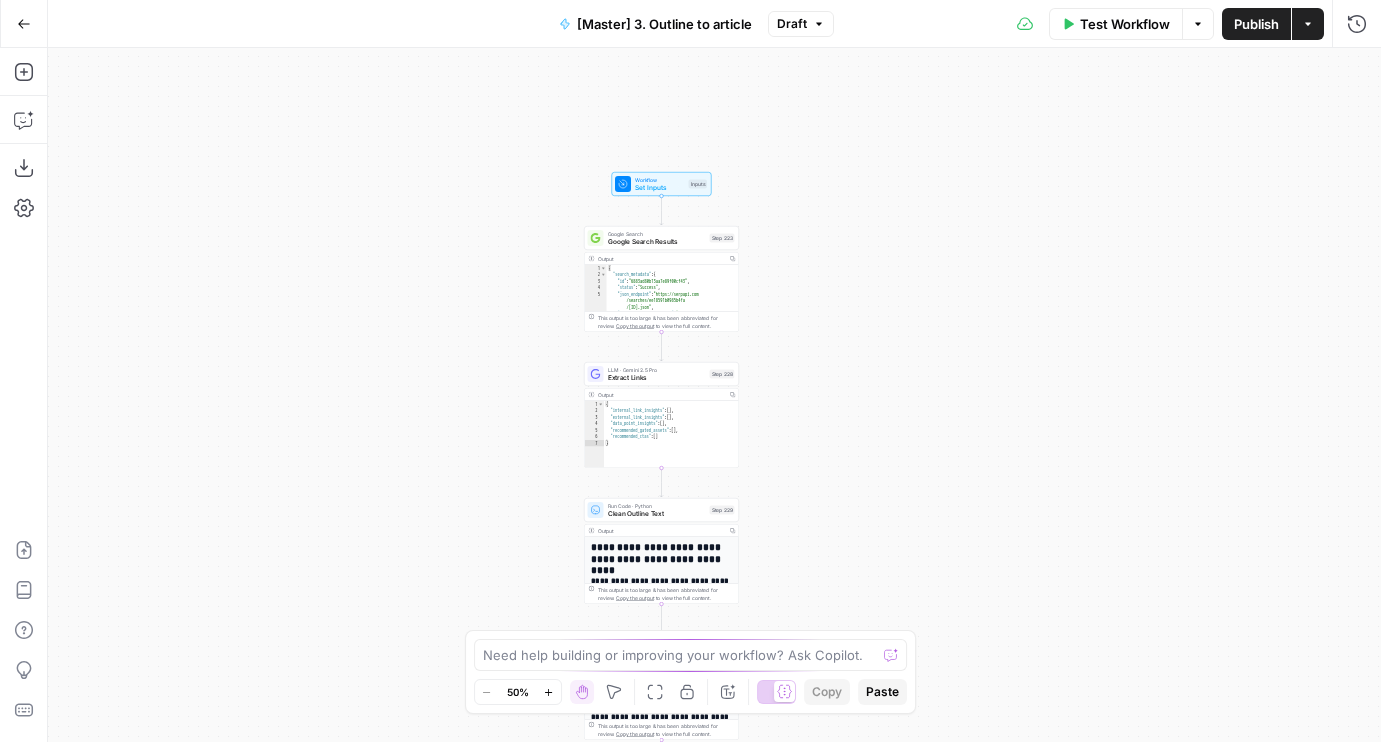 drag, startPoint x: 439, startPoint y: 207, endPoint x: 389, endPoint y: 383, distance: 182.96448 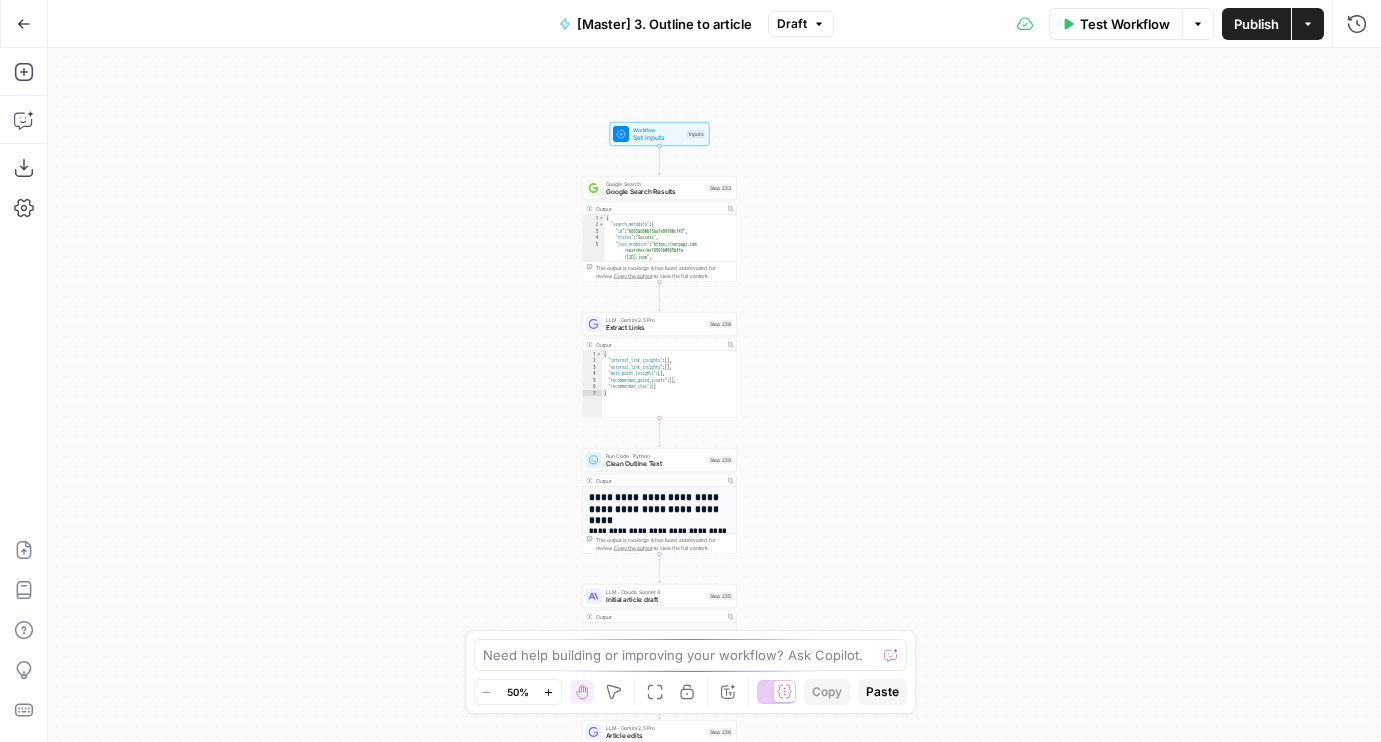 drag, startPoint x: 417, startPoint y: 528, endPoint x: 392, endPoint y: 26, distance: 502.62213 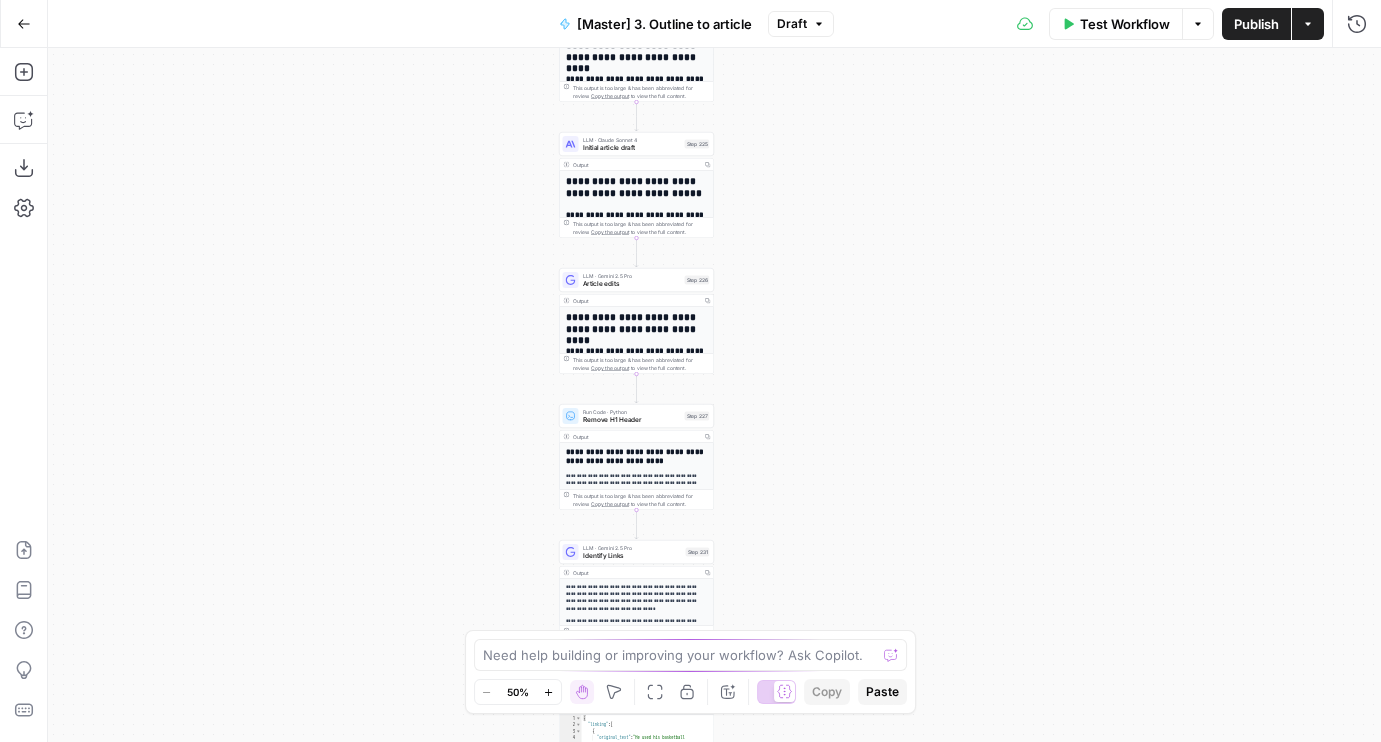drag, startPoint x: 474, startPoint y: 553, endPoint x: 439, endPoint y: 154, distance: 400.53214 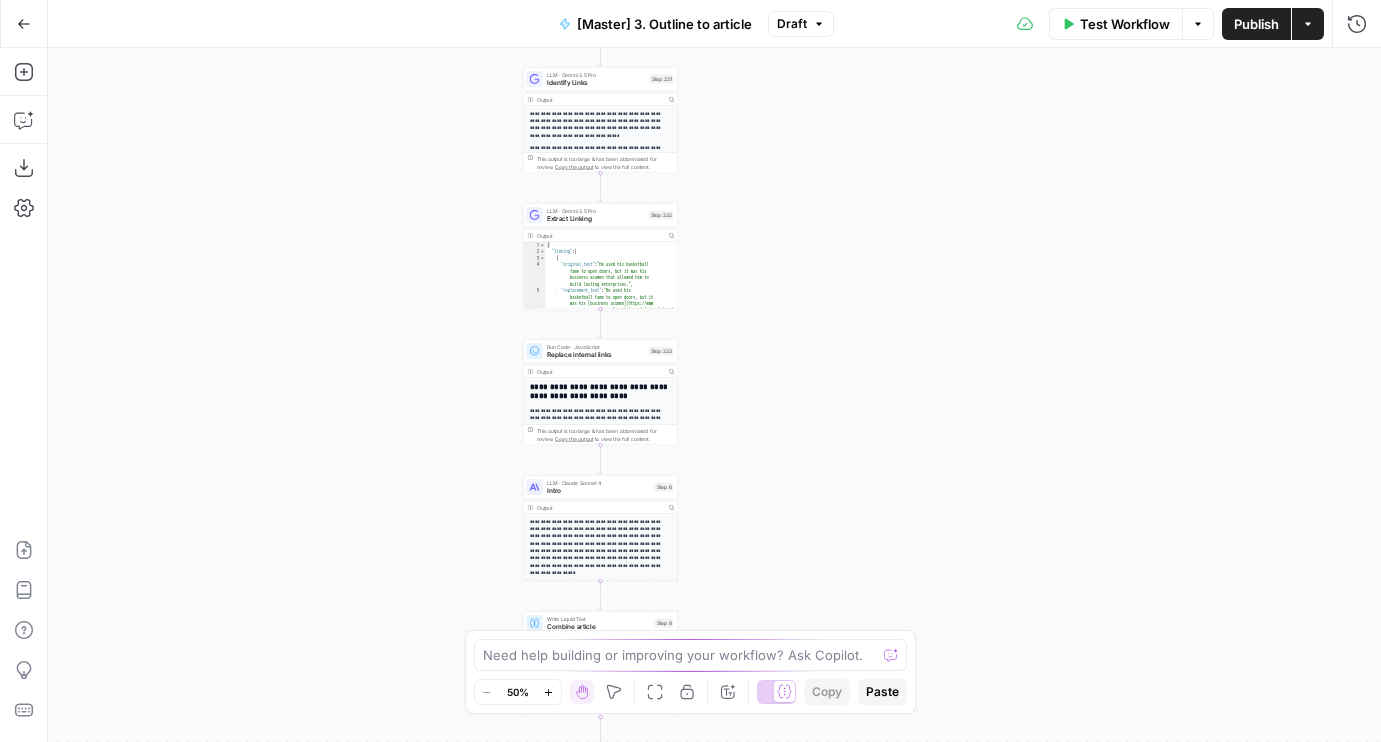 drag, startPoint x: 332, startPoint y: 220, endPoint x: 323, endPoint y: 88, distance: 132.30646 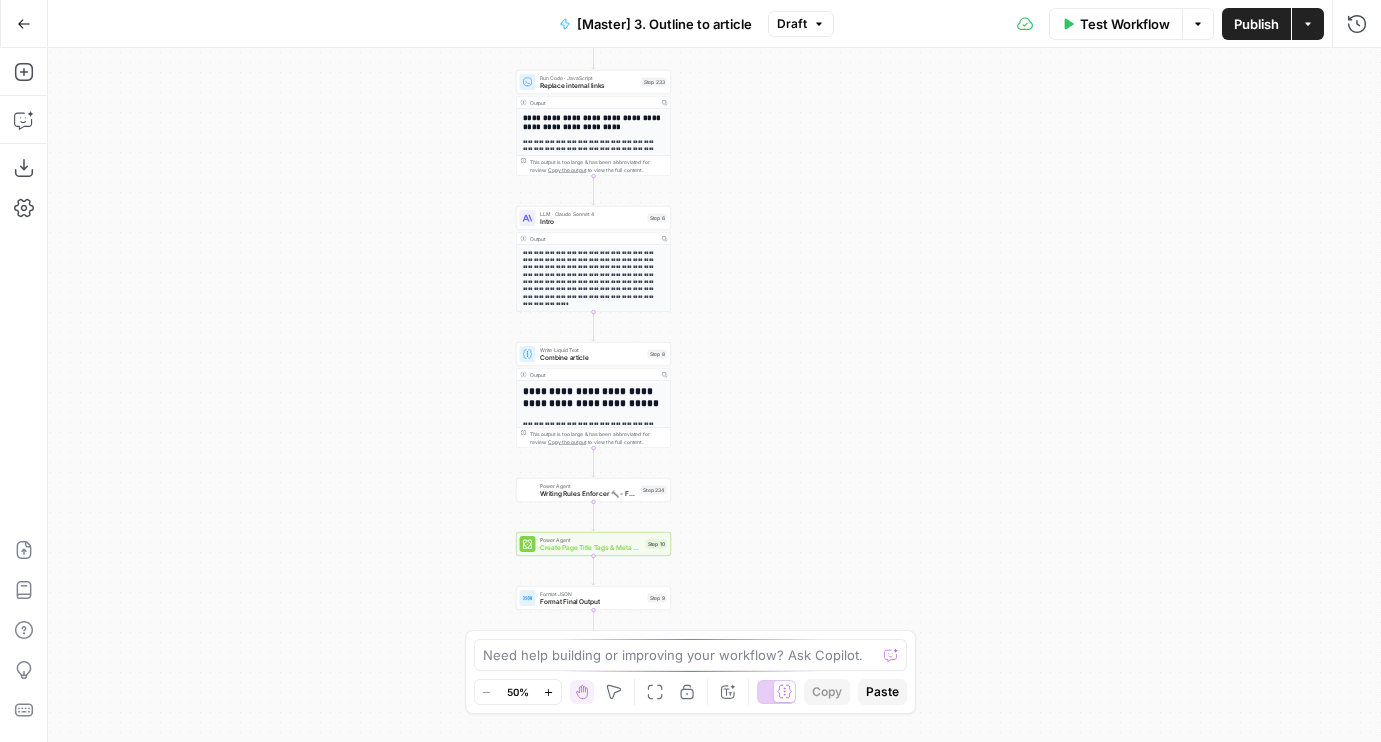 drag, startPoint x: 323, startPoint y: 393, endPoint x: 323, endPoint y: 182, distance: 211 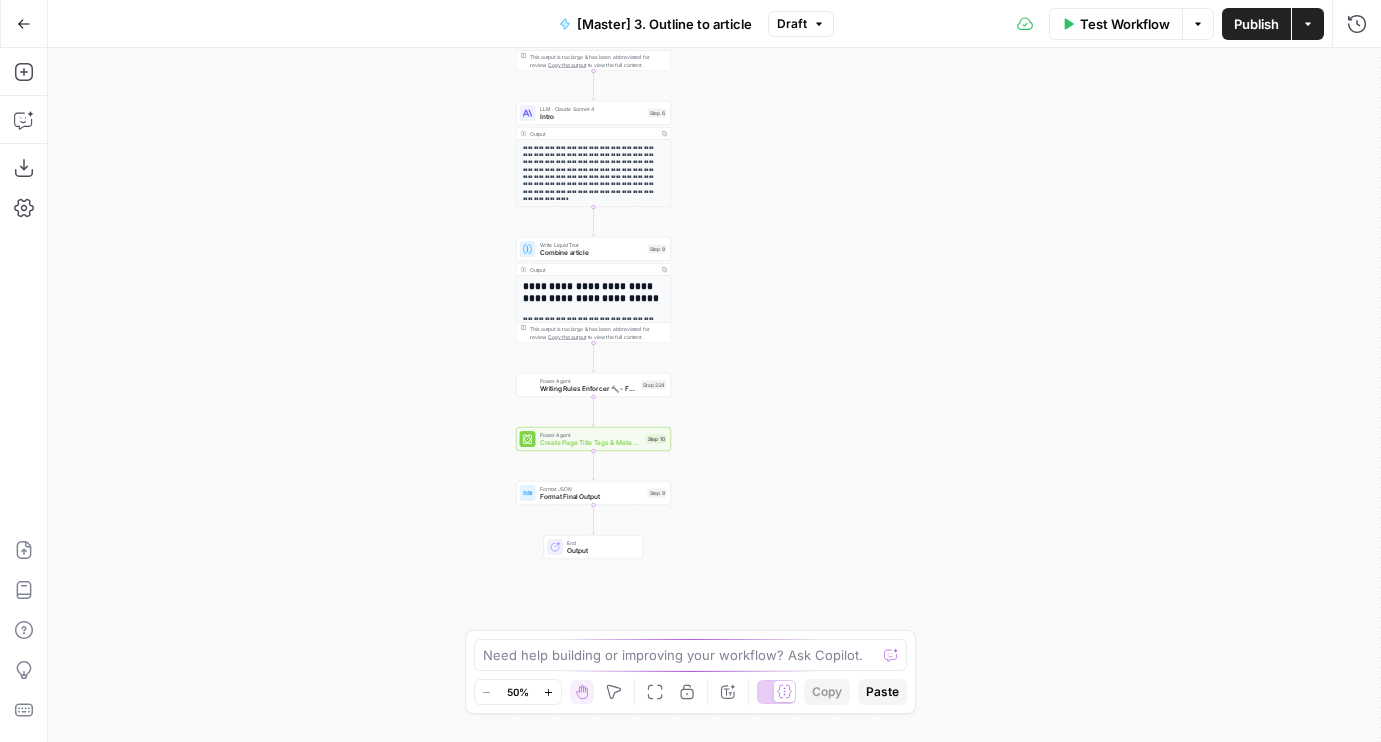 drag, startPoint x: 321, startPoint y: 338, endPoint x: 315, endPoint y: 232, distance: 106.16968 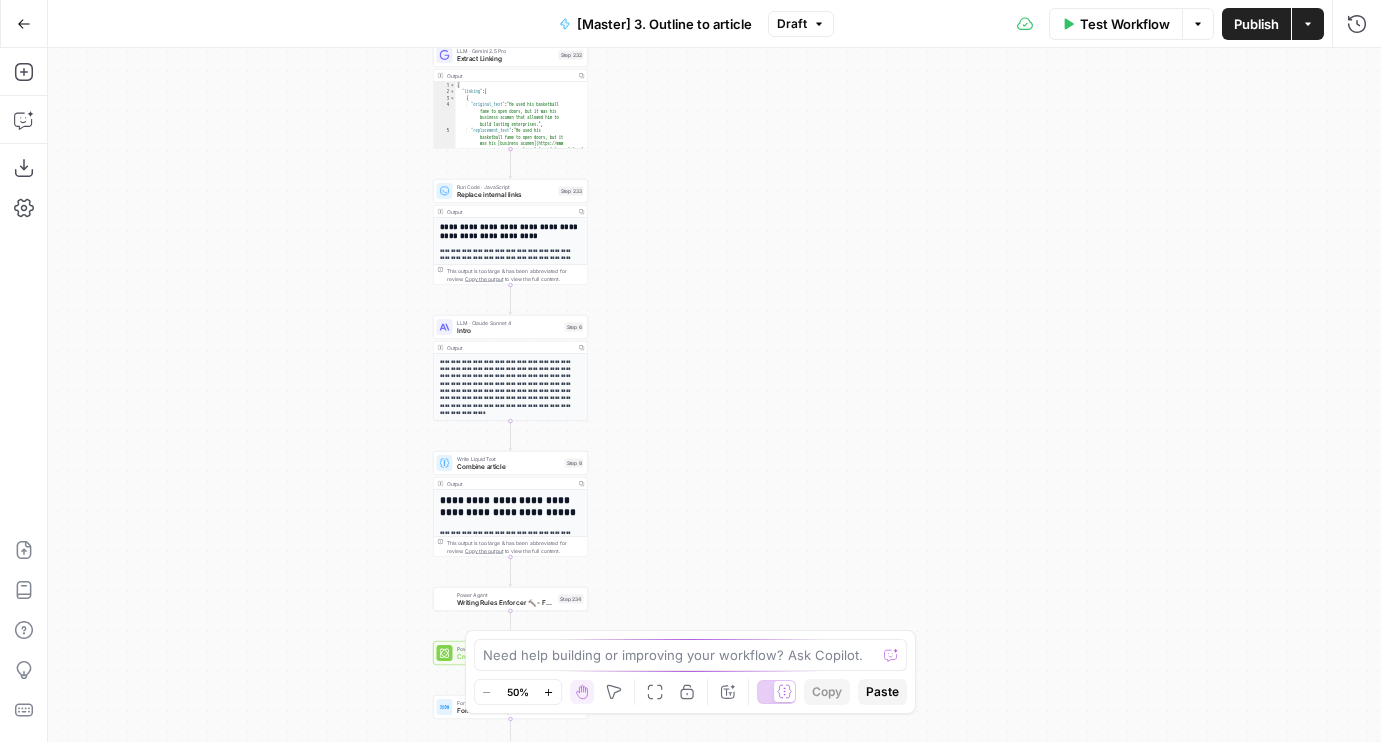 drag, startPoint x: 738, startPoint y: 220, endPoint x: 659, endPoint y: 445, distance: 238.46593 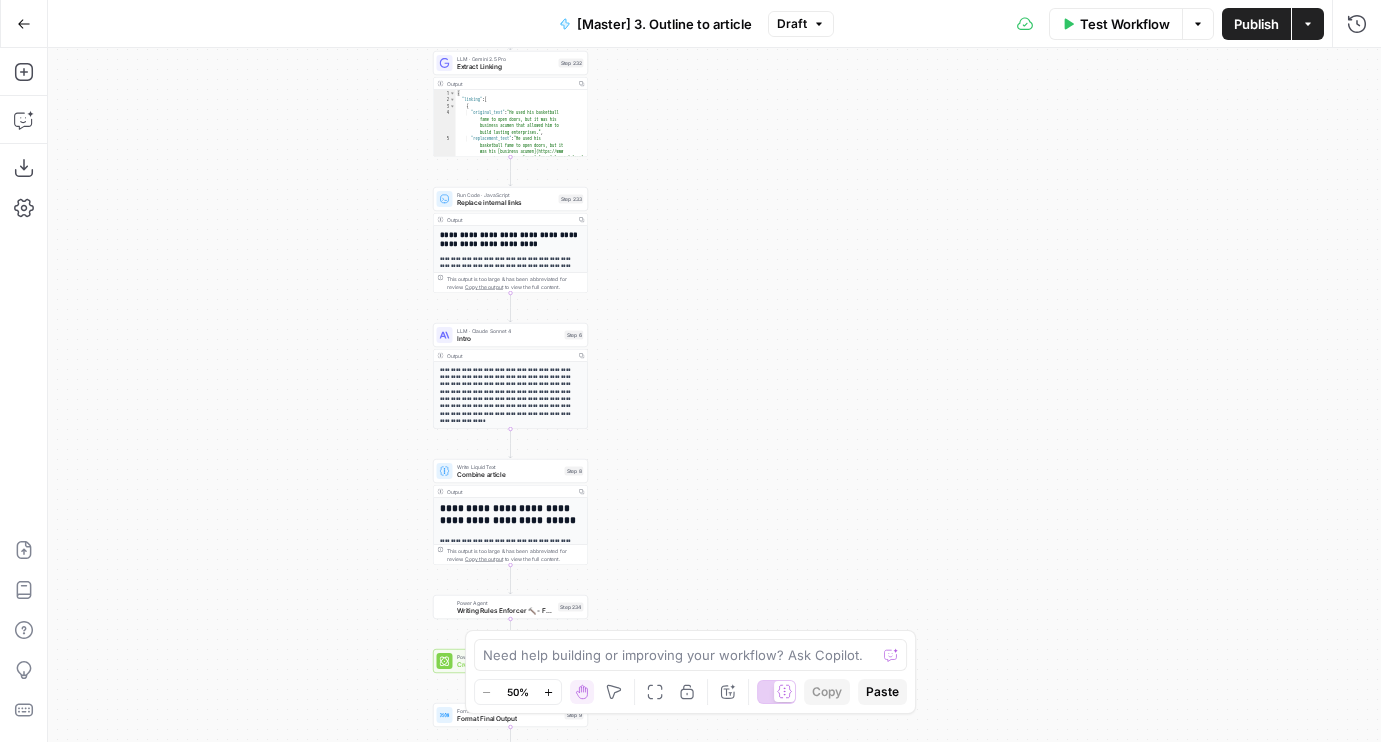 click on "[Master] 3. Outline to article" at bounding box center [664, 24] 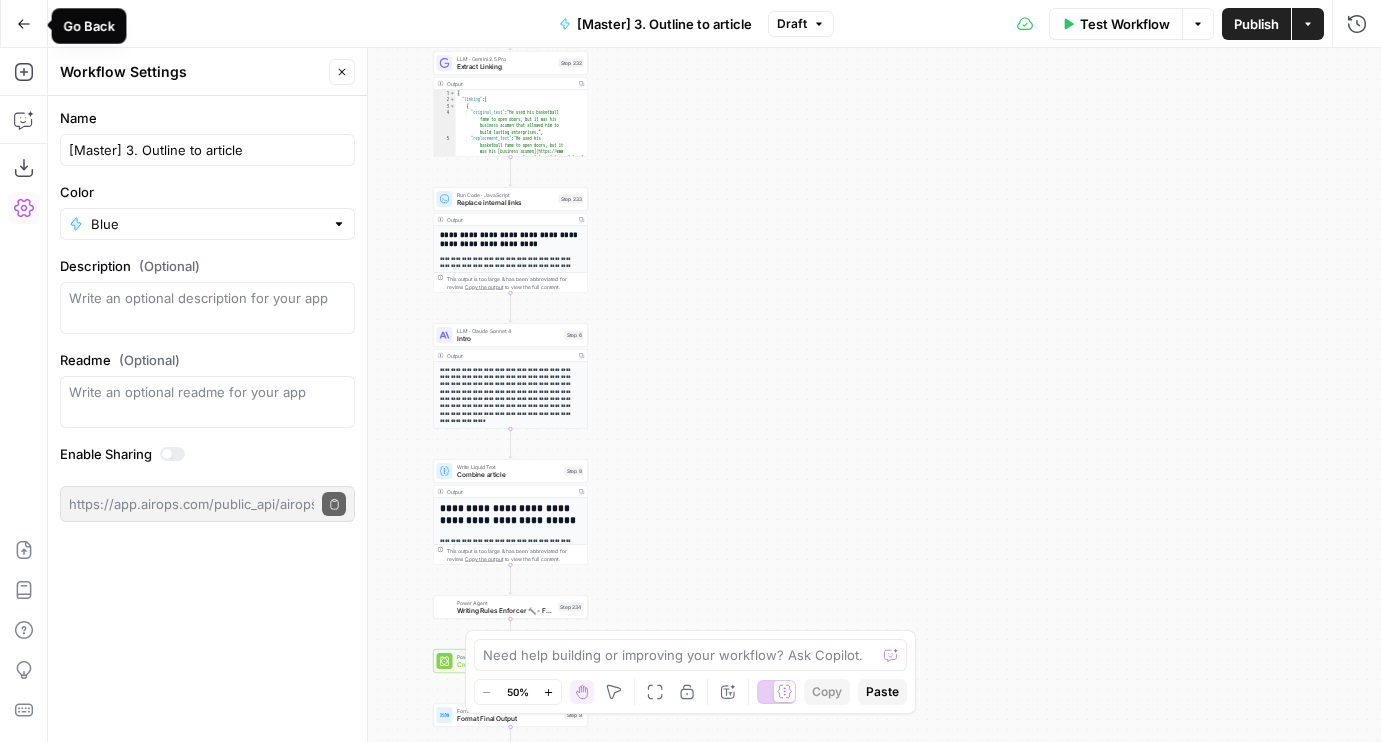 click on "Go Back" at bounding box center (24, 24) 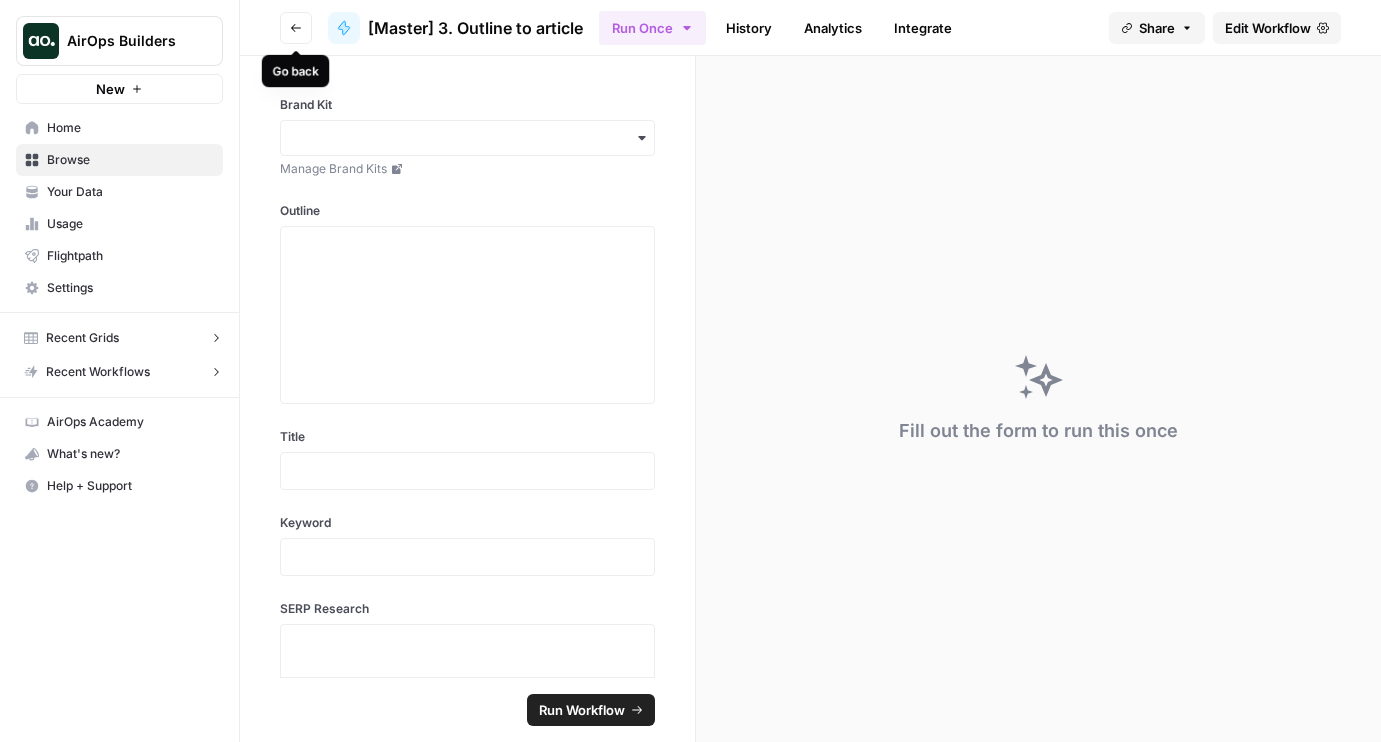 click on "Go back" at bounding box center [296, 28] 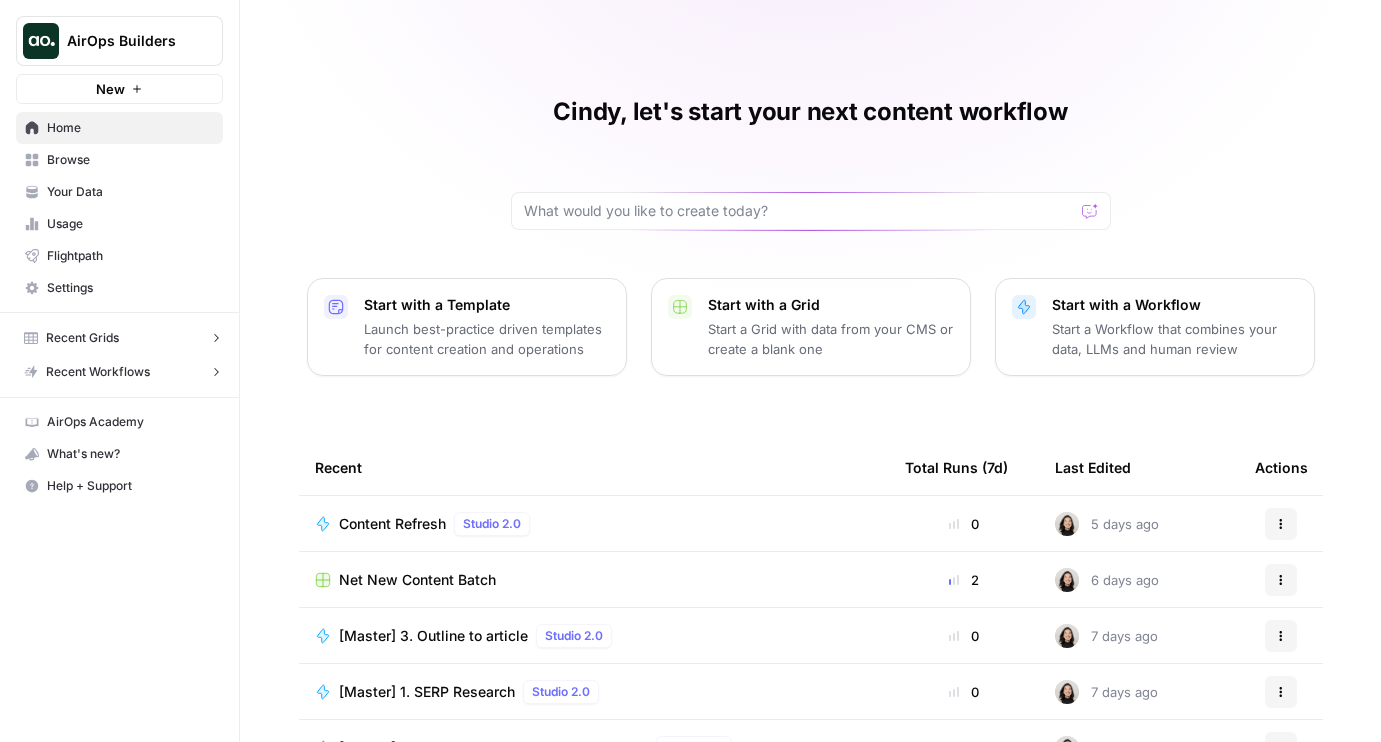 click on "Browse" at bounding box center [130, 160] 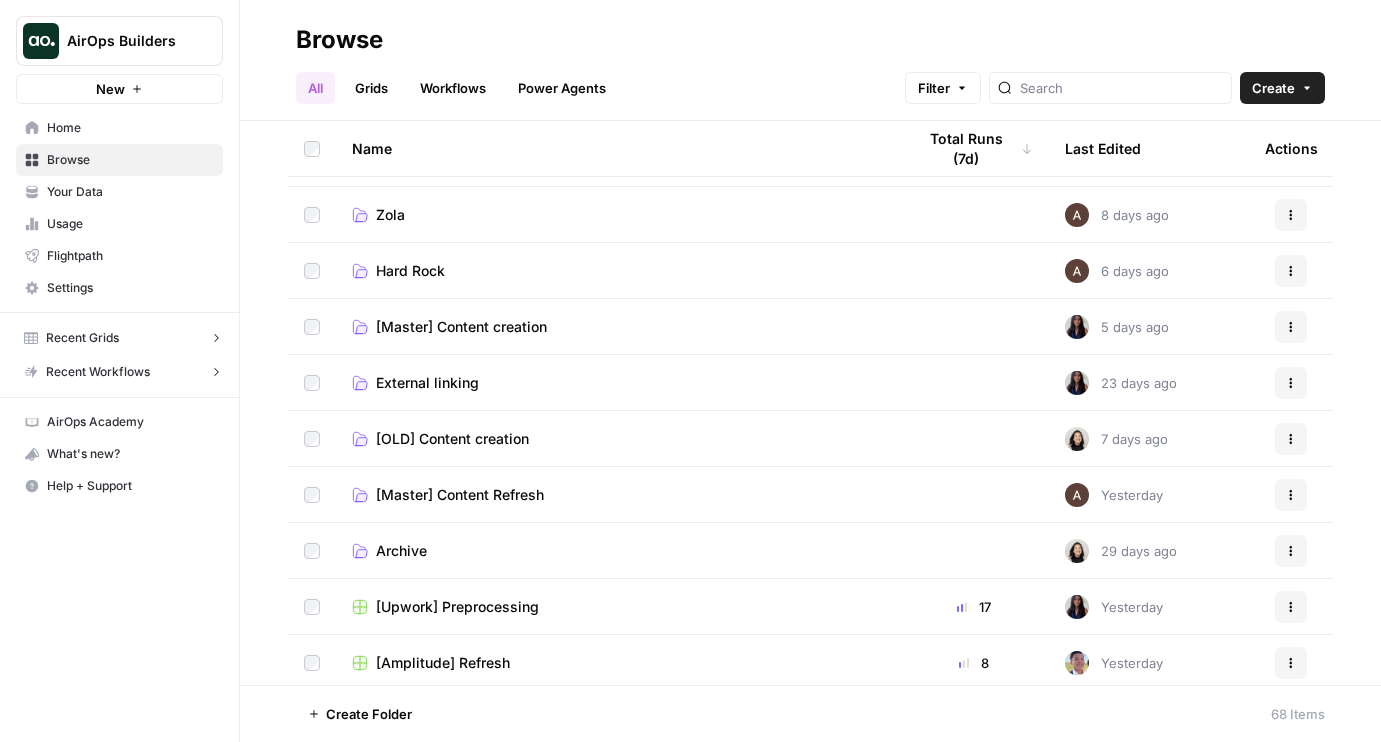 scroll, scrollTop: 140, scrollLeft: 0, axis: vertical 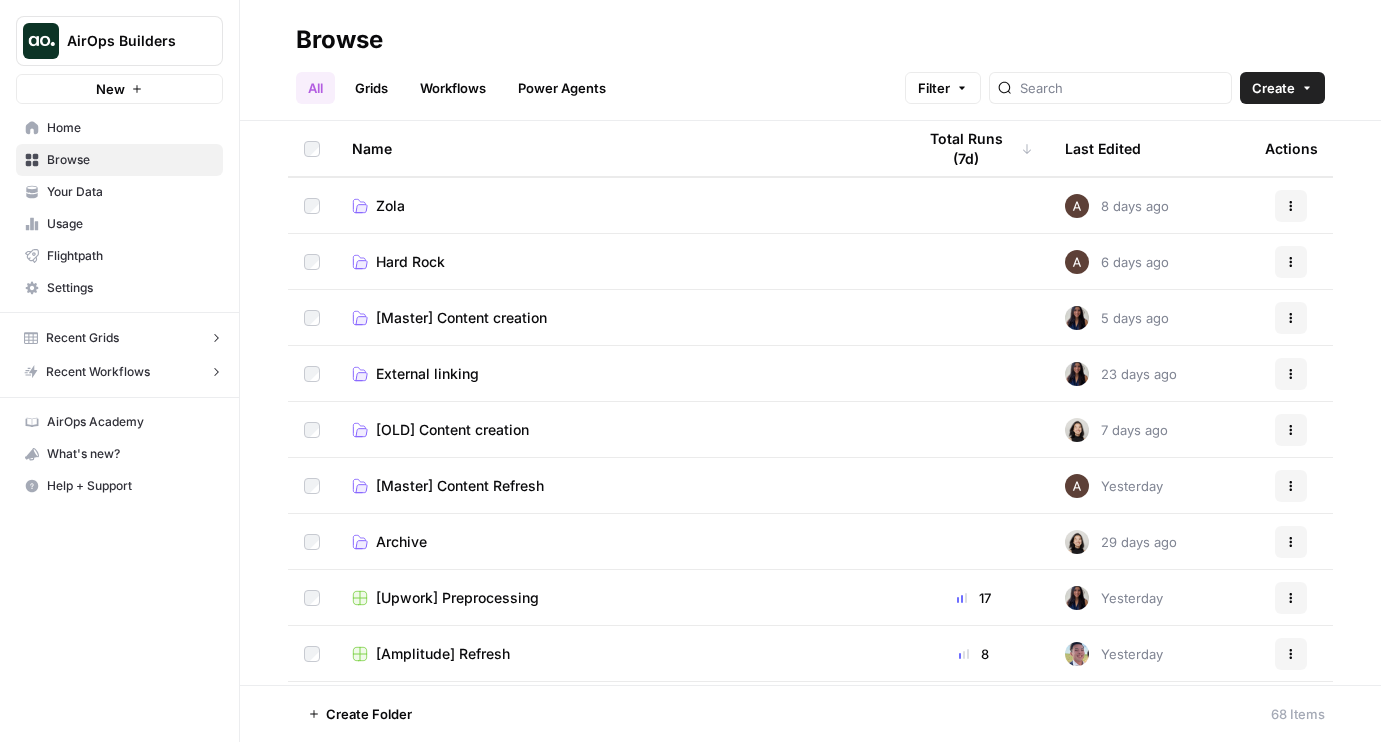 click on "[Master] Content creation" at bounding box center [617, 317] 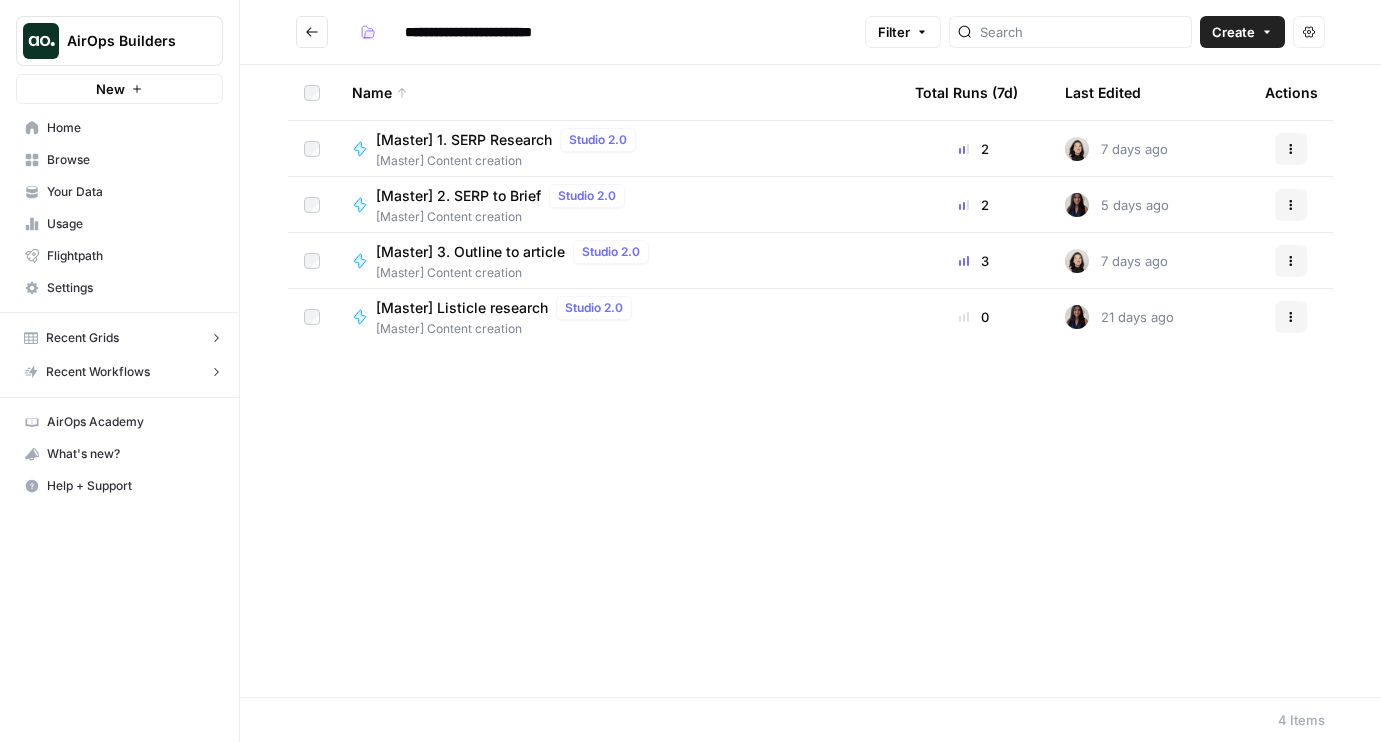 click on "[Master] 3. Outline to article" at bounding box center (470, 252) 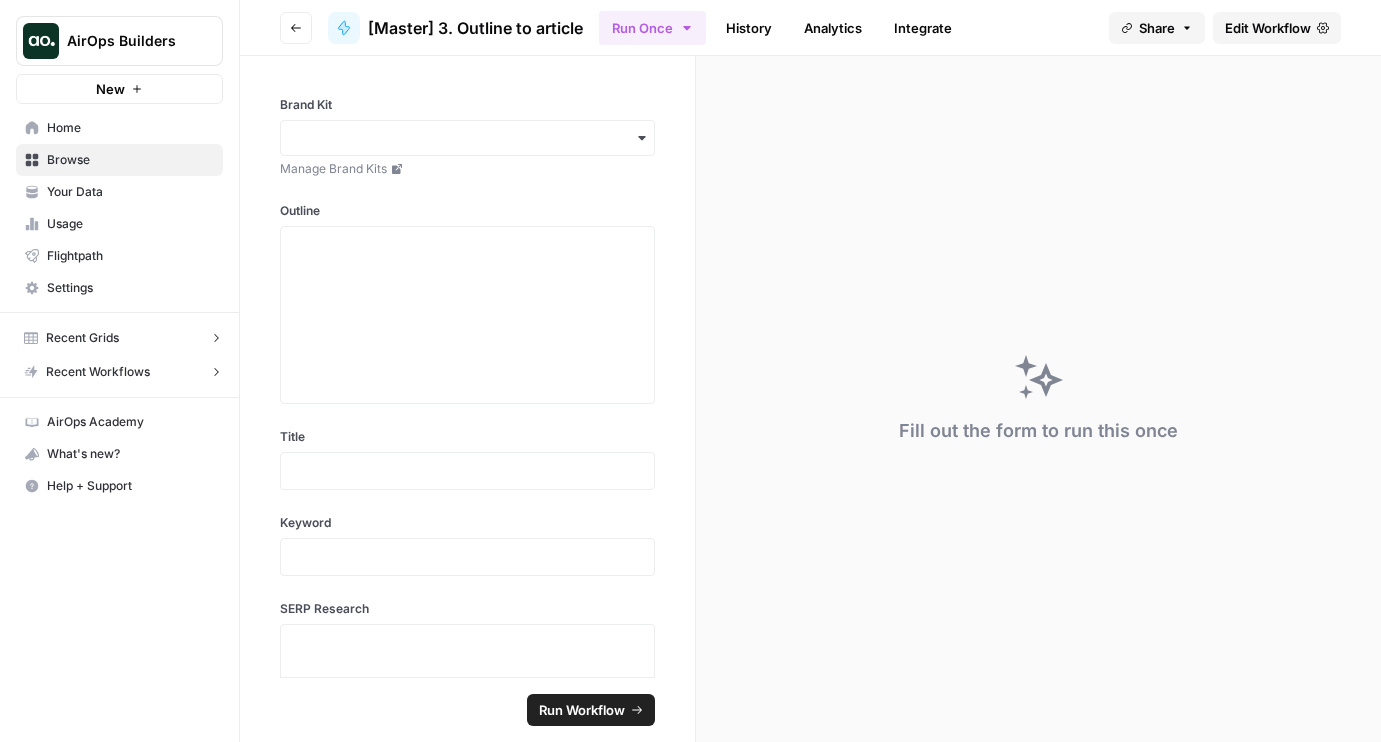 click on "Edit Workflow" at bounding box center [1268, 28] 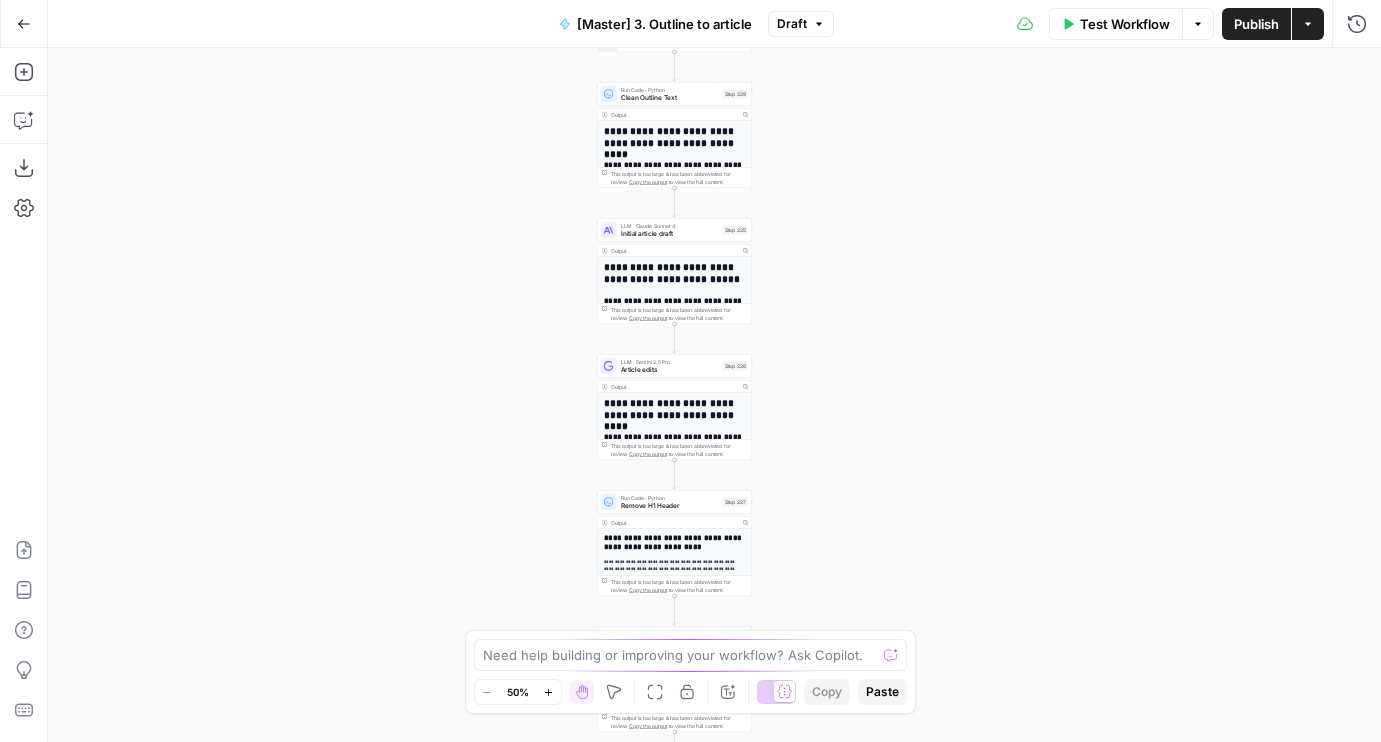 drag, startPoint x: 851, startPoint y: 91, endPoint x: 810, endPoint y: 387, distance: 298.82605 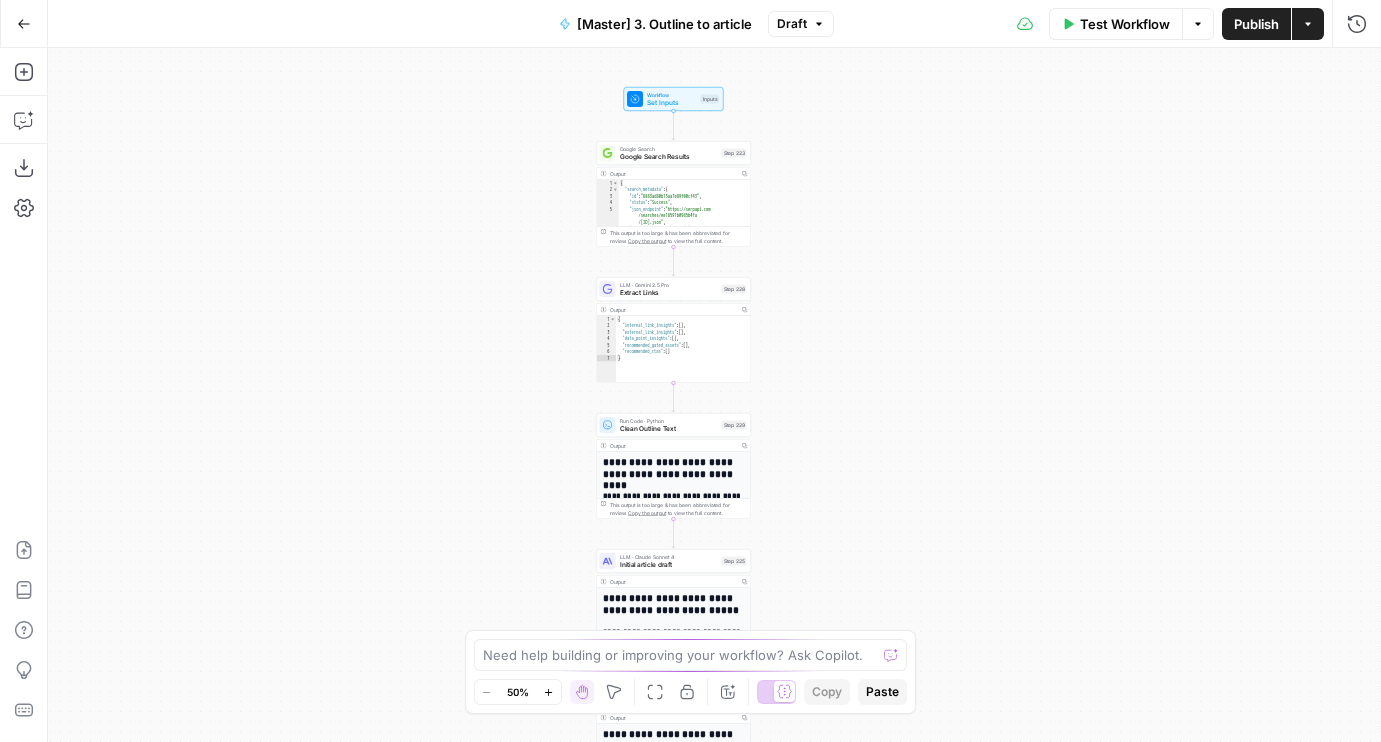 drag, startPoint x: 859, startPoint y: 285, endPoint x: 859, endPoint y: 378, distance: 93 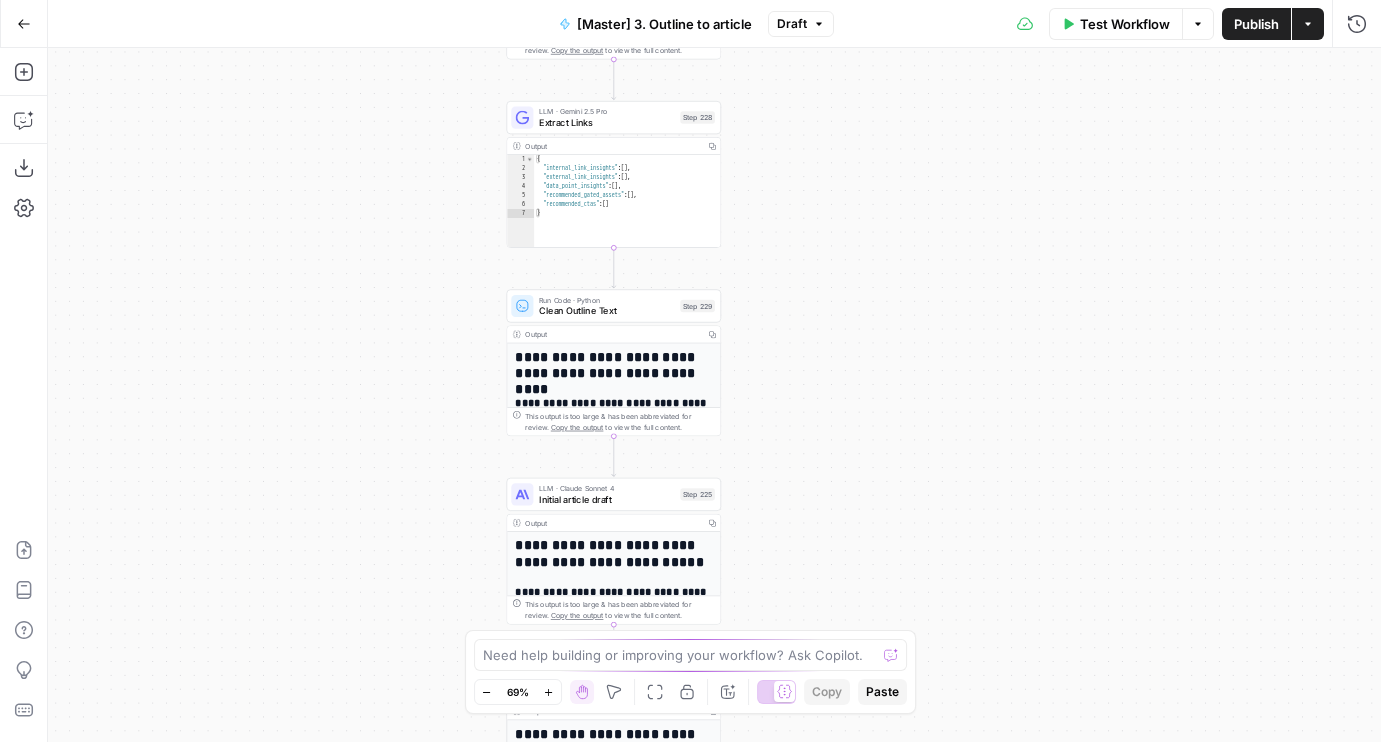 drag, startPoint x: 787, startPoint y: 386, endPoint x: 787, endPoint y: 227, distance: 159 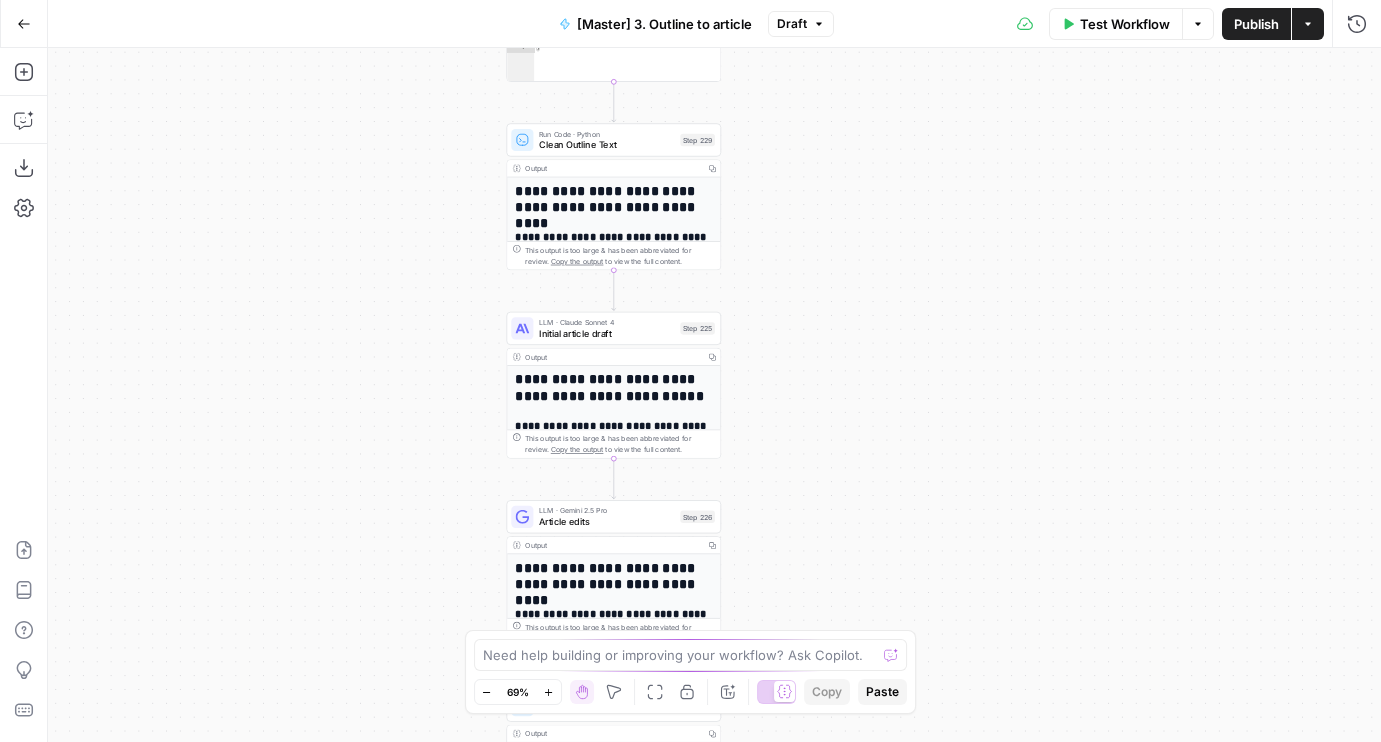 drag, startPoint x: 831, startPoint y: 501, endPoint x: 831, endPoint y: 454, distance: 47 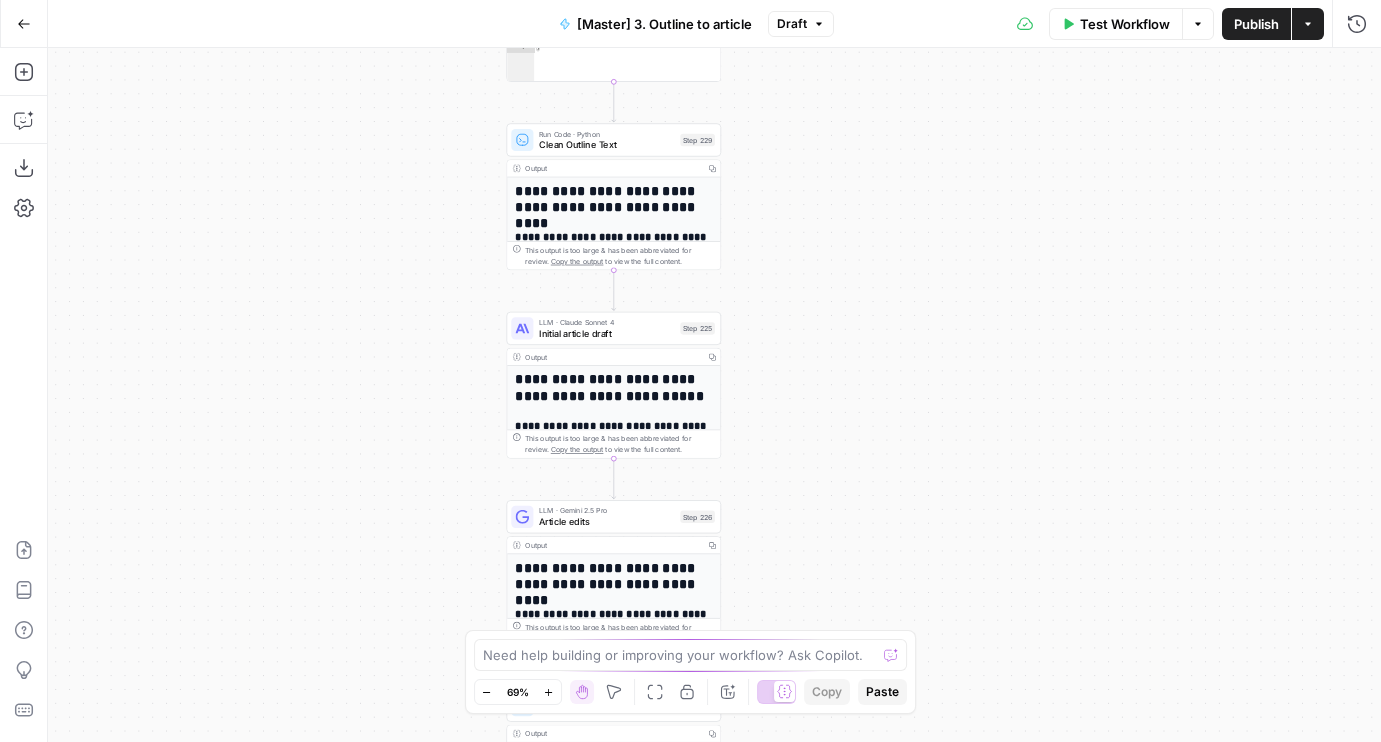 click on "**********" at bounding box center [714, 395] 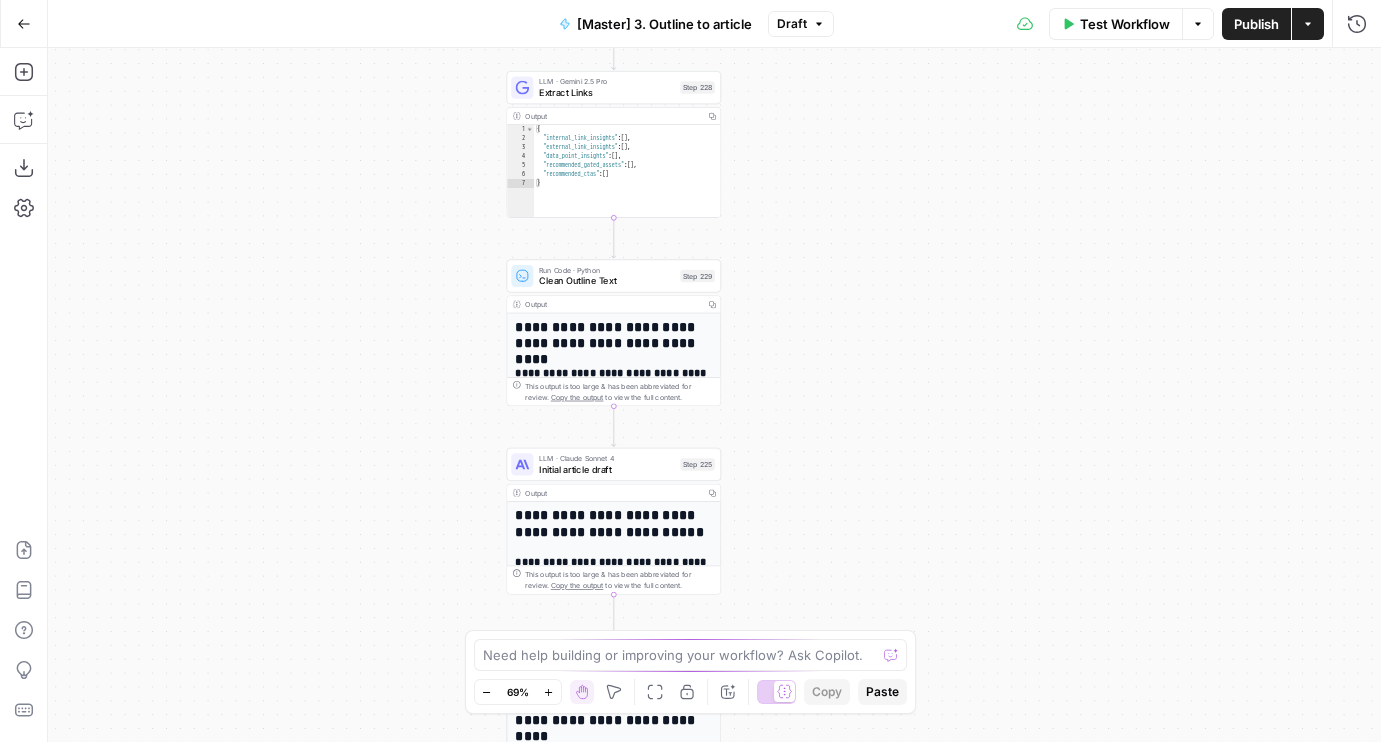 drag, startPoint x: 817, startPoint y: 262, endPoint x: 817, endPoint y: 399, distance: 137 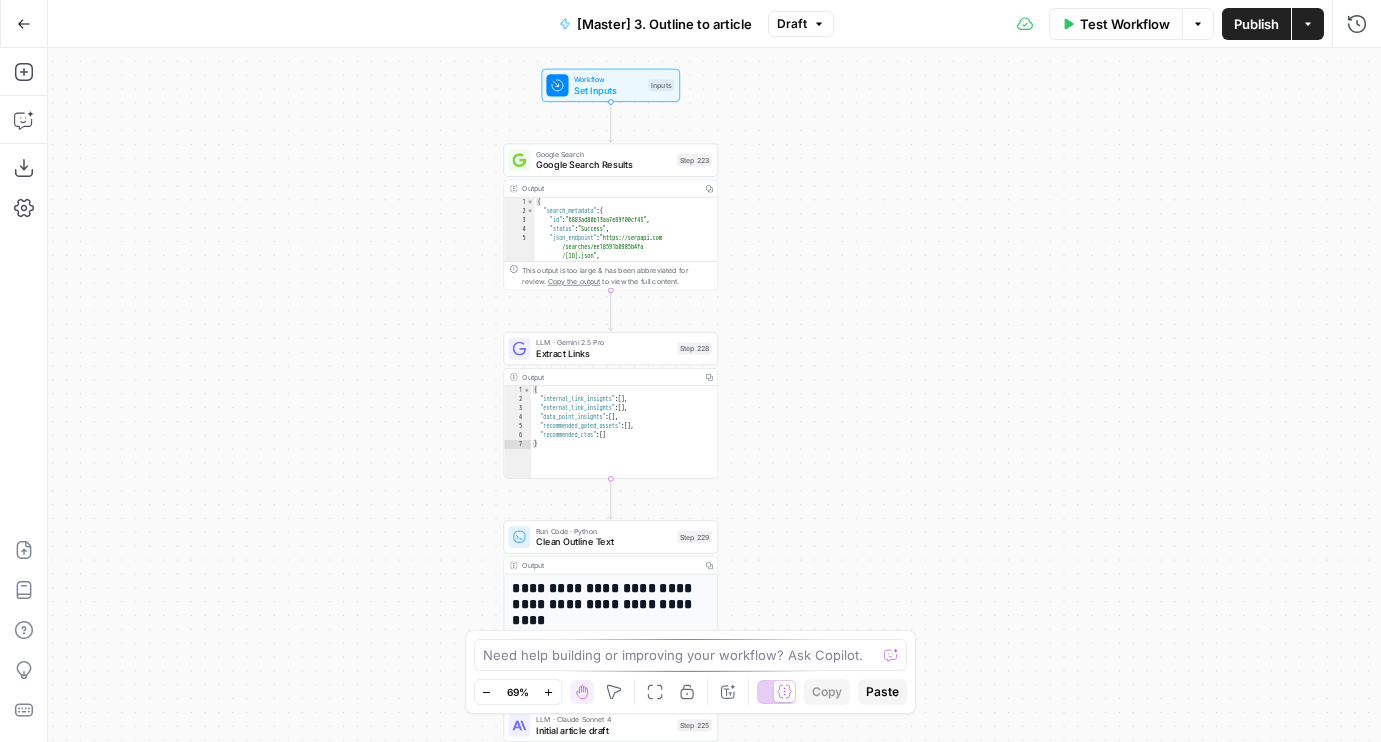 drag, startPoint x: 817, startPoint y: 224, endPoint x: 812, endPoint y: 311, distance: 87.14356 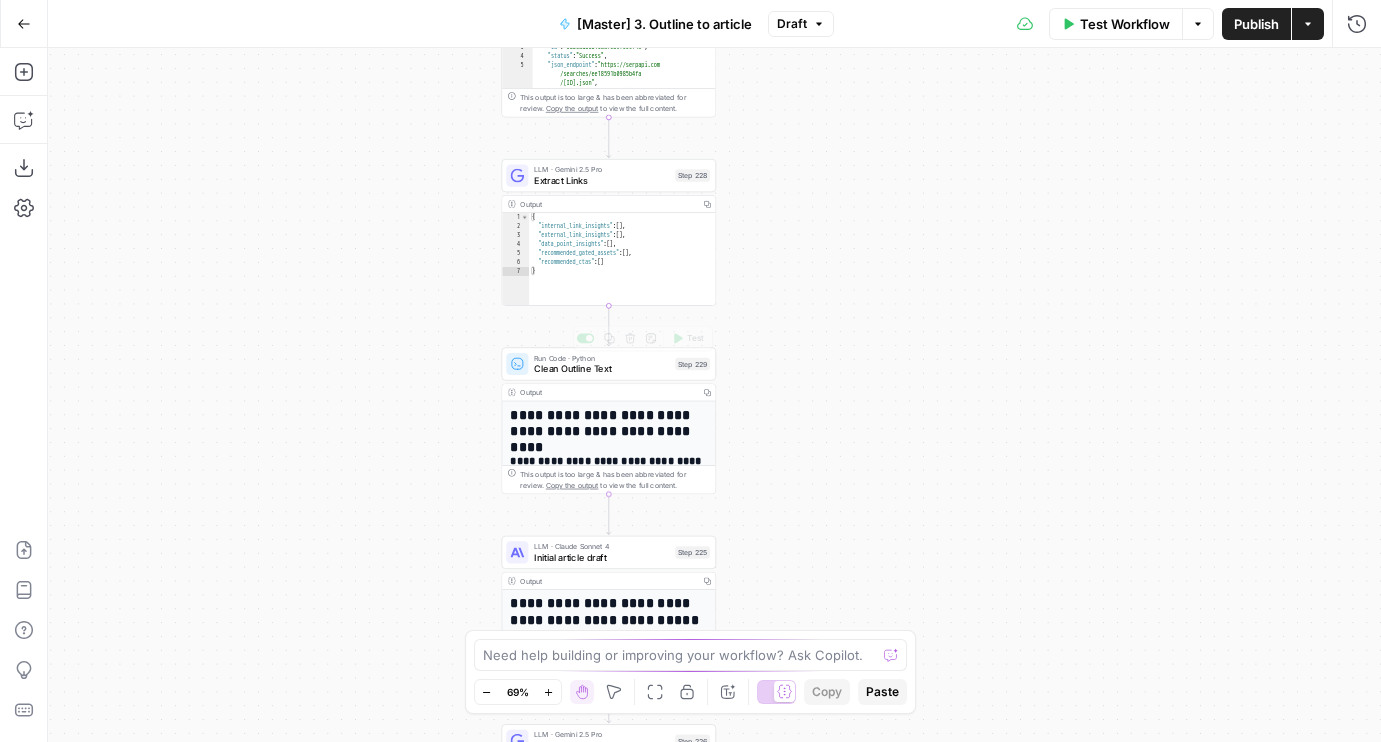 click on "Extract Links" at bounding box center (602, 181) 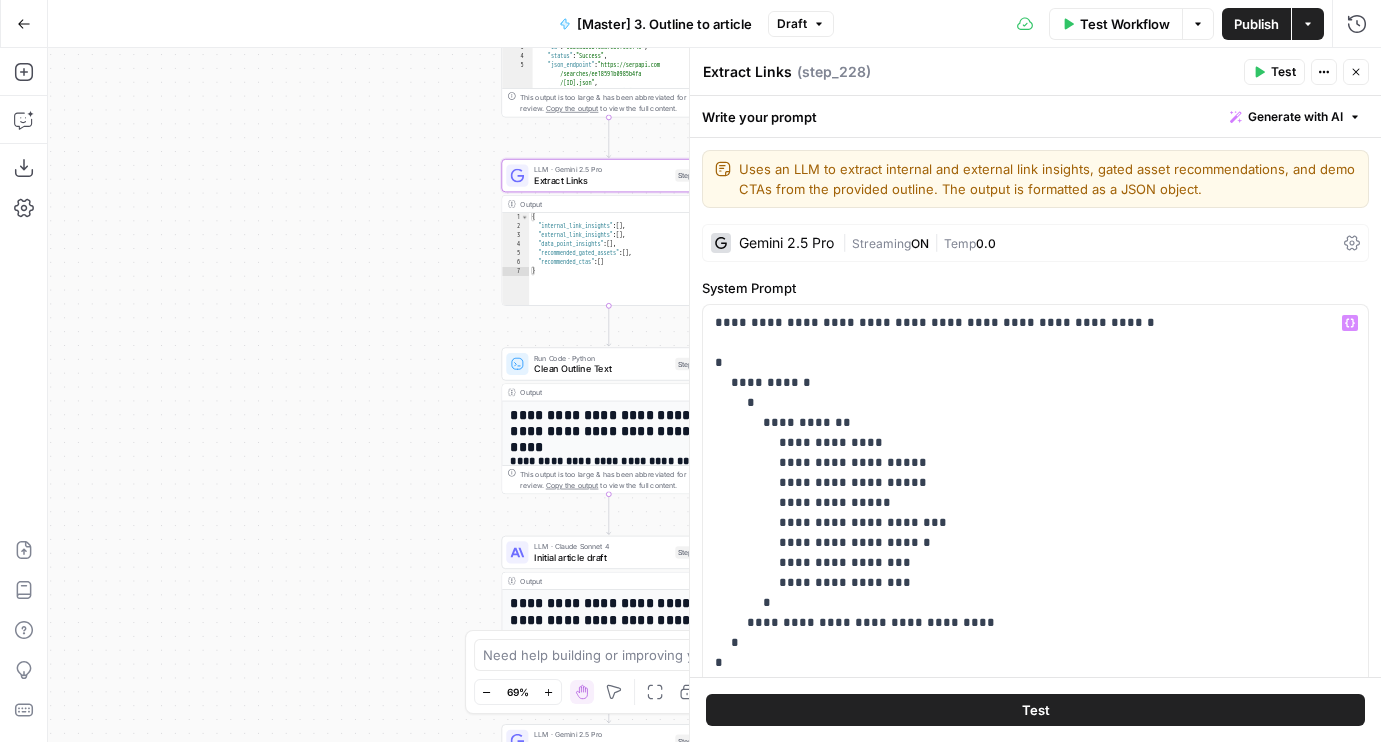 scroll, scrollTop: 291, scrollLeft: 0, axis: vertical 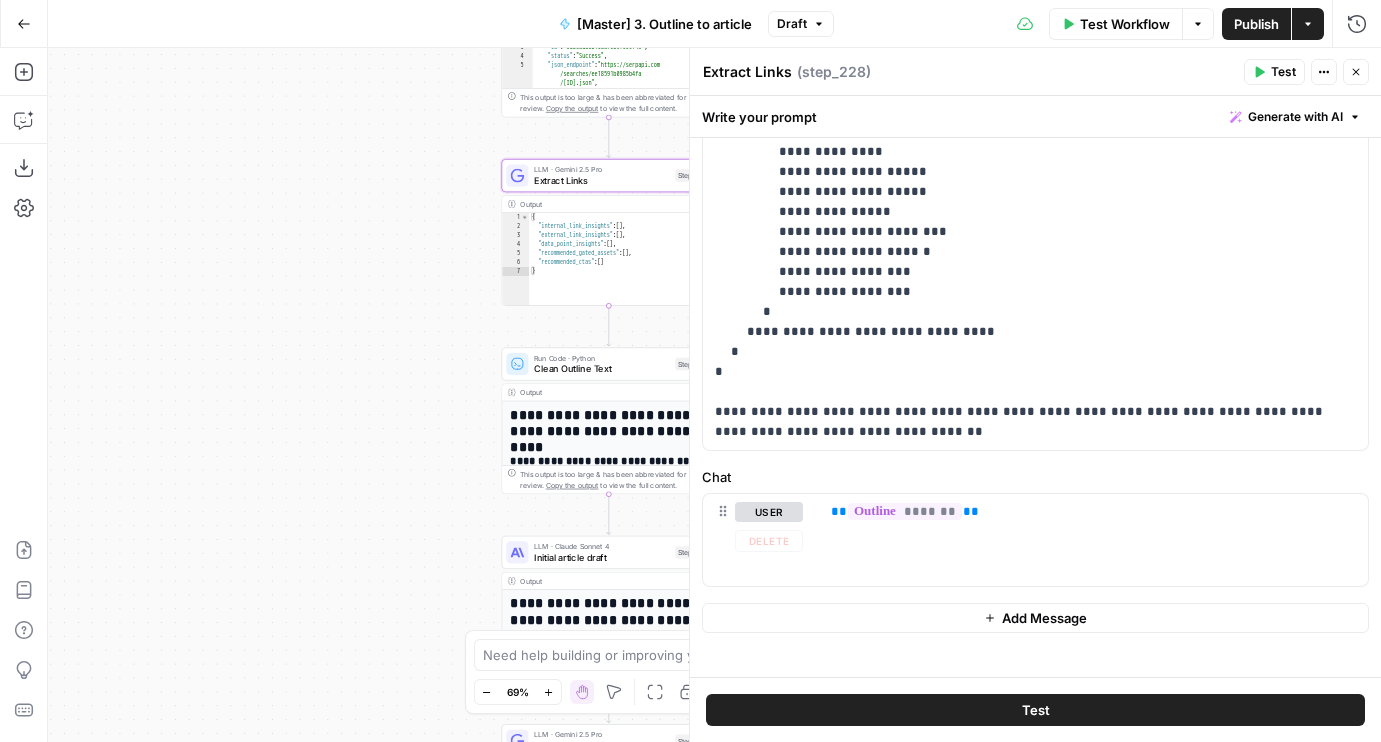 drag, startPoint x: 397, startPoint y: 516, endPoint x: 228, endPoint y: 247, distance: 317.68222 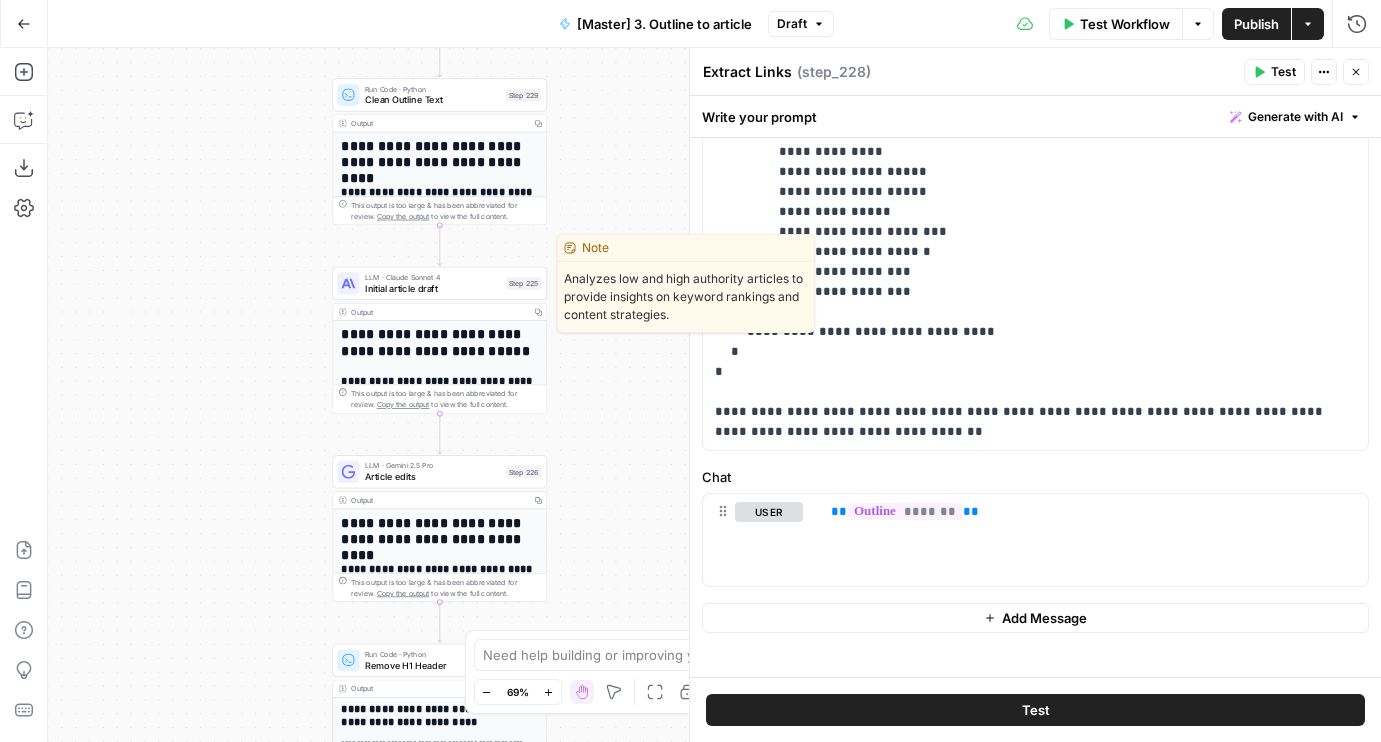 click on "Initial article draft" at bounding box center (433, 288) 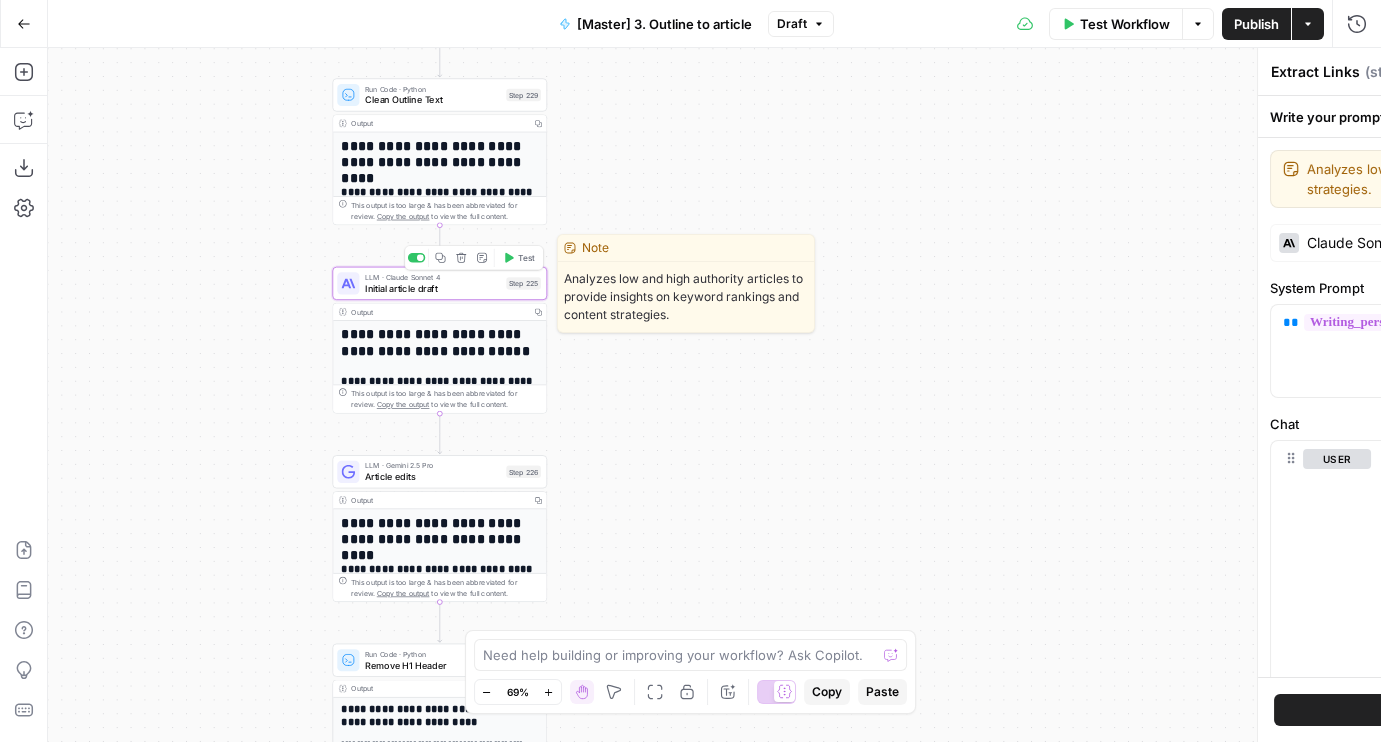 type on "Initial article draft" 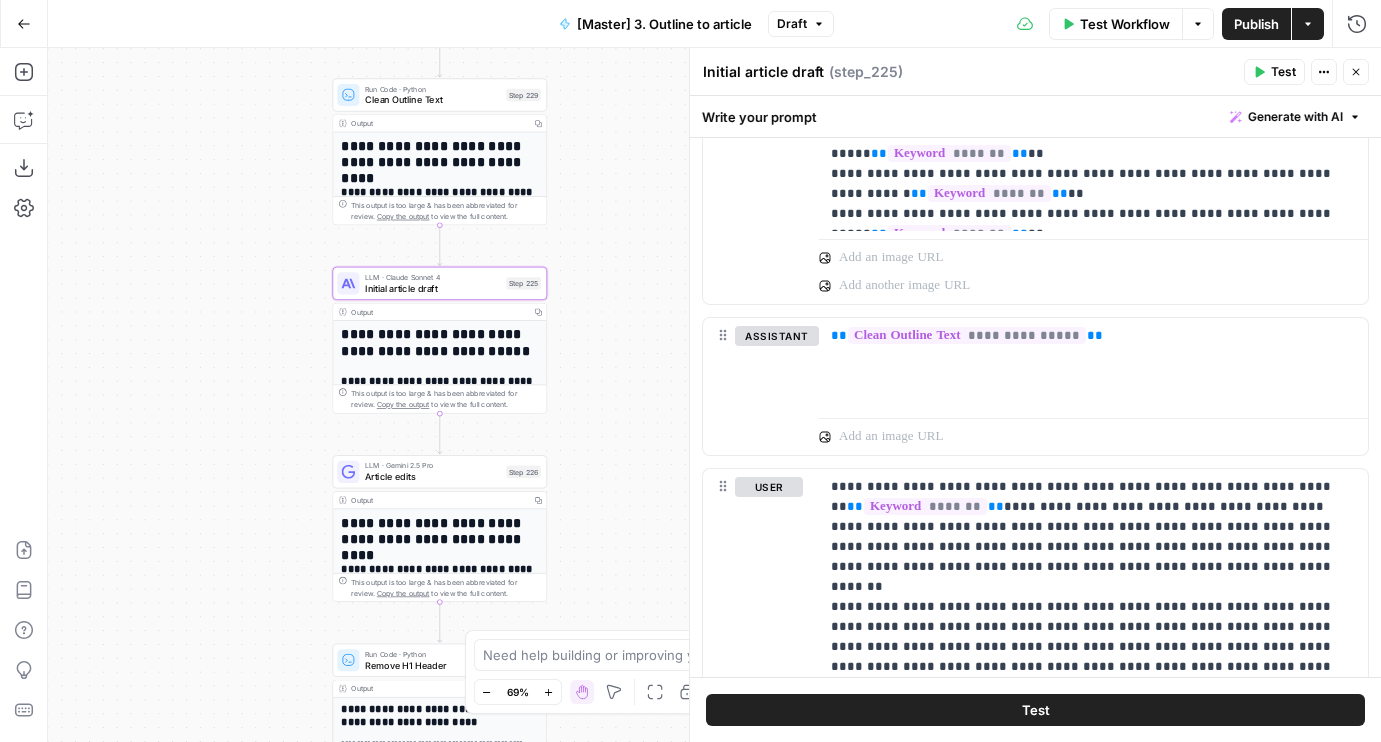 scroll, scrollTop: 1470, scrollLeft: 0, axis: vertical 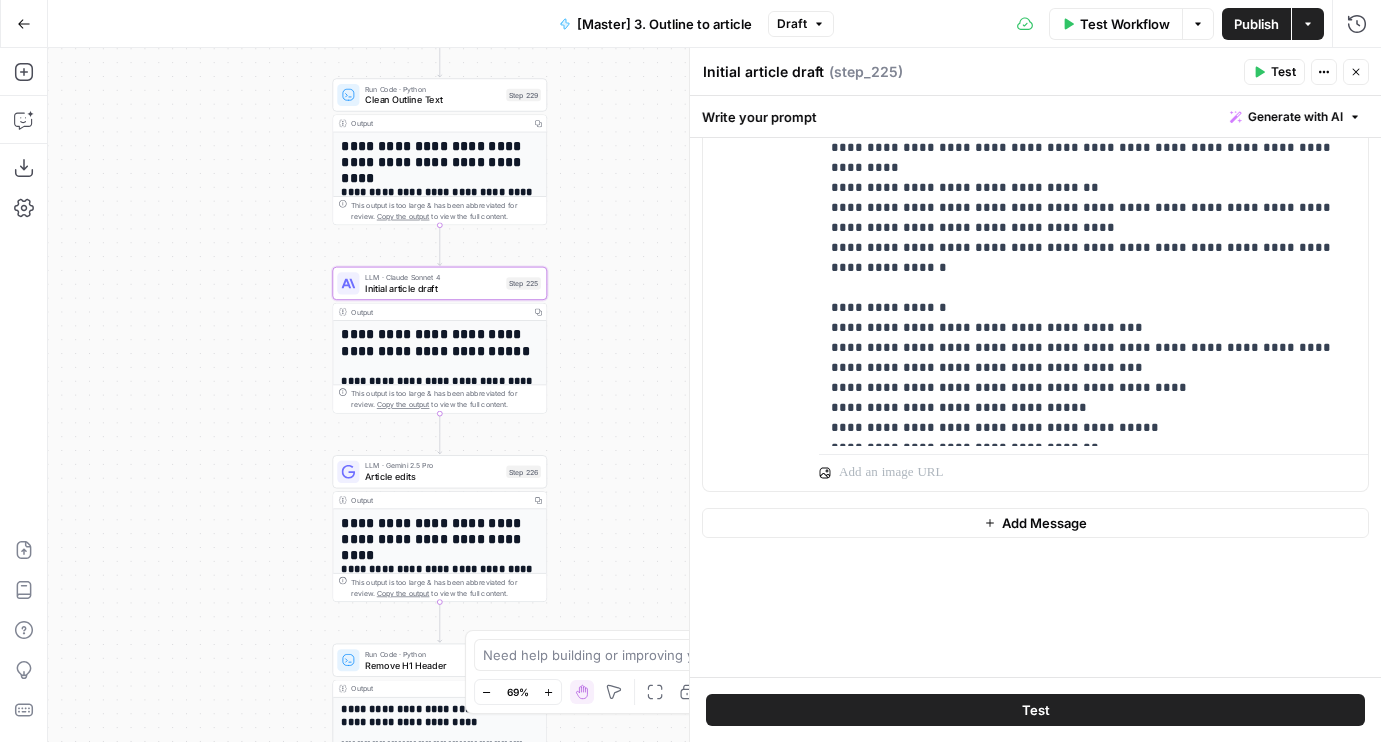 drag, startPoint x: 643, startPoint y: 499, endPoint x: 637, endPoint y: 202, distance: 297.0606 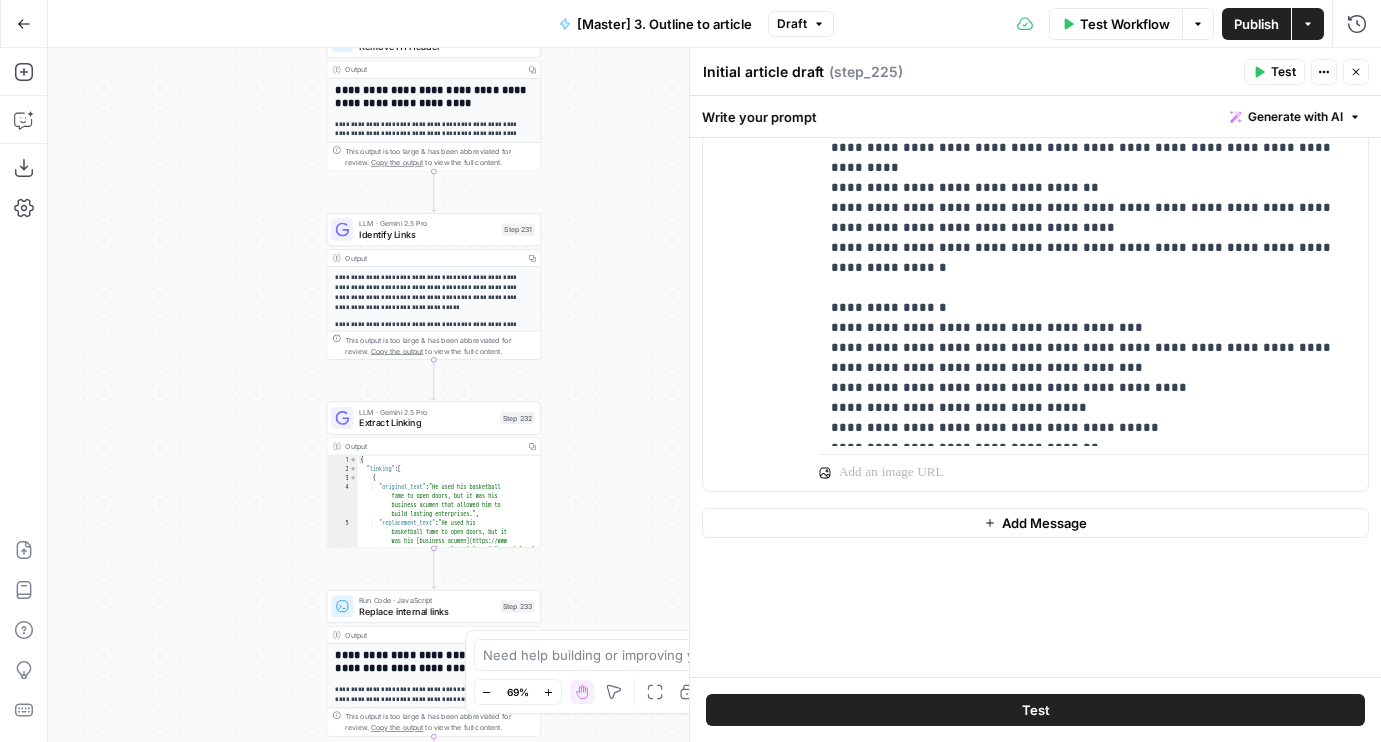 drag, startPoint x: 617, startPoint y: 292, endPoint x: 617, endPoint y: 195, distance: 97 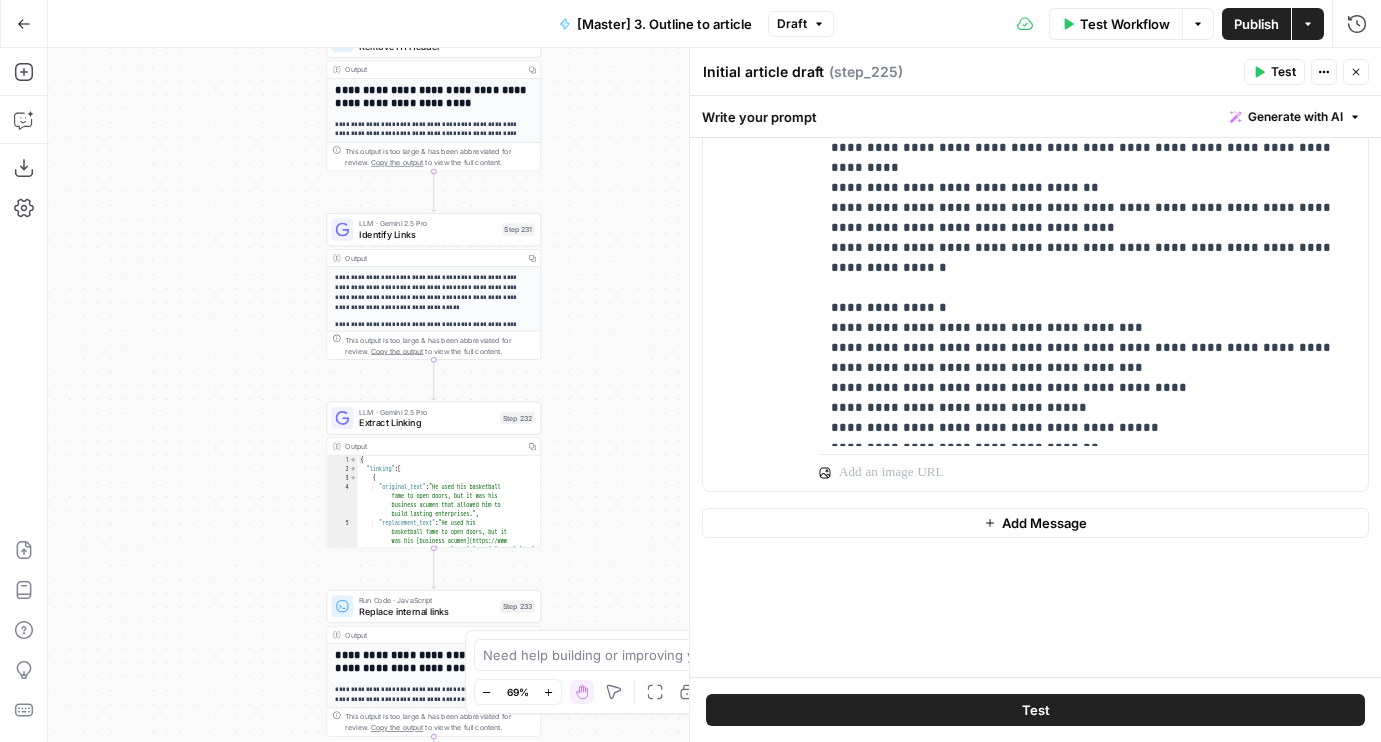 click on "**********" at bounding box center (714, 395) 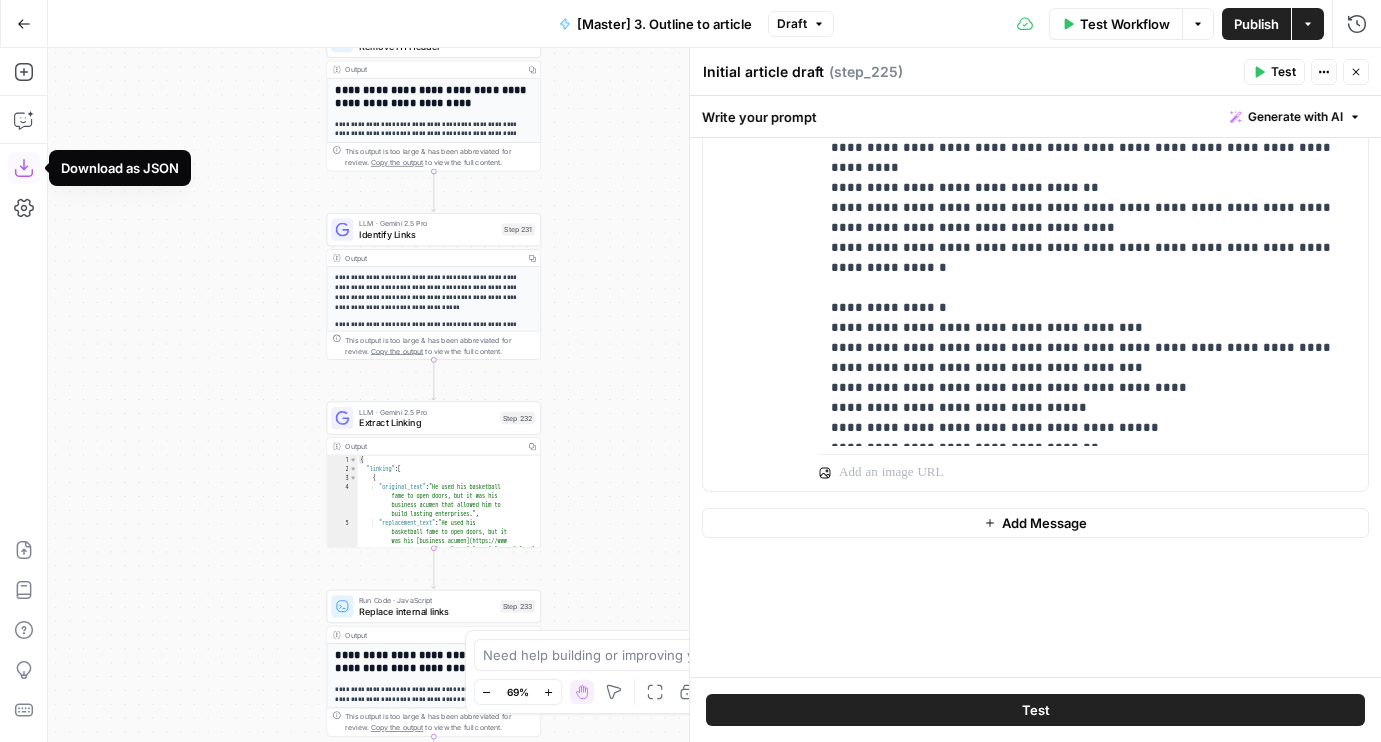 click 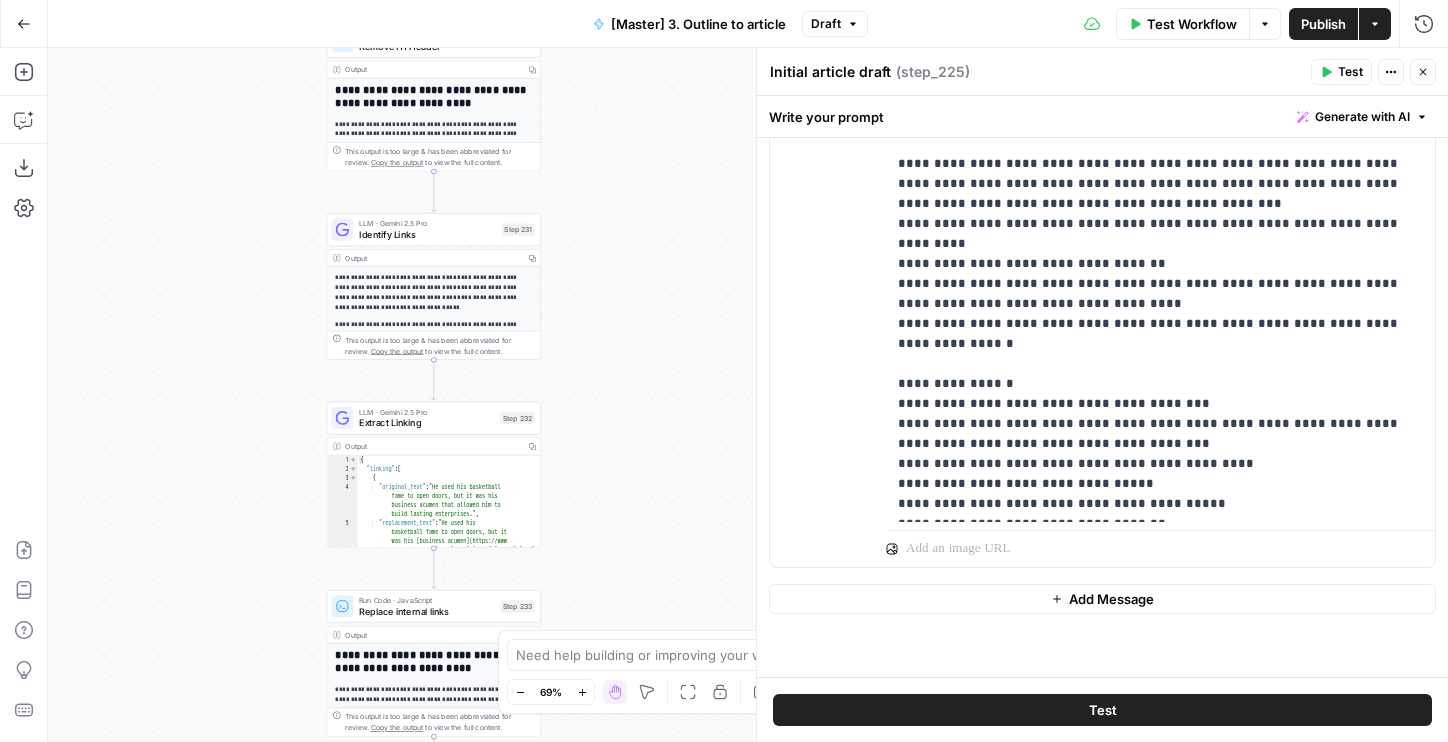 scroll, scrollTop: 1779, scrollLeft: 0, axis: vertical 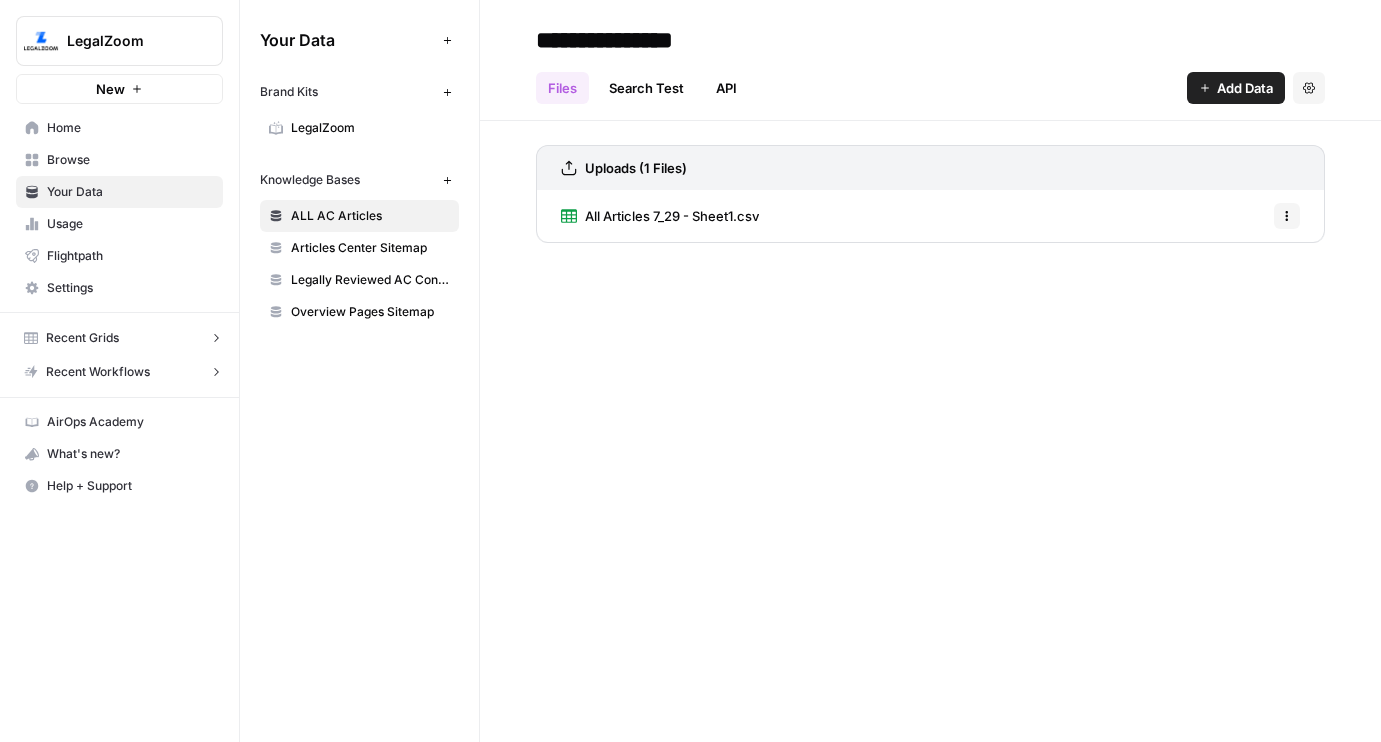 click on "LegalZoom" at bounding box center [370, 128] 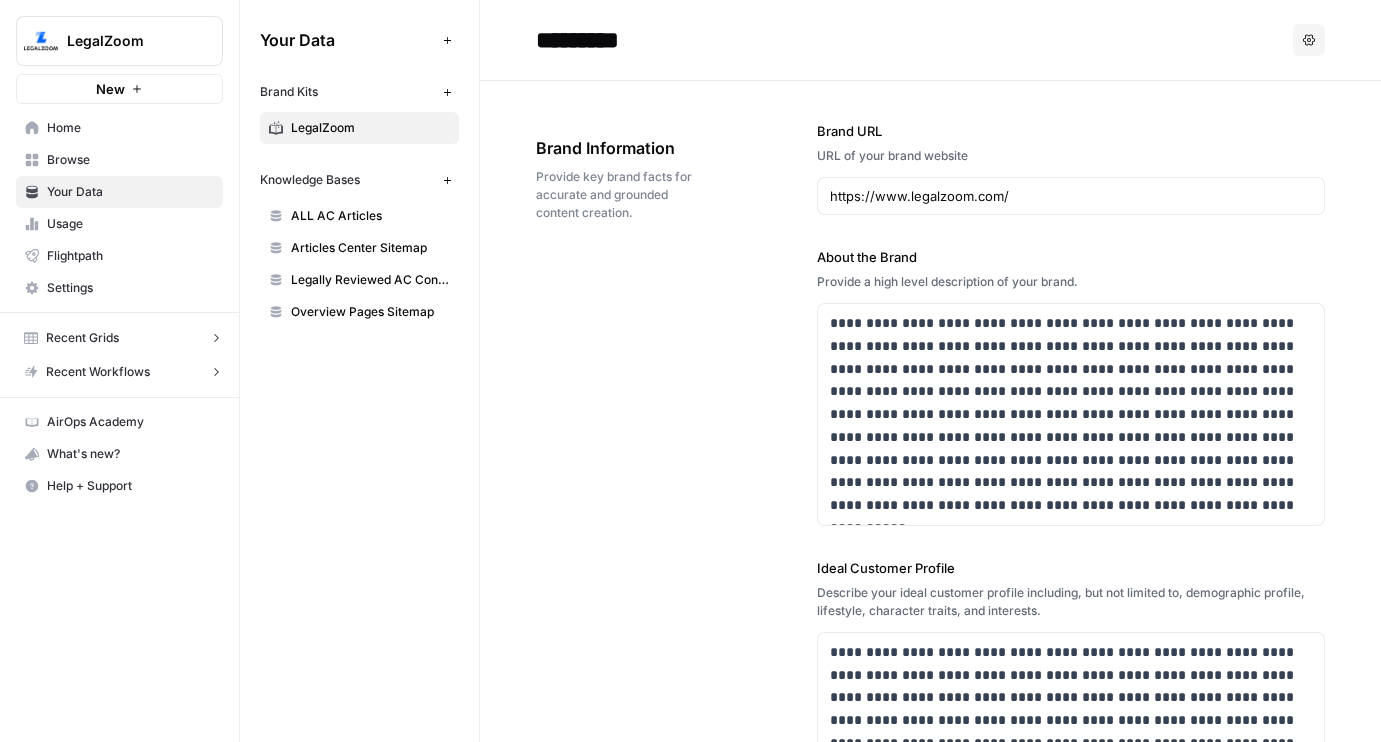 click on "********* Options" at bounding box center (930, 40) 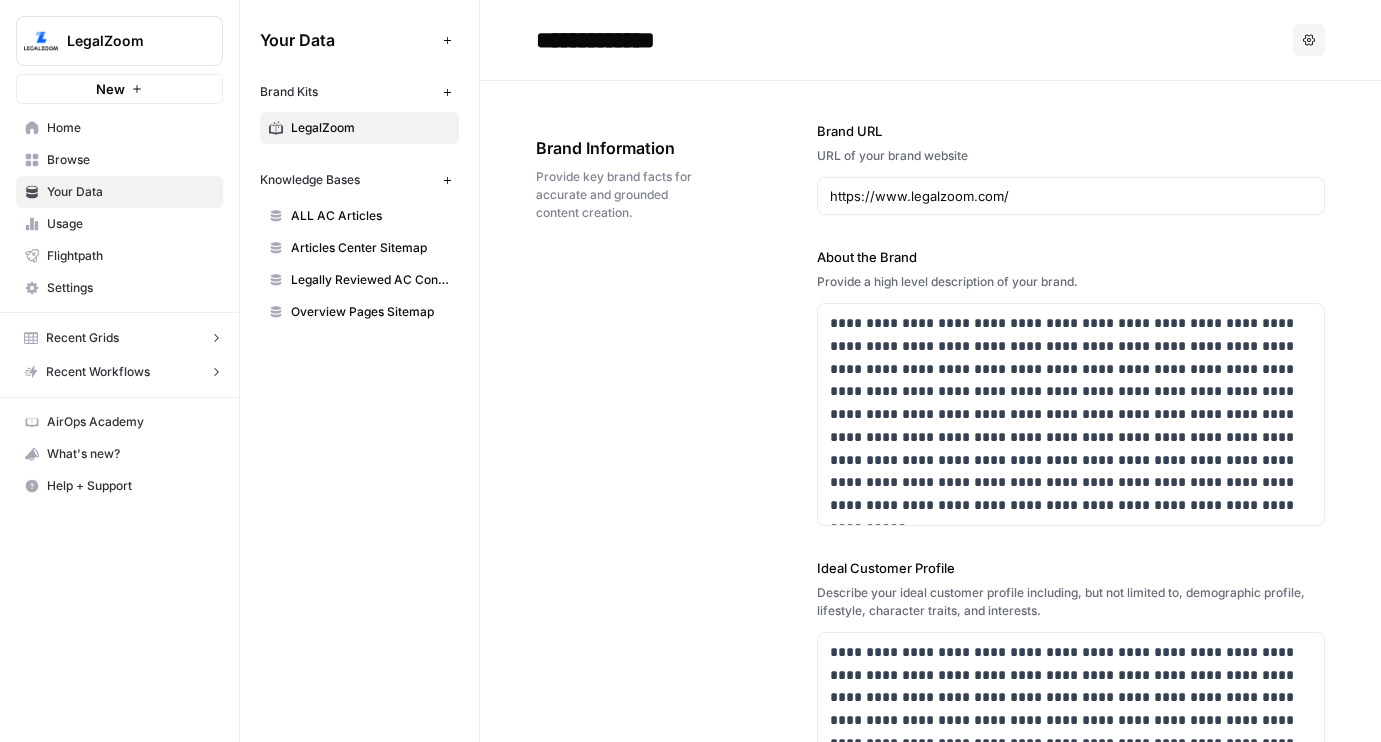 type on "**********" 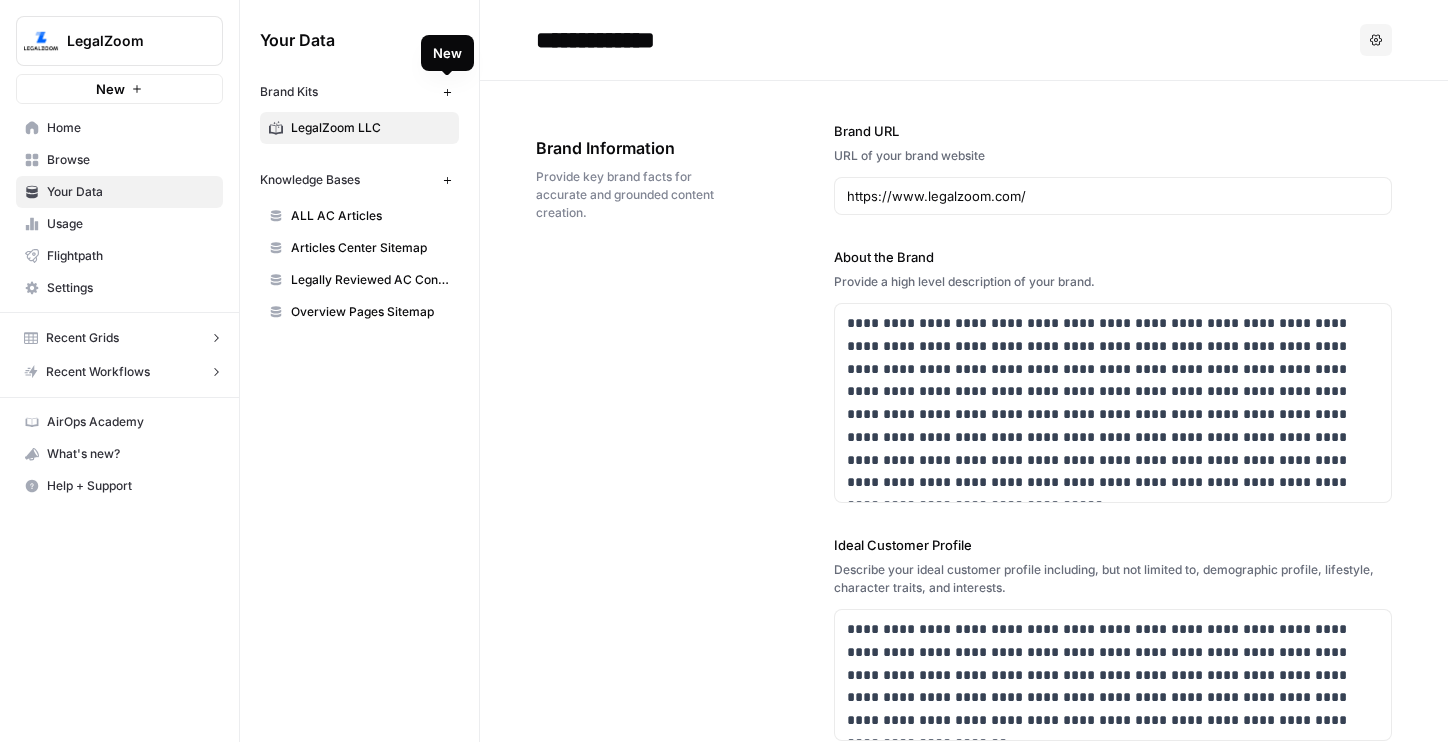 click 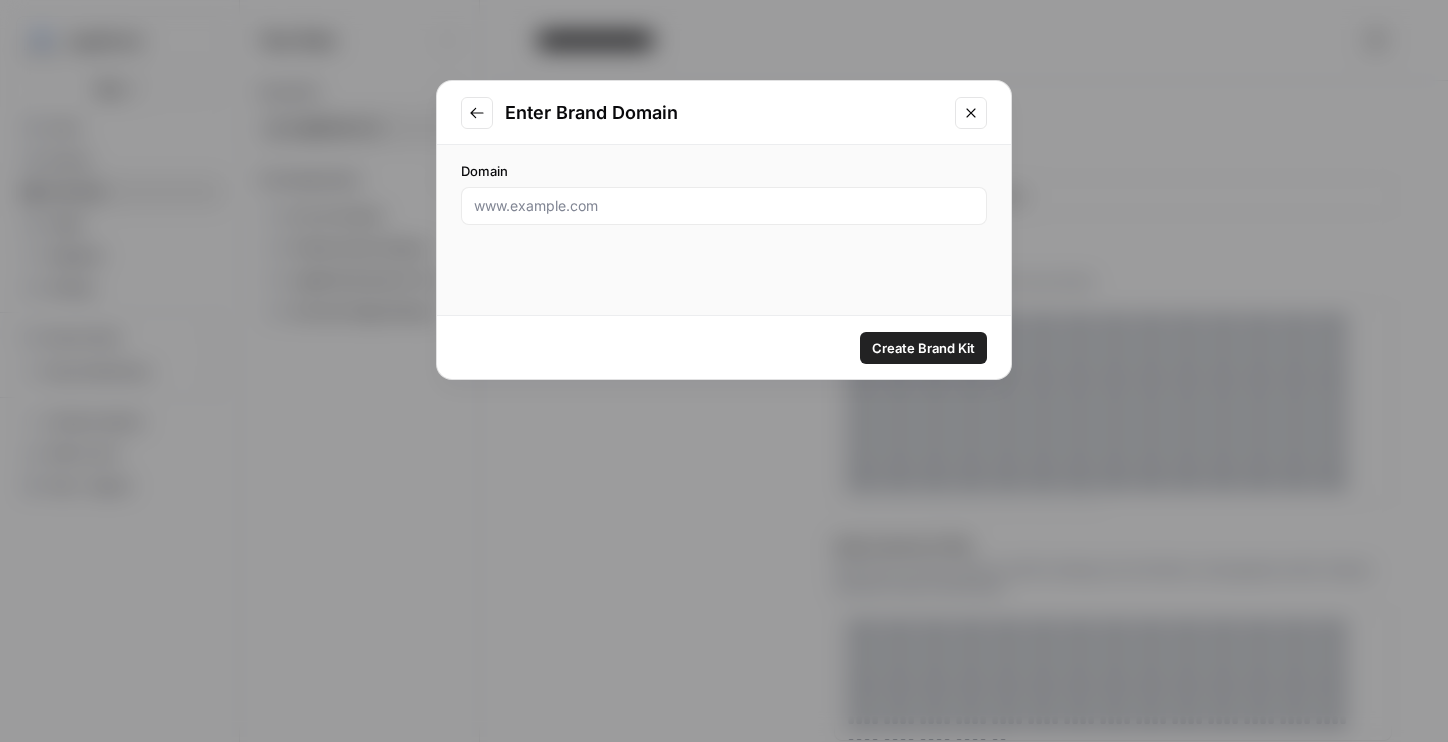 click at bounding box center [724, 206] 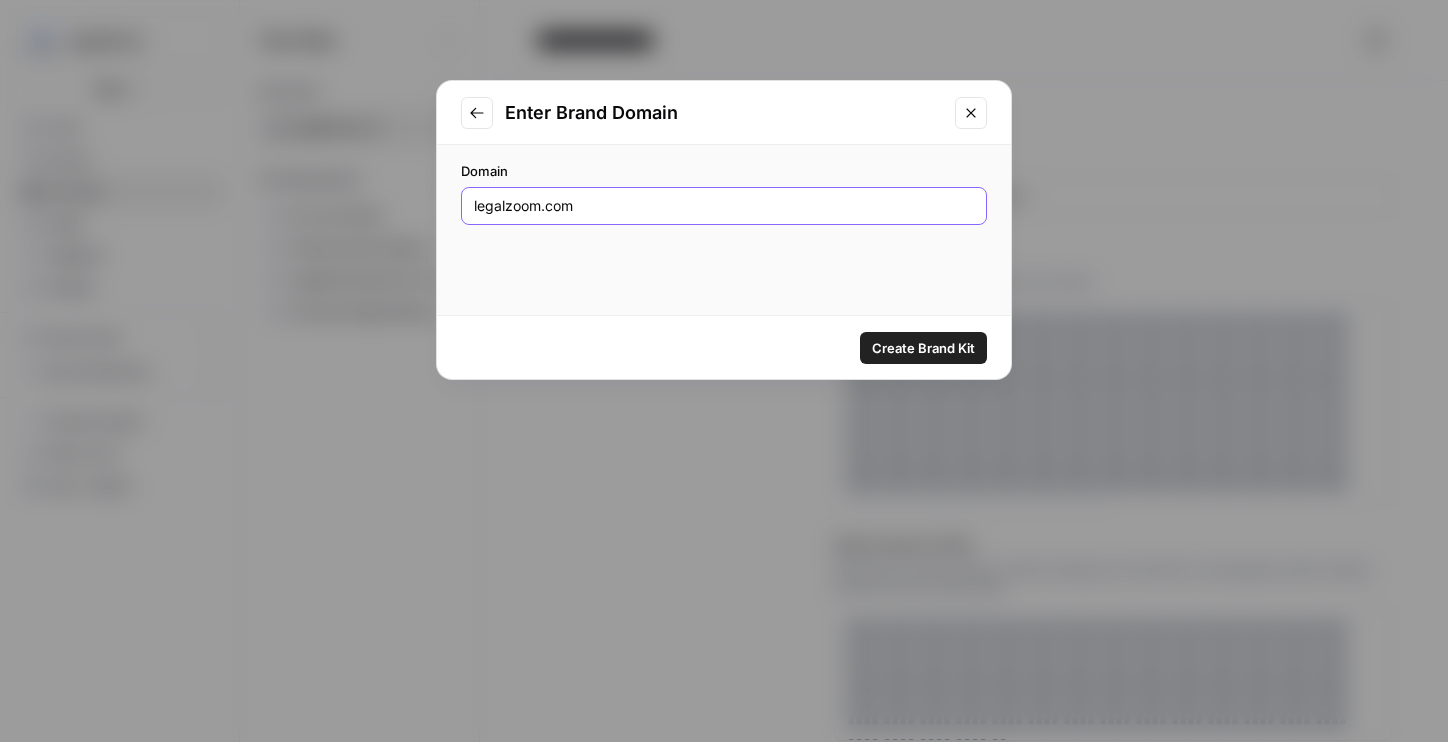 type on "legalzoom.com" 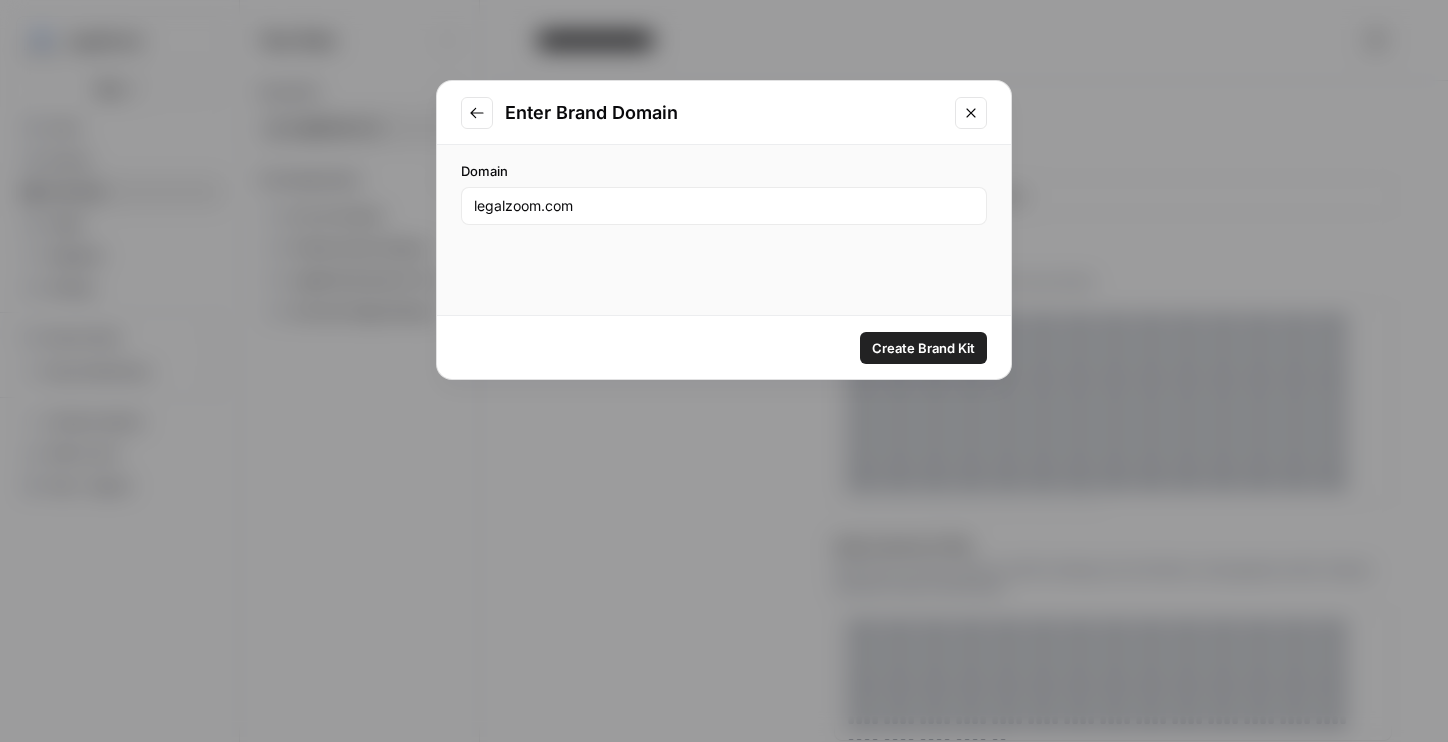 click on "Create Brand Kit" at bounding box center [923, 348] 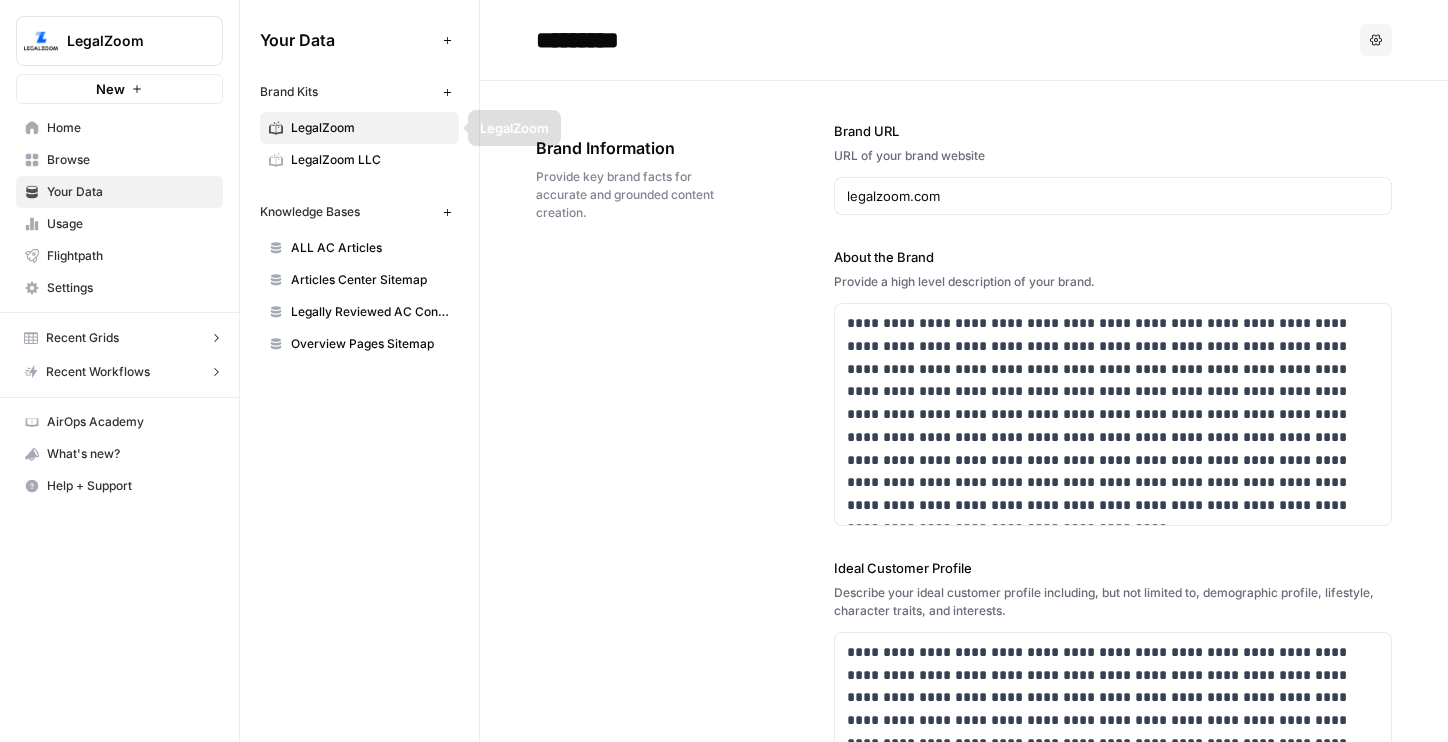 click on "*********" at bounding box center [688, 40] 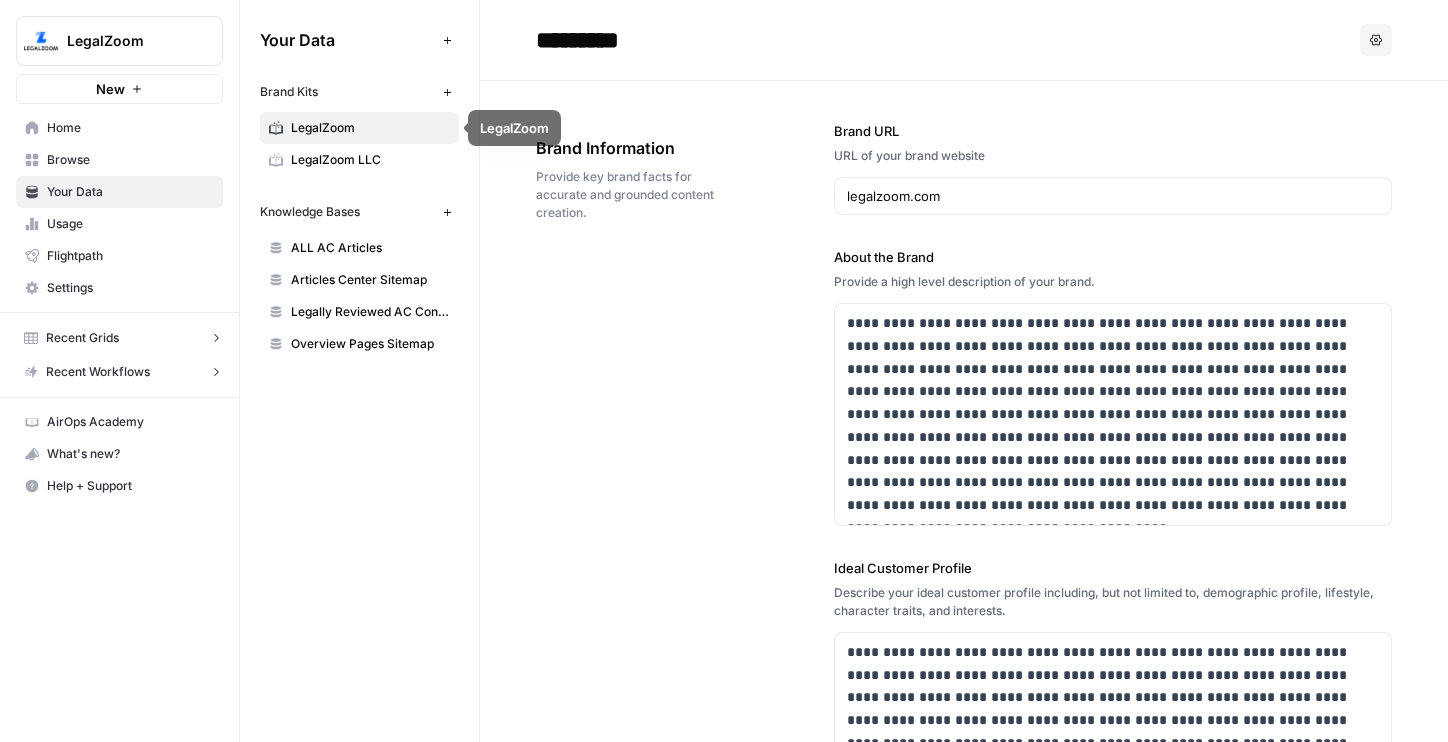 click on "*********" at bounding box center [688, 40] 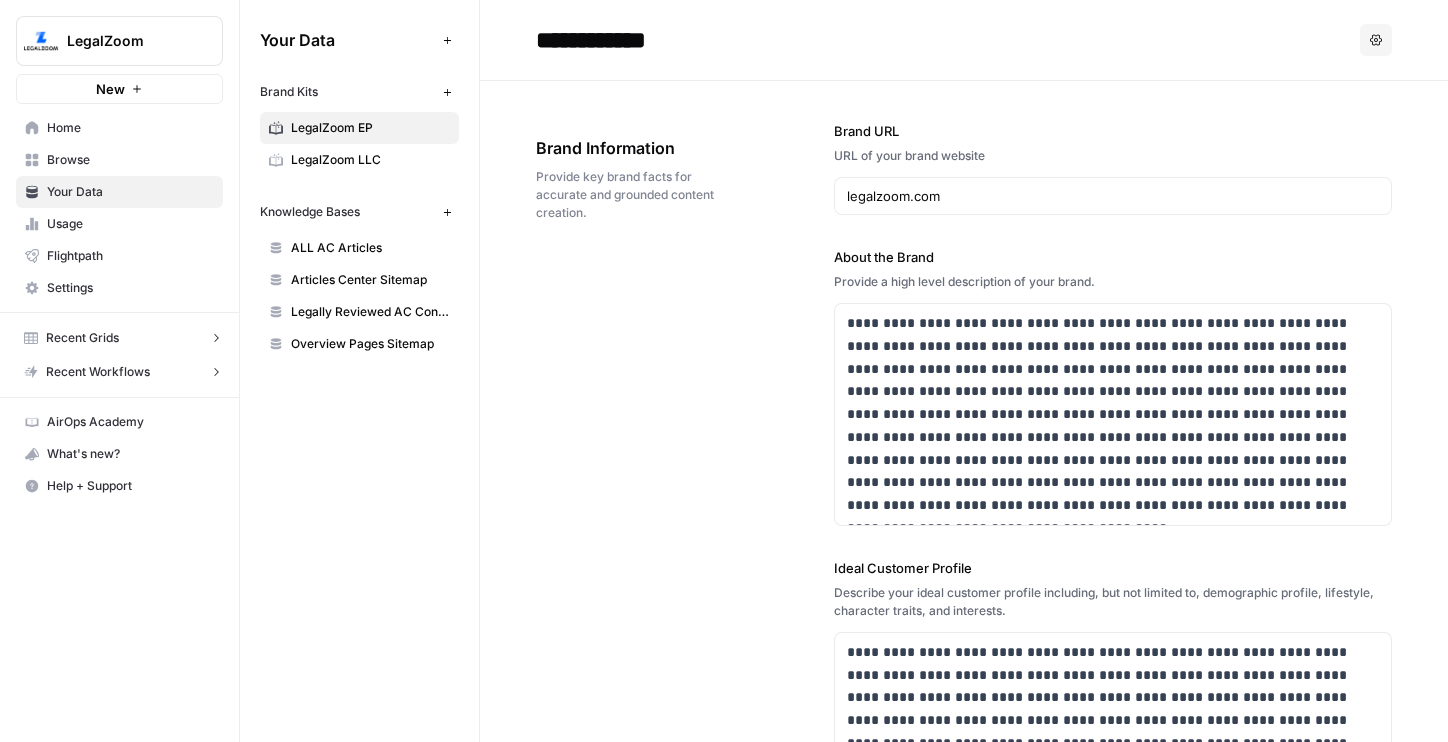 type on "**********" 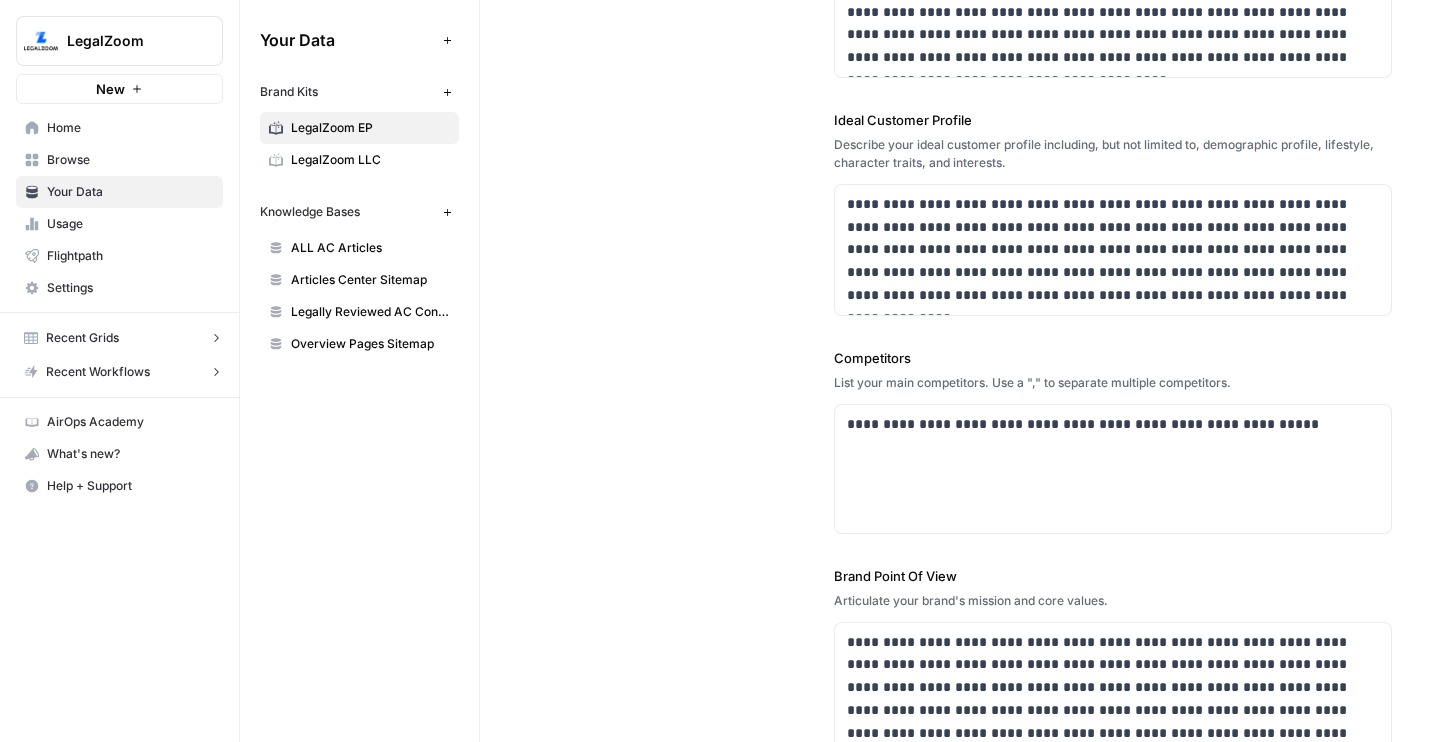 scroll, scrollTop: 471, scrollLeft: 0, axis: vertical 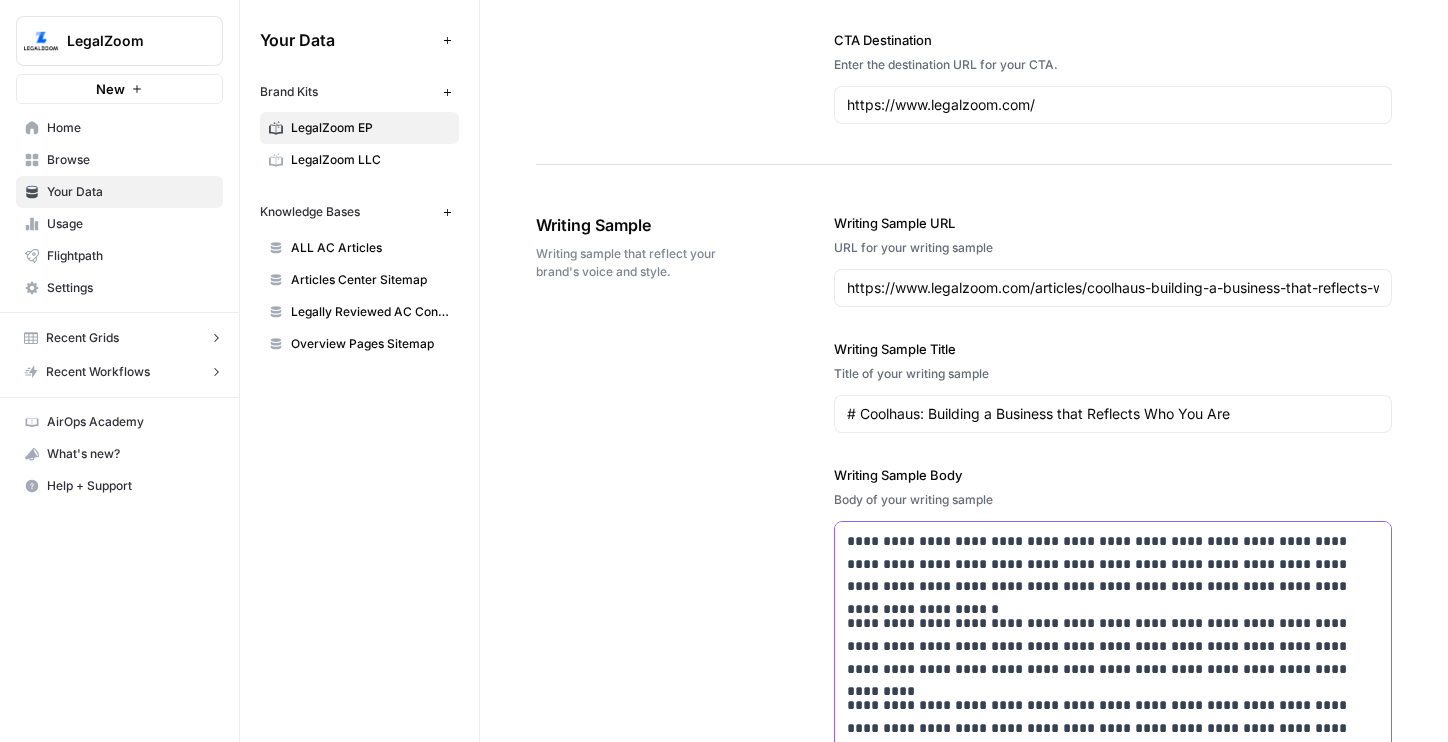 click on "**********" at bounding box center [1113, 646] 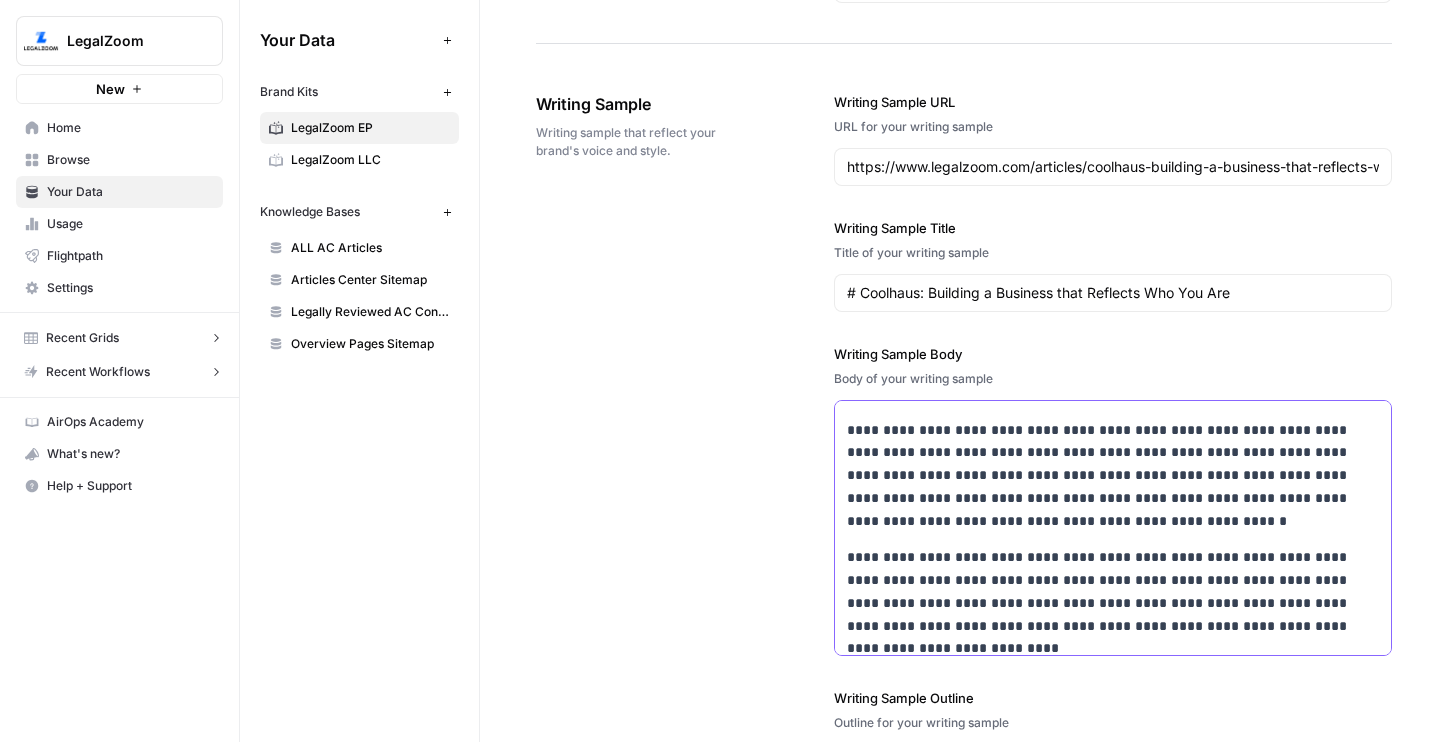 scroll, scrollTop: 1683, scrollLeft: 0, axis: vertical 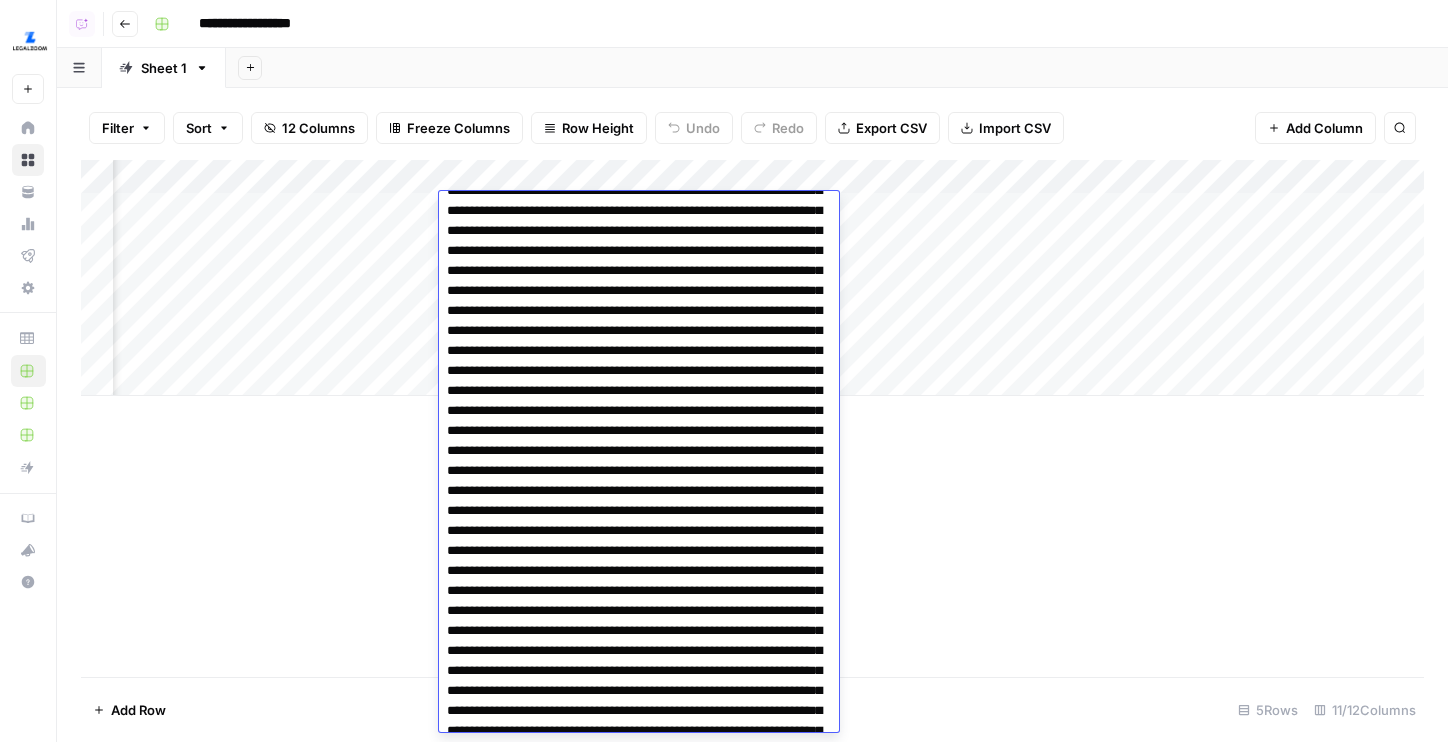 drag, startPoint x: 704, startPoint y: 331, endPoint x: 733, endPoint y: 508, distance: 179.35997 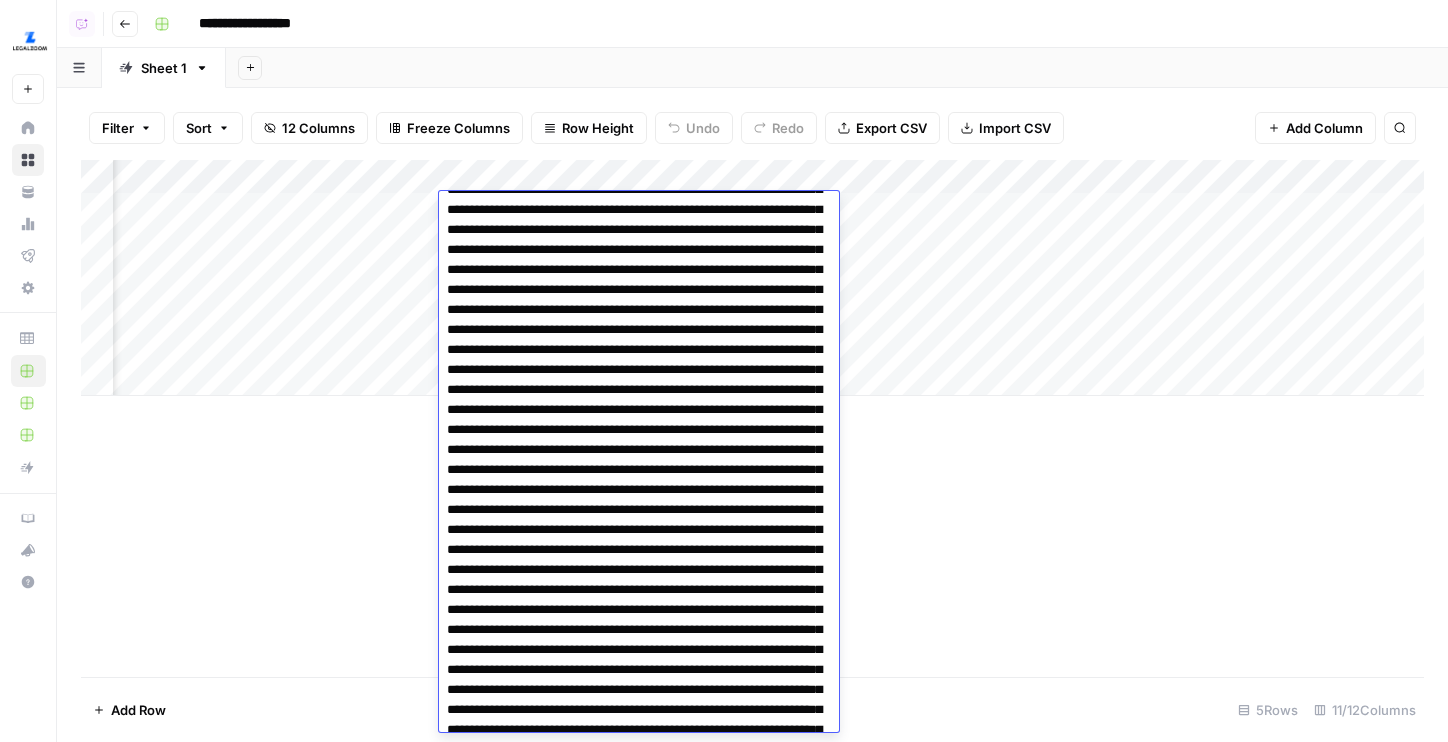 scroll, scrollTop: 382, scrollLeft: 0, axis: vertical 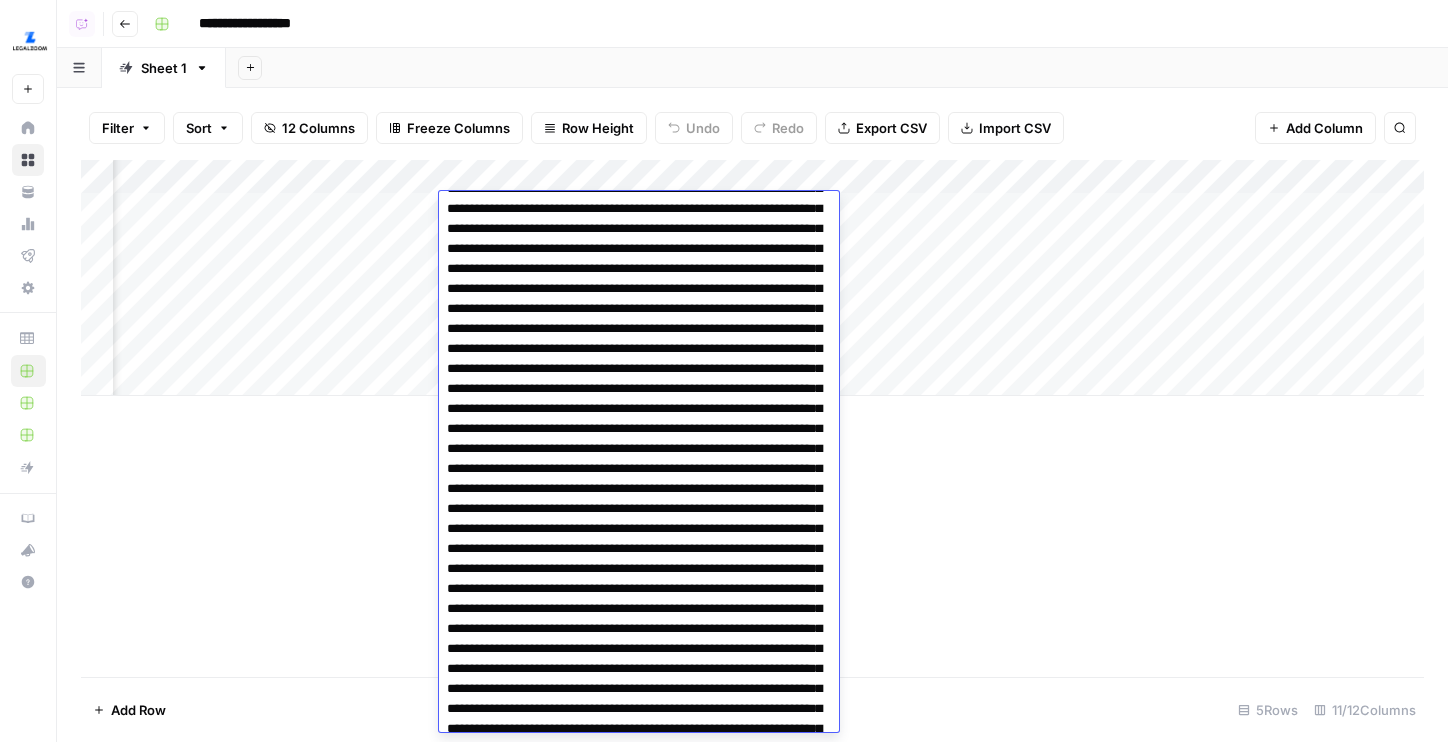 click at bounding box center (639, 57079) 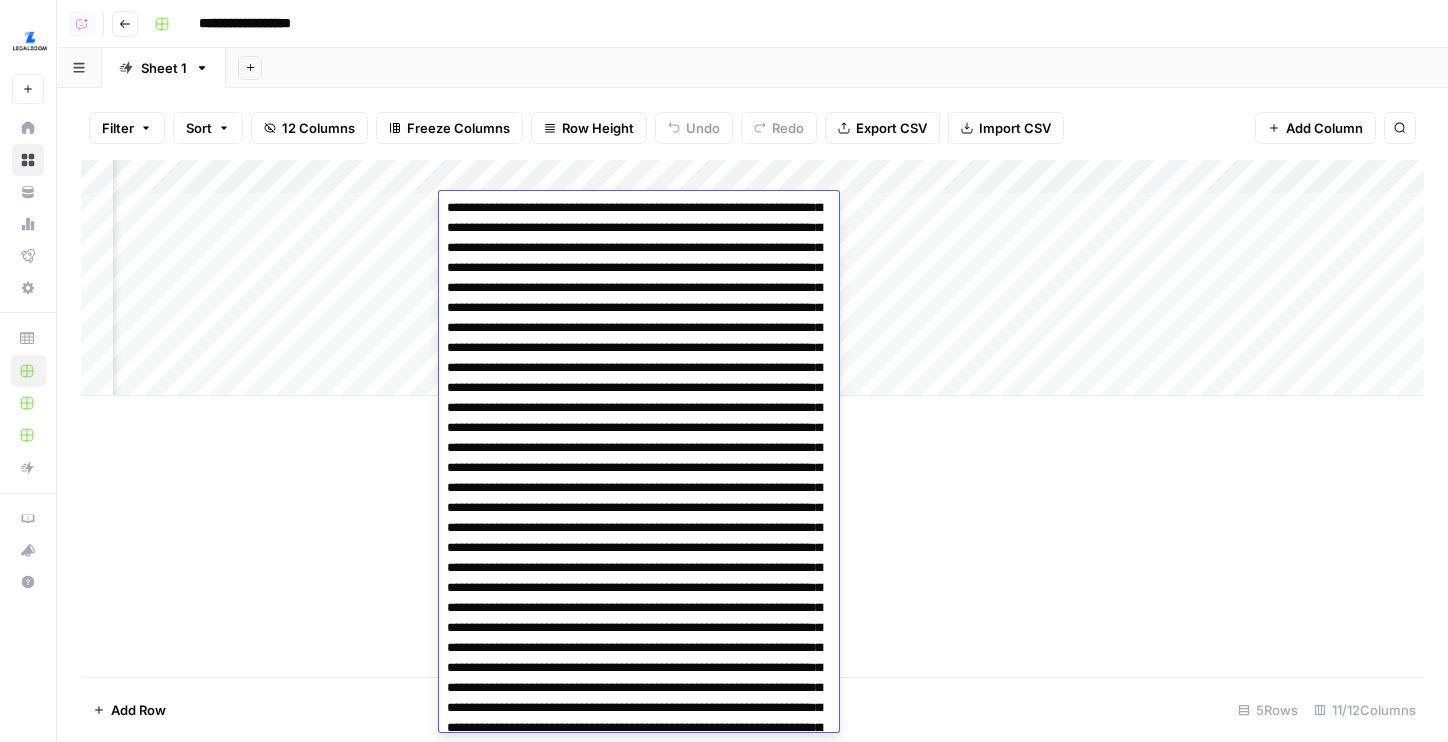click on "Add Column" at bounding box center (752, 418) 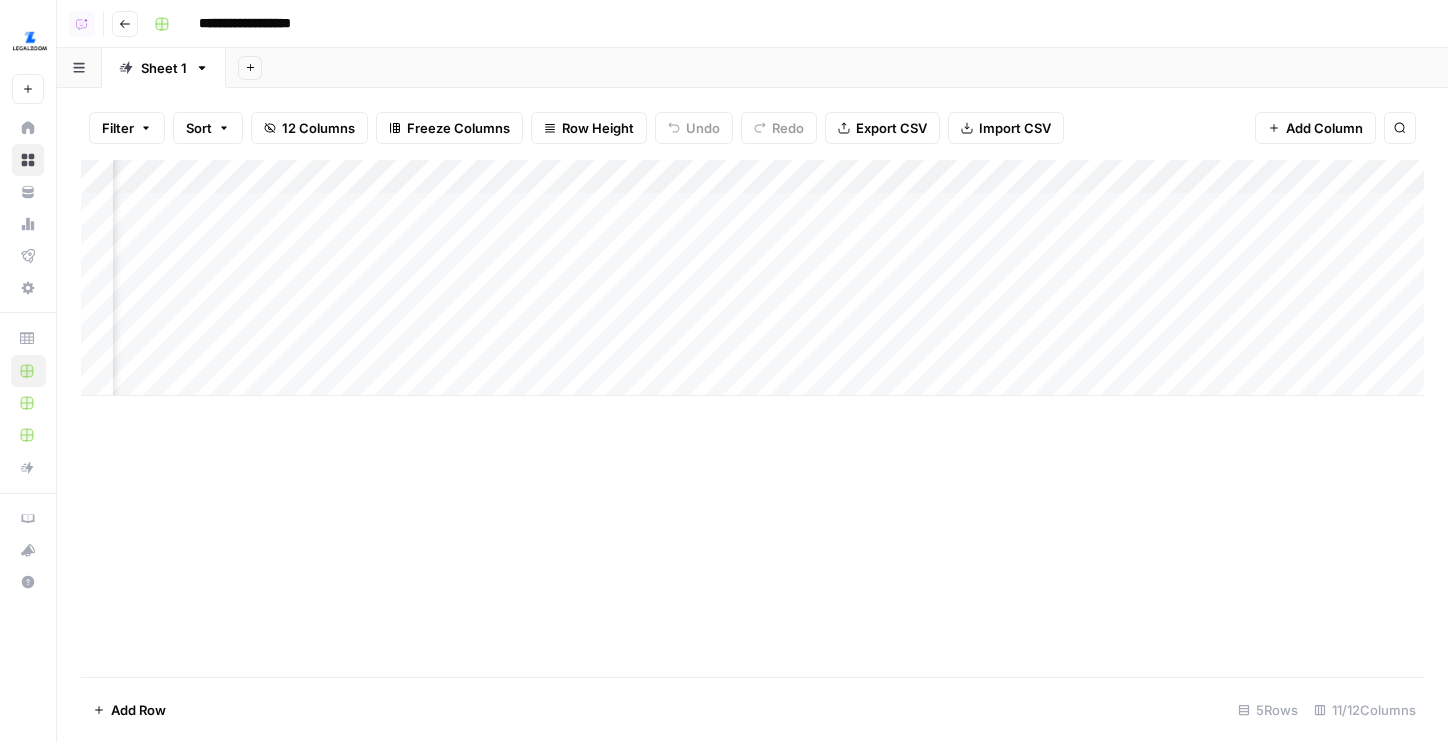 scroll, scrollTop: 0, scrollLeft: 781, axis: horizontal 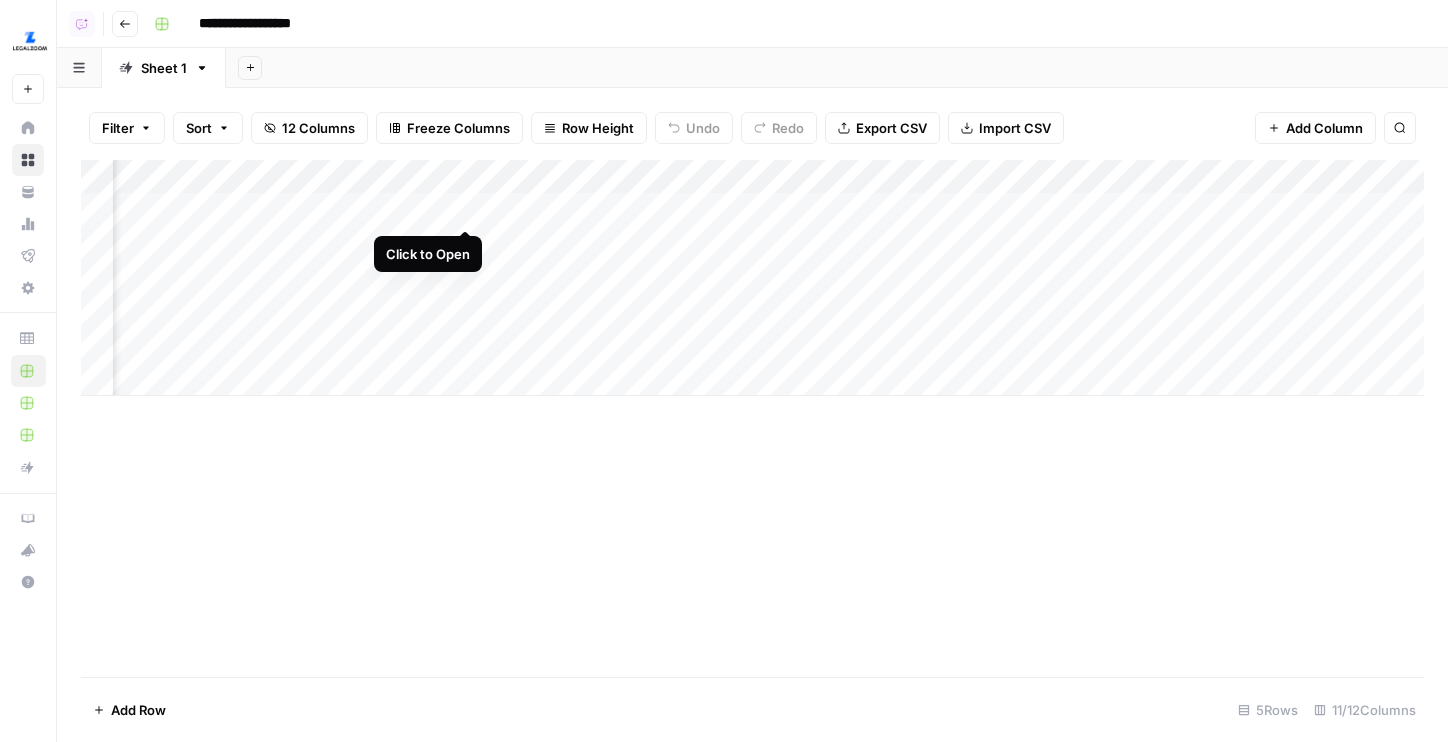 click on "Add Column" at bounding box center [752, 278] 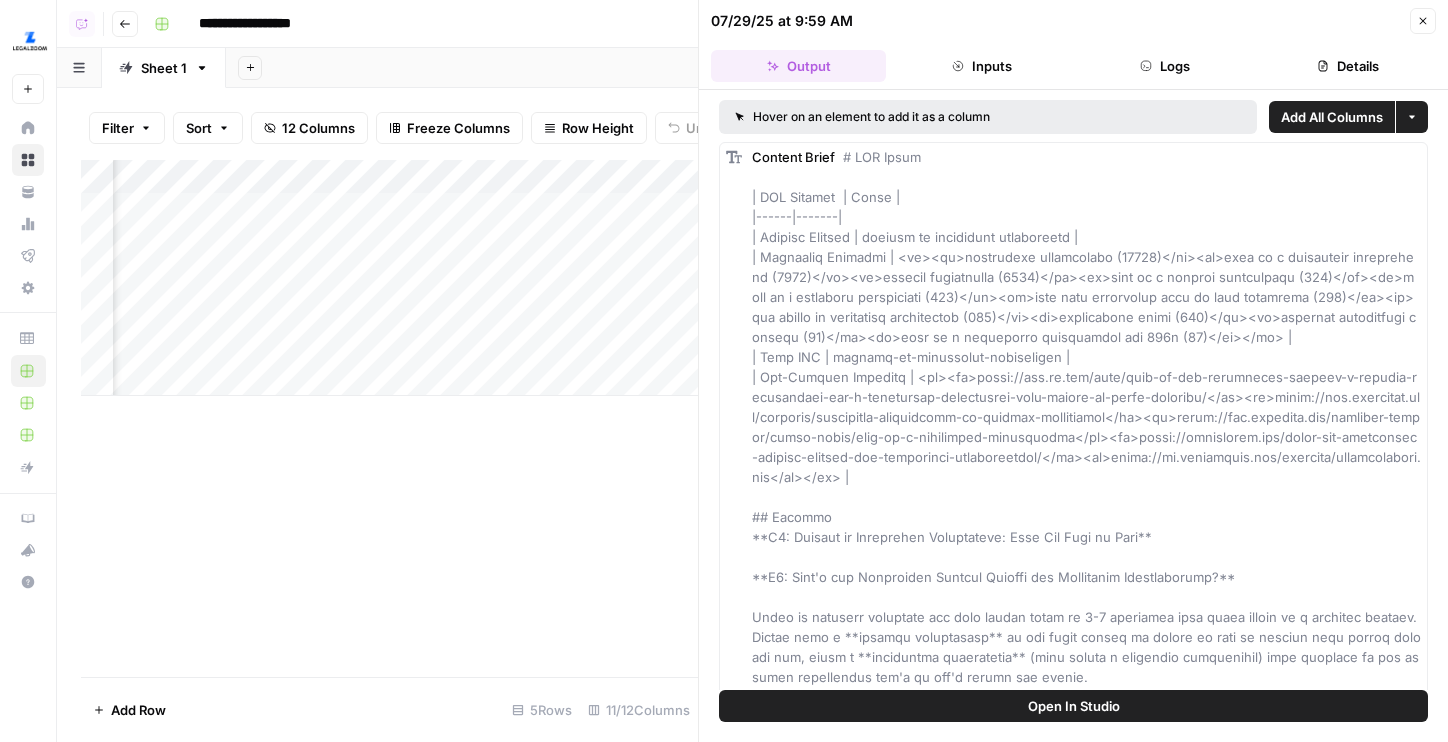 click on "Logs" at bounding box center [1165, 66] 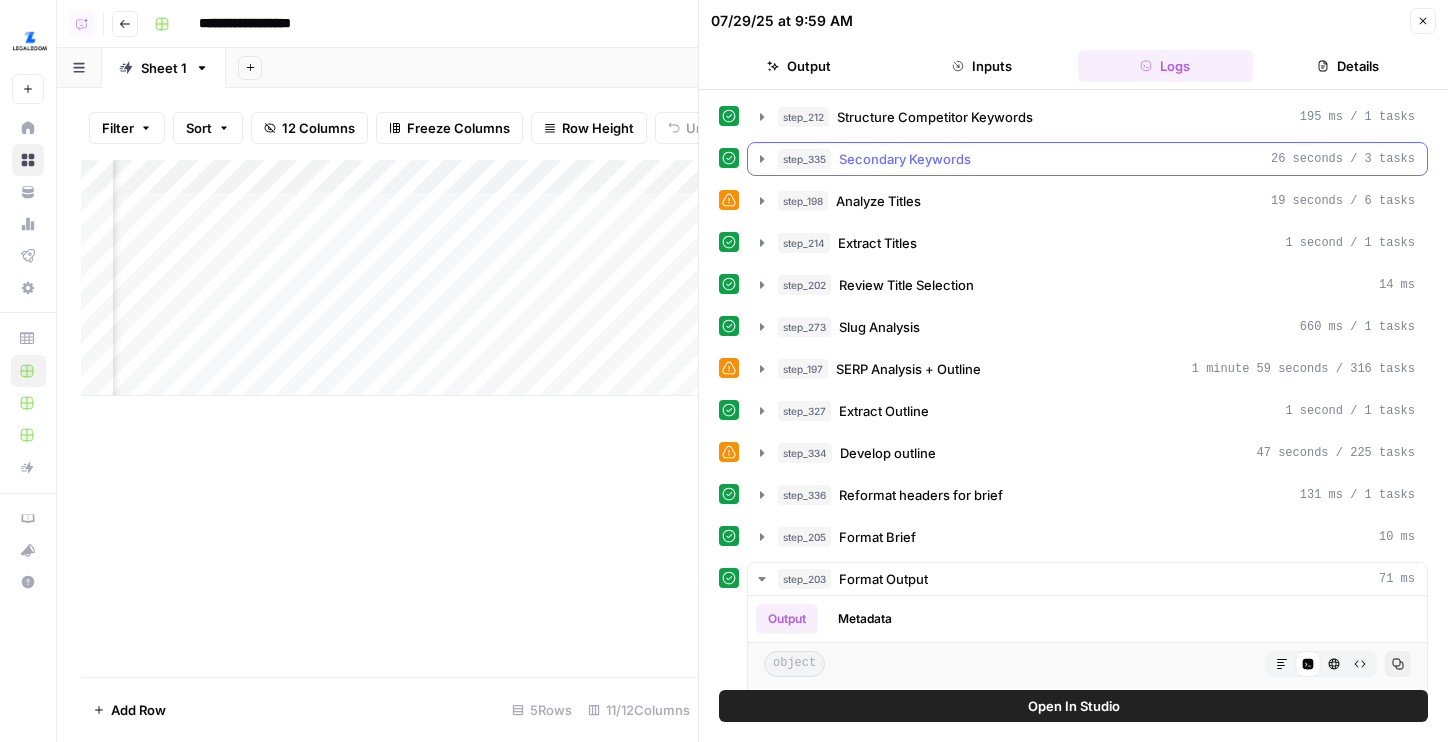 click on "Secondary Keywords" at bounding box center [905, 159] 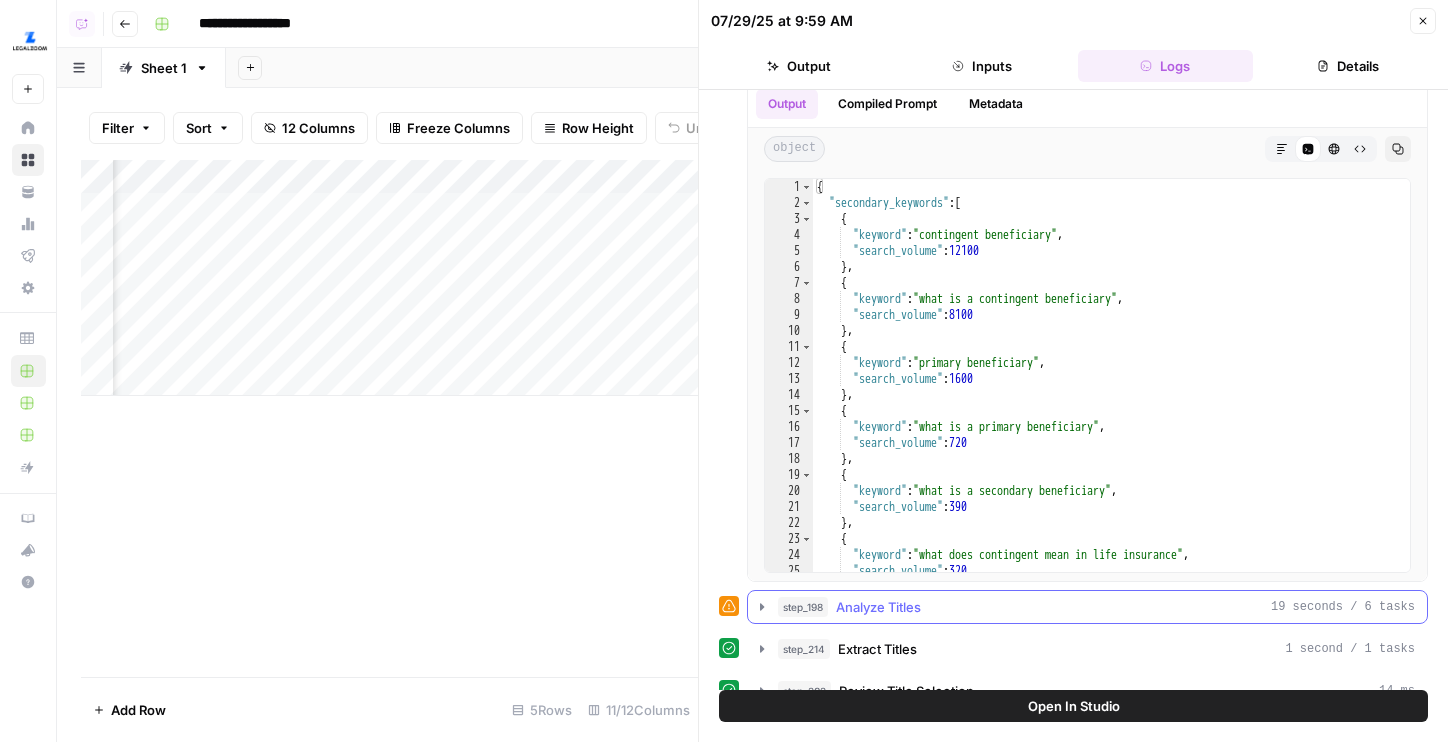 scroll, scrollTop: 80, scrollLeft: 0, axis: vertical 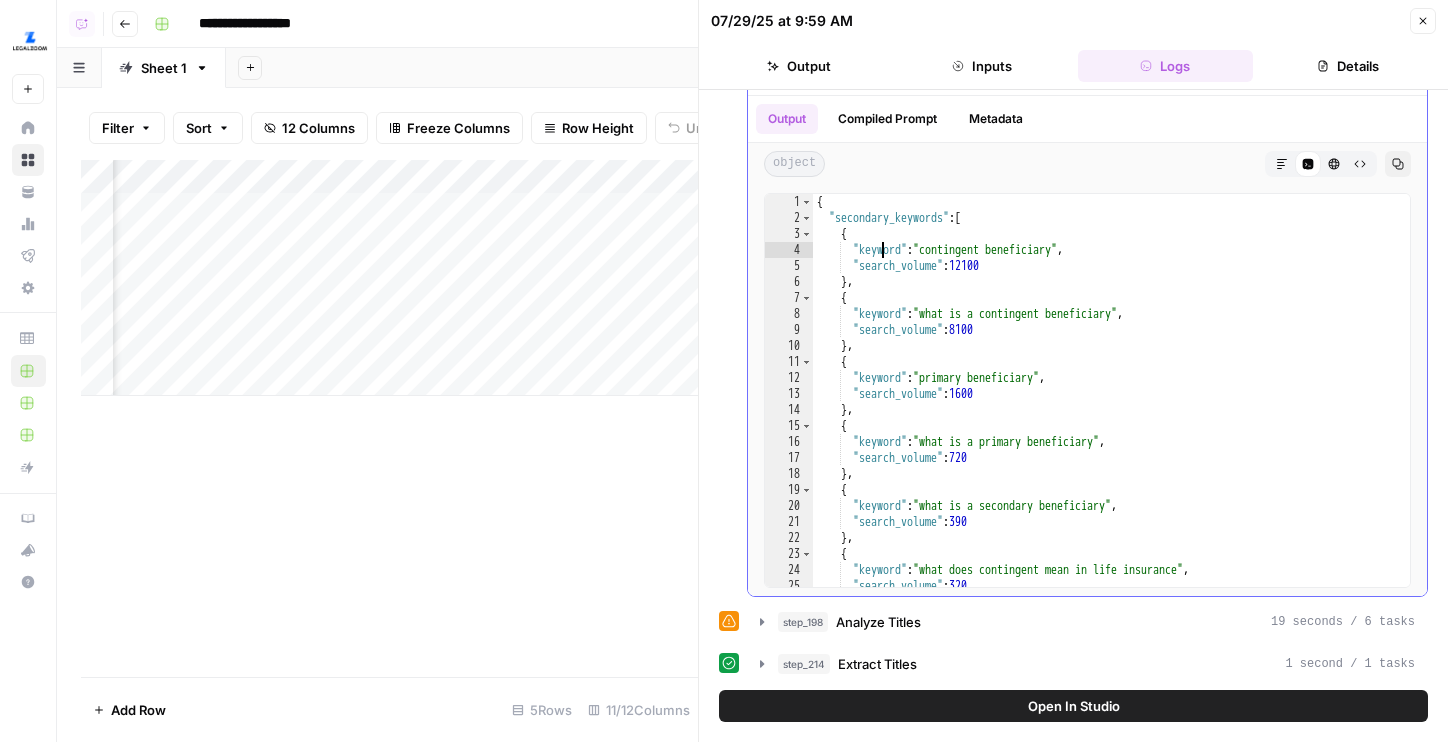 drag, startPoint x: 879, startPoint y: 245, endPoint x: 1071, endPoint y: 248, distance: 192.02344 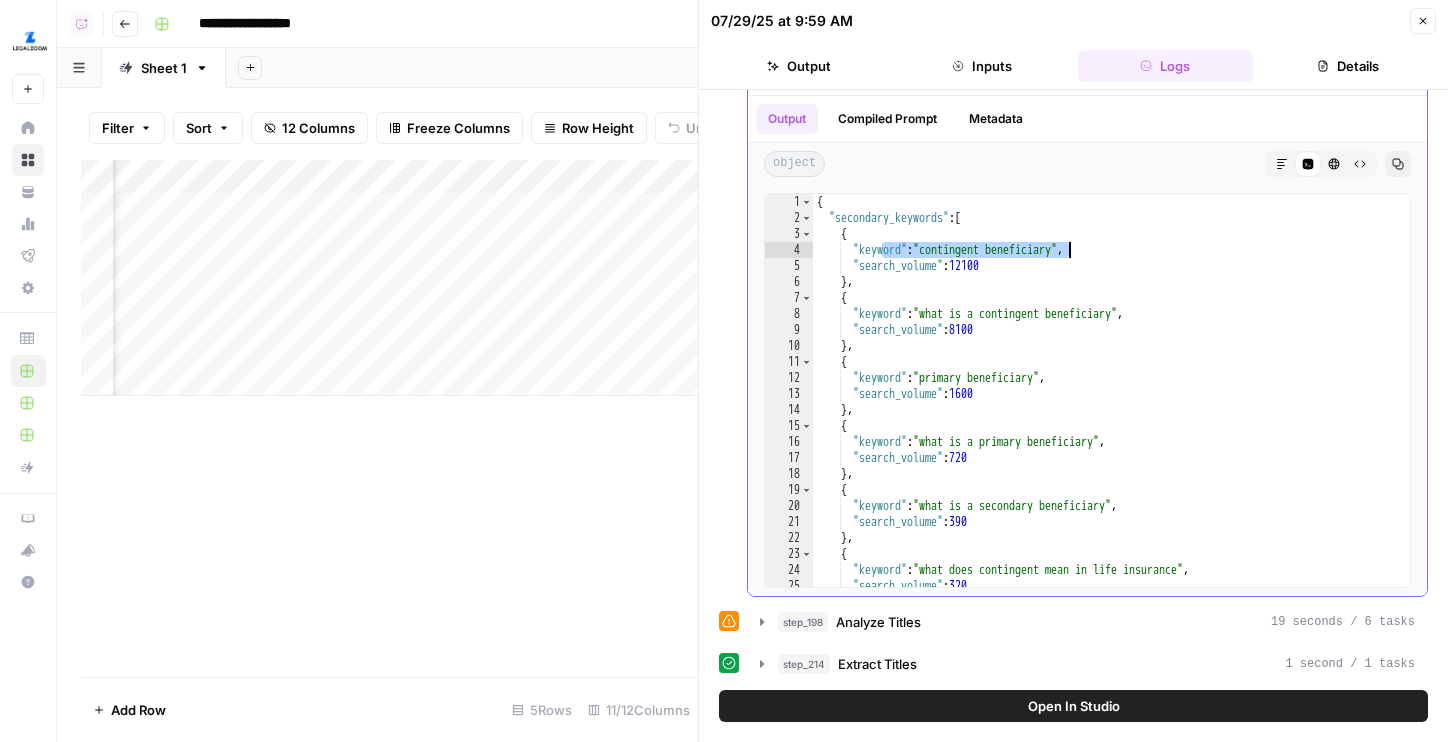 click on "{    "secondary_keywords" :  [      {         "keyword" :  "contingent beneficiary" ,         "search_volume" :  12100      } ,      {         "keyword" :  "what is a contingent beneficiary" ,         "search_volume" :  8100      } ,      {         "keyword" :  "primary beneficiary" ,         "search_volume" :  1600      } ,      {         "keyword" :  "what is a primary beneficiary" ,         "search_volume" :  720      } ,      {         "keyword" :  "what is a secondary beneficiary" ,         "search_volume" :  390      } ,      {         "keyword" :  "what does contingent mean in life insurance" ,         "search_volume" :  320      } ," at bounding box center [1111, 406] 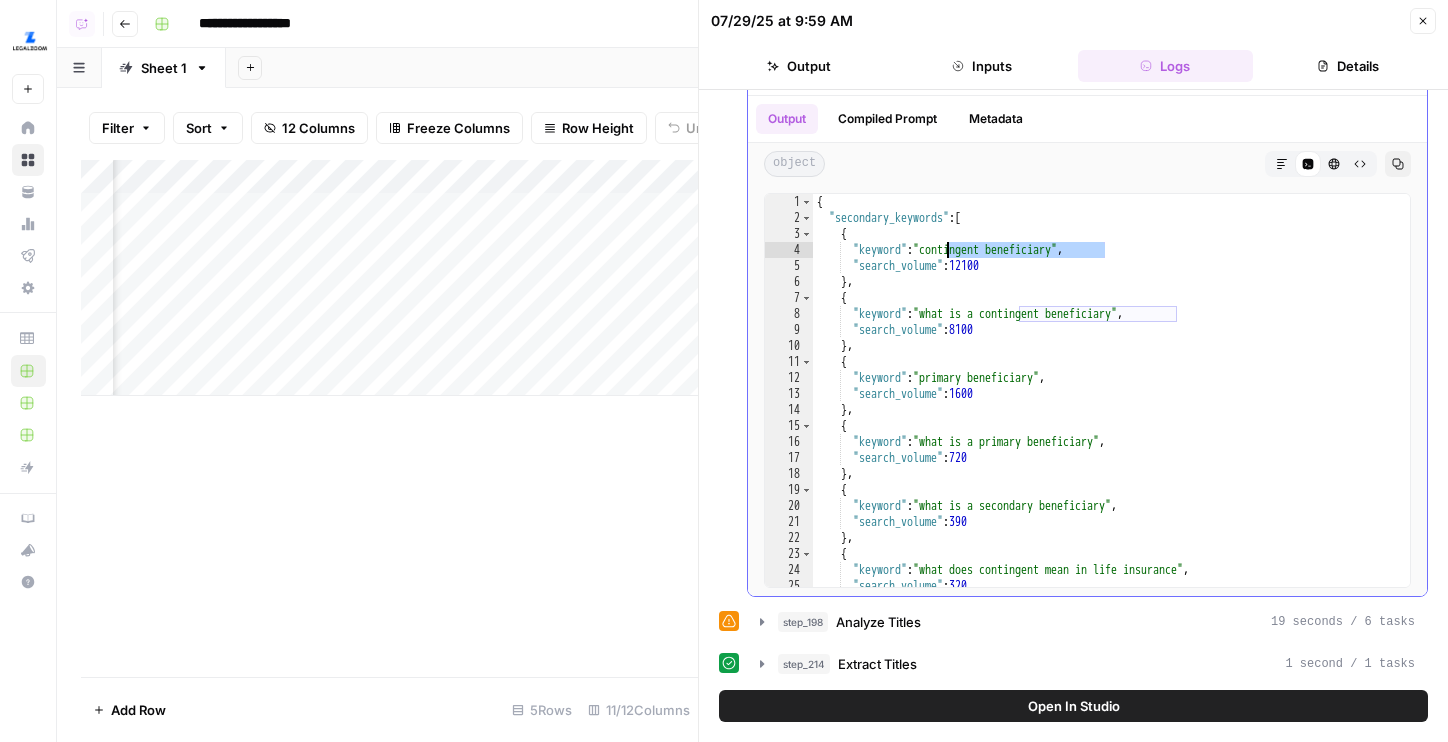 drag, startPoint x: 1105, startPoint y: 250, endPoint x: 943, endPoint y: 253, distance: 162.02777 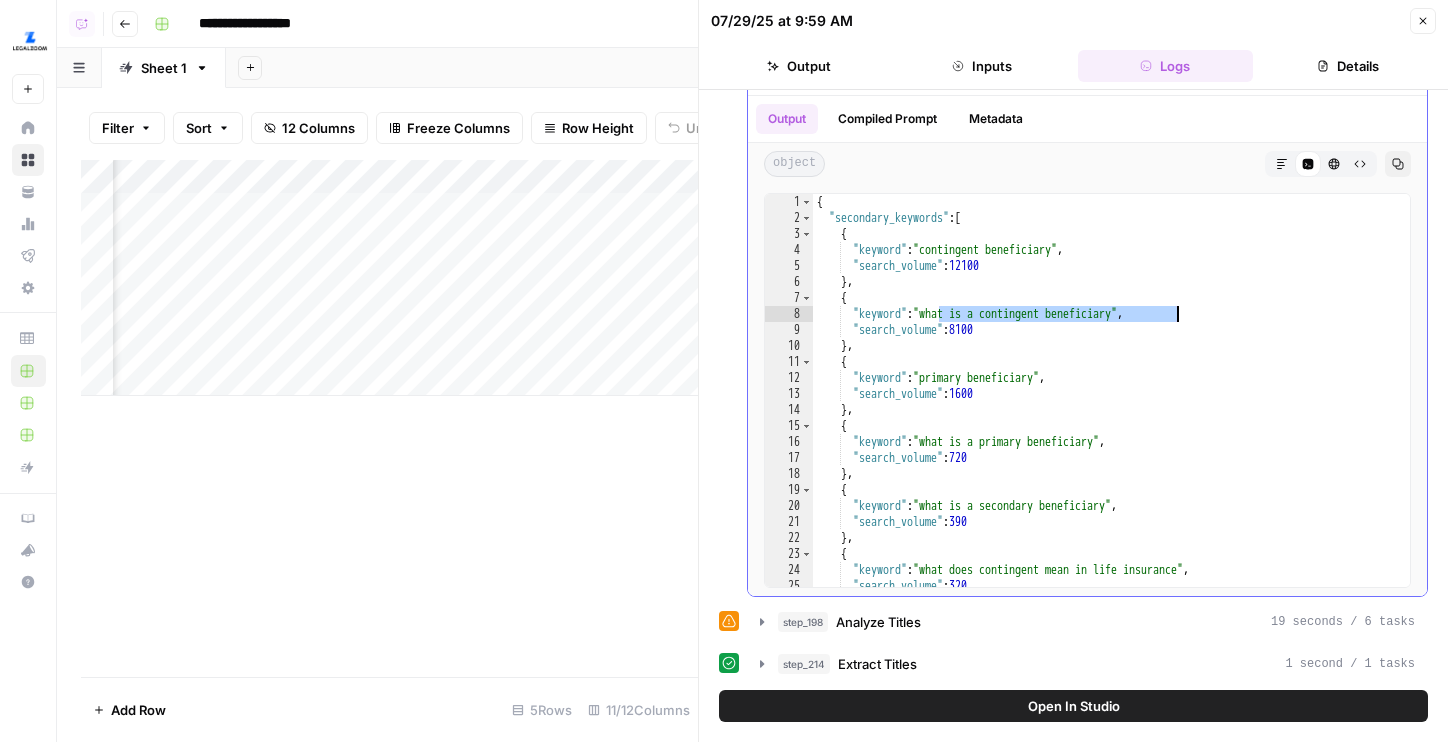 drag, startPoint x: 943, startPoint y: 316, endPoint x: 1176, endPoint y: 309, distance: 233.10513 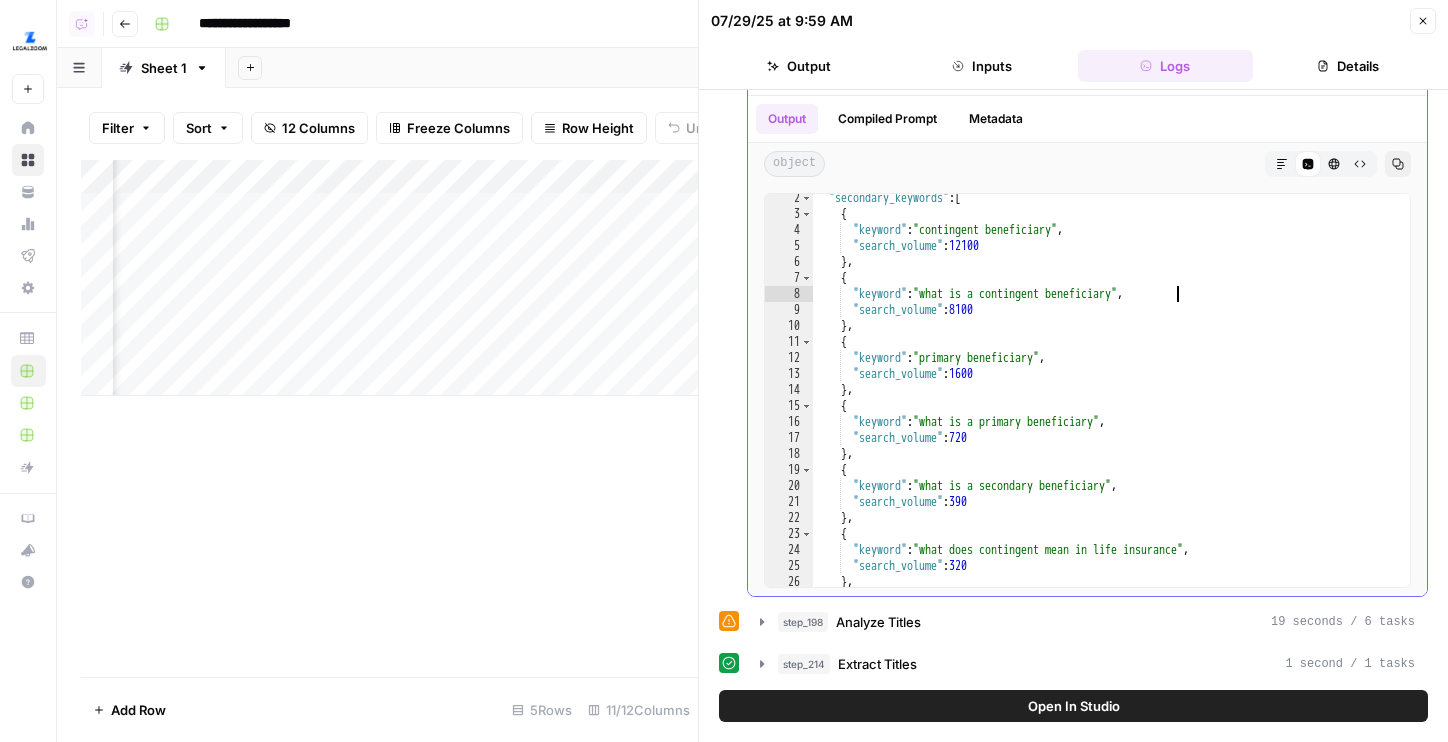 scroll, scrollTop: 20, scrollLeft: 0, axis: vertical 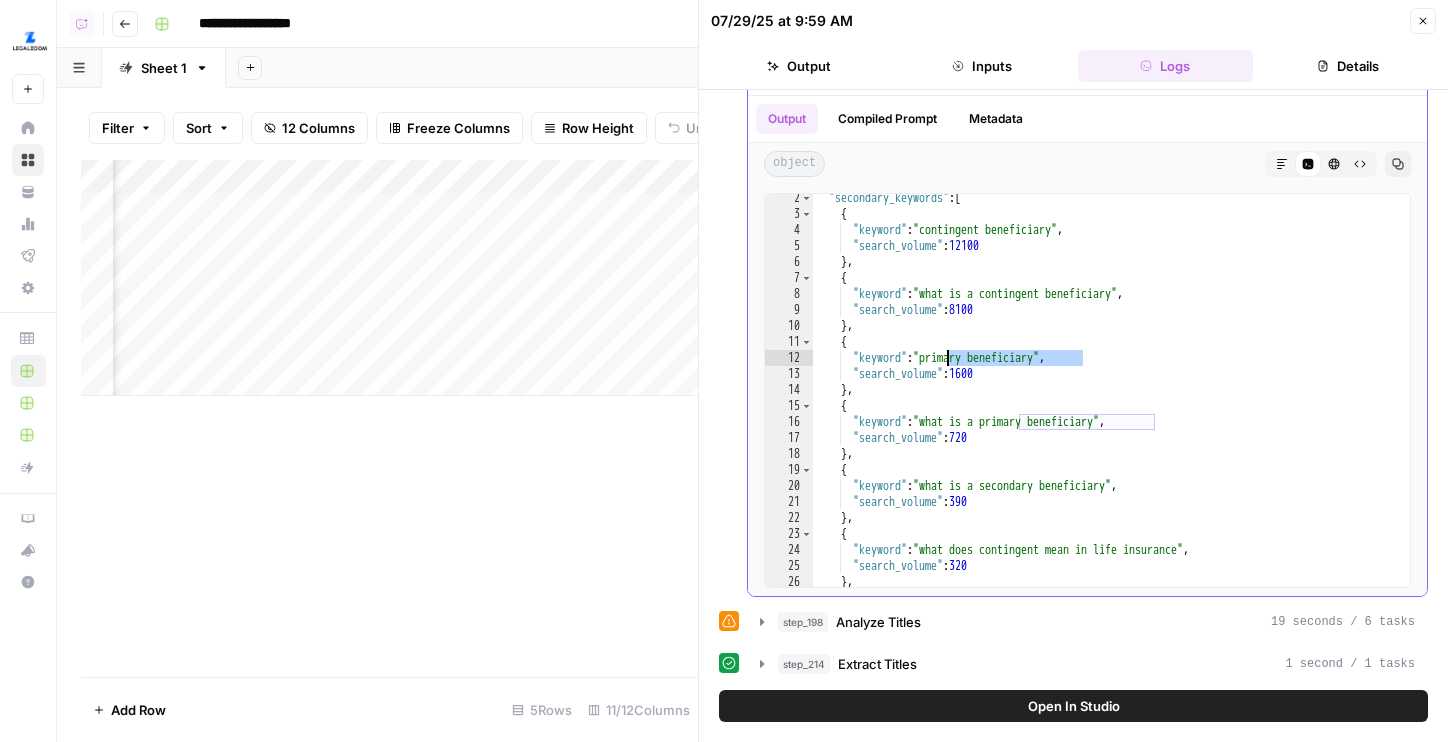 drag, startPoint x: 1084, startPoint y: 363, endPoint x: 947, endPoint y: 361, distance: 137.0146 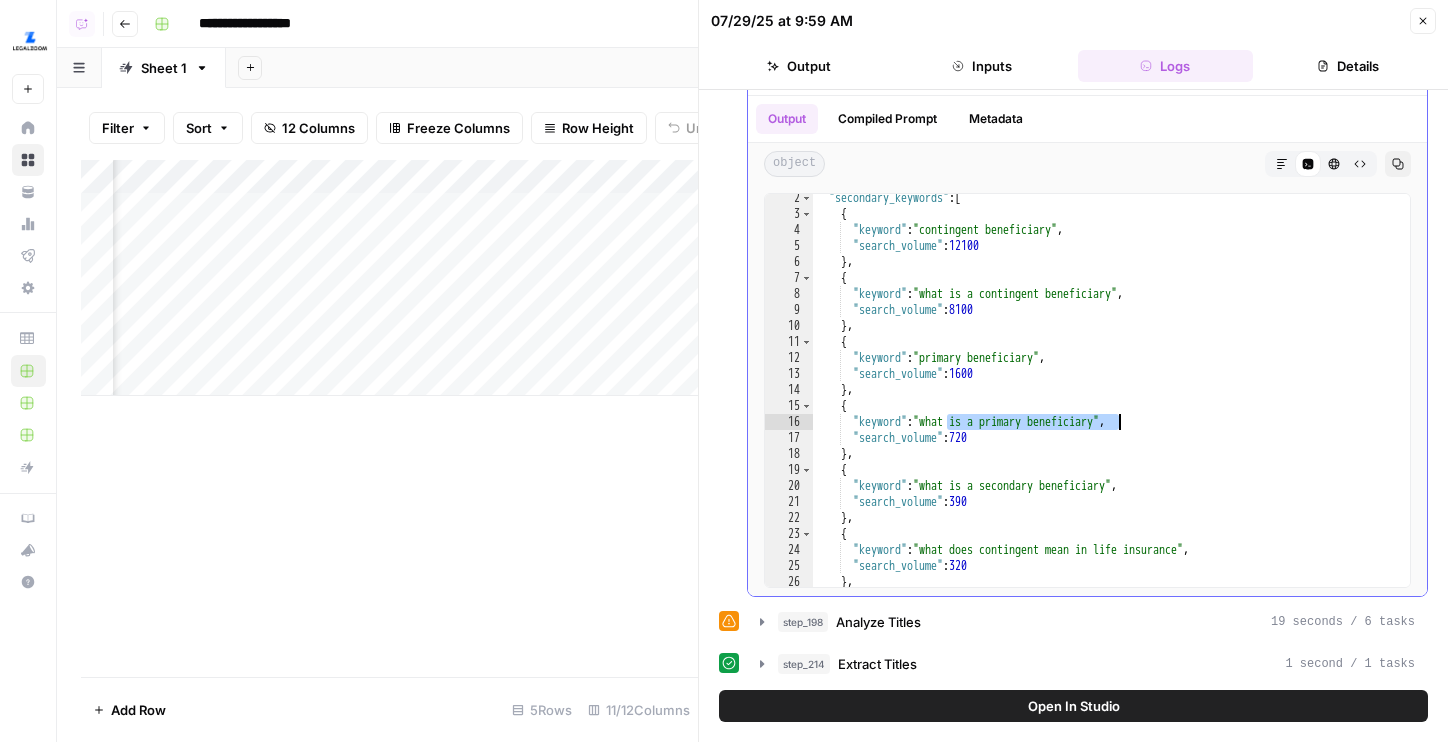 drag, startPoint x: 948, startPoint y: 423, endPoint x: 1155, endPoint y: 421, distance: 207.00966 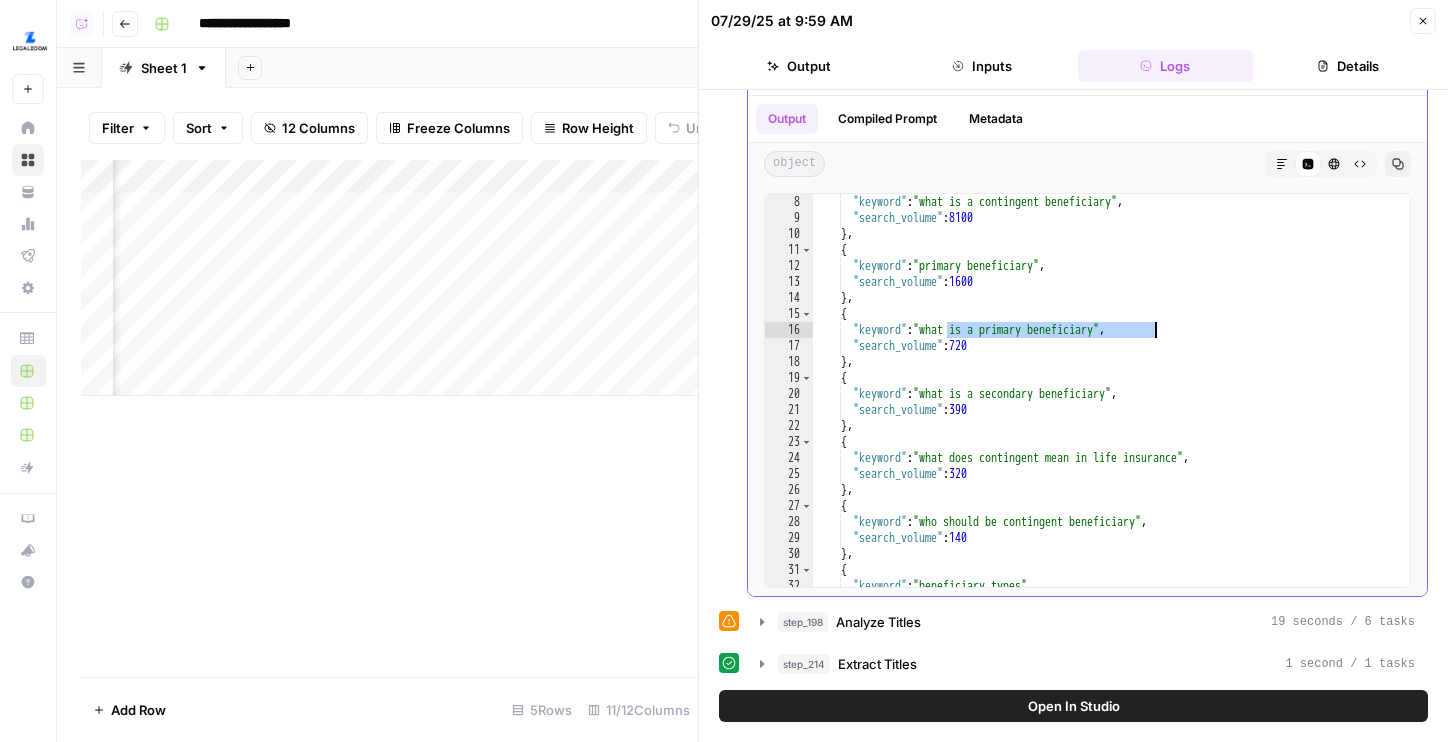 scroll, scrollTop: 116, scrollLeft: 0, axis: vertical 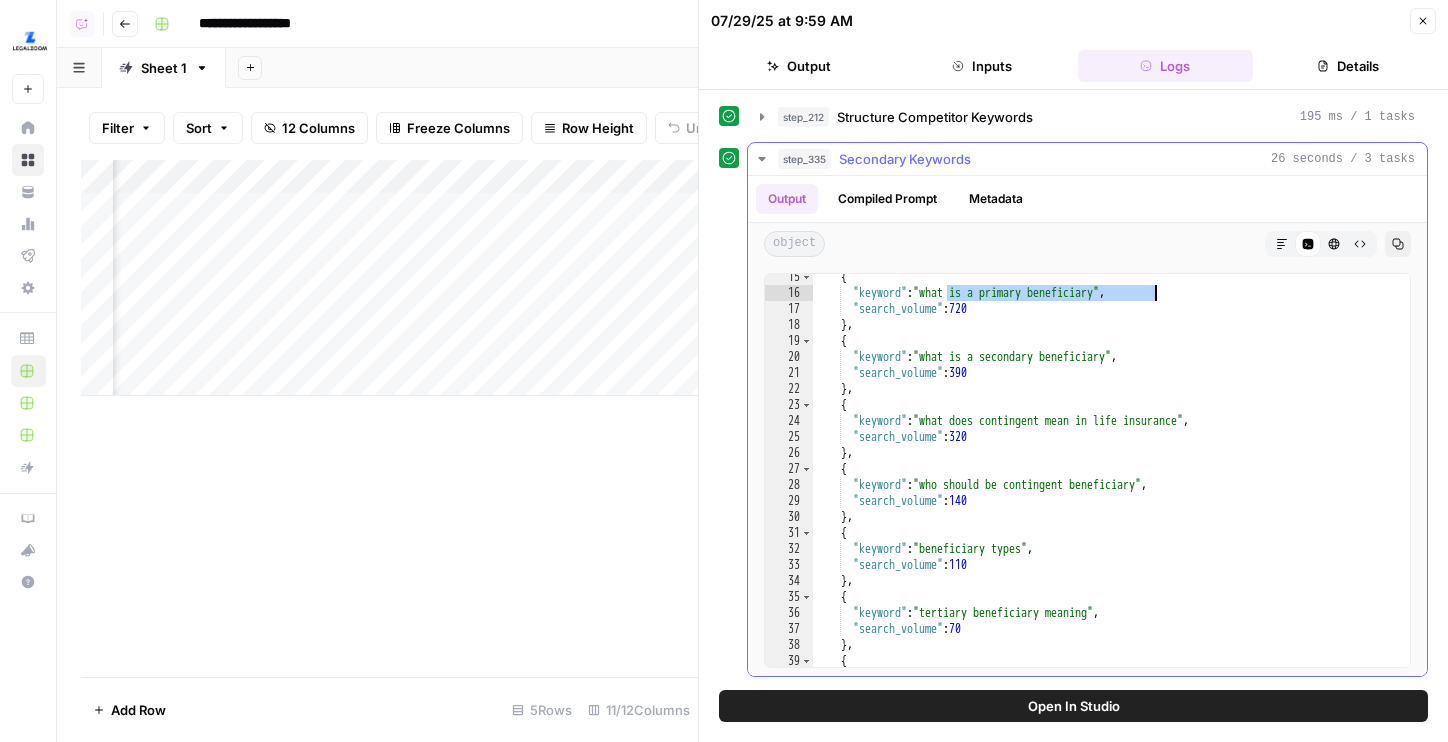 click 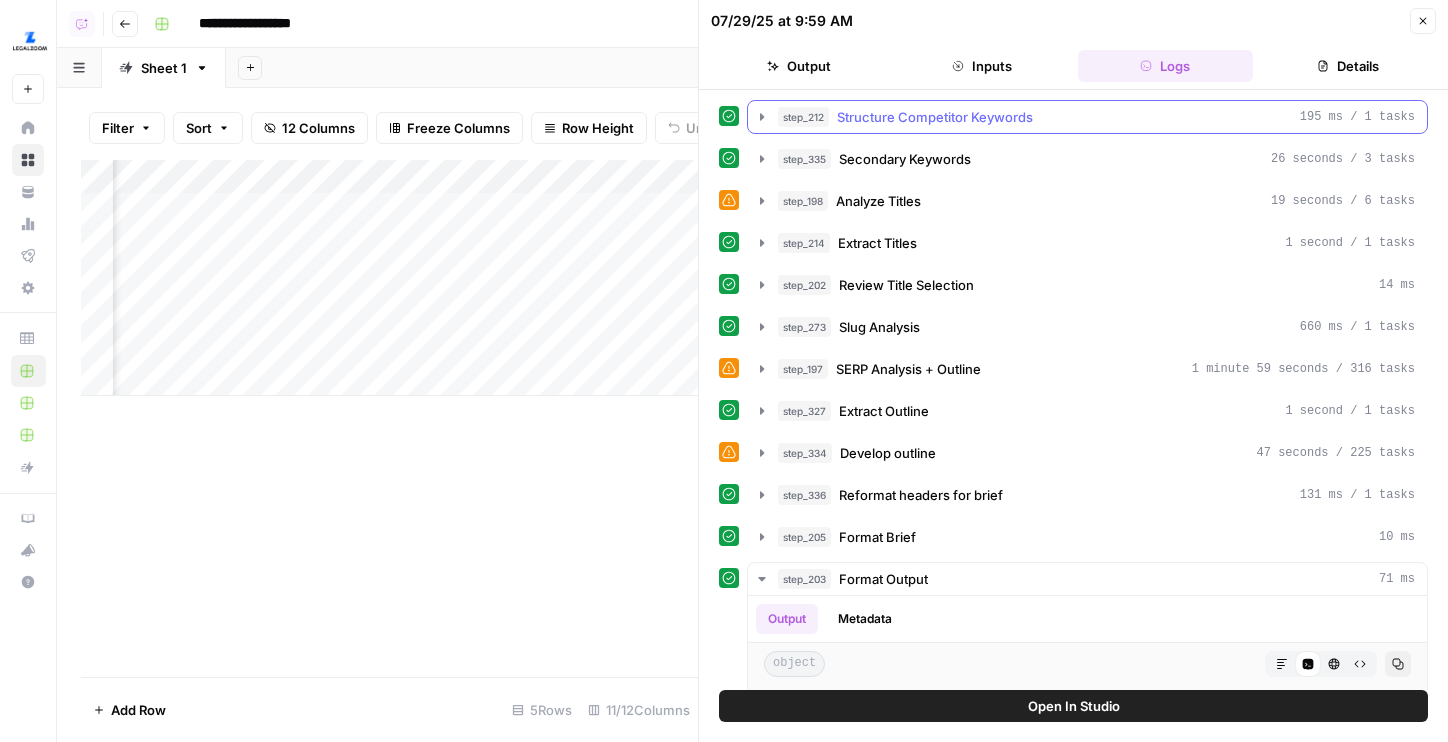 click on "step_212 Structure Competitor Keywords 195 ms / 1 tasks" at bounding box center (1087, 117) 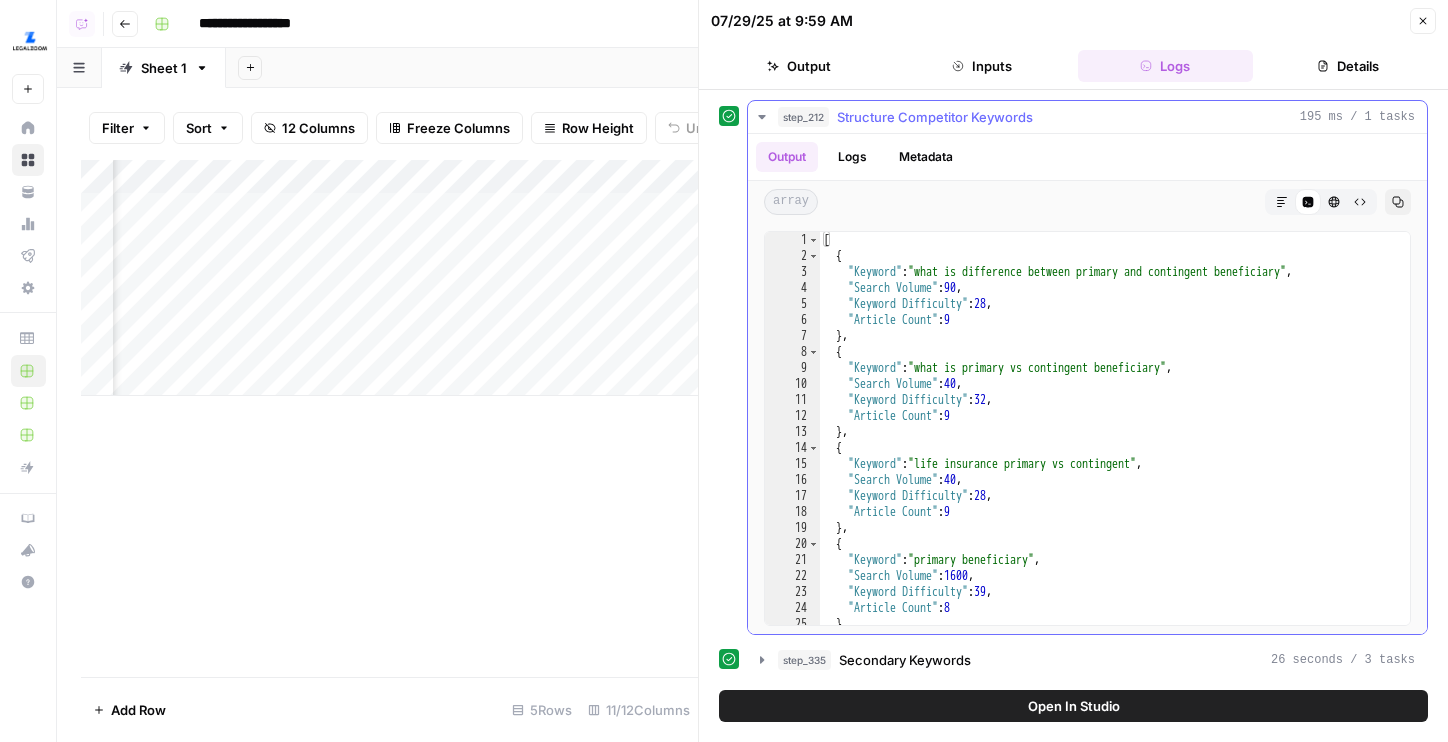 click on "[    {      "Keyword" :  "what is difference between primary and contingent beneficiary" ,      "Search Volume" :  90 ,      "Keyword Difficulty" :  28 ,      "Article Count" :  9    } ,    {      "Keyword" :  "what is primary vs contingent beneficiary" ,      "Search Volume" :  40 ,      "Keyword Difficulty" :  32 ,      "Article Count" :  9    } ,    {      "Keyword" :  "life insurance primary vs contingent" ,      "Search Volume" :  40 ,      "Keyword Difficulty" :  28 ,      "Article Count" :  9    } ,    {      "Keyword" :  "primary beneficiary" ,      "Search Volume" :  1600 ,      "Keyword Difficulty" :  39 ,      "Article Count" :  8    } ,    {" at bounding box center (1115, 444) 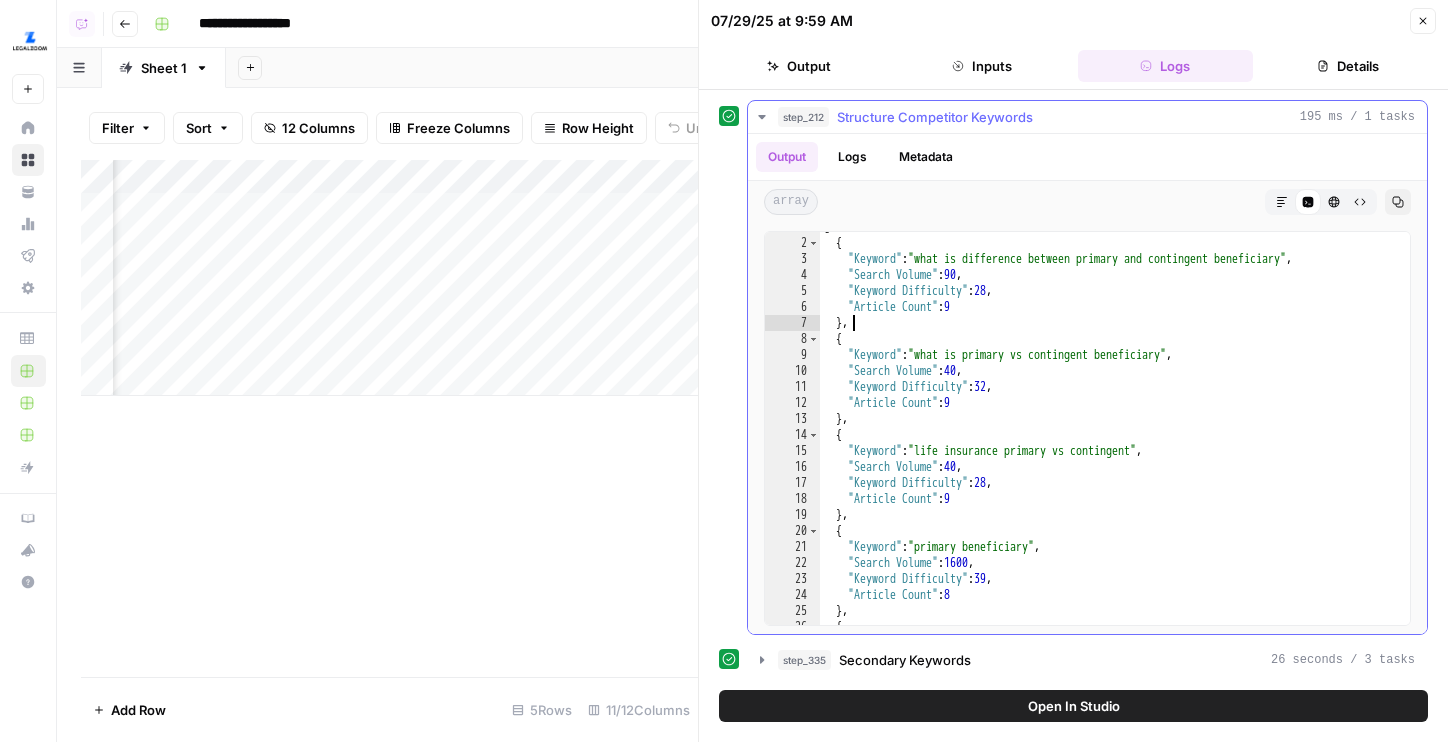 scroll, scrollTop: 0, scrollLeft: 0, axis: both 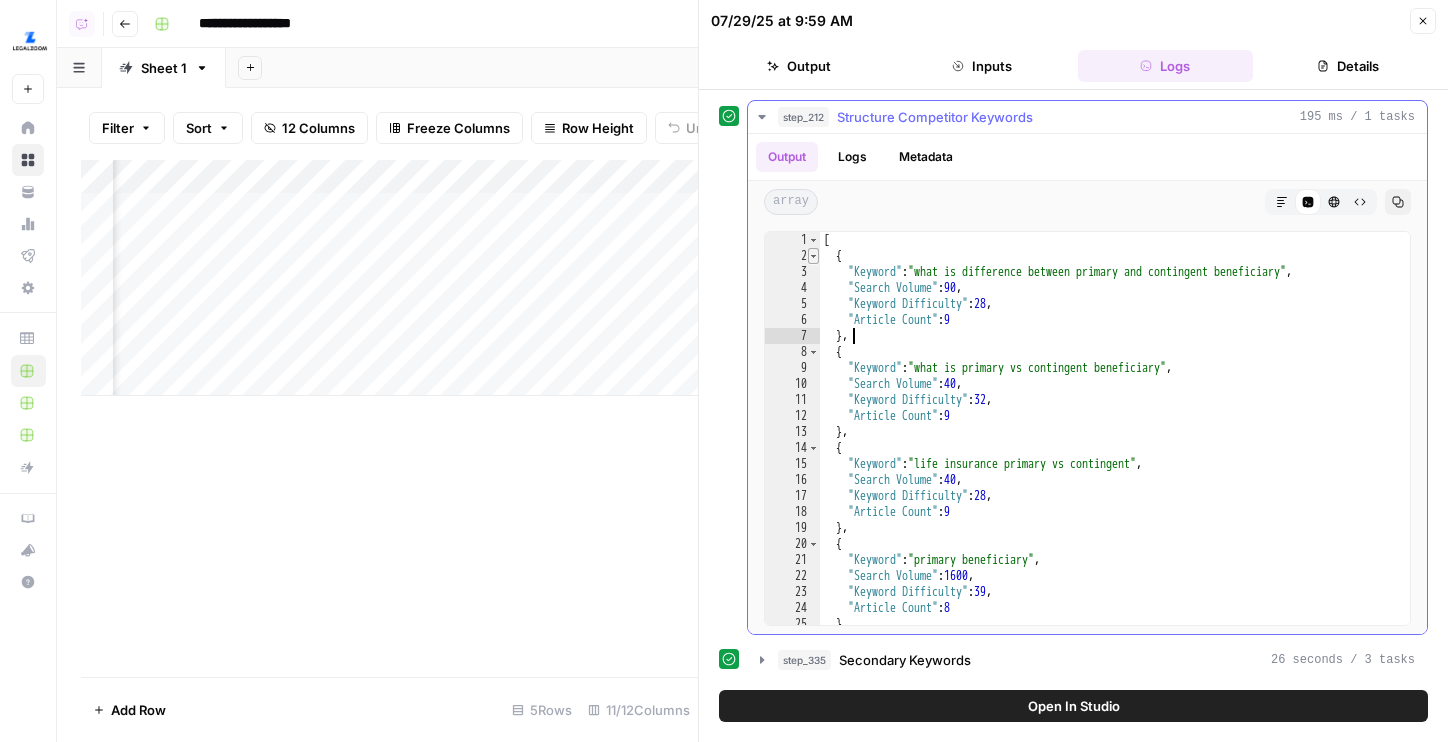 click at bounding box center [813, 256] 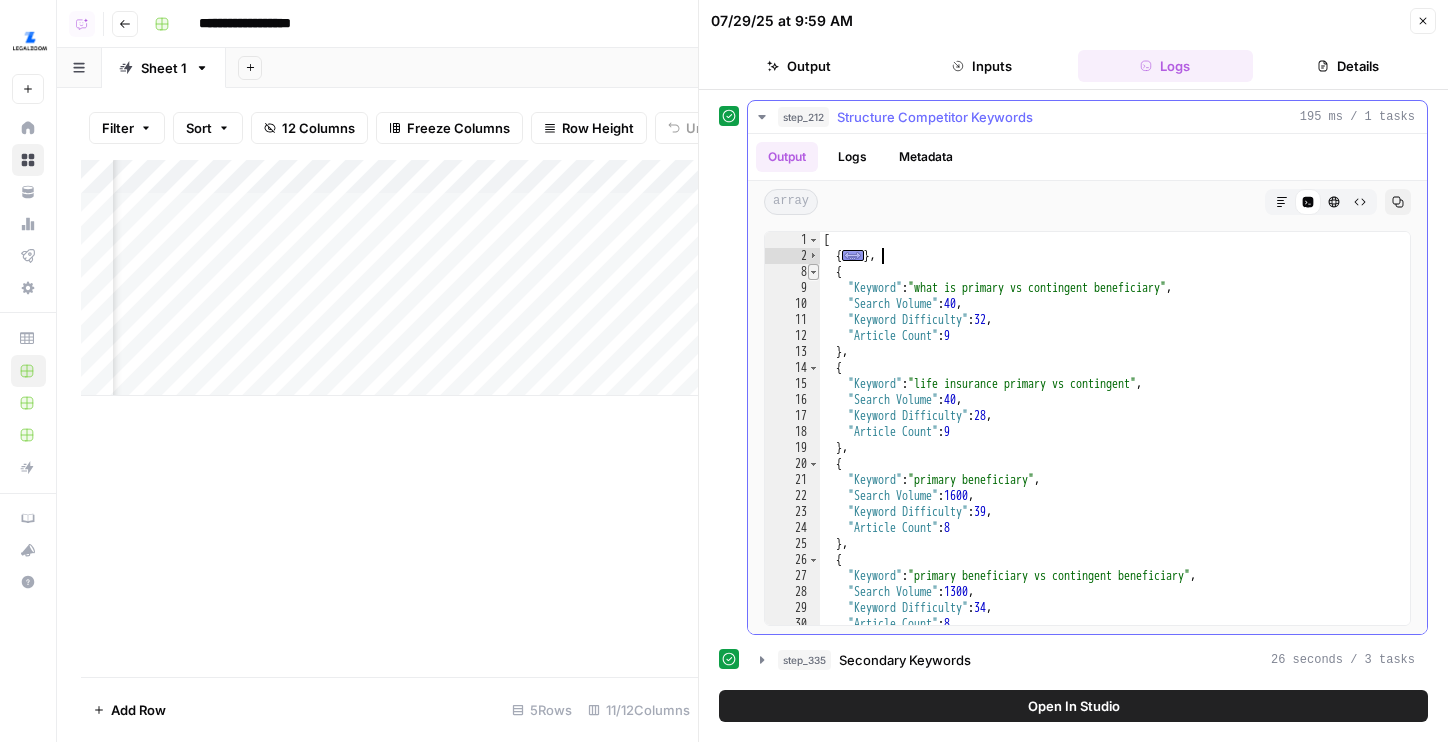 click at bounding box center [813, 272] 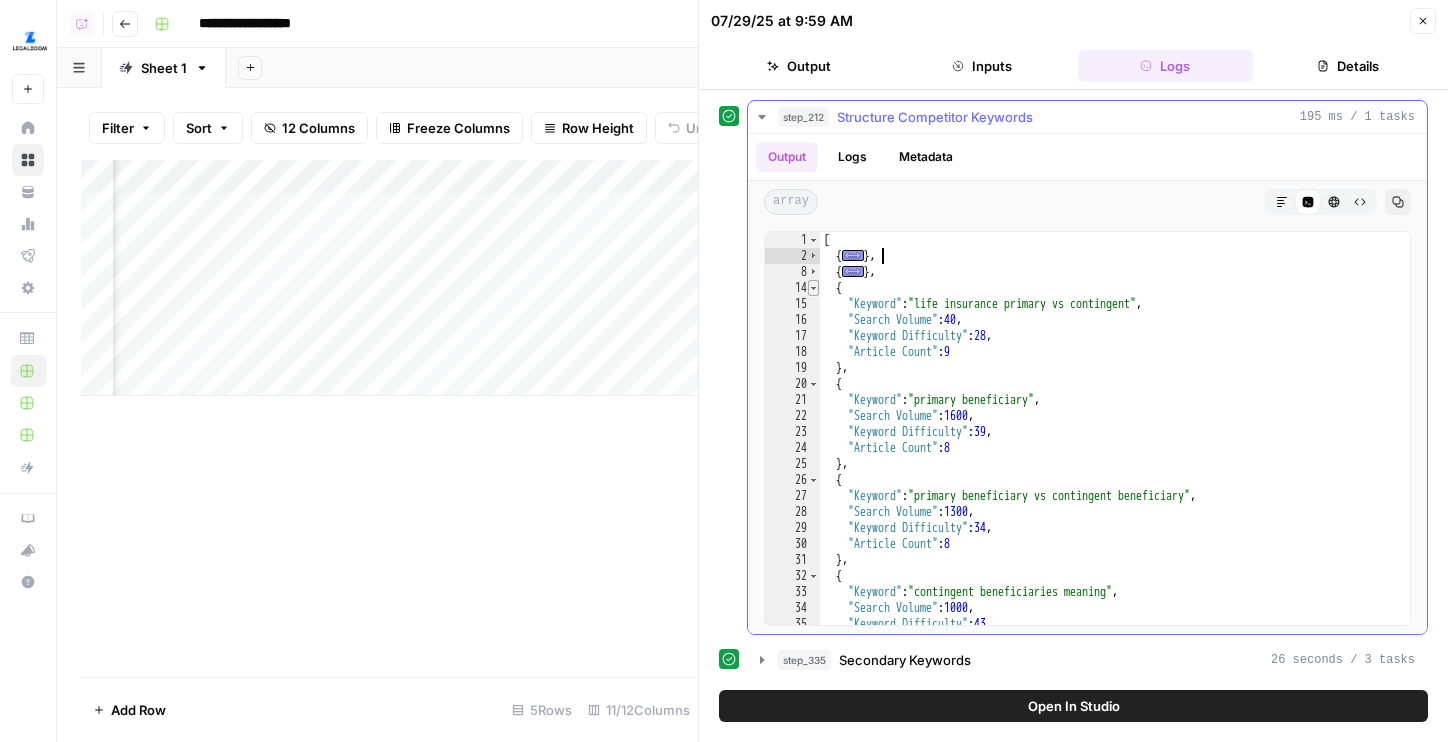 click at bounding box center (813, 288) 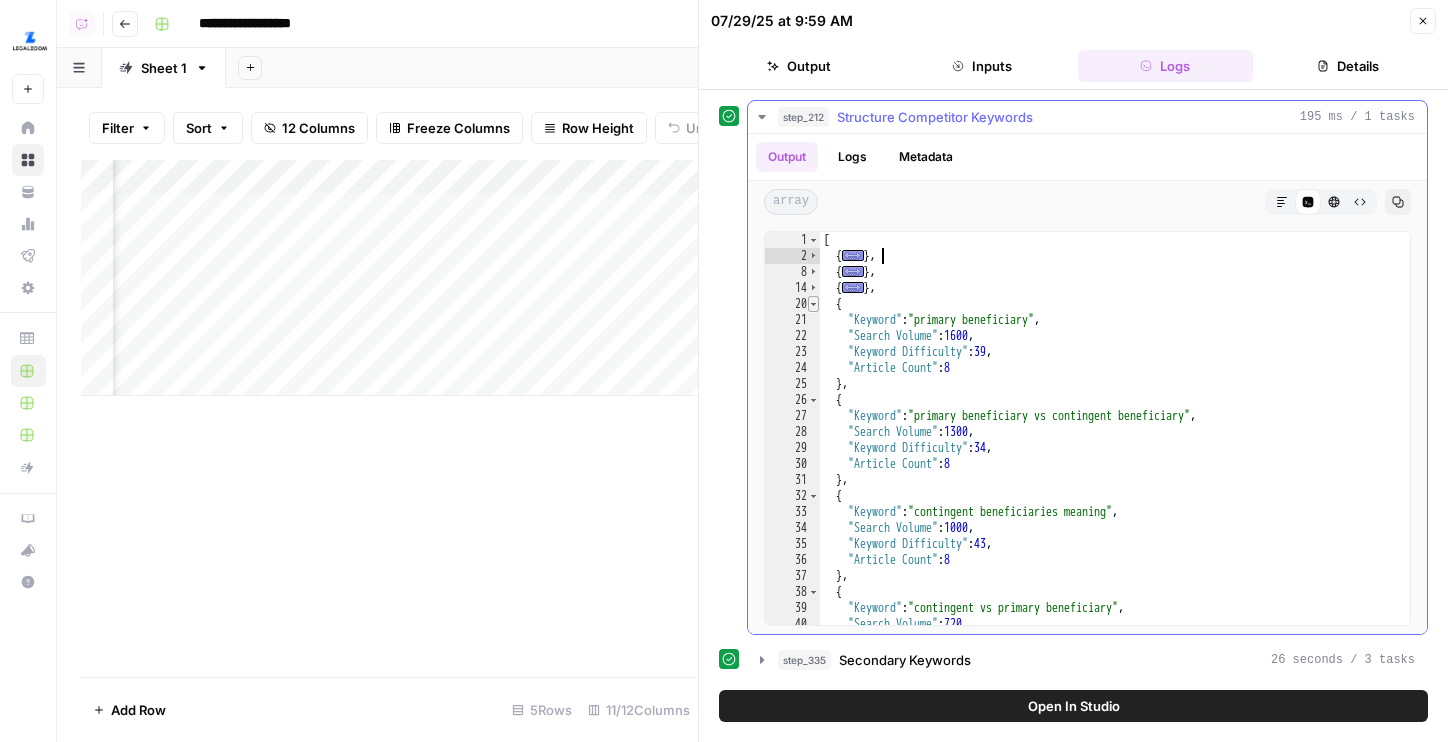 click at bounding box center [813, 304] 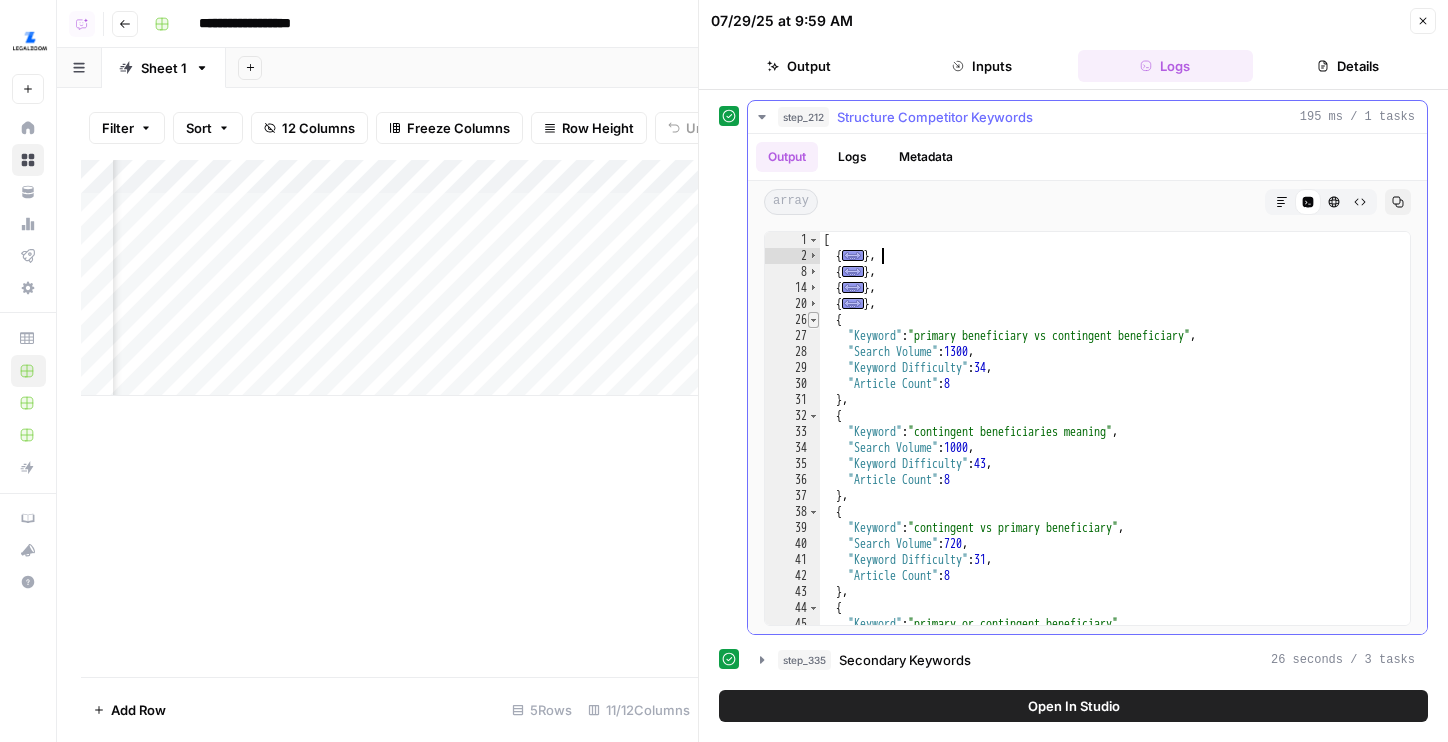 click at bounding box center [813, 320] 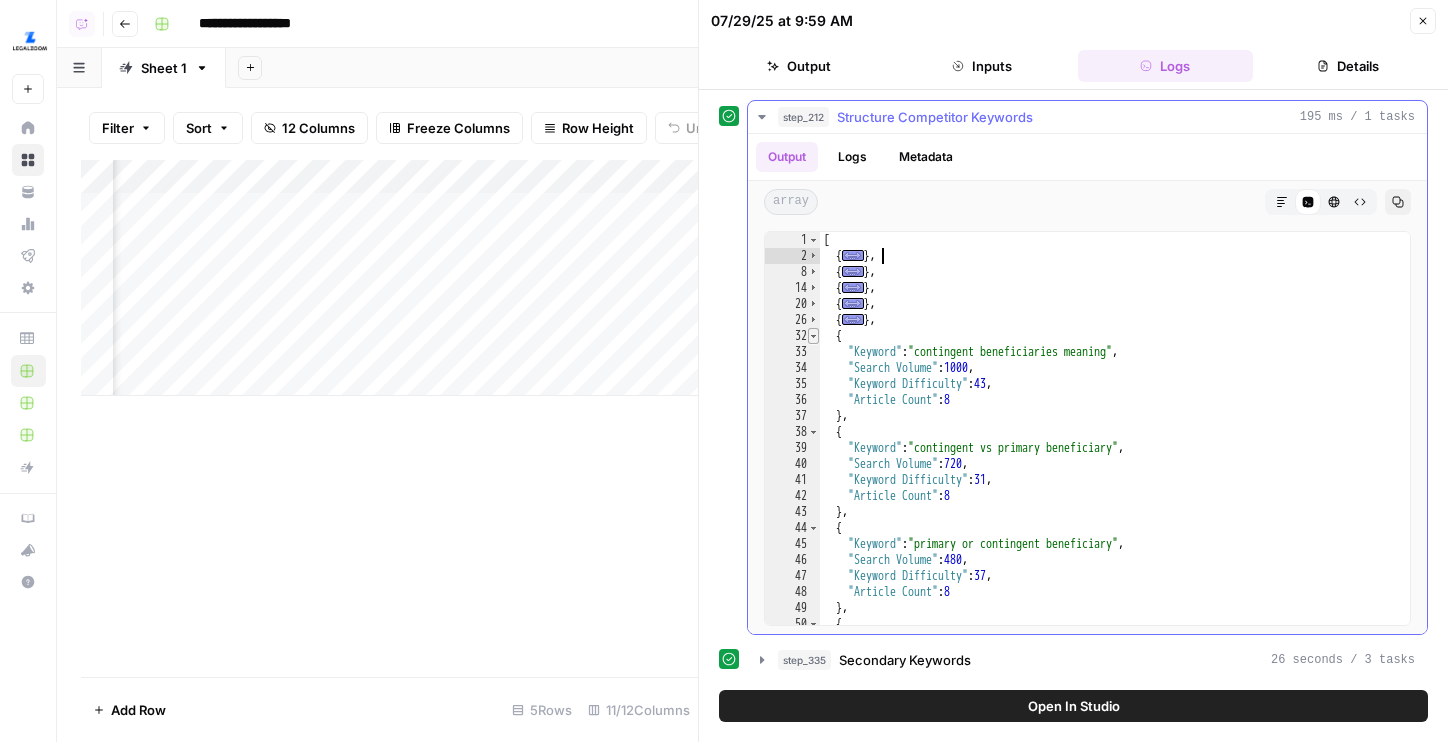 click at bounding box center [813, 336] 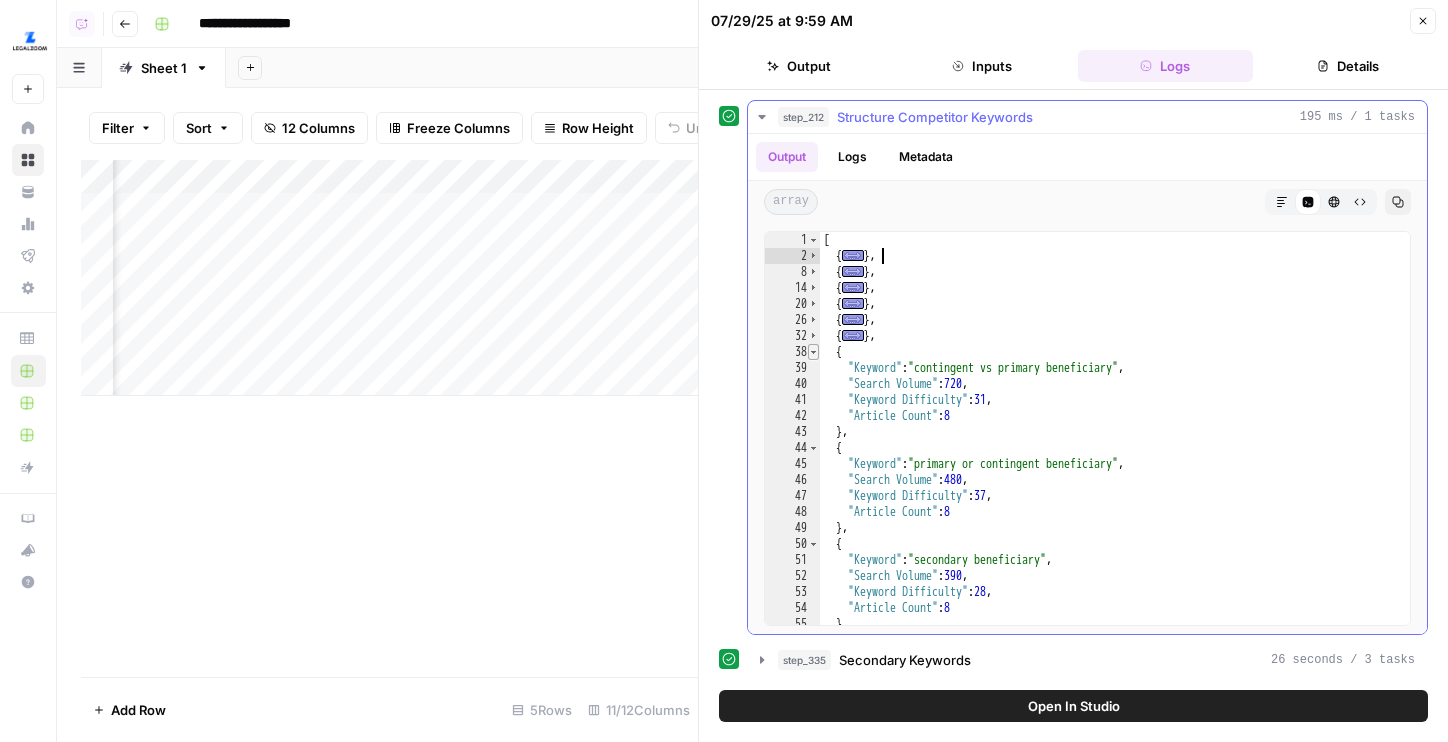 click at bounding box center [813, 352] 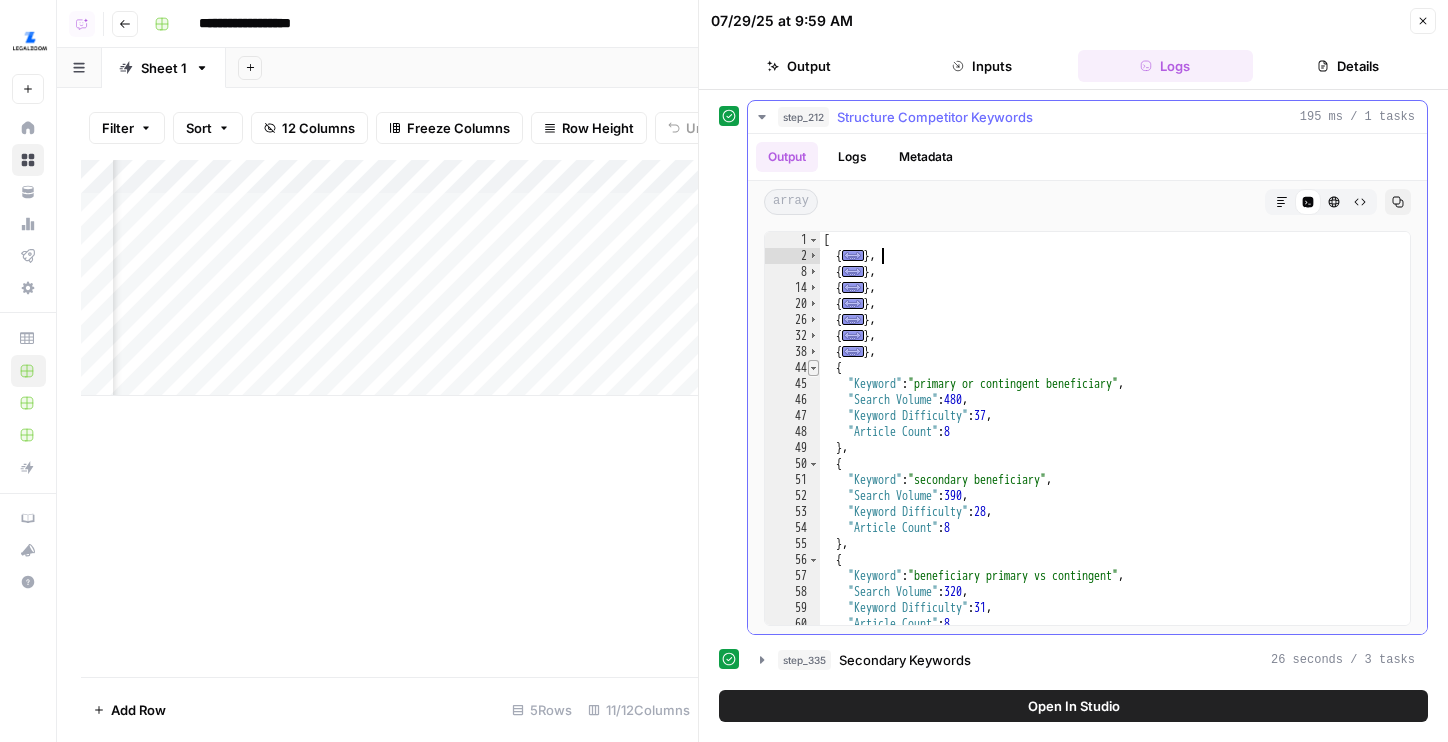 click at bounding box center [813, 368] 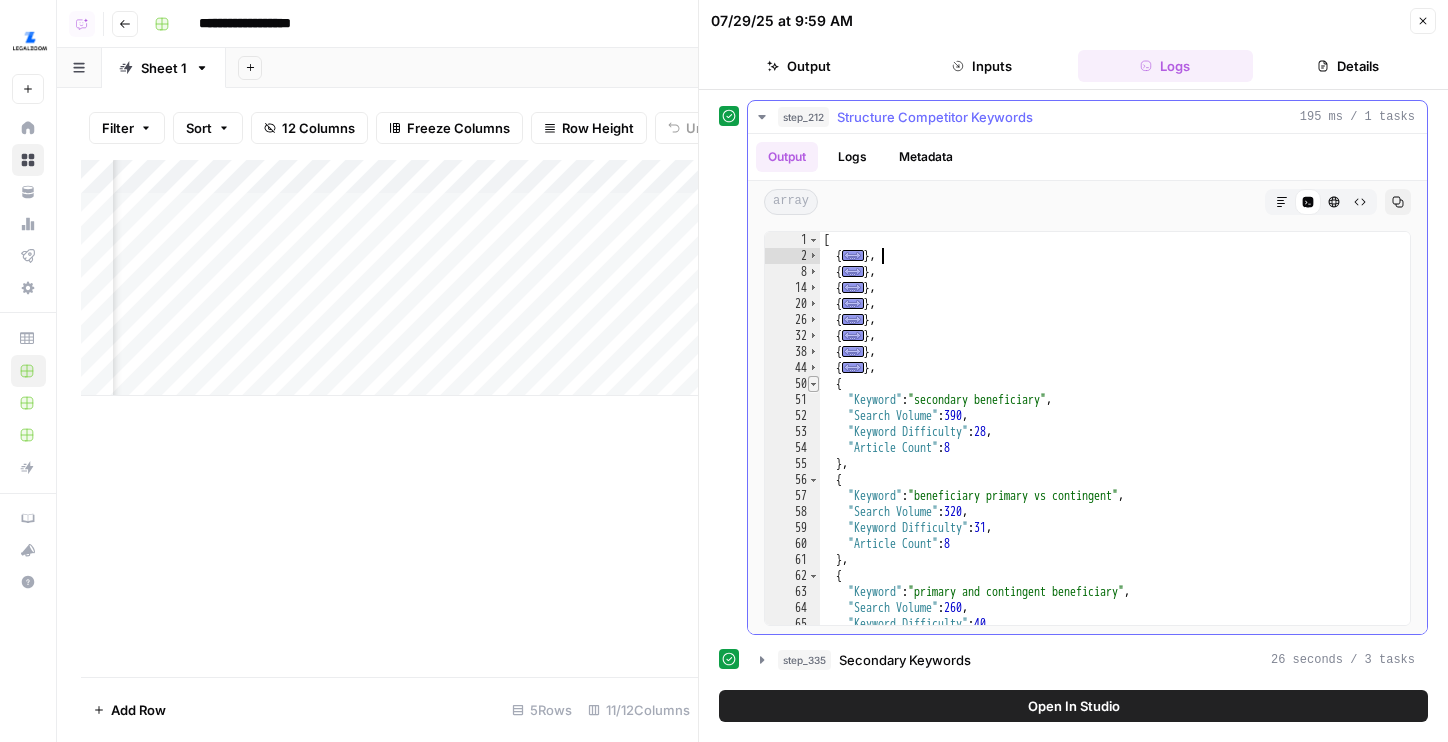 click at bounding box center [813, 384] 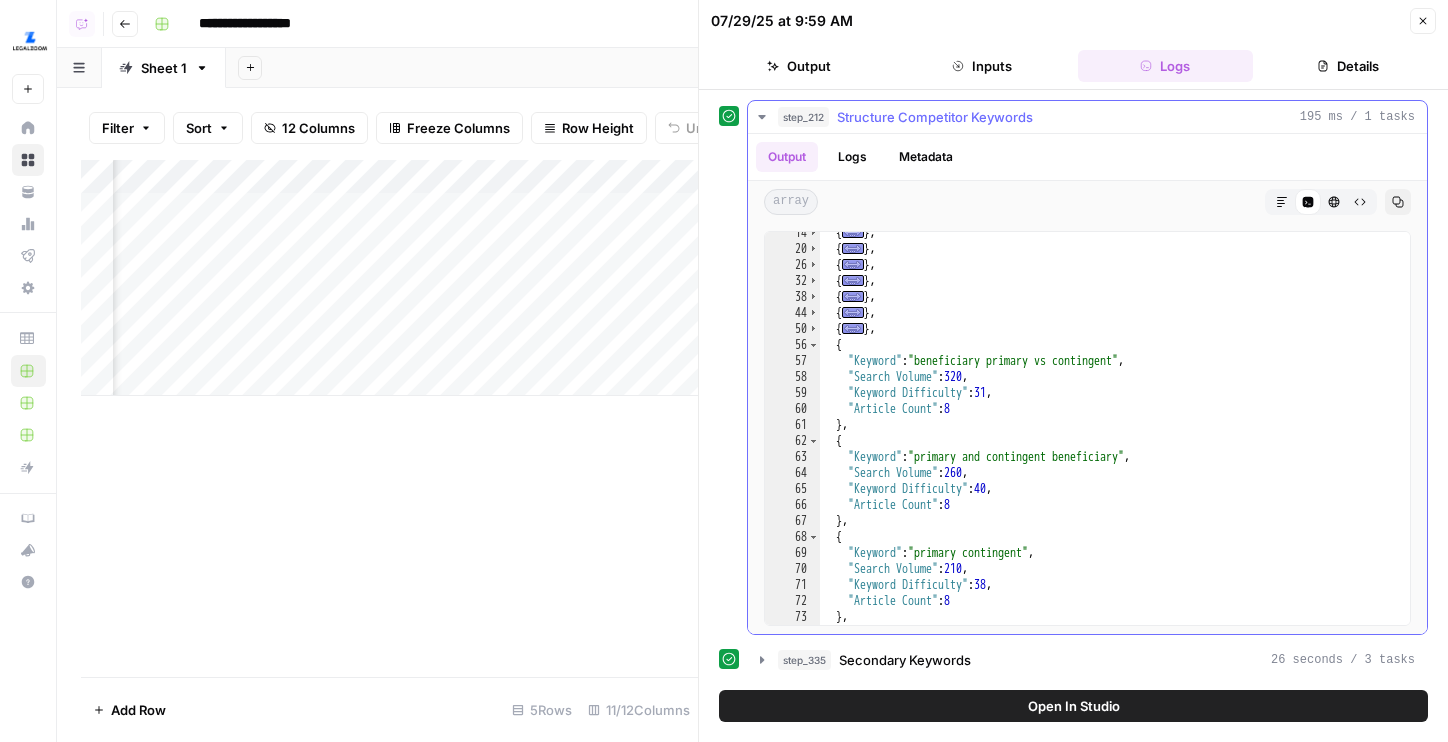 scroll, scrollTop: 91, scrollLeft: 0, axis: vertical 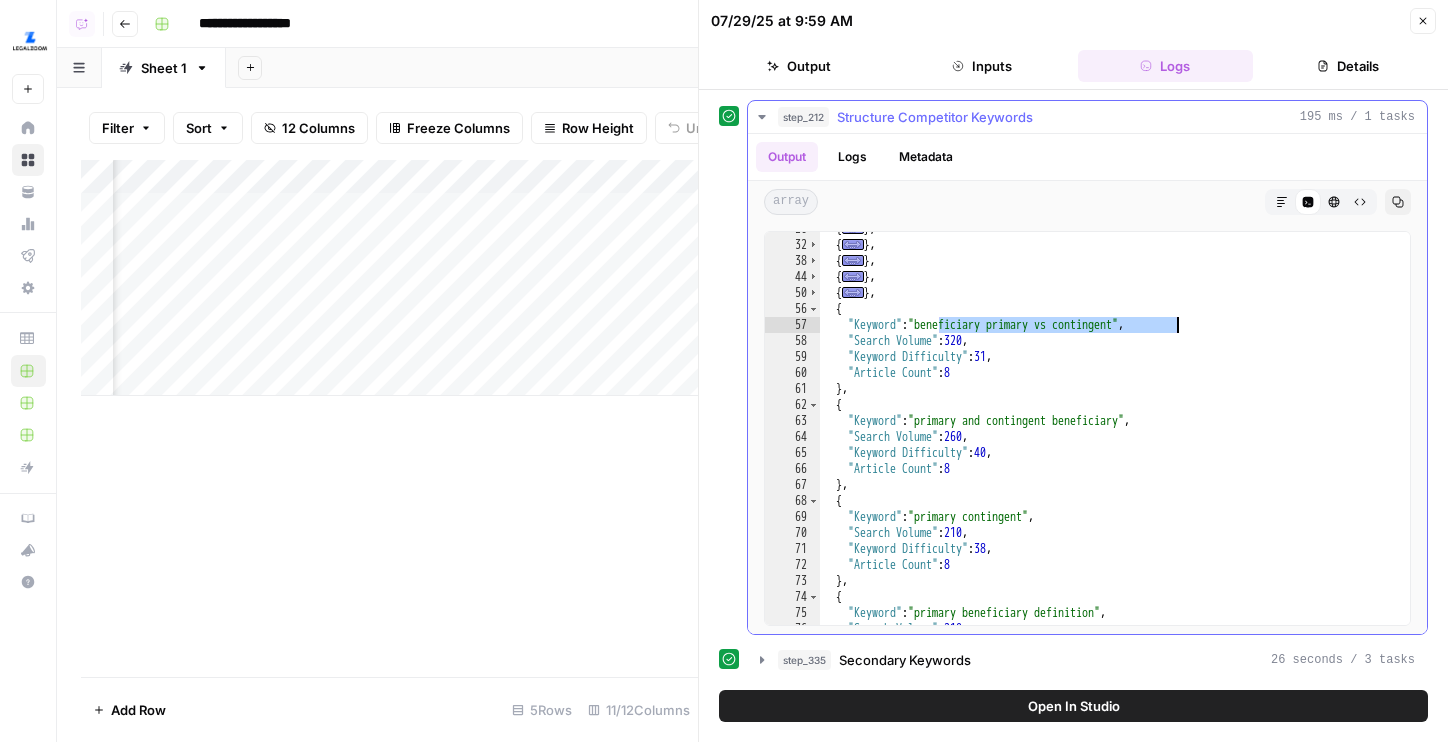 drag, startPoint x: 940, startPoint y: 324, endPoint x: 1178, endPoint y: 325, distance: 238.0021 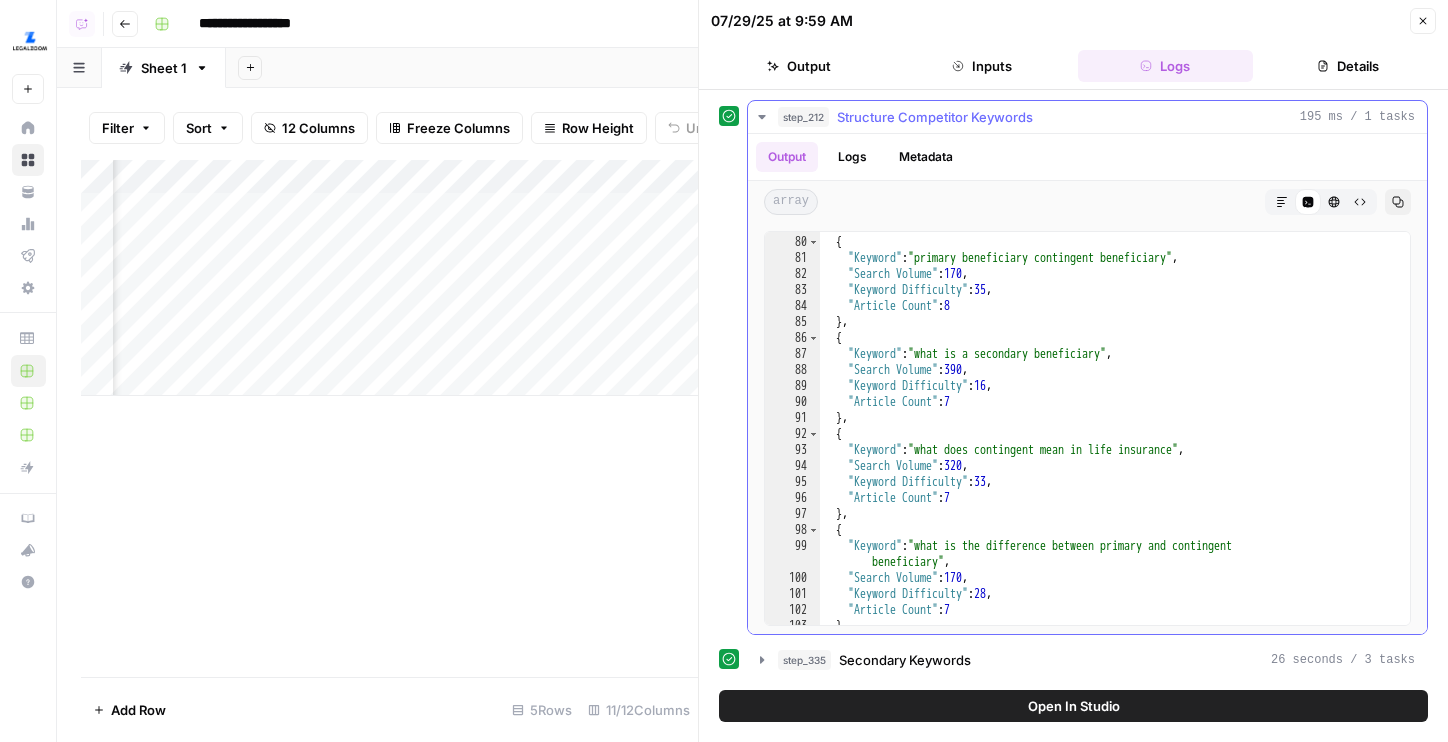 scroll, scrollTop: 557, scrollLeft: 0, axis: vertical 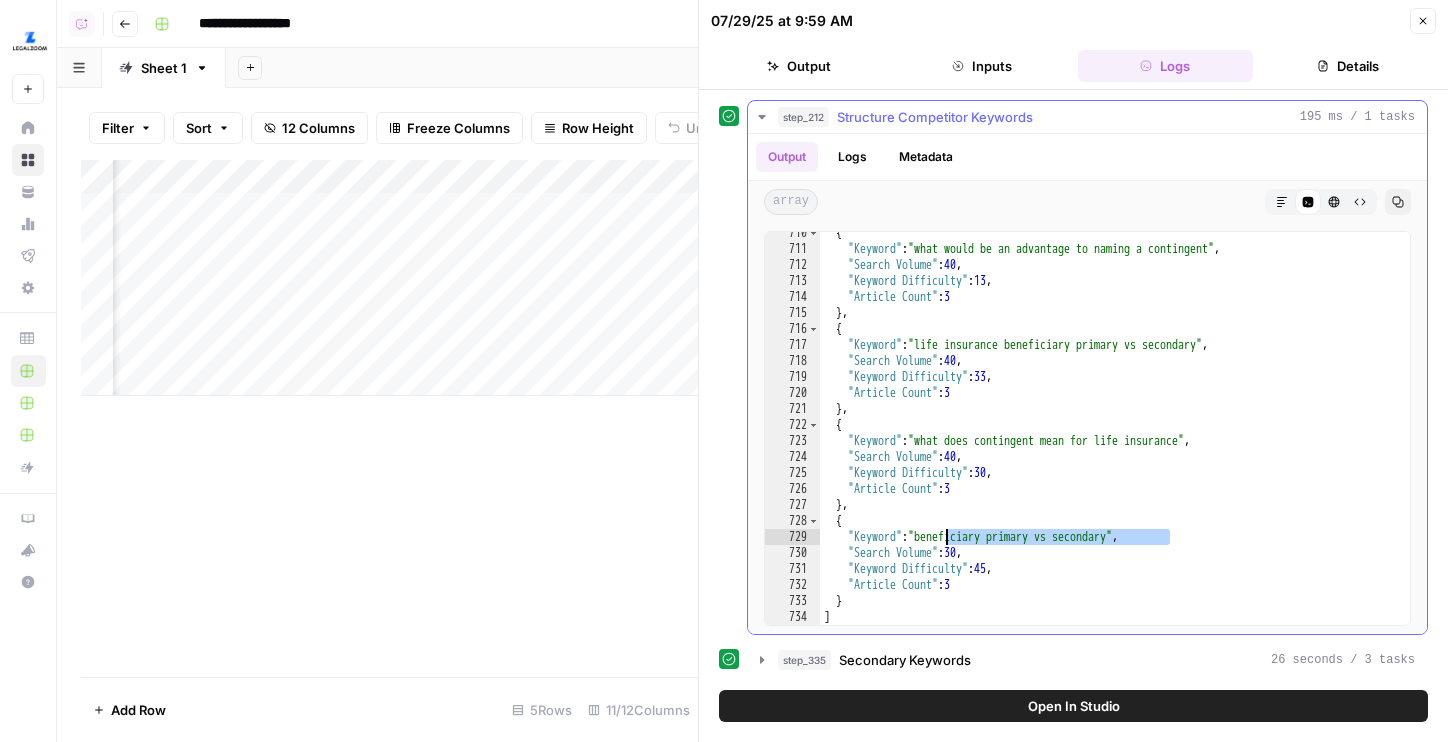 drag, startPoint x: 1171, startPoint y: 536, endPoint x: 942, endPoint y: 538, distance: 229.00873 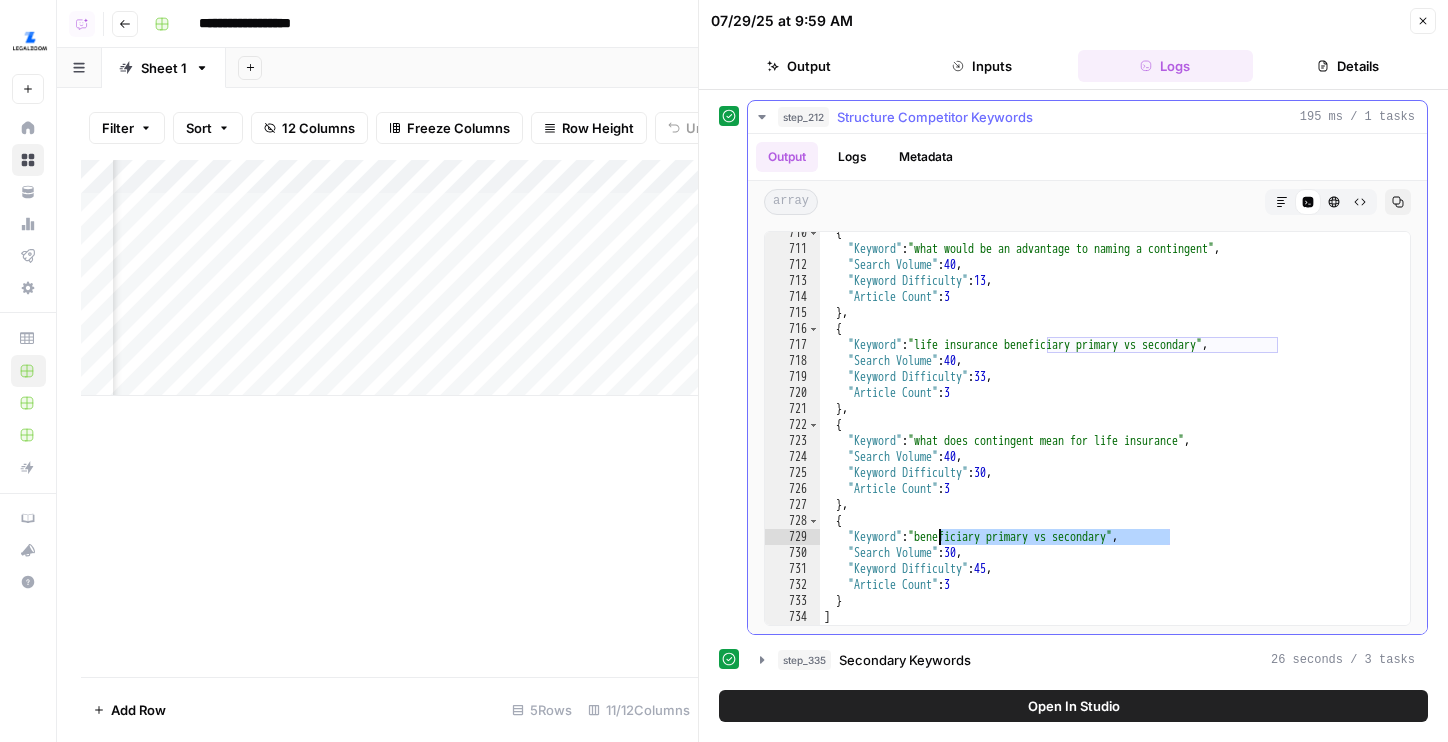 click on "{      "Keyword" :  "what would be an advantage to naming a contingent" ,      "Search Volume" :  40 ,      "Keyword Difficulty" :  13 ,      "Article Count" :  3    } ,    {      "Keyword" :  "life insurance beneficiary primary vs secondary" ,      "Search Volume" :  40 ,      "Keyword Difficulty" :  33 ,      "Article Count" :  3    } ,    {      "Keyword" :  "what does contingent mean for life insurance" ,      "Search Volume" :  40 ,      "Keyword Difficulty" :  30 ,      "Article Count" :  3    } ,    {      "Keyword" :  "beneficiary primary vs secondary" ,      "Search Volume" :  30 ,      "Keyword Difficulty" :  45 ,      "Article Count" :  3    } ]" at bounding box center (1115, 437) 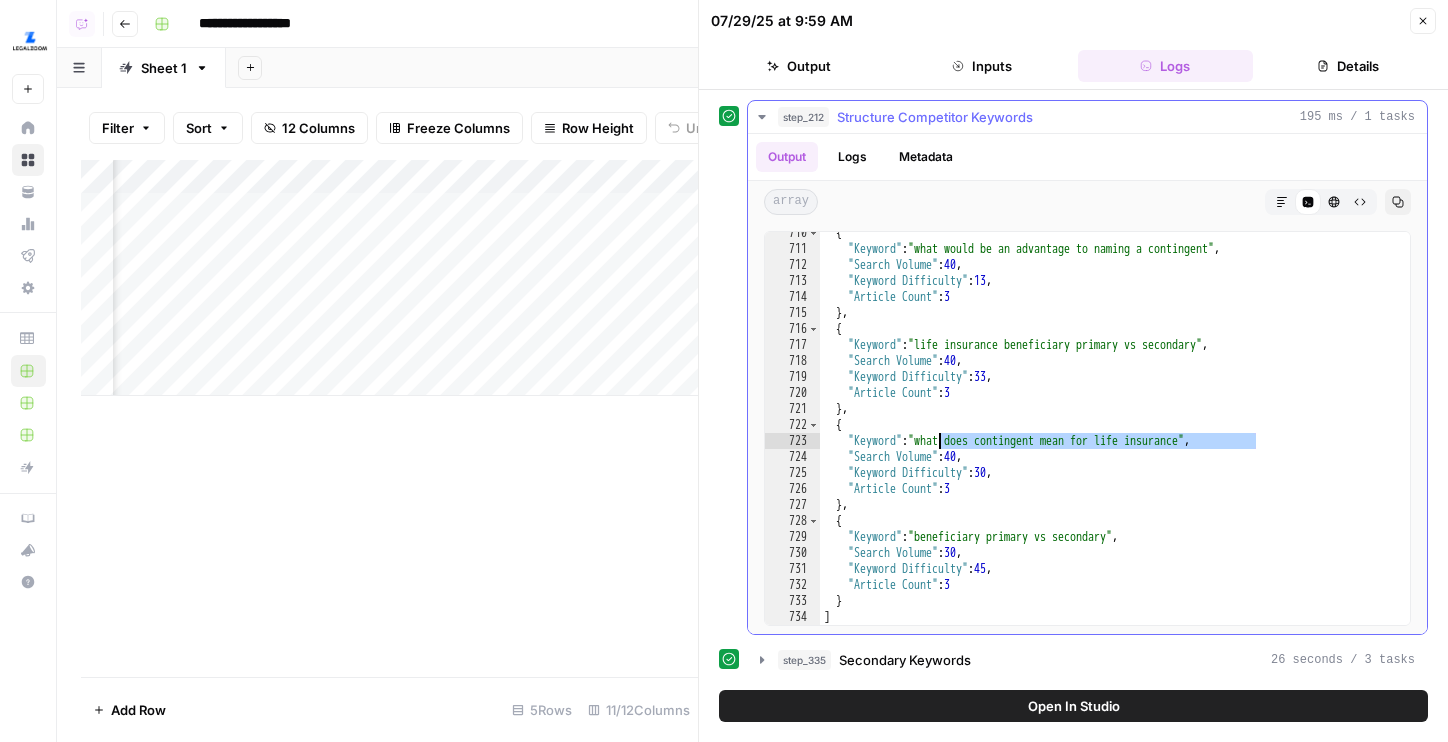 drag, startPoint x: 1256, startPoint y: 437, endPoint x: 942, endPoint y: 439, distance: 314.00638 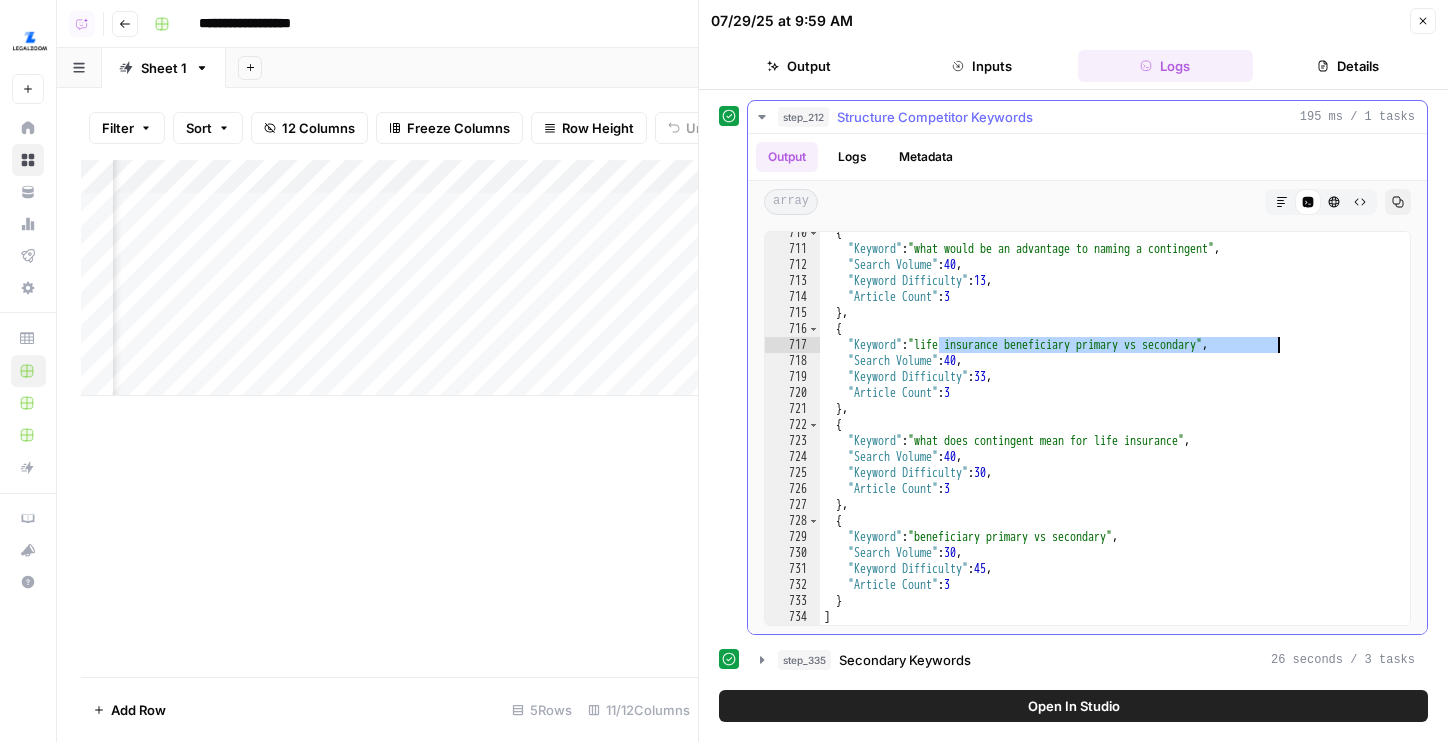 drag, startPoint x: 942, startPoint y: 347, endPoint x: 1276, endPoint y: 343, distance: 334.02396 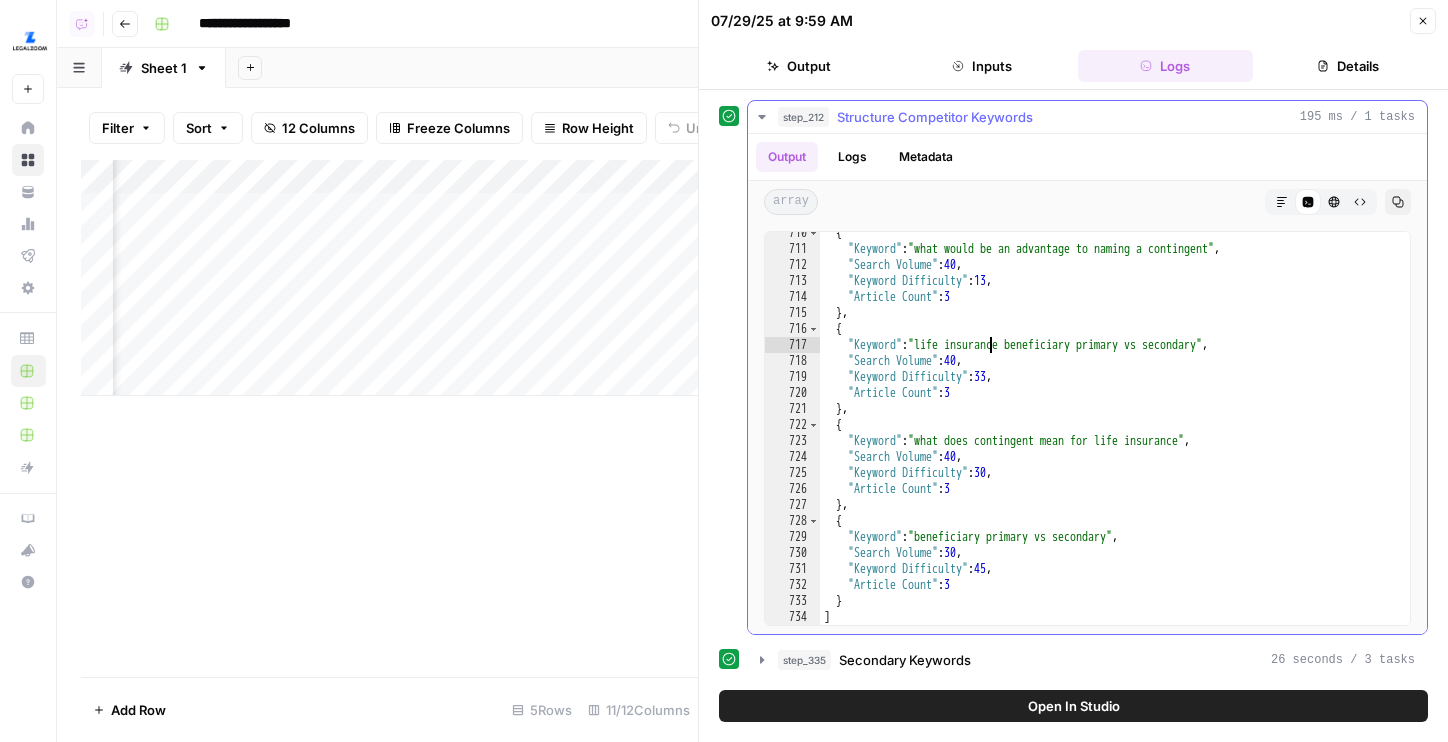 click on "{      "Keyword" :  "what would be an advantage to naming a contingent" ,      "Search Volume" :  40 ,      "Keyword Difficulty" :  13 ,      "Article Count" :  3    } ,    {      "Keyword" :  "life insurance beneficiary primary vs secondary" ,      "Search Volume" :  40 ,      "Keyword Difficulty" :  33 ,      "Article Count" :  3    } ,    {      "Keyword" :  "what does contingent mean for life insurance" ,      "Search Volume" :  40 ,      "Keyword Difficulty" :  30 ,      "Article Count" :  3    } ,    {      "Keyword" :  "beneficiary primary vs secondary" ,      "Search Volume" :  30 ,      "Keyword Difficulty" :  45 ,      "Article Count" :  3    } ]" at bounding box center [1115, 437] 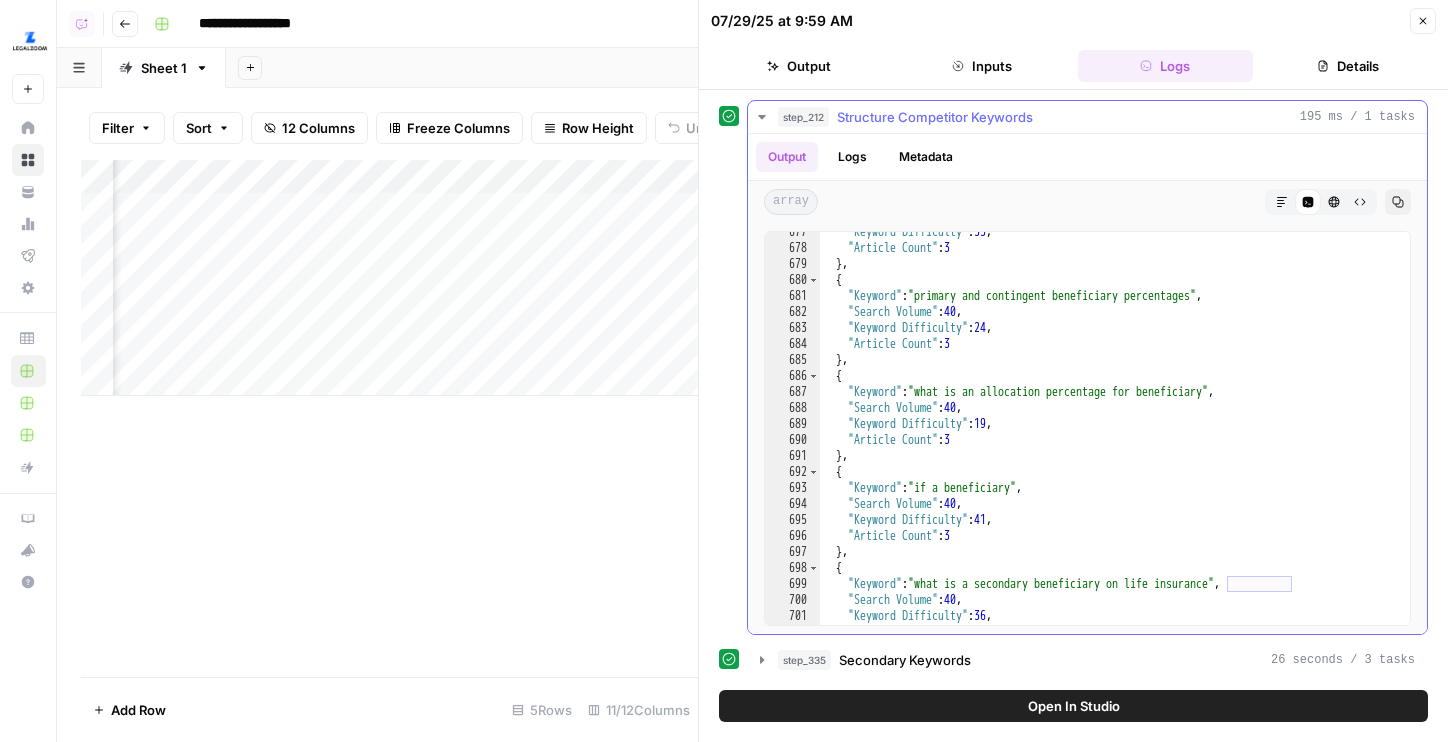 scroll, scrollTop: 10209, scrollLeft: 0, axis: vertical 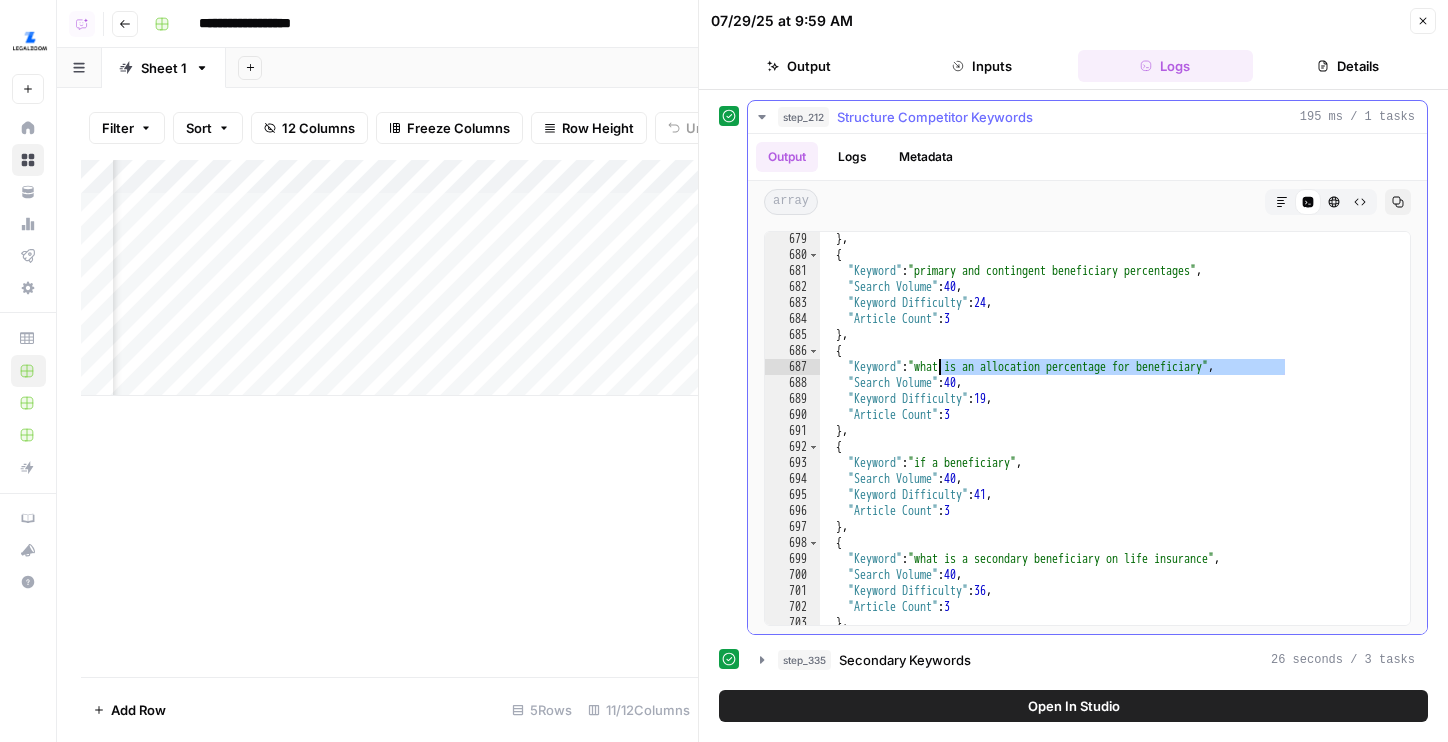drag, startPoint x: 1288, startPoint y: 363, endPoint x: 938, endPoint y: 366, distance: 350.01285 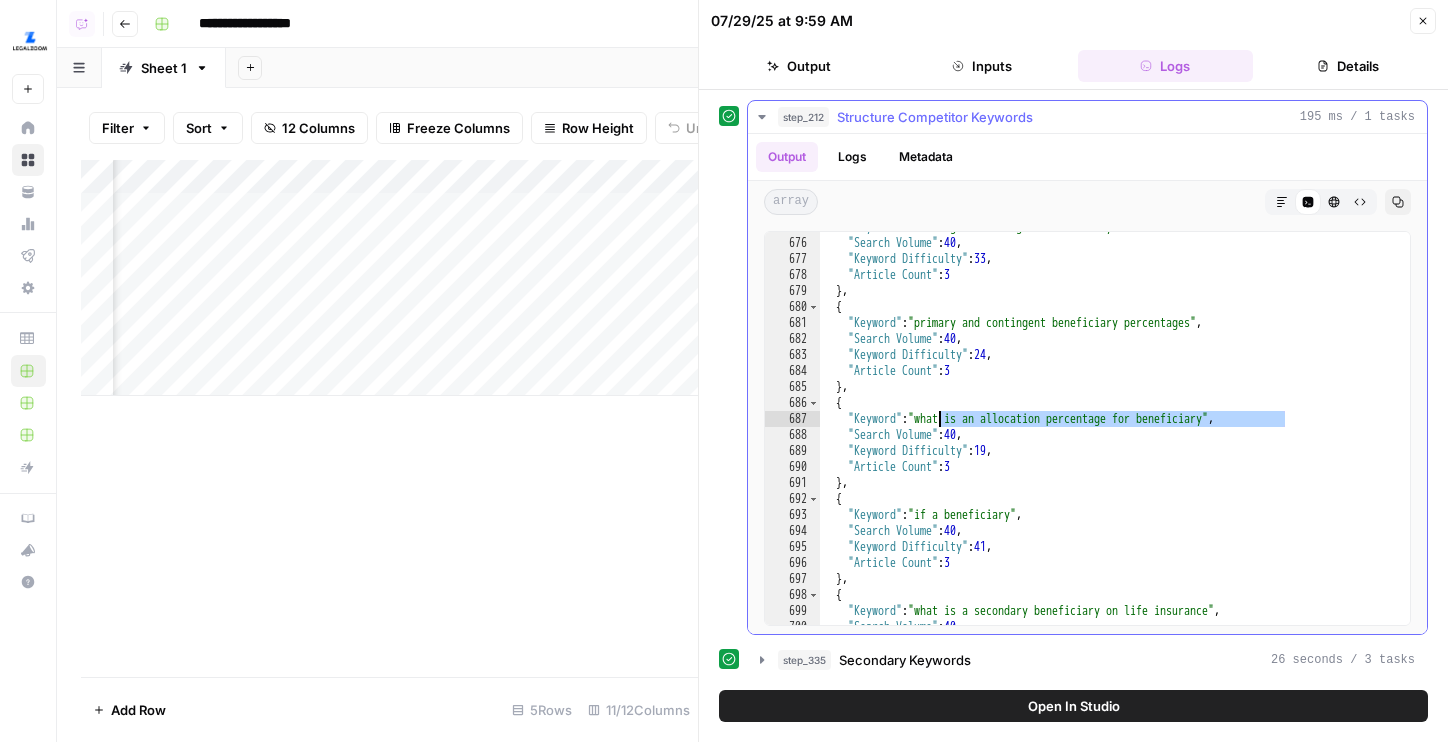 scroll, scrollTop: 10152, scrollLeft: 0, axis: vertical 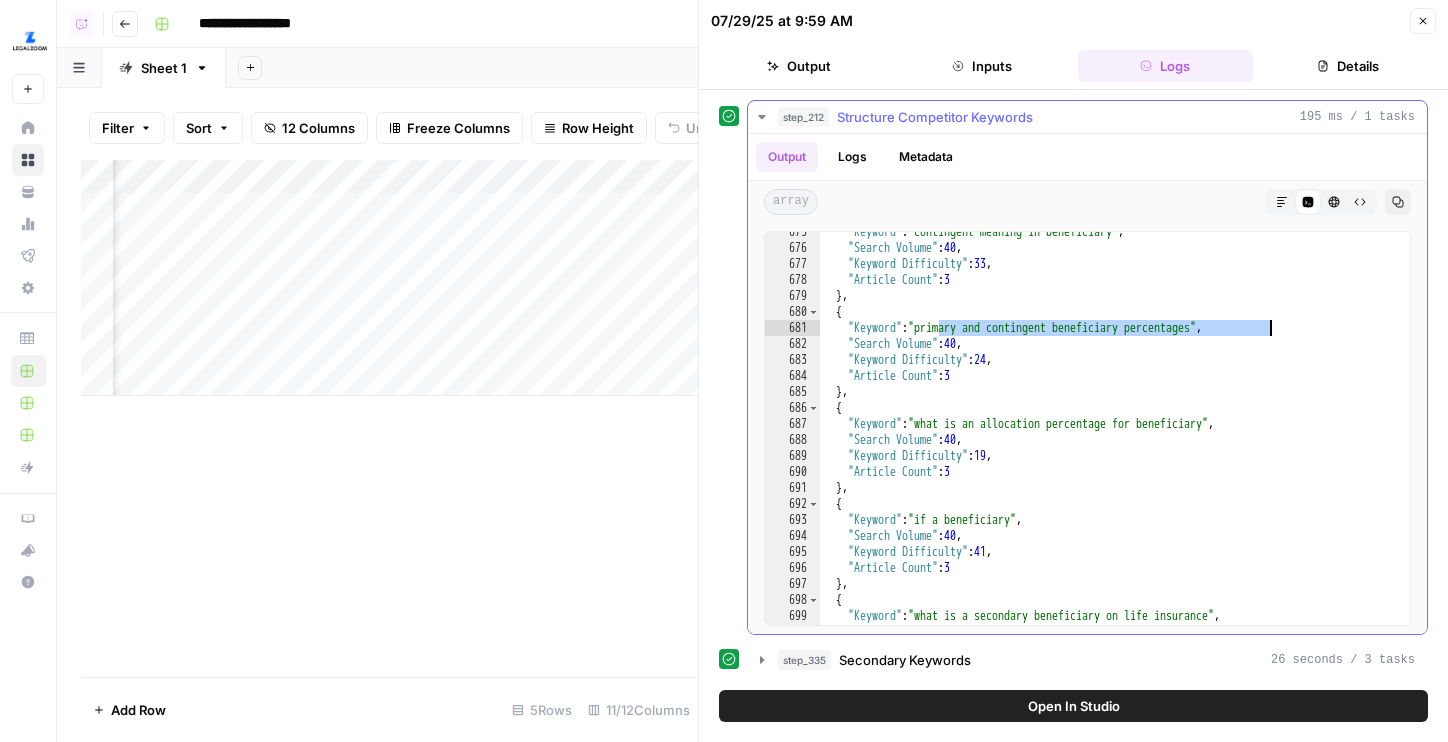 drag, startPoint x: 939, startPoint y: 331, endPoint x: 1272, endPoint y: 322, distance: 333.1216 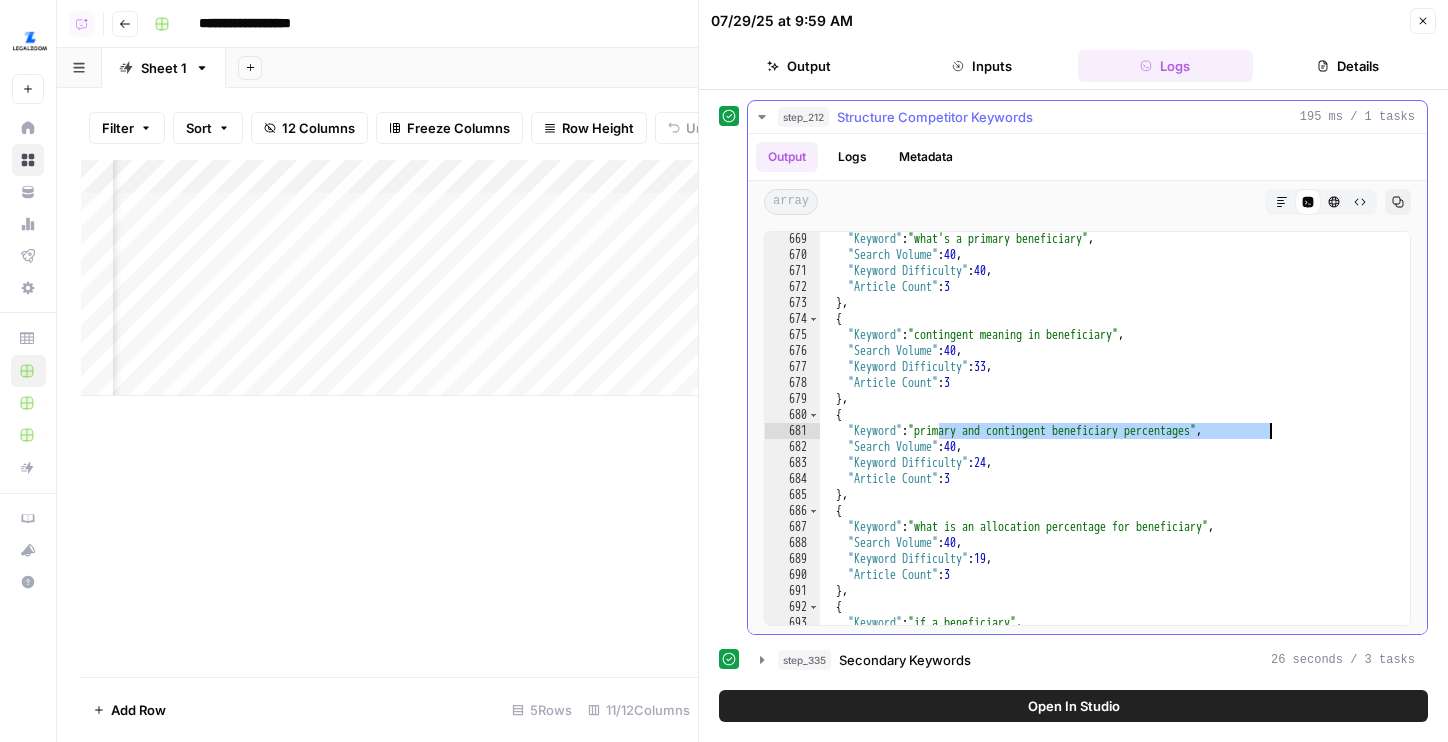 scroll, scrollTop: 9816, scrollLeft: 0, axis: vertical 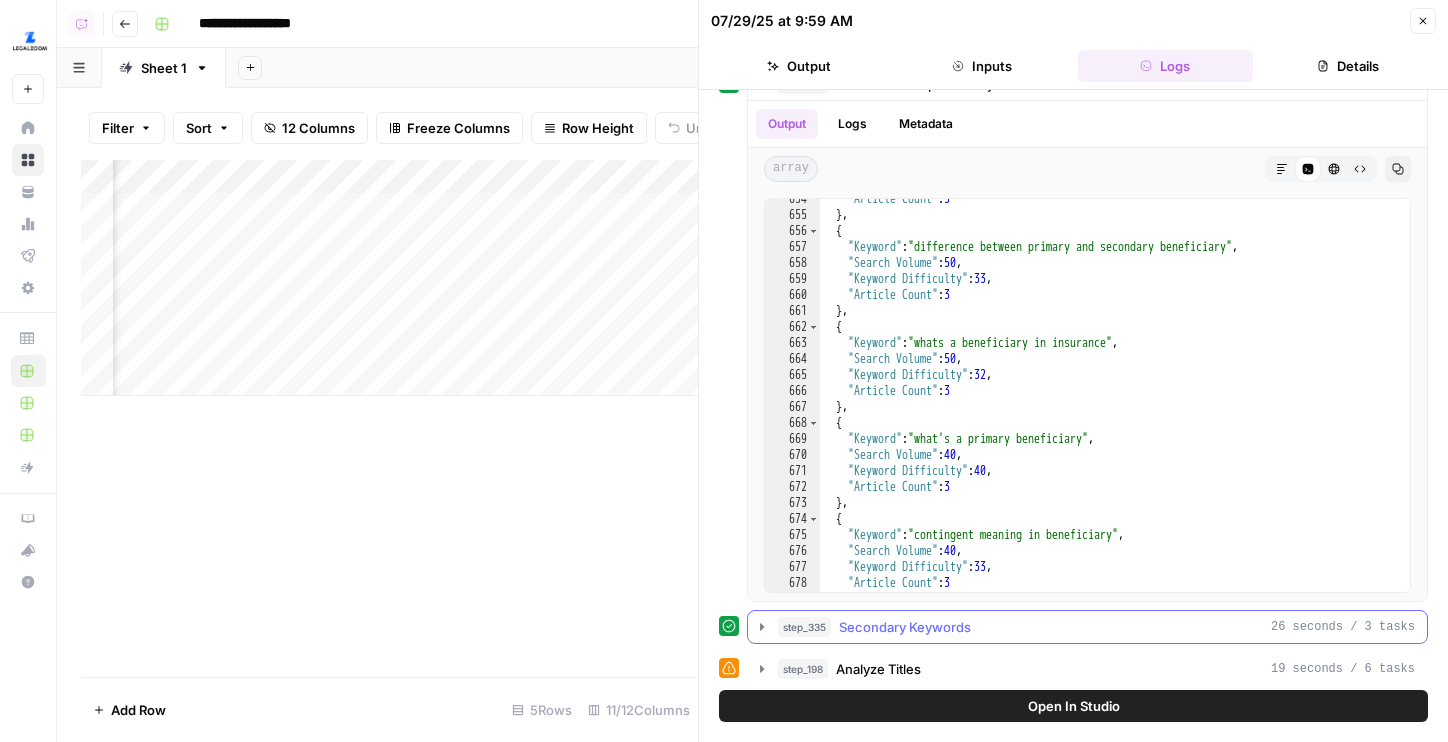 click on "step_335" at bounding box center [804, 627] 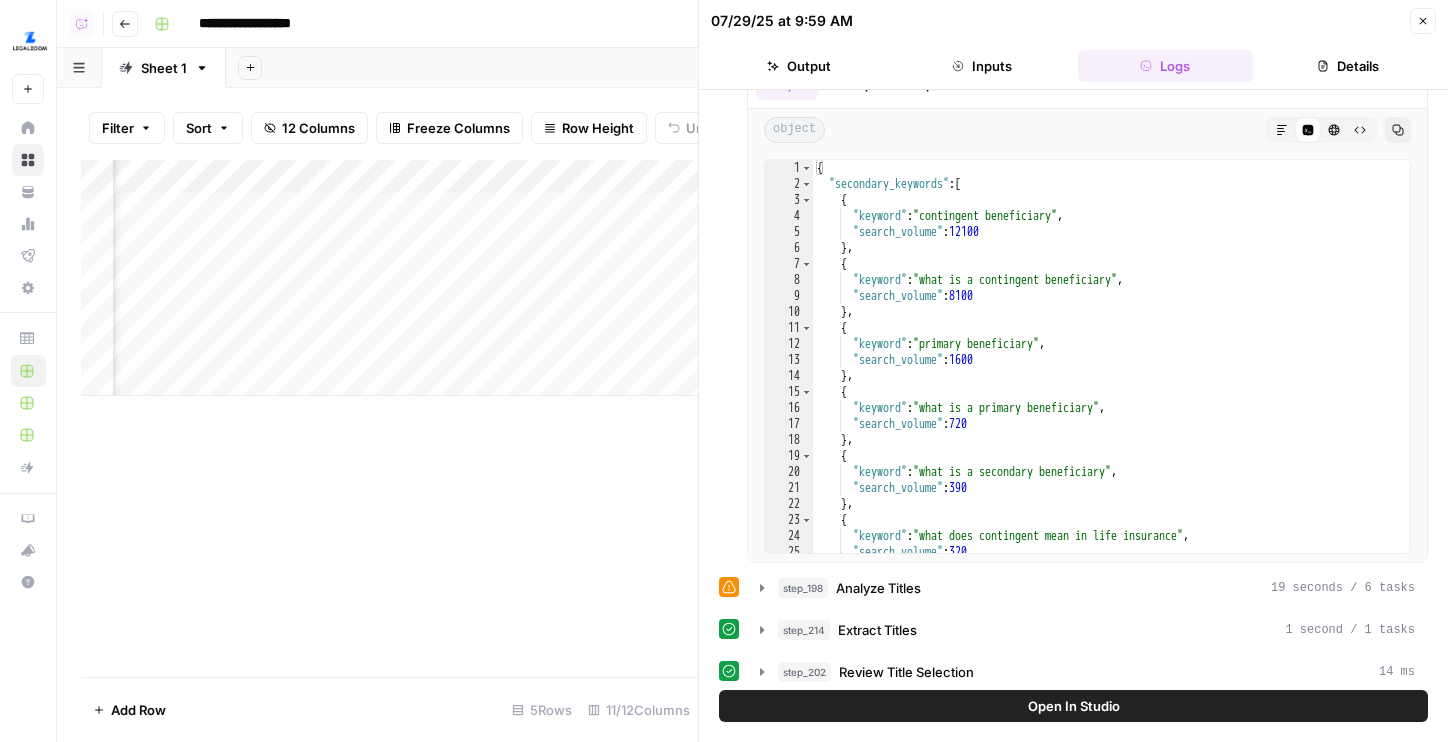 scroll, scrollTop: 582, scrollLeft: 0, axis: vertical 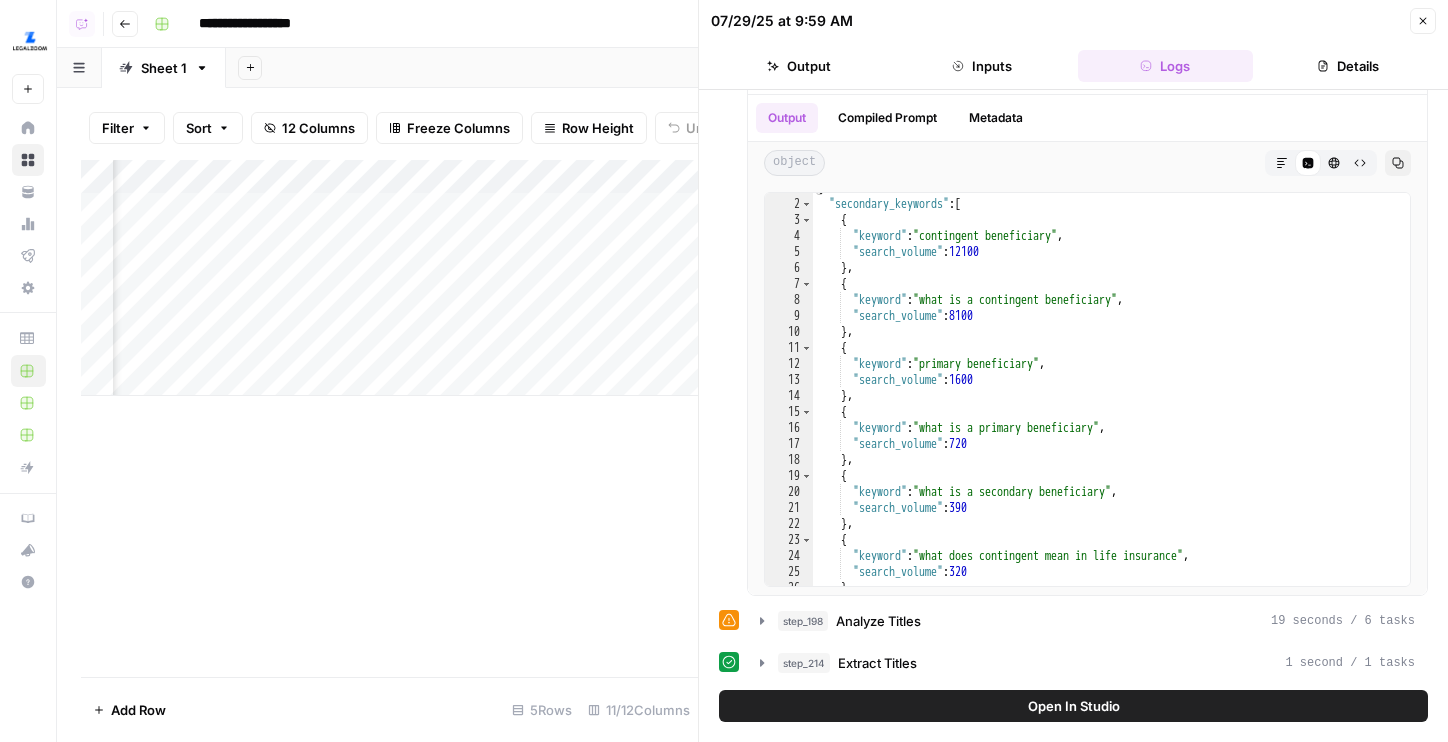 click on "Open In Studio" at bounding box center [1073, 706] 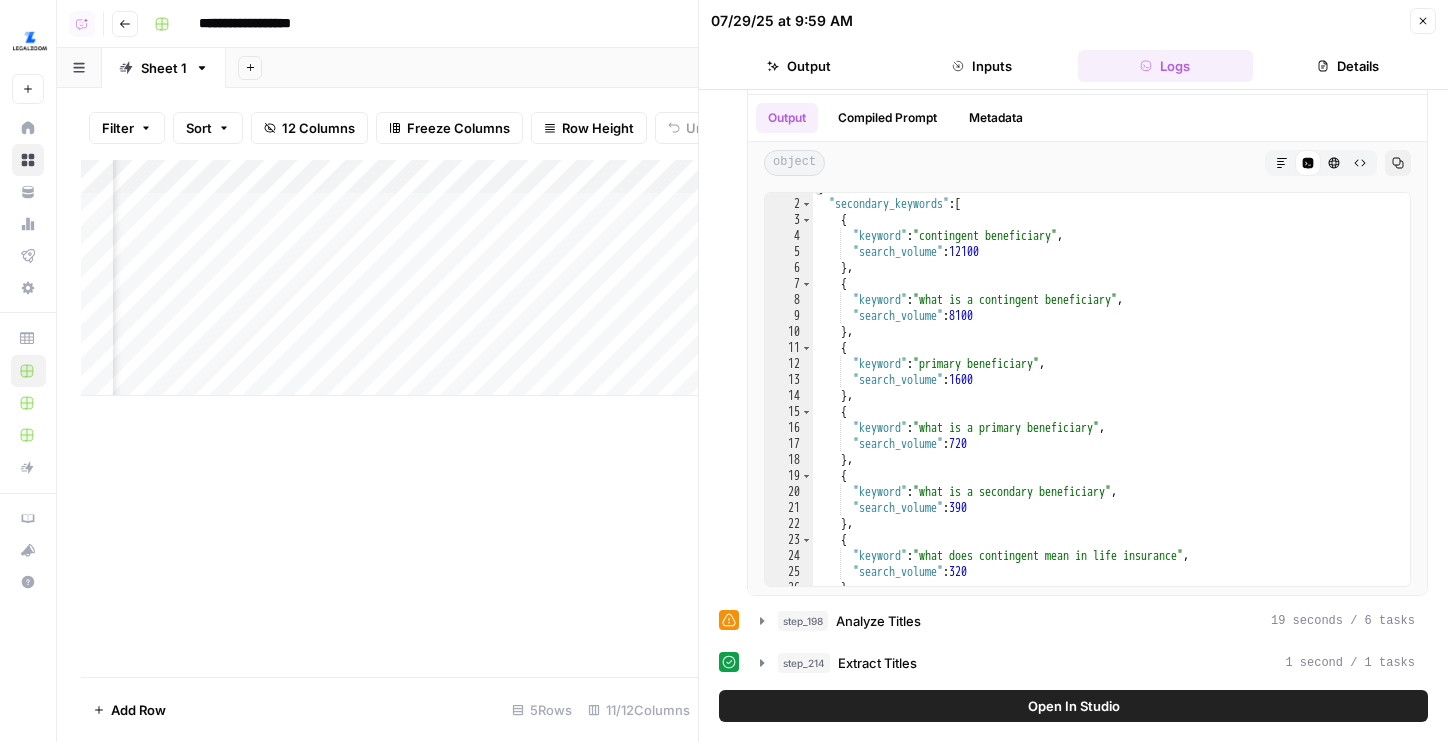 click on "Close" at bounding box center [1423, 21] 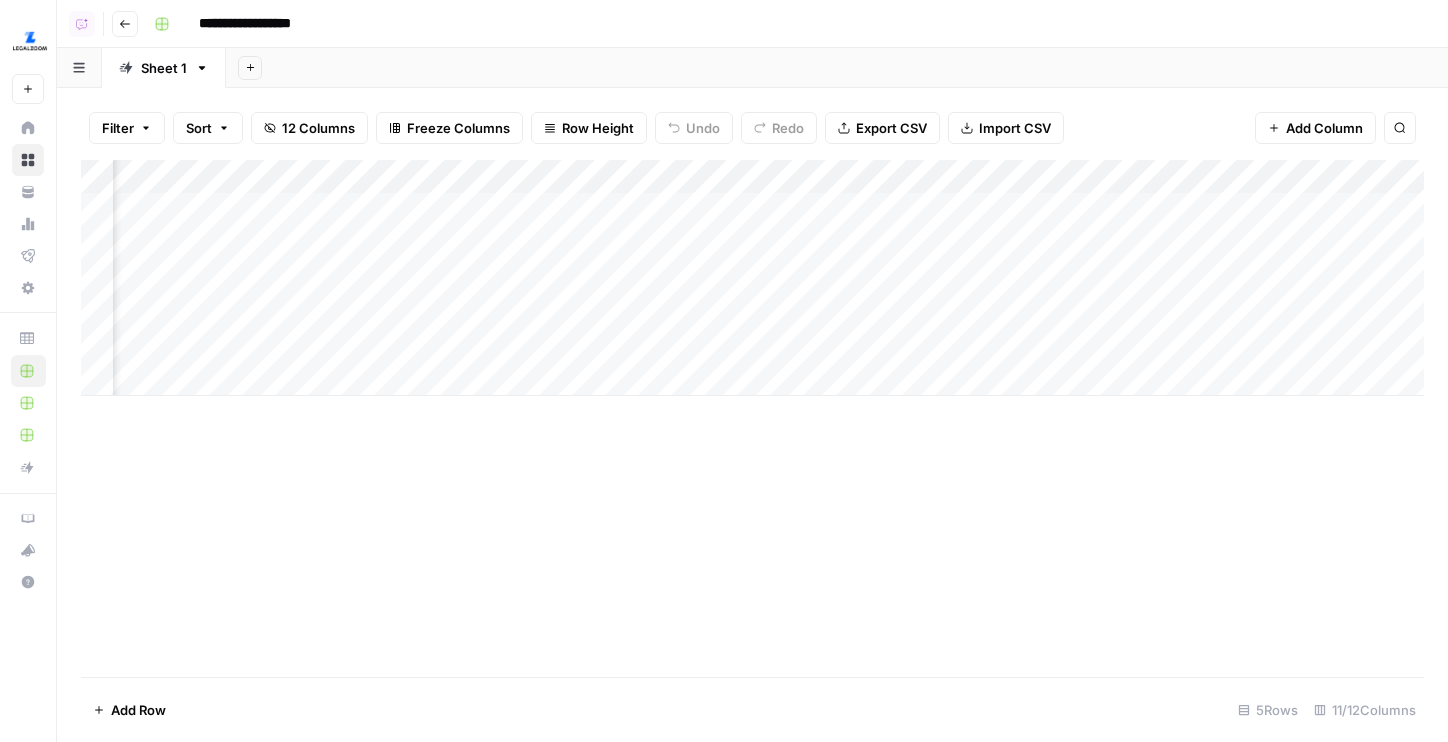 scroll, scrollTop: 0, scrollLeft: 925, axis: horizontal 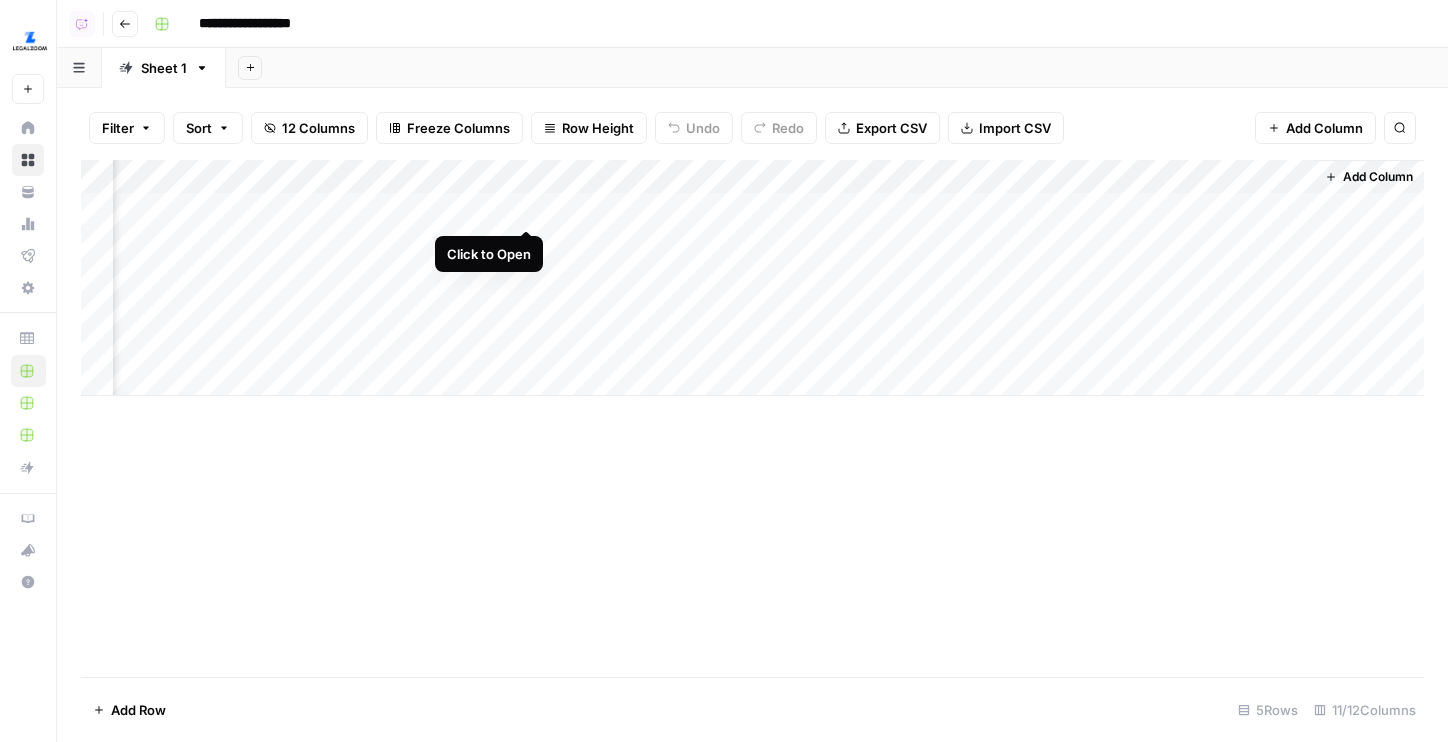 click on "Add Column" at bounding box center (752, 278) 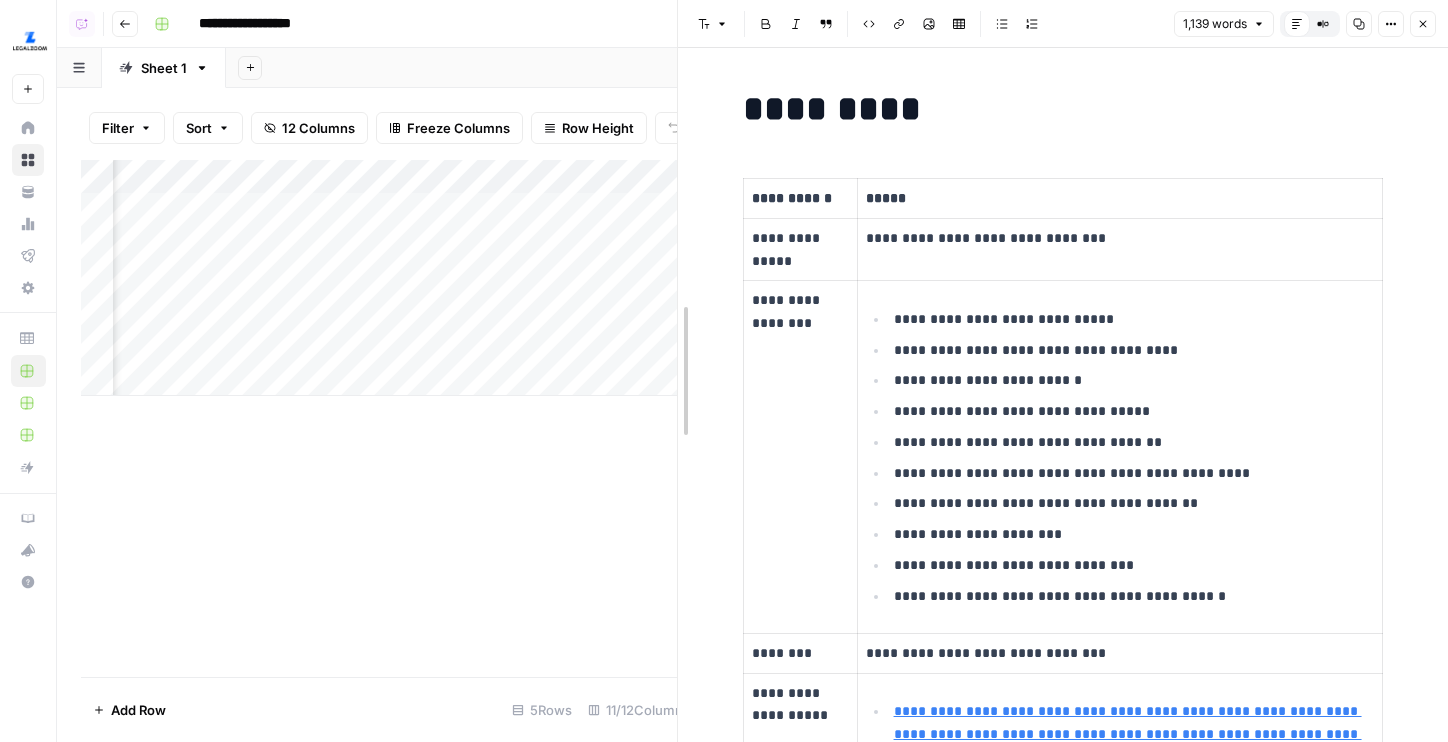 drag, startPoint x: 702, startPoint y: 371, endPoint x: 681, endPoint y: 371, distance: 21 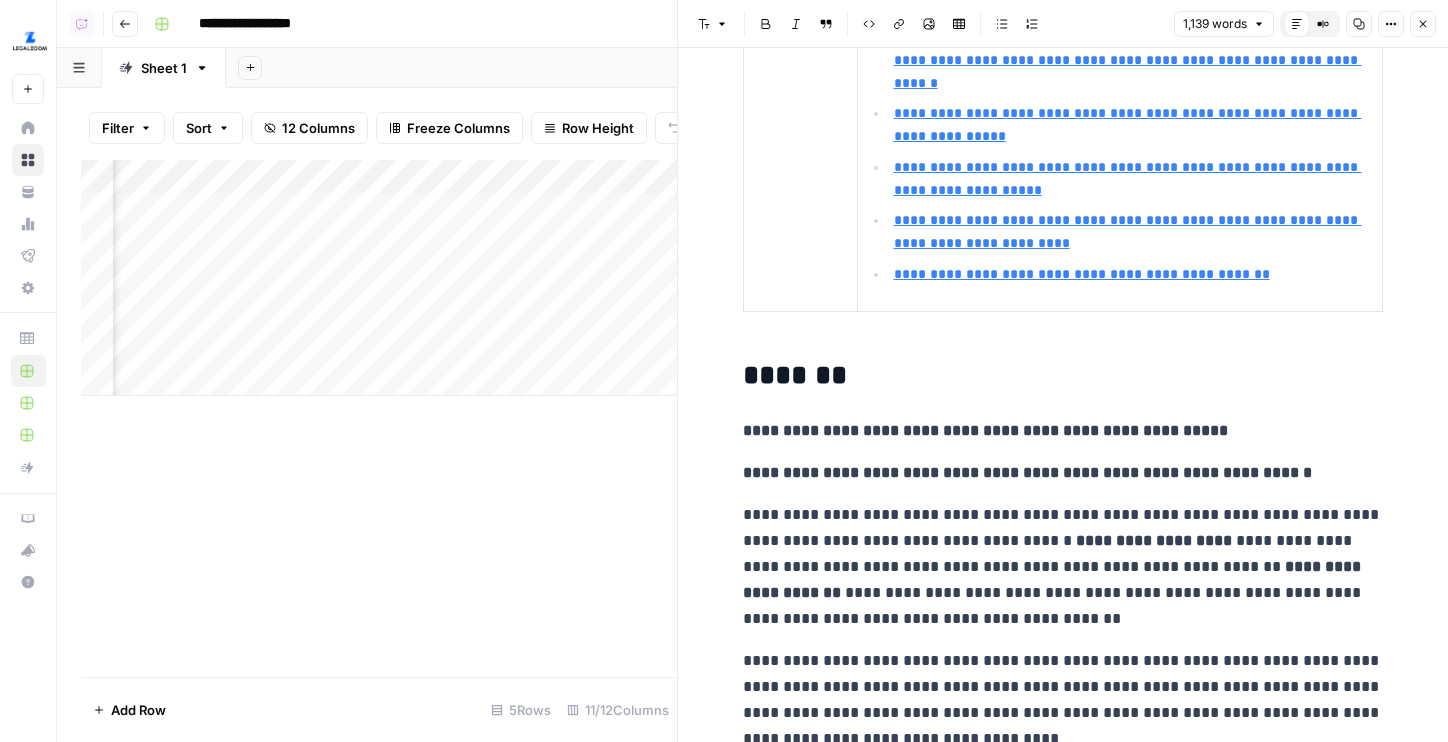 scroll, scrollTop: 0, scrollLeft: 0, axis: both 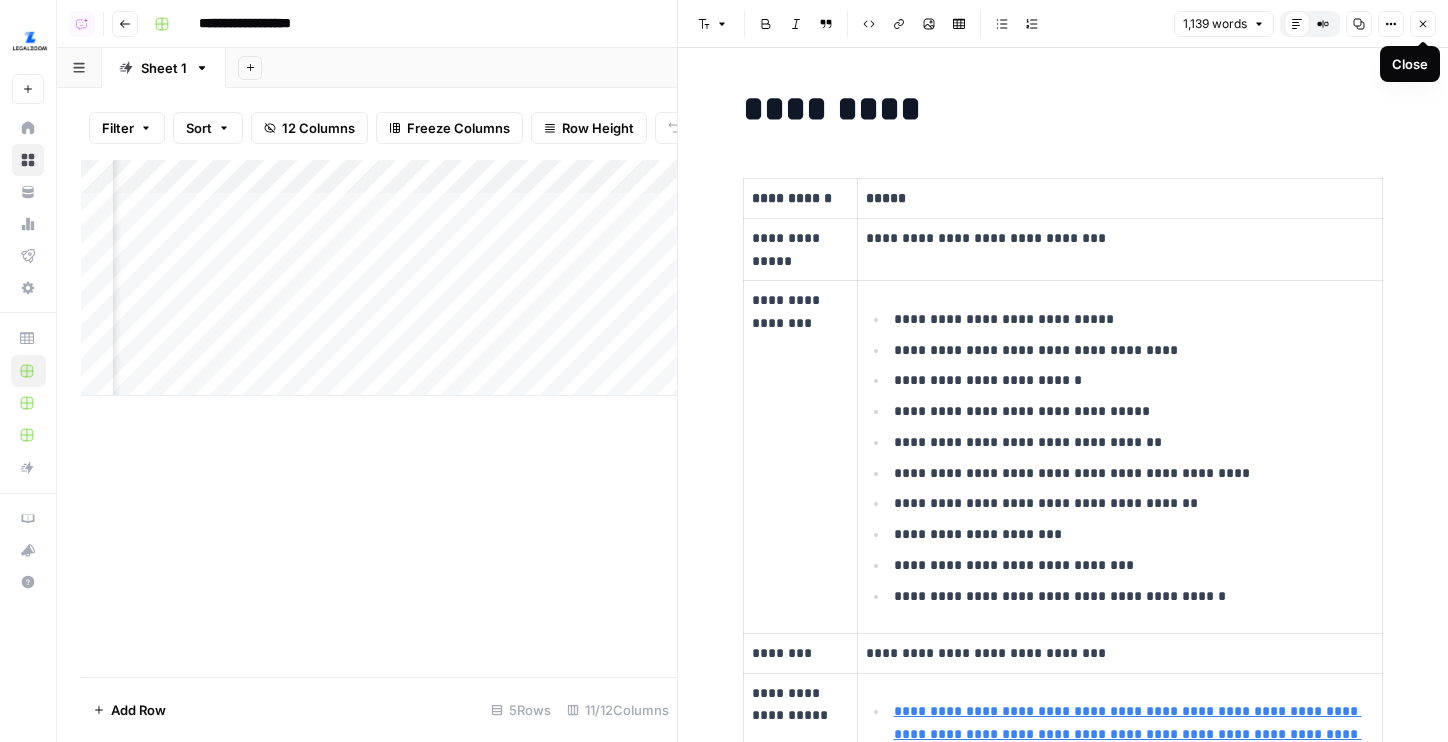 click on "Close" at bounding box center [1423, 24] 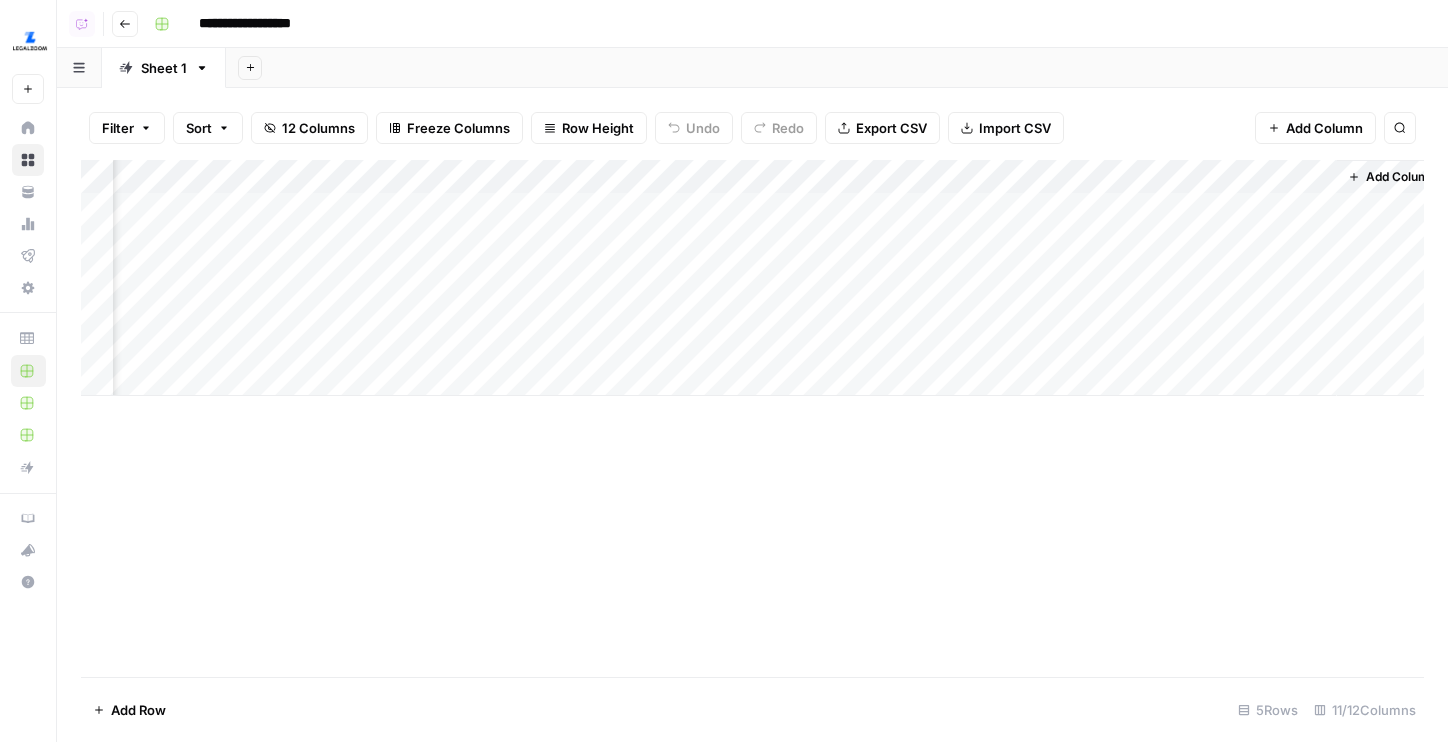 scroll, scrollTop: 0, scrollLeft: 925, axis: horizontal 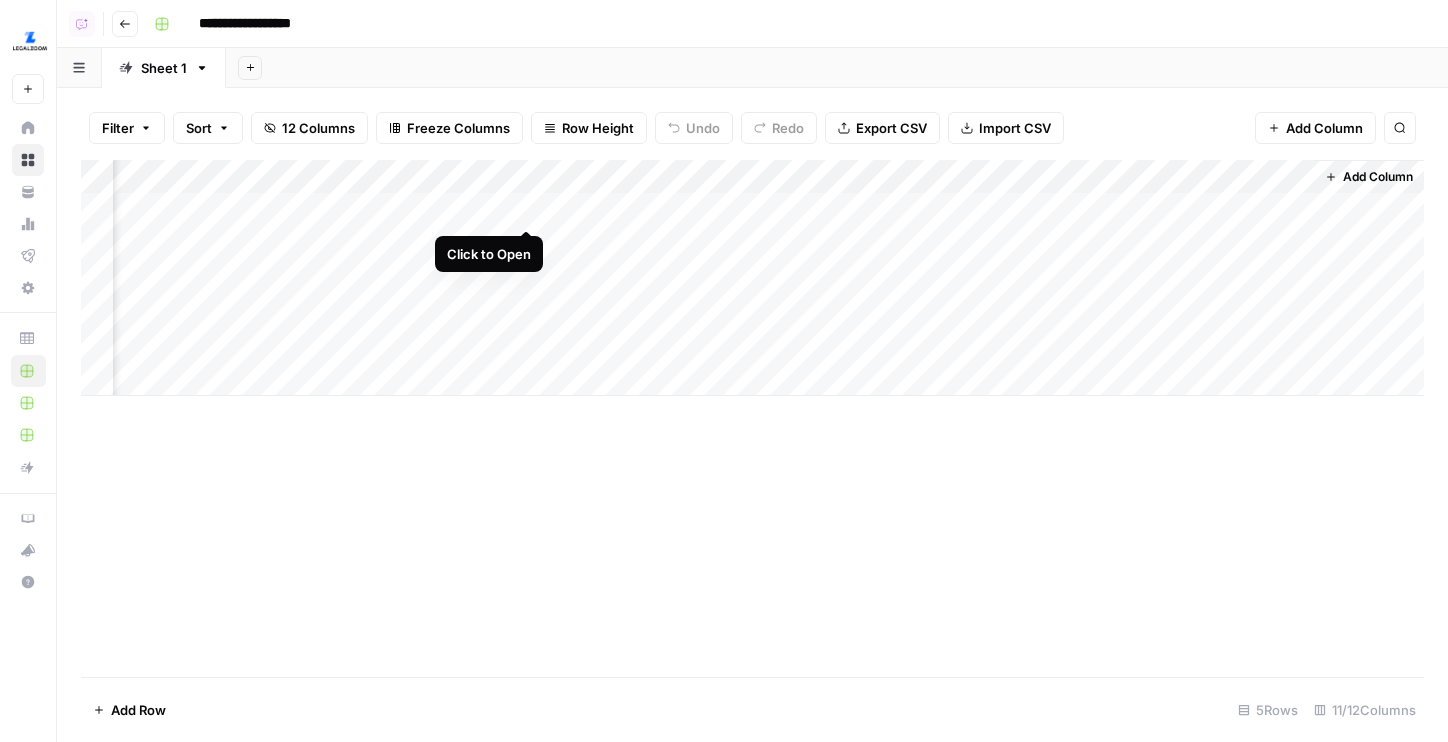 click on "Add Column" at bounding box center [752, 278] 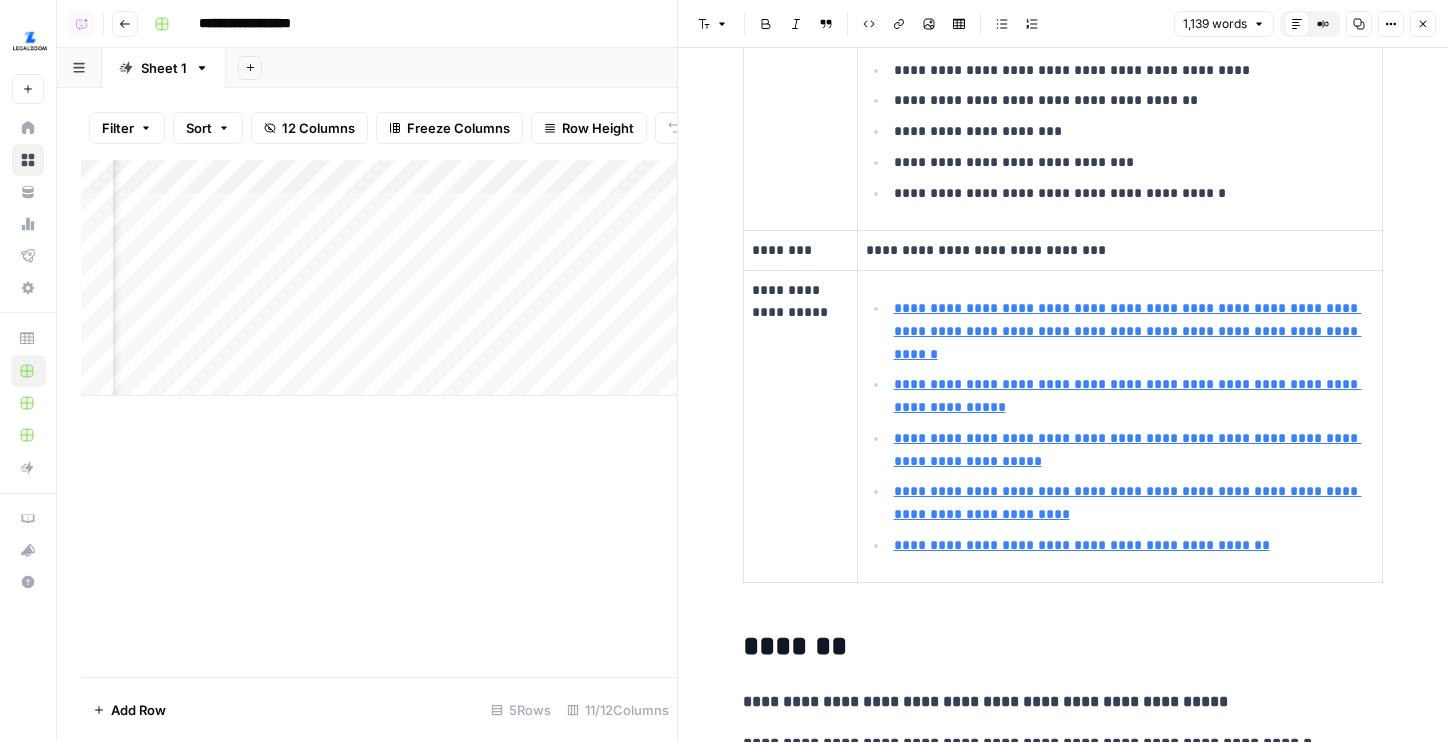 scroll, scrollTop: 13, scrollLeft: 0, axis: vertical 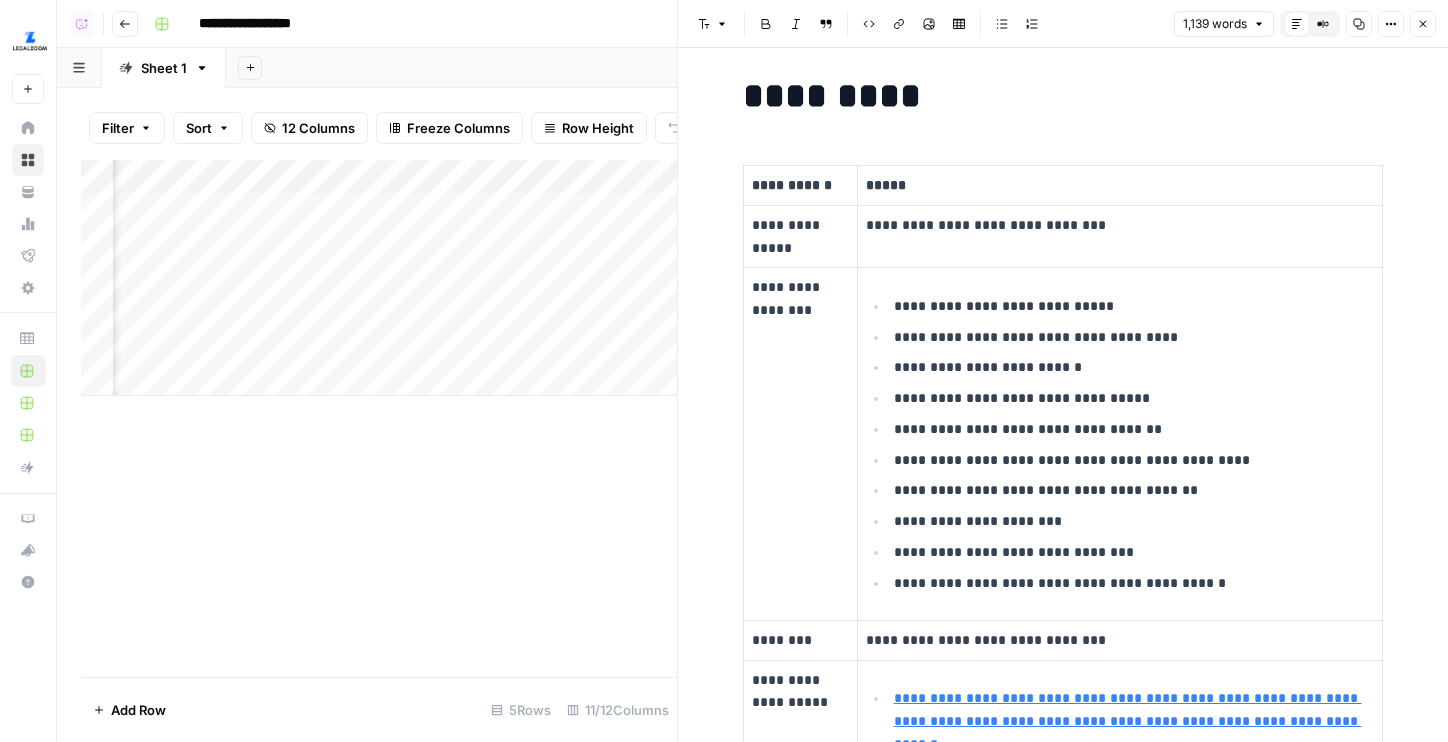 click 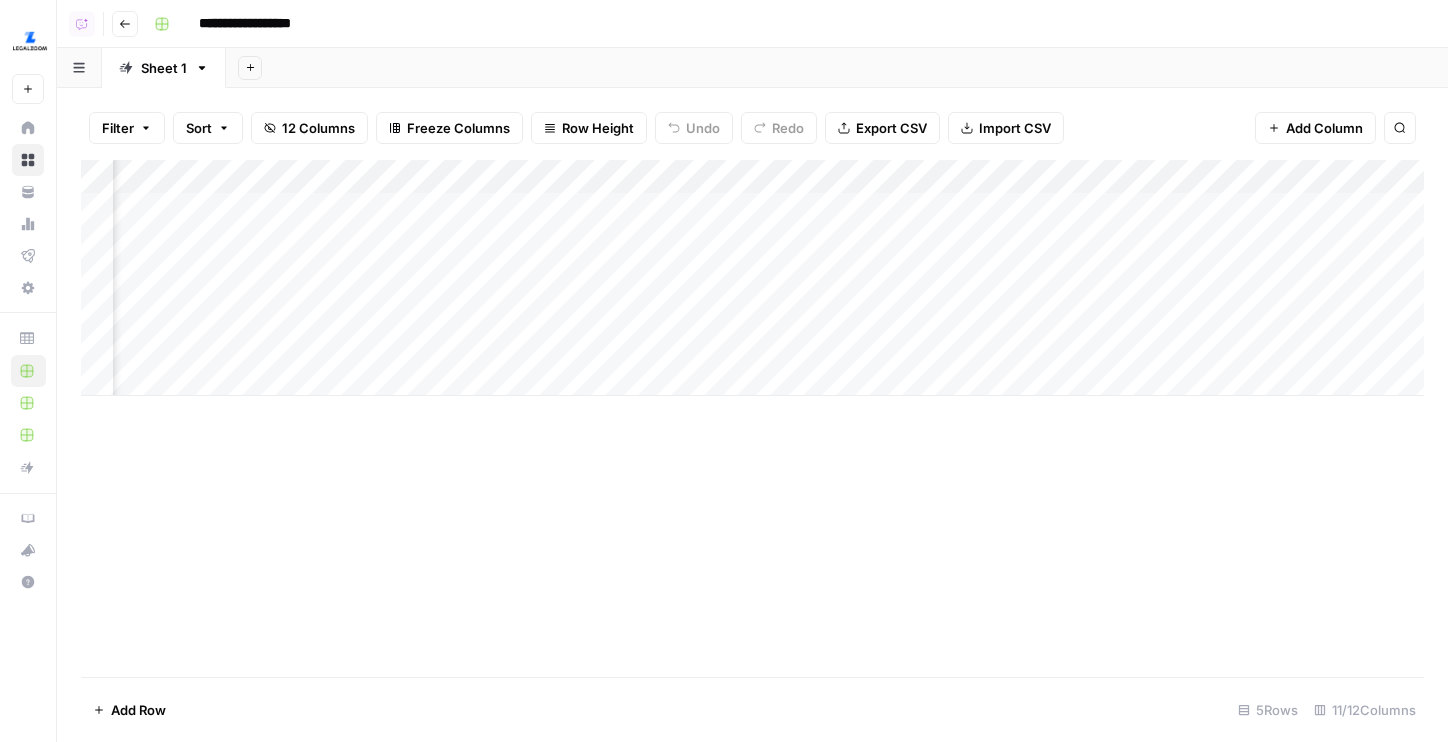 scroll, scrollTop: 0, scrollLeft: 803, axis: horizontal 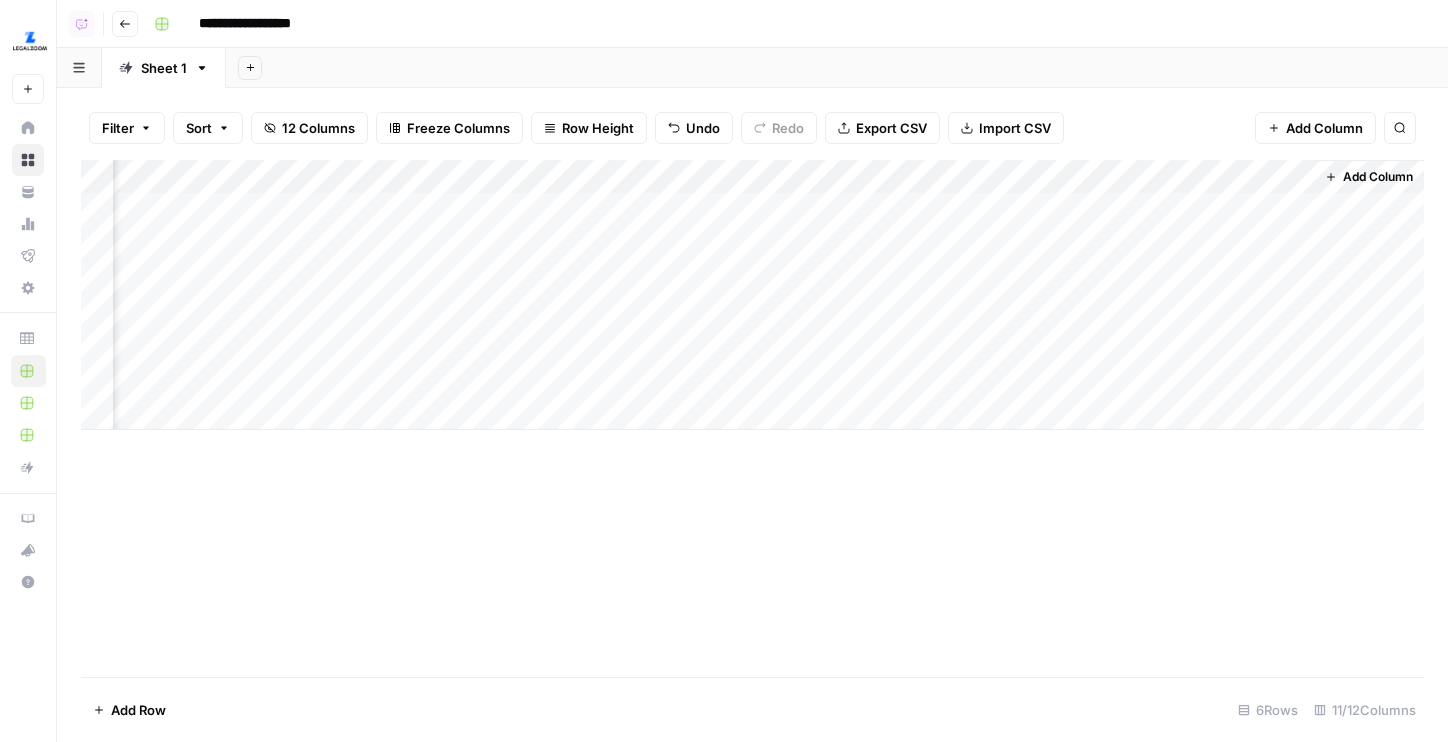 click on "Add Column" at bounding box center [1378, 177] 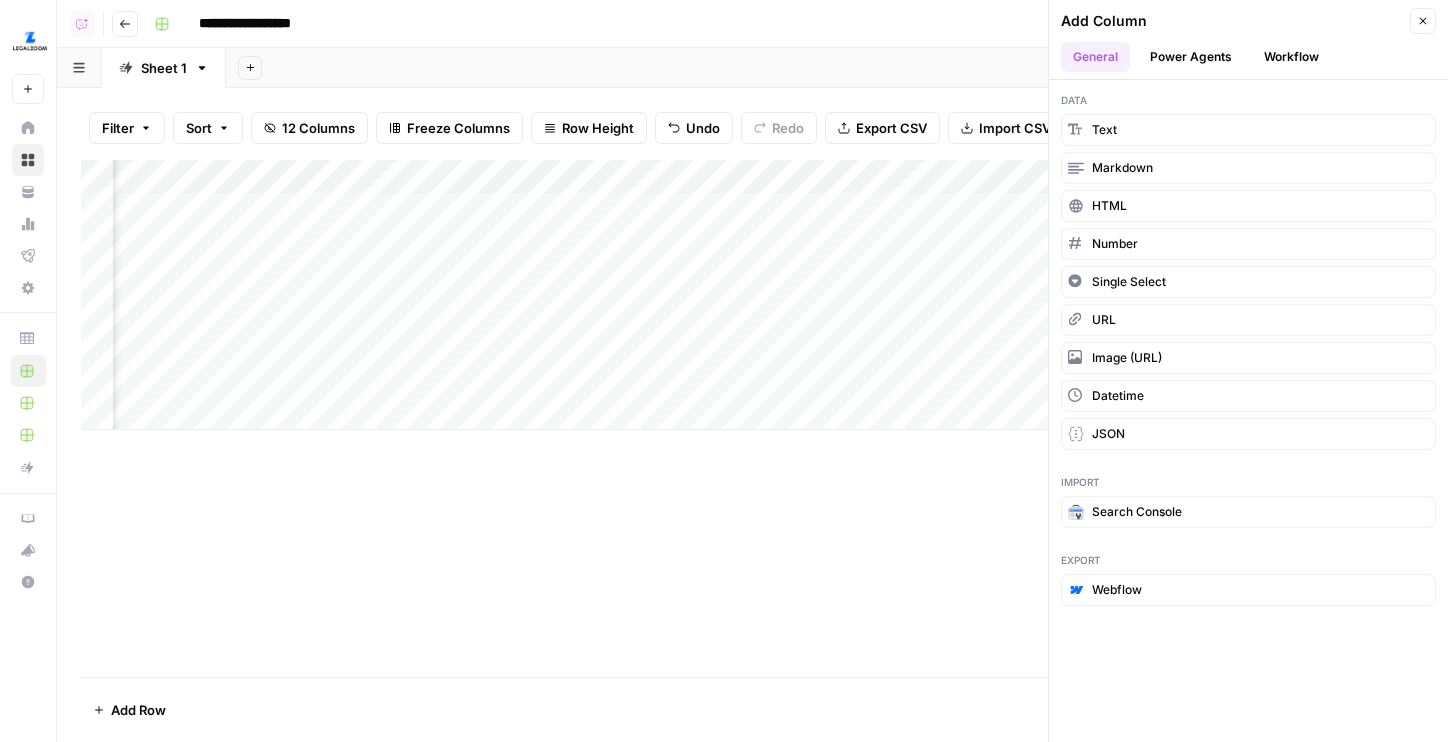 click on "Workflow" at bounding box center [1291, 57] 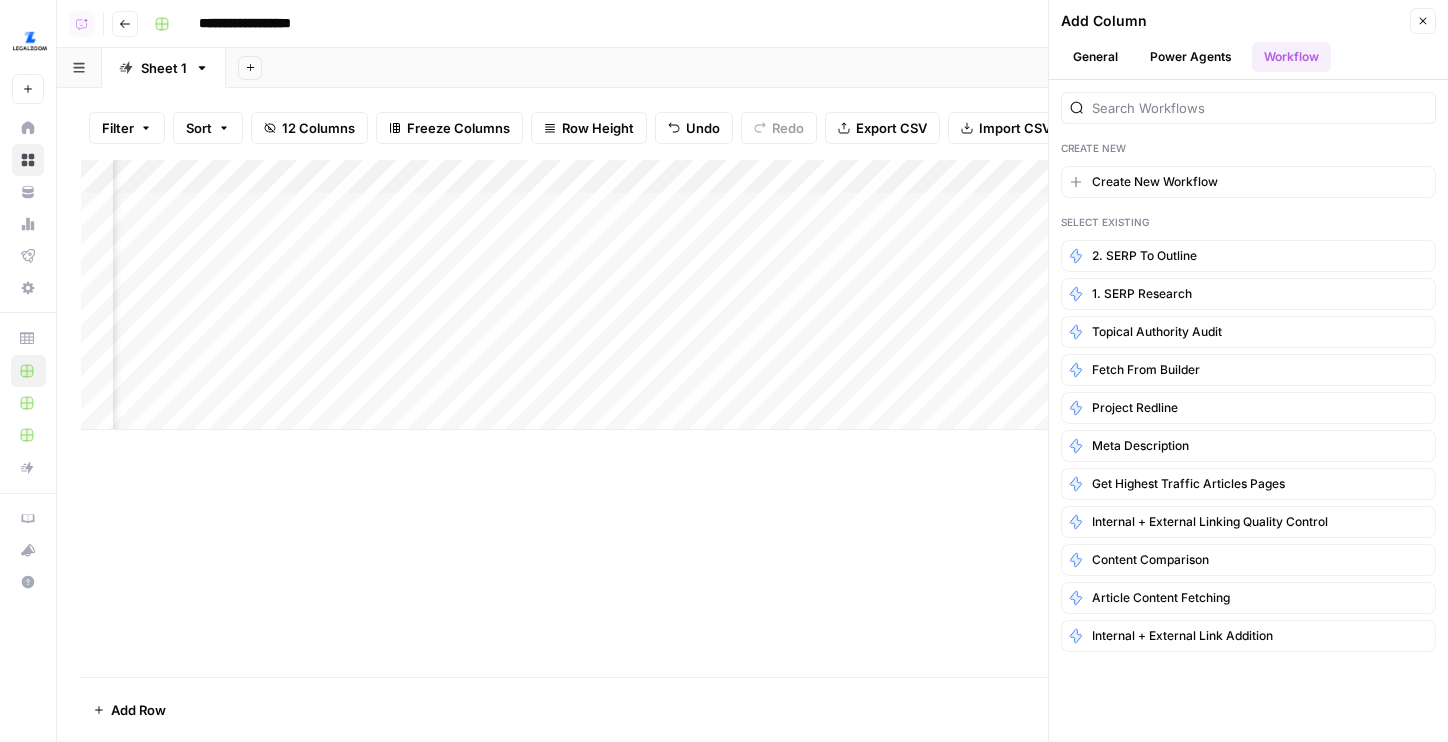 click on "Close" at bounding box center (1423, 21) 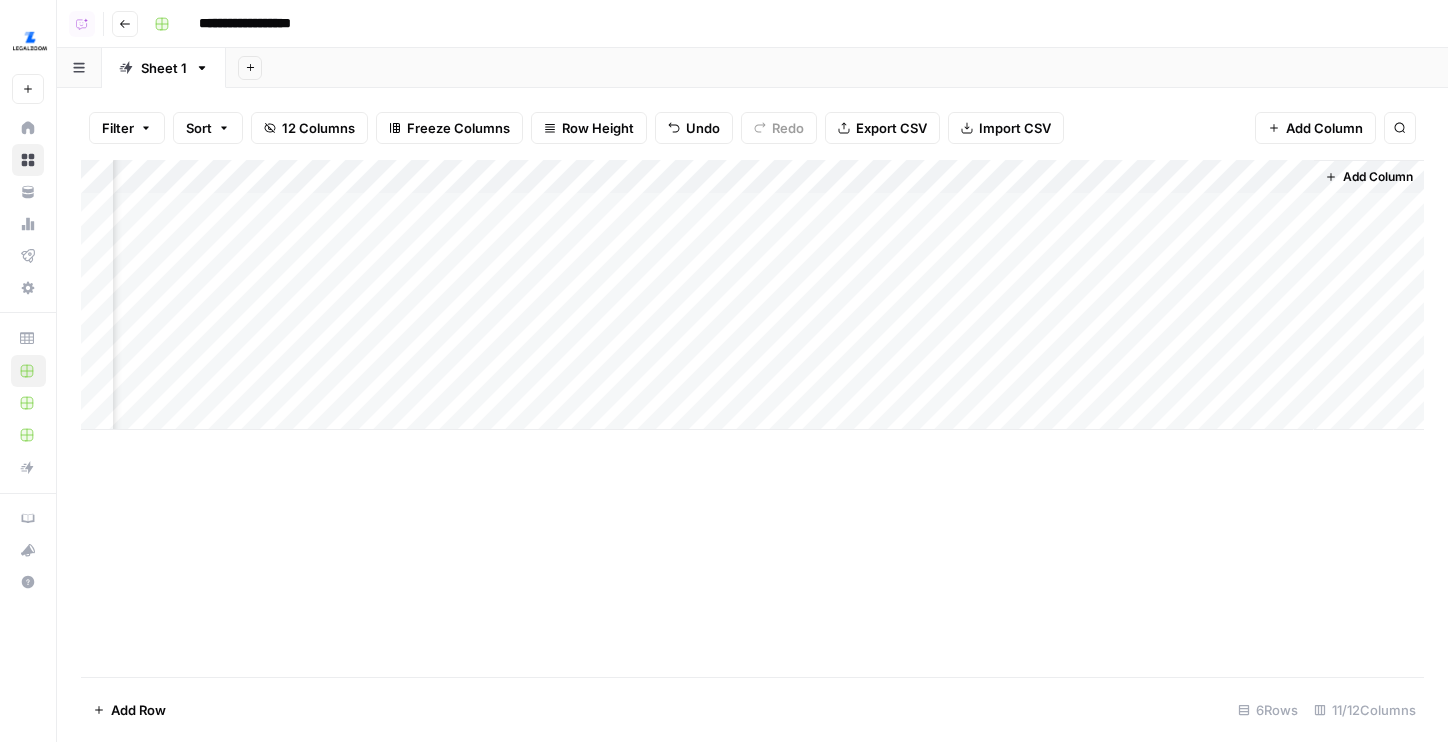 click on "Add Column" at bounding box center [1378, 177] 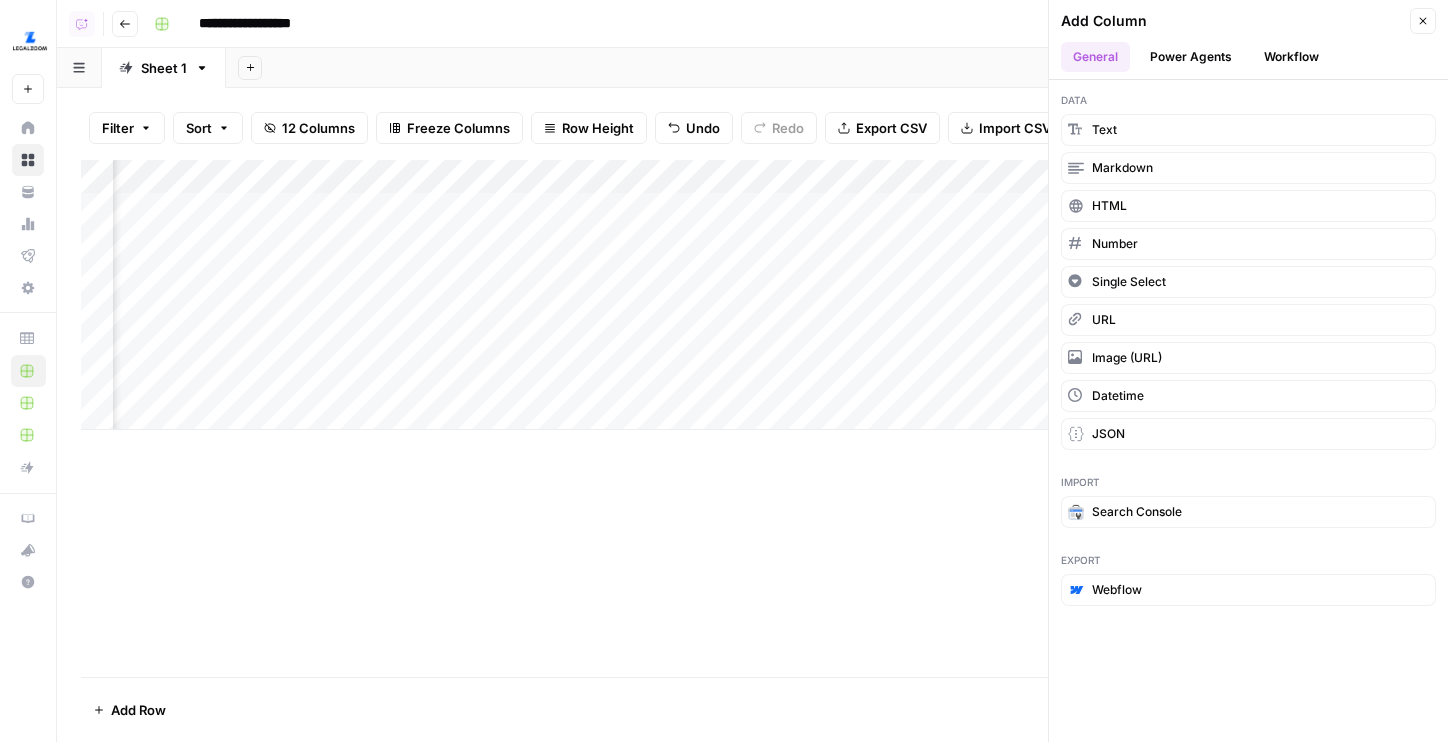 click 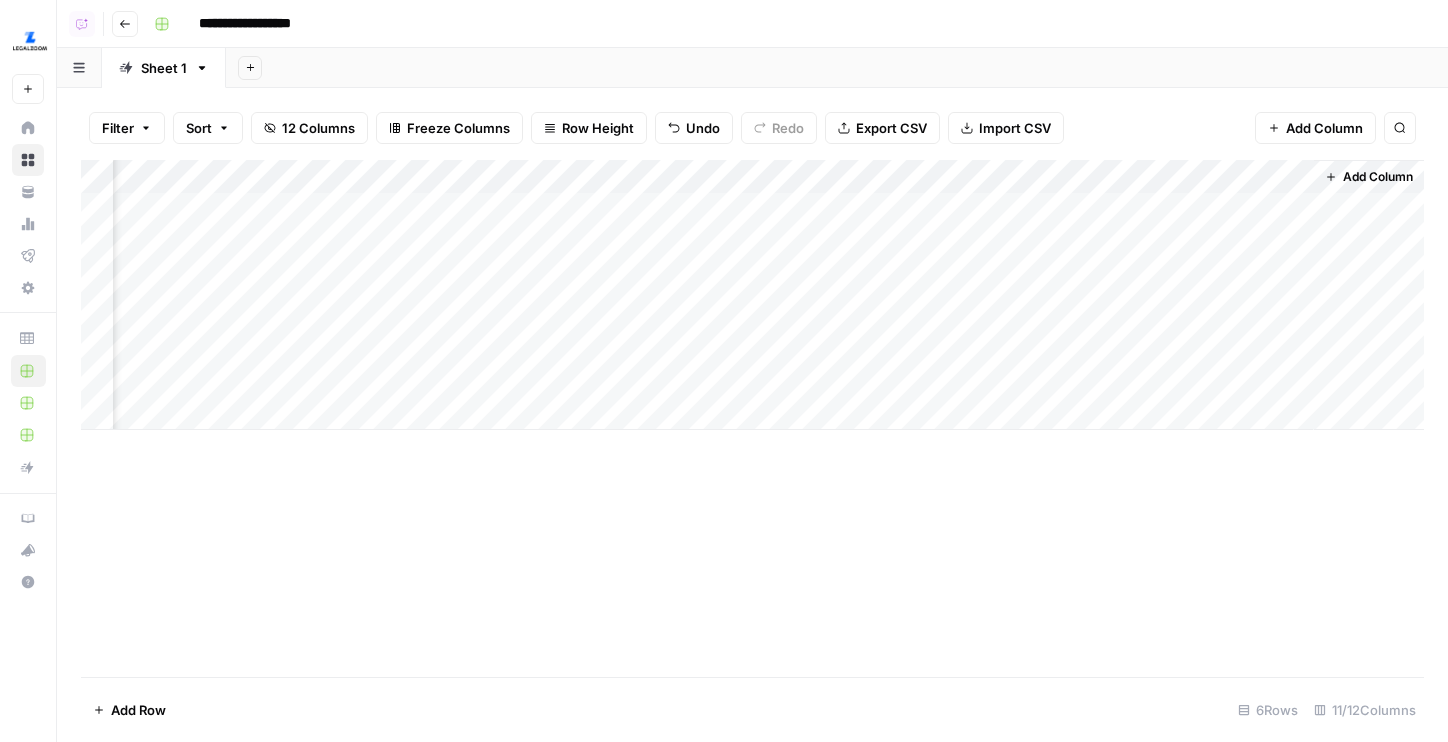click on "Add Column" at bounding box center [1369, 177] 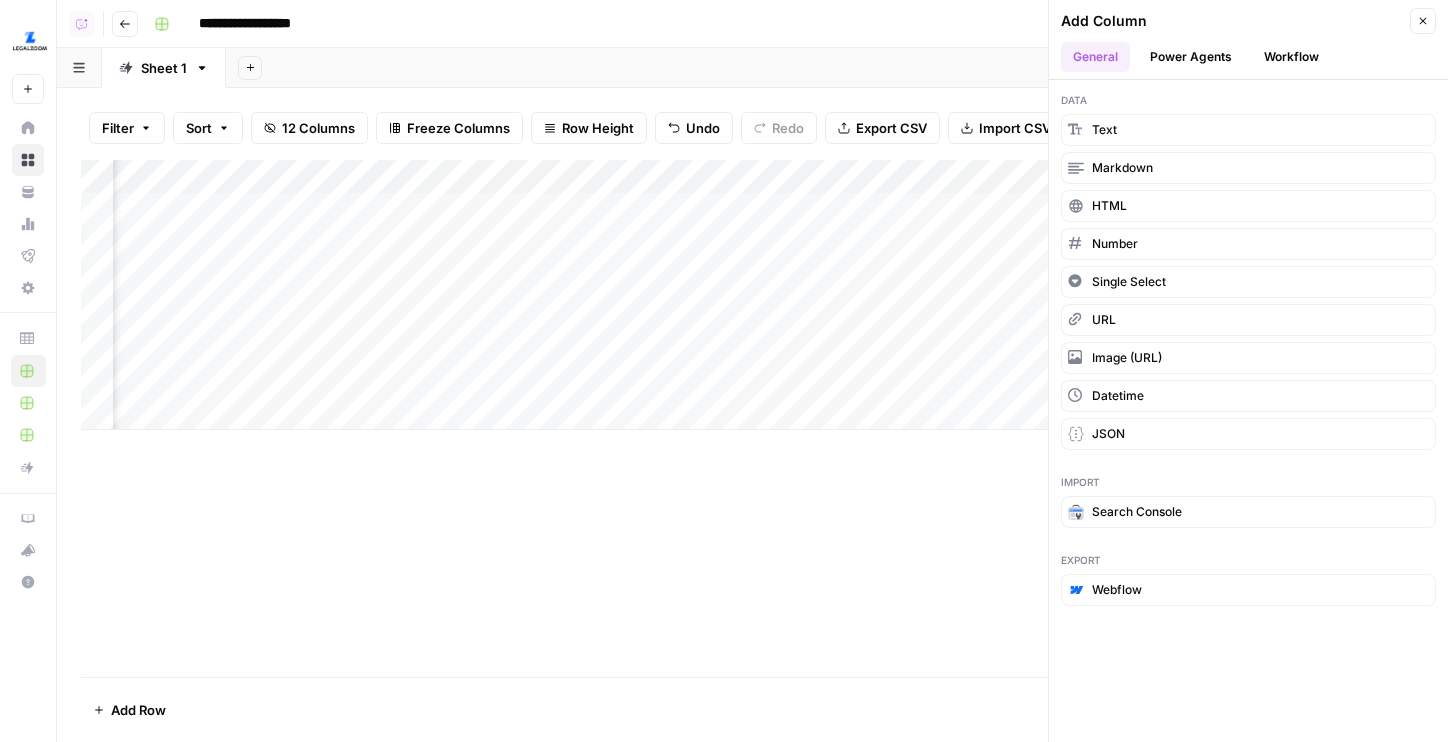 click on "Workflow" at bounding box center [1291, 57] 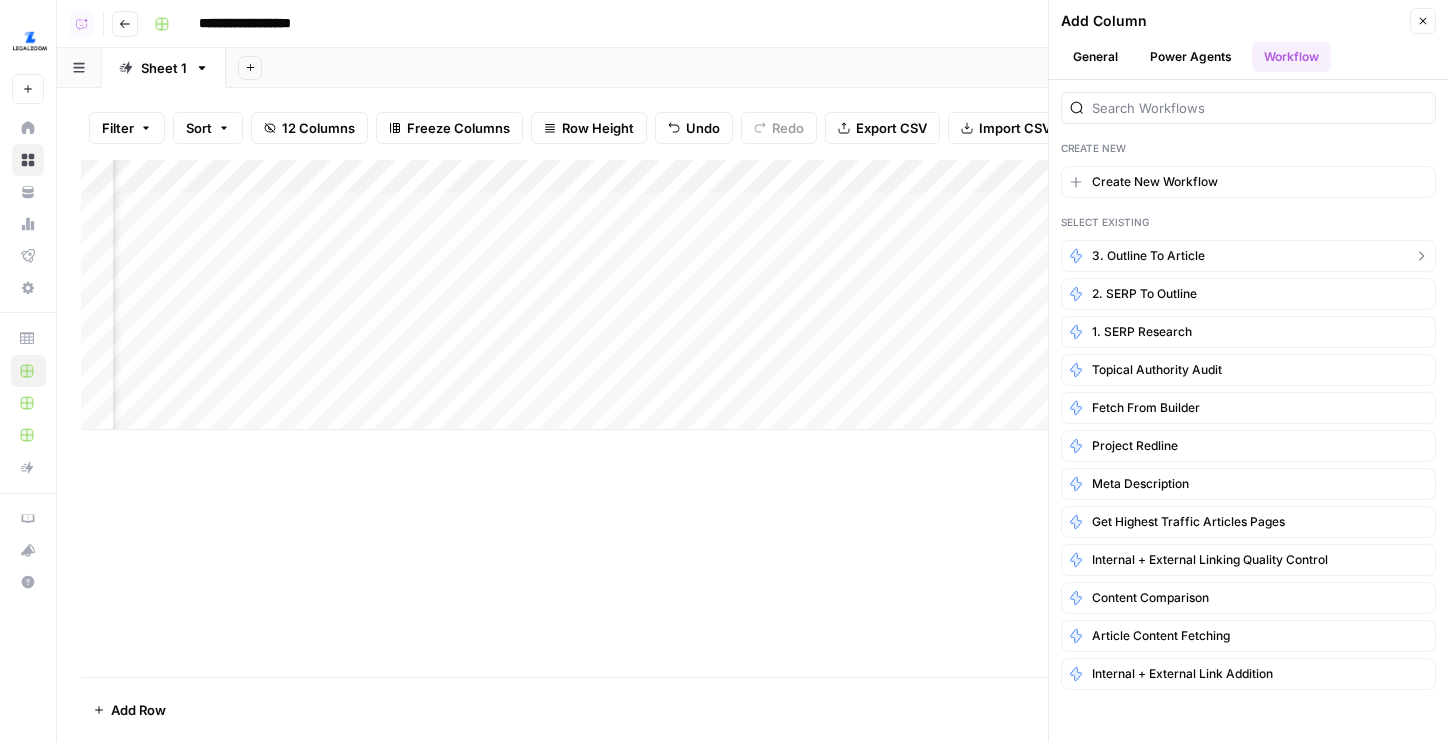 click on "3. Outline to Article" at bounding box center [1148, 256] 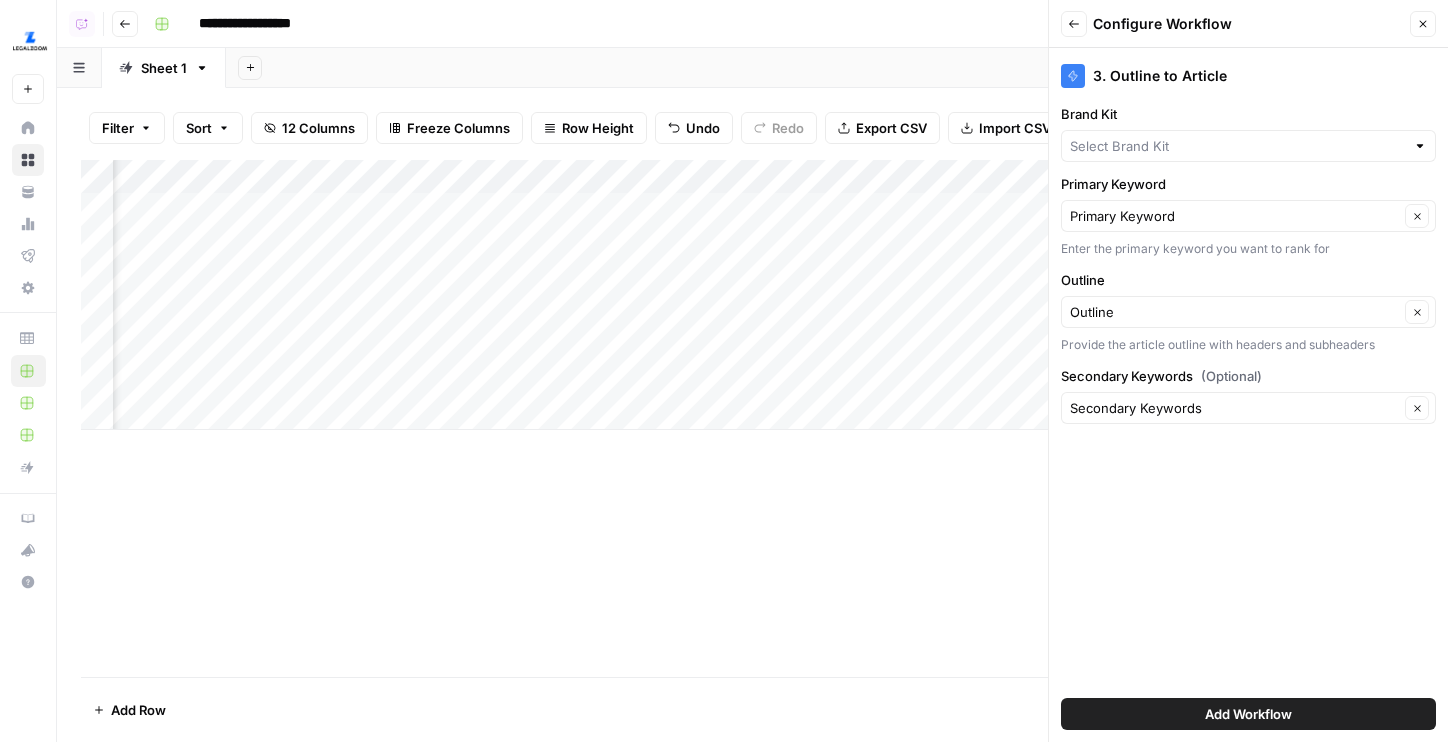 click at bounding box center (1248, 146) 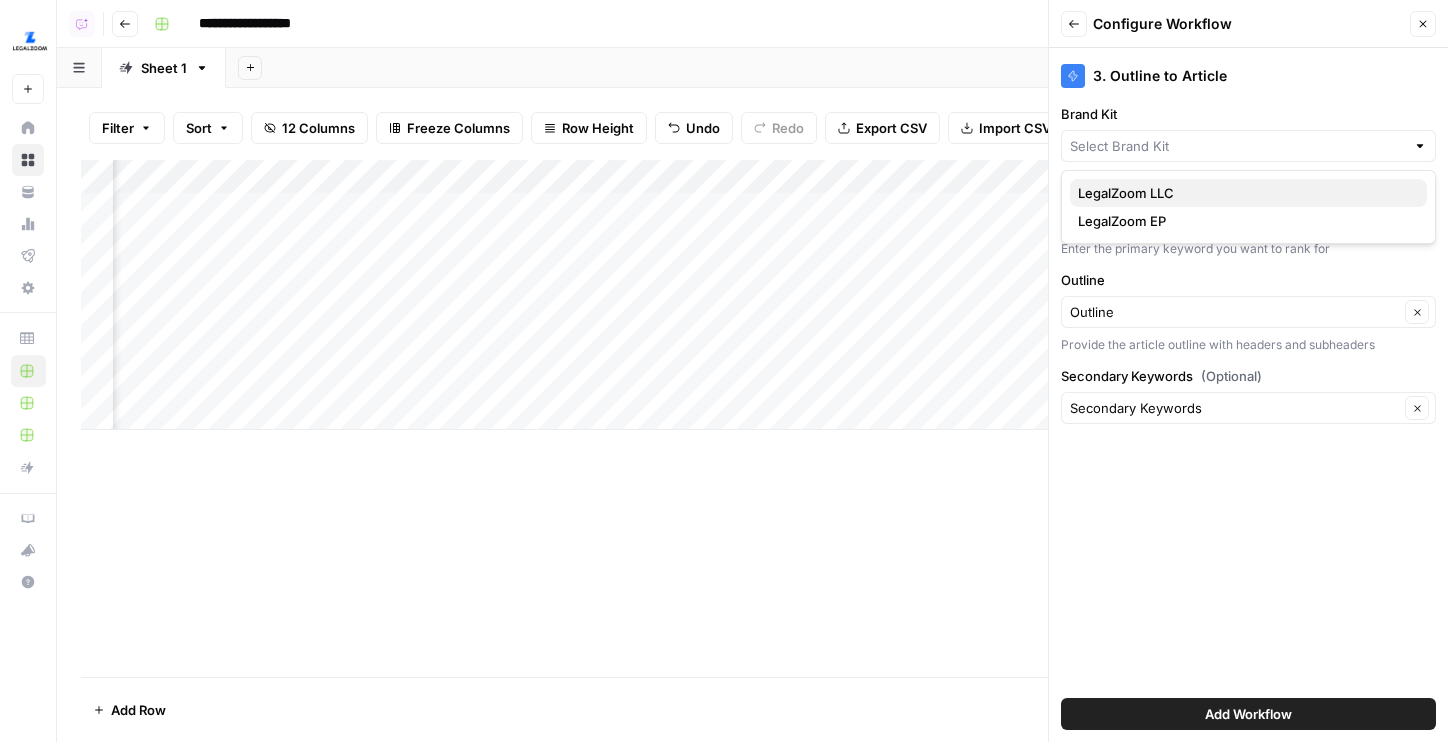 click on "LegalZoom LLC" at bounding box center [1244, 193] 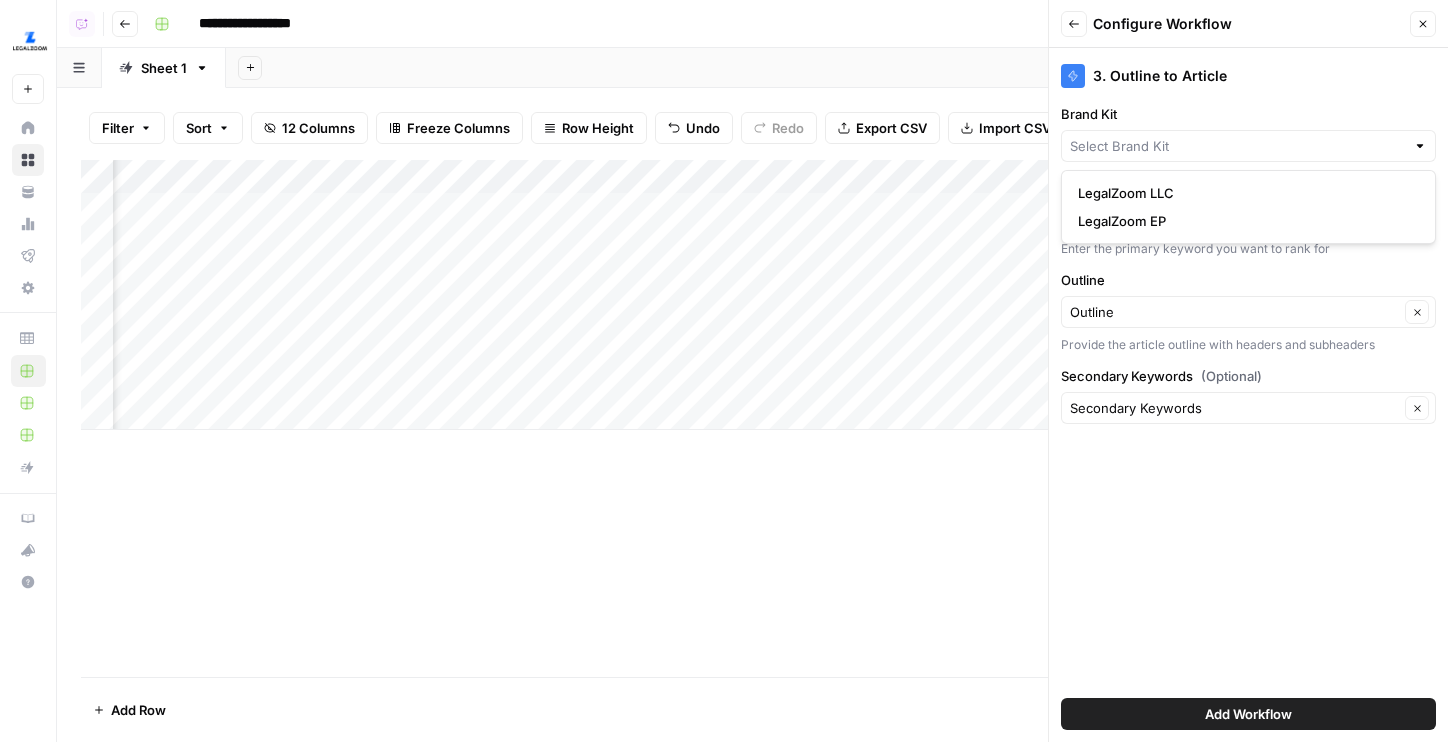 type on "LegalZoom LLC" 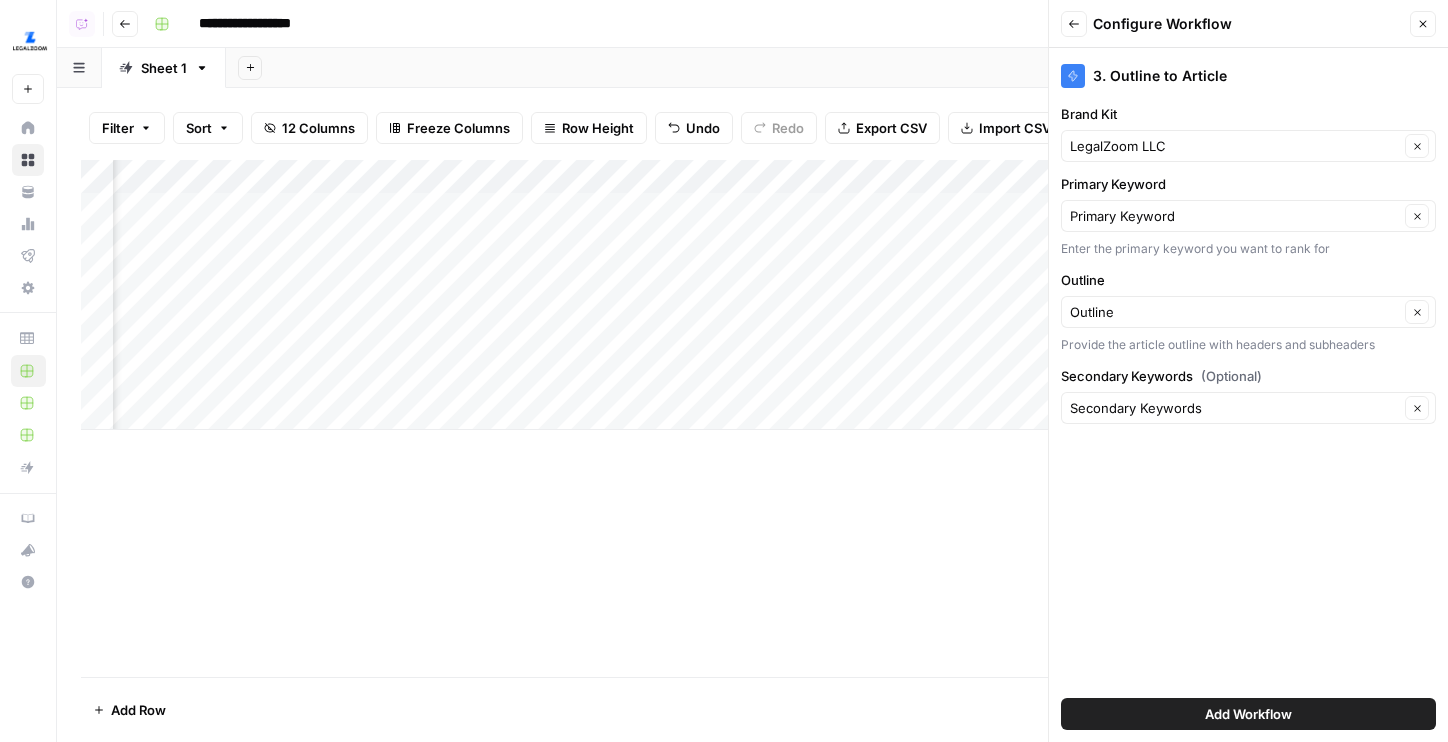 drag, startPoint x: 1102, startPoint y: 290, endPoint x: 1060, endPoint y: 290, distance: 42 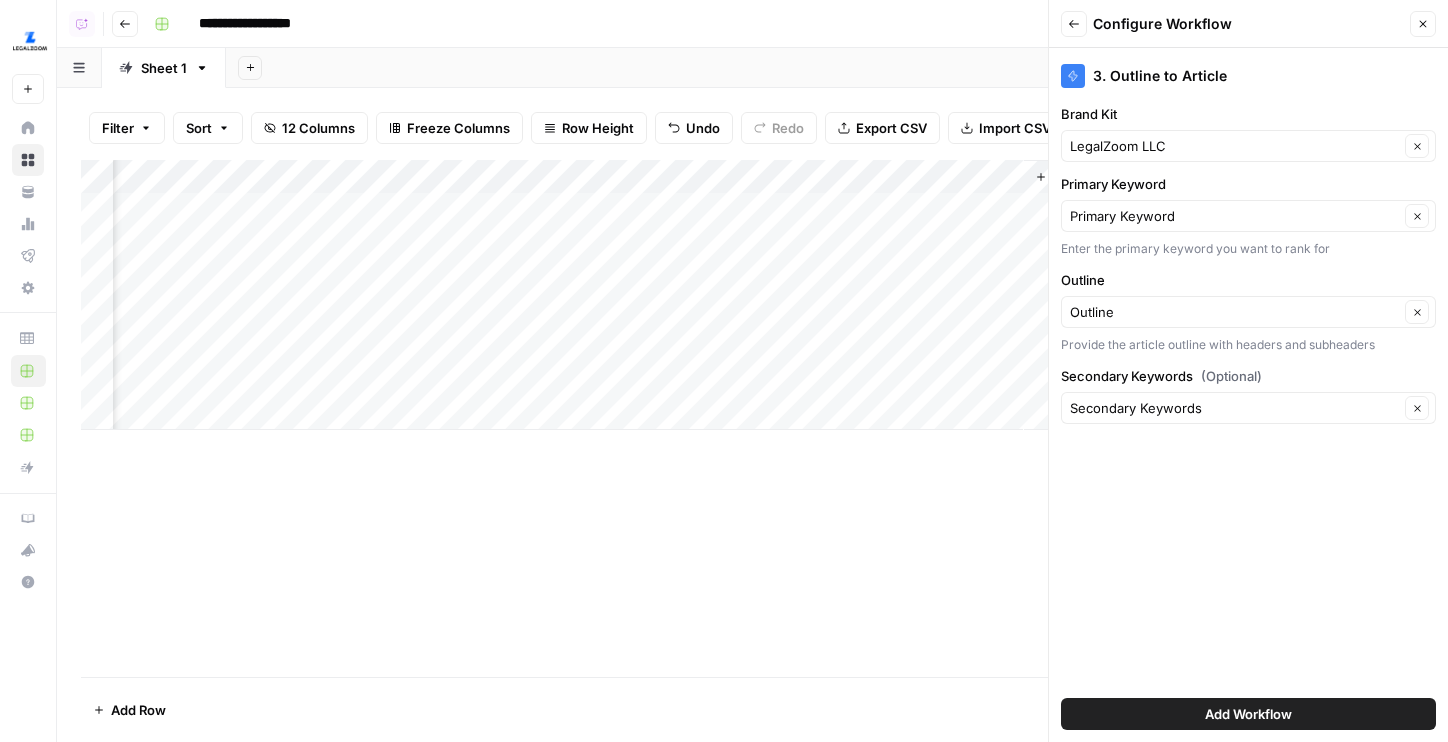 drag, startPoint x: 1121, startPoint y: 285, endPoint x: 1057, endPoint y: 281, distance: 64.12488 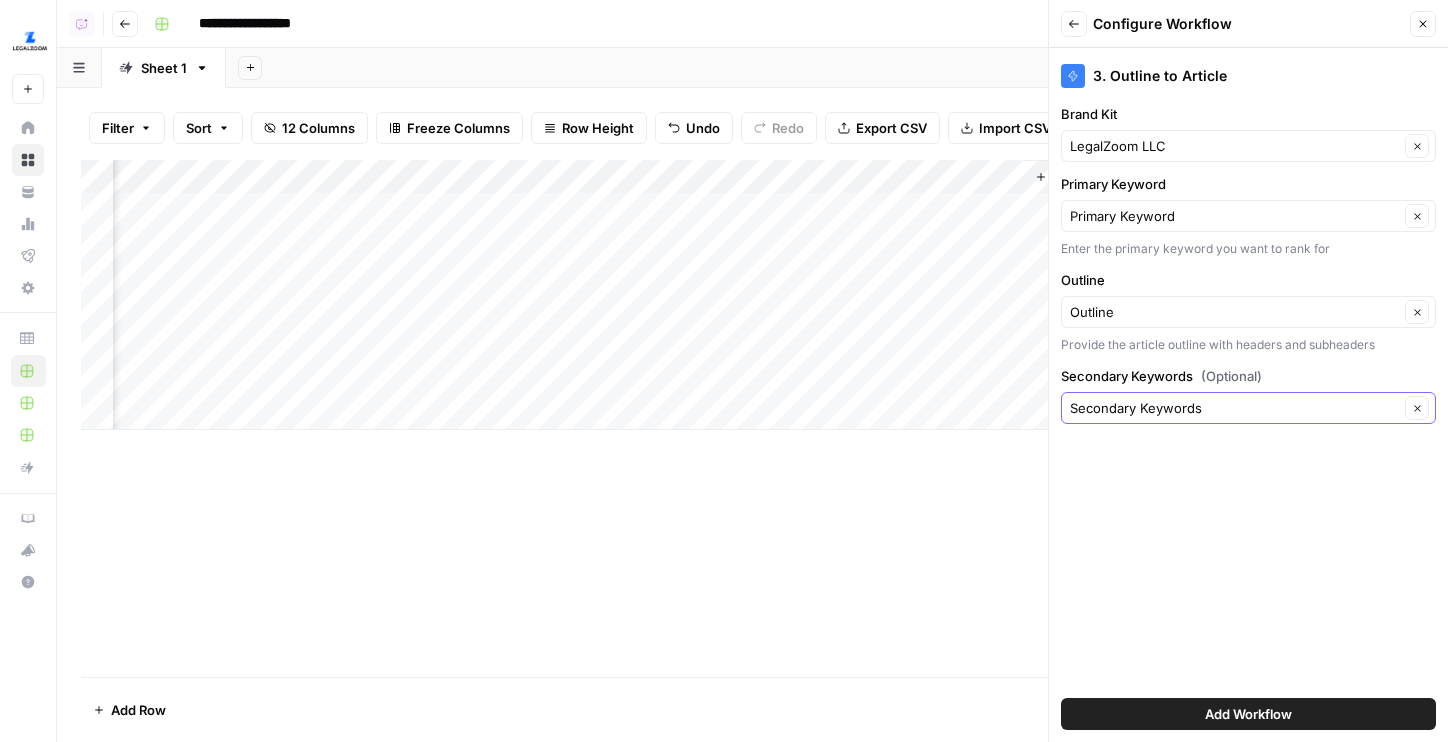 click on "Secondary Keywords" at bounding box center [1234, 408] 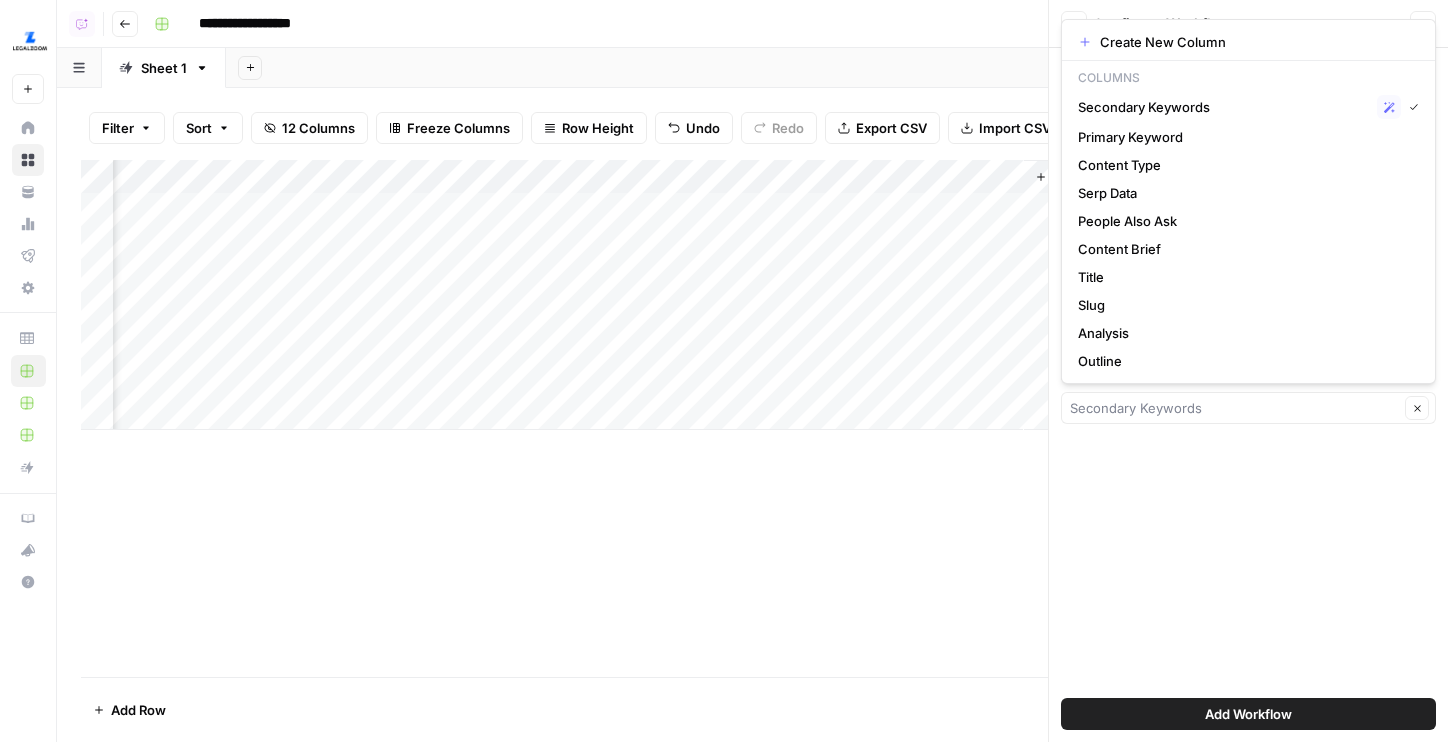 type on "Secondary Keywords" 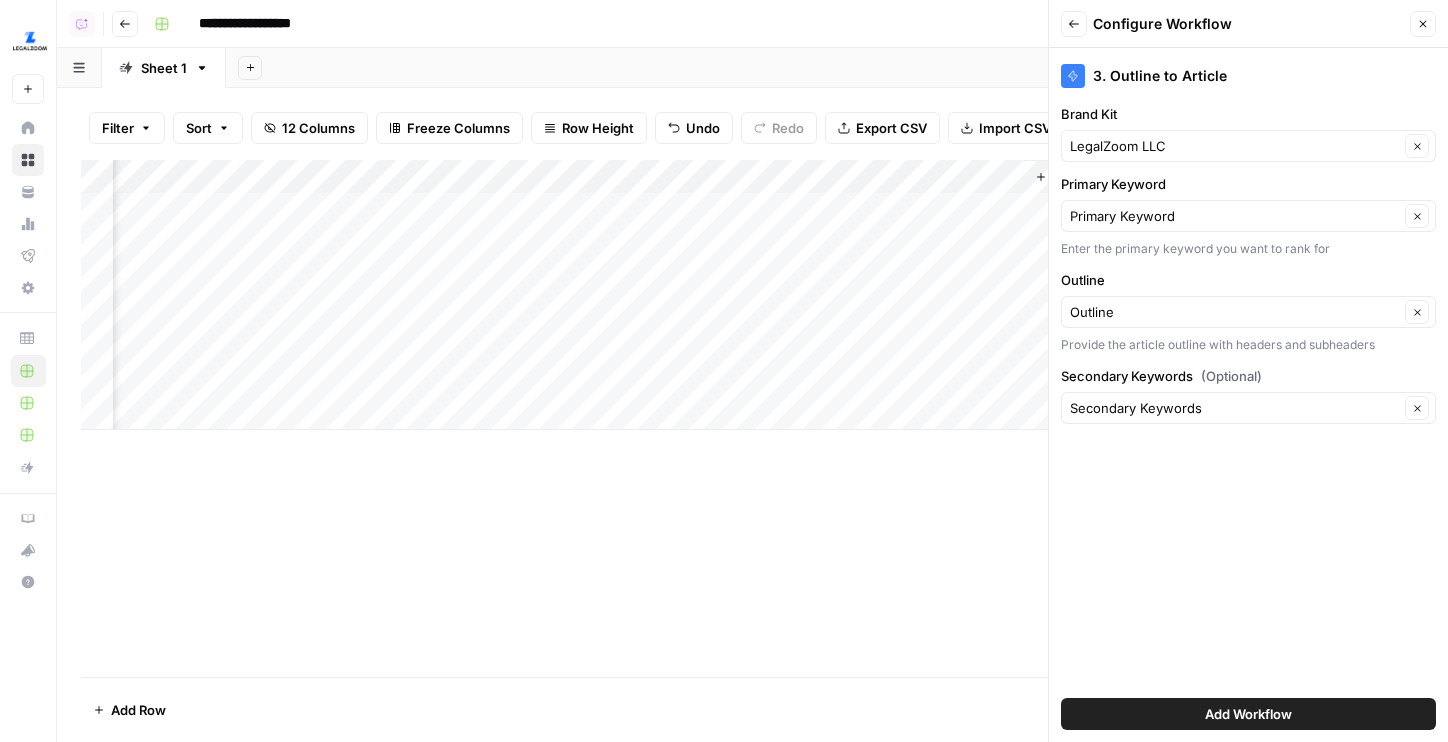 click on "3. Outline to Article Brand Kit LegalZoom LLC Clear Primary Keyword Primary Keyword Clear Enter the primary keyword you want to rank for Outline Outline Clear Provide the article outline with headers and subheaders Secondary Keywords   (Optional) Secondary Keywords Clear Add Workflow" at bounding box center (1248, 395) 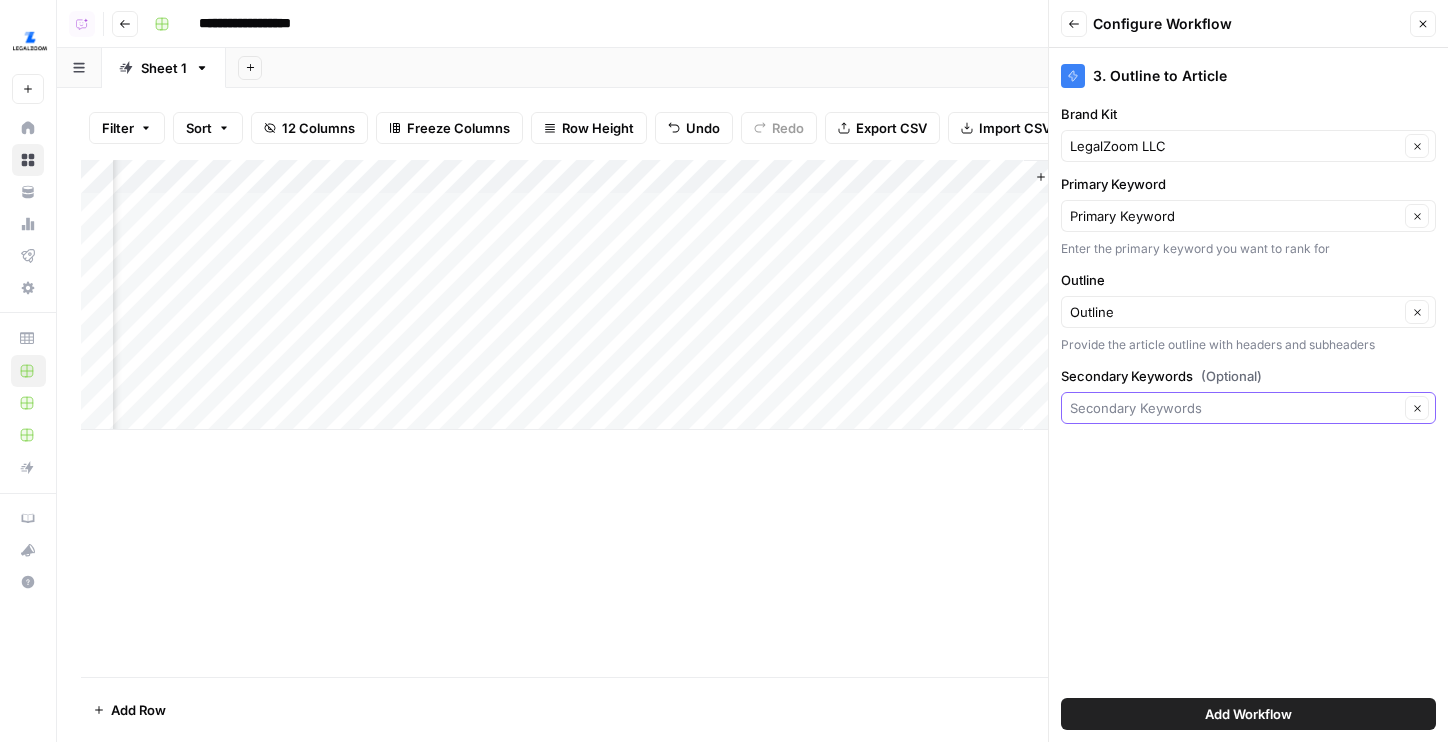 click on "Secondary Keywords   (Optional)" at bounding box center [1234, 408] 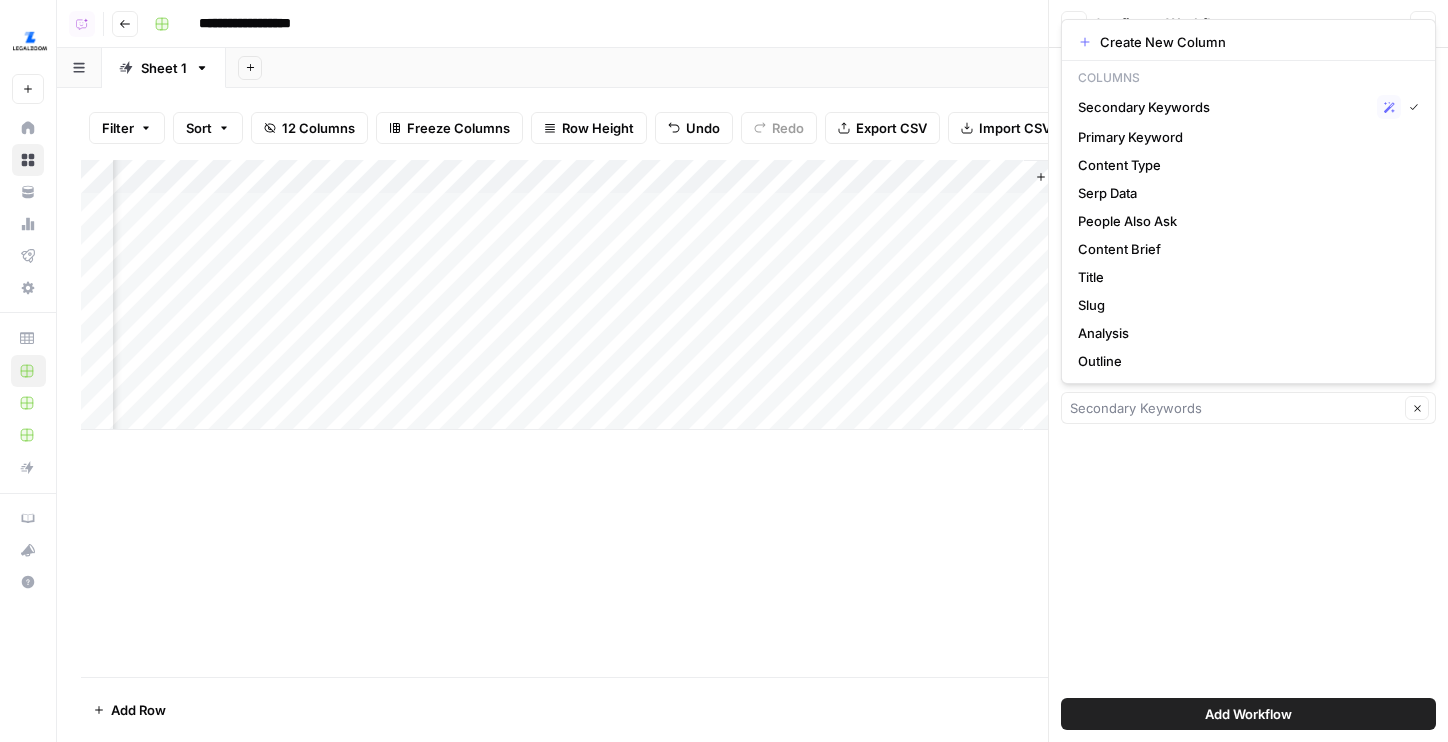 type on "Secondary Keywords" 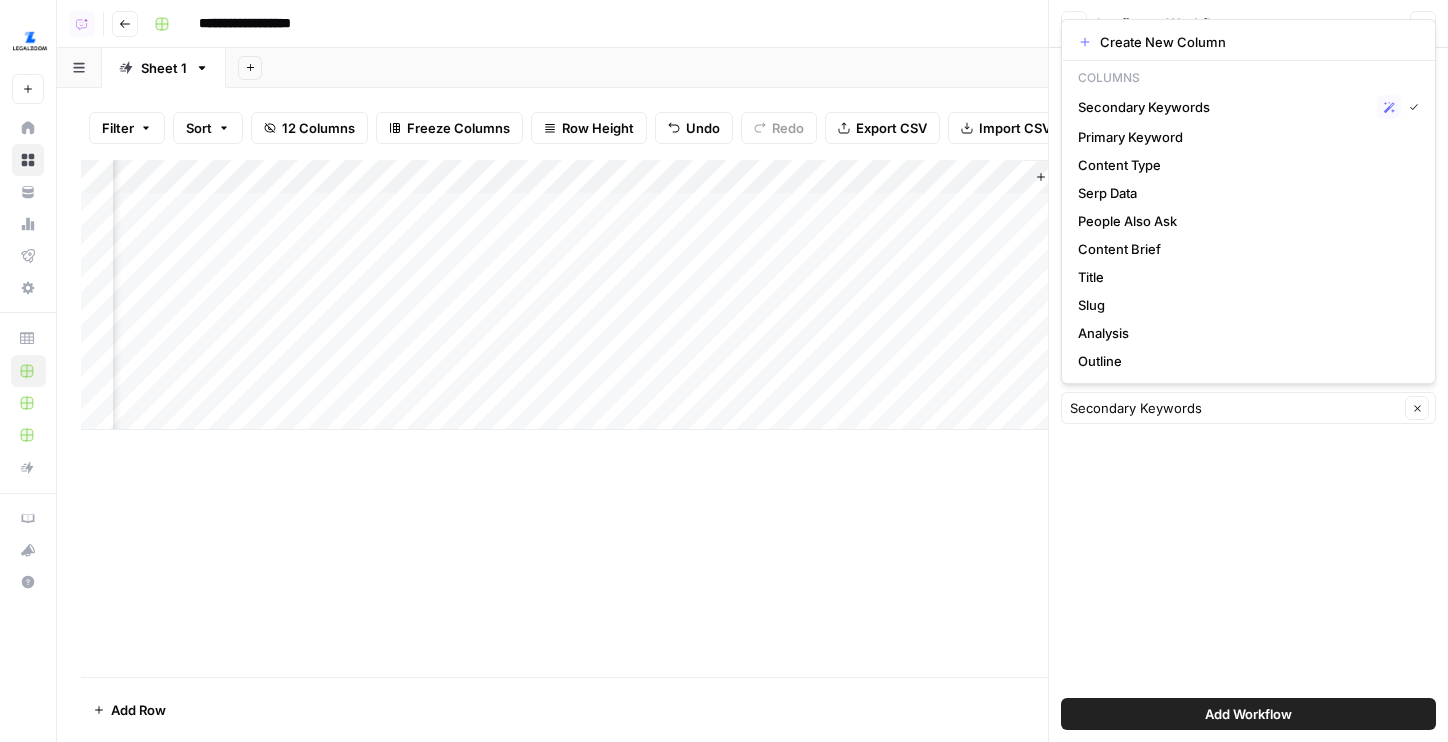 click on "3. Outline to Article Brand Kit LegalZoom LLC Clear Primary Keyword Primary Keyword Clear Enter the primary keyword you want to rank for Outline Outline Clear Provide the article outline with headers and subheaders Secondary Keywords   (Optional) Secondary Keywords Clear Add Workflow" at bounding box center (1248, 395) 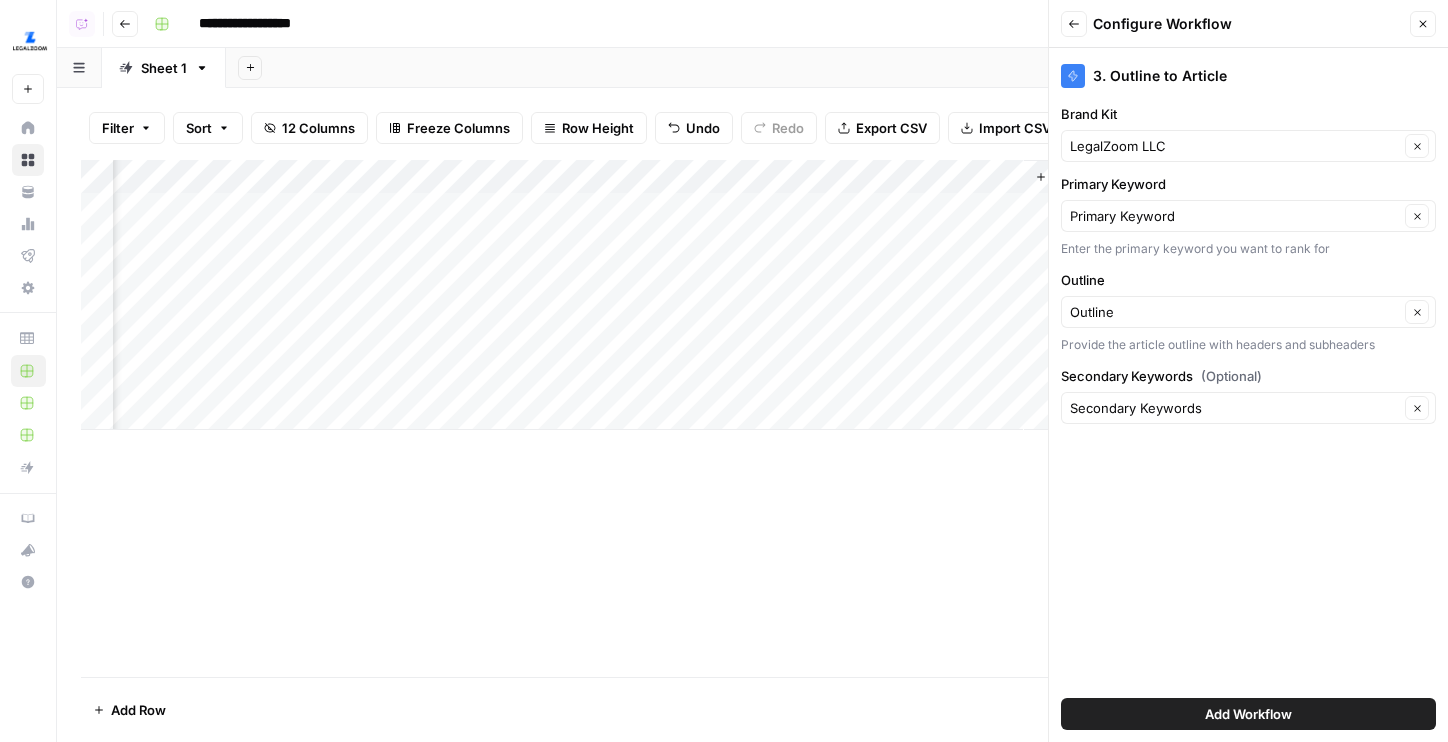click on "Add Workflow" at bounding box center (1248, 714) 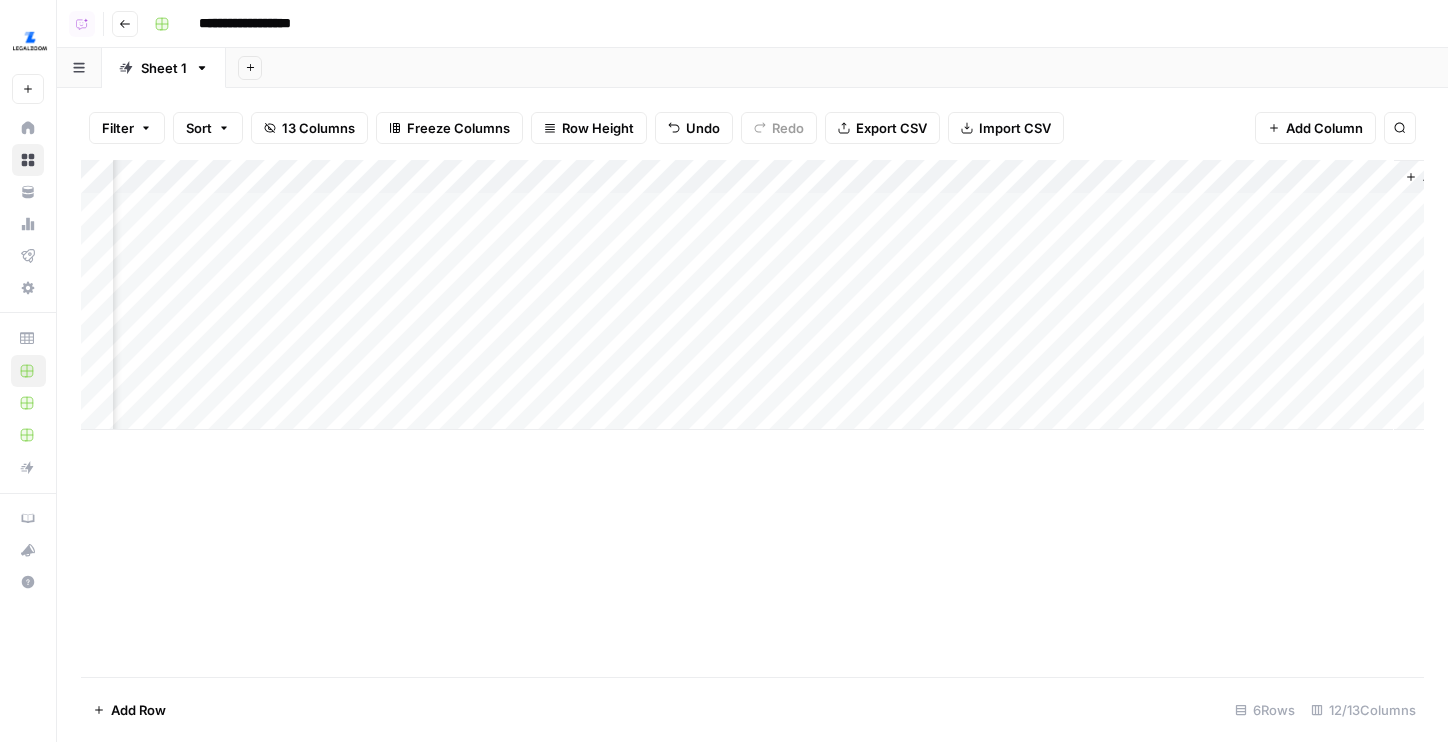 scroll, scrollTop: 0, scrollLeft: 1105, axis: horizontal 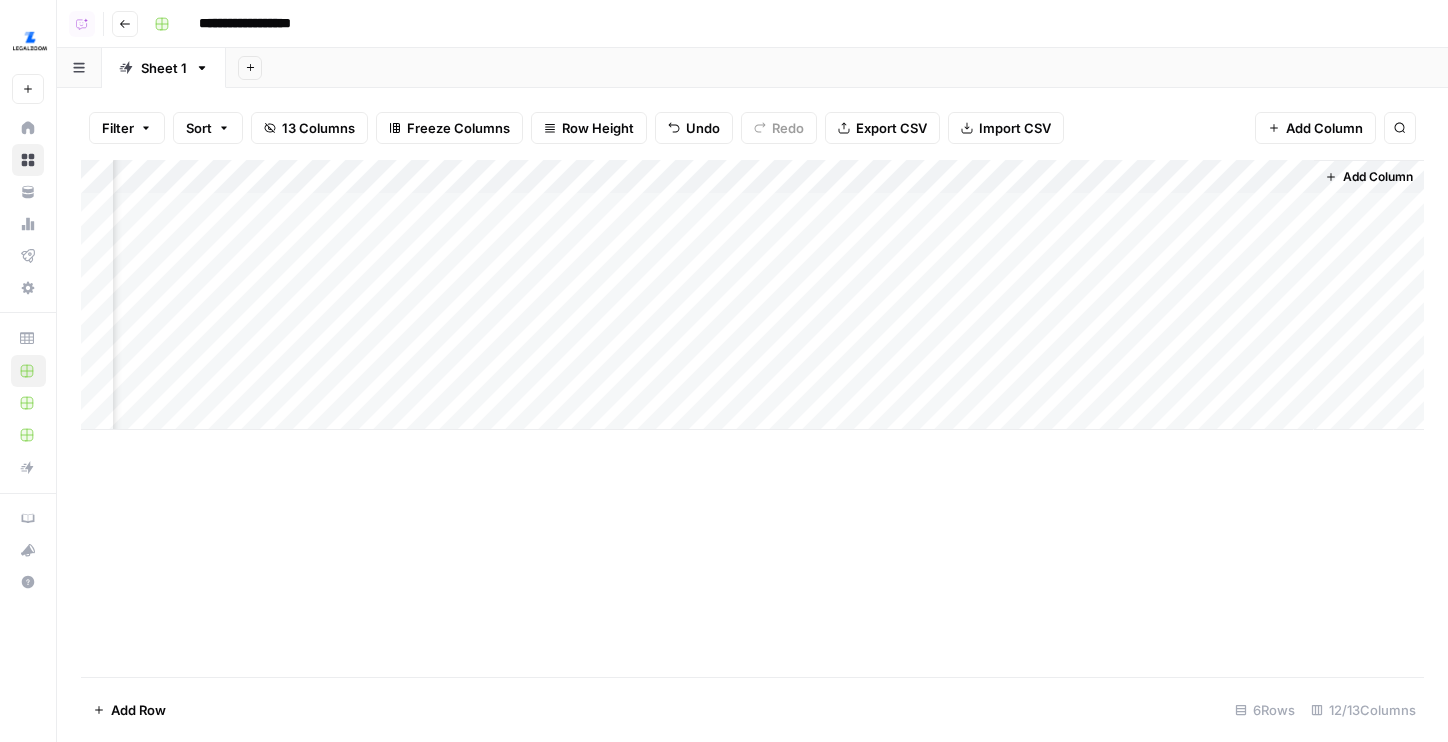 click on "Add Column" at bounding box center [752, 295] 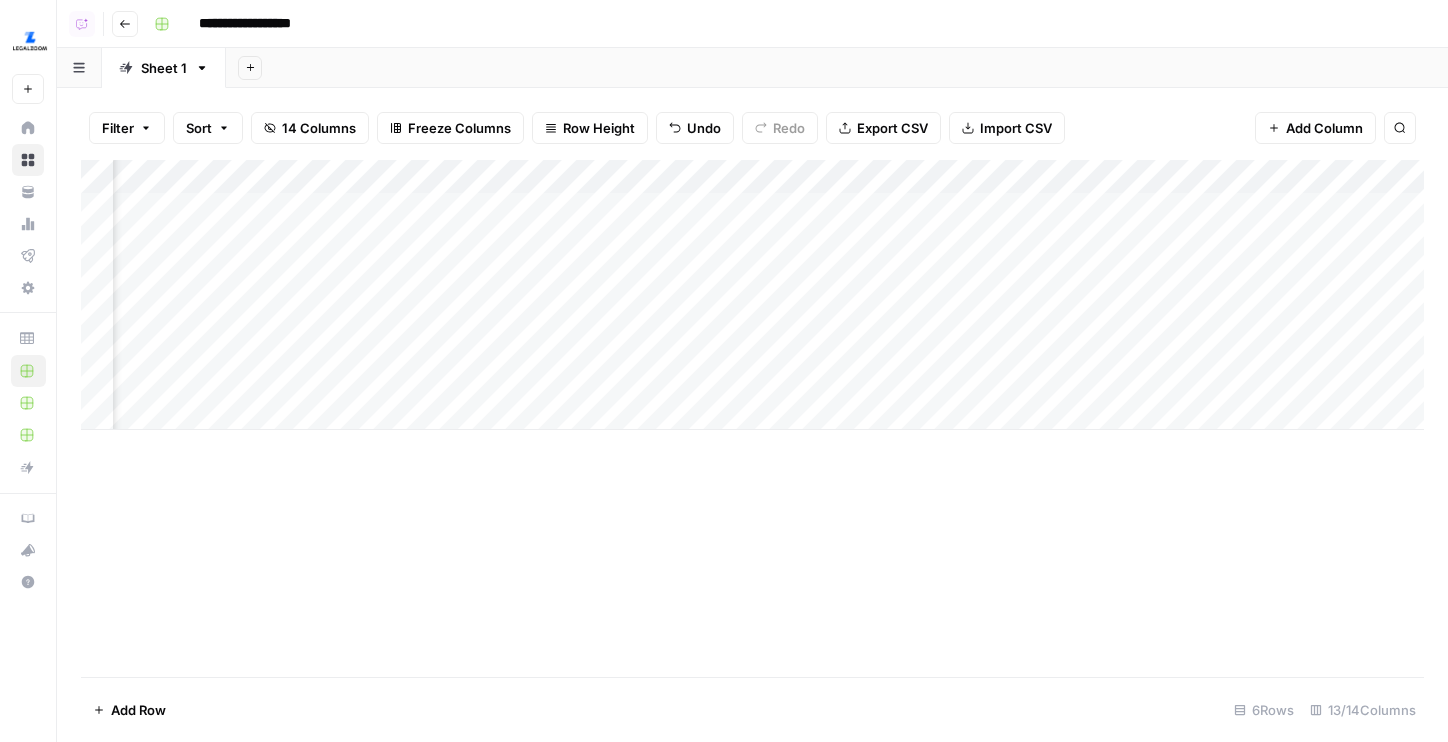scroll, scrollTop: 0, scrollLeft: 1285, axis: horizontal 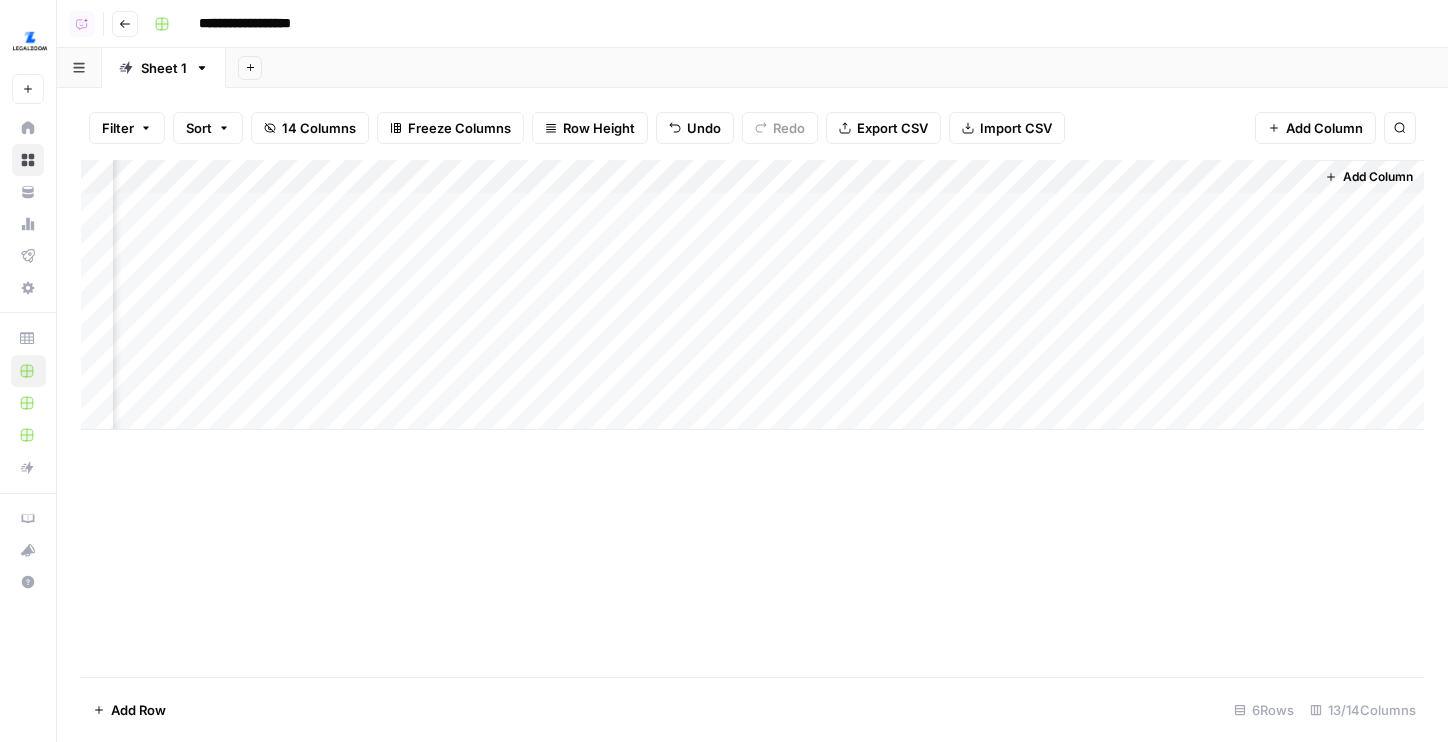 click on "Add Column" at bounding box center [752, 295] 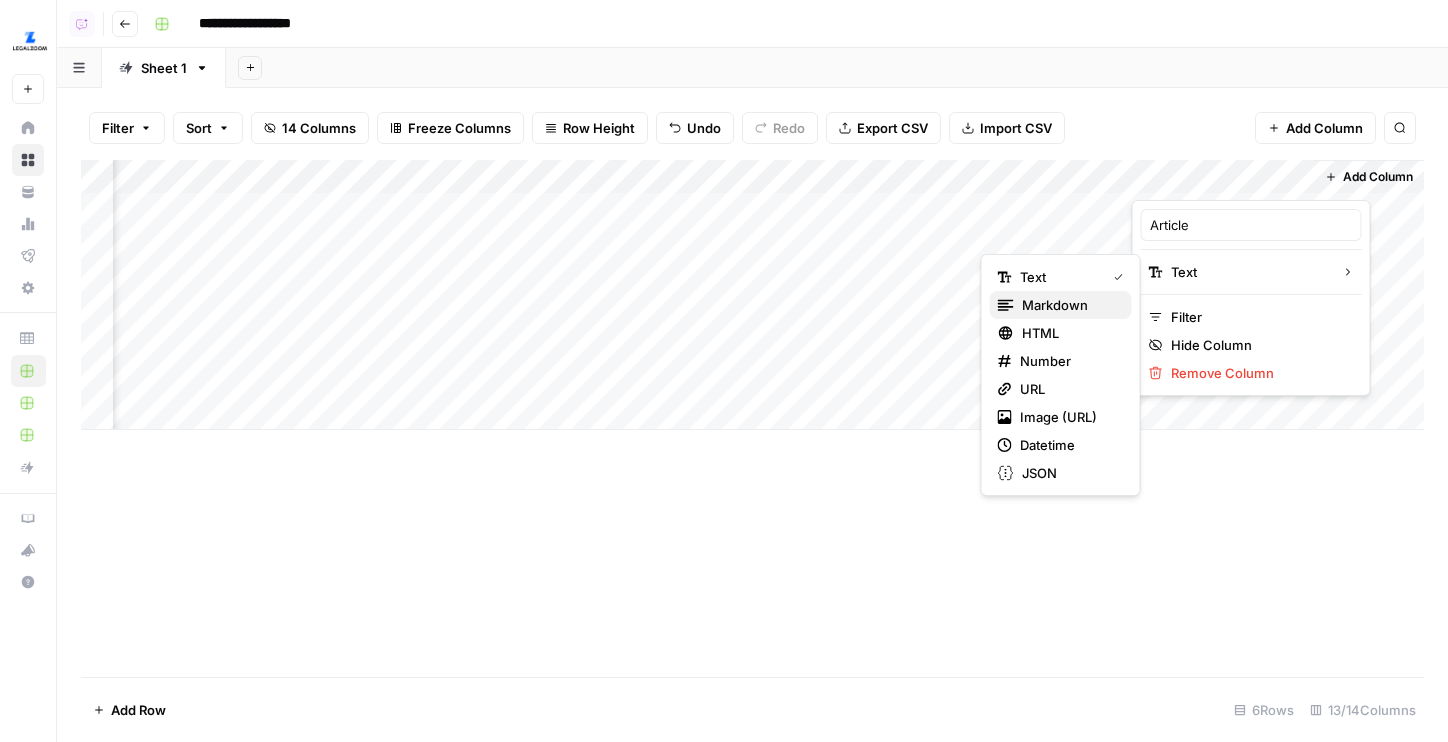 click on "Markdown" at bounding box center (1069, 305) 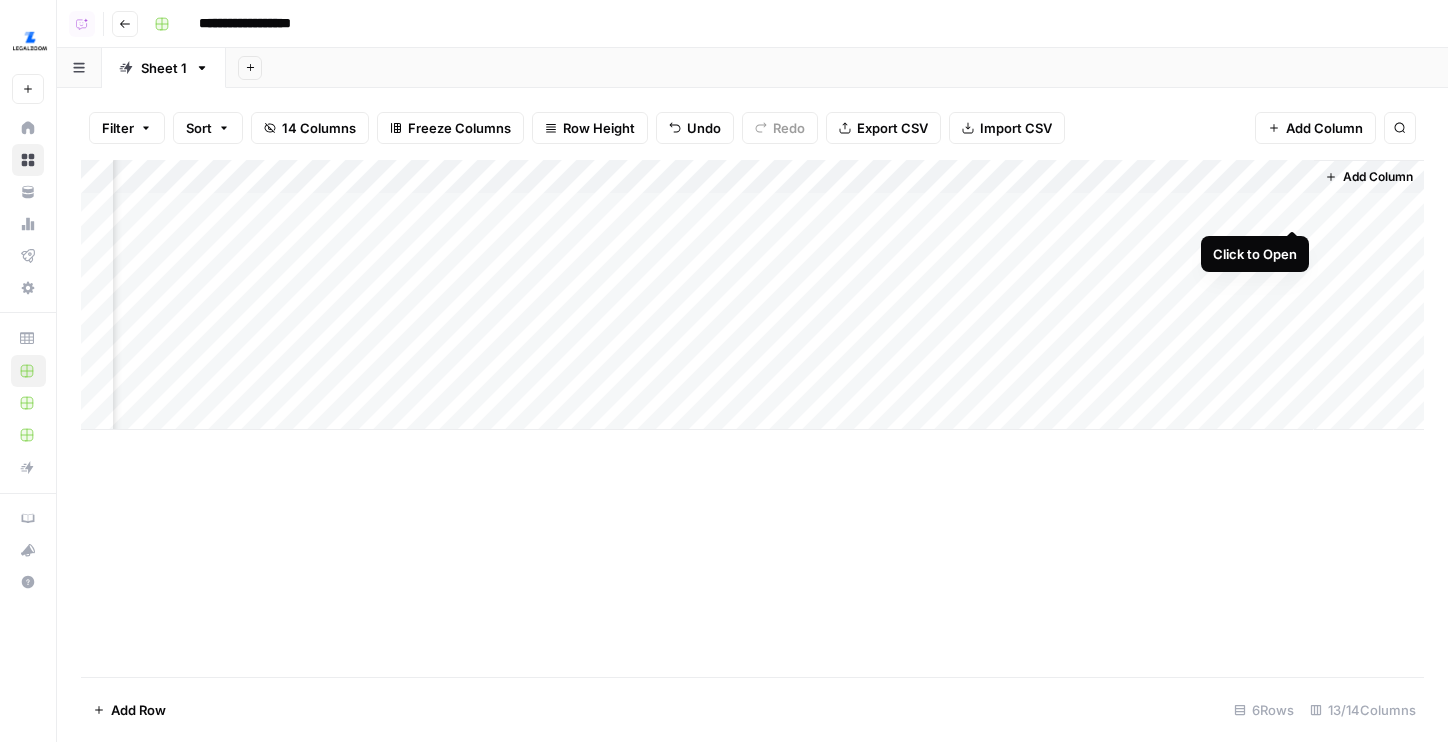 click on "Add Column" at bounding box center [752, 295] 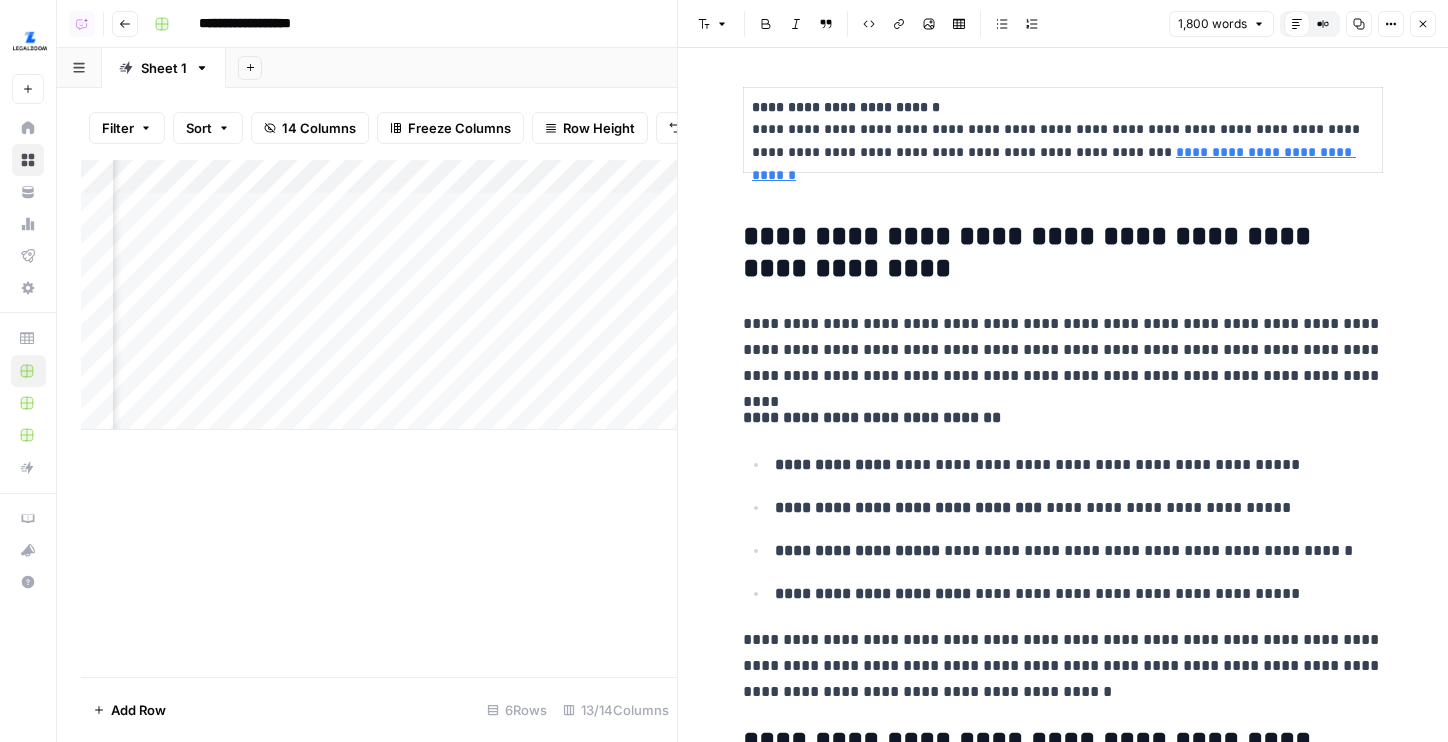 scroll, scrollTop: 2251, scrollLeft: 0, axis: vertical 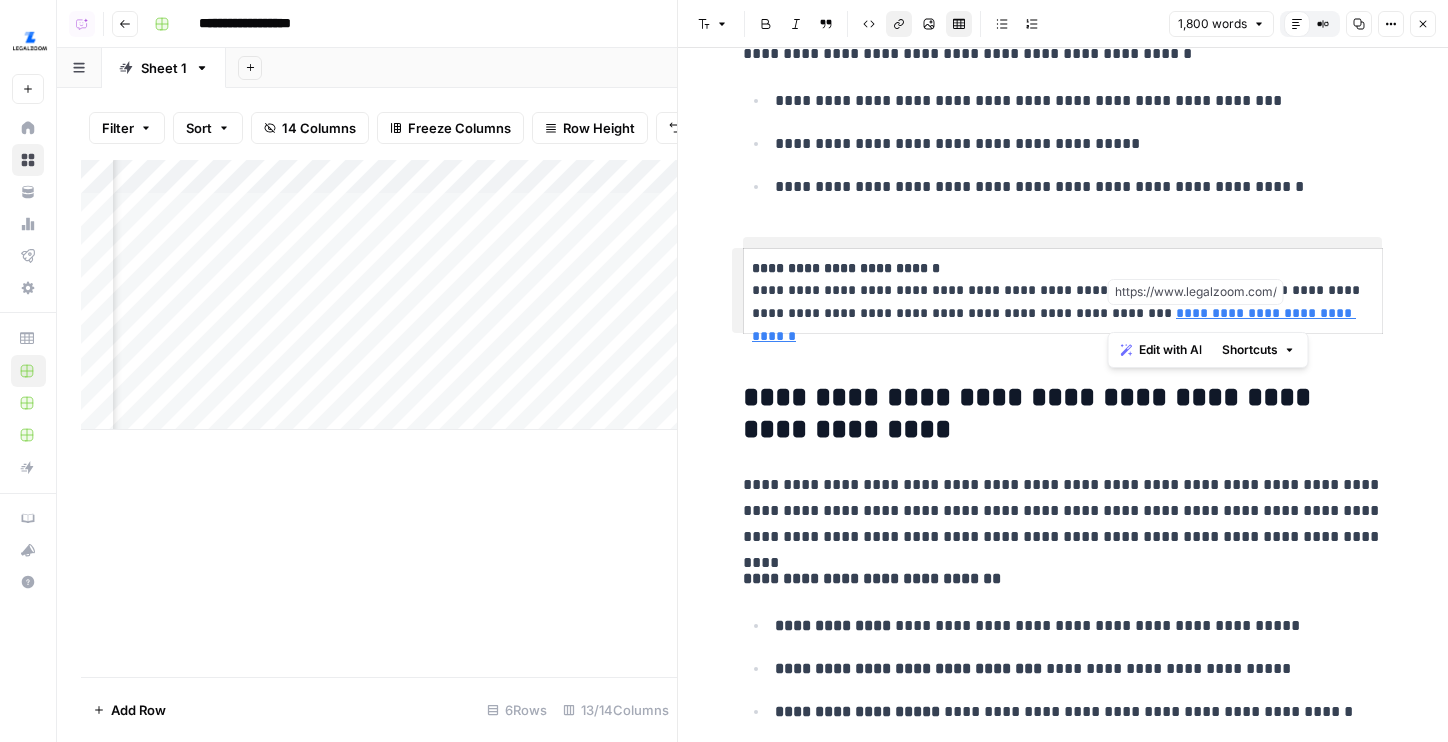 drag, startPoint x: 1110, startPoint y: 315, endPoint x: 1339, endPoint y: 314, distance: 229.00218 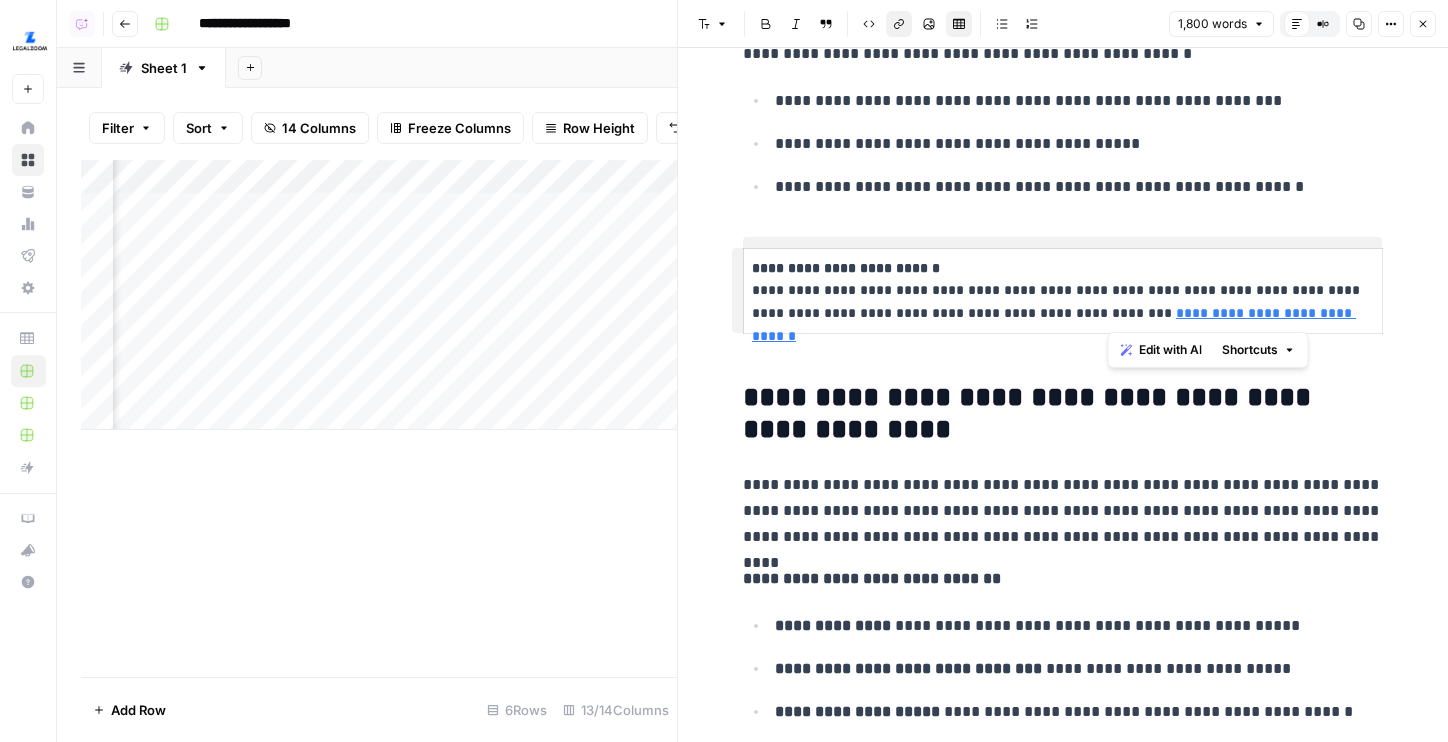click on "**********" at bounding box center (1063, 1868) 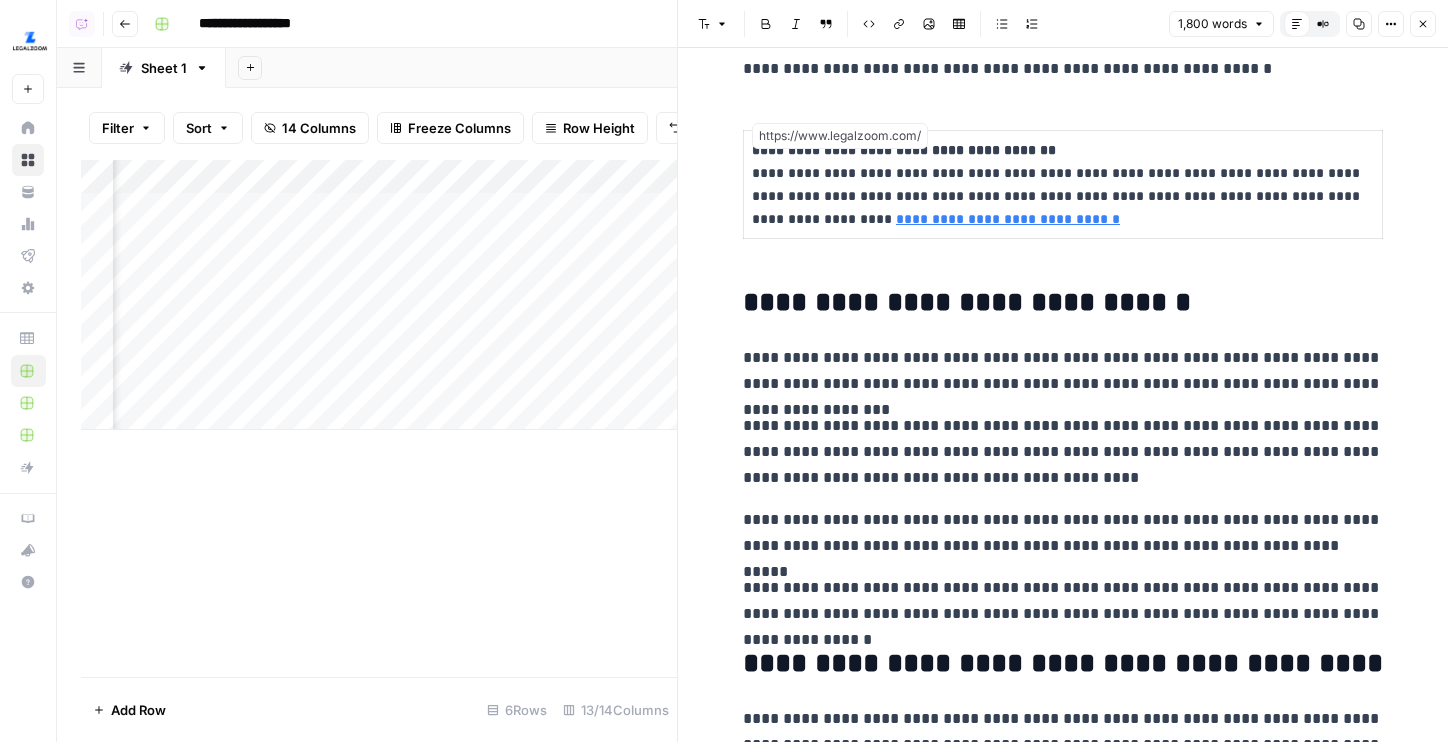 scroll, scrollTop: 5967, scrollLeft: 0, axis: vertical 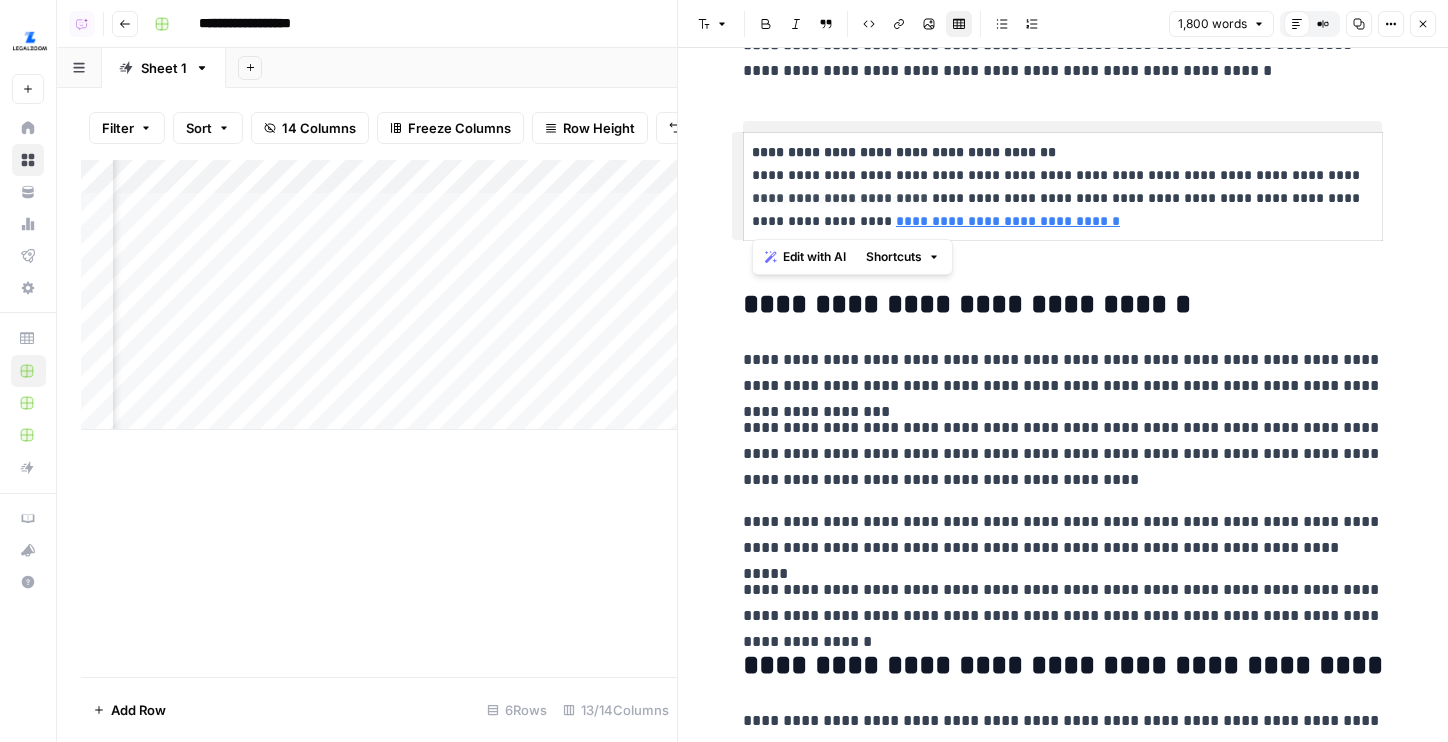 drag, startPoint x: 969, startPoint y: 226, endPoint x: 729, endPoint y: 169, distance: 246.6759 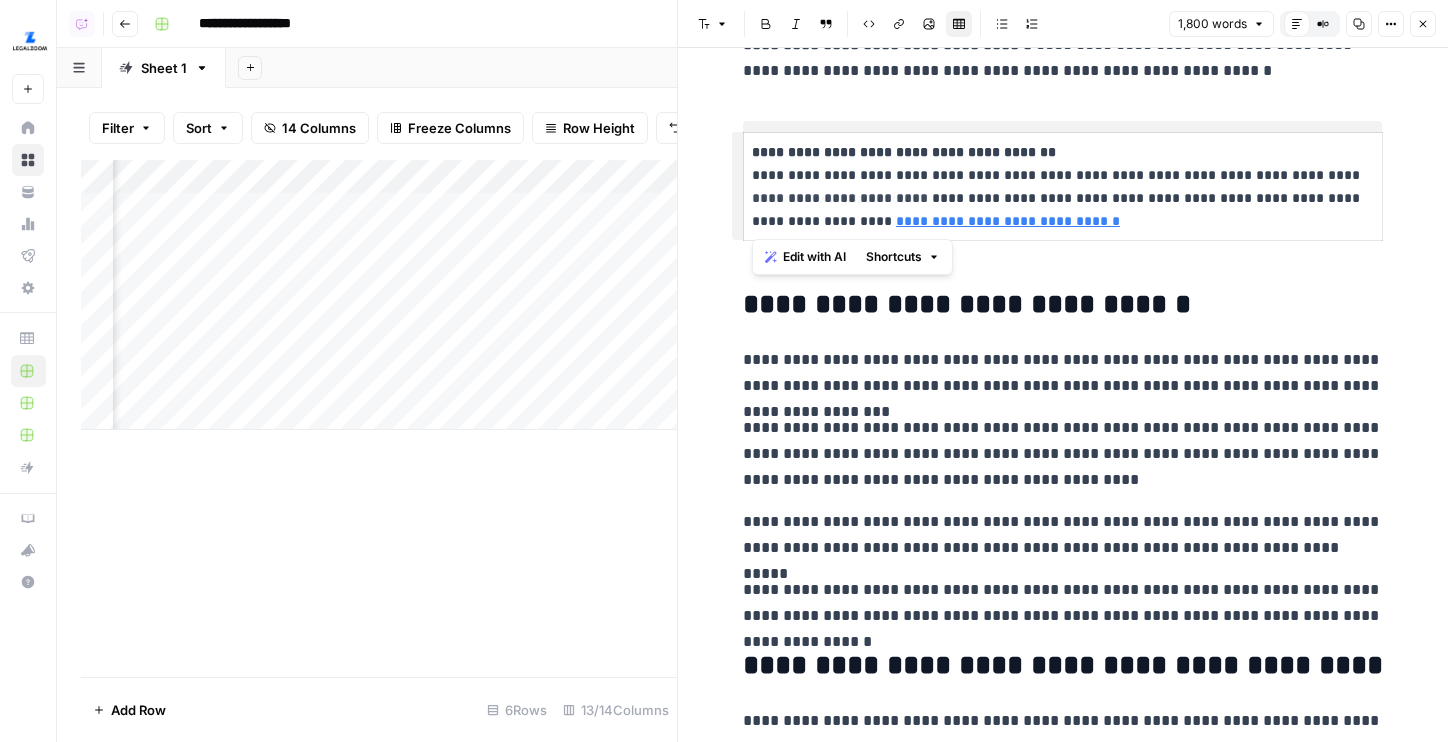 click on "**********" at bounding box center [1063, -1864] 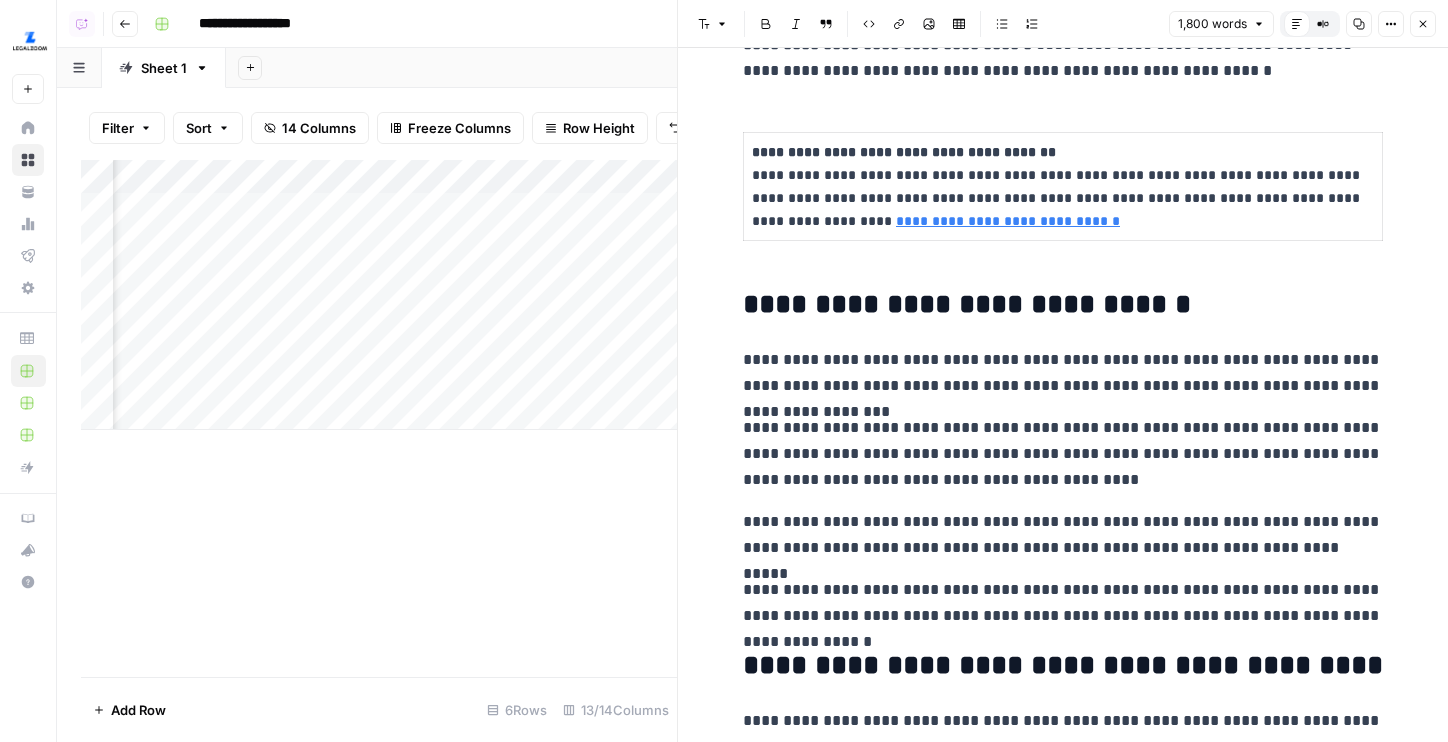 click on "**********" at bounding box center (1063, 373) 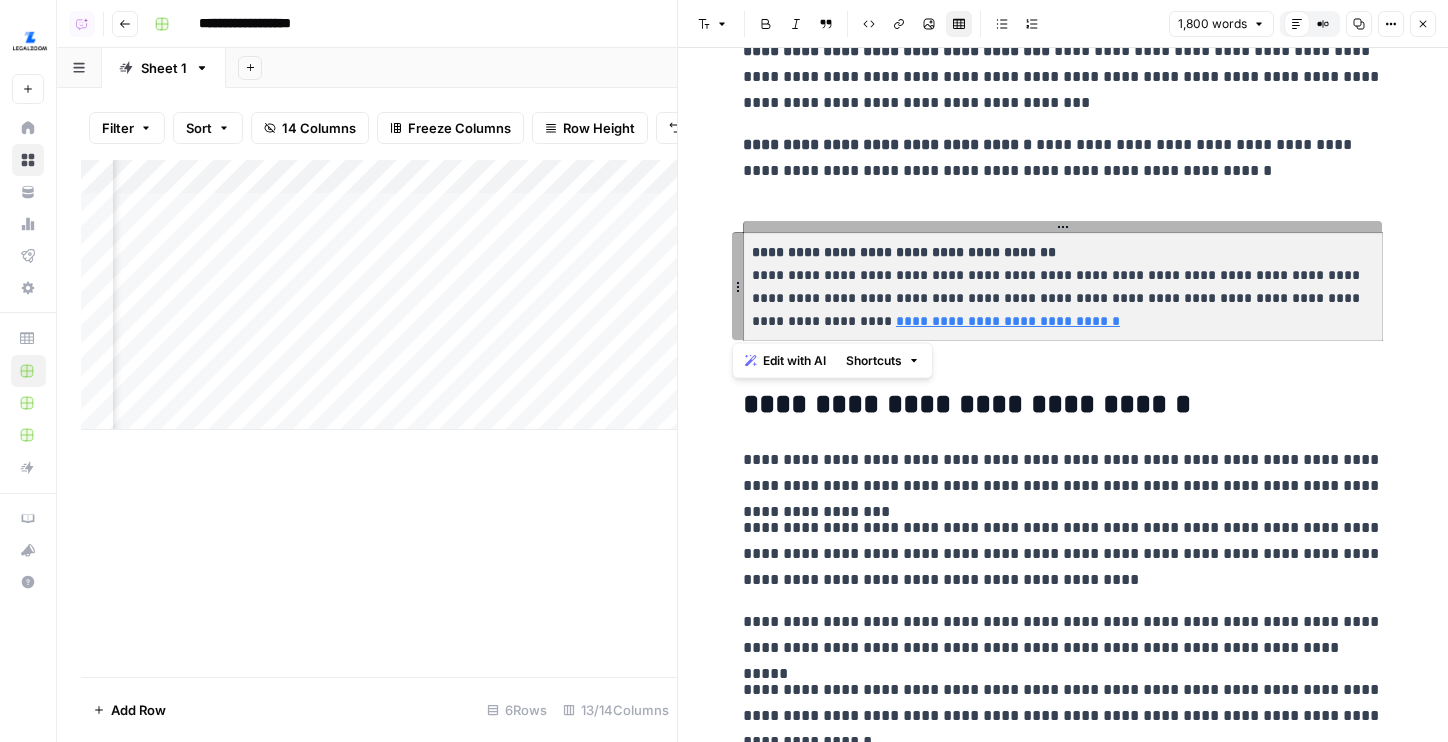 drag, startPoint x: 999, startPoint y: 317, endPoint x: 750, endPoint y: 236, distance: 261.84348 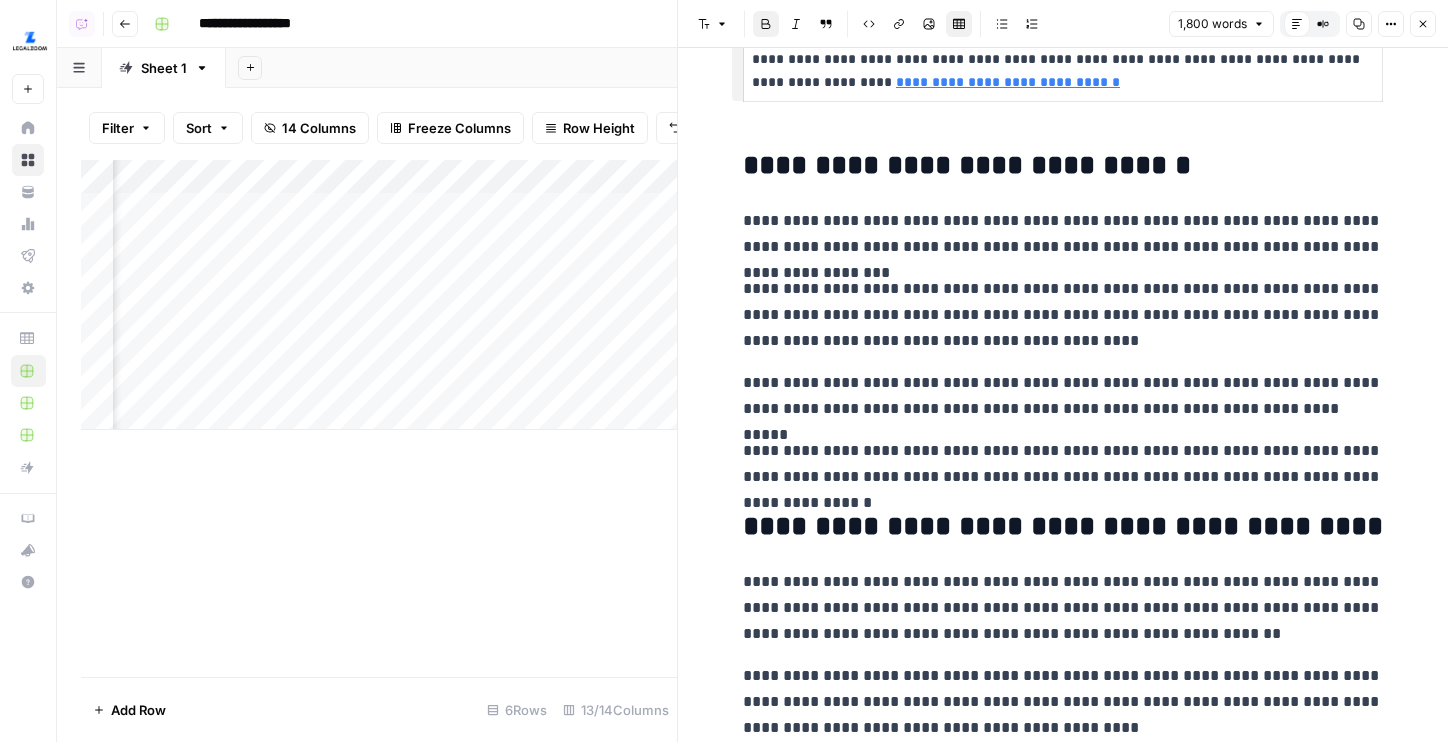 scroll, scrollTop: 6107, scrollLeft: 0, axis: vertical 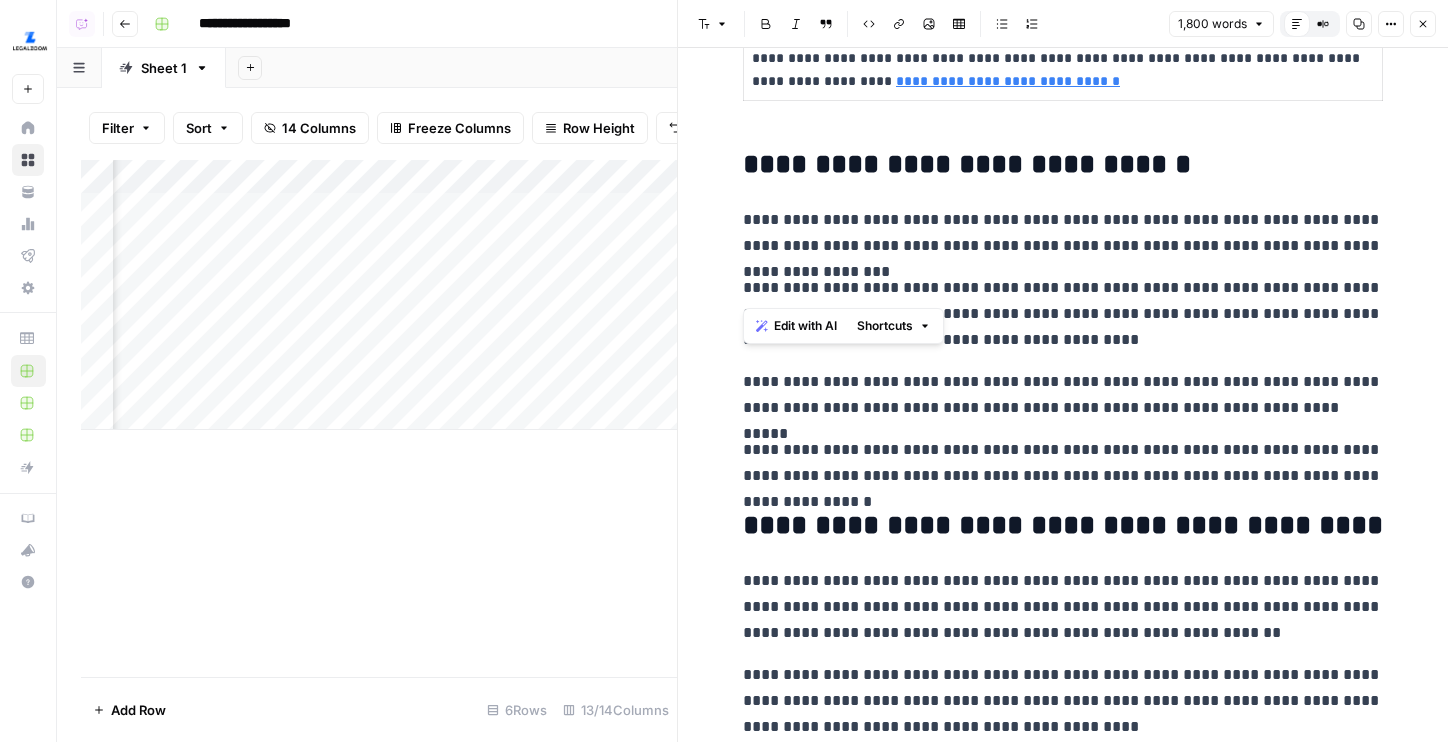 drag, startPoint x: 742, startPoint y: 218, endPoint x: 1388, endPoint y: 264, distance: 647.6357 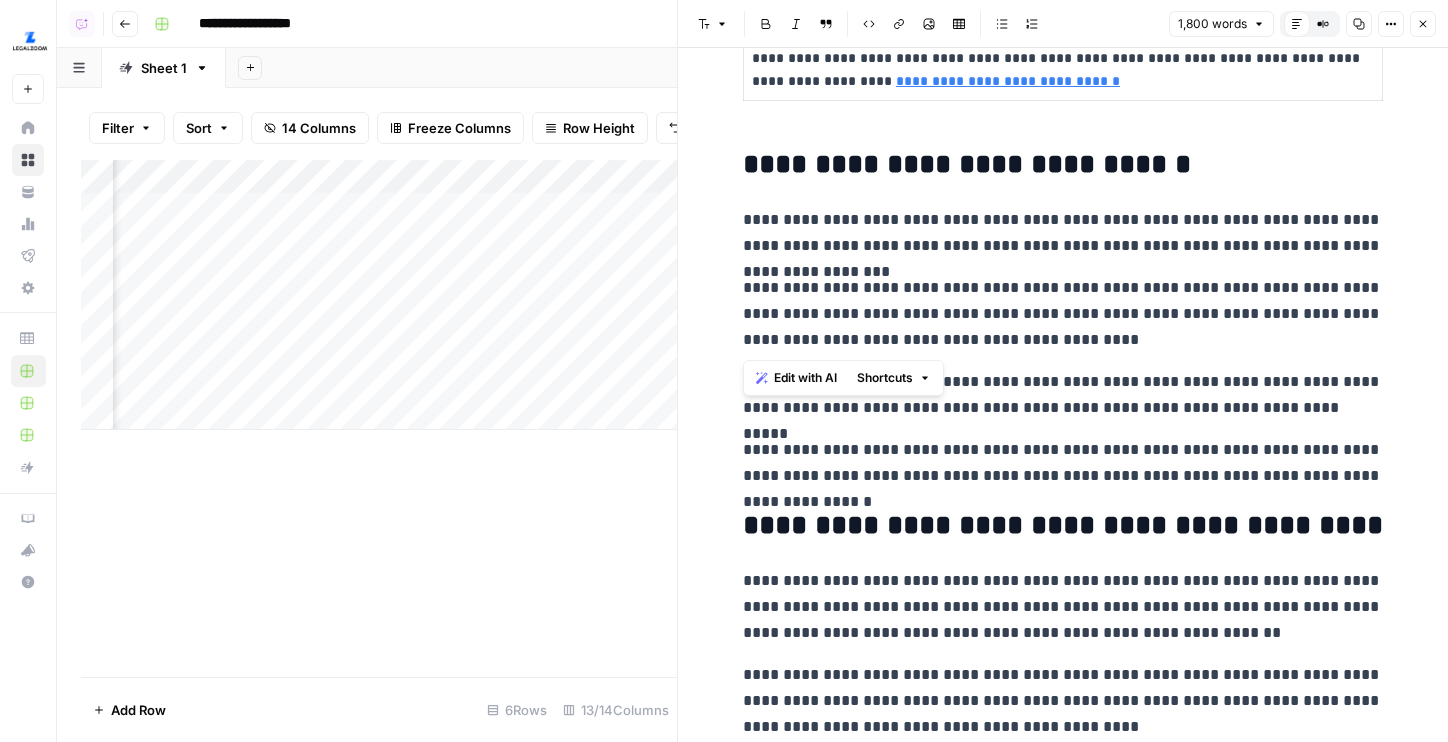 drag, startPoint x: 1025, startPoint y: 336, endPoint x: 682, endPoint y: 287, distance: 346.48233 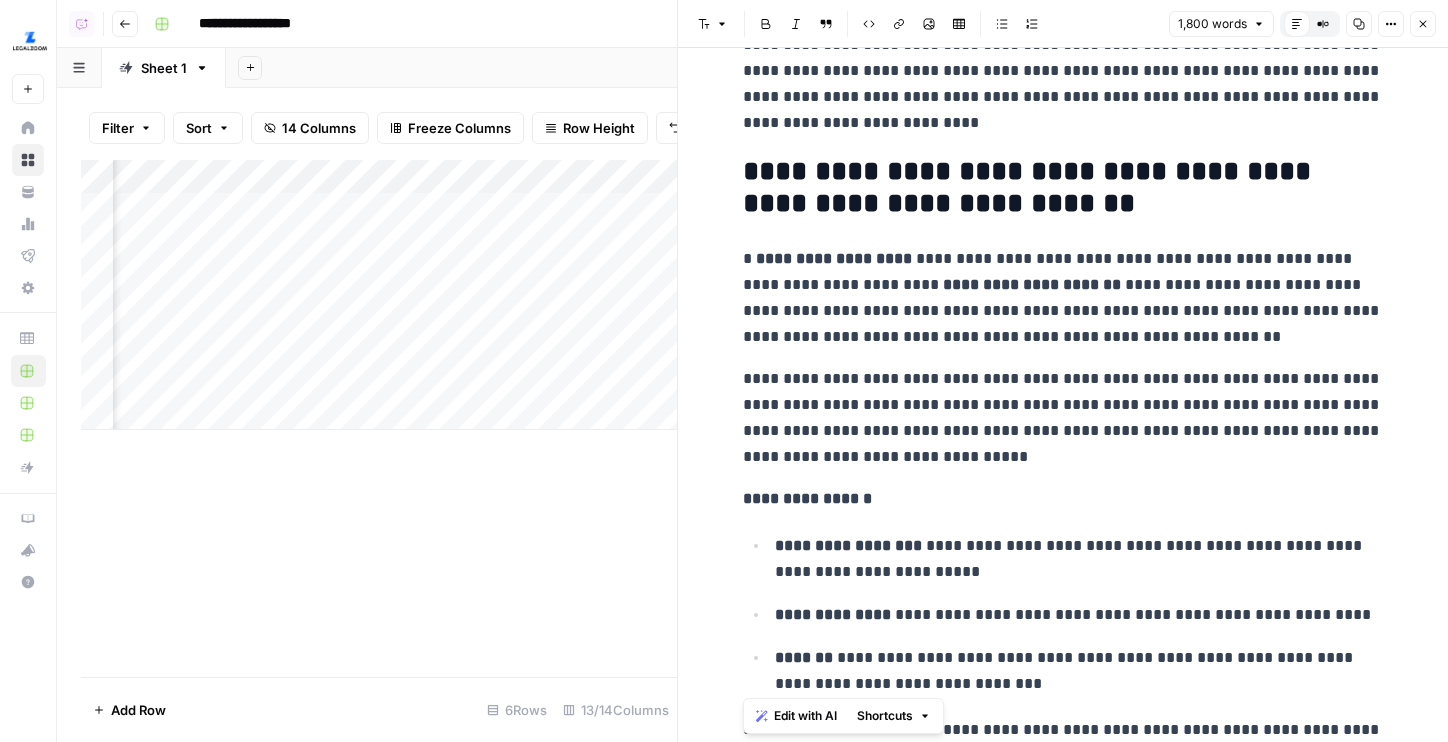 scroll, scrollTop: 277, scrollLeft: 0, axis: vertical 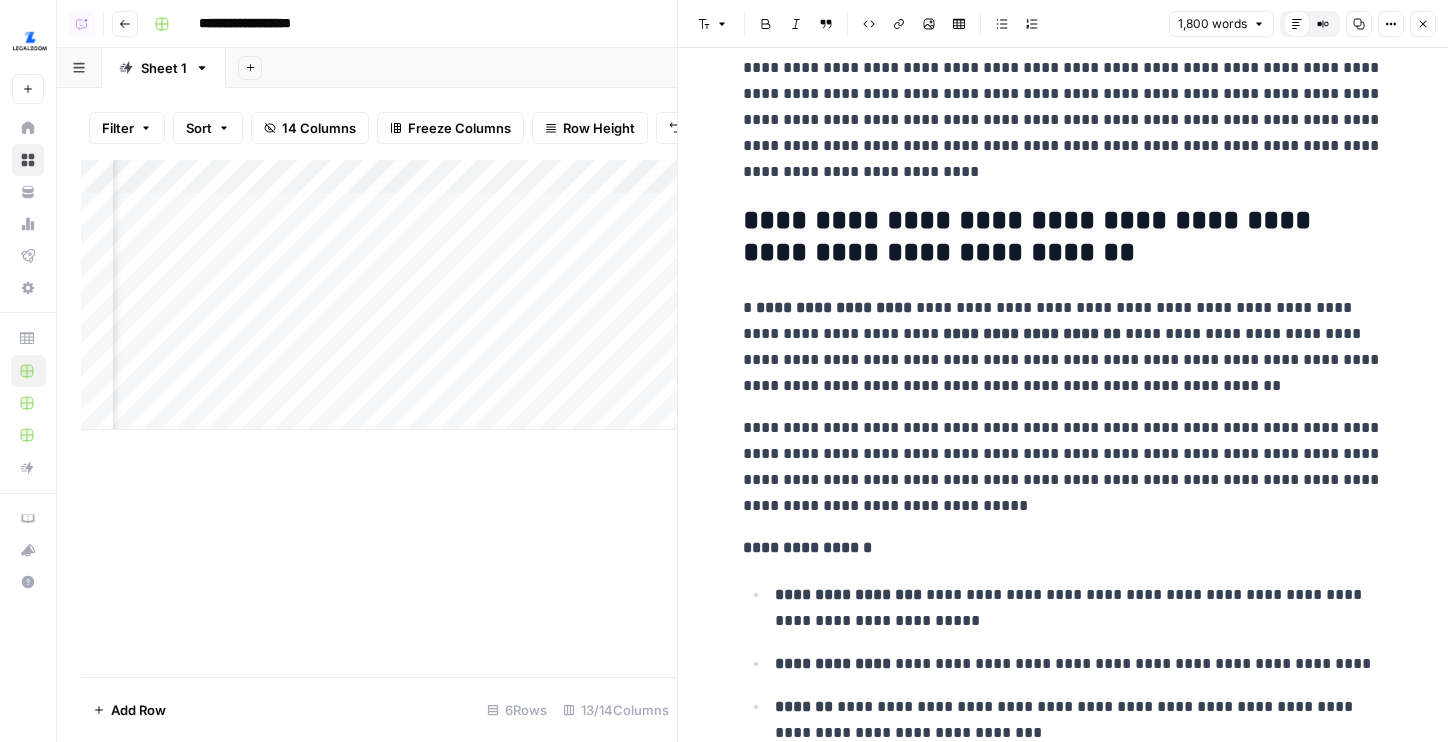 click on "**********" at bounding box center (1063, 3842) 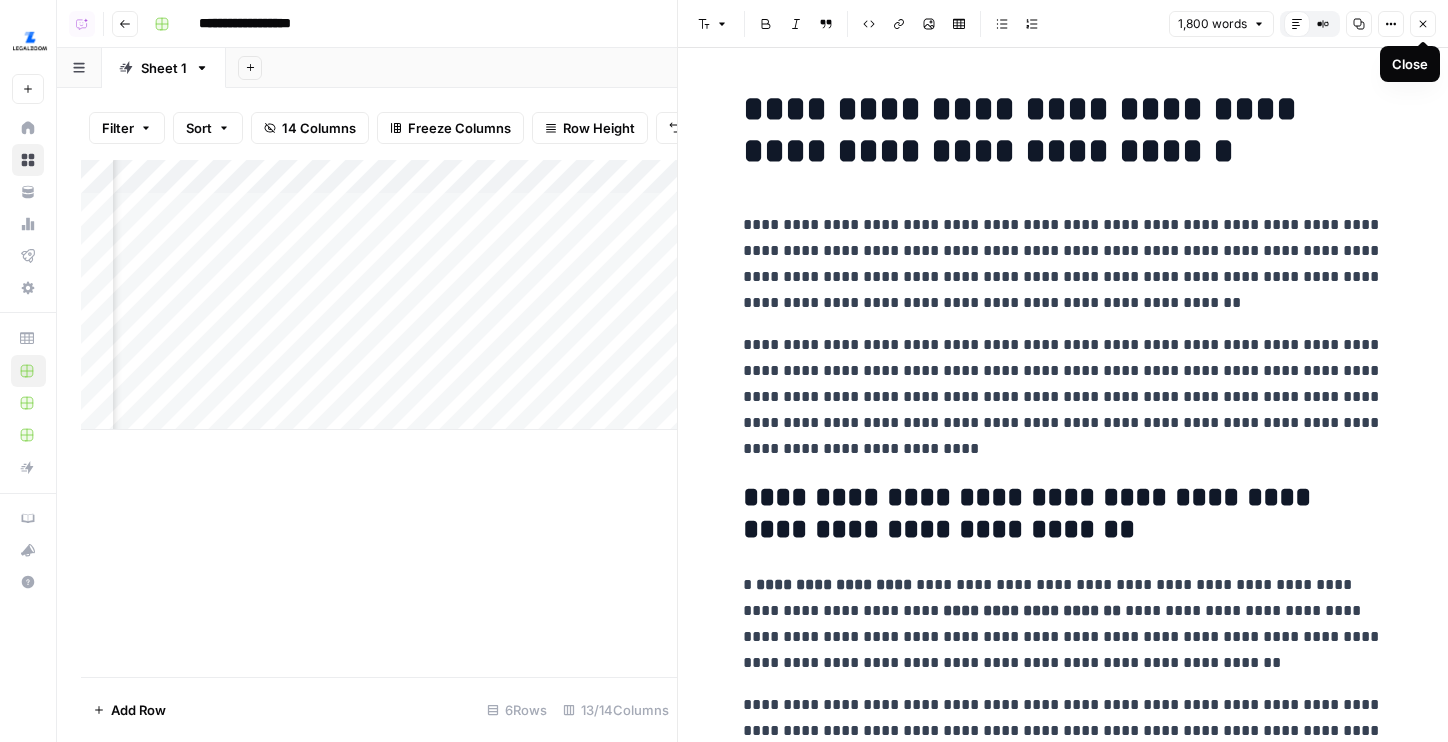click on "Close" at bounding box center (1423, 24) 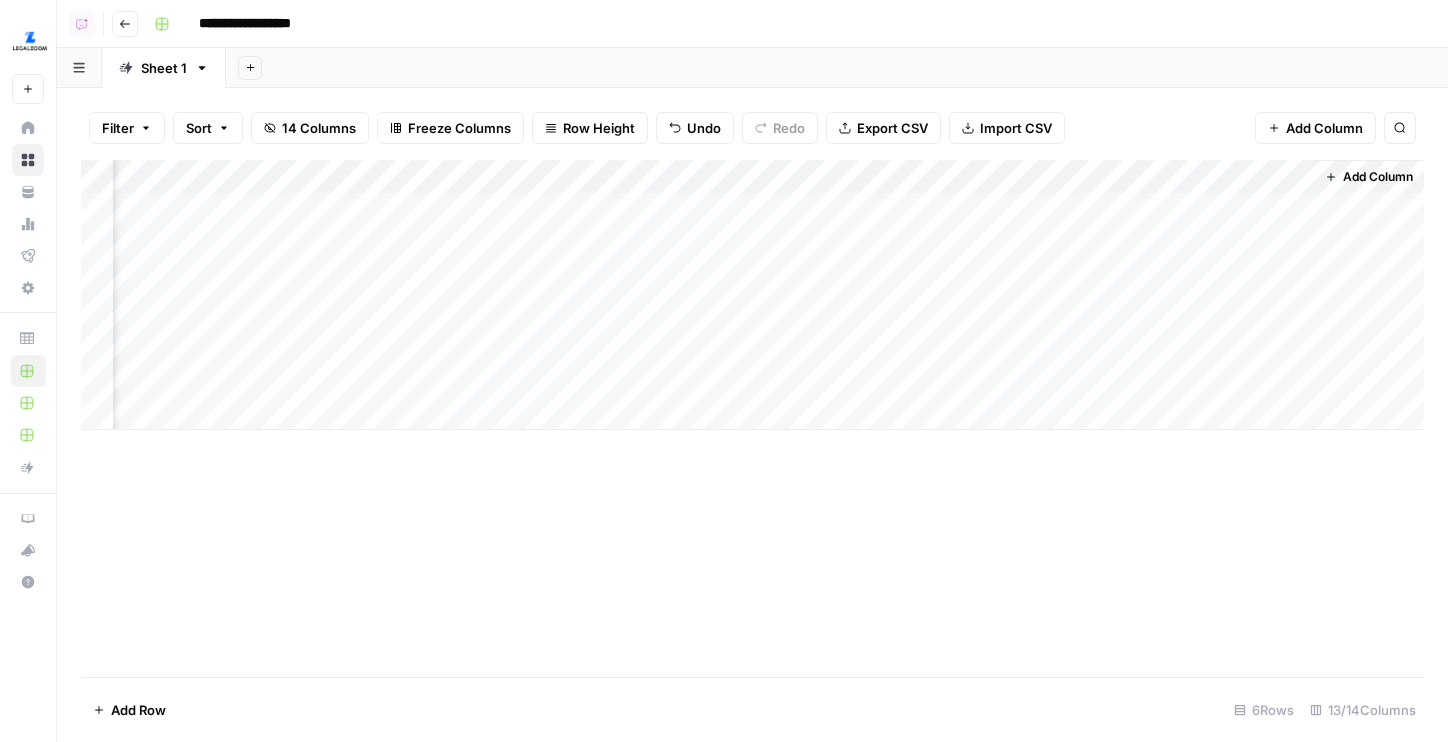 scroll, scrollTop: 0, scrollLeft: 1283, axis: horizontal 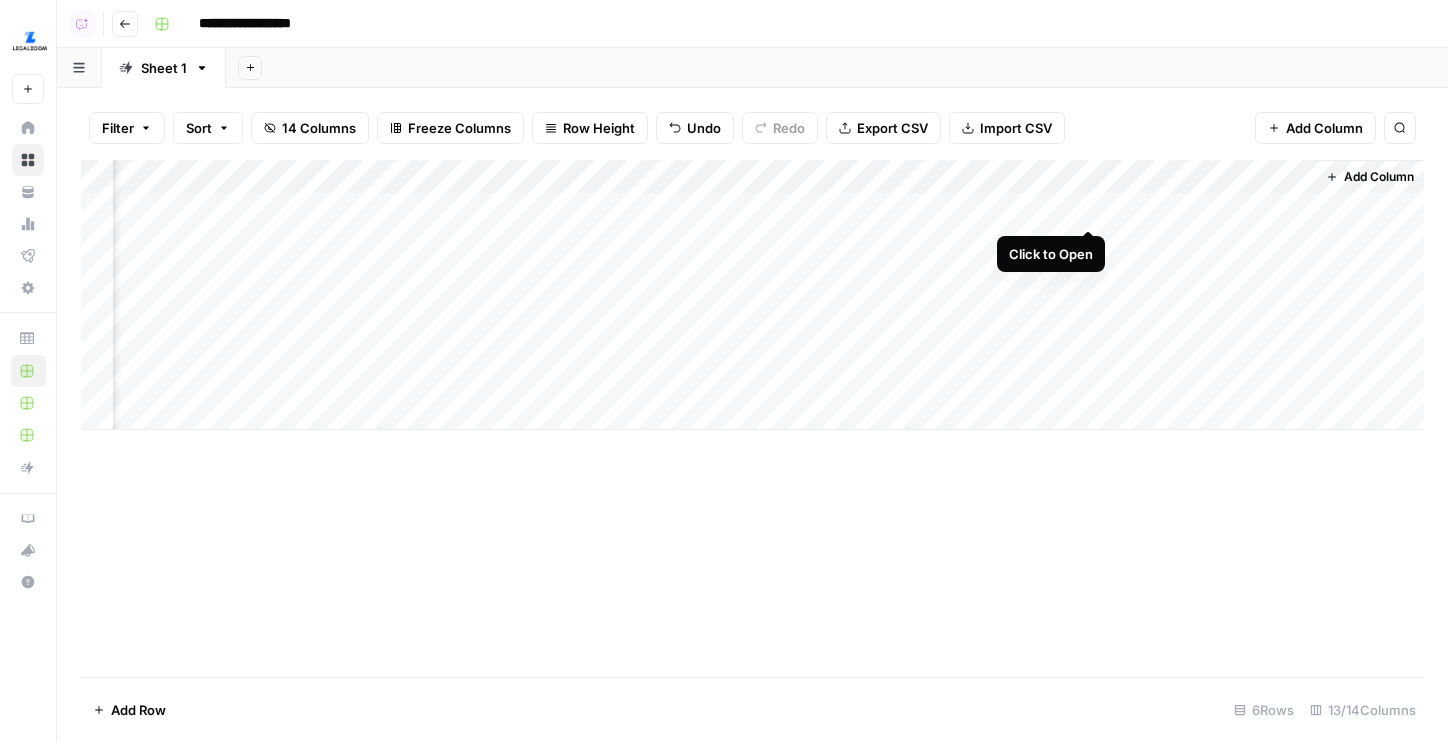 click on "Add Column" at bounding box center [752, 295] 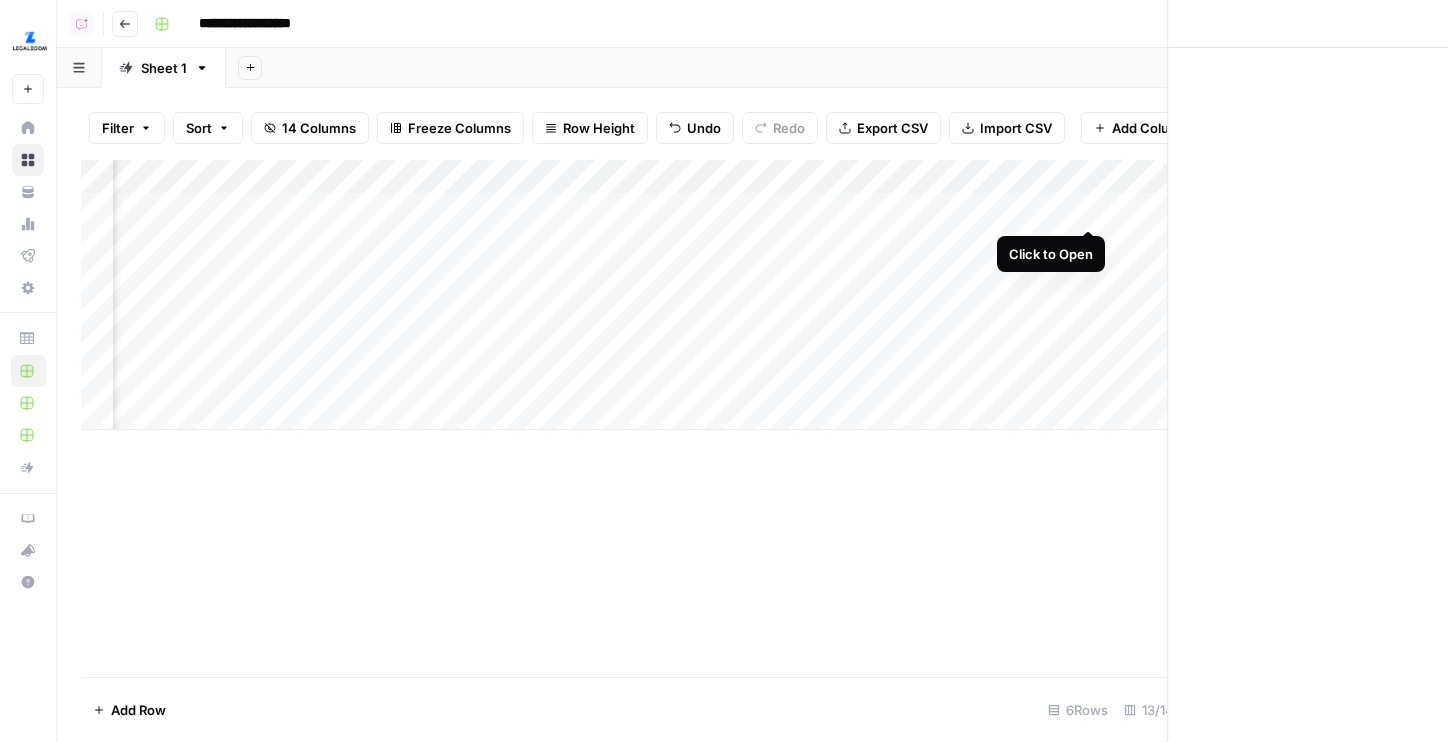 scroll, scrollTop: 0, scrollLeft: 1266, axis: horizontal 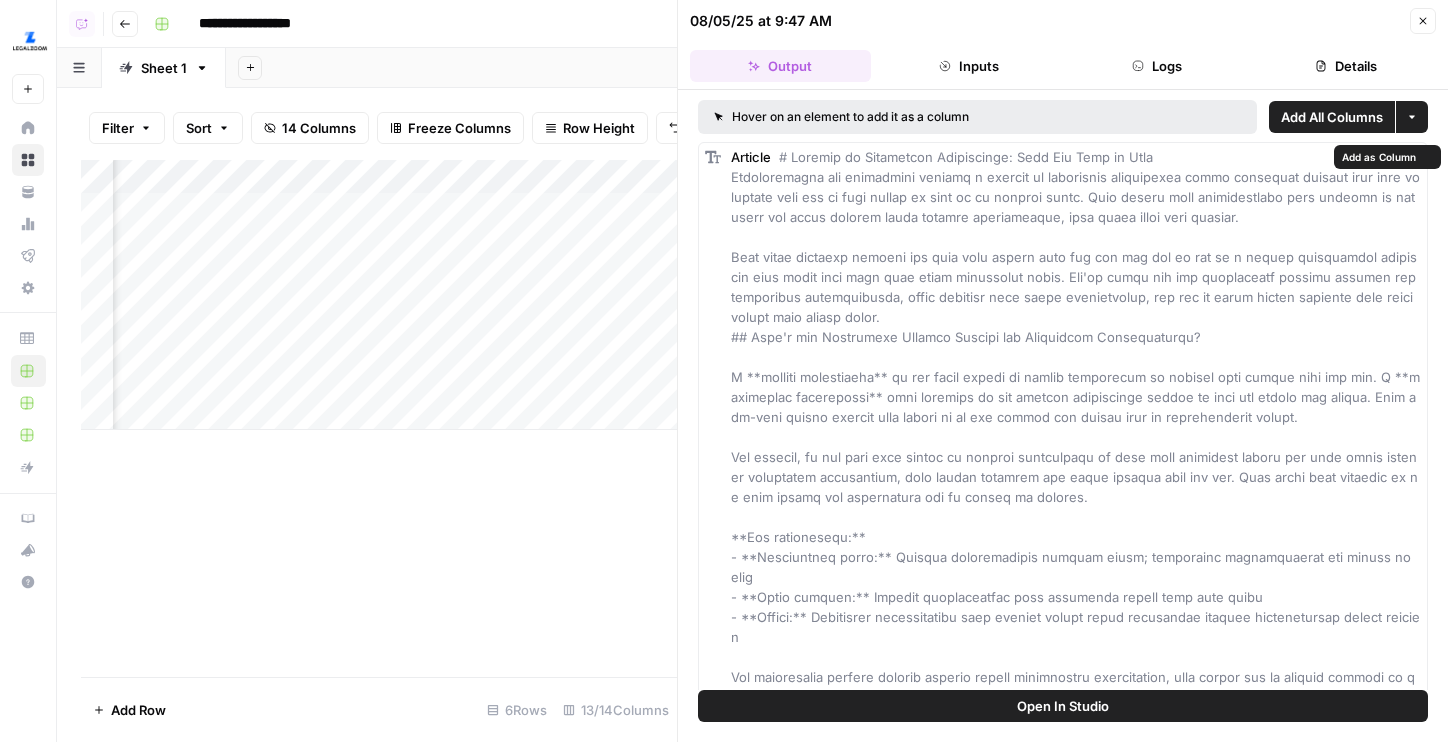 click on "Open In Studio" at bounding box center [1063, 706] 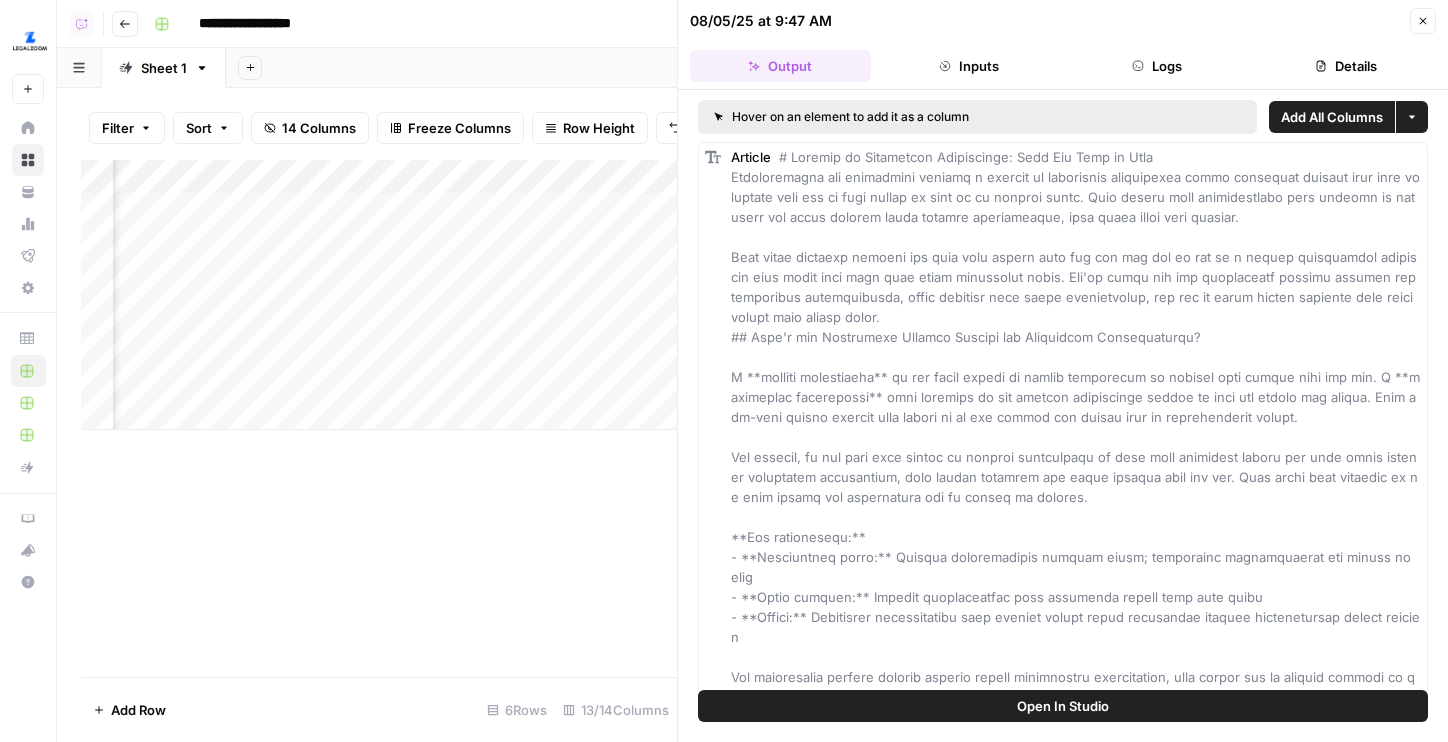 click on "Close" at bounding box center [1423, 21] 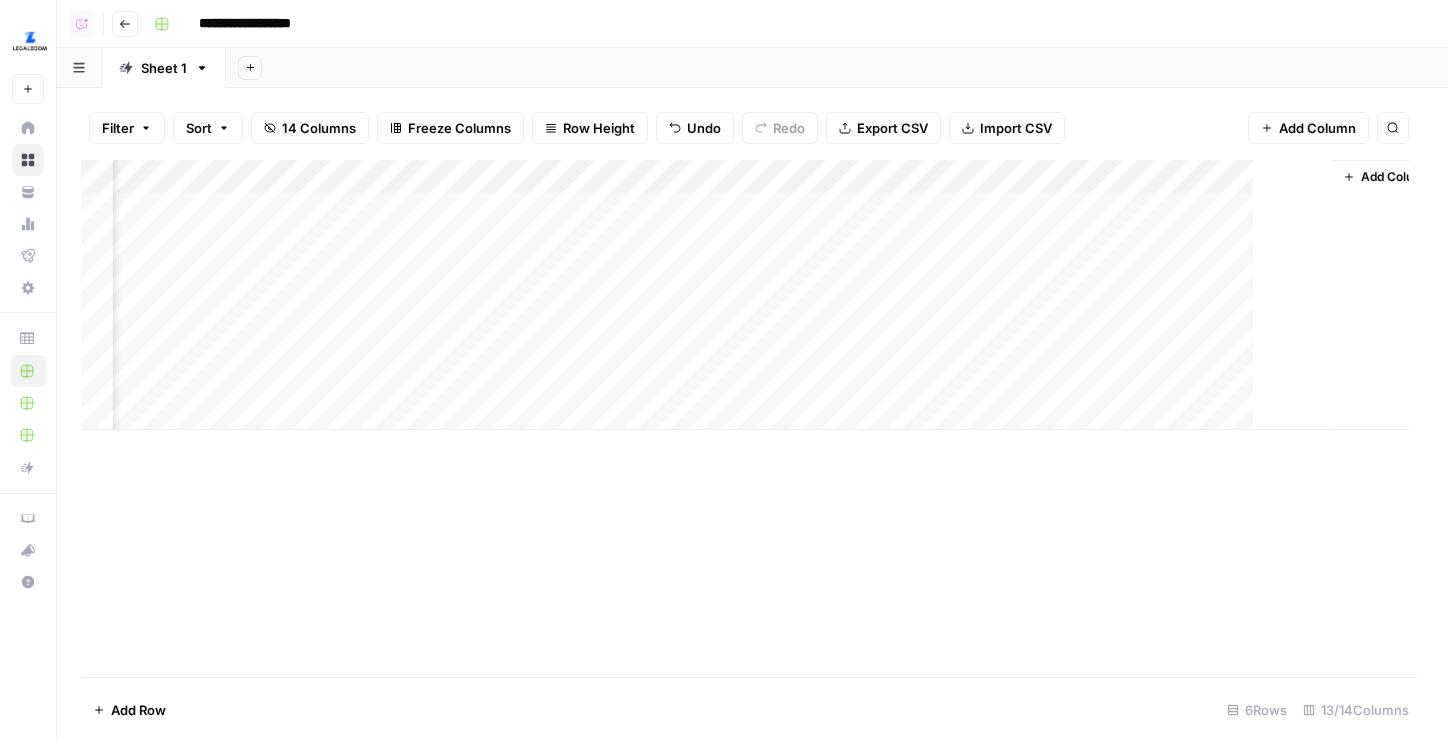 scroll, scrollTop: 0, scrollLeft: 1261, axis: horizontal 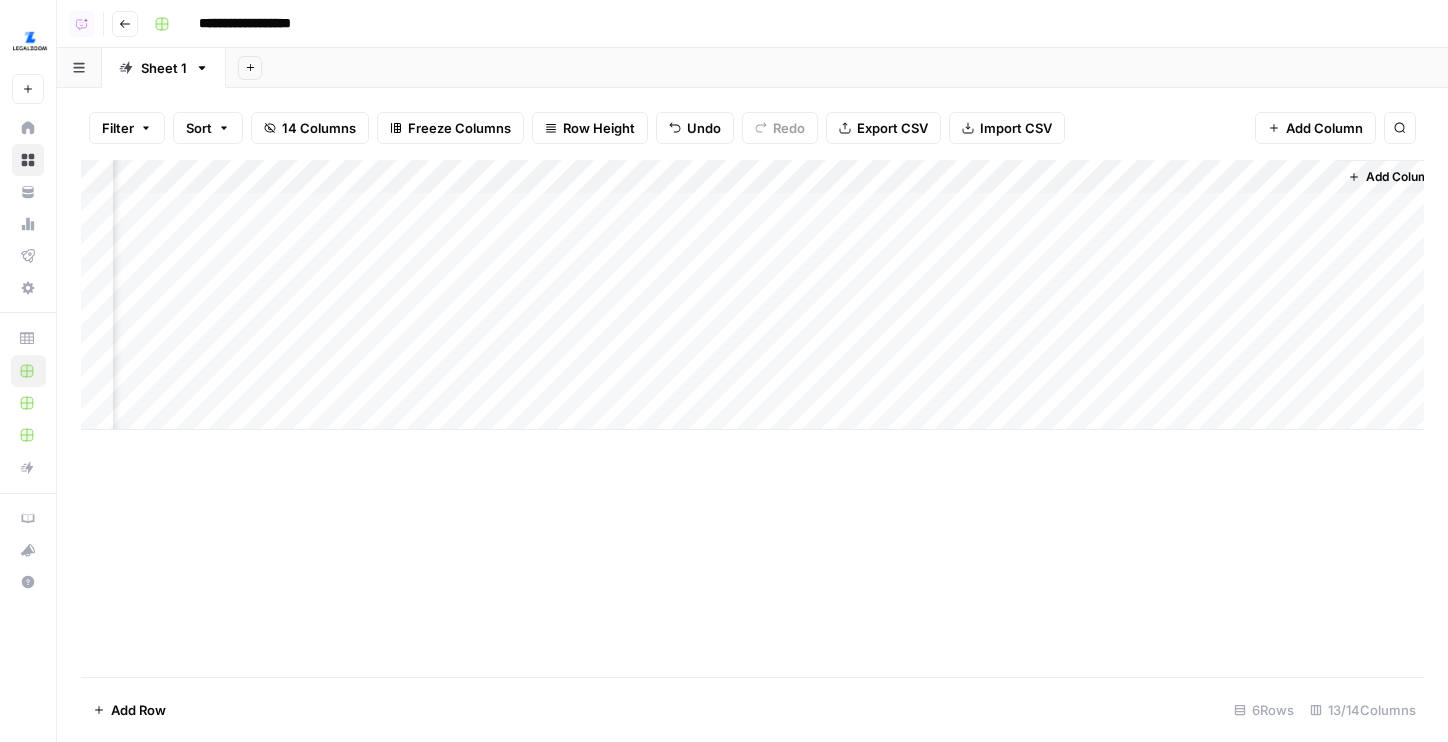 click on "**********" at bounding box center (267, 24) 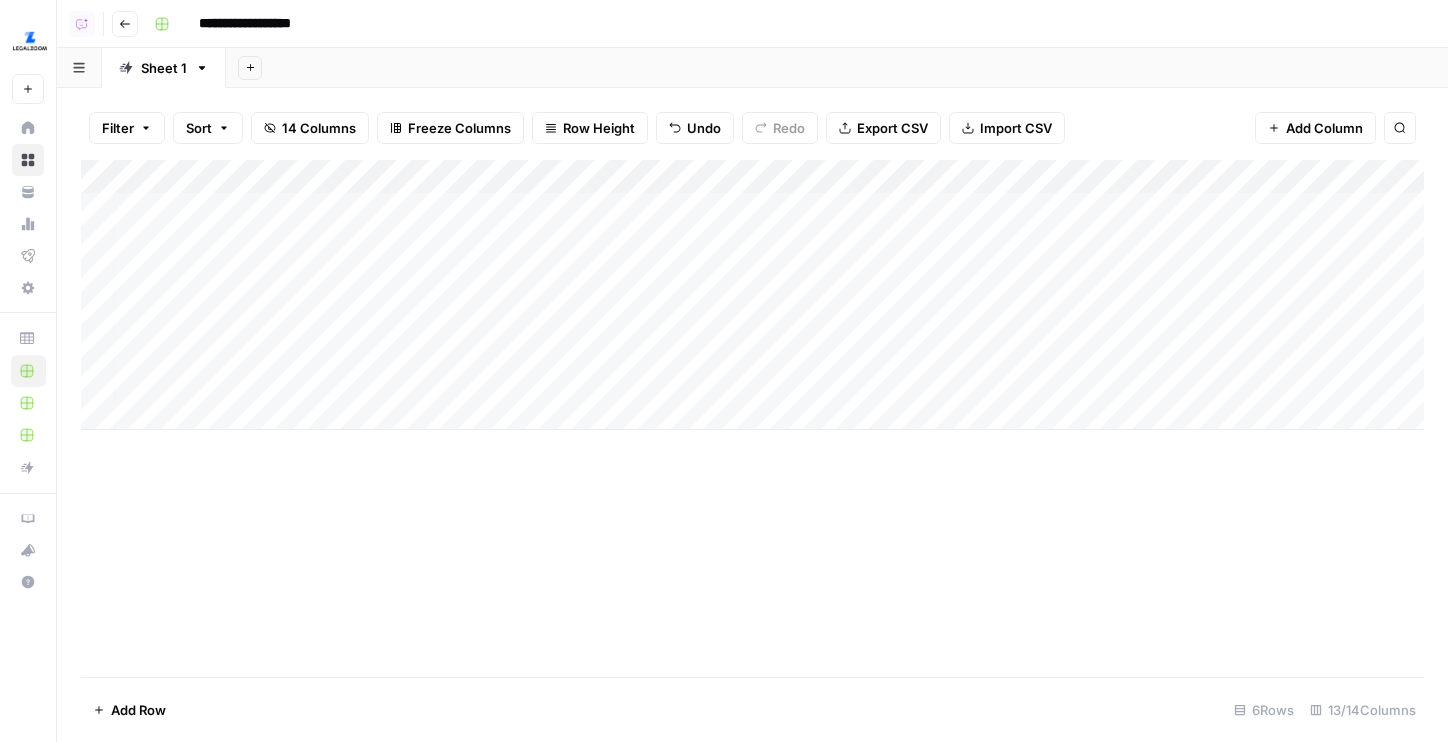 scroll, scrollTop: 0, scrollLeft: 0, axis: both 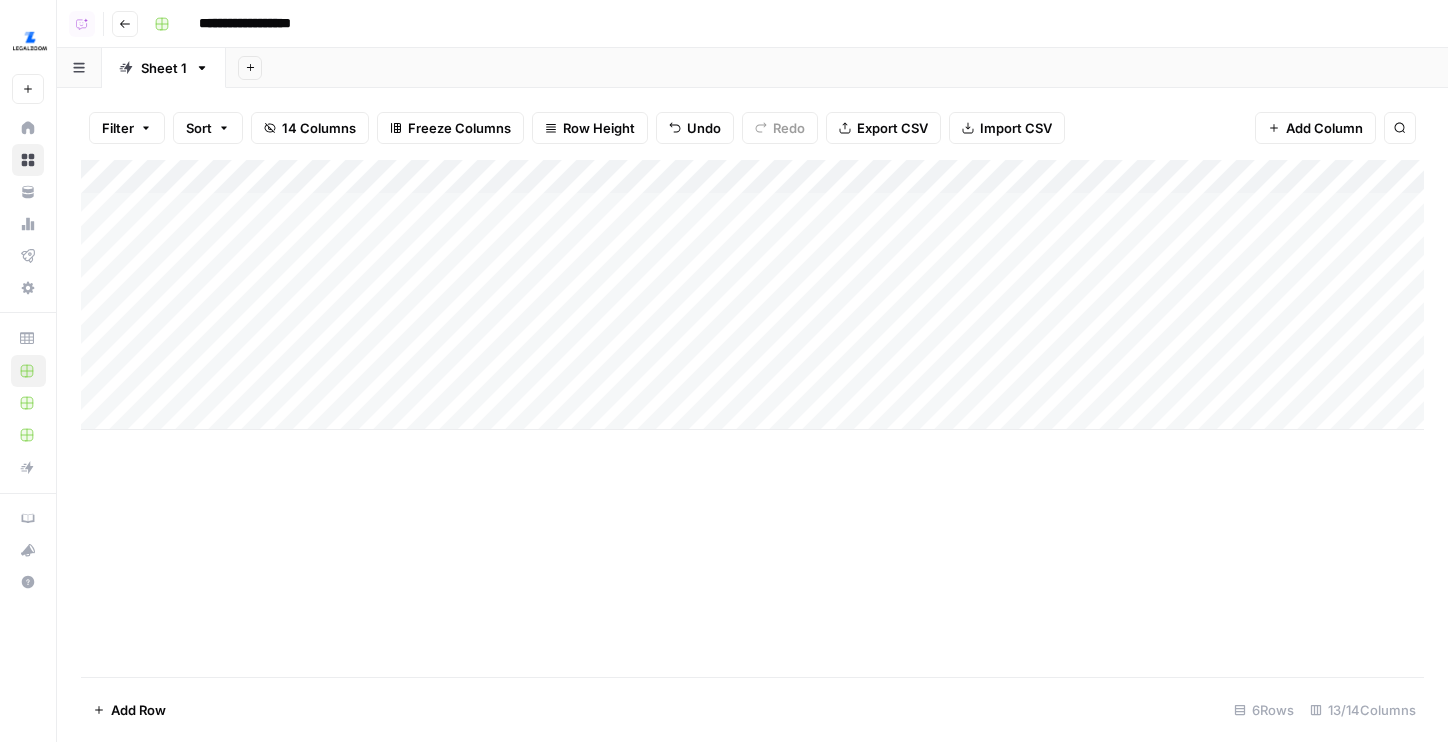 click on "Add Column" at bounding box center (752, 295) 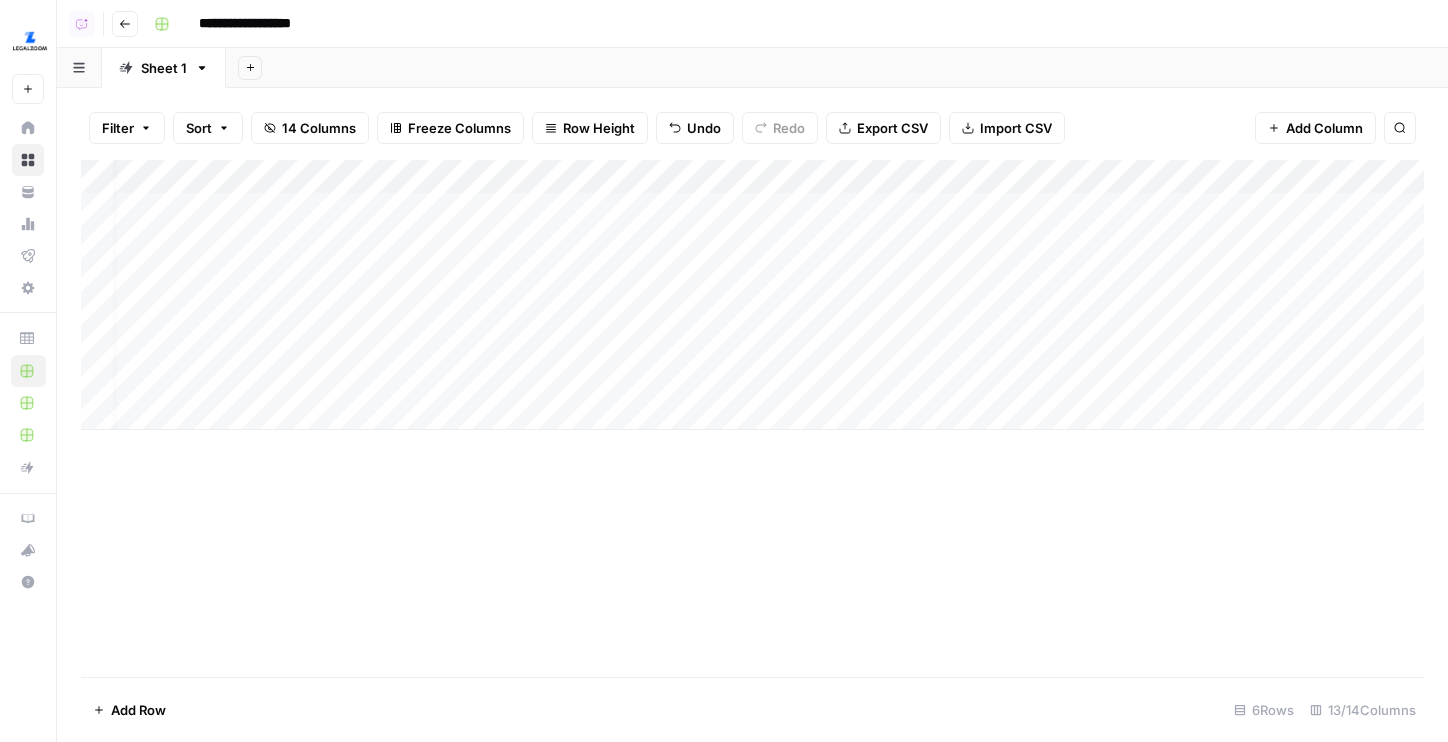 scroll, scrollTop: 0, scrollLeft: 367, axis: horizontal 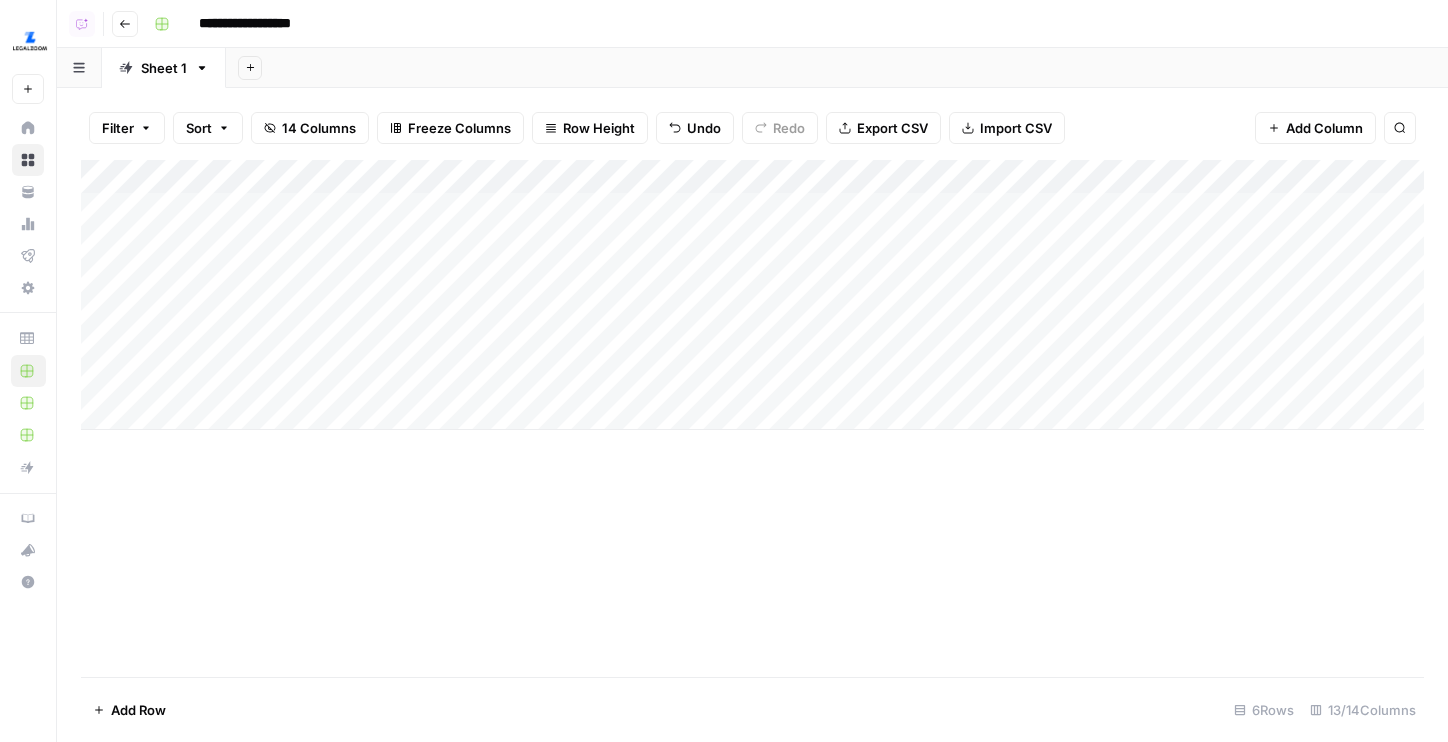 click on "Add Column" at bounding box center [752, 295] 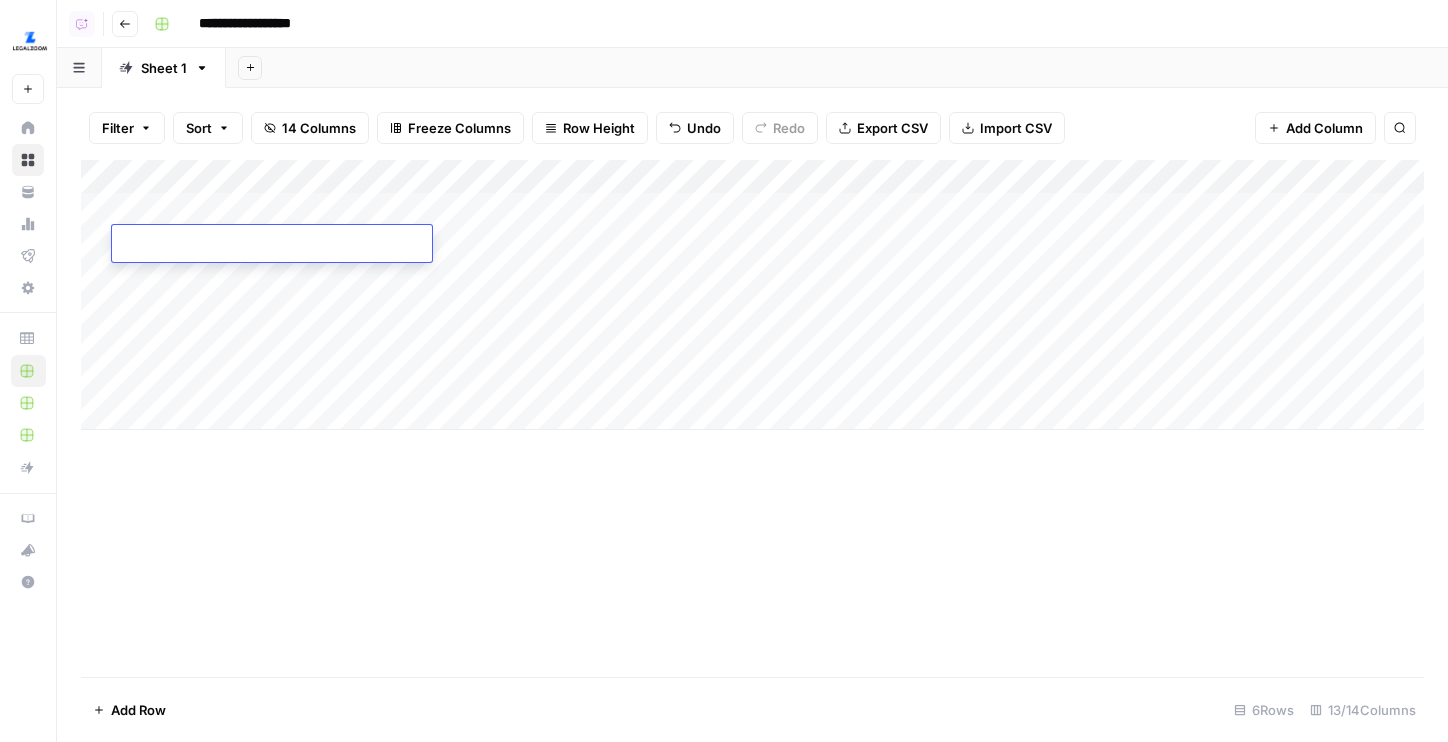 click on "Add Column" at bounding box center [752, 295] 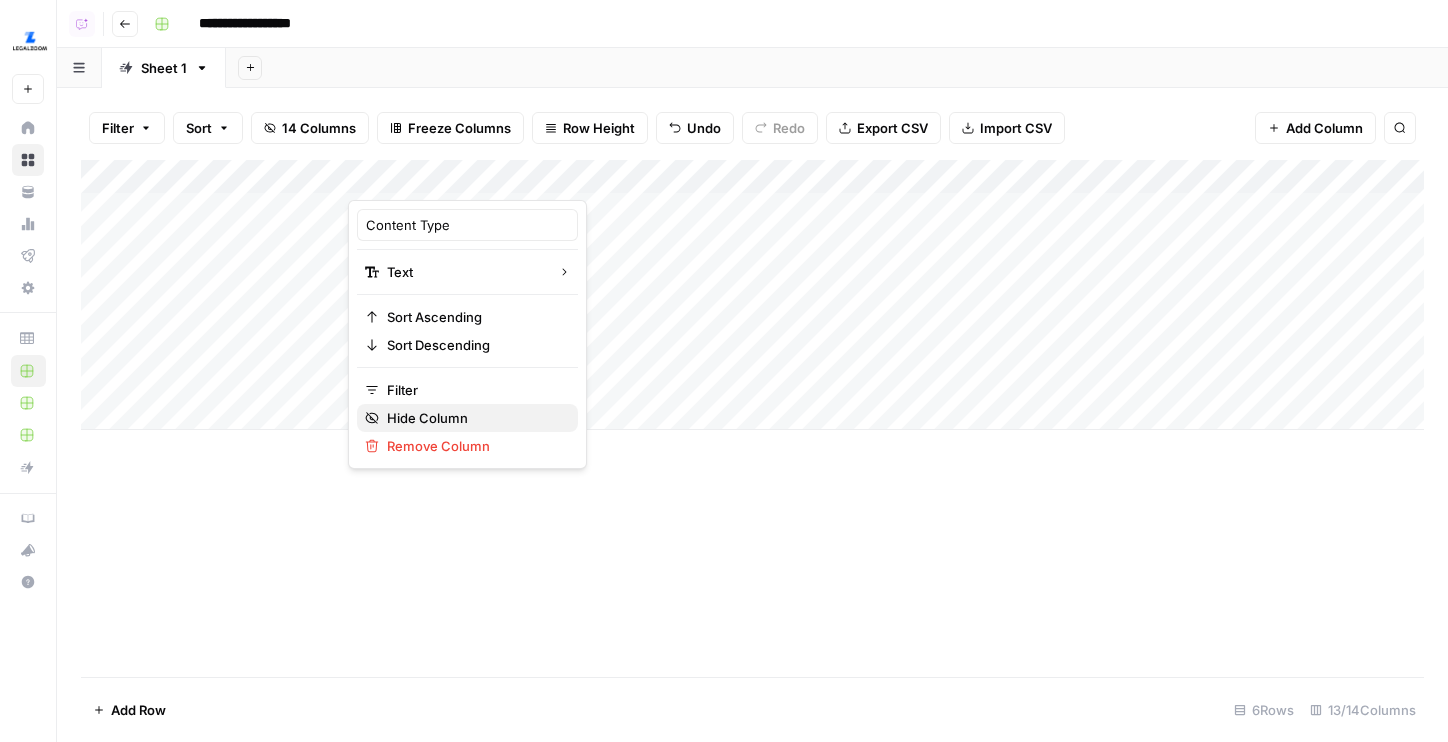 click on "Hide Column" at bounding box center (474, 418) 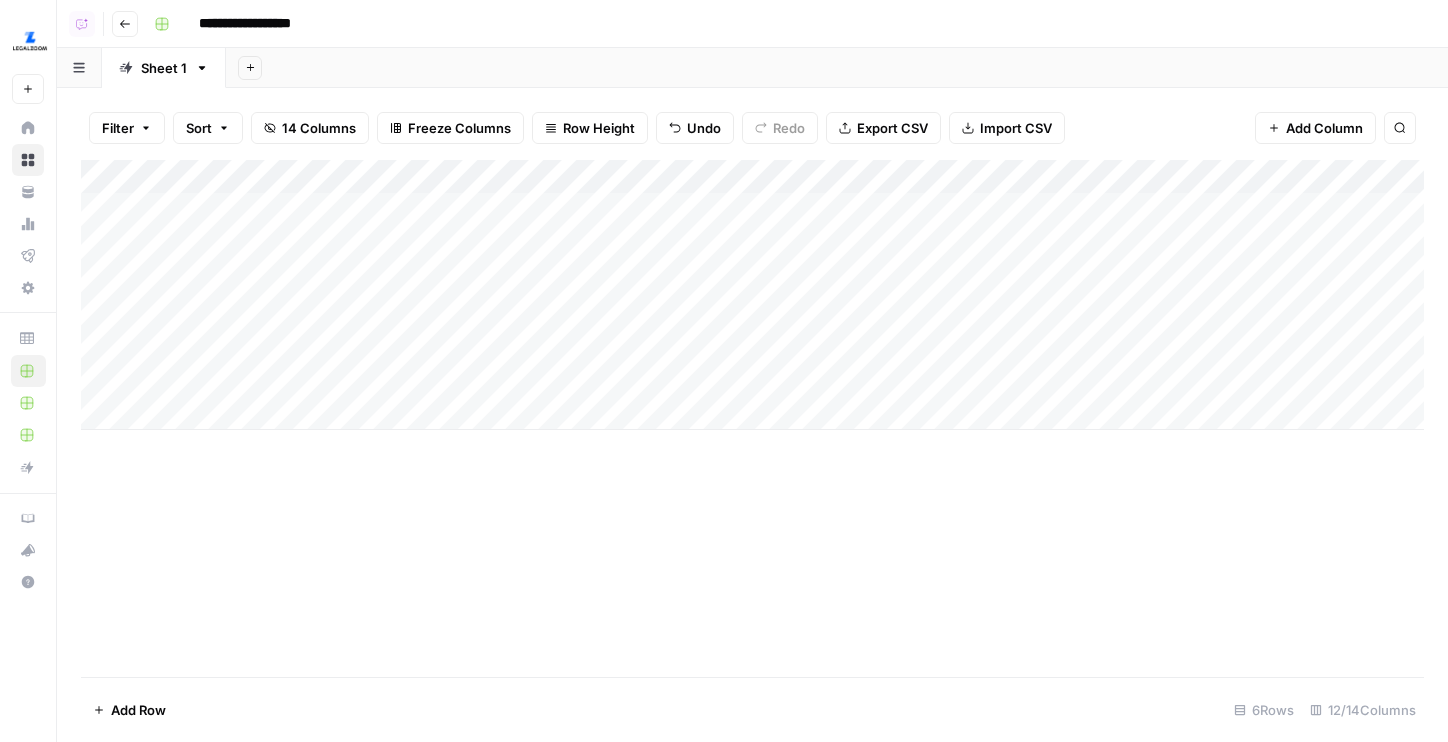 scroll, scrollTop: 0, scrollLeft: 0, axis: both 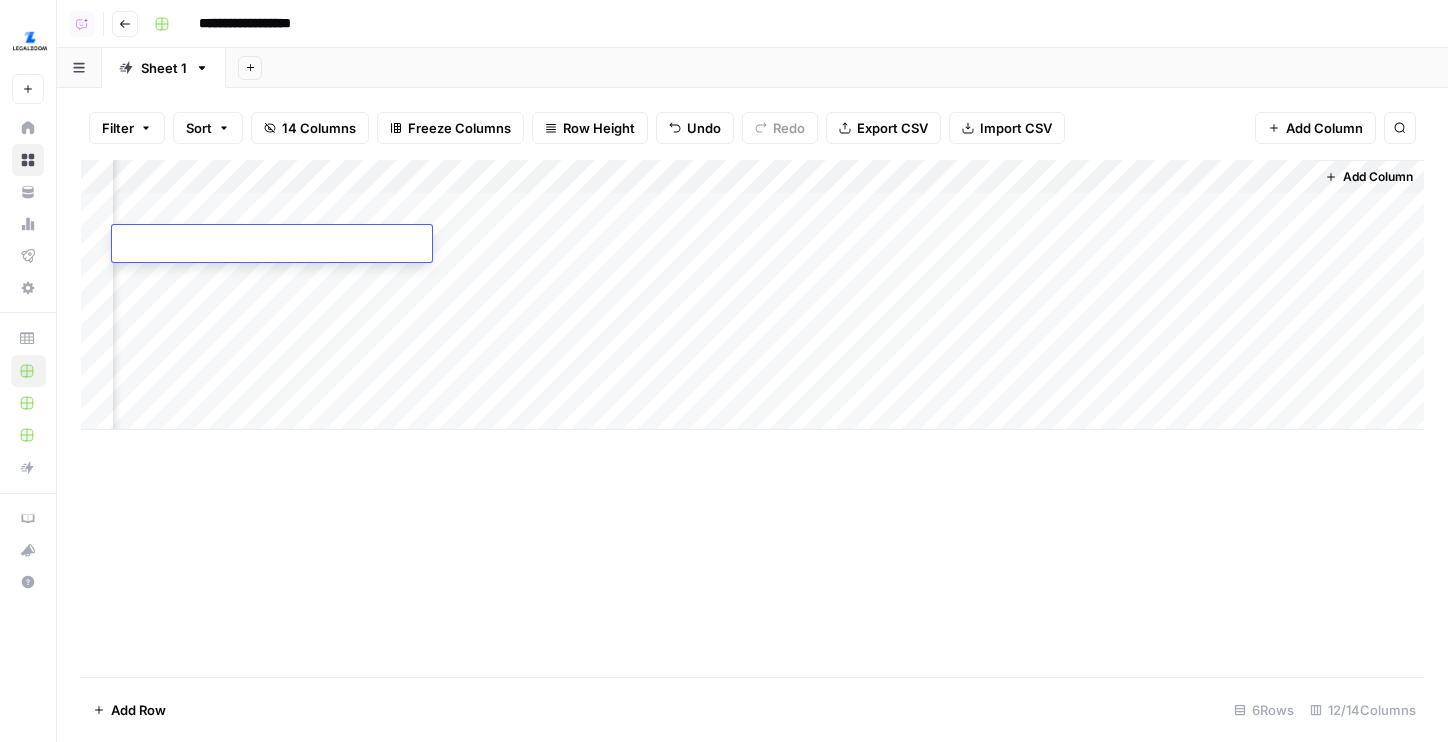 click on "Add Column" at bounding box center (752, 295) 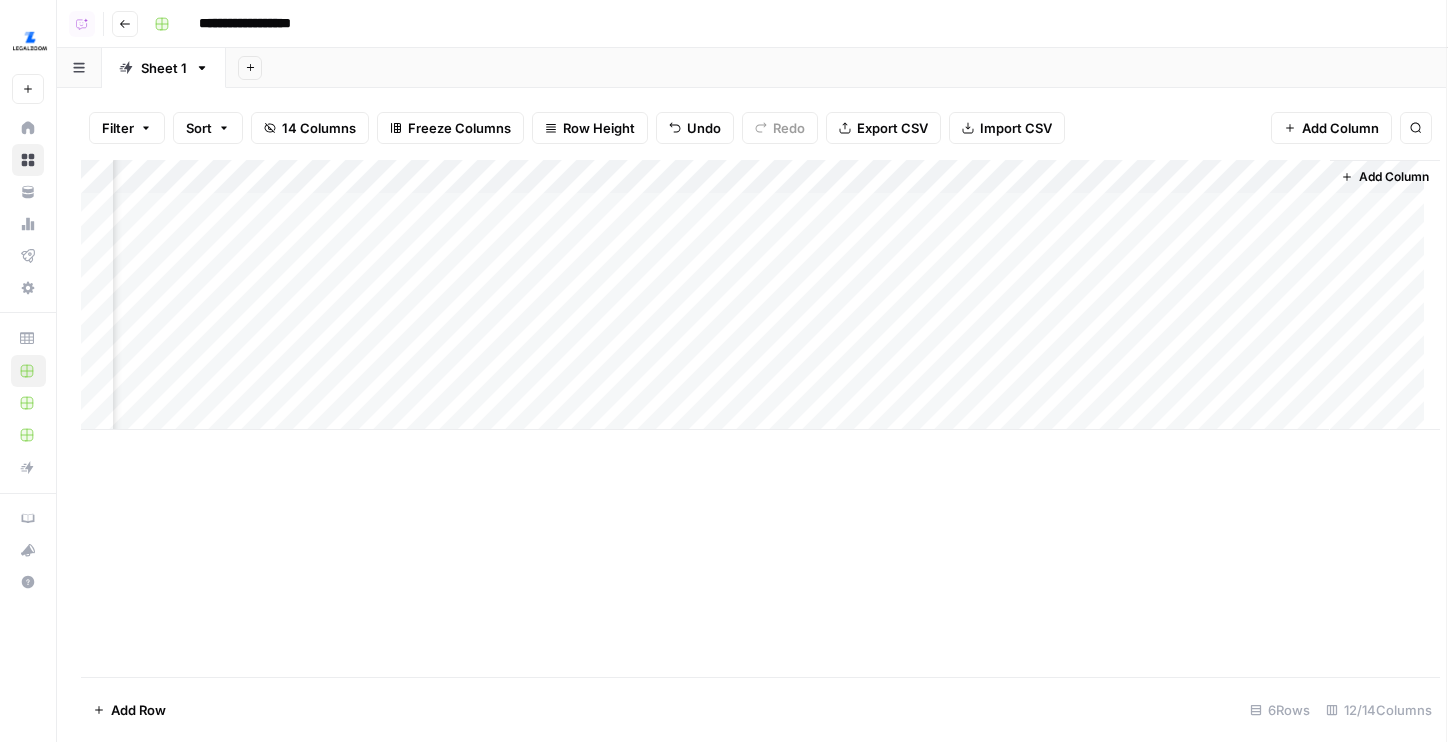scroll, scrollTop: 0, scrollLeft: 1089, axis: horizontal 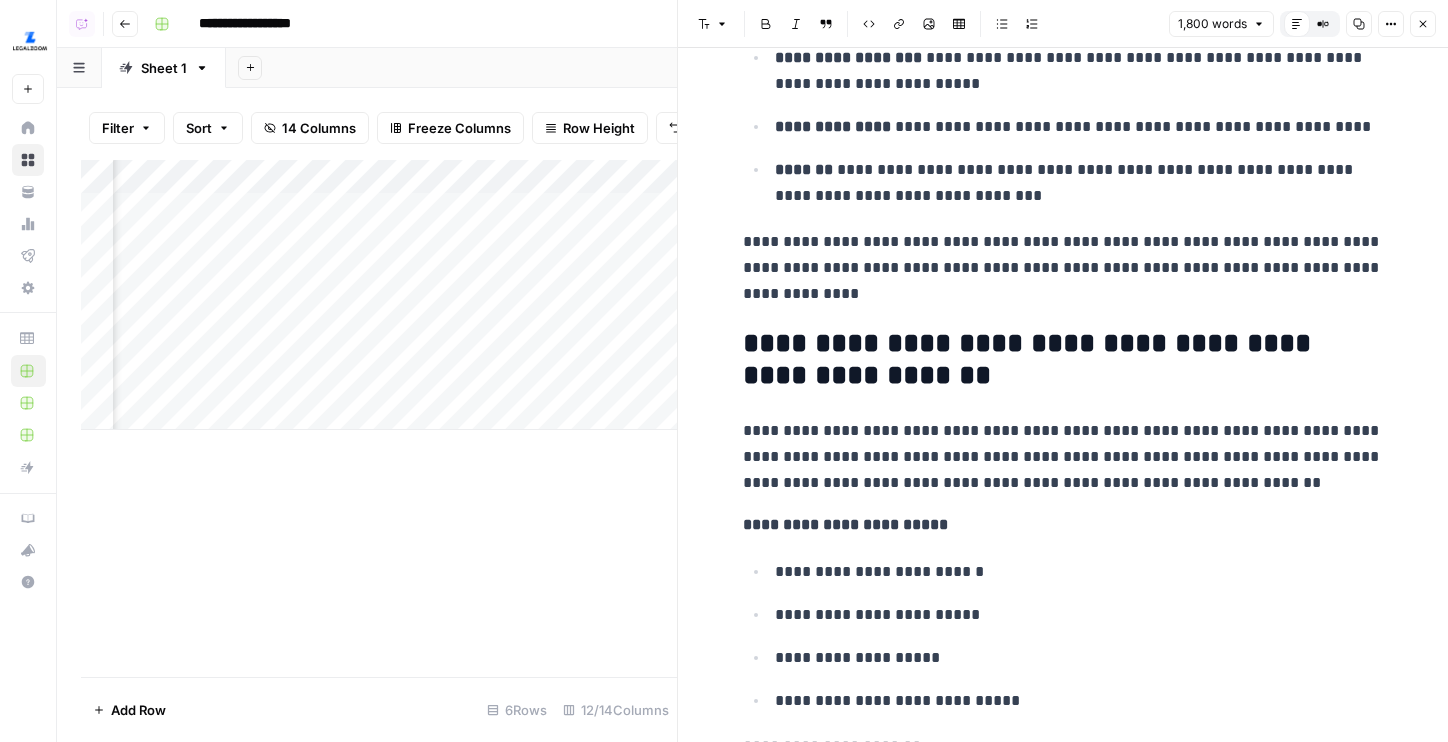 click 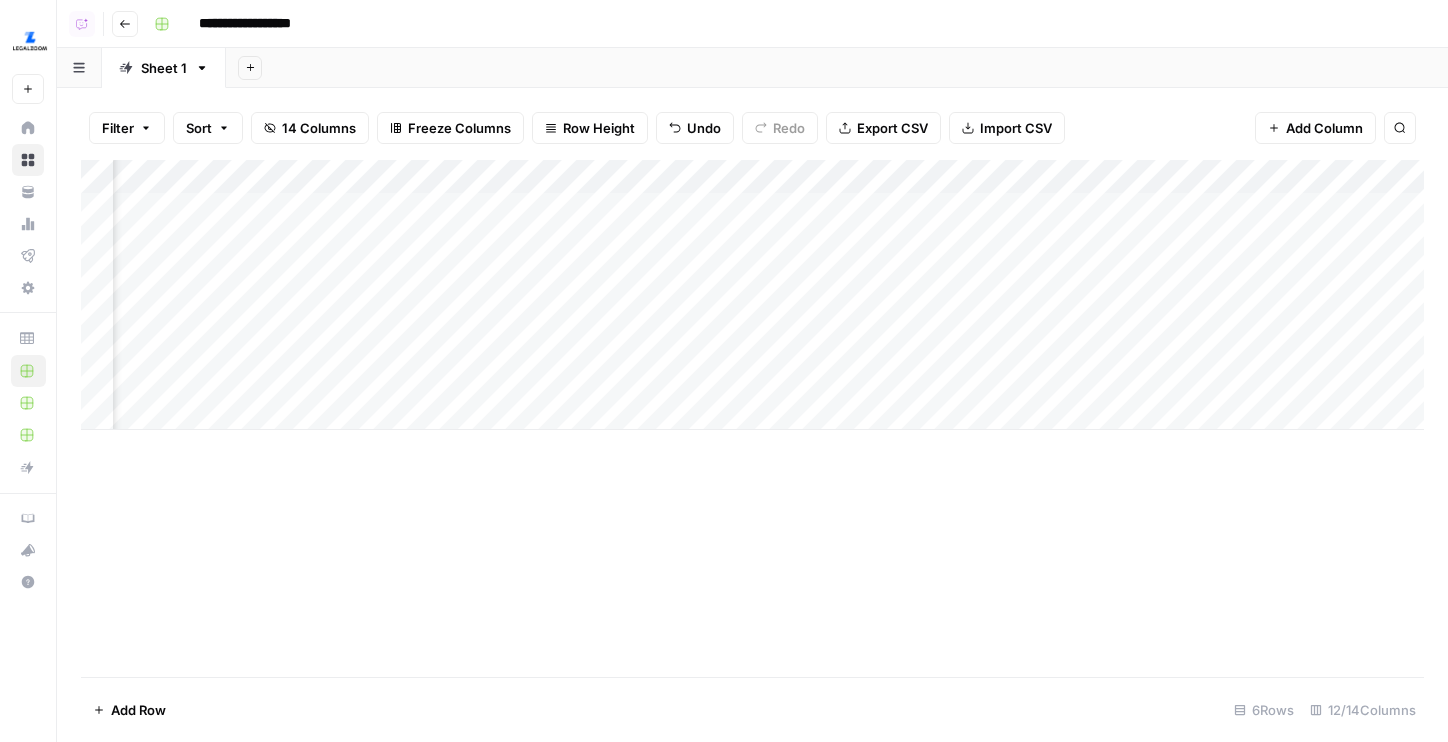 scroll, scrollTop: 0, scrollLeft: 0, axis: both 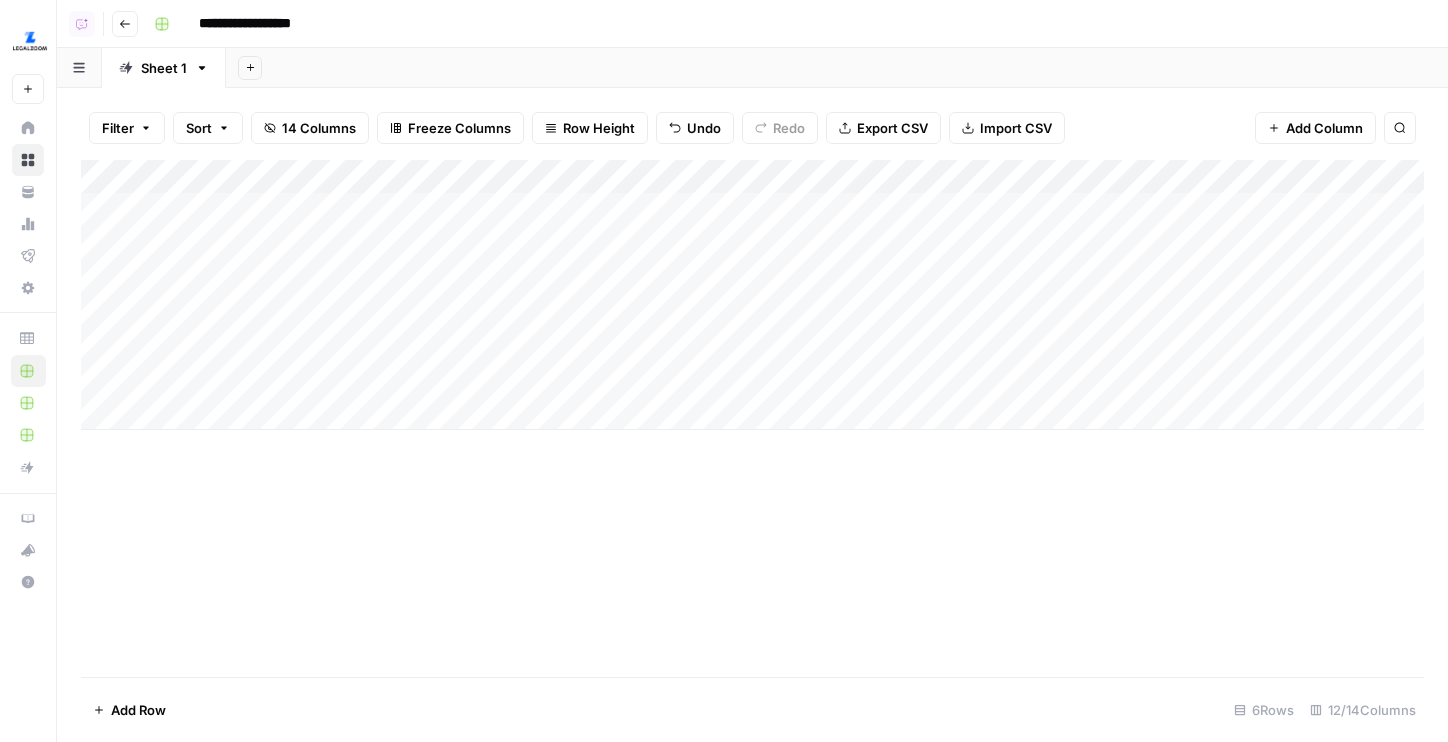 click on "Add Column" at bounding box center (752, 295) 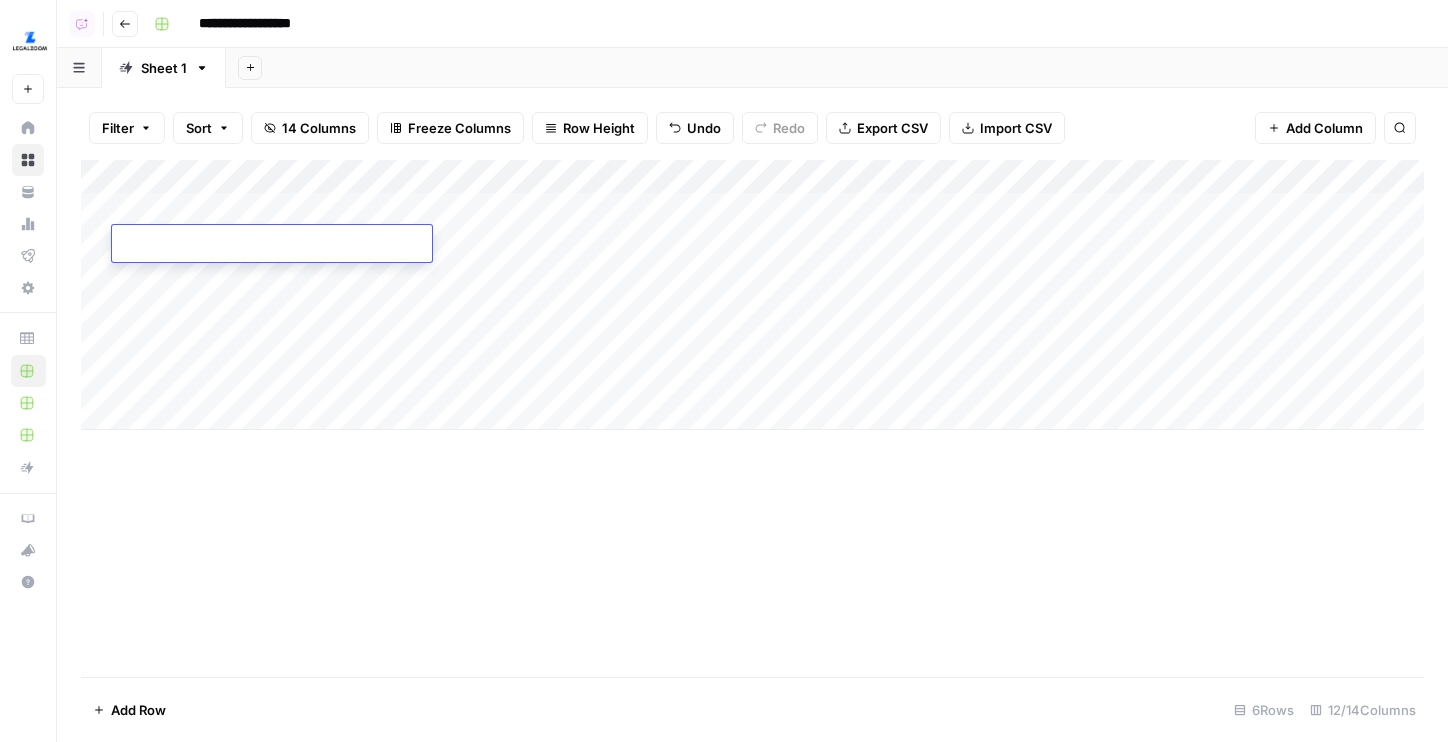 click on "Filter Sort 14 Columns Freeze Columns Row Height Undo Redo Export CSV Import CSV Add Column Search" at bounding box center (752, 128) 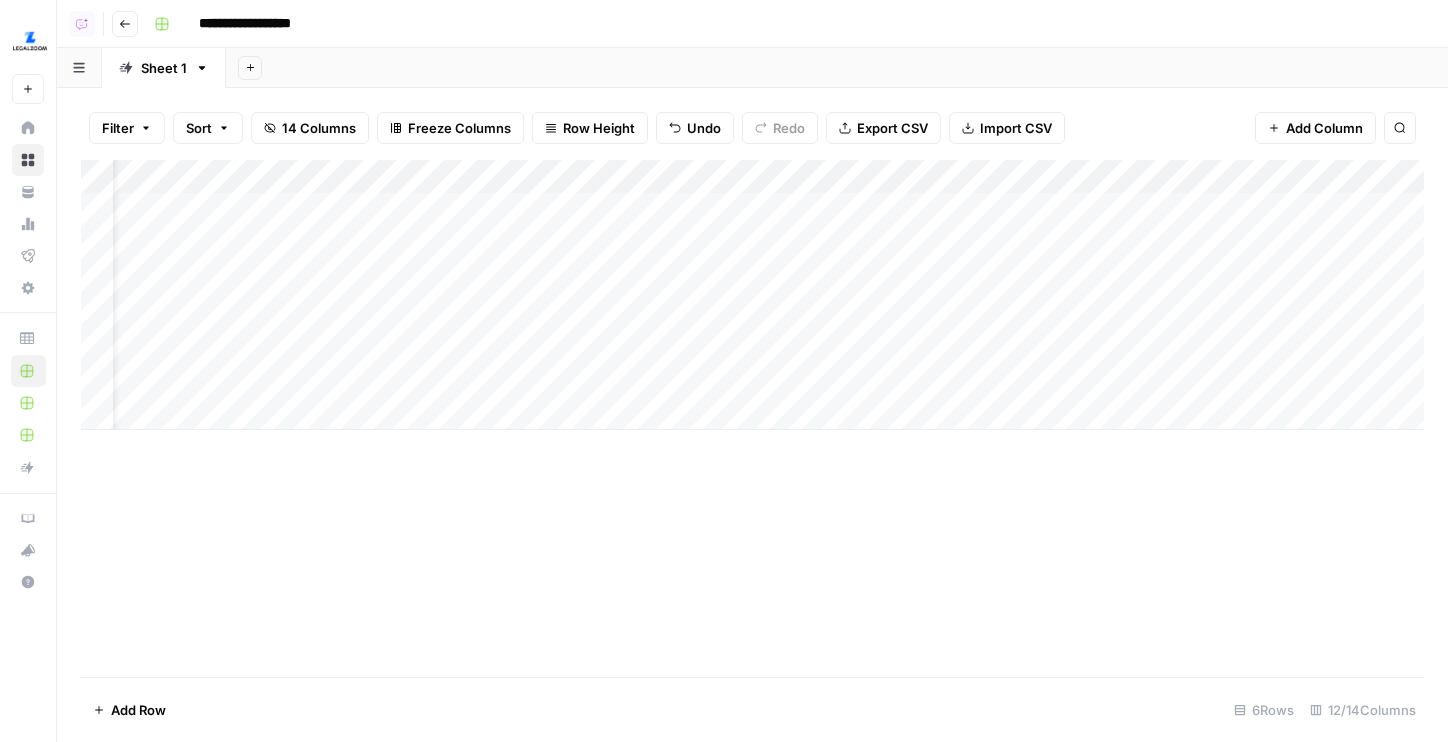 scroll, scrollTop: 0, scrollLeft: 68, axis: horizontal 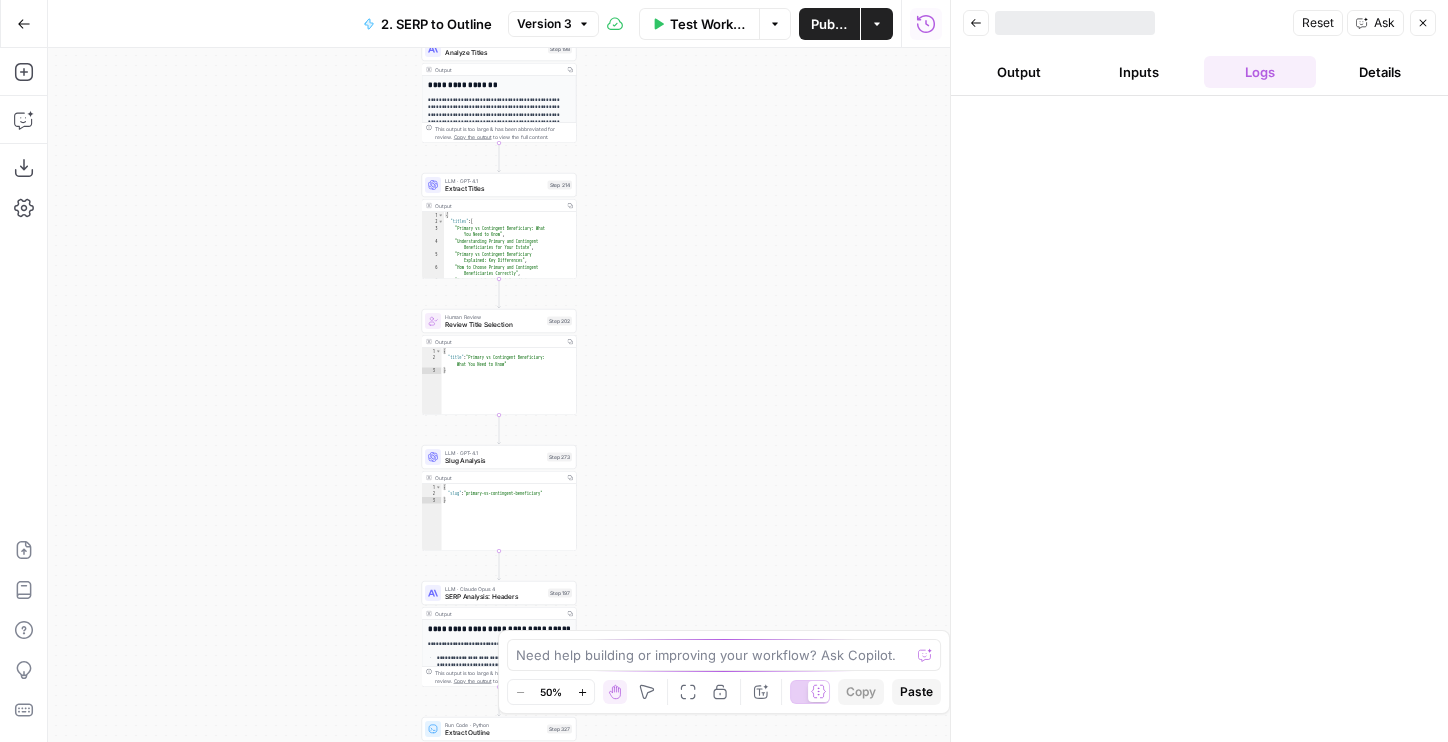 drag, startPoint x: 332, startPoint y: 210, endPoint x: 332, endPoint y: 540, distance: 330 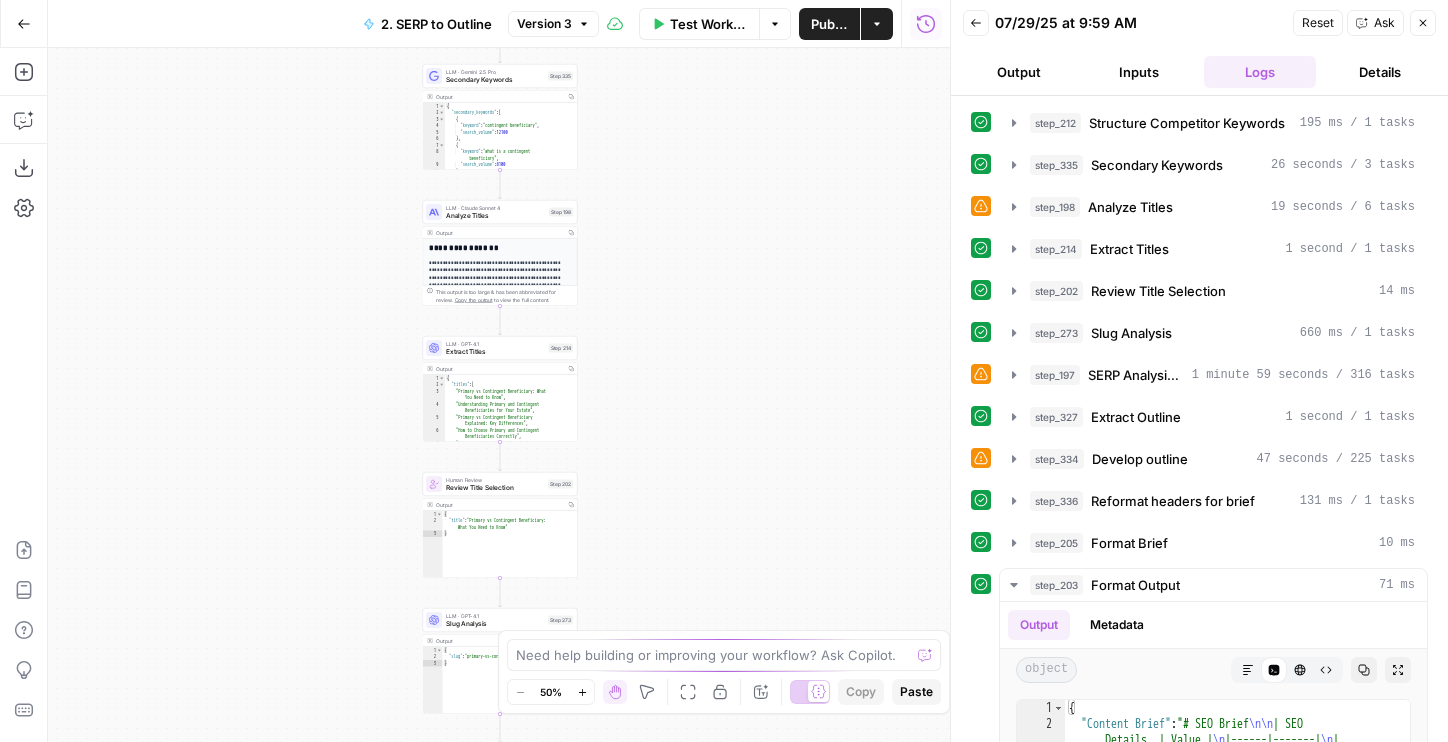 drag, startPoint x: 638, startPoint y: 175, endPoint x: 638, endPoint y: 340, distance: 165 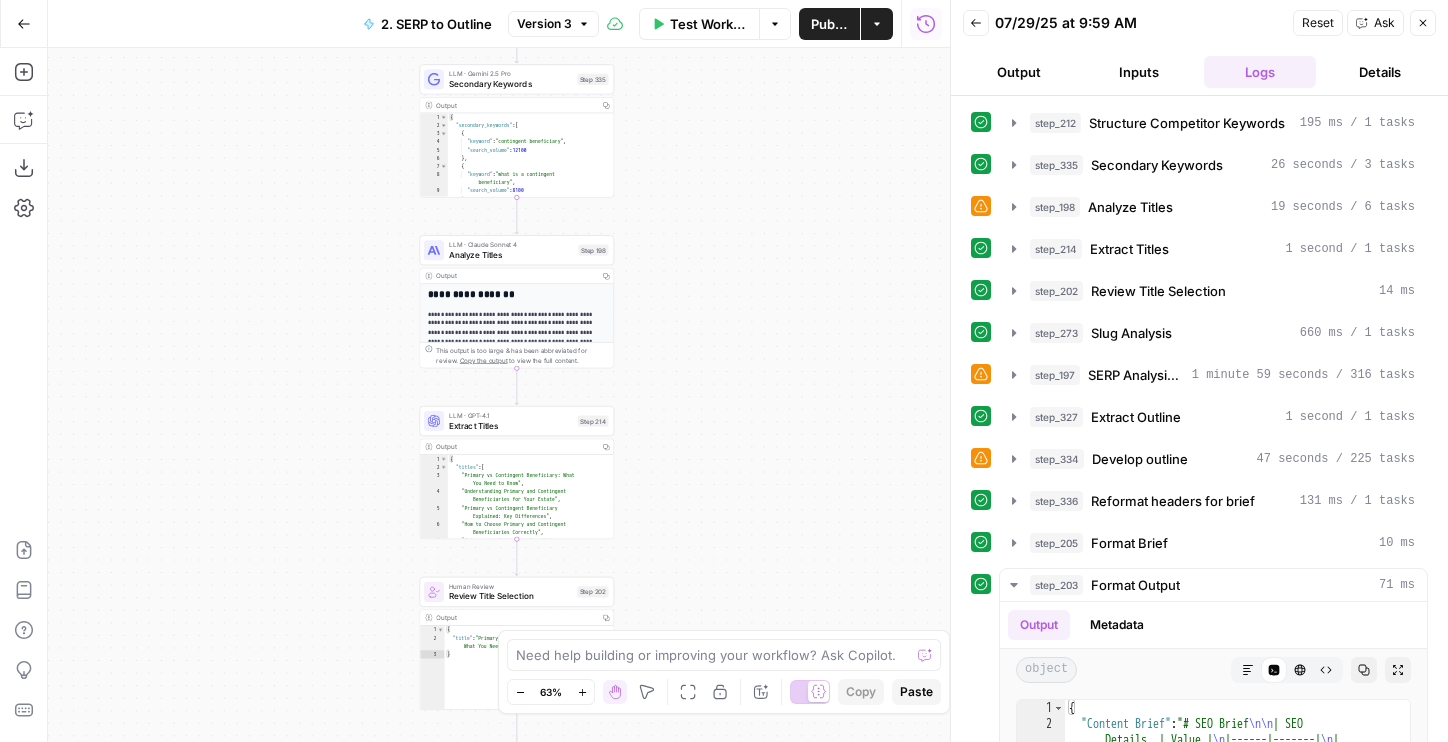 drag, startPoint x: 680, startPoint y: 422, endPoint x: 722, endPoint y: 252, distance: 175.11139 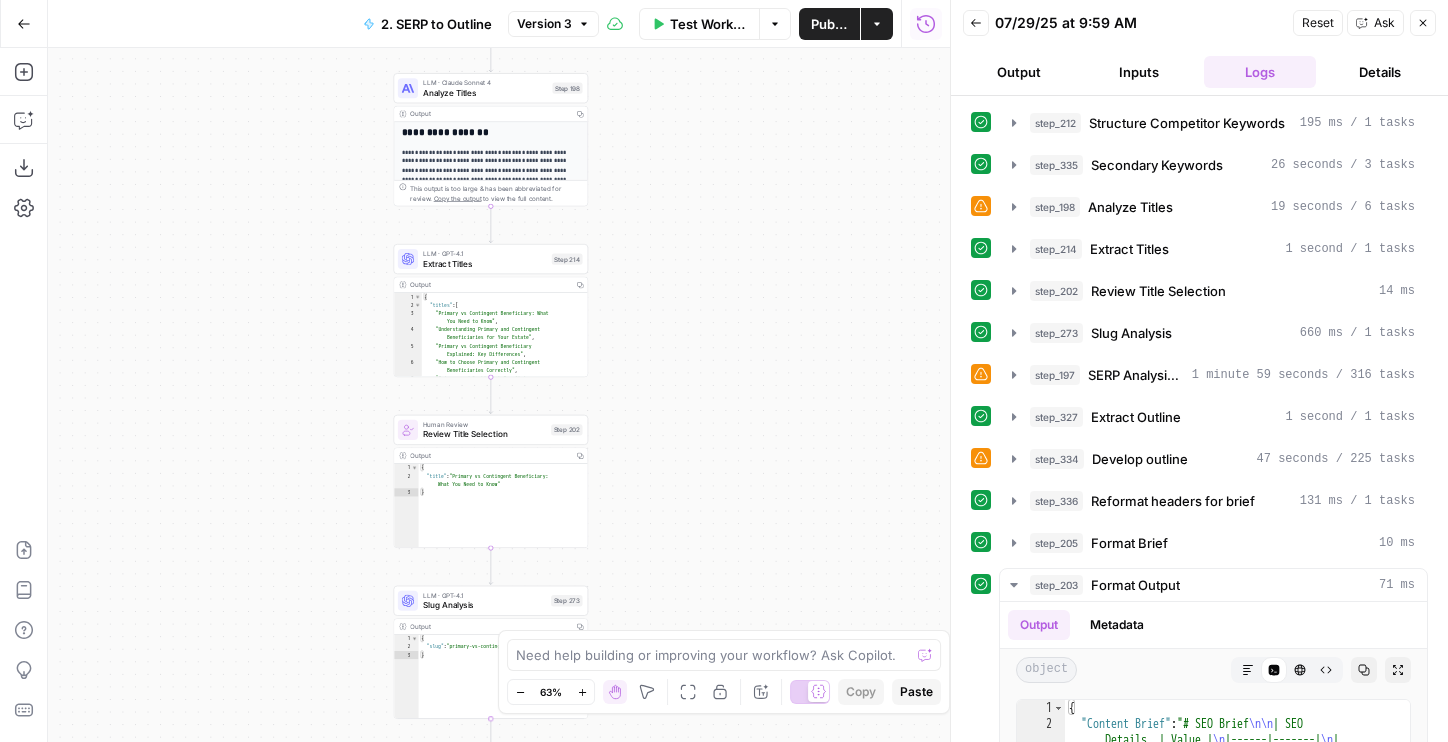 drag, startPoint x: 717, startPoint y: 519, endPoint x: 691, endPoint y: 360, distance: 161.11176 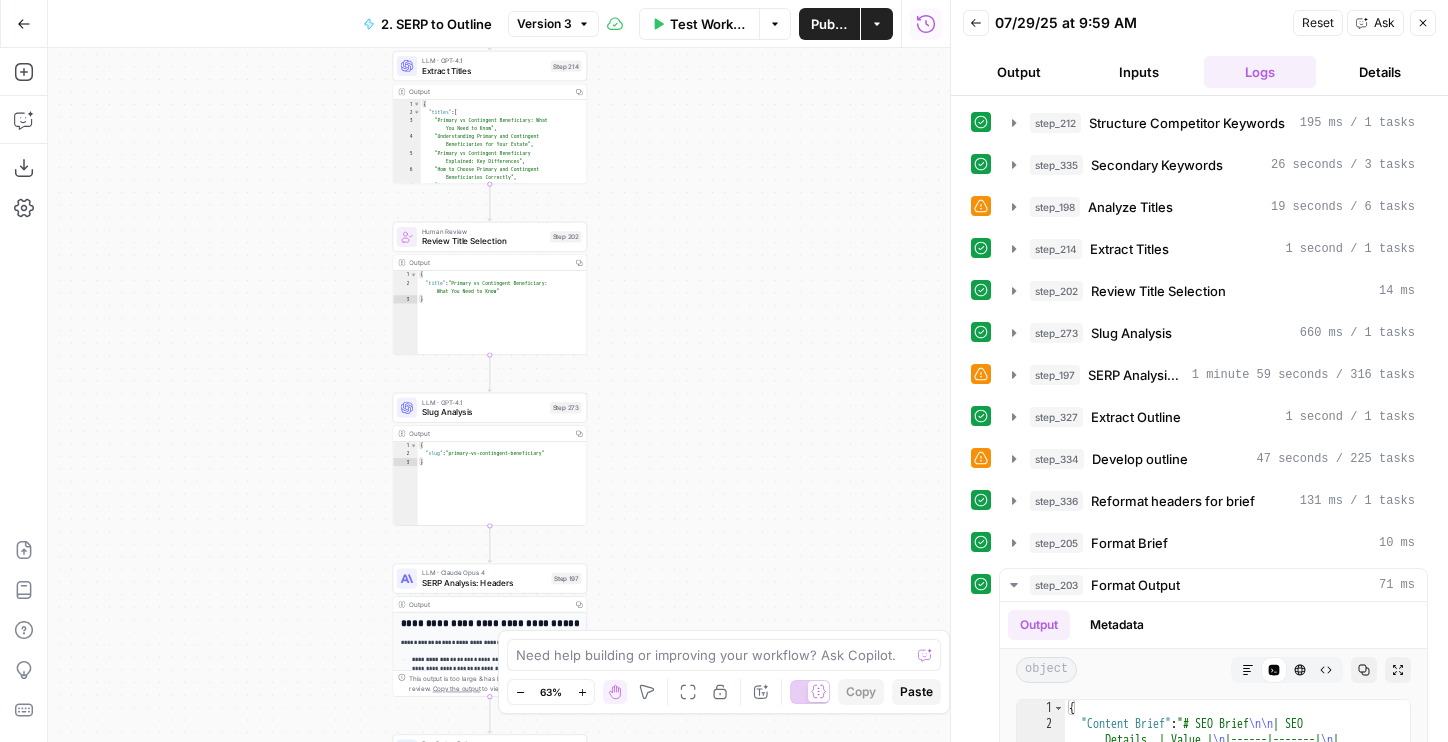 drag, startPoint x: 689, startPoint y: 523, endPoint x: 688, endPoint y: 330, distance: 193.0026 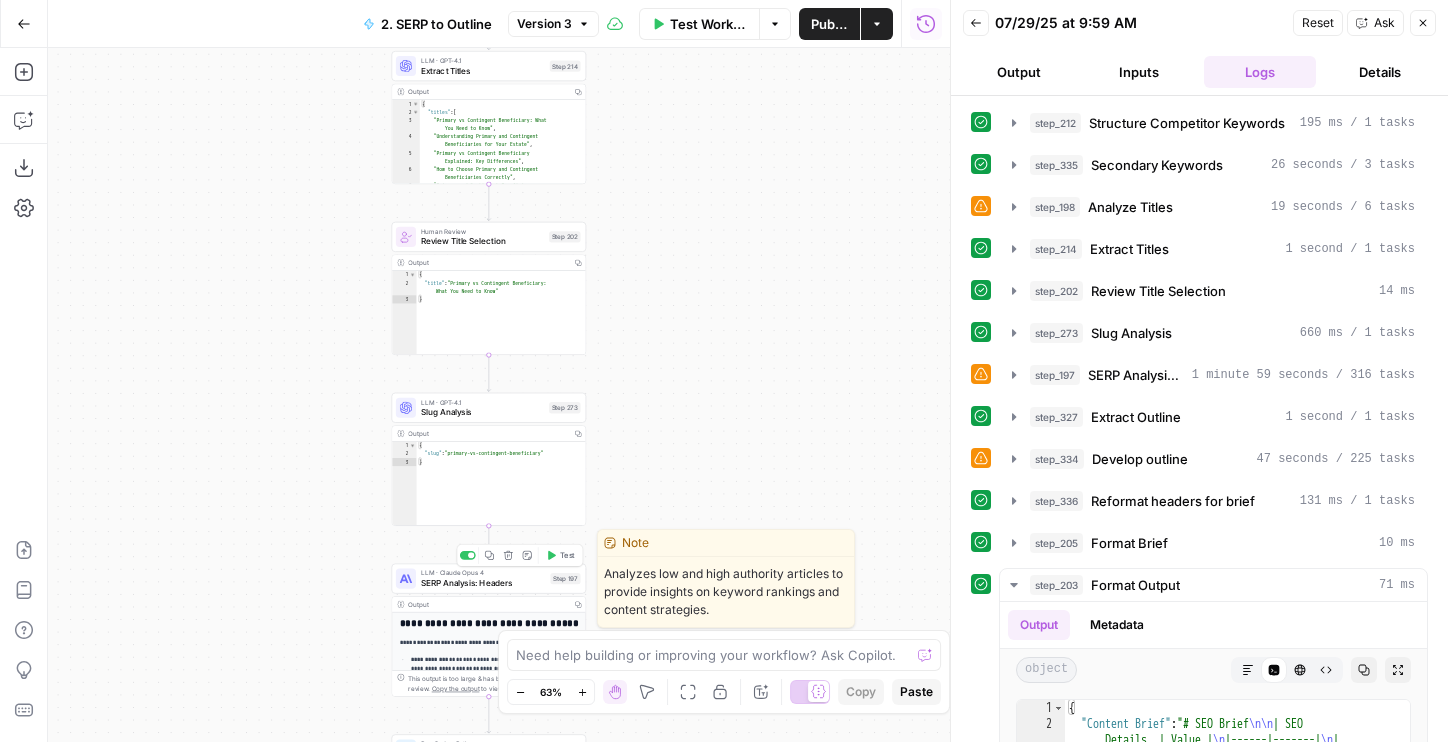 click on "SERP Analysis: Headers" at bounding box center (483, 583) 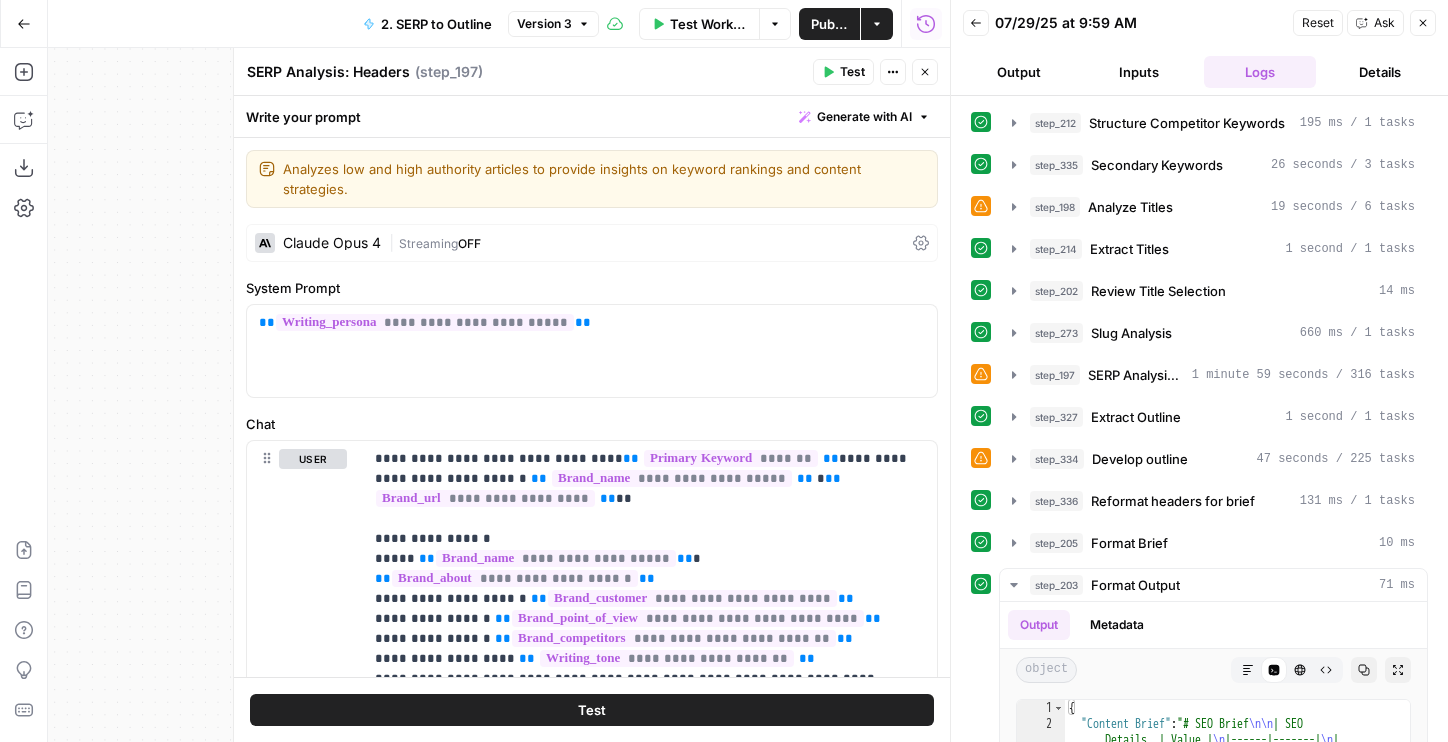 drag, startPoint x: 177, startPoint y: 279, endPoint x: 44, endPoint y: 558, distance: 309.07928 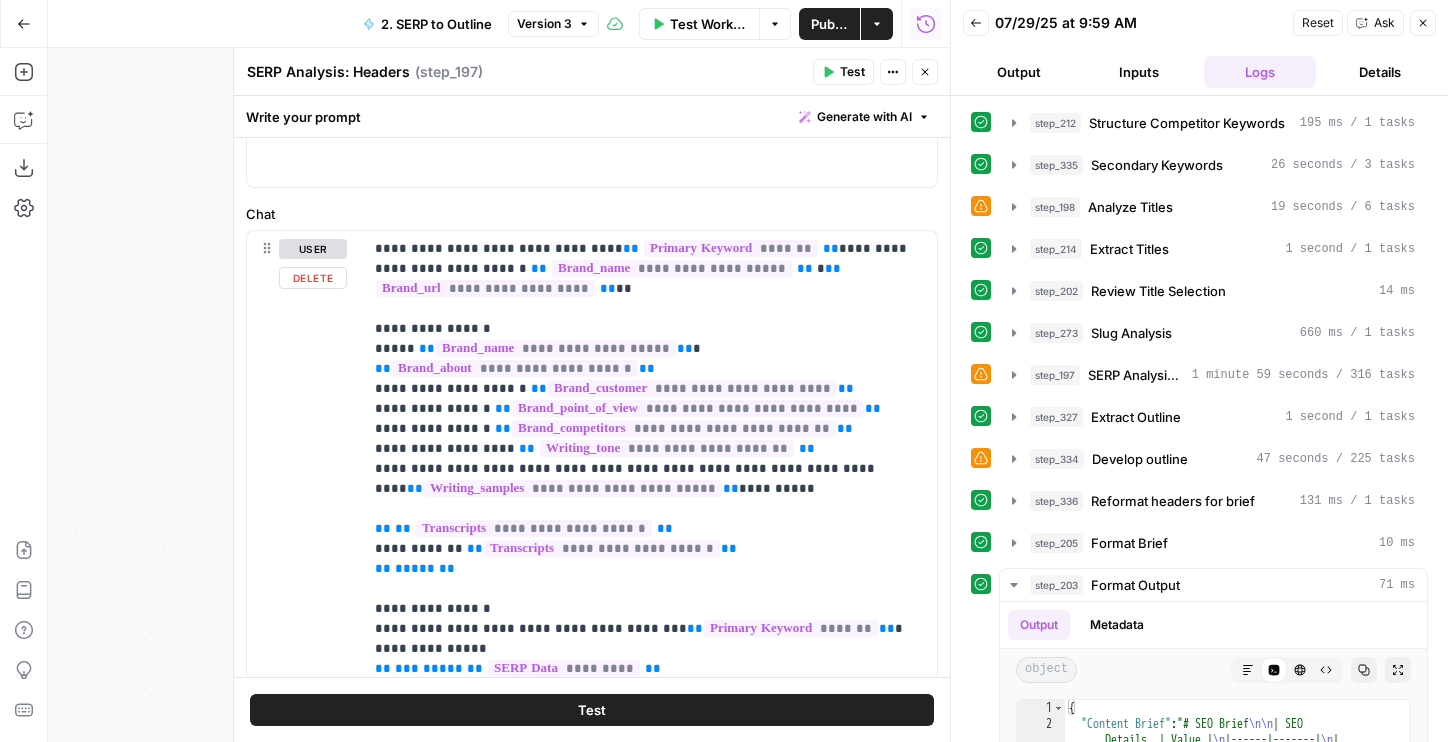 scroll, scrollTop: 211, scrollLeft: 0, axis: vertical 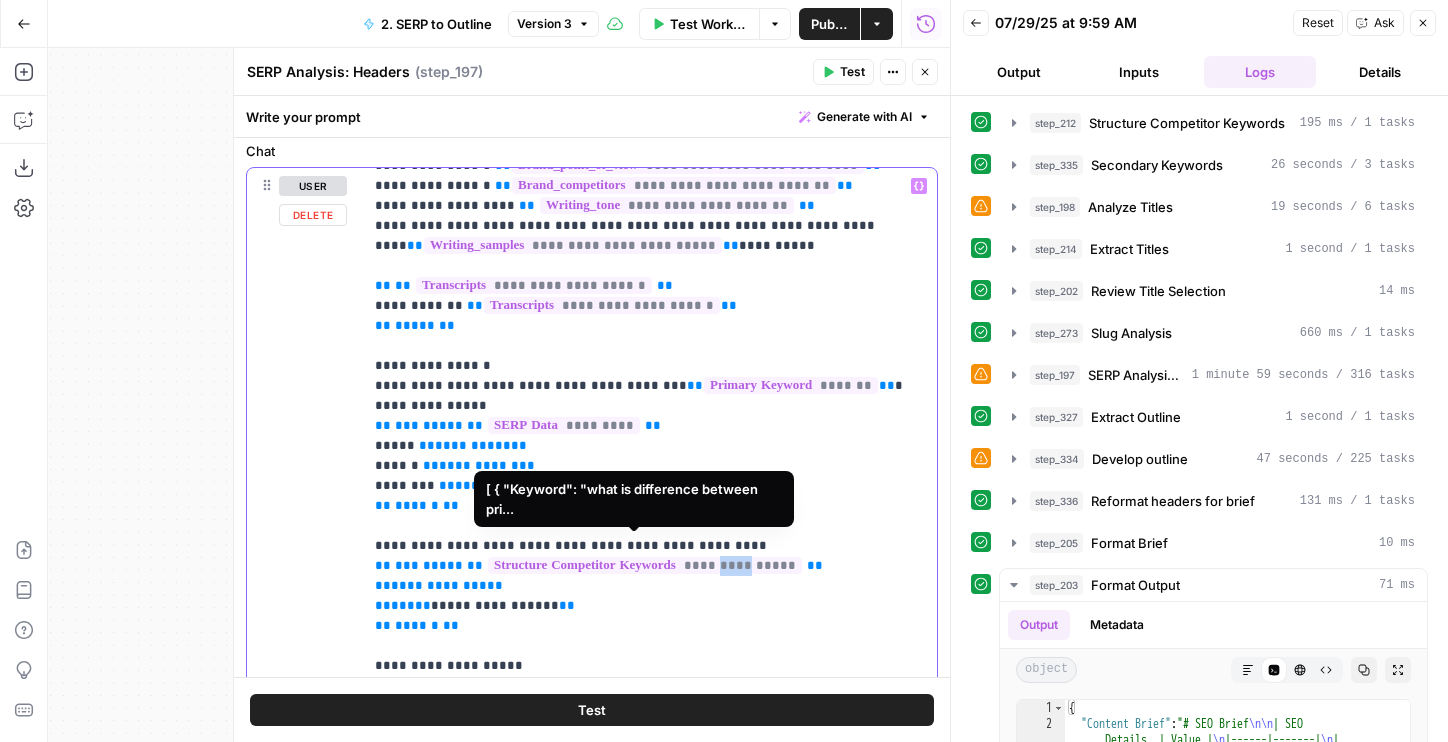 drag, startPoint x: 749, startPoint y: 548, endPoint x: 723, endPoint y: 548, distance: 26 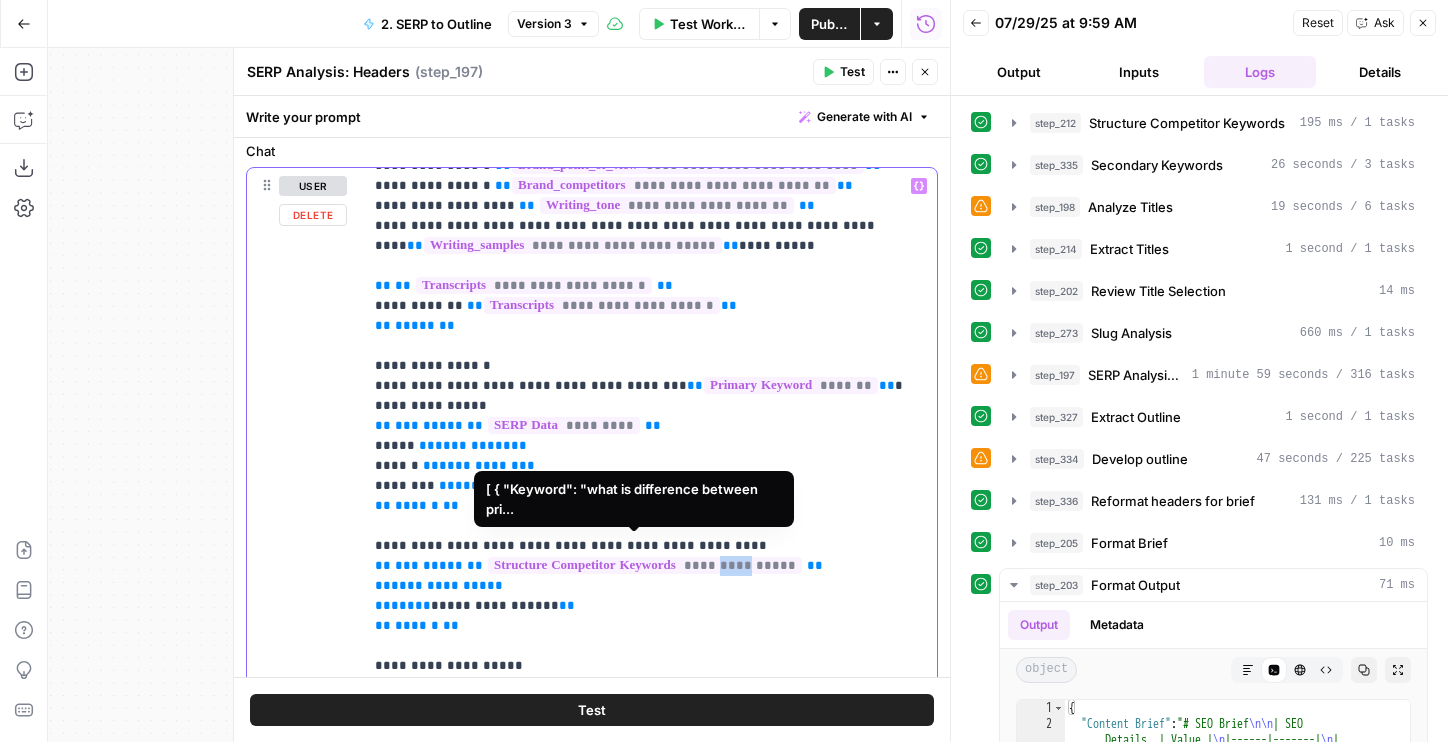 click on "**********" at bounding box center [645, 565] 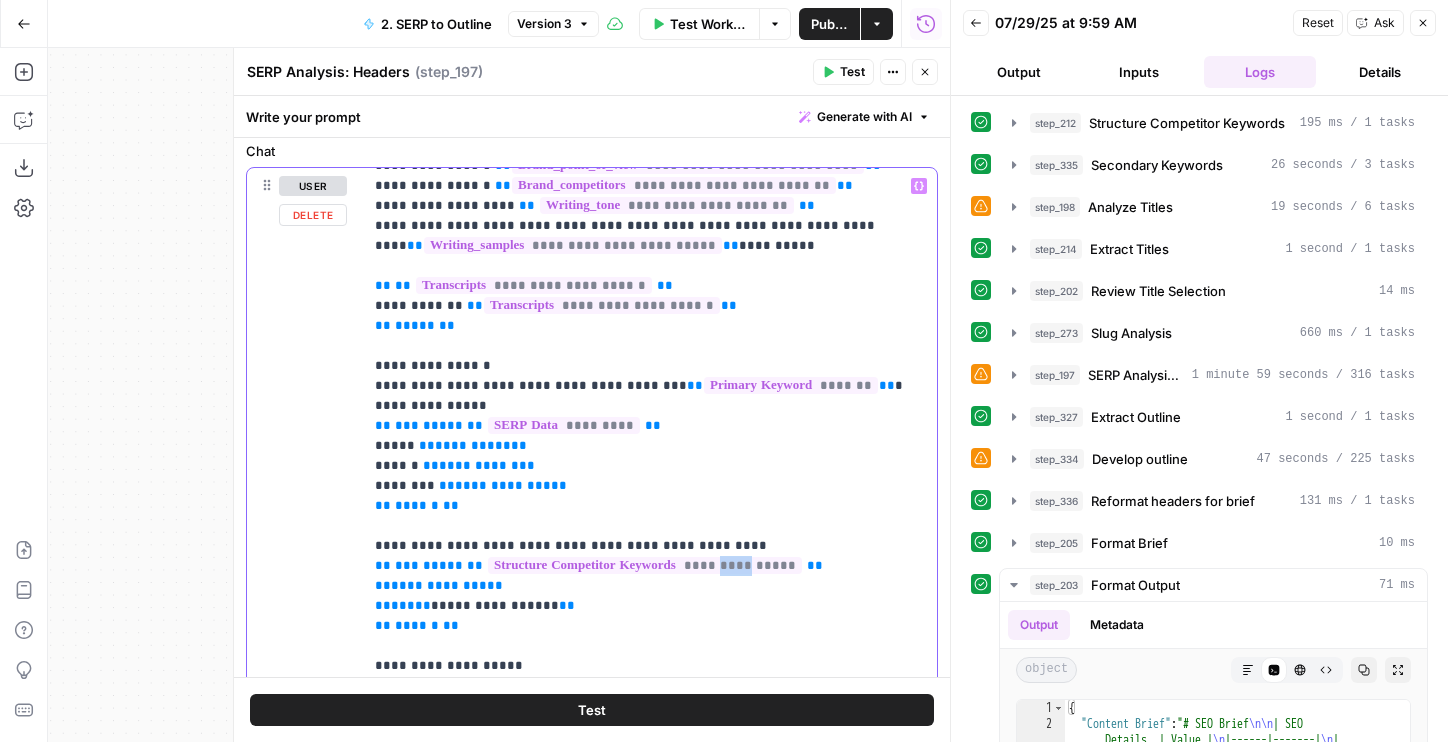 type 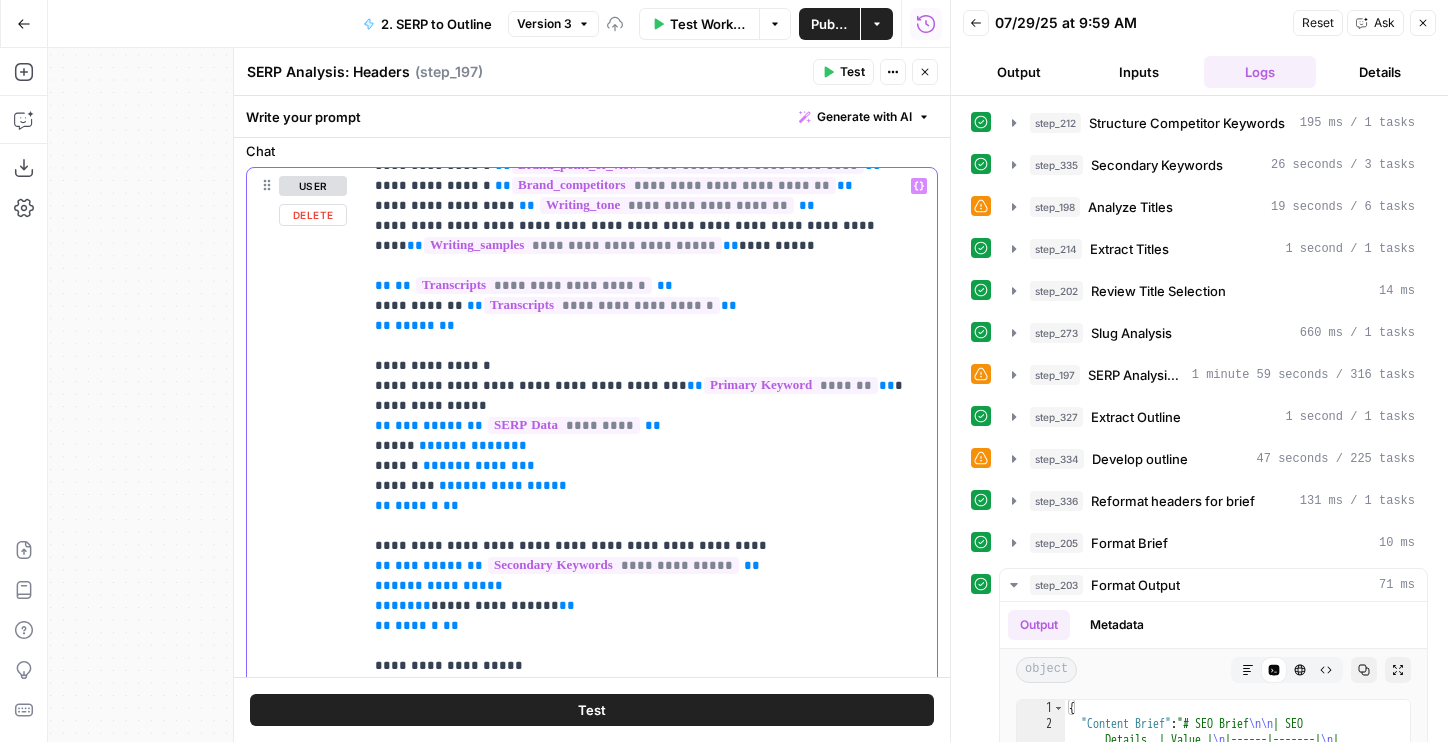 click on "**********" at bounding box center (650, 1616) 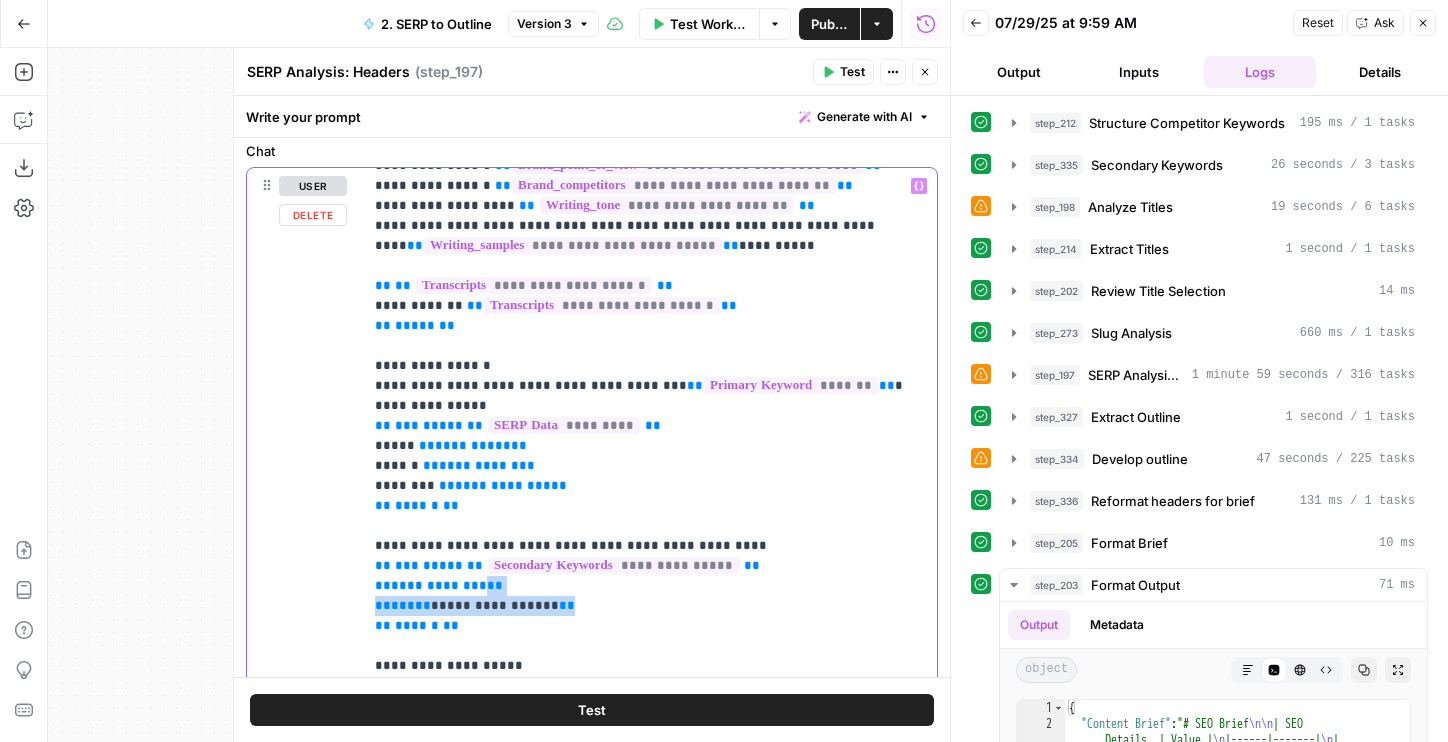 drag, startPoint x: 583, startPoint y: 593, endPoint x: 499, endPoint y: 574, distance: 86.12201 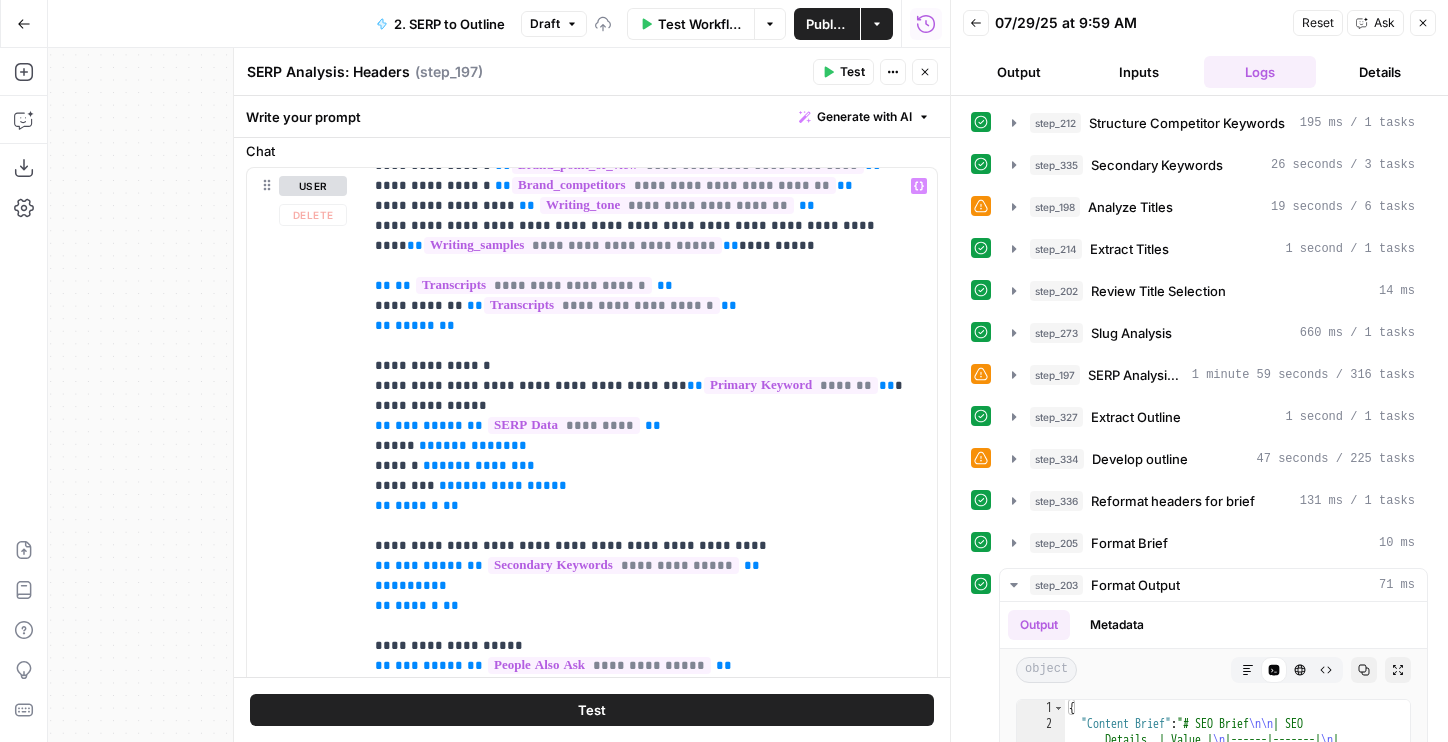 click on "Close" at bounding box center [925, 72] 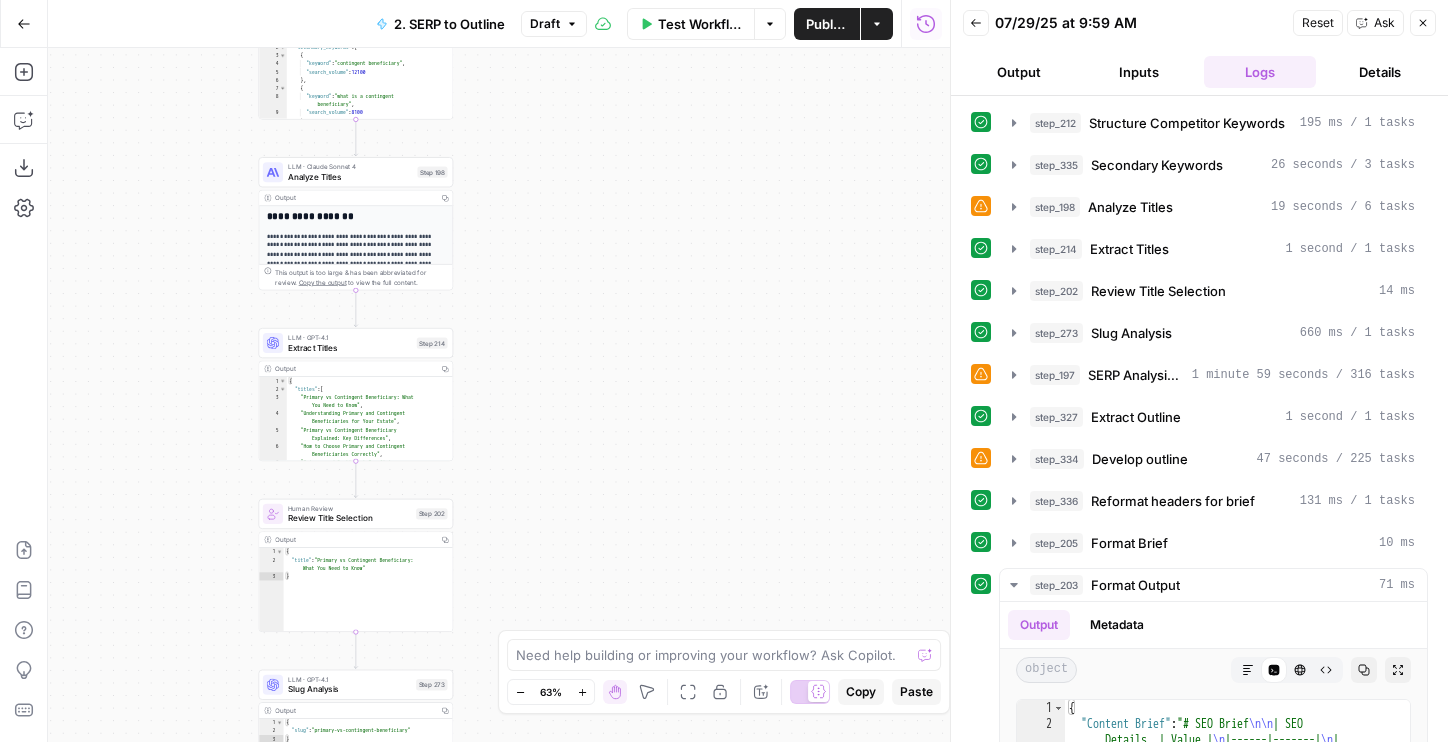 drag, startPoint x: 509, startPoint y: 258, endPoint x: 616, endPoint y: 349, distance: 140.46352 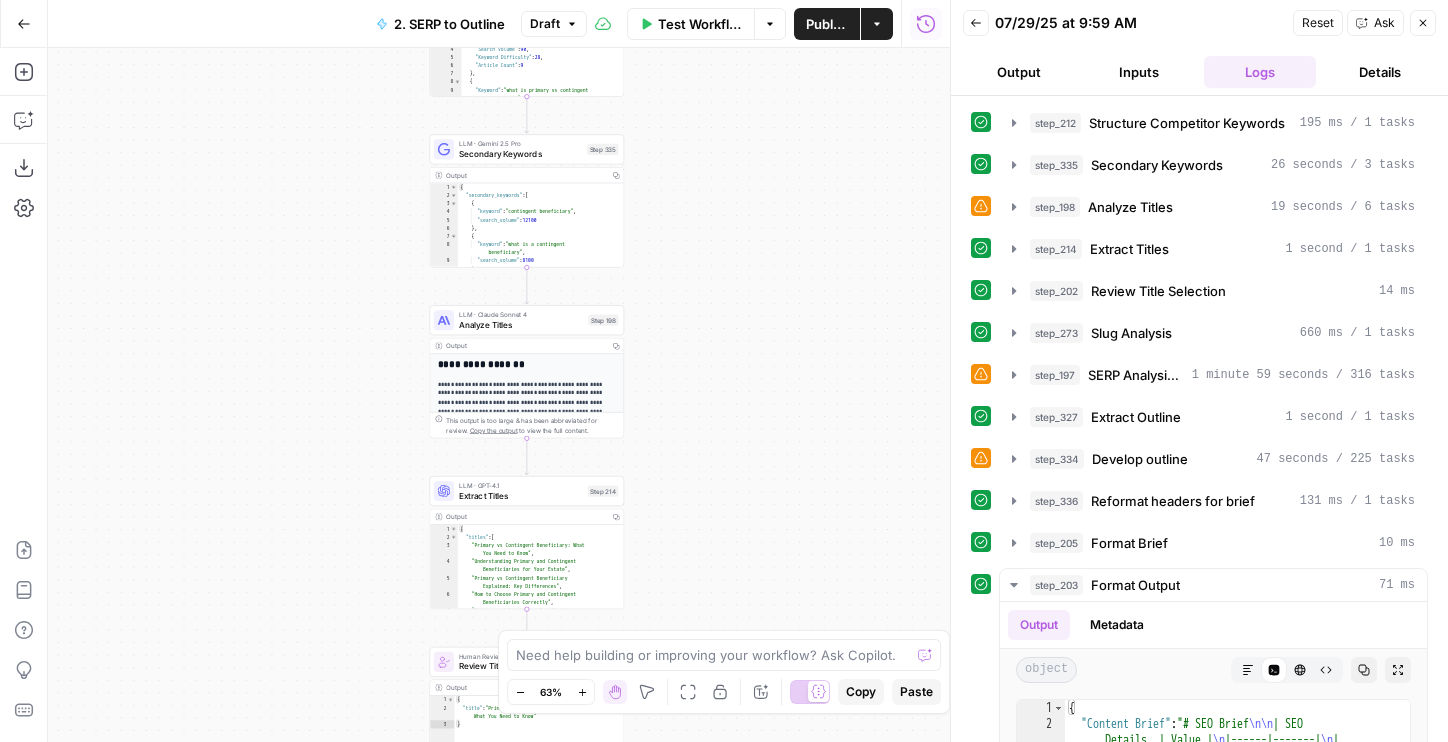 drag, startPoint x: 691, startPoint y: 237, endPoint x: 765, endPoint y: 307, distance: 101.862656 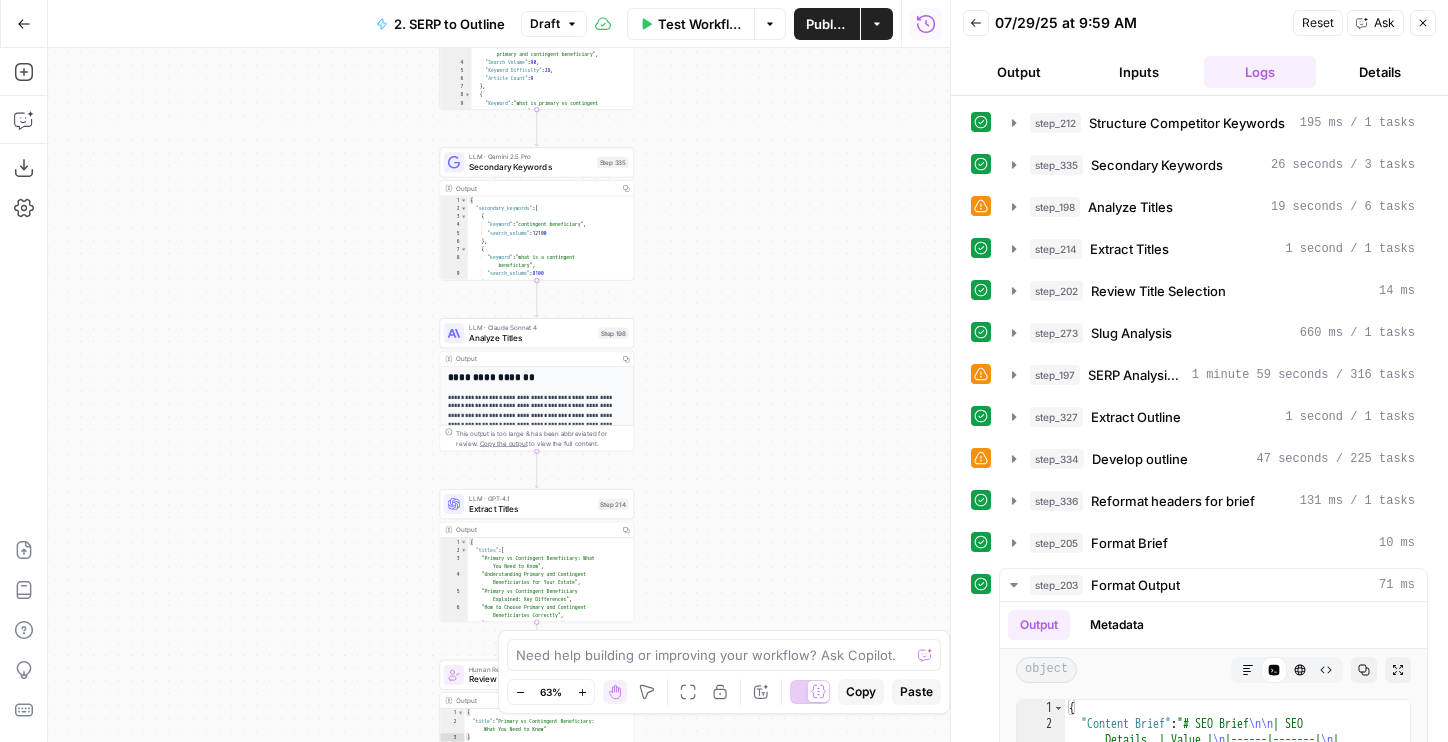 drag, startPoint x: 725, startPoint y: 311, endPoint x: 692, endPoint y: 212, distance: 104.35516 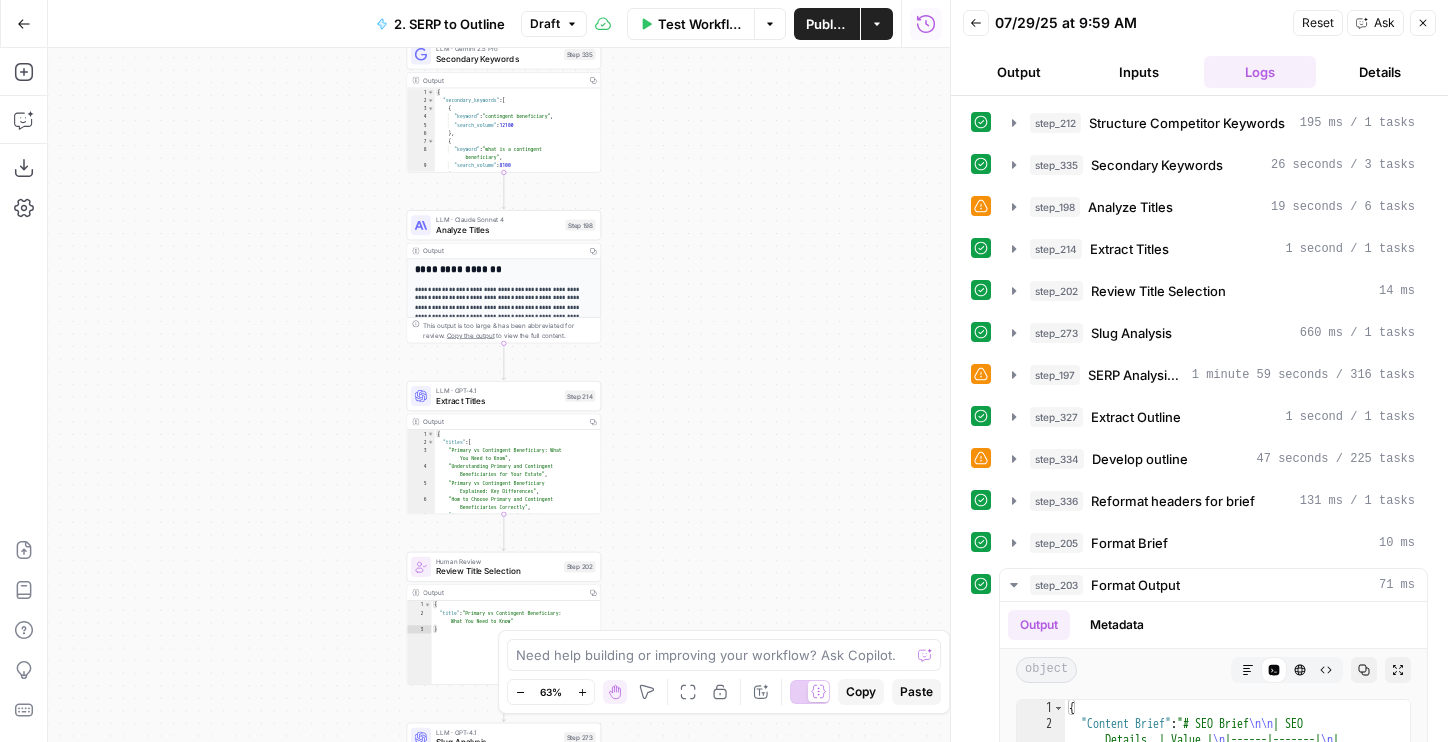 drag, startPoint x: 688, startPoint y: 540, endPoint x: 688, endPoint y: 269, distance: 271 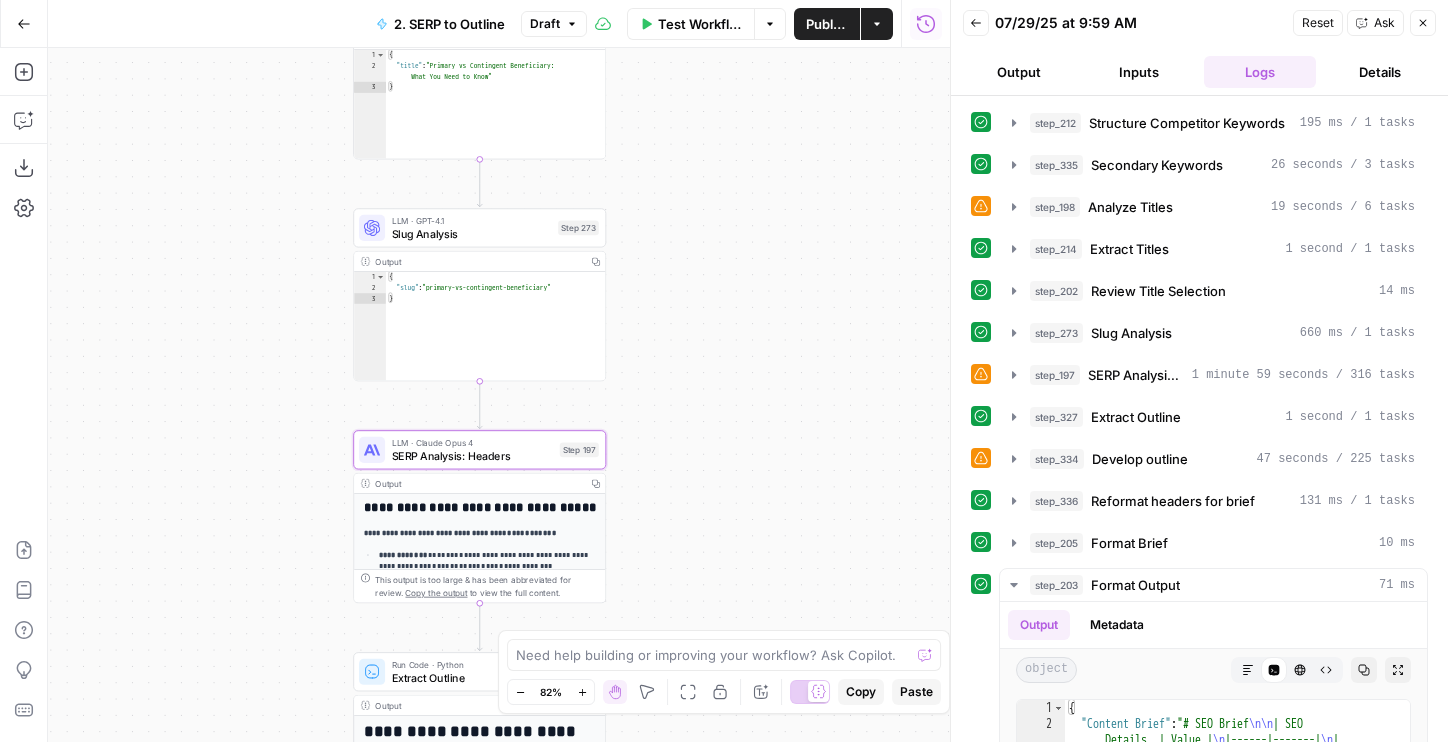 drag, startPoint x: 715, startPoint y: 309, endPoint x: 744, endPoint y: 131, distance: 180.3469 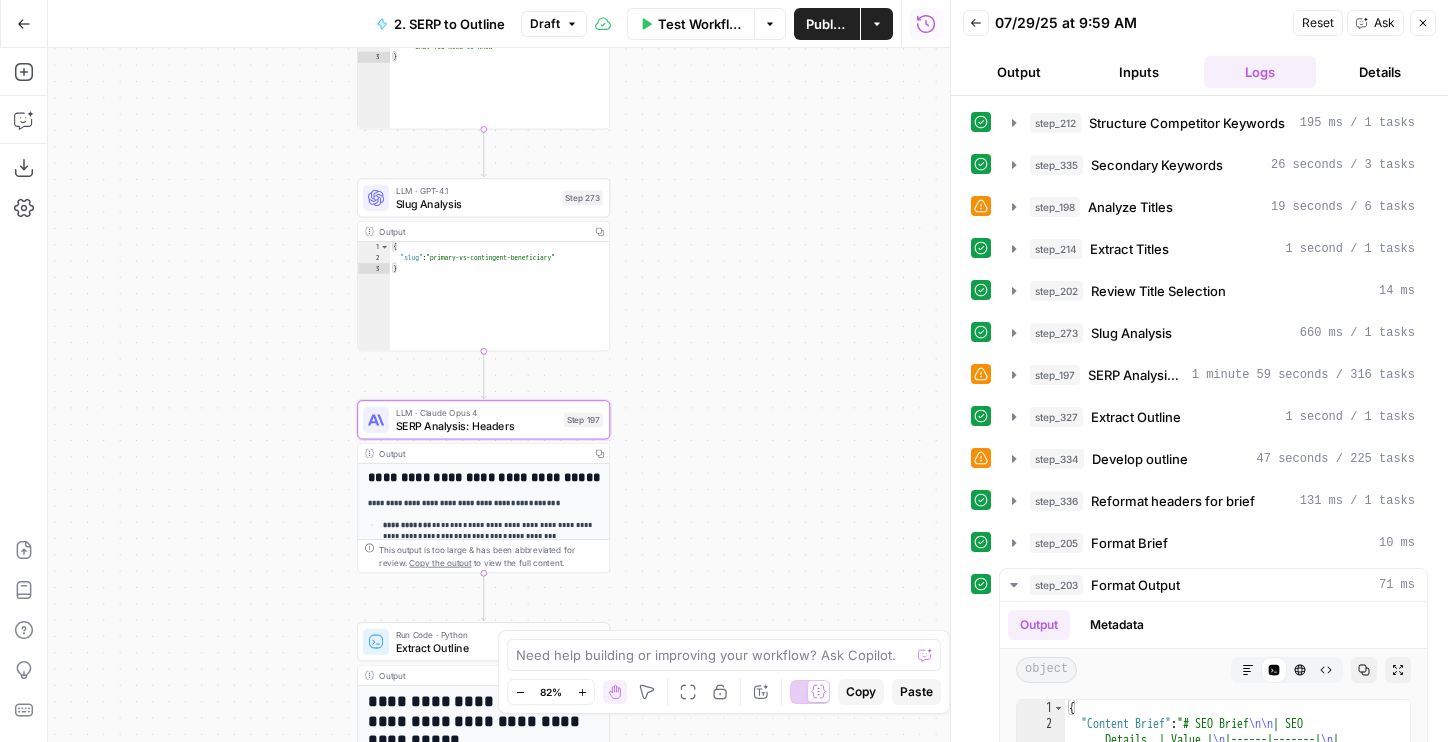 click on "Publish" at bounding box center [827, 24] 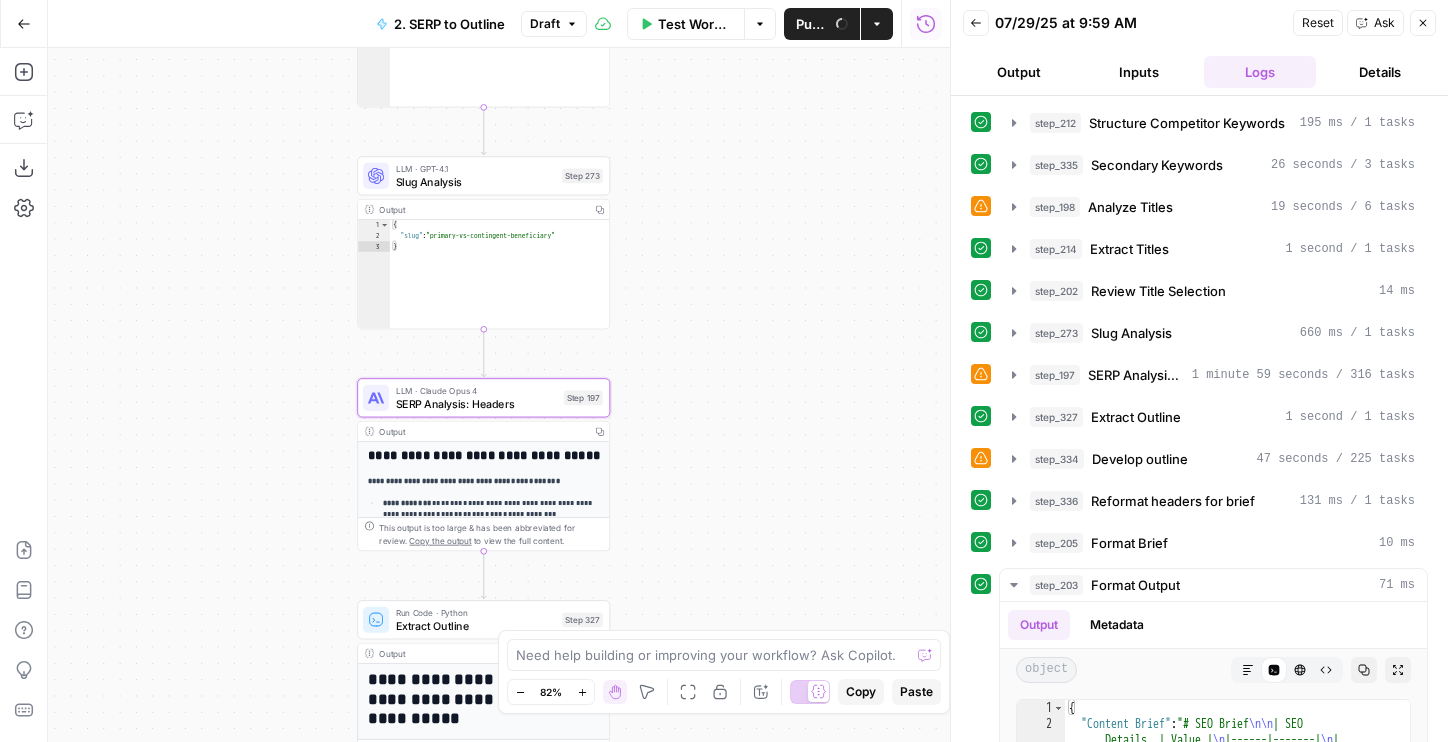 drag, startPoint x: 732, startPoint y: 384, endPoint x: 732, endPoint y: 177, distance: 207 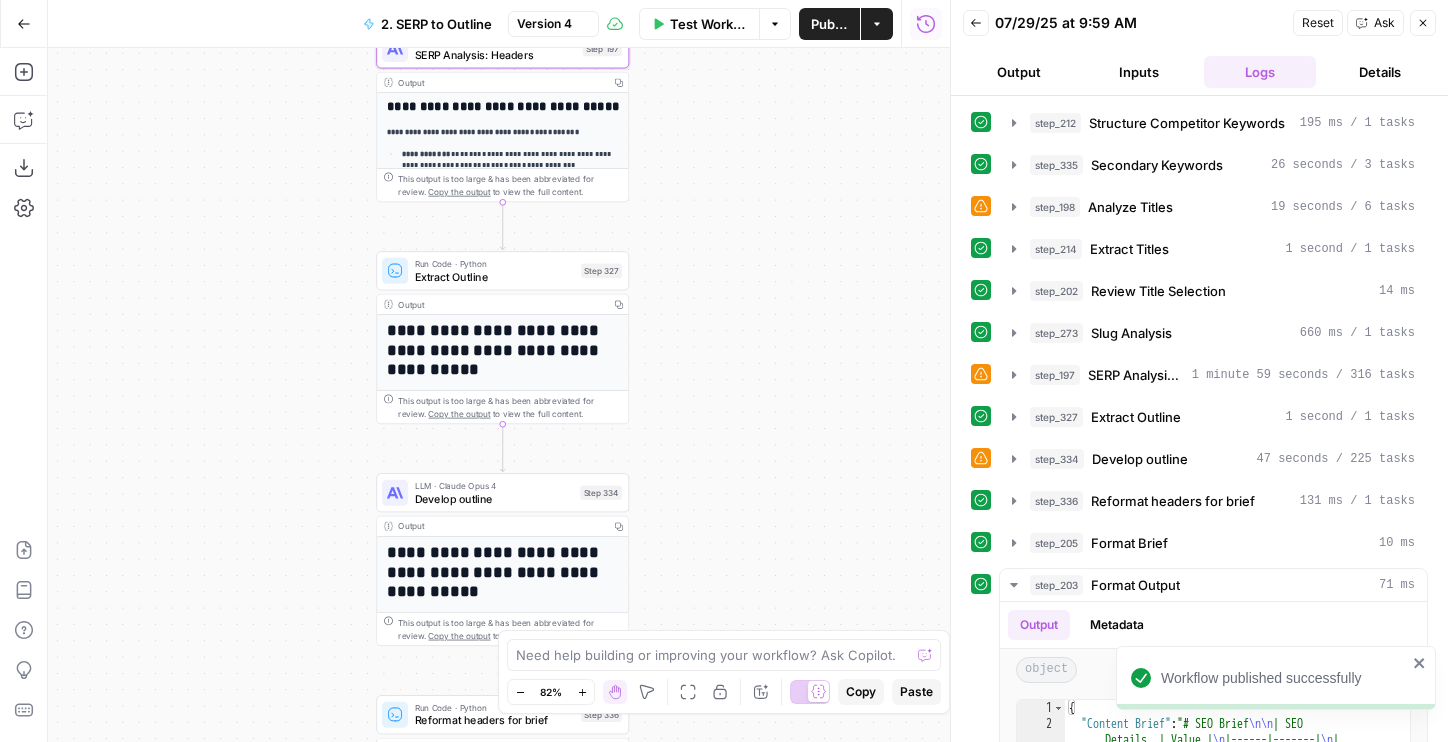 drag, startPoint x: 734, startPoint y: 395, endPoint x: 753, endPoint y: 227, distance: 169.07098 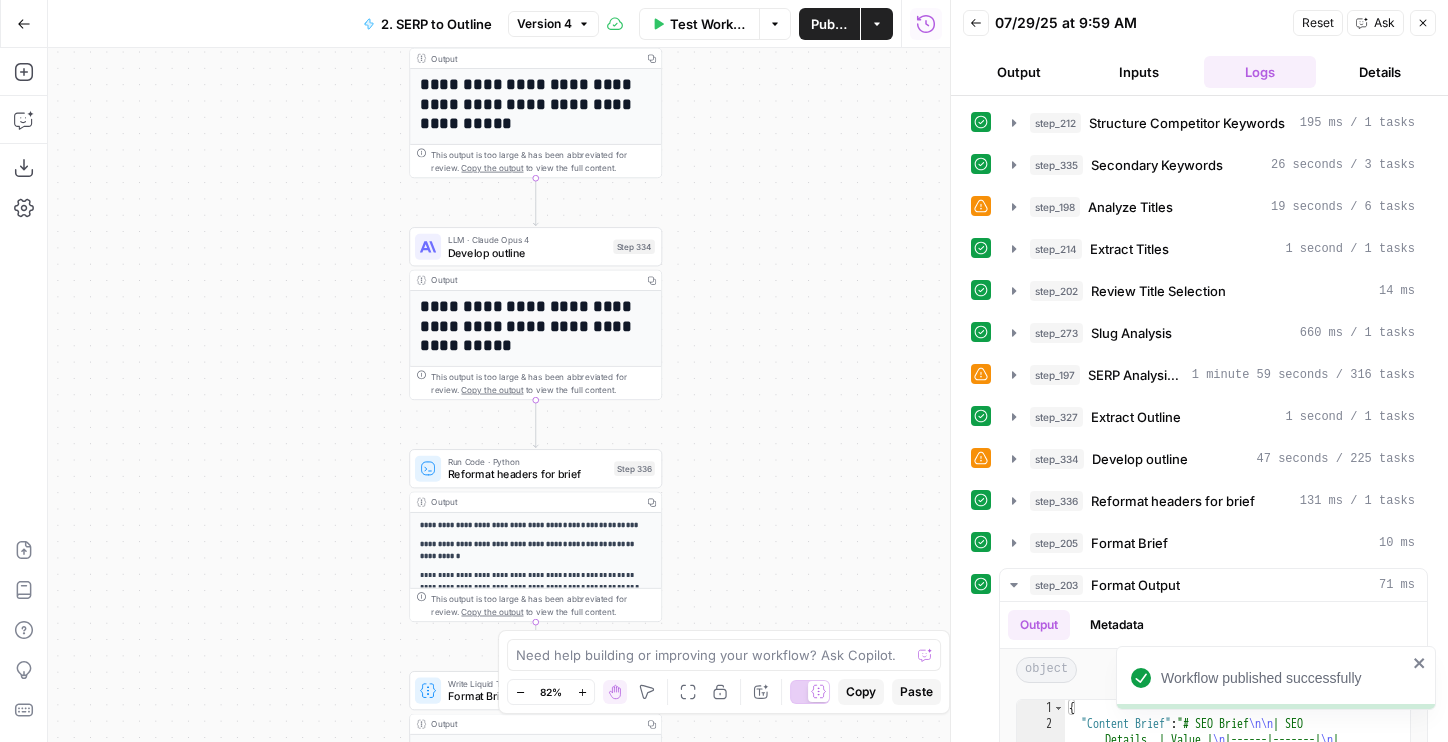 drag, startPoint x: 722, startPoint y: 442, endPoint x: 754, endPoint y: 199, distance: 245.09795 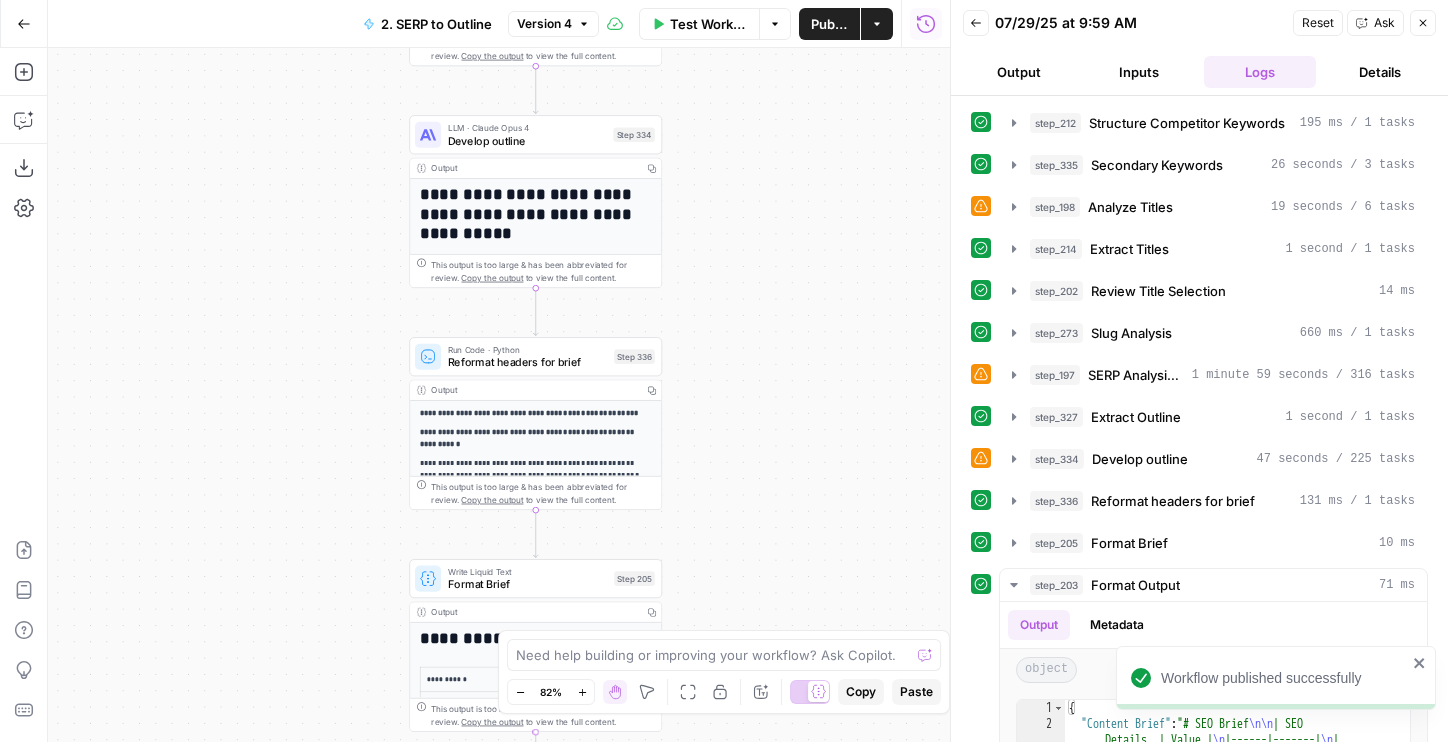drag, startPoint x: 764, startPoint y: 363, endPoint x: 762, endPoint y: 226, distance: 137.0146 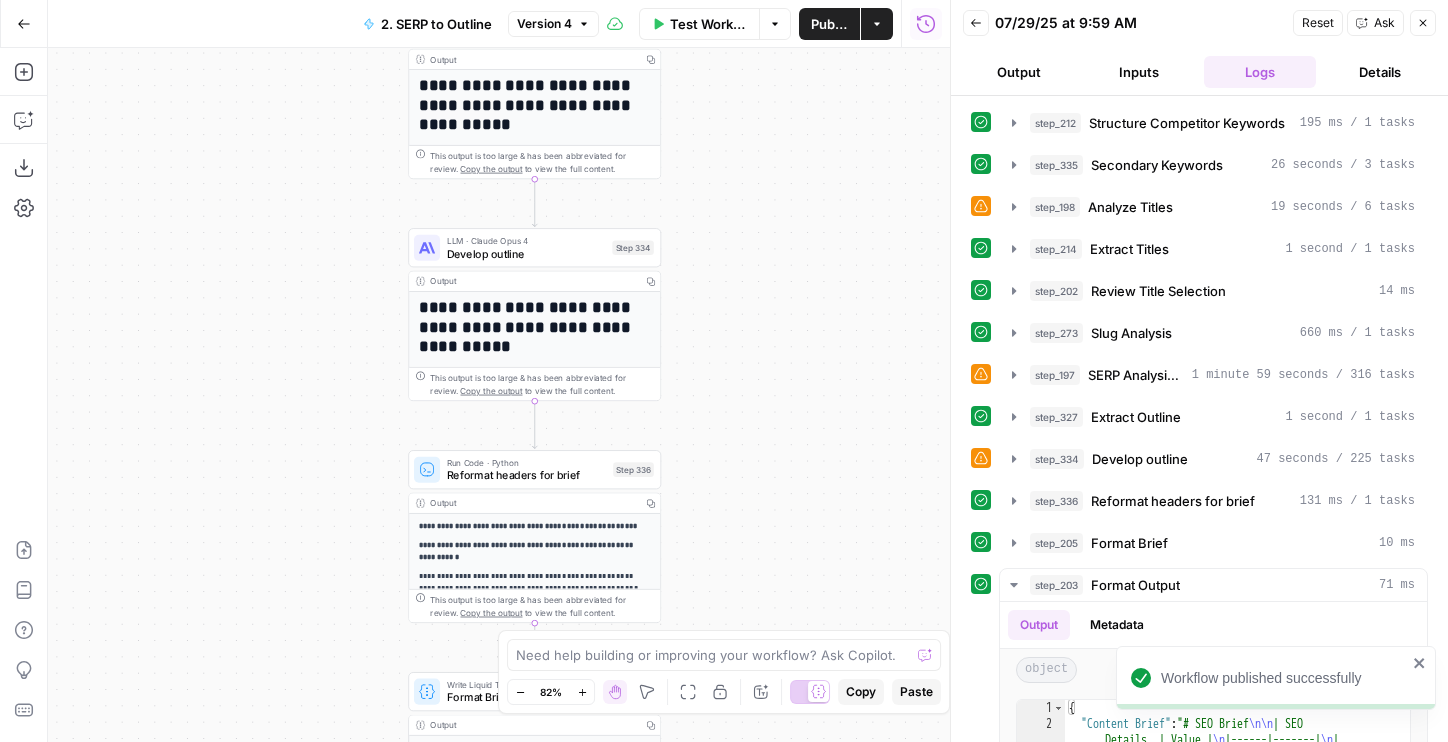 drag, startPoint x: 762, startPoint y: 224, endPoint x: 760, endPoint y: 459, distance: 235.00851 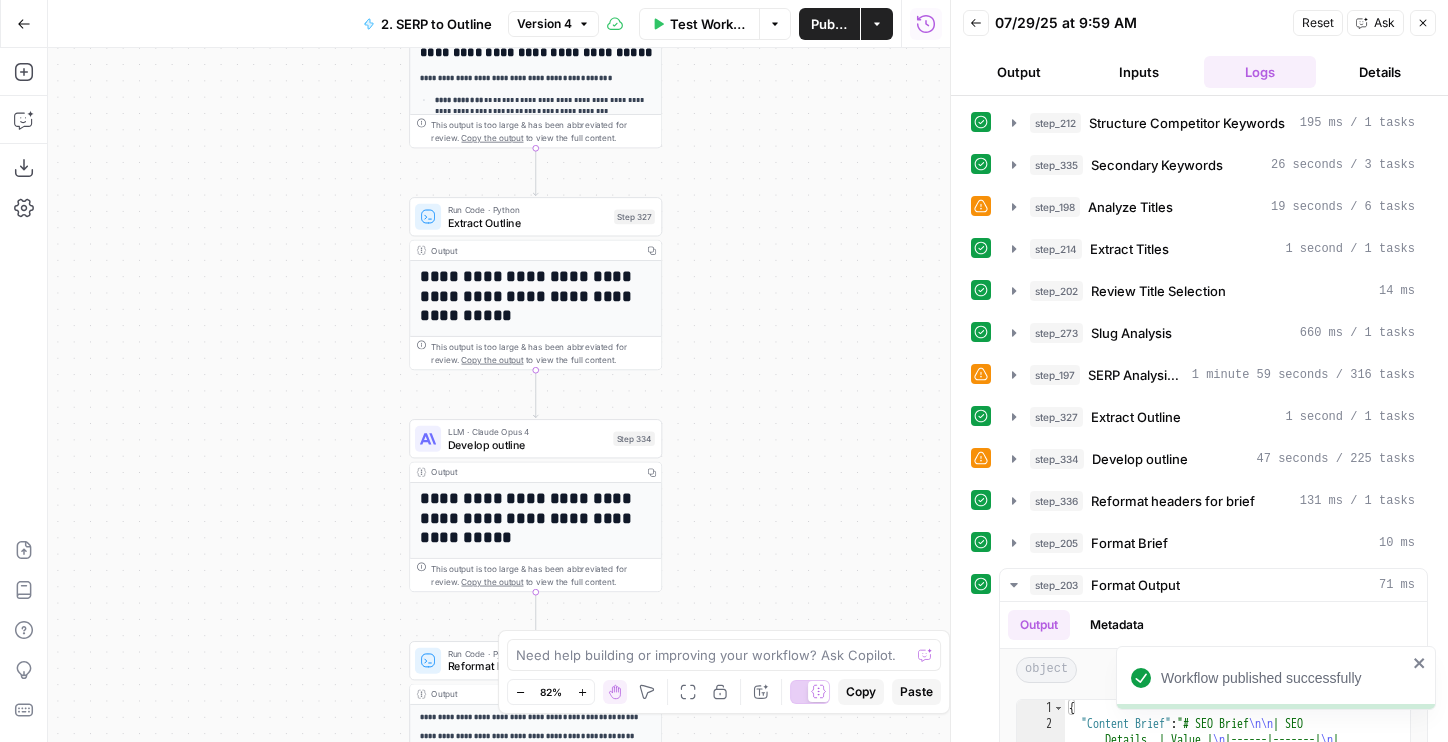 drag, startPoint x: 728, startPoint y: 150, endPoint x: 727, endPoint y: 318, distance: 168.00298 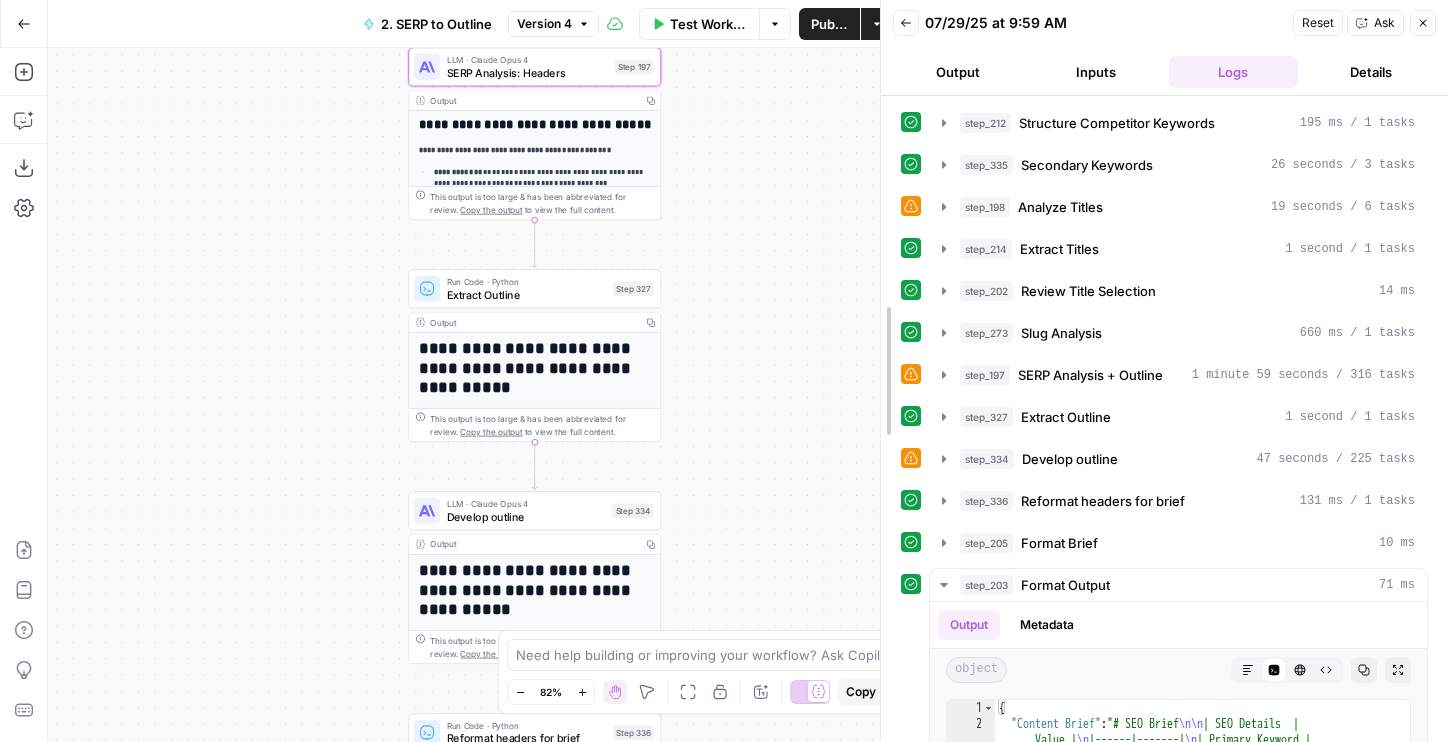 drag, startPoint x: 946, startPoint y: 352, endPoint x: 876, endPoint y: 352, distance: 70 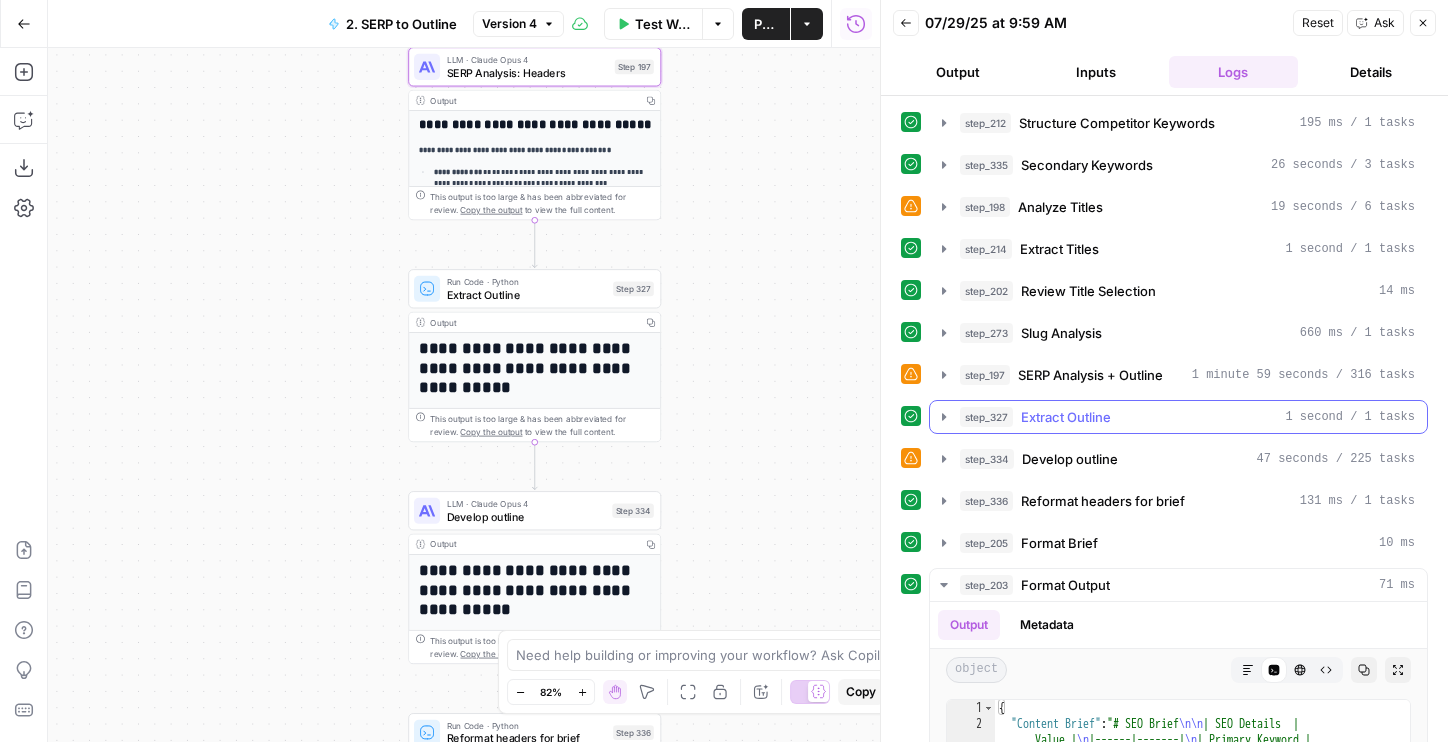 click 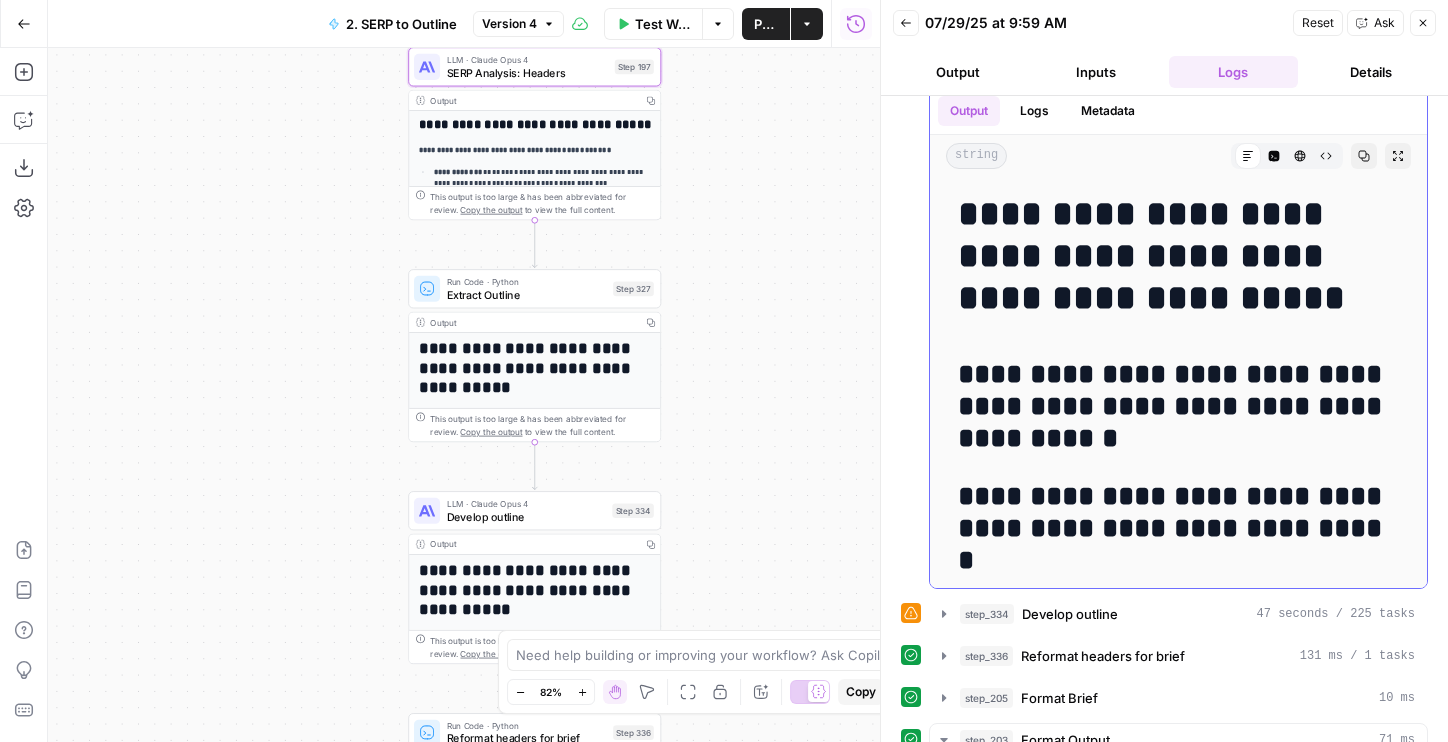 scroll, scrollTop: 403, scrollLeft: 0, axis: vertical 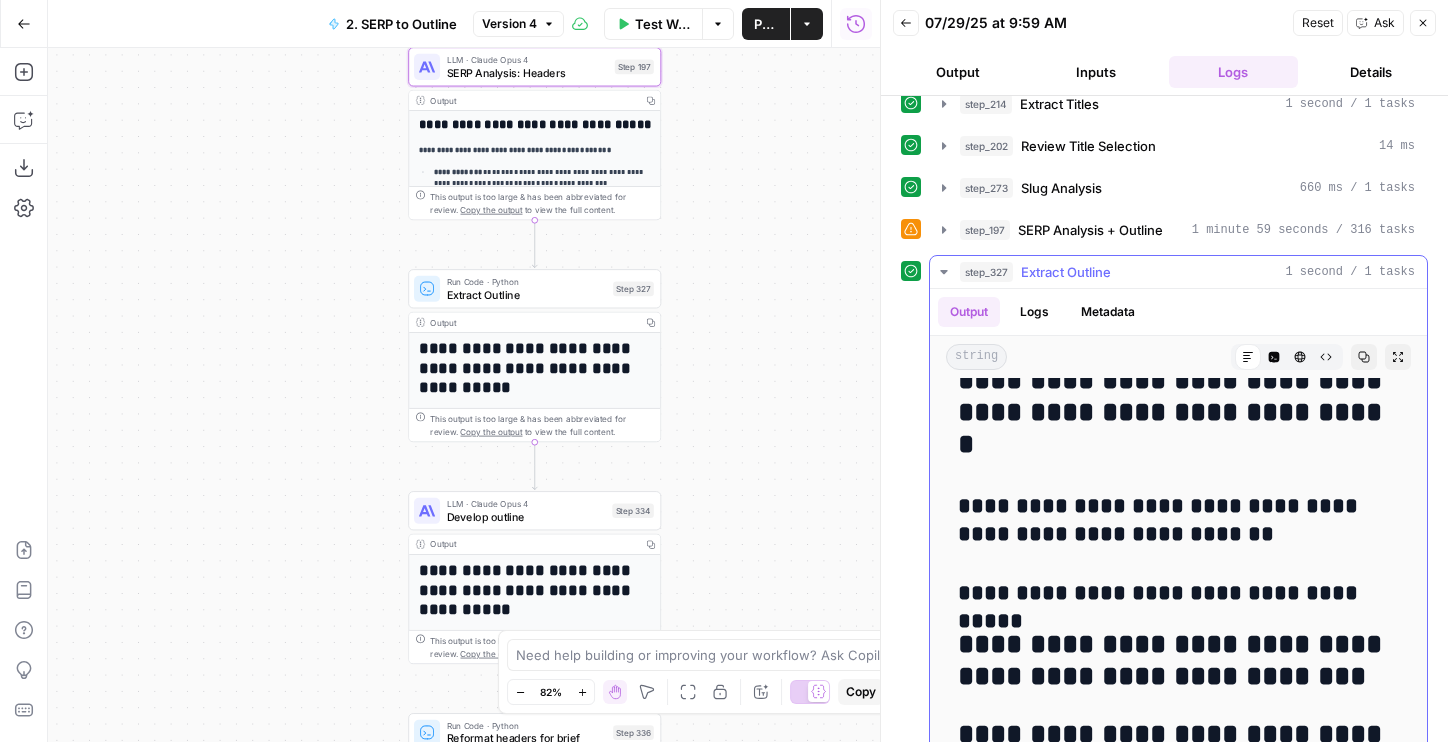 click 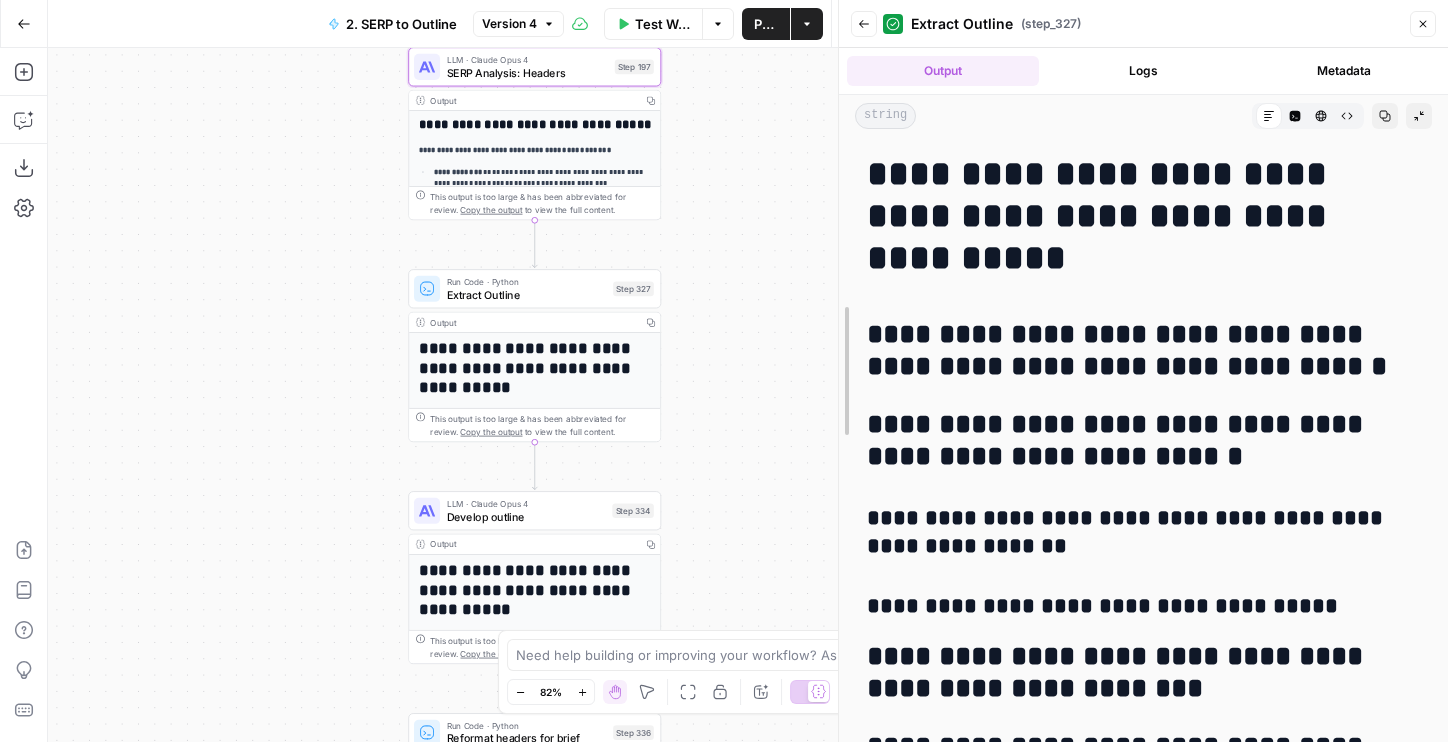 drag, startPoint x: 886, startPoint y: 276, endPoint x: 846, endPoint y: 276, distance: 40 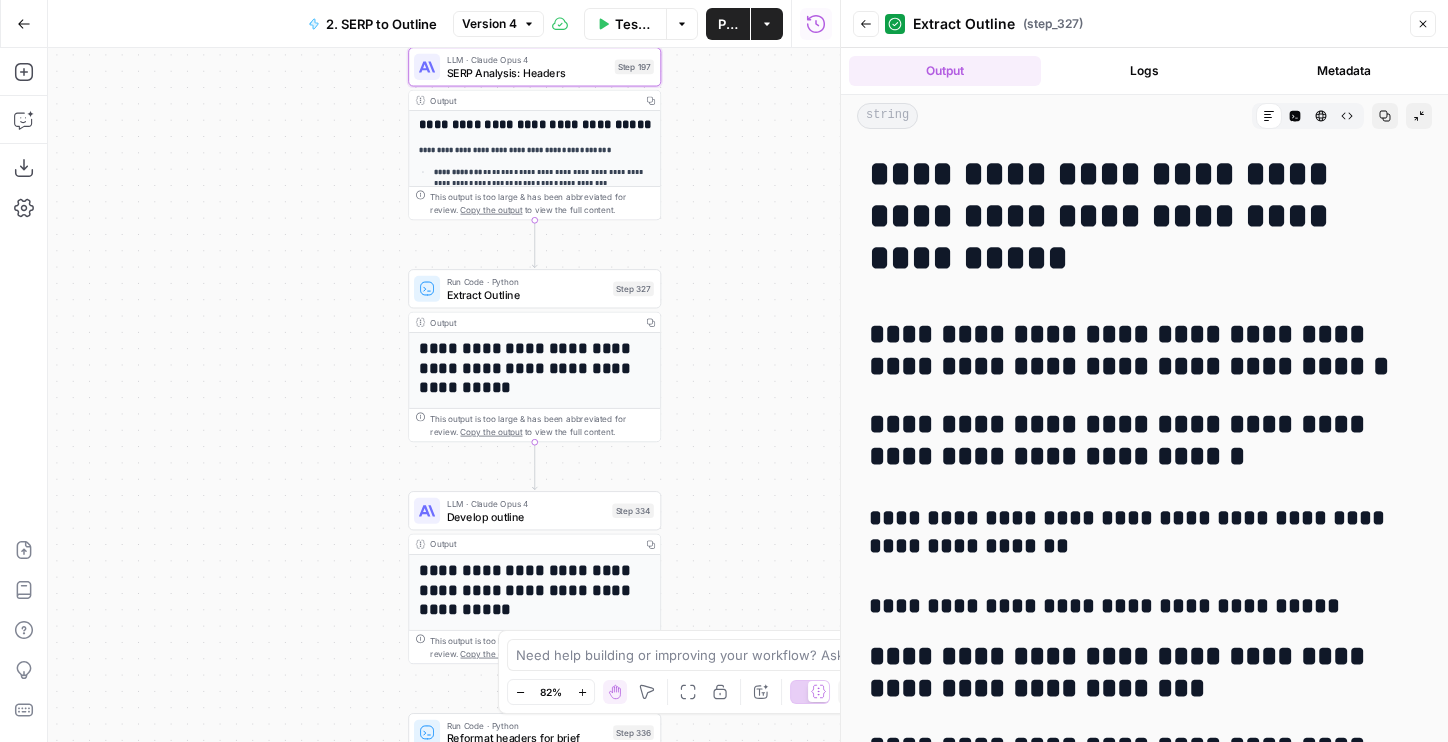 click 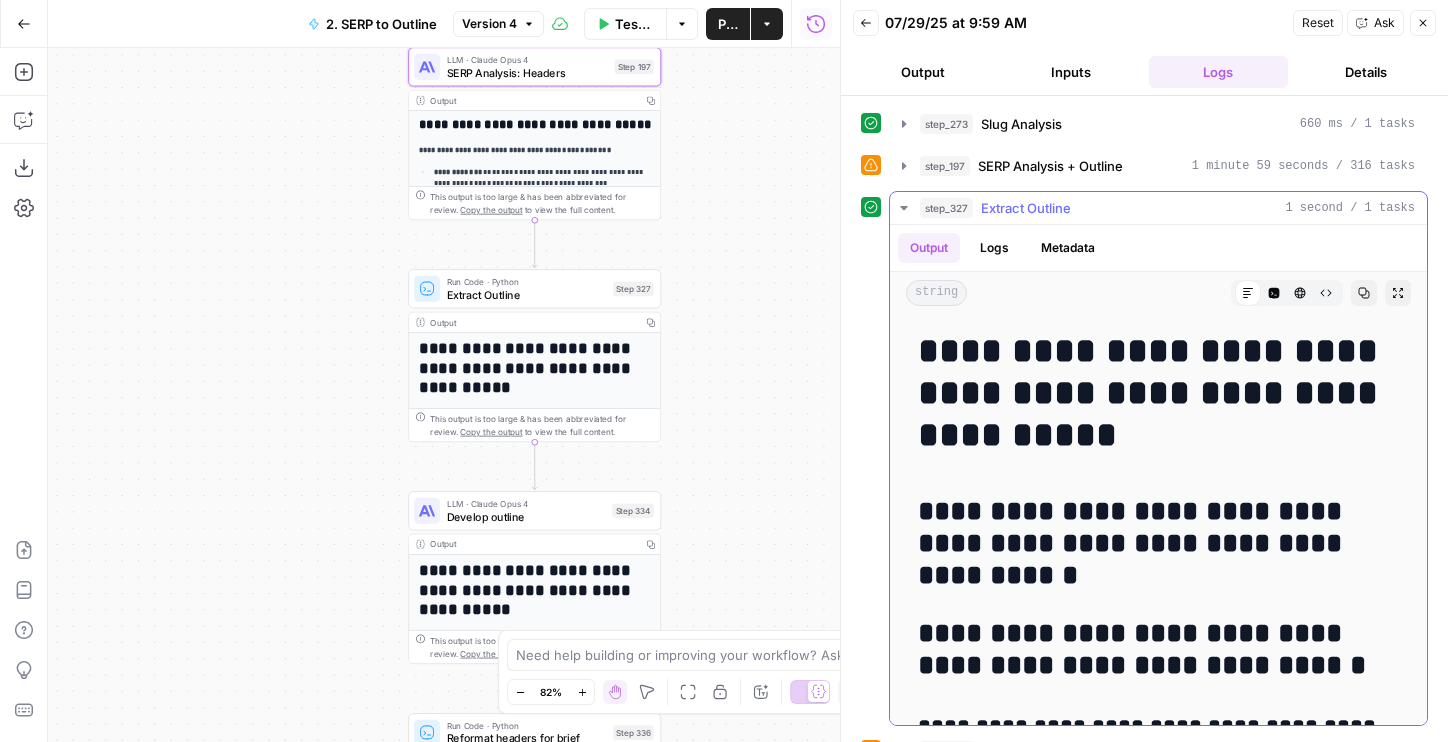 scroll, scrollTop: 273, scrollLeft: 0, axis: vertical 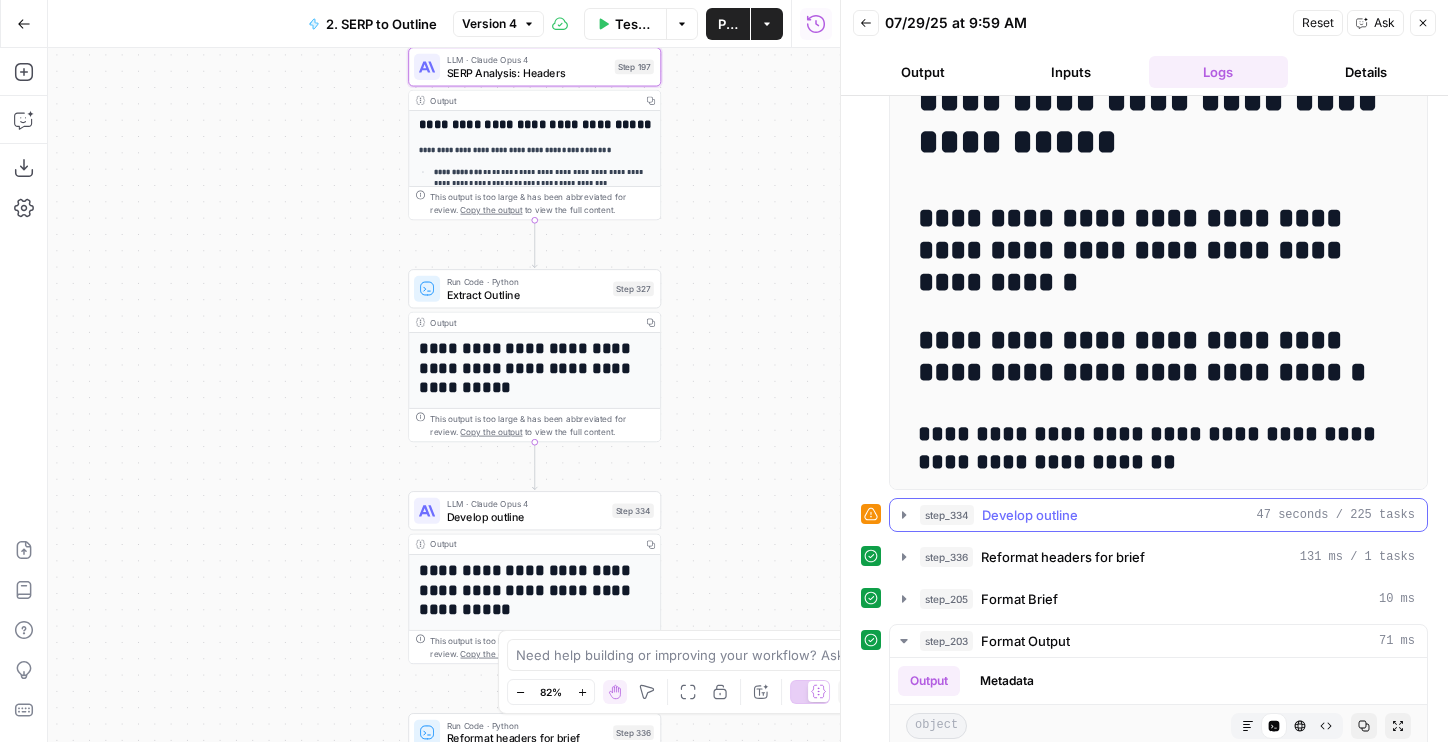 click 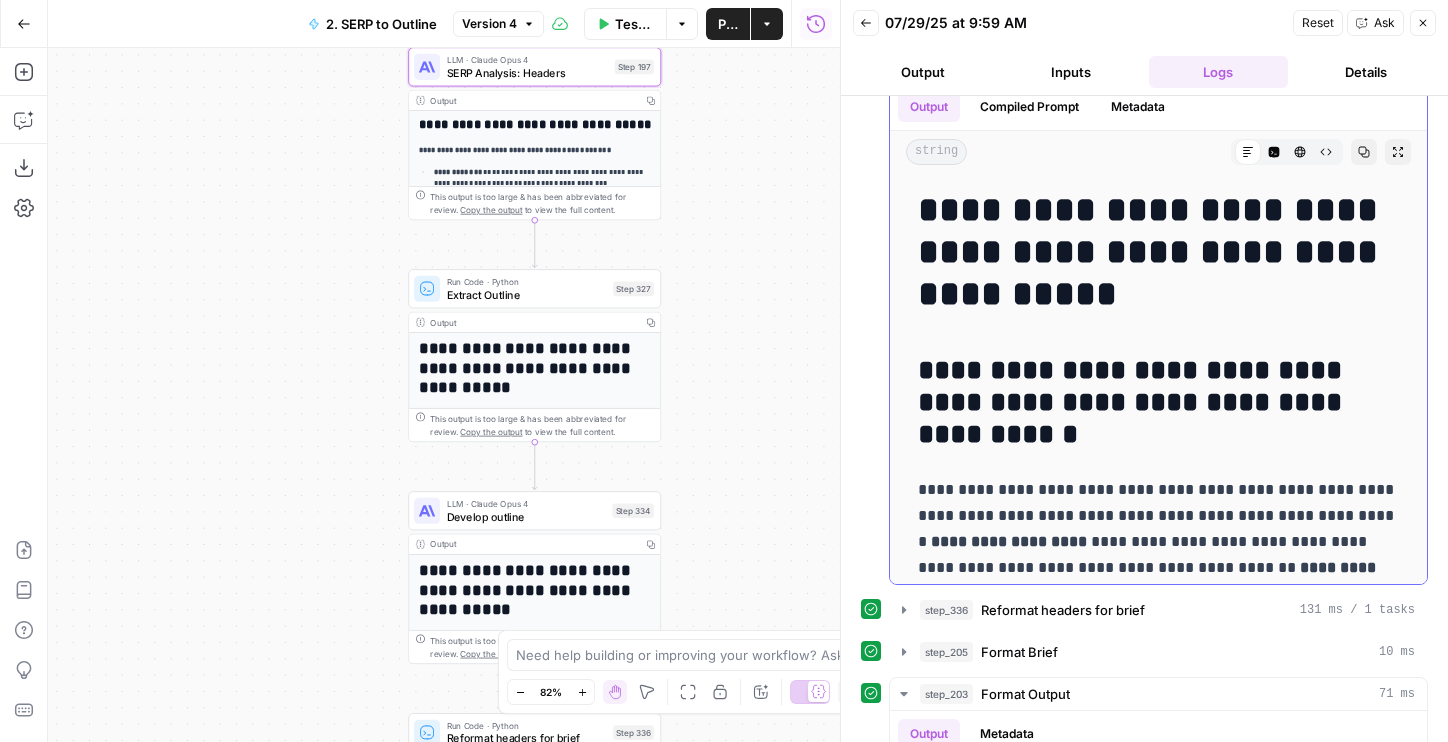 scroll, scrollTop: 962, scrollLeft: 0, axis: vertical 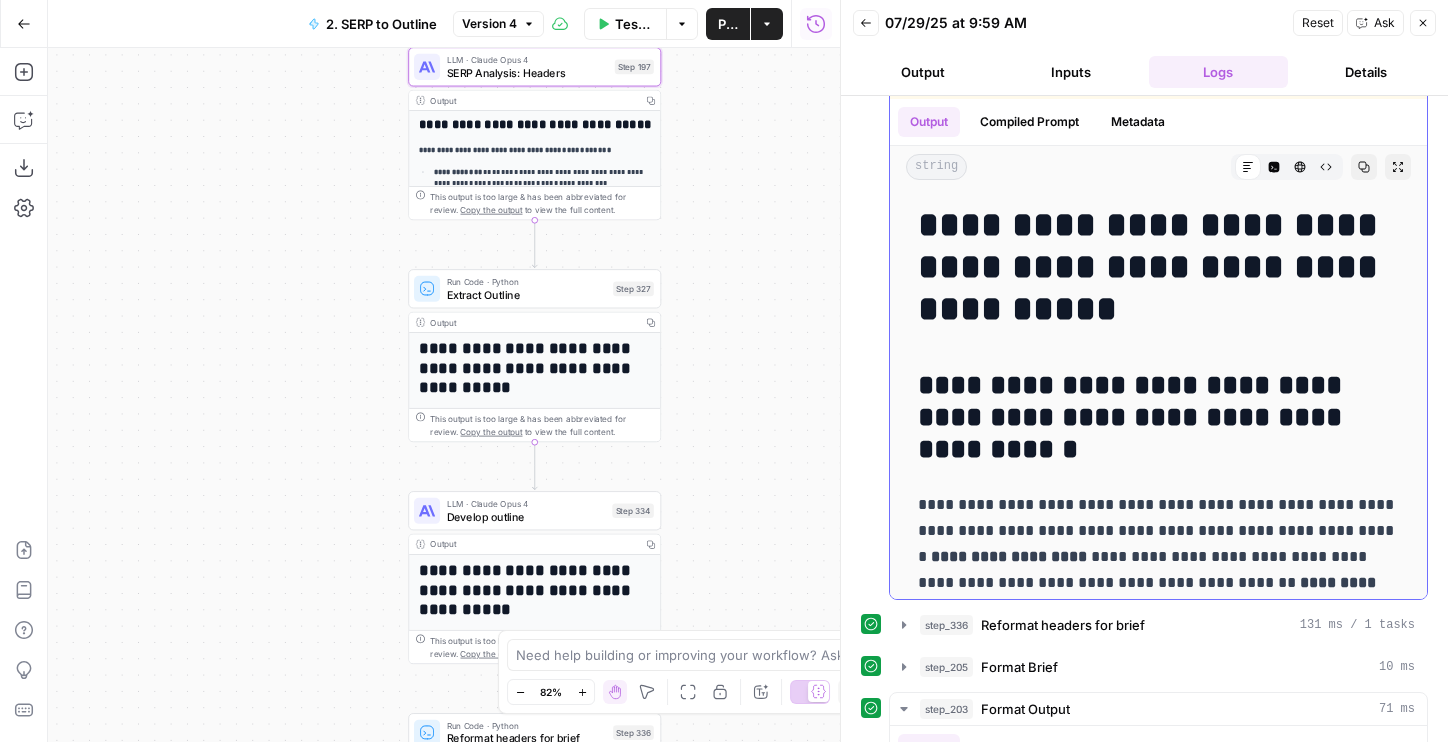 click 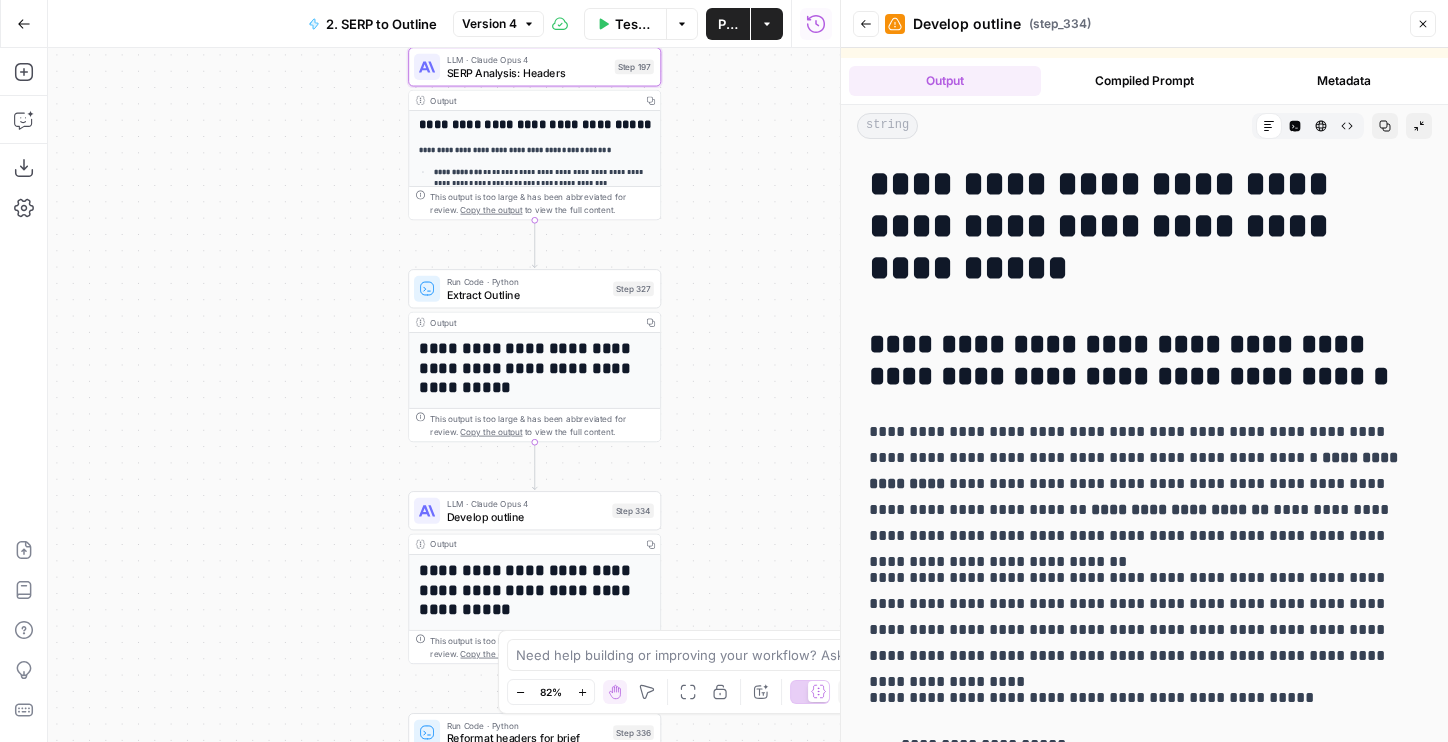scroll, scrollTop: 84, scrollLeft: 0, axis: vertical 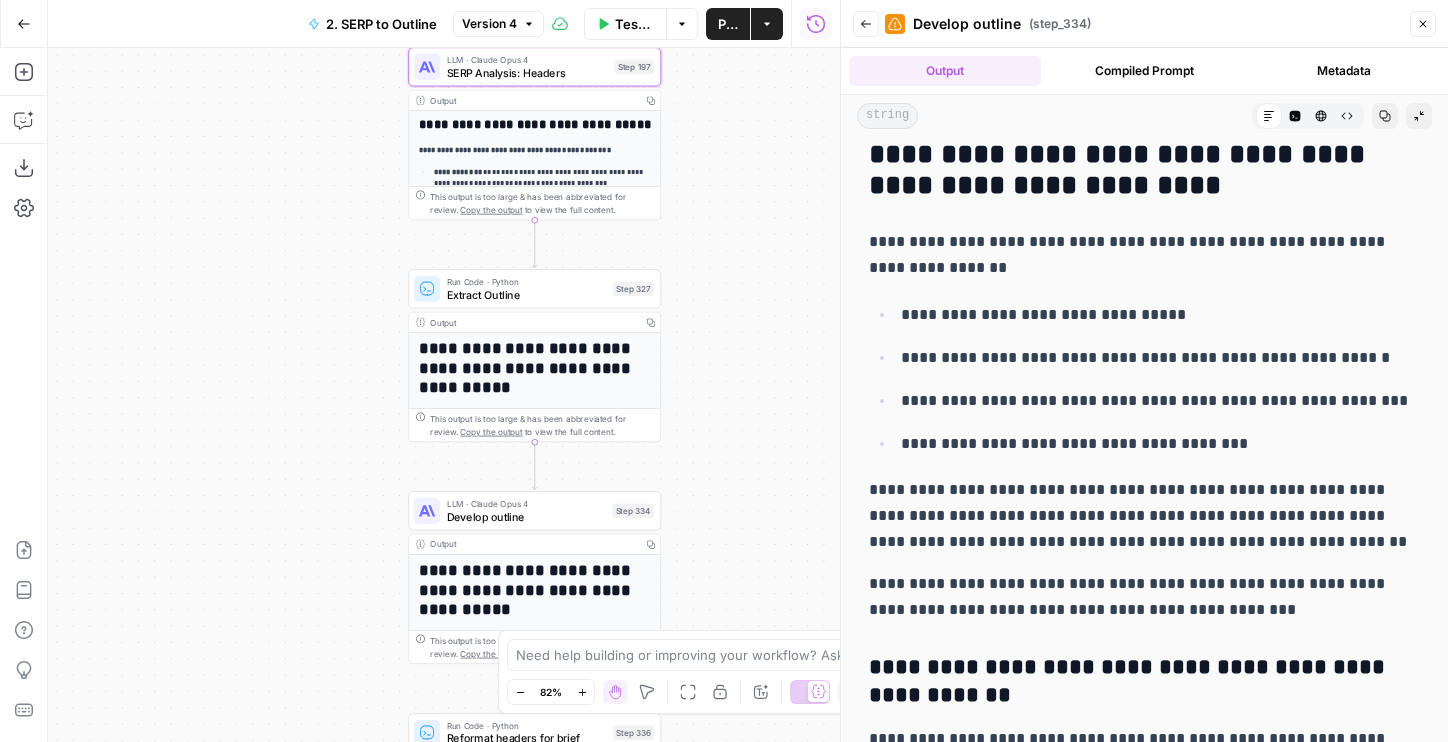 drag, startPoint x: 1059, startPoint y: 398, endPoint x: 1022, endPoint y: 315, distance: 90.873535 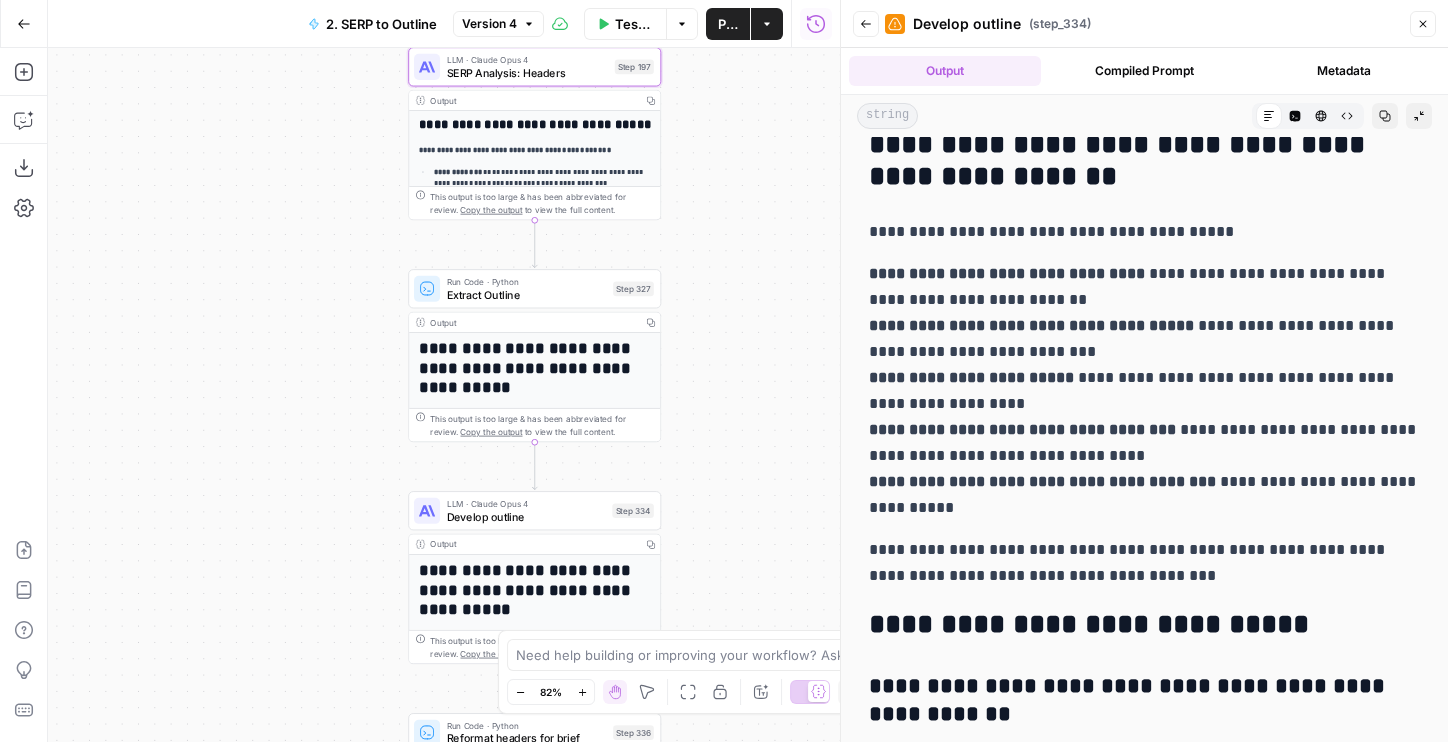 scroll, scrollTop: 5010, scrollLeft: 0, axis: vertical 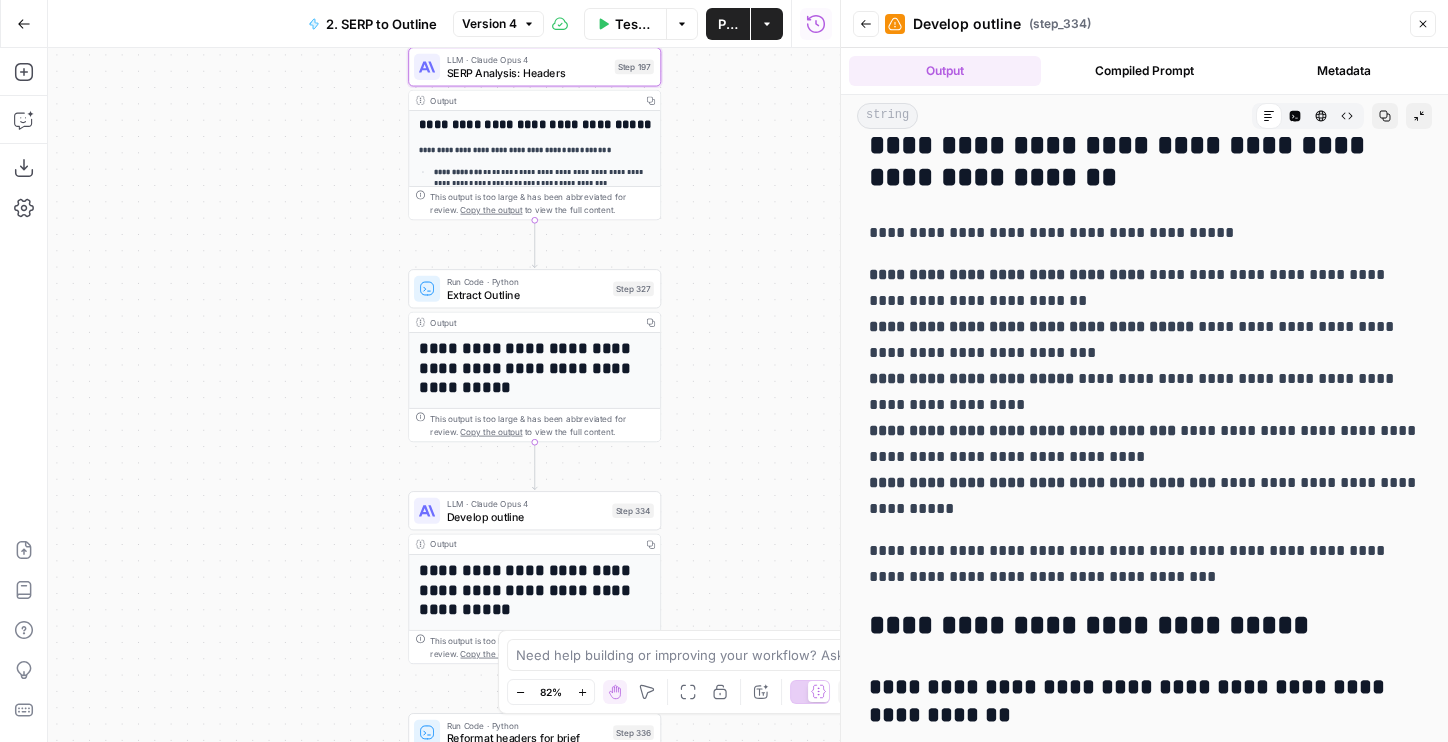 drag, startPoint x: 994, startPoint y: 520, endPoint x: 860, endPoint y: 219, distance: 329.4799 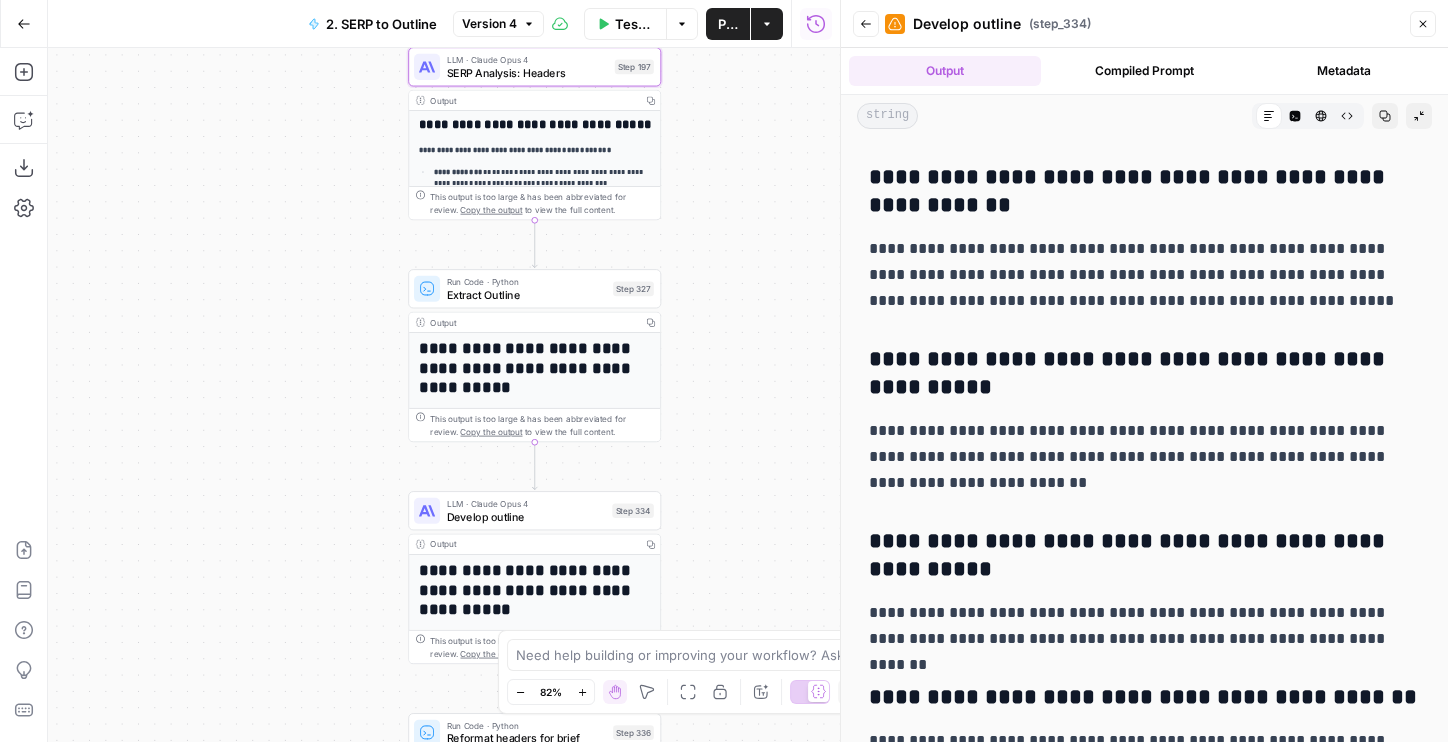 scroll, scrollTop: 5600, scrollLeft: 0, axis: vertical 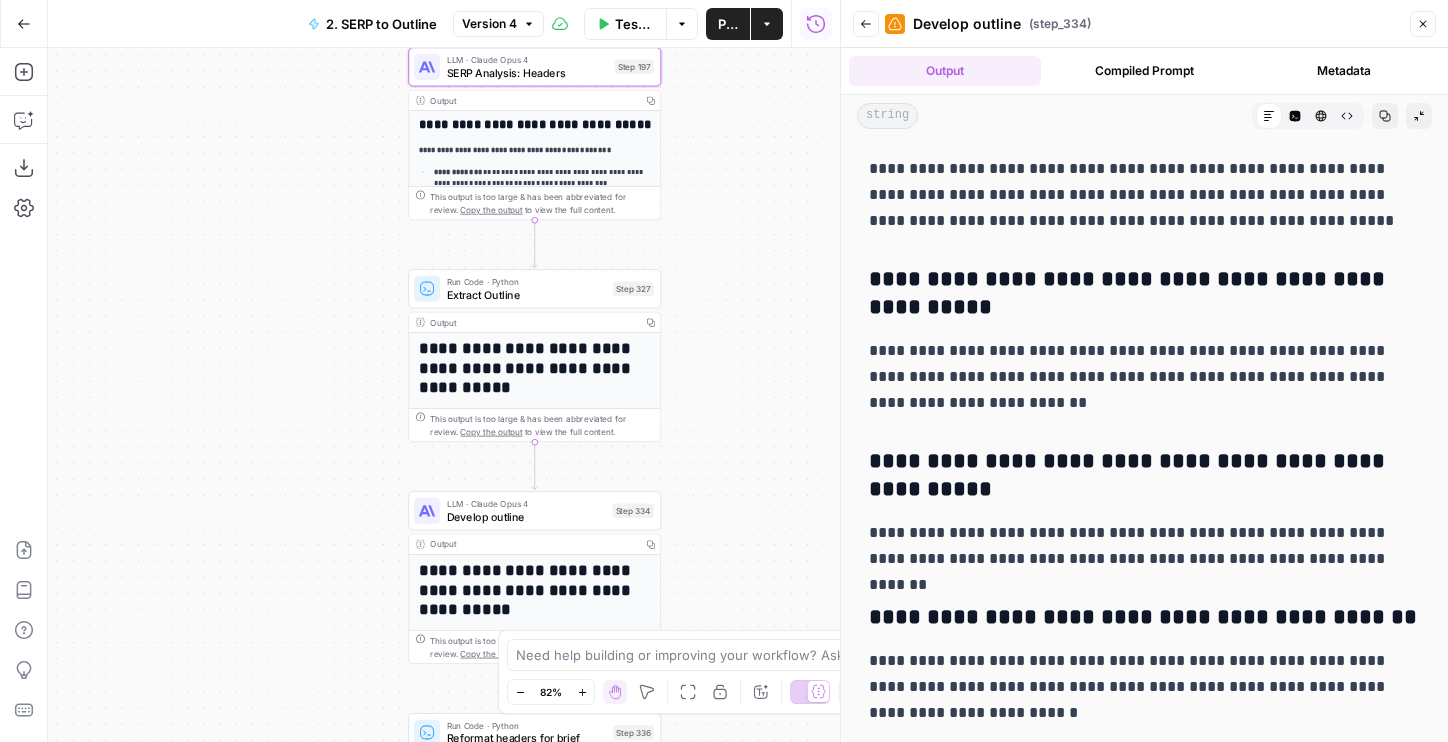 click 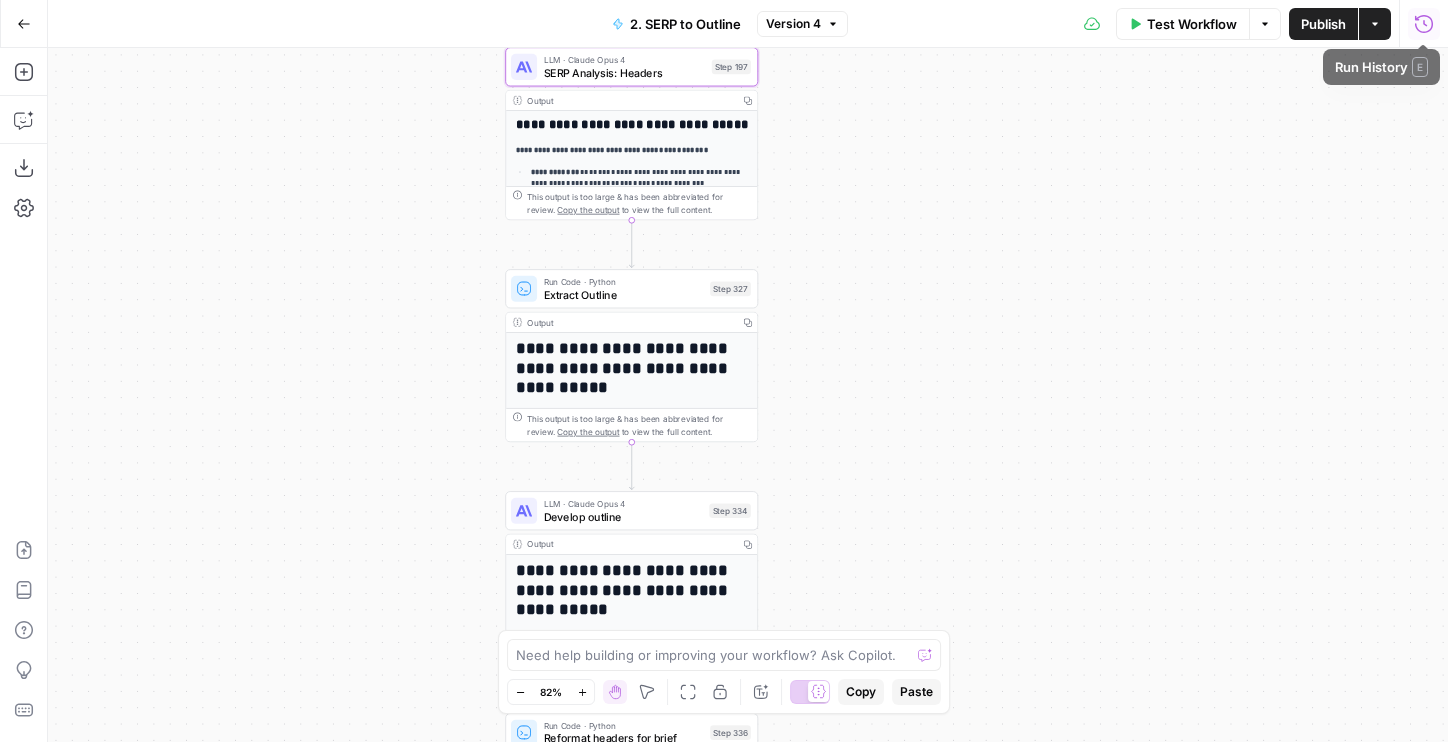 drag, startPoint x: 840, startPoint y: 453, endPoint x: 938, endPoint y: 453, distance: 98 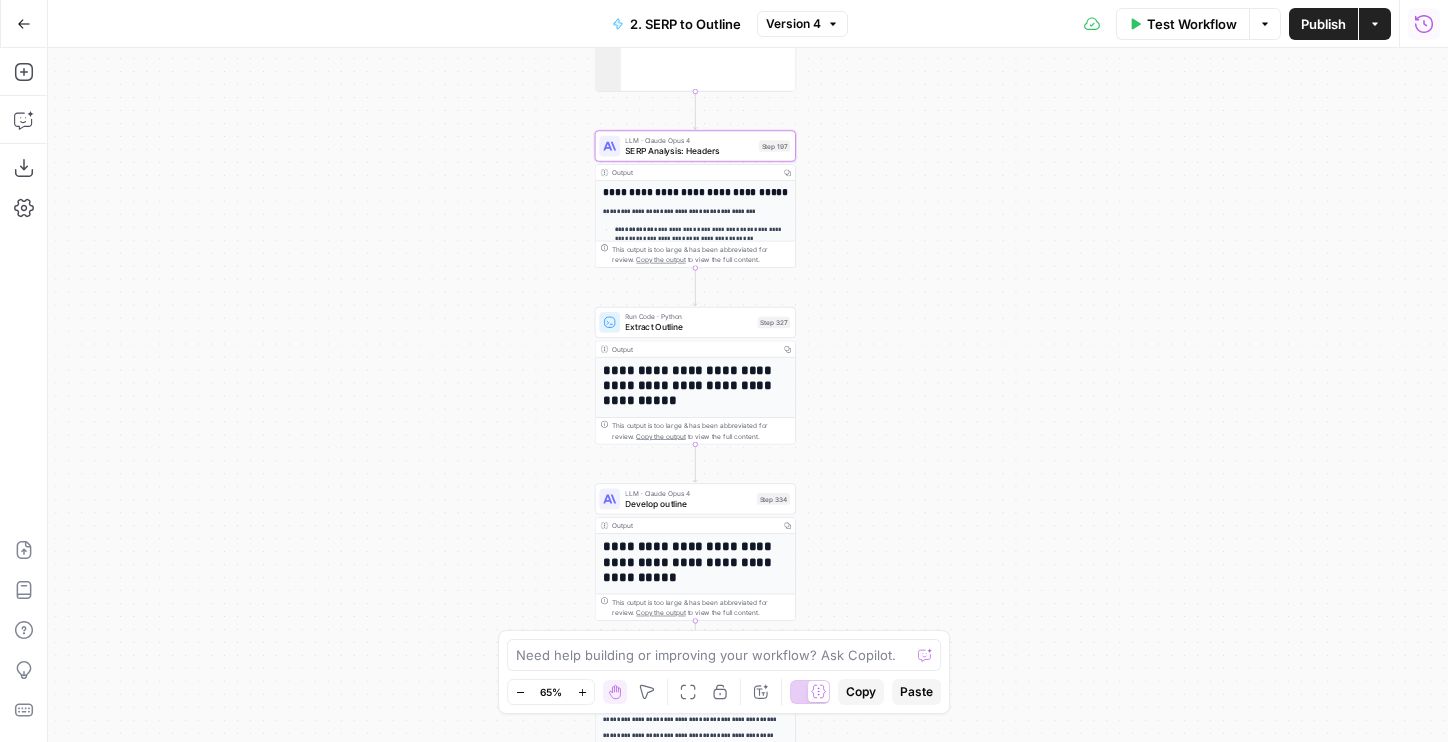 click on "Publish" at bounding box center [1323, 24] 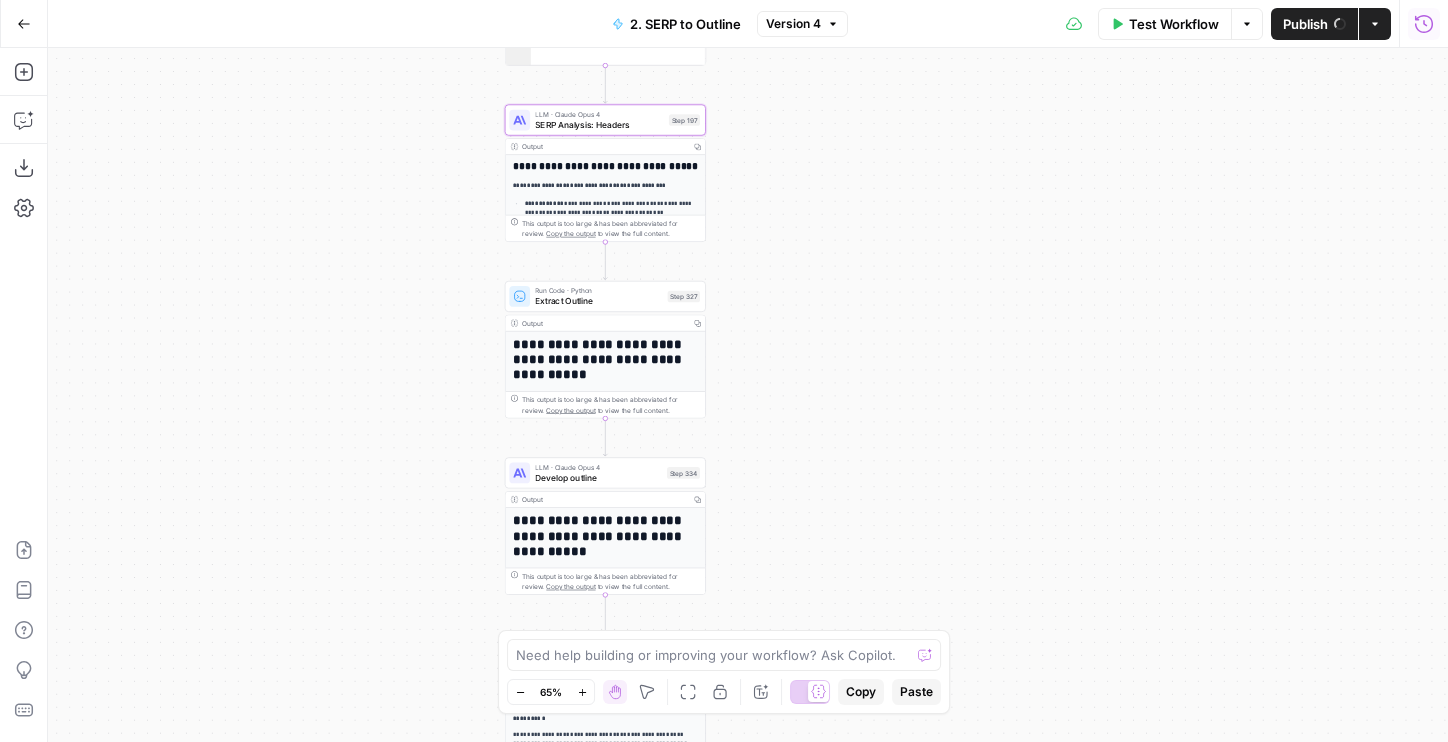 drag, startPoint x: 956, startPoint y: 250, endPoint x: 855, endPoint y: 213, distance: 107.563934 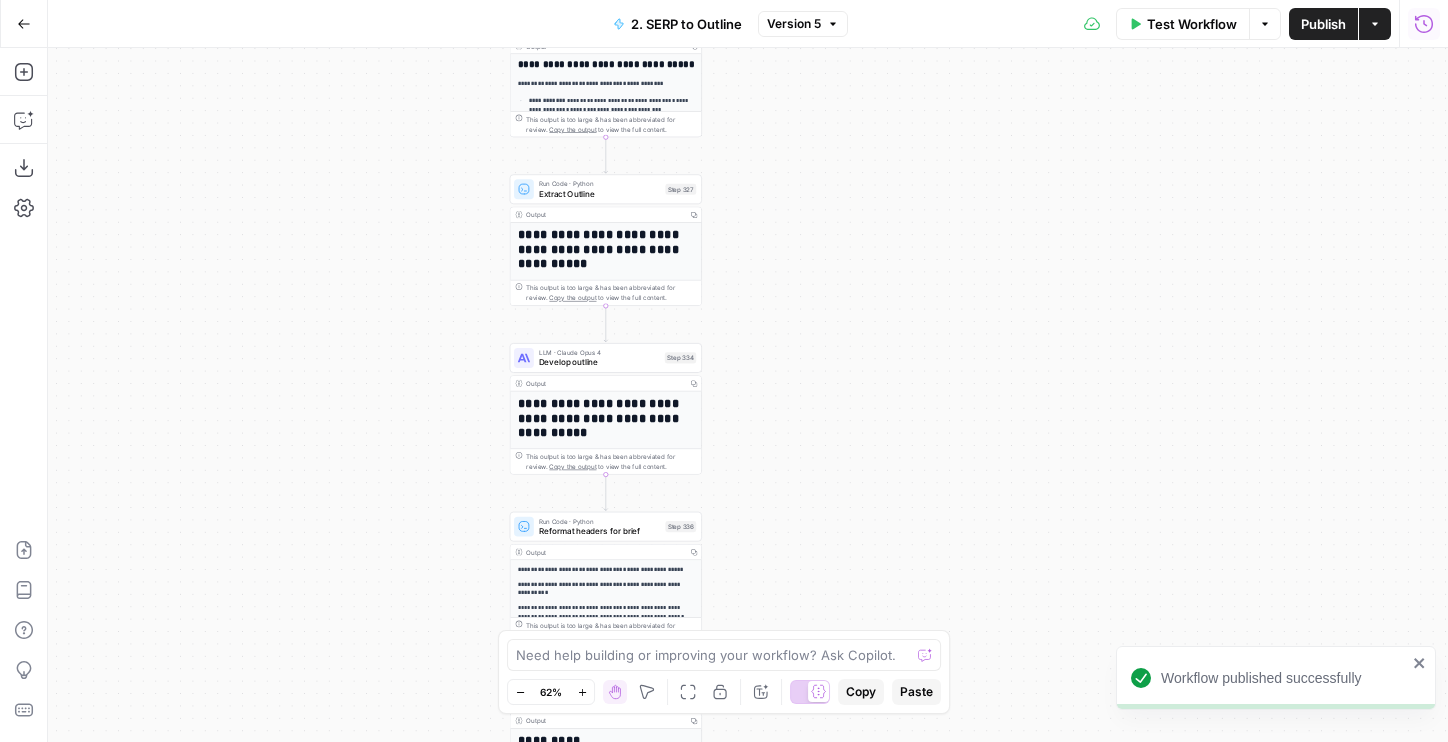 drag, startPoint x: 840, startPoint y: 392, endPoint x: 839, endPoint y: 251, distance: 141.00354 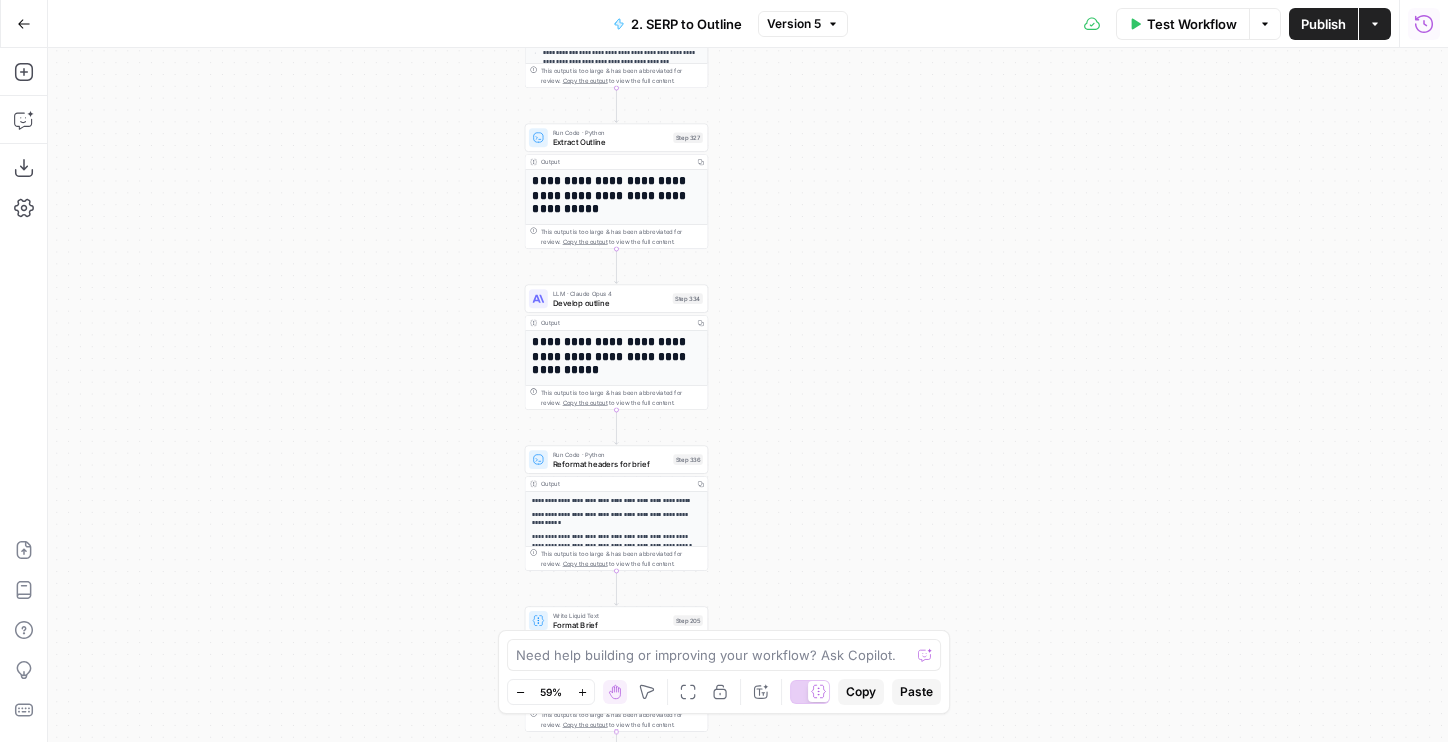 click on "Go Back" at bounding box center [24, 24] 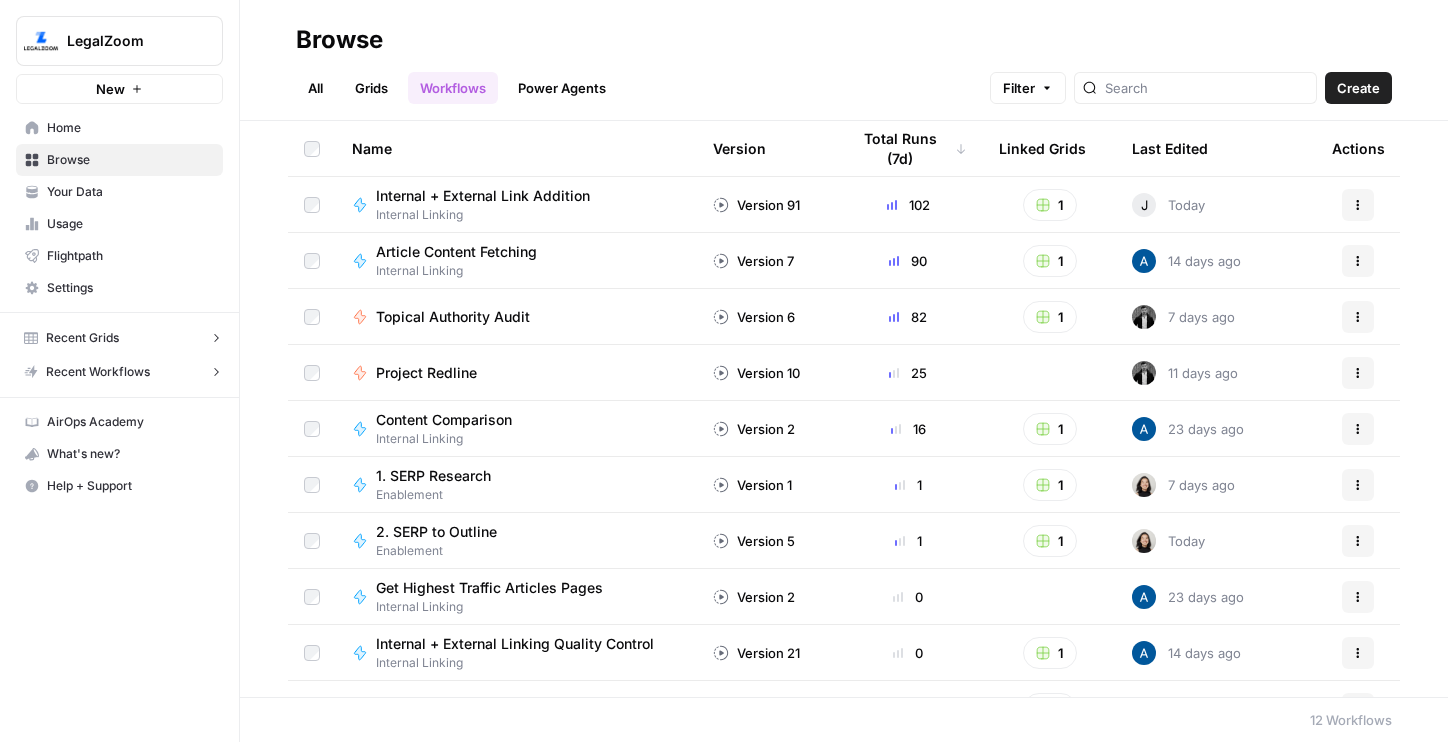 click on "Recent Workflows" at bounding box center [98, 372] 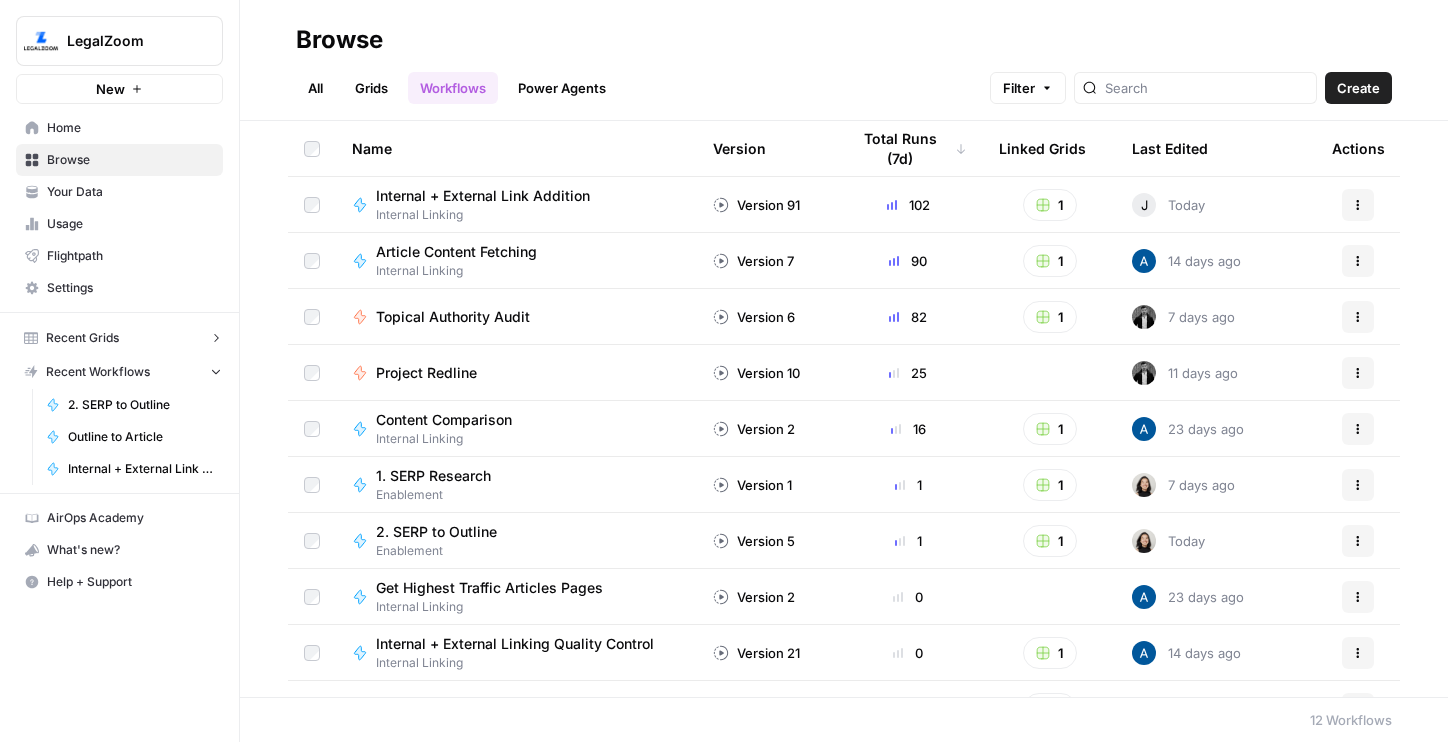 click on "Last Edited" at bounding box center [1170, 148] 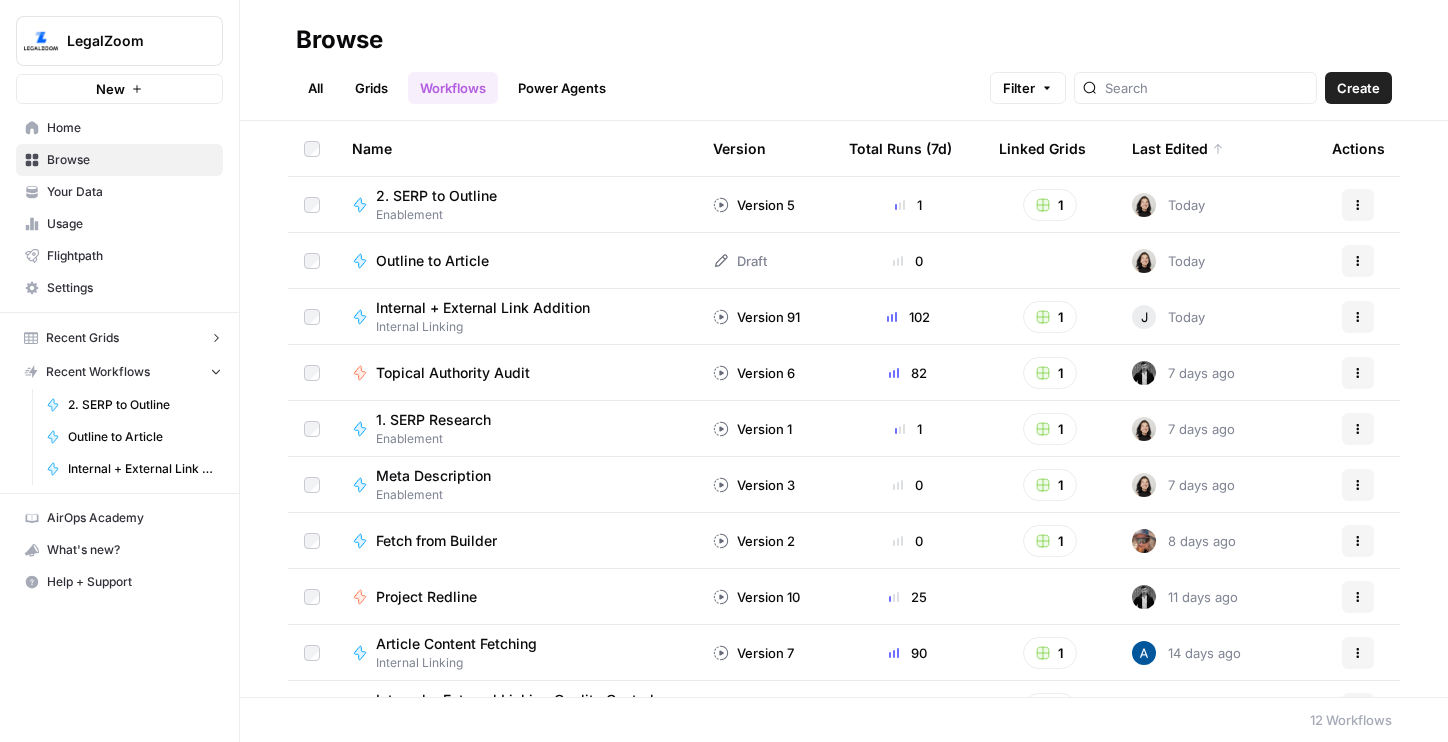 click on "Outline to Article" at bounding box center [432, 261] 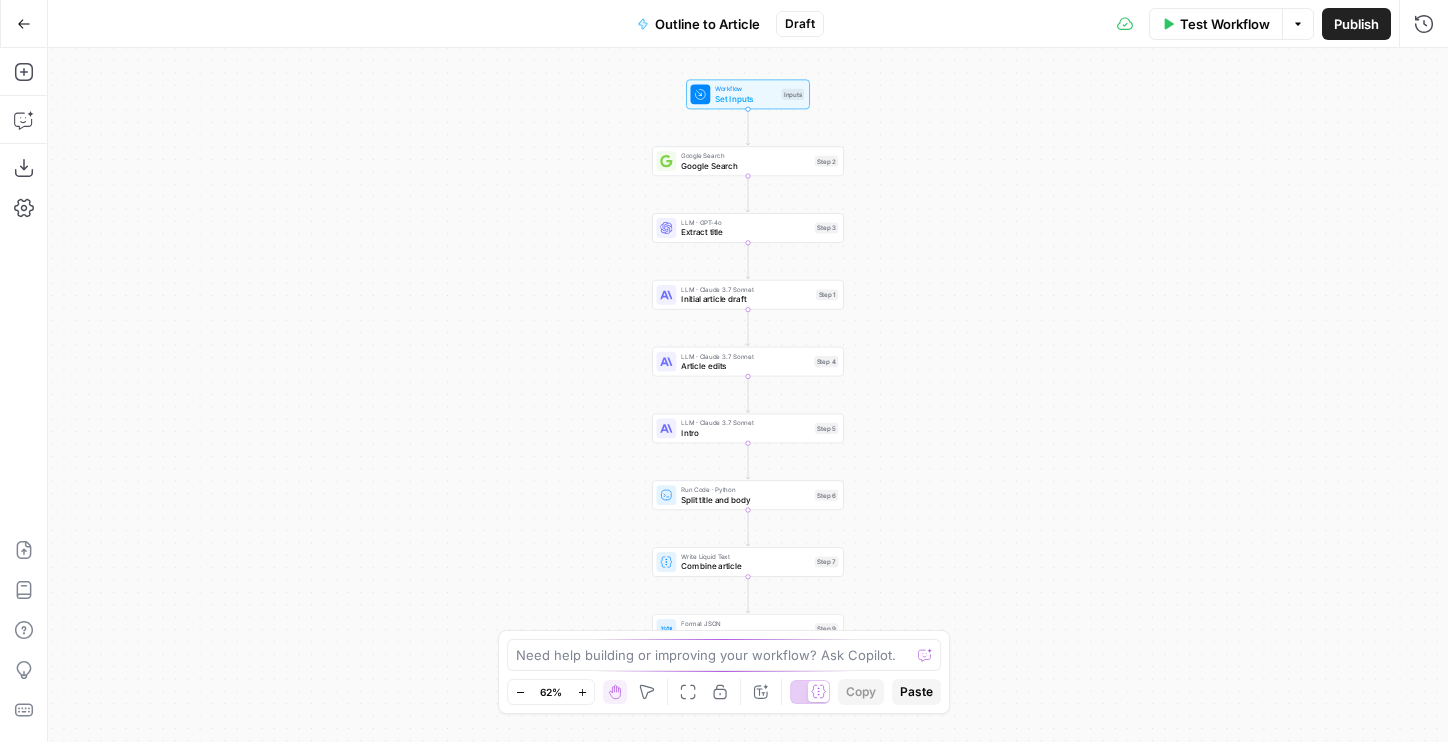 click on "Outline to Article" at bounding box center (707, 24) 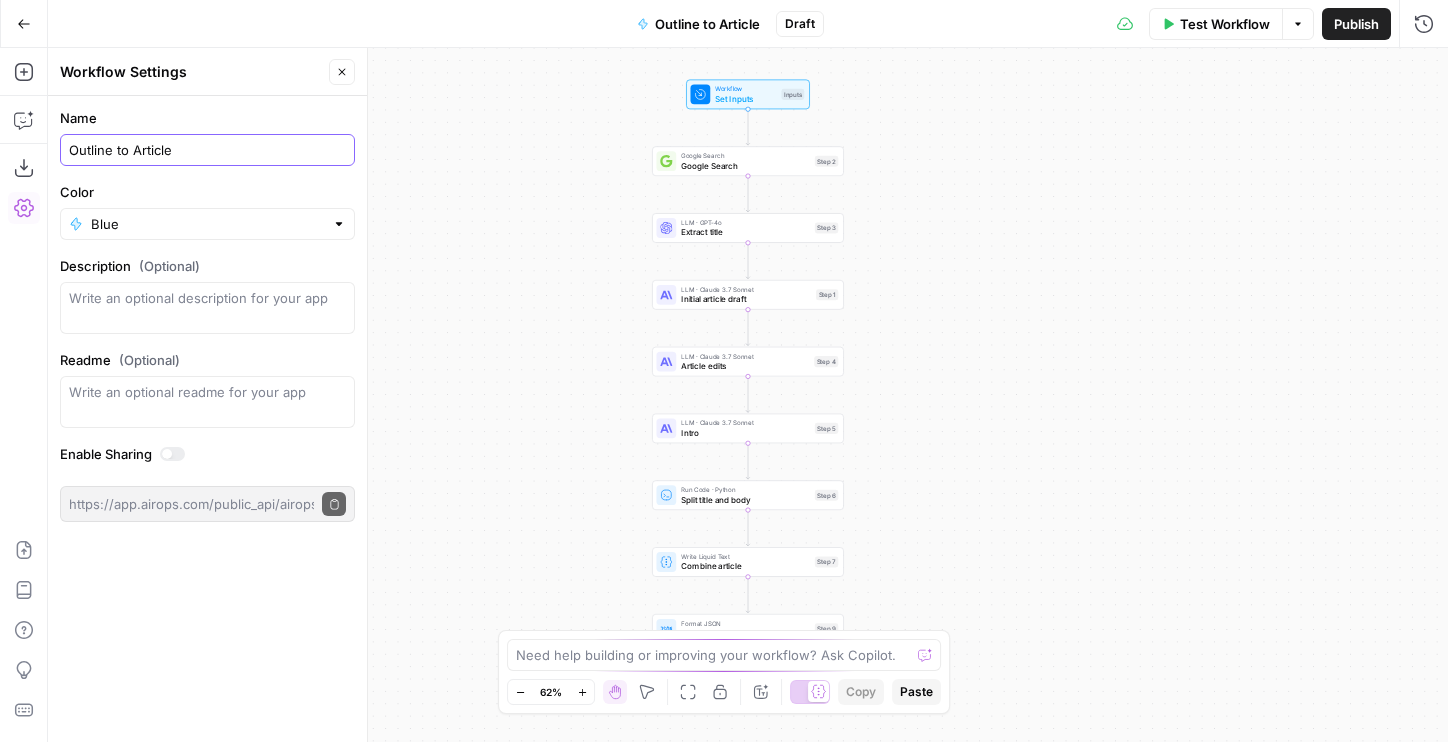 click on "Outline to Article" at bounding box center (207, 150) 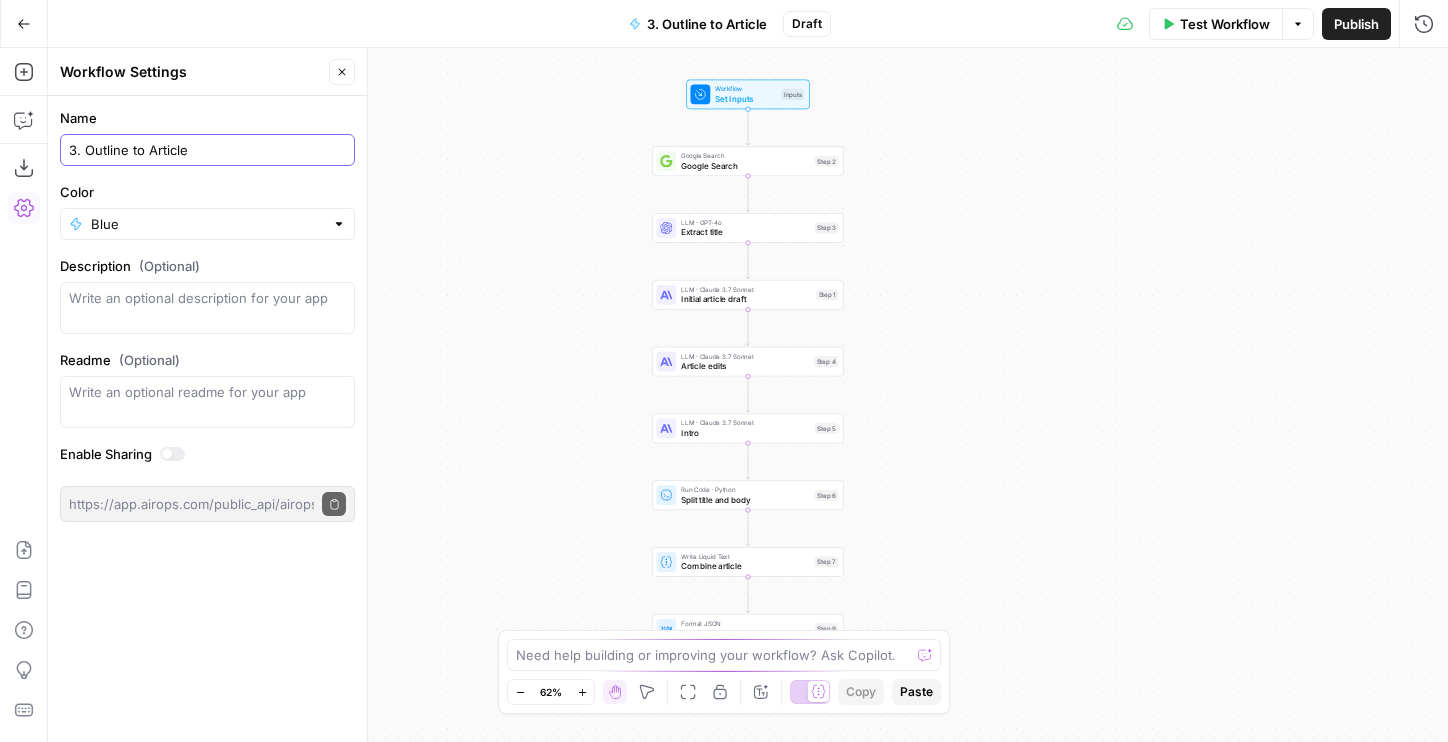 type on "3. Outline to Article" 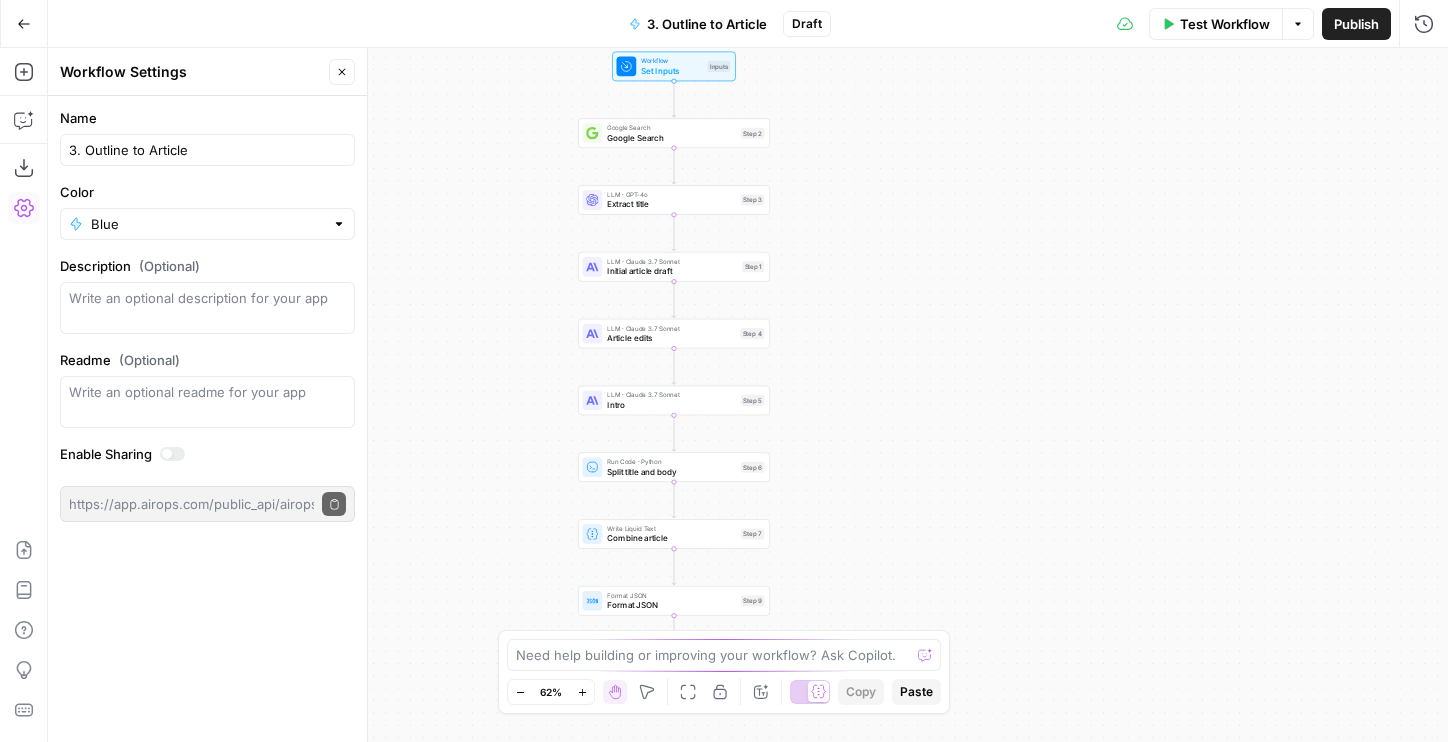 drag, startPoint x: 535, startPoint y: 173, endPoint x: 461, endPoint y: 145, distance: 79.12016 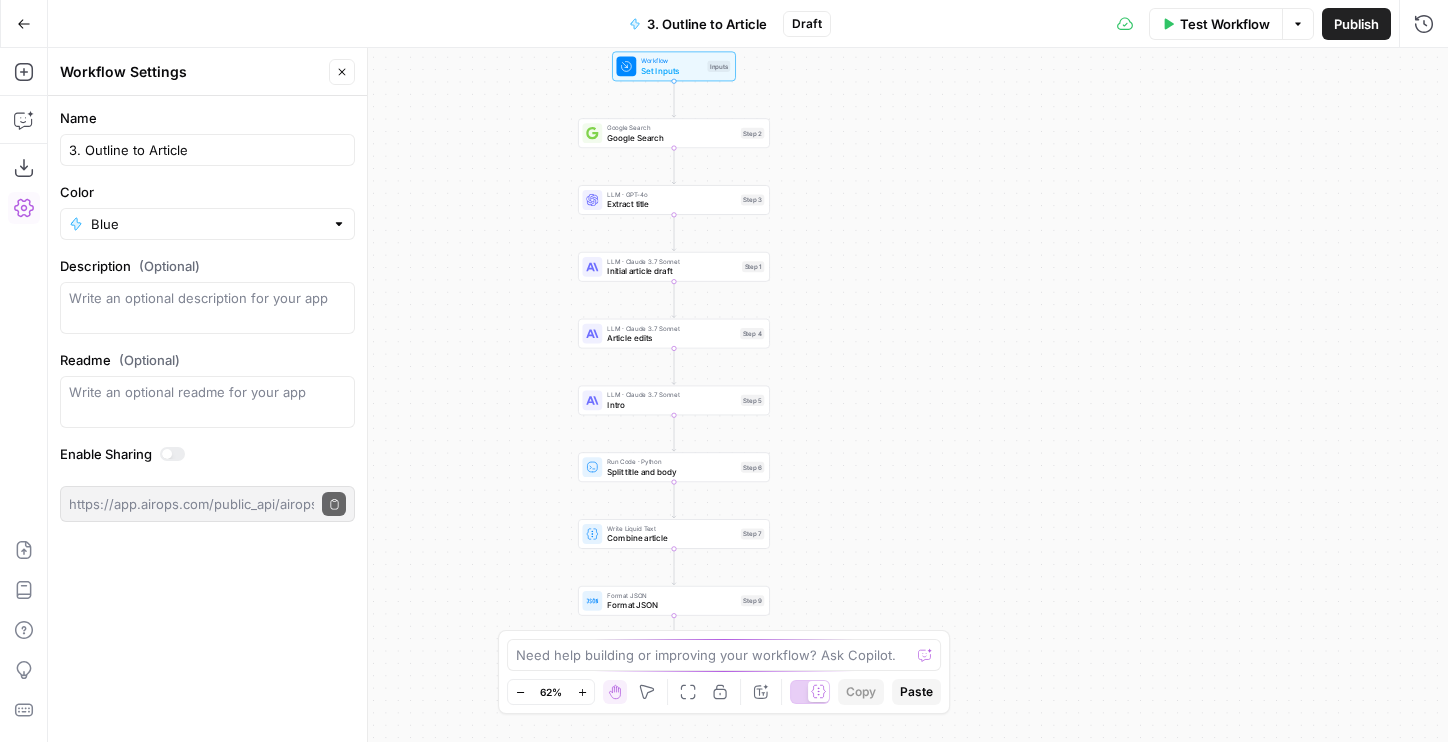 click on "Workflow Set Inputs Inputs Google Search Google Search Step 2 LLM · GPT-4o Extract title Step 3 LLM · Claude 3.7 Sonnet Initial article draft Step 1 LLM · Claude 3.7 Sonnet Article edits Step 4 LLM · Claude 3.7 Sonnet Intro Step 5 Run Code · Python Split title and body Step 6 Write Liquid Text Combine article Step 7 Format JSON Format JSON Step 9 End Output" at bounding box center (748, 395) 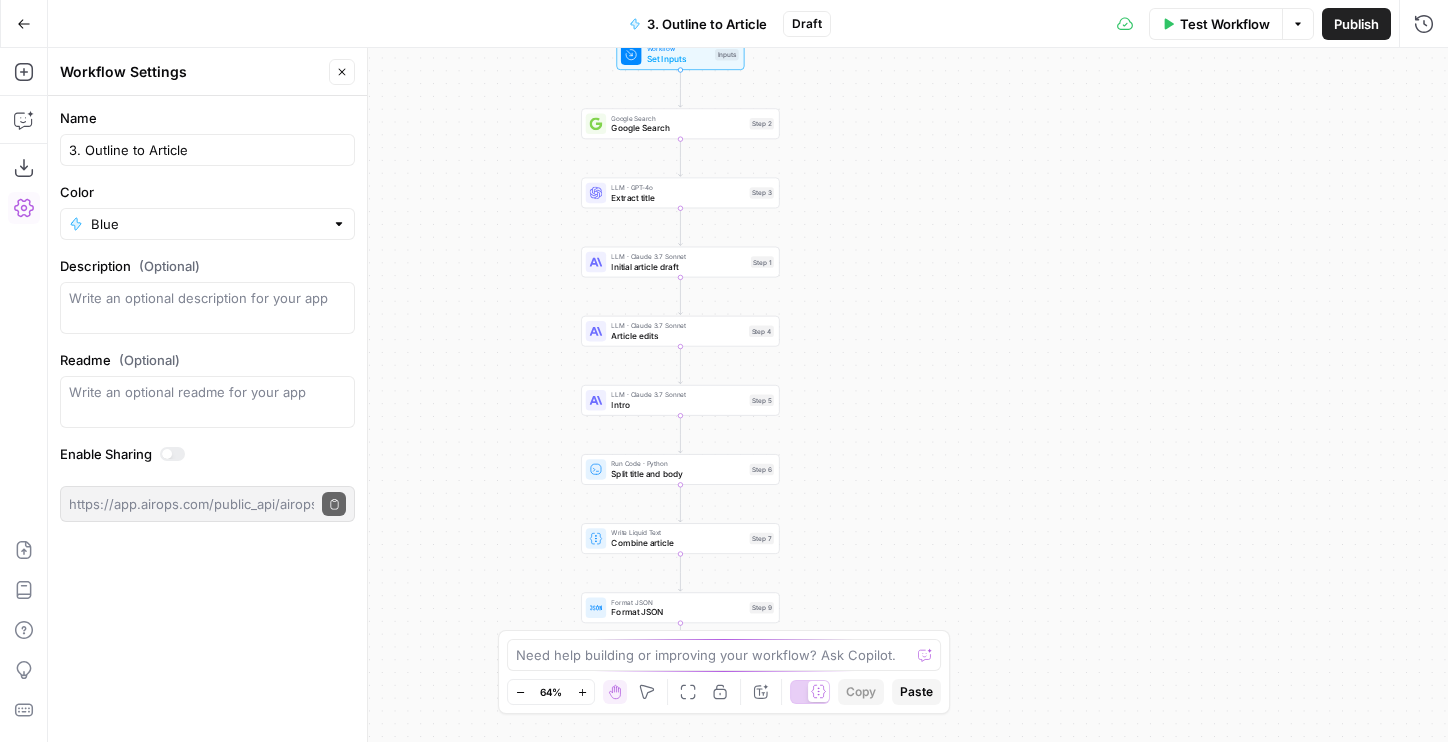 drag, startPoint x: 445, startPoint y: 305, endPoint x: 401, endPoint y: 224, distance: 92.17918 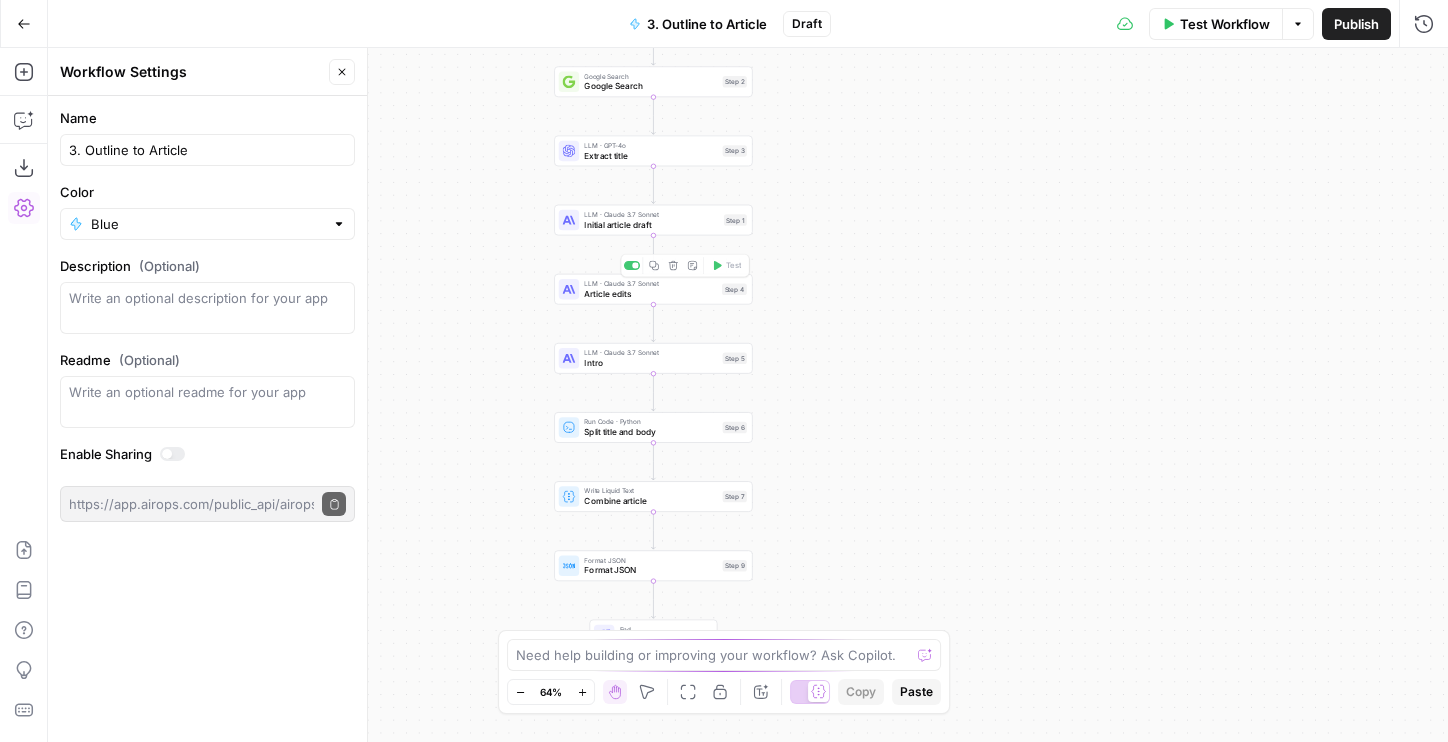 drag, startPoint x: 792, startPoint y: 128, endPoint x: 892, endPoint y: 282, distance: 183.61917 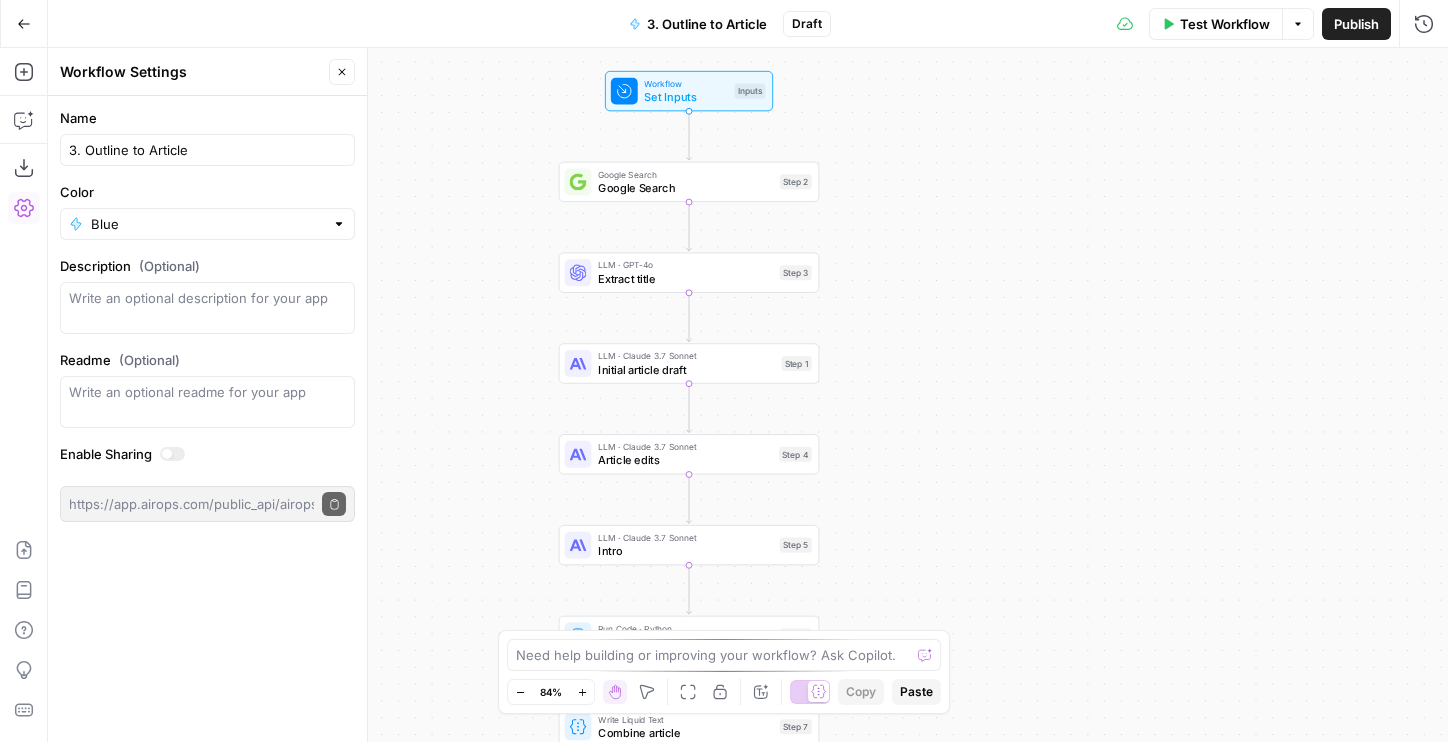 drag, startPoint x: 910, startPoint y: 278, endPoint x: 902, endPoint y: 317, distance: 39.812057 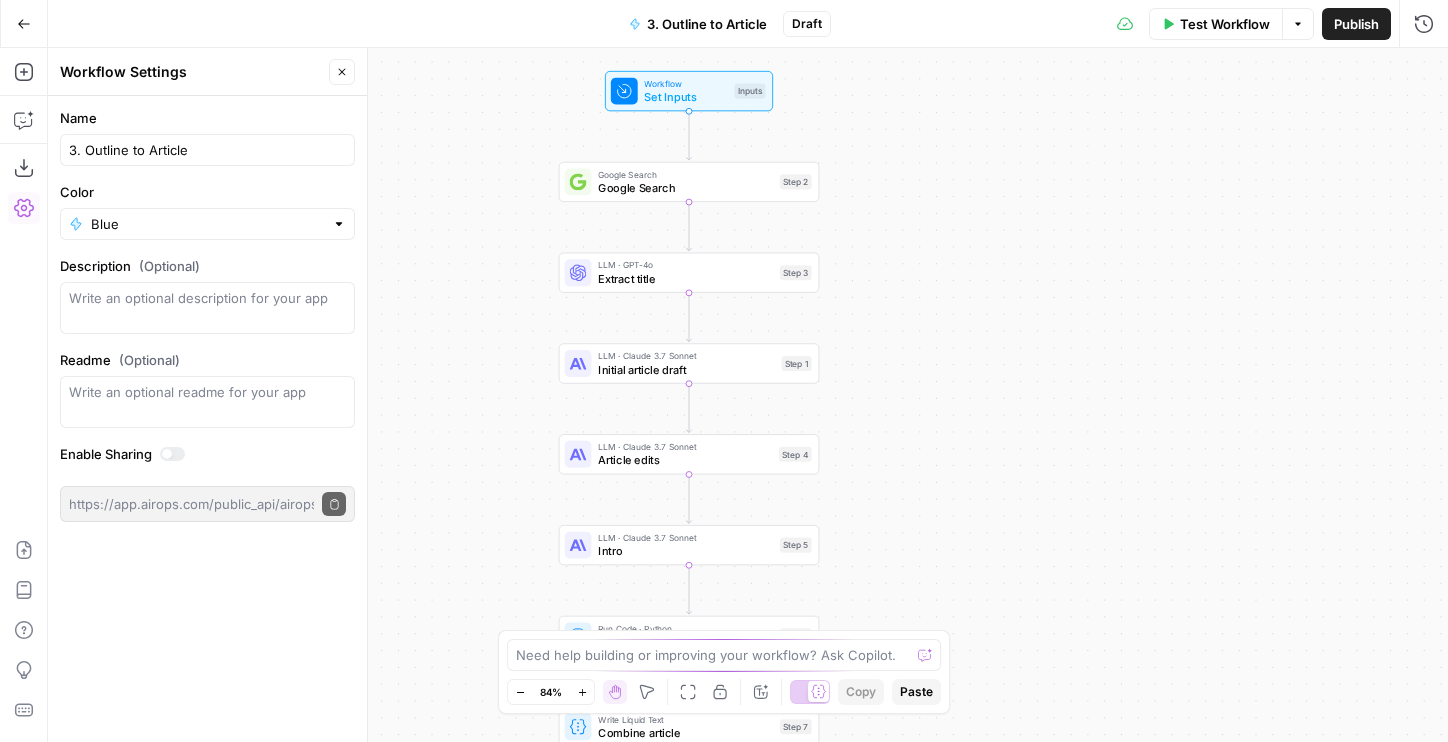 click on "Workflow Set Inputs Inputs Google Search Google Search Step 2 LLM · GPT-4o Extract title Step 3 LLM · Claude 3.7 Sonnet Initial article draft Step 1 LLM · Claude 3.7 Sonnet Article edits Step 4 LLM · Claude 3.7 Sonnet Intro Step 5 Run Code · Python Split title and body Step 6 Write Liquid Text Combine article Step 7 Format JSON Format JSON Step 9 End Output" at bounding box center (748, 395) 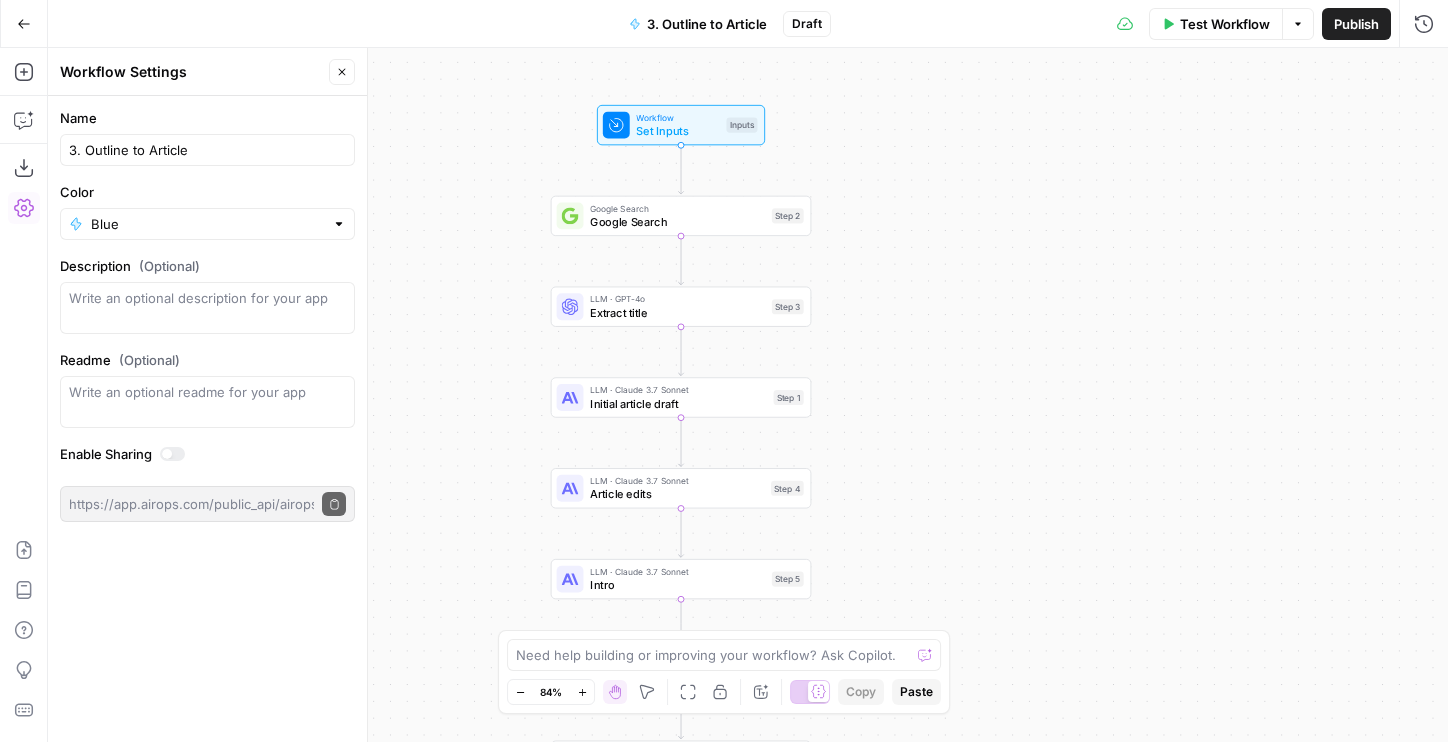 drag, startPoint x: 1072, startPoint y: 342, endPoint x: 1072, endPoint y: 273, distance: 69 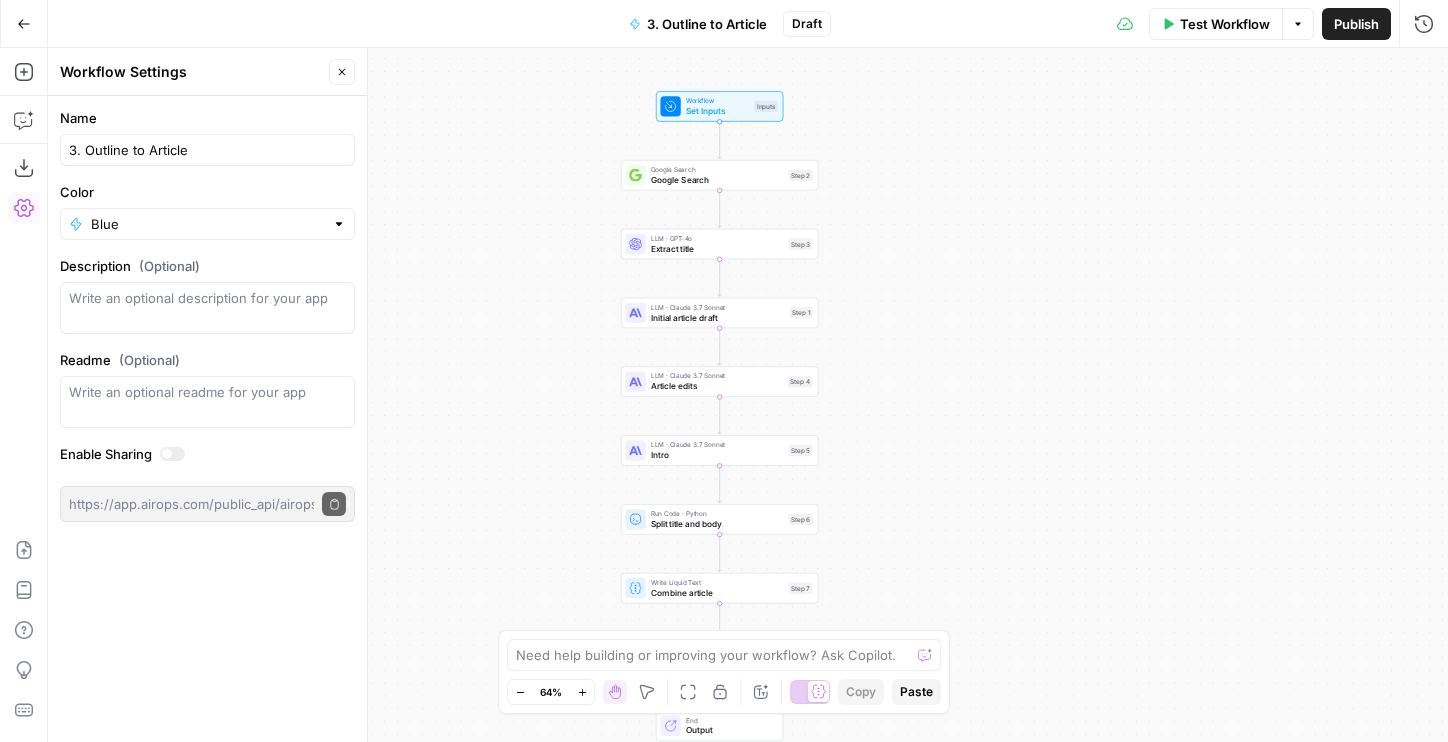 drag, startPoint x: 1077, startPoint y: 288, endPoint x: 1010, endPoint y: 280, distance: 67.47592 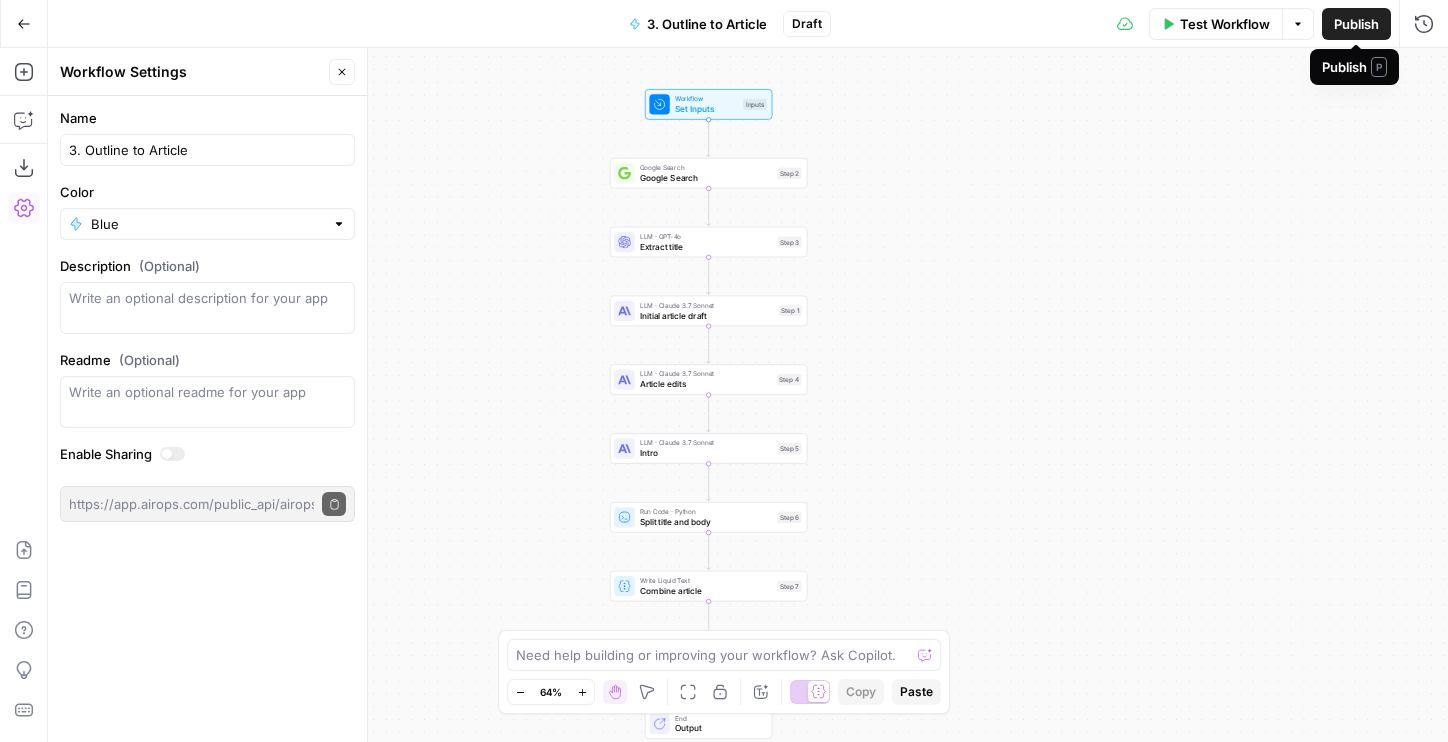 click on "Publish" at bounding box center (1356, 24) 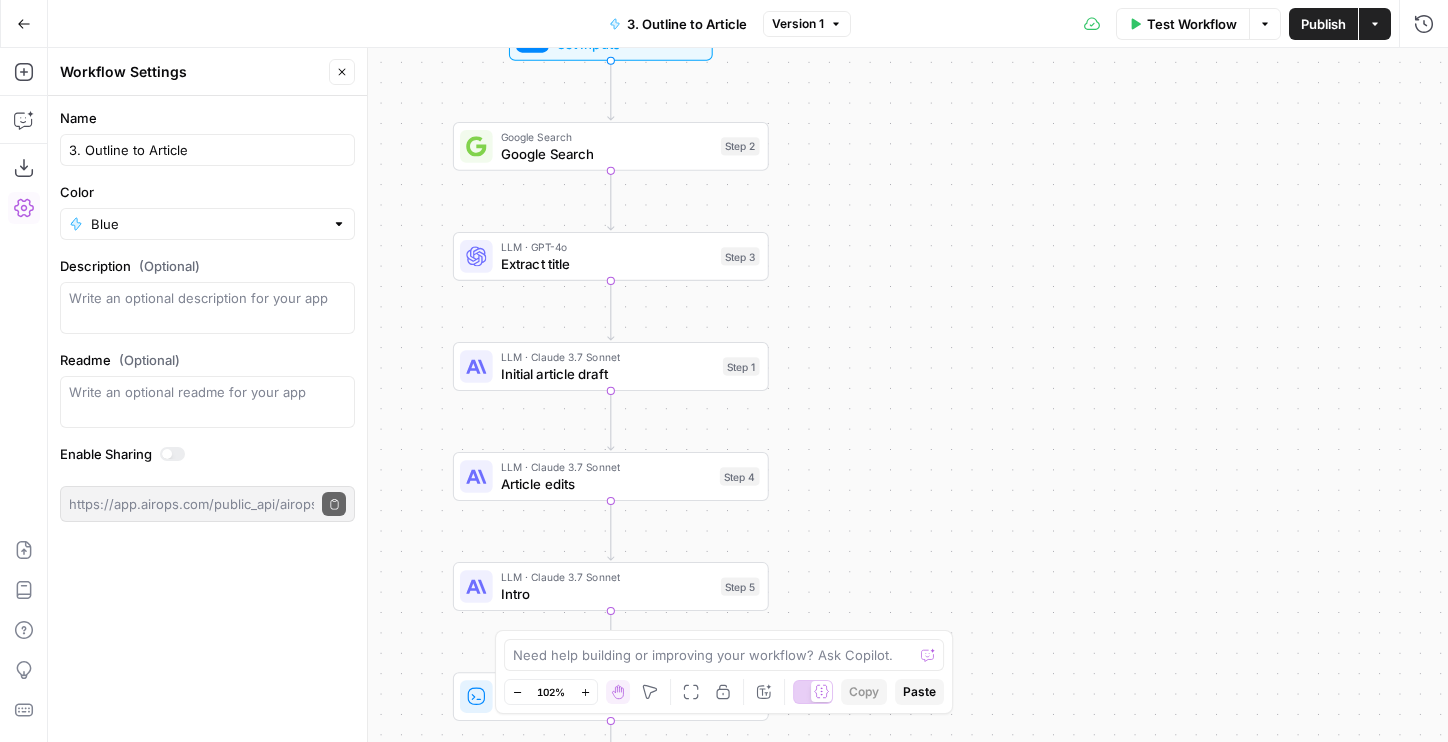 drag, startPoint x: 872, startPoint y: 218, endPoint x: 1004, endPoint y: 348, distance: 185.26738 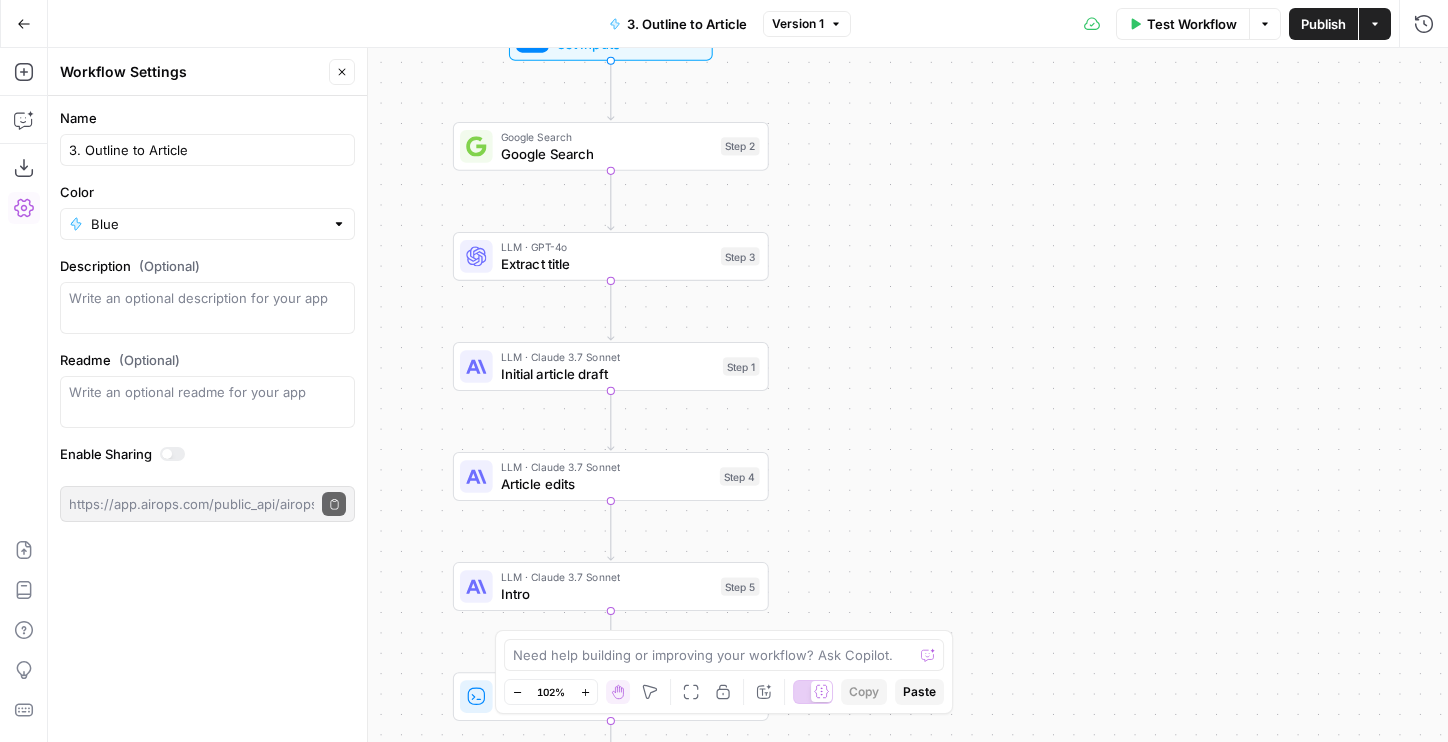 click on "Workflow Set Inputs Inputs Google Search Google Search Step 2 LLM · GPT-4o Extract title Step 3 LLM · Claude 3.7 Sonnet Initial article draft Step 1 LLM · Claude 3.7 Sonnet Article edits Step 4 LLM · Claude 3.7 Sonnet Intro Step 5 Run Code · Python Split title and body Step 6 Write Liquid Text Combine article Step 7 Format JSON Format JSON Step 9 End Output" at bounding box center (748, 395) 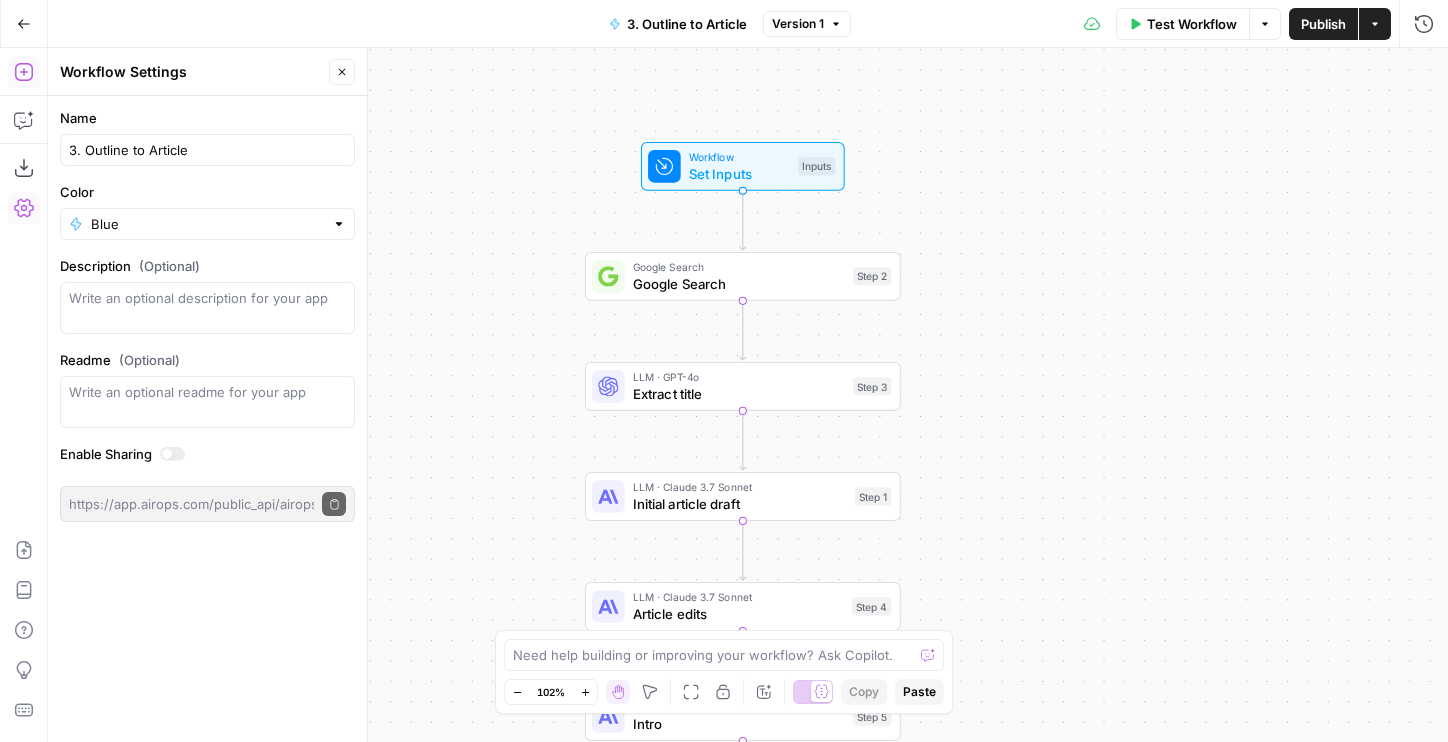 click 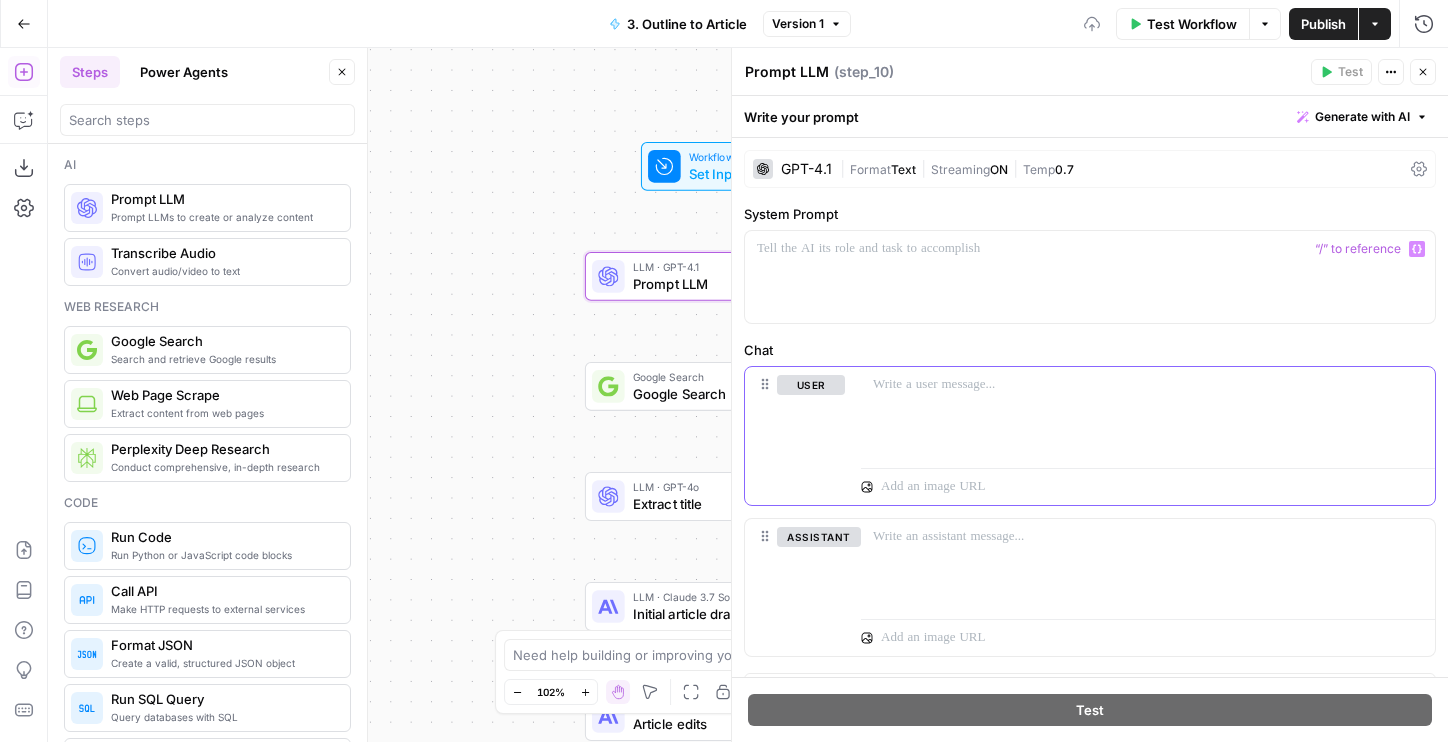click at bounding box center [1148, 413] 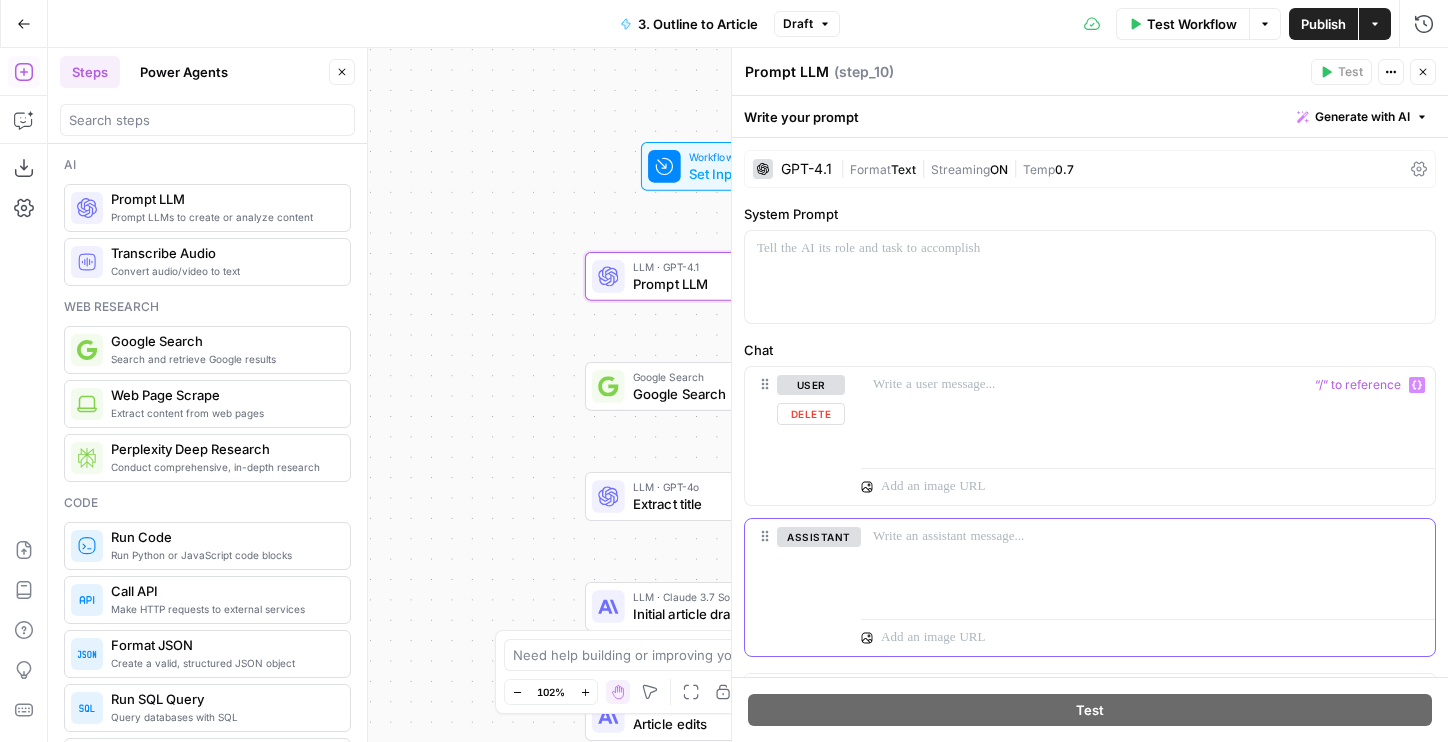 click at bounding box center (1148, 565) 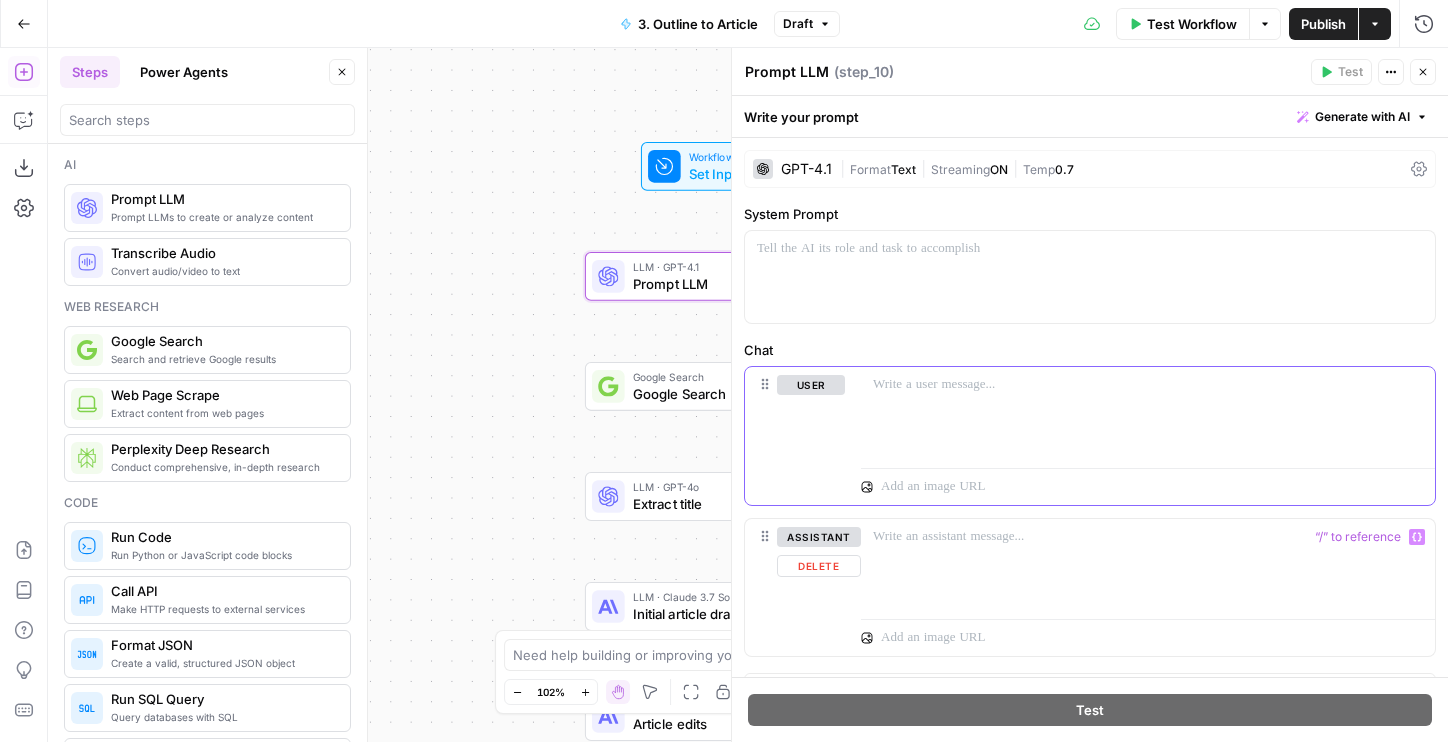 click at bounding box center [1148, 413] 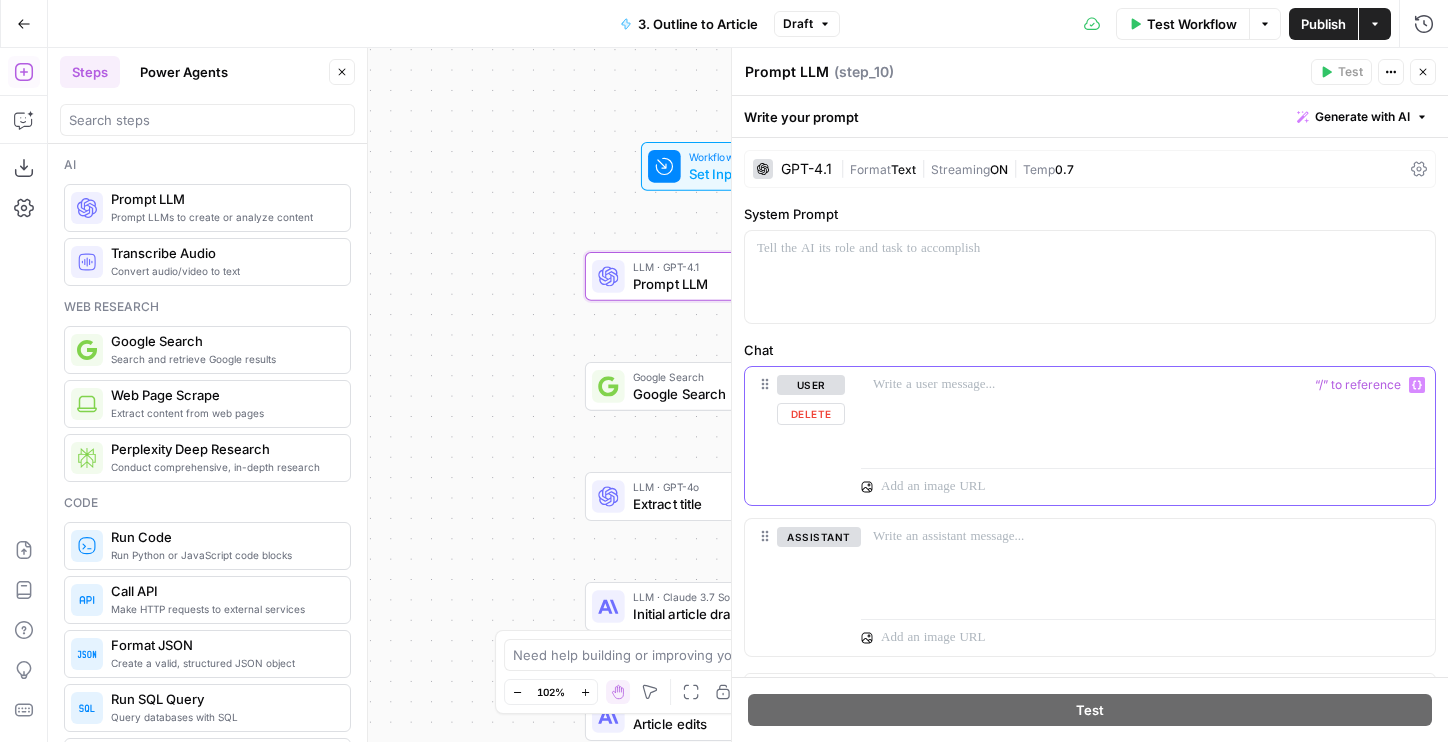 type 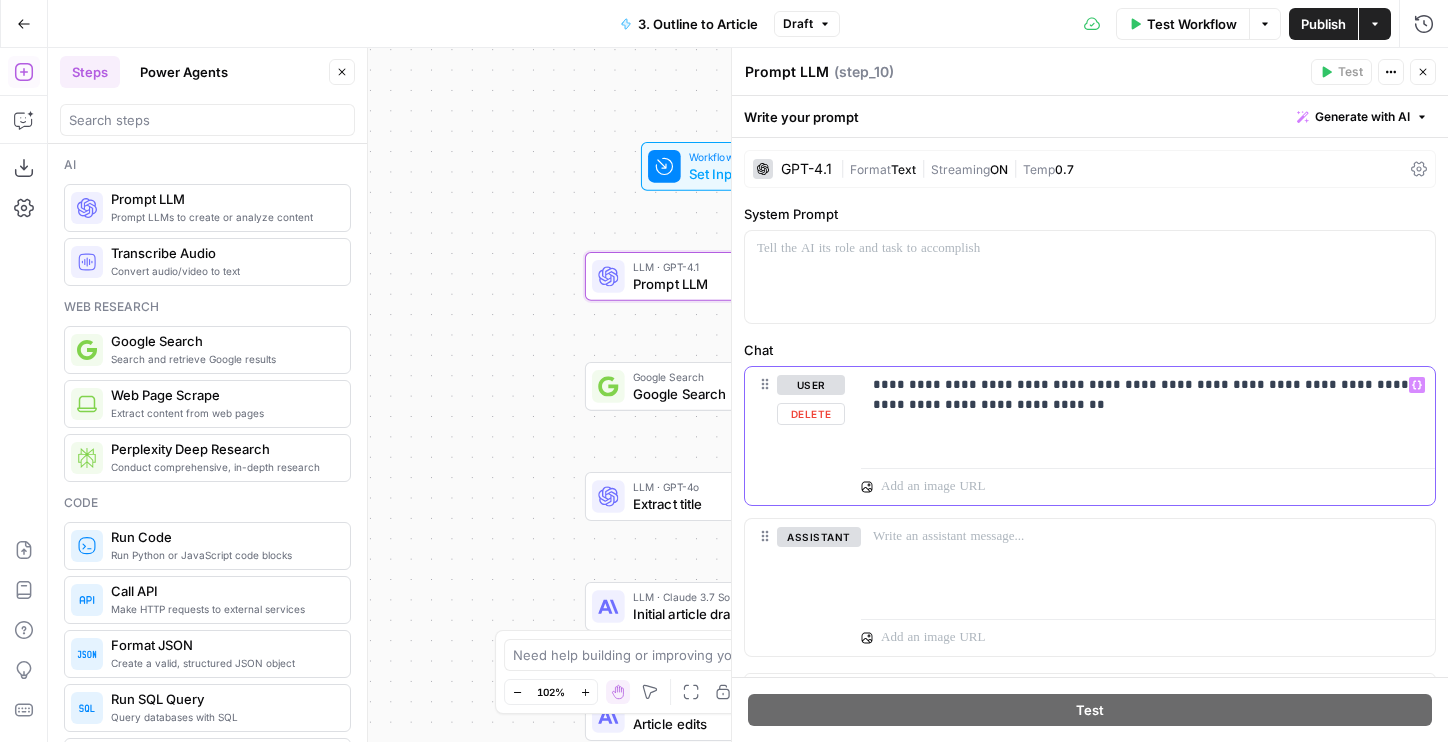 drag, startPoint x: 1210, startPoint y: 403, endPoint x: 1207, endPoint y: 362, distance: 41.109608 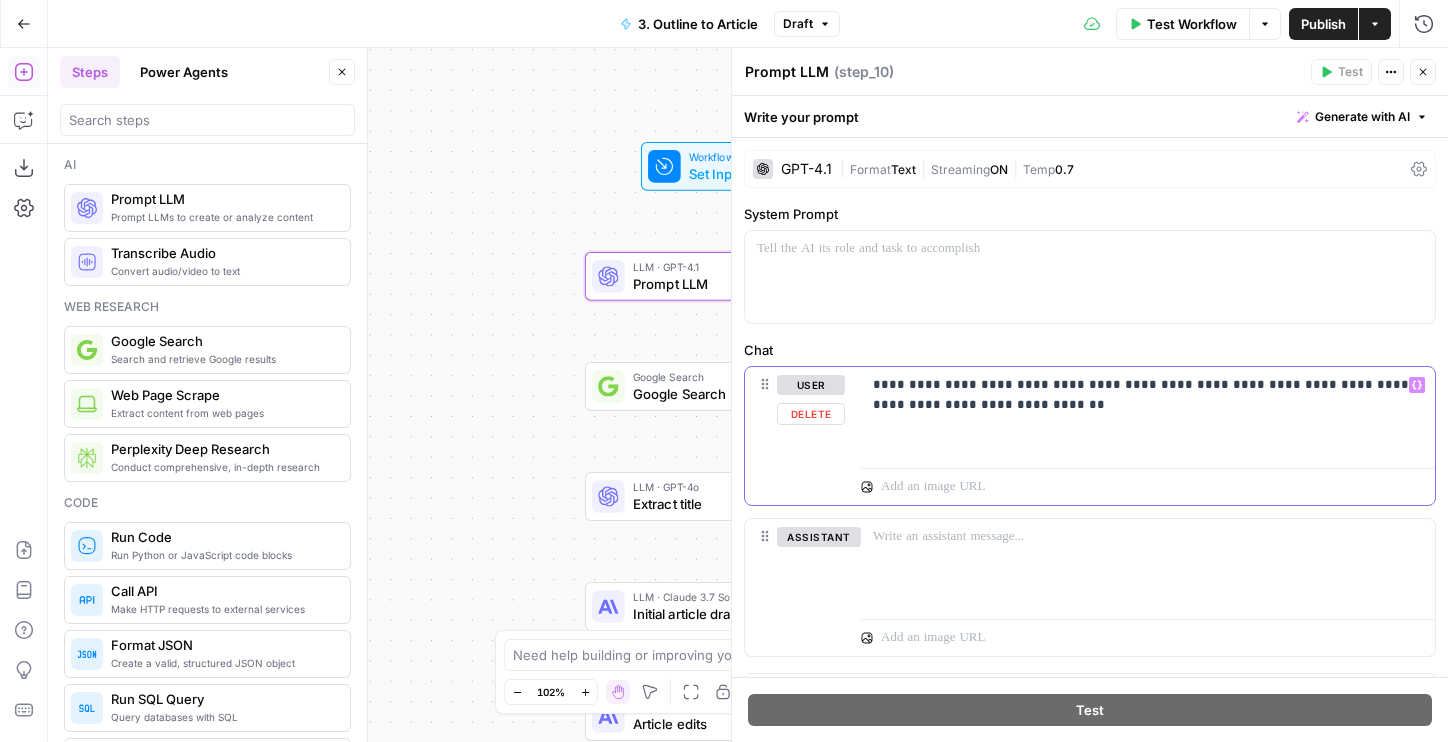 click on "**********" at bounding box center (1090, 498) 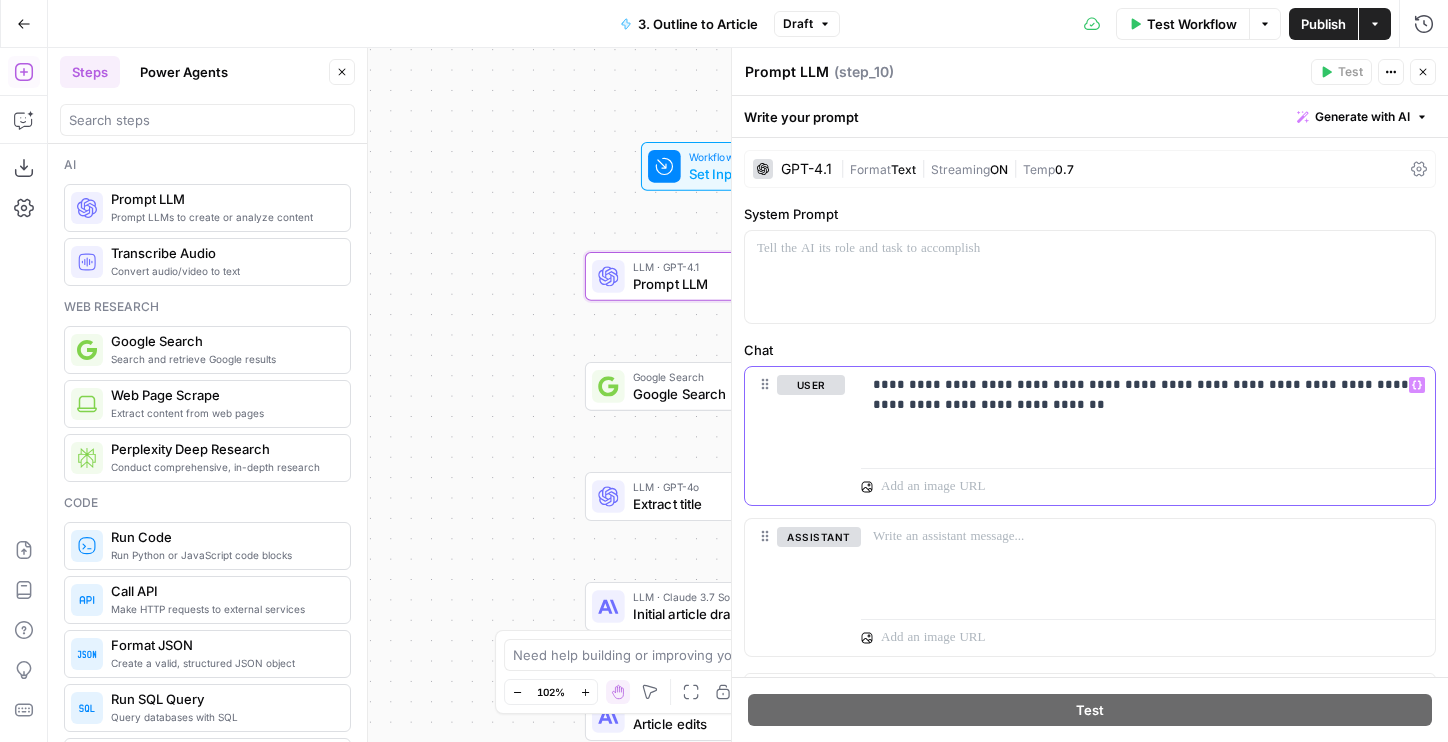 click on "**********" at bounding box center (1148, 413) 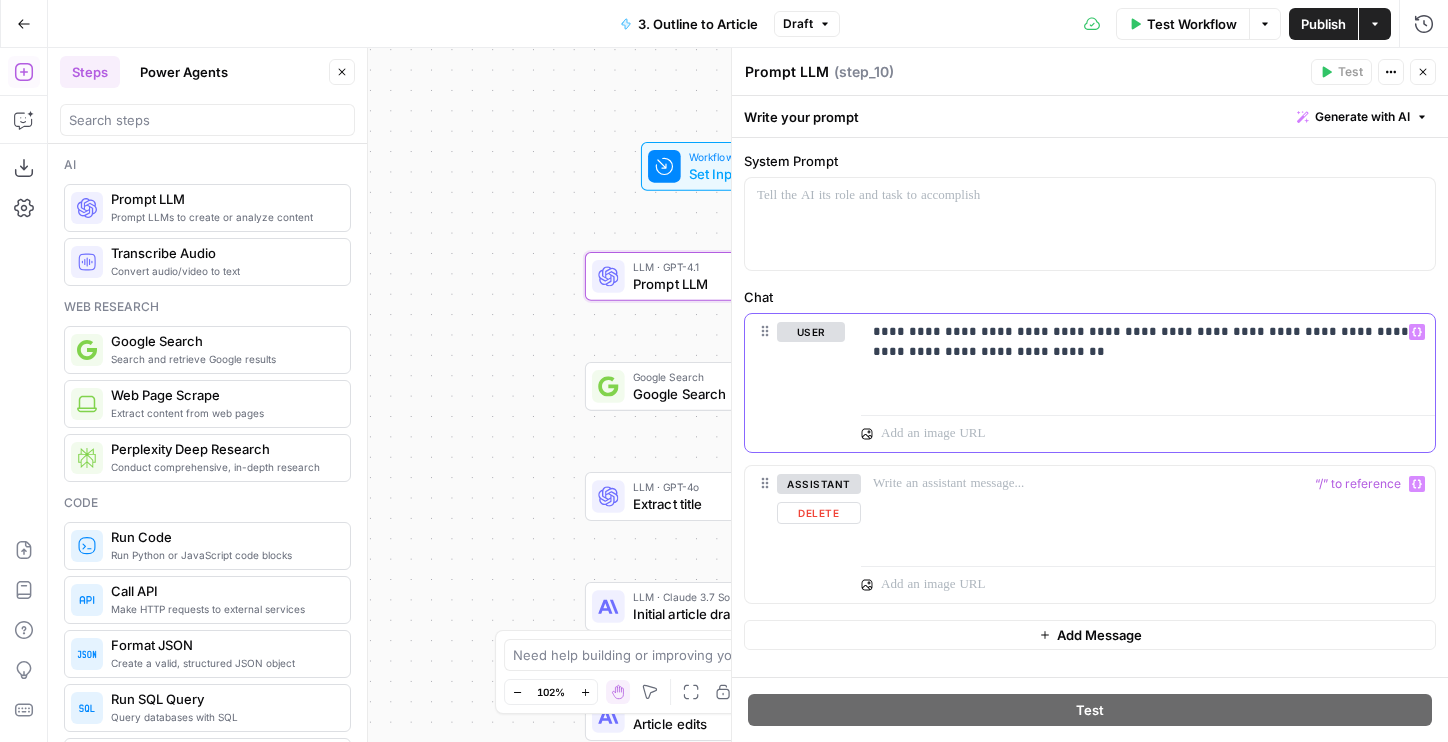 scroll, scrollTop: 56, scrollLeft: 0, axis: vertical 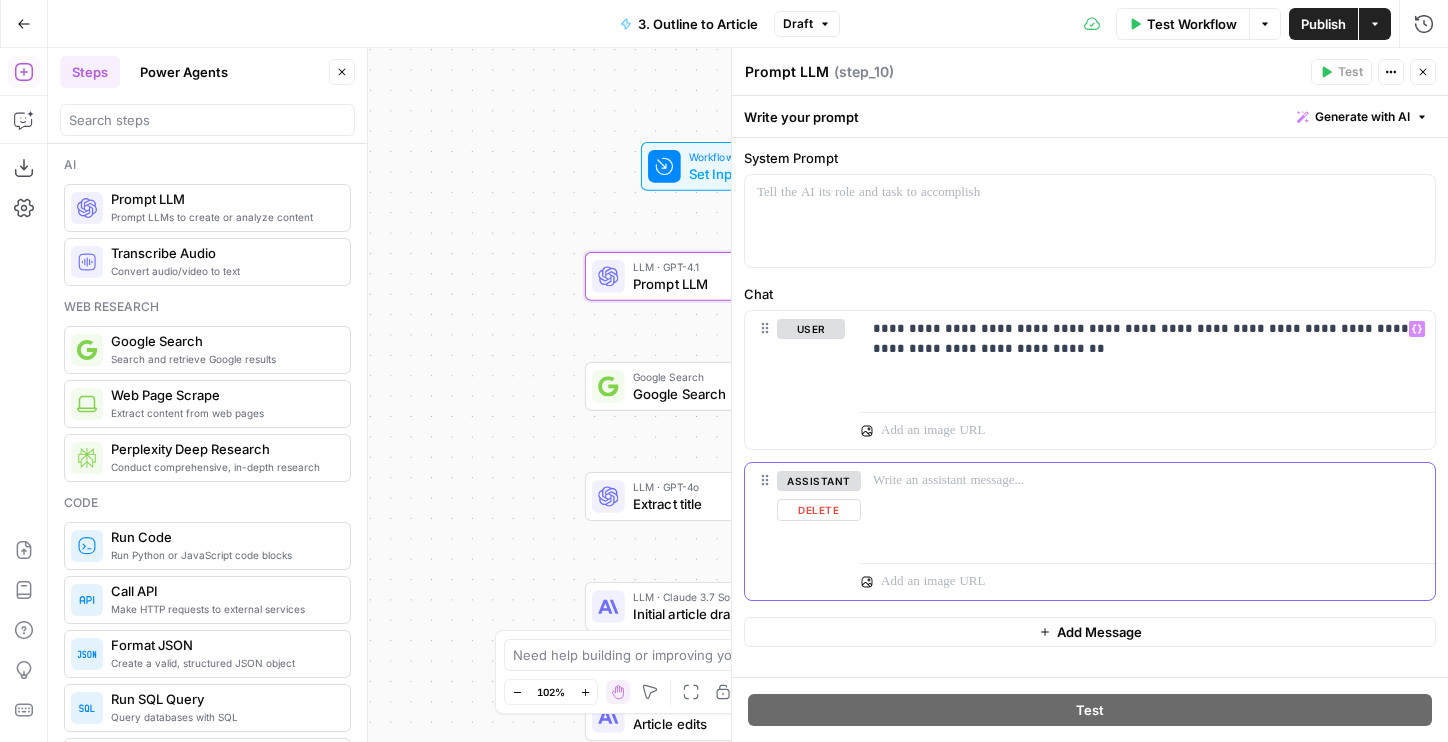 click at bounding box center [1148, 481] 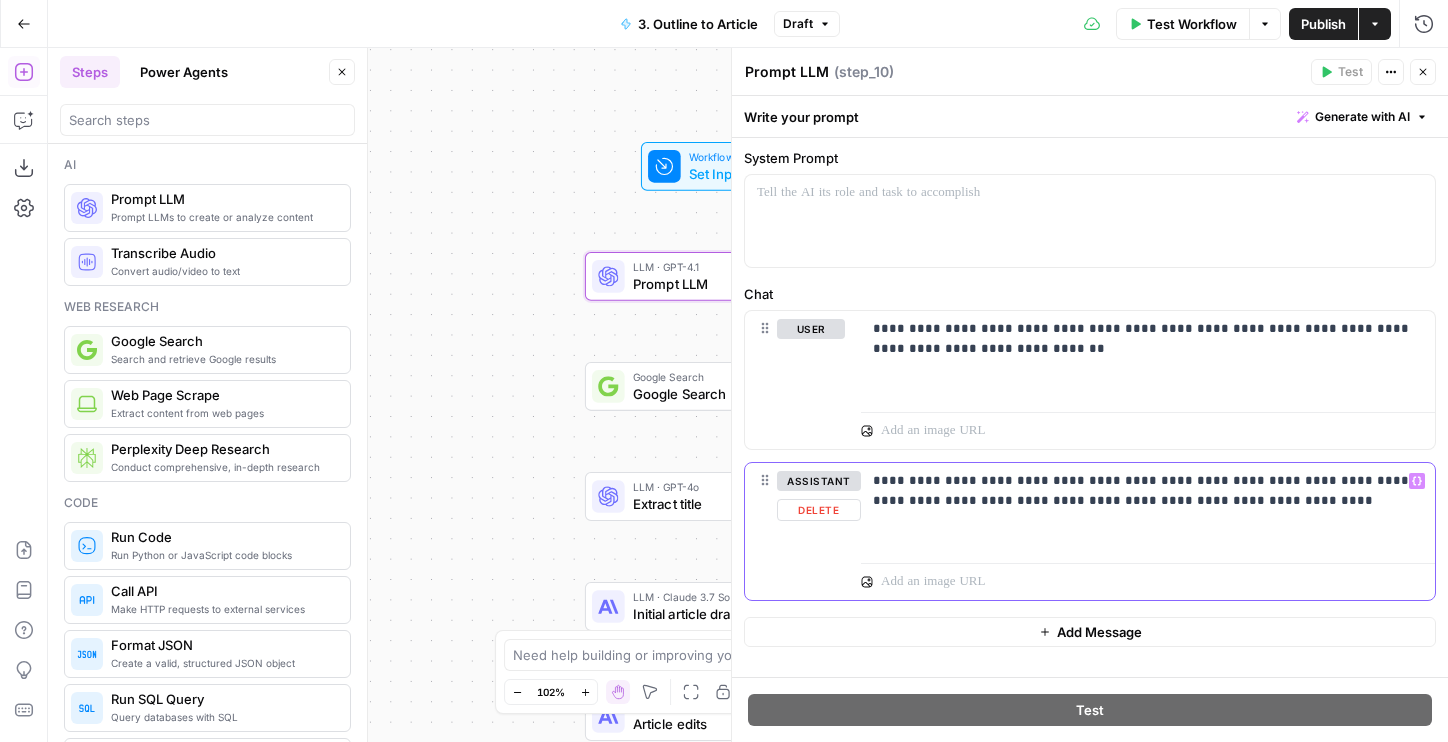 drag, startPoint x: 1276, startPoint y: 508, endPoint x: 907, endPoint y: 487, distance: 369.59708 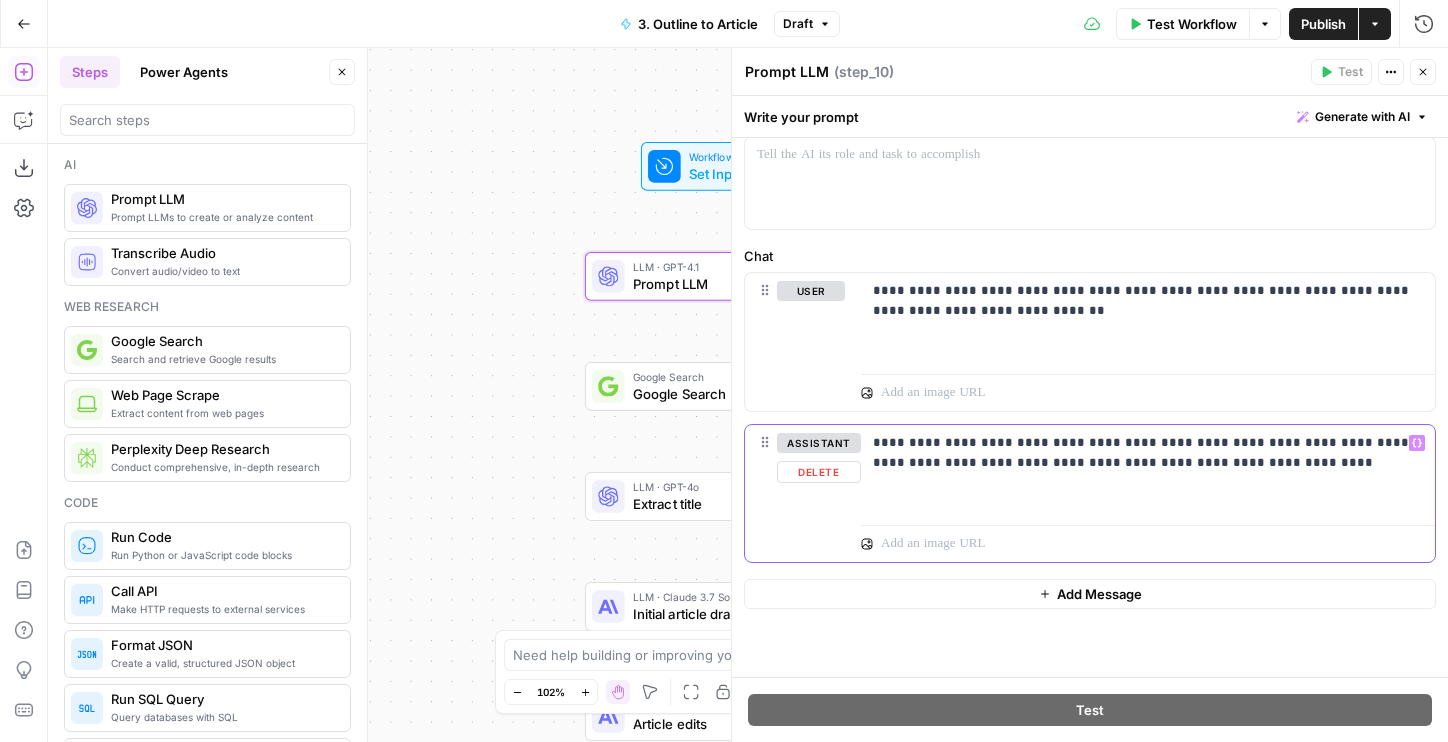 scroll, scrollTop: 96, scrollLeft: 0, axis: vertical 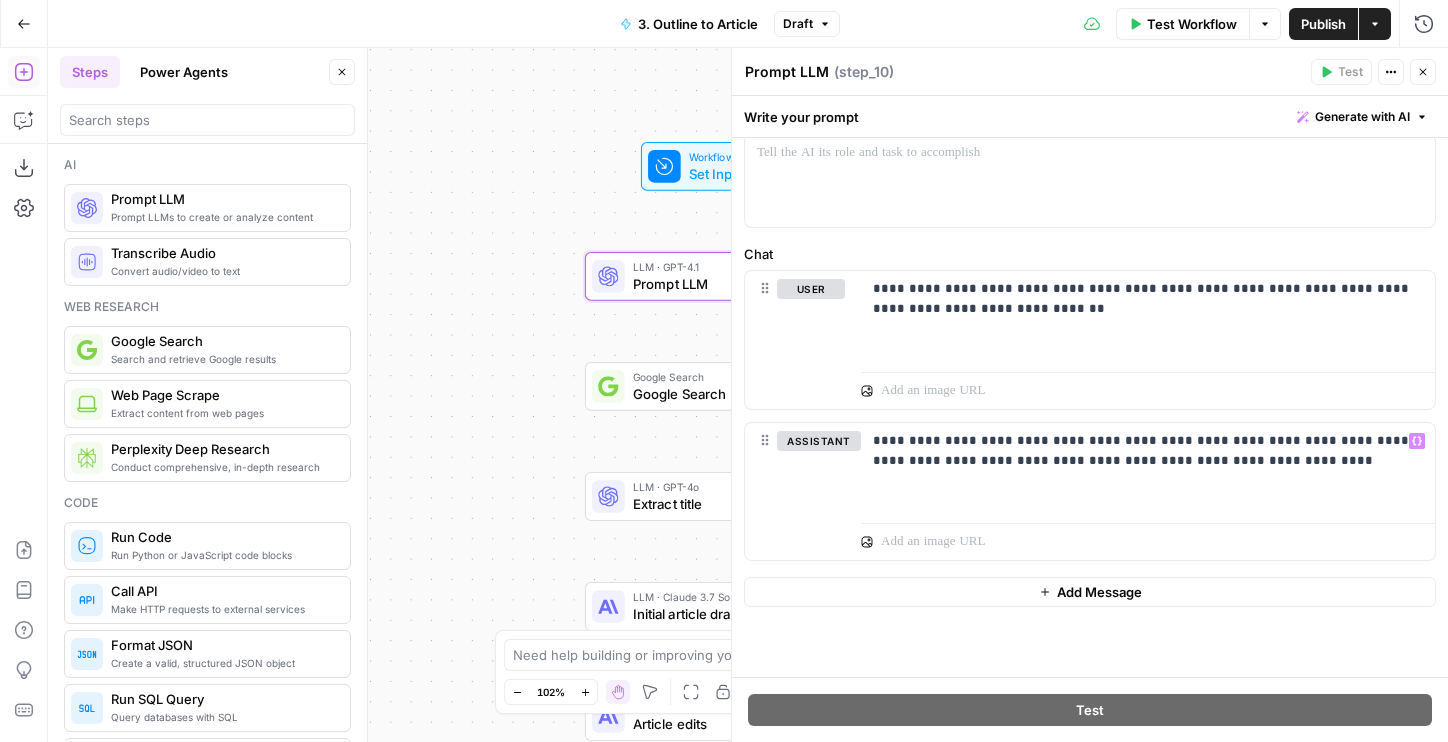 click on "Add Message" at bounding box center (1090, 592) 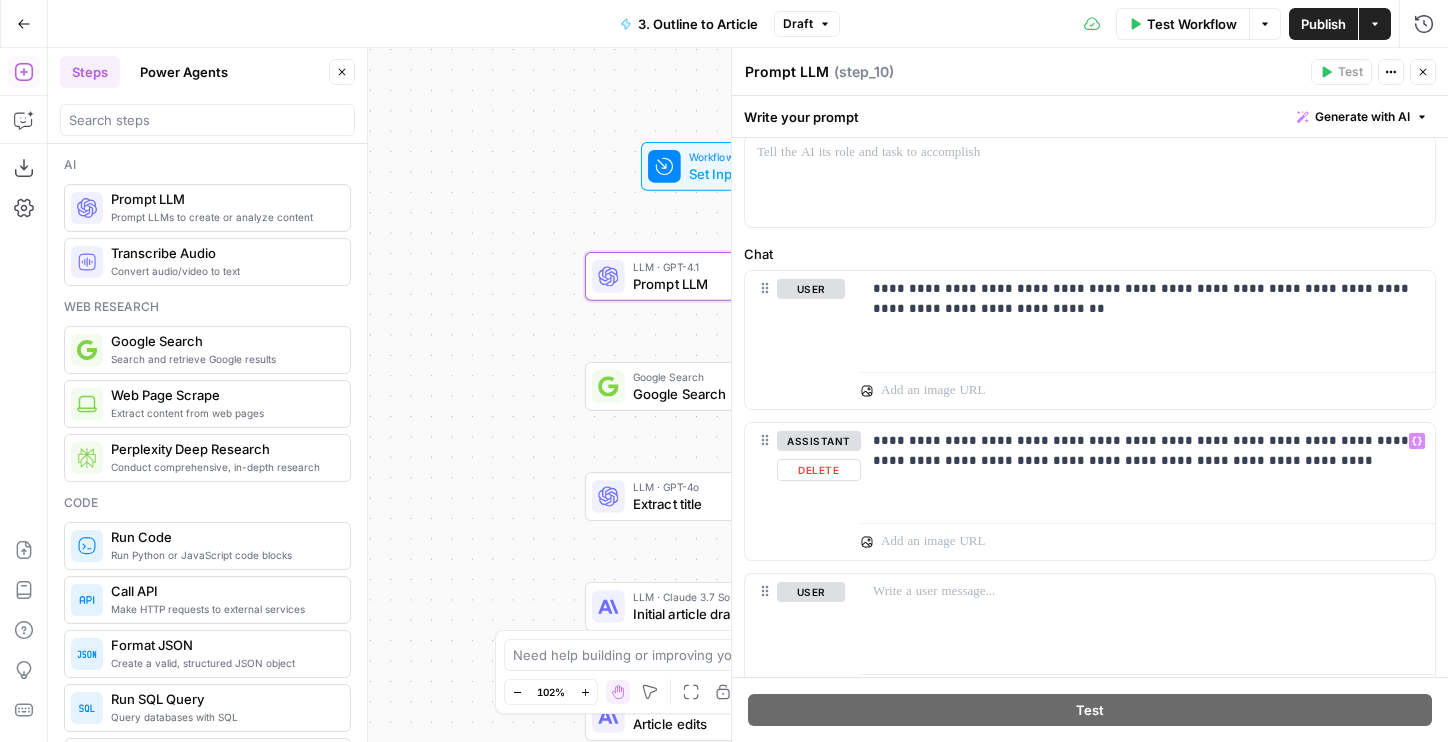 scroll, scrollTop: 301, scrollLeft: 0, axis: vertical 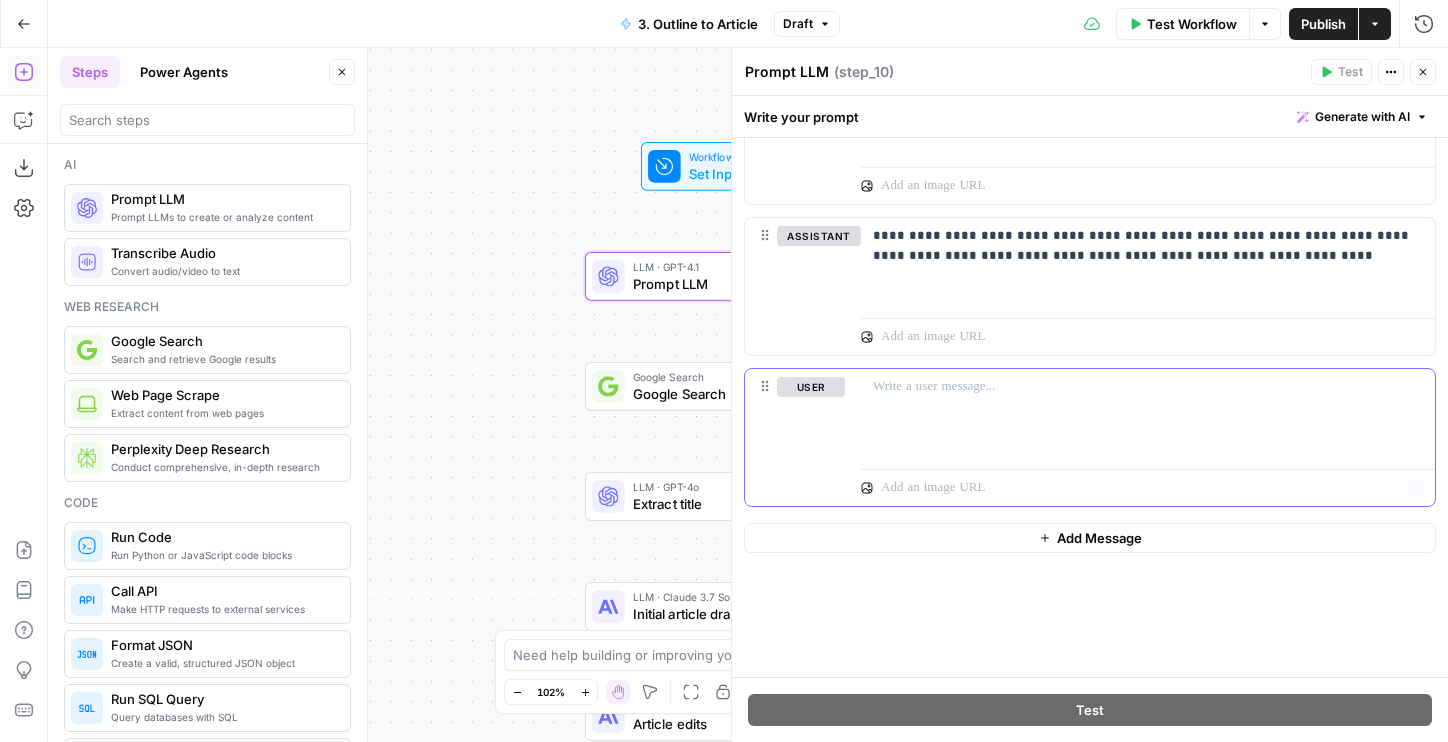 click at bounding box center [1148, 415] 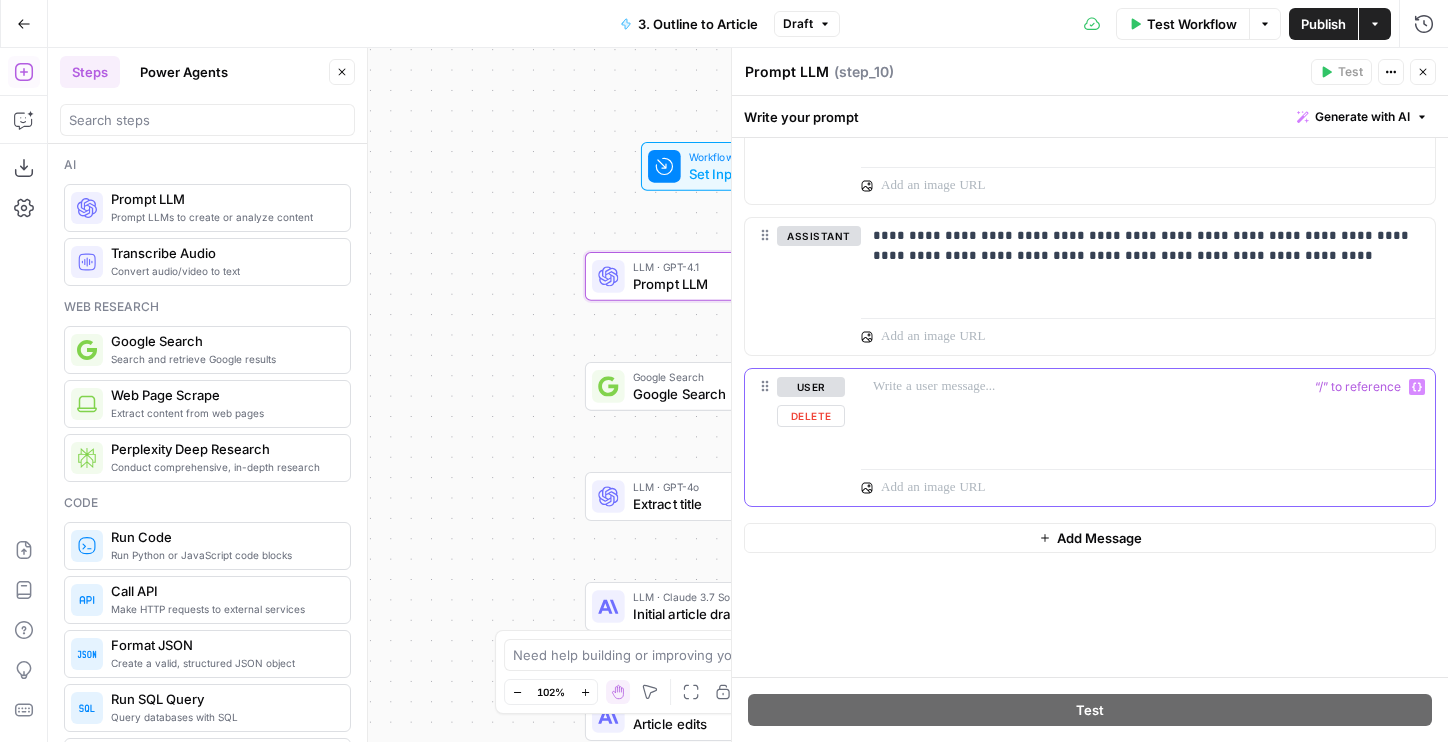 type 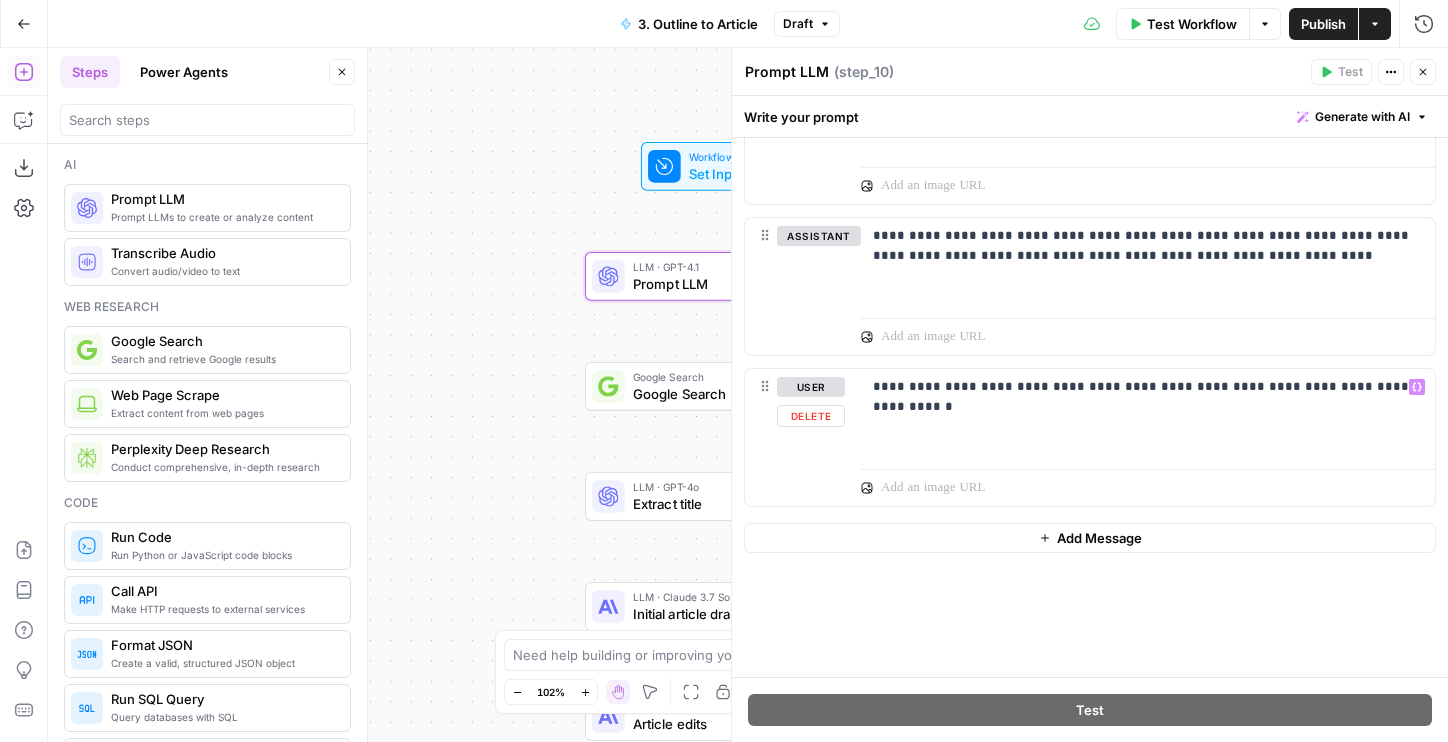 click on "Add Message" at bounding box center [1090, 538] 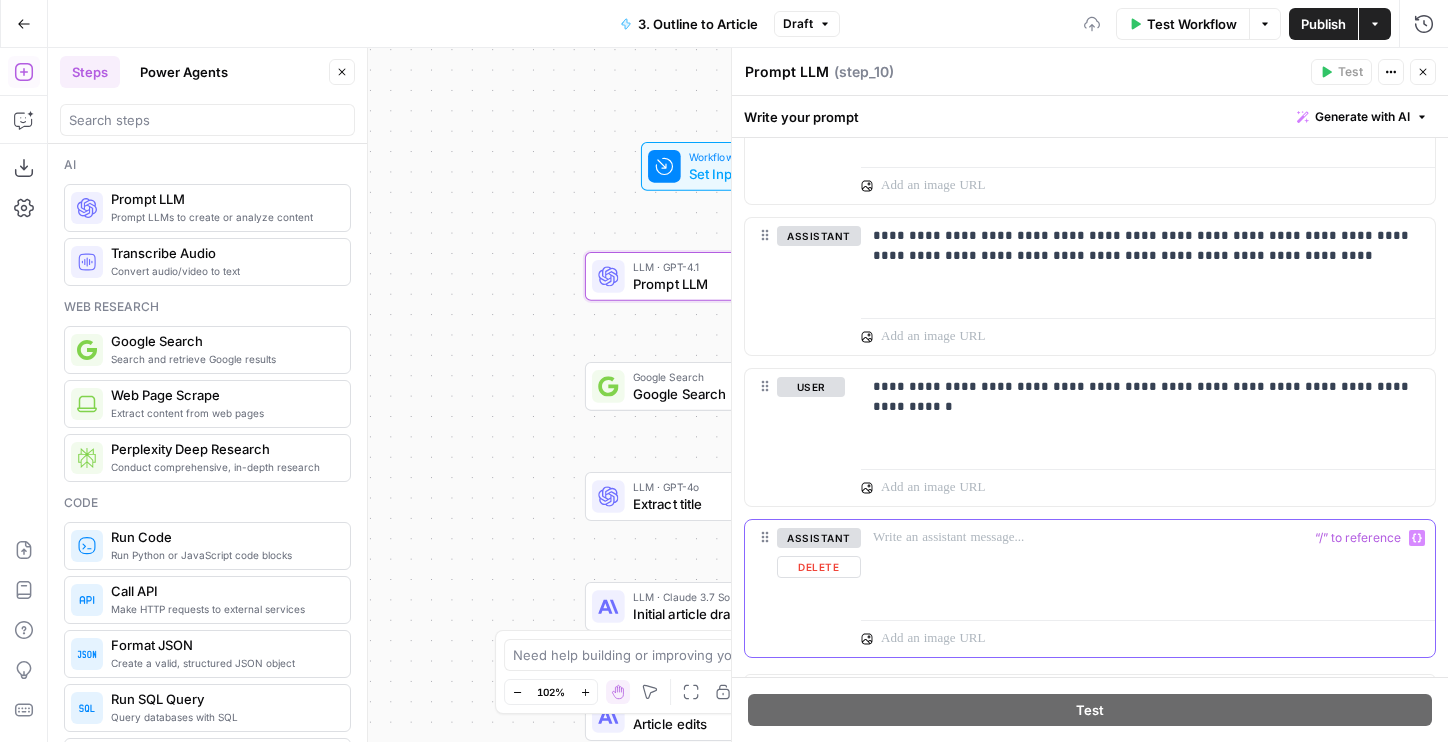 click at bounding box center (1148, 538) 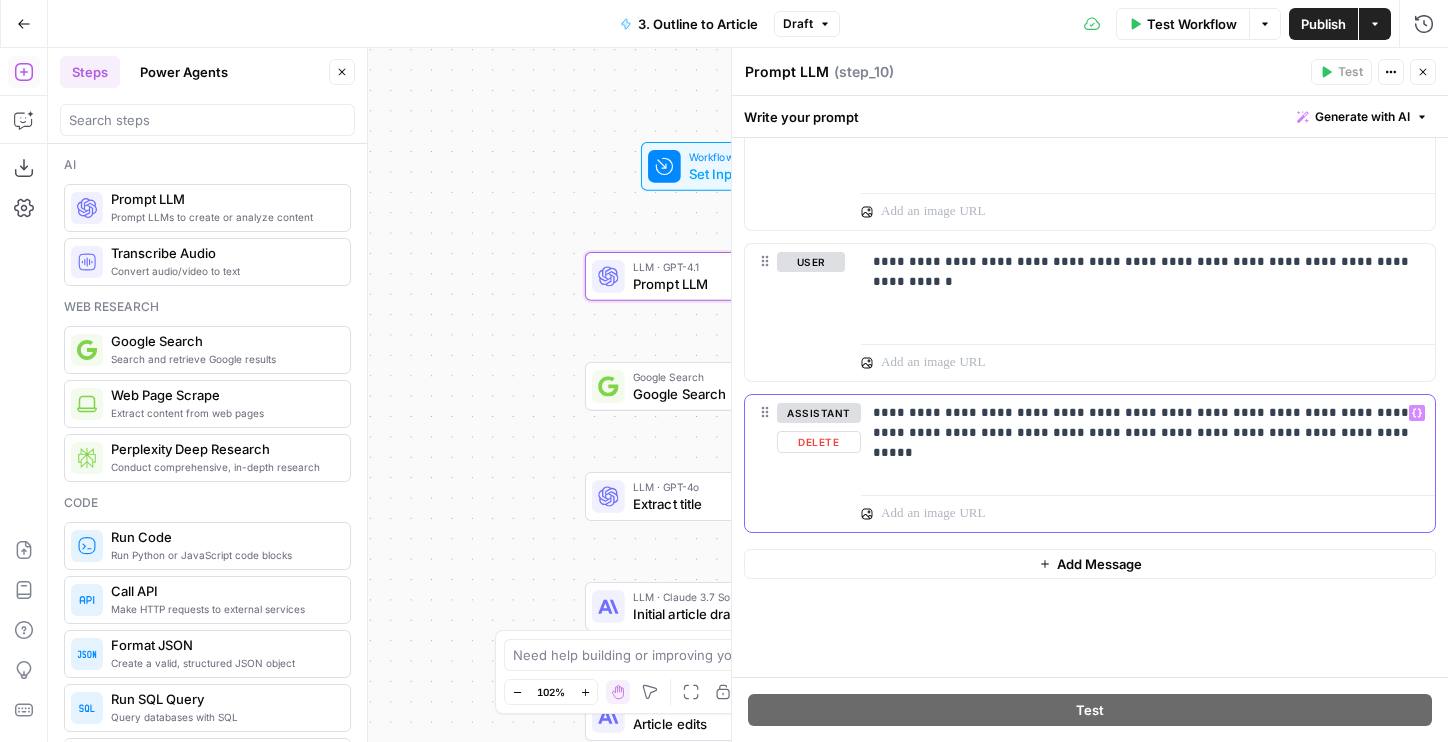 scroll, scrollTop: 424, scrollLeft: 0, axis: vertical 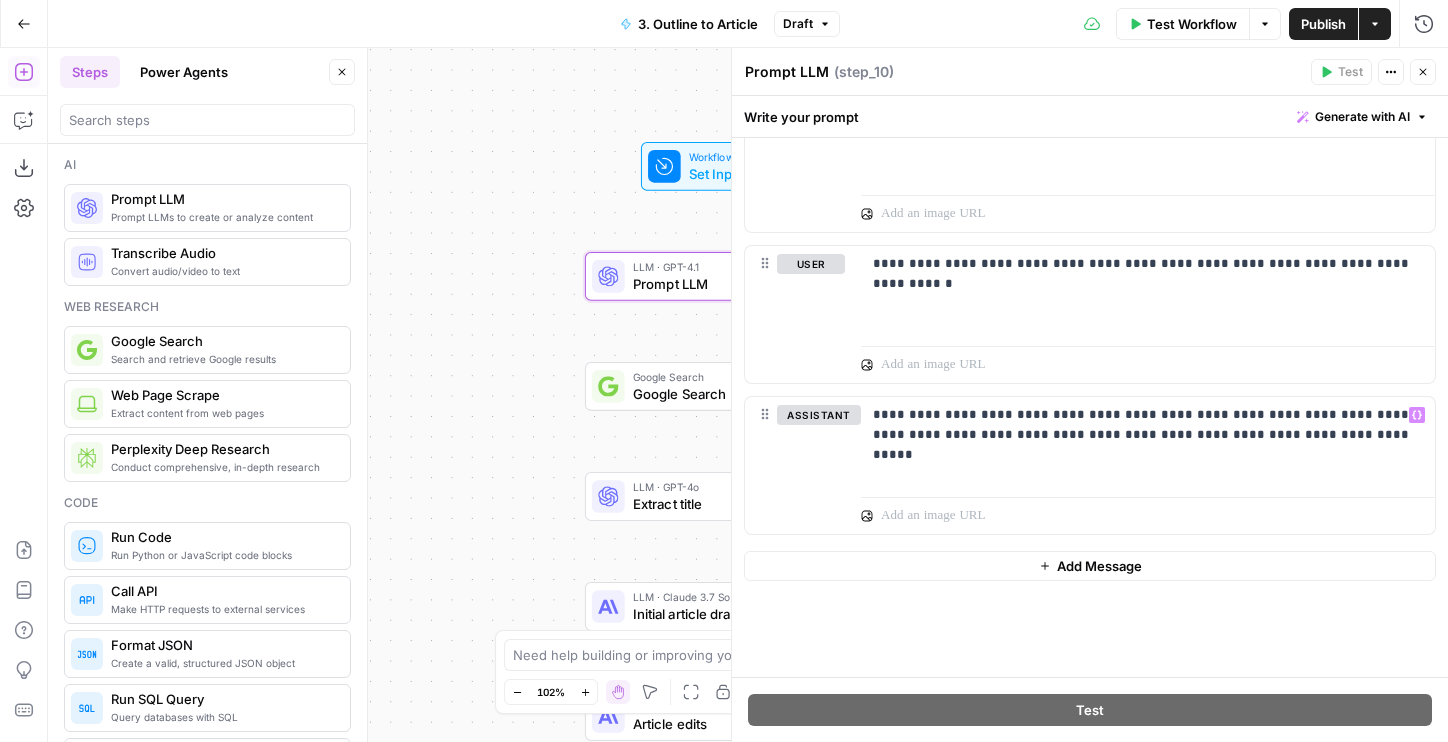 click on "Add Message" at bounding box center (1090, 566) 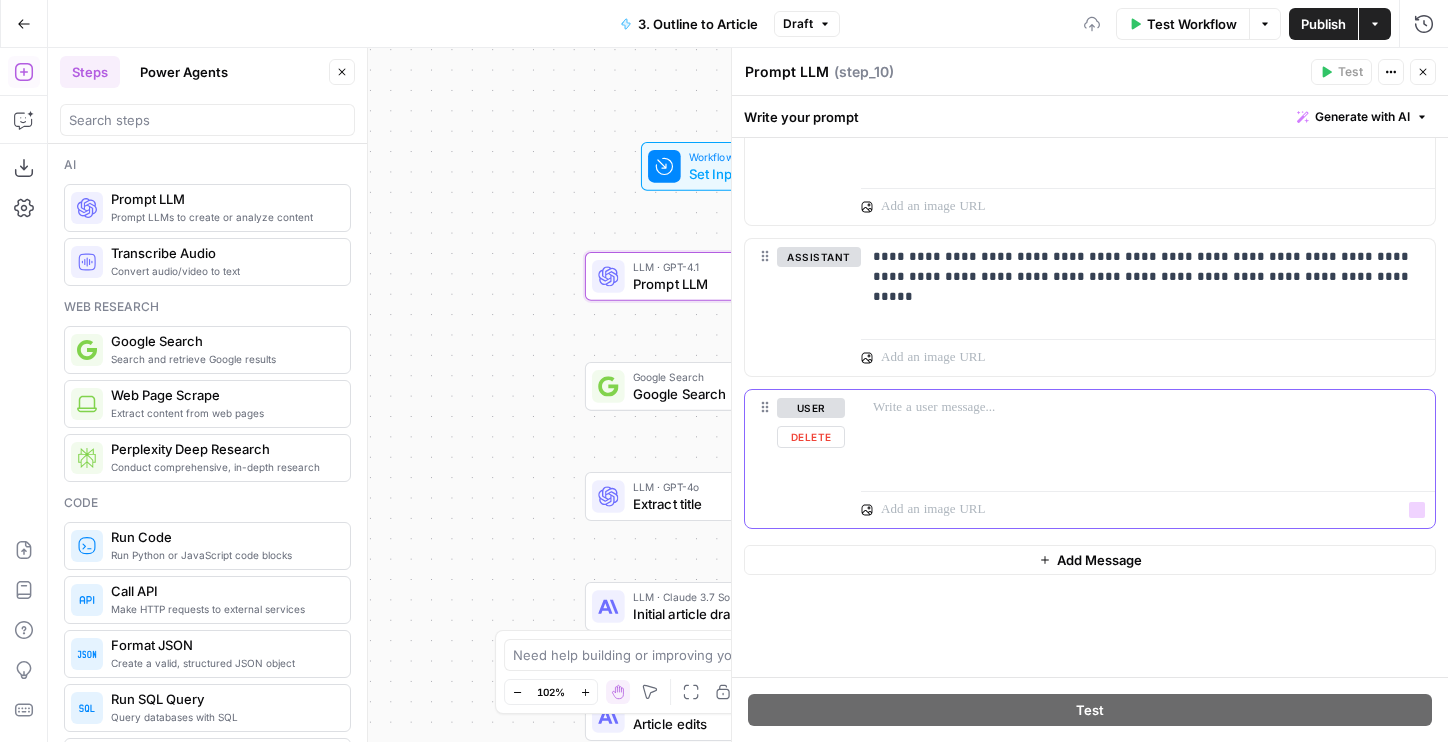 click at bounding box center (1148, 436) 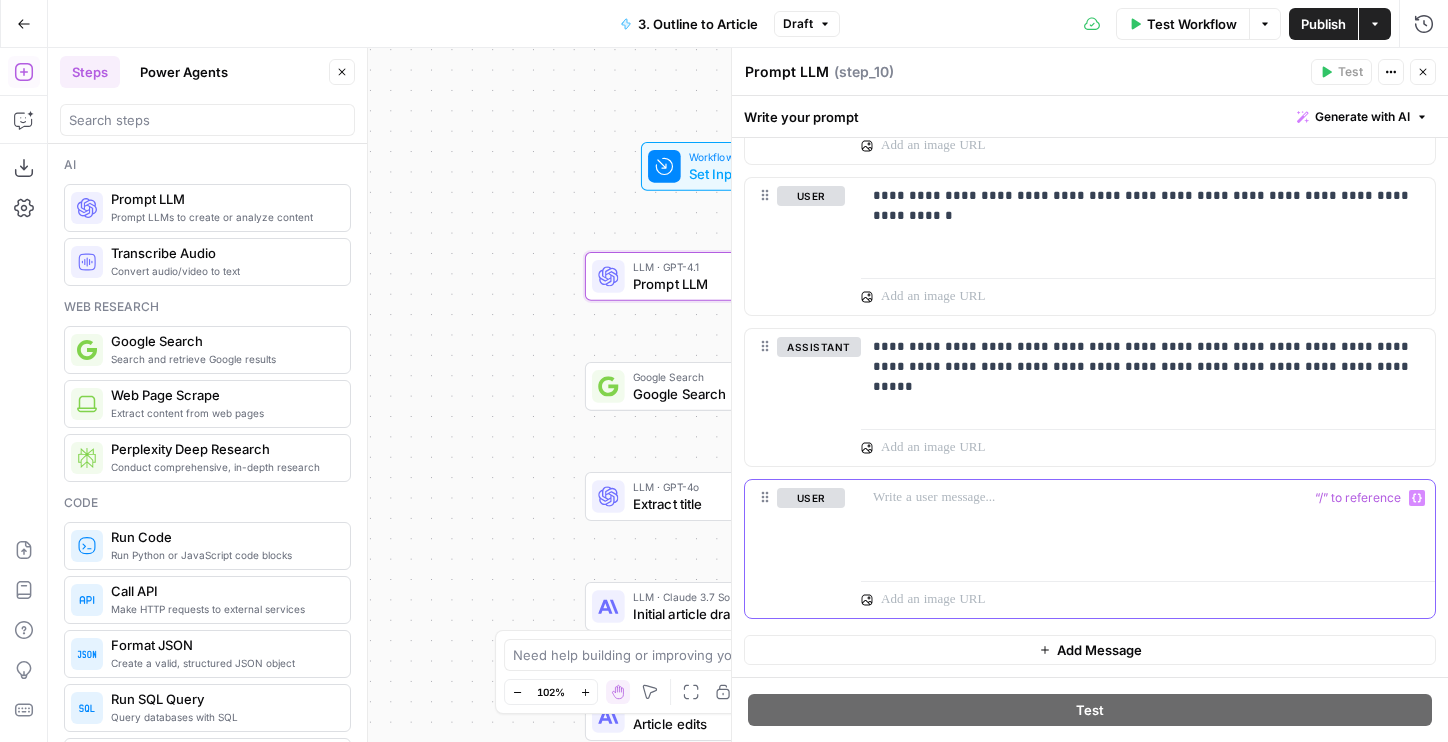 scroll, scrollTop: 486, scrollLeft: 0, axis: vertical 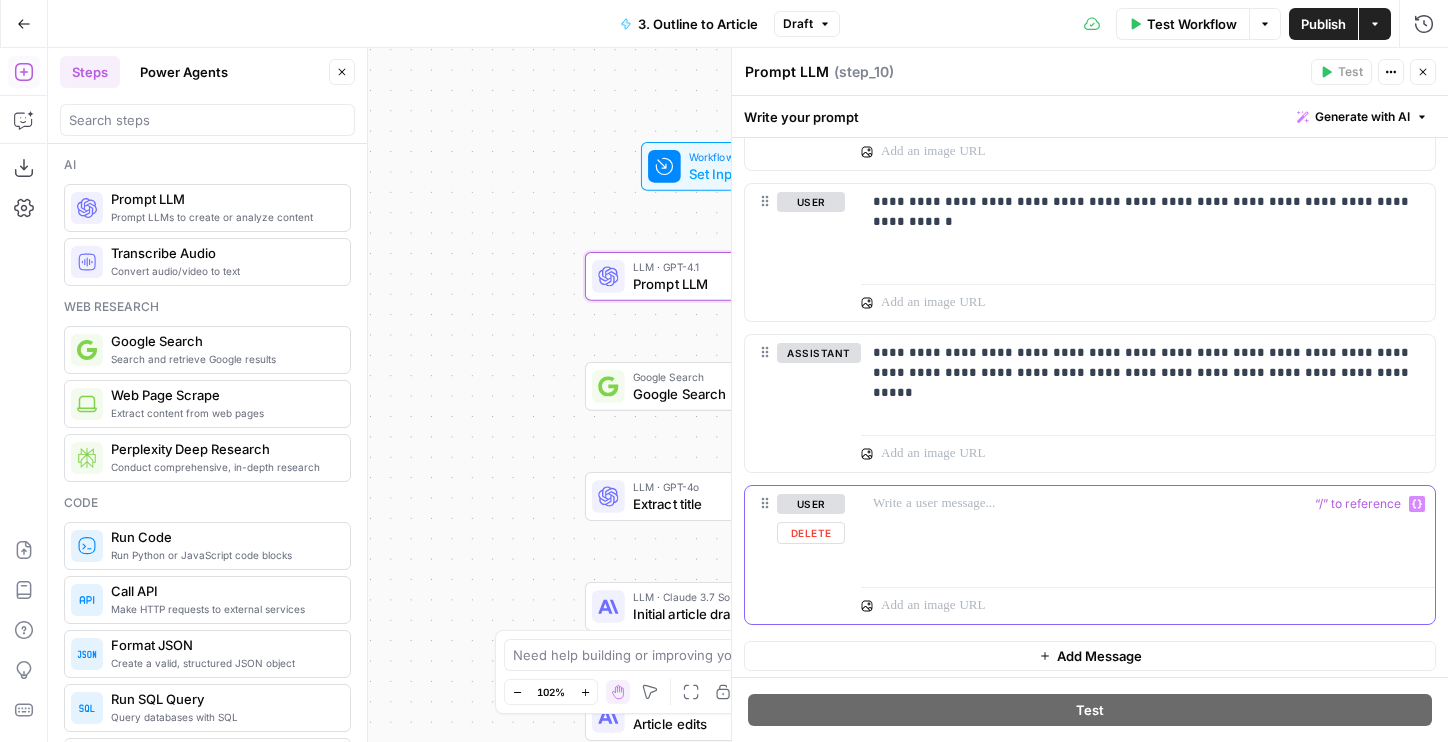 click at bounding box center [1148, 532] 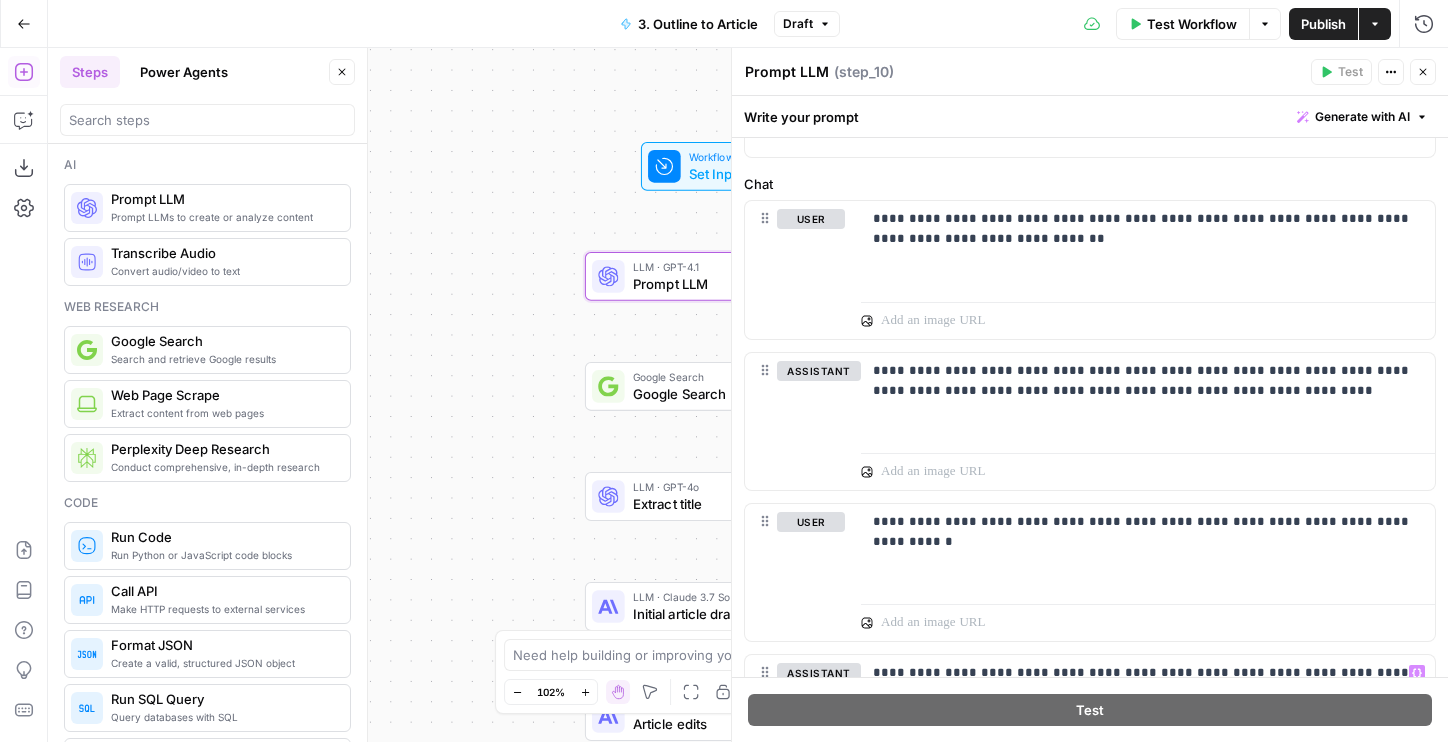scroll, scrollTop: 100, scrollLeft: 0, axis: vertical 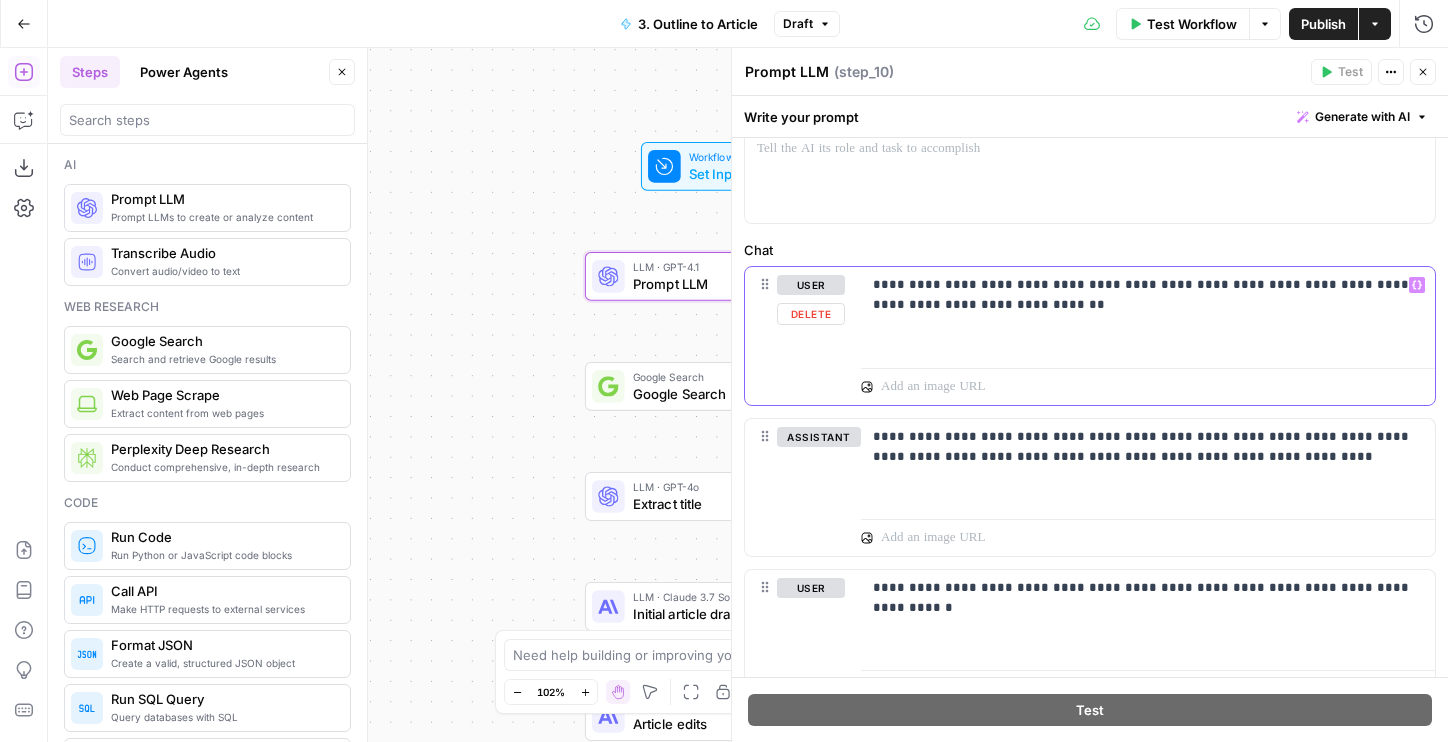 drag, startPoint x: 981, startPoint y: 303, endPoint x: 862, endPoint y: 269, distance: 123.76187 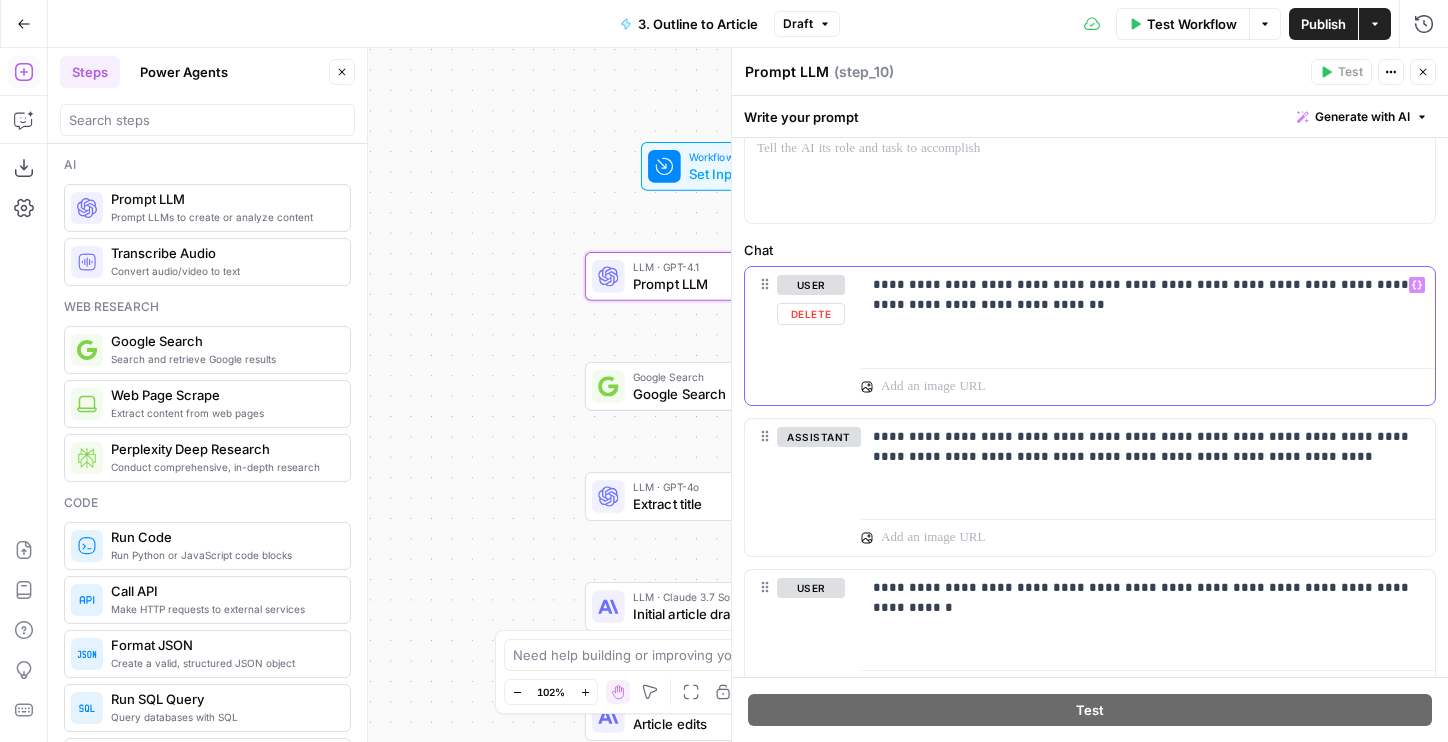 click on "**********" at bounding box center [1148, 313] 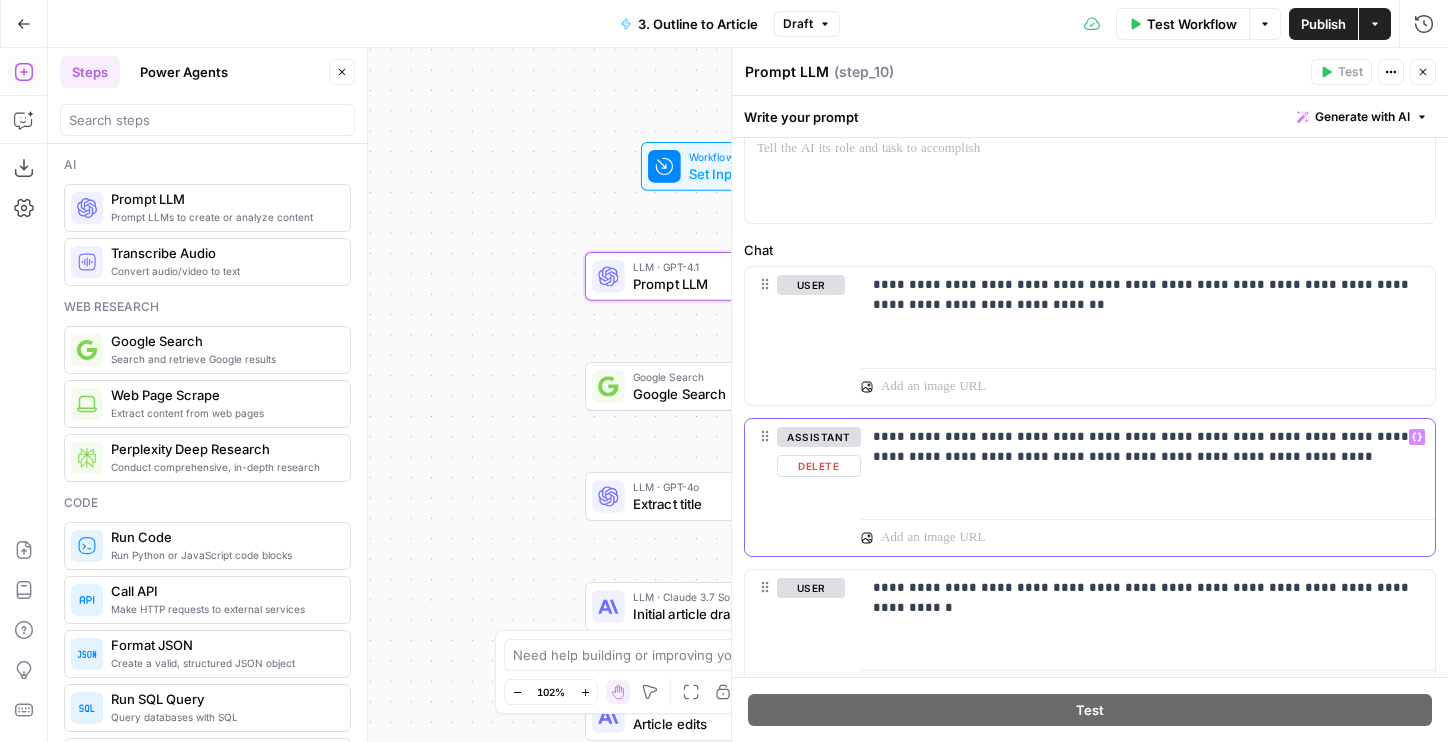 drag, startPoint x: 1057, startPoint y: 479, endPoint x: 862, endPoint y: 428, distance: 201.55893 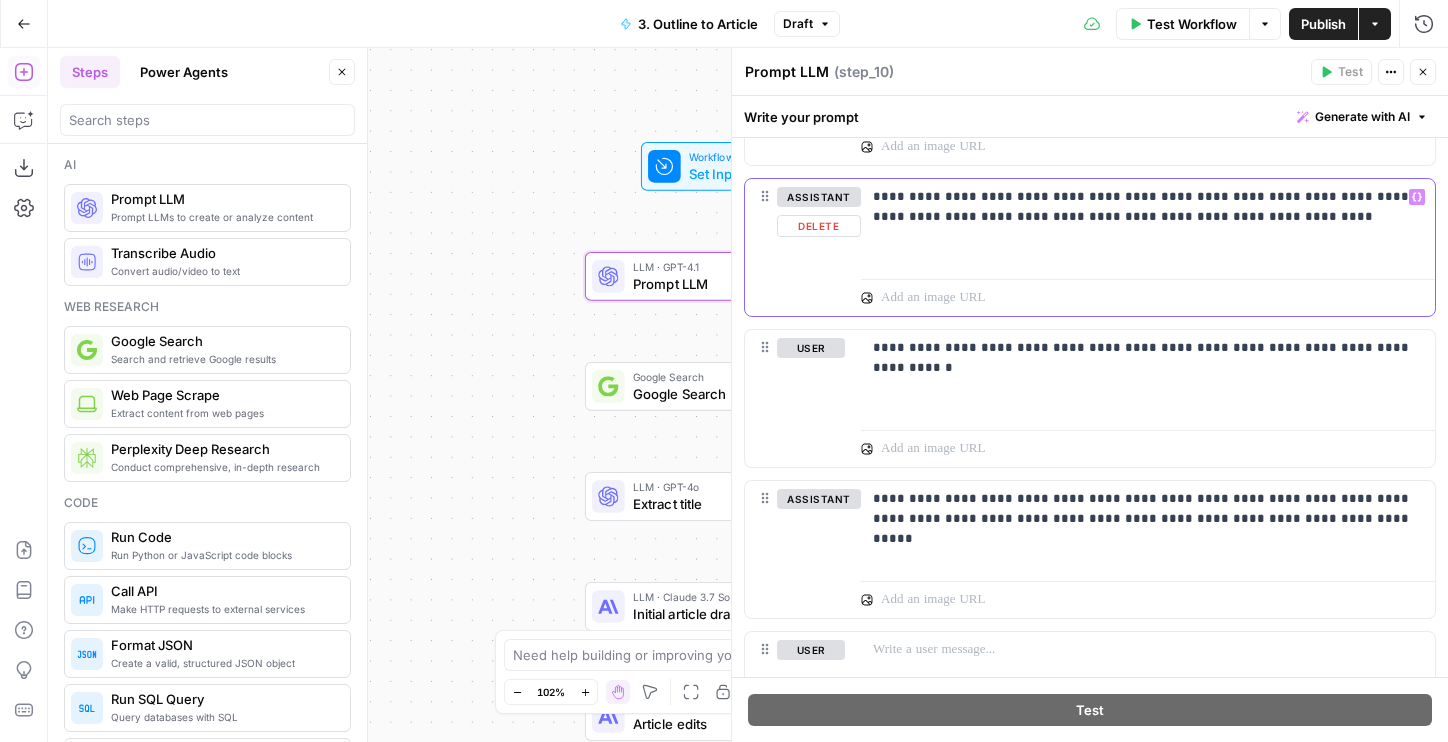scroll, scrollTop: 336, scrollLeft: 0, axis: vertical 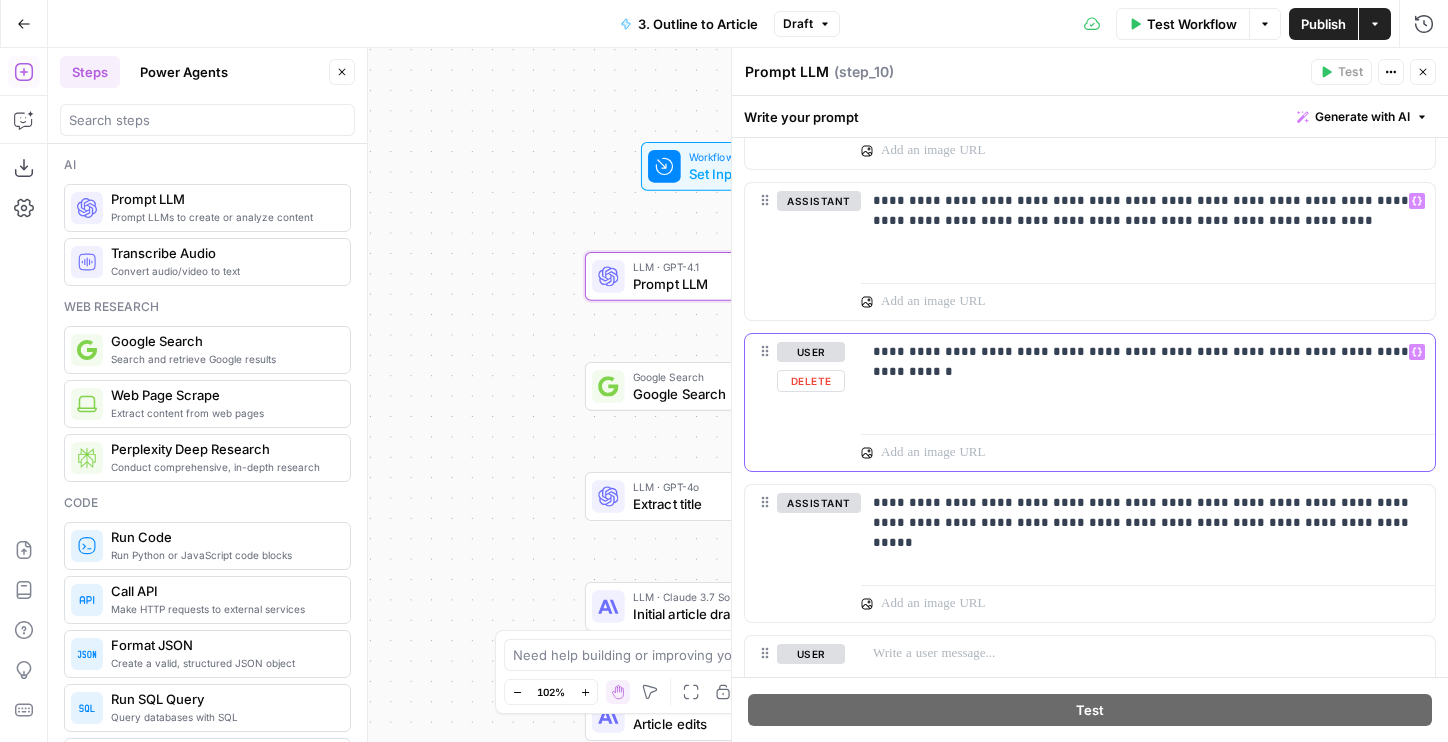 click on "**********" at bounding box center (1148, 380) 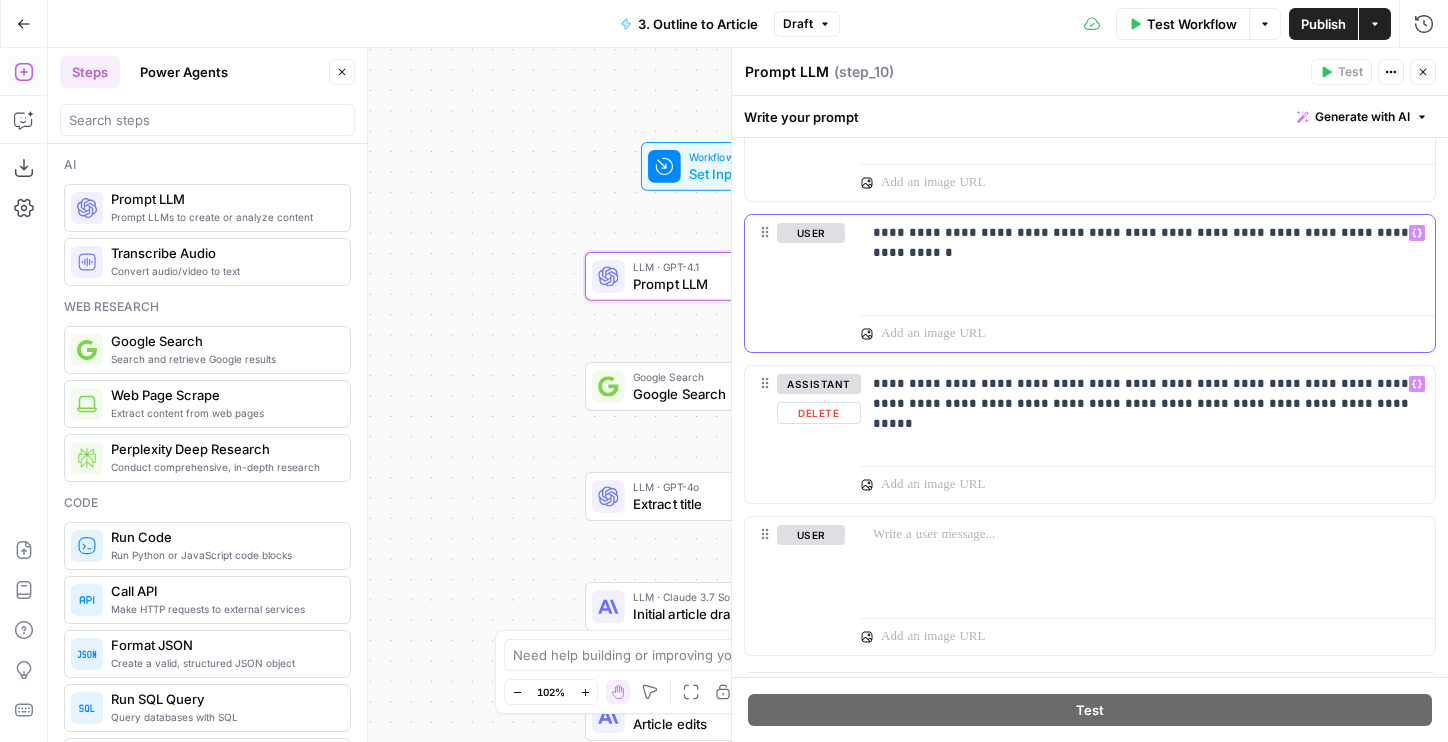scroll, scrollTop: 547, scrollLeft: 0, axis: vertical 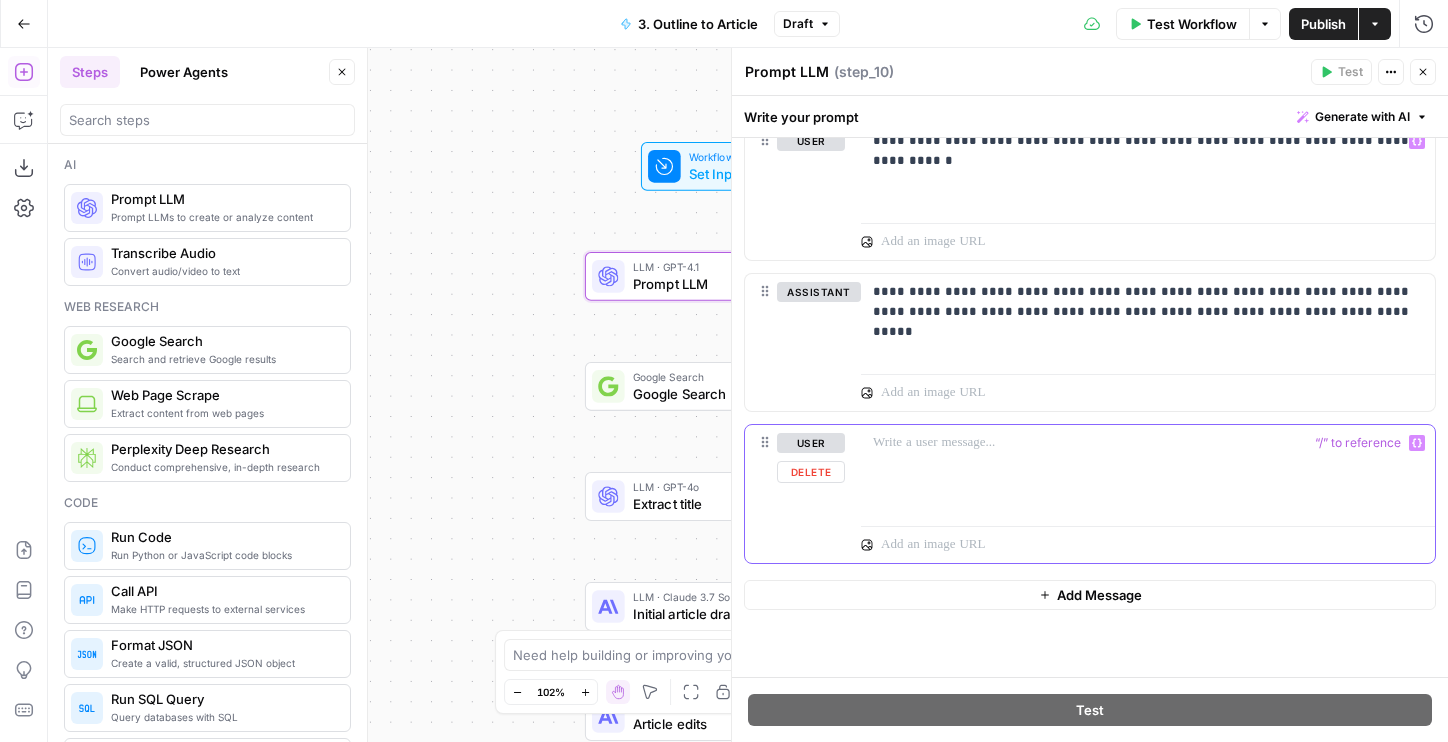 click at bounding box center (1148, 471) 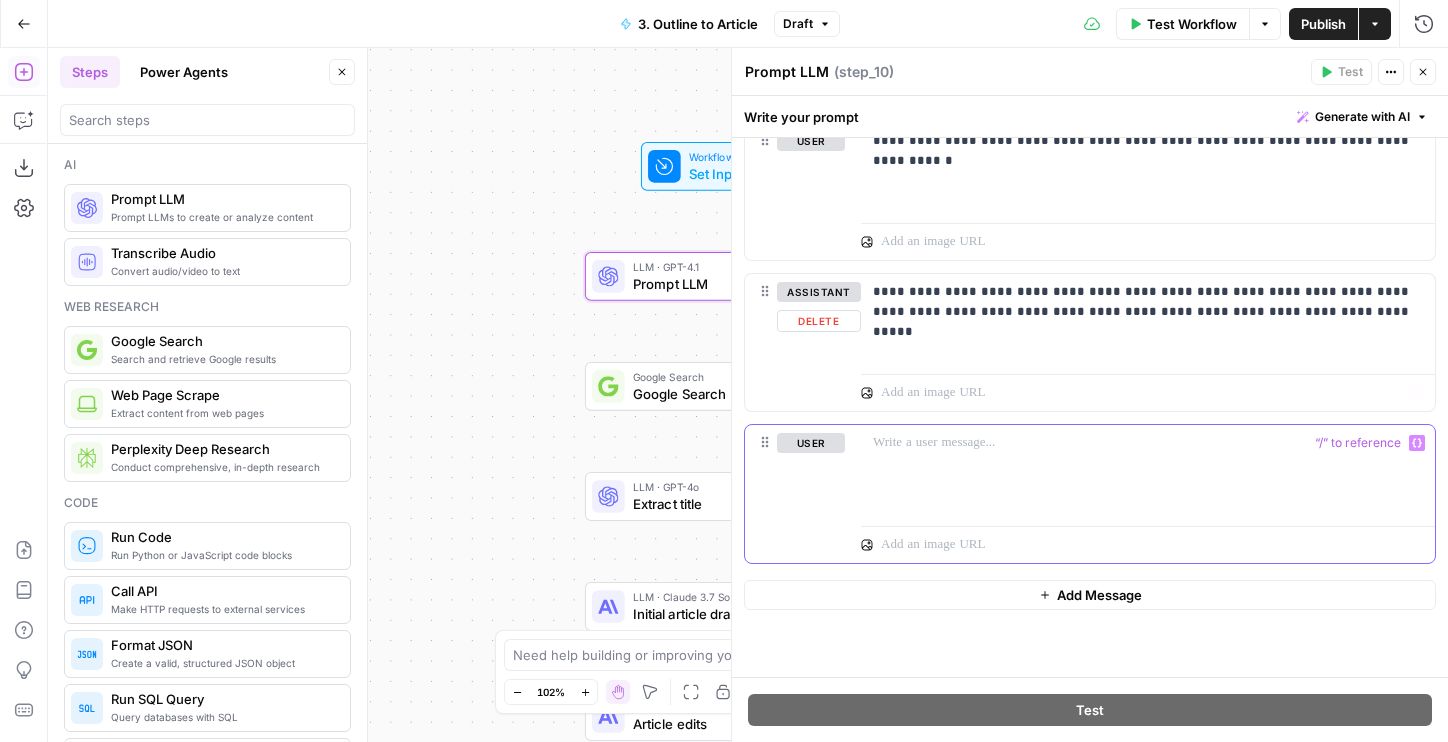 click at bounding box center [1148, 471] 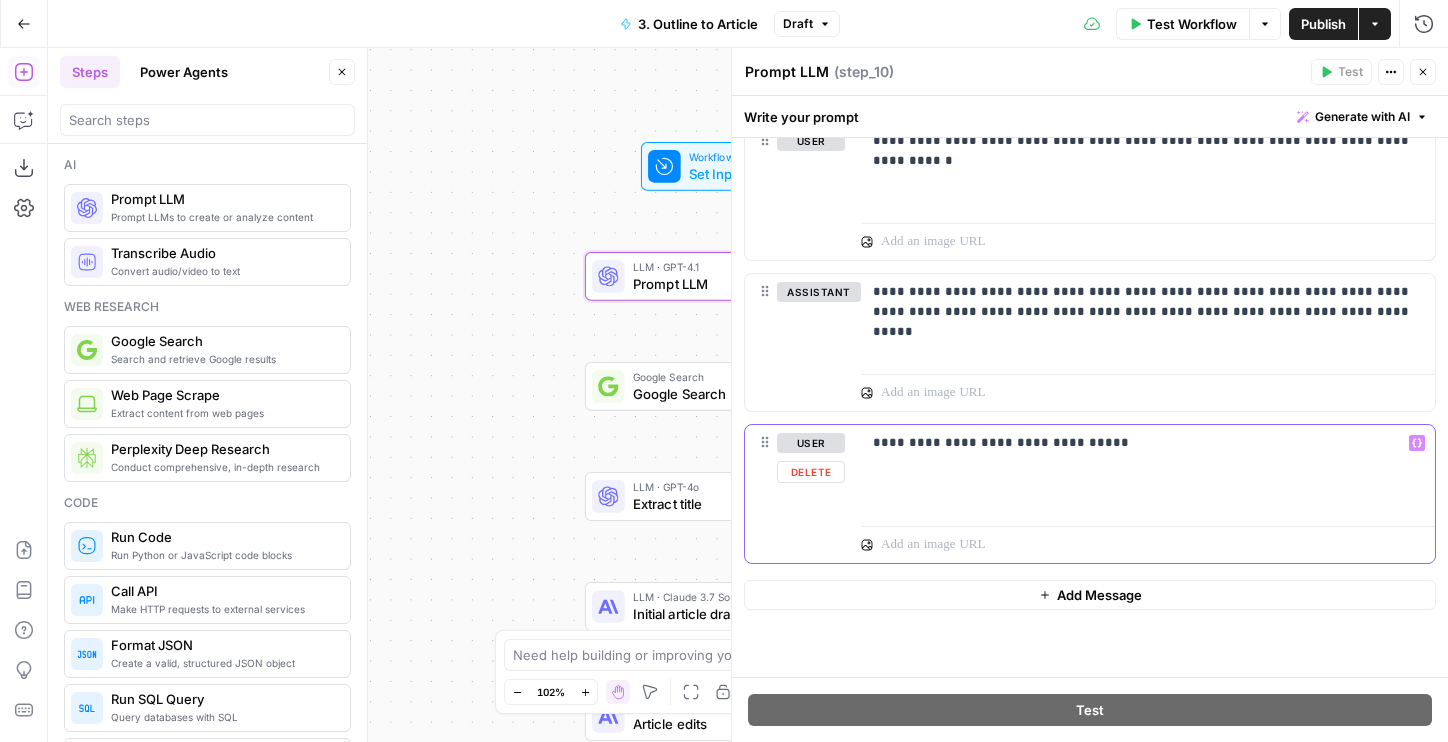 type 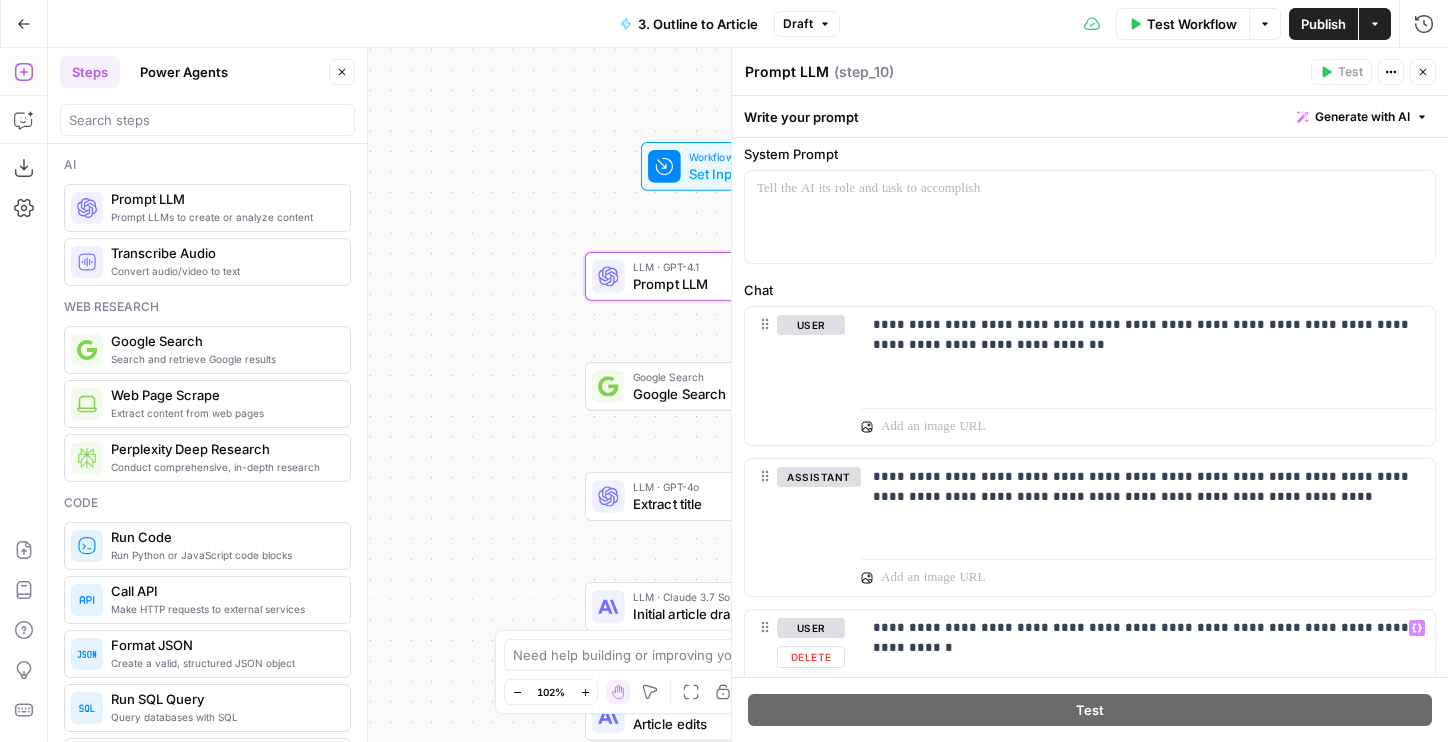 scroll, scrollTop: 0, scrollLeft: 0, axis: both 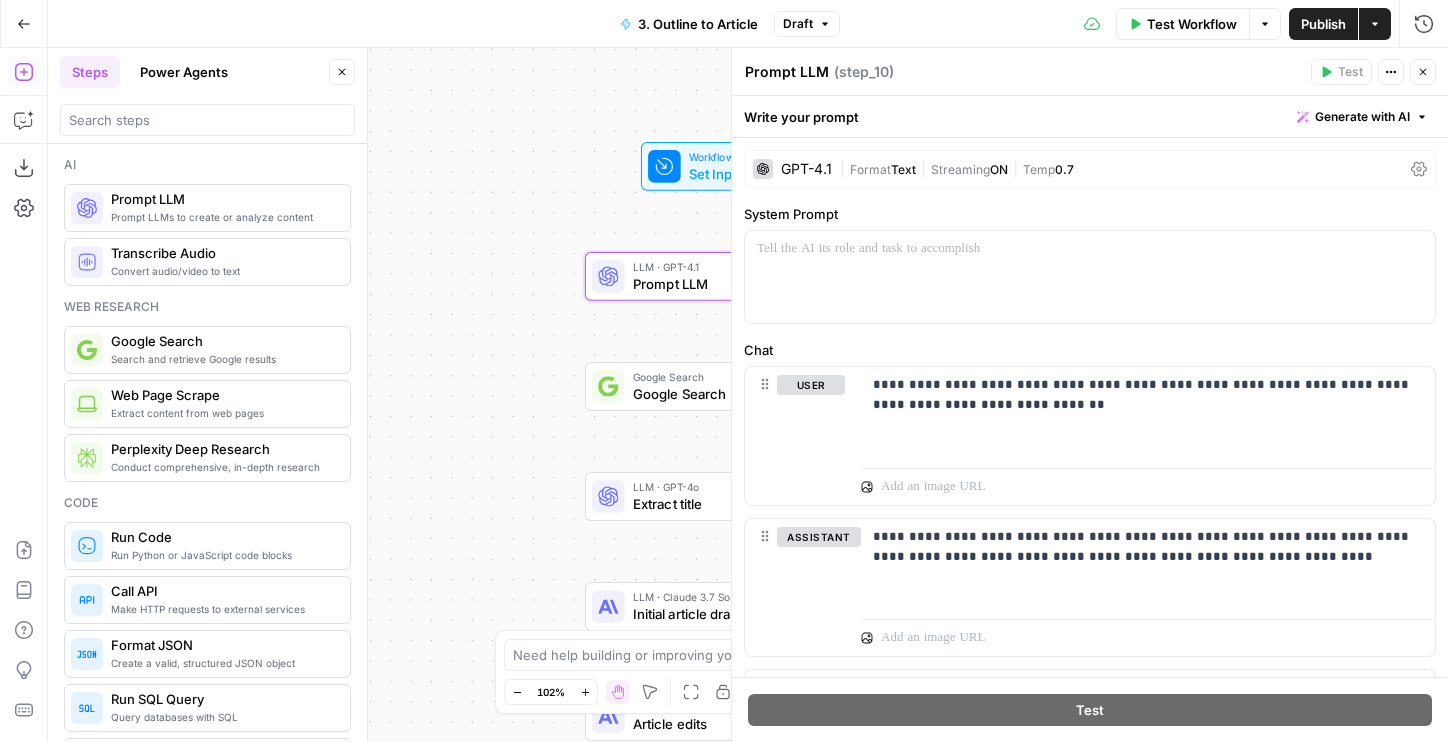 click 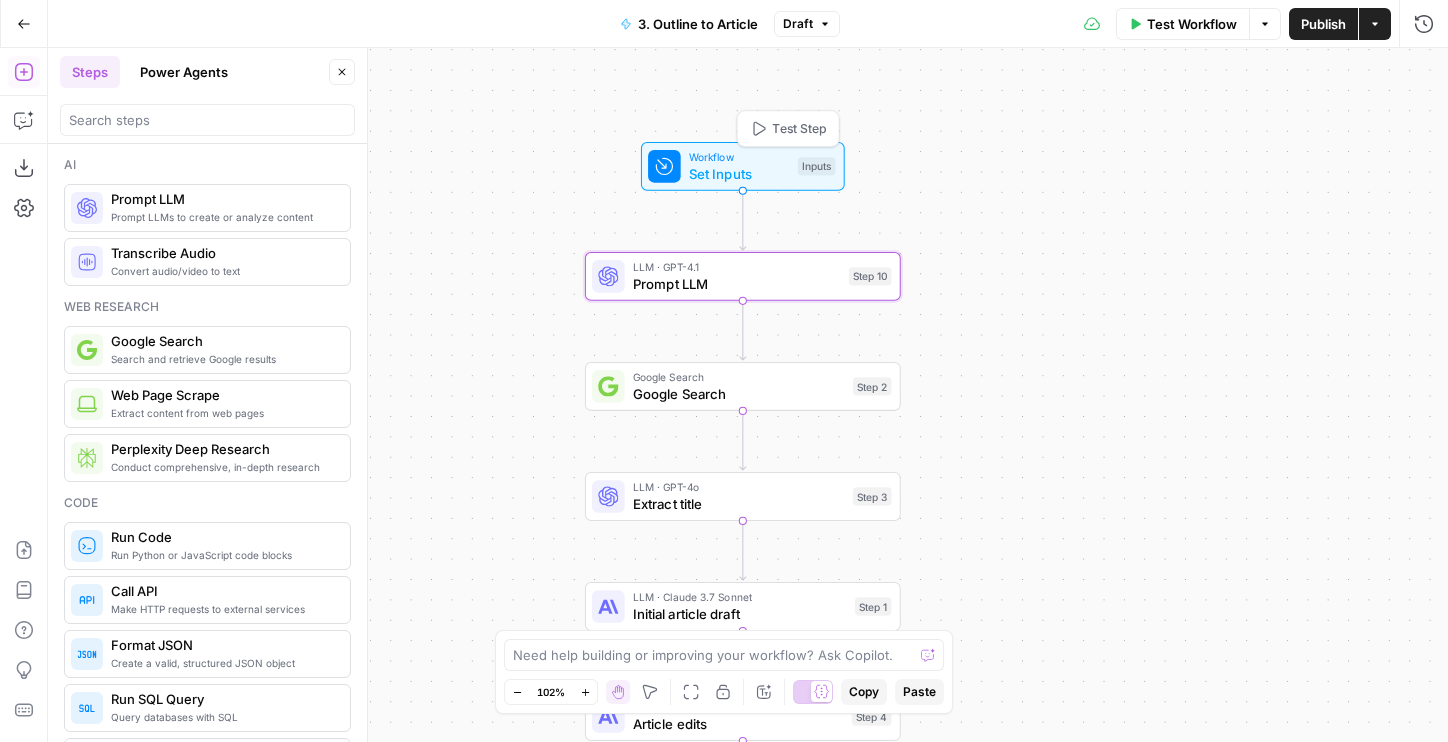 click on "Test Step" at bounding box center (799, 128) 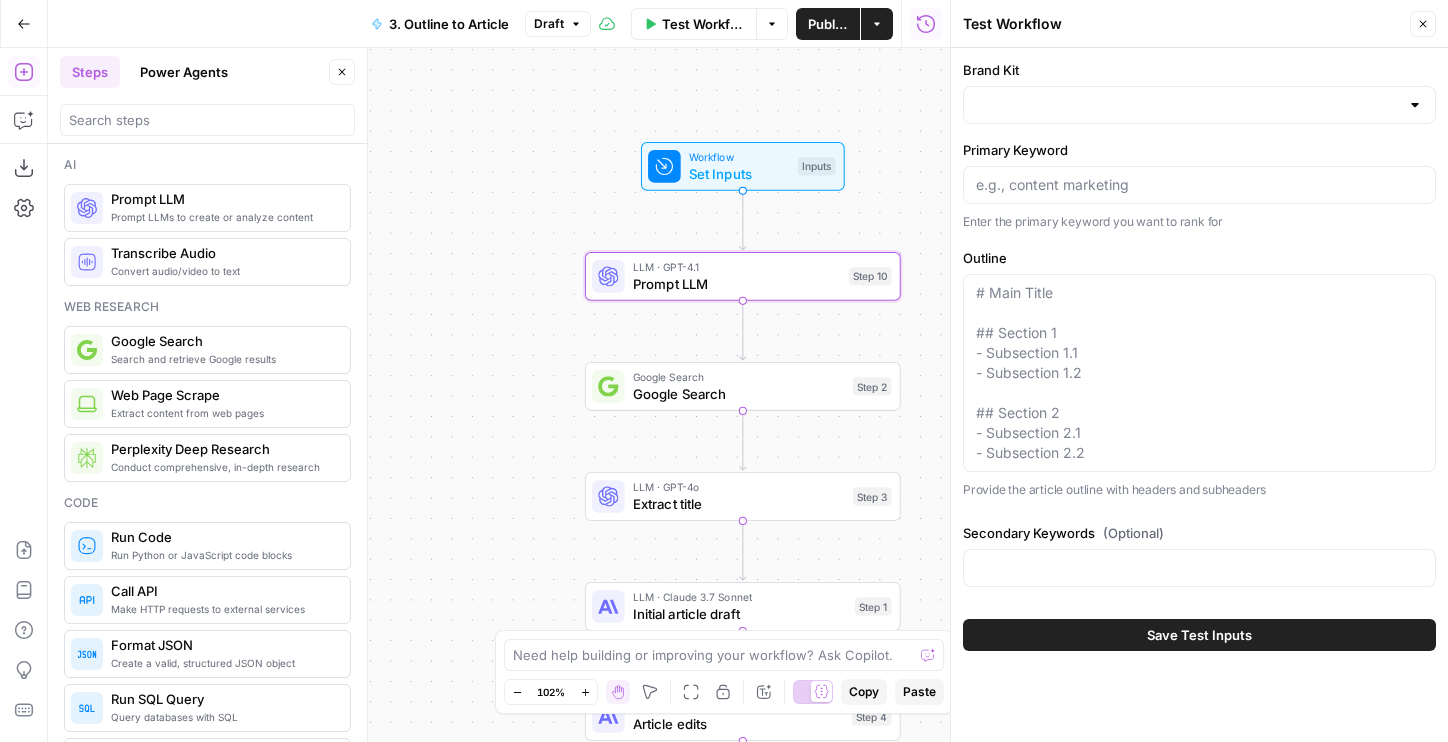 click on "Close" at bounding box center [1423, 24] 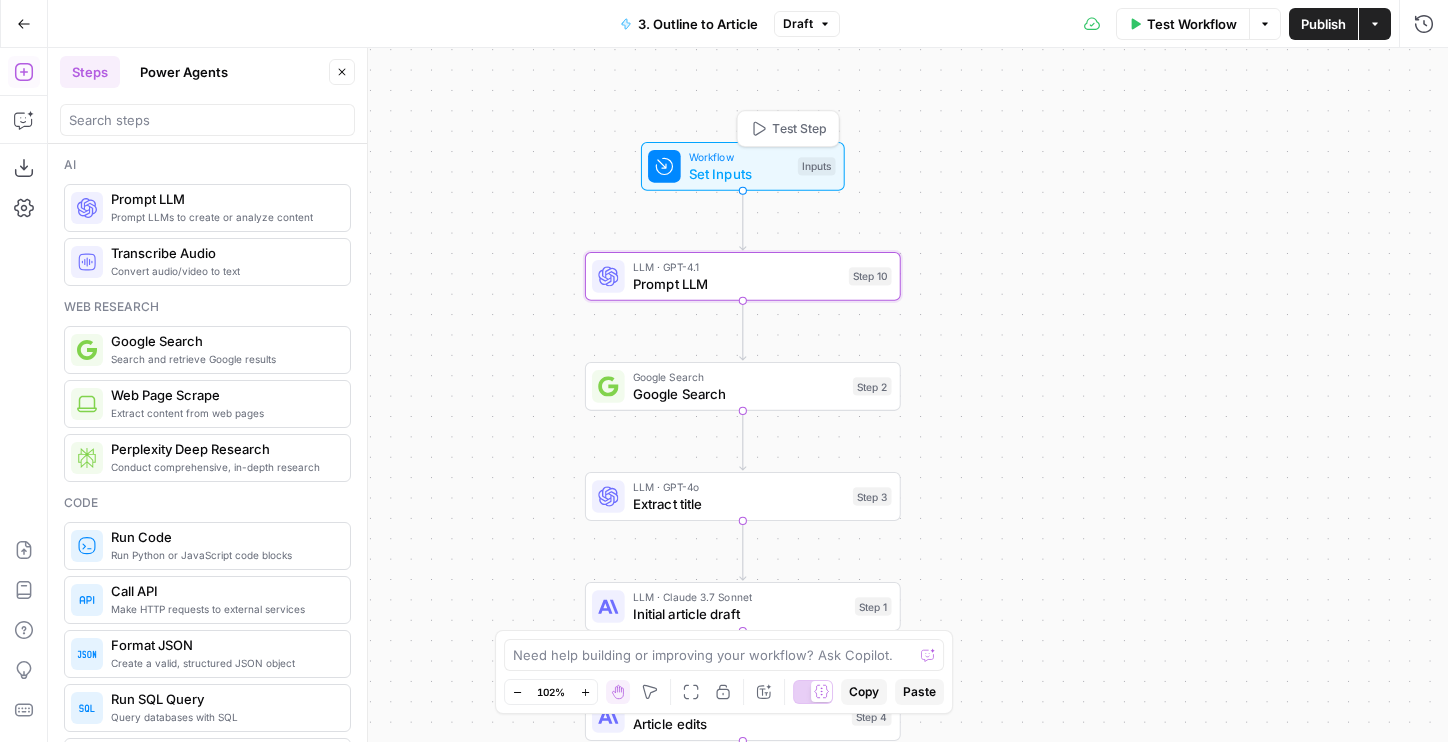 click on "Test Step" at bounding box center [799, 128] 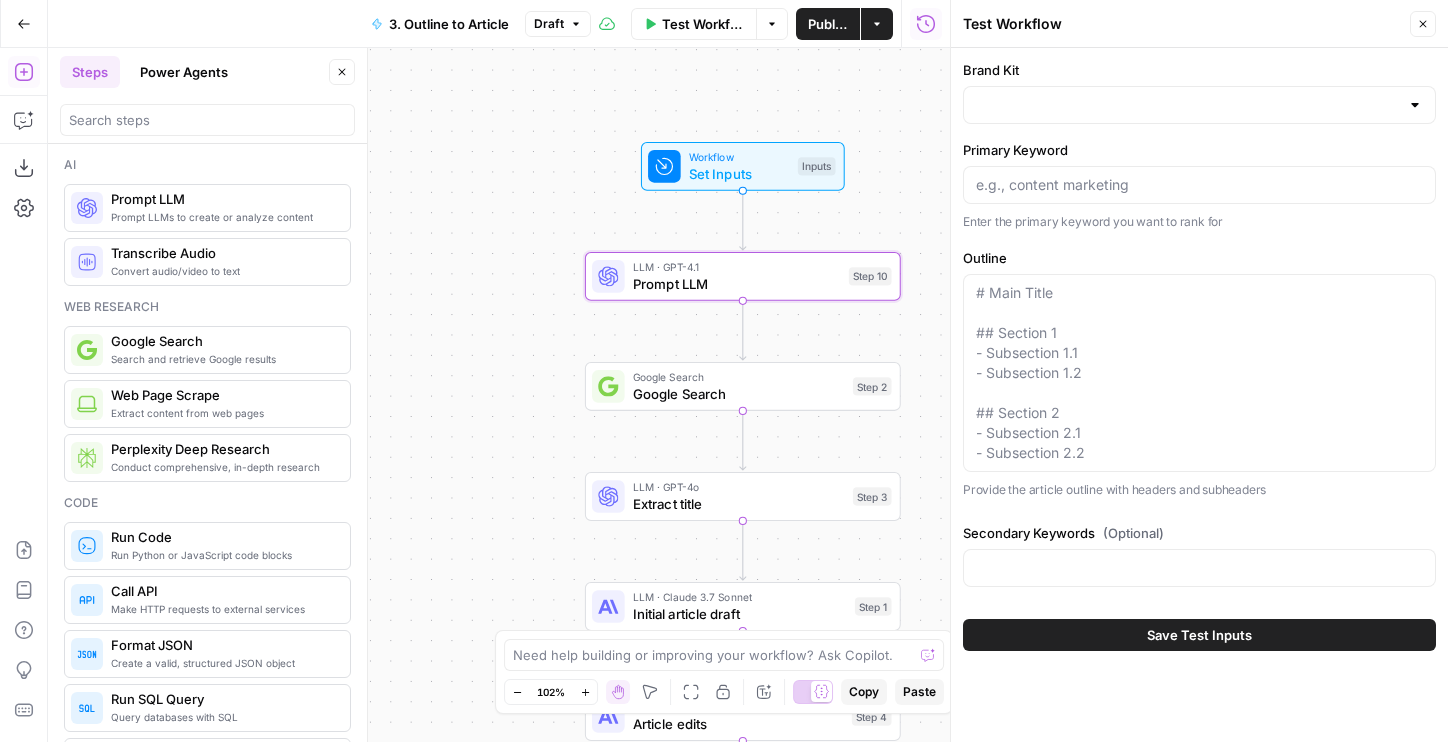 click at bounding box center [1199, 105] 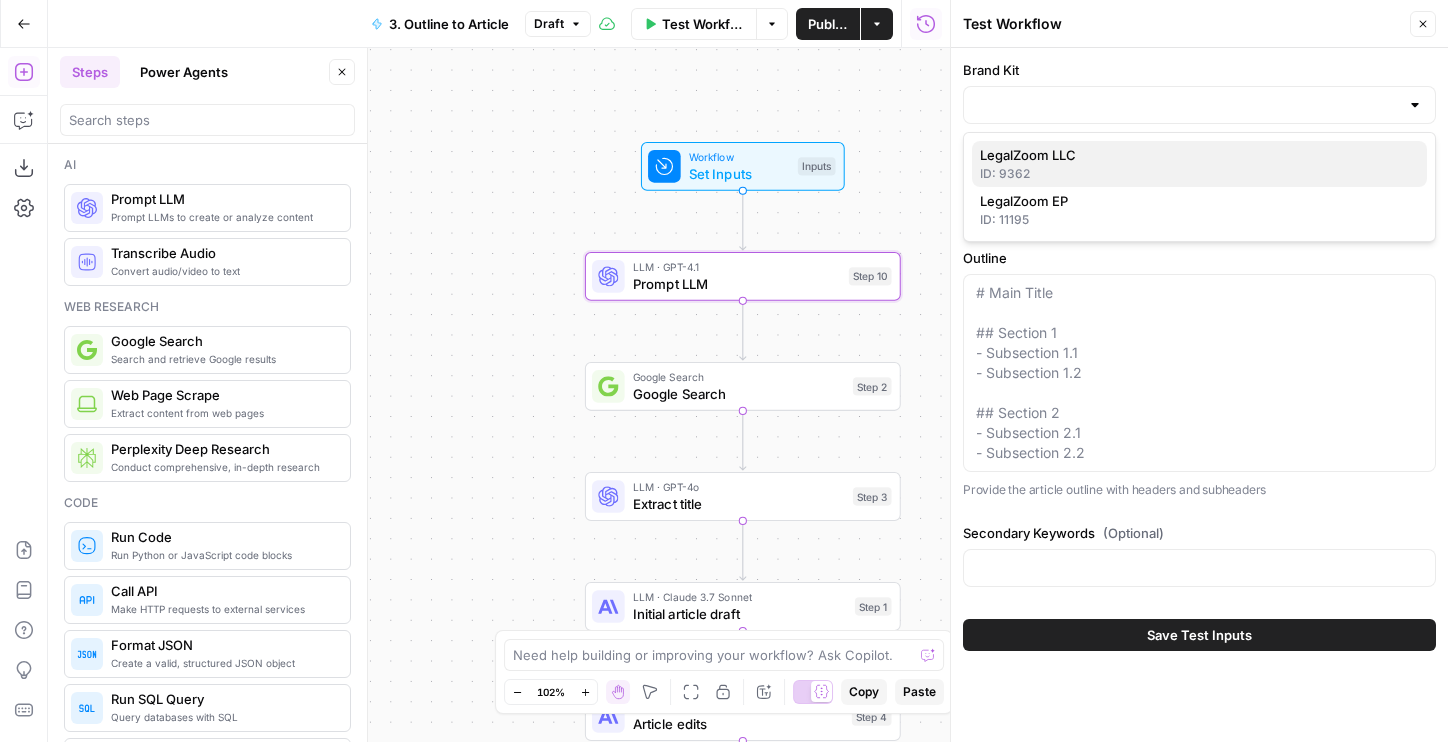click on "LegalZoom LLC" at bounding box center [1195, 155] 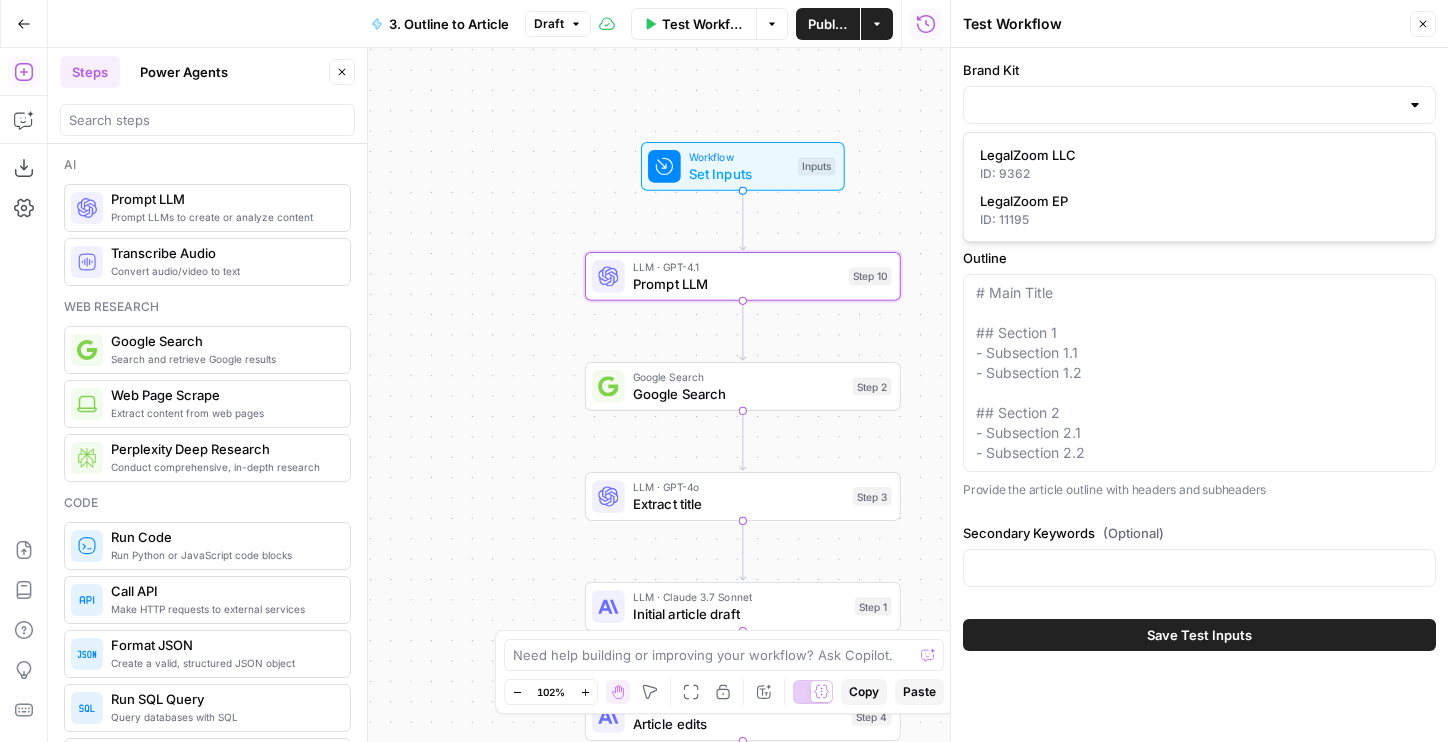 type on "LegalZoom LLC" 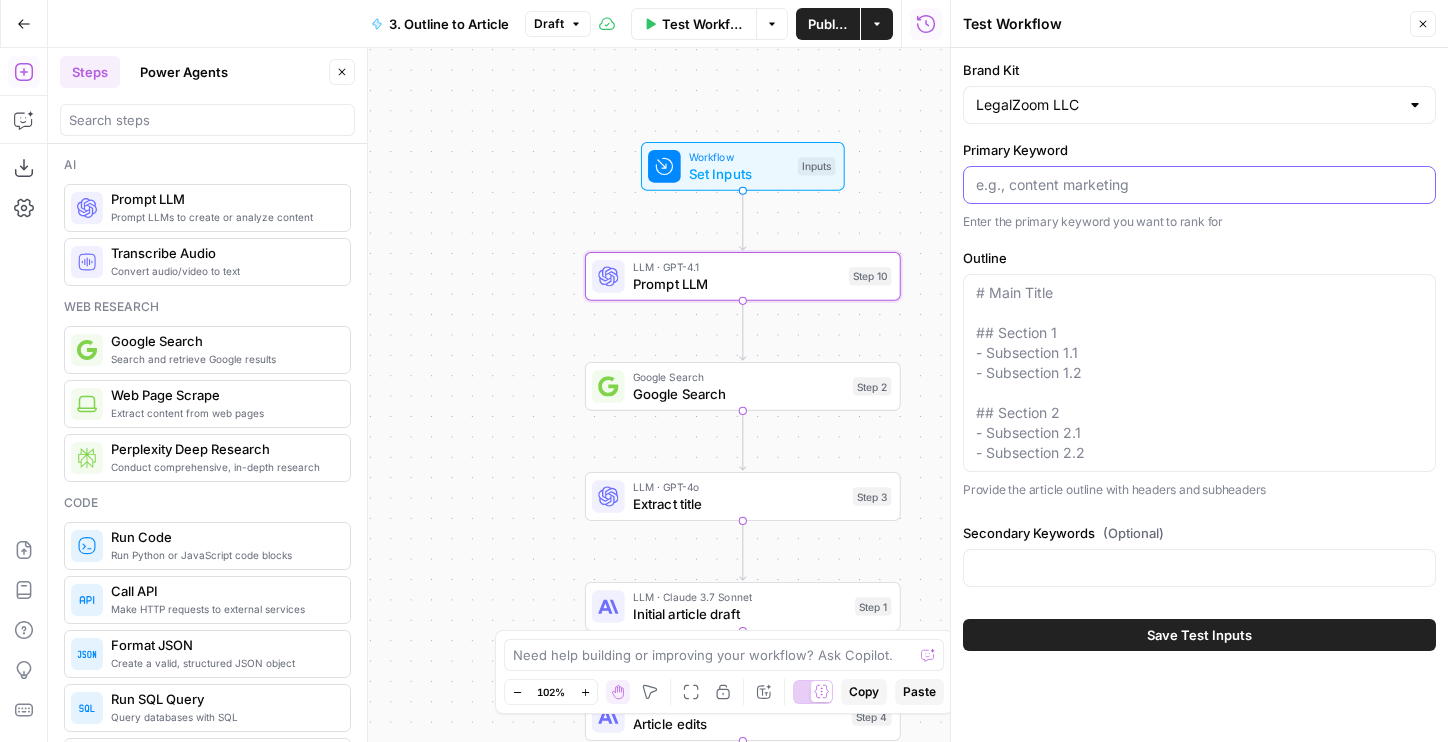 click on "Primary Keyword" at bounding box center (1199, 185) 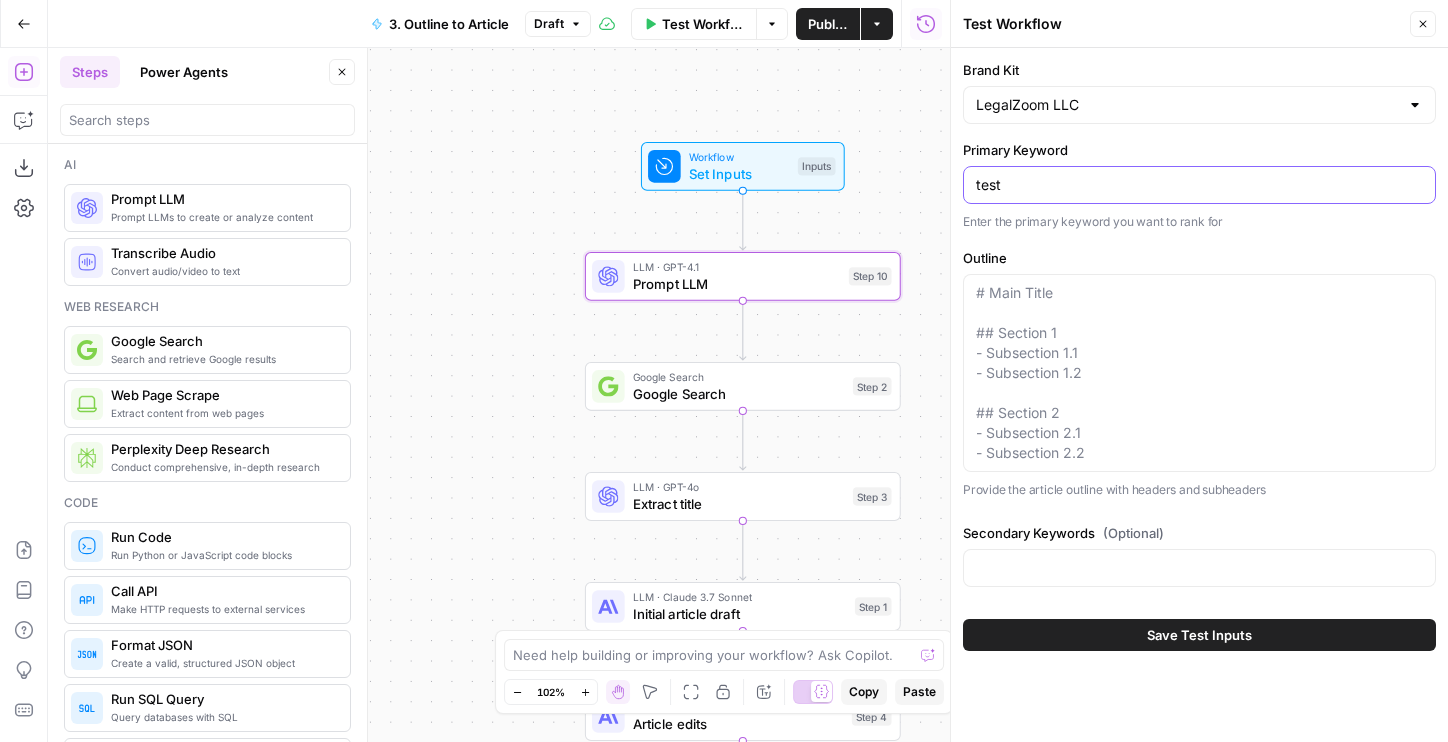 type on "test" 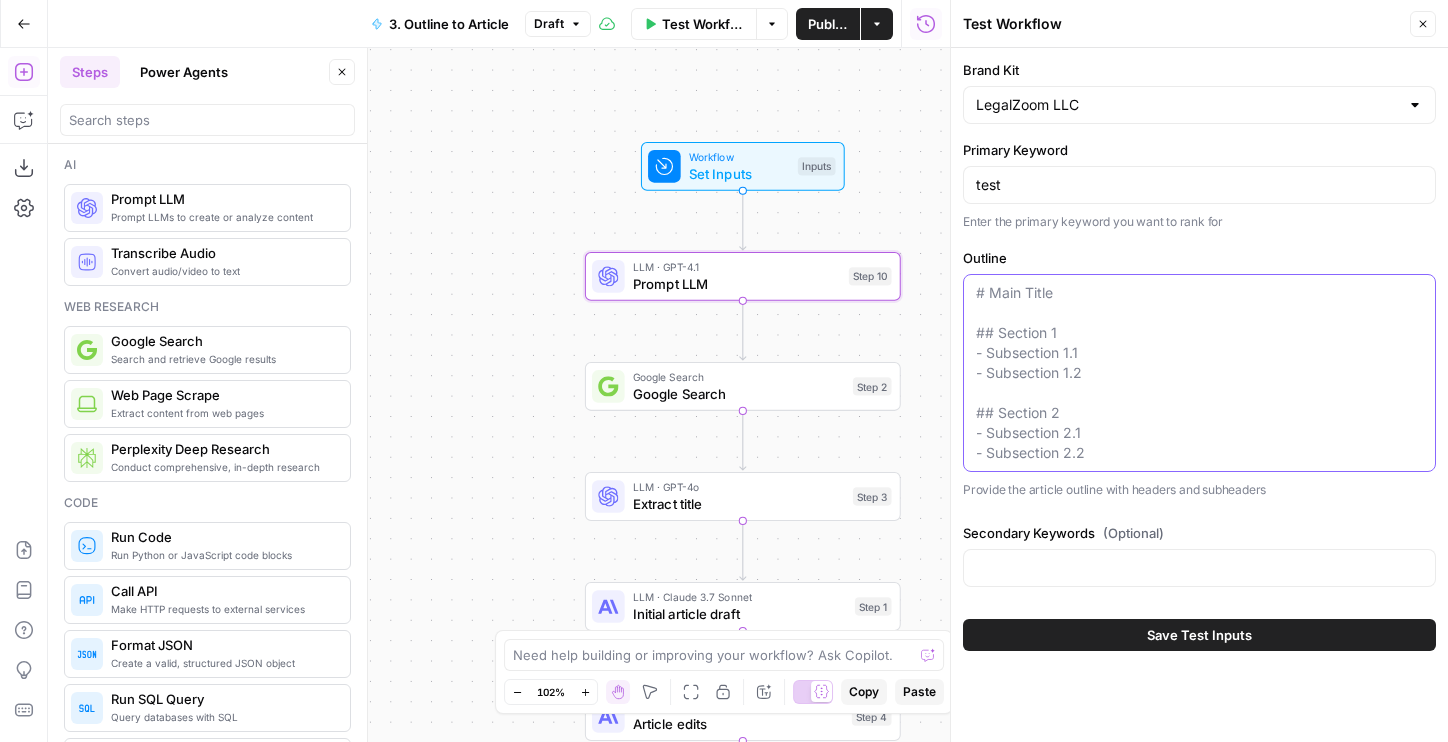 click on "Outline" at bounding box center (1199, 373) 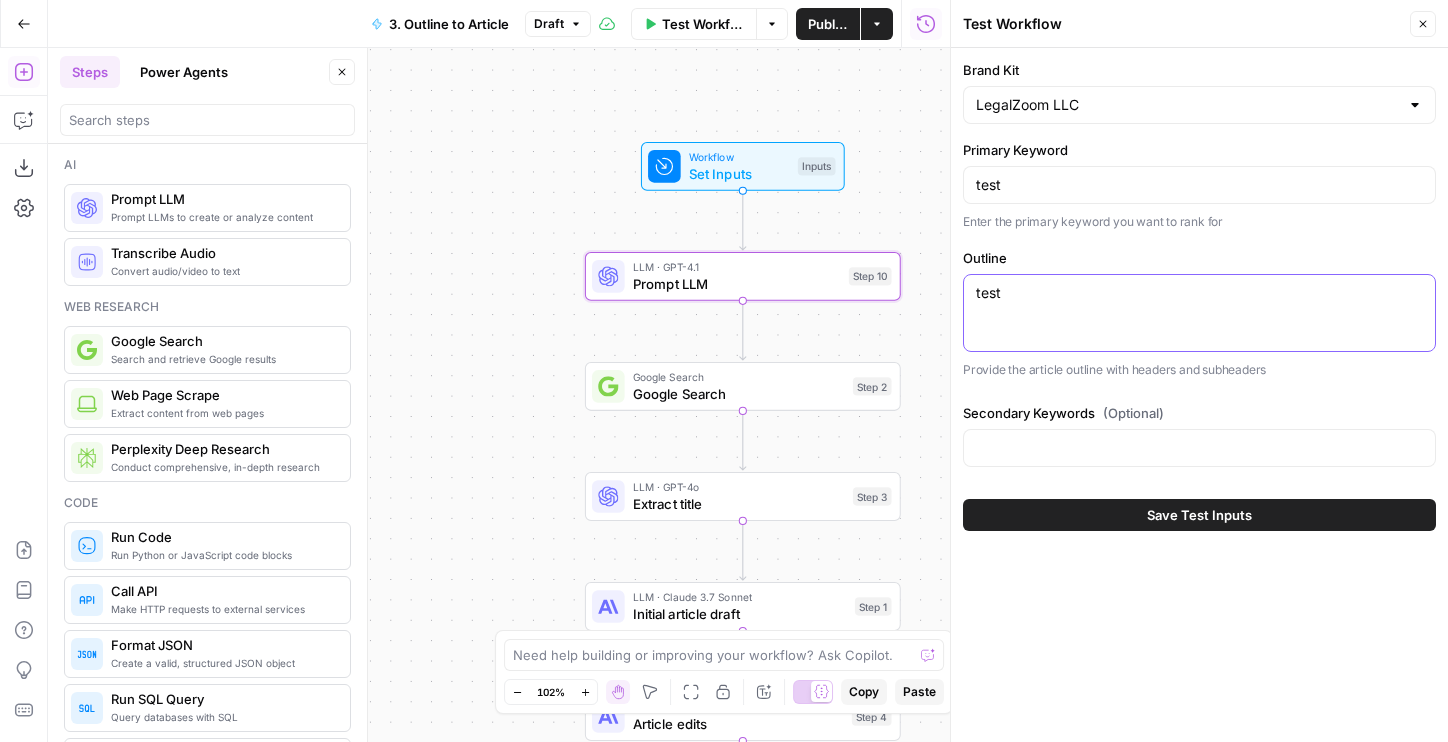 type on "test" 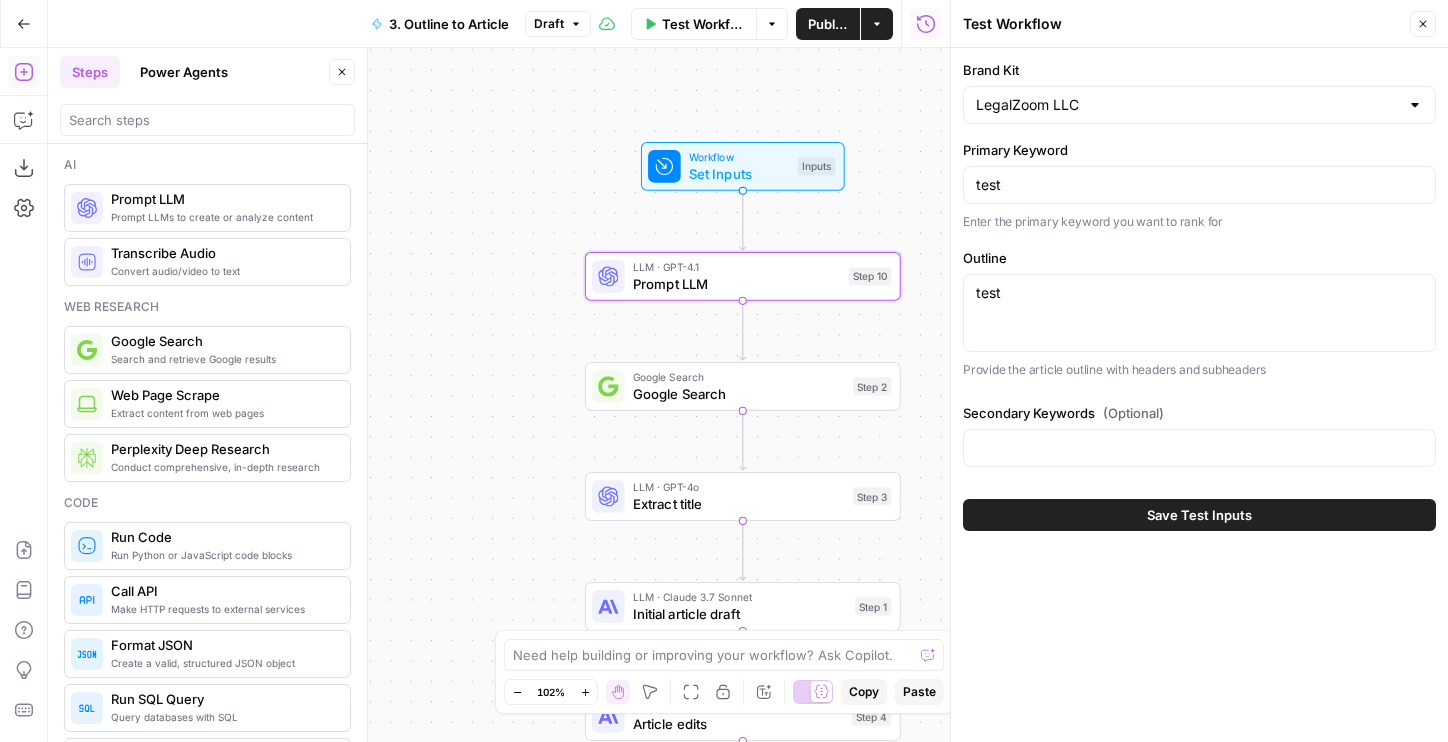 click on "Save Test Inputs" at bounding box center (1199, 515) 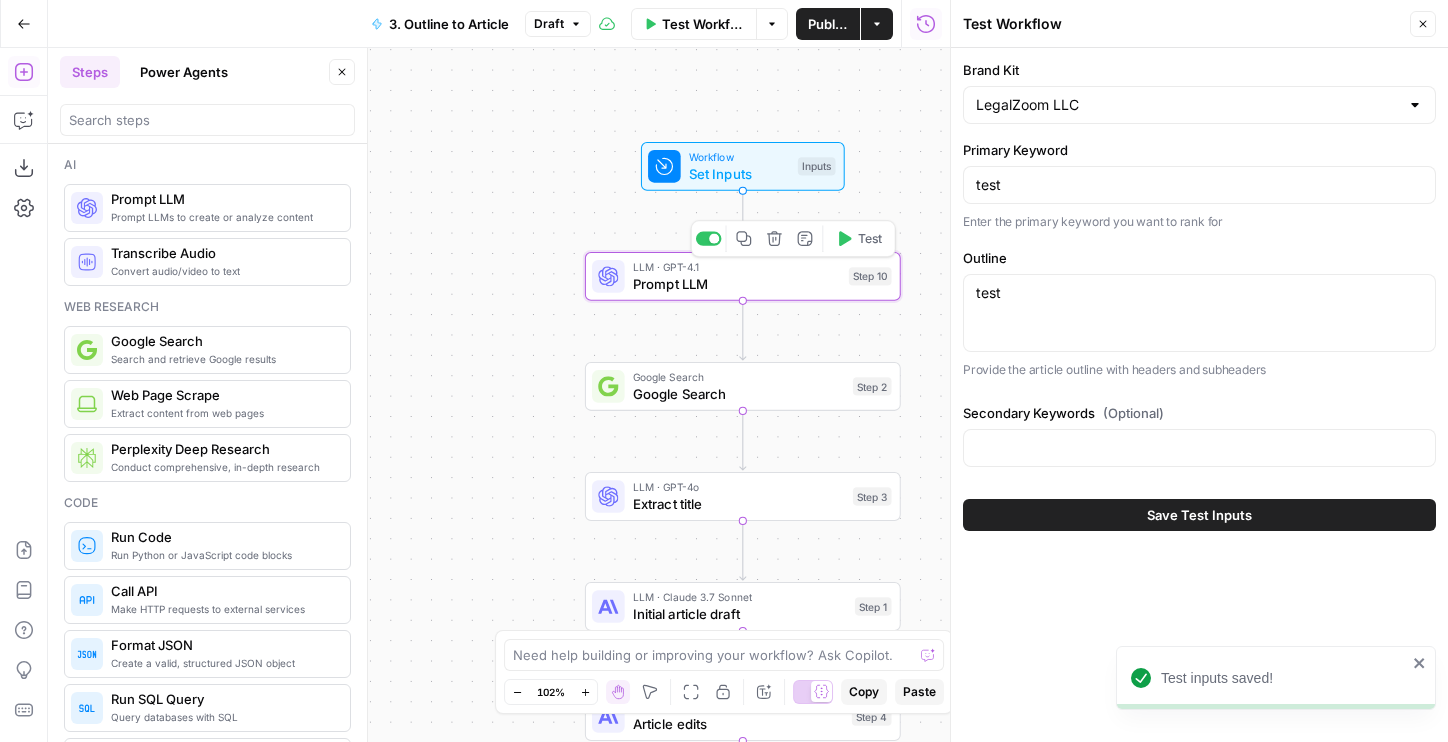 click on "Test" at bounding box center (870, 239) 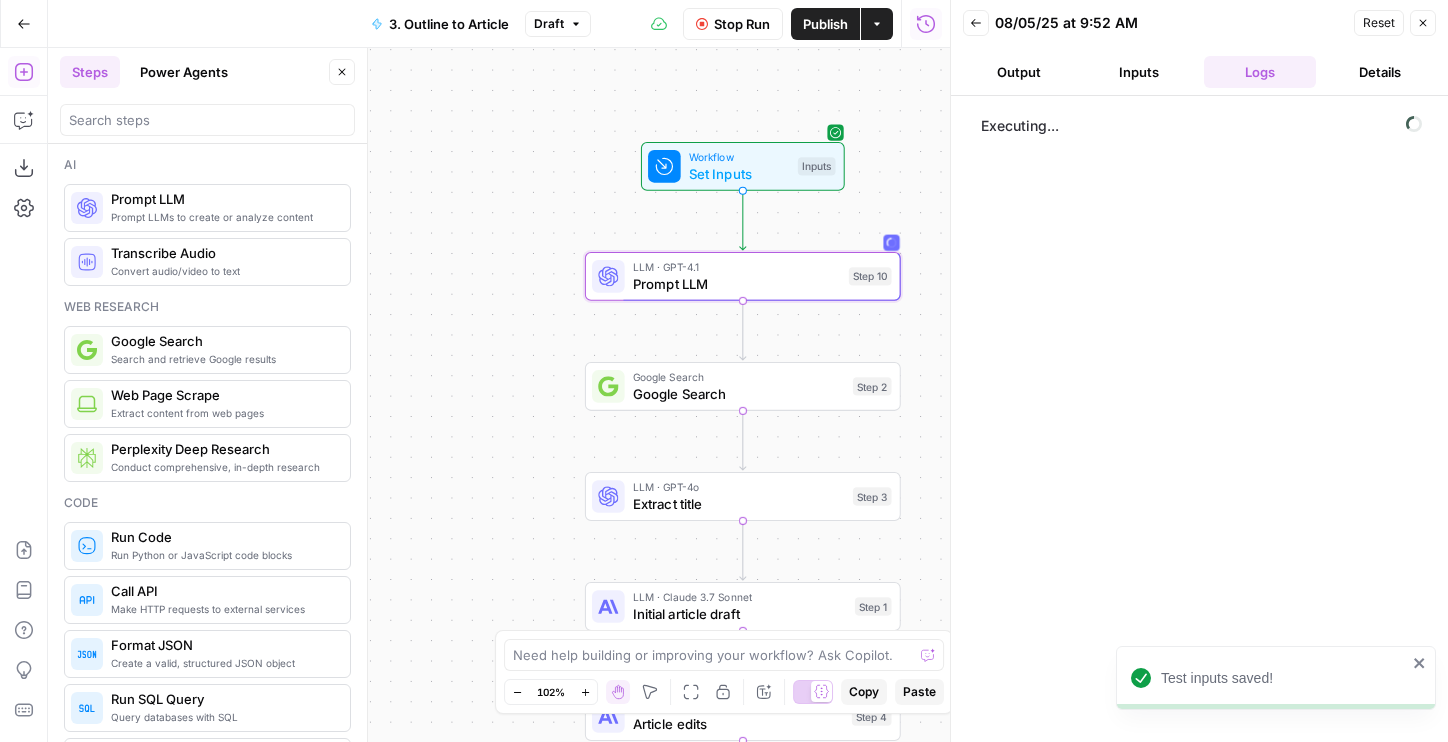 click on "Prompt LLM" at bounding box center [737, 283] 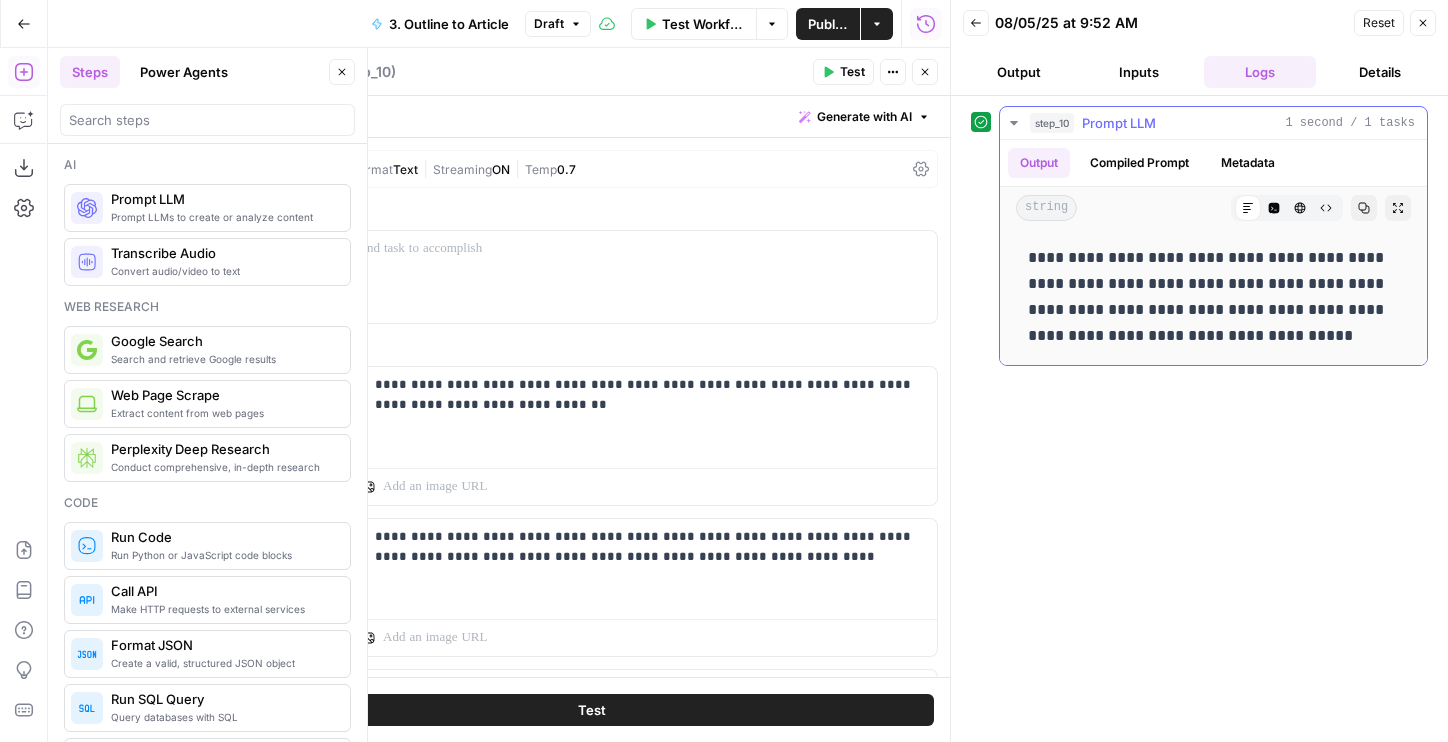drag, startPoint x: 1325, startPoint y: 344, endPoint x: 1013, endPoint y: 252, distance: 325.2814 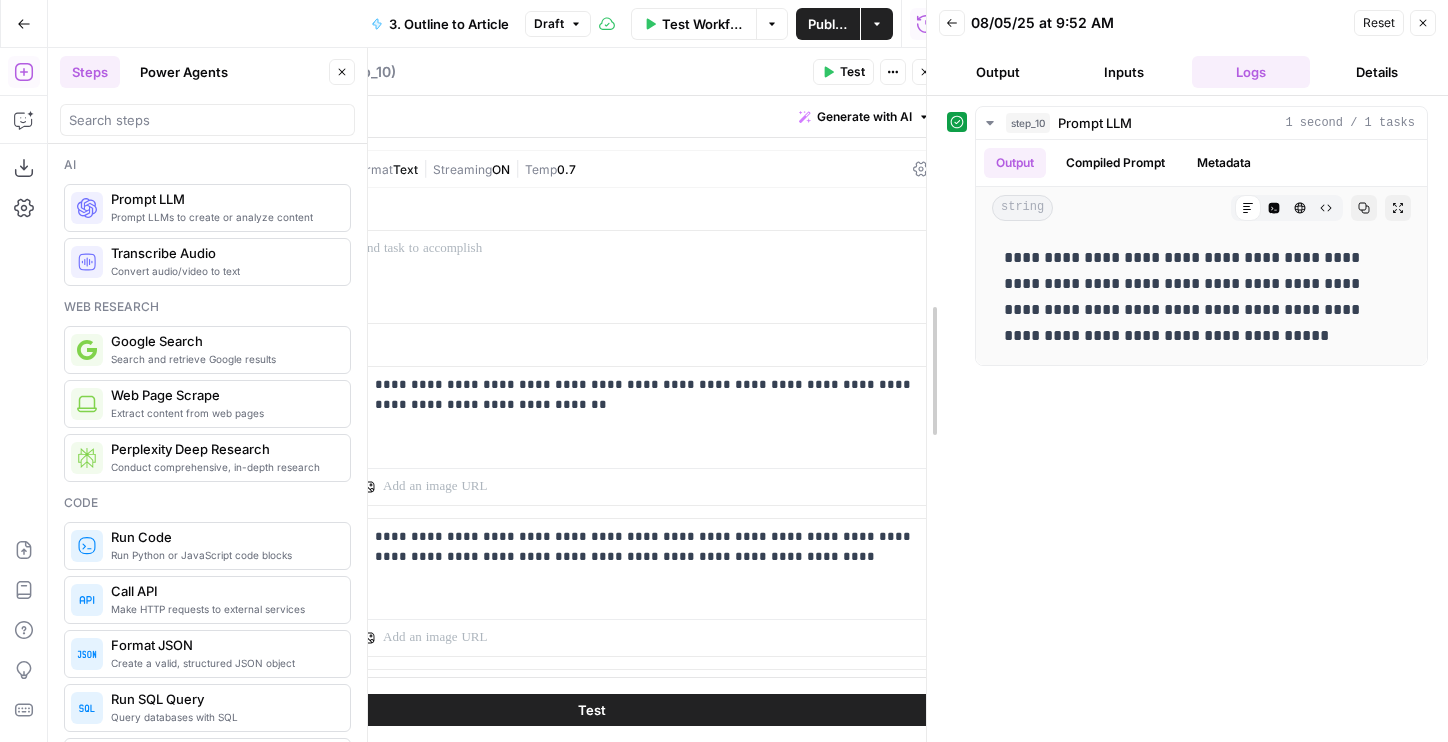 drag, startPoint x: 948, startPoint y: 286, endPoint x: 924, endPoint y: 286, distance: 24 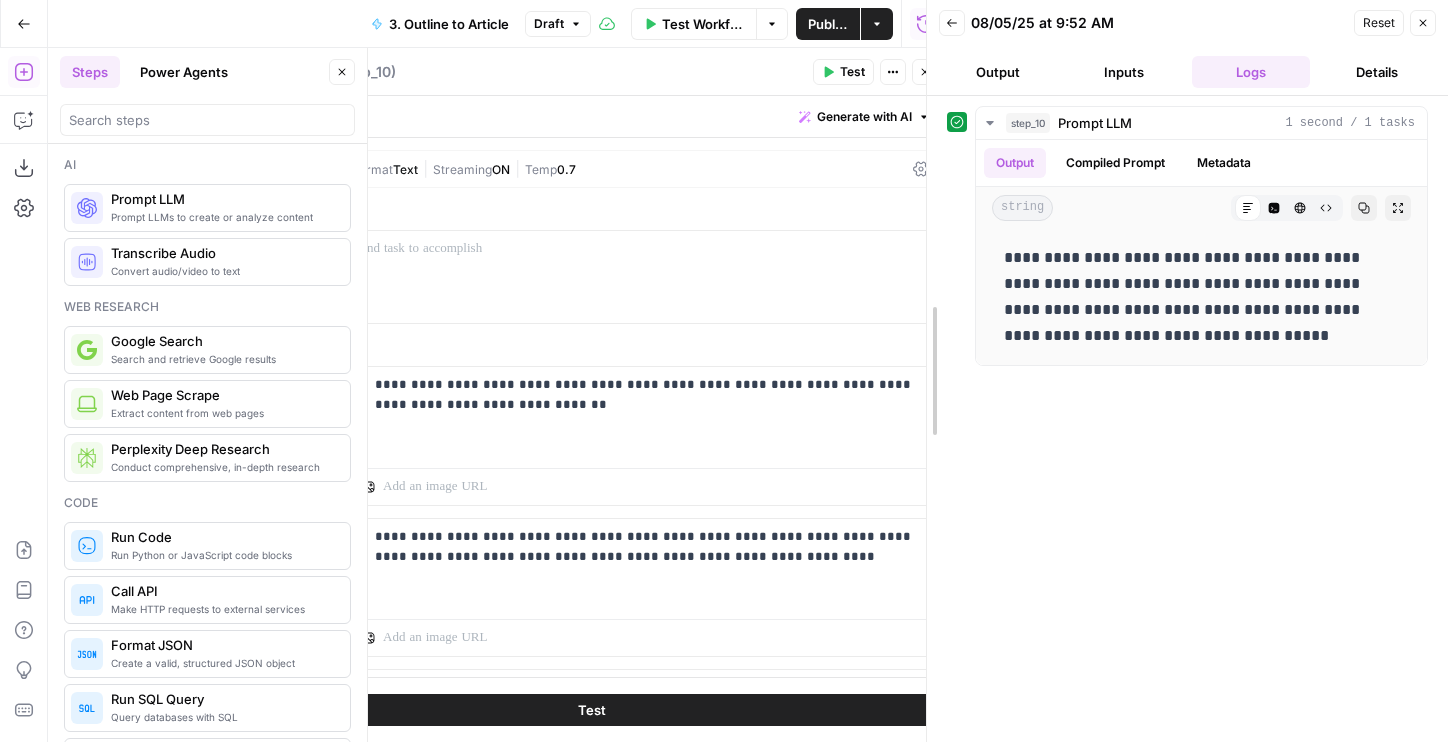 click at bounding box center (927, 371) 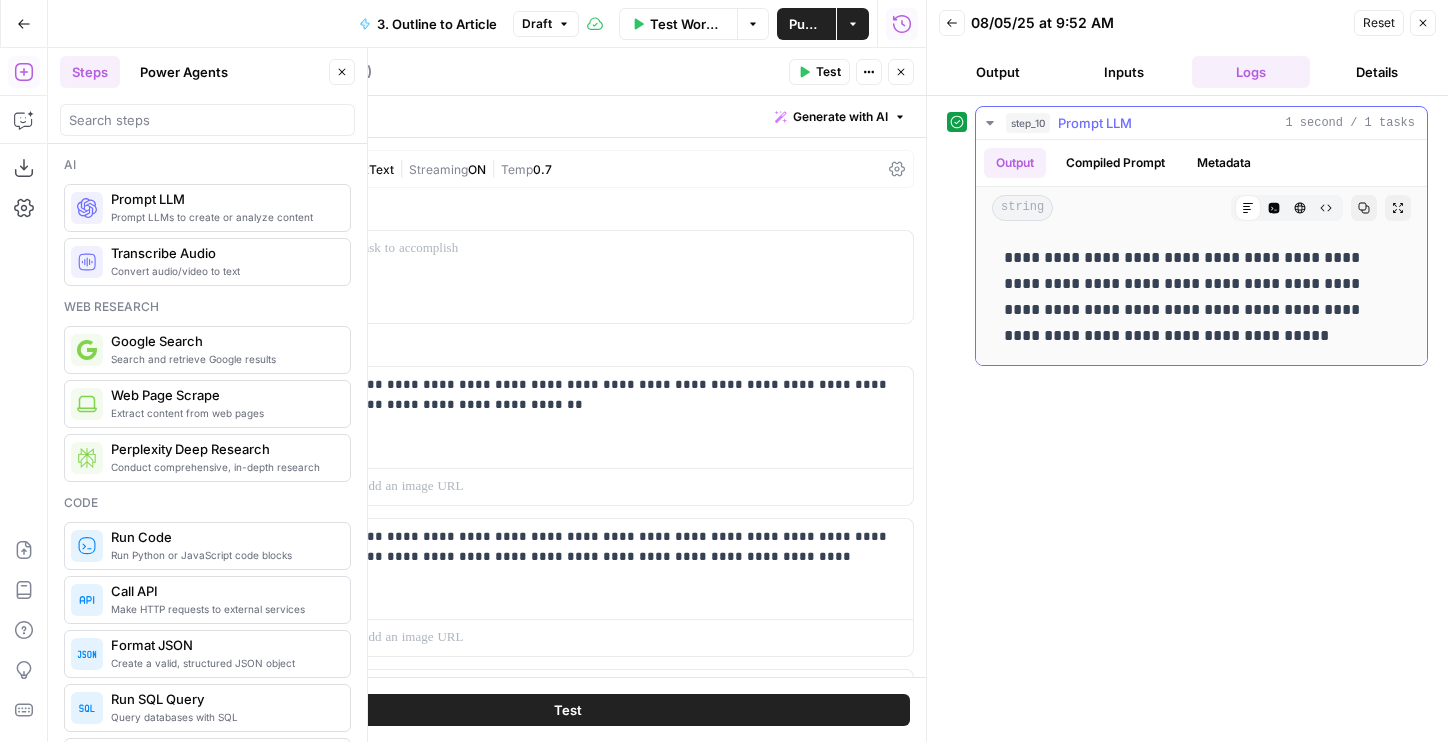click on "**********" at bounding box center [1201, 297] 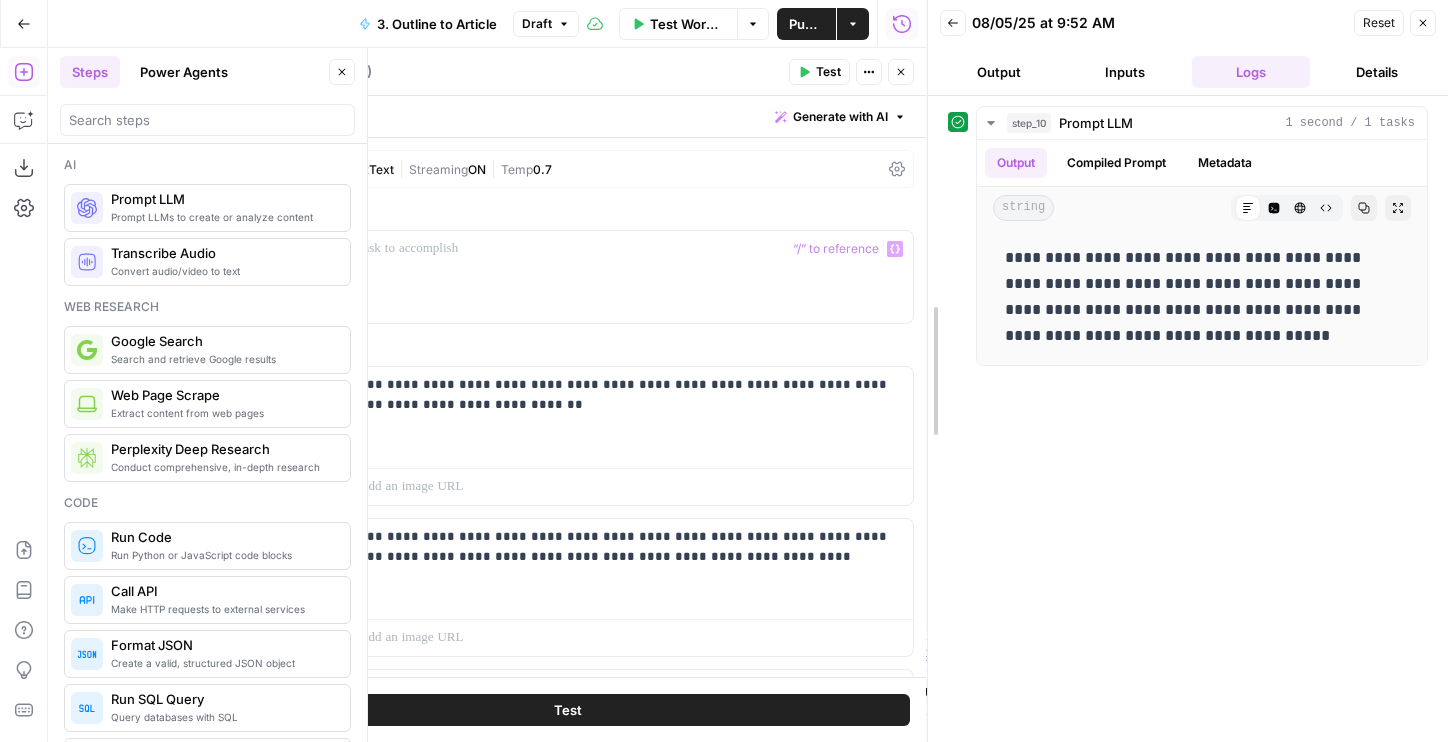 drag, startPoint x: 923, startPoint y: 304, endPoint x: 975, endPoint y: 304, distance: 52 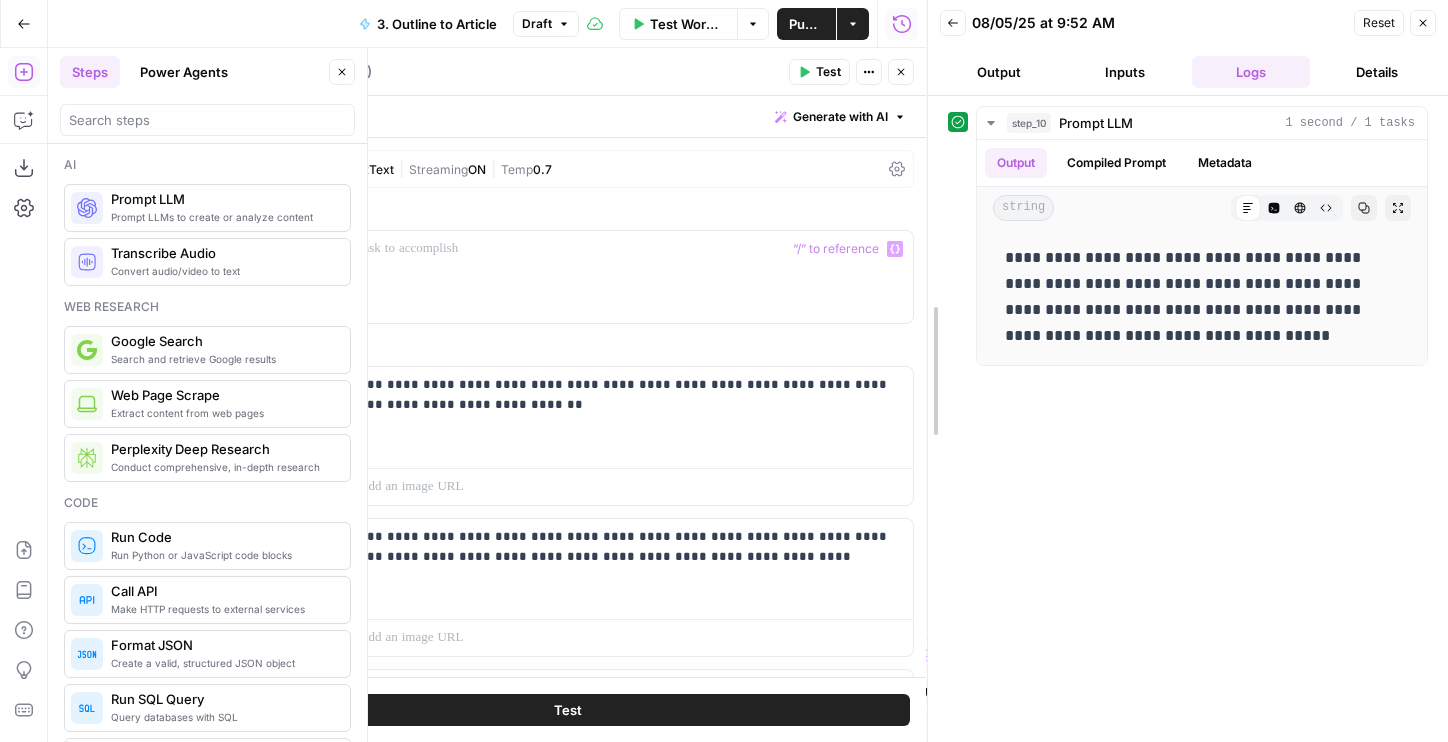 click at bounding box center [928, 371] 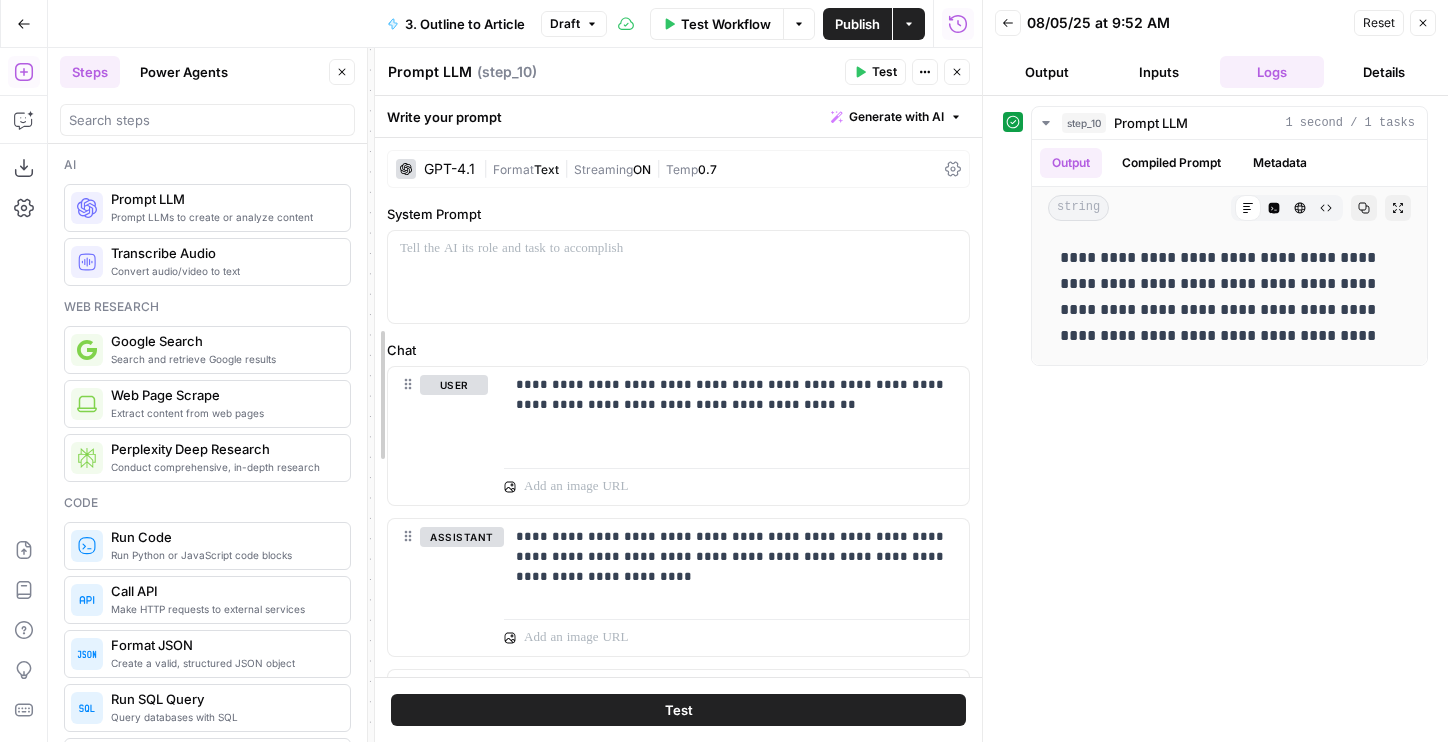 drag, startPoint x: 273, startPoint y: 371, endPoint x: 392, endPoint y: 371, distance: 119 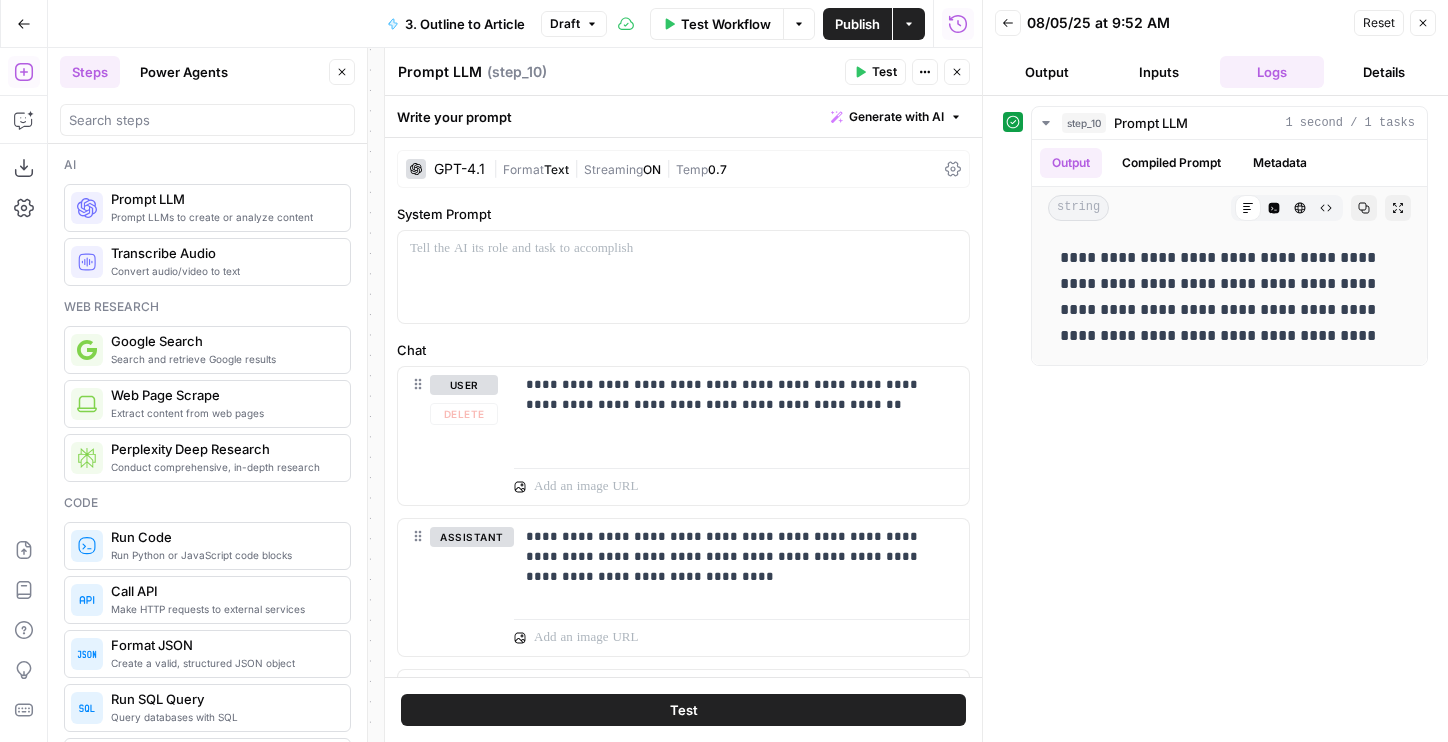scroll, scrollTop: 616, scrollLeft: 0, axis: vertical 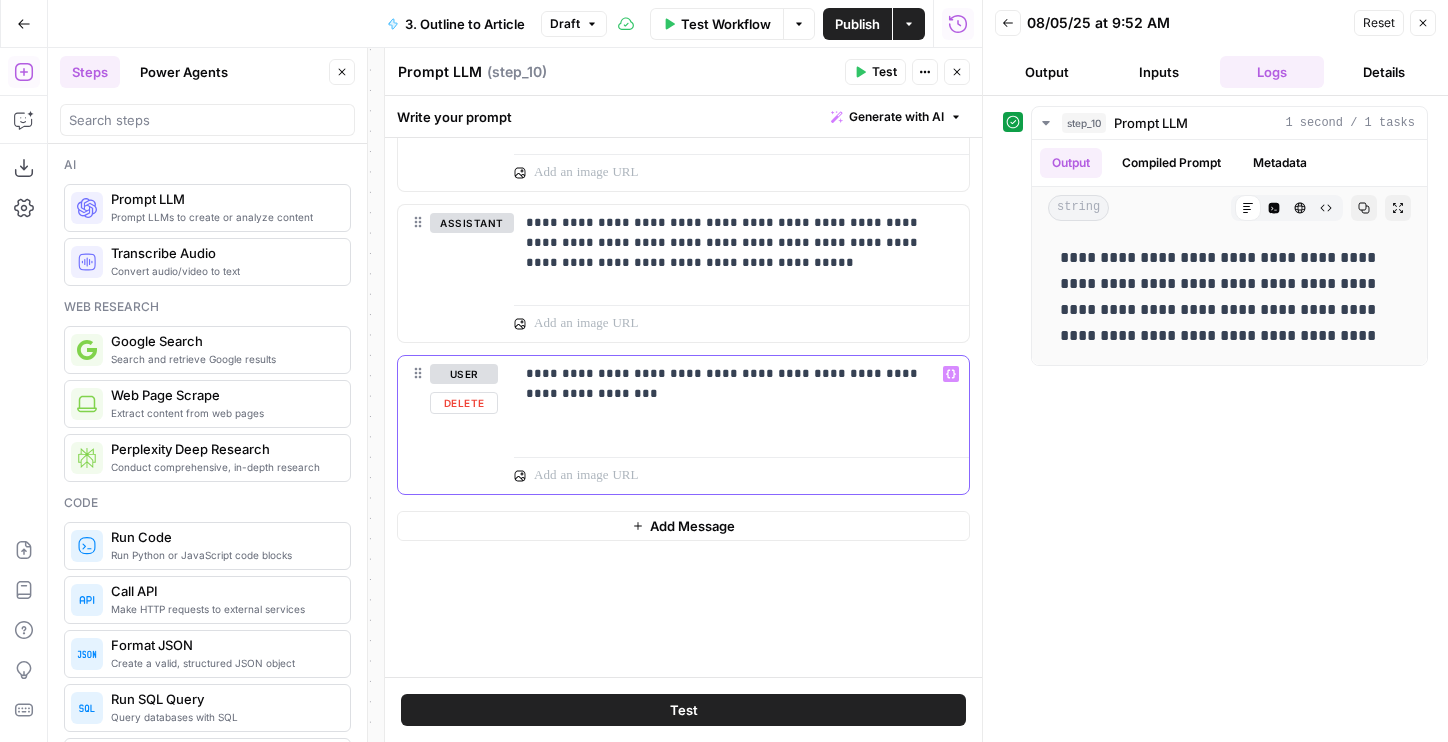 drag, startPoint x: 651, startPoint y: 407, endPoint x: 509, endPoint y: 362, distance: 148.95973 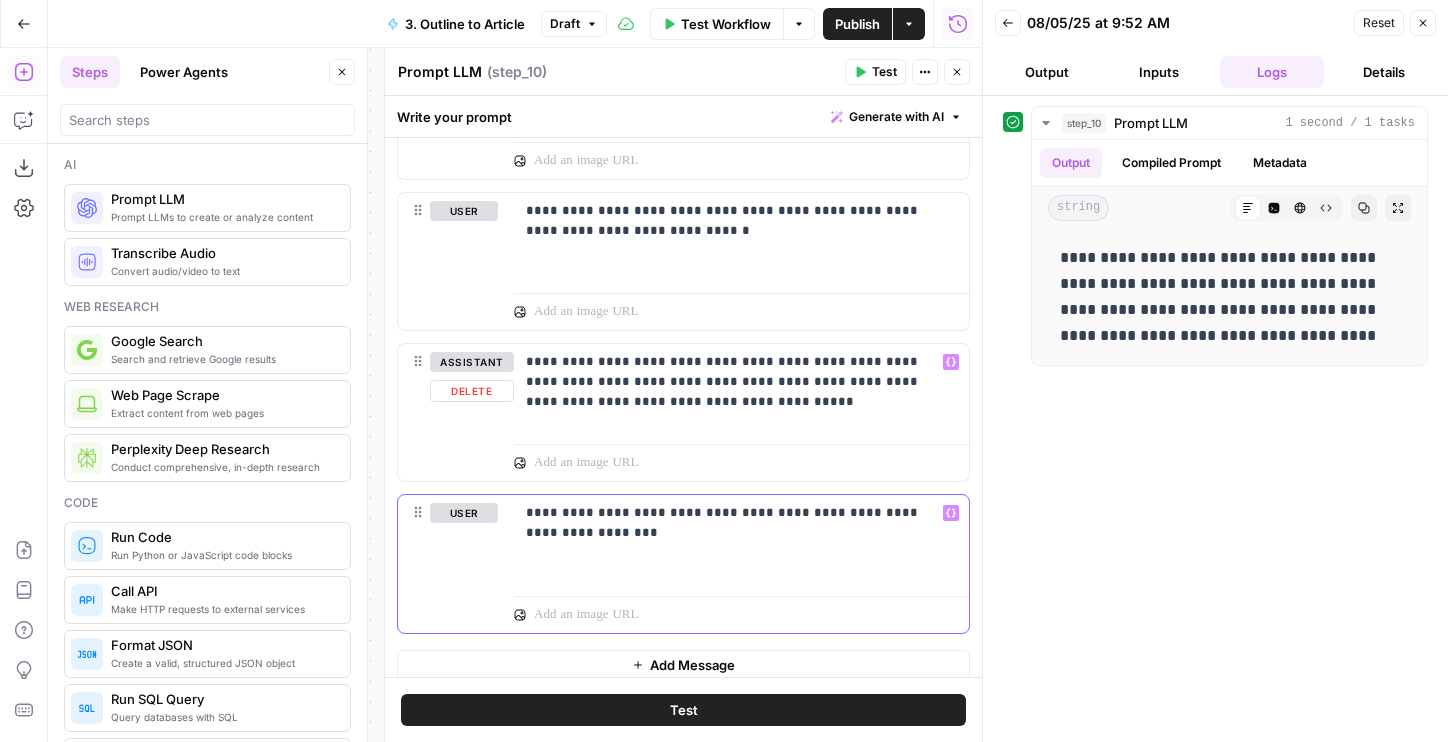 scroll, scrollTop: 480, scrollLeft: 0, axis: vertical 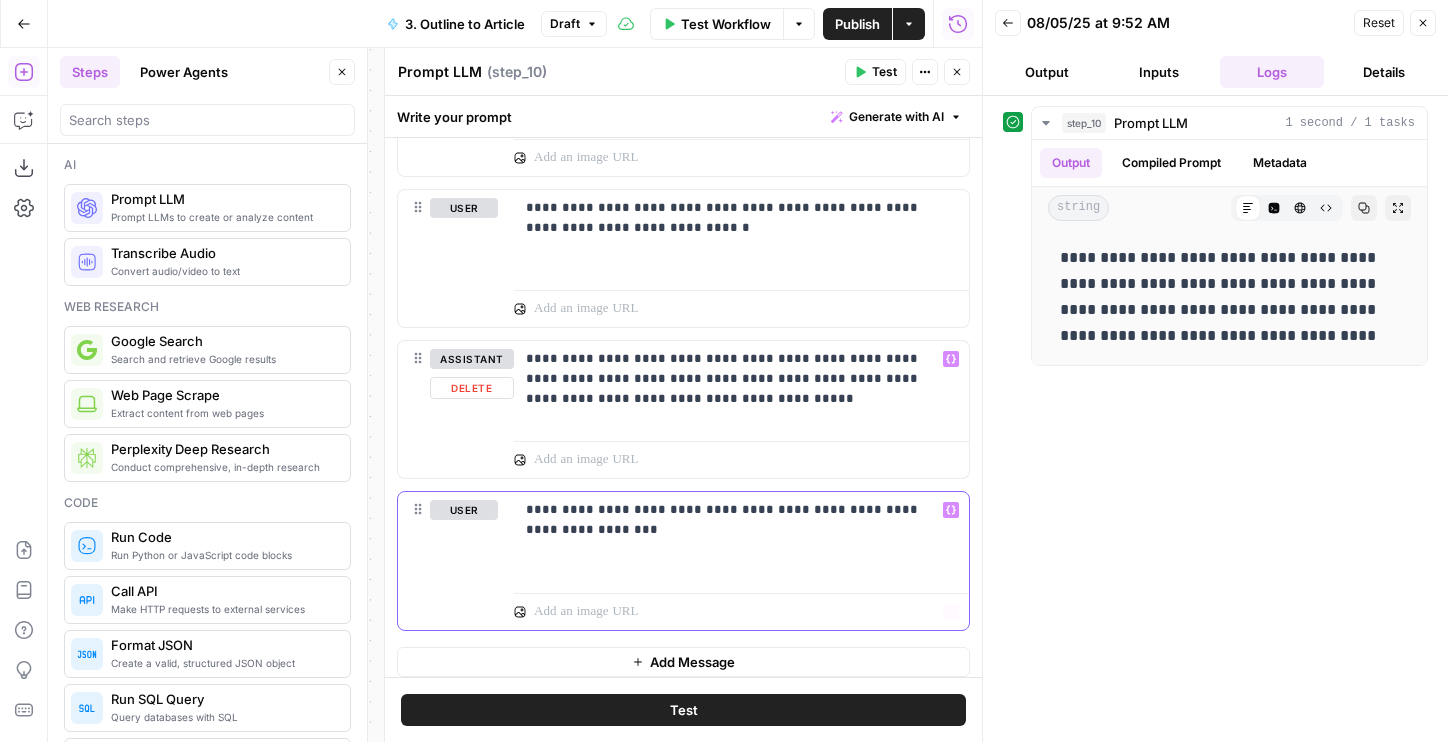 click on "**********" at bounding box center [741, 538] 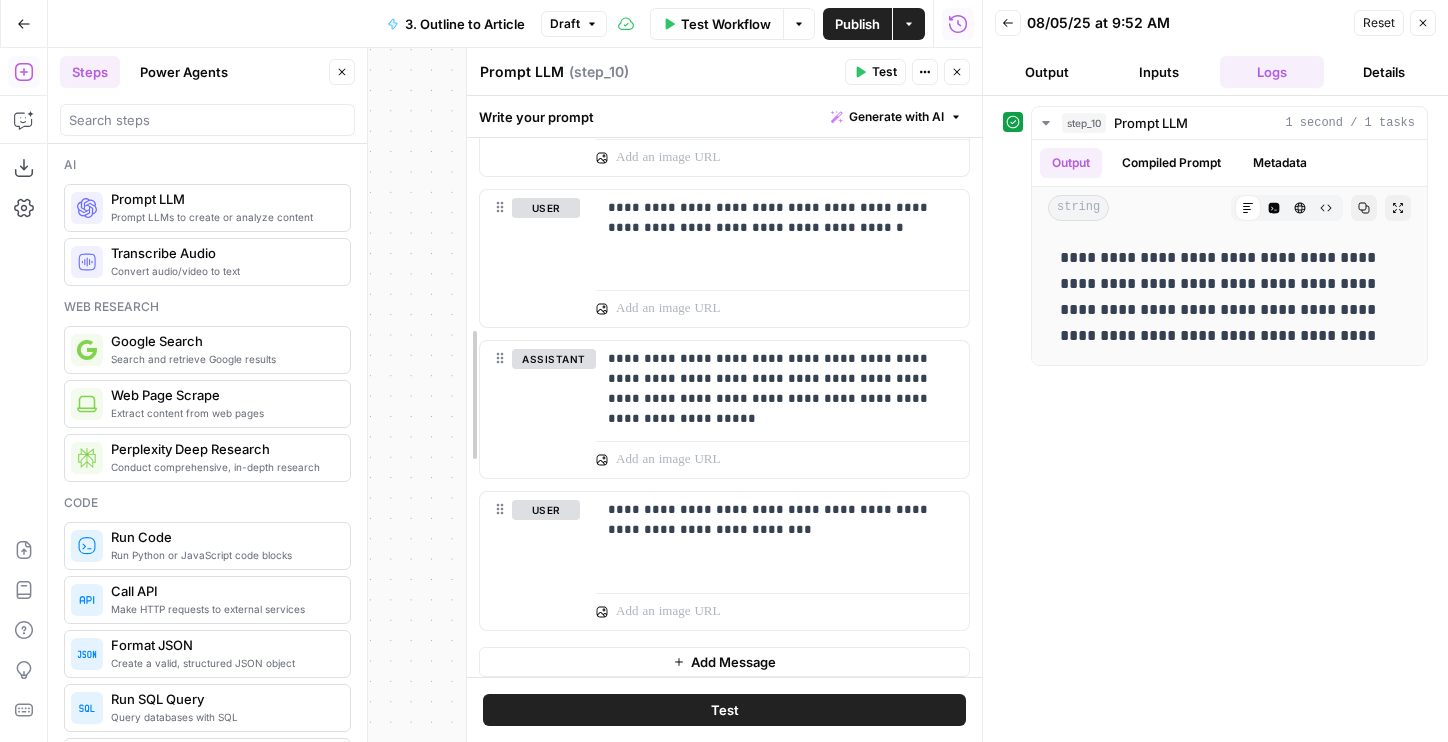 drag, startPoint x: 390, startPoint y: 355, endPoint x: 469, endPoint y: 354, distance: 79.00633 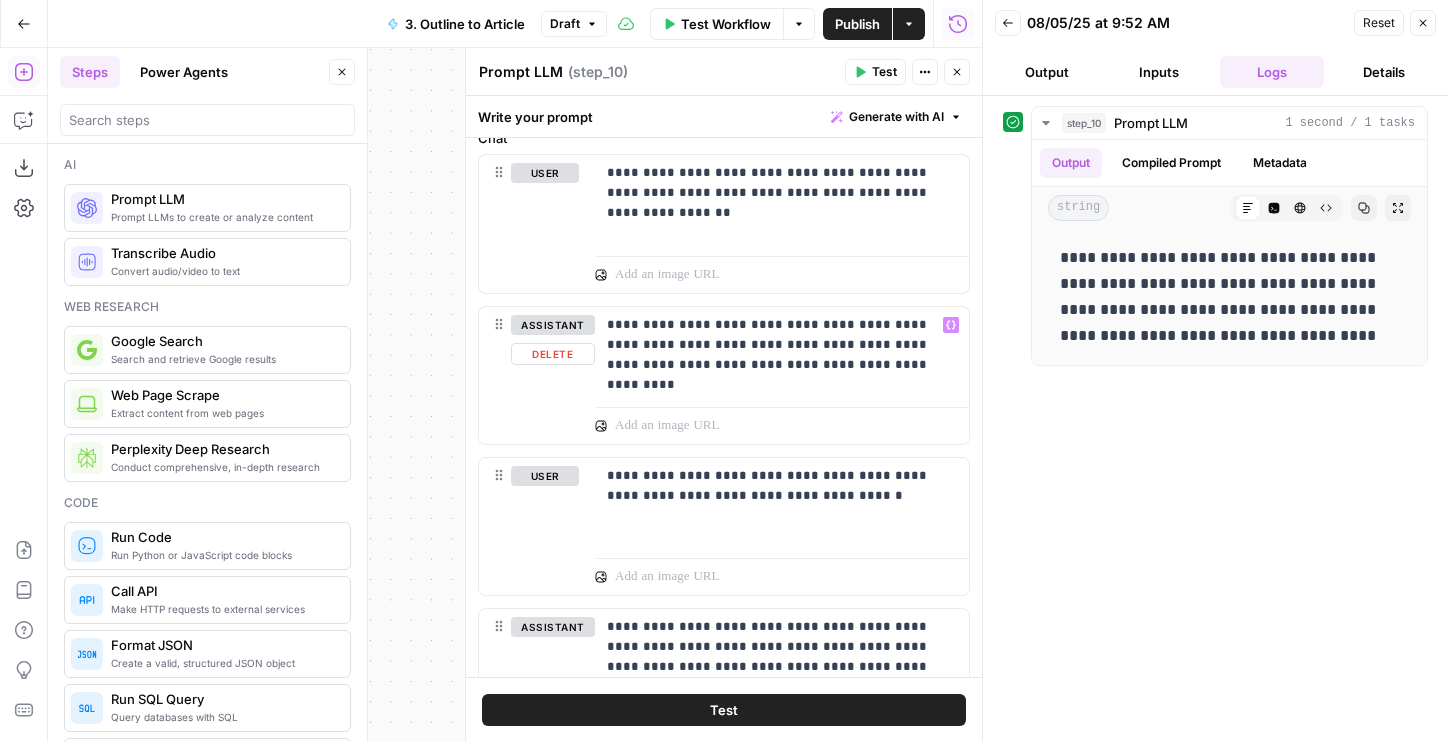 scroll, scrollTop: 363, scrollLeft: 0, axis: vertical 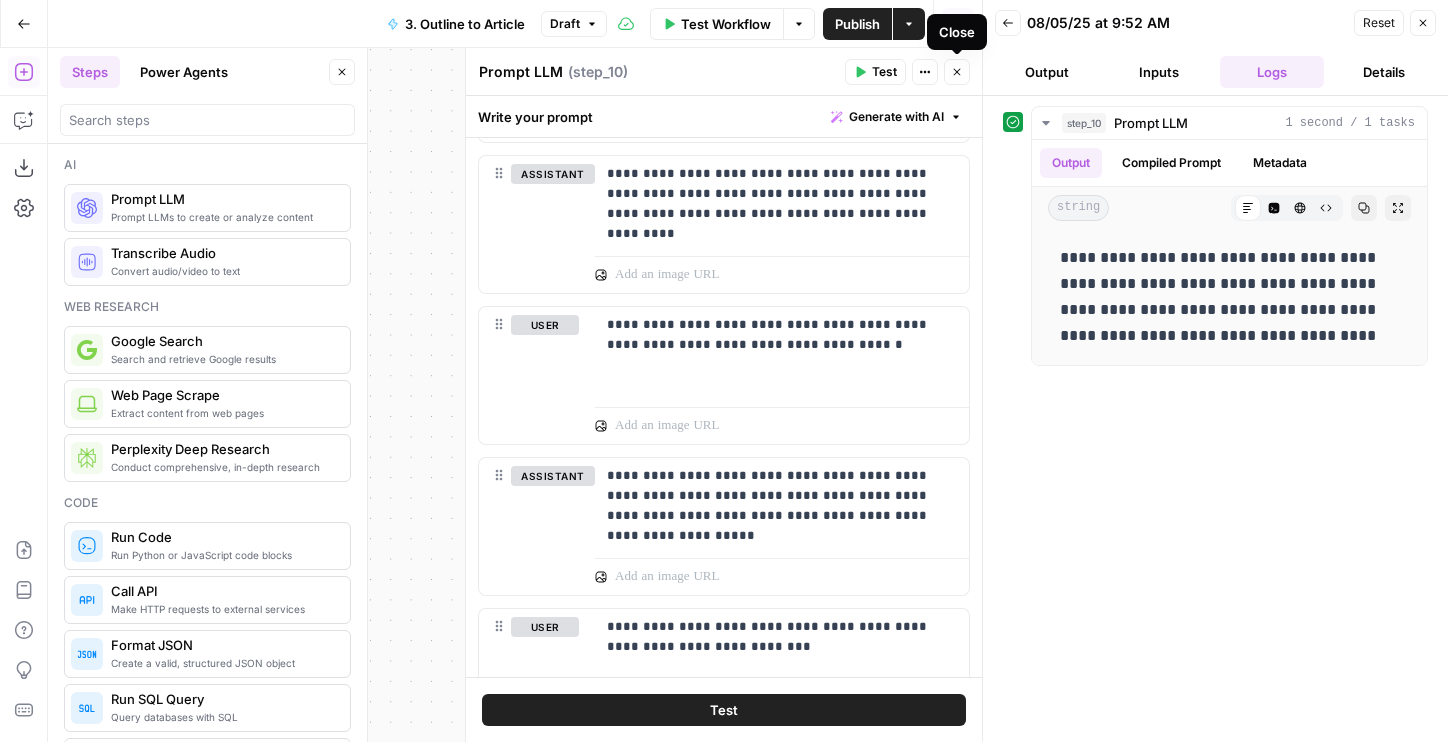 click 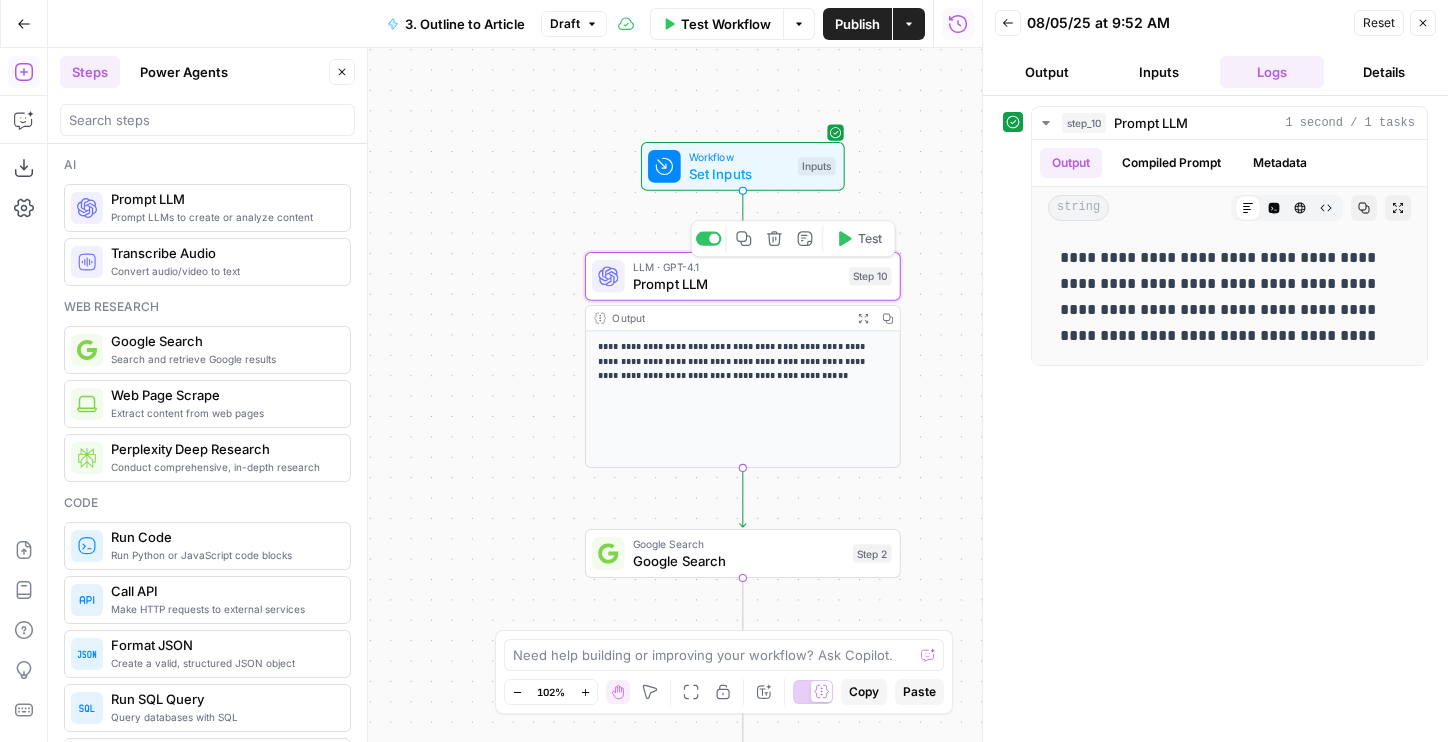 click 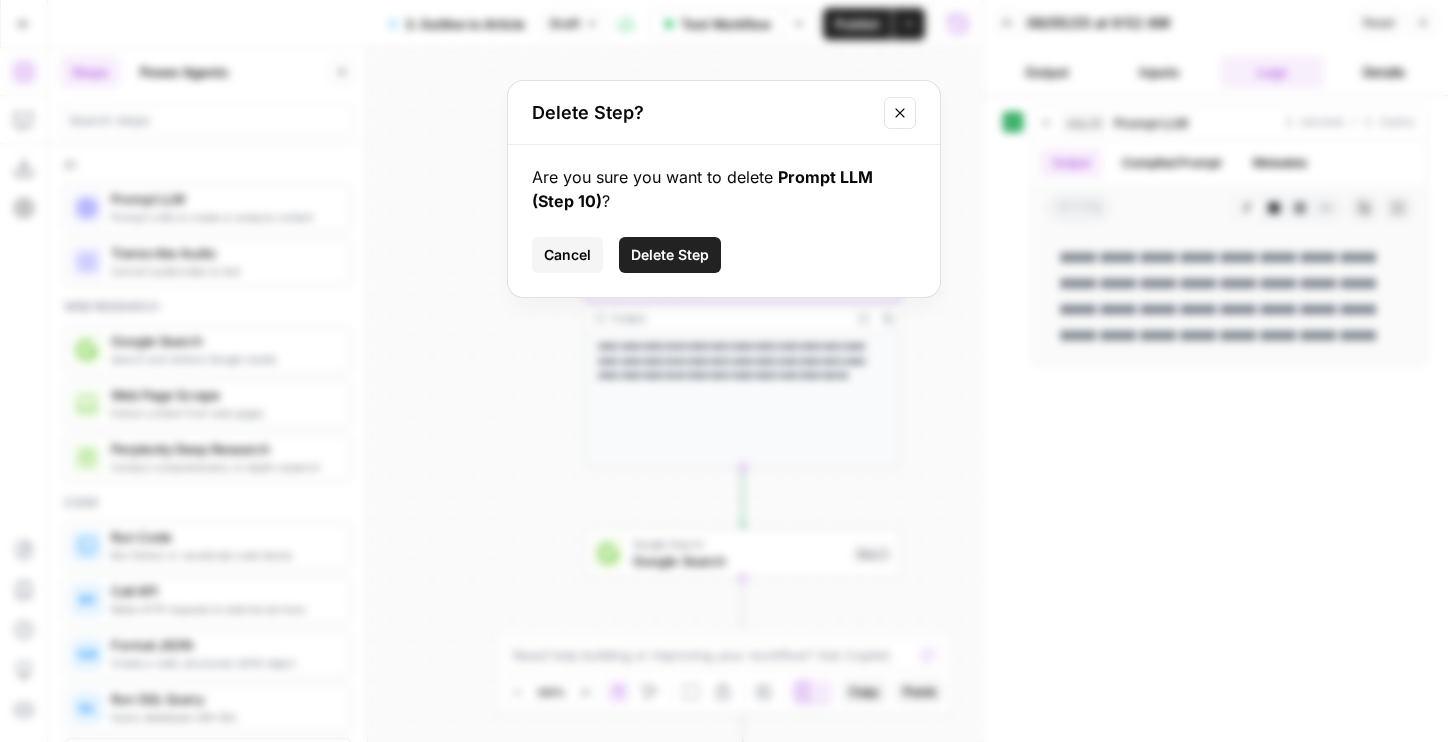 click on "Delete Step" at bounding box center [670, 255] 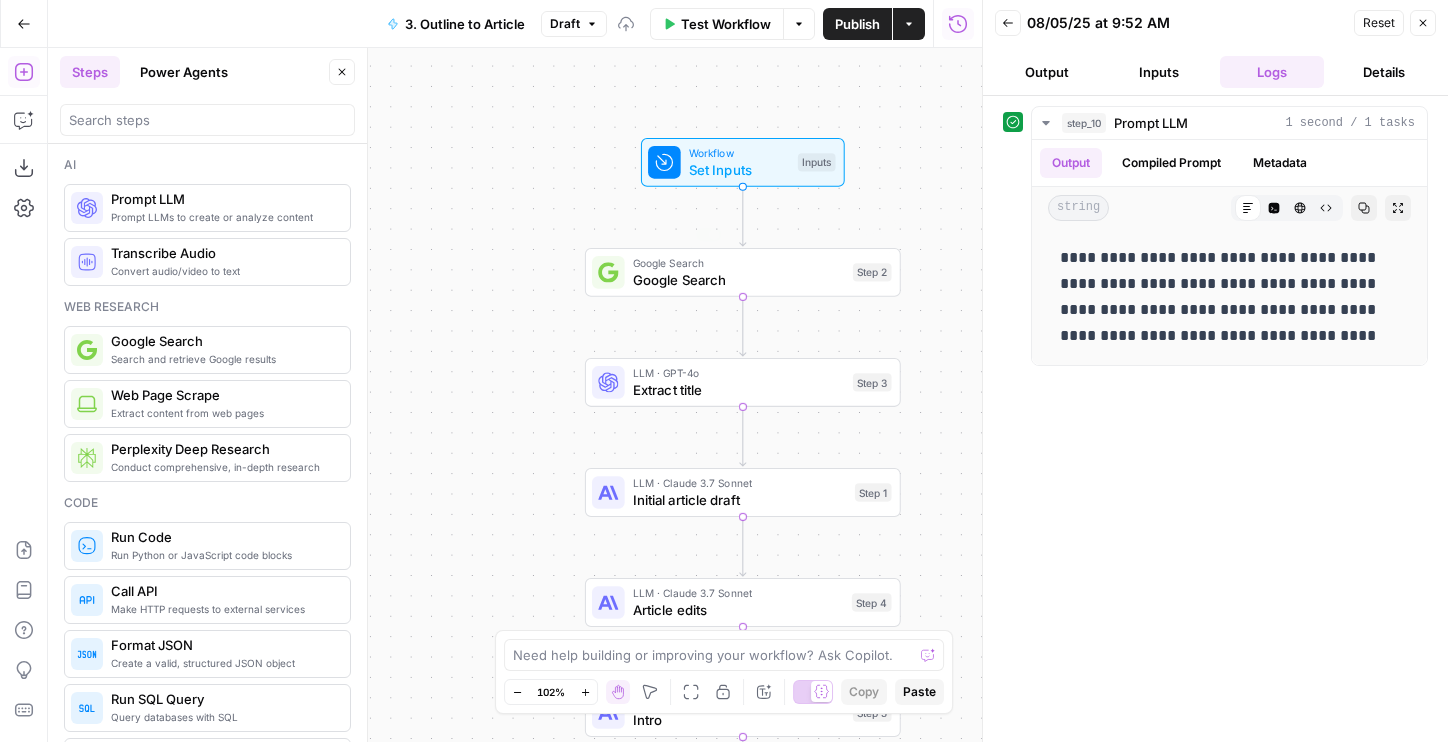 drag, startPoint x: 517, startPoint y: 399, endPoint x: 459, endPoint y: 276, distance: 135.98897 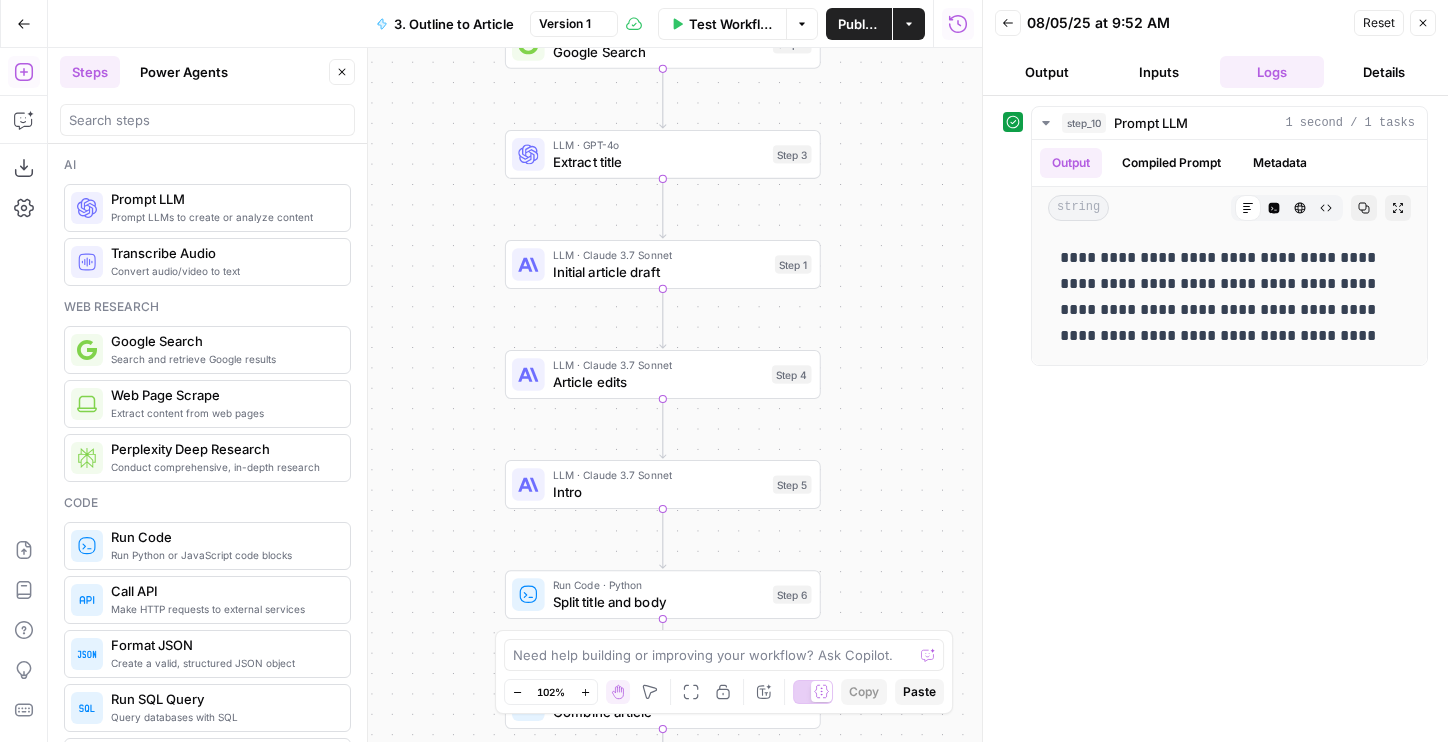 drag, startPoint x: 445, startPoint y: 338, endPoint x: 436, endPoint y: 305, distance: 34.20526 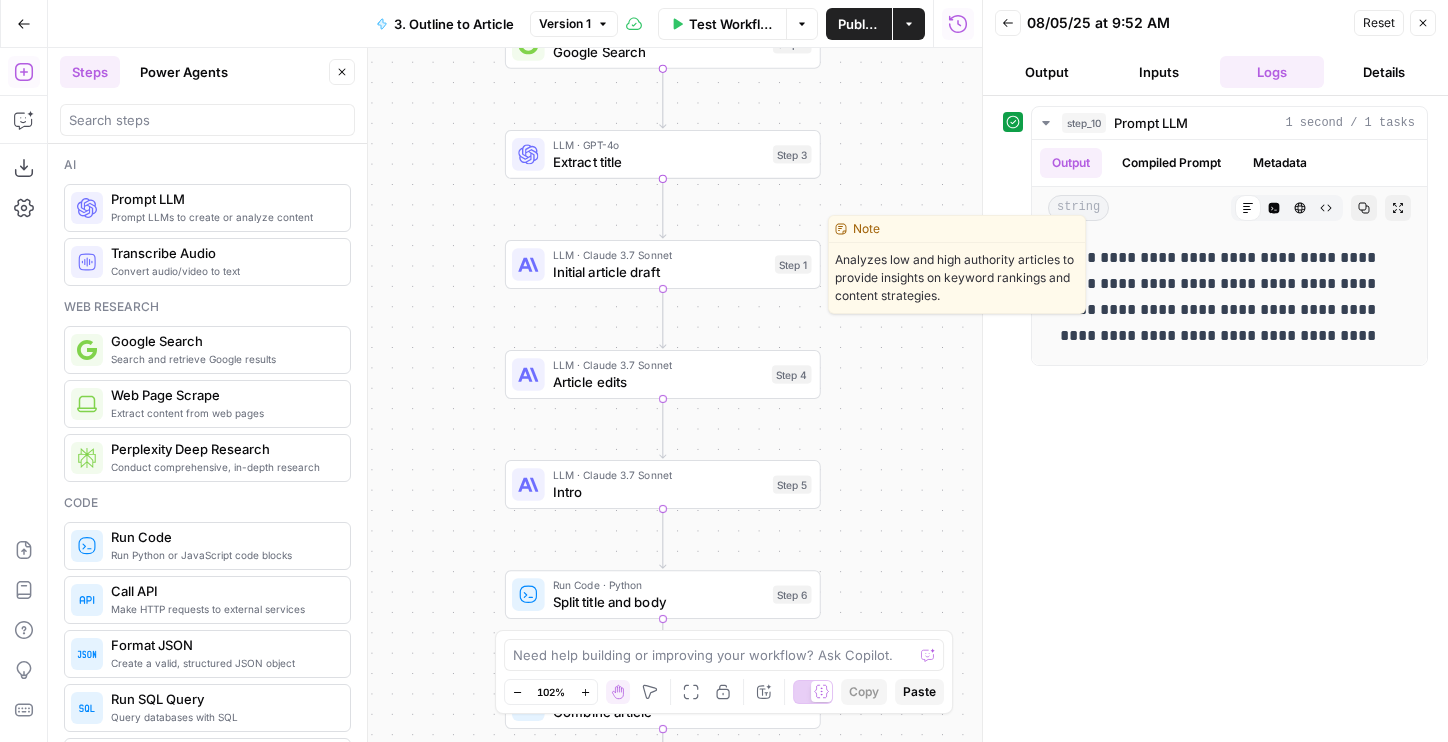 click on "LLM · Claude 3.7 Sonnet" at bounding box center [660, 255] 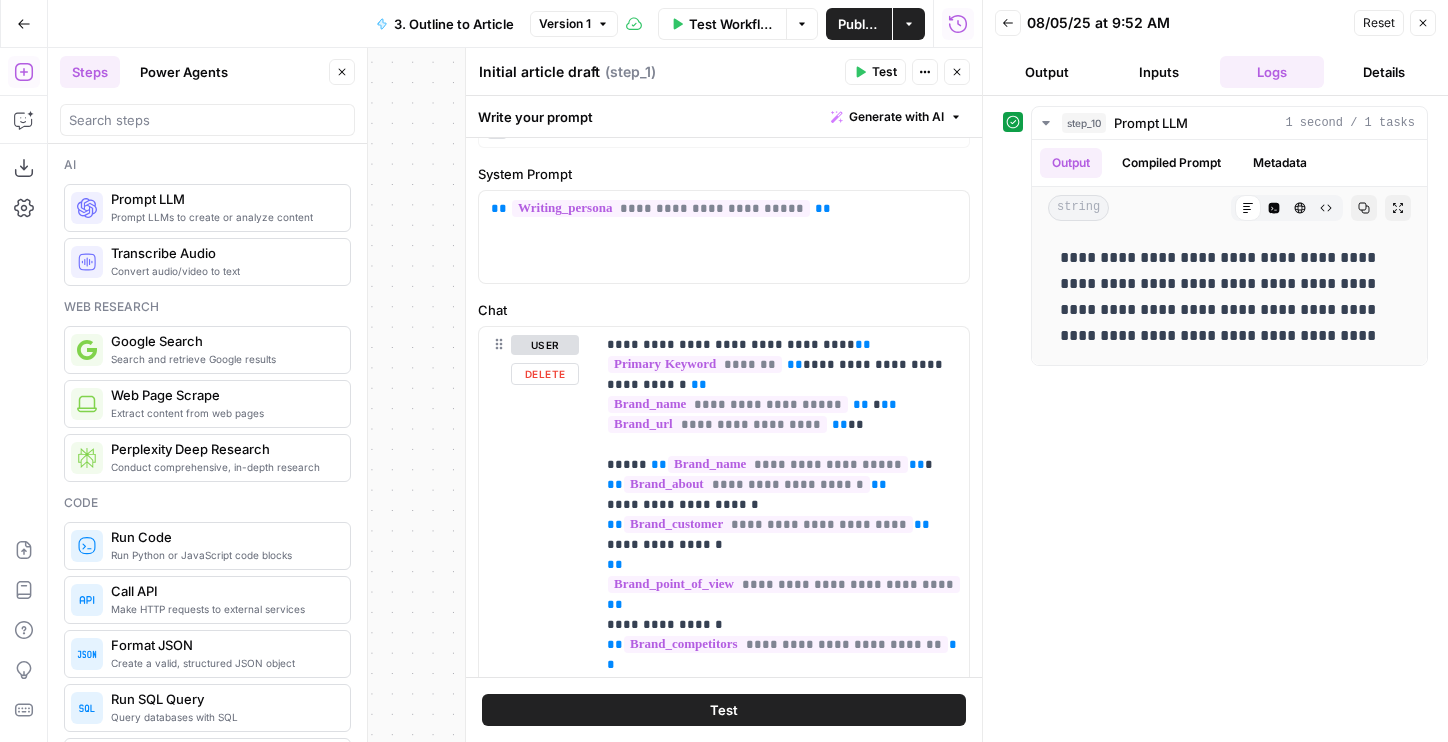 scroll, scrollTop: 129, scrollLeft: 0, axis: vertical 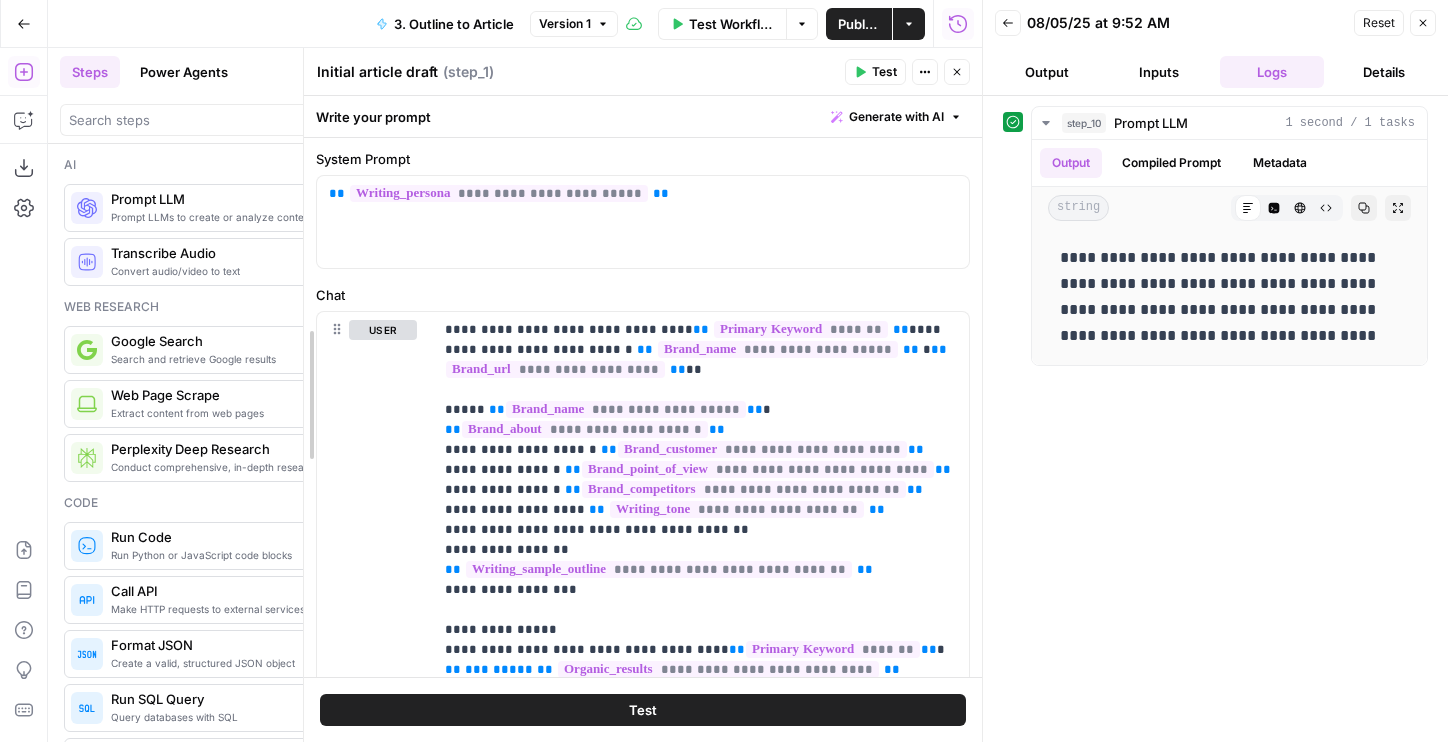 drag, startPoint x: 467, startPoint y: 506, endPoint x: 305, endPoint y: 506, distance: 162 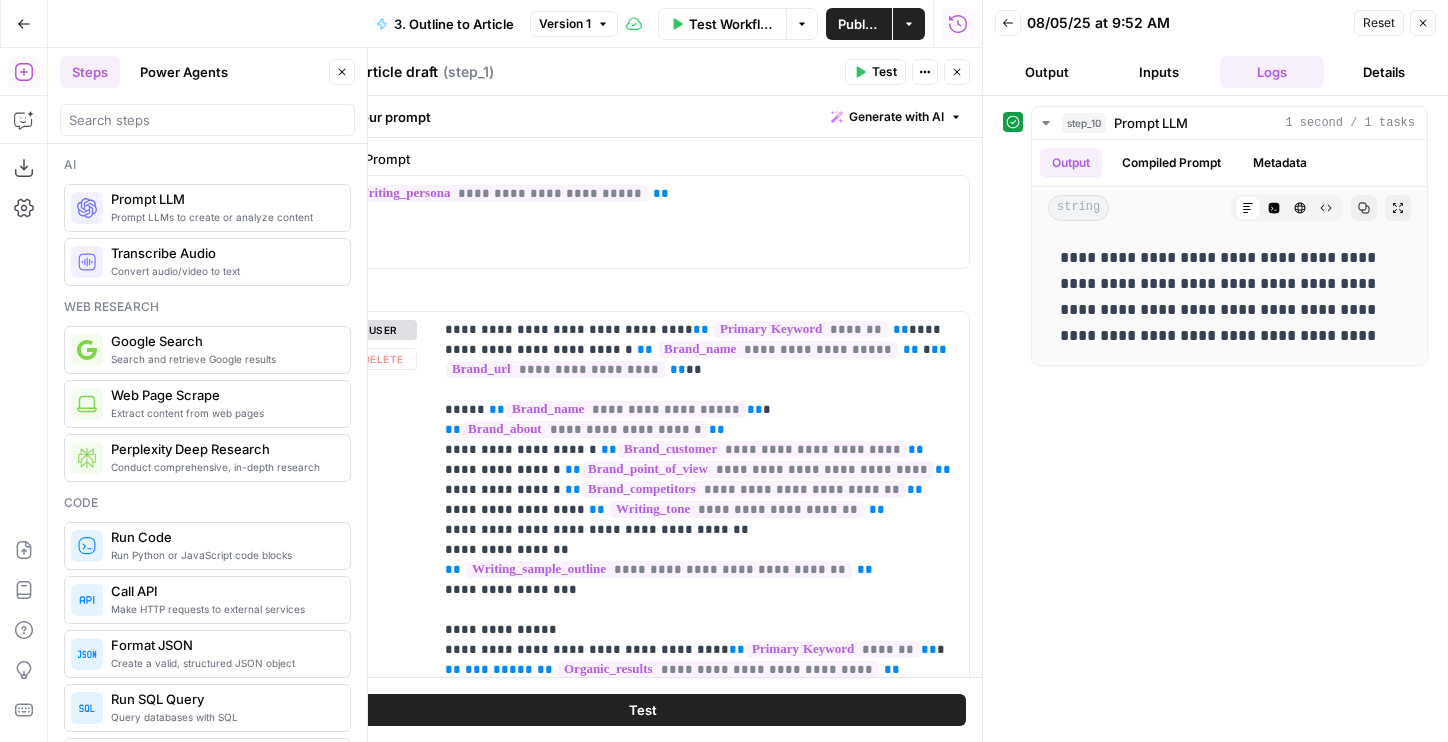 click at bounding box center (207, 116) 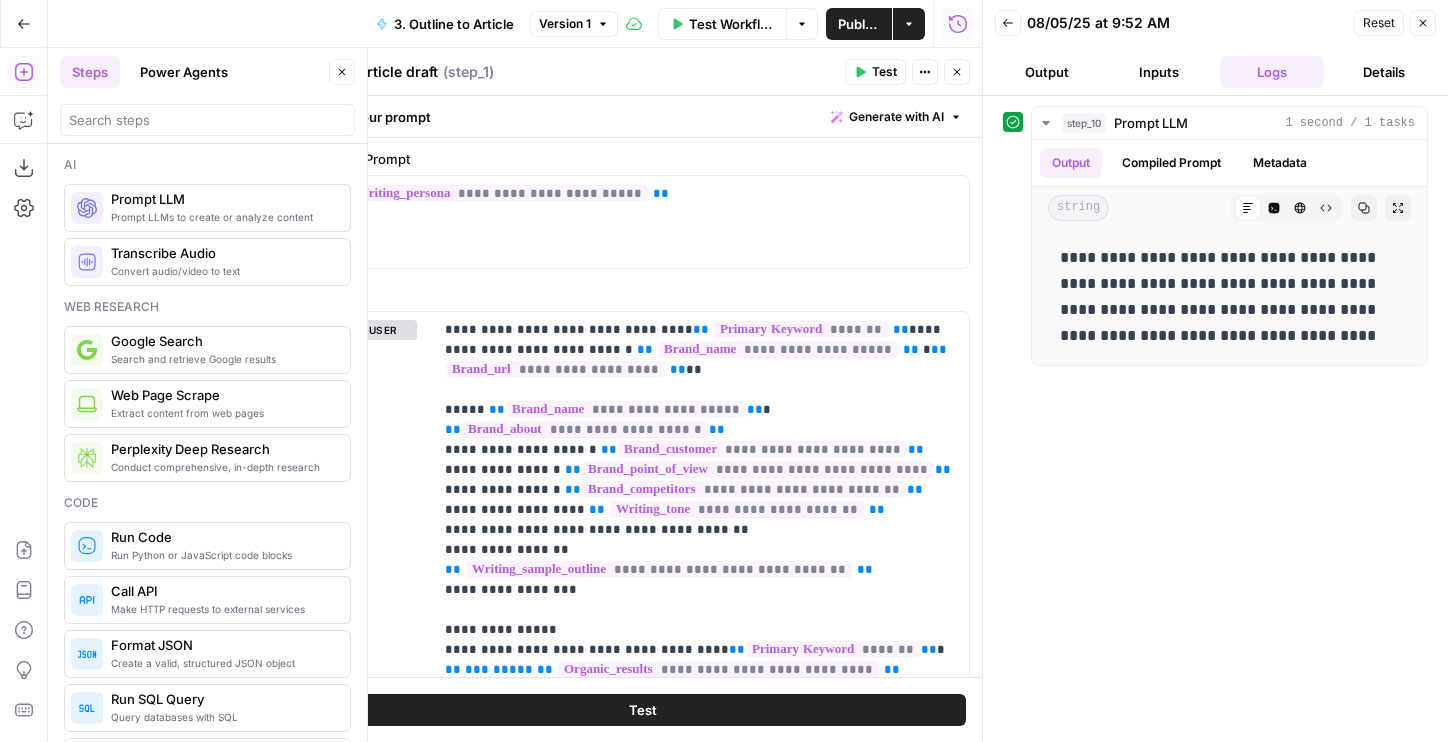 click on "Close" at bounding box center (342, 72) 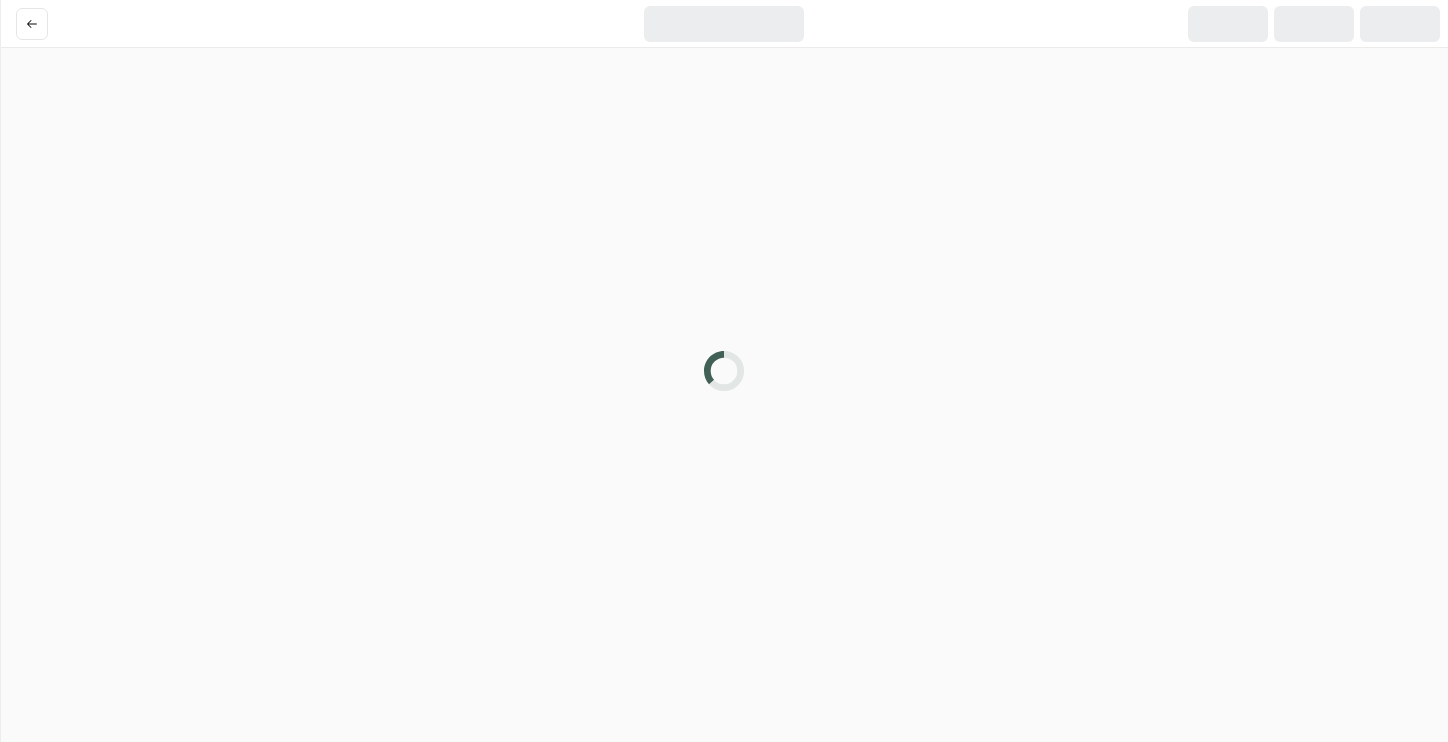 scroll, scrollTop: 0, scrollLeft: 0, axis: both 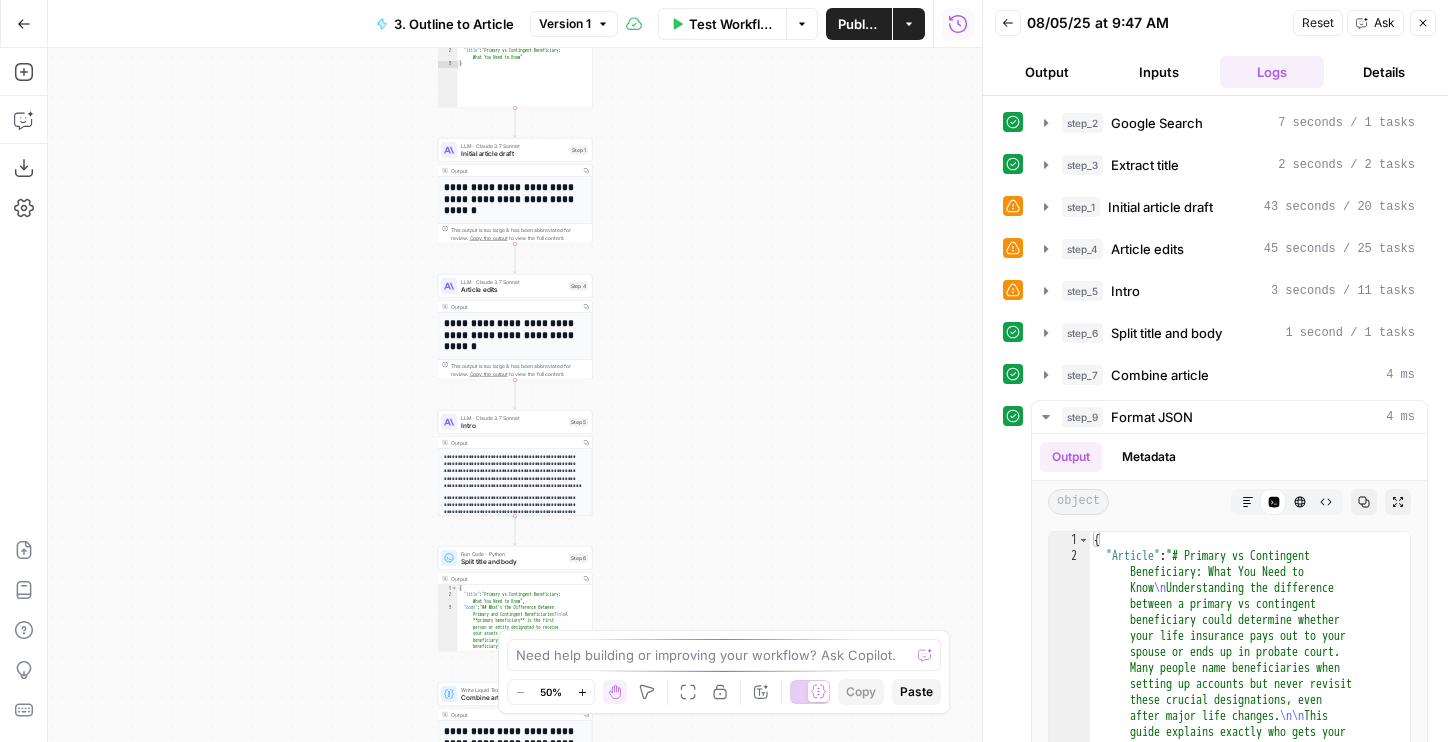 drag, startPoint x: 673, startPoint y: 182, endPoint x: 673, endPoint y: 279, distance: 97 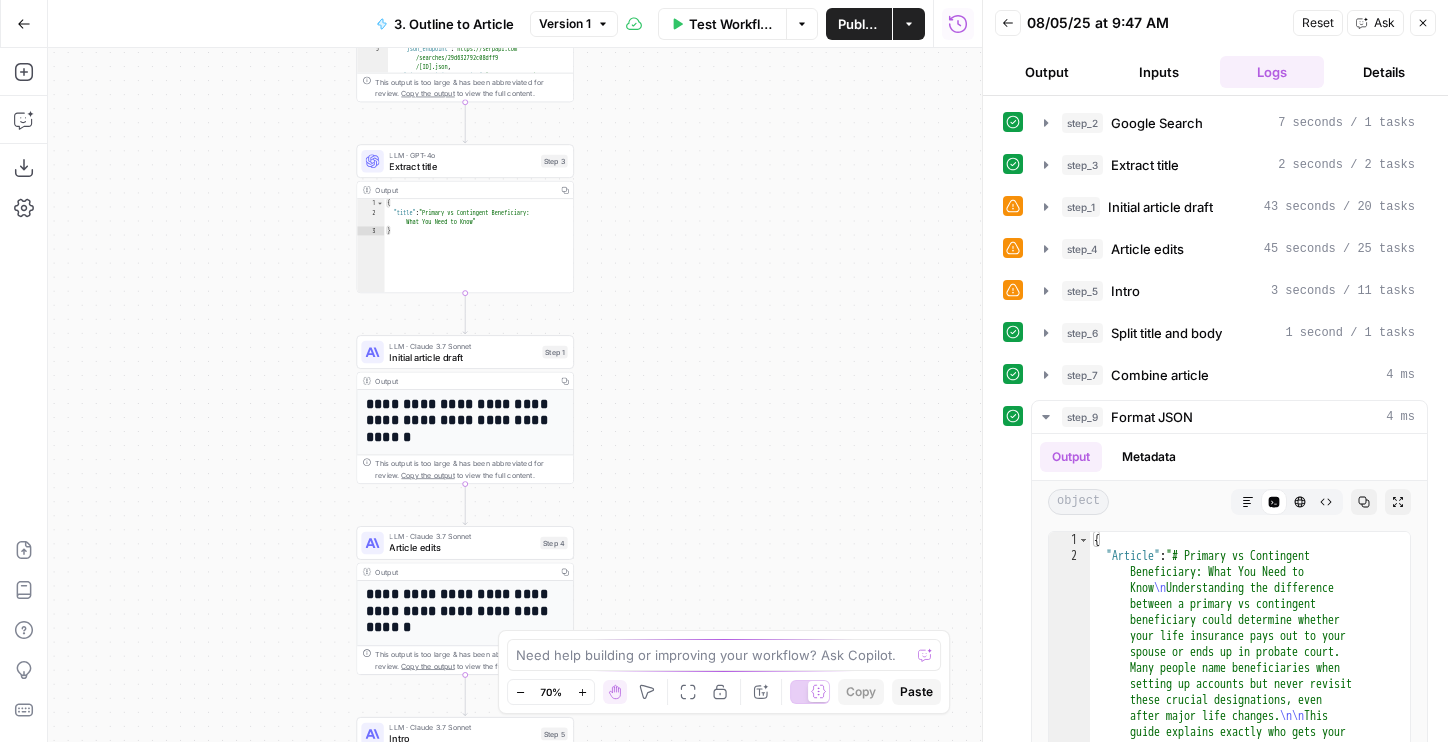 drag, startPoint x: 669, startPoint y: 258, endPoint x: 686, endPoint y: 388, distance: 131.10683 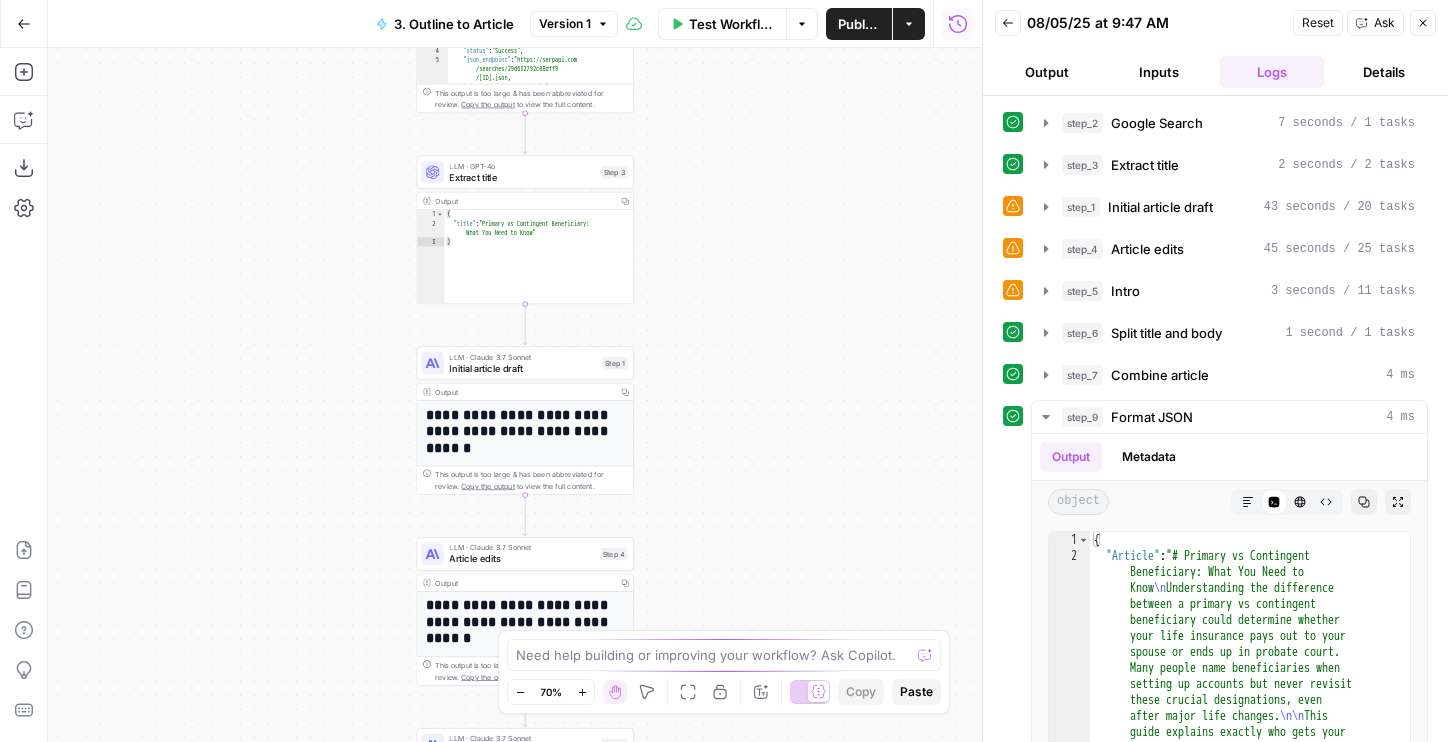 drag, startPoint x: 675, startPoint y: 359, endPoint x: 732, endPoint y: 359, distance: 57 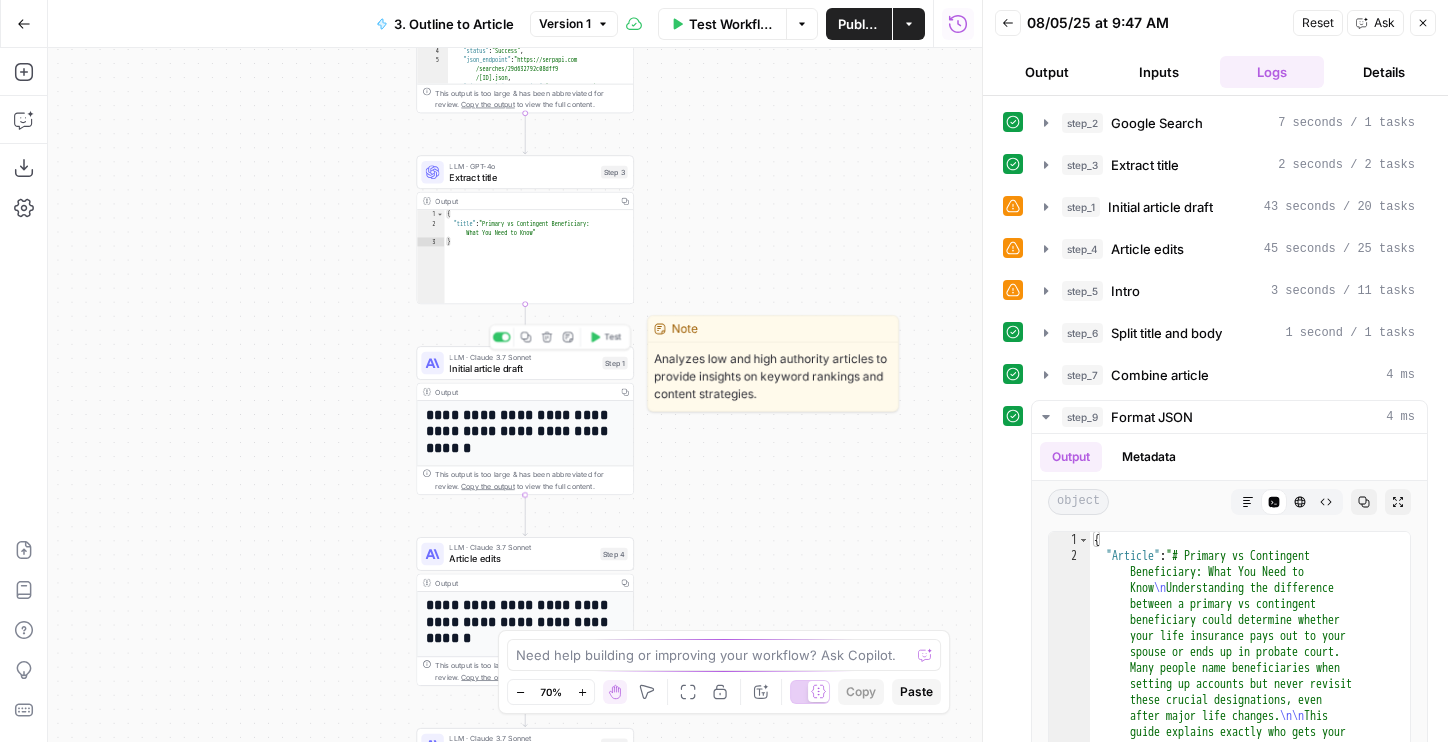 click on "Initial article draft" at bounding box center [522, 368] 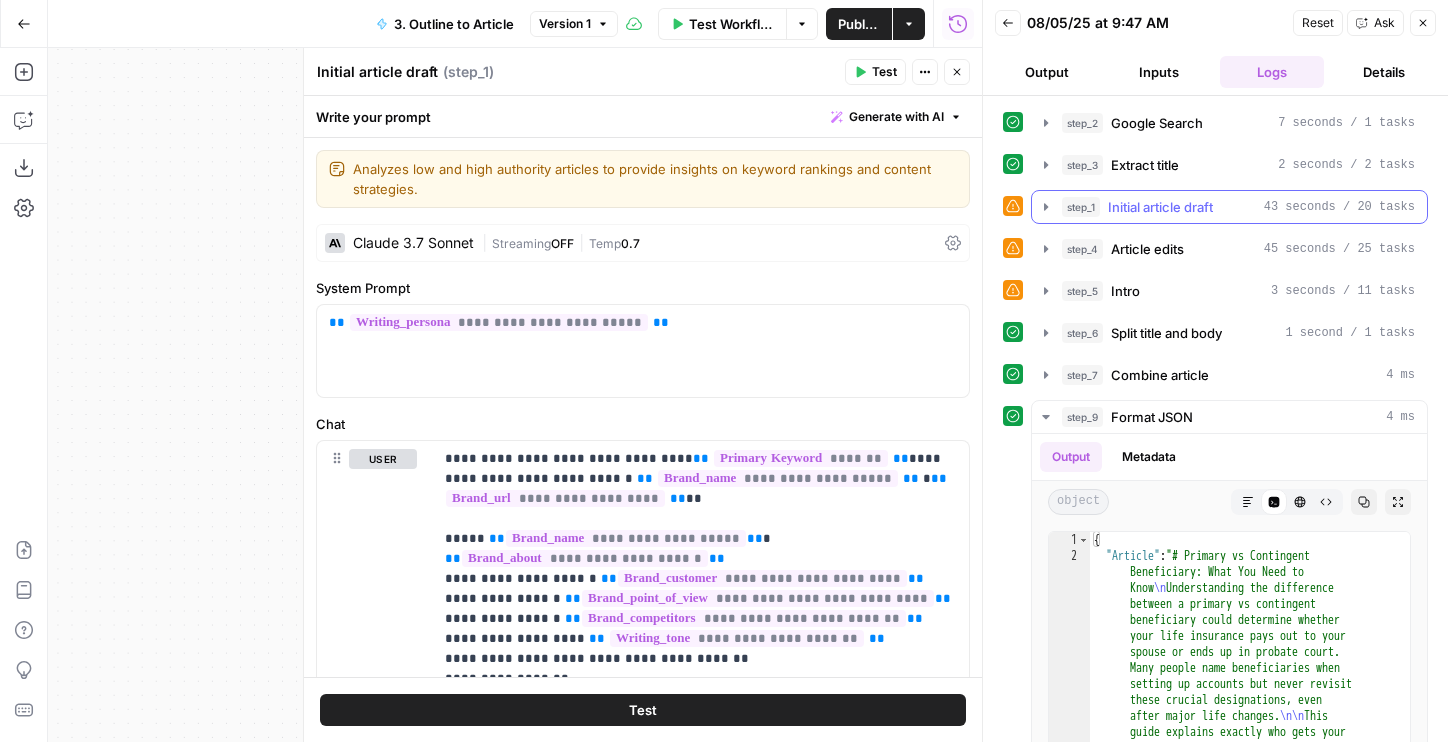 click on "Initial article draft" at bounding box center (1160, 207) 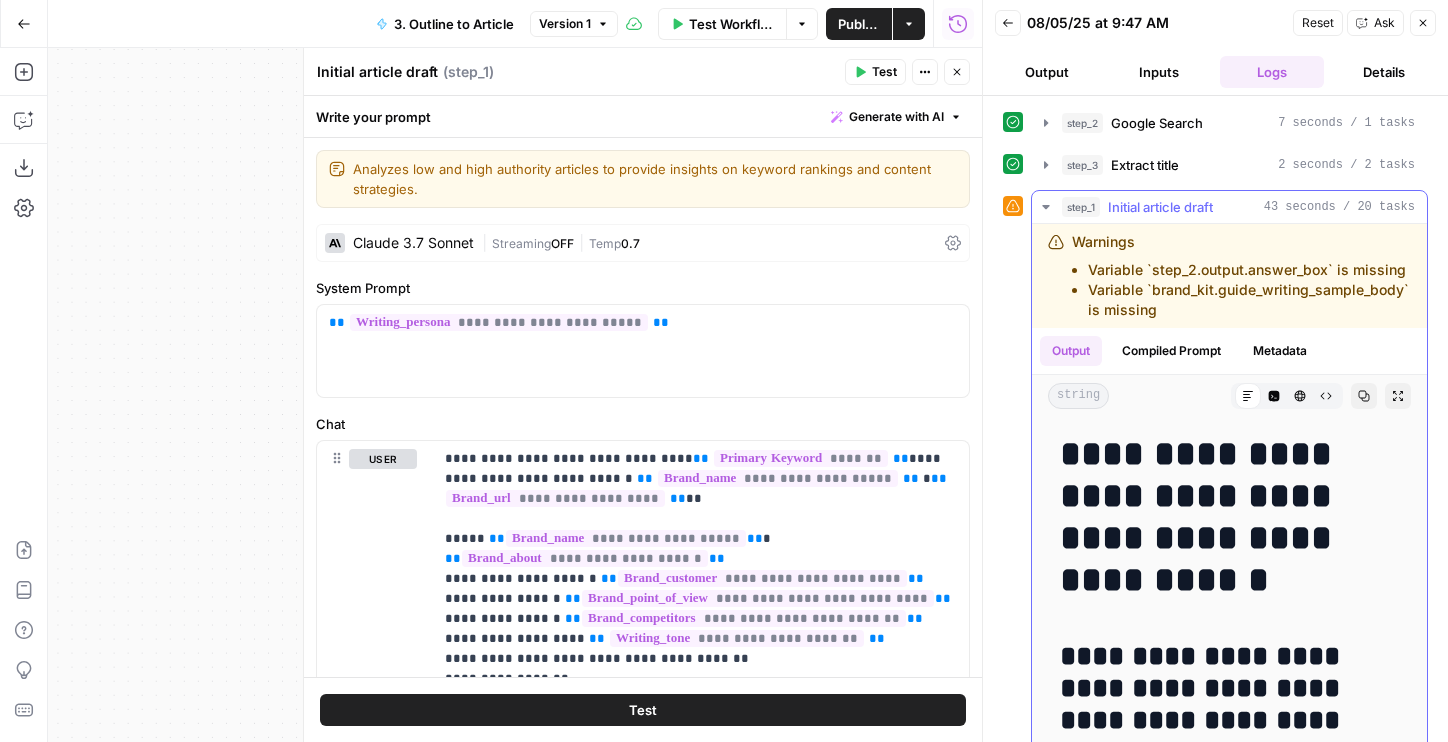 click 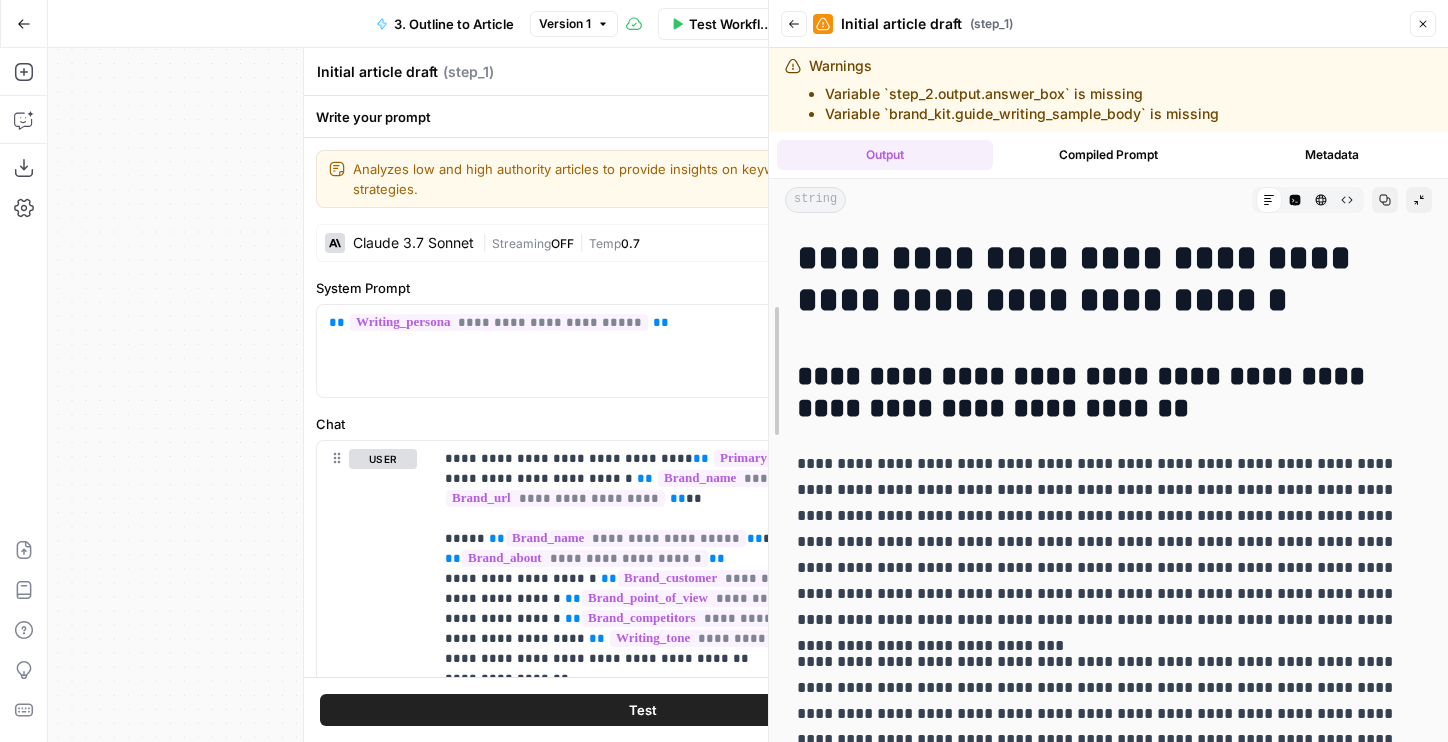 drag, startPoint x: 972, startPoint y: 245, endPoint x: 758, endPoint y: 248, distance: 214.02103 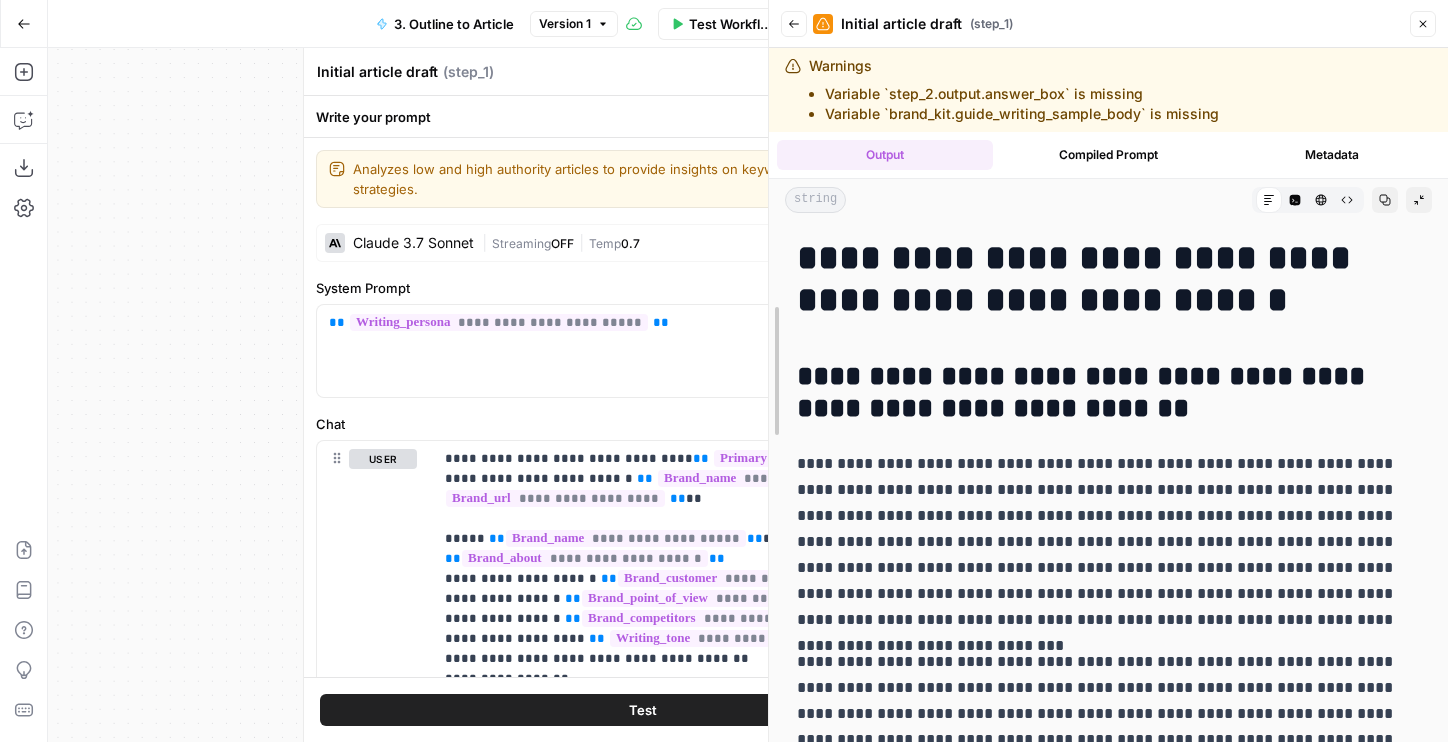 click on "LegalZoom New Home Browse Your Data Usage Flightpath Settings Recent Grids Legalzoom LLC Grid Article Linking Grid Topical Authority Vault Recent Workflows 3. Outline to Article 2. SERP to Outline Internal + External Link Addition AirOps Academy What's new? Help + Support Go Back 3. Outline to Article Version 1 Test Workflow Options Publish Actions Run History Add Steps Copilot Download as JSON Settings Import JSON AirOps Academy Help Give Feedback Shortcuts Workflow Set Inputs Inputs Google Search Google Search Step 2 Output Copy 1 2 3 4 5 6 {    "search_metadata" :  {      "id" :  "689235a28c60caba5cce3117" ,      "status" :  "Success" ,      "json_endpoint" :  "https://serpapi.com          /searches/29d632792c08dff9          /689235a28c60caba5cce3117.json" ,      "pixel_position_endpoint" :  "https://serpapi          .com/searches/29d632792c08dff9          /689235a28c60caba5cce3117          .json_with_pixel_position" ,       Copy the output   LLM · GPT-4o" at bounding box center [724, 371] 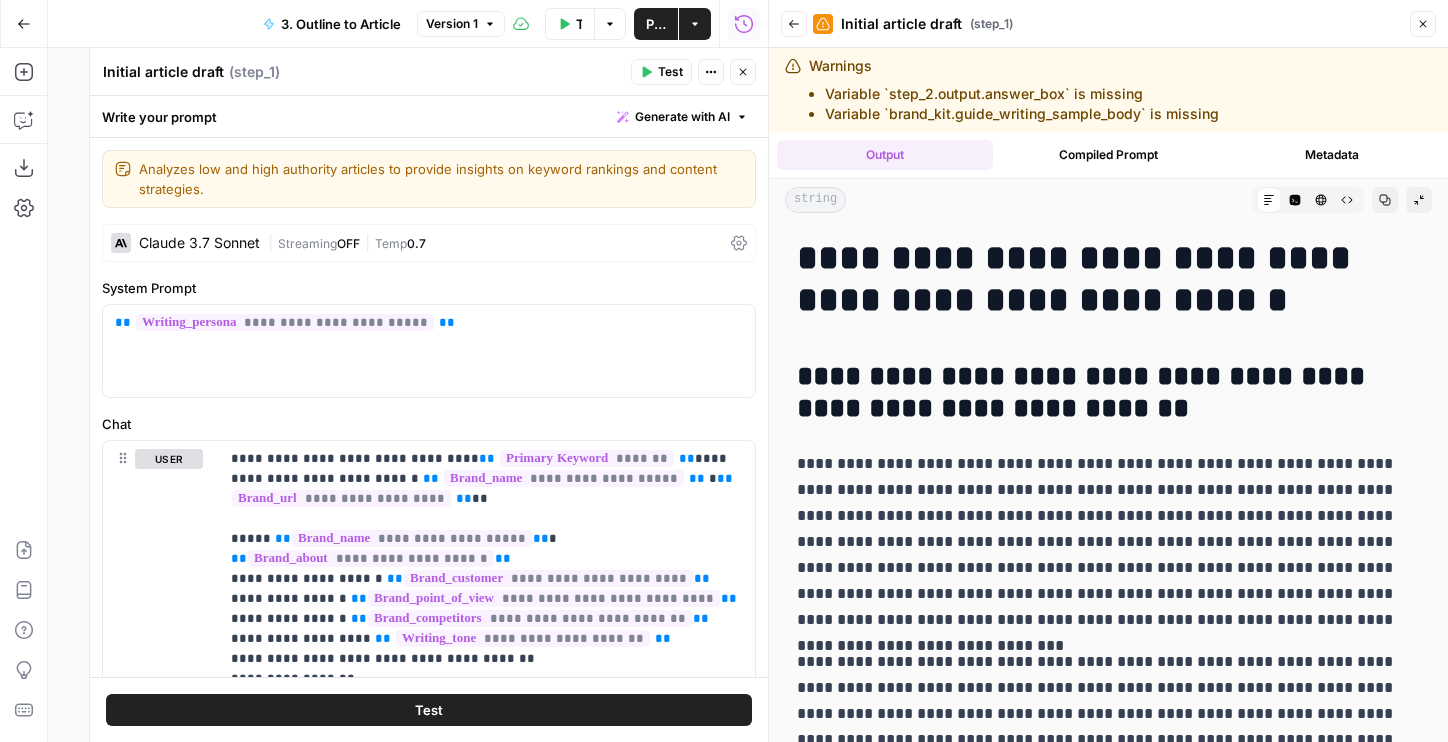 click on "|" at bounding box center [273, 242] 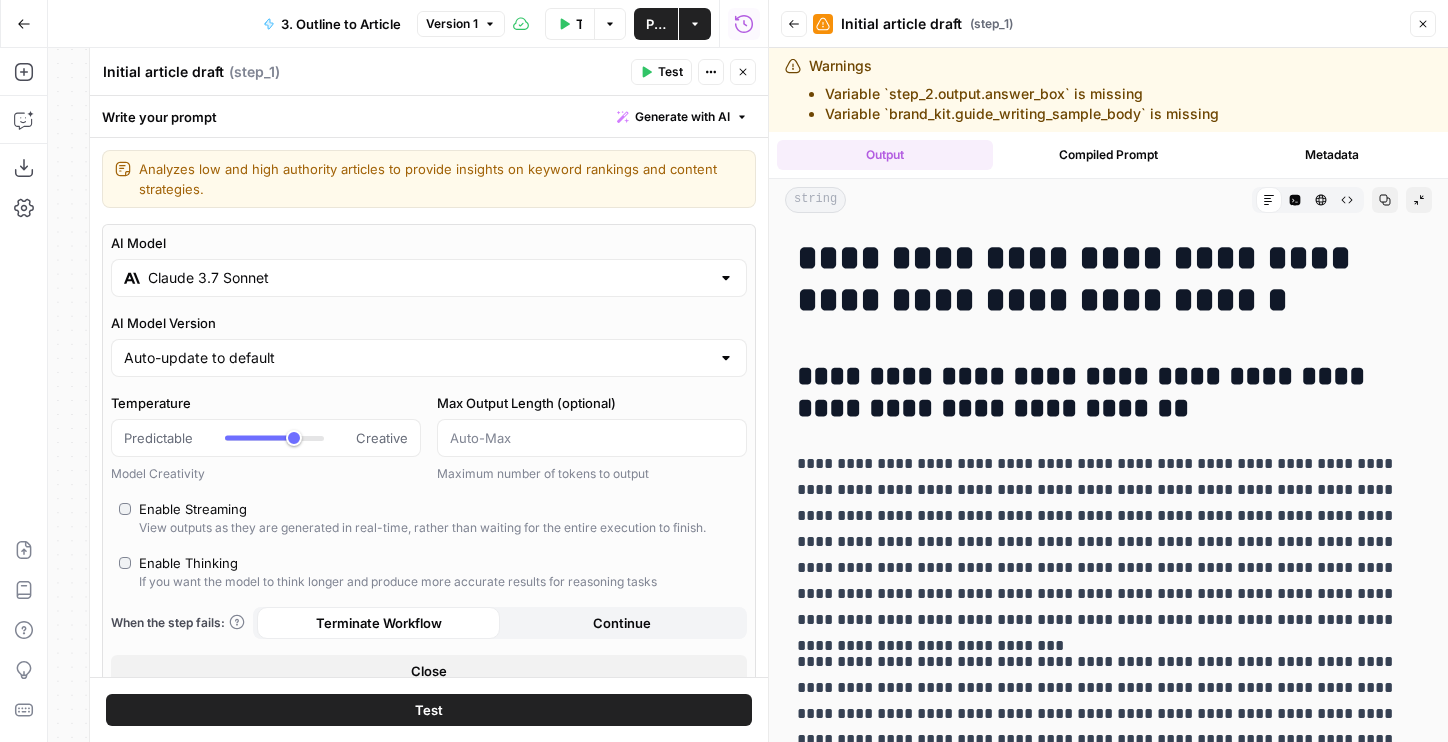 click on "Claude 3.7 Sonnet" at bounding box center (429, 278) 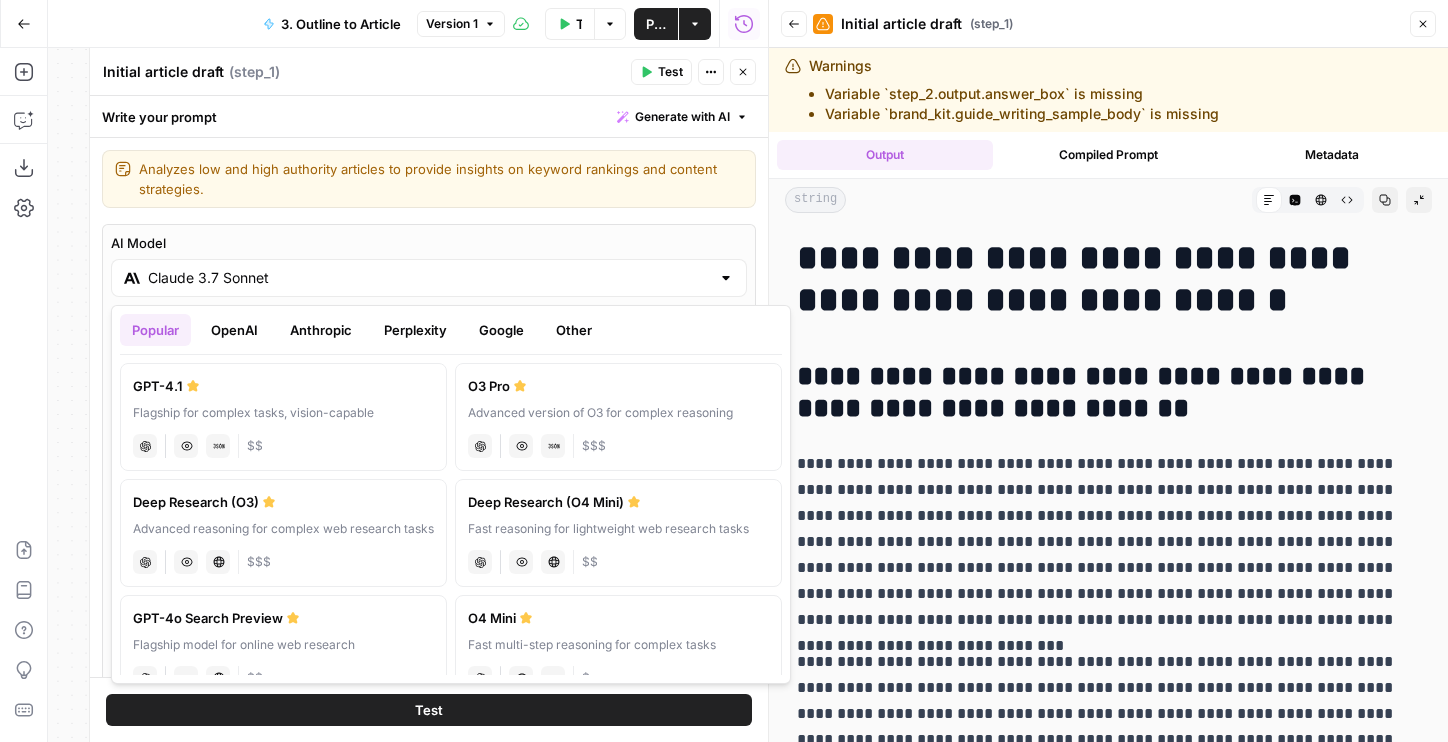 click on "Anthropic" at bounding box center (321, 330) 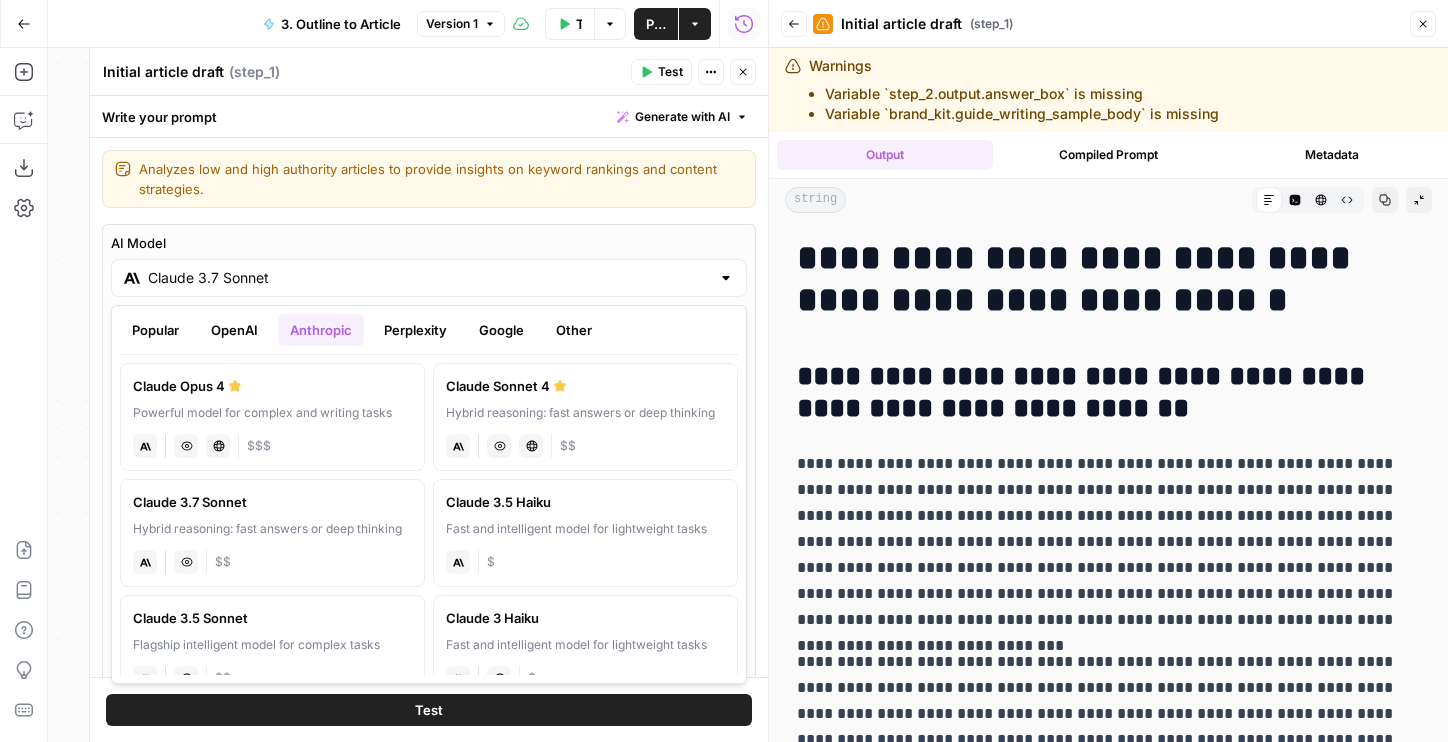 click on "Hybrid reasoning: fast answers or deep thinking" at bounding box center (585, 413) 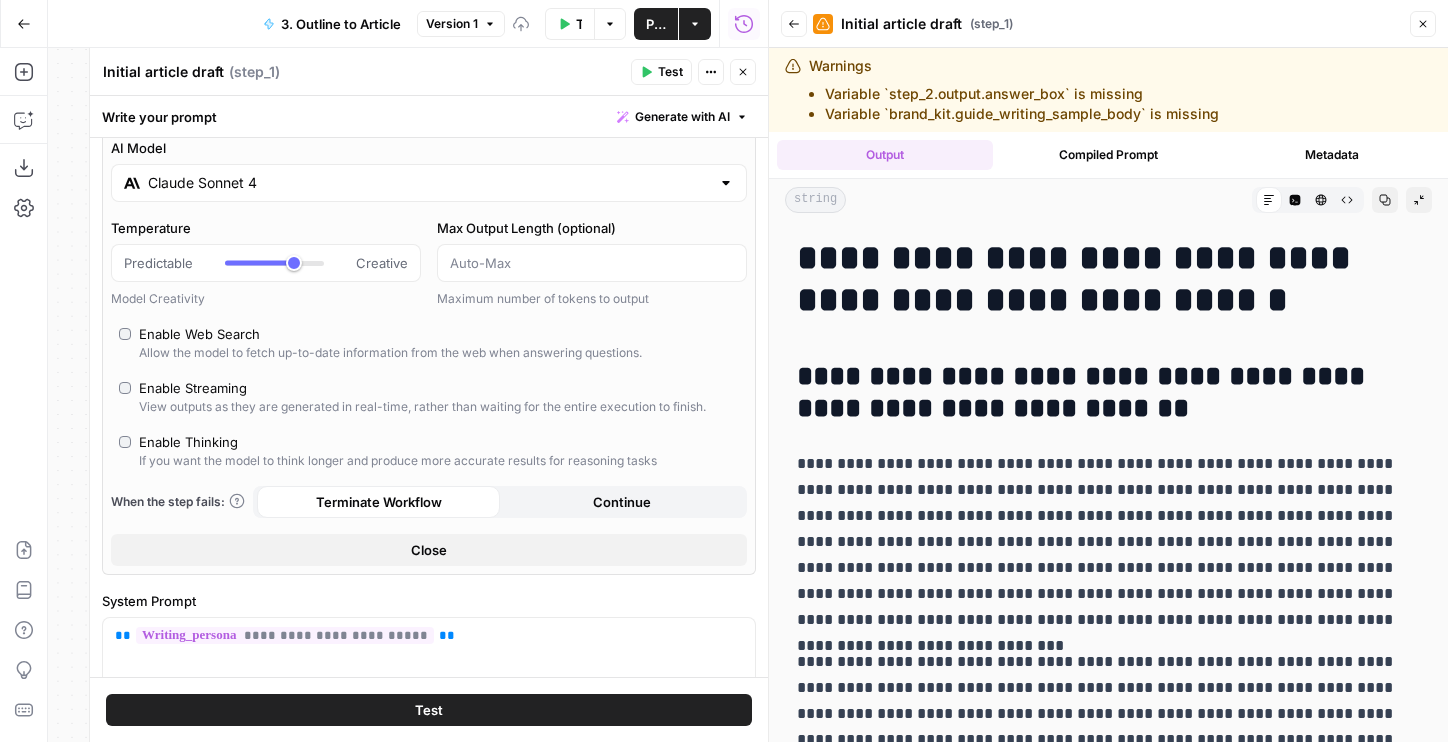 scroll, scrollTop: 123, scrollLeft: 0, axis: vertical 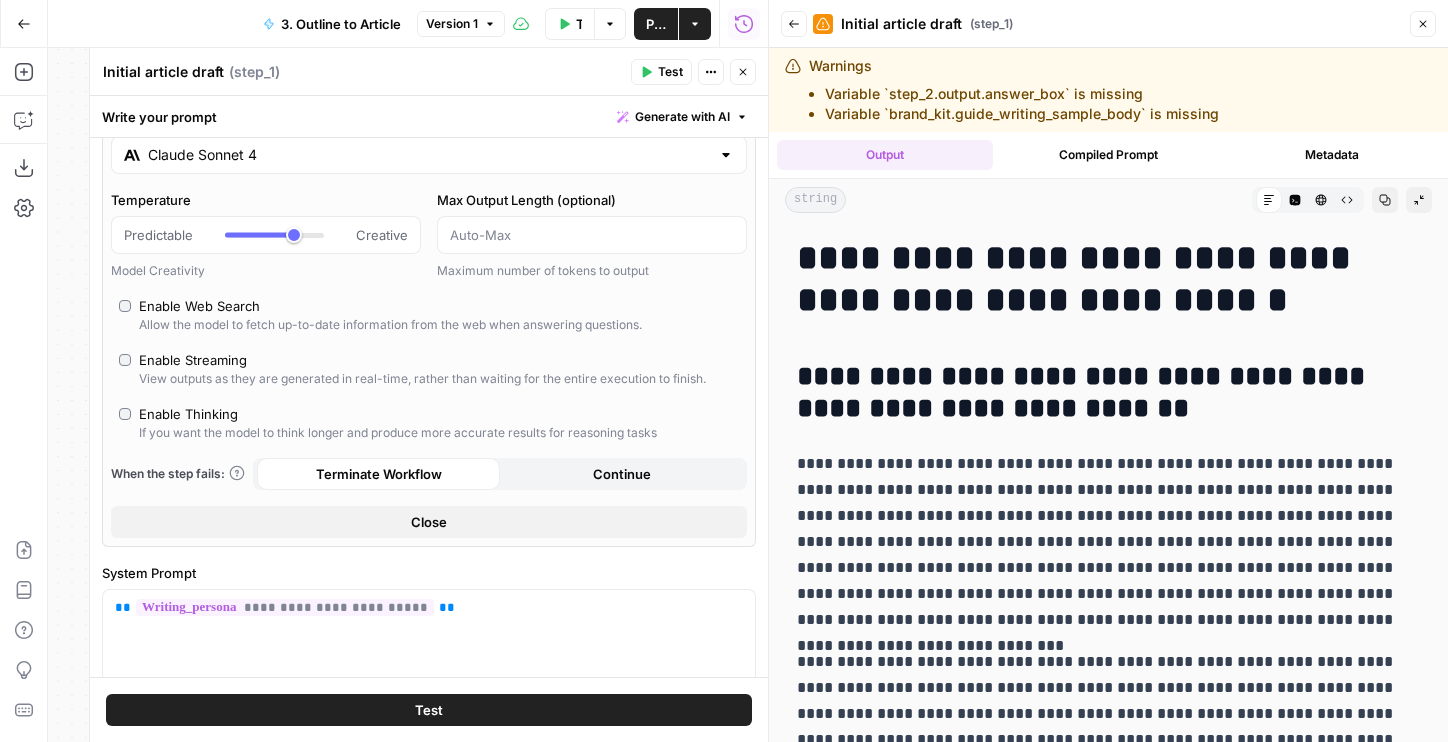 click on "Close" at bounding box center [429, 522] 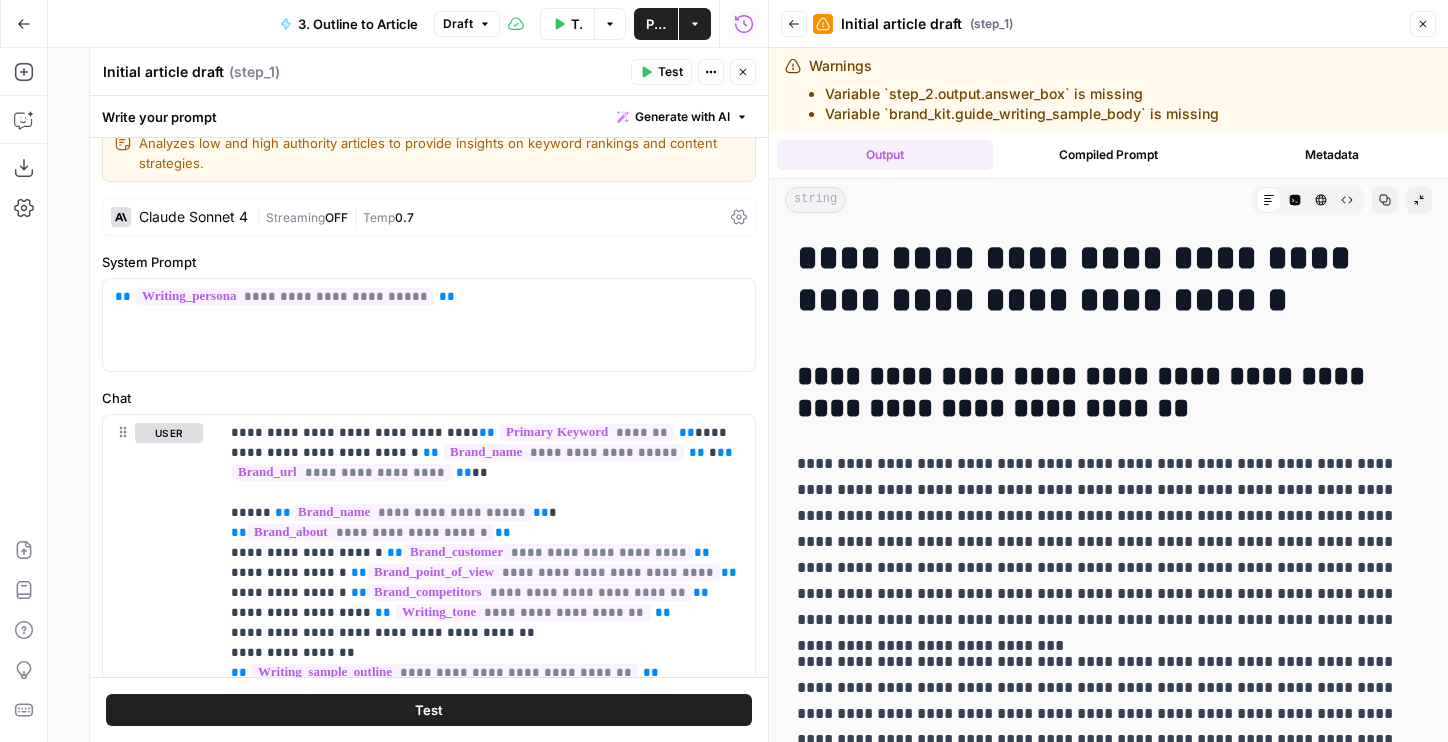 scroll, scrollTop: 29, scrollLeft: 0, axis: vertical 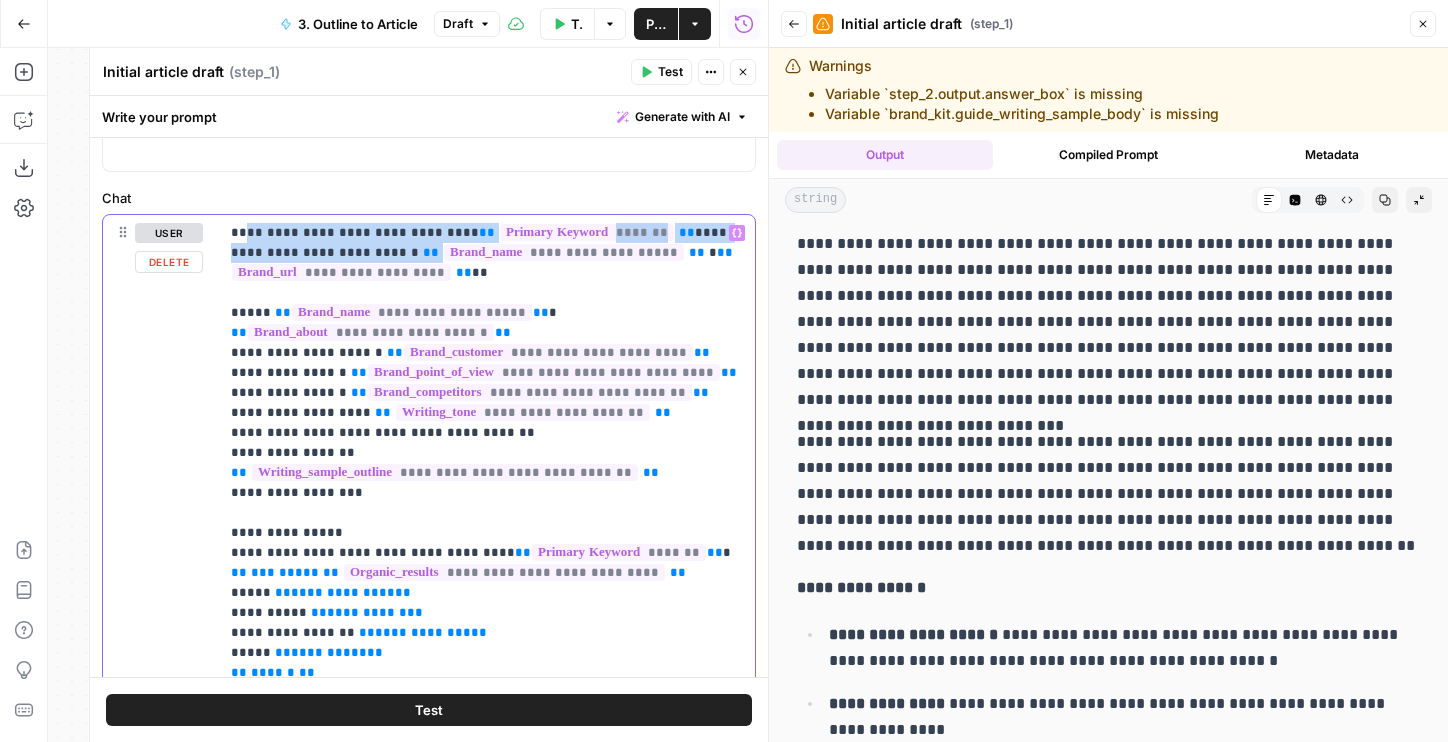 drag, startPoint x: 238, startPoint y: 230, endPoint x: 381, endPoint y: 246, distance: 143.89232 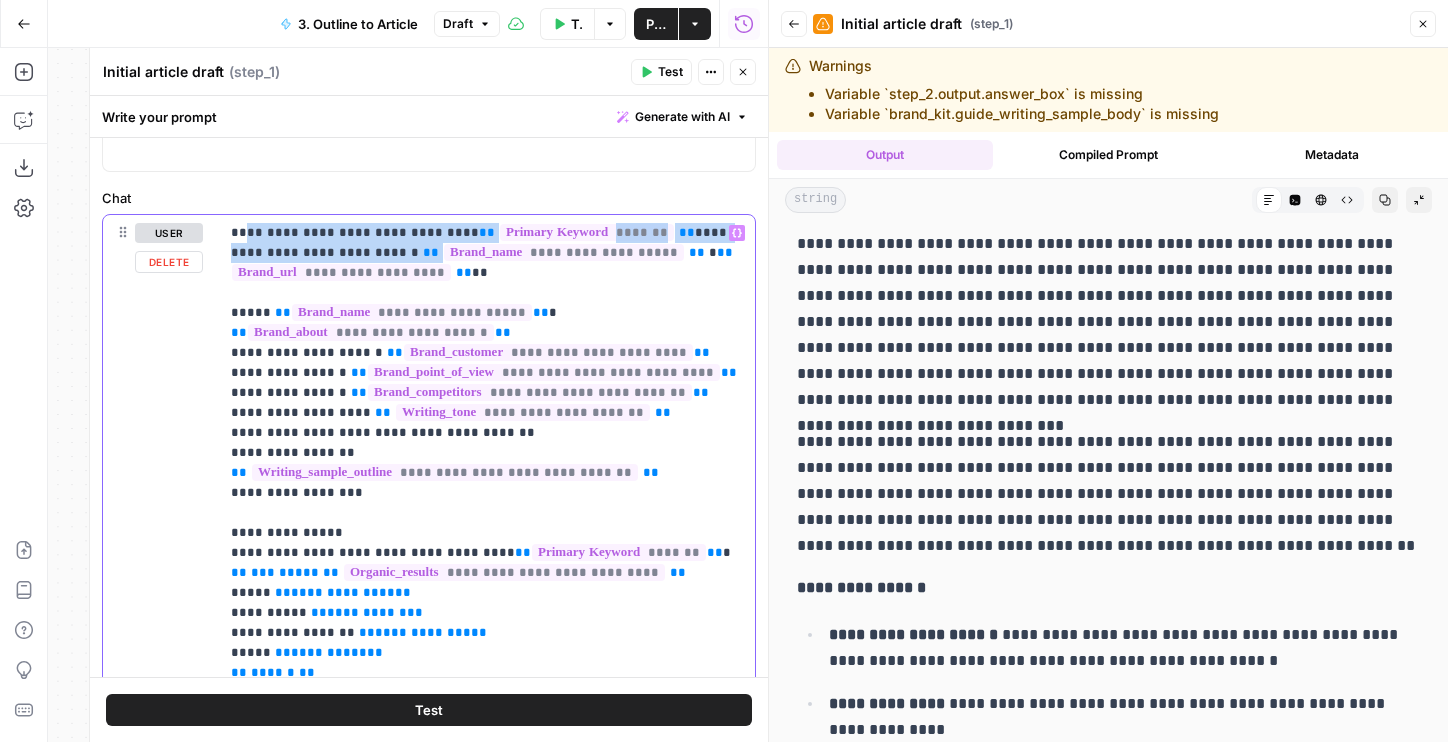 click on "**********" at bounding box center (487, 2173) 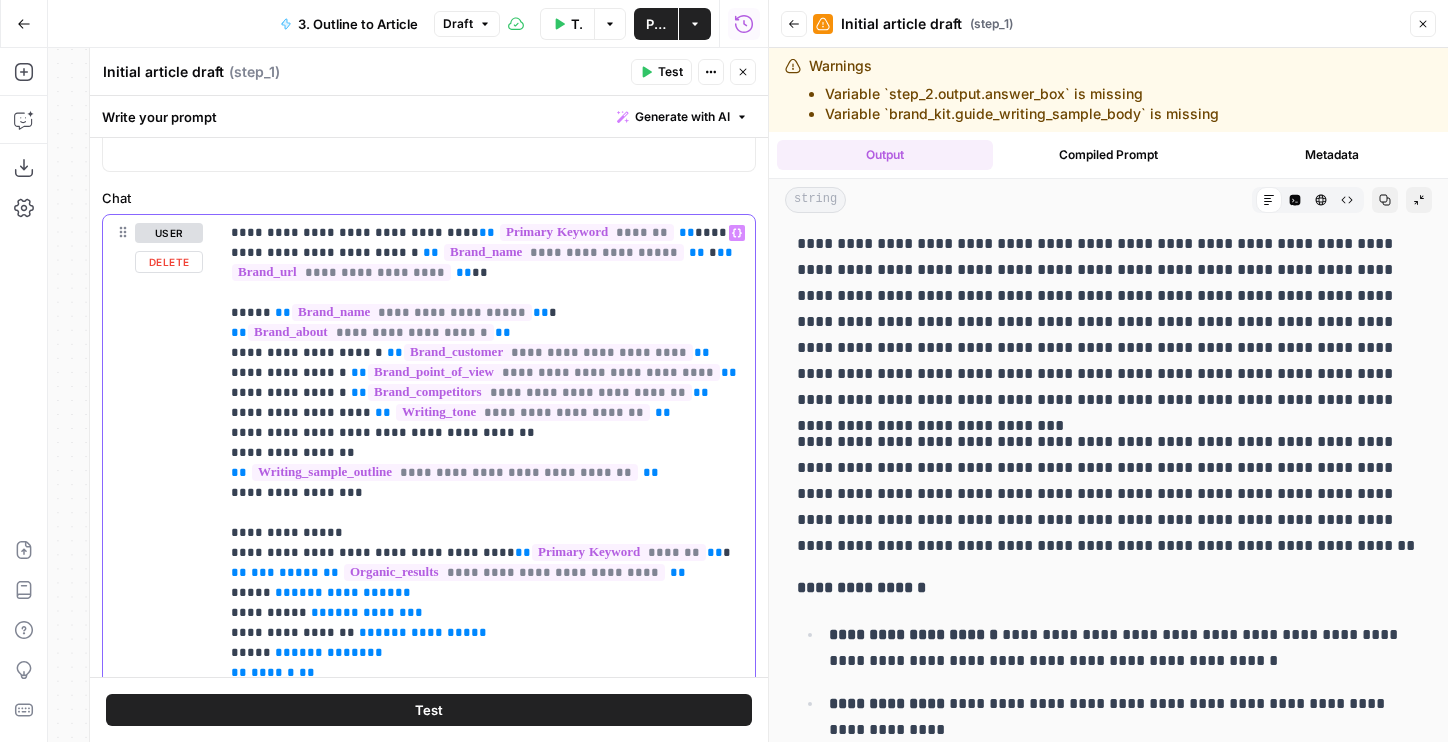 click on "**********" at bounding box center [487, 2173] 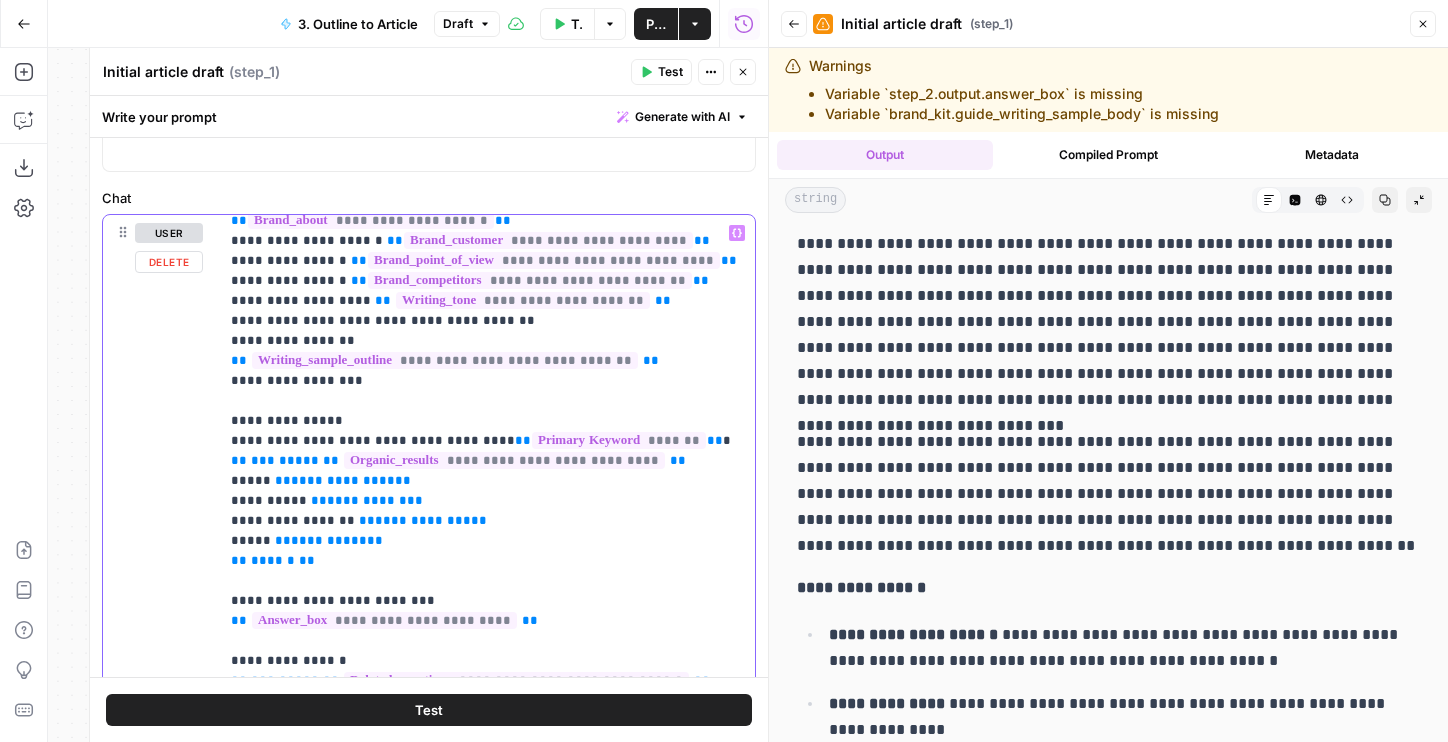 scroll, scrollTop: 117, scrollLeft: 0, axis: vertical 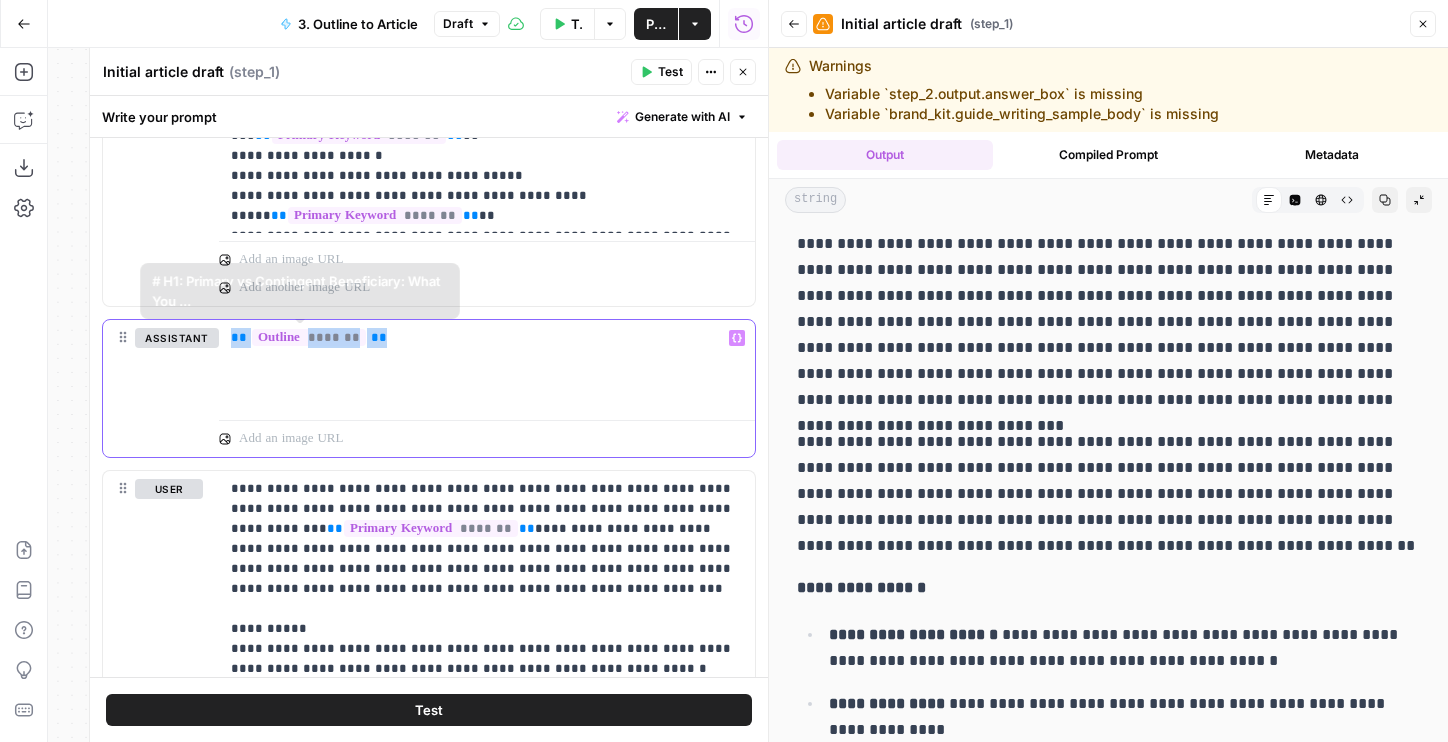 drag, startPoint x: 420, startPoint y: 399, endPoint x: 194, endPoint y: 298, distance: 247.54192 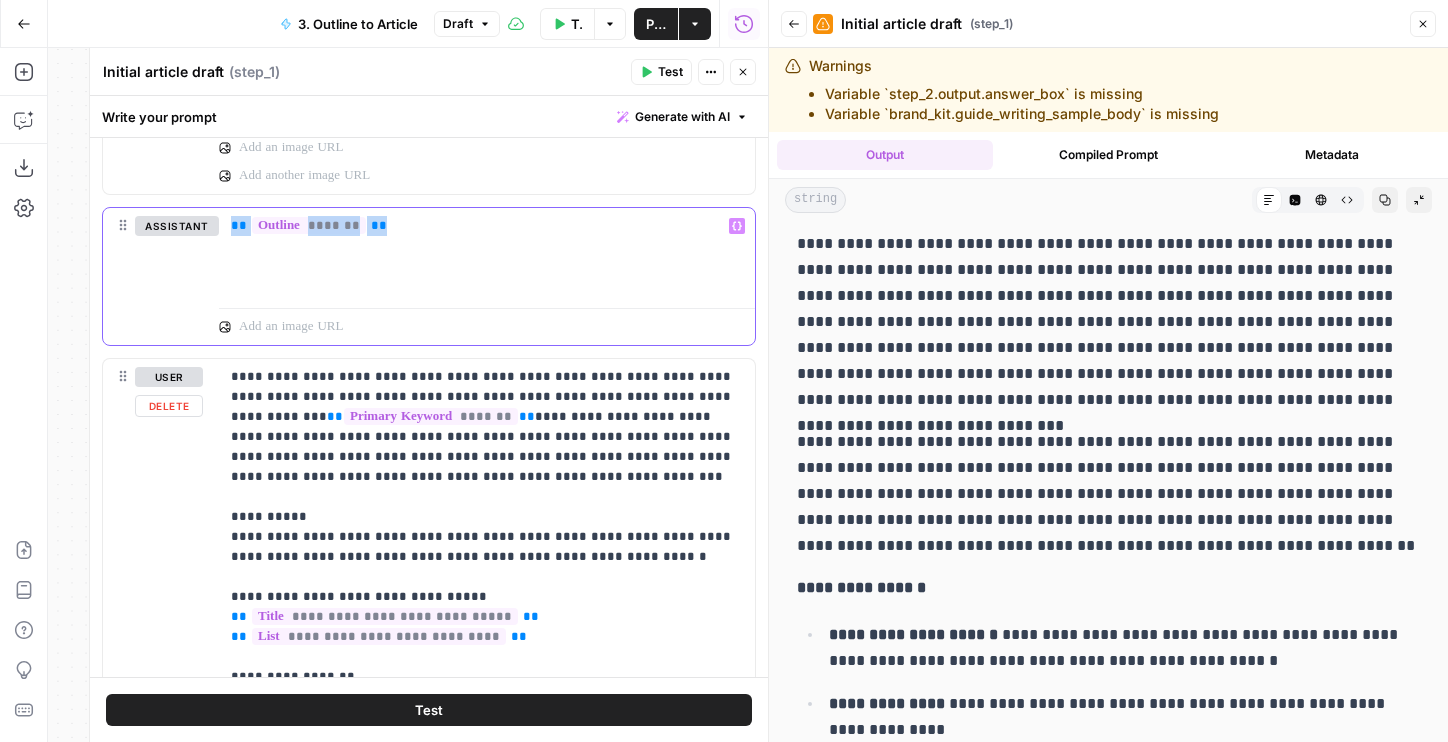 scroll, scrollTop: 1278, scrollLeft: 0, axis: vertical 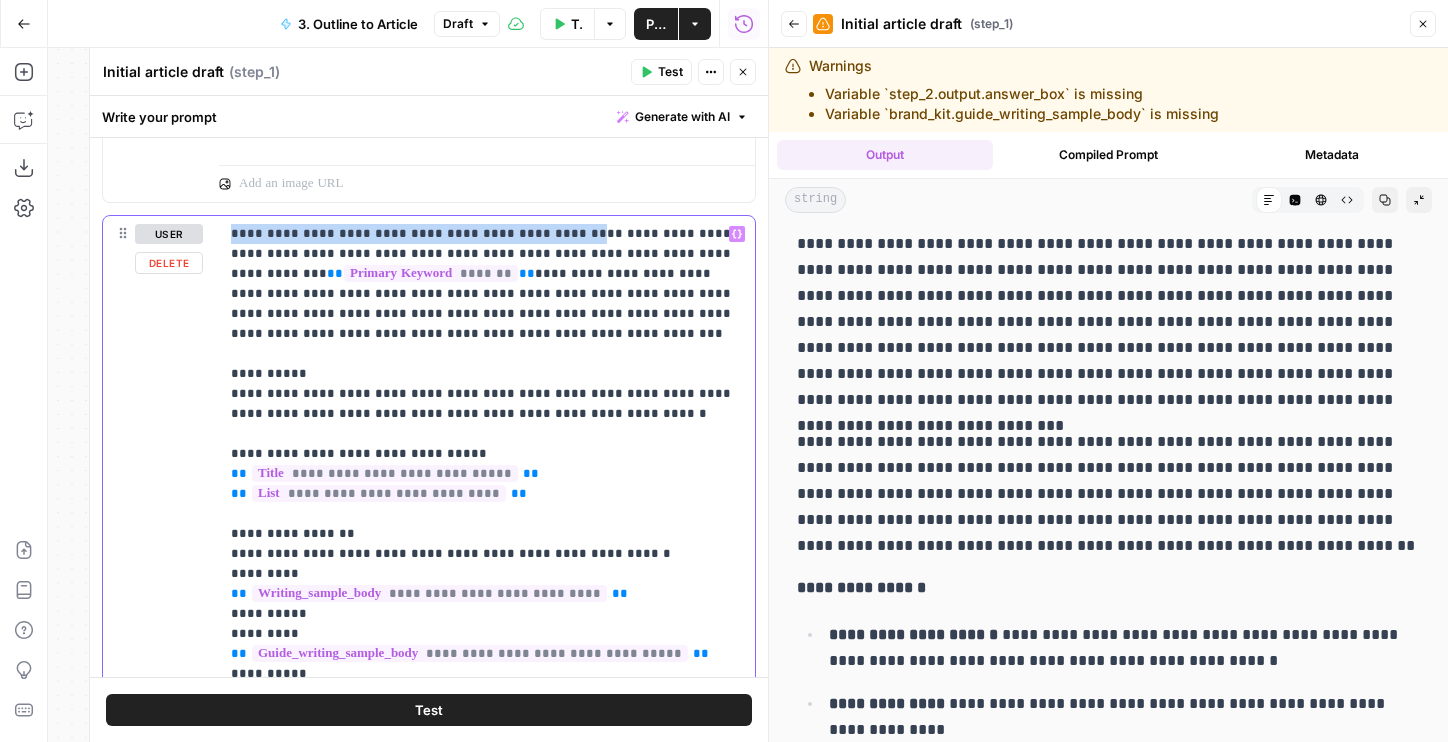 drag, startPoint x: 479, startPoint y: 219, endPoint x: 536, endPoint y: 224, distance: 57.21888 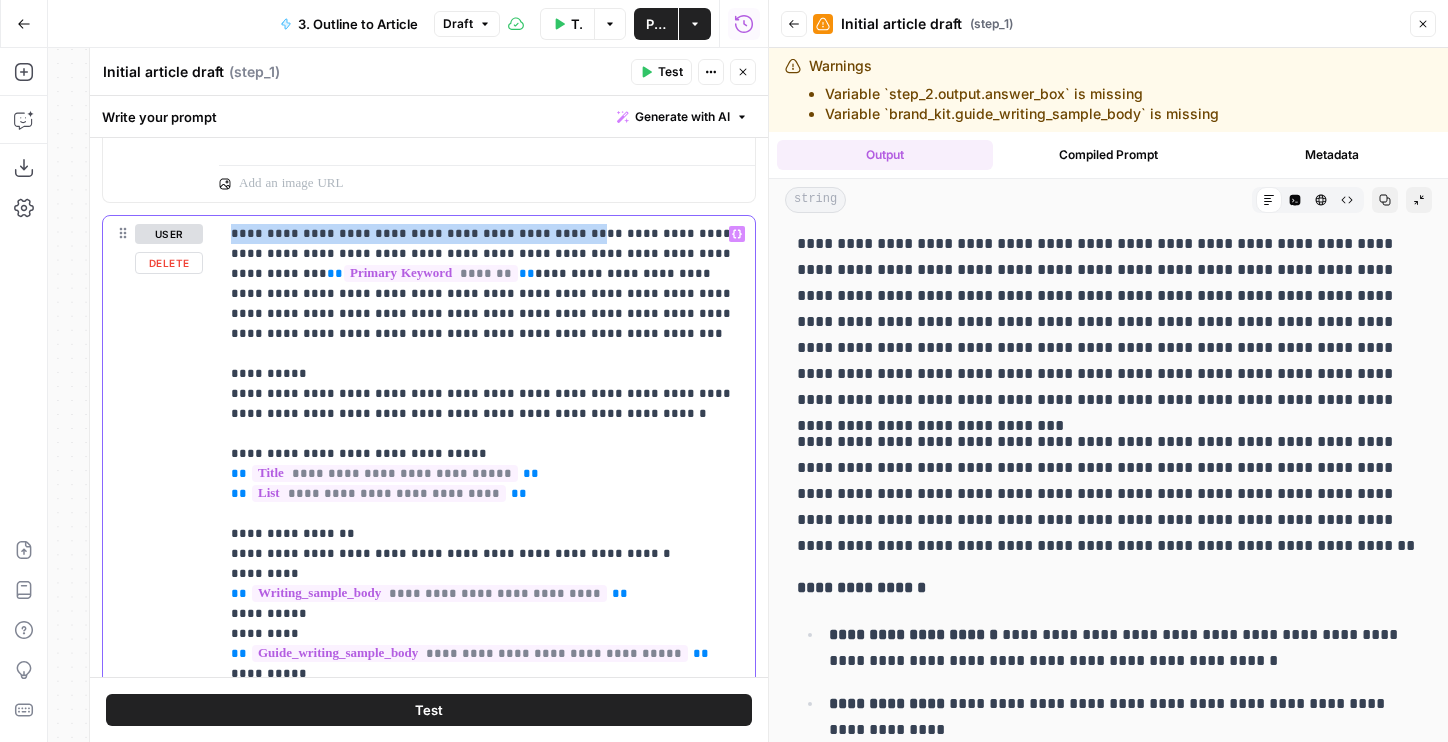 click on "**********" at bounding box center (487, 623) 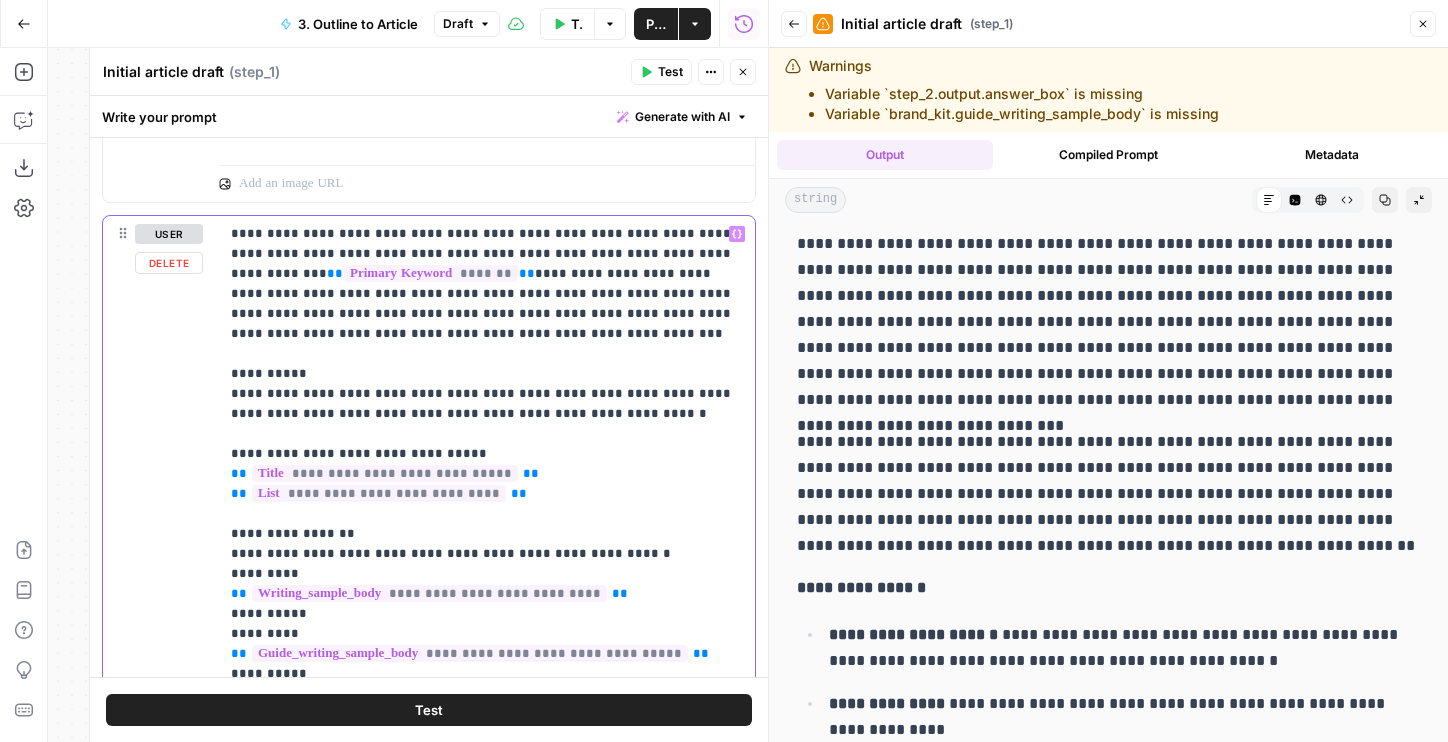 scroll, scrollTop: 33, scrollLeft: 0, axis: vertical 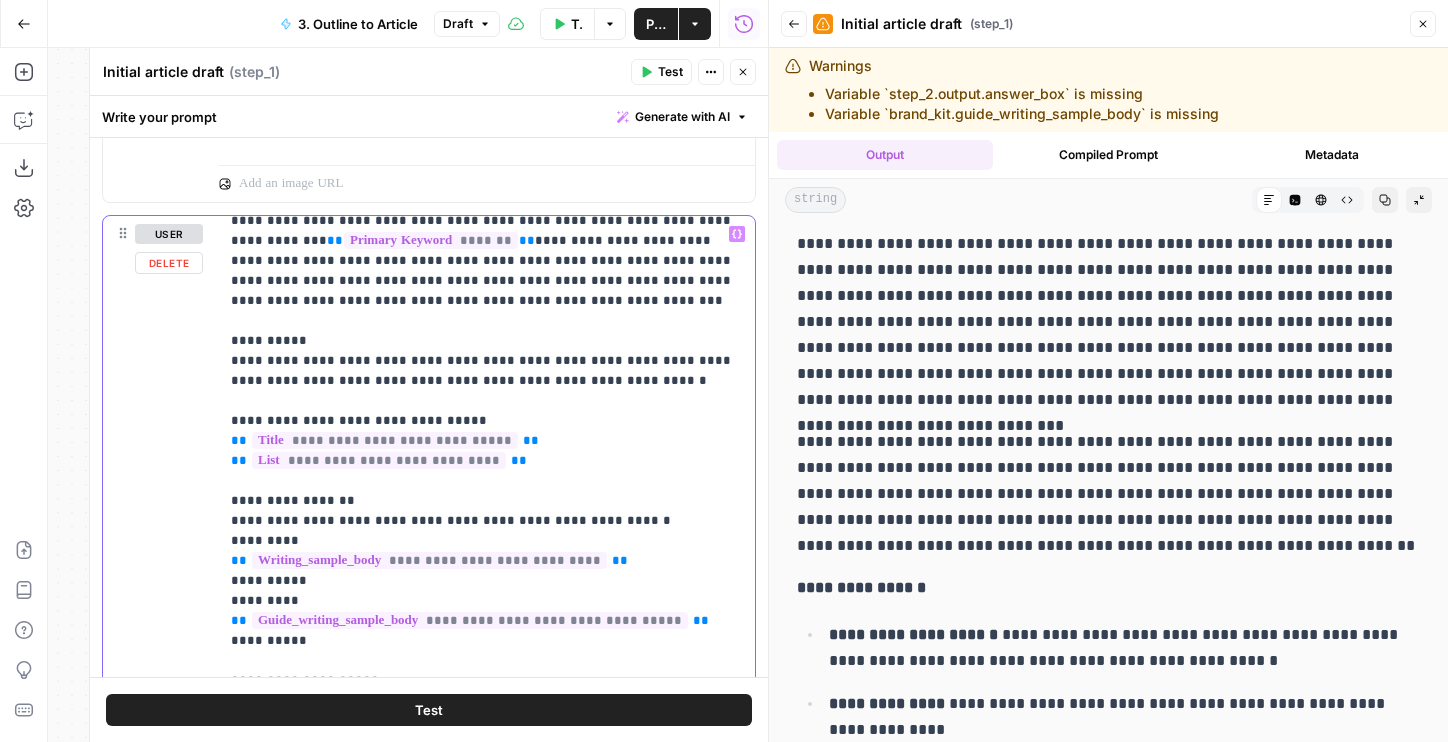click on "**********" at bounding box center (487, 711) 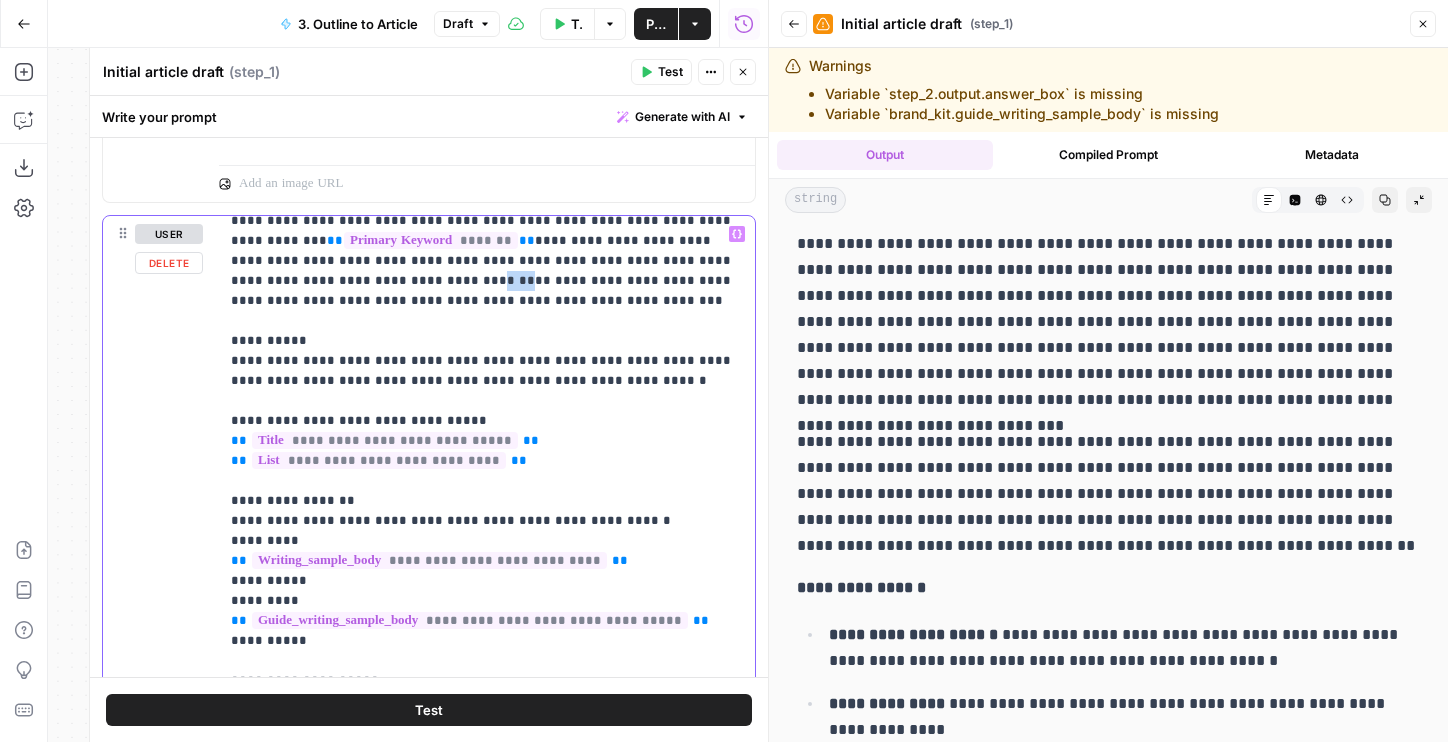 click on "**********" at bounding box center [487, 711] 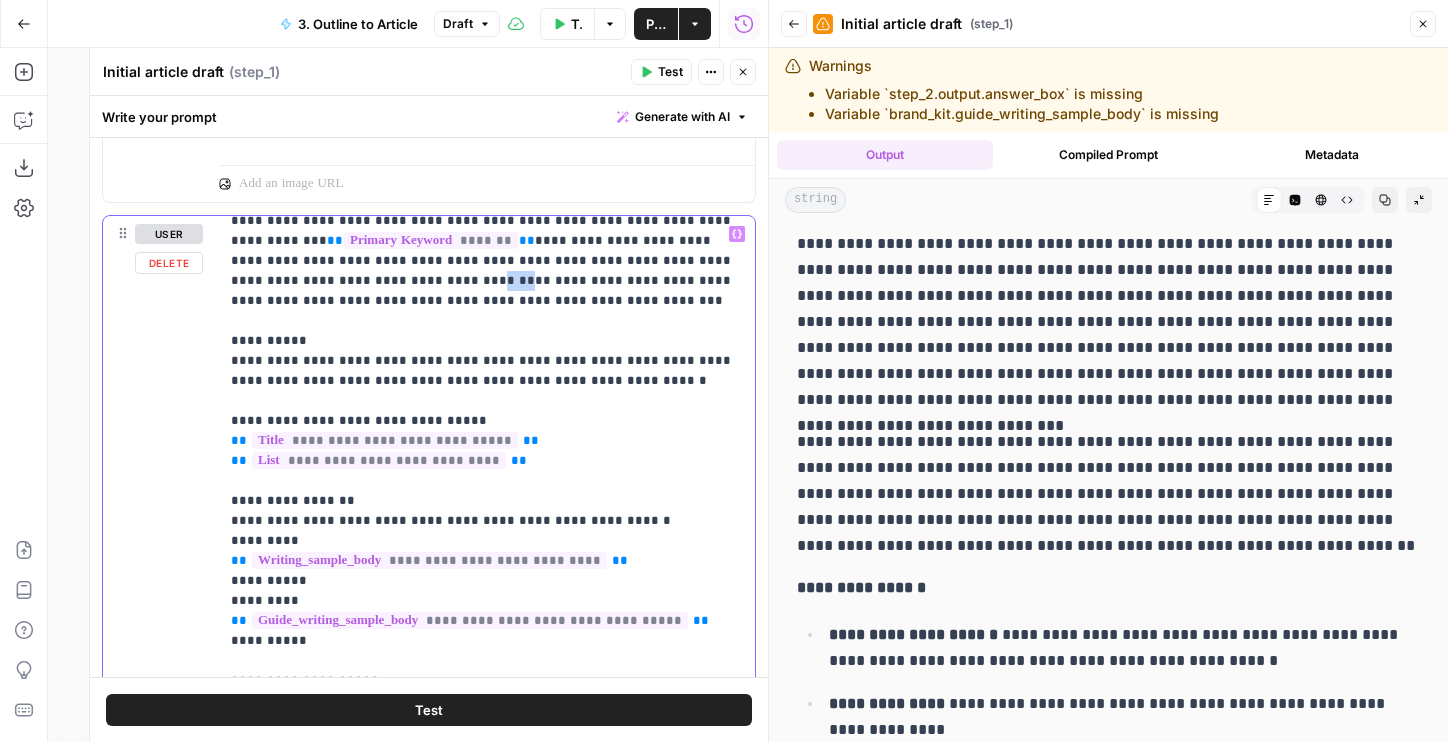 scroll, scrollTop: 0, scrollLeft: 0, axis: both 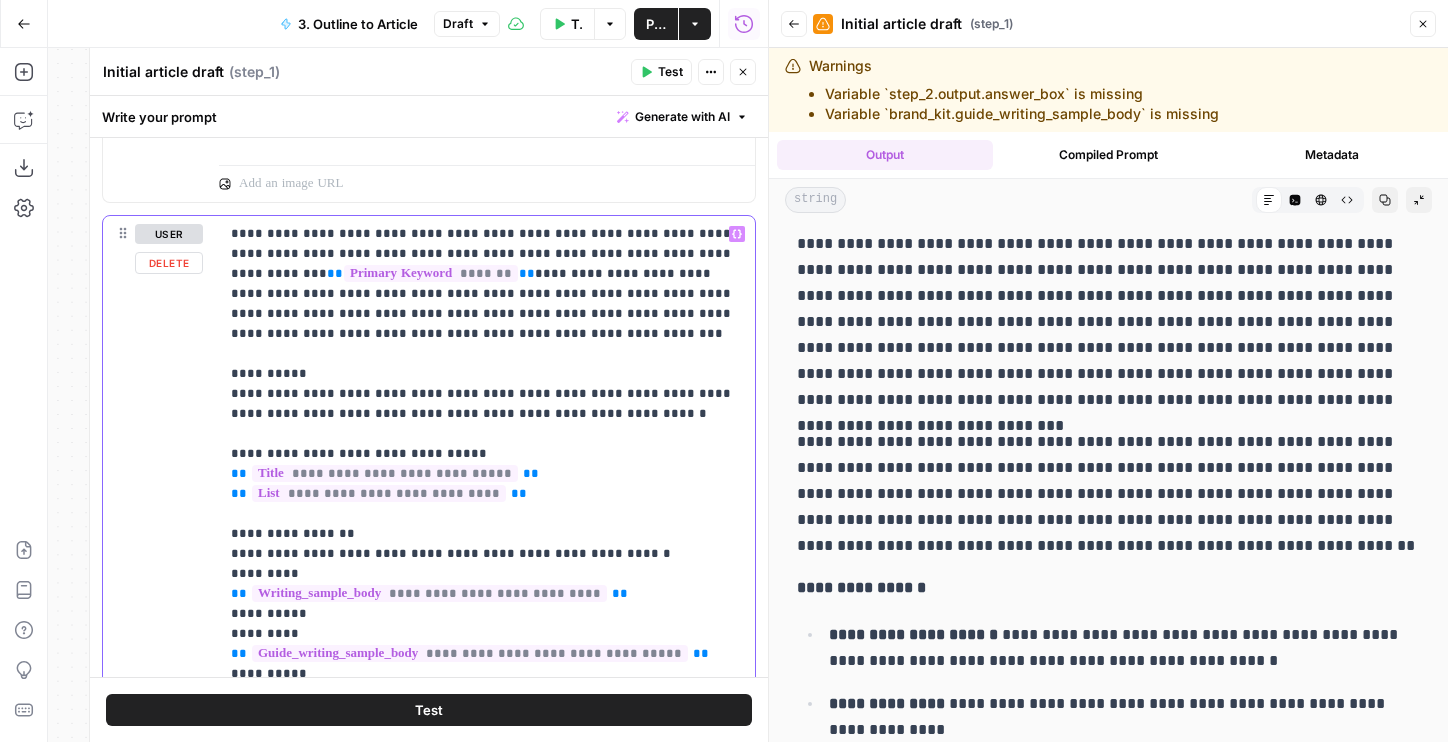 click on "**********" at bounding box center (487, 744) 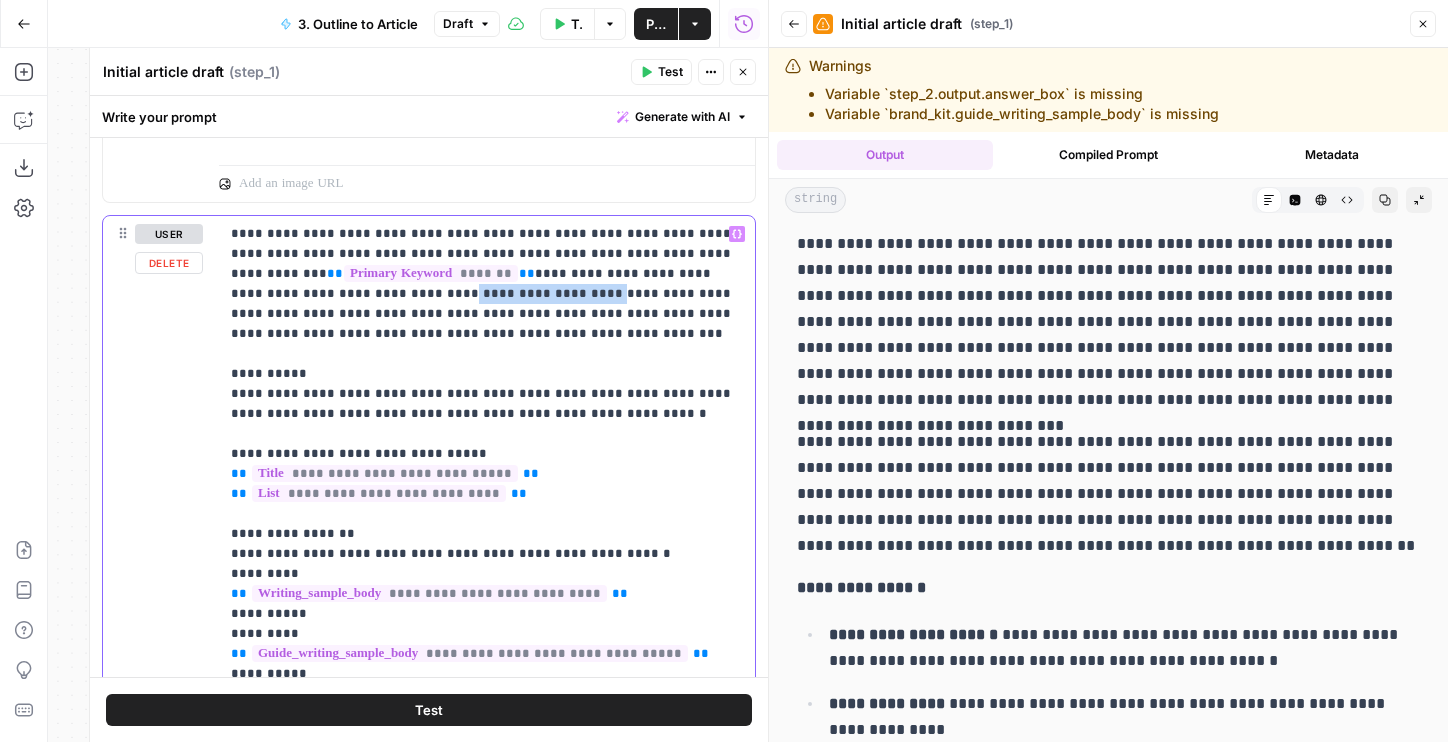 drag, startPoint x: 295, startPoint y: 297, endPoint x: 419, endPoint y: 296, distance: 124.004036 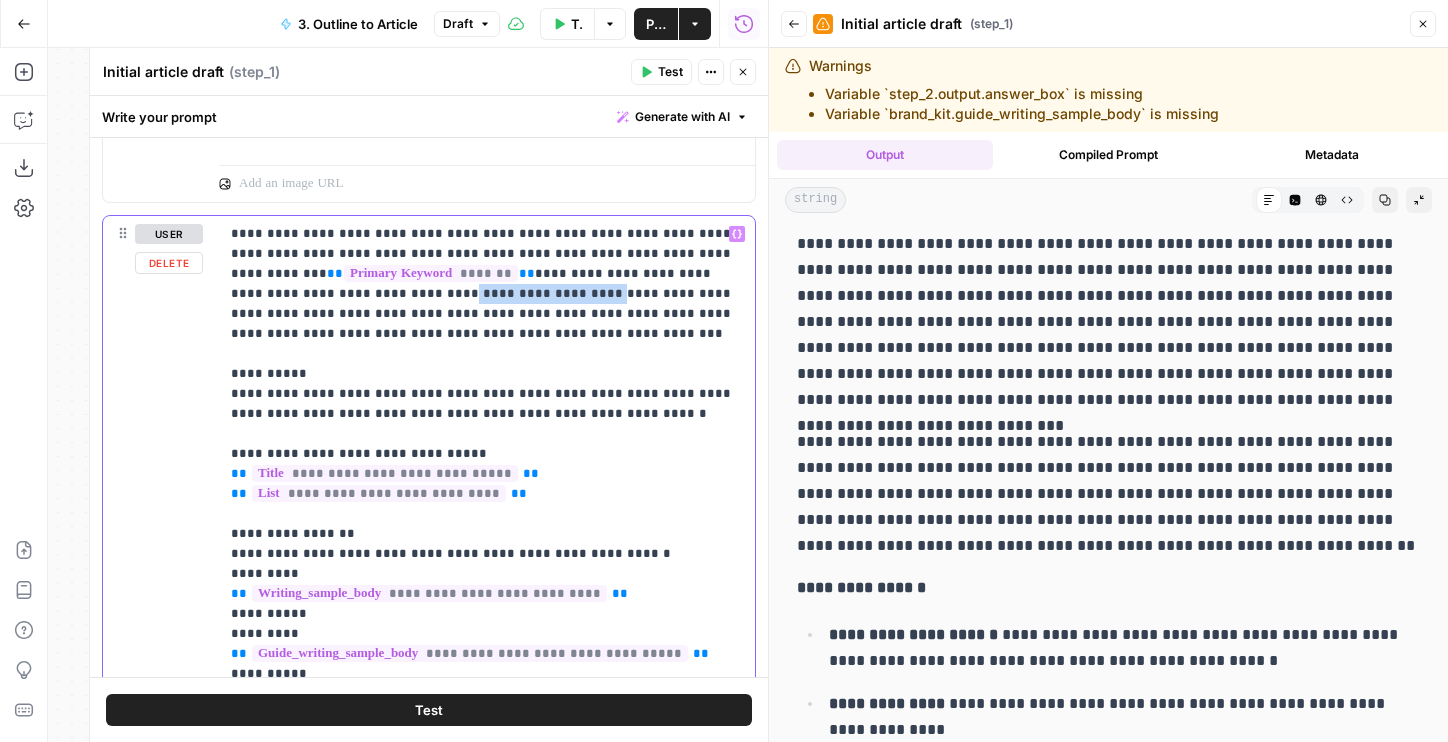 click on "**********" at bounding box center (487, 744) 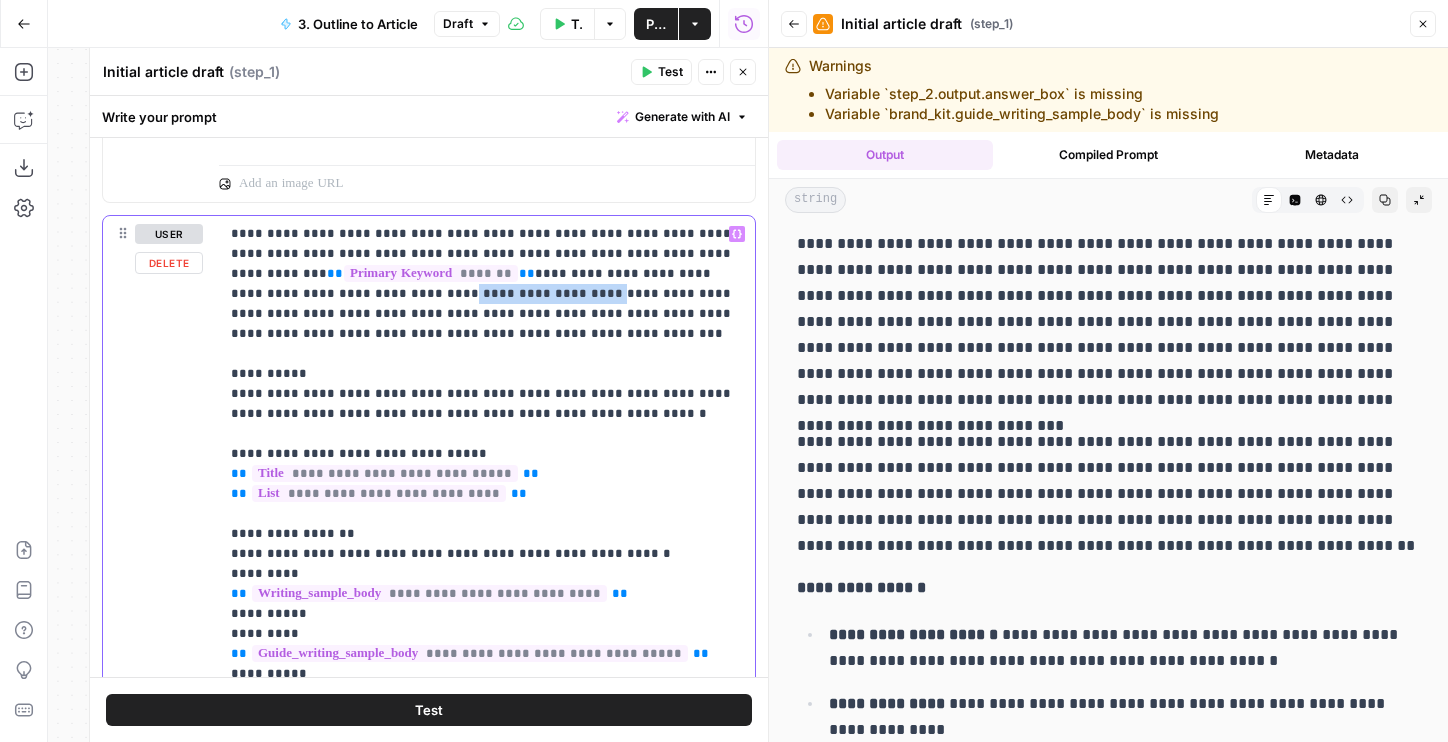 scroll, scrollTop: 47, scrollLeft: 0, axis: vertical 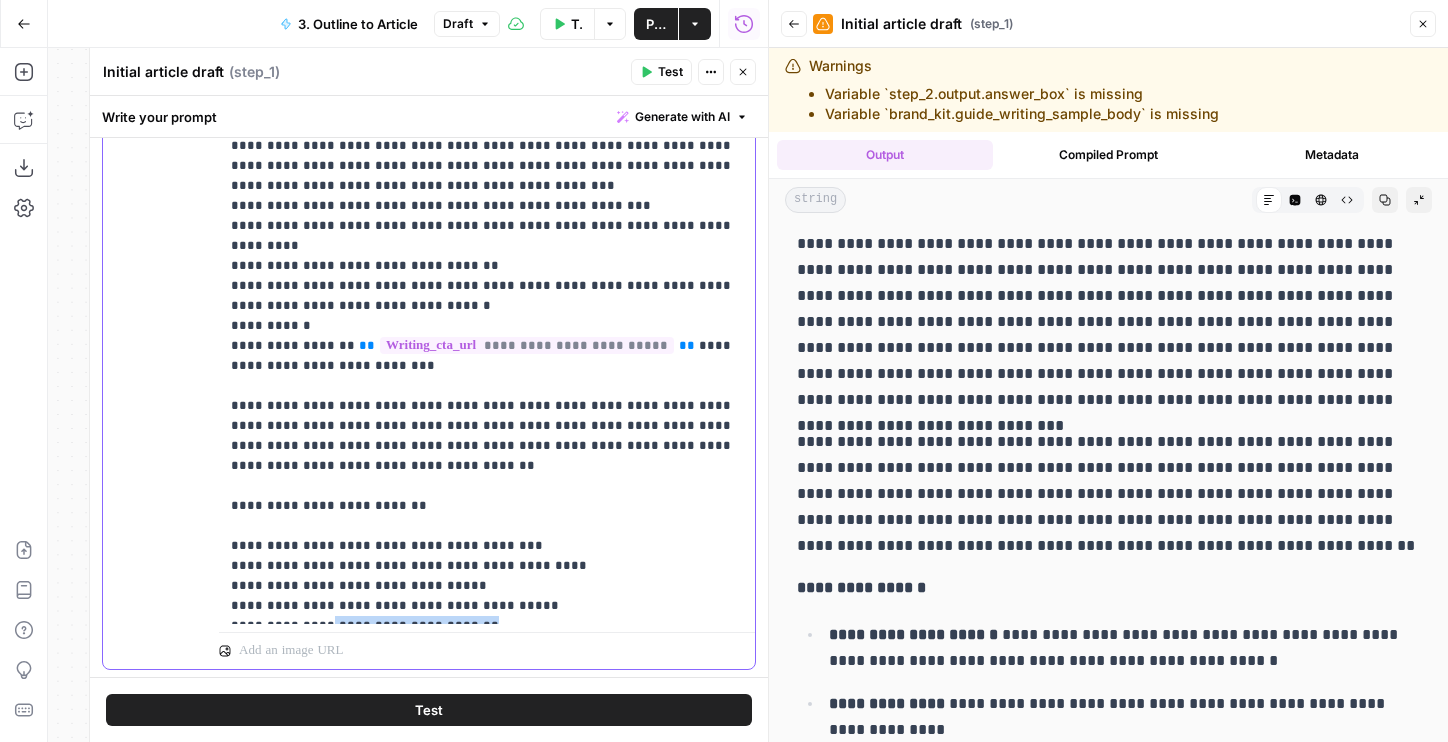 drag, startPoint x: 310, startPoint y: 587, endPoint x: 488, endPoint y: 585, distance: 178.01123 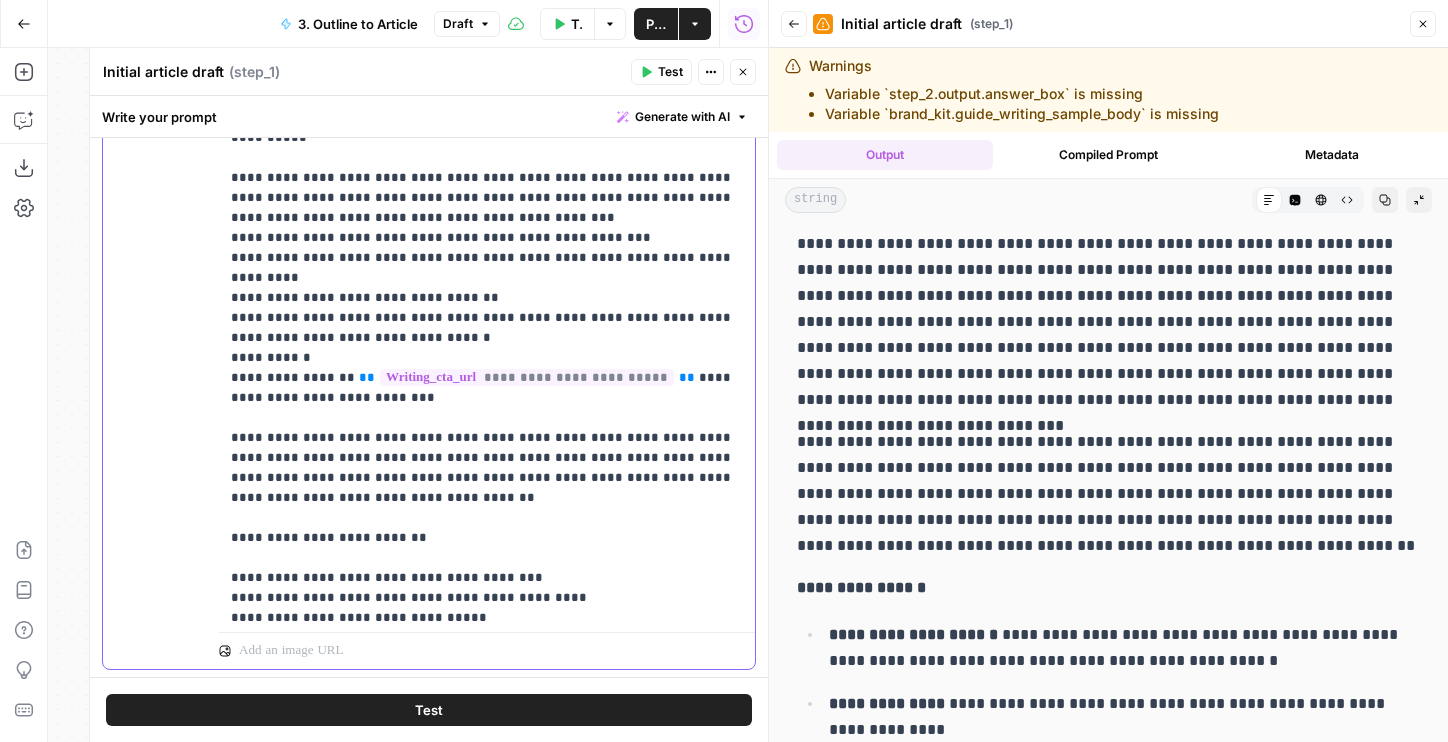 scroll, scrollTop: 191, scrollLeft: 0, axis: vertical 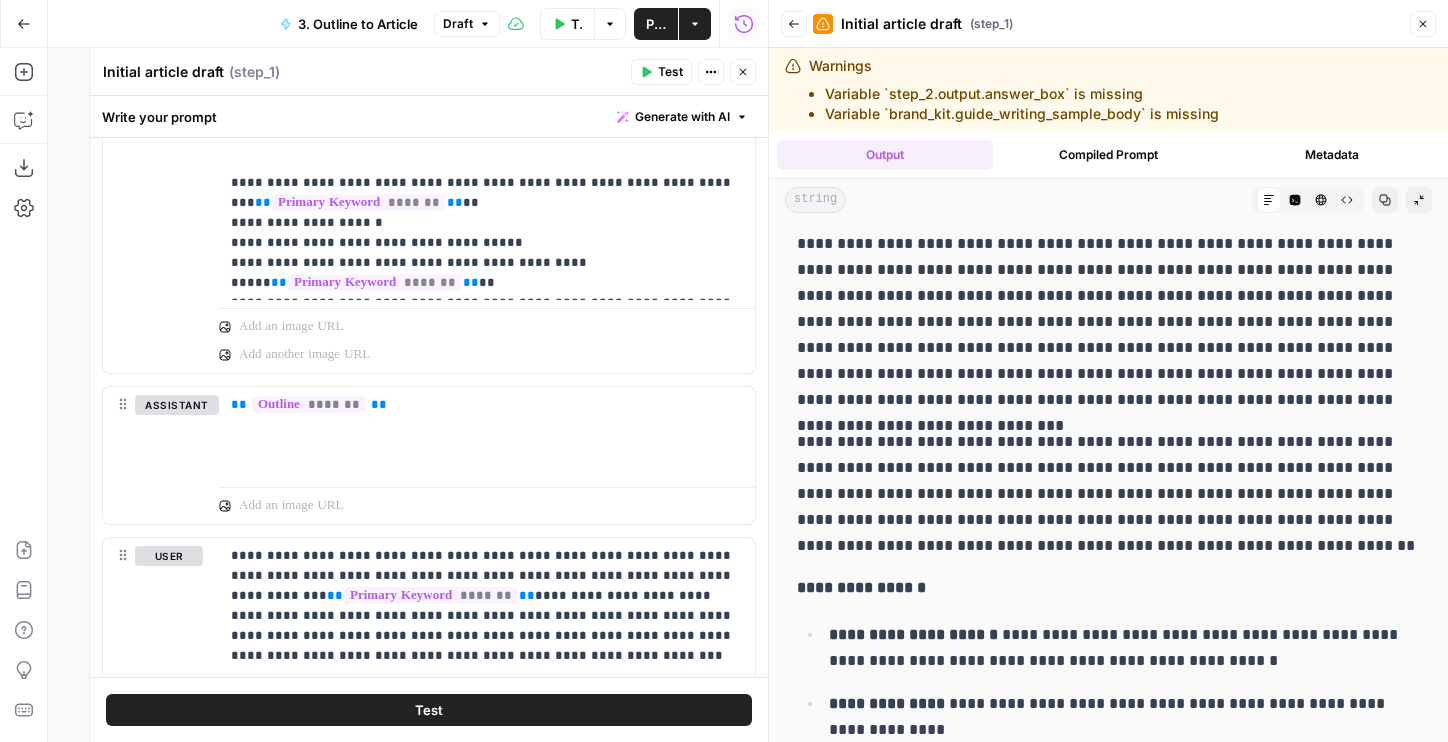 click 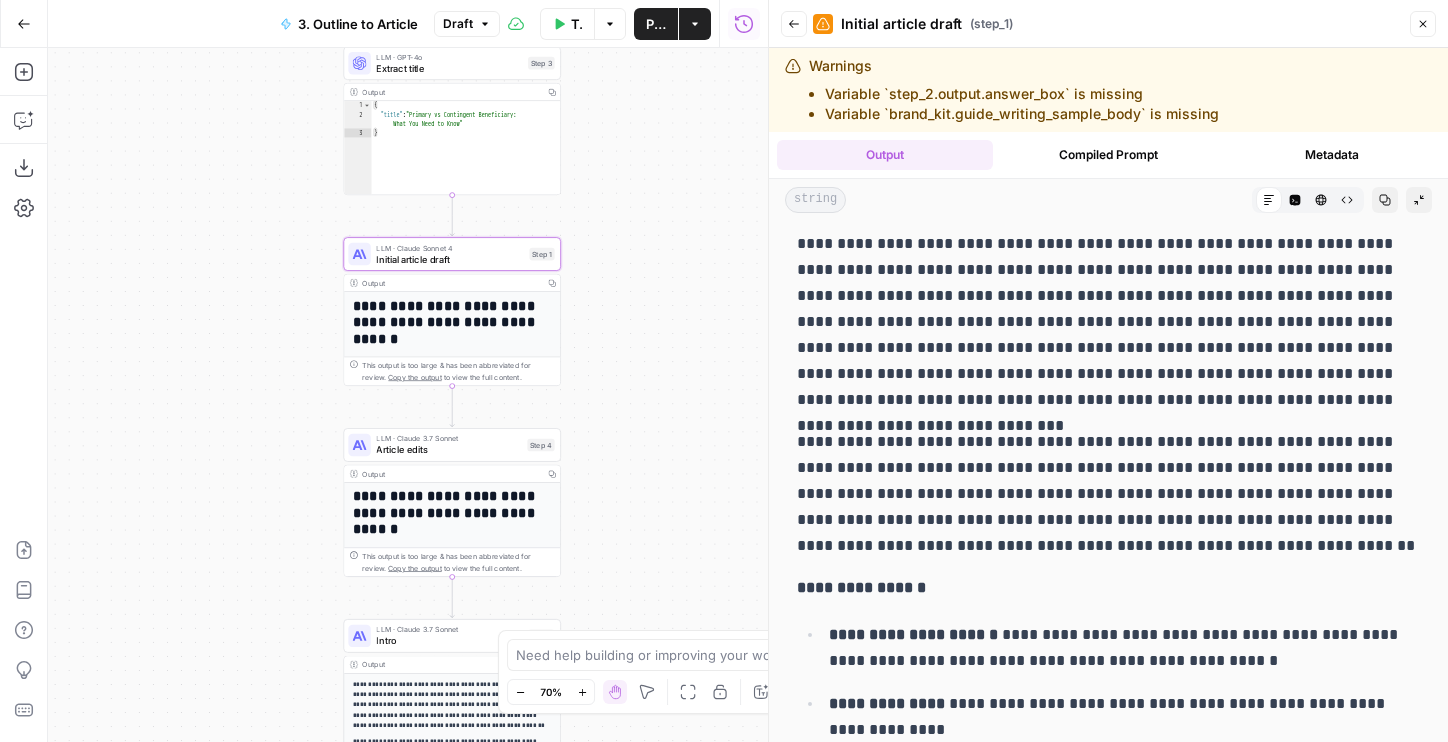 drag, startPoint x: 691, startPoint y: 391, endPoint x: 608, endPoint y: 263, distance: 152.5549 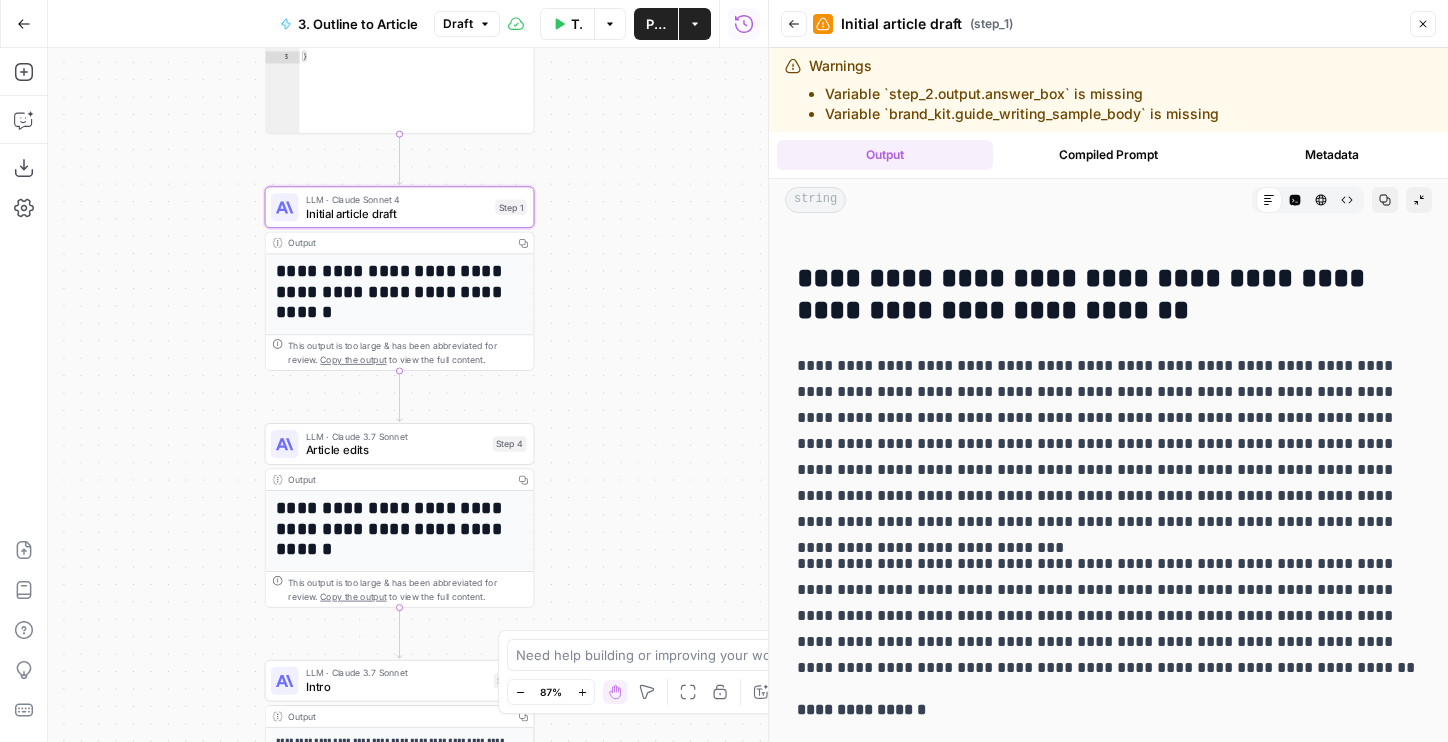scroll, scrollTop: 0, scrollLeft: 0, axis: both 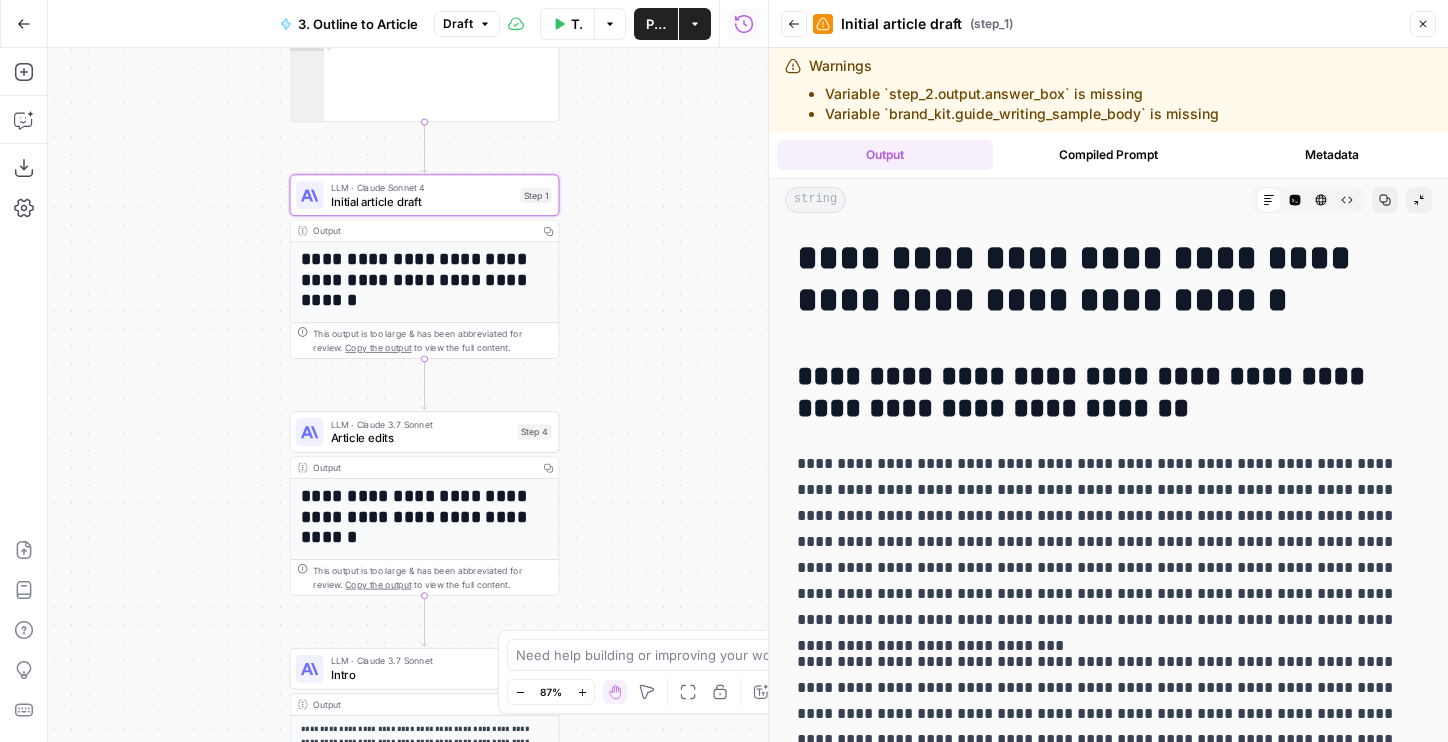 drag, startPoint x: 672, startPoint y: 483, endPoint x: 780, endPoint y: 449, distance: 113.22544 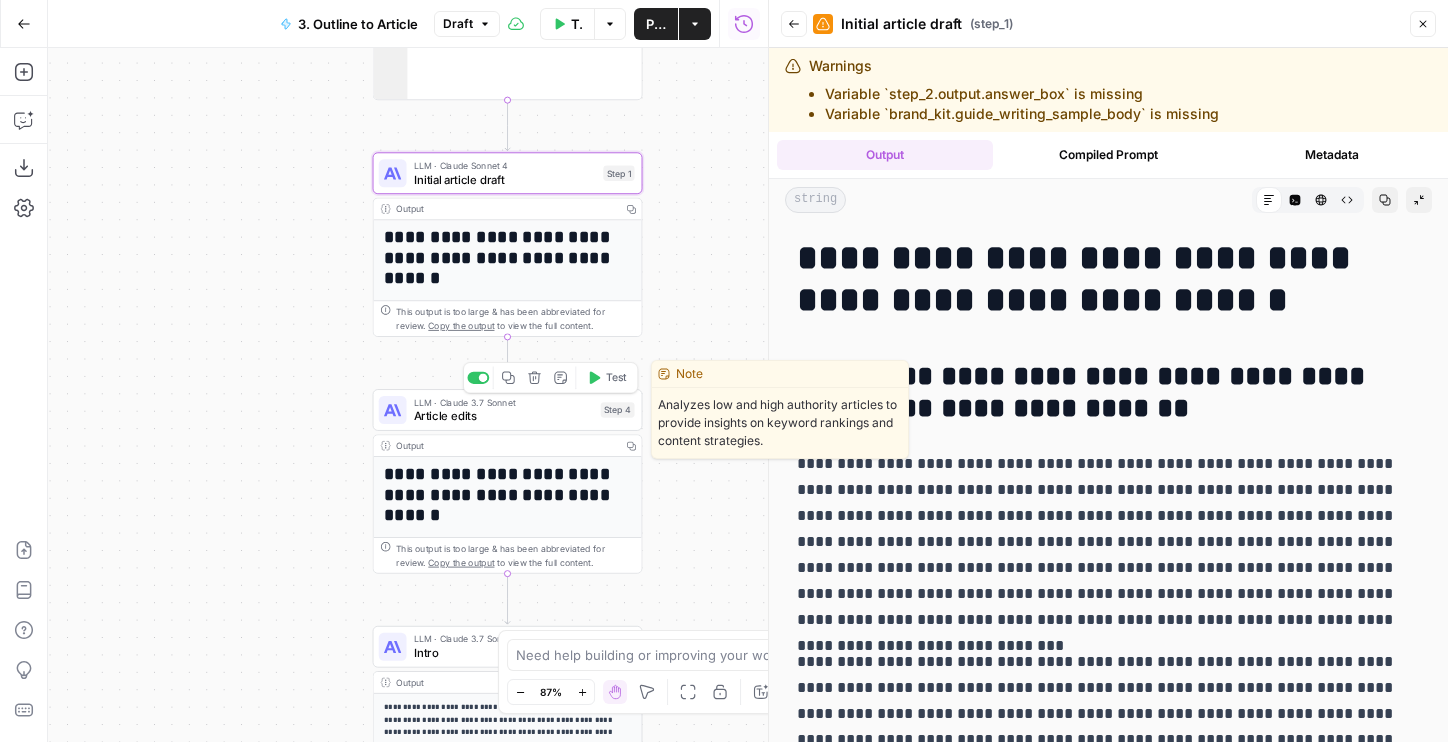 click on "Article edits" at bounding box center (504, 415) 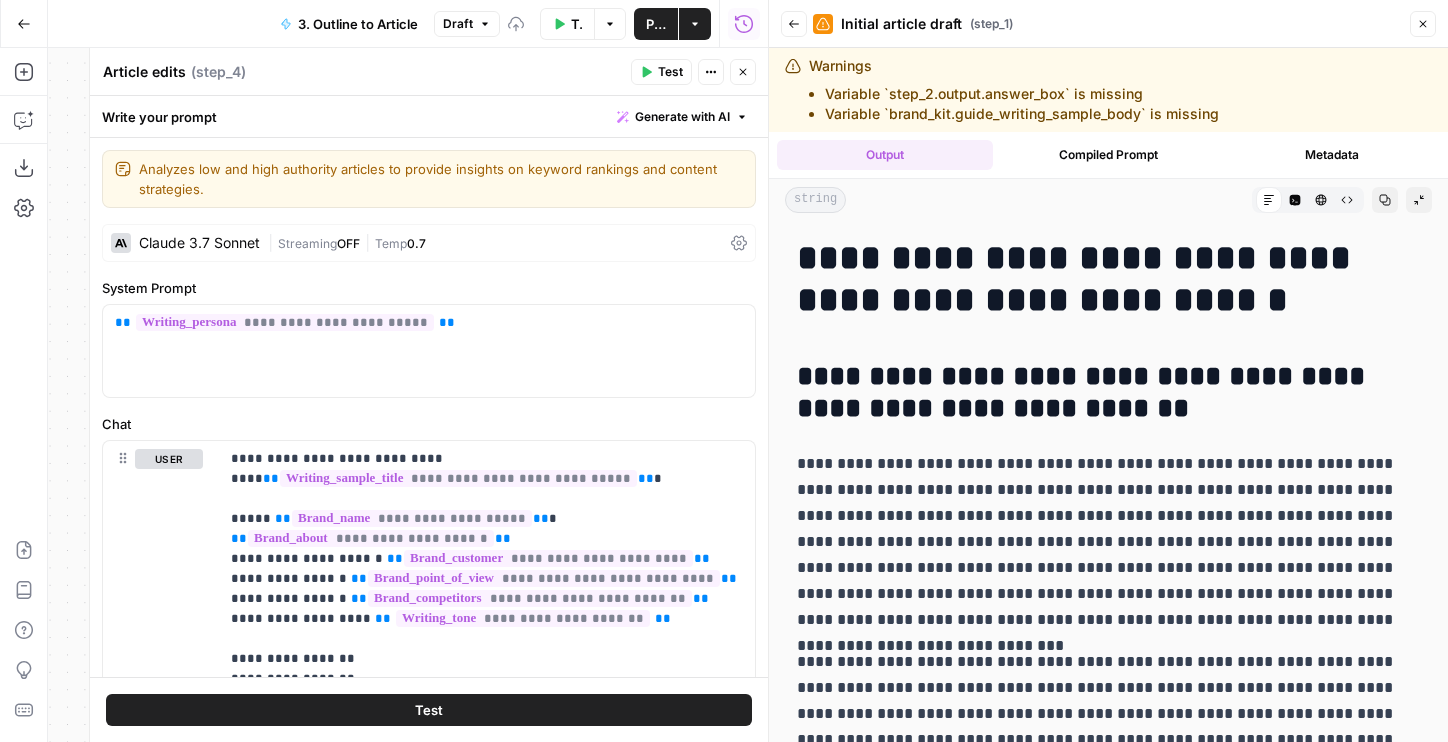 click on "Temp" at bounding box center (391, 243) 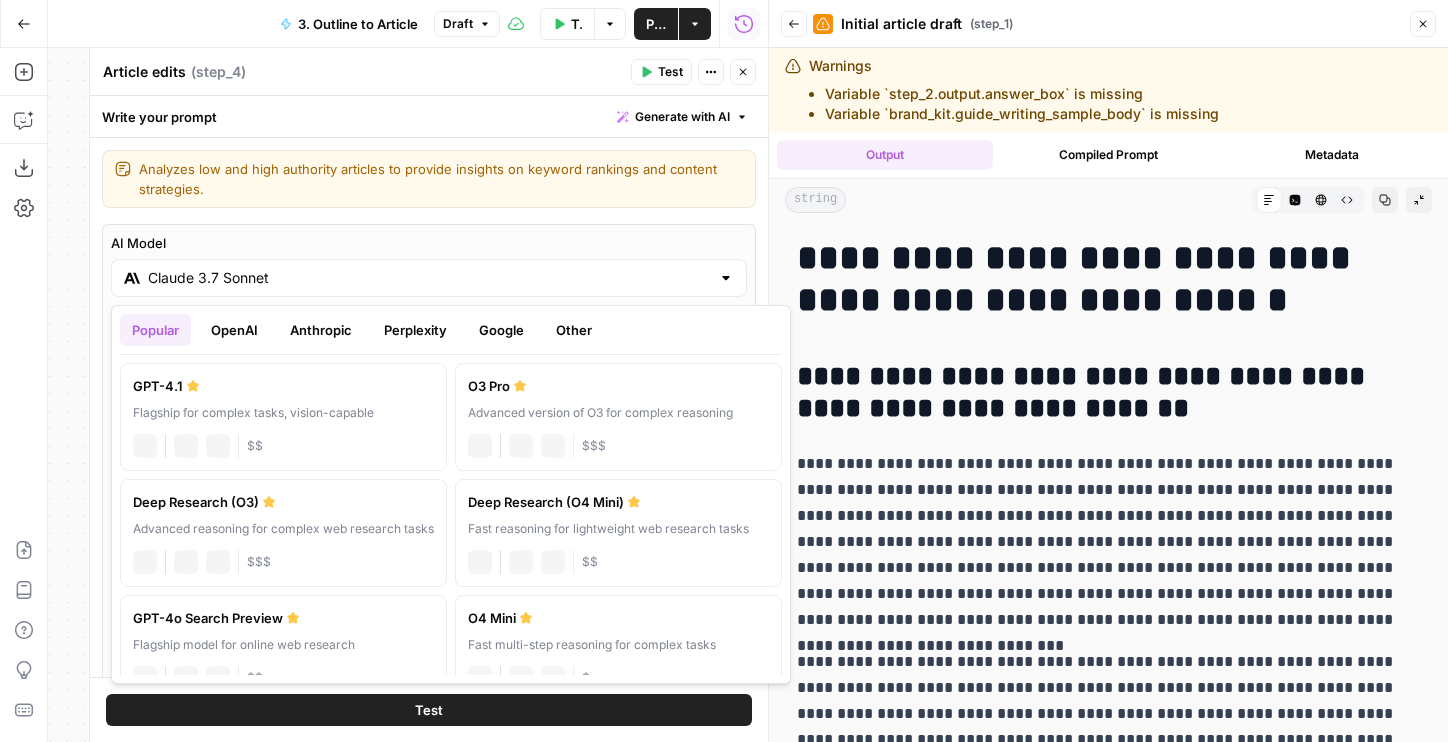 click on "Claude 3.7 Sonnet" at bounding box center [429, 278] 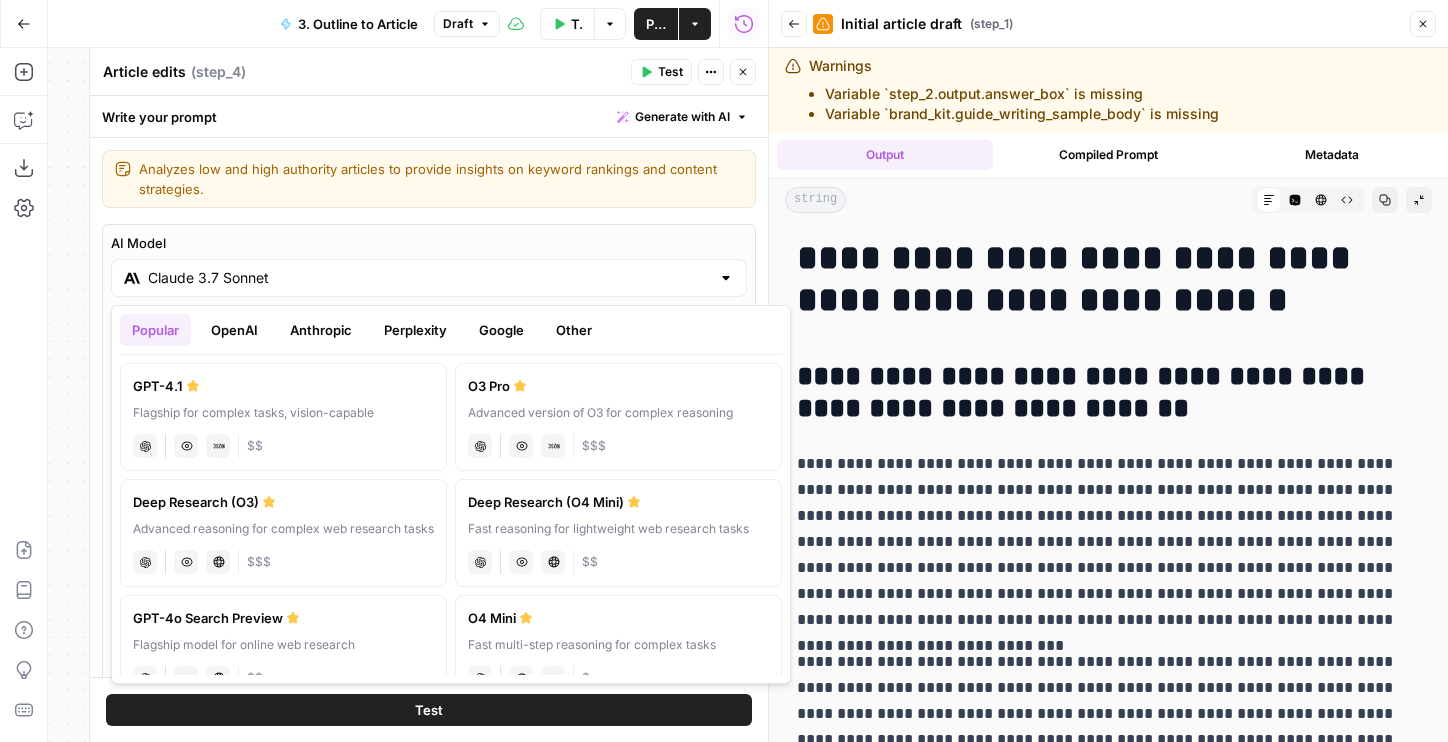 click on "Anthropic" at bounding box center (321, 330) 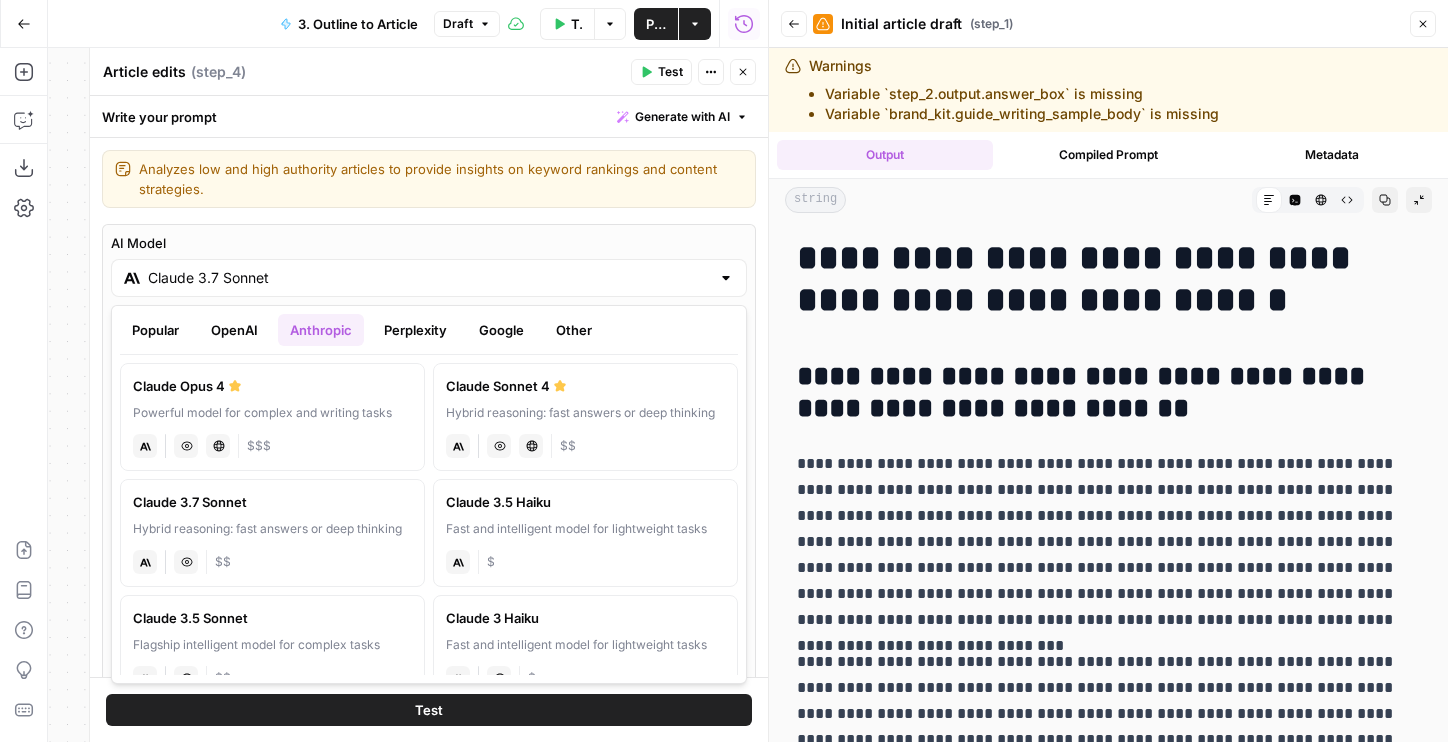 click on "Hybrid reasoning: fast answers or deep thinking" at bounding box center [585, 413] 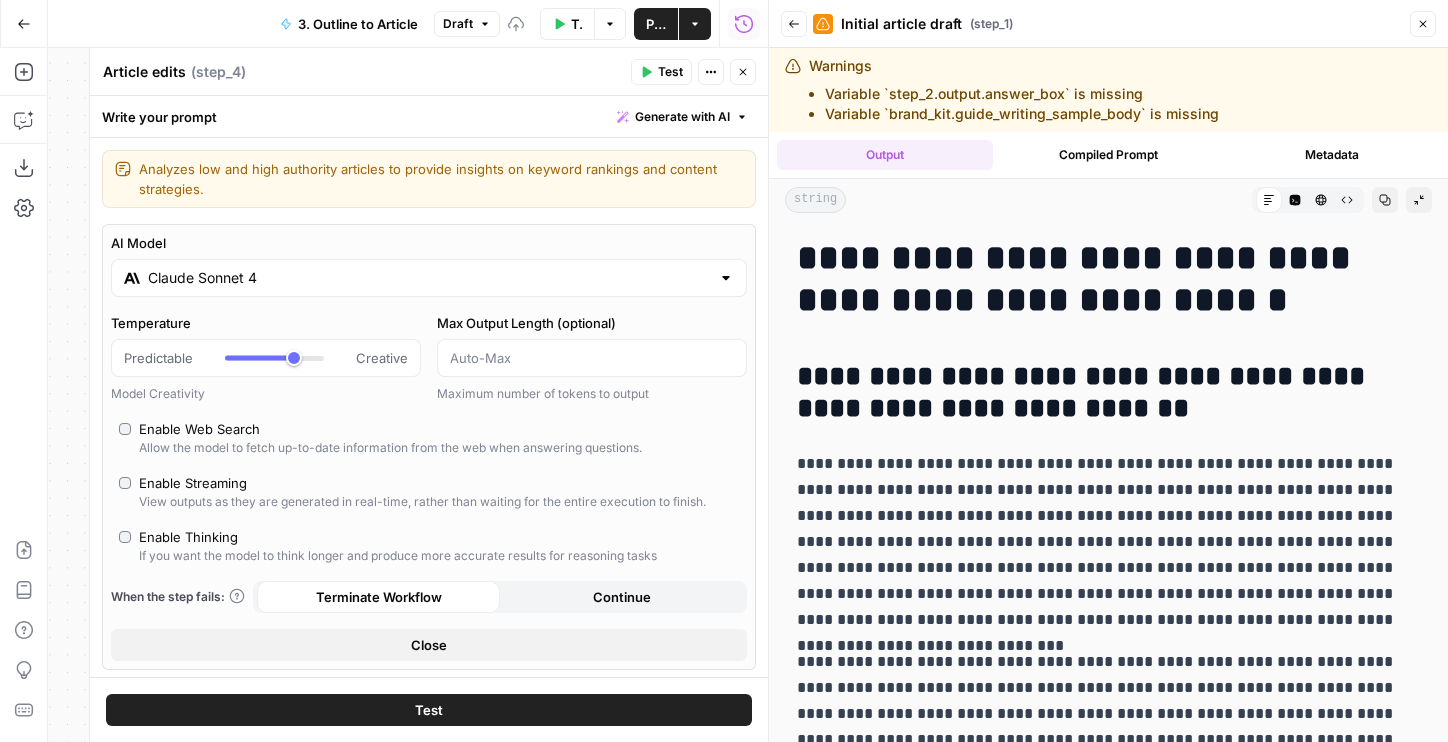 click on "Close" at bounding box center (429, 645) 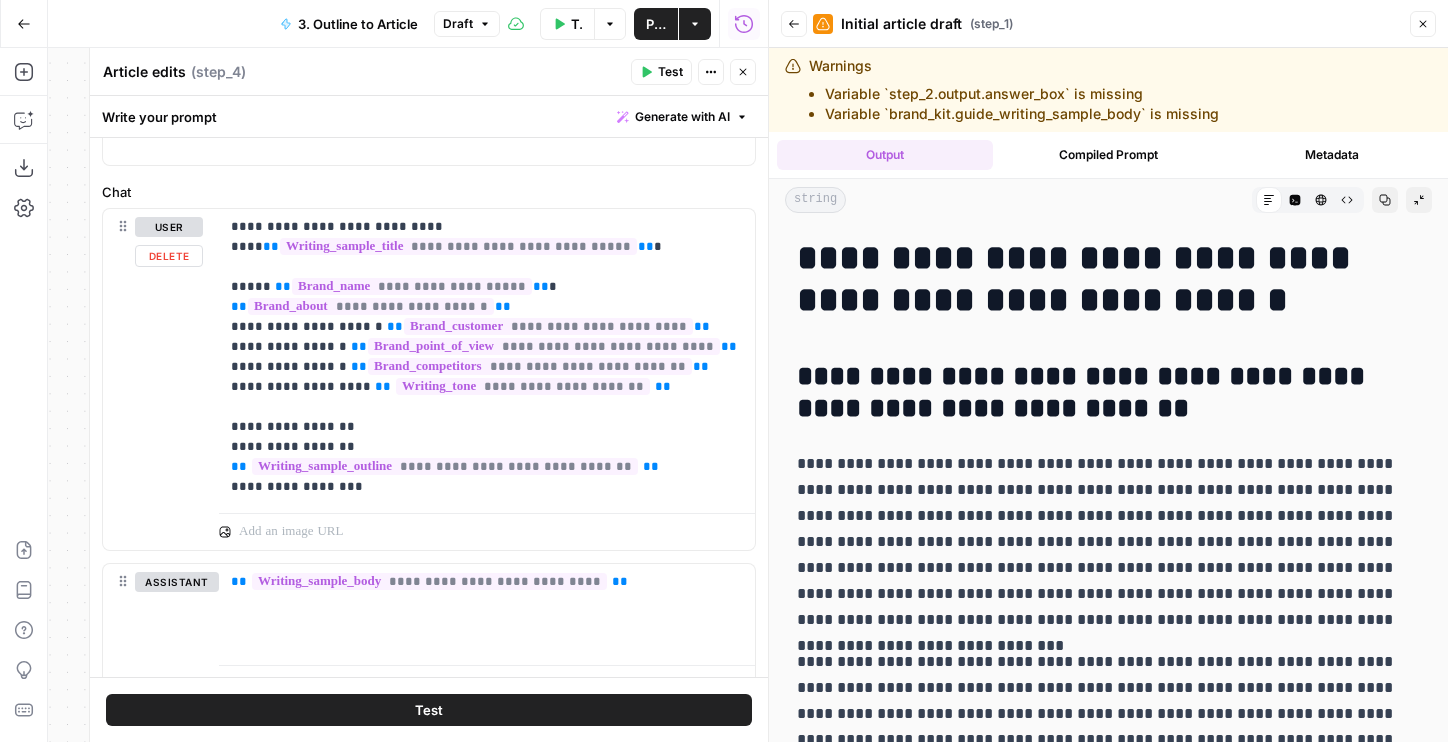 scroll, scrollTop: 235, scrollLeft: 0, axis: vertical 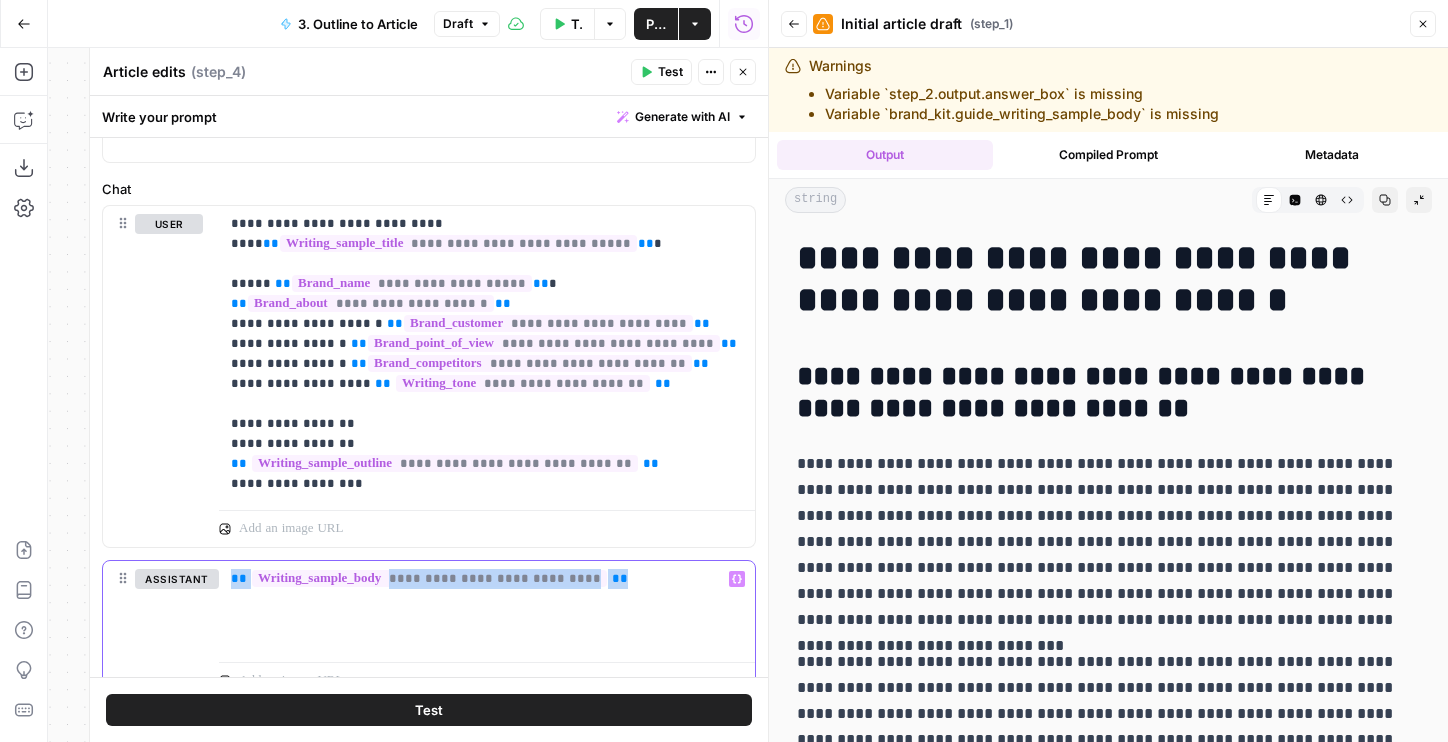 drag, startPoint x: 656, startPoint y: 607, endPoint x: 162, endPoint y: 508, distance: 503.8224 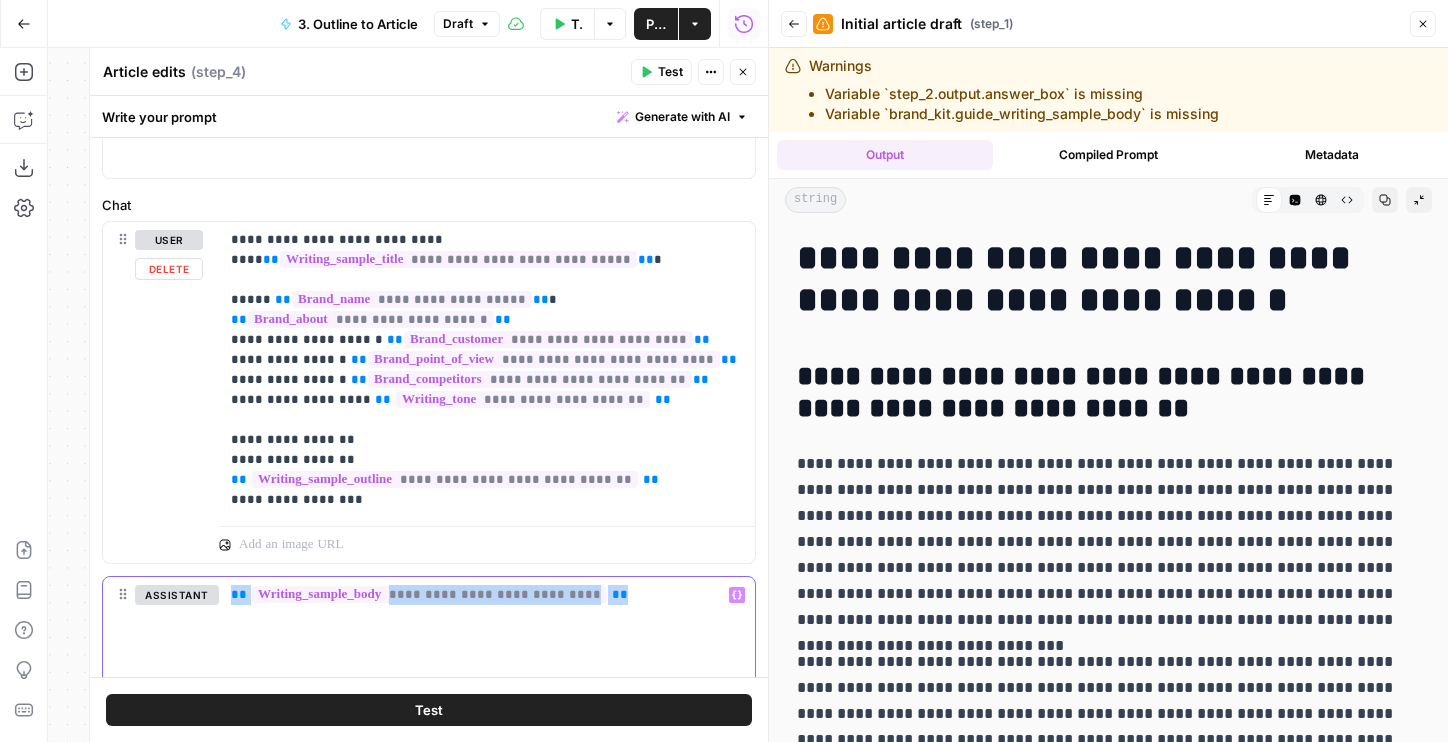 scroll, scrollTop: 223, scrollLeft: 0, axis: vertical 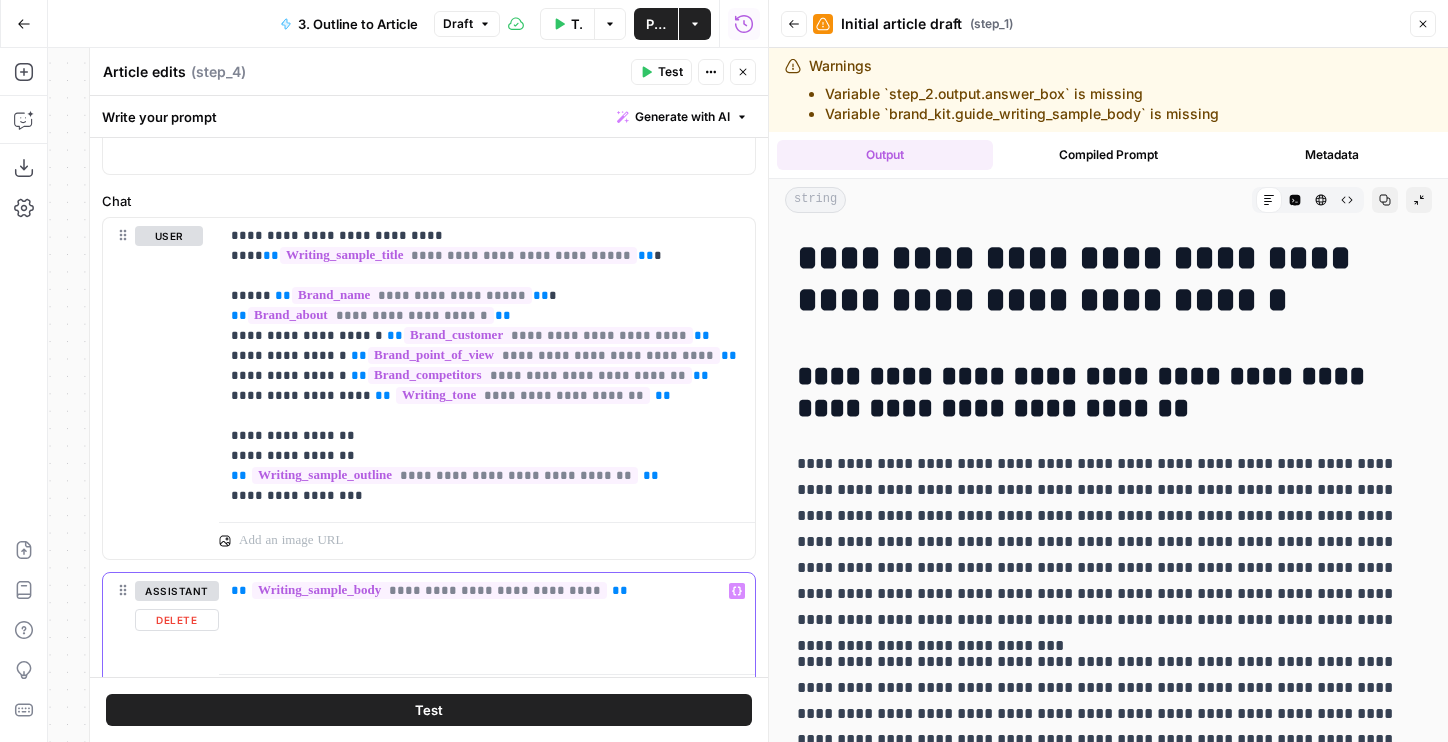 click on "**********" at bounding box center (487, 619) 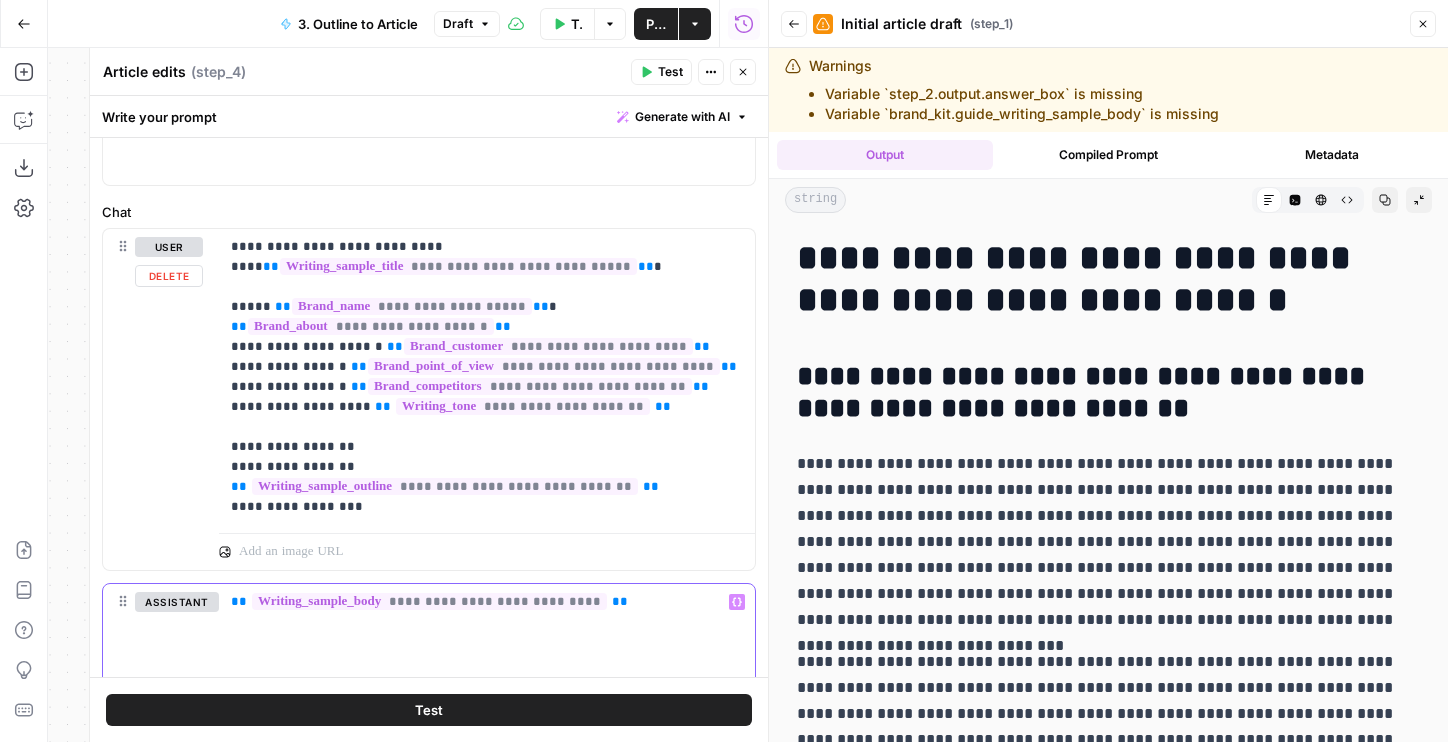 scroll, scrollTop: 266, scrollLeft: 0, axis: vertical 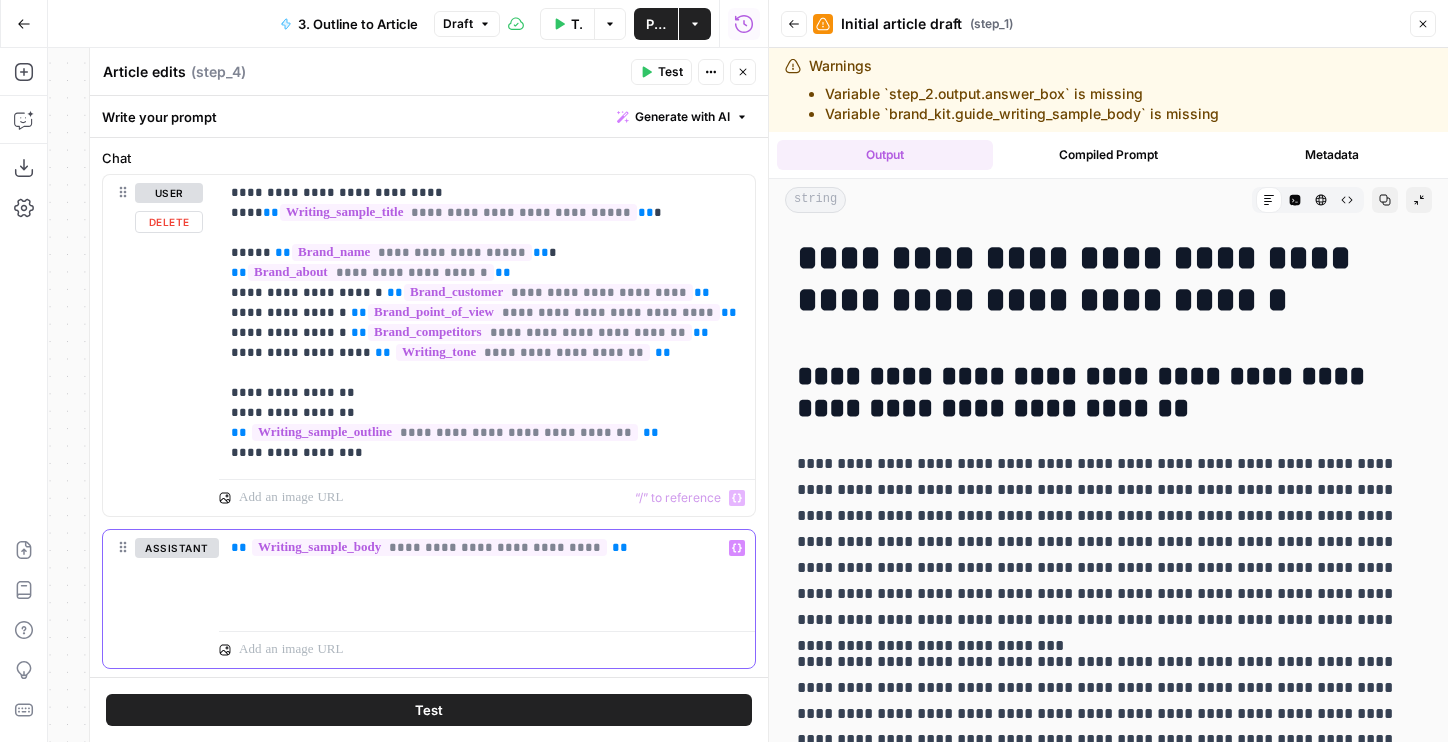 click on "**********" at bounding box center (487, 548) 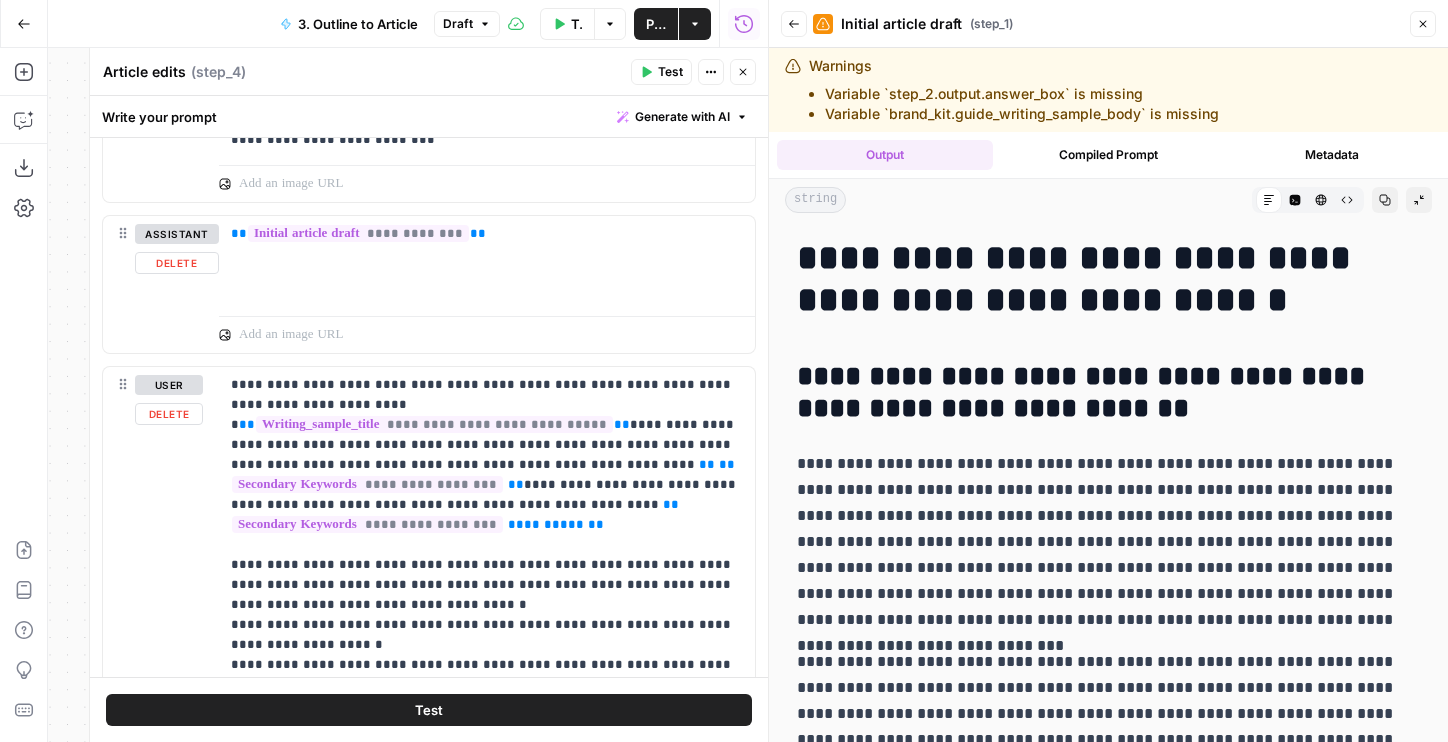 scroll, scrollTop: 2685, scrollLeft: 0, axis: vertical 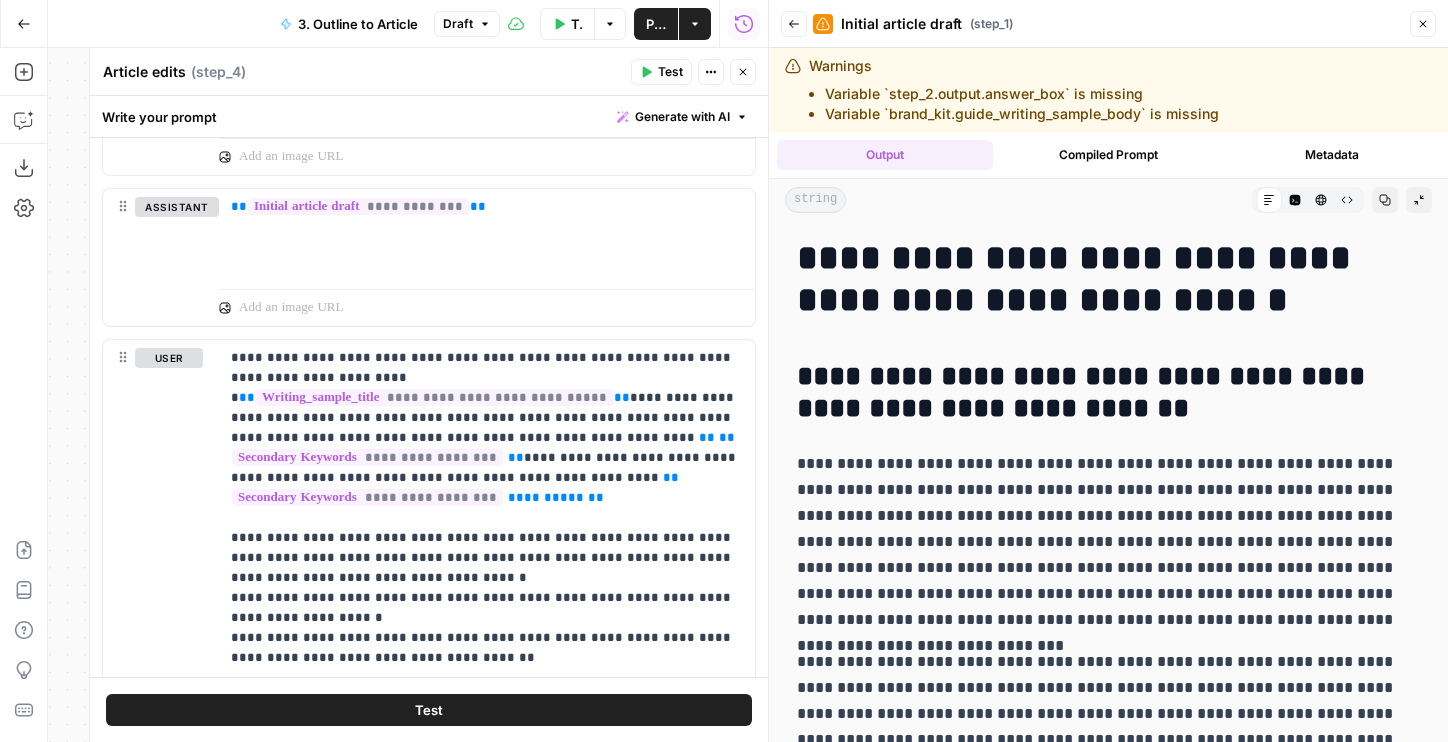 click 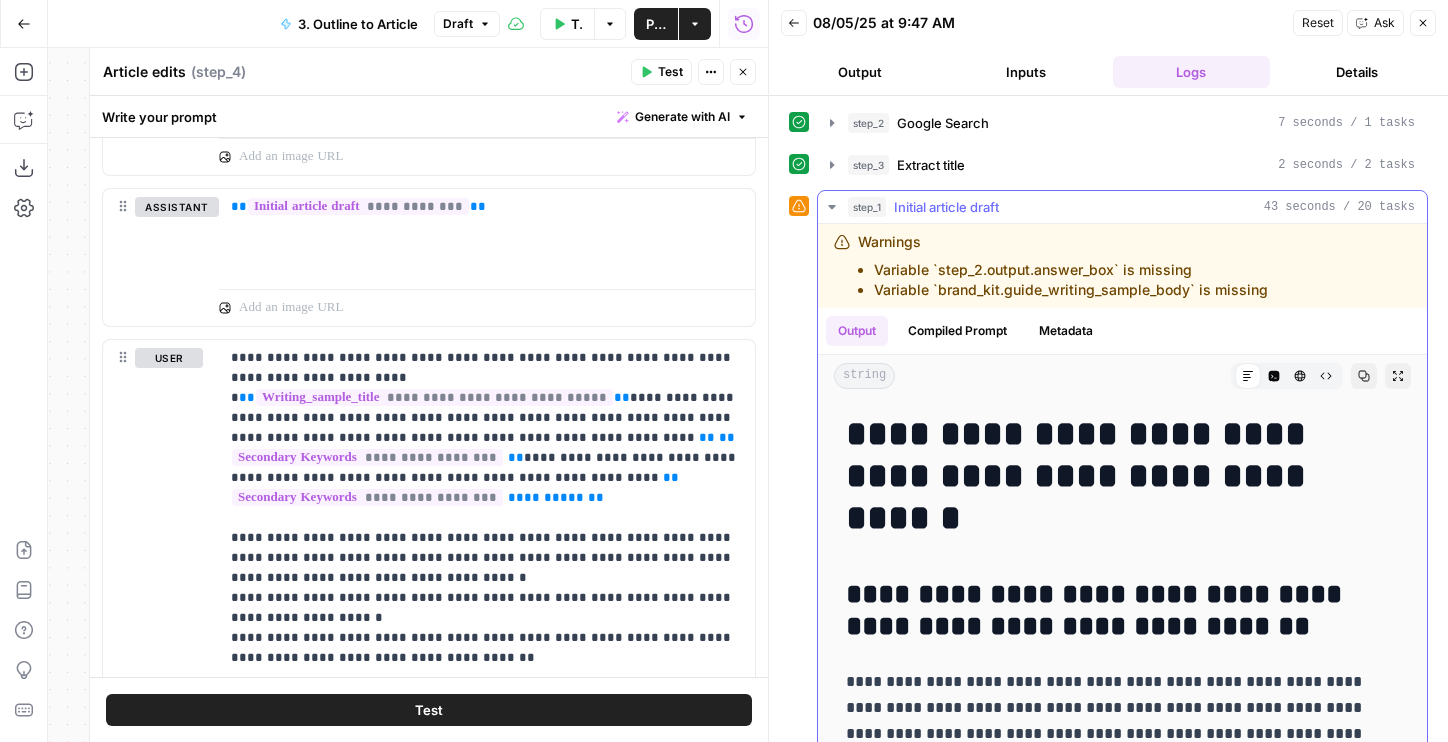 click 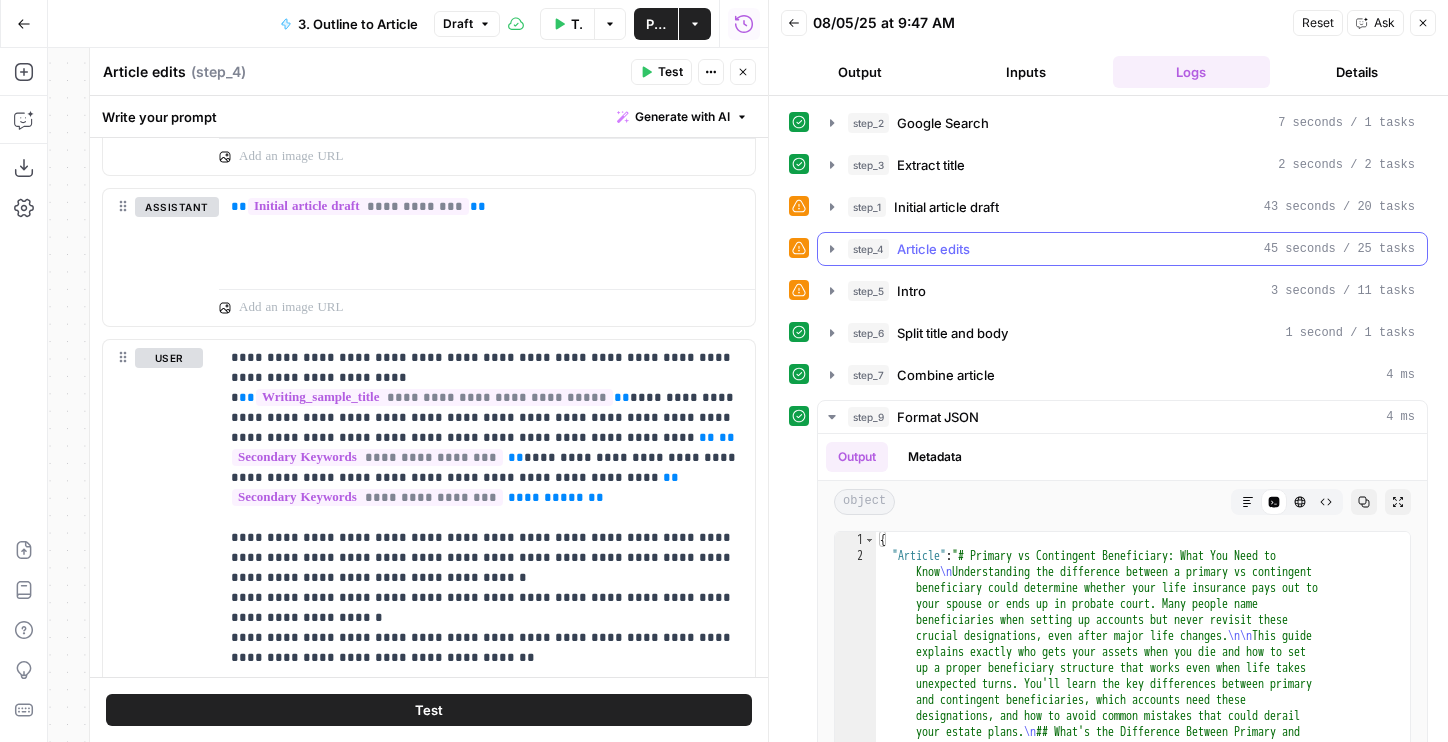 click on "step_4" at bounding box center [868, 249] 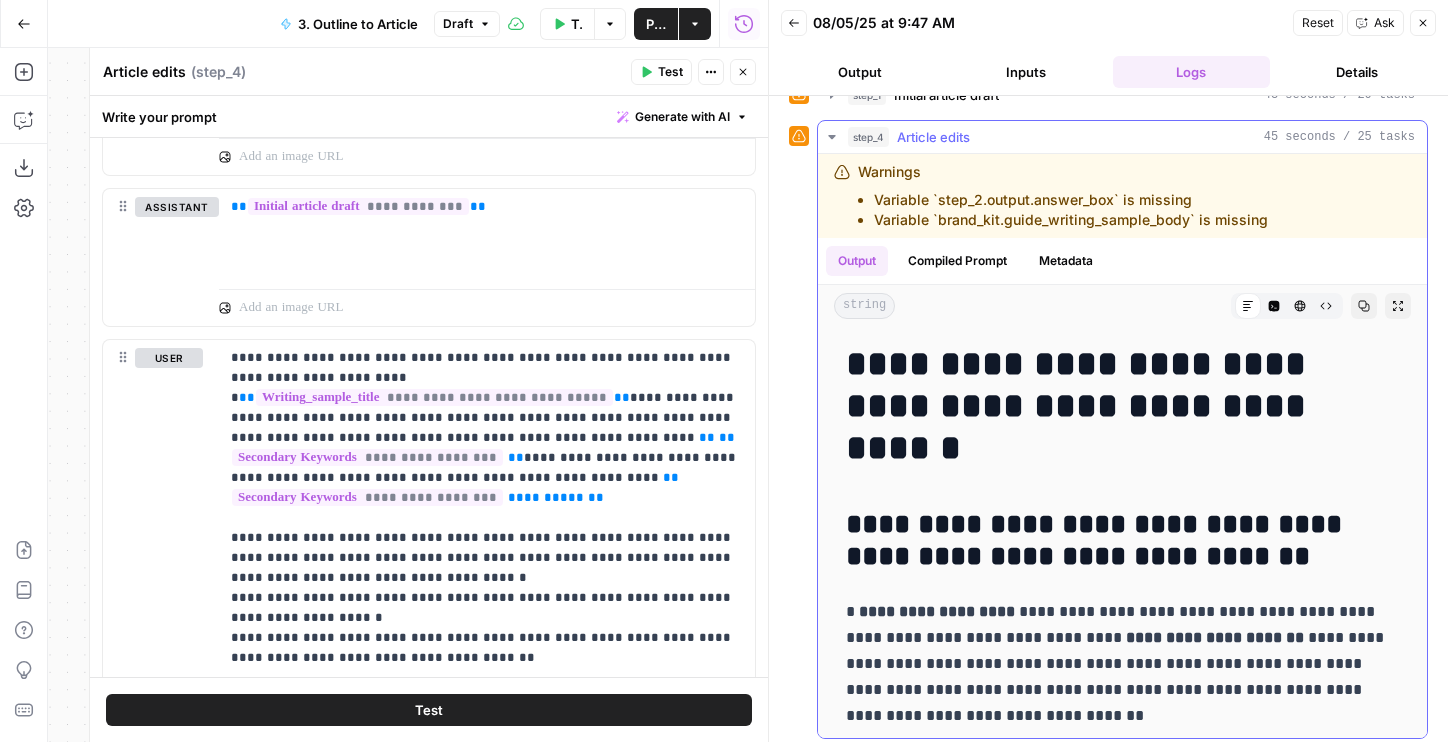 scroll, scrollTop: 116, scrollLeft: 0, axis: vertical 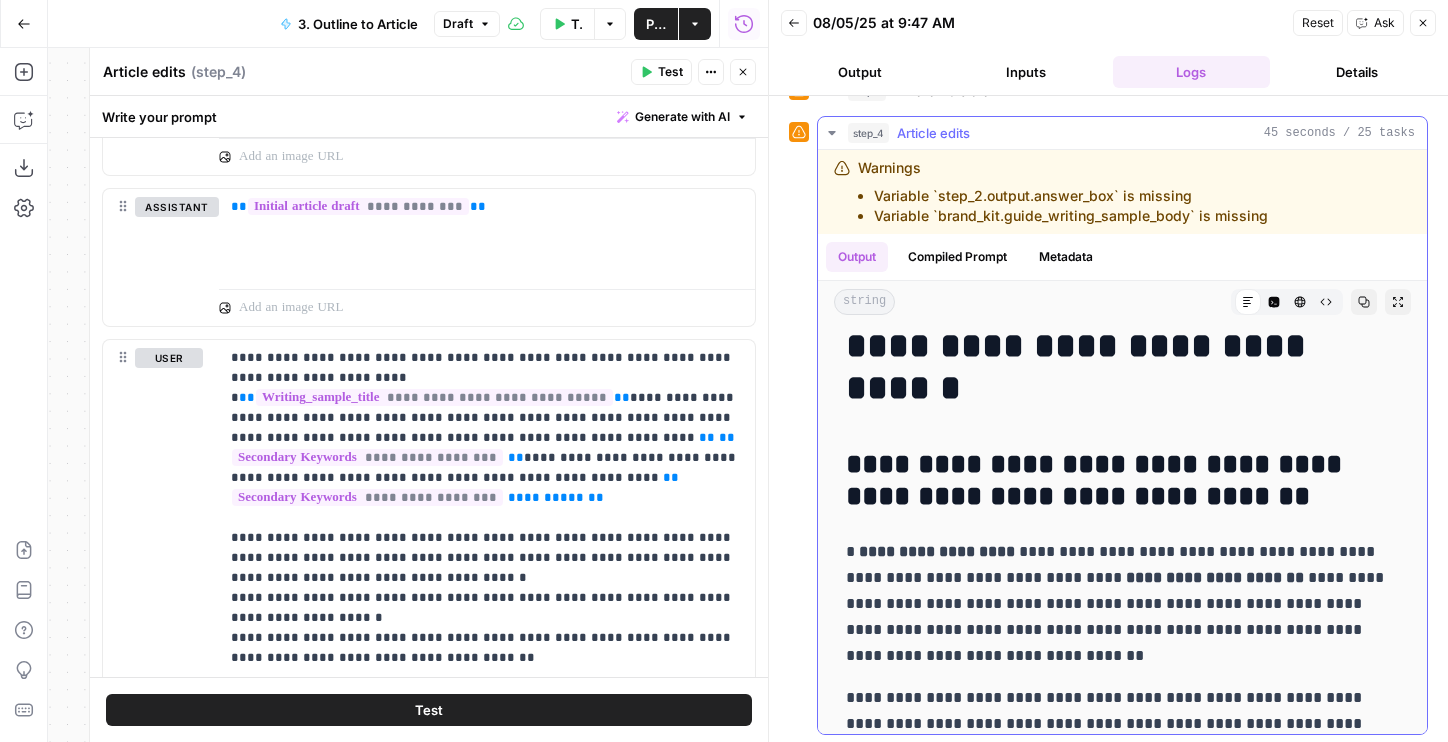 click on "Expand Output" at bounding box center [1398, 302] 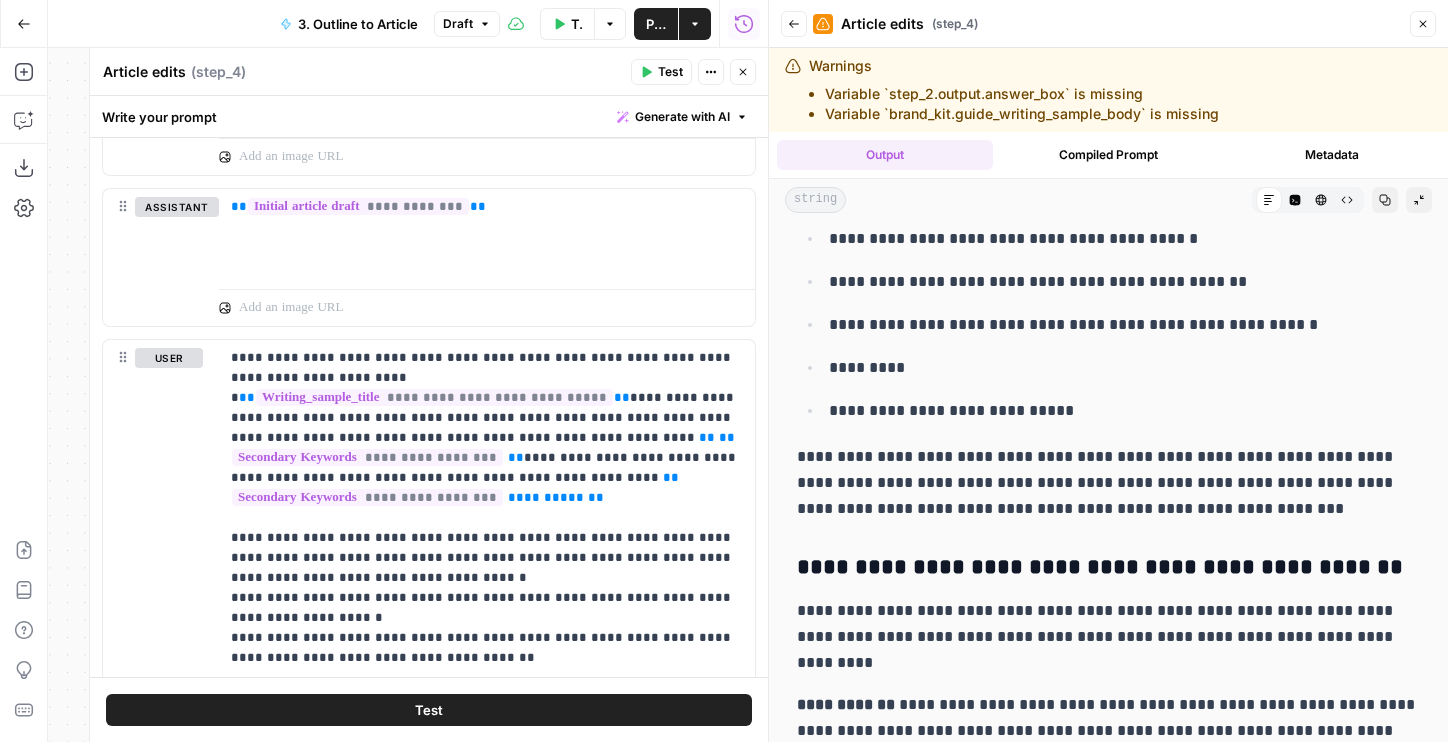 scroll, scrollTop: 3891, scrollLeft: 0, axis: vertical 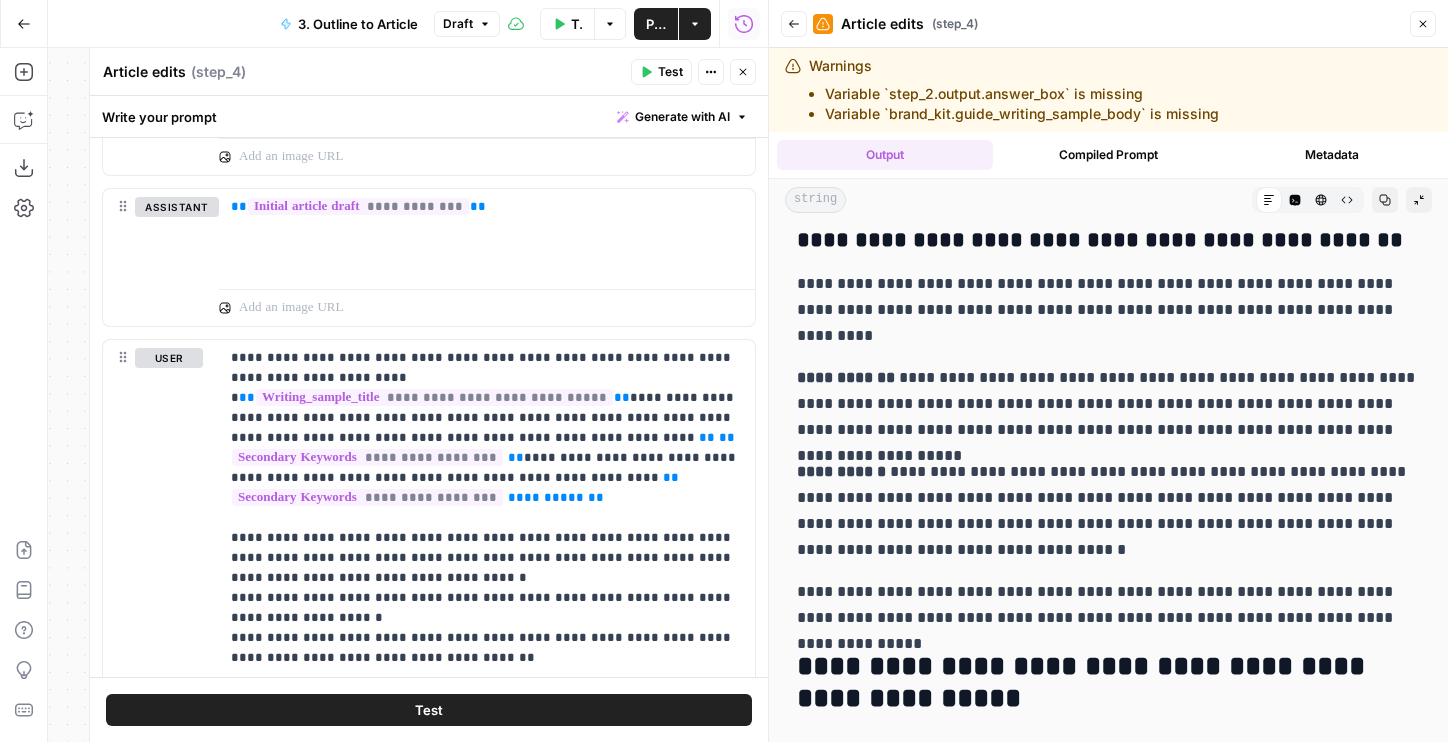 click 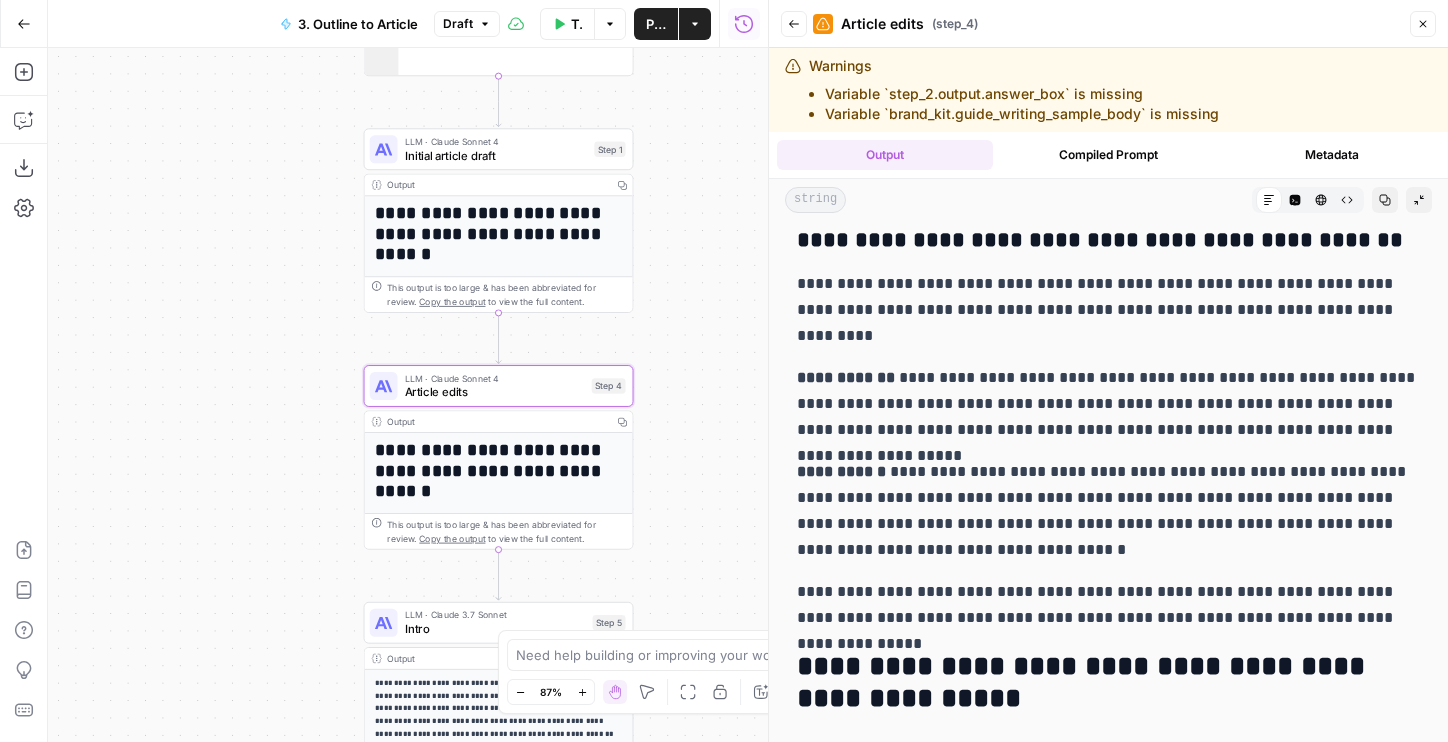 drag, startPoint x: 264, startPoint y: 557, endPoint x: 190, endPoint y: 381, distance: 190.92407 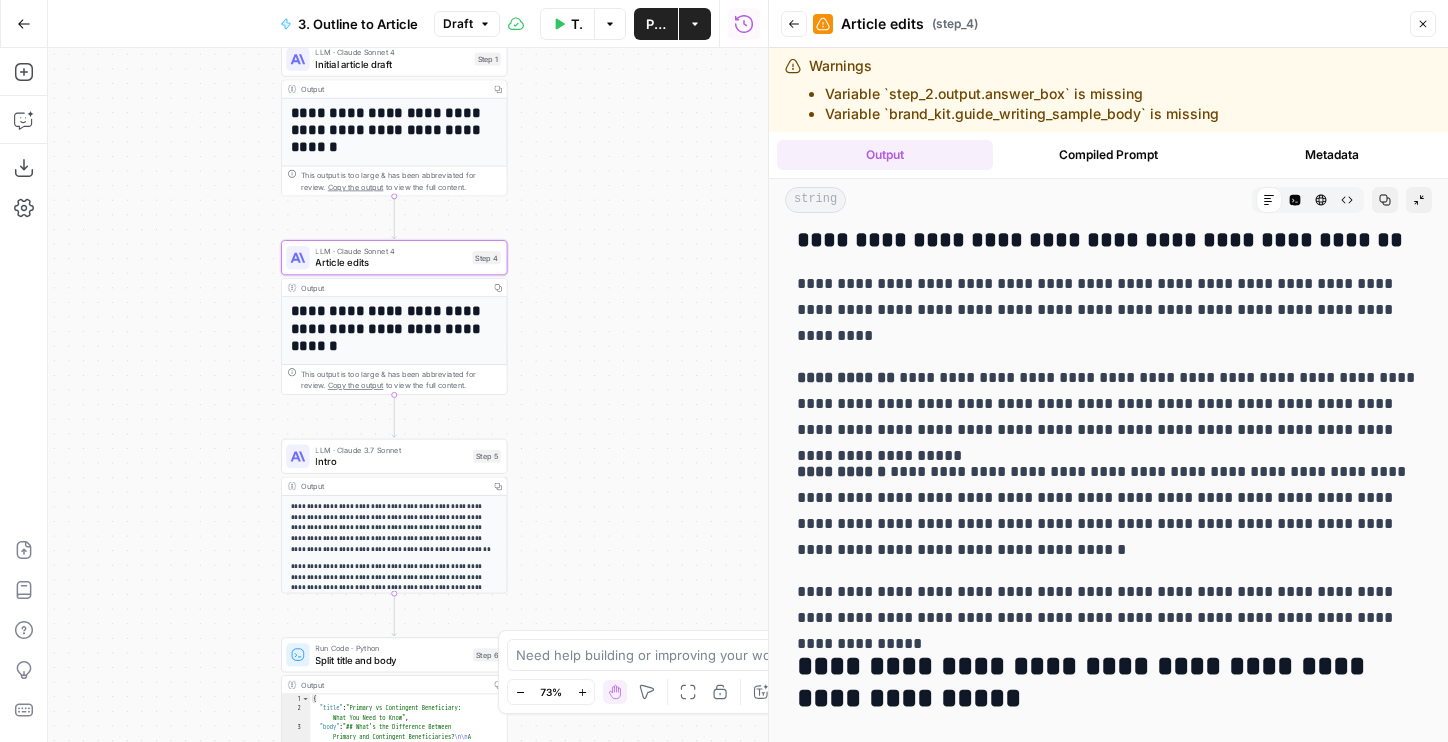 drag, startPoint x: 188, startPoint y: 368, endPoint x: 211, endPoint y: 381, distance: 26.41969 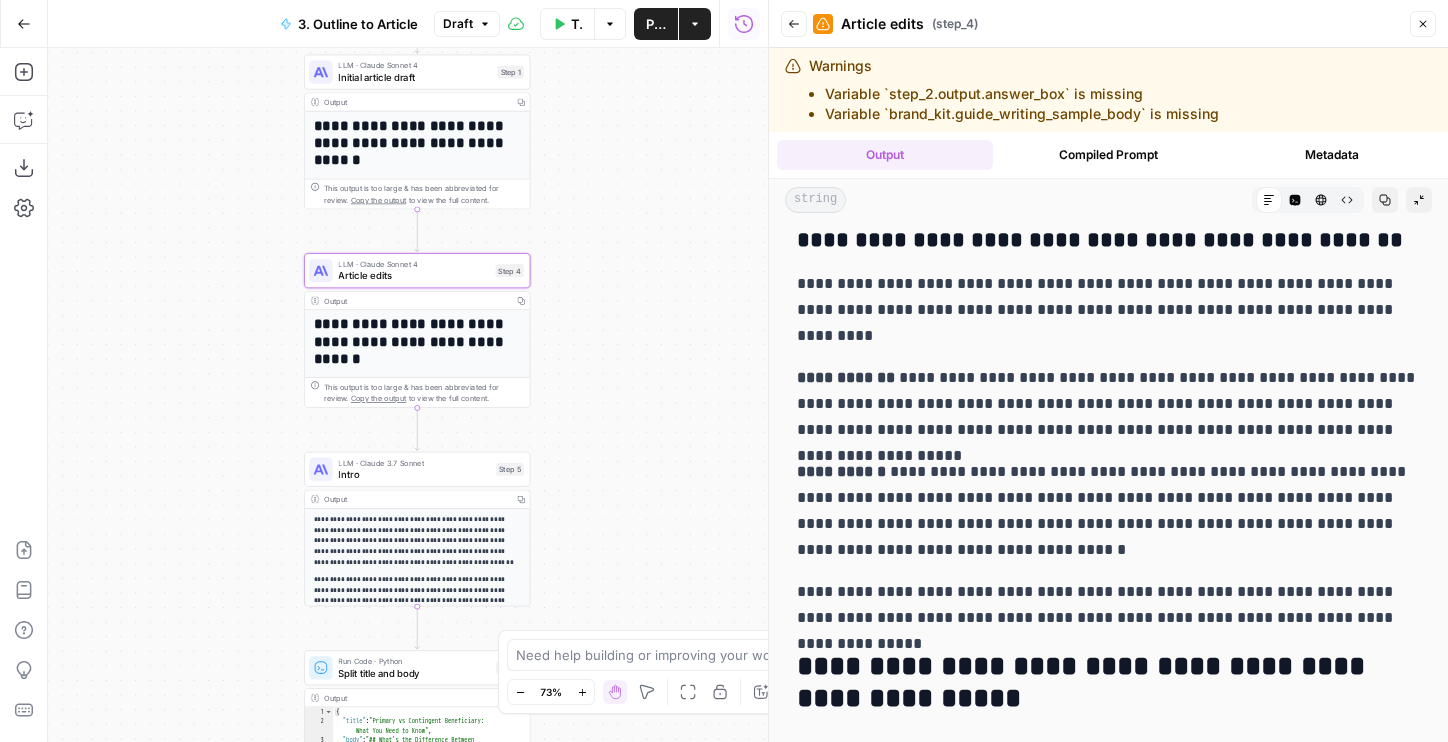 drag, startPoint x: 588, startPoint y: 329, endPoint x: 679, endPoint y: 329, distance: 91 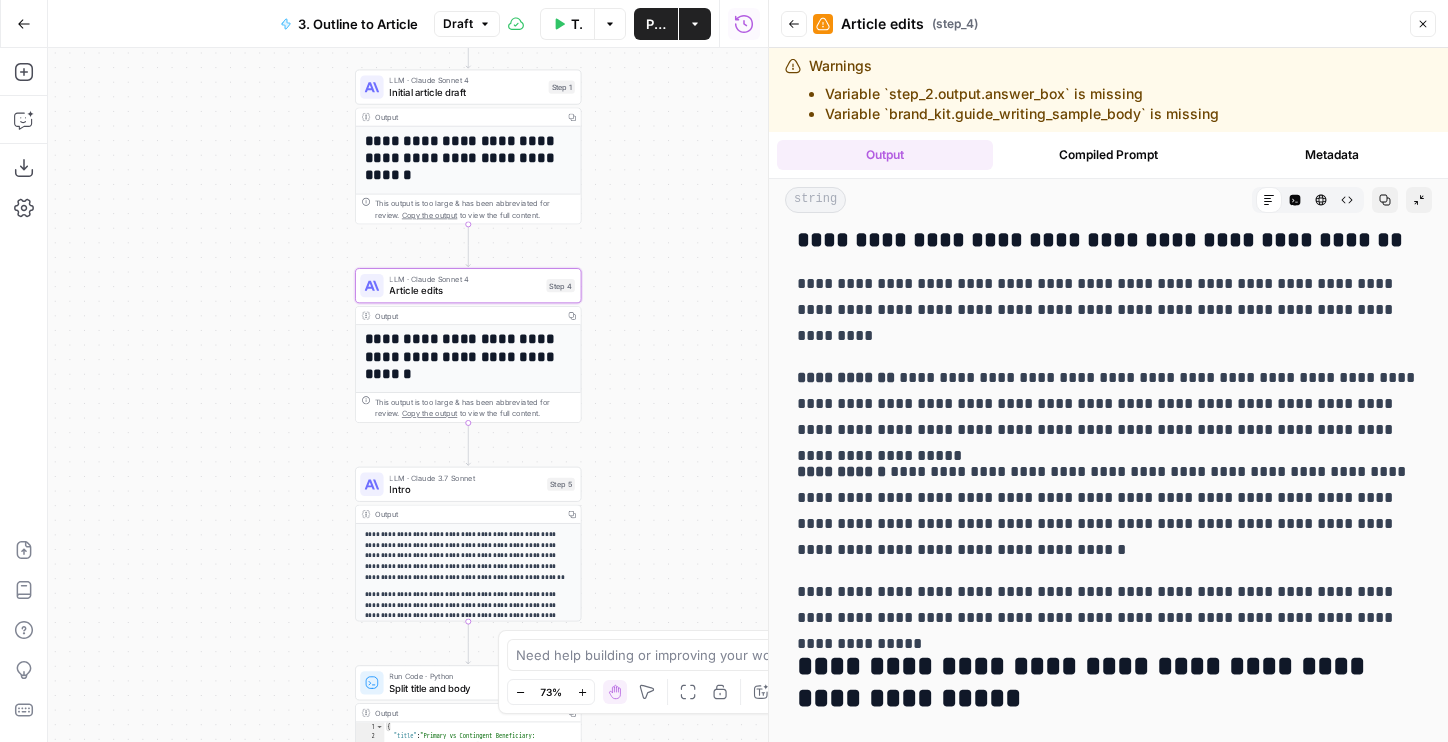 drag, startPoint x: 339, startPoint y: 493, endPoint x: 310, endPoint y: 575, distance: 86.977005 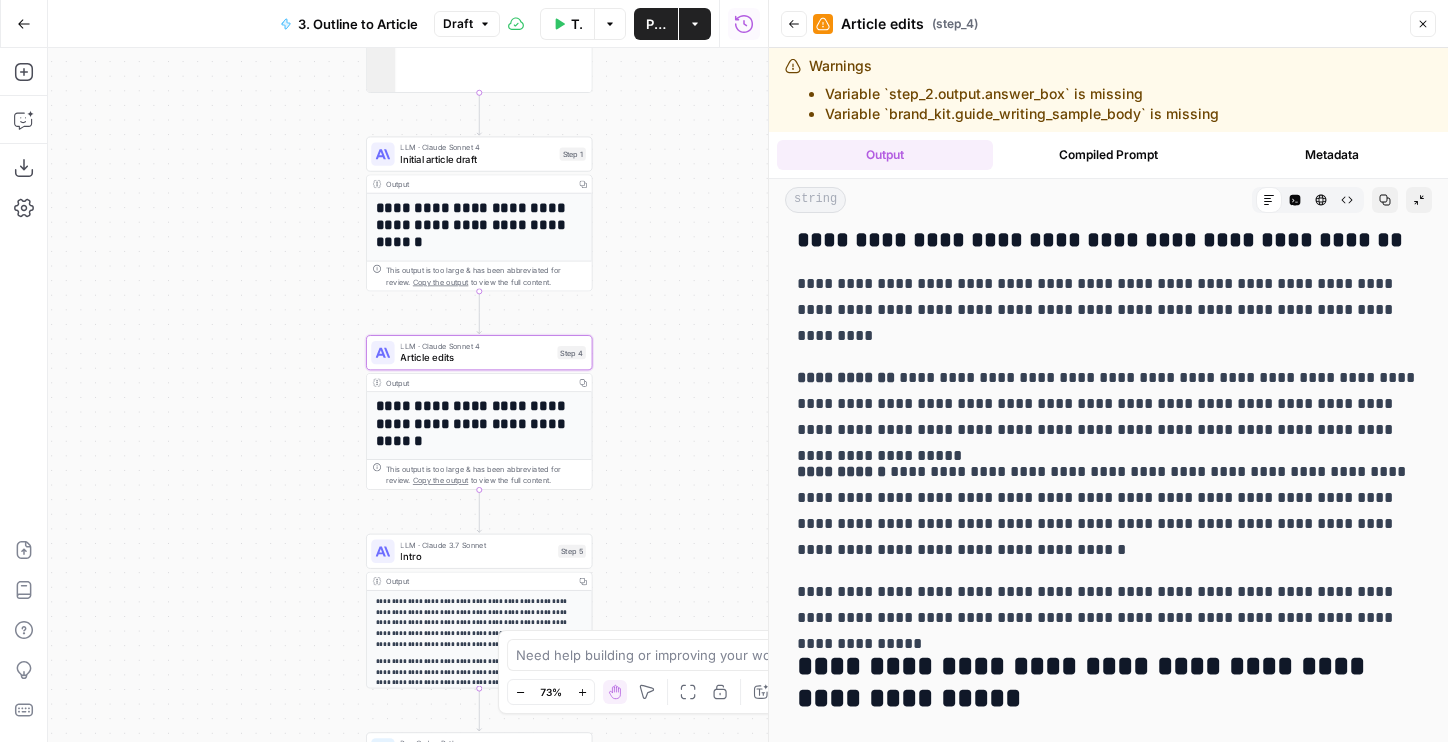 click on "Test Workflow Options Publish Actions Run History" at bounding box center [634, 23] 